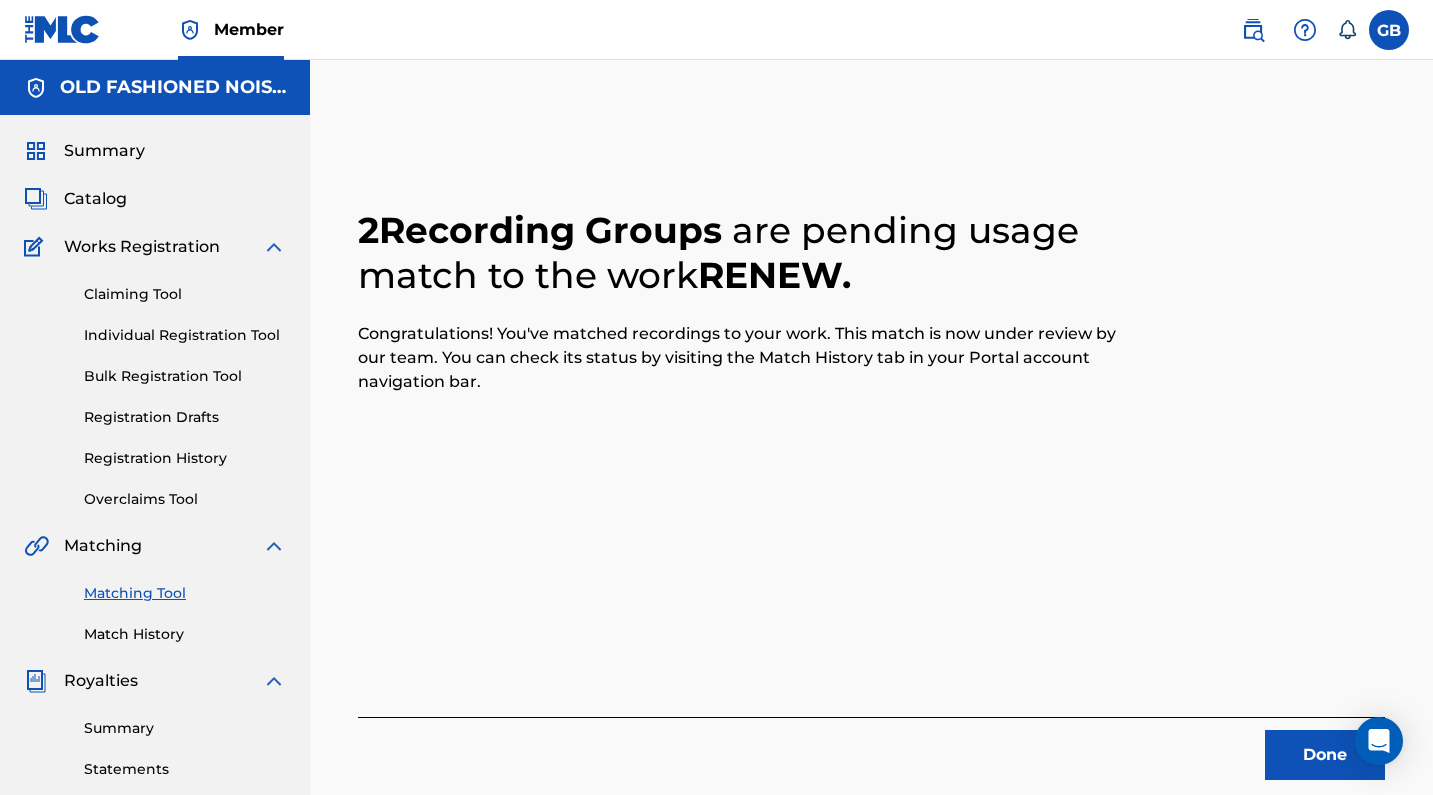 scroll, scrollTop: 0, scrollLeft: 0, axis: both 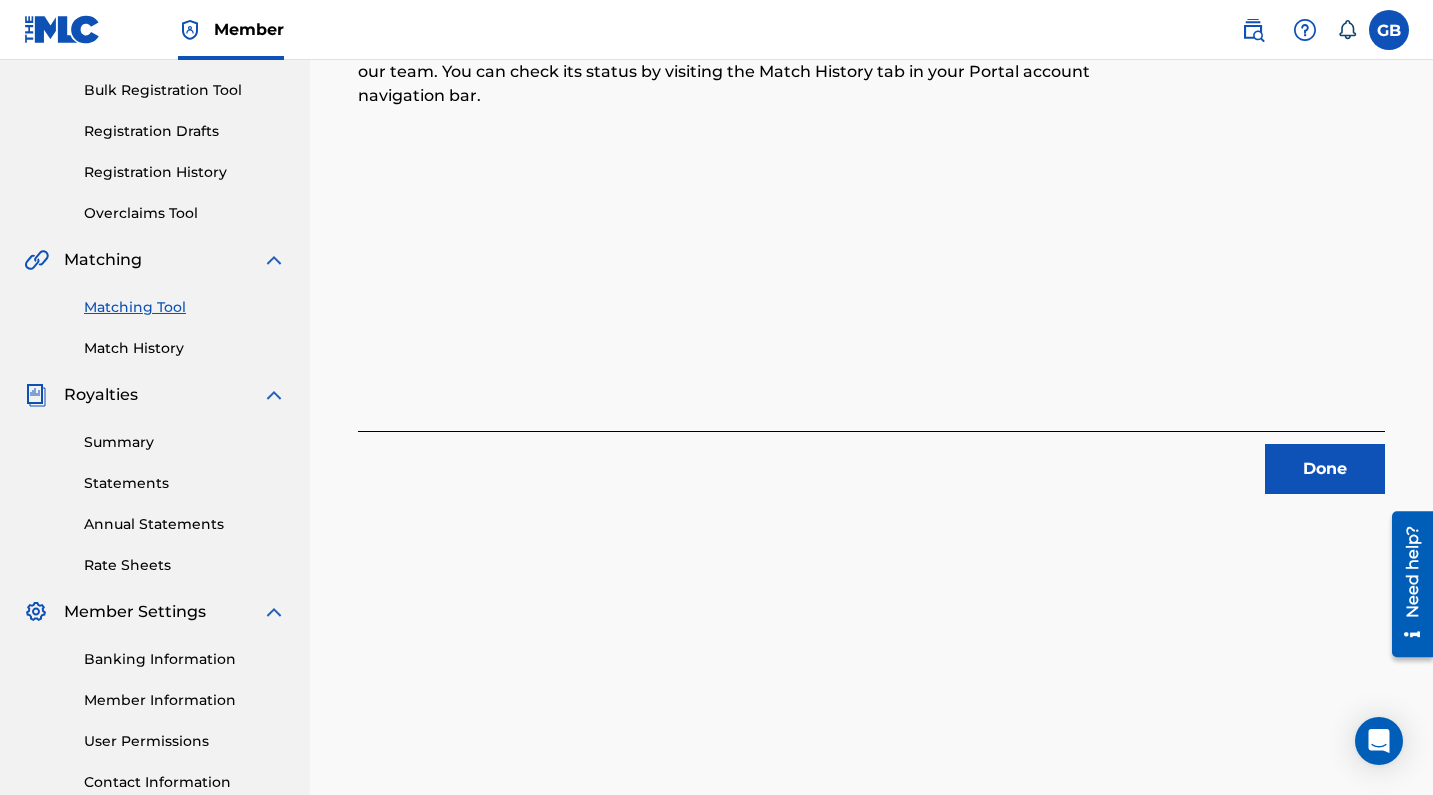 click on "Done" at bounding box center [1325, 469] 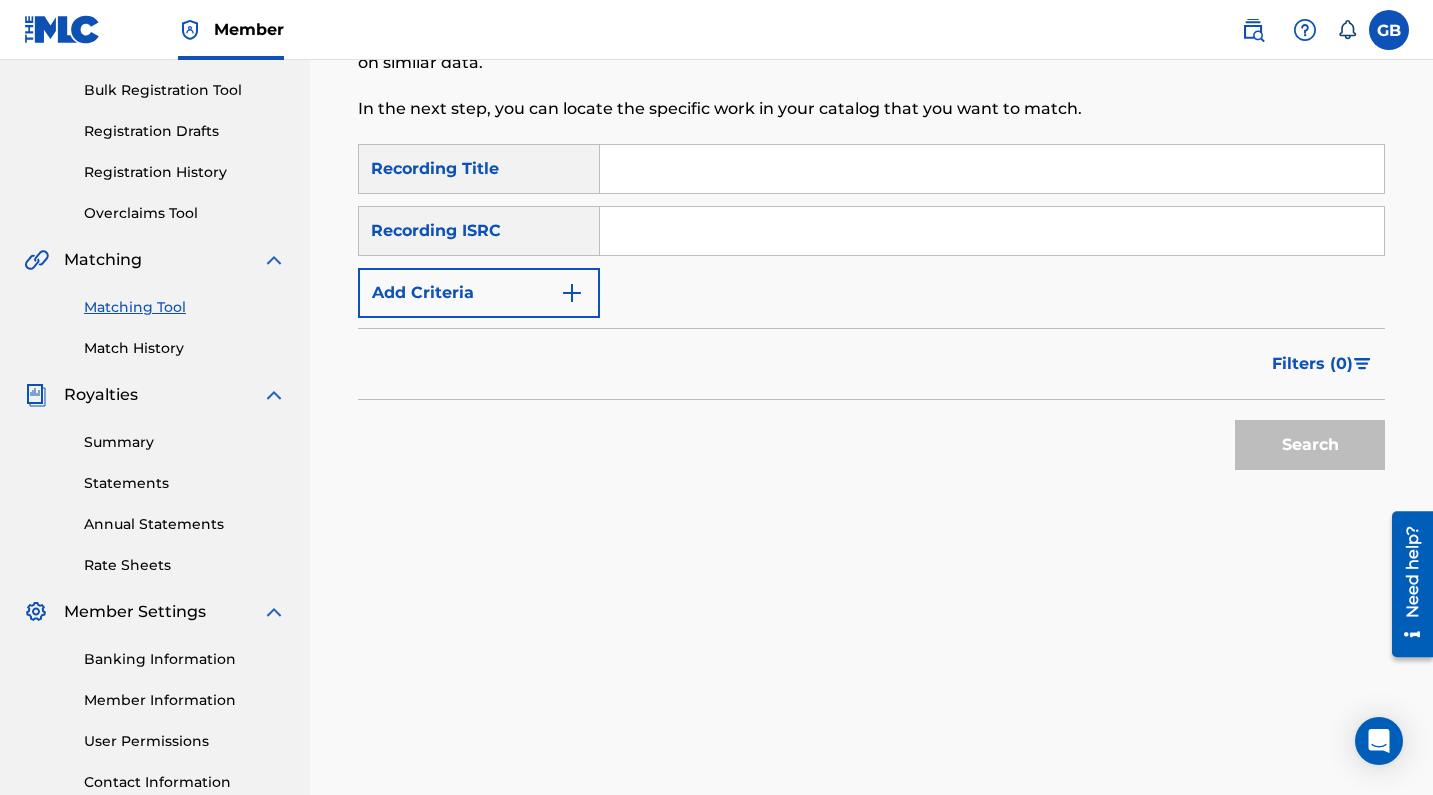 click at bounding box center [992, 231] 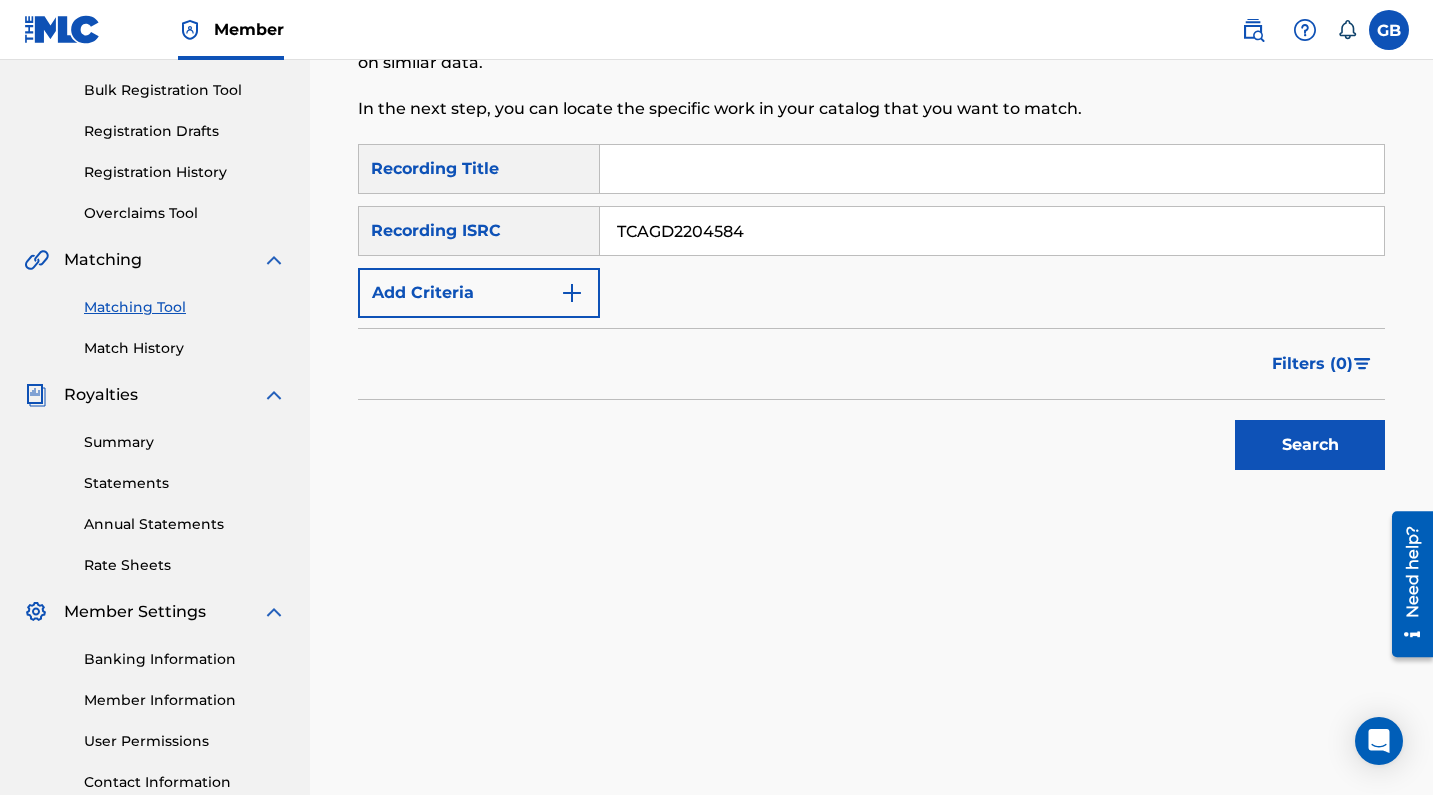 type on "TCAGD2204584" 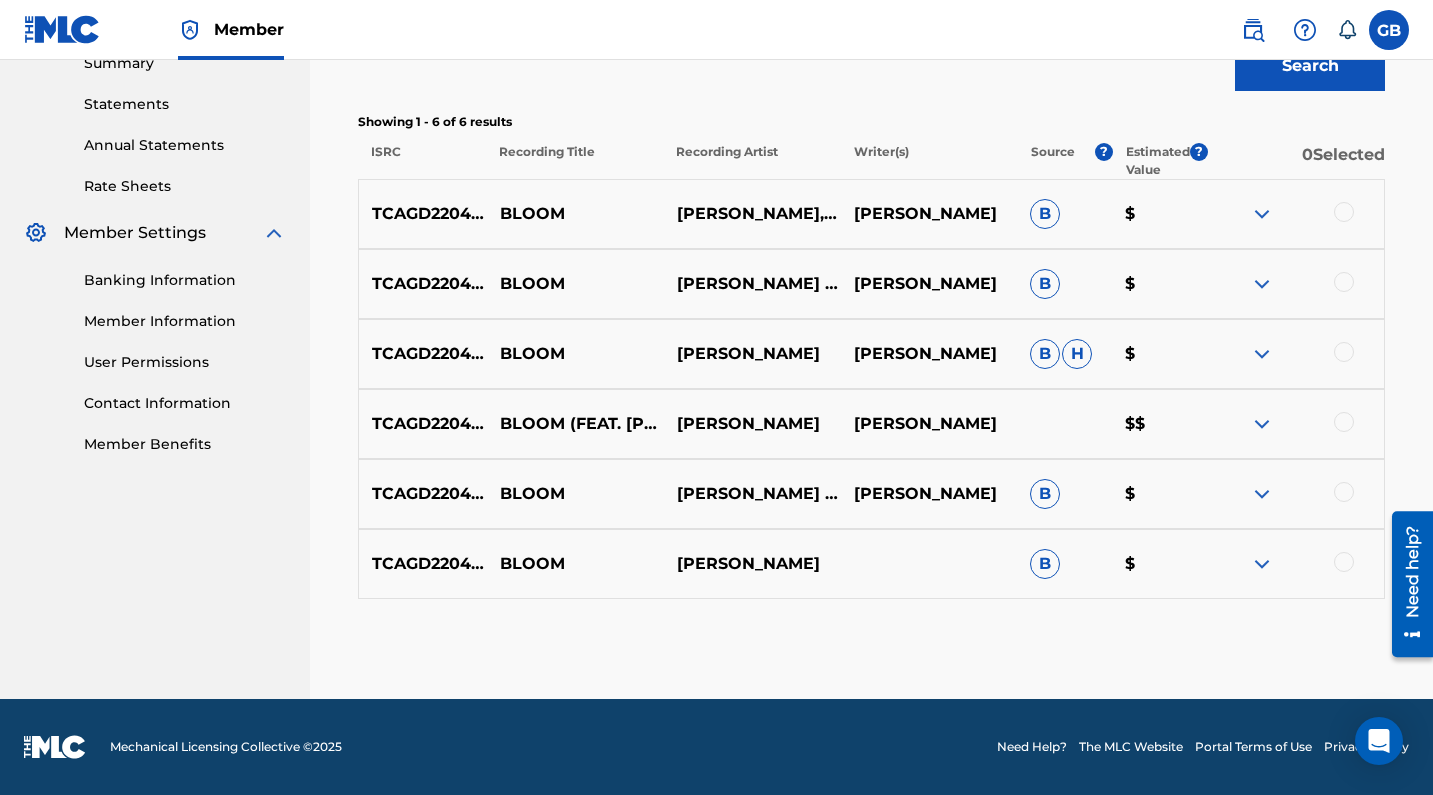 scroll, scrollTop: 665, scrollLeft: 0, axis: vertical 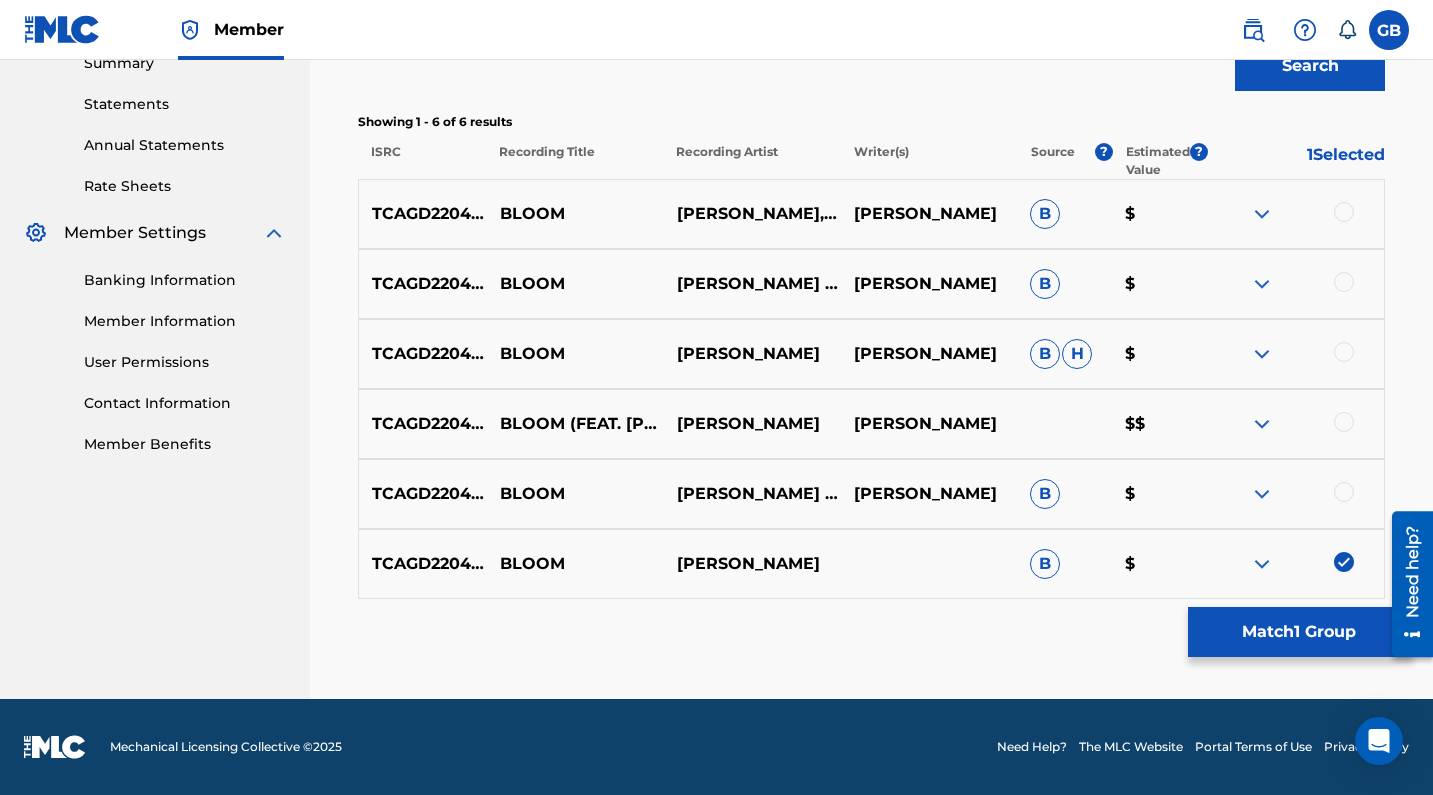 click at bounding box center [1344, 492] 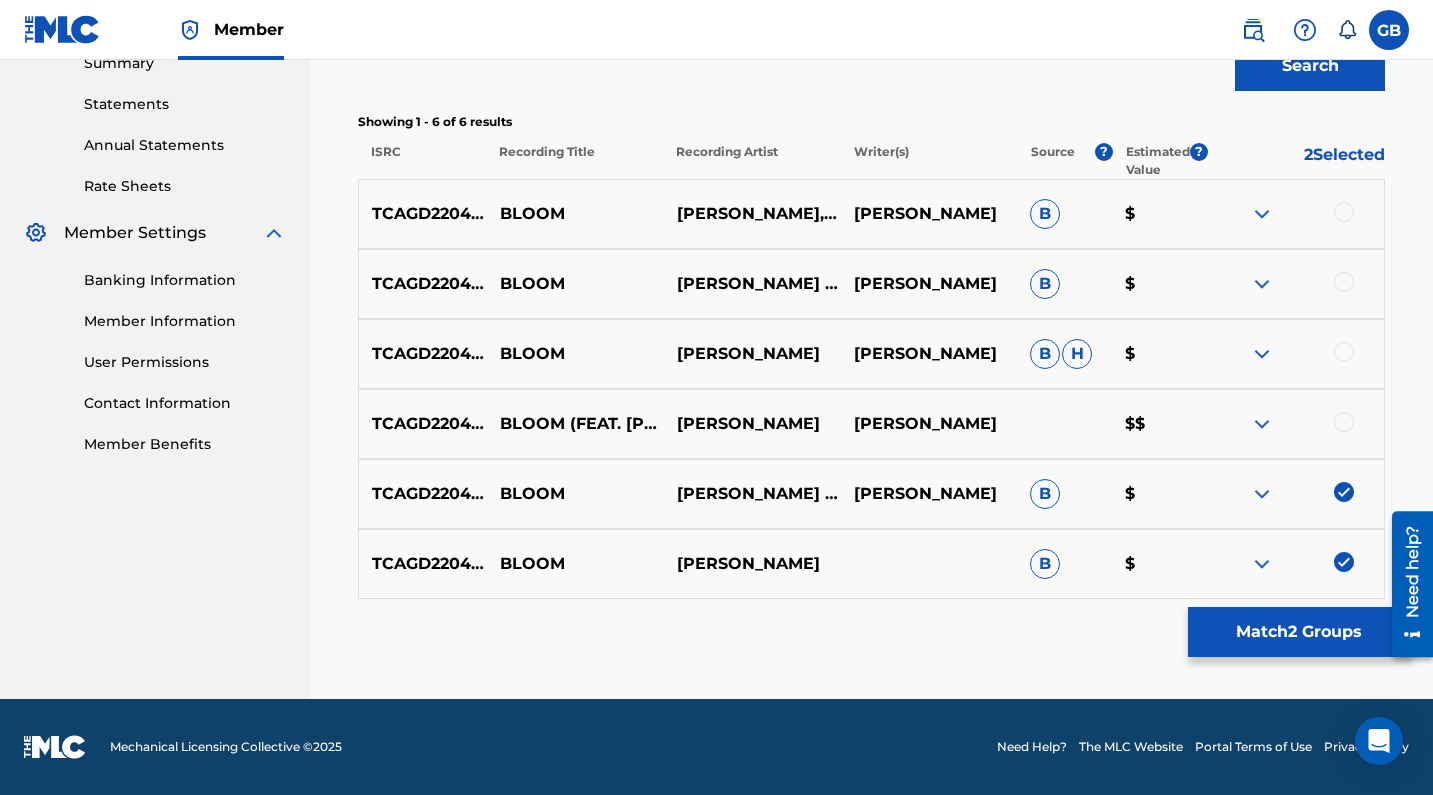 click at bounding box center (1344, 422) 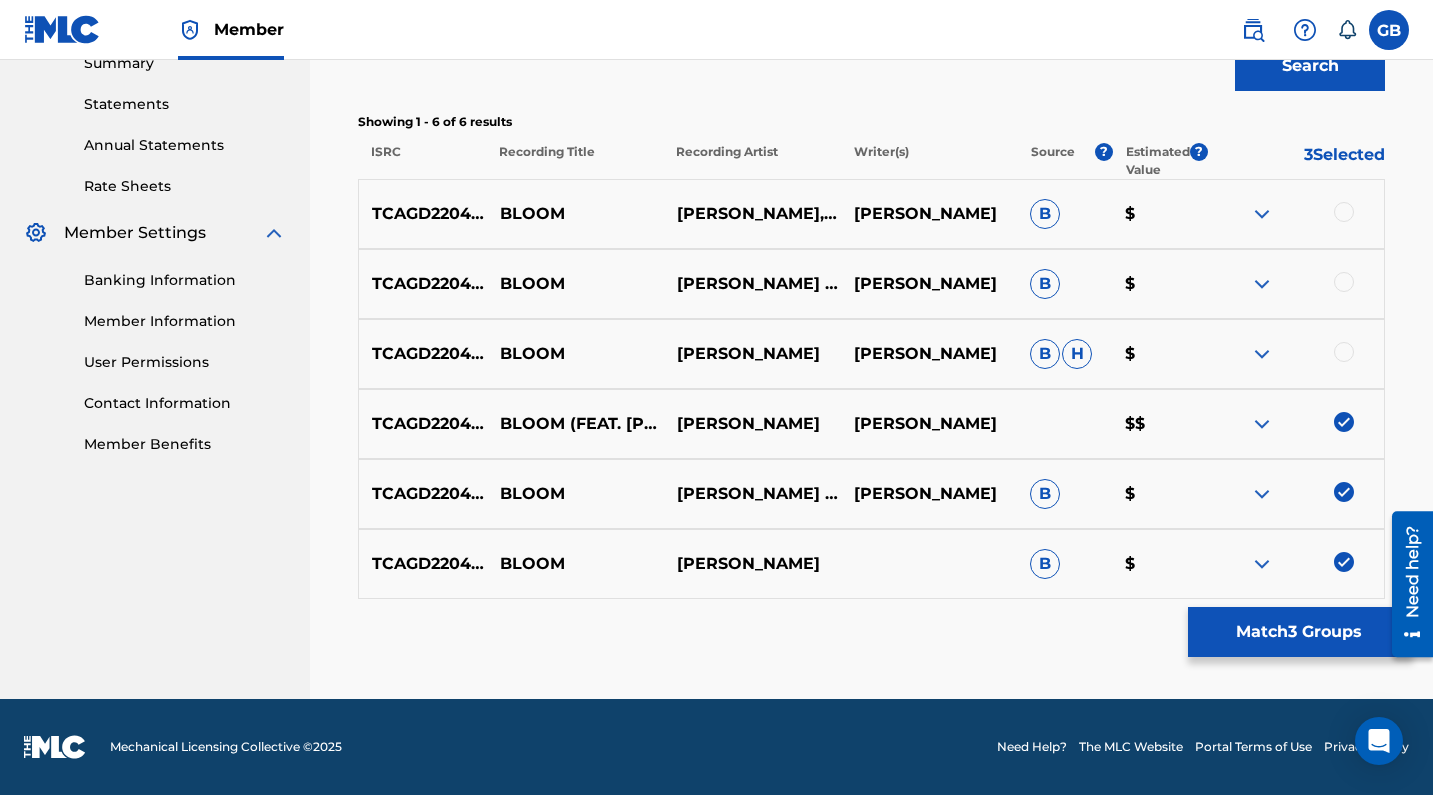 click at bounding box center [1344, 352] 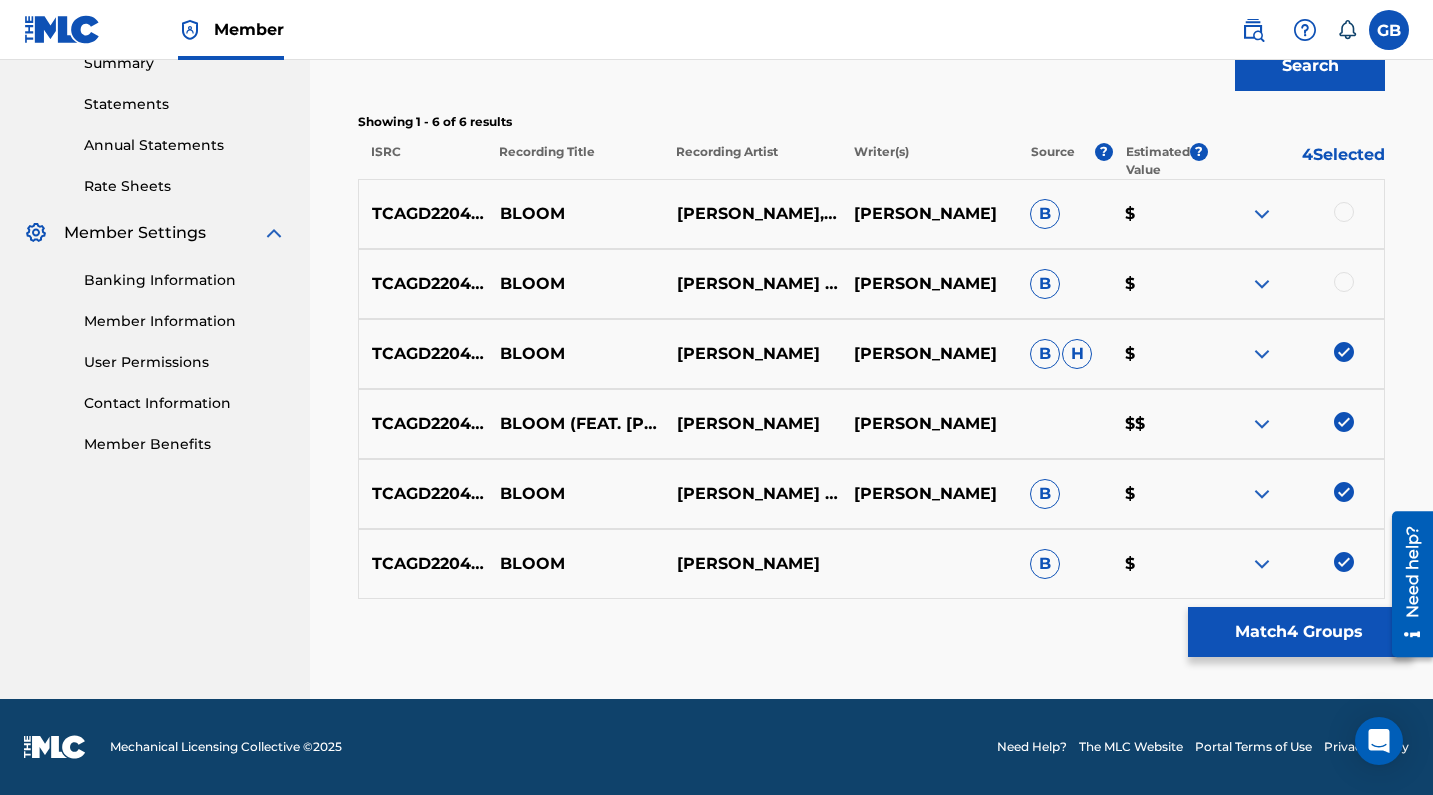 click at bounding box center (1344, 282) 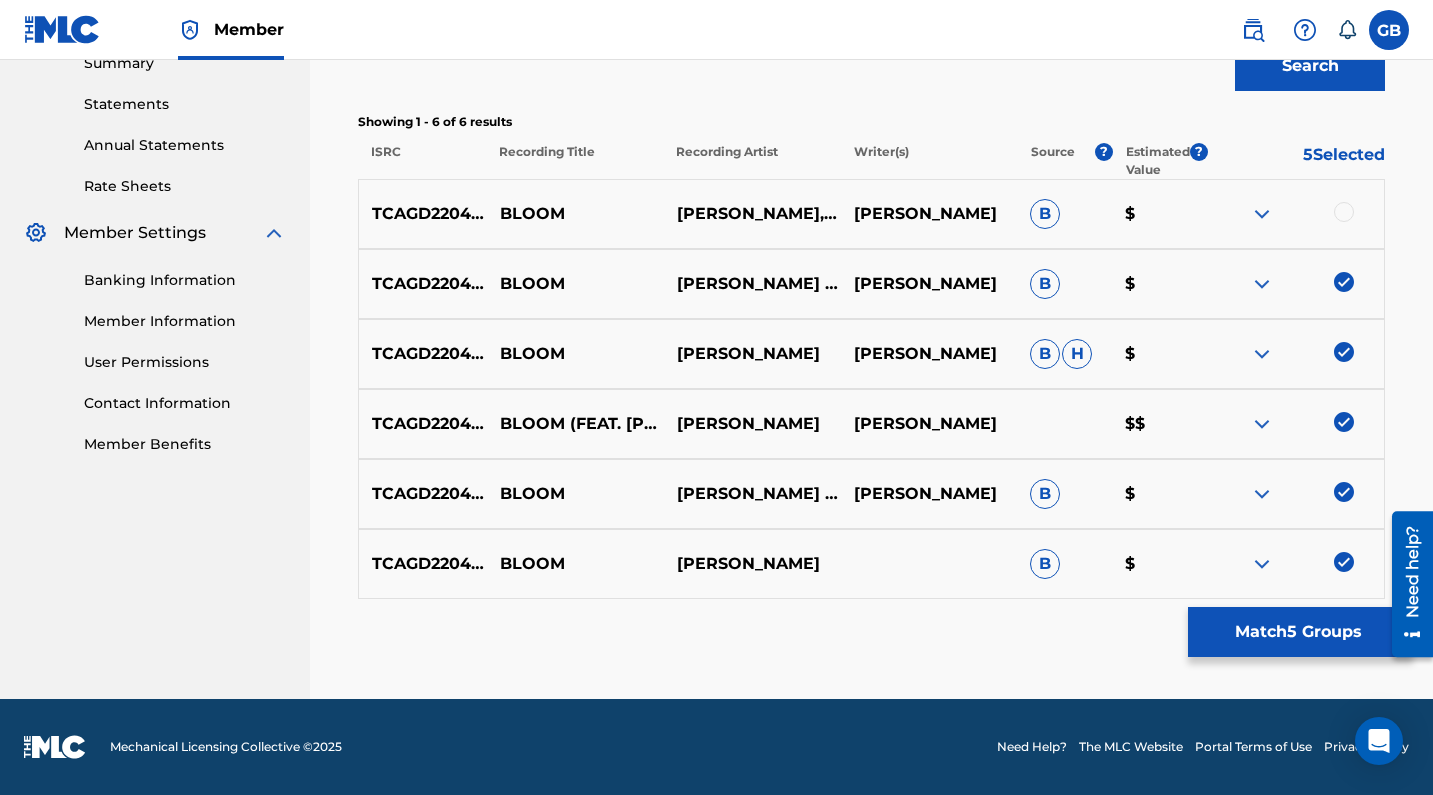 click at bounding box center (1344, 212) 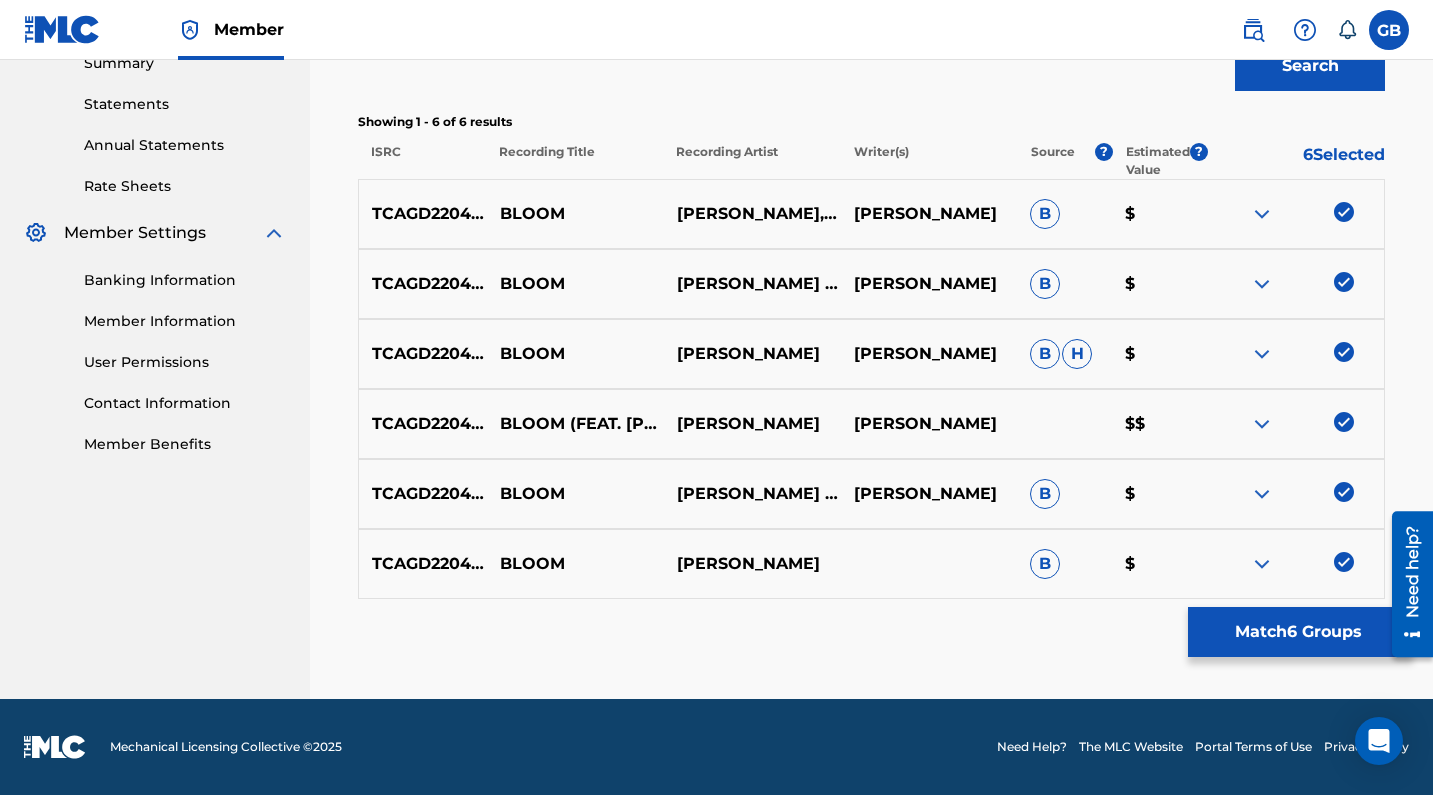 click on "Match  6 Groups" at bounding box center (1298, 632) 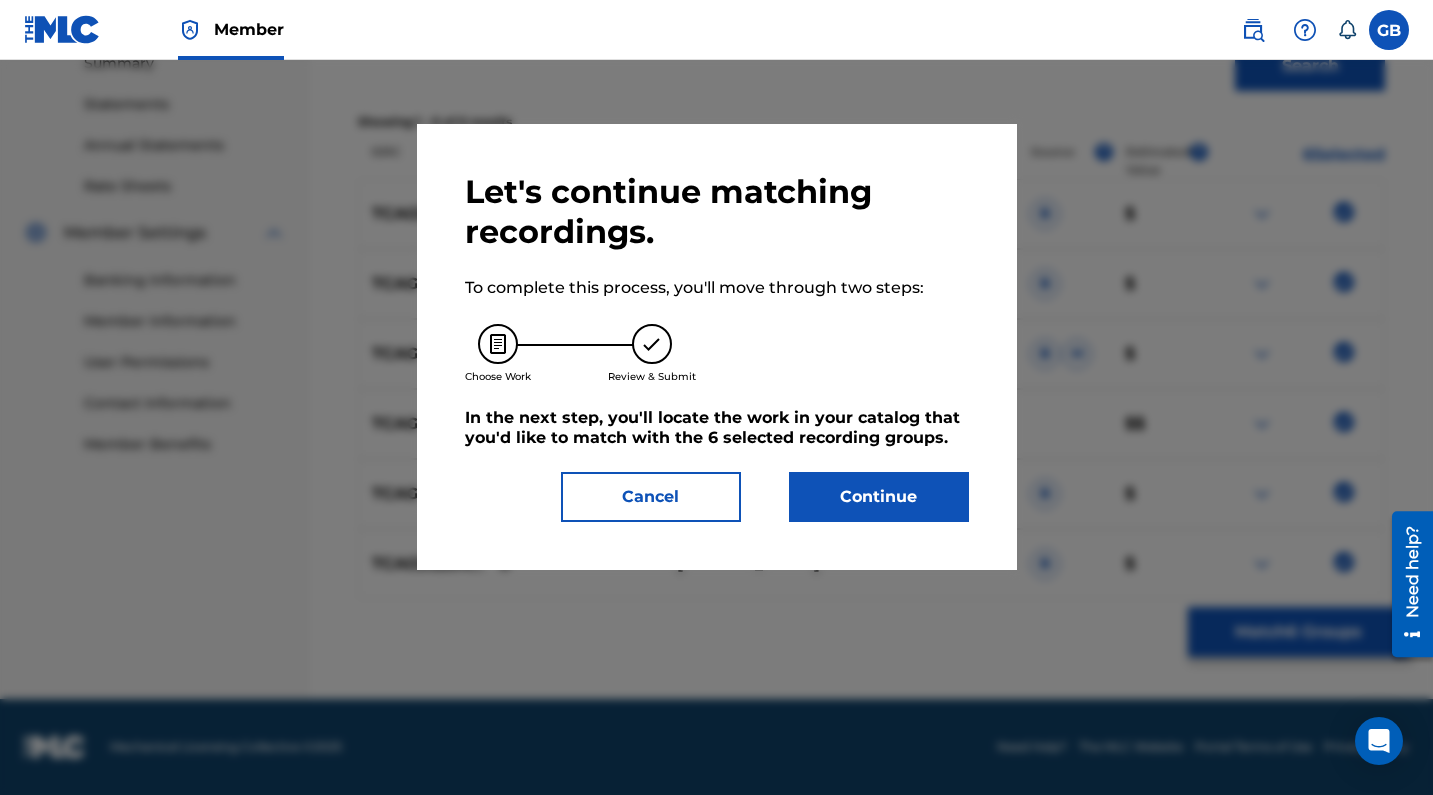click on "Continue" at bounding box center [879, 497] 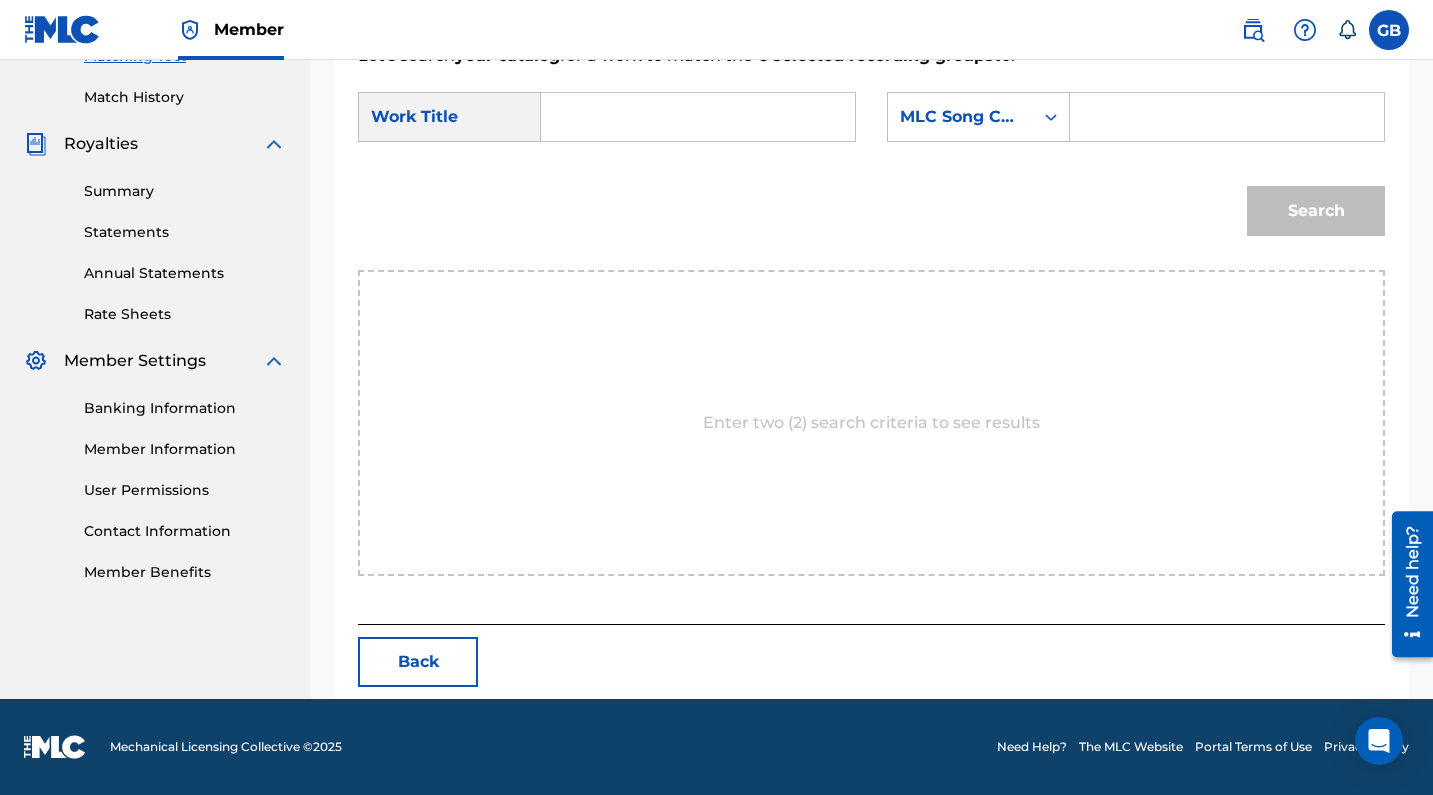 scroll, scrollTop: 445, scrollLeft: 0, axis: vertical 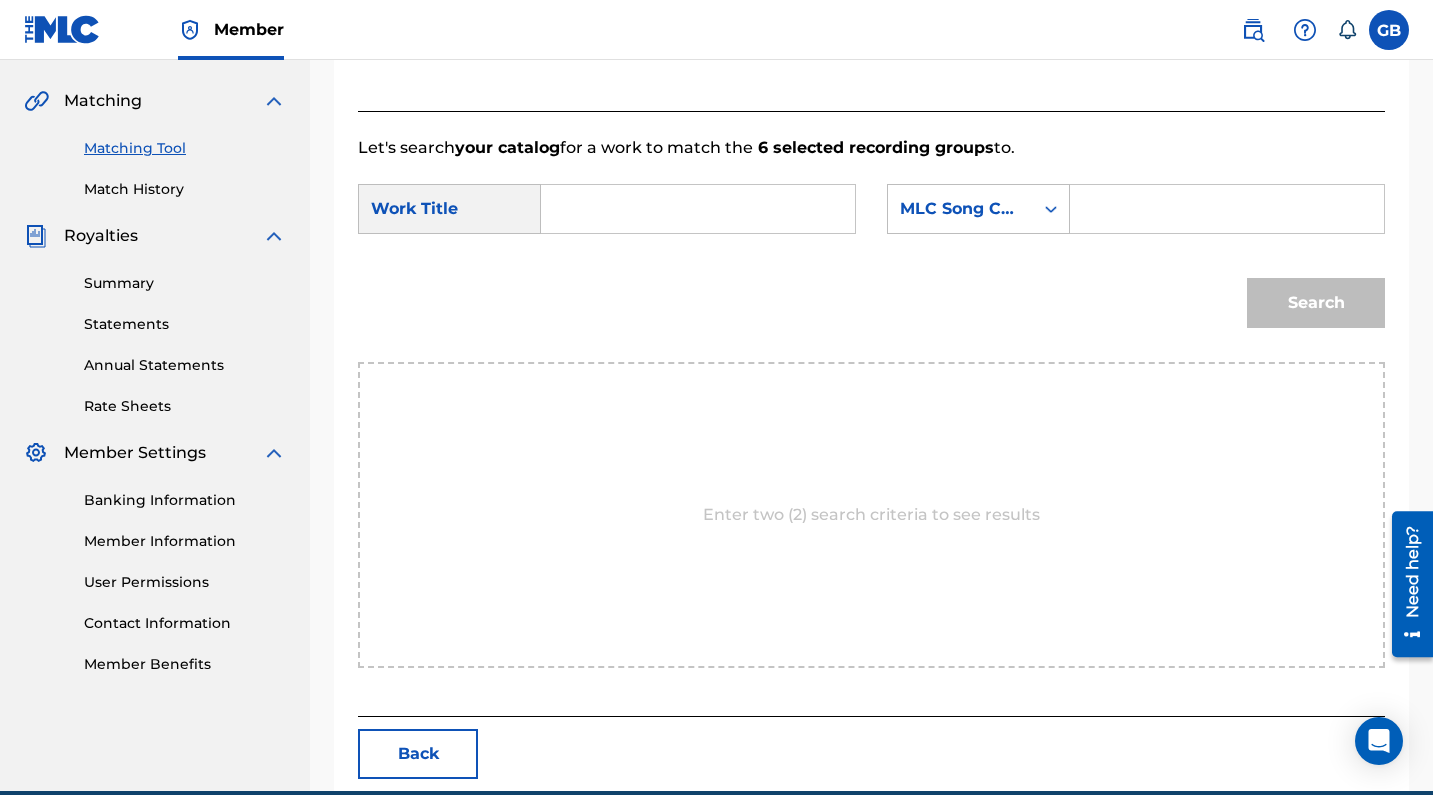 click at bounding box center (698, 209) 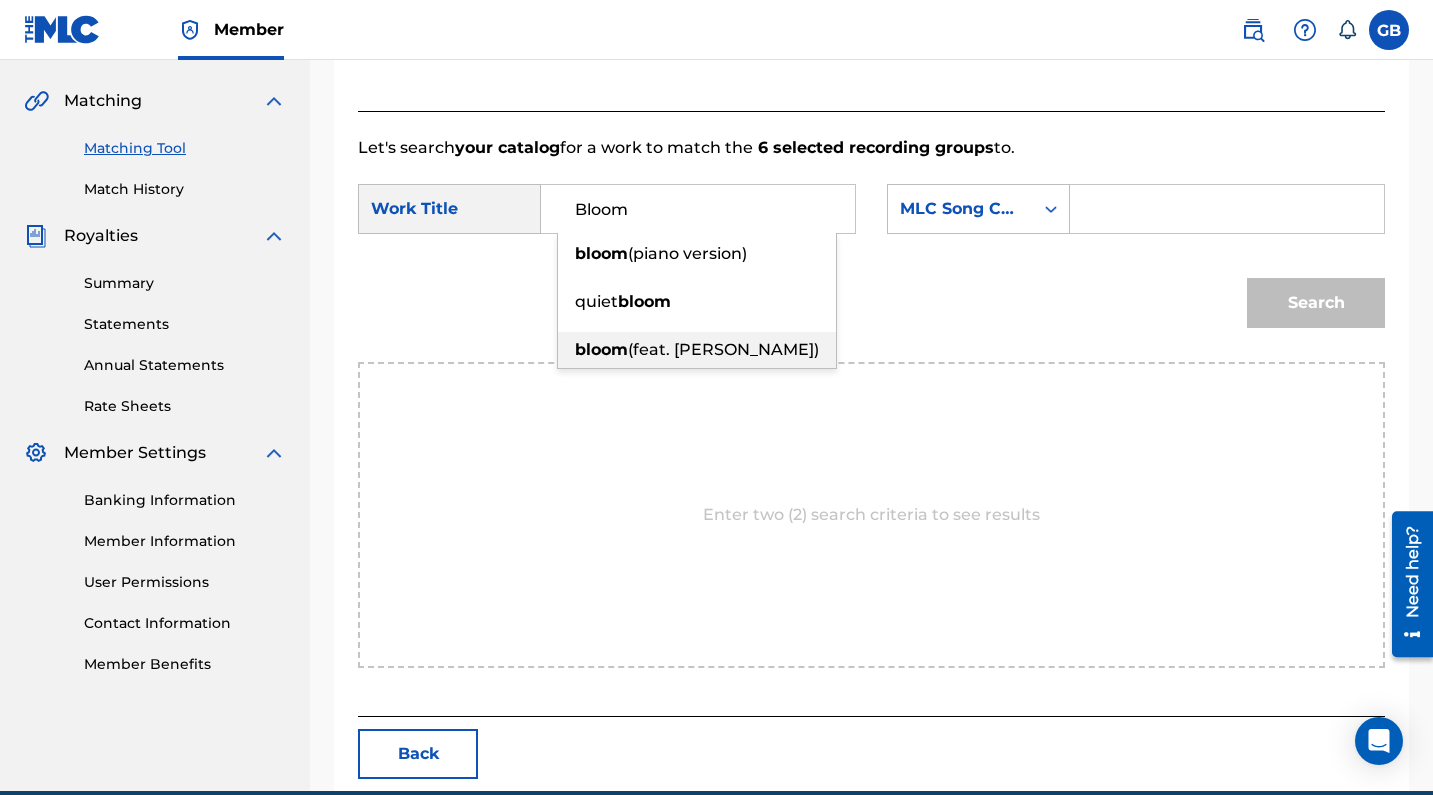 click on "(feat. [PERSON_NAME])" at bounding box center (723, 349) 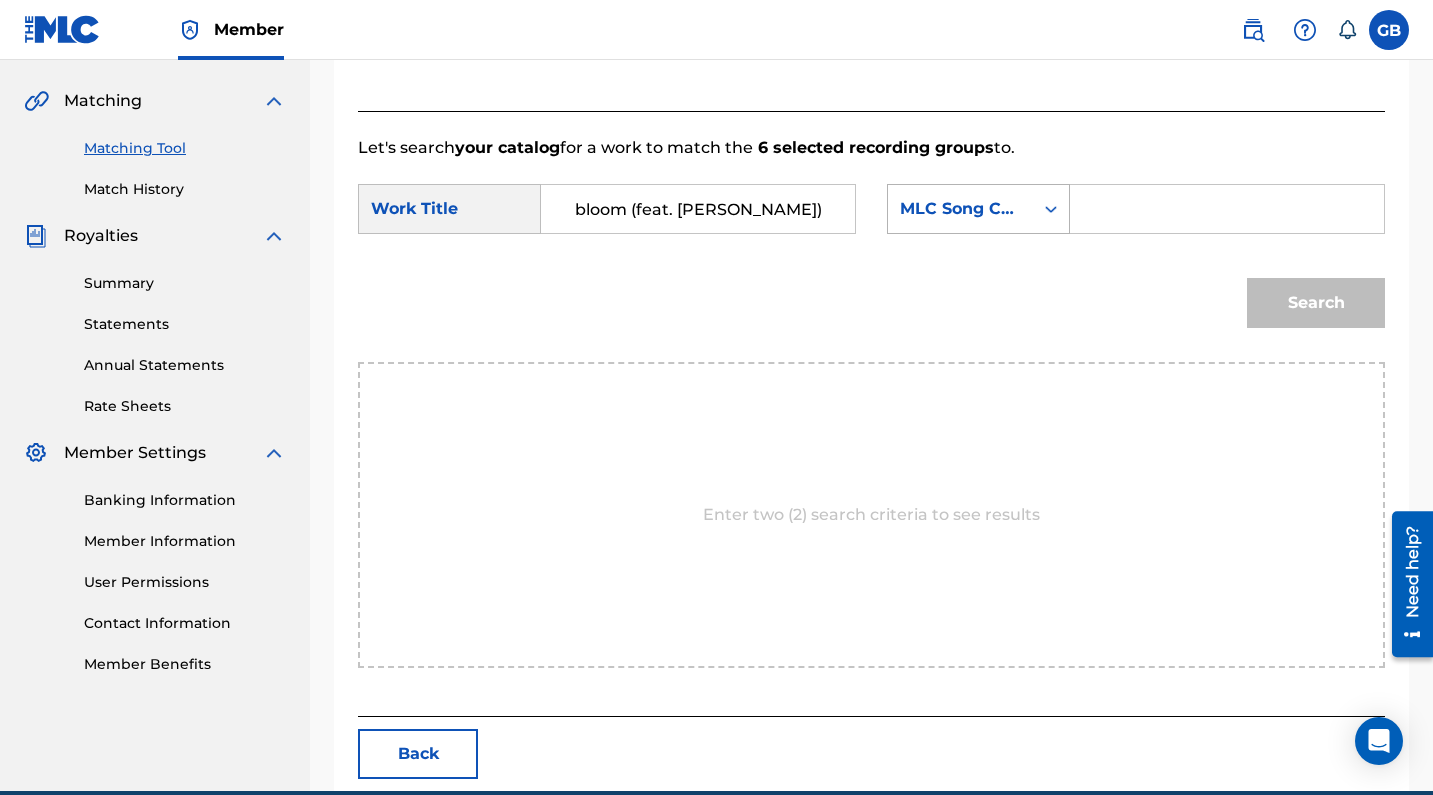 click on "MLC Song Code" at bounding box center (960, 209) 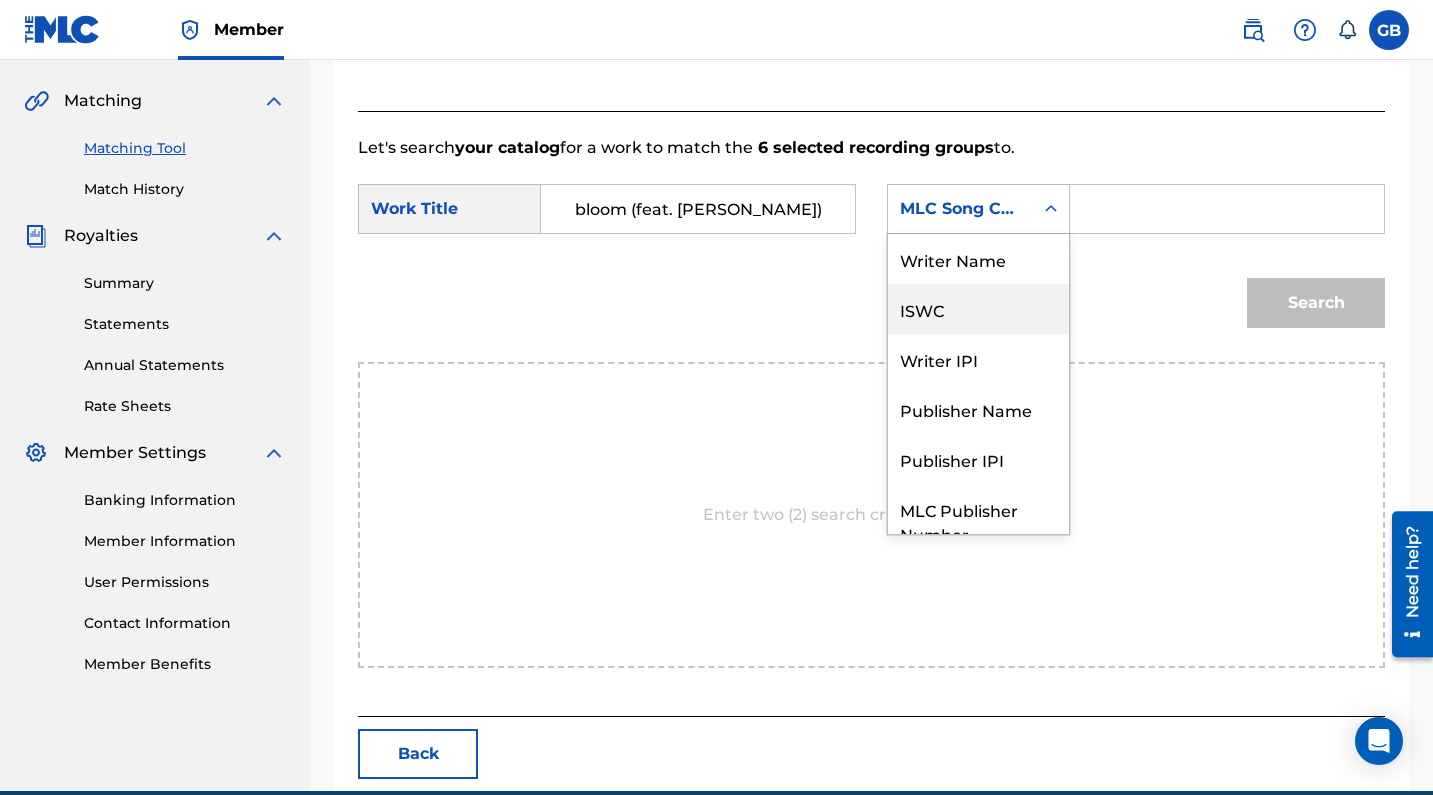 scroll, scrollTop: 0, scrollLeft: 0, axis: both 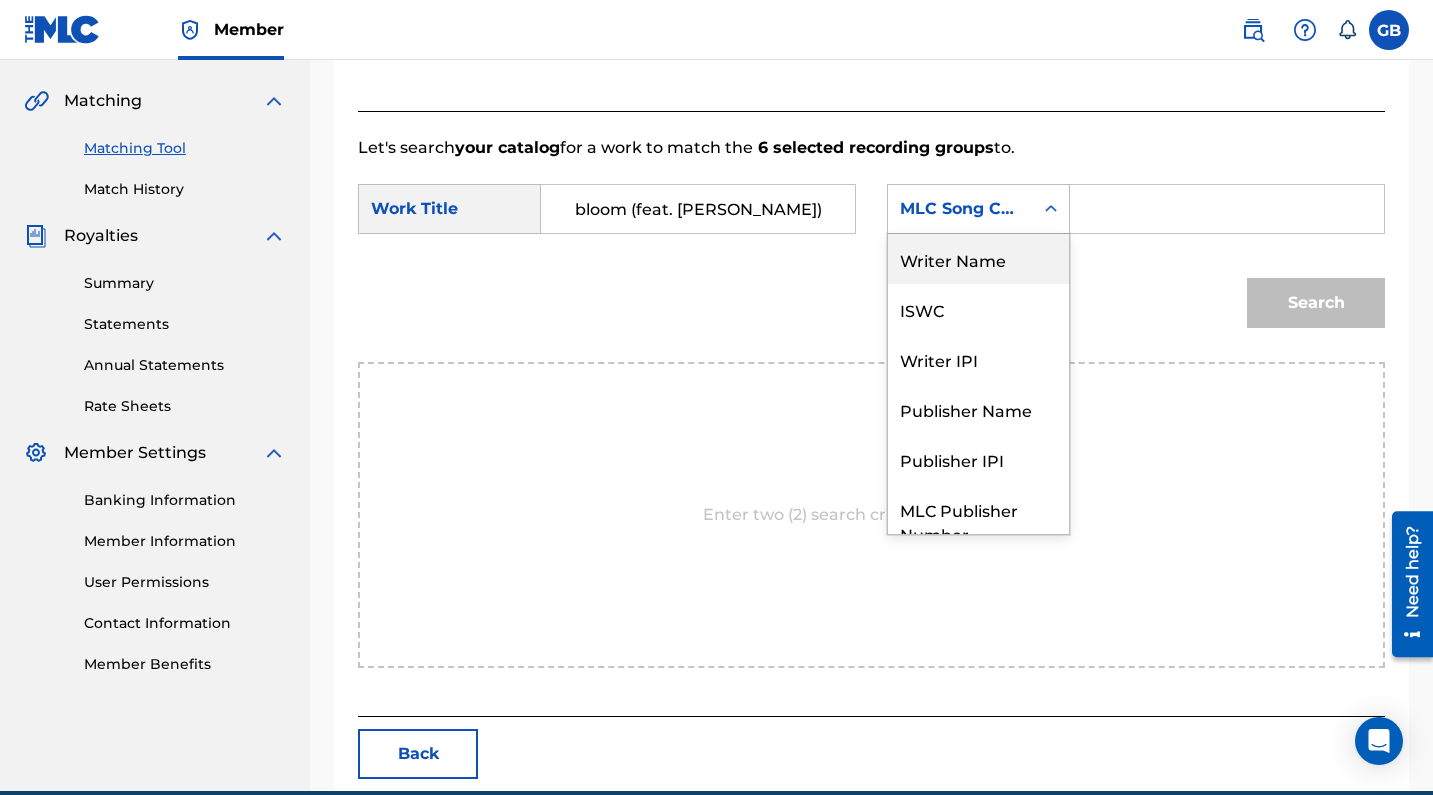 click on "Writer Name" at bounding box center [978, 259] 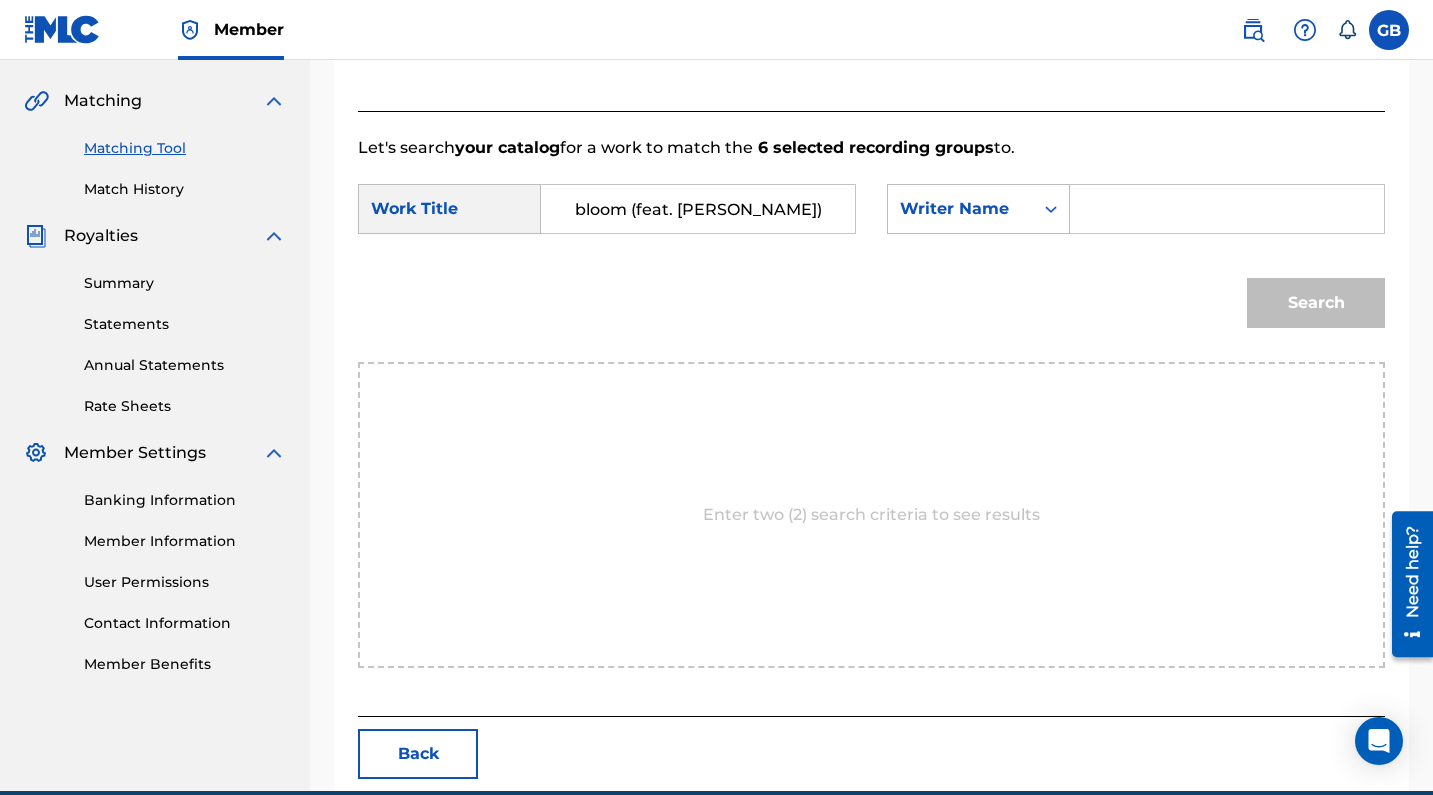 click at bounding box center [1227, 209] 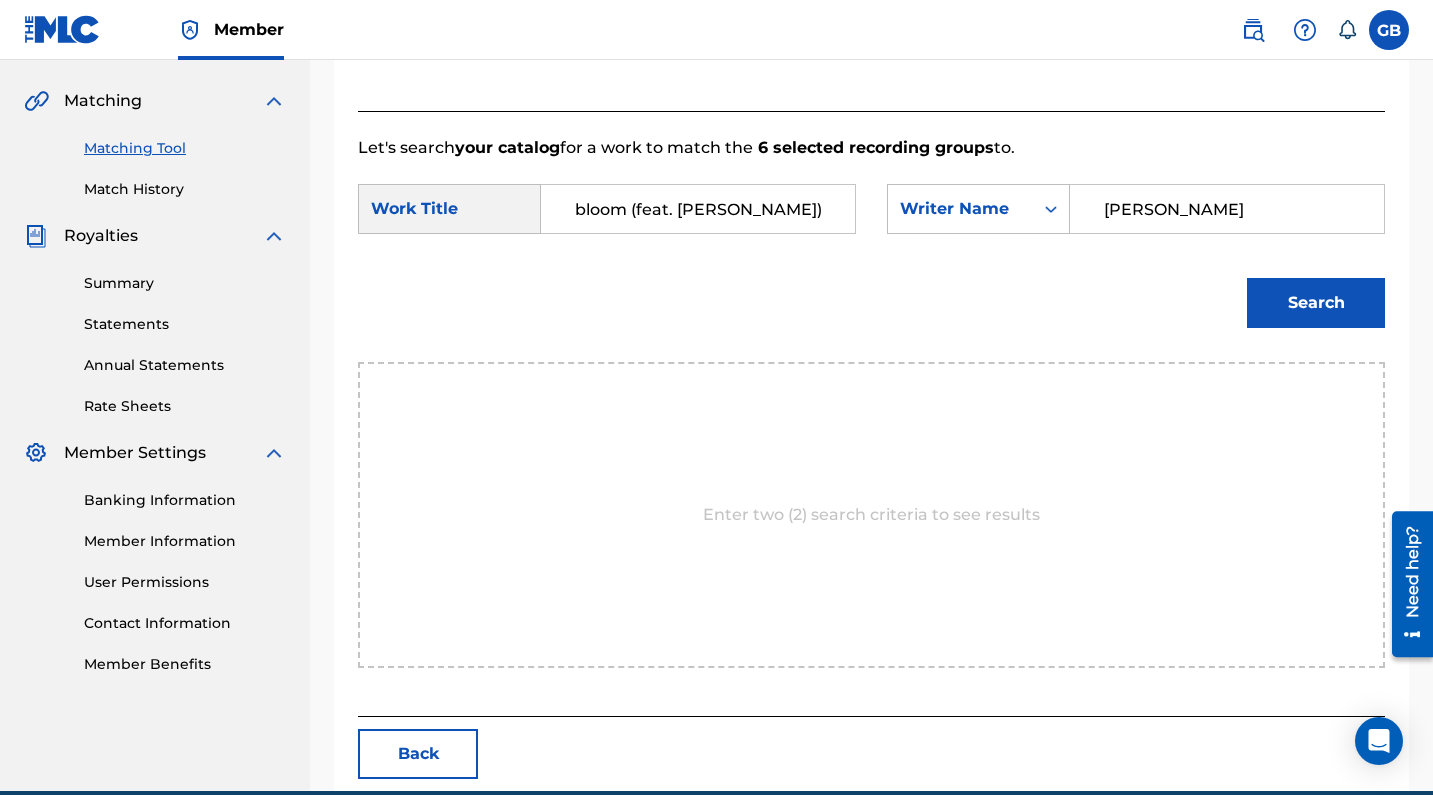 type on "[PERSON_NAME]" 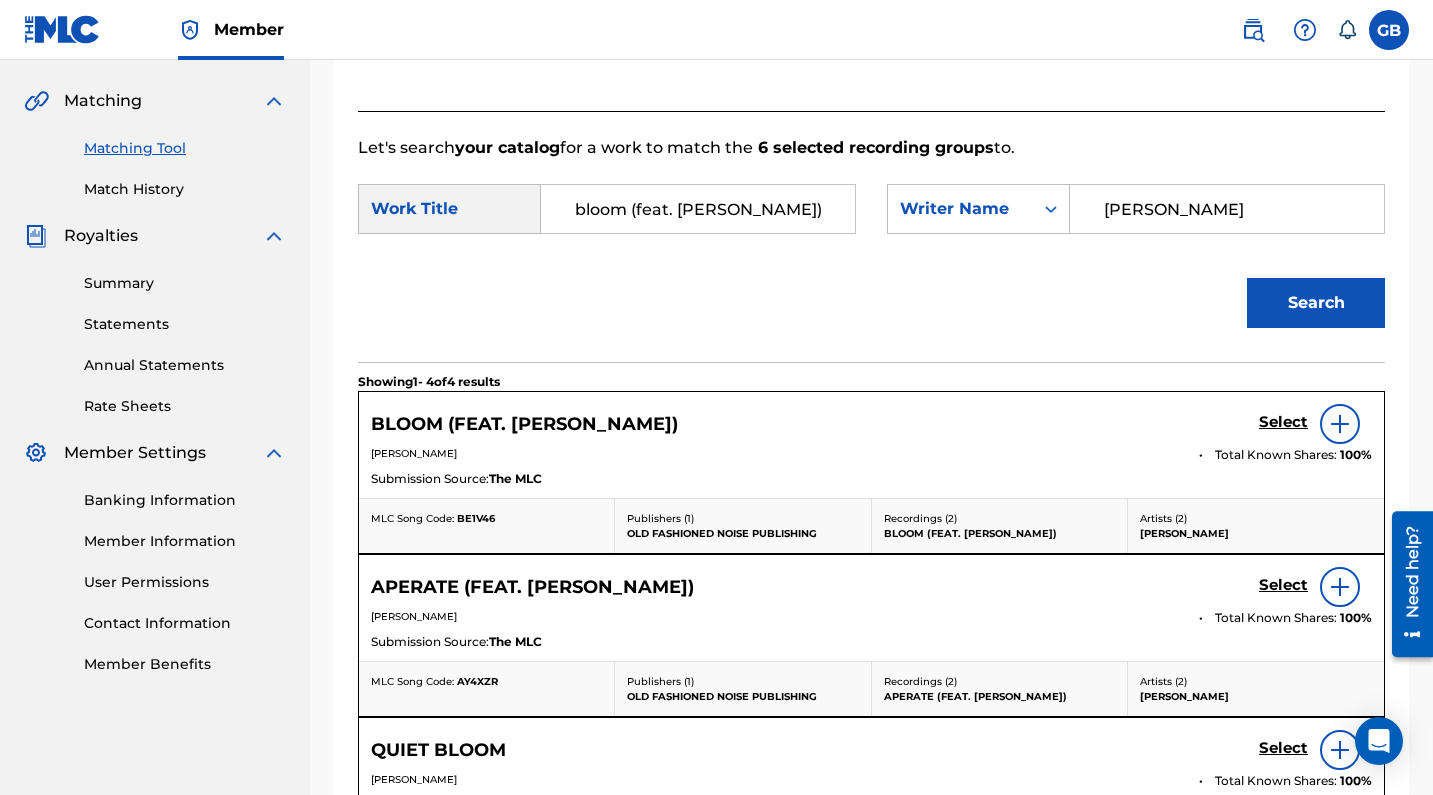 click on "Select" at bounding box center (1283, 422) 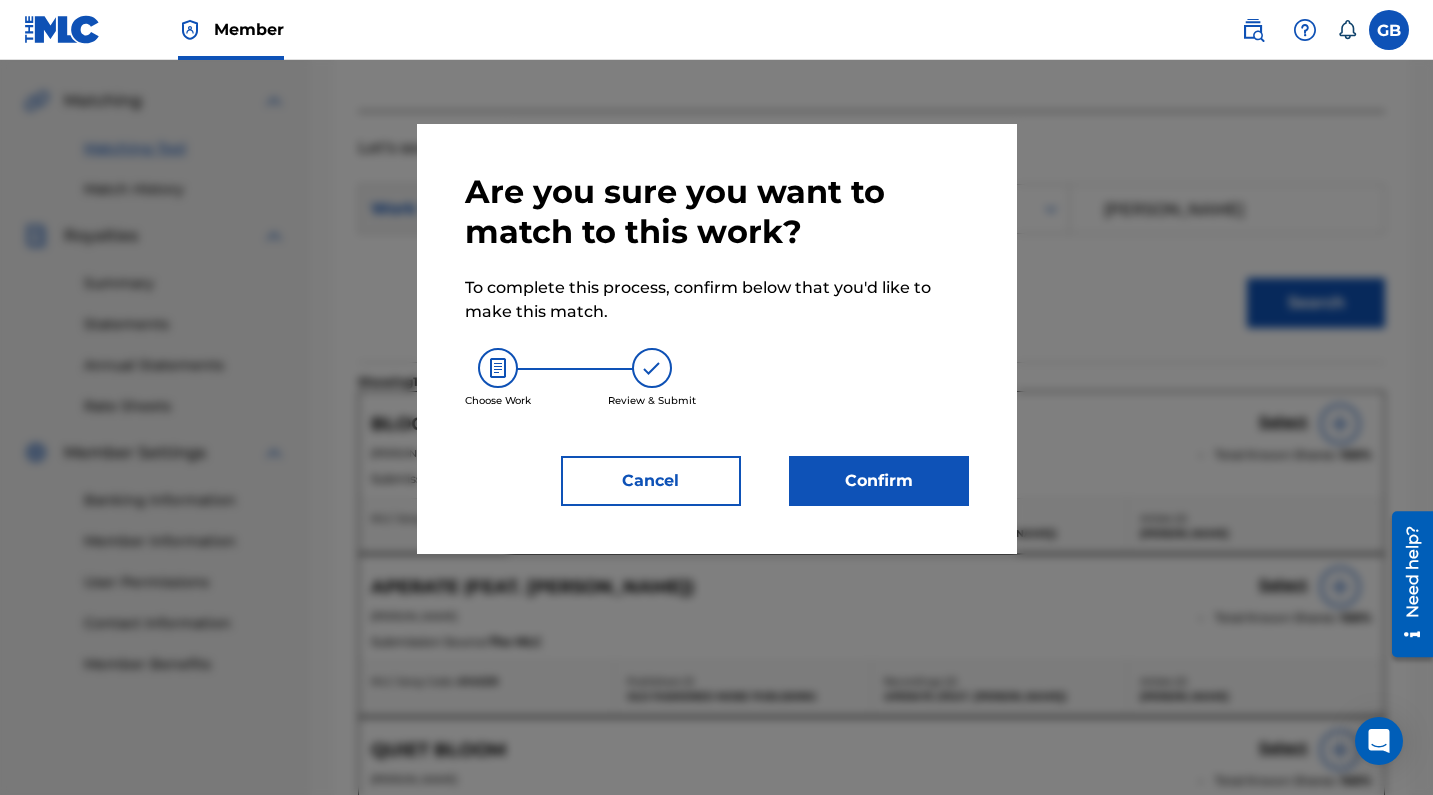 click on "Confirm" at bounding box center [879, 481] 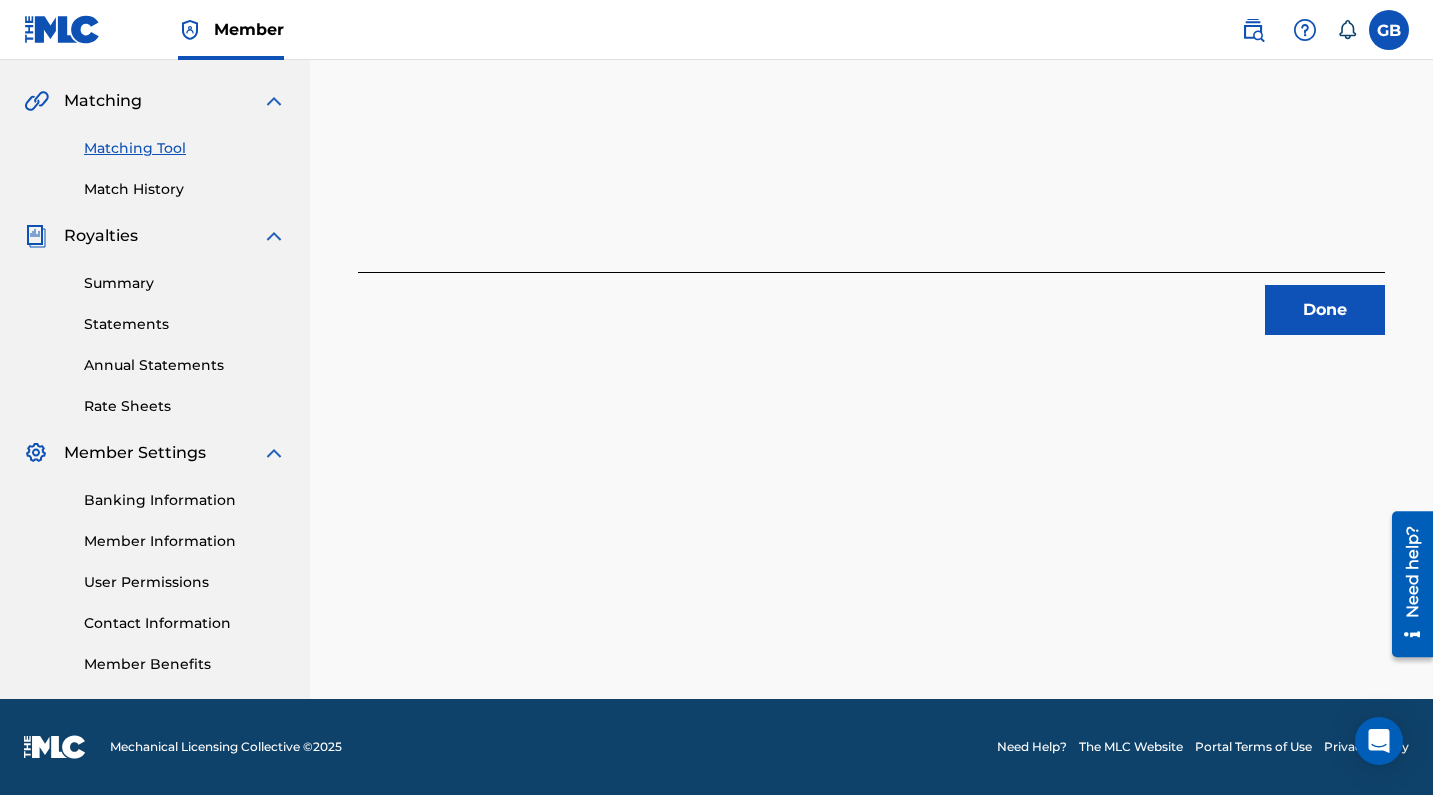 click on "Done" at bounding box center [1325, 310] 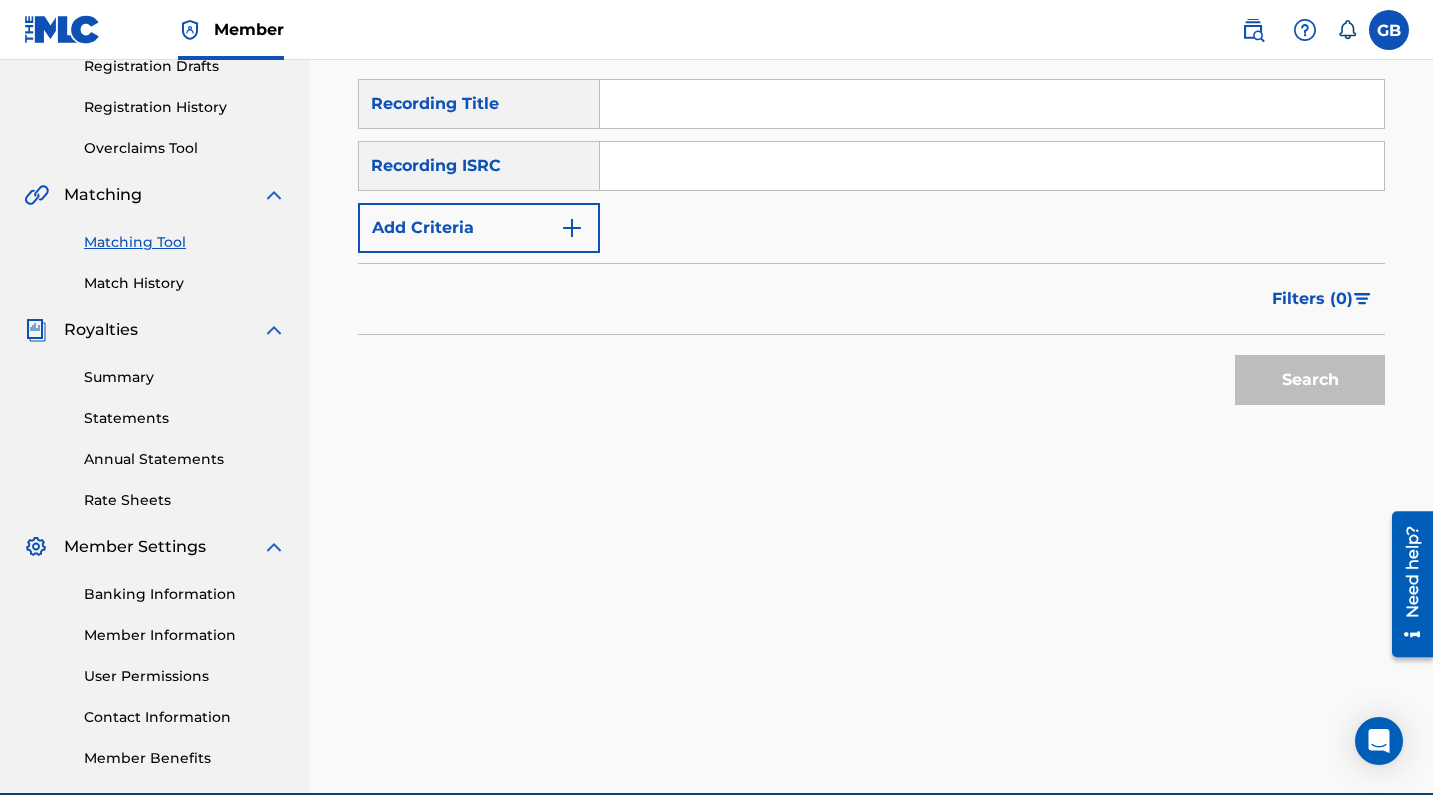scroll, scrollTop: 350, scrollLeft: 0, axis: vertical 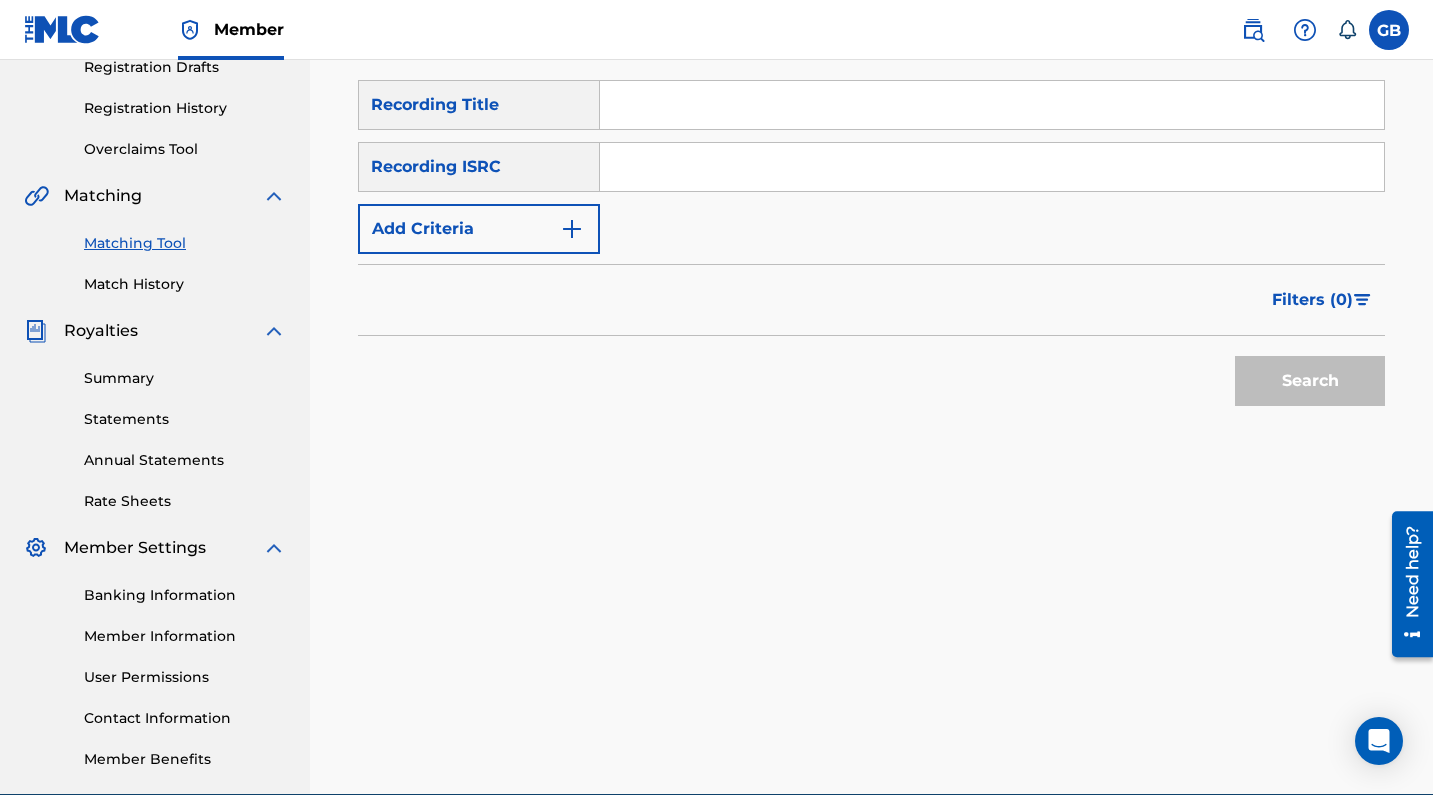 click at bounding box center [992, 167] 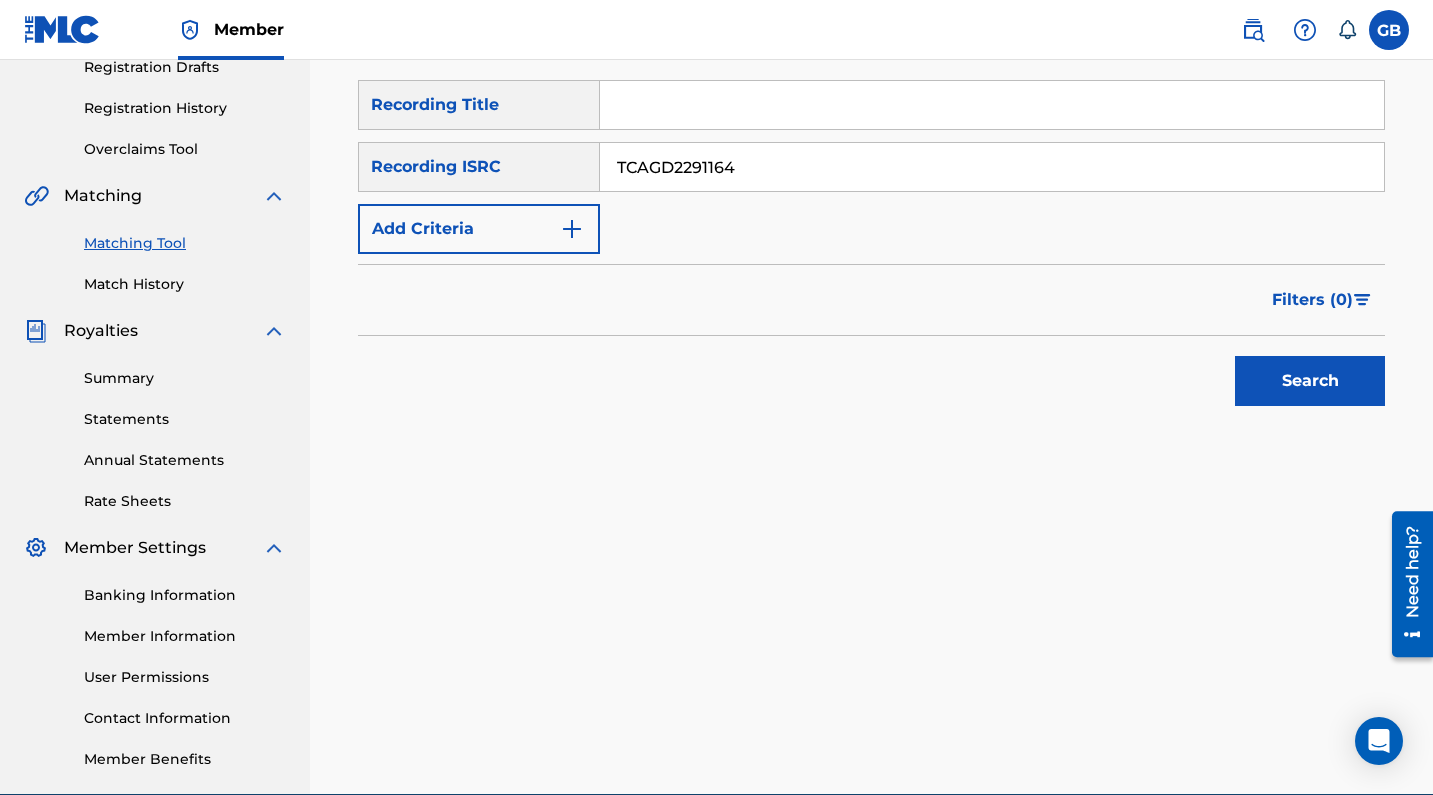 type on "TCAGD2291164" 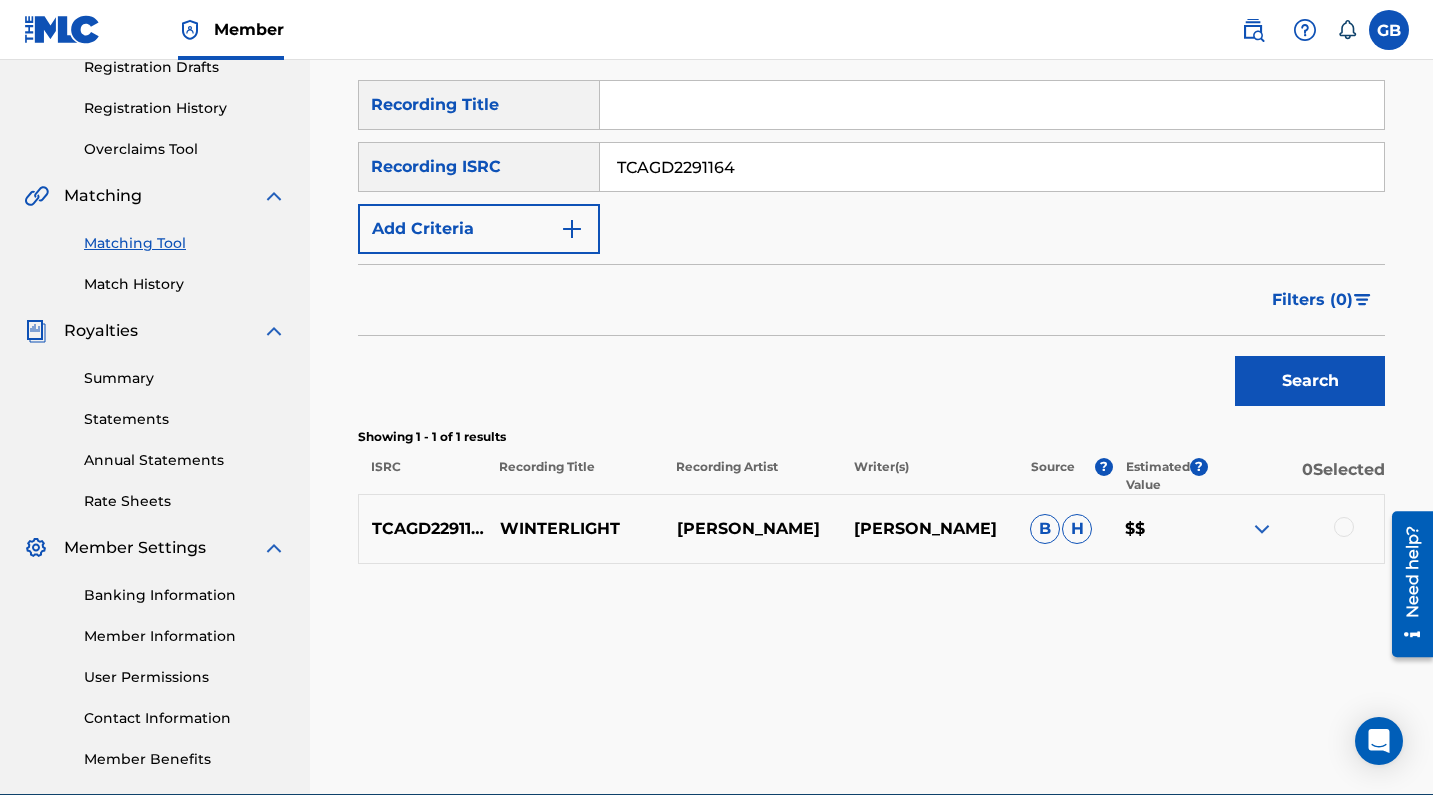 click at bounding box center [1344, 527] 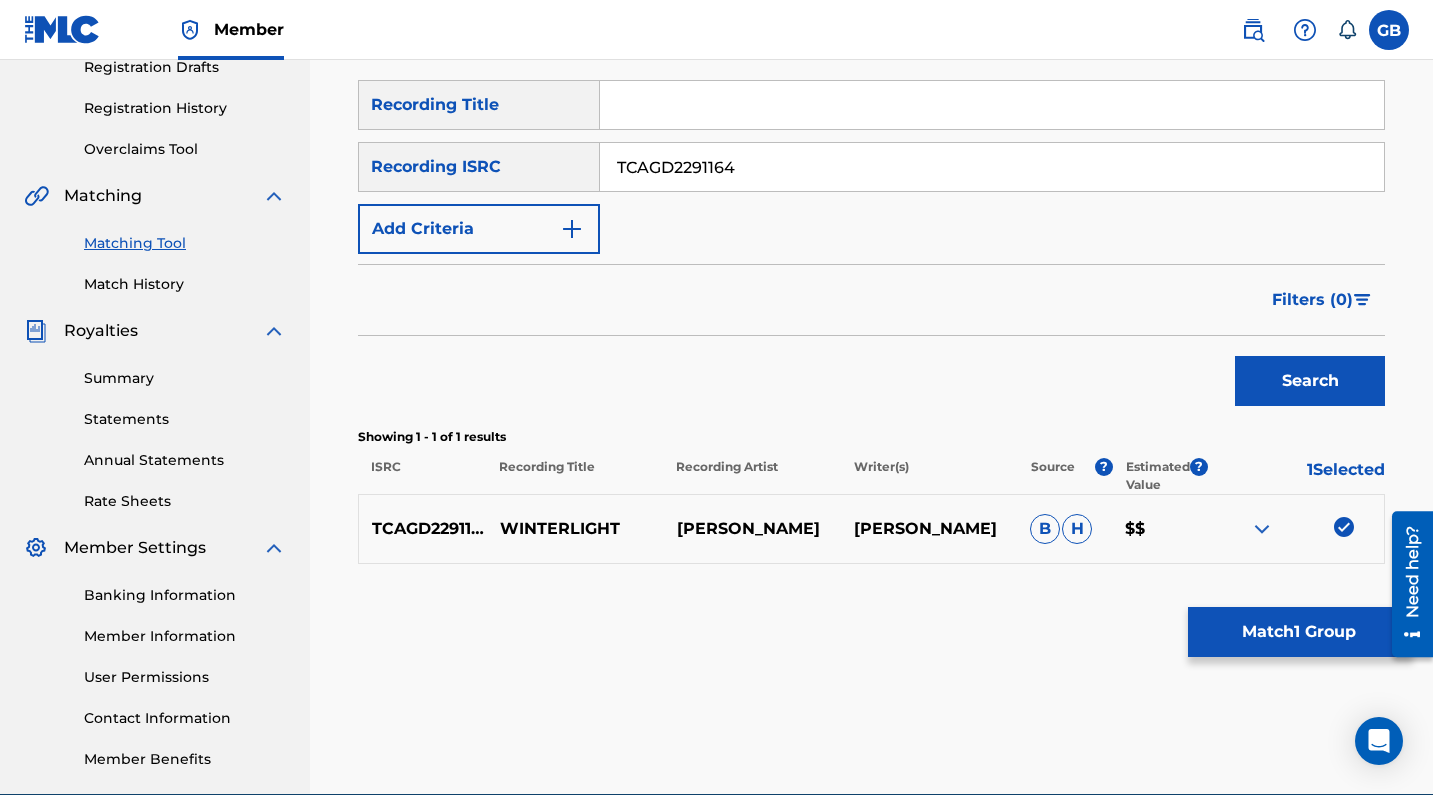 click on "Match  1 Group" at bounding box center (1298, 632) 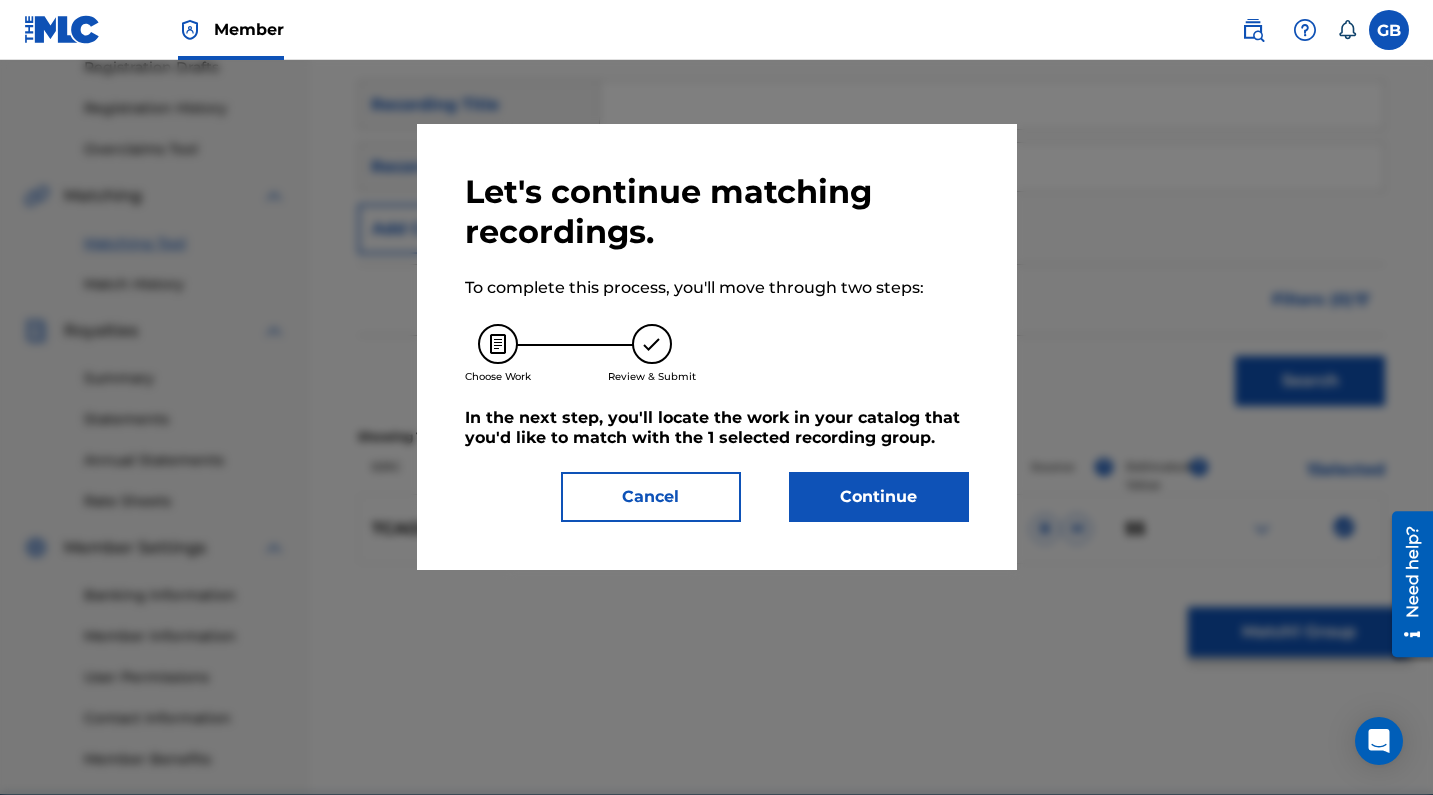 click on "Continue" at bounding box center [879, 497] 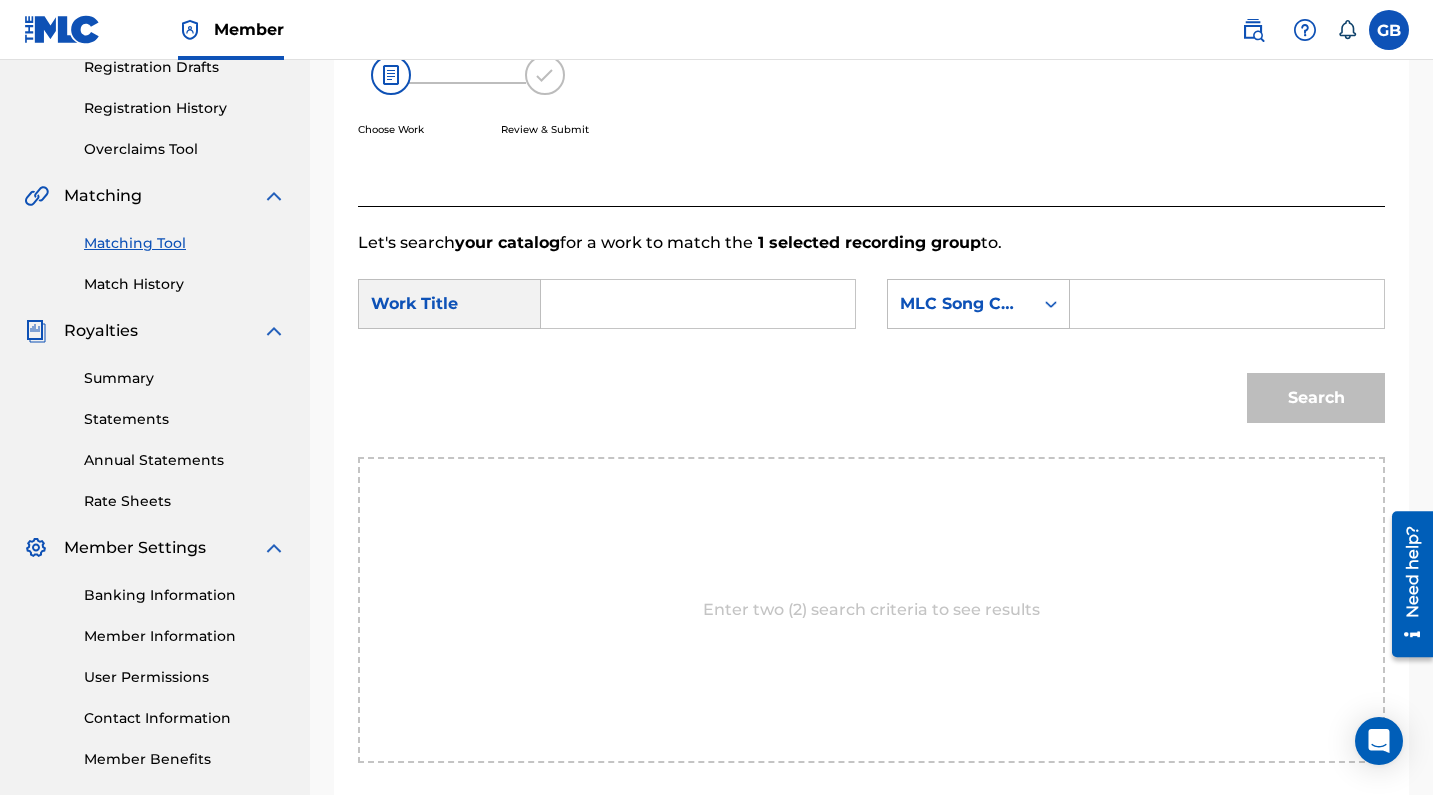 click at bounding box center [698, 304] 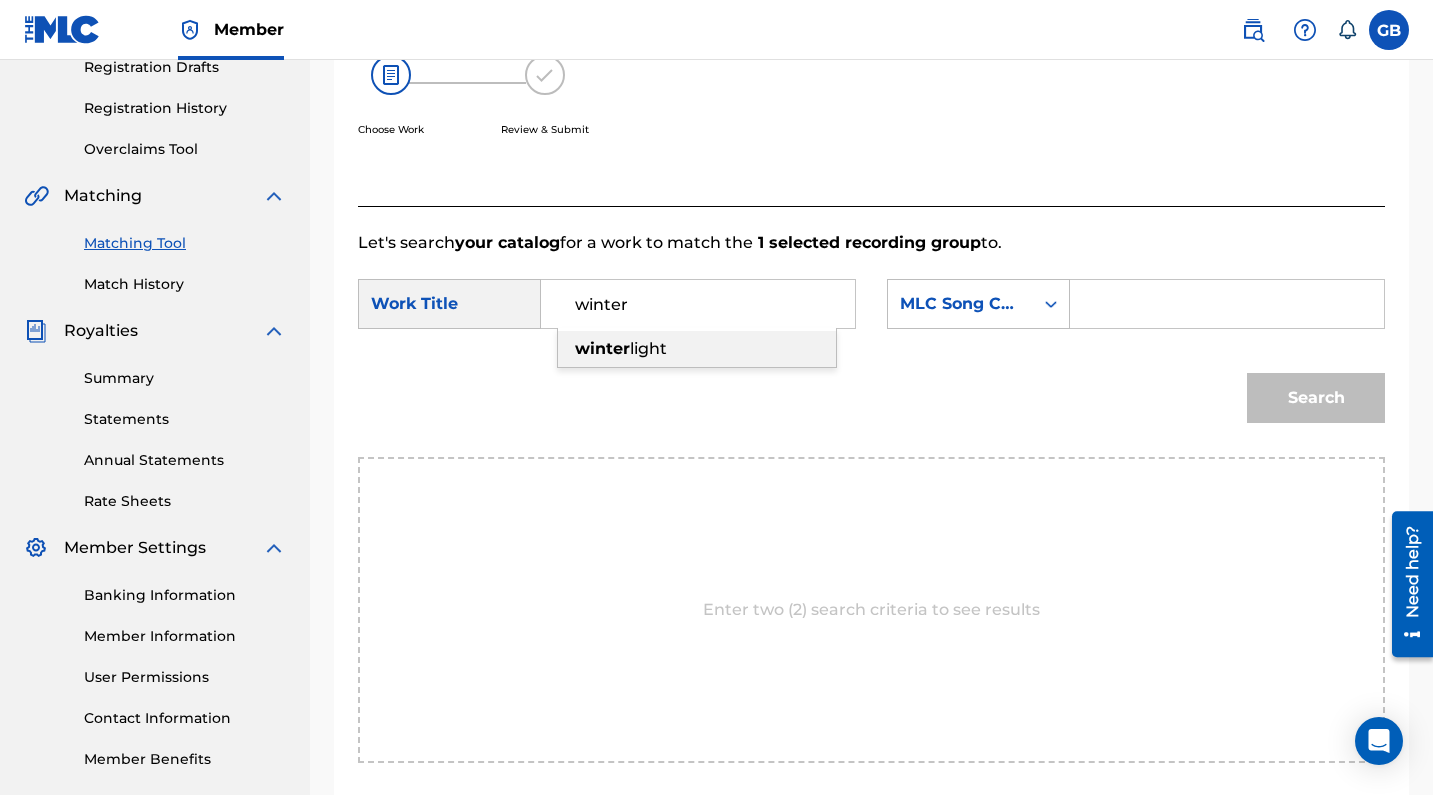 click on "winter light" at bounding box center (697, 349) 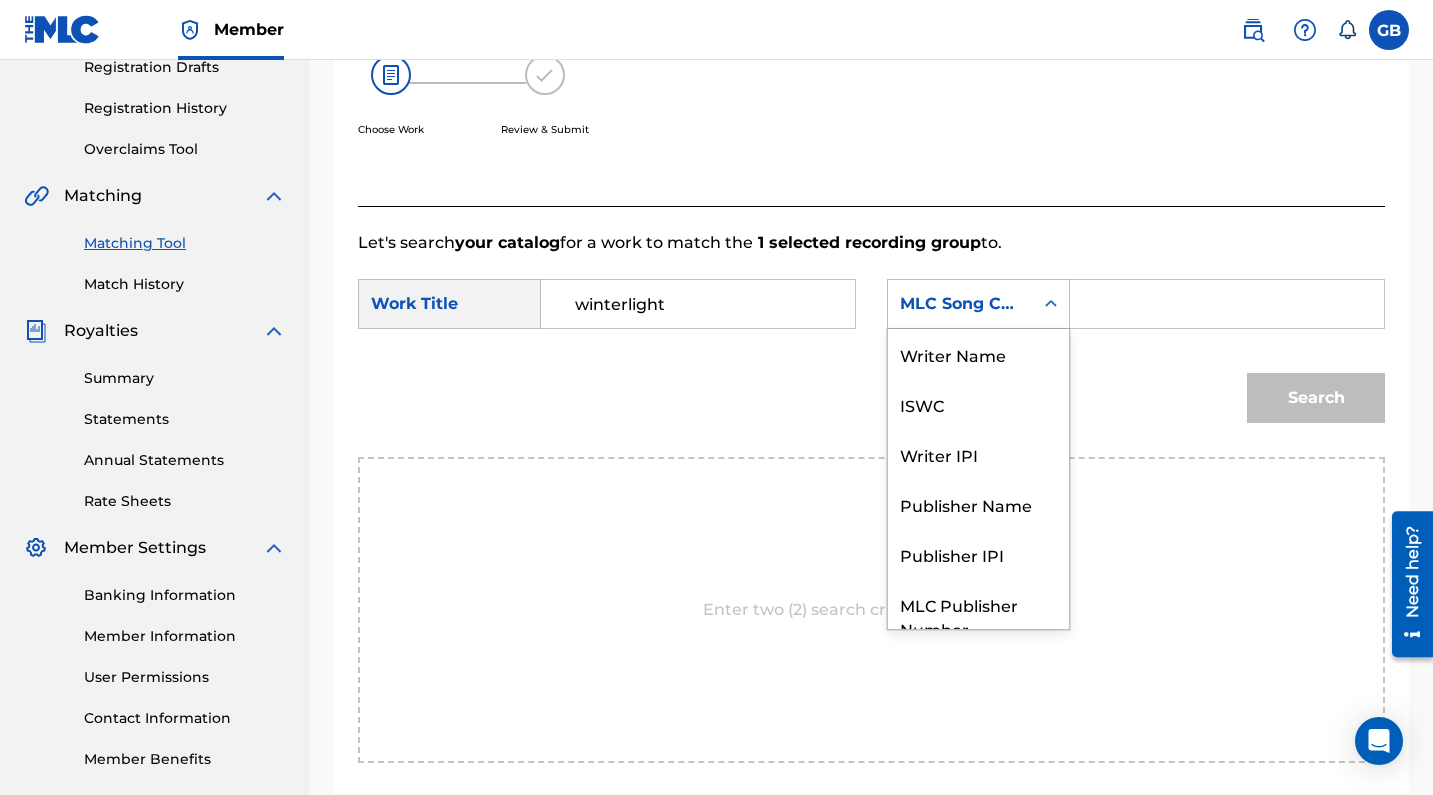 click on "MLC Song Code" at bounding box center (960, 304) 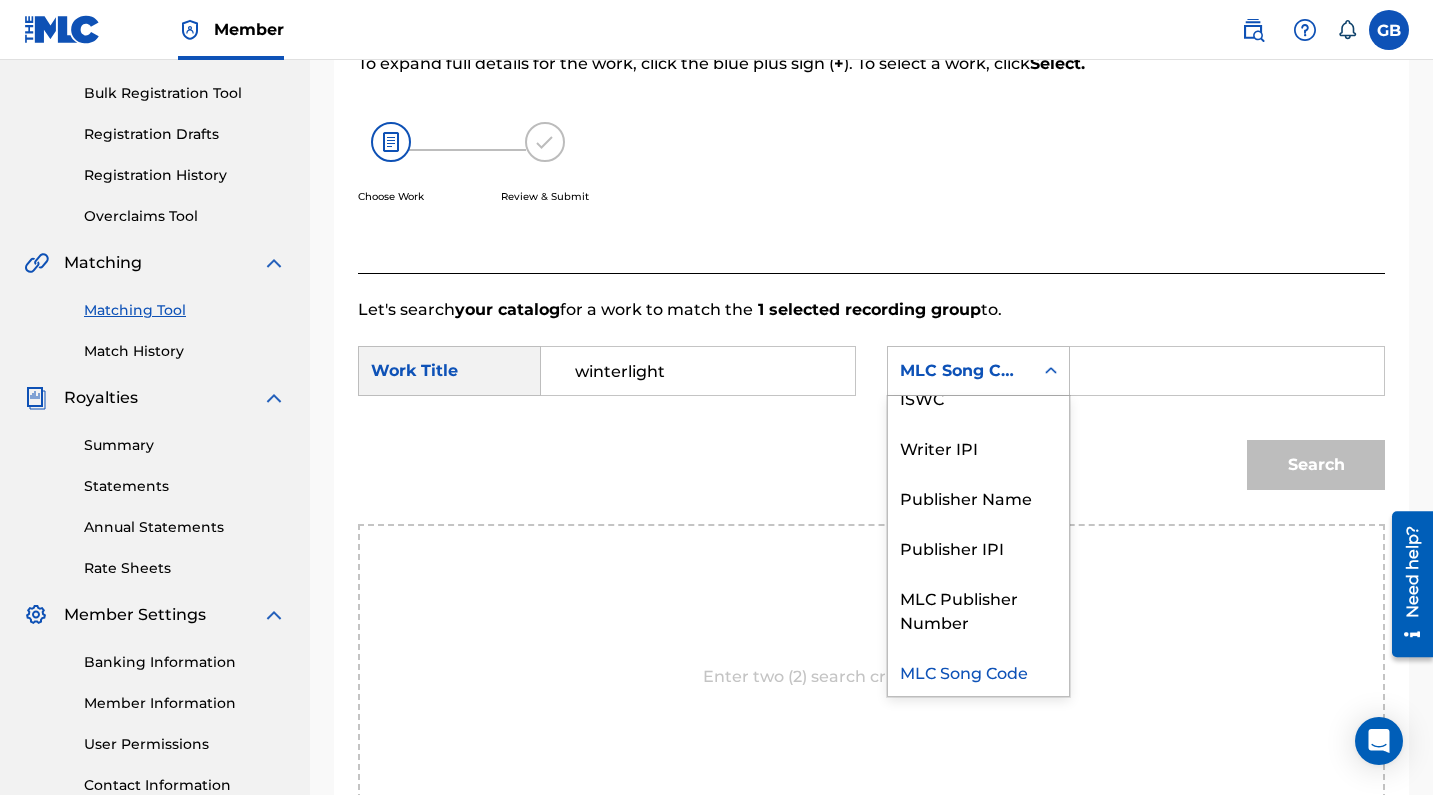 scroll, scrollTop: 278, scrollLeft: 0, axis: vertical 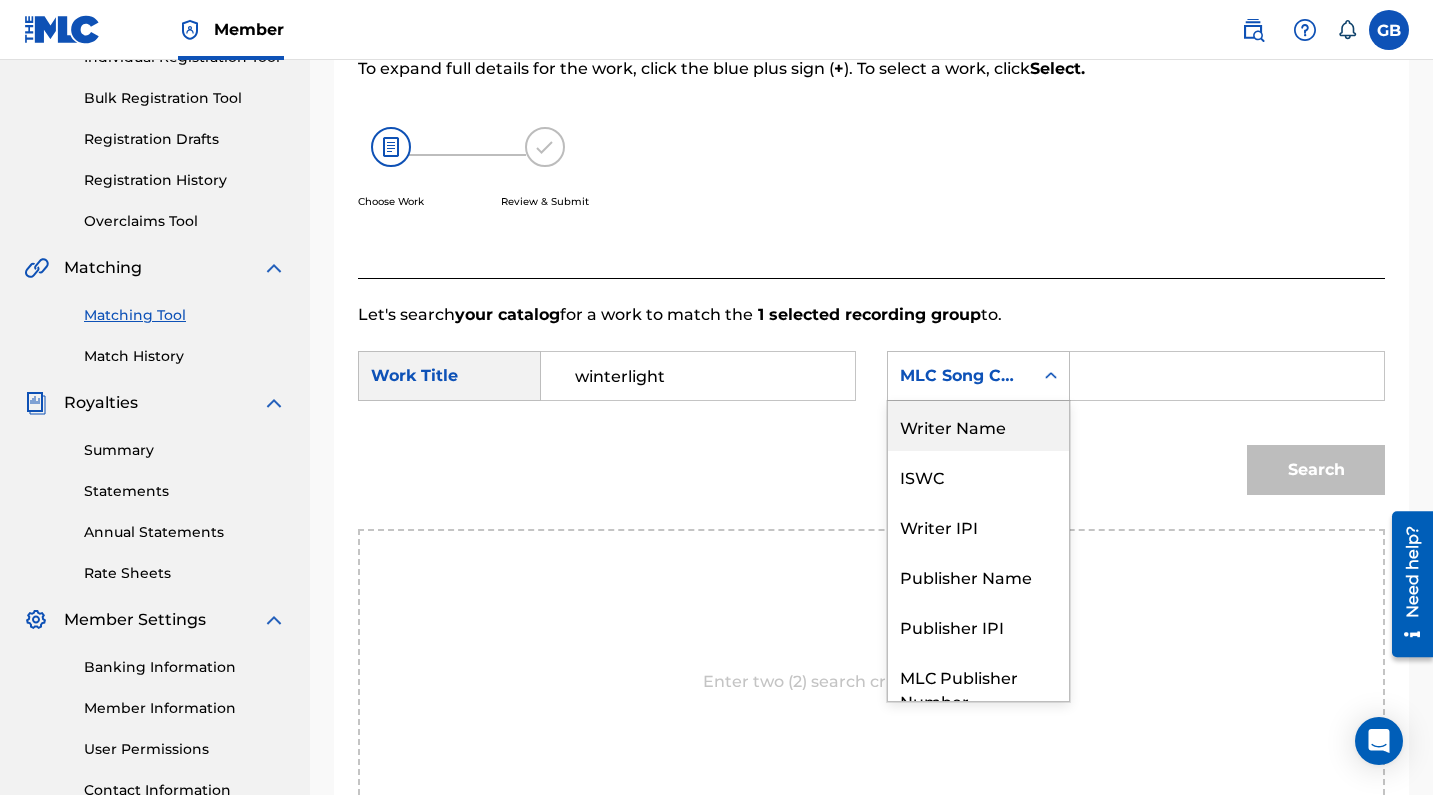 click on "Writer Name" at bounding box center (978, 426) 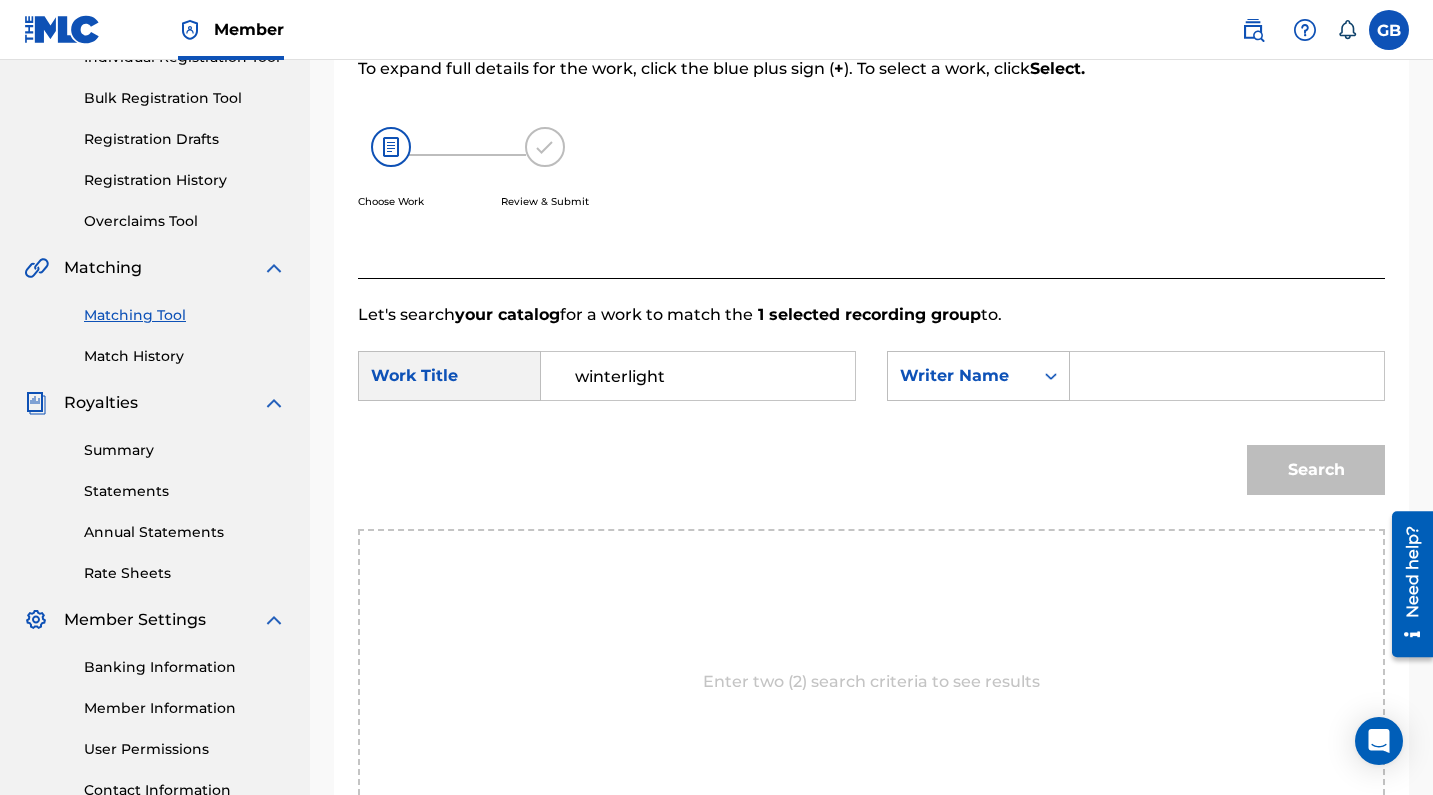 click at bounding box center (1227, 376) 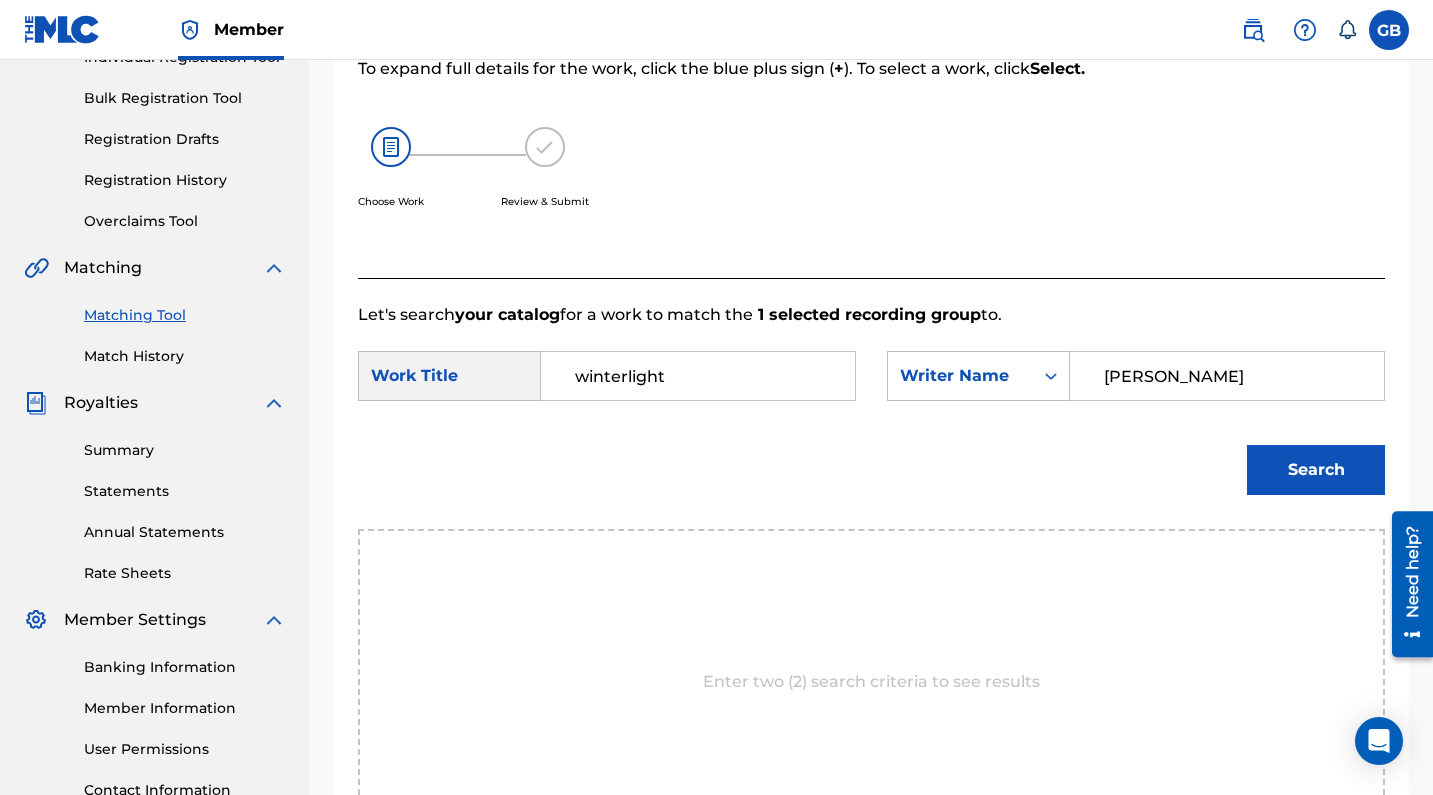 type on "[PERSON_NAME]" 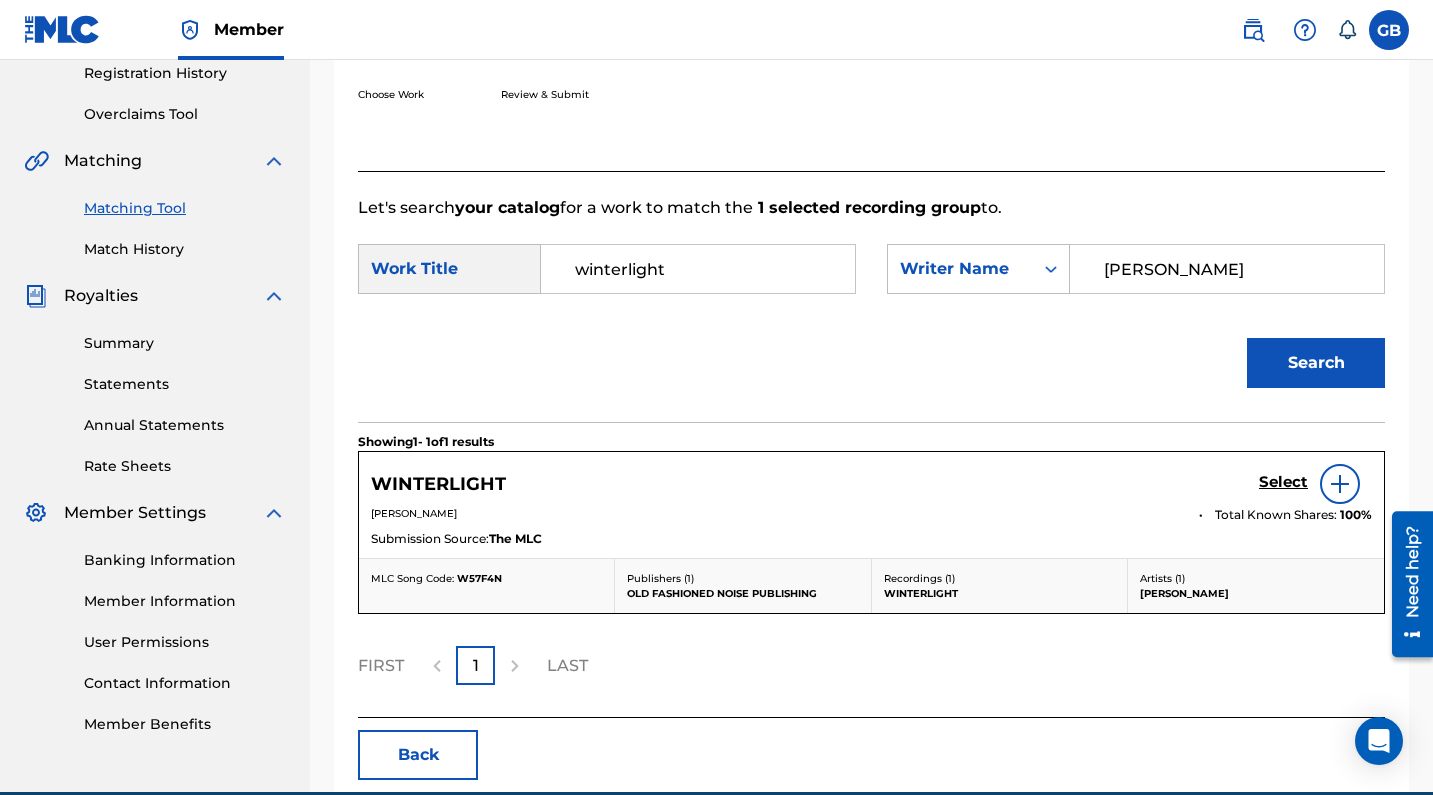 scroll, scrollTop: 445, scrollLeft: 0, axis: vertical 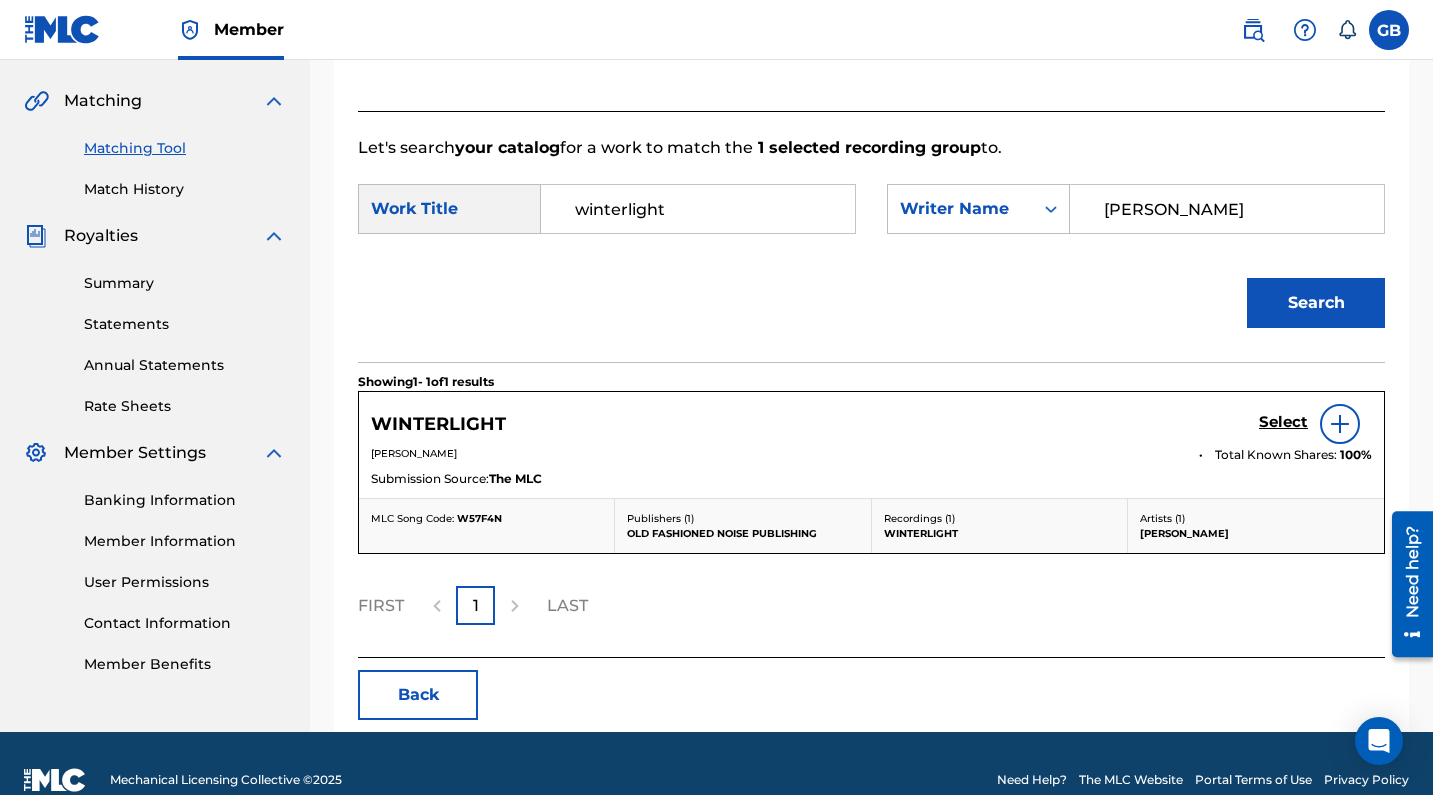click on "Select" at bounding box center [1283, 422] 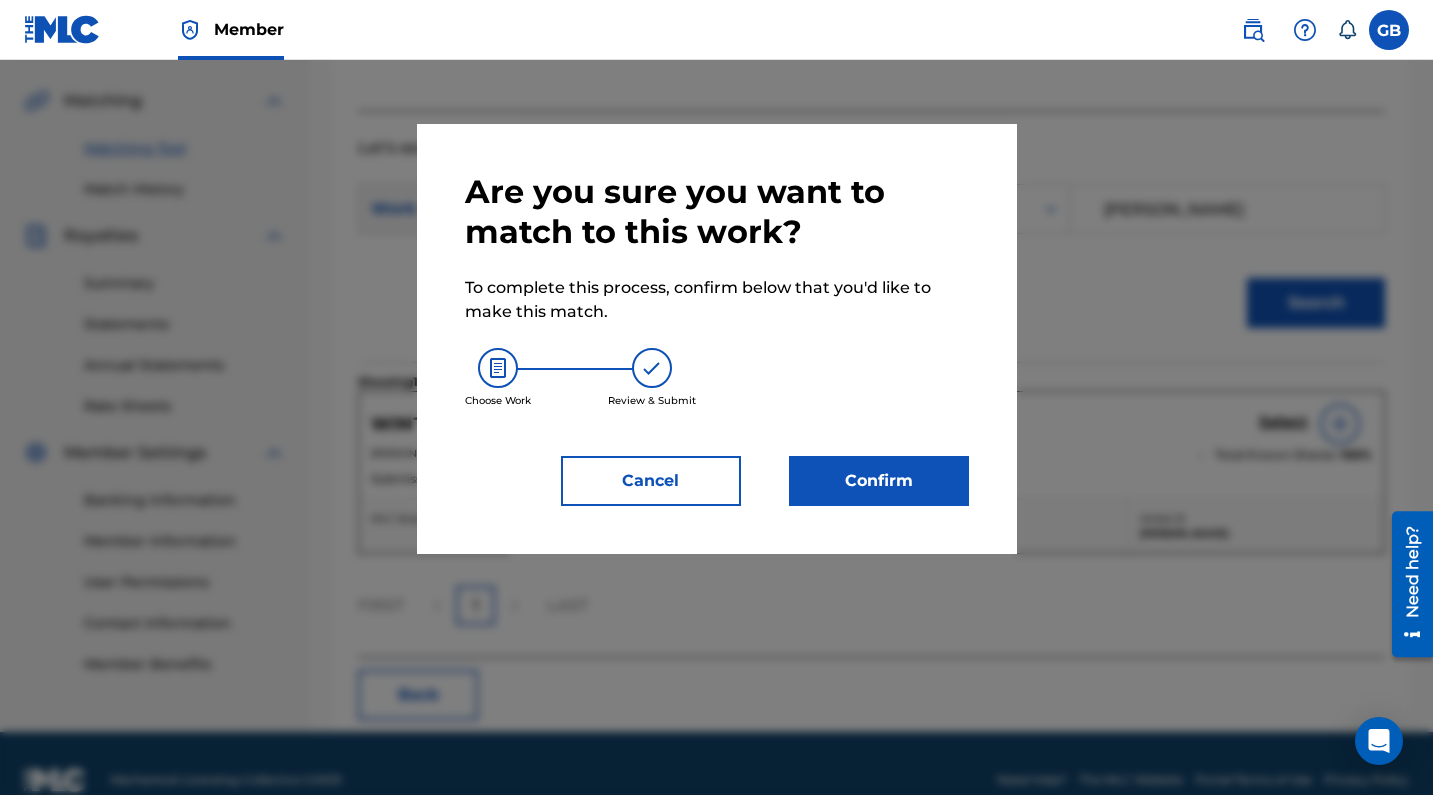 click on "Confirm" at bounding box center [879, 481] 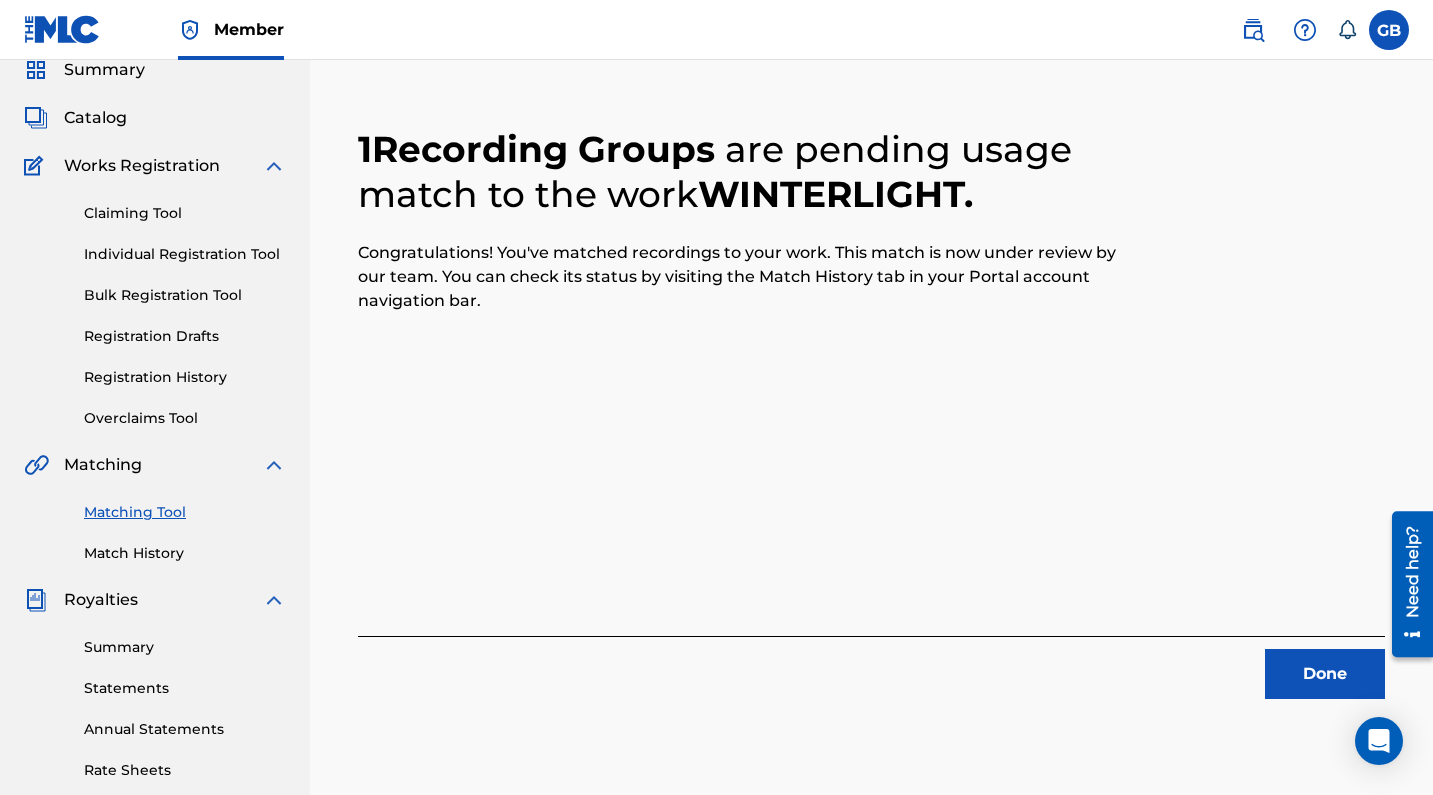 scroll, scrollTop: 89, scrollLeft: 0, axis: vertical 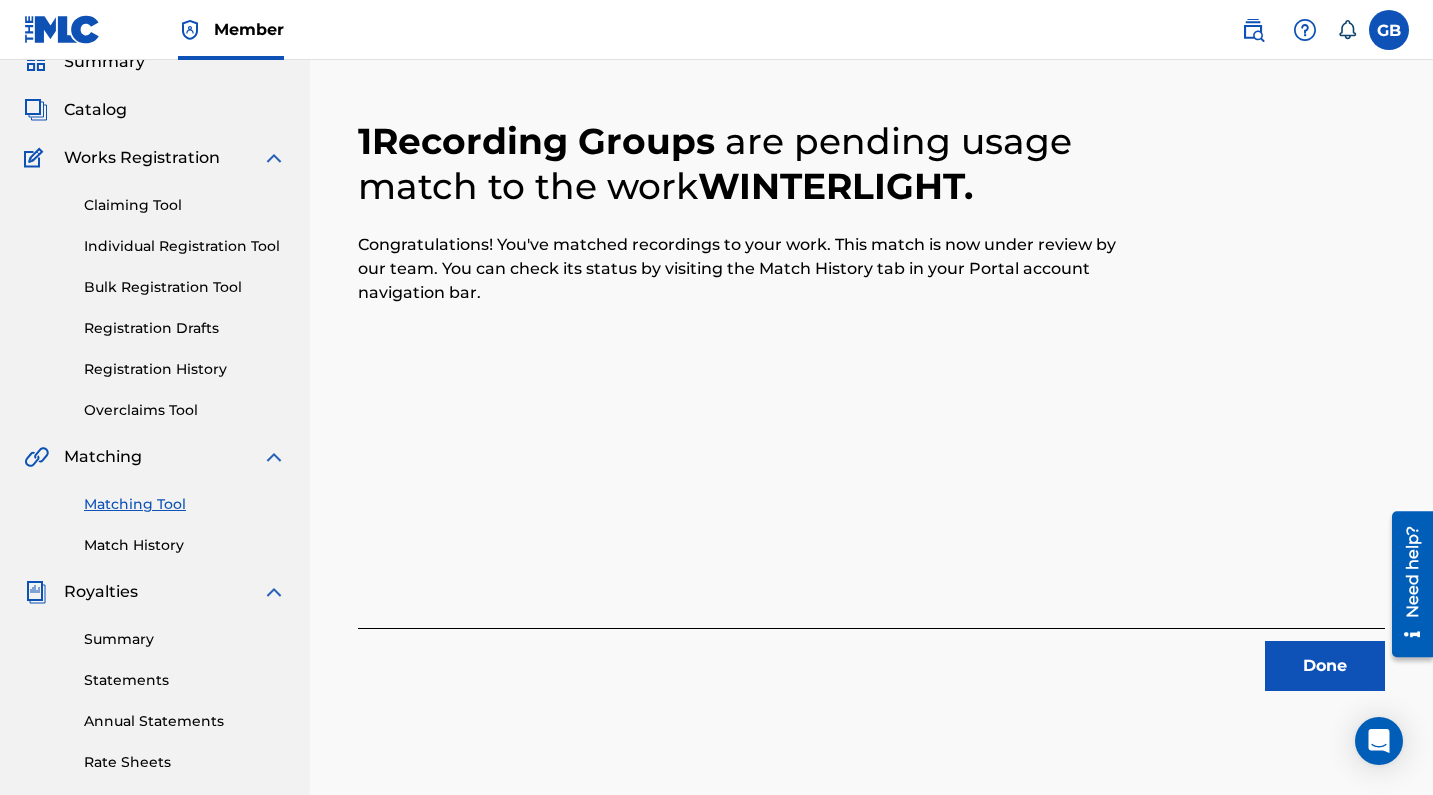 click on "Done" at bounding box center (1325, 666) 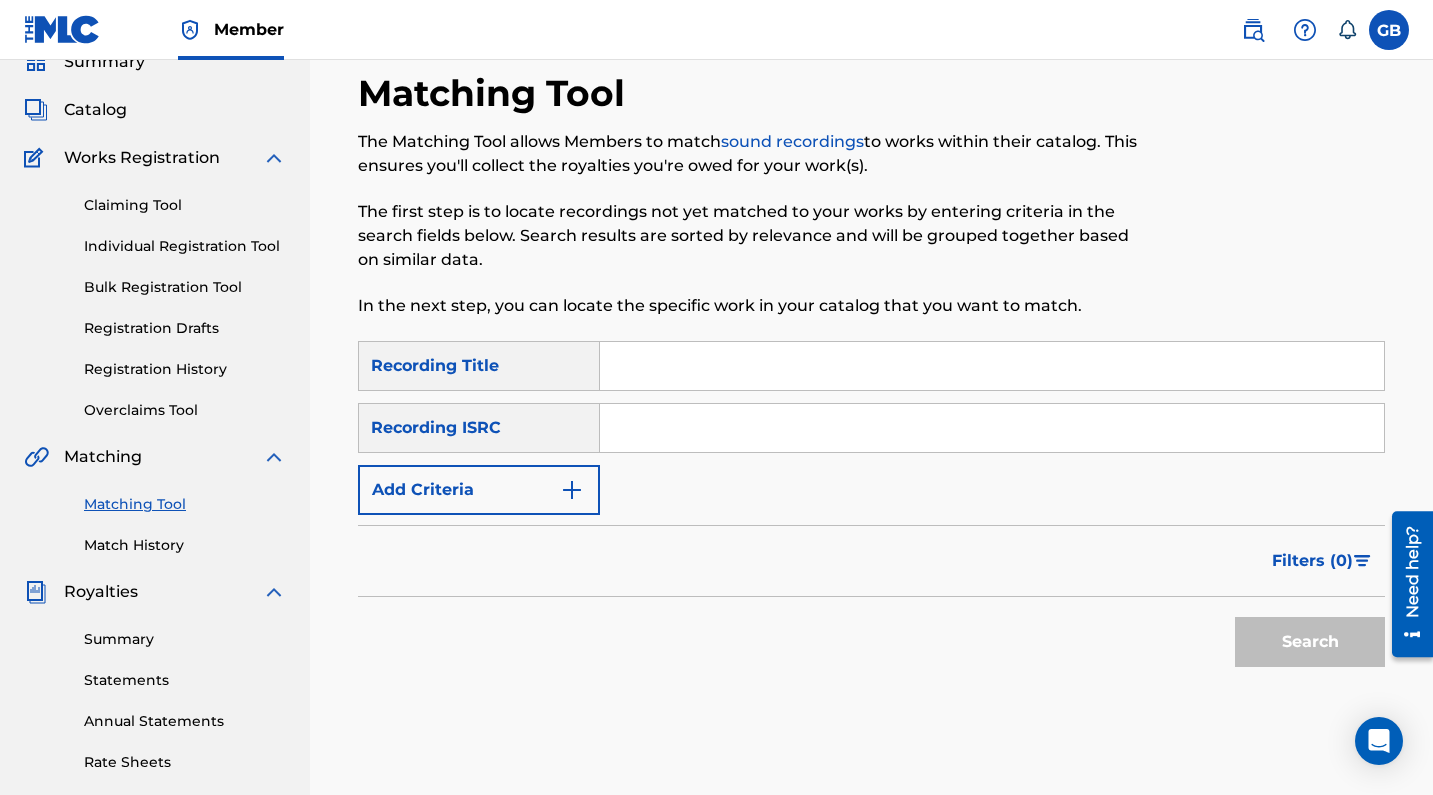 click at bounding box center [992, 428] 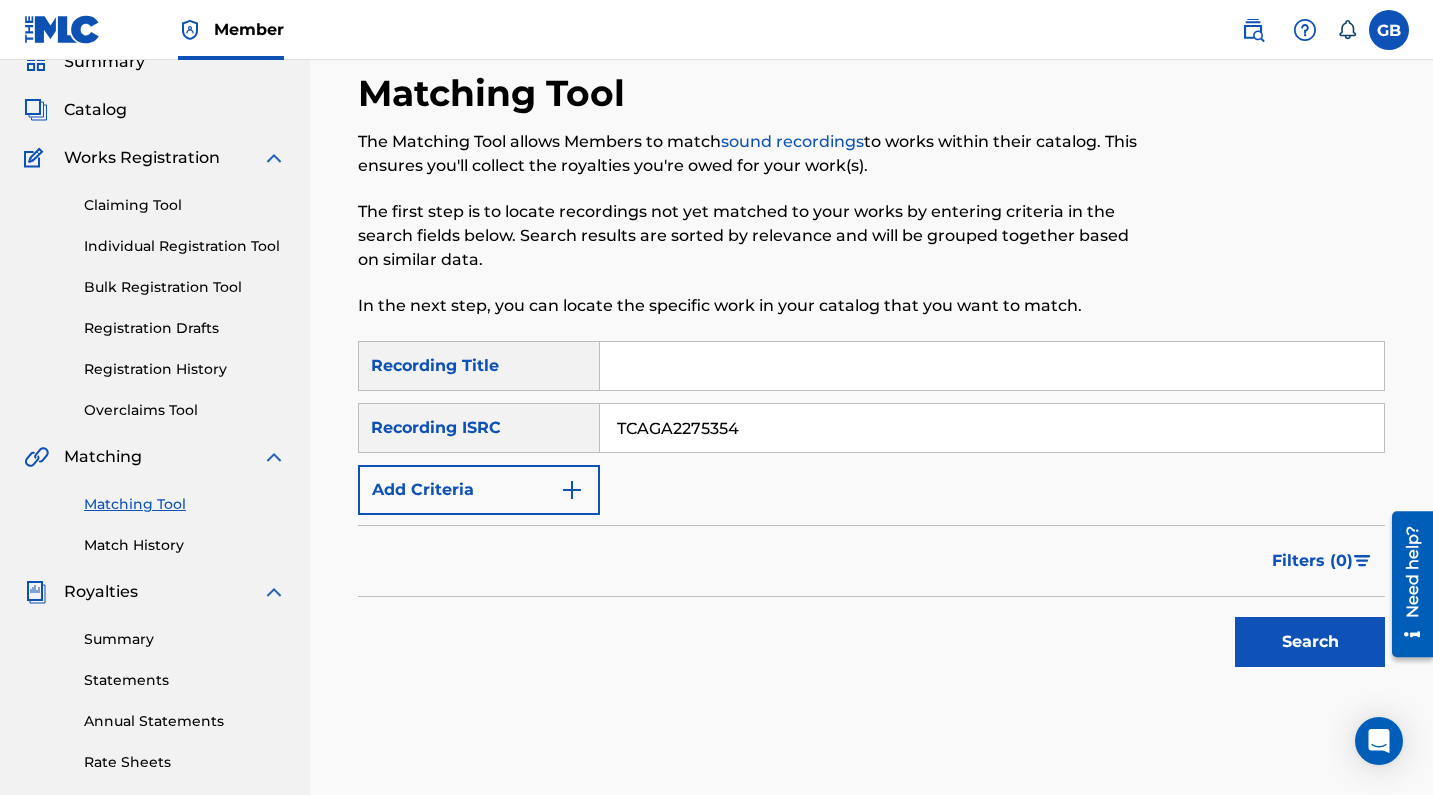 type on "TCAGA2275354" 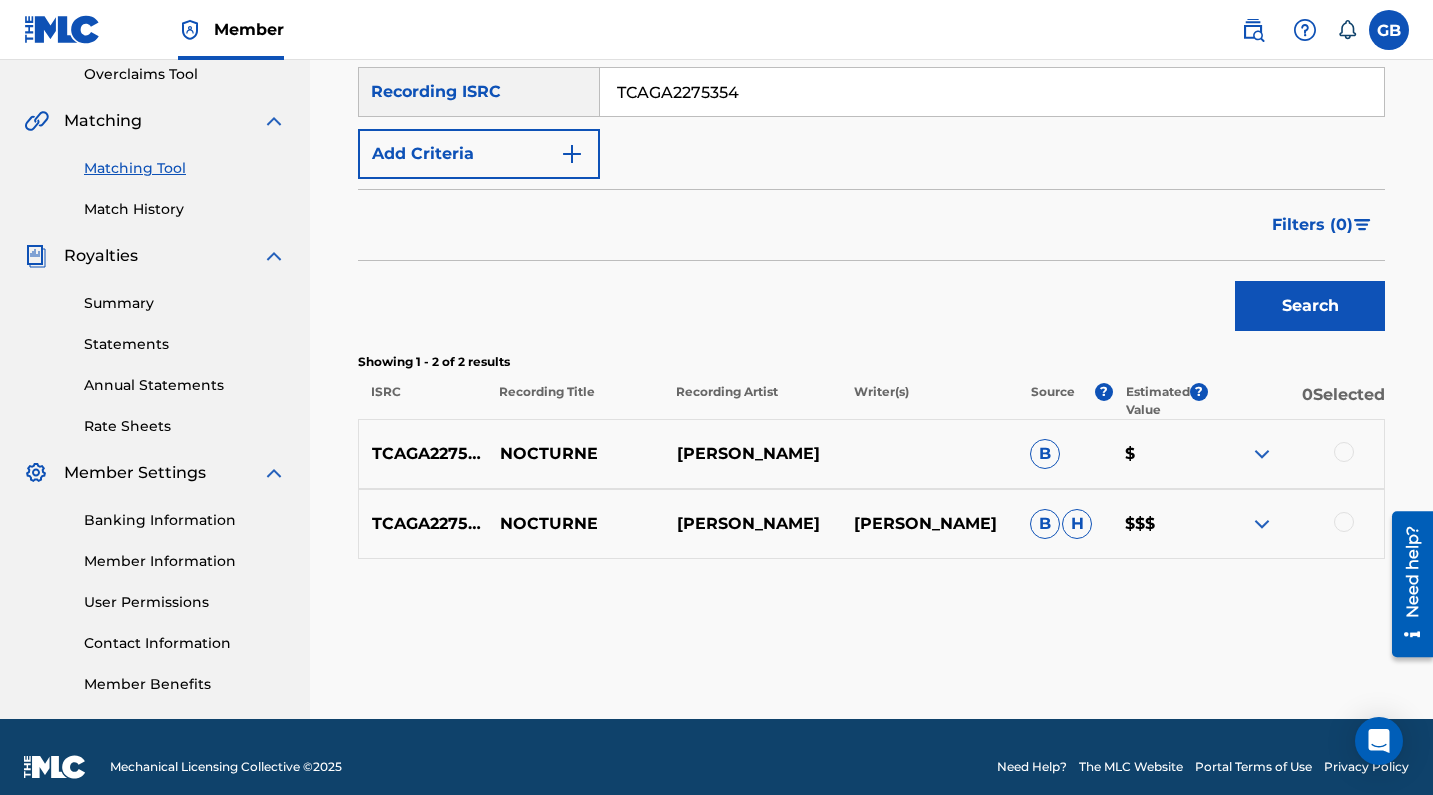 scroll, scrollTop: 433, scrollLeft: 0, axis: vertical 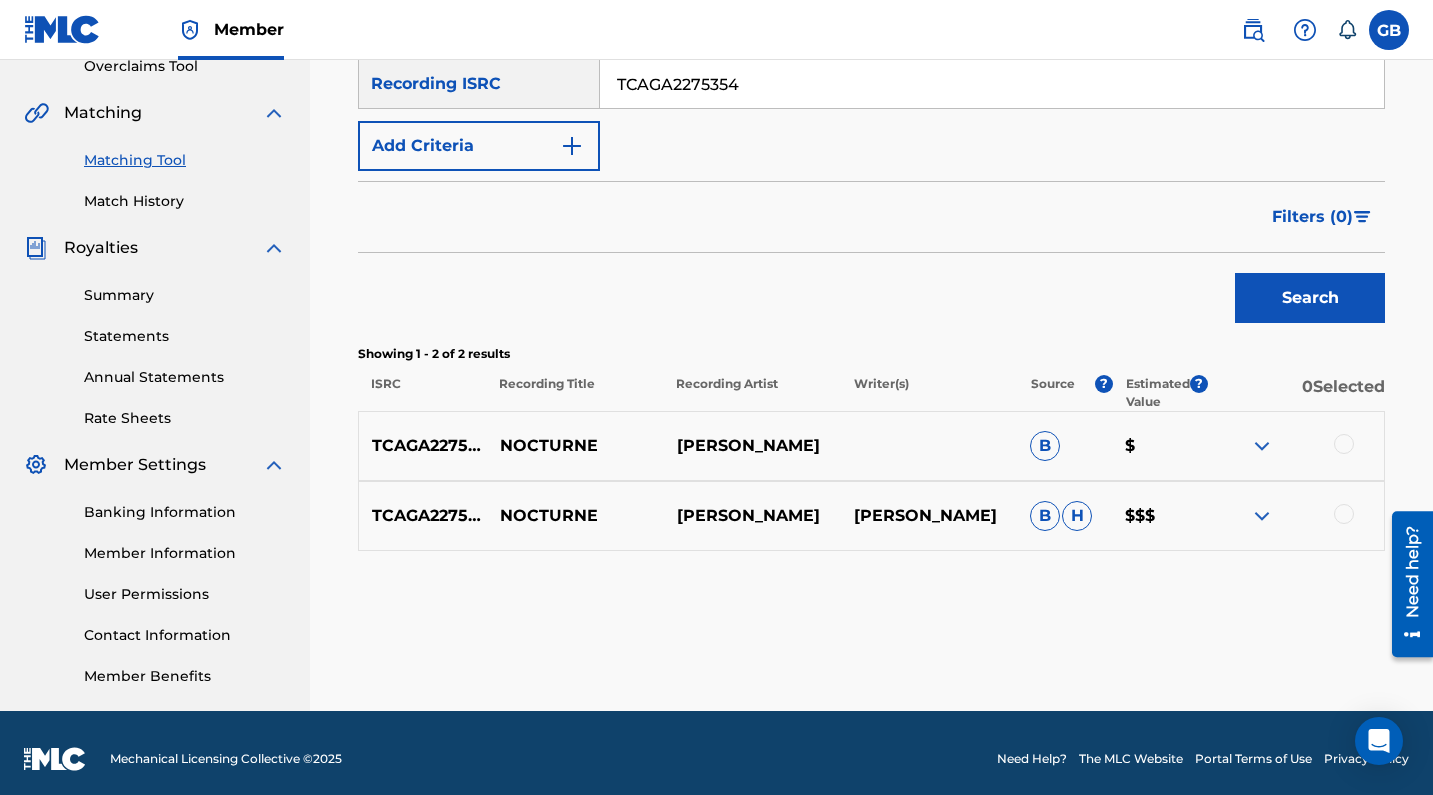 click at bounding box center [1344, 514] 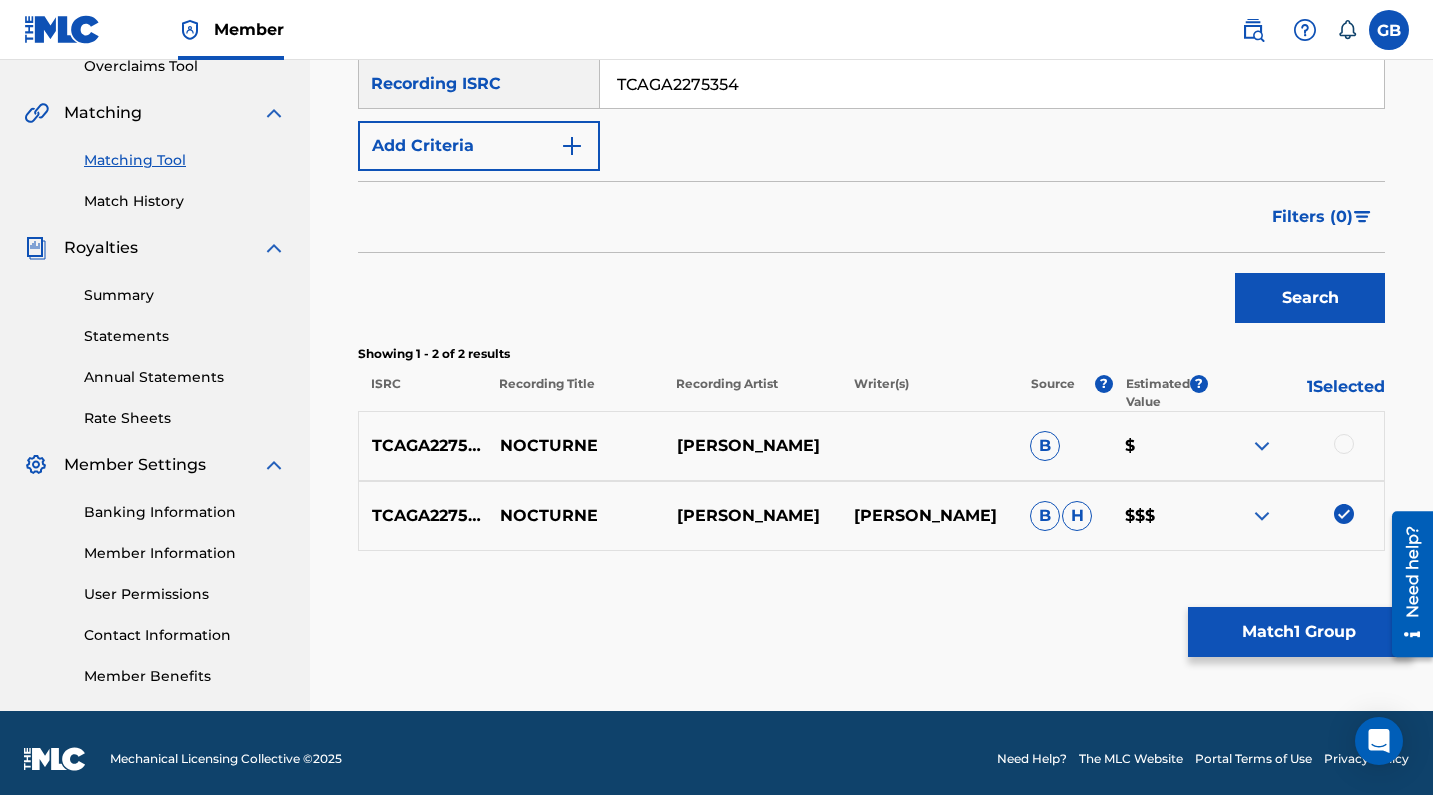 click at bounding box center [1344, 444] 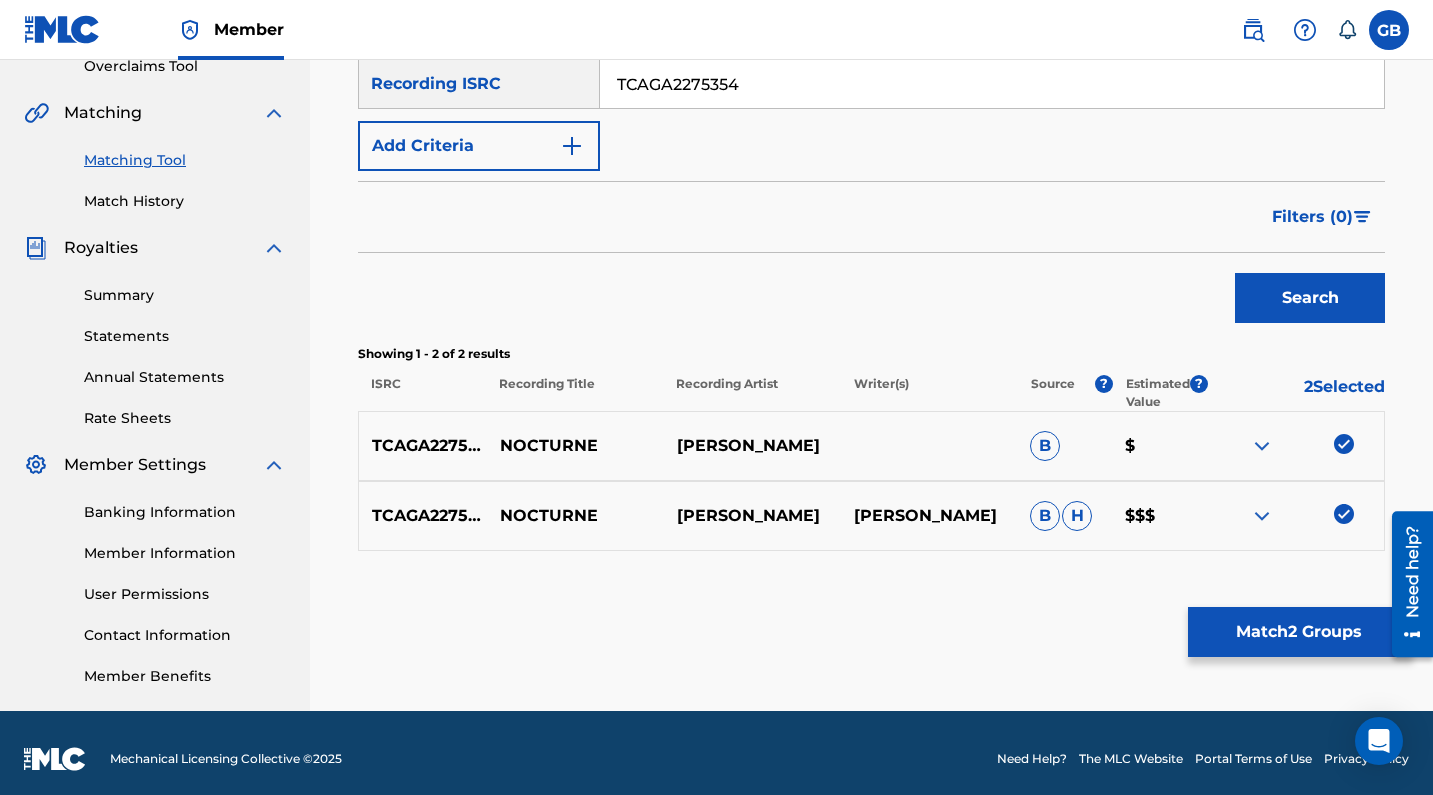 click on "Match  2 Groups" at bounding box center (1298, 632) 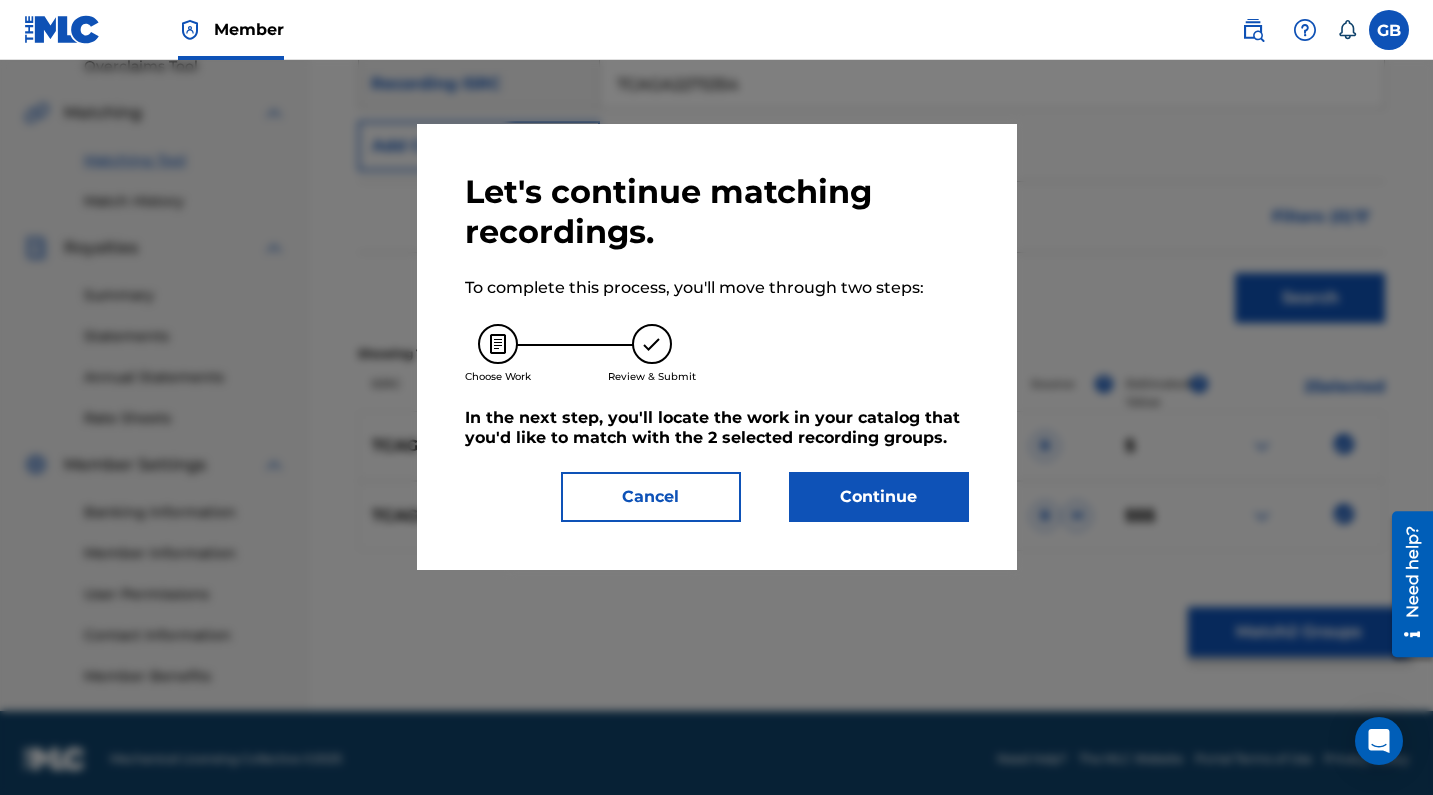 click on "Continue" at bounding box center [879, 497] 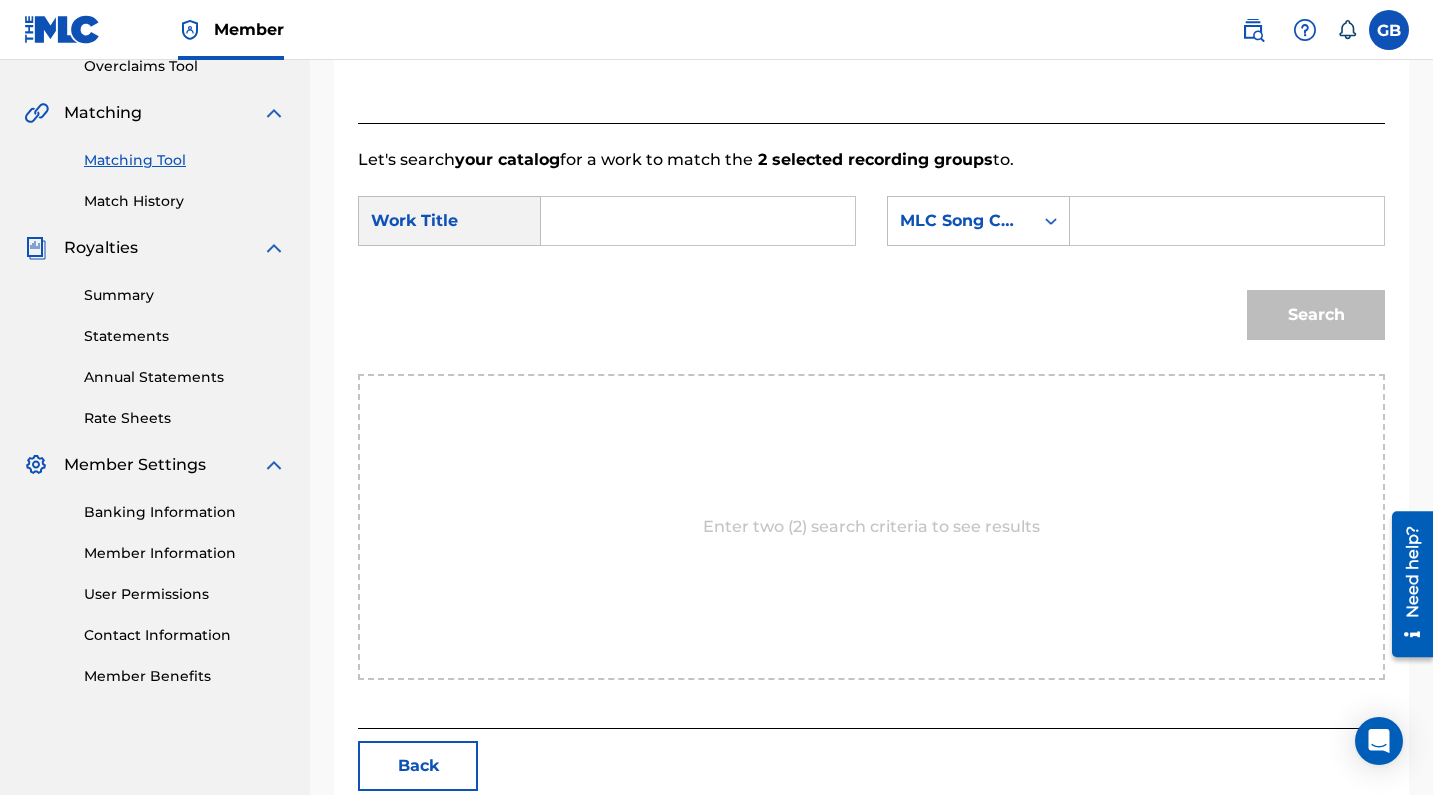 click at bounding box center (698, 221) 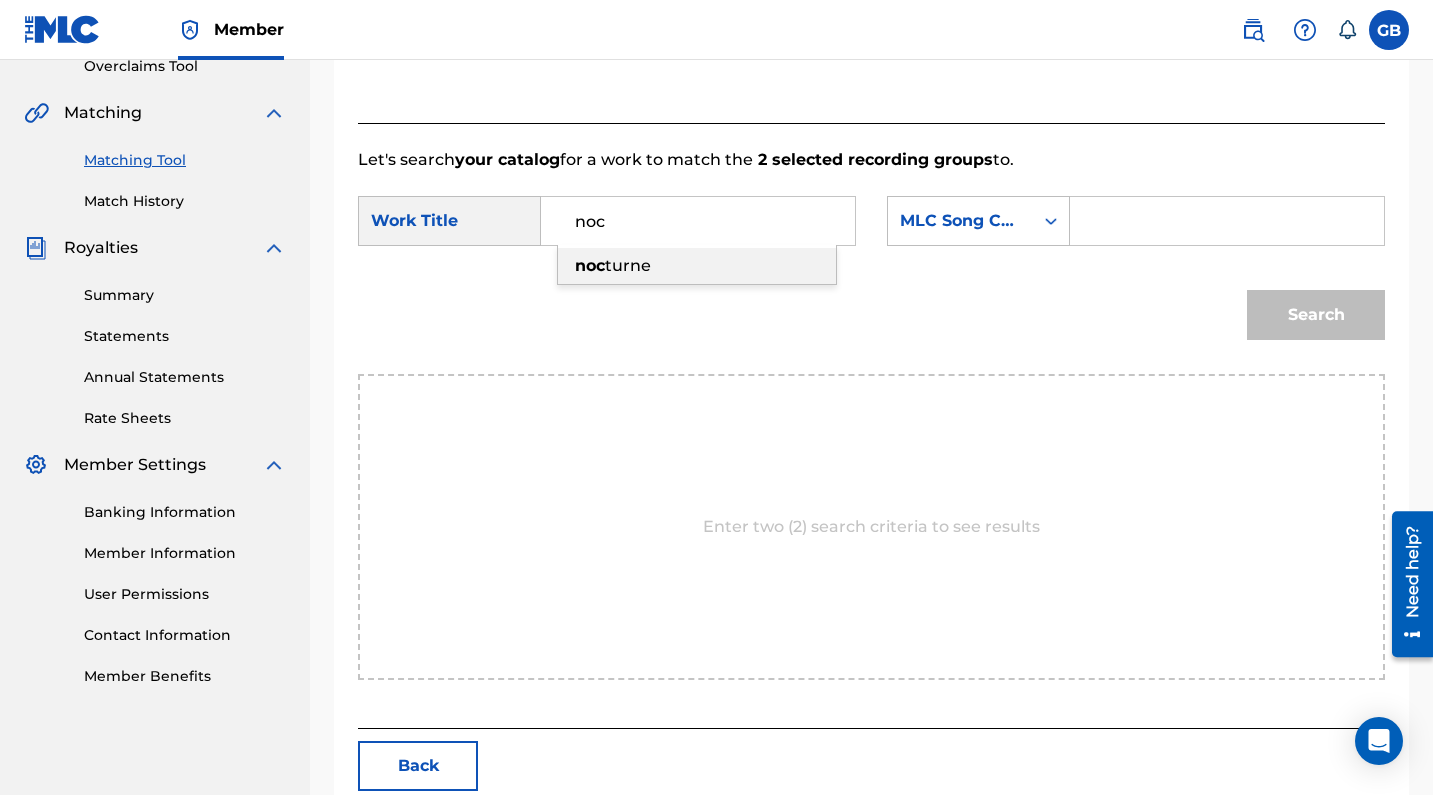 type on "nocturne" 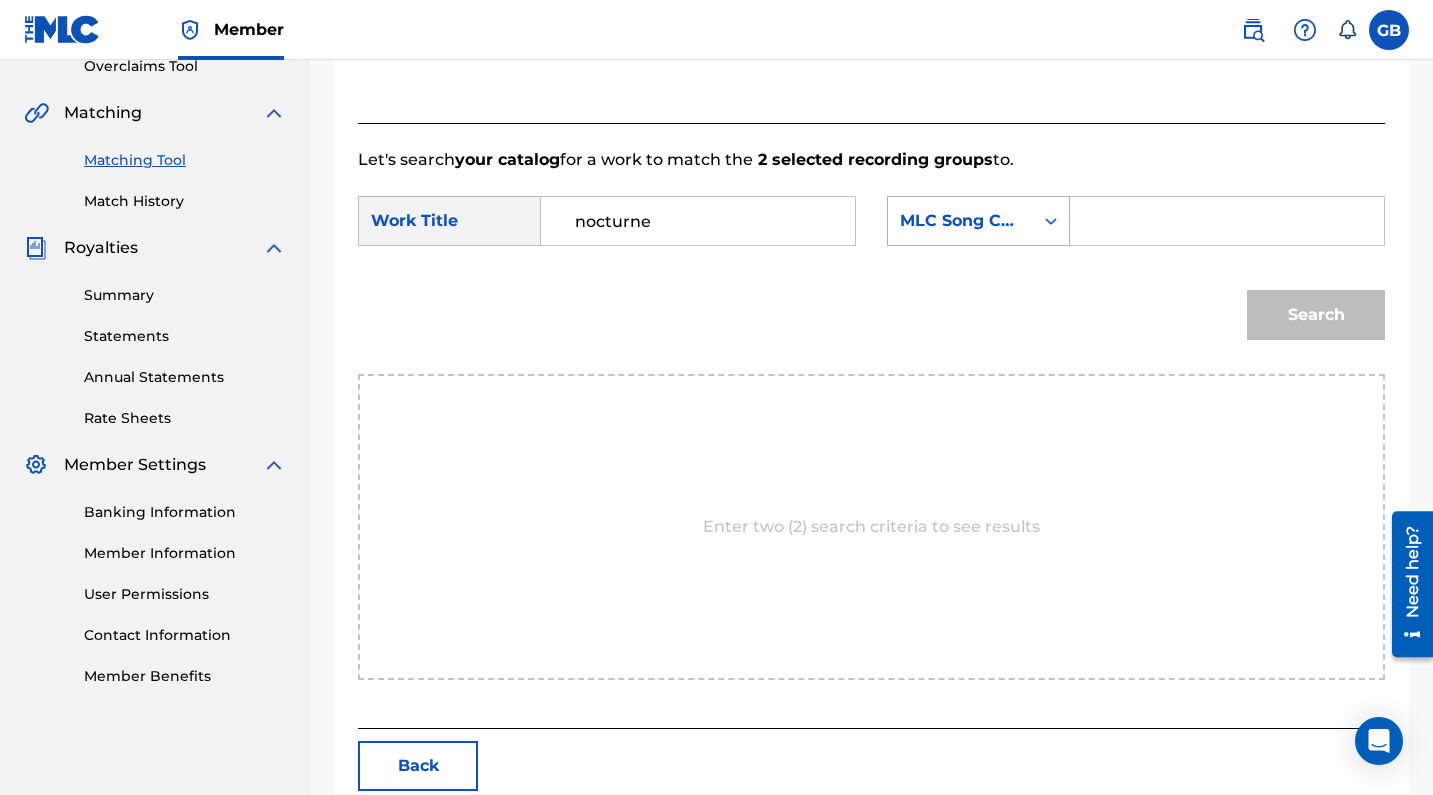click on "MLC Song Code" at bounding box center [960, 221] 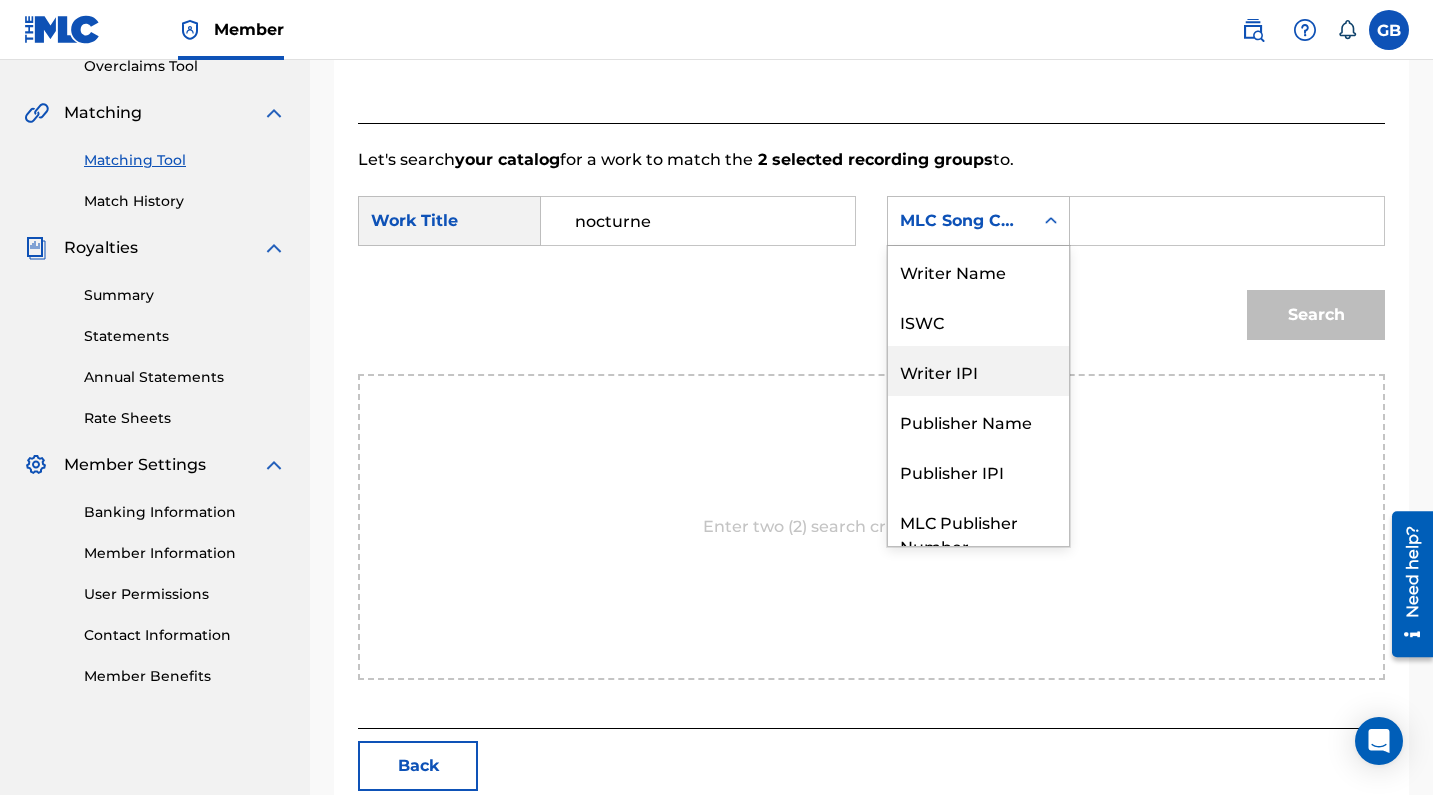scroll, scrollTop: 0, scrollLeft: 0, axis: both 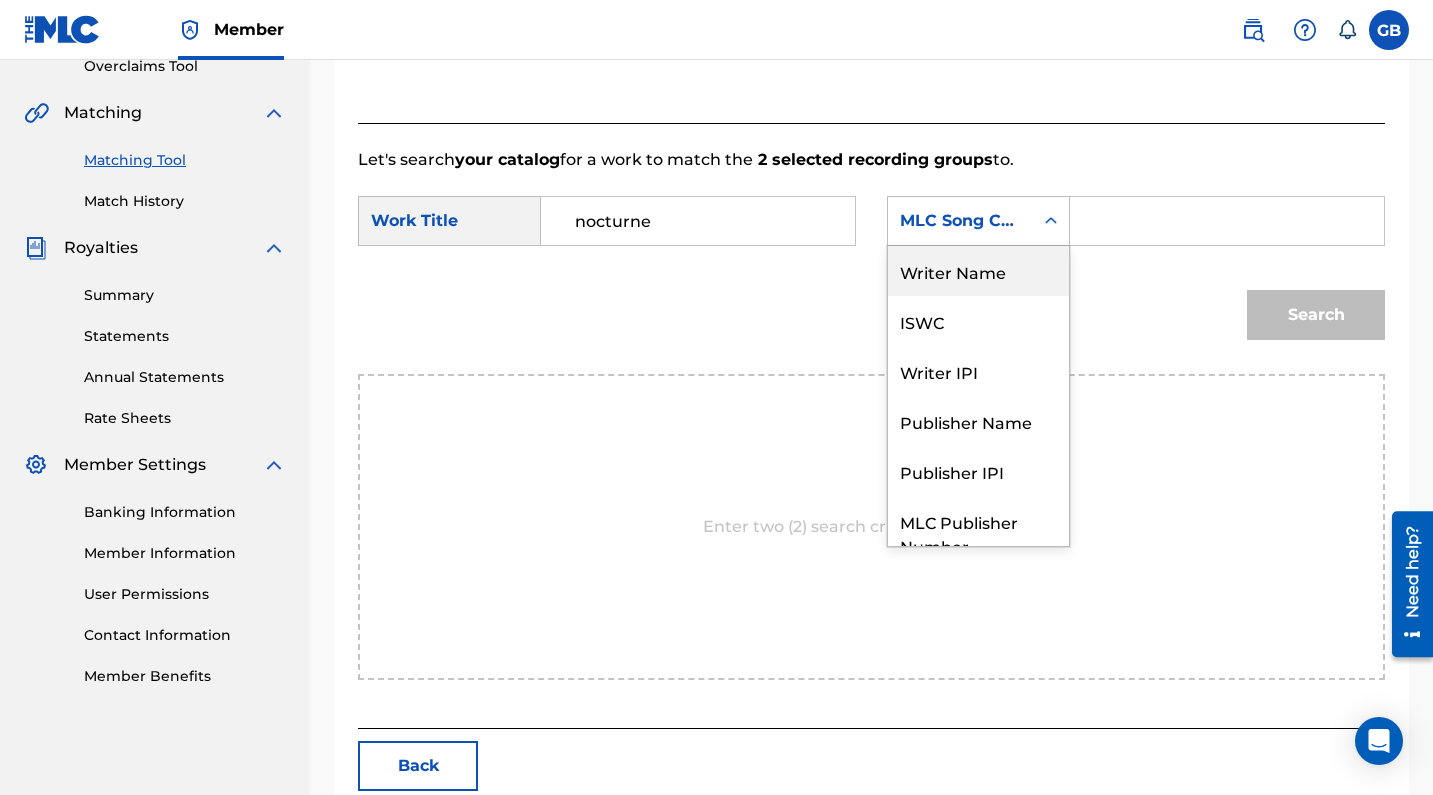 click on "Writer Name" at bounding box center (978, 271) 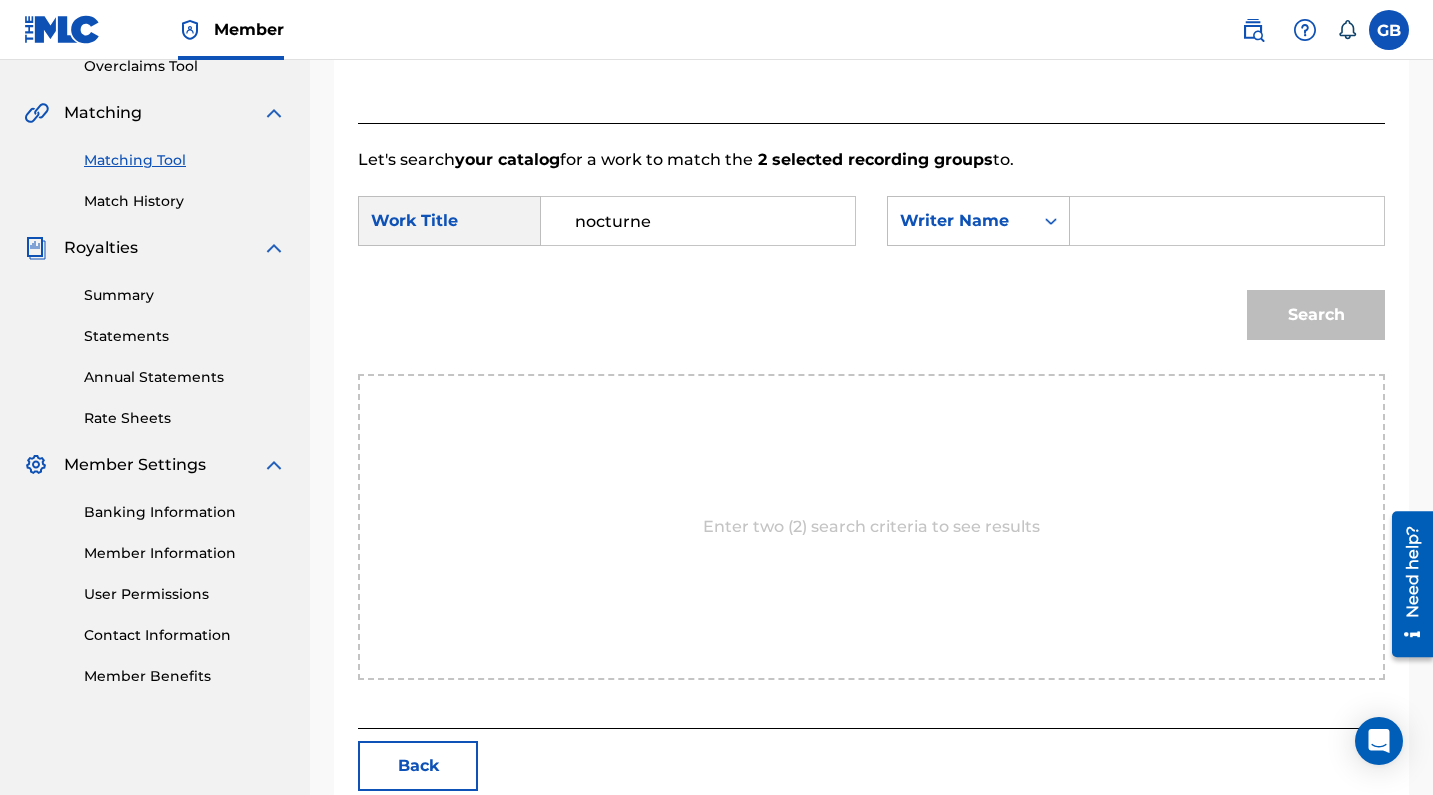 click at bounding box center [1227, 221] 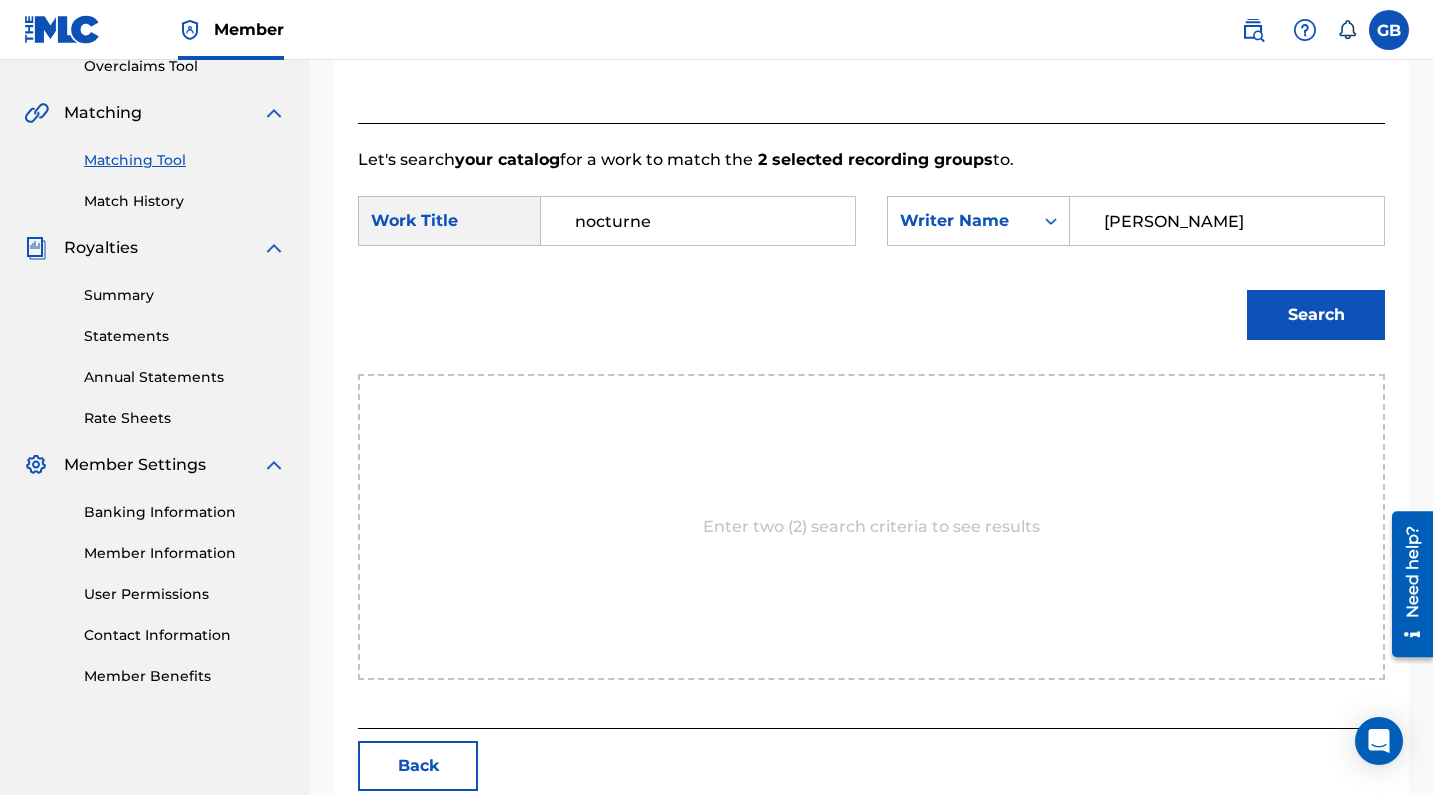 type on "[PERSON_NAME]" 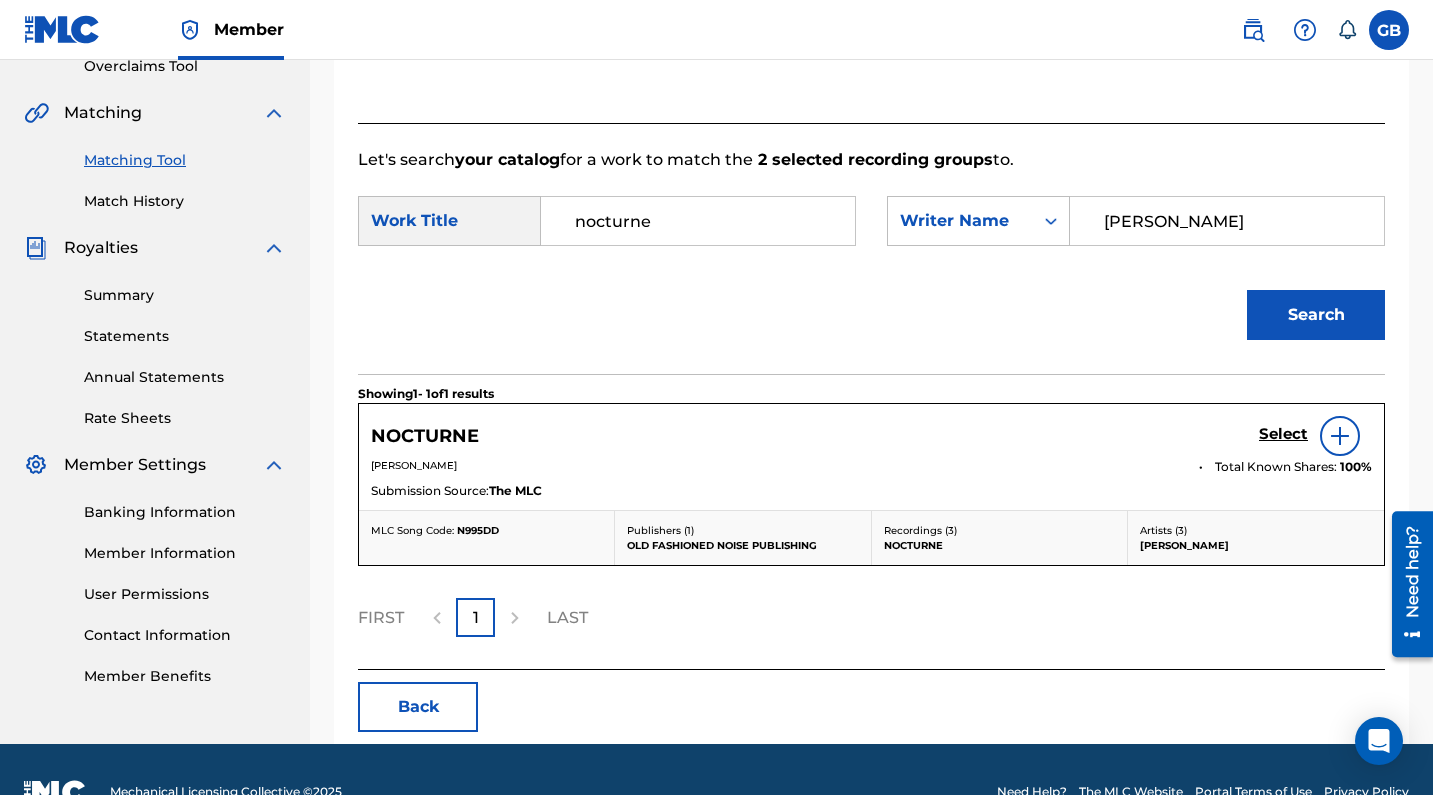 click on "Select" at bounding box center (1283, 434) 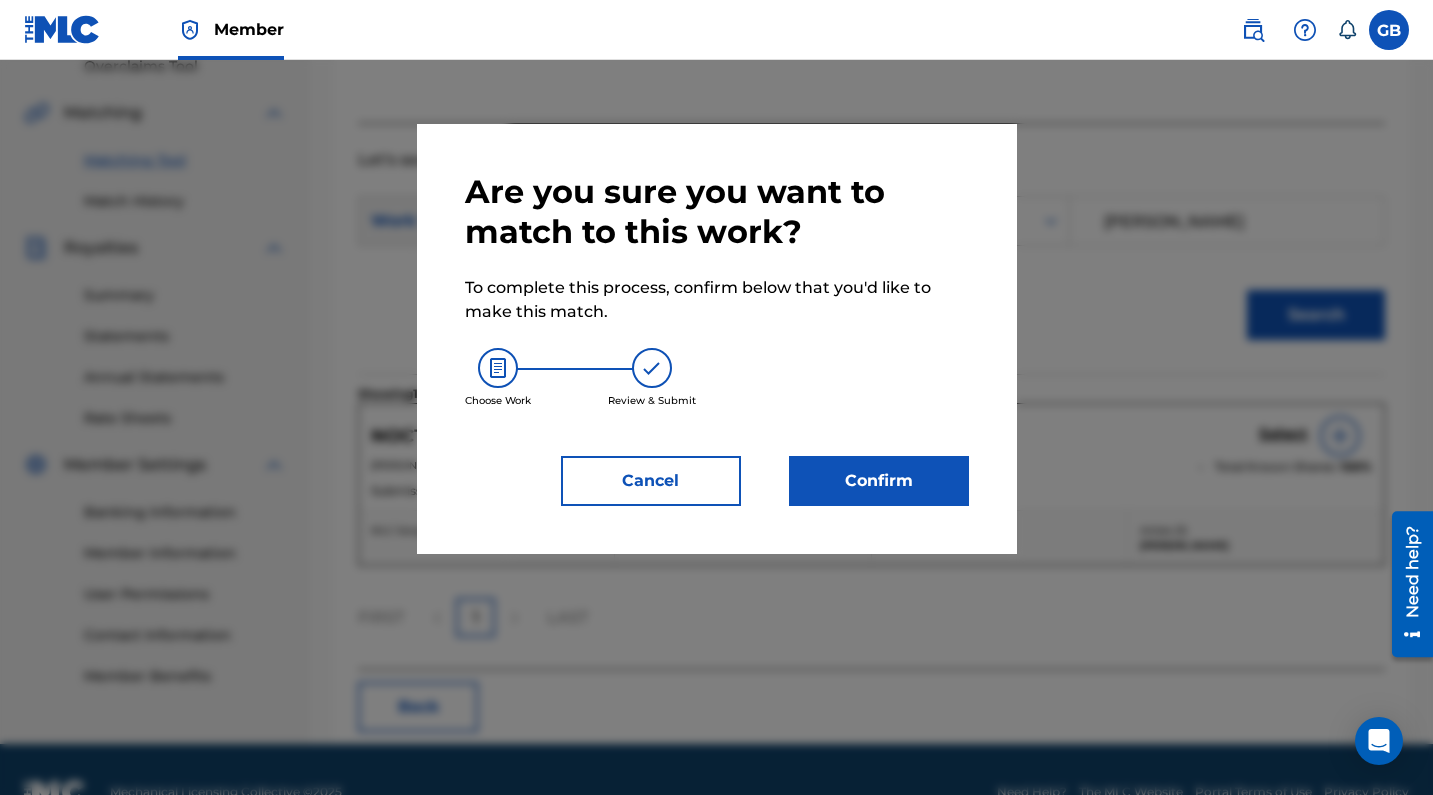 click on "Confirm" at bounding box center (879, 481) 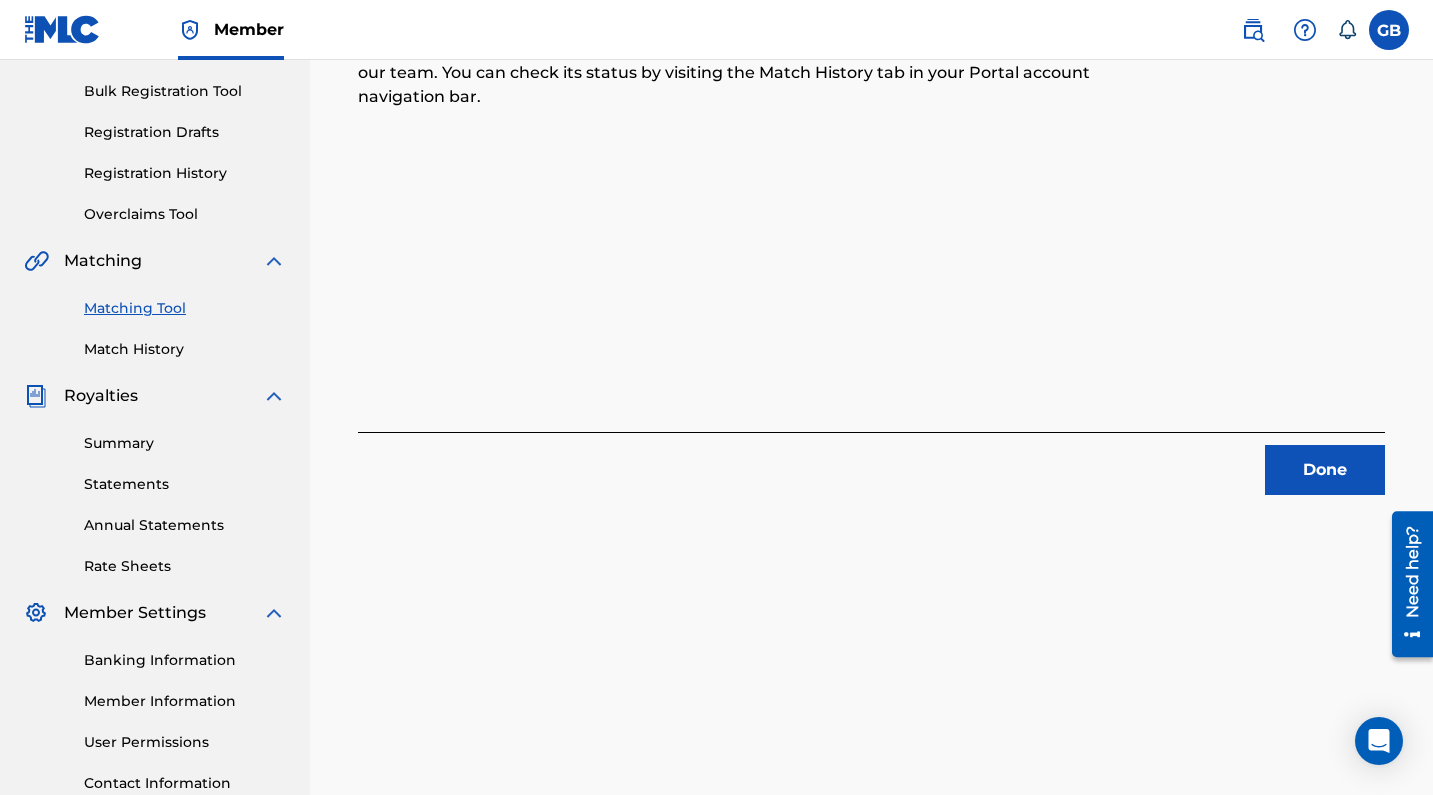 scroll, scrollTop: 286, scrollLeft: 0, axis: vertical 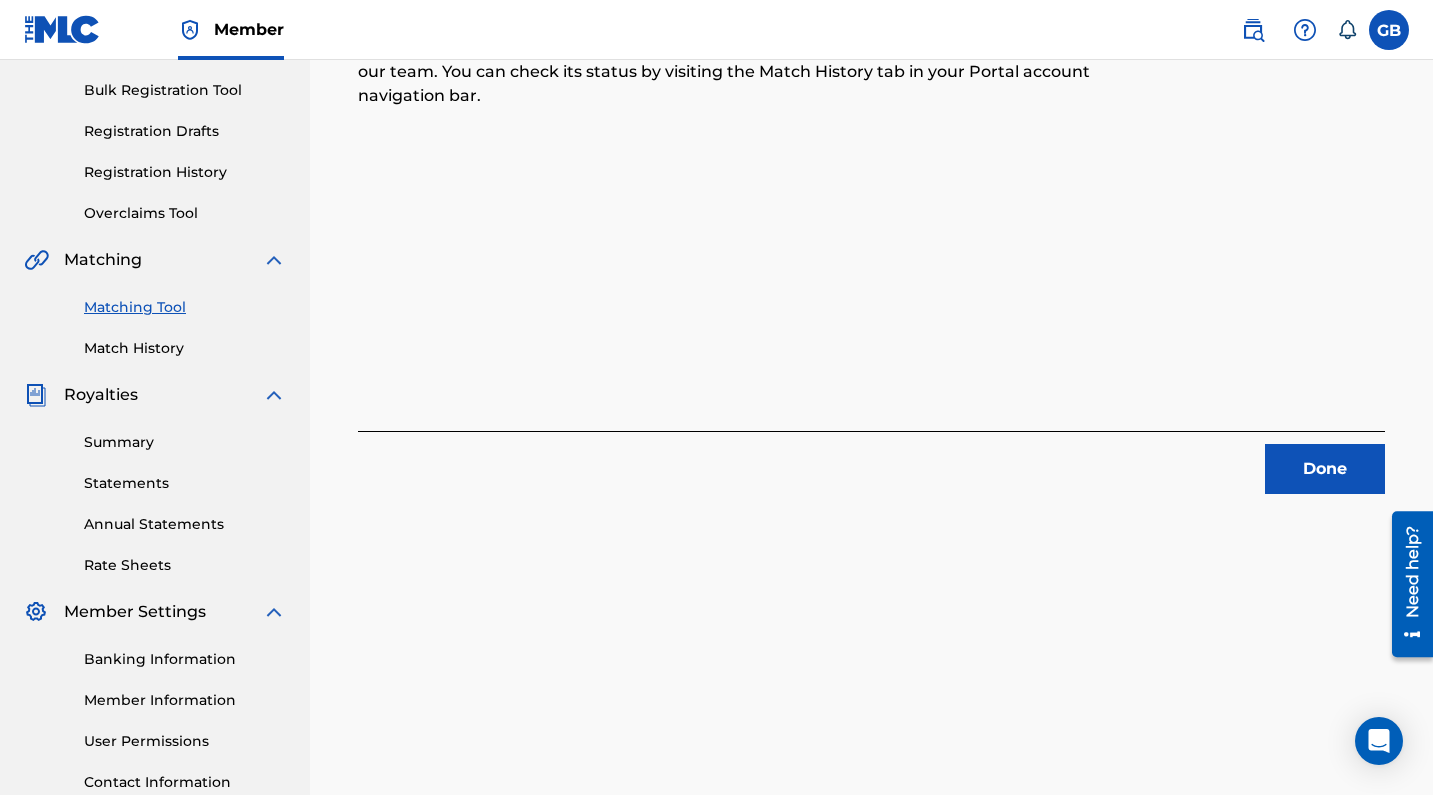 click on "Done" at bounding box center [1325, 469] 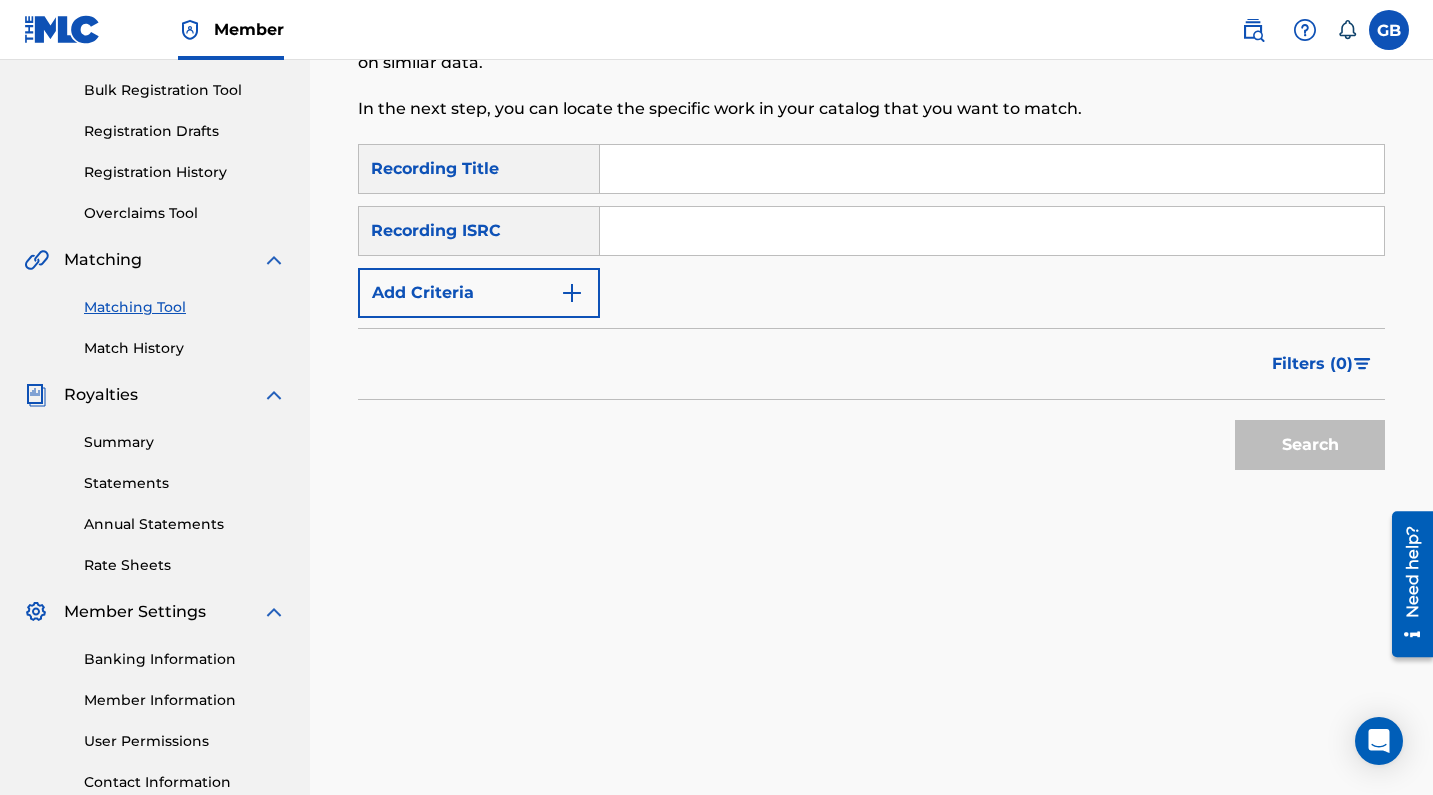 click at bounding box center (992, 231) 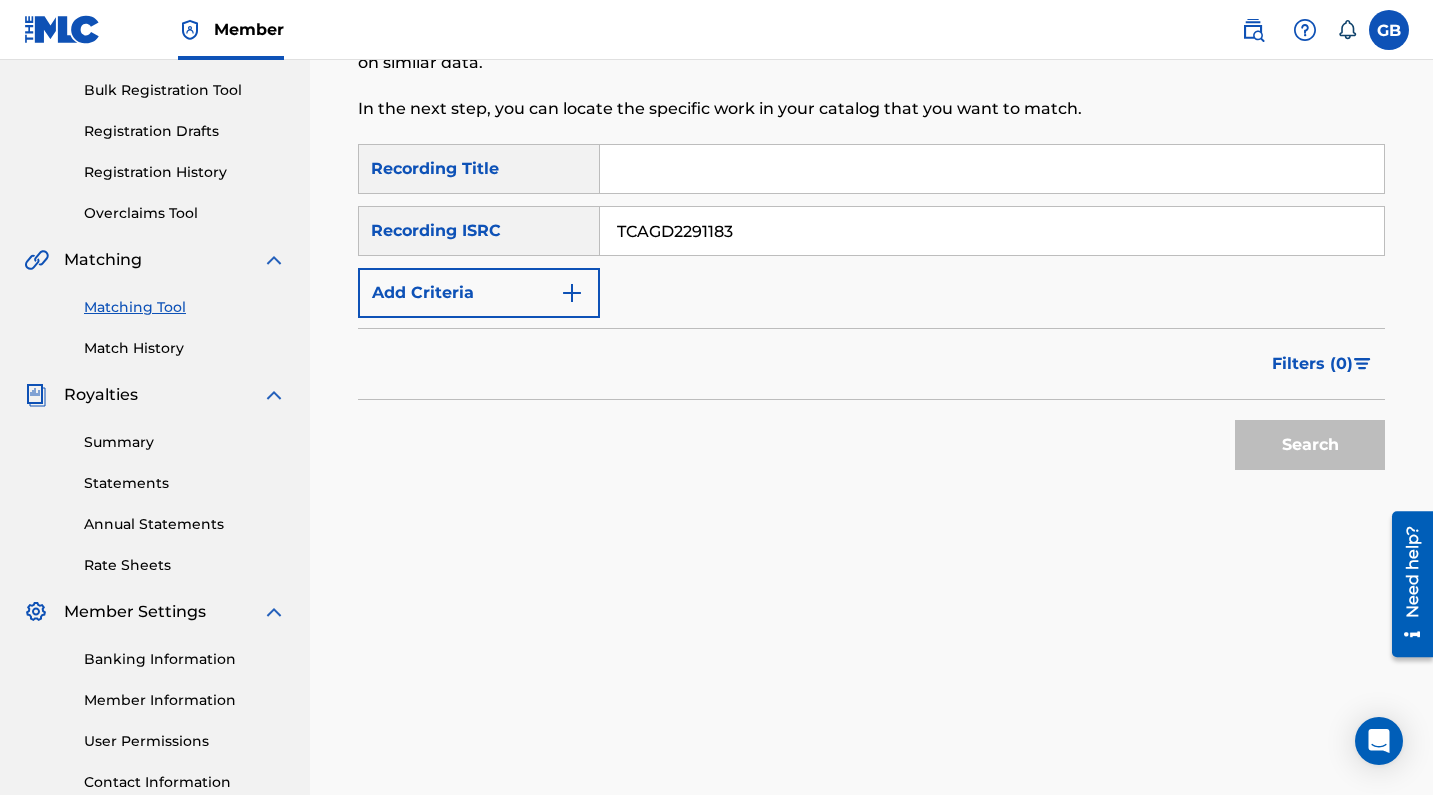 type on "TCAGD2291183" 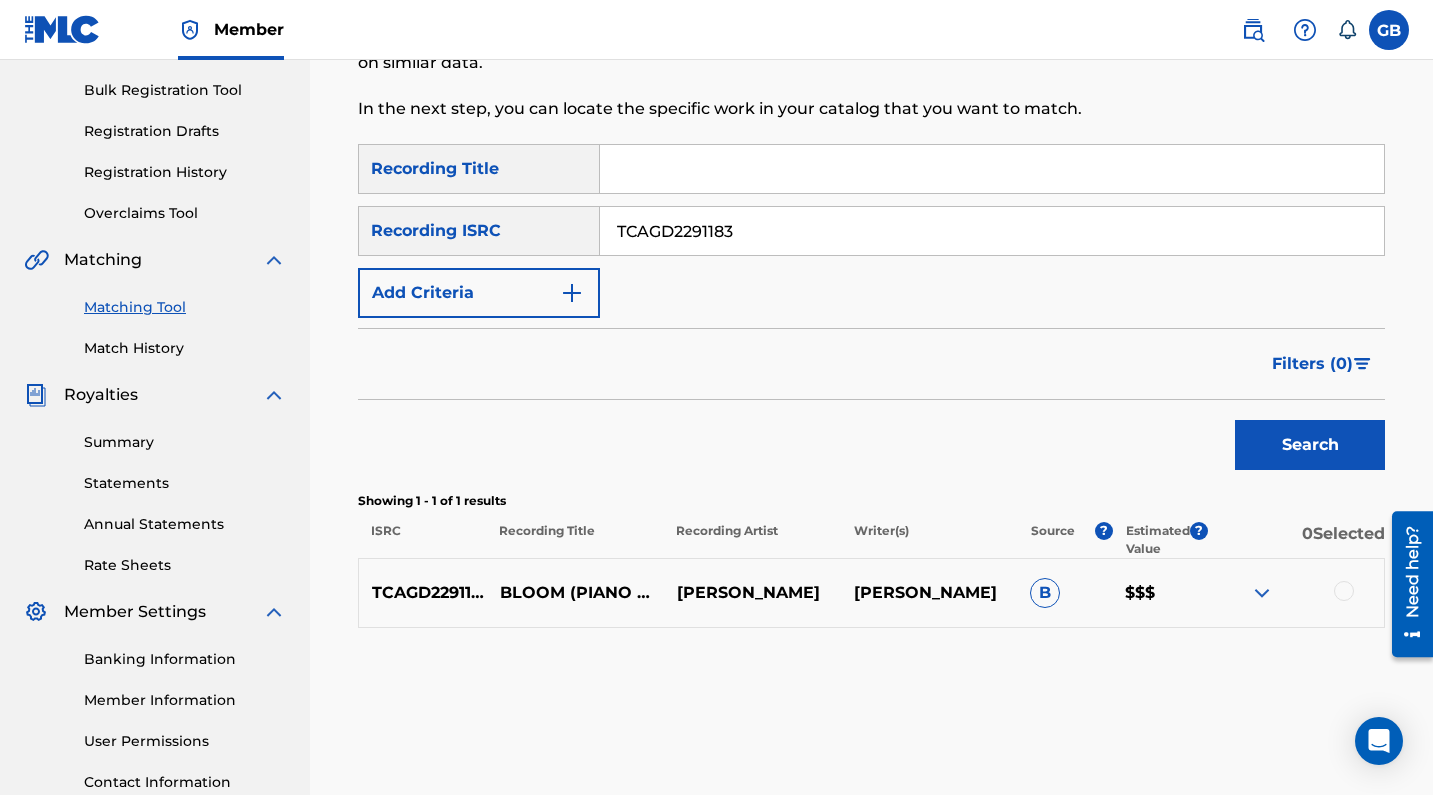 click at bounding box center (1344, 591) 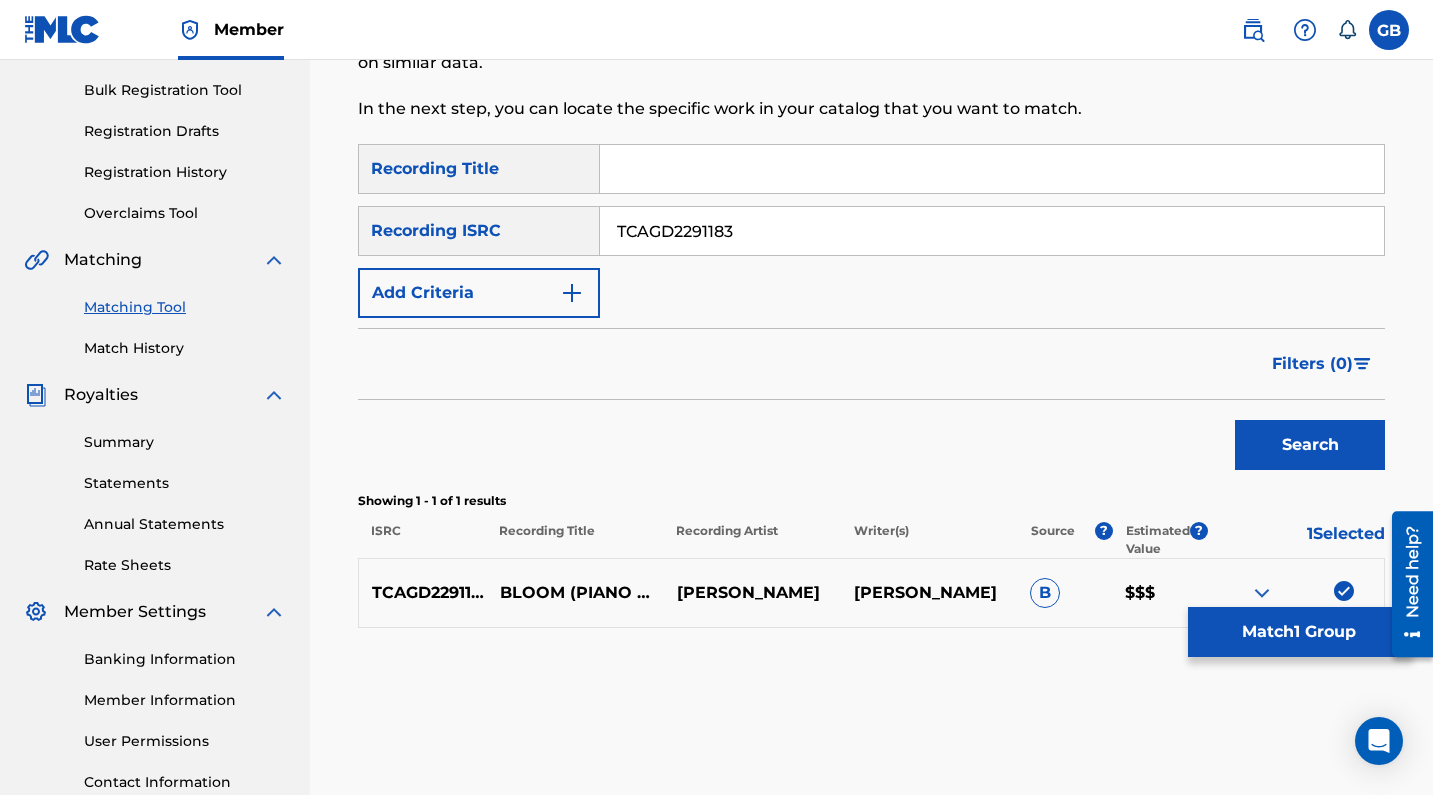 click on "Match  1 Group" at bounding box center (1298, 632) 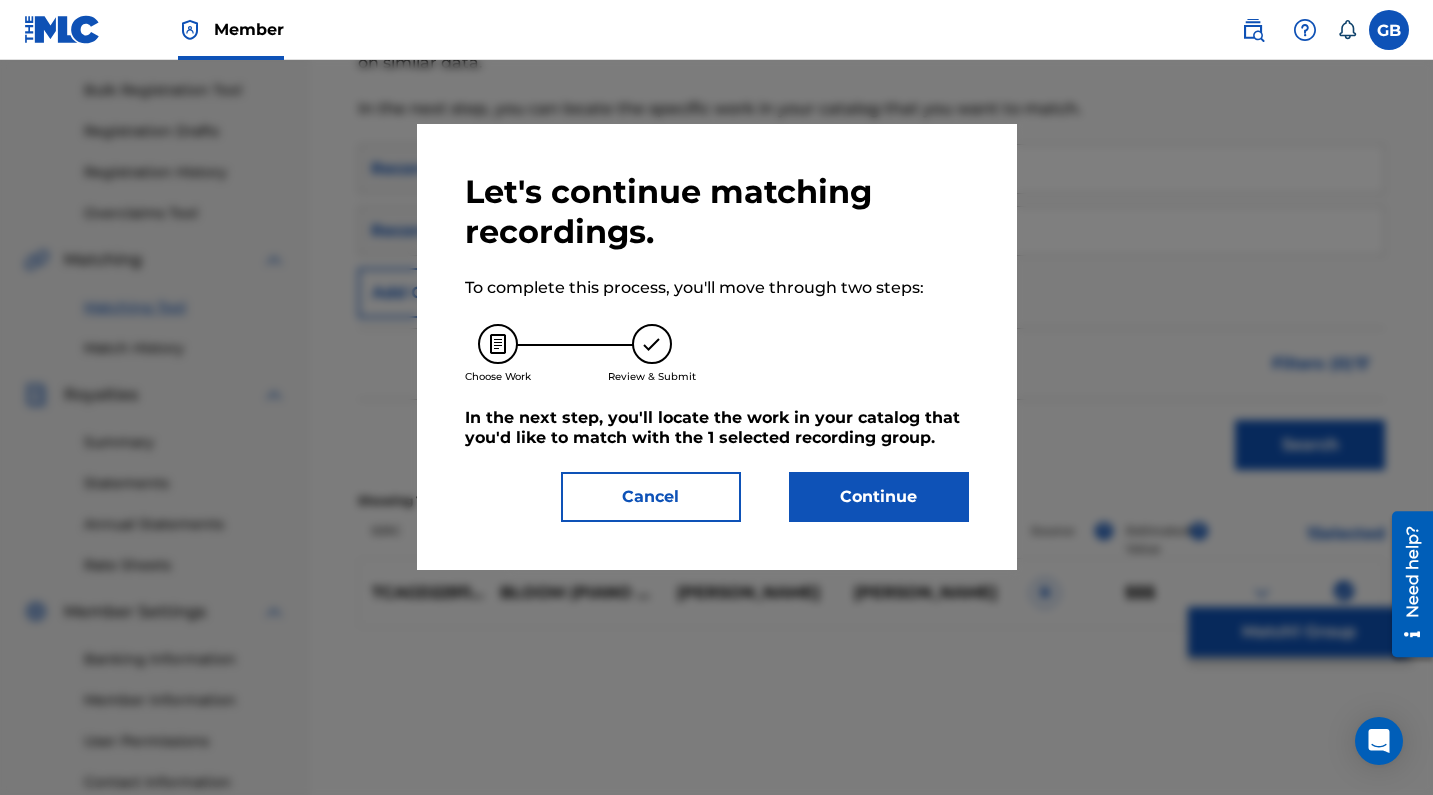 click on "Continue" at bounding box center [879, 497] 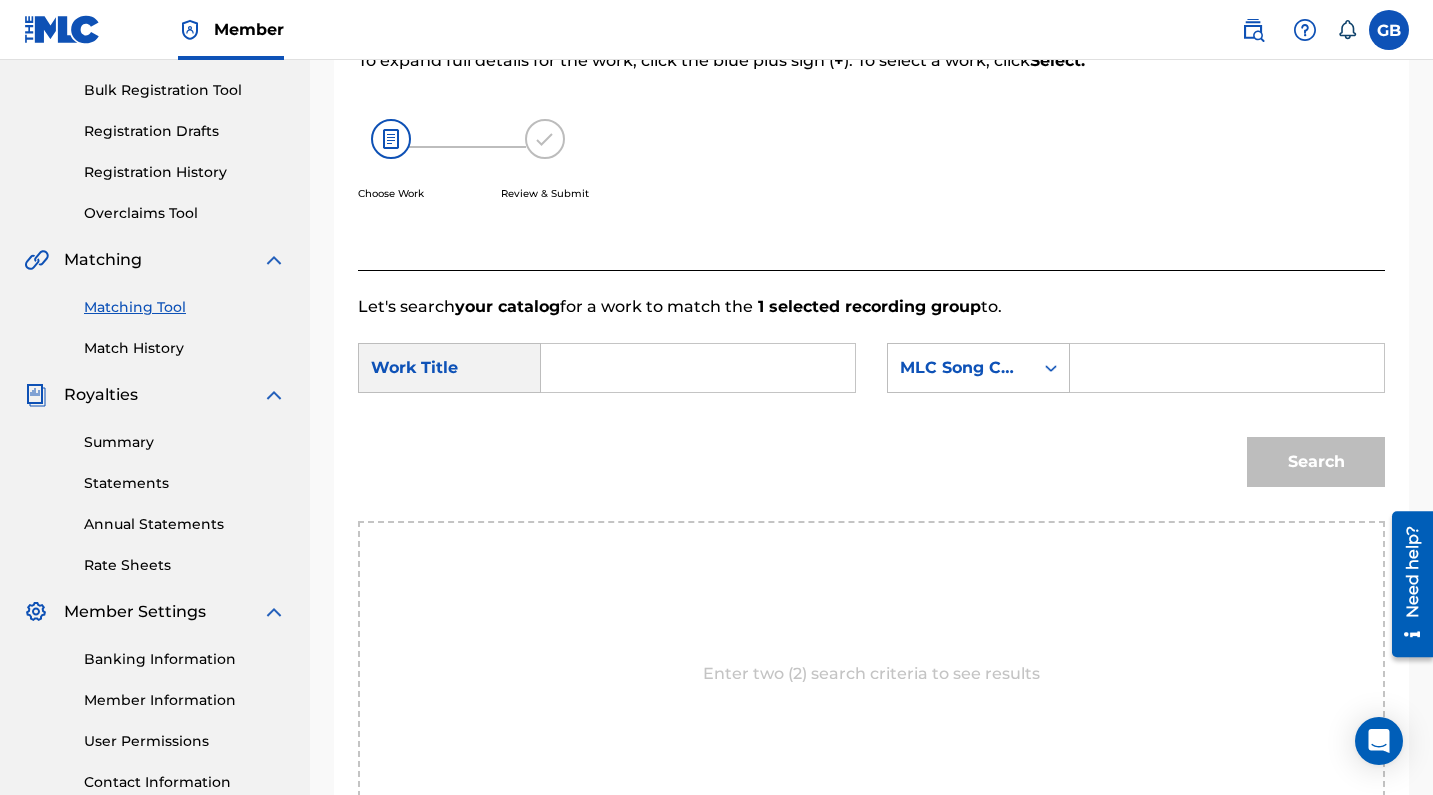 click at bounding box center (698, 368) 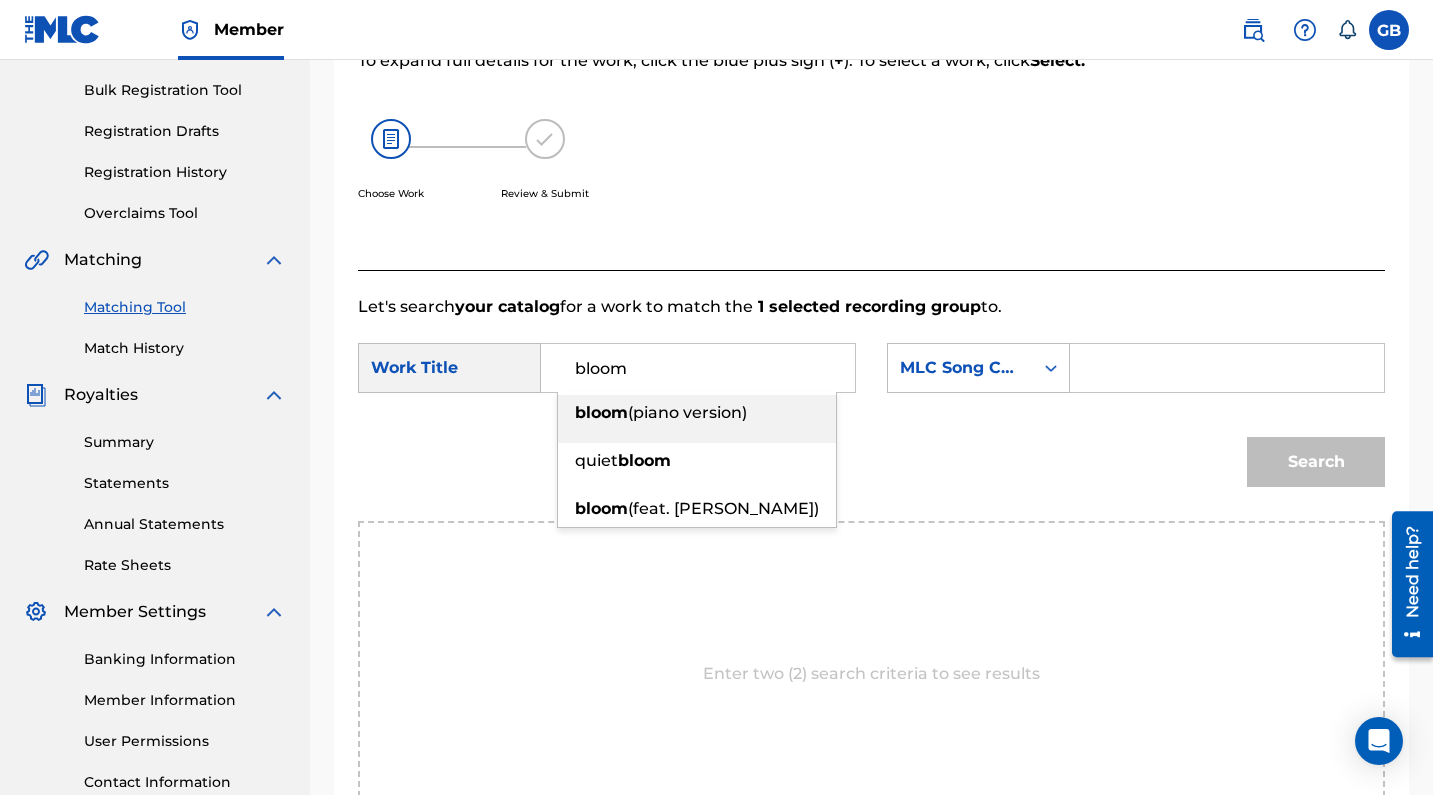 click on "(piano version)" at bounding box center [687, 412] 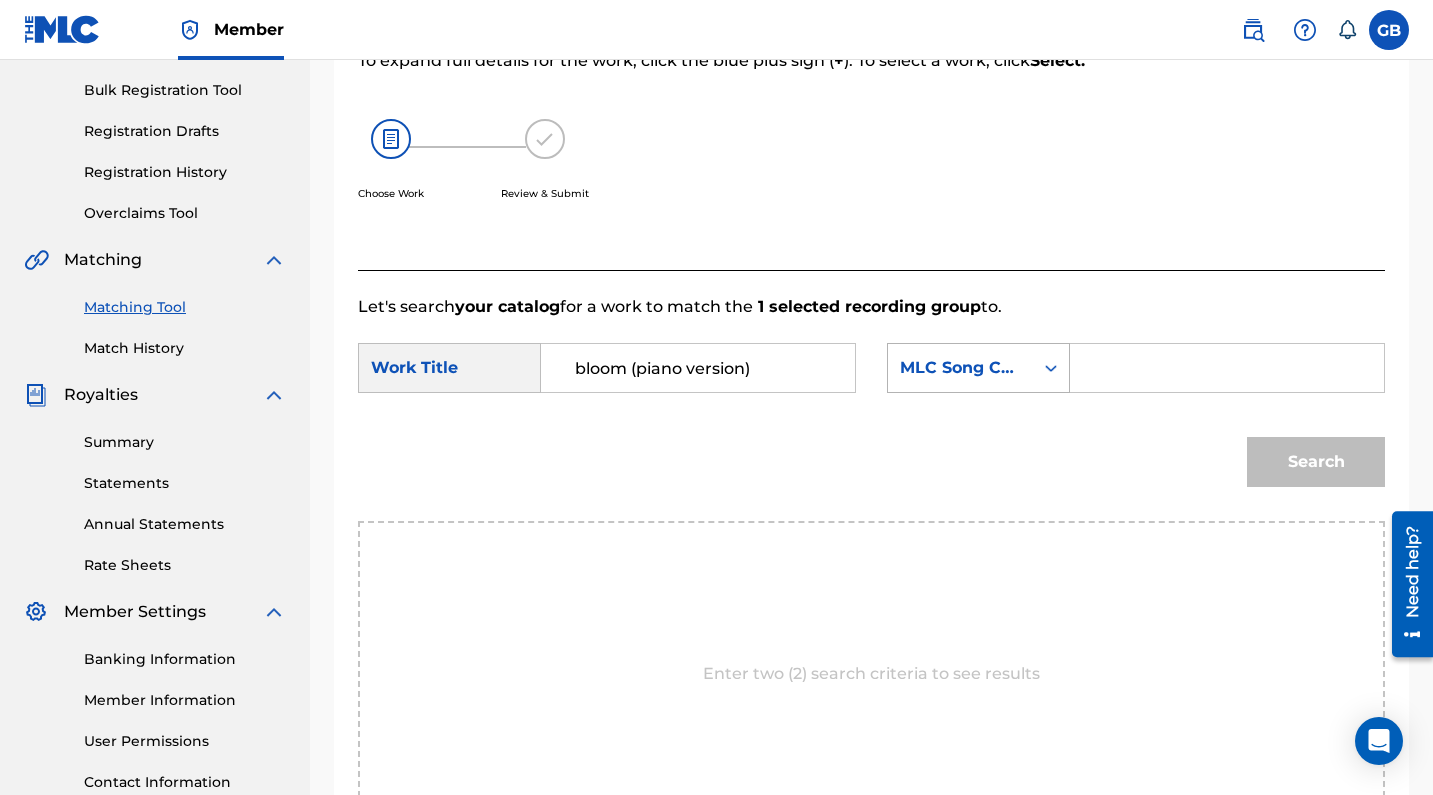 click on "MLC Song Code" at bounding box center [960, 368] 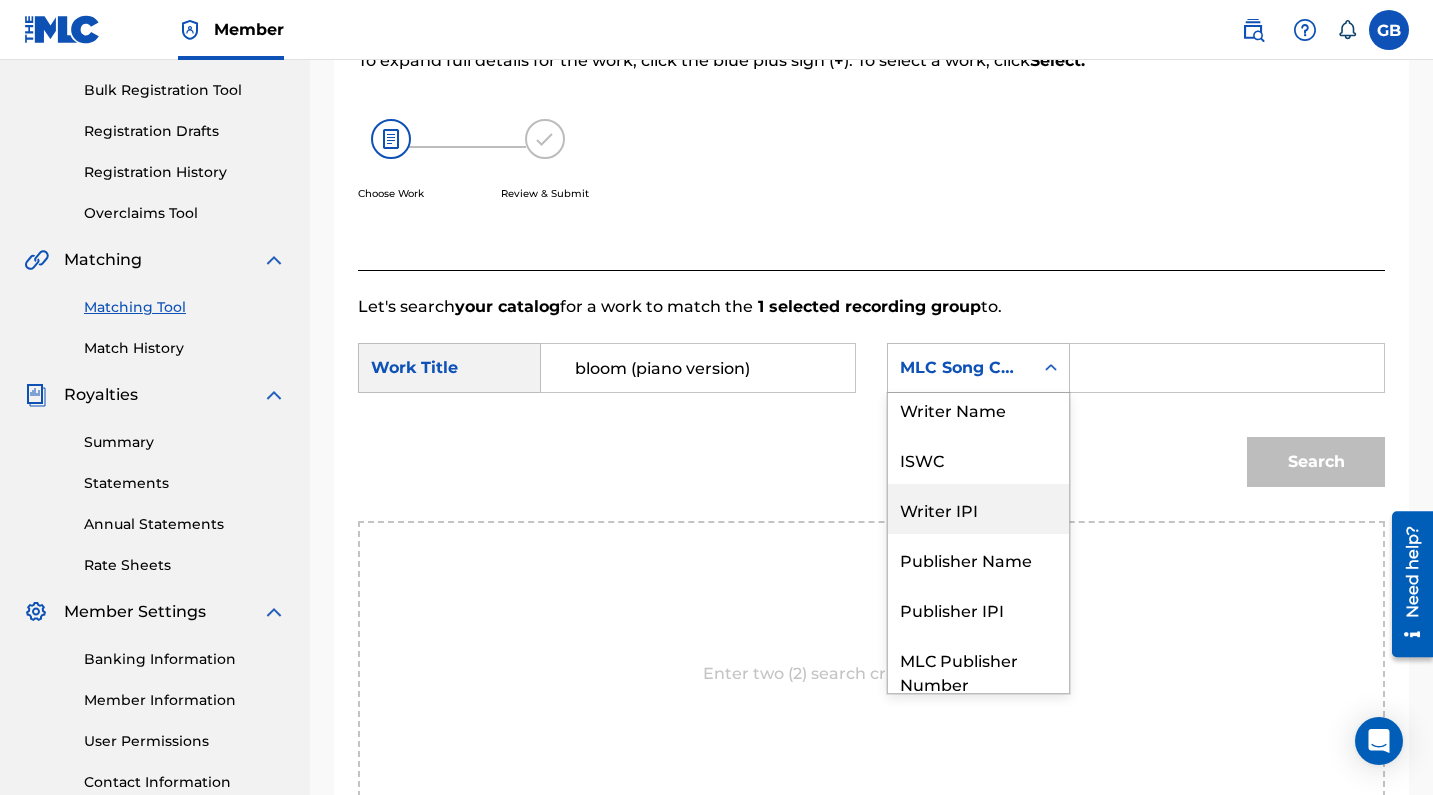 scroll, scrollTop: 7, scrollLeft: 0, axis: vertical 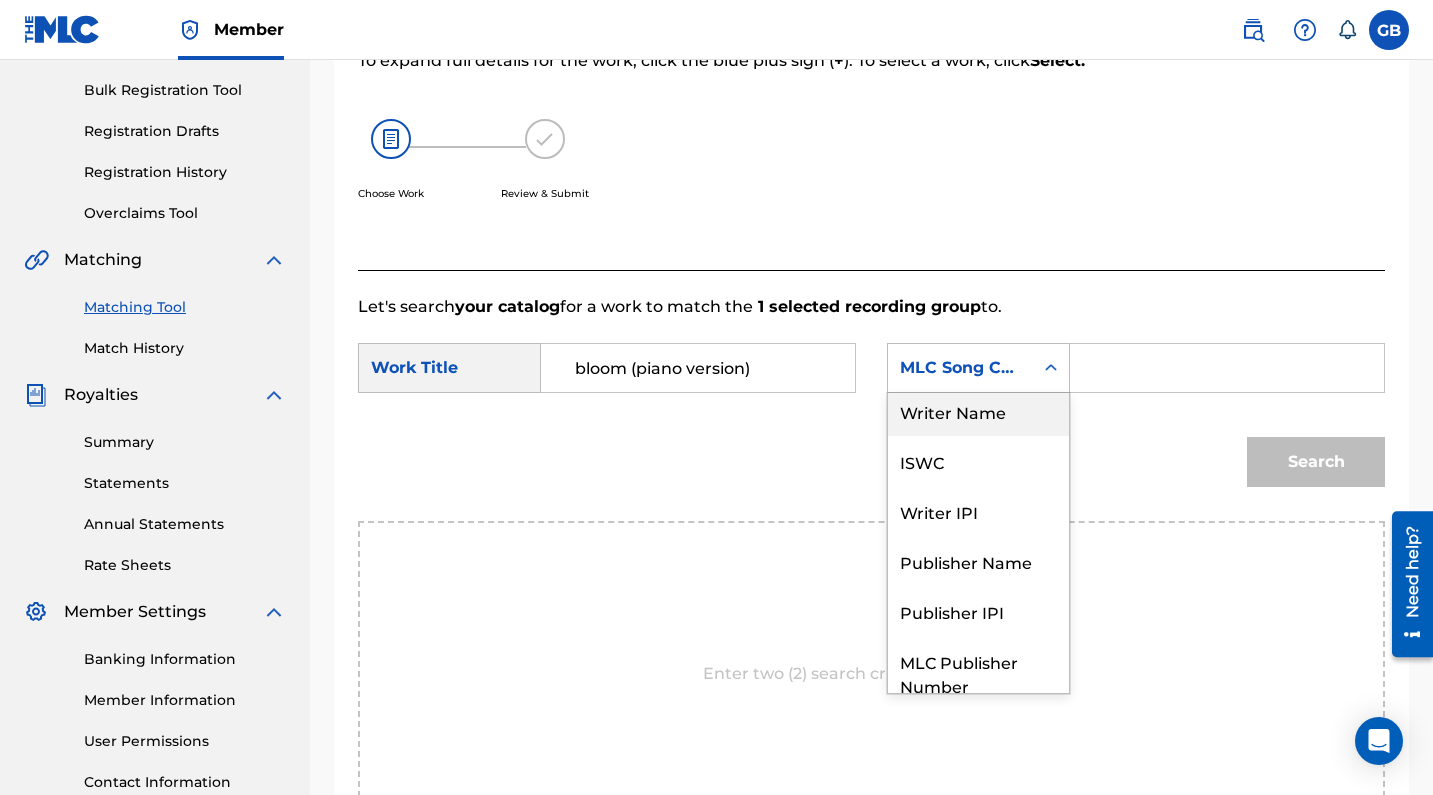 click on "Writer Name" at bounding box center [978, 411] 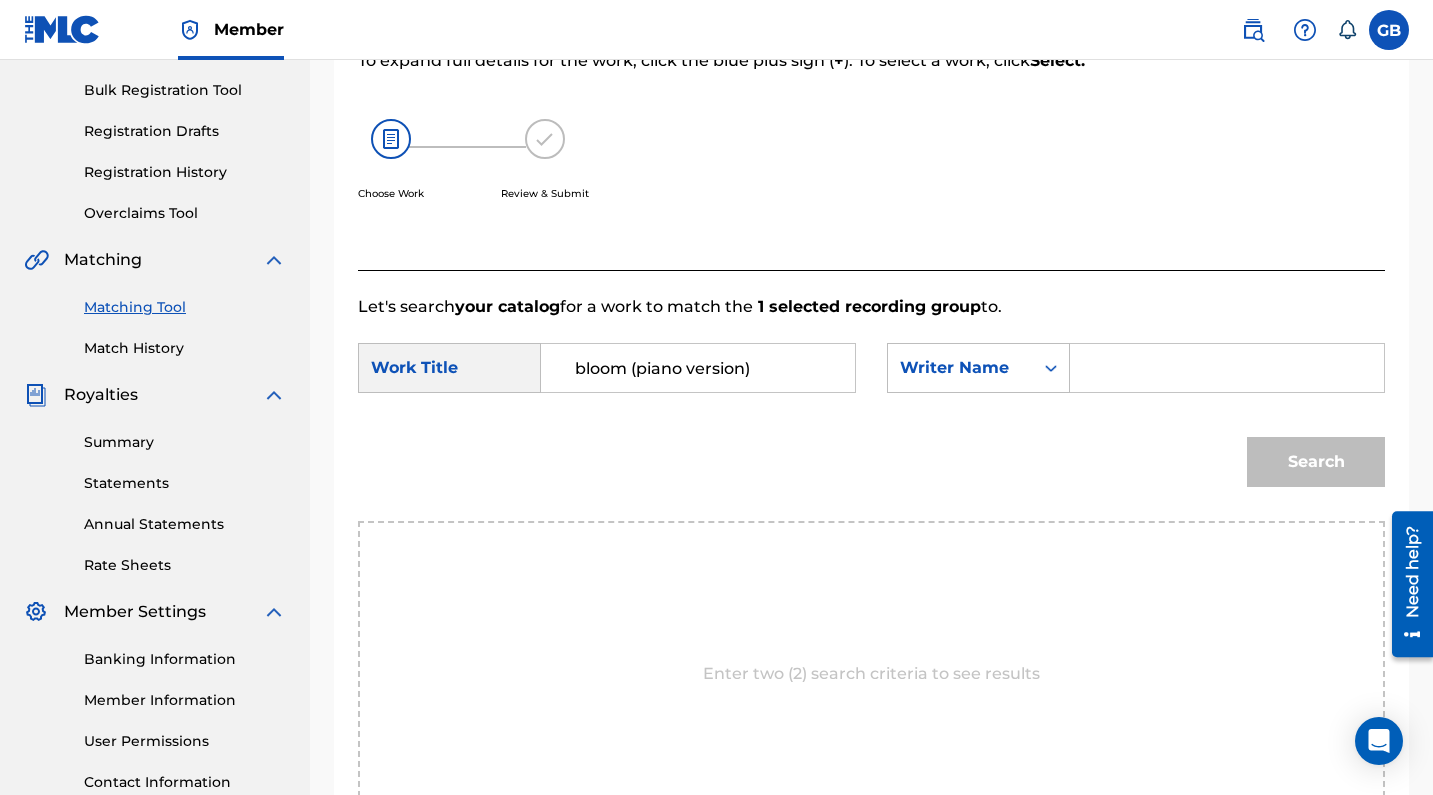click at bounding box center (1227, 368) 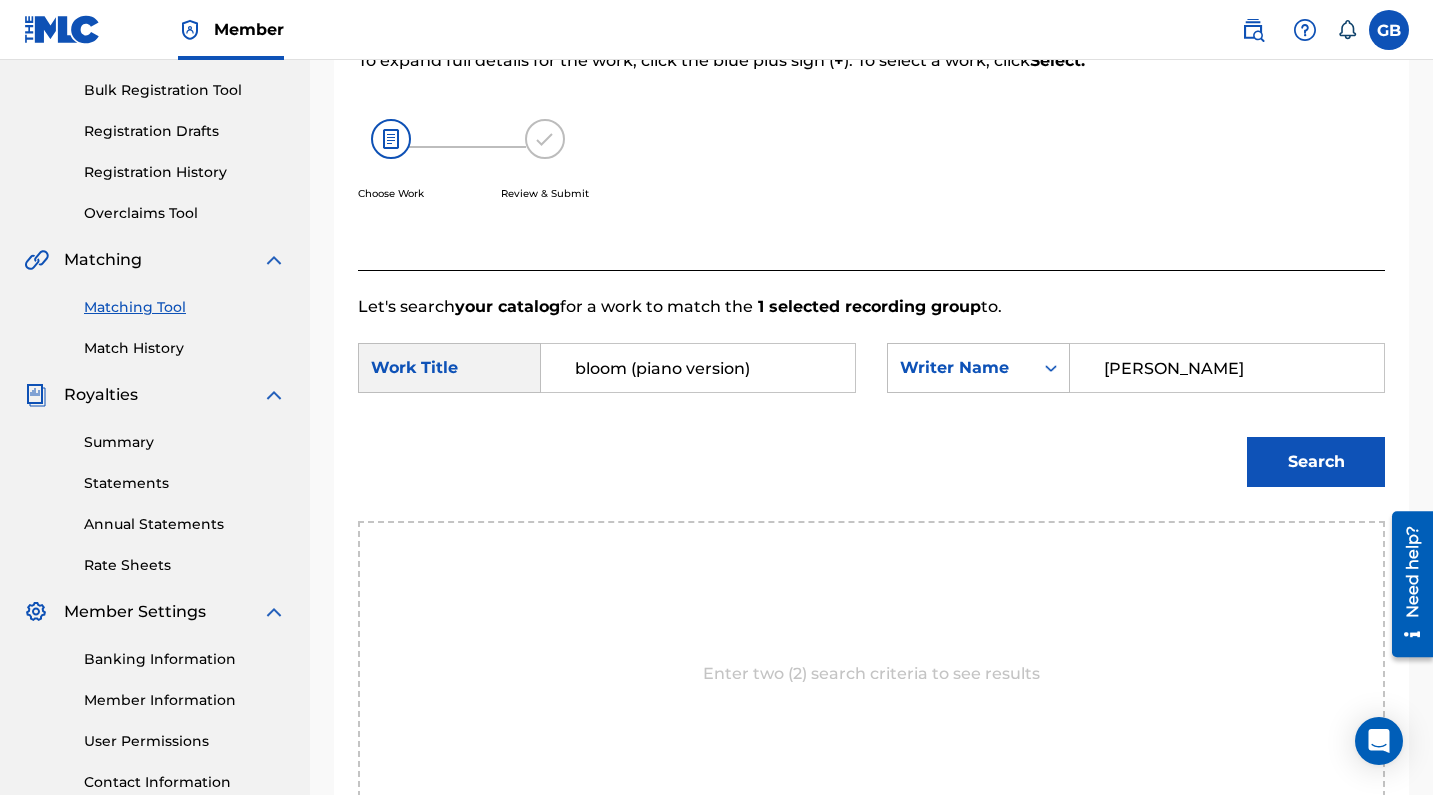 type on "[PERSON_NAME]" 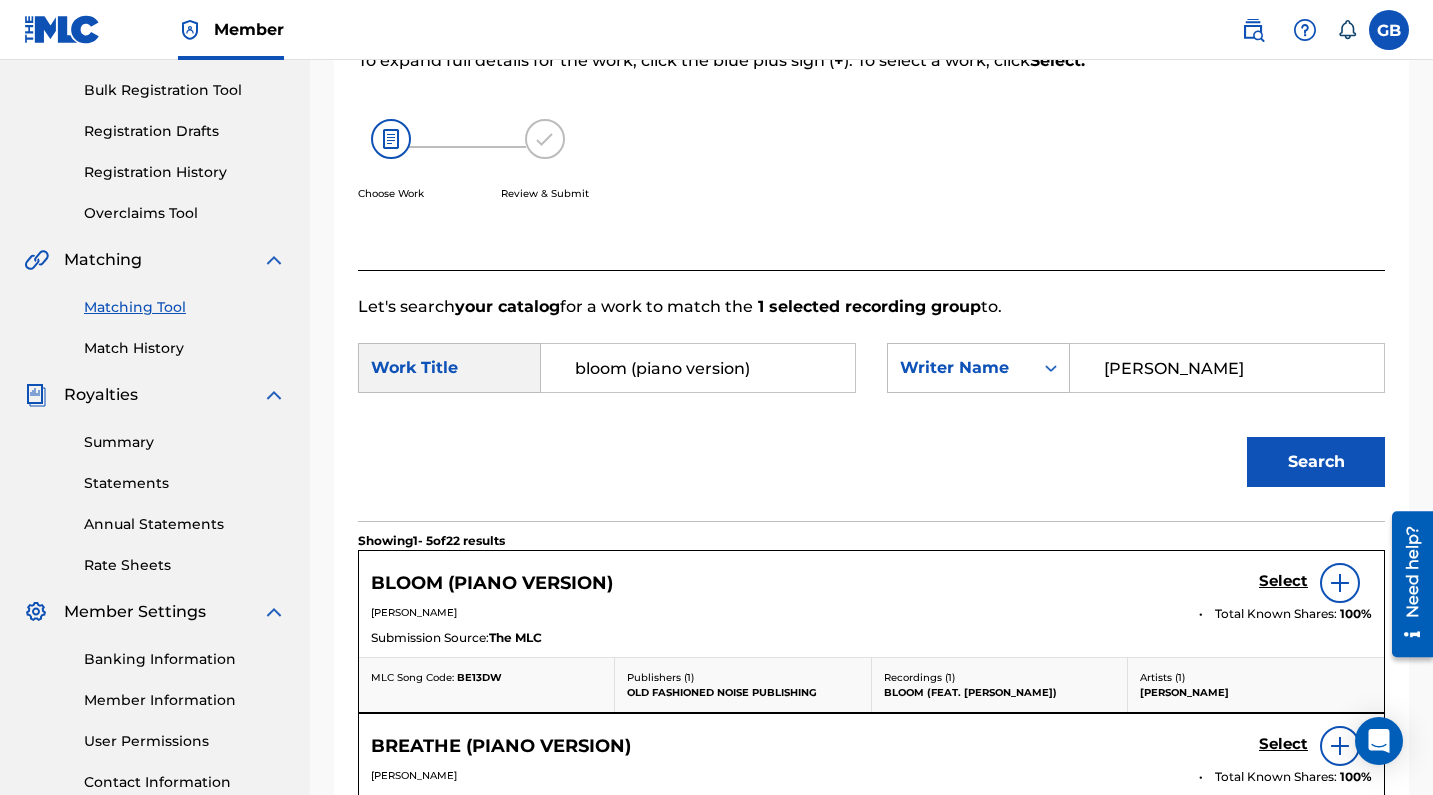 scroll, scrollTop: 528, scrollLeft: 0, axis: vertical 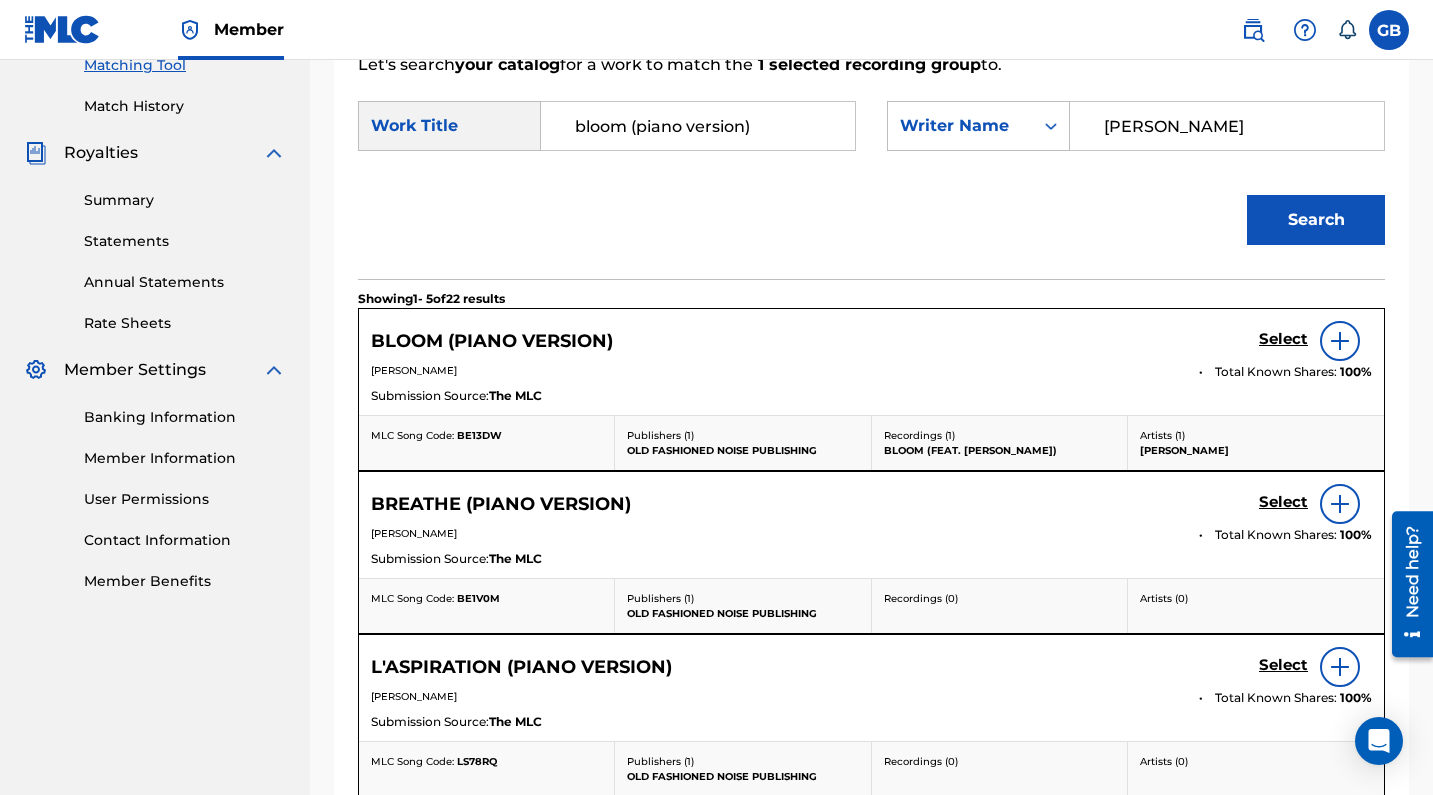 click on "Select" at bounding box center (1283, 339) 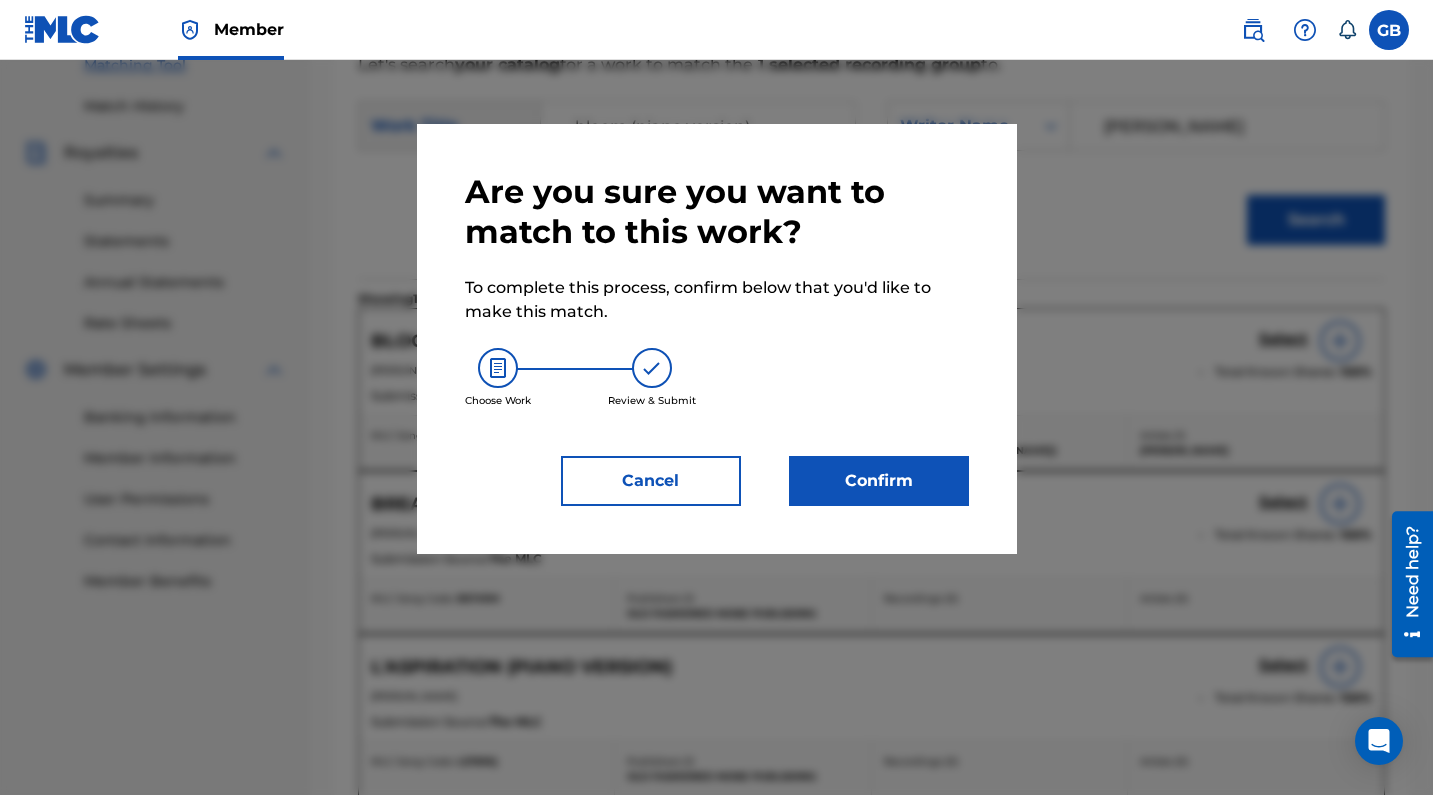 click on "Confirm" at bounding box center [879, 481] 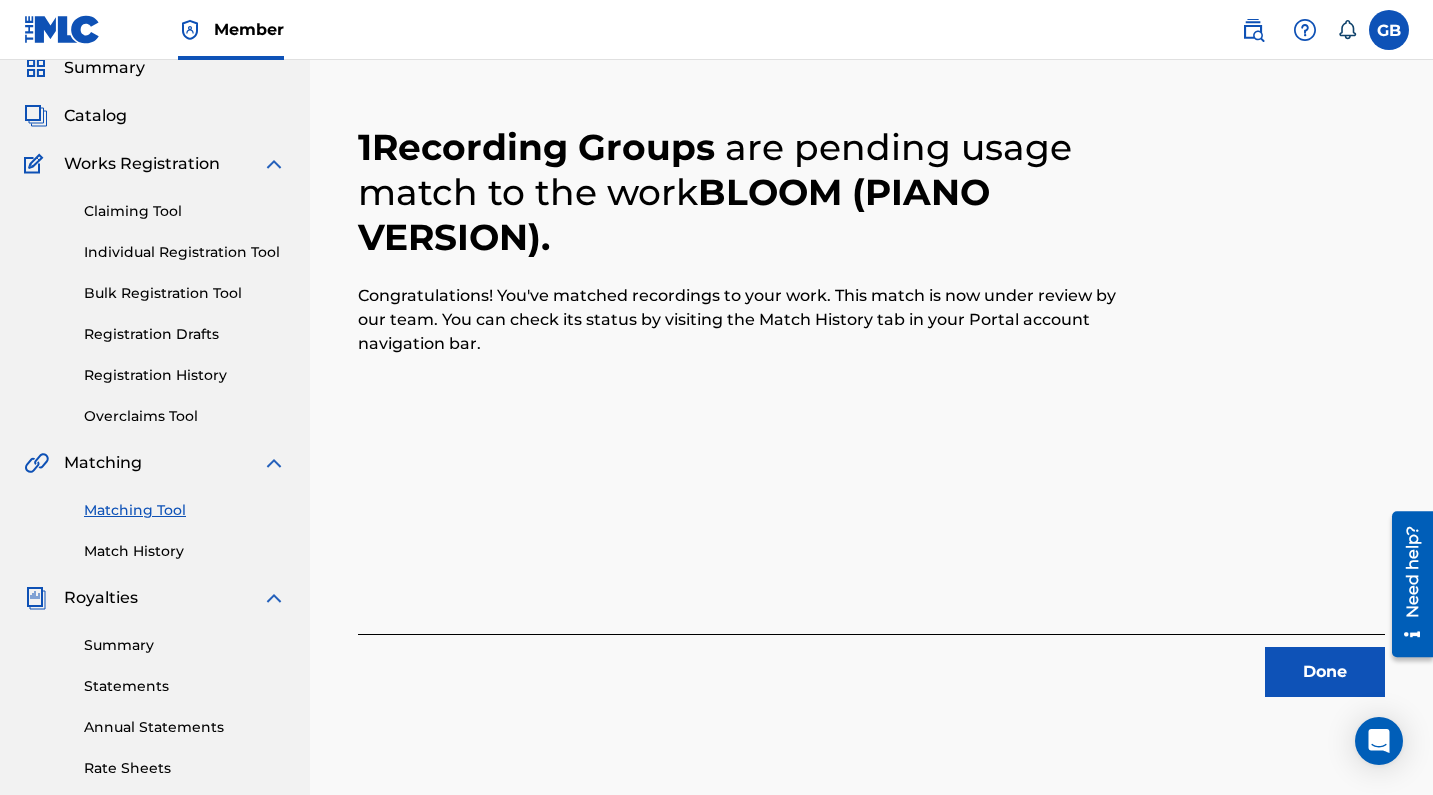 scroll, scrollTop: 84, scrollLeft: 0, axis: vertical 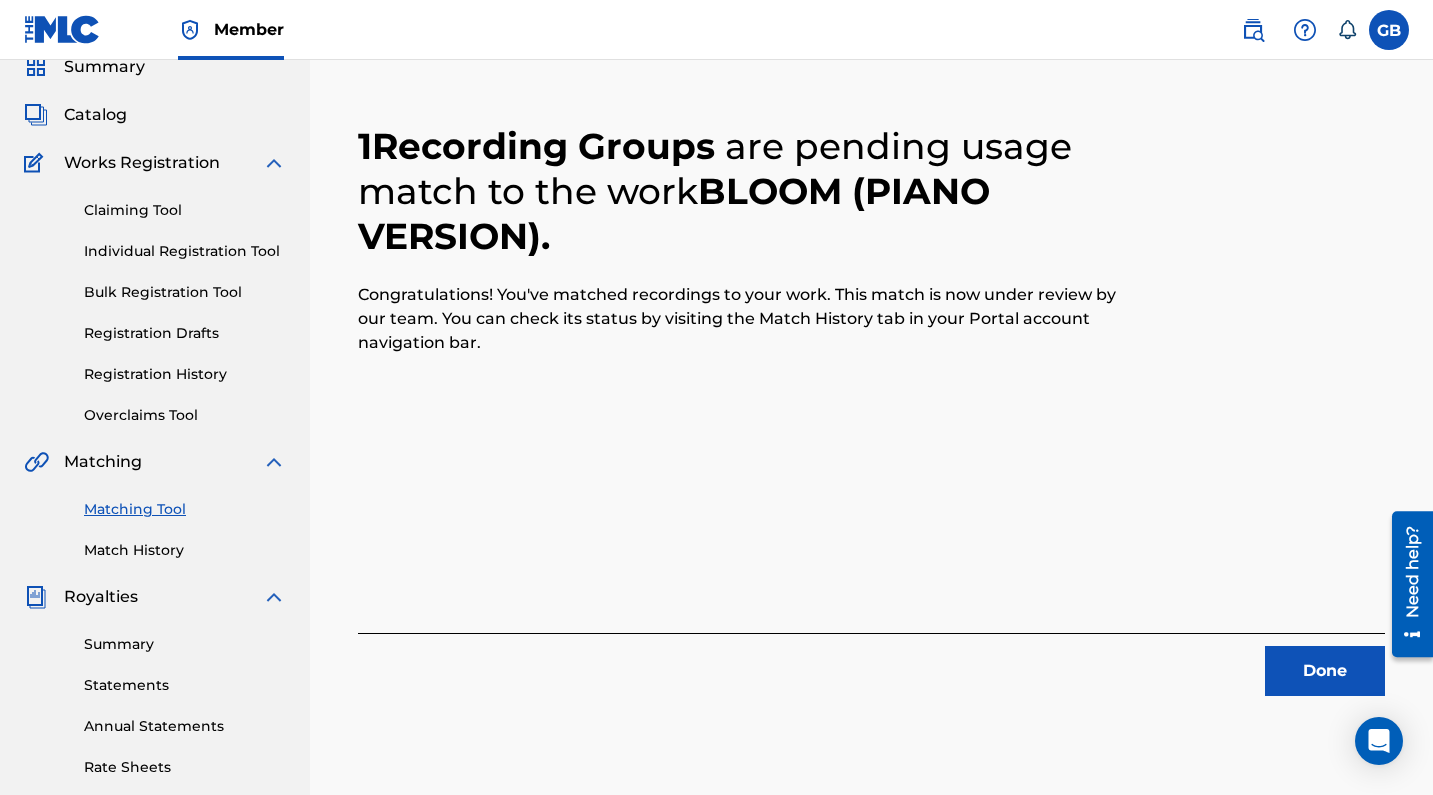 click on "Done" at bounding box center [1325, 671] 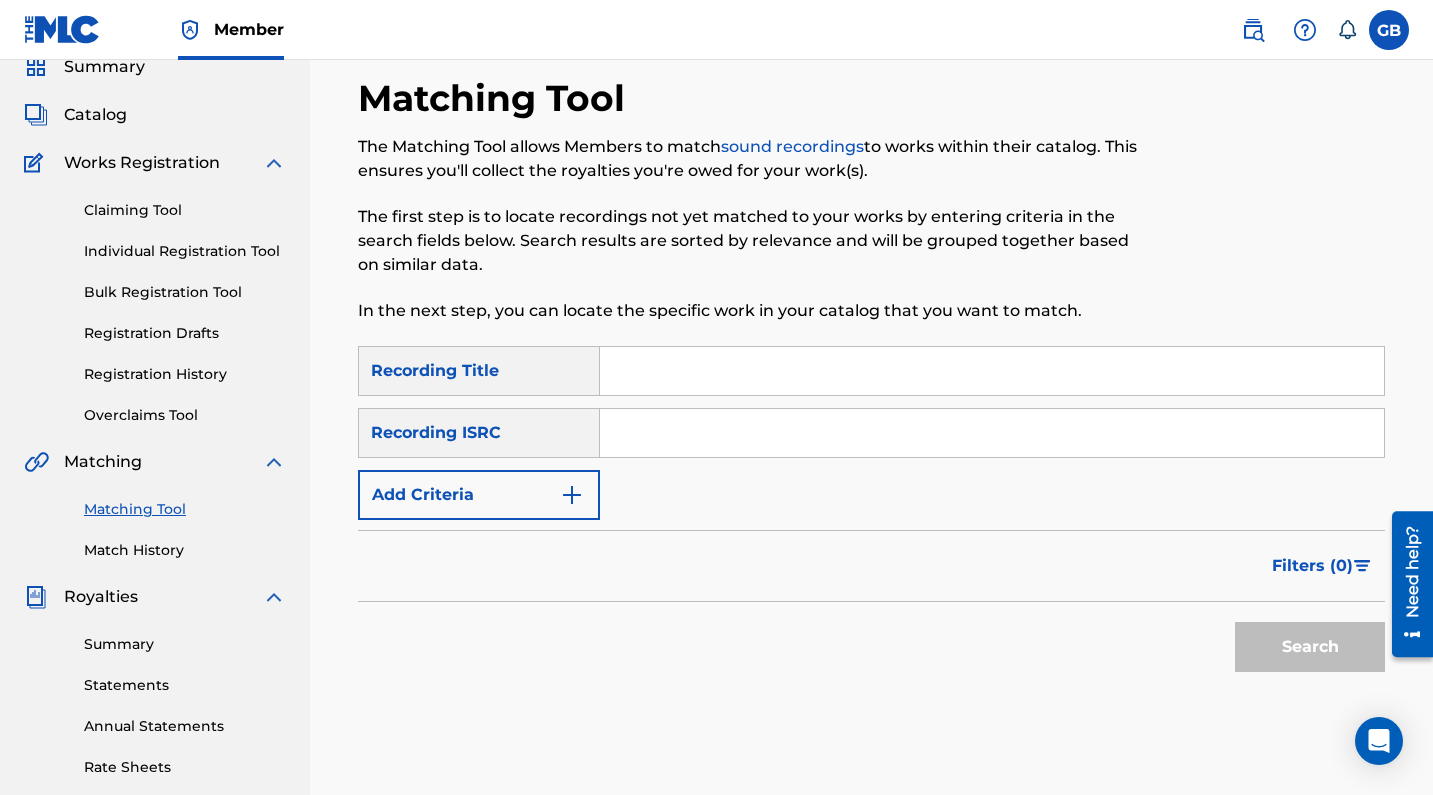 click at bounding box center (992, 433) 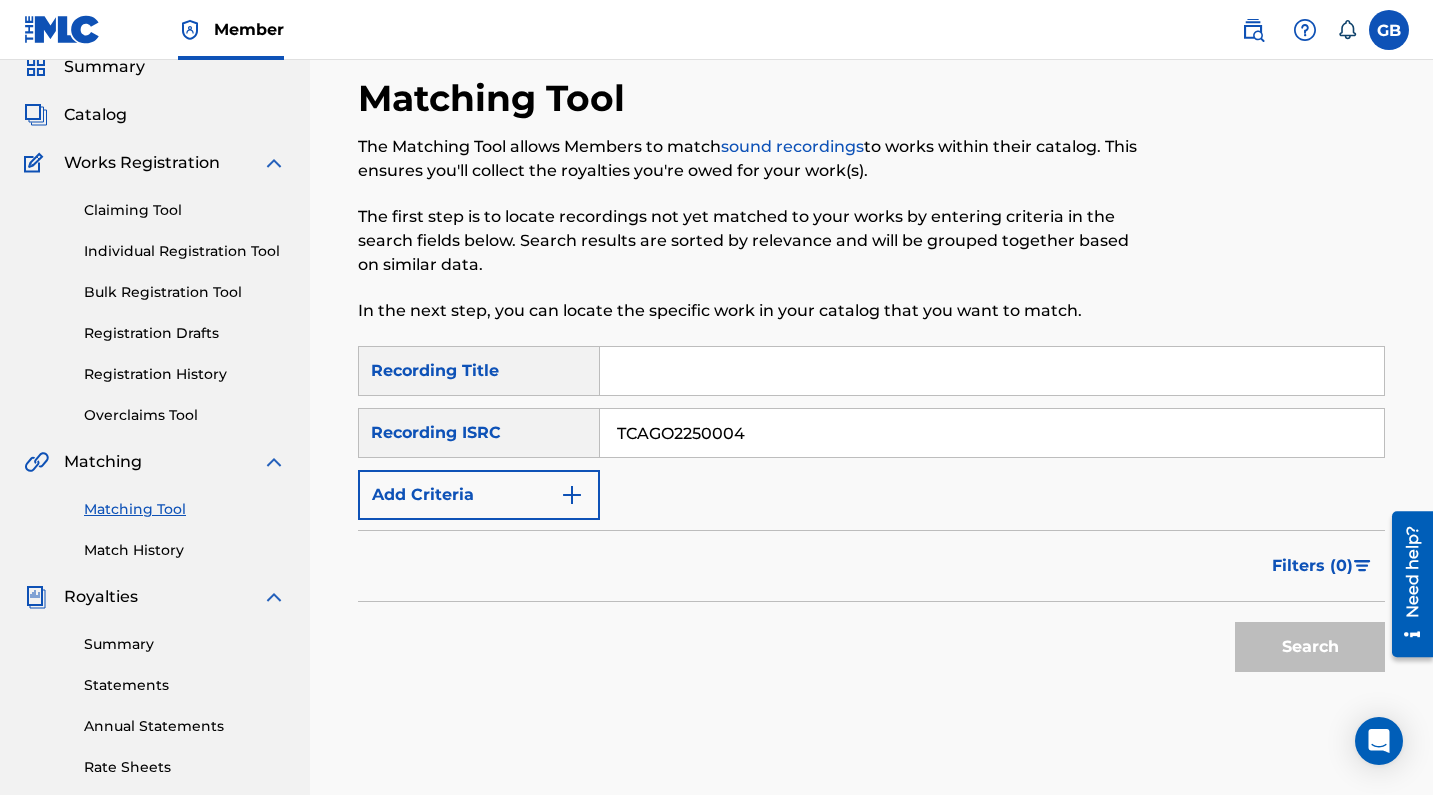 type on "TCAGO2250004" 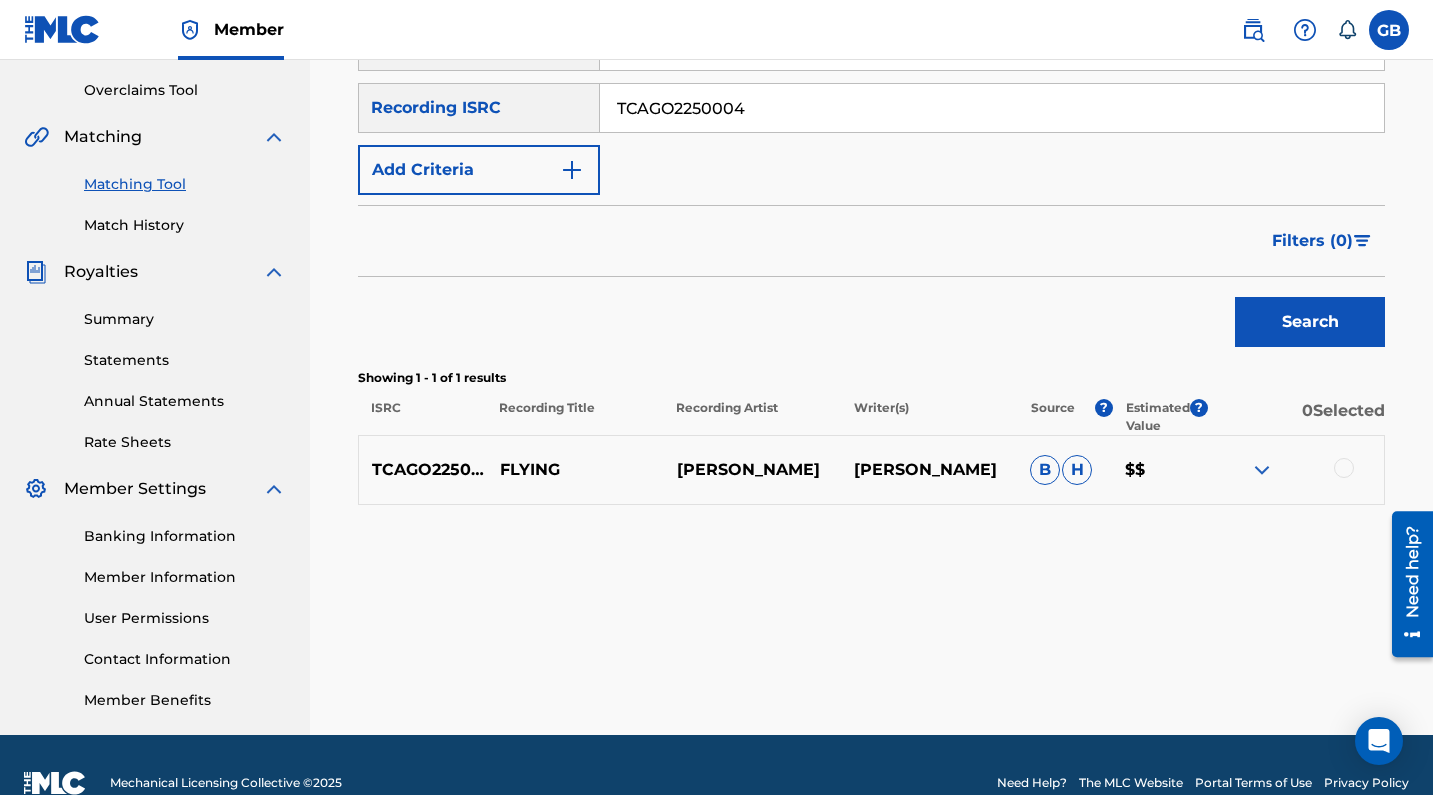 scroll, scrollTop: 412, scrollLeft: 0, axis: vertical 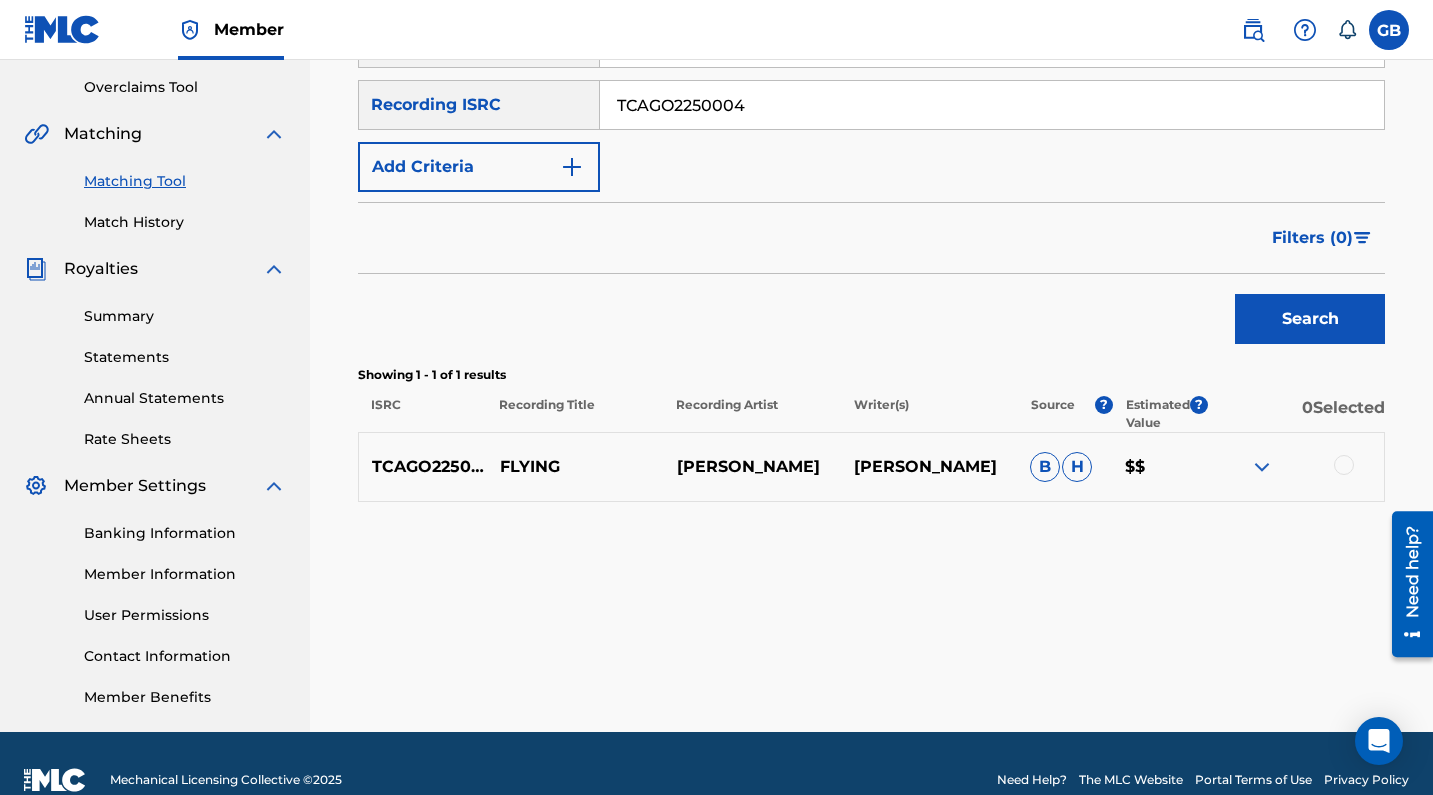 click at bounding box center [1344, 465] 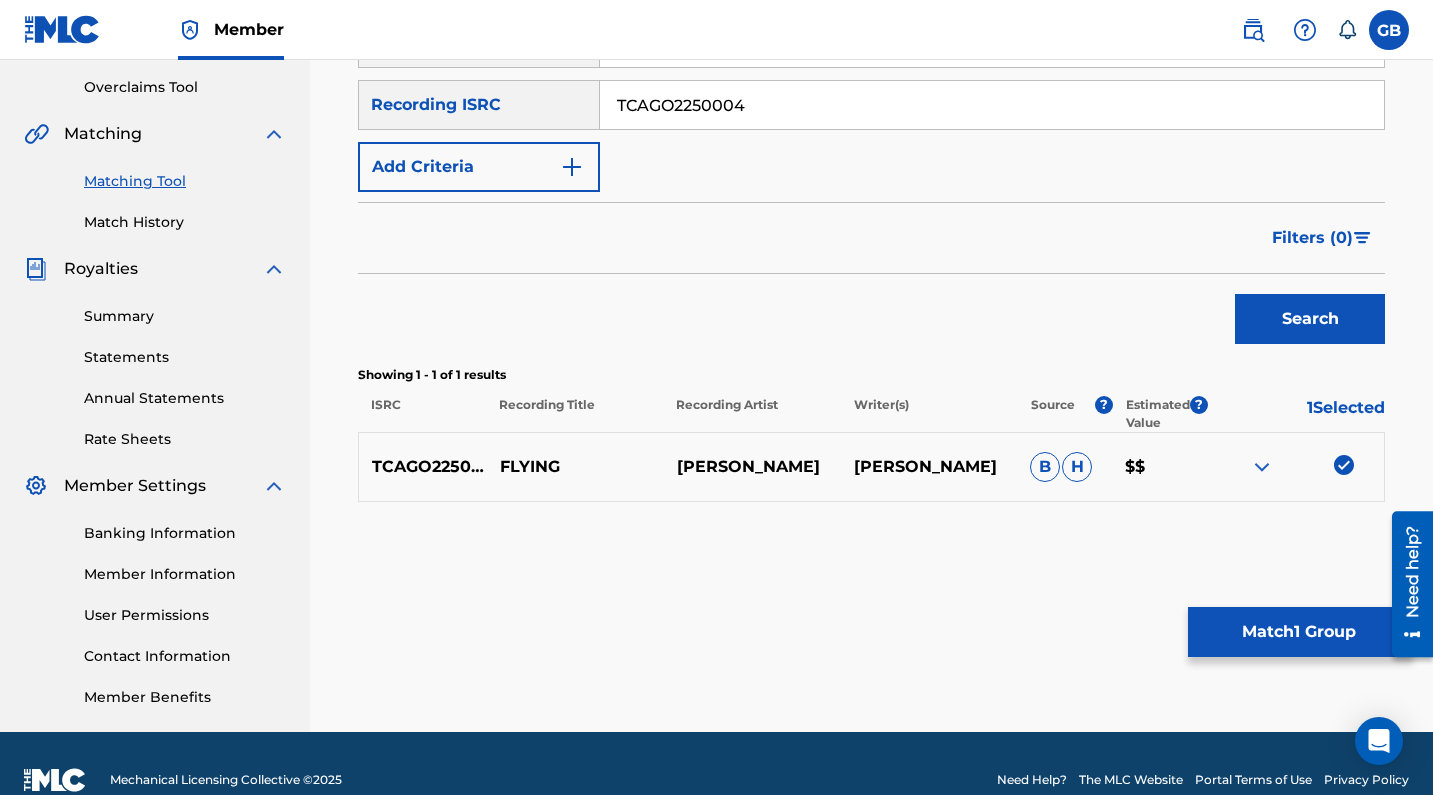 click on "Match  1 Group" at bounding box center (1298, 632) 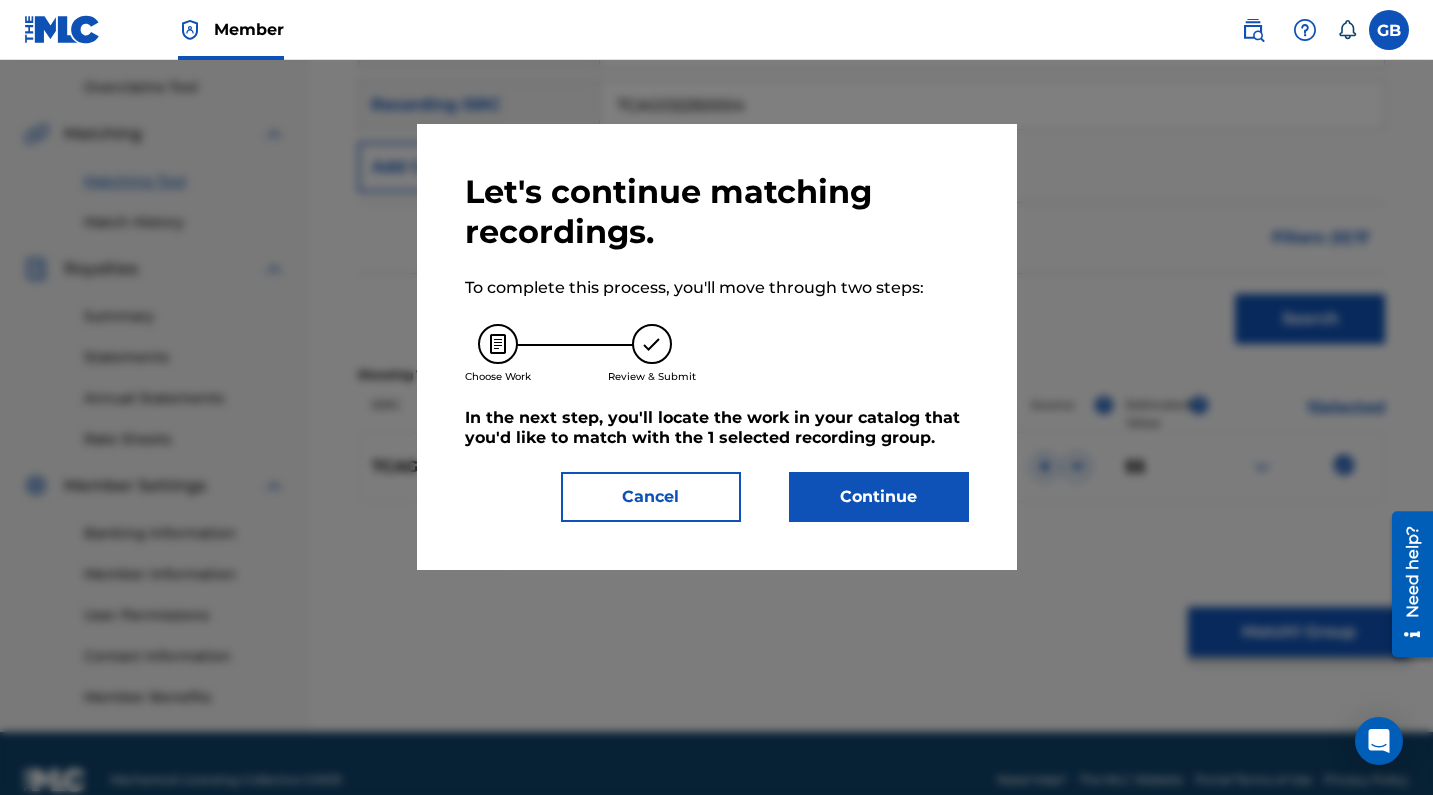 click on "Continue" at bounding box center (879, 497) 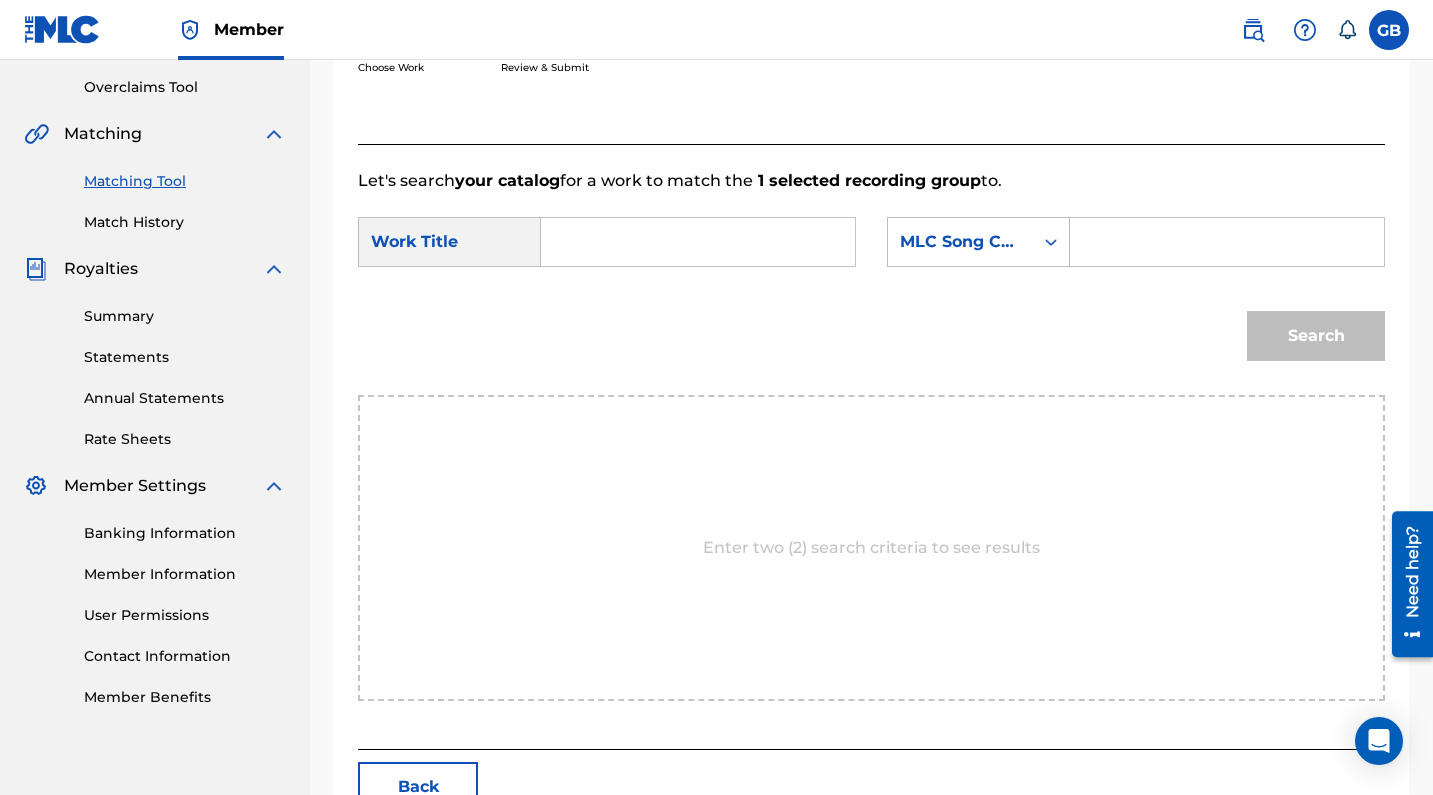 click at bounding box center (698, 242) 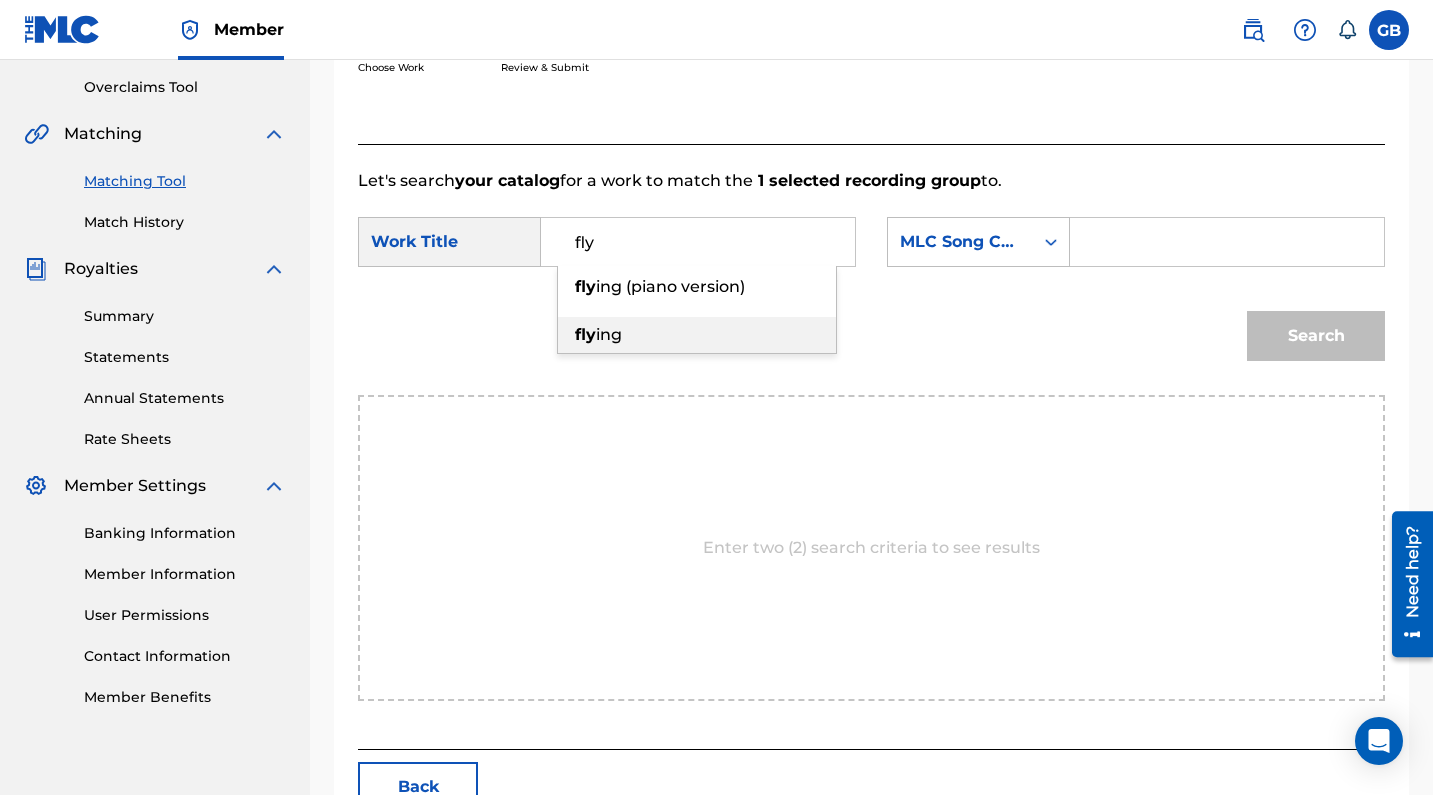 click on "fly ing" at bounding box center [697, 335] 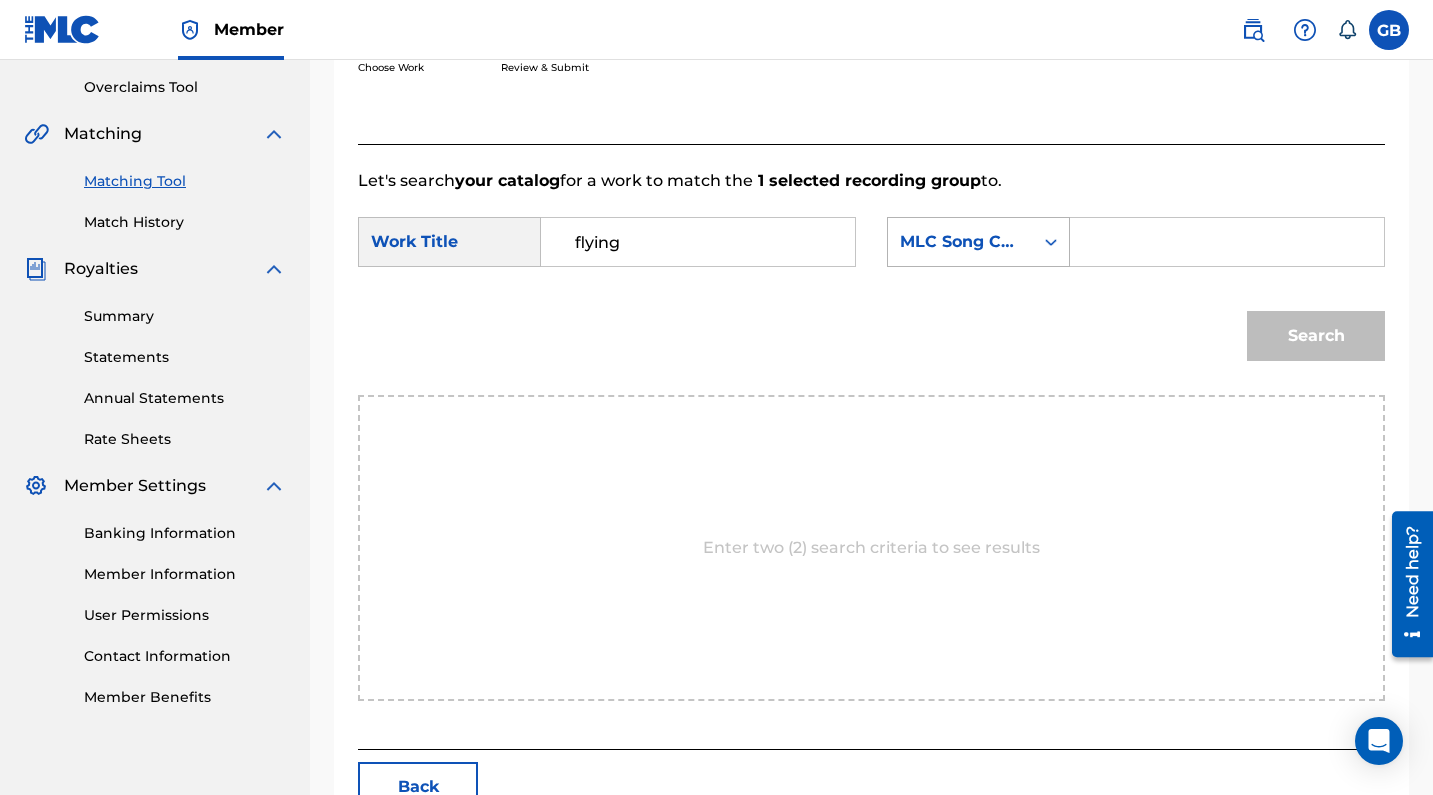 click on "MLC Song Code" at bounding box center [960, 242] 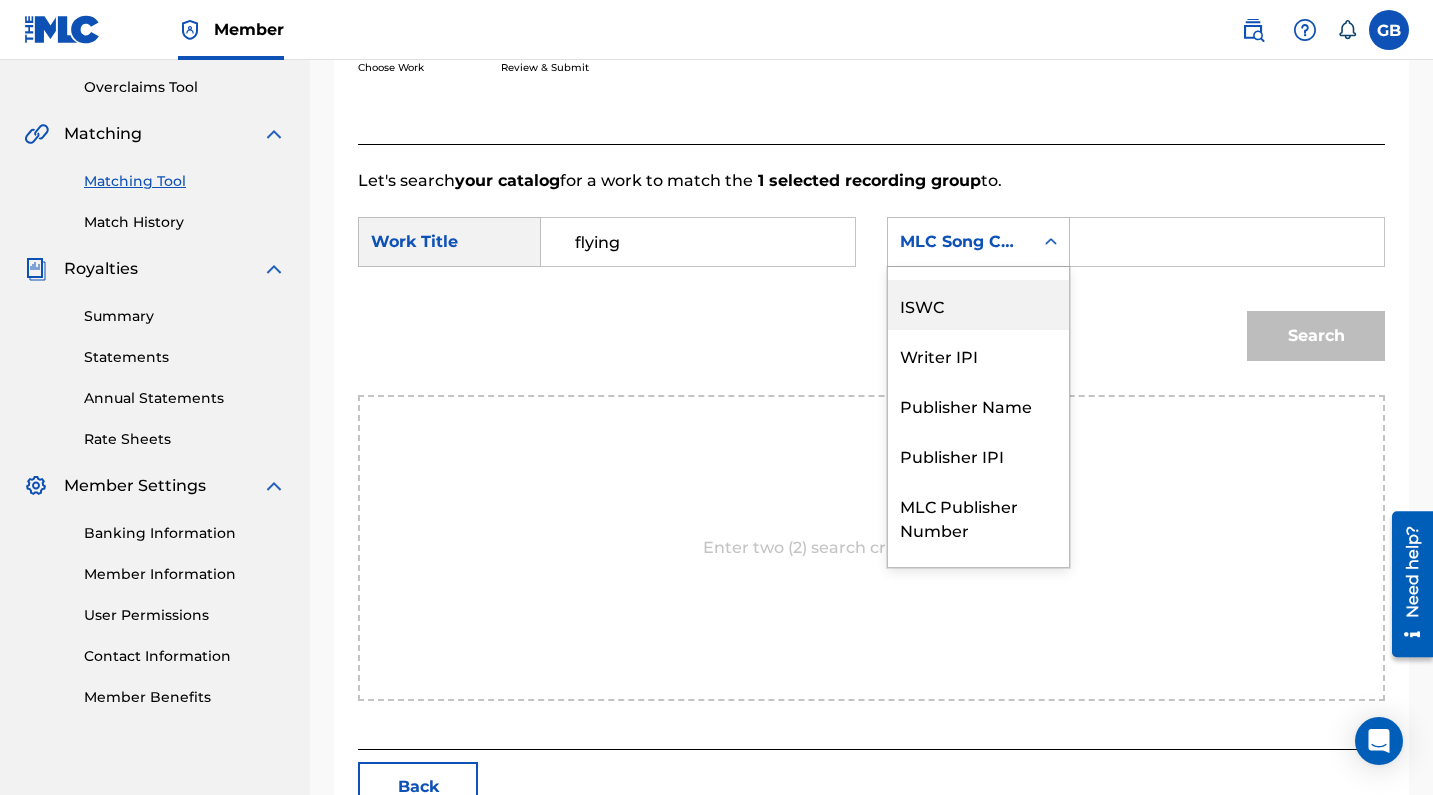 scroll, scrollTop: 0, scrollLeft: 0, axis: both 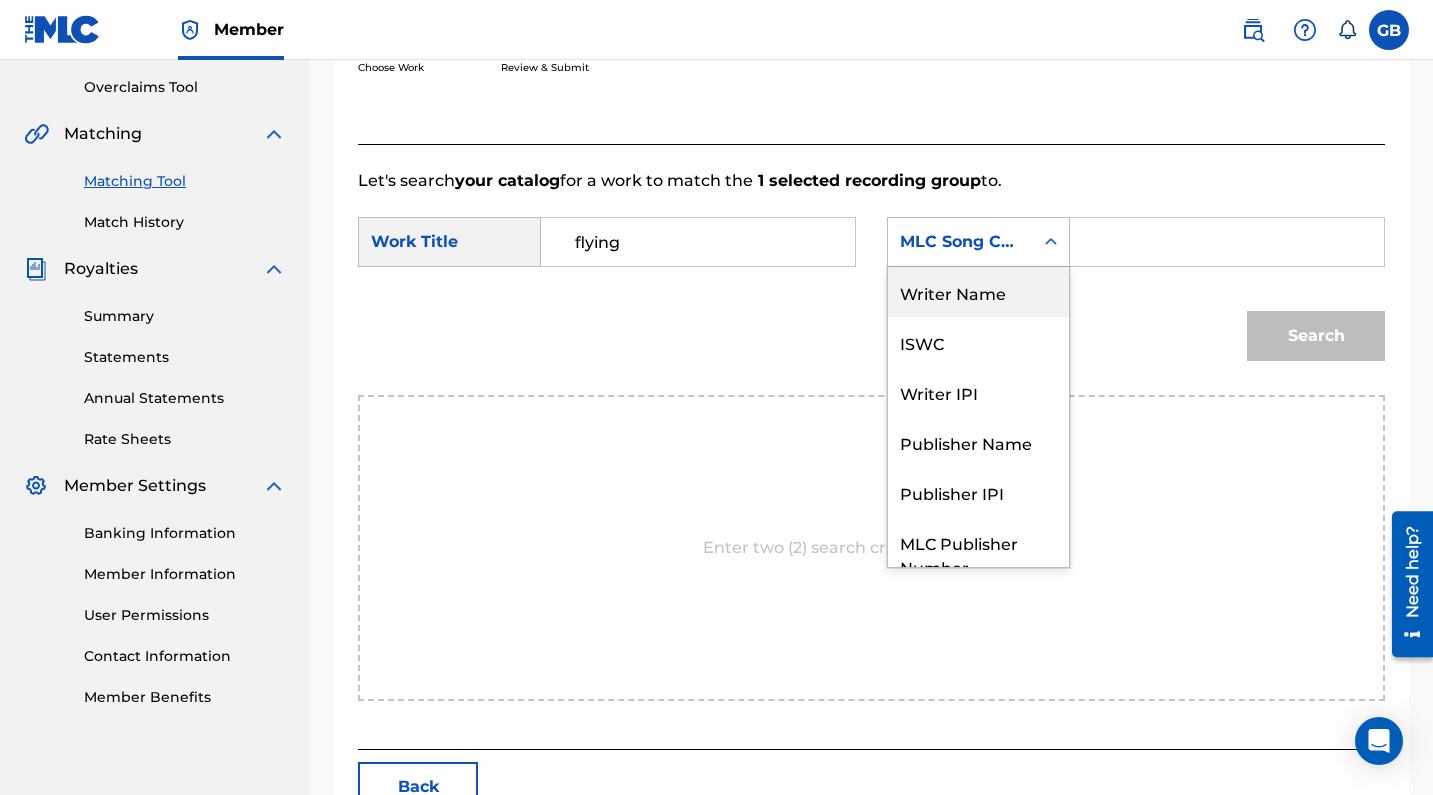 click on "Writer Name" at bounding box center (978, 292) 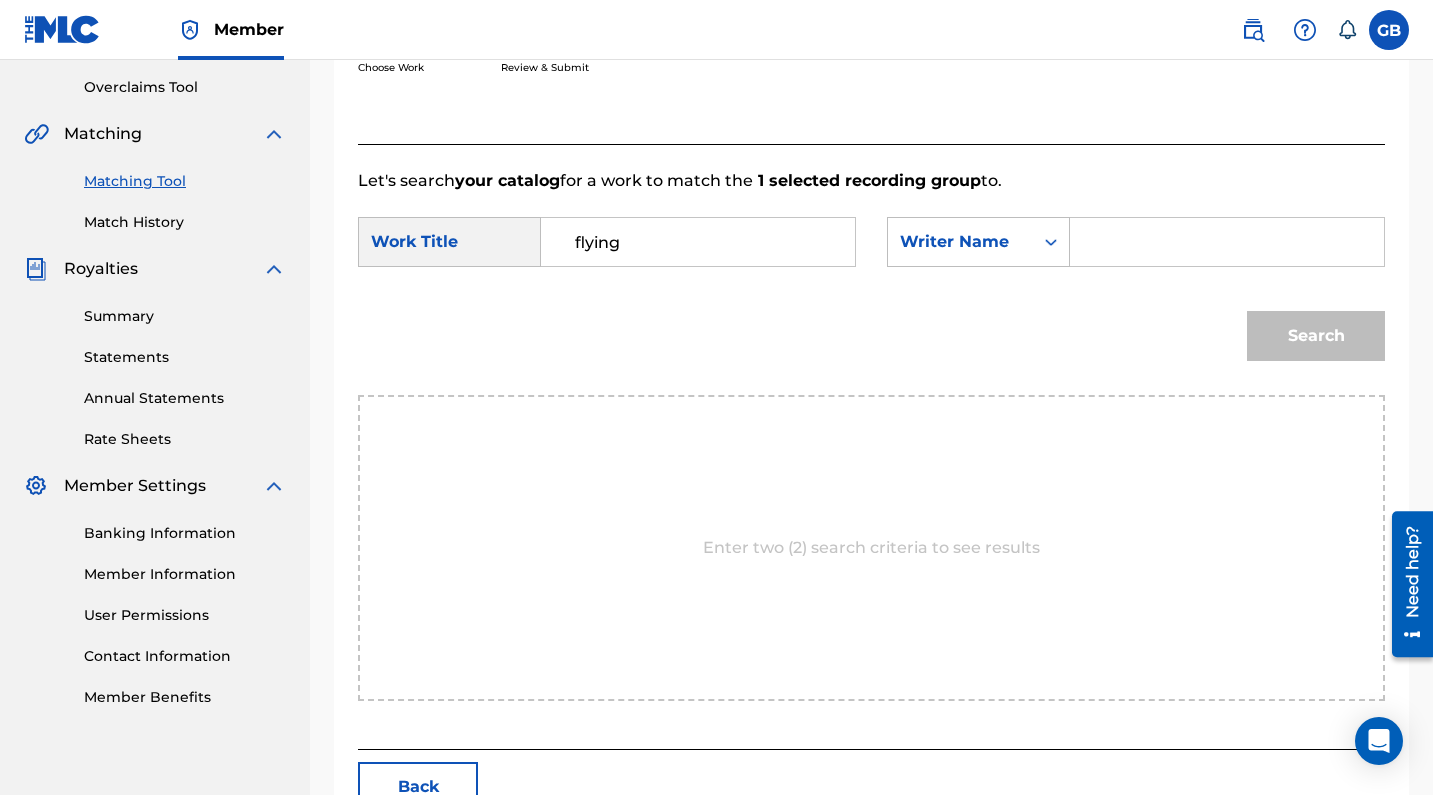 click at bounding box center (1227, 242) 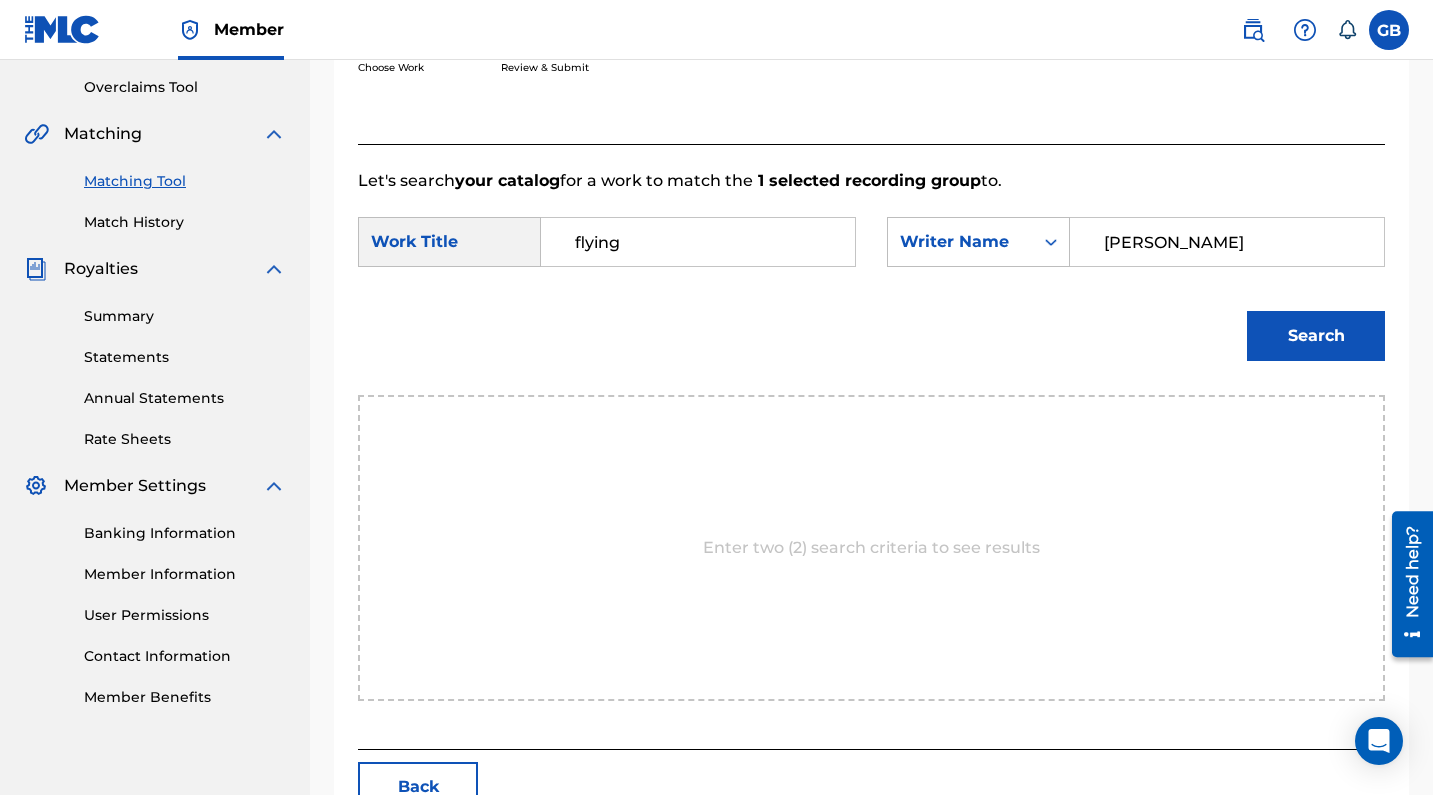type on "[PERSON_NAME]" 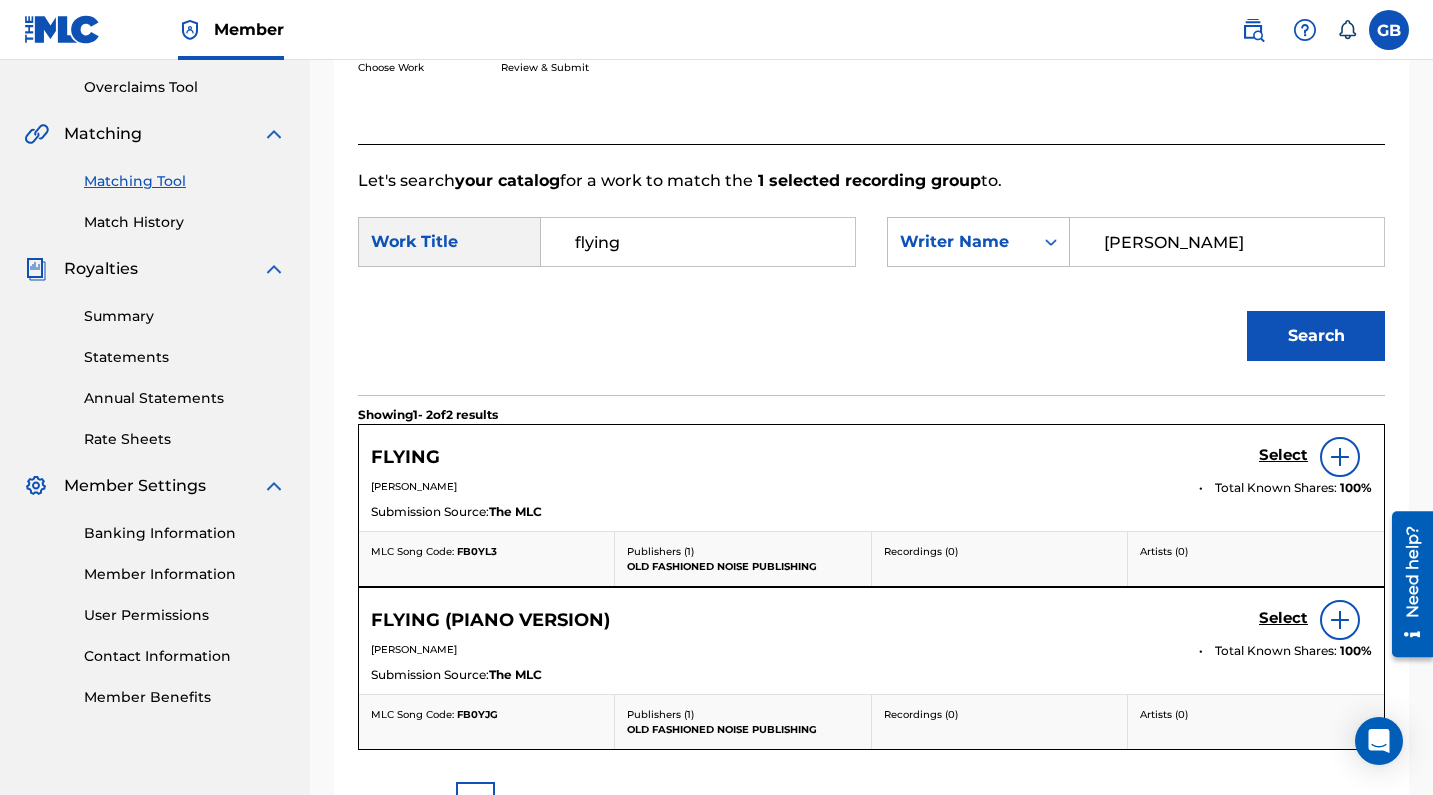 click on "Select" at bounding box center (1283, 455) 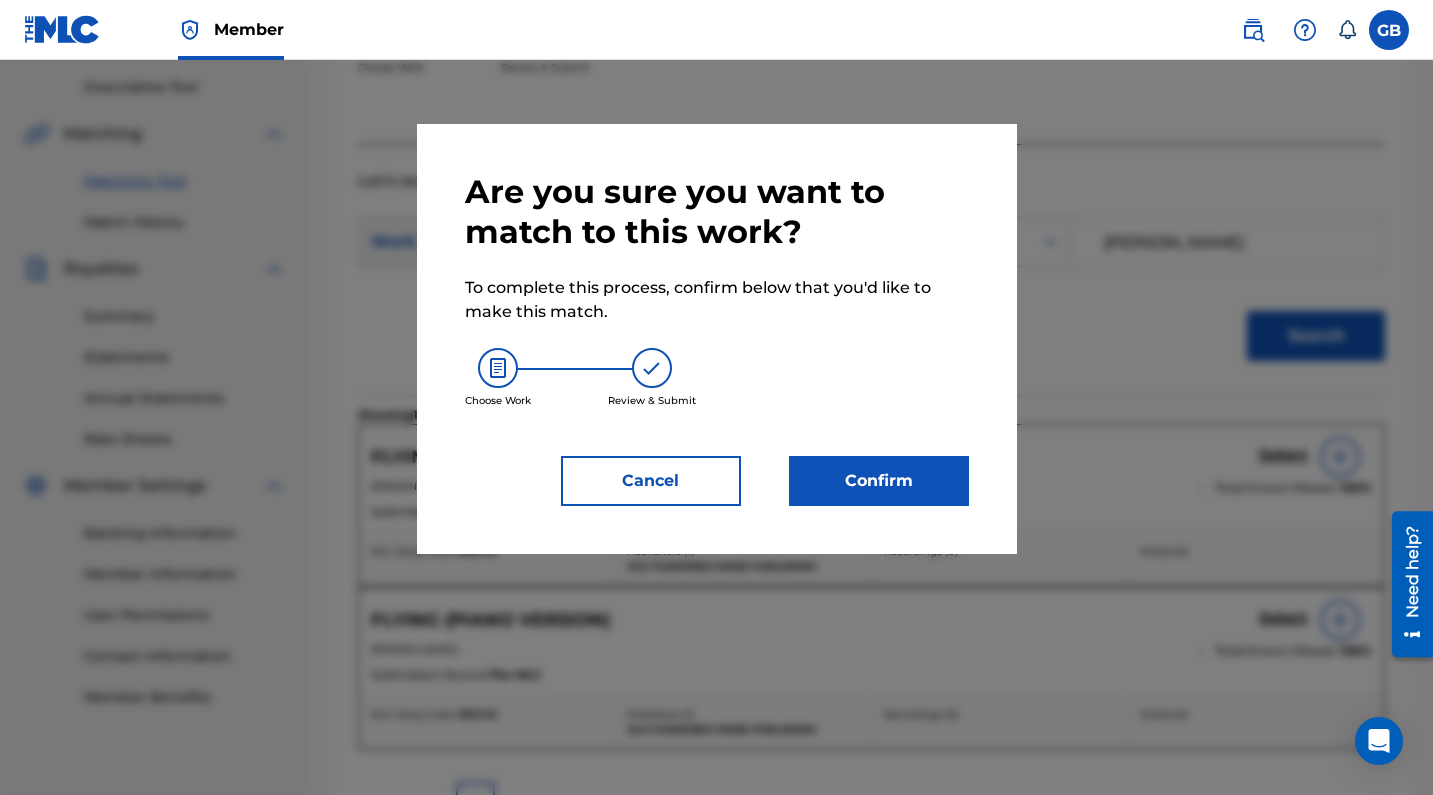 click on "Confirm" at bounding box center (879, 481) 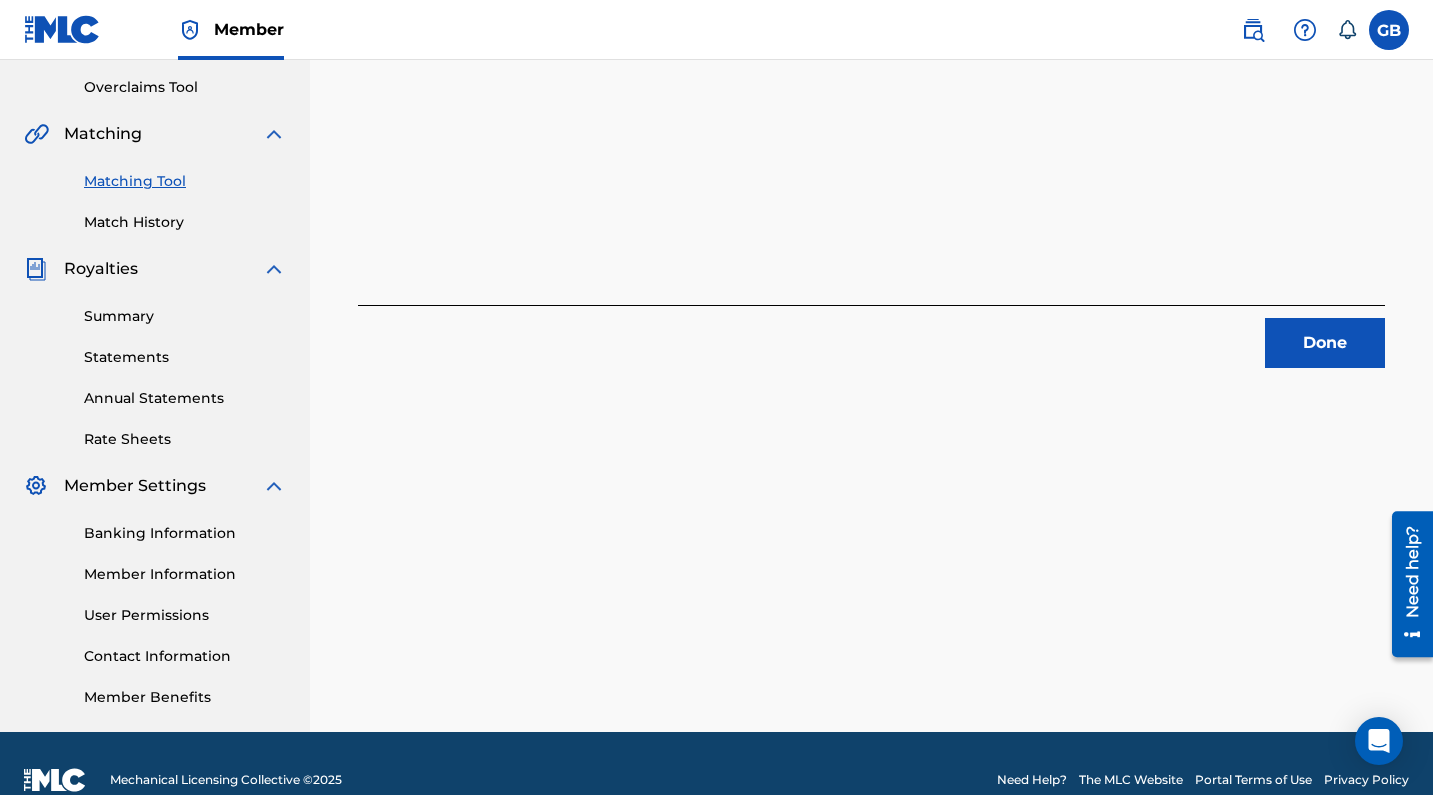 click on "Done" at bounding box center (1325, 343) 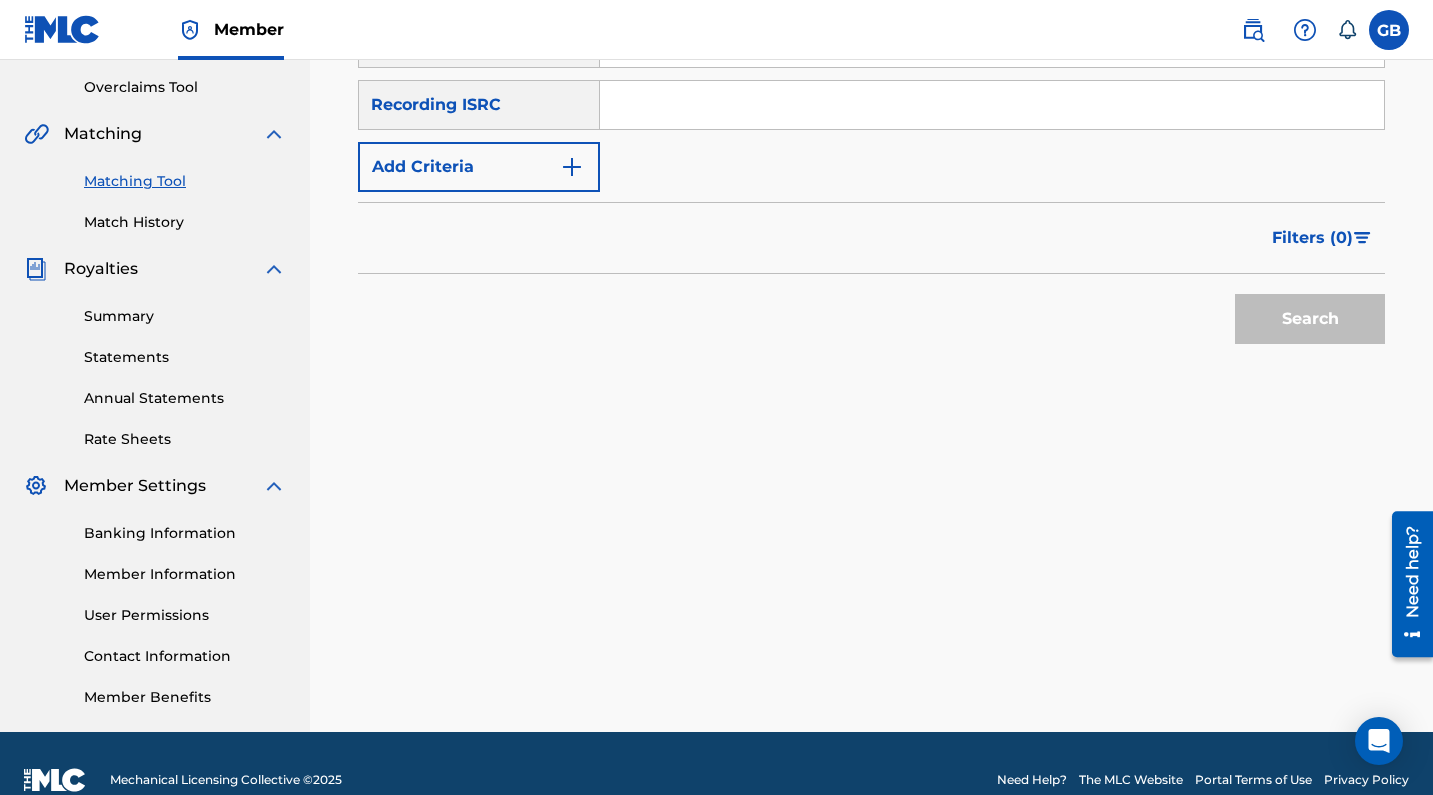 click at bounding box center (992, 105) 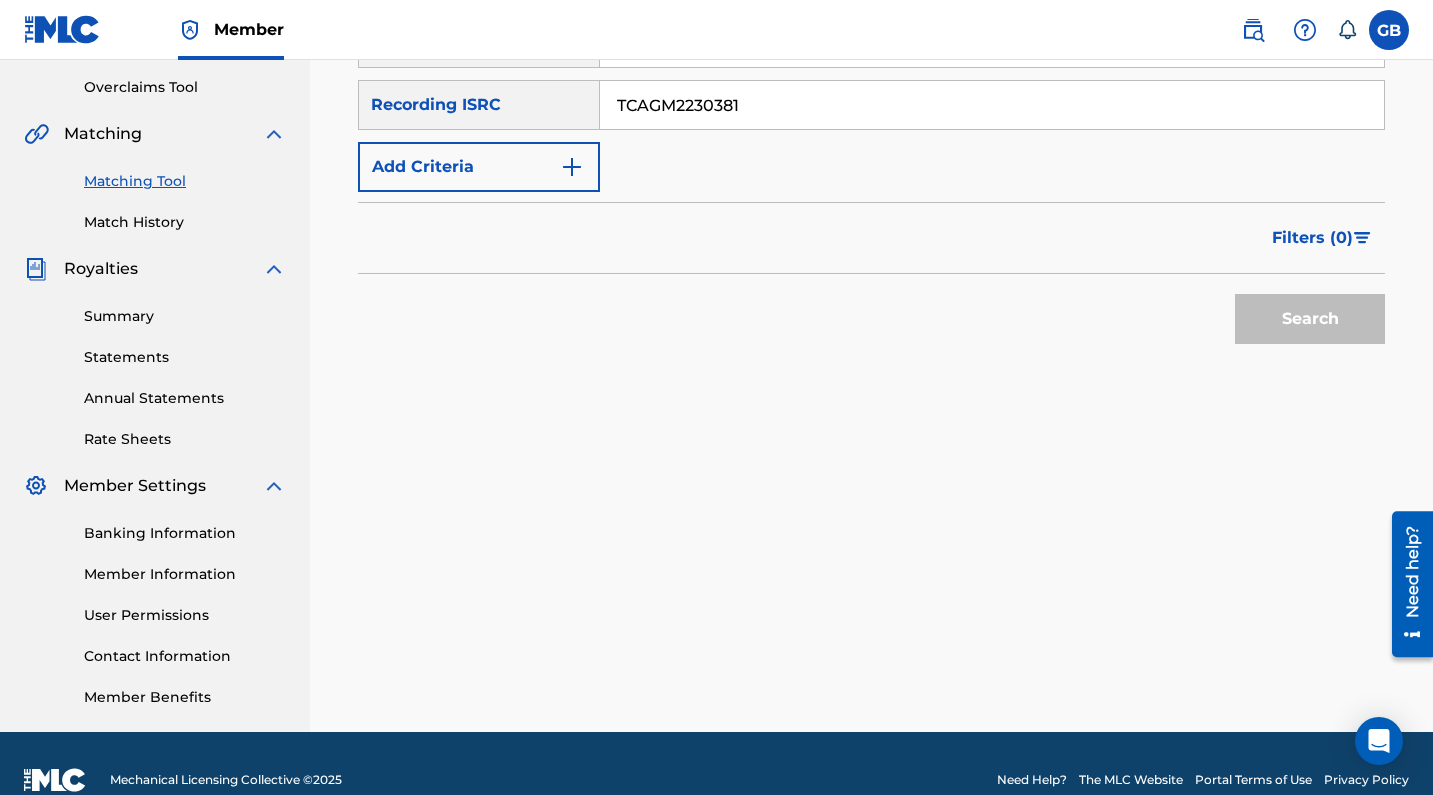 type on "TCAGM2230381" 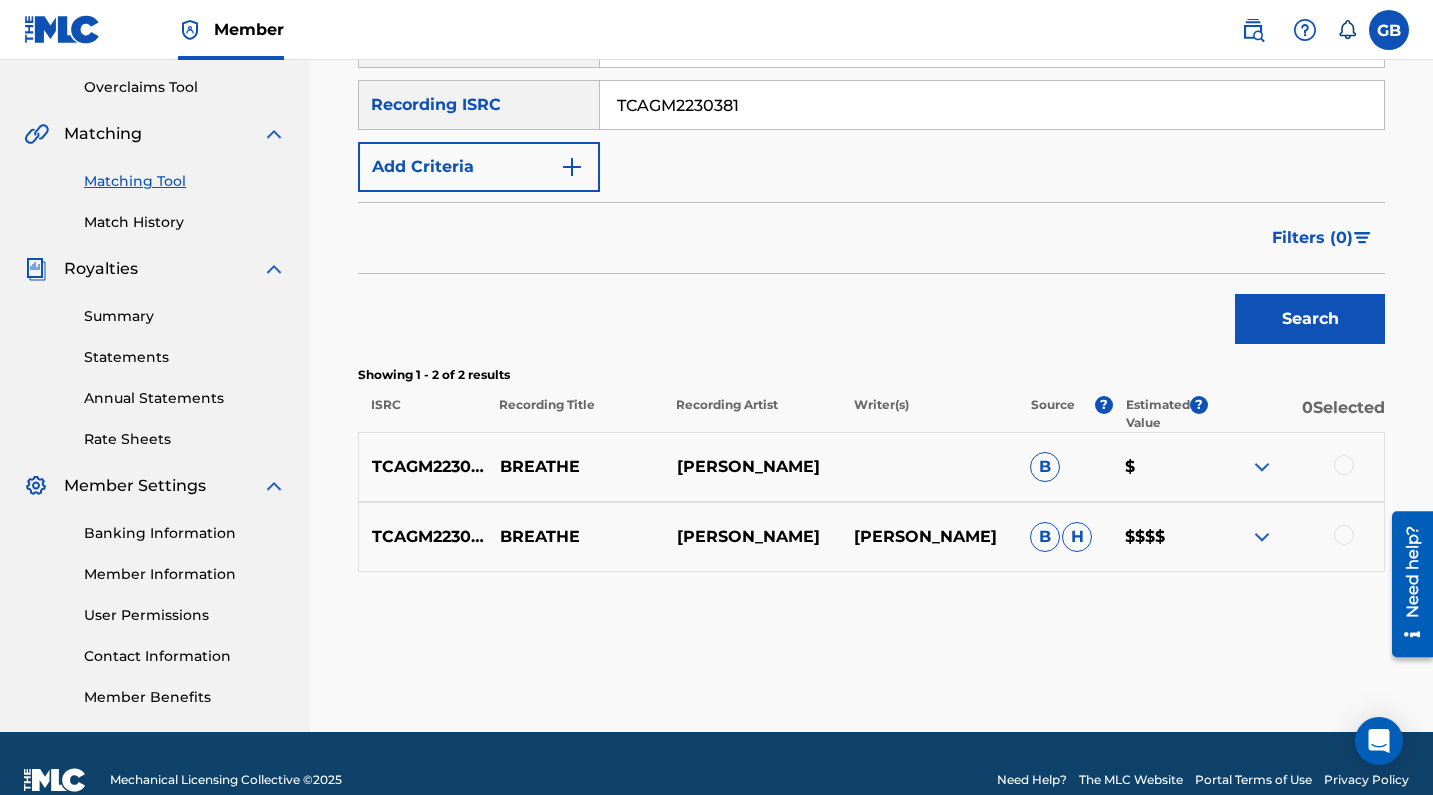 click at bounding box center (1344, 535) 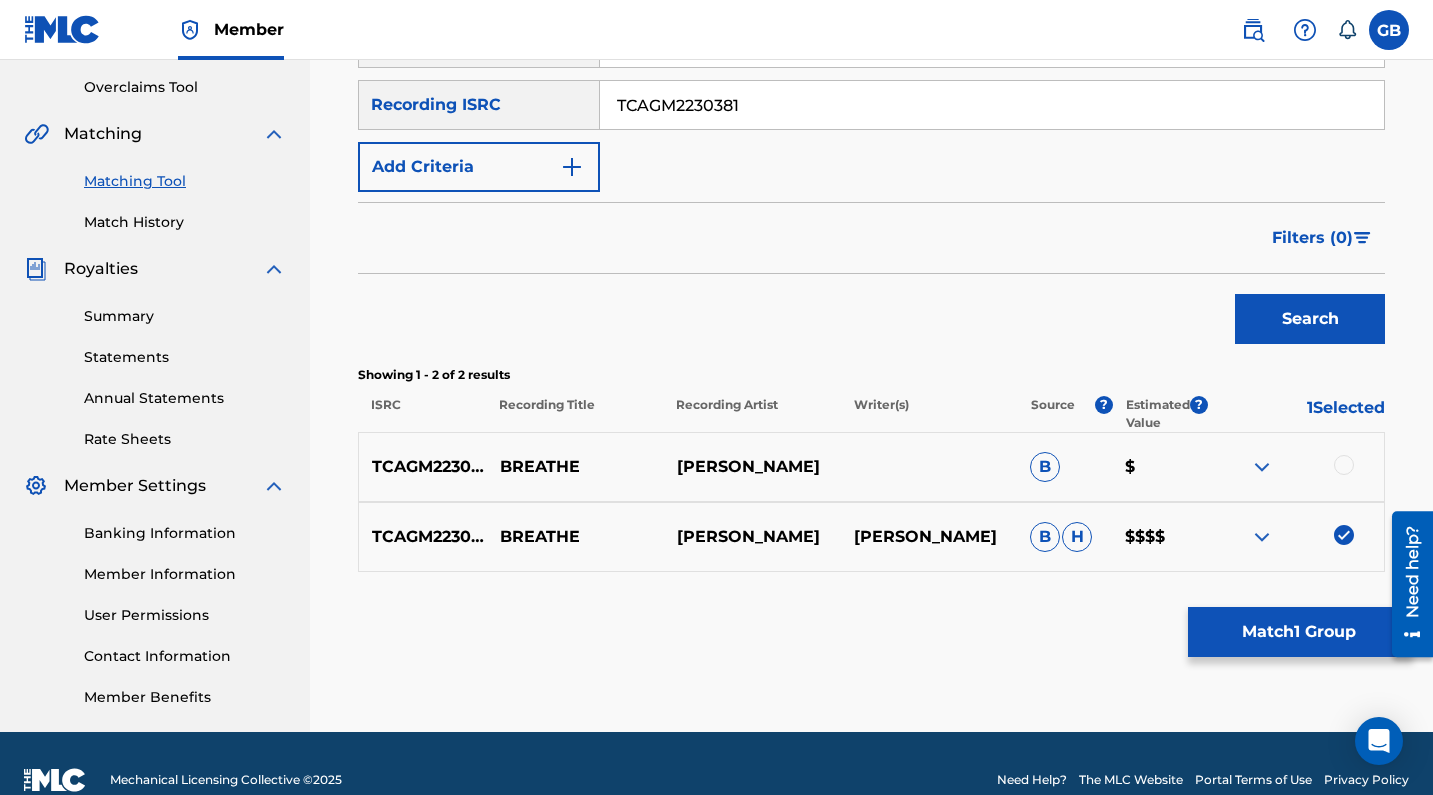 click at bounding box center [1344, 465] 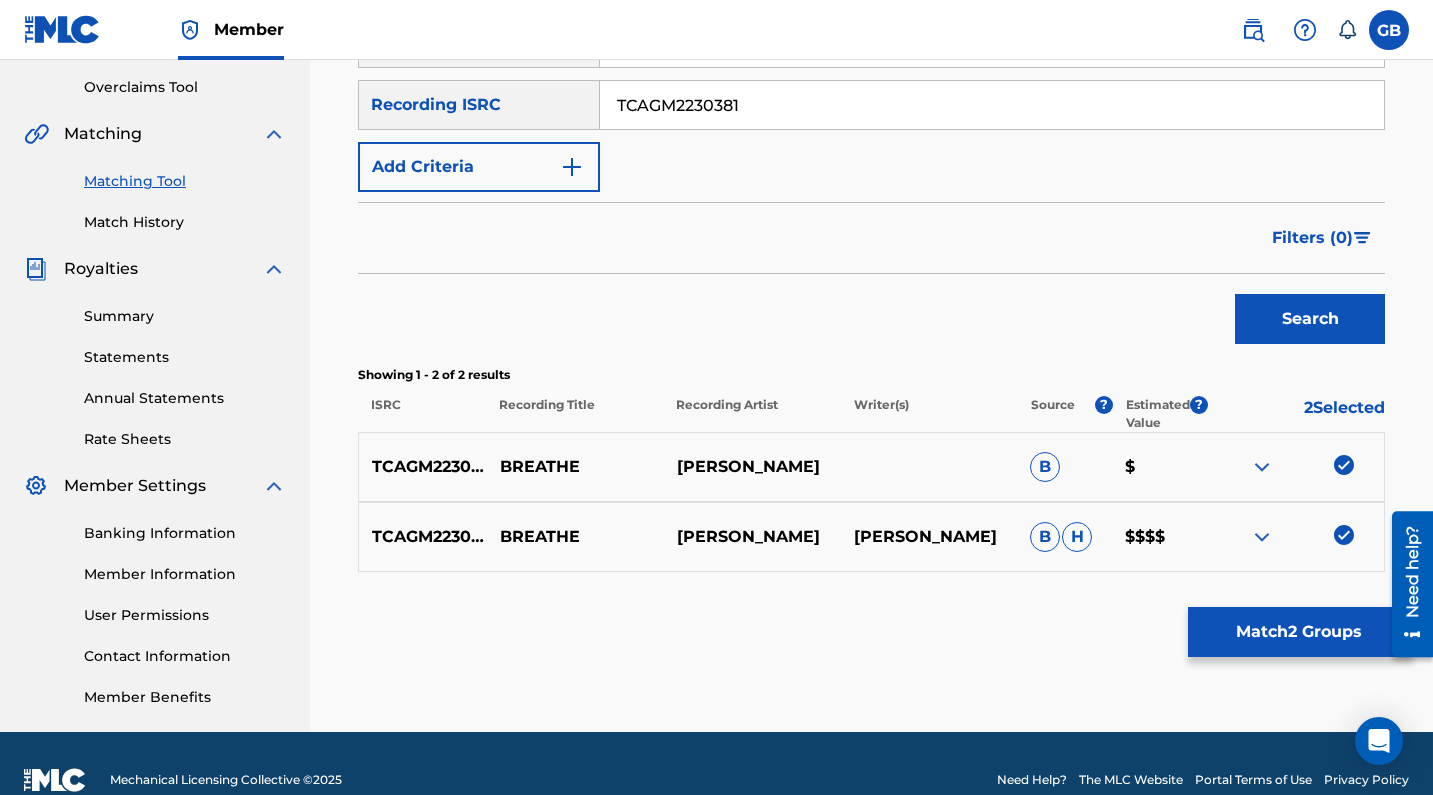 click on "Match  2 Groups" at bounding box center [1298, 632] 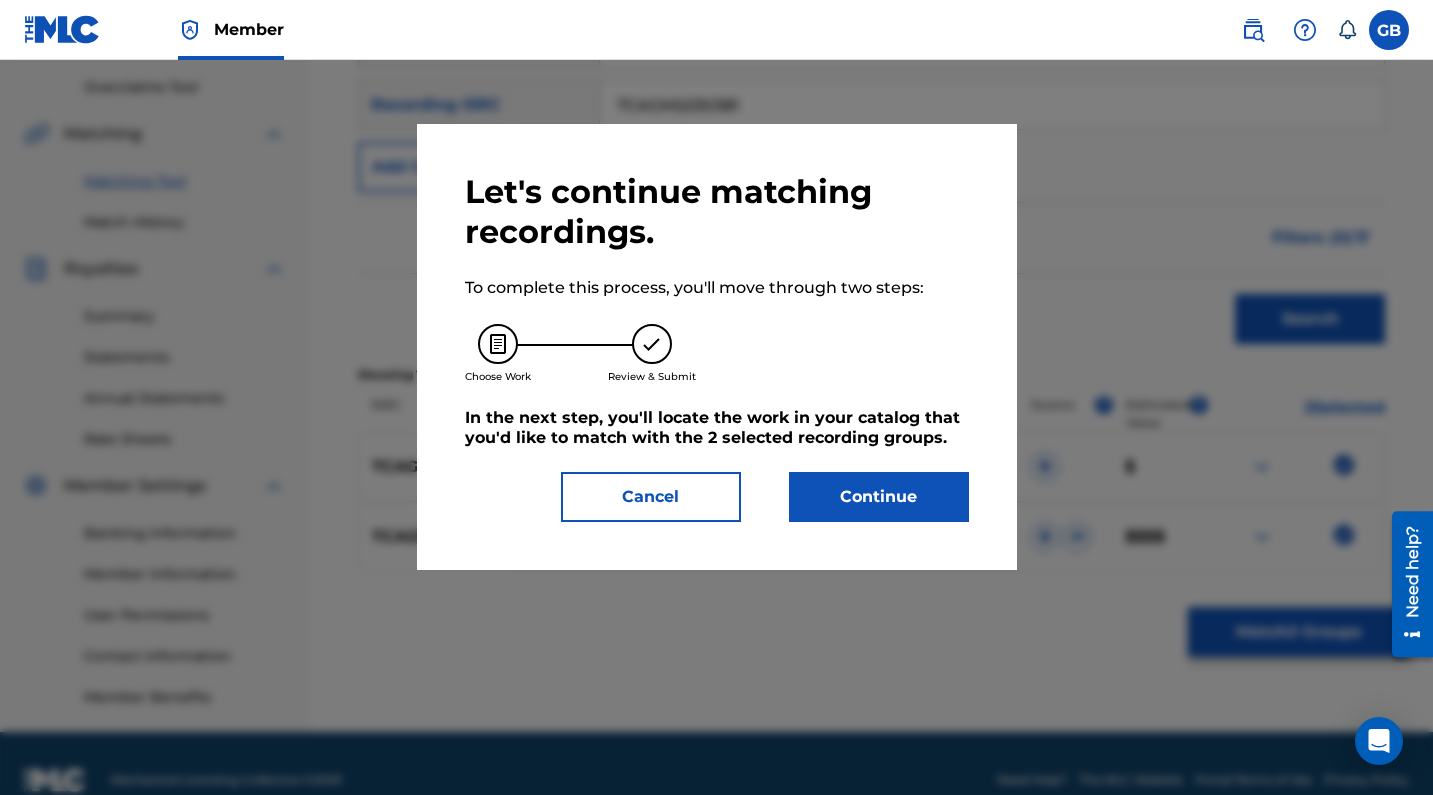 click on "Continue" at bounding box center [879, 497] 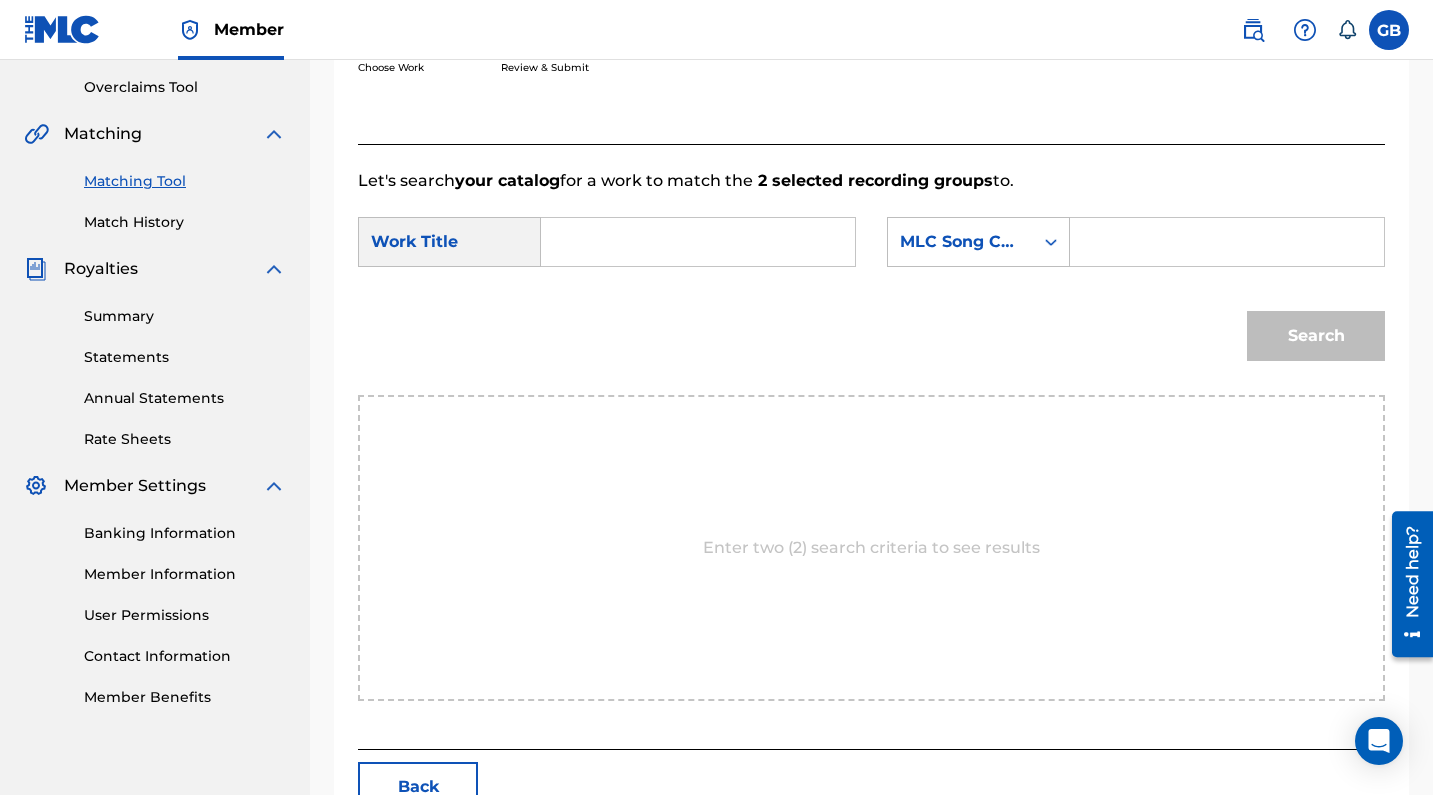 click at bounding box center [698, 242] 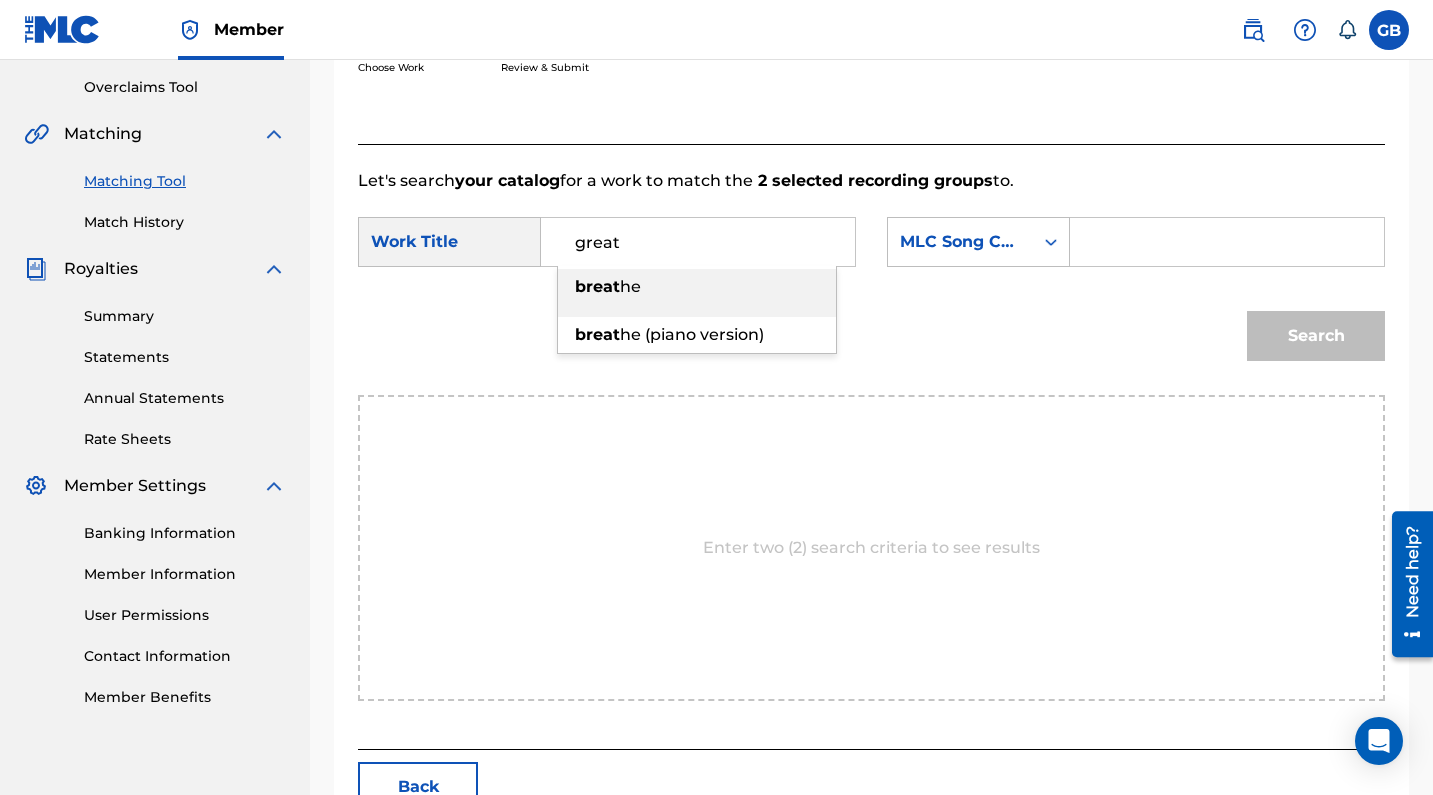 drag, startPoint x: 744, startPoint y: 260, endPoint x: 648, endPoint y: 289, distance: 100.28459 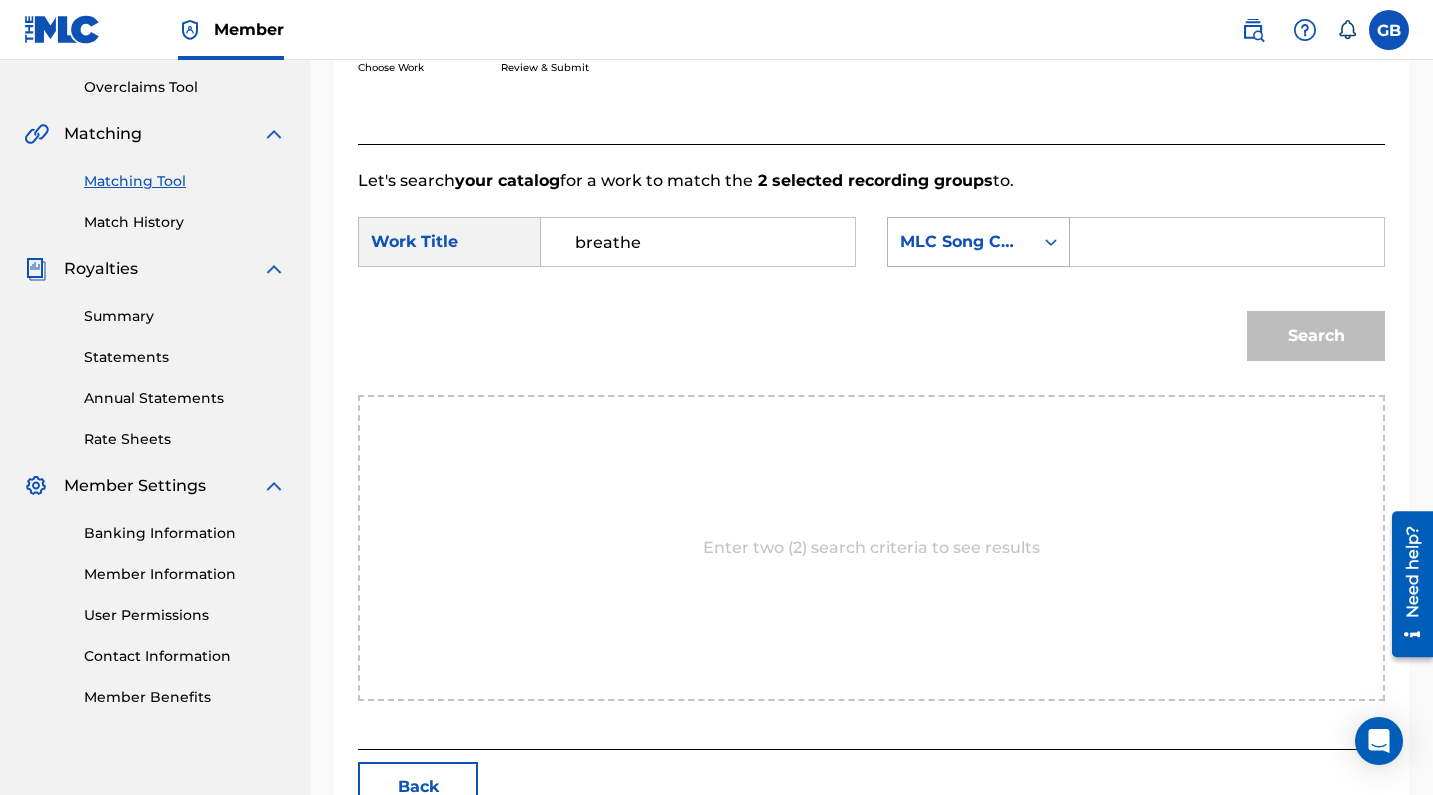 click on "MLC Song Code" at bounding box center (960, 242) 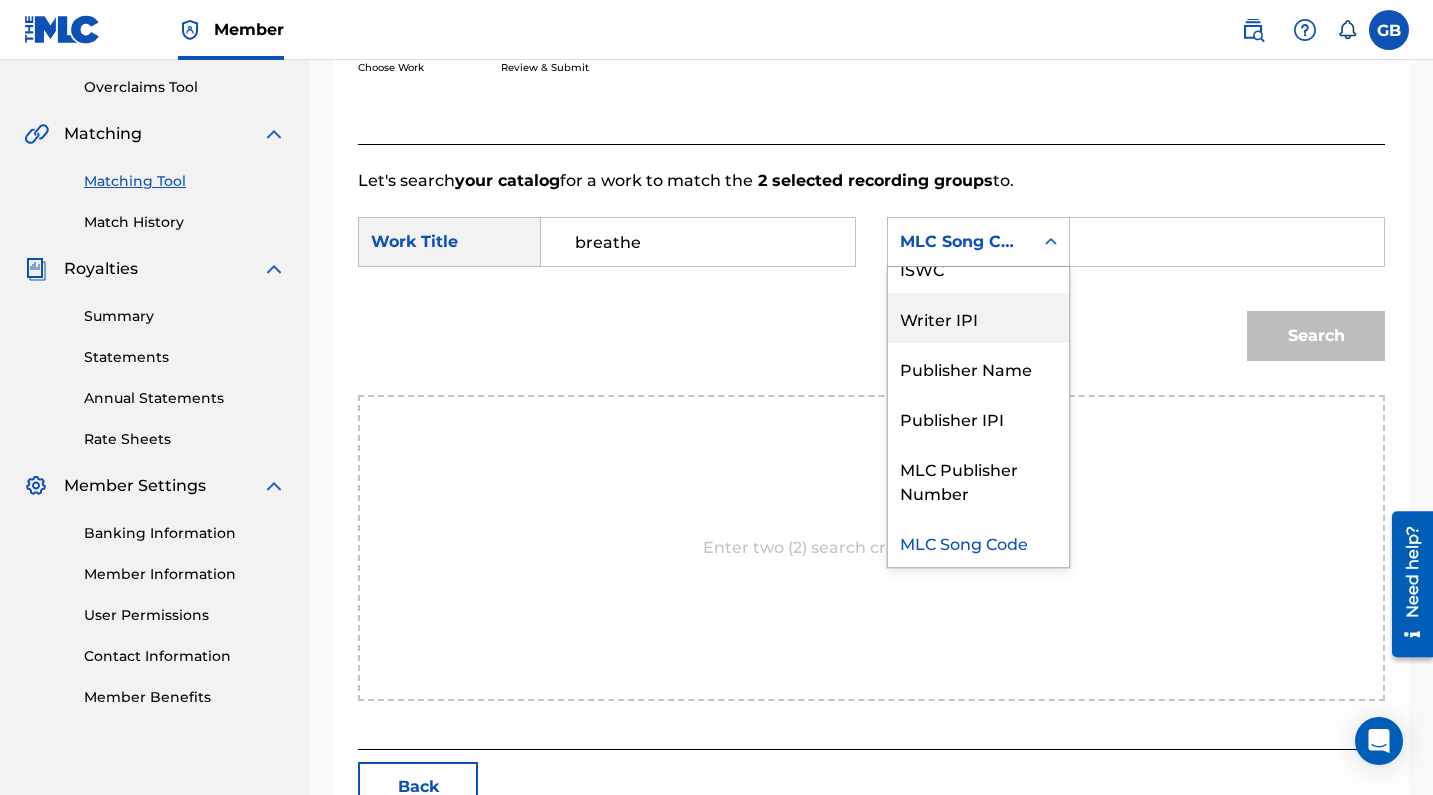 scroll, scrollTop: 0, scrollLeft: 0, axis: both 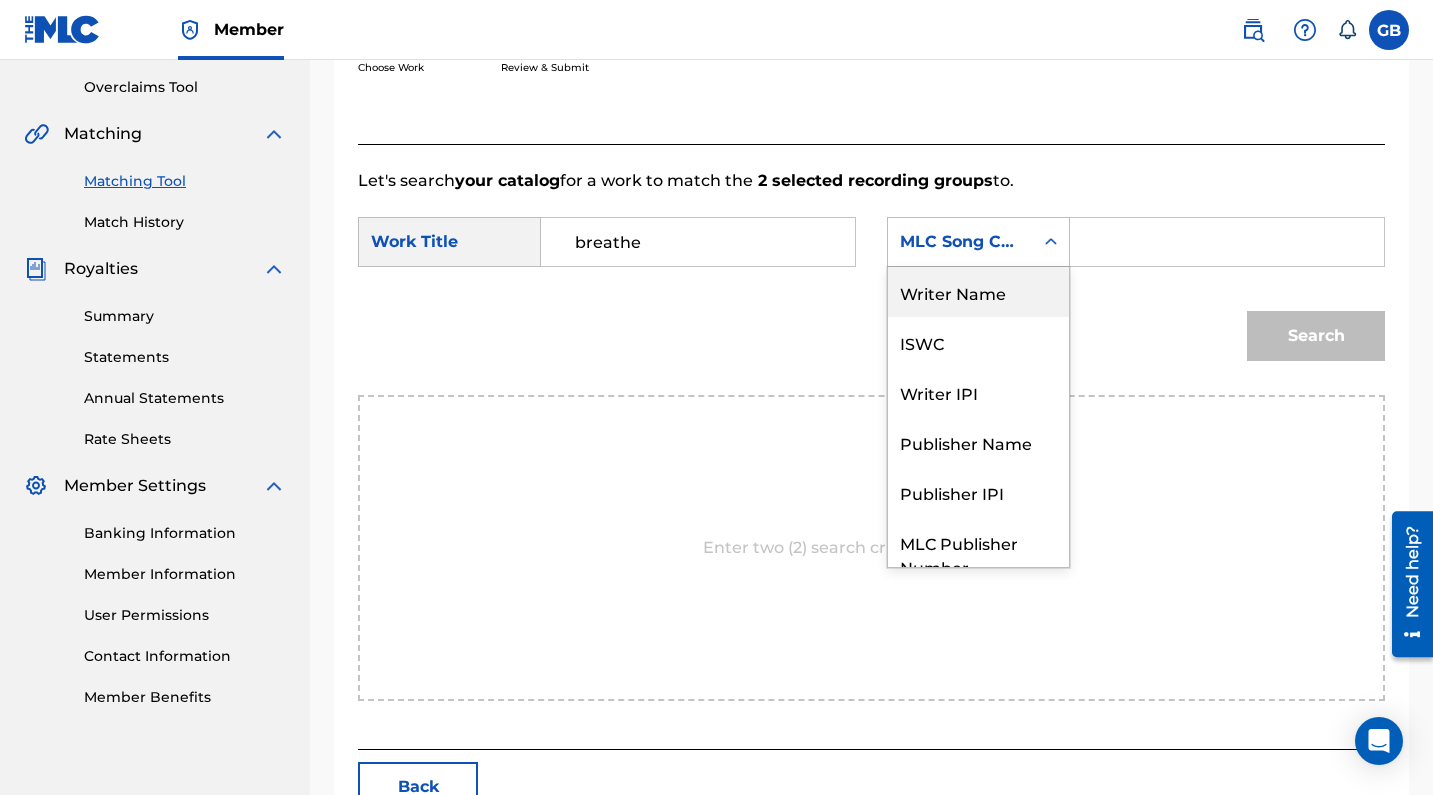 click on "Writer Name" at bounding box center [978, 292] 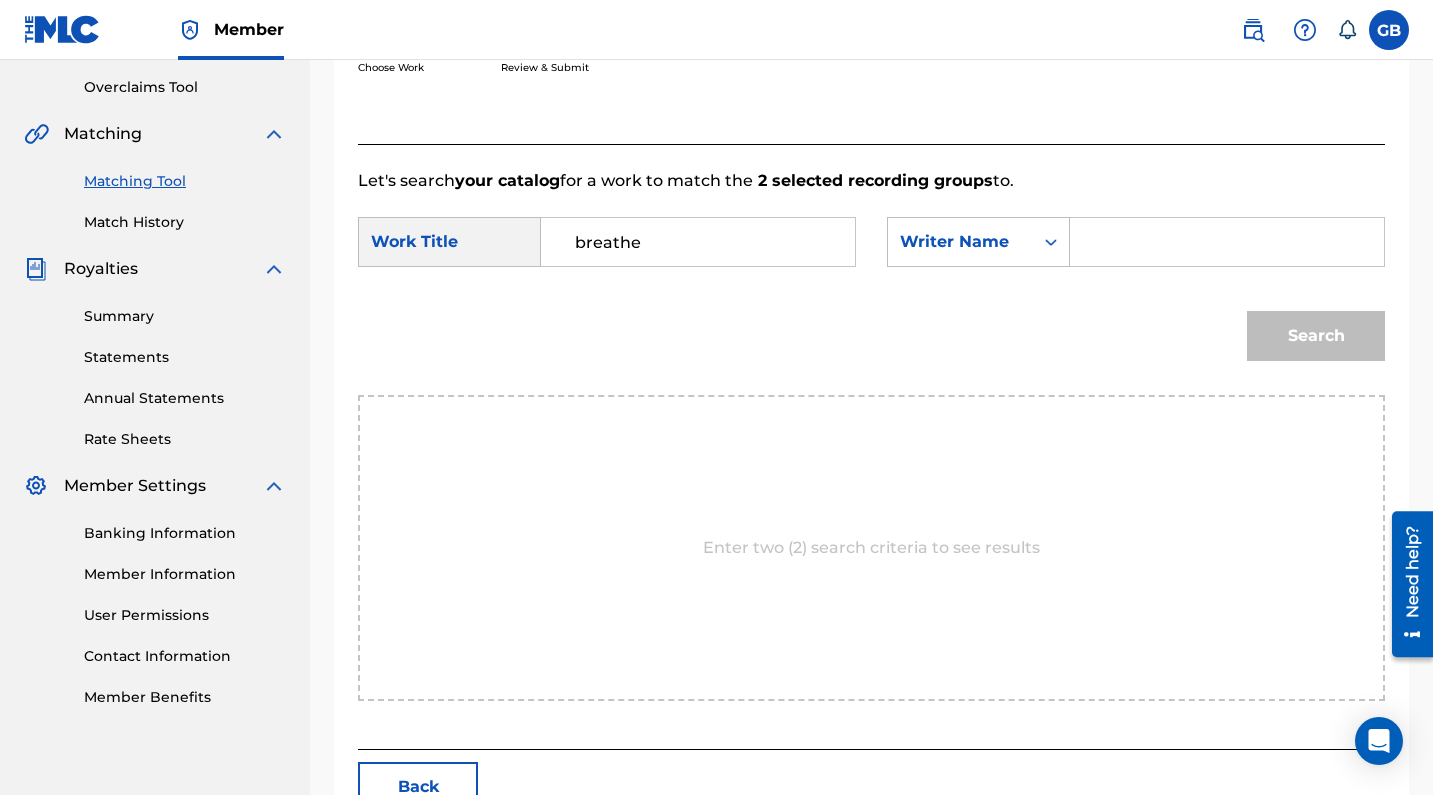 click at bounding box center (1227, 242) 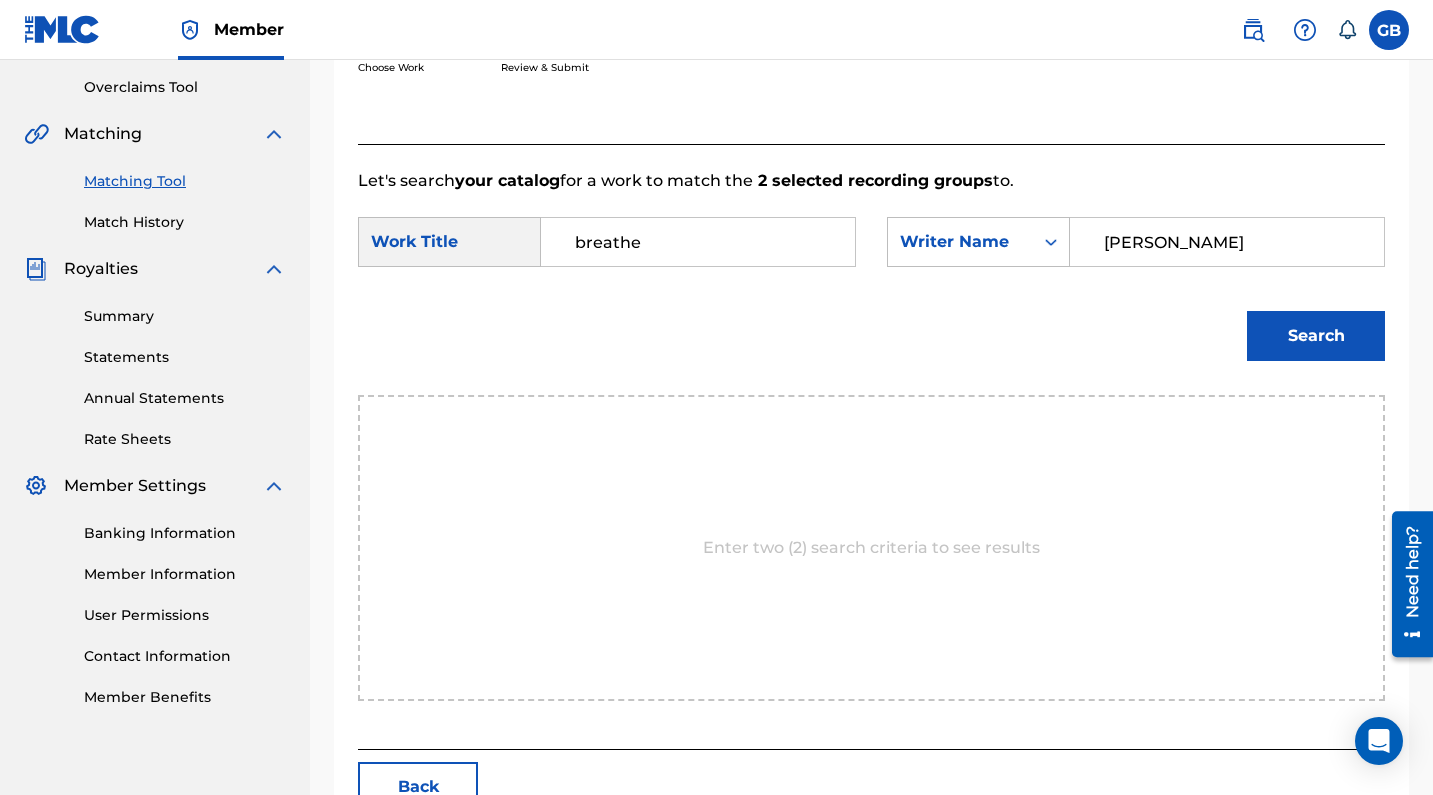 type on "[PERSON_NAME]" 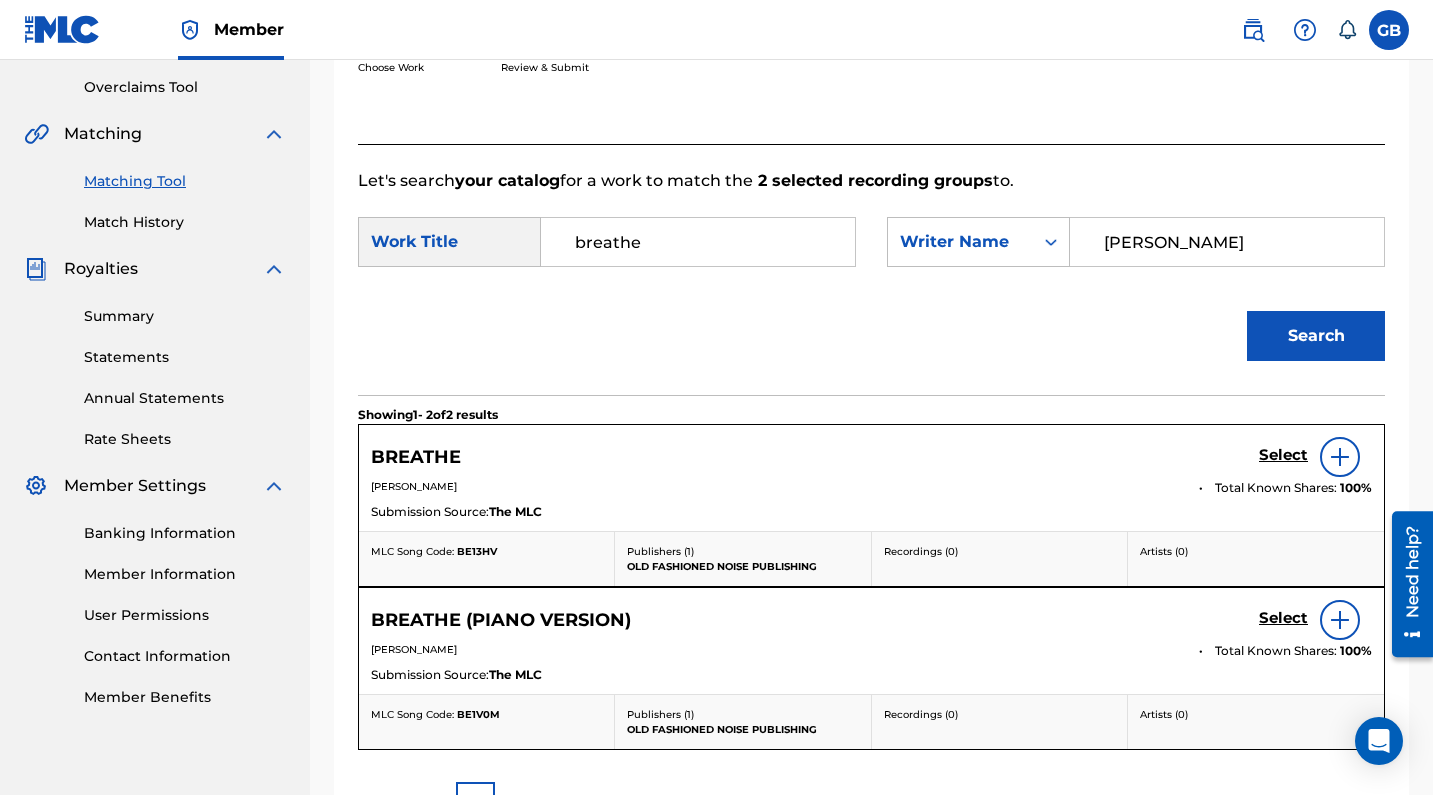 click on "Select" at bounding box center [1283, 455] 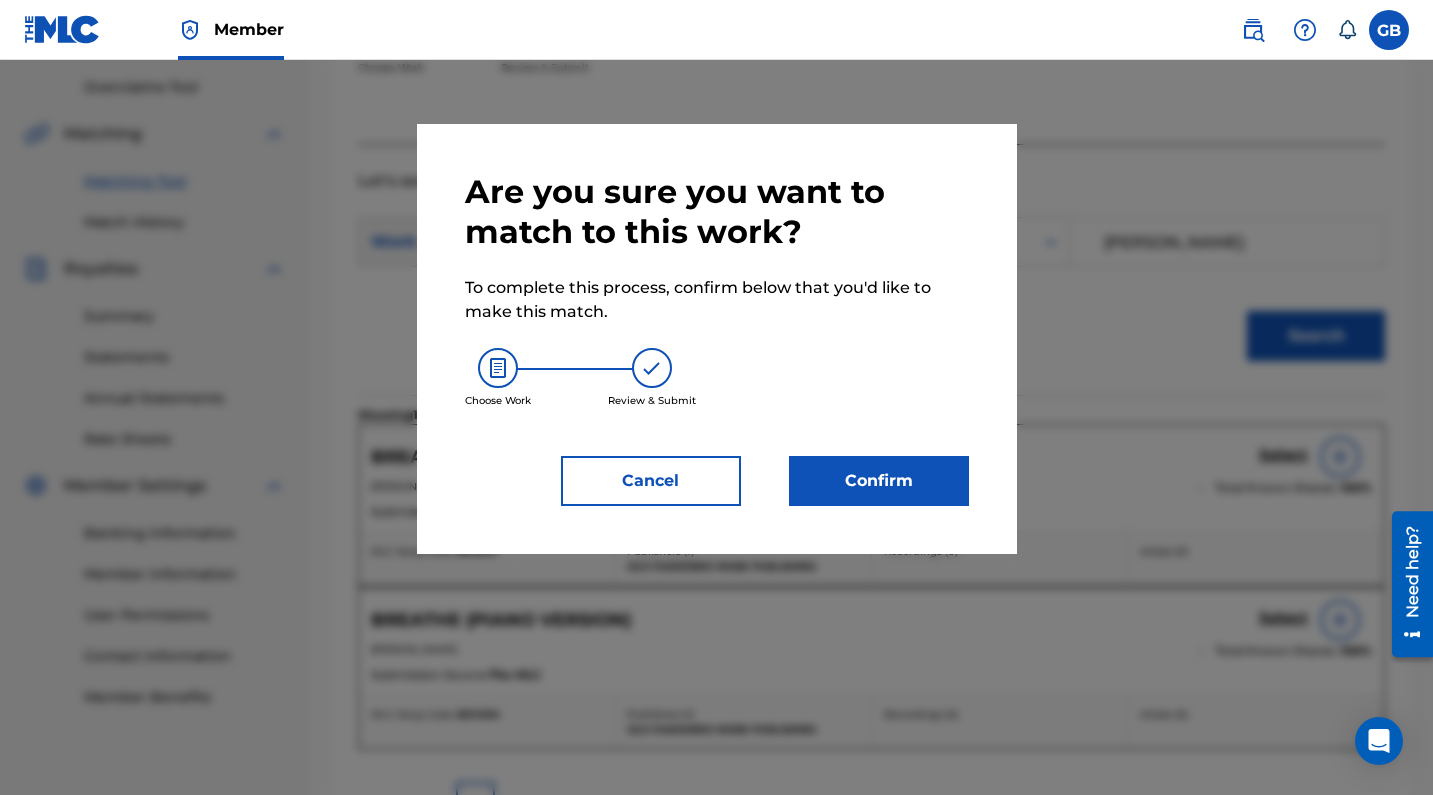 click on "Confirm" at bounding box center (879, 481) 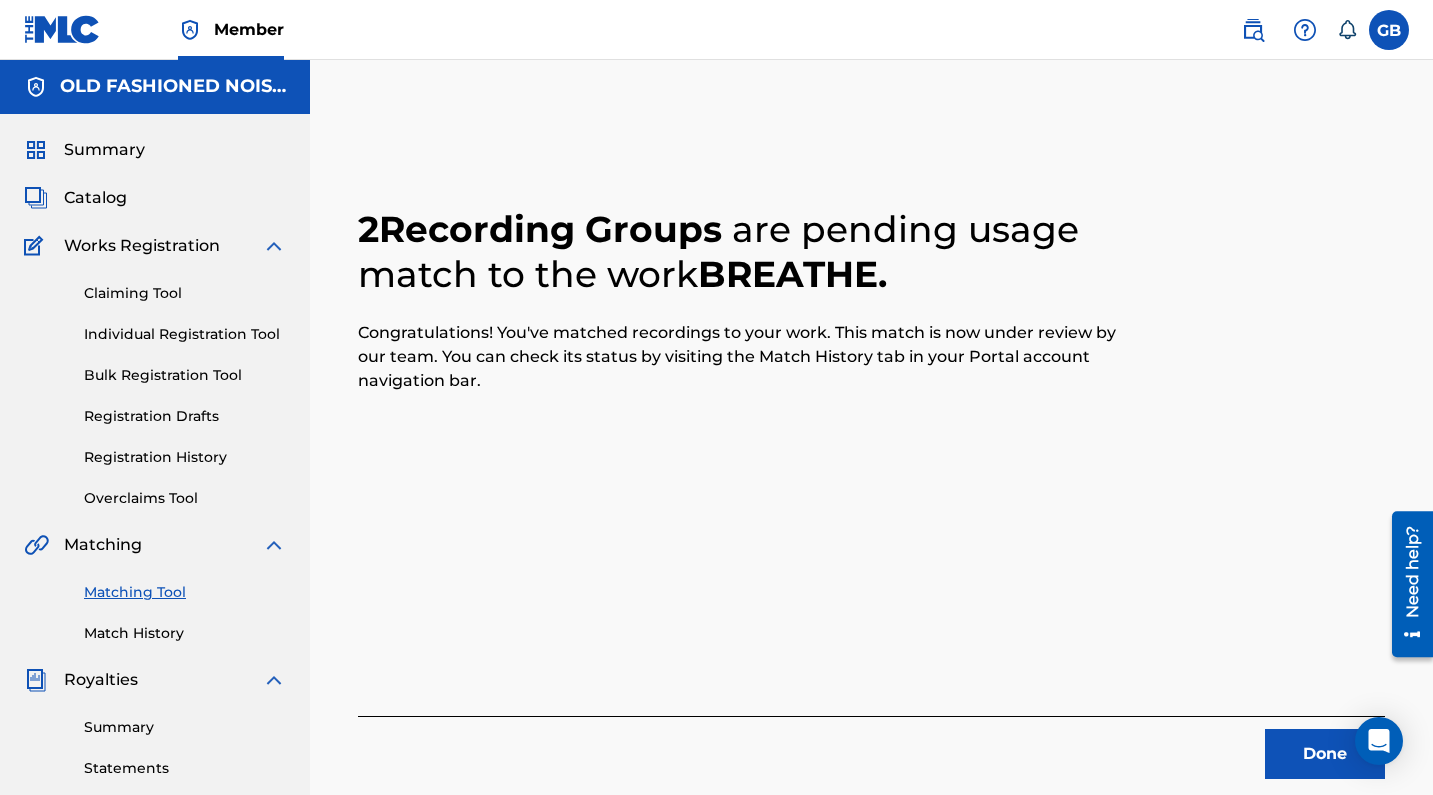 scroll, scrollTop: 15, scrollLeft: 0, axis: vertical 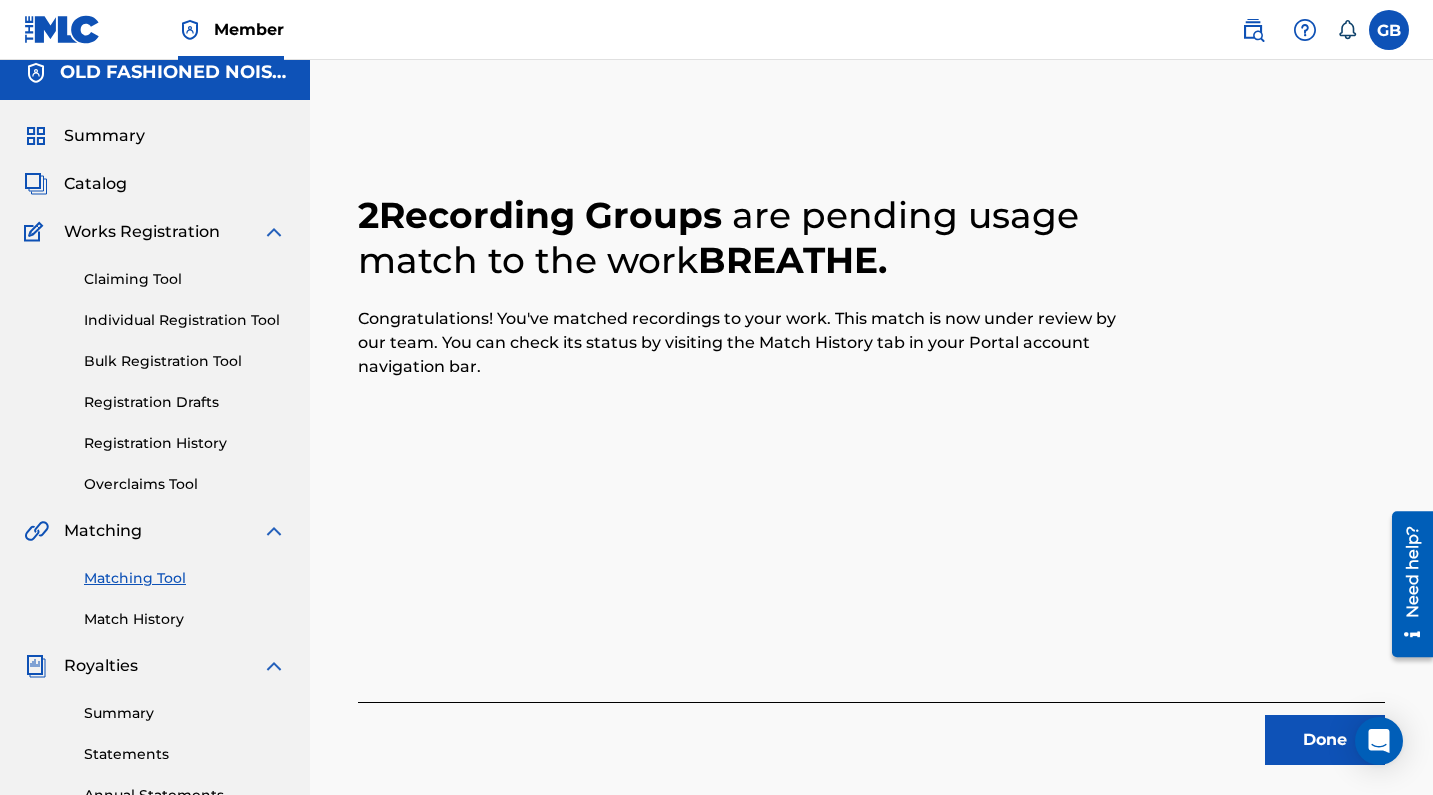click on "Done" at bounding box center [1325, 740] 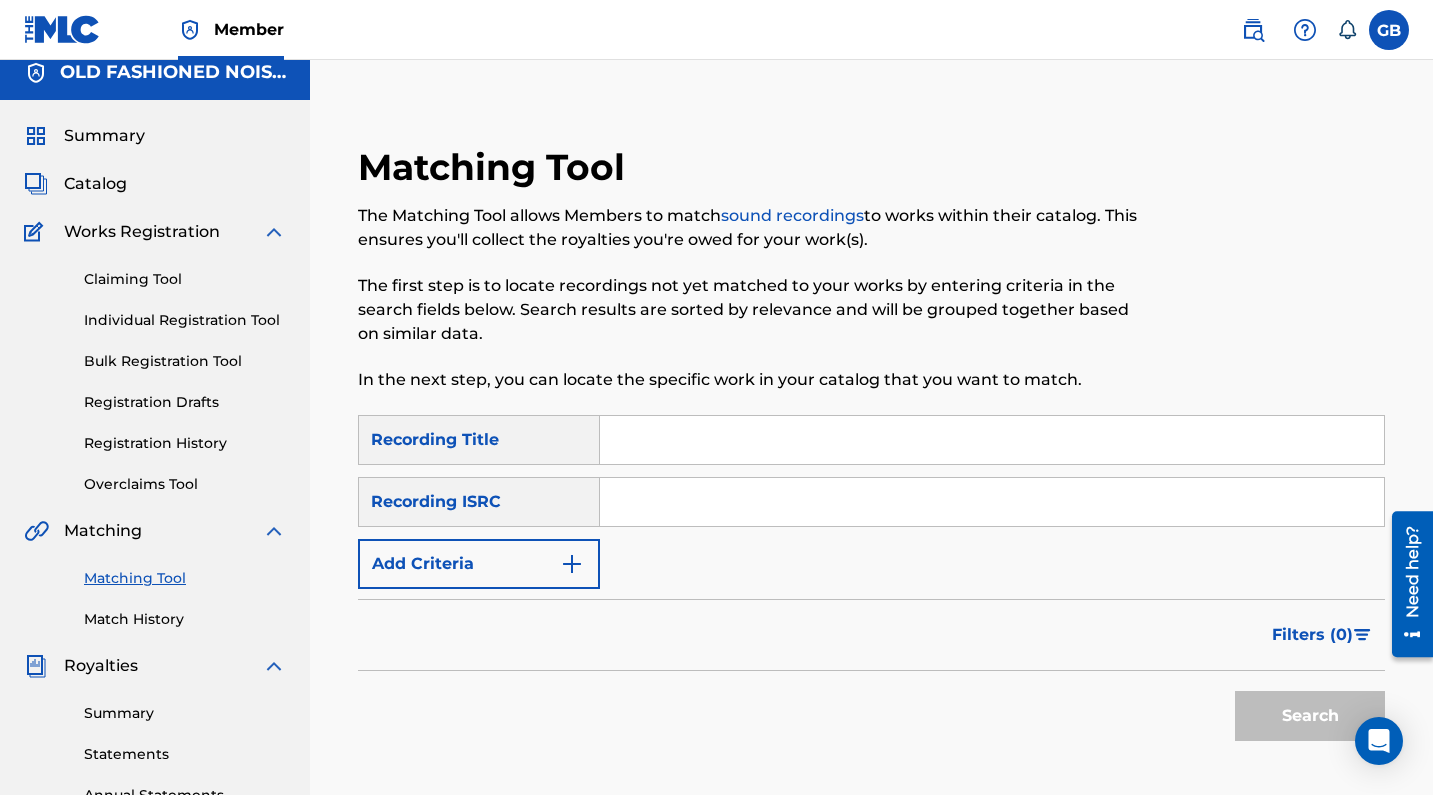 click at bounding box center (992, 502) 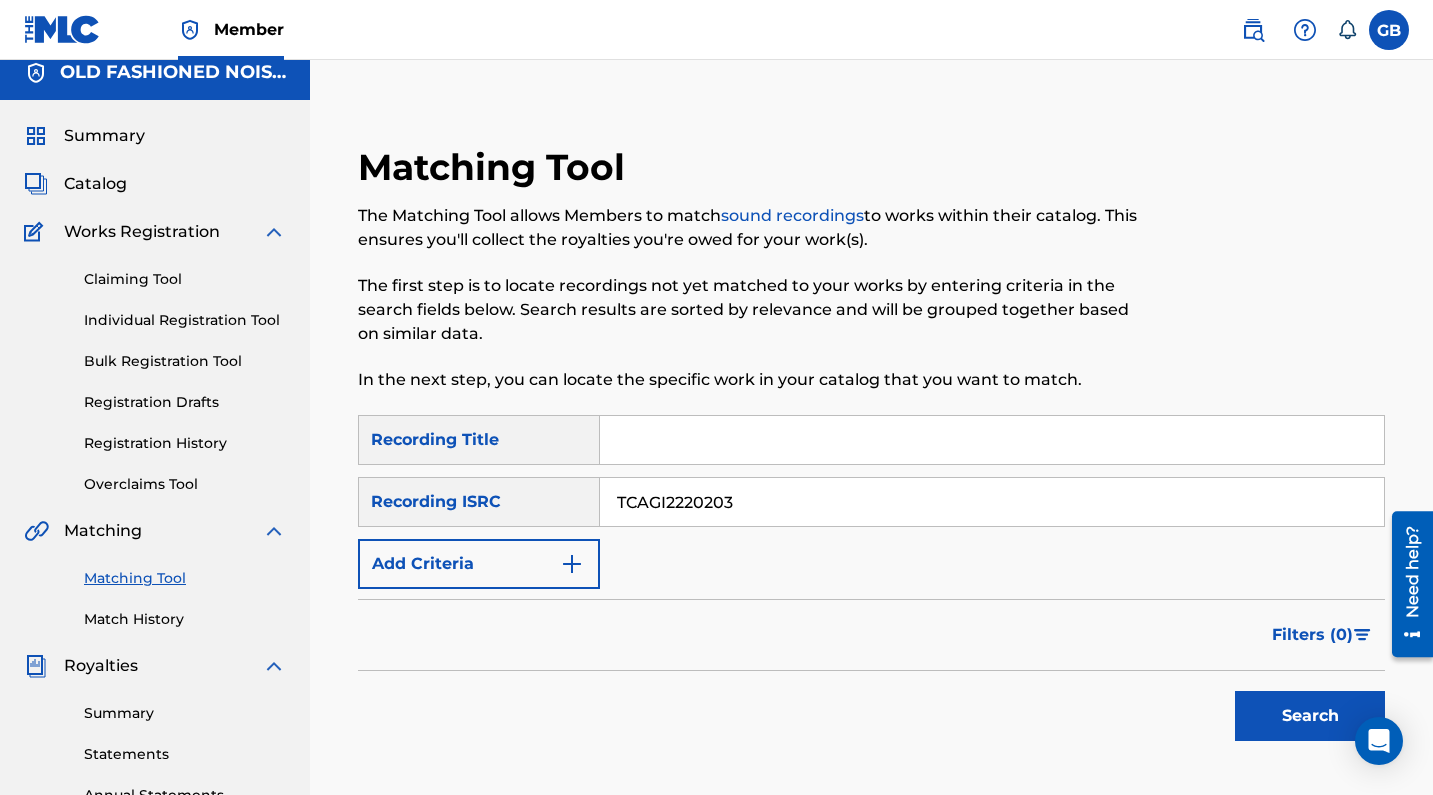type on "TCAGI2220203" 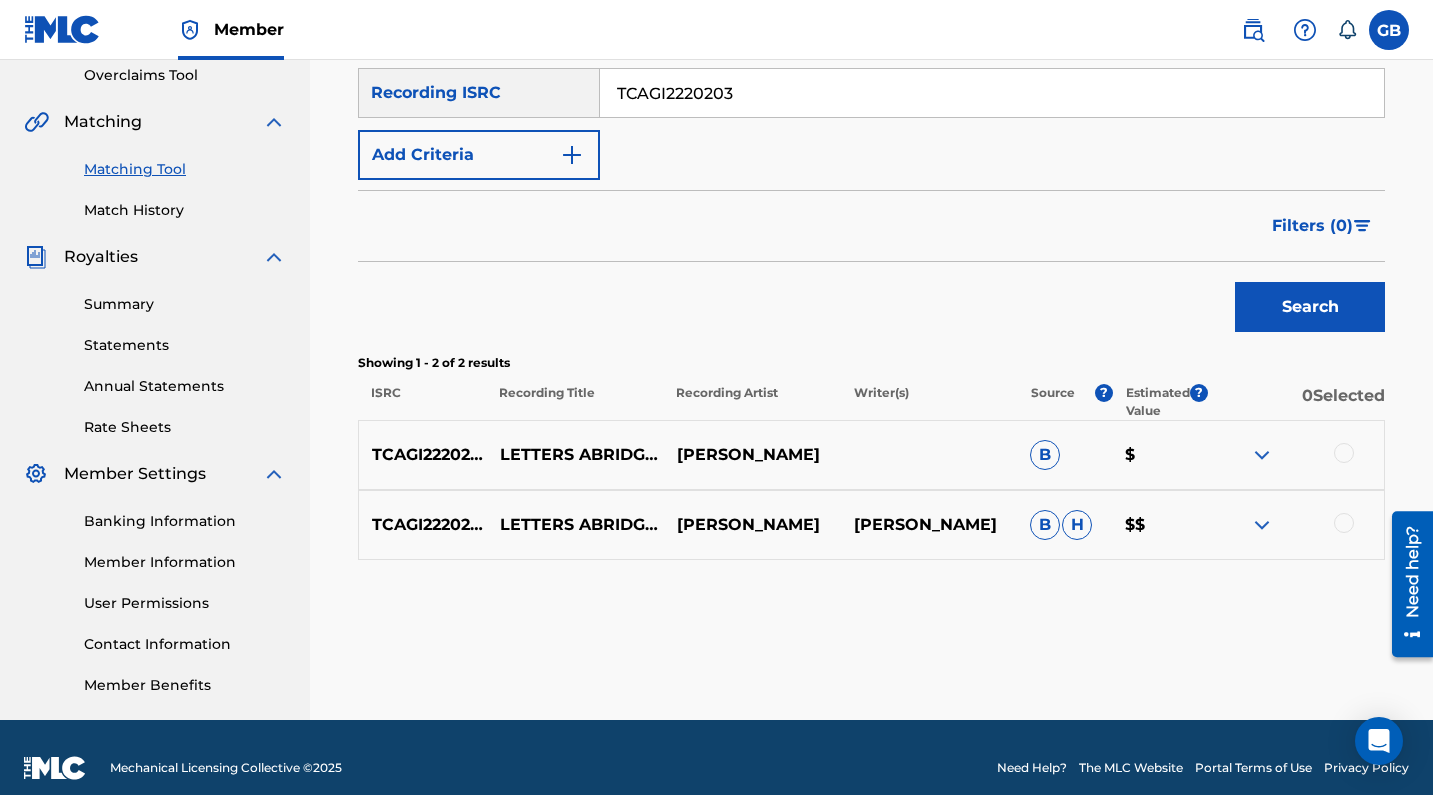 scroll, scrollTop: 425, scrollLeft: 0, axis: vertical 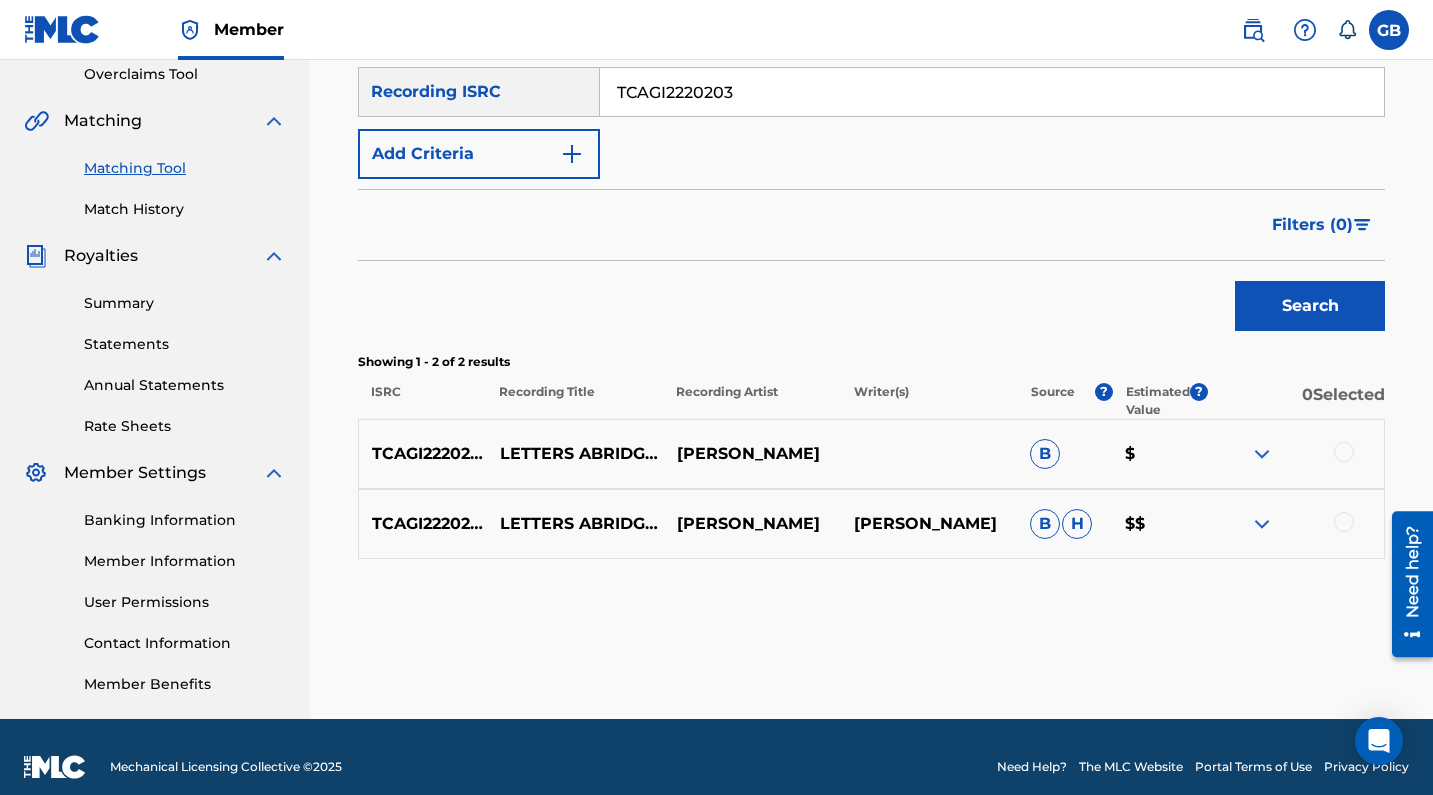 click at bounding box center (1344, 522) 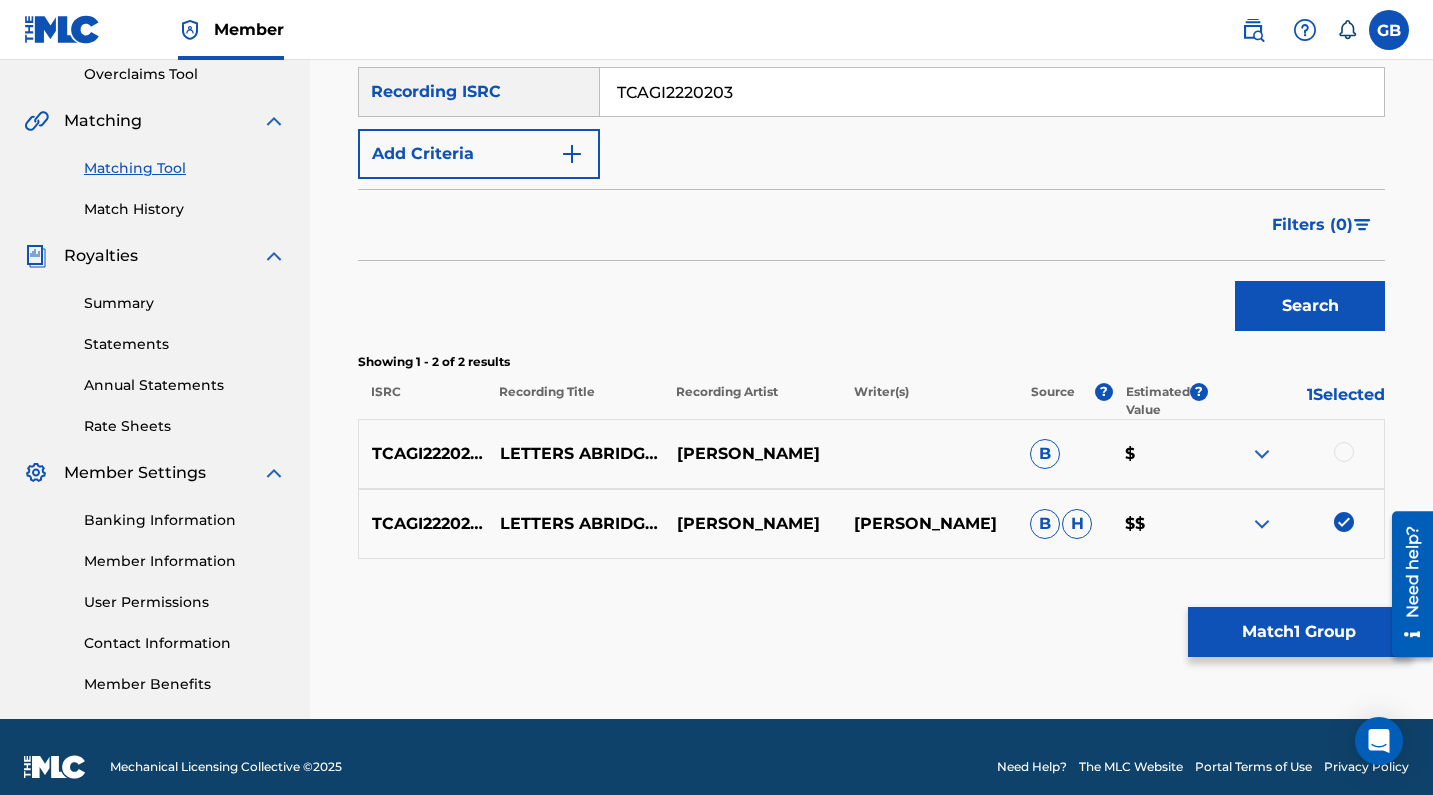 click at bounding box center [1344, 452] 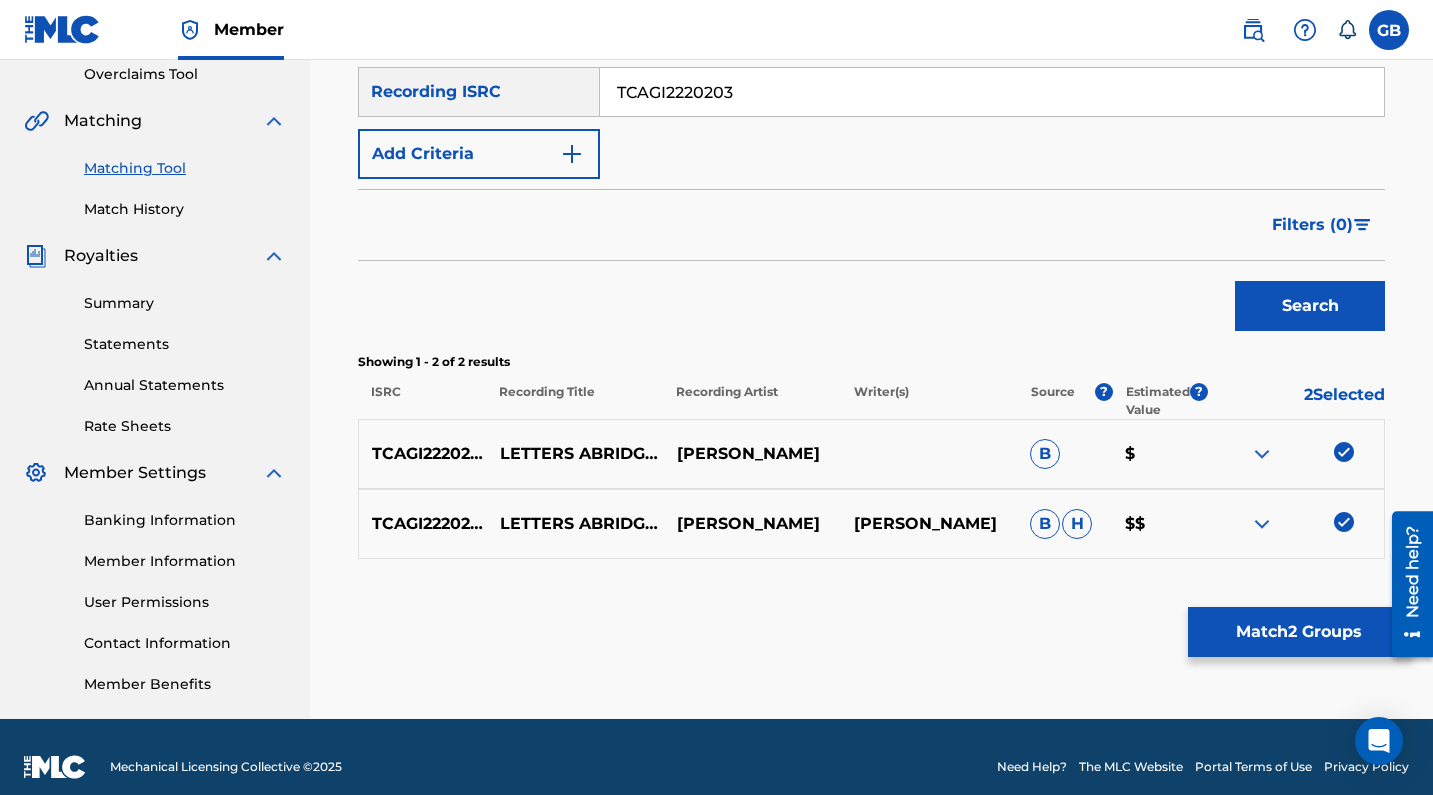 click on "Match  2 Groups" at bounding box center [1298, 632] 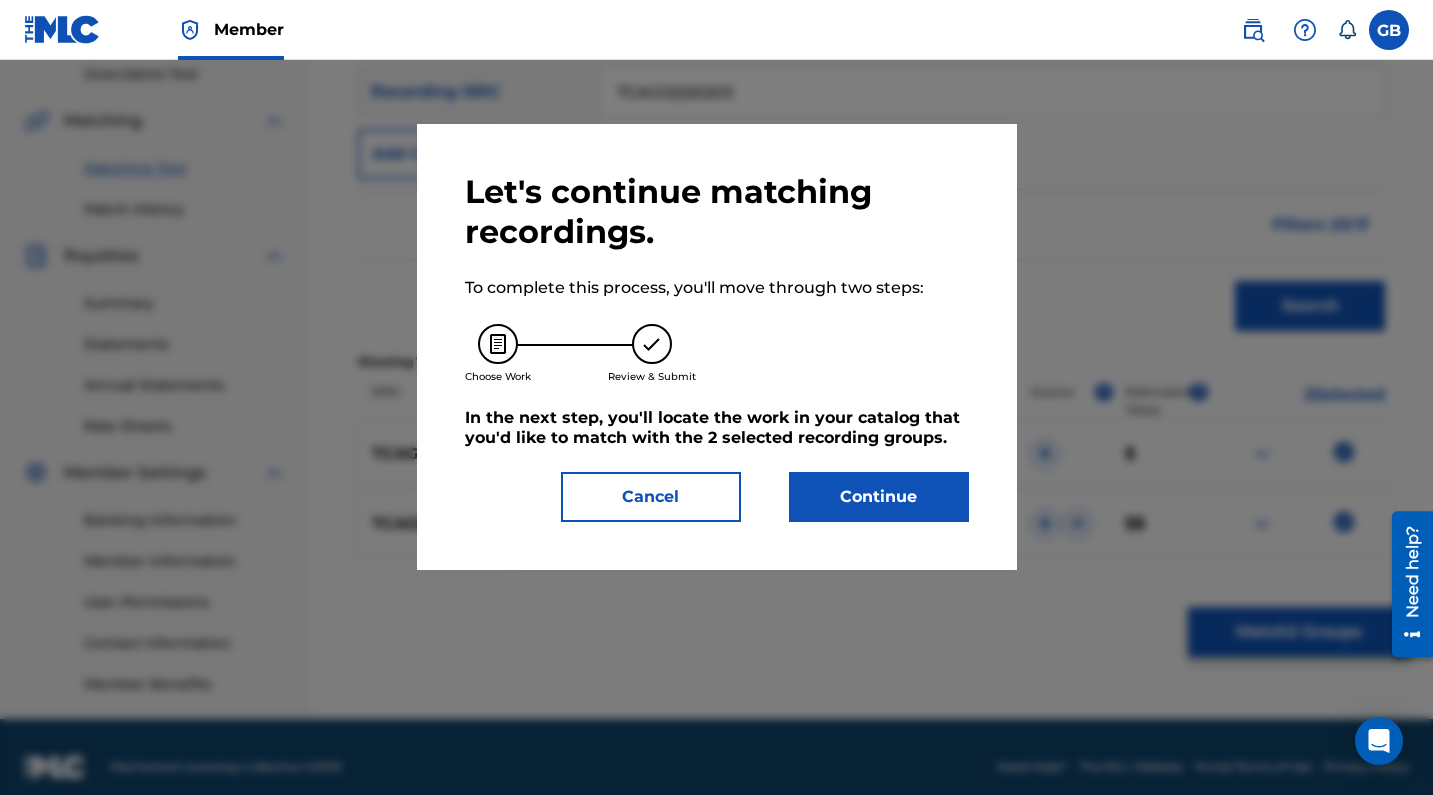 click on "Continue" at bounding box center (879, 497) 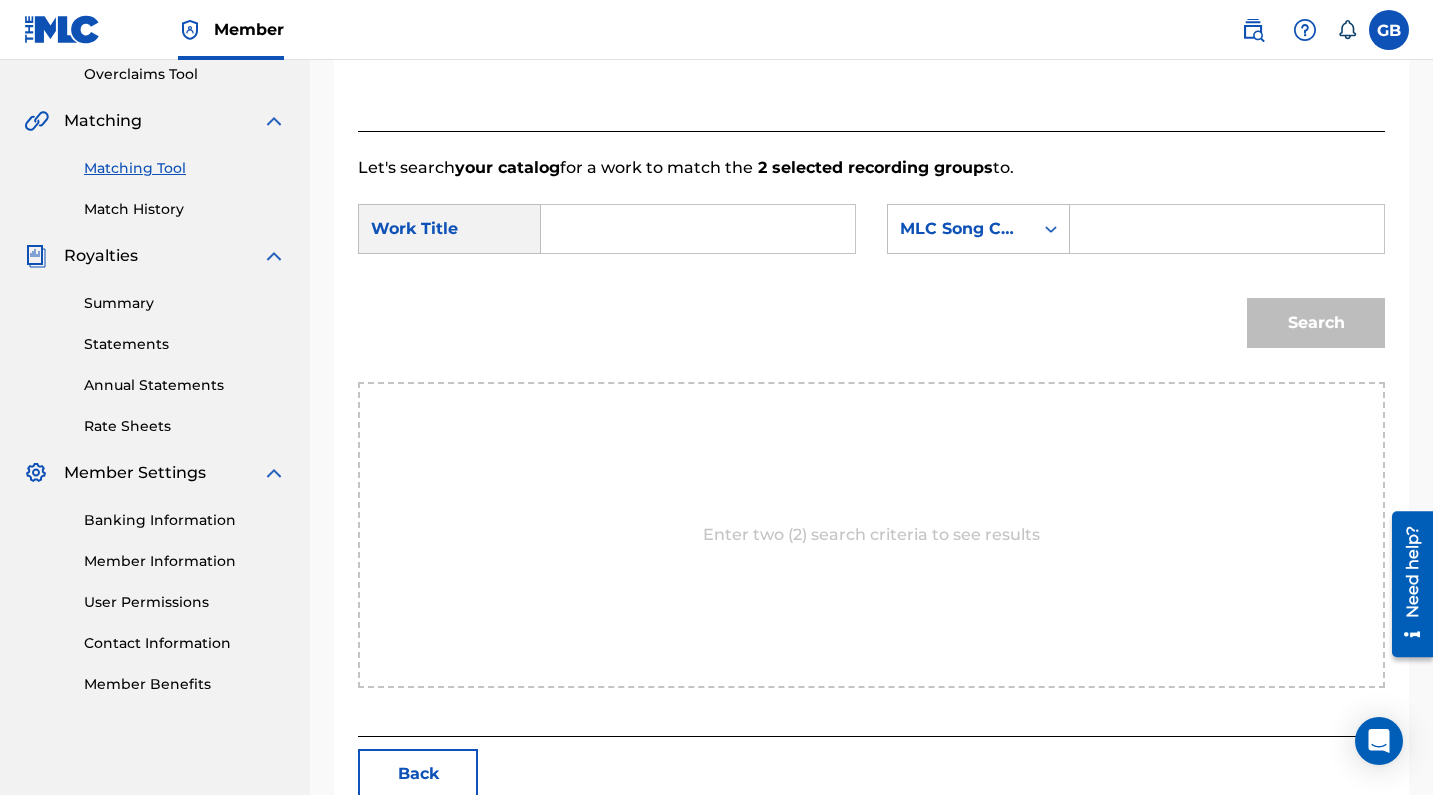 click at bounding box center (698, 229) 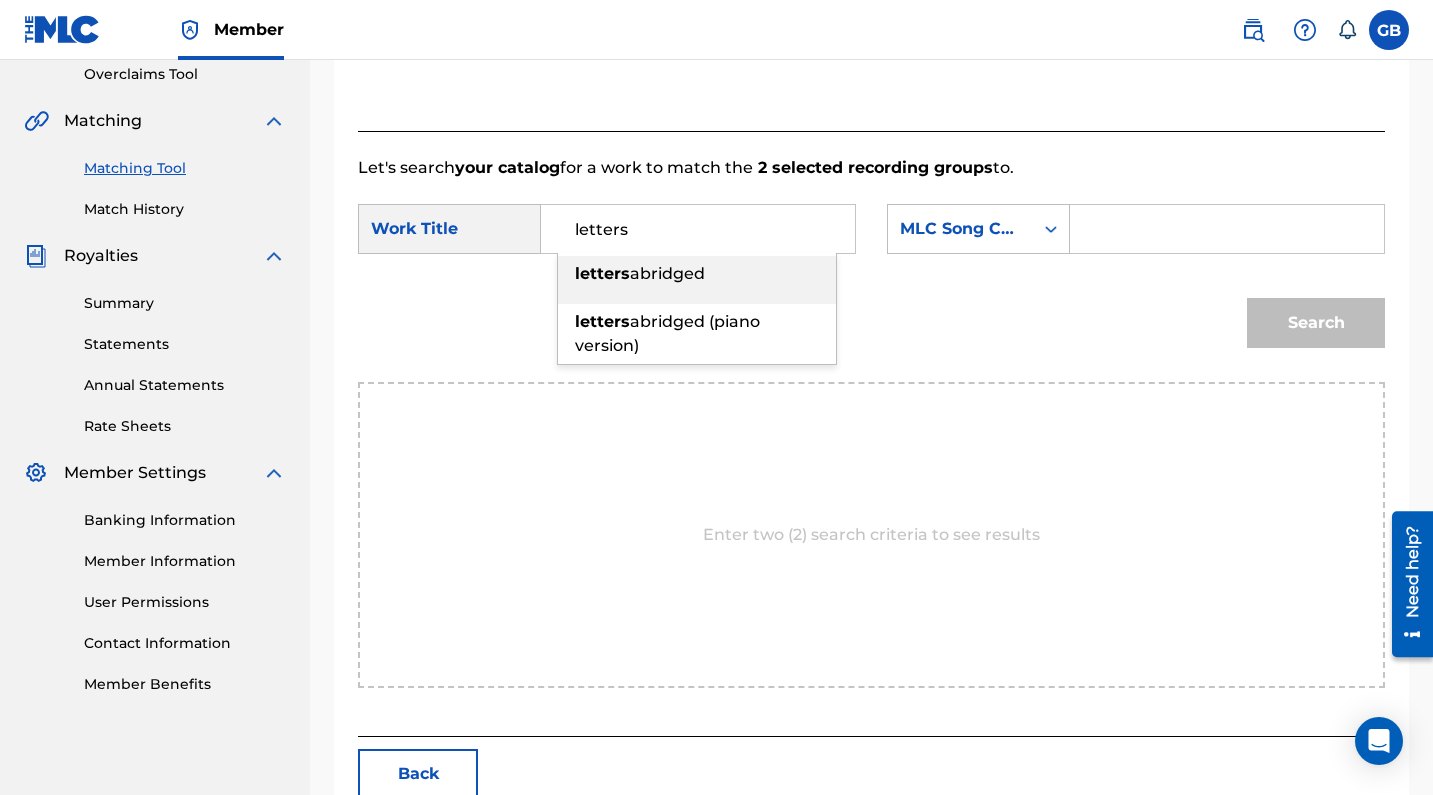 click on "abridged" at bounding box center [667, 273] 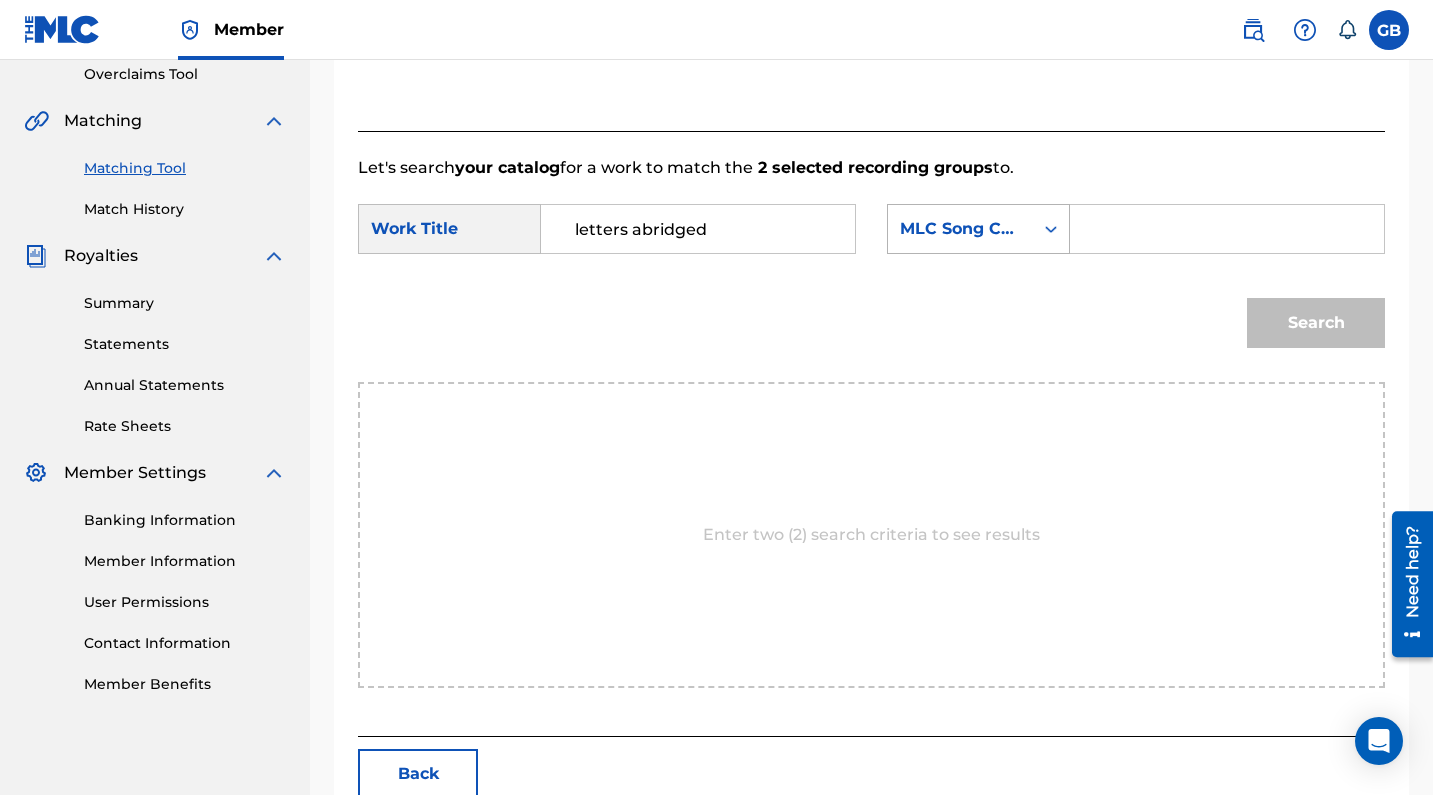 click on "MLC Song Code" at bounding box center (960, 229) 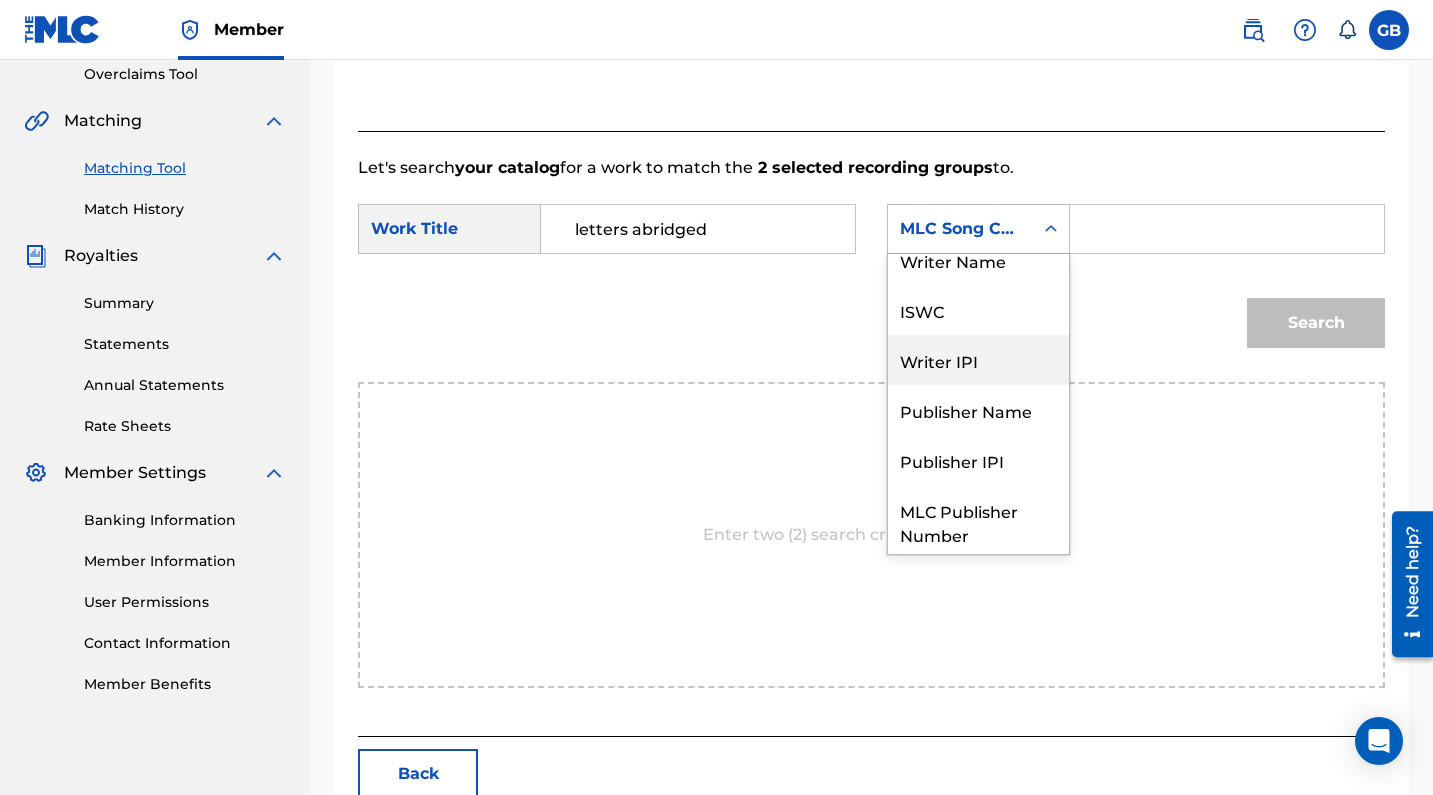 scroll, scrollTop: 0, scrollLeft: 0, axis: both 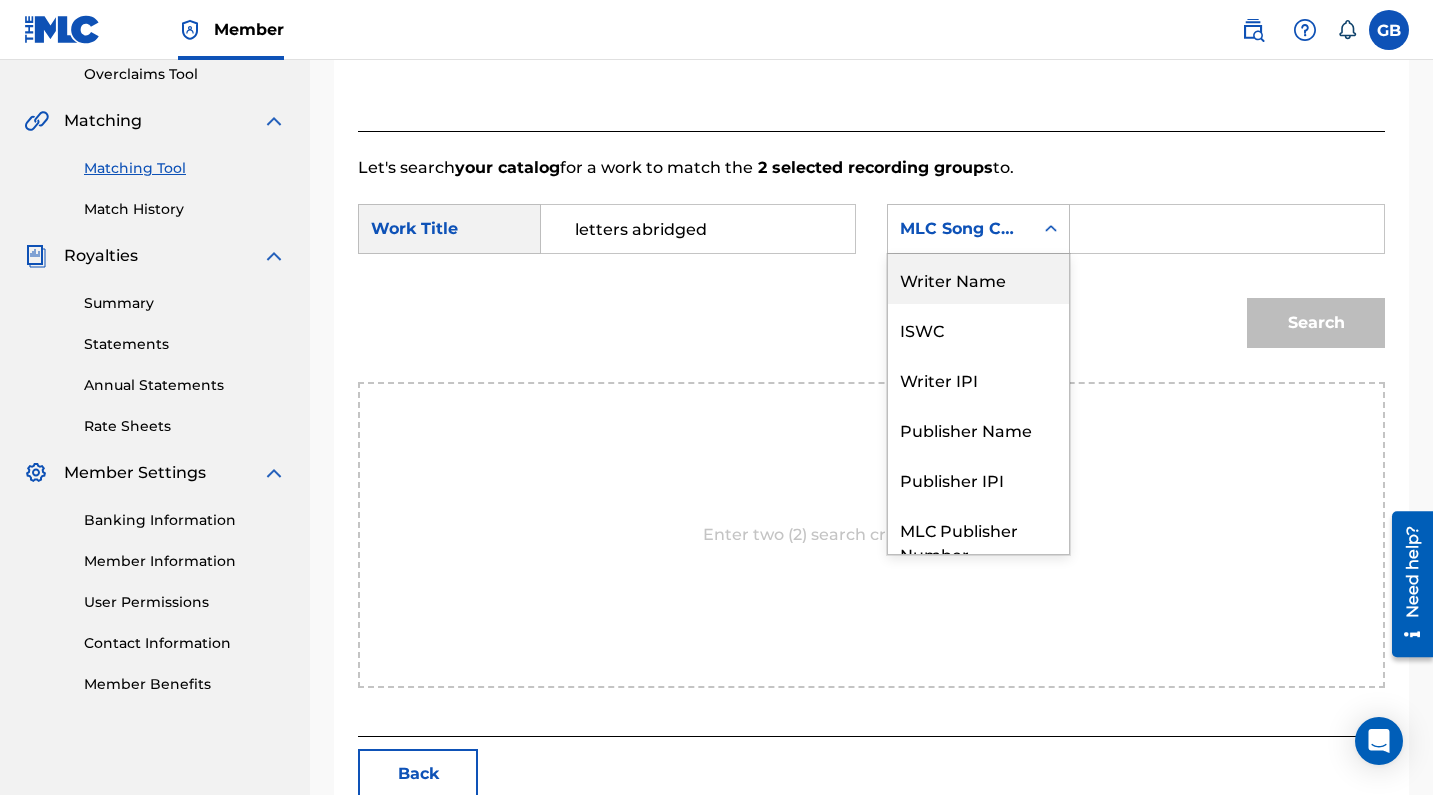 click on "Writer Name" at bounding box center (978, 279) 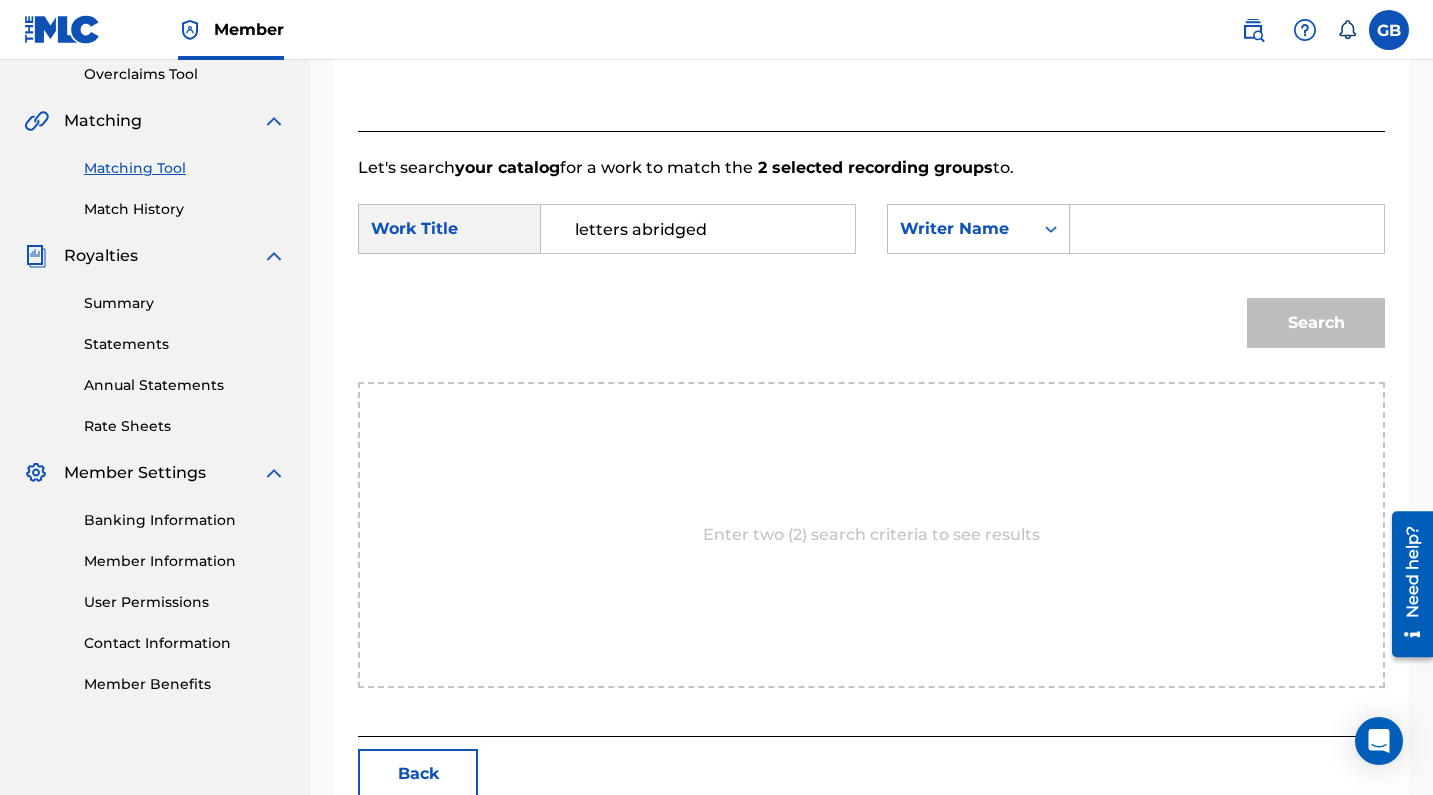 click at bounding box center [1227, 229] 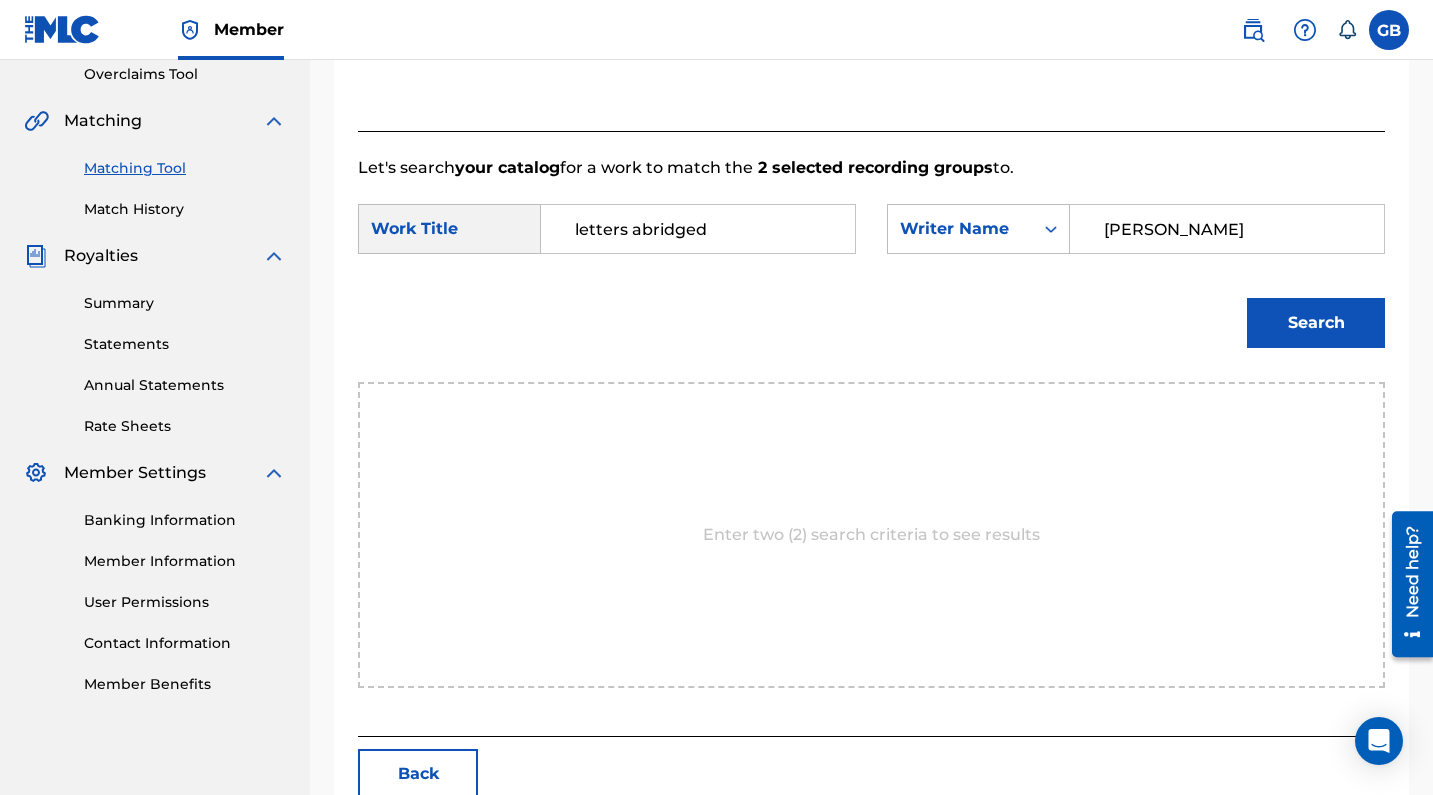 type on "[PERSON_NAME]" 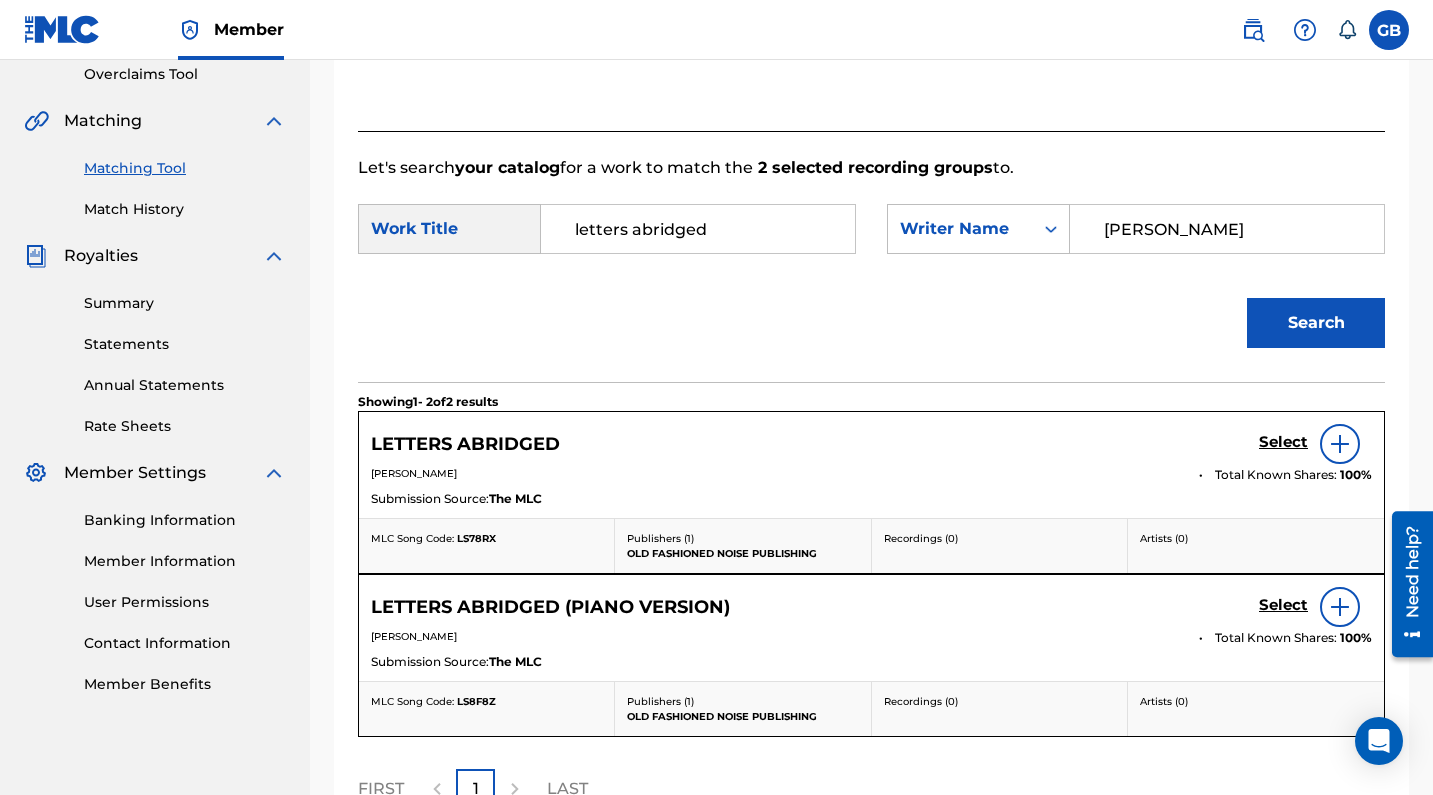 click on "Select" at bounding box center [1283, 442] 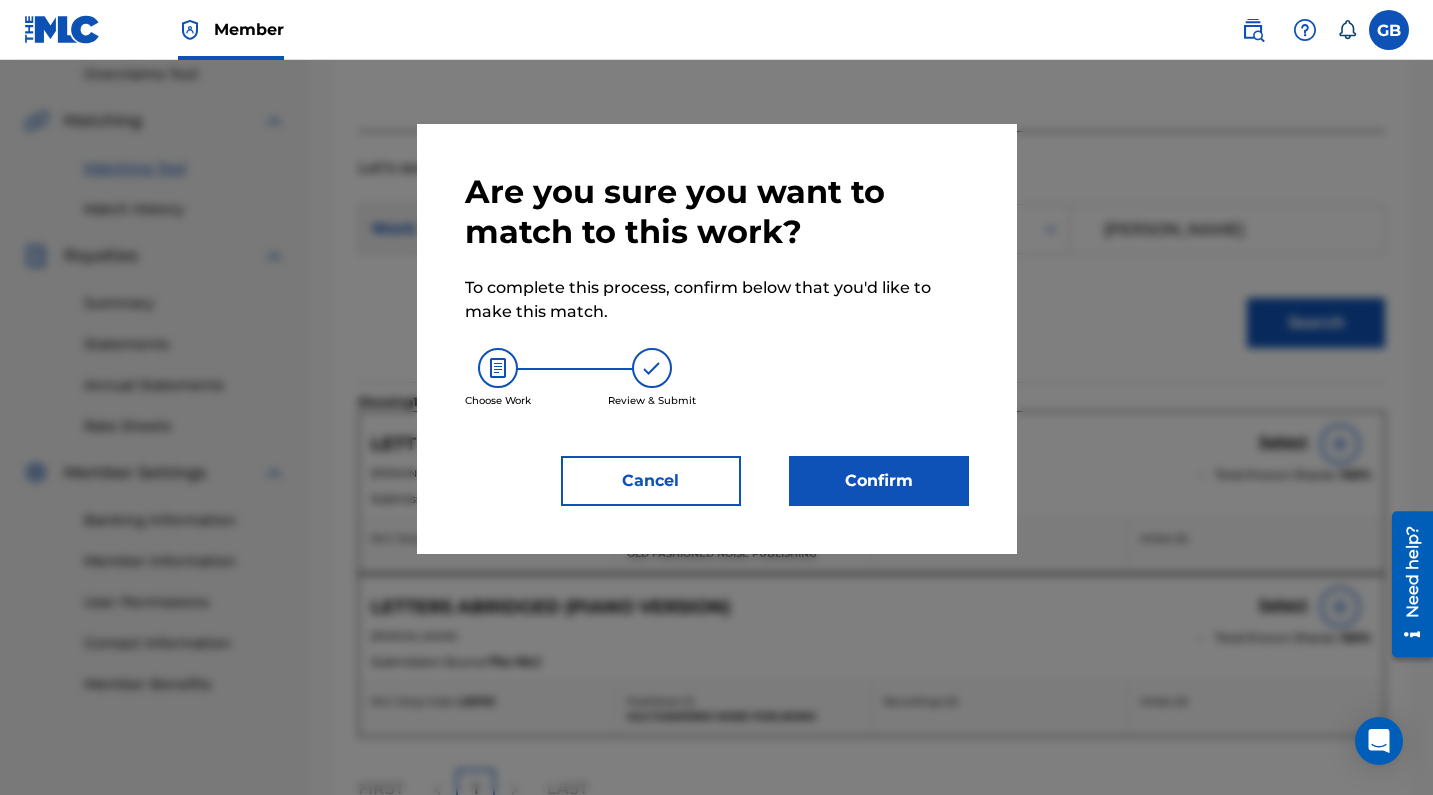 click on "Confirm" at bounding box center (879, 481) 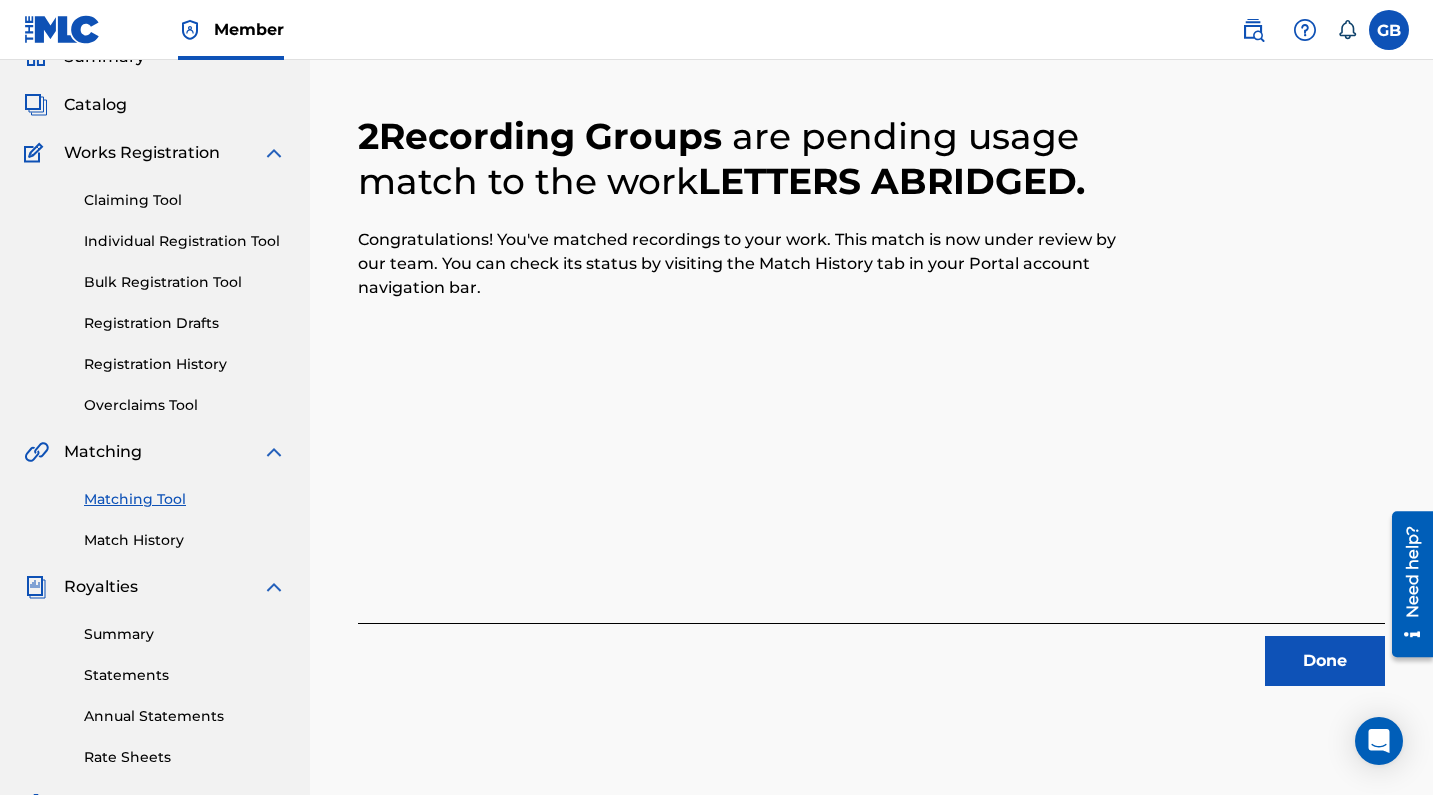 scroll, scrollTop: 98, scrollLeft: 0, axis: vertical 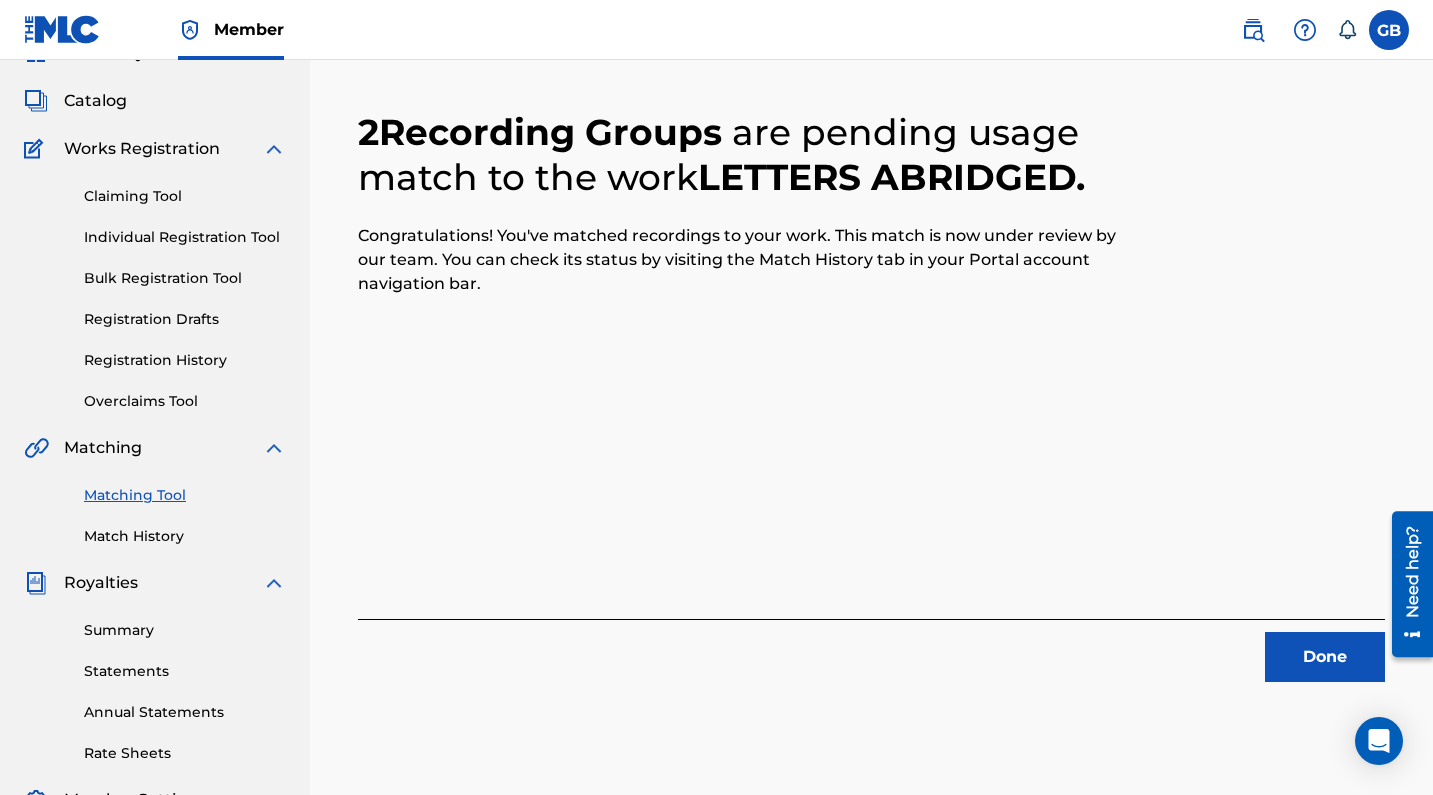 click on "Done" at bounding box center [1325, 657] 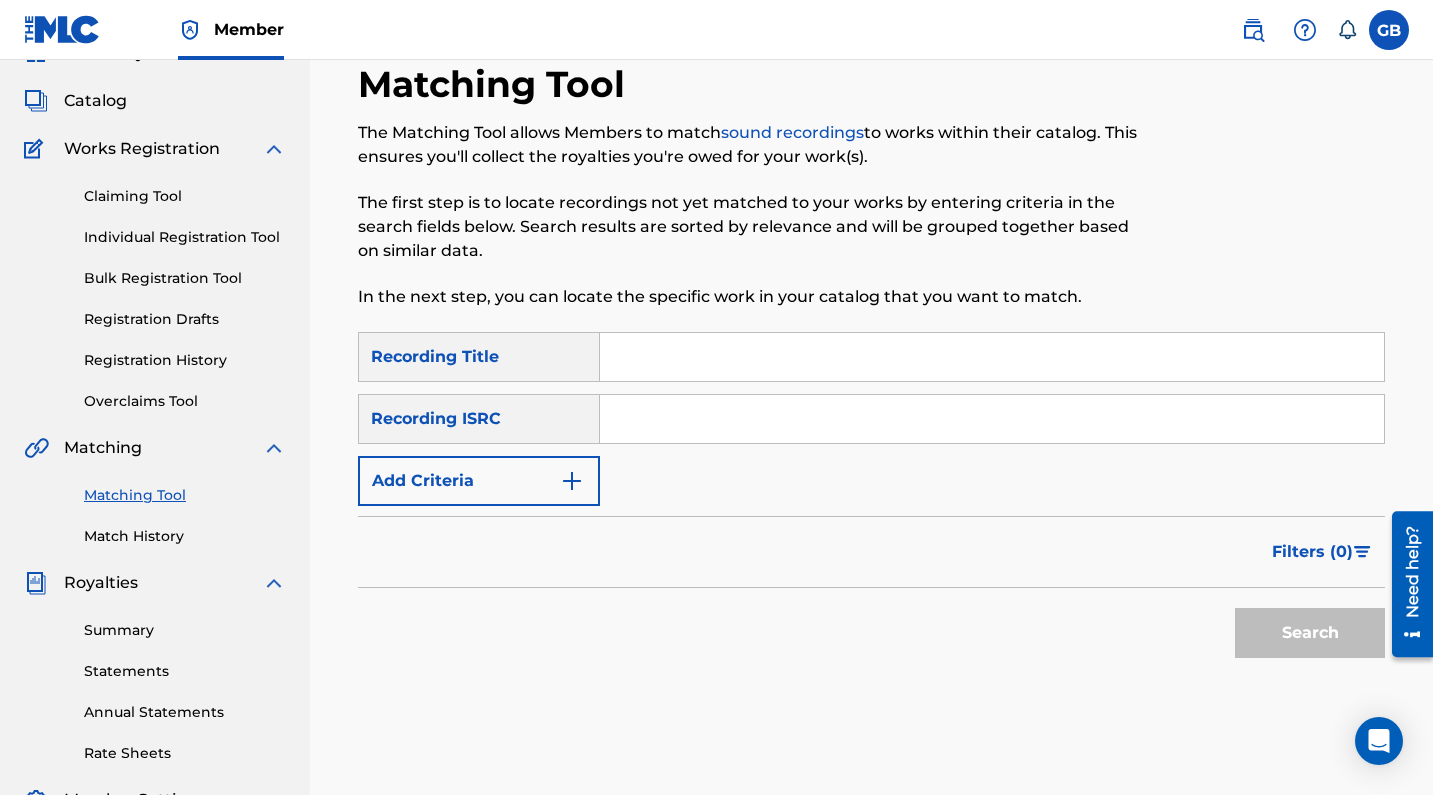 click at bounding box center [992, 419] 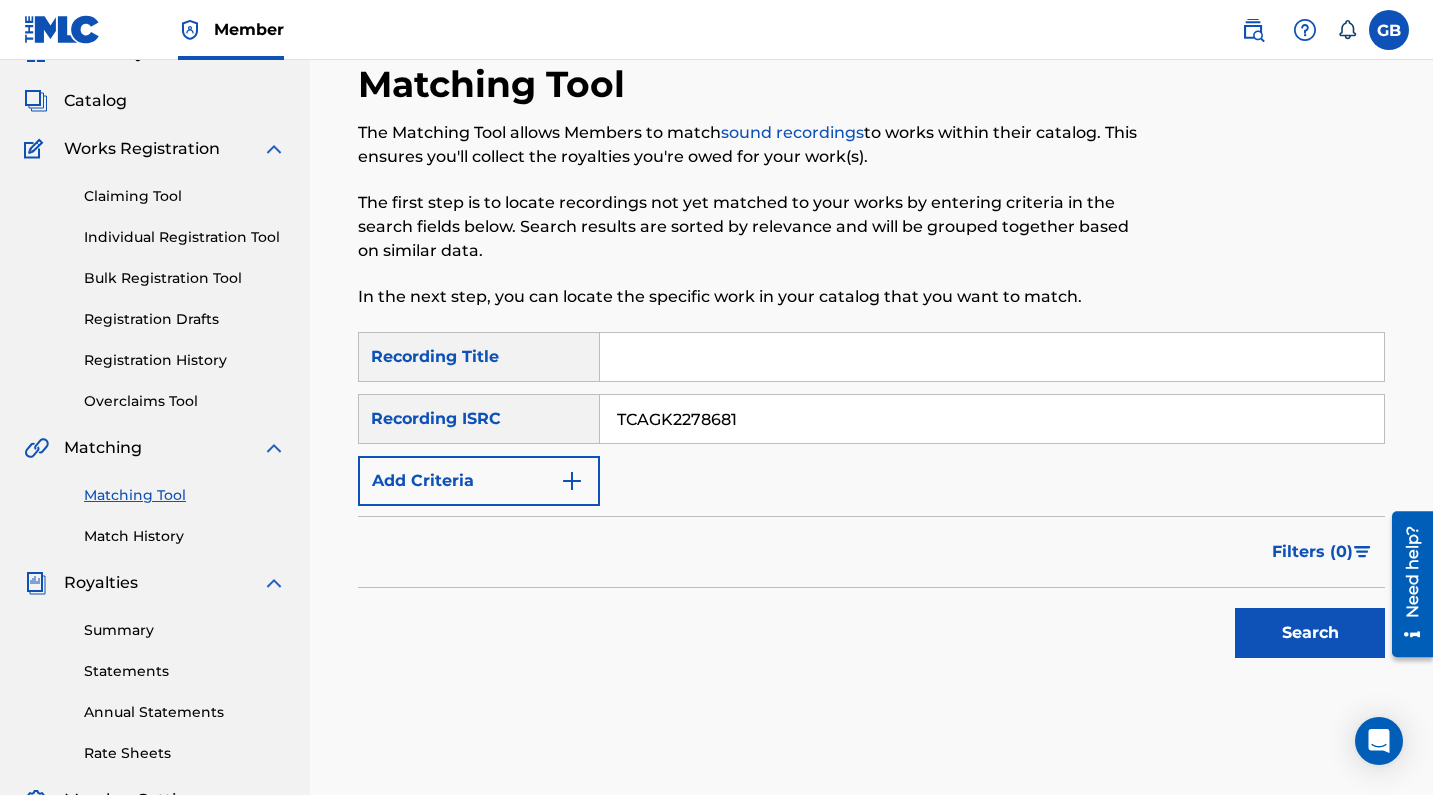 type on "TCAGK2278681" 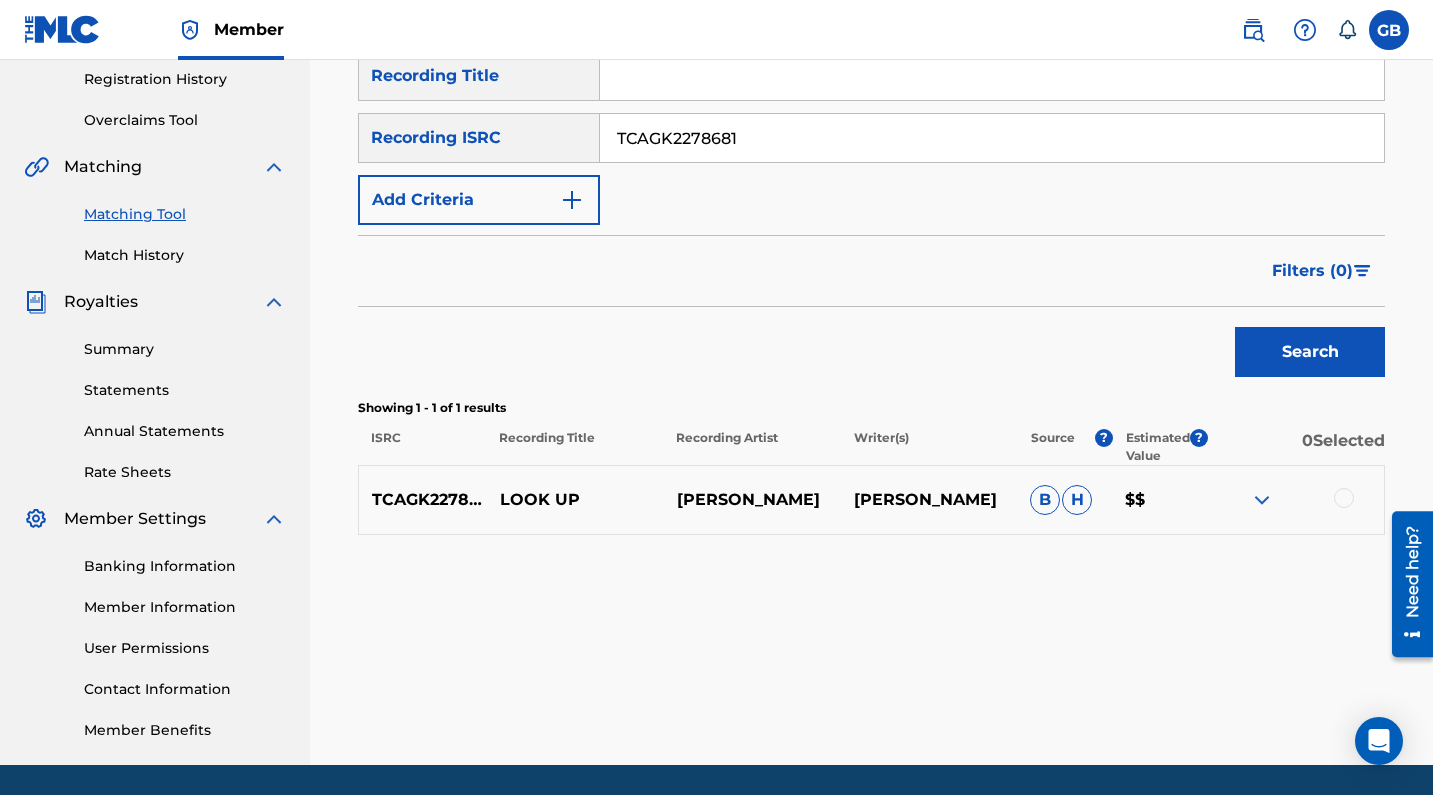 scroll, scrollTop: 383, scrollLeft: 0, axis: vertical 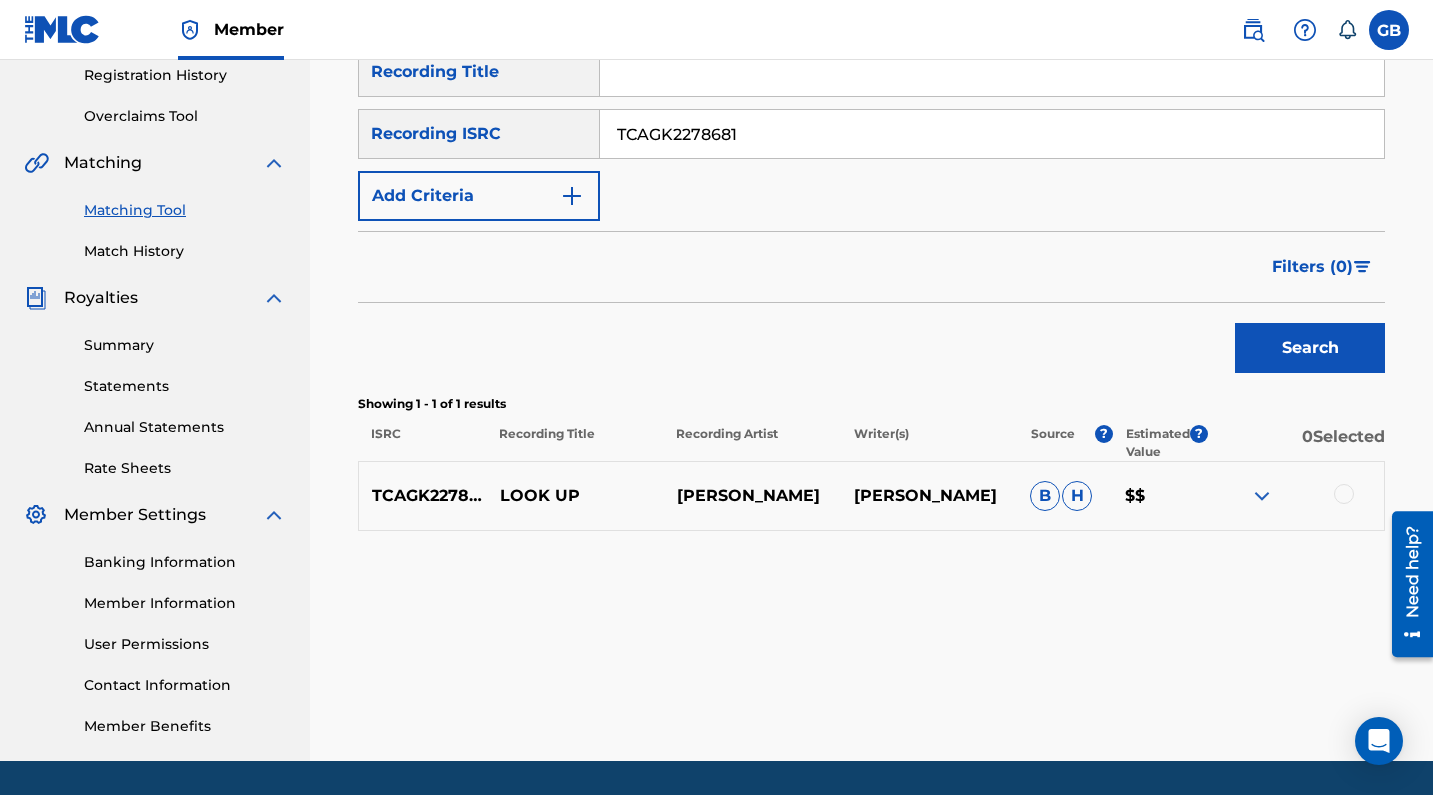 click at bounding box center [1344, 494] 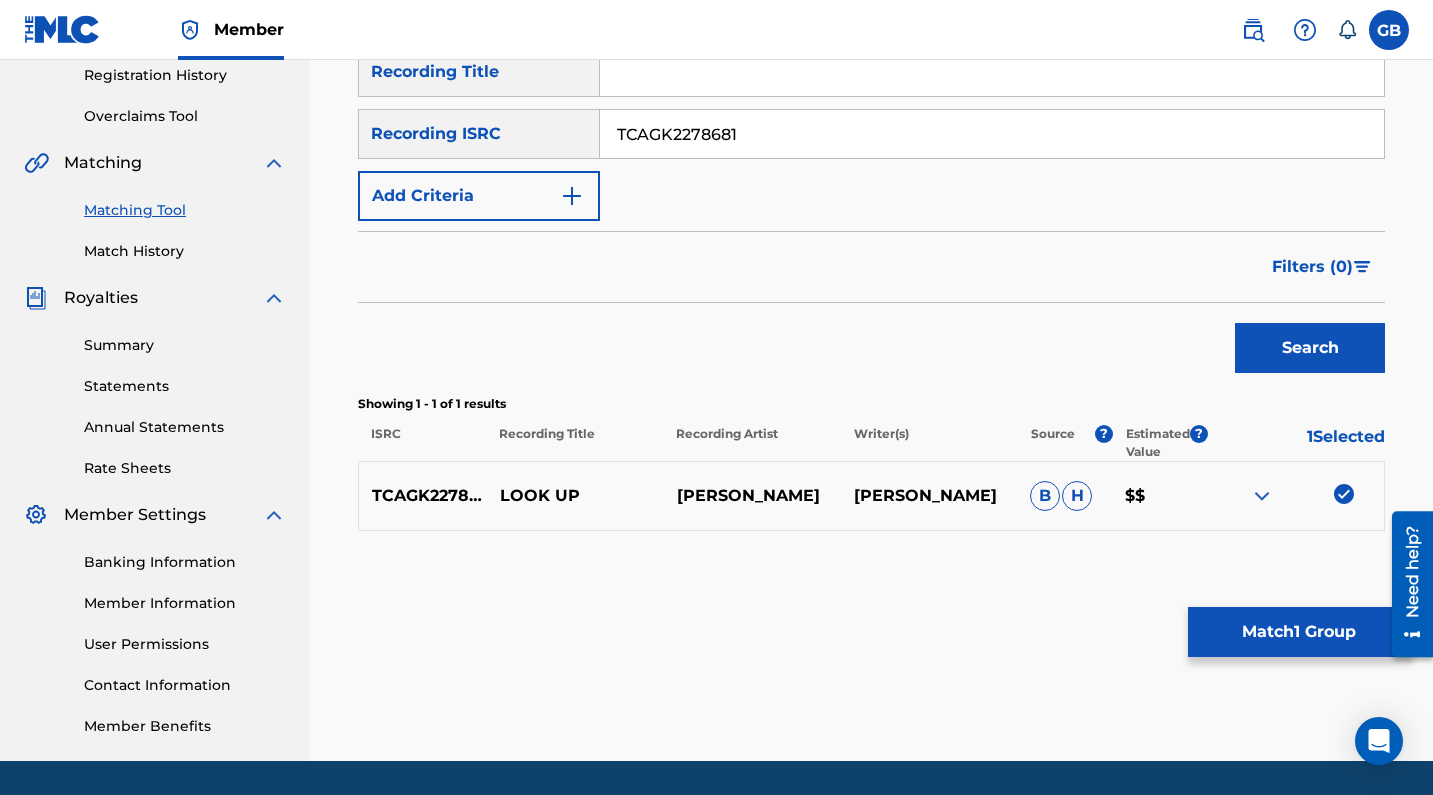 click on "Match  1 Group" at bounding box center [1298, 632] 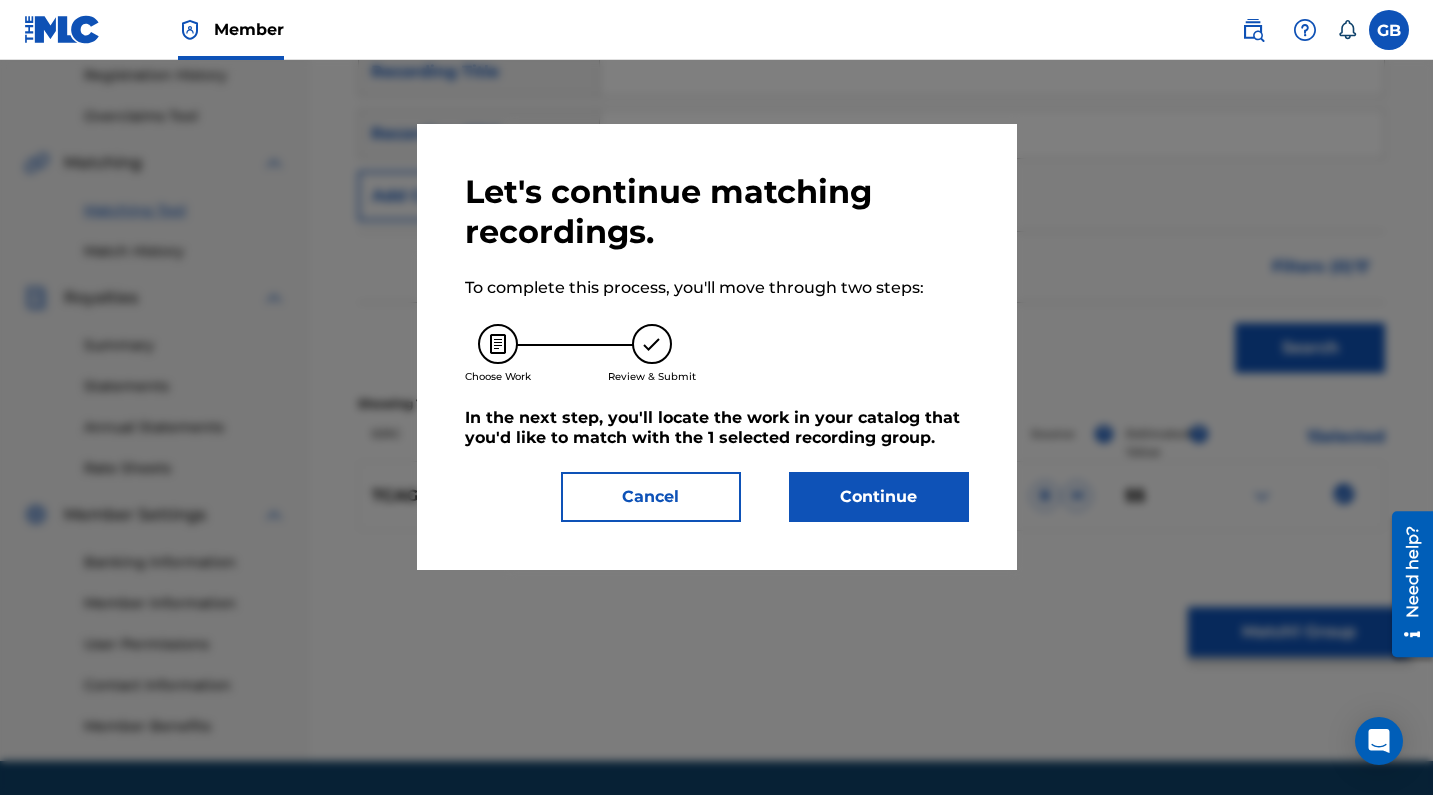 click on "Continue" at bounding box center [879, 497] 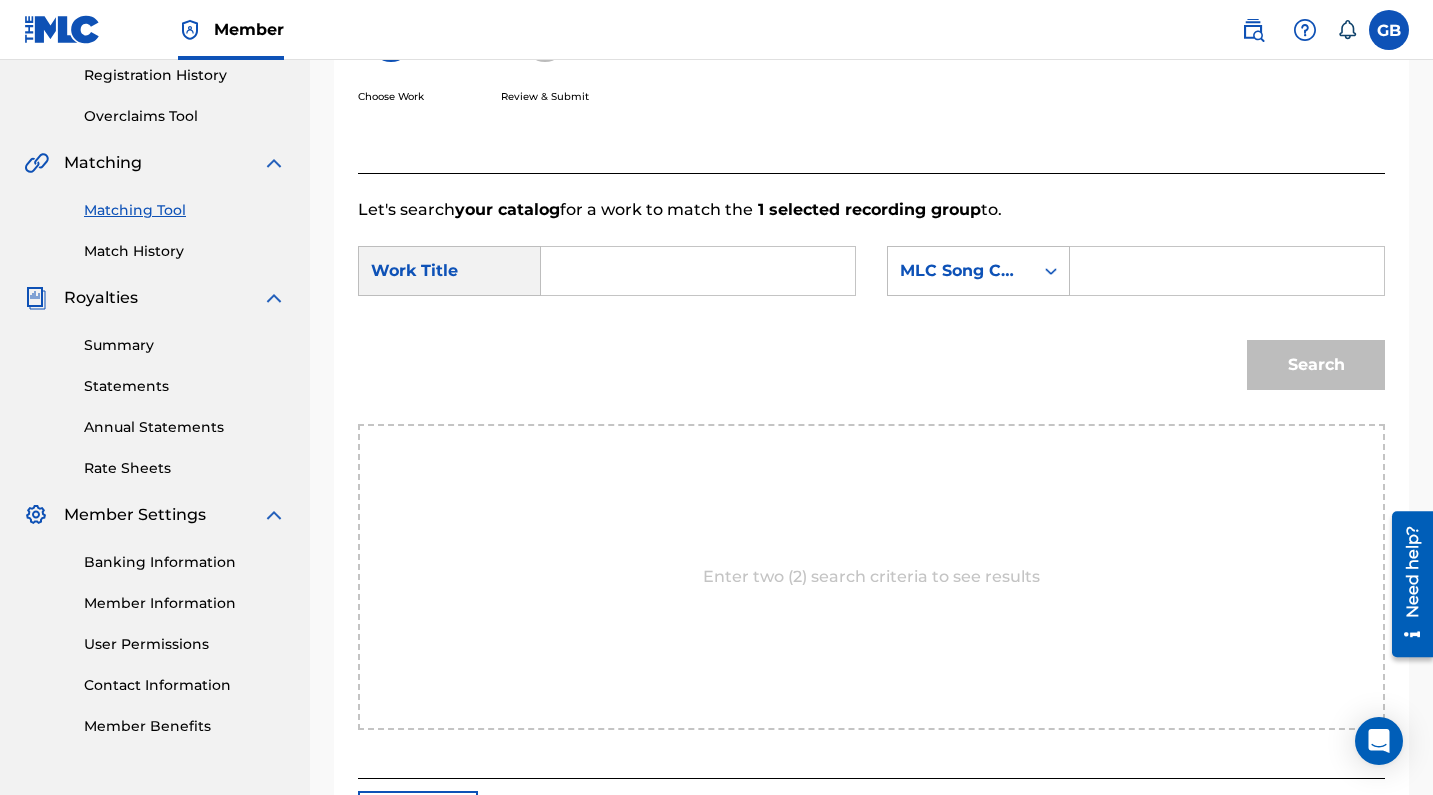 click at bounding box center (698, 271) 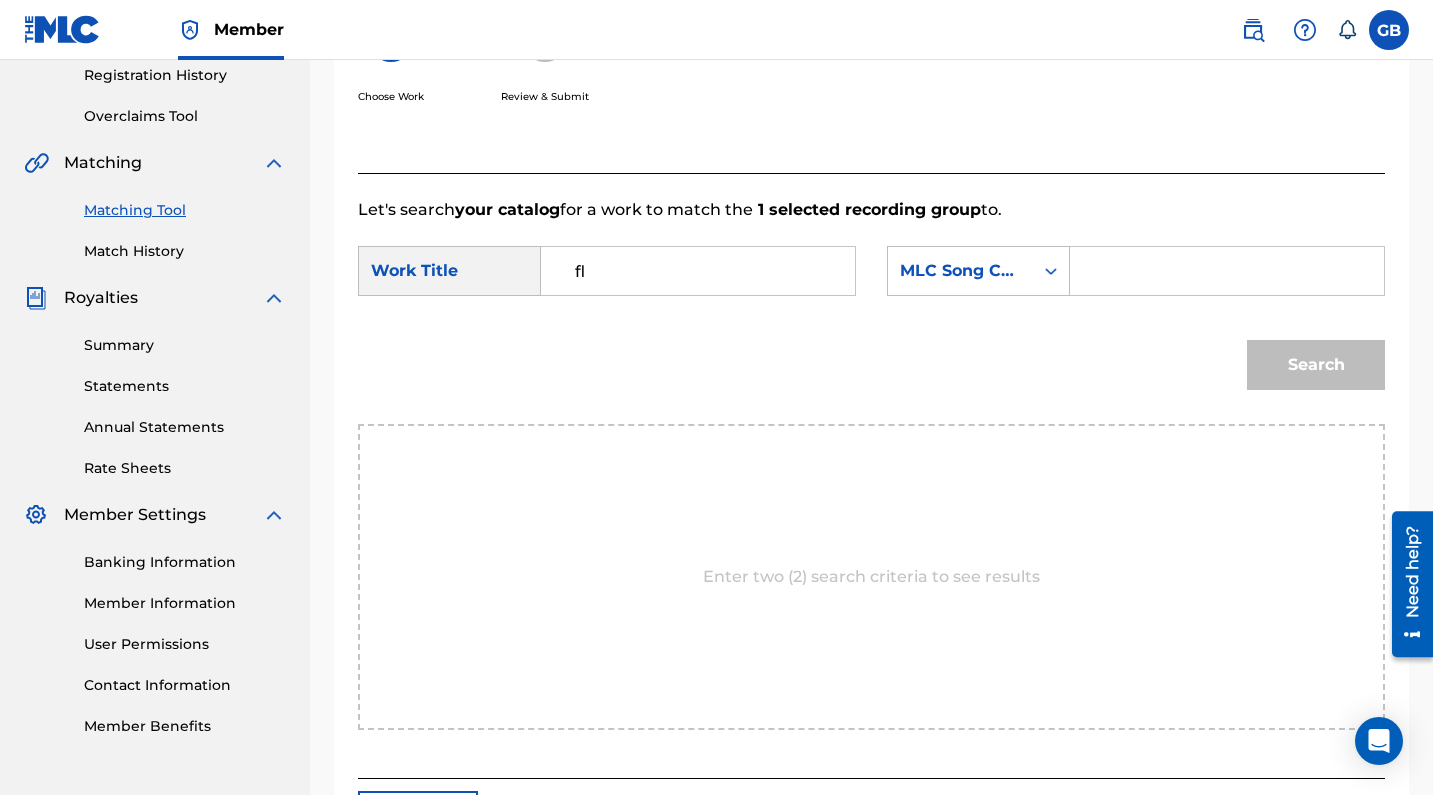 type on "f" 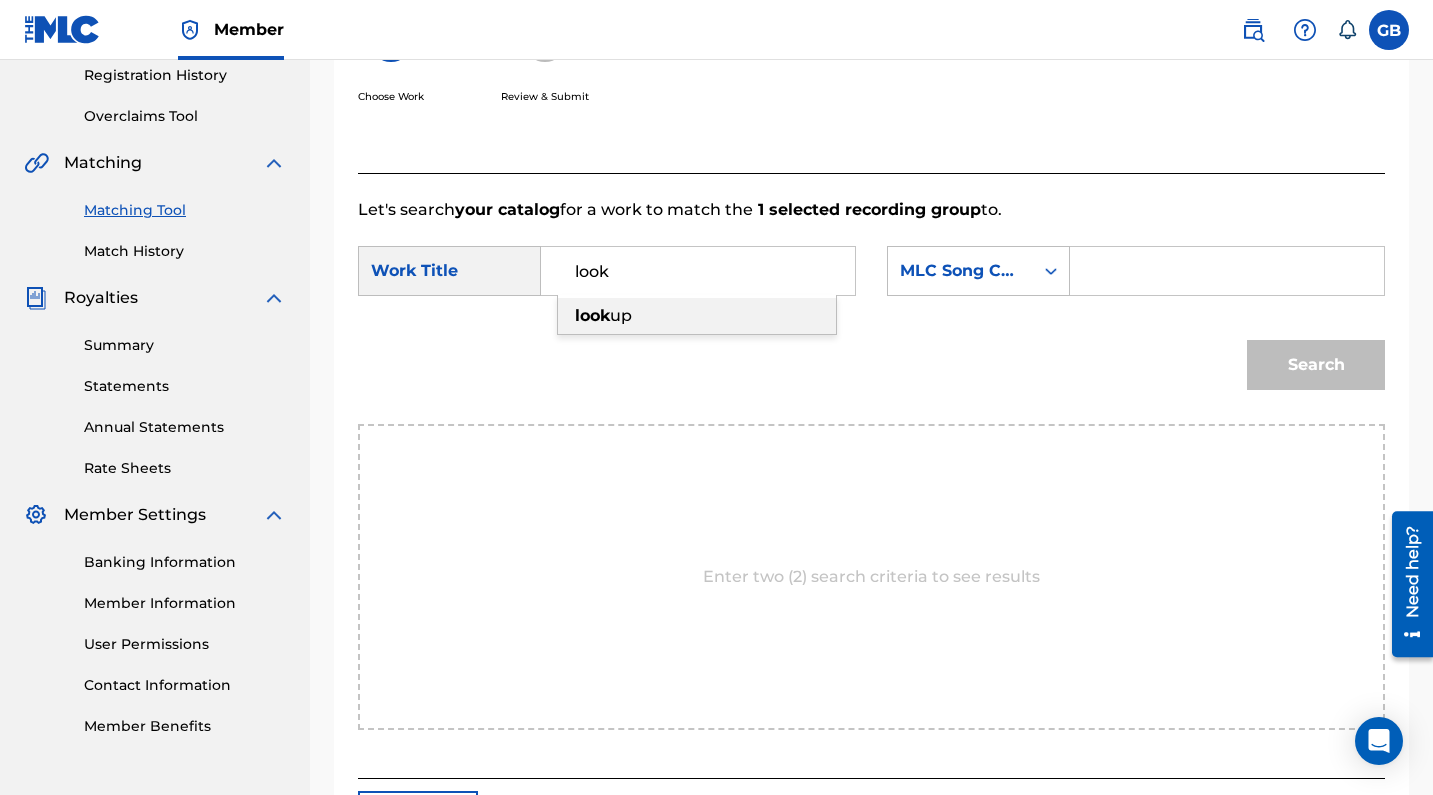 click on "look  up" at bounding box center (697, 316) 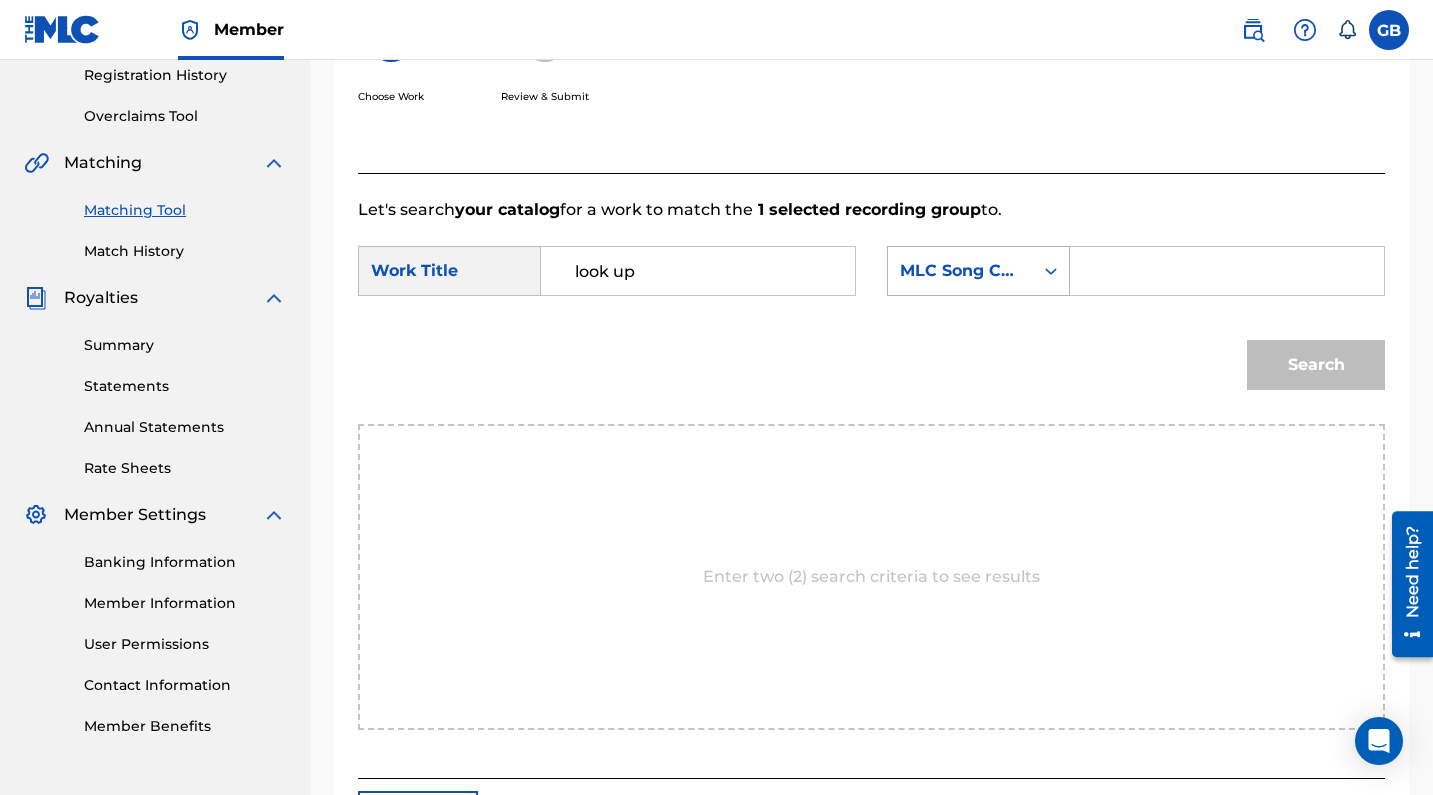click on "MLC Song Code" at bounding box center [960, 271] 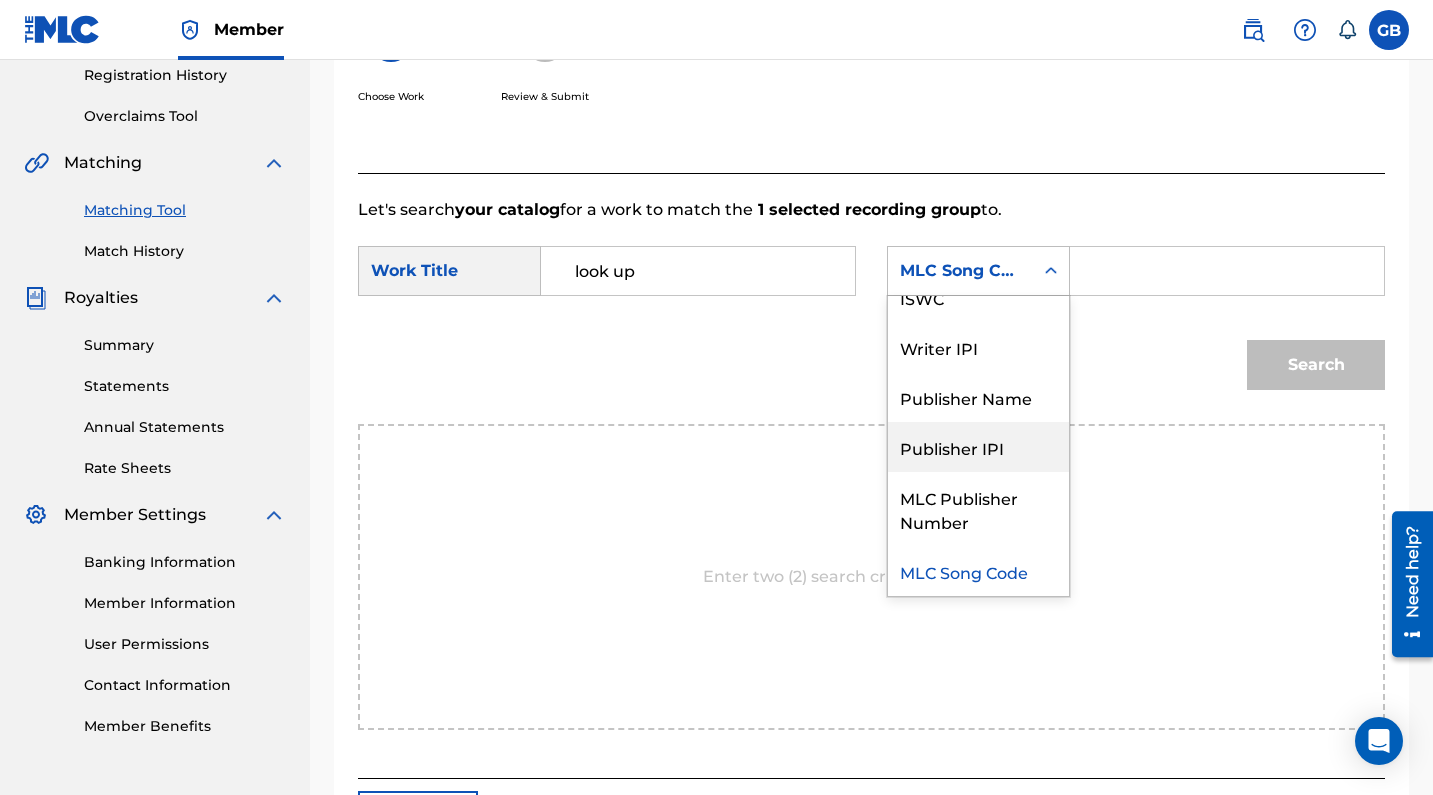 scroll, scrollTop: 0, scrollLeft: 0, axis: both 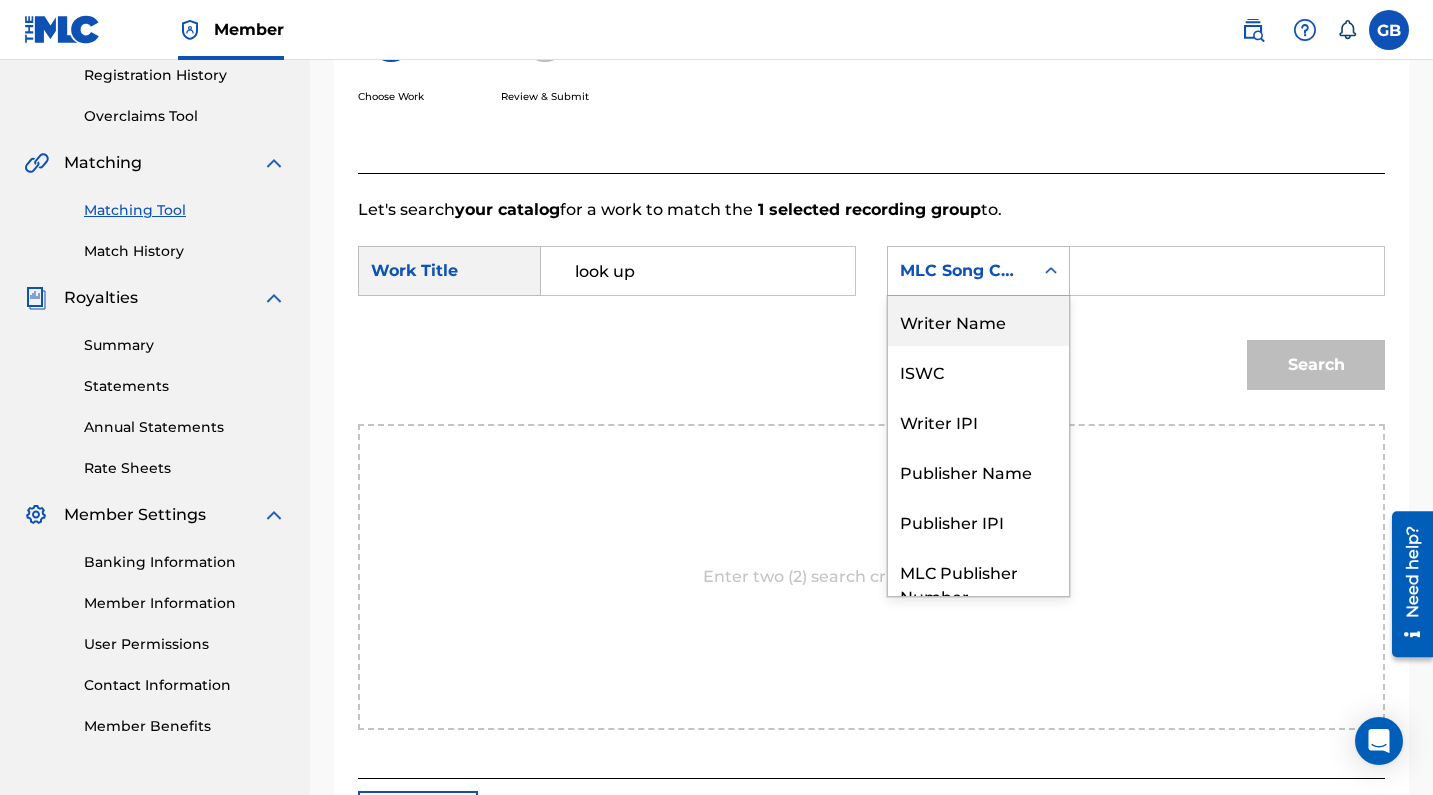 click on "Writer Name" at bounding box center [978, 321] 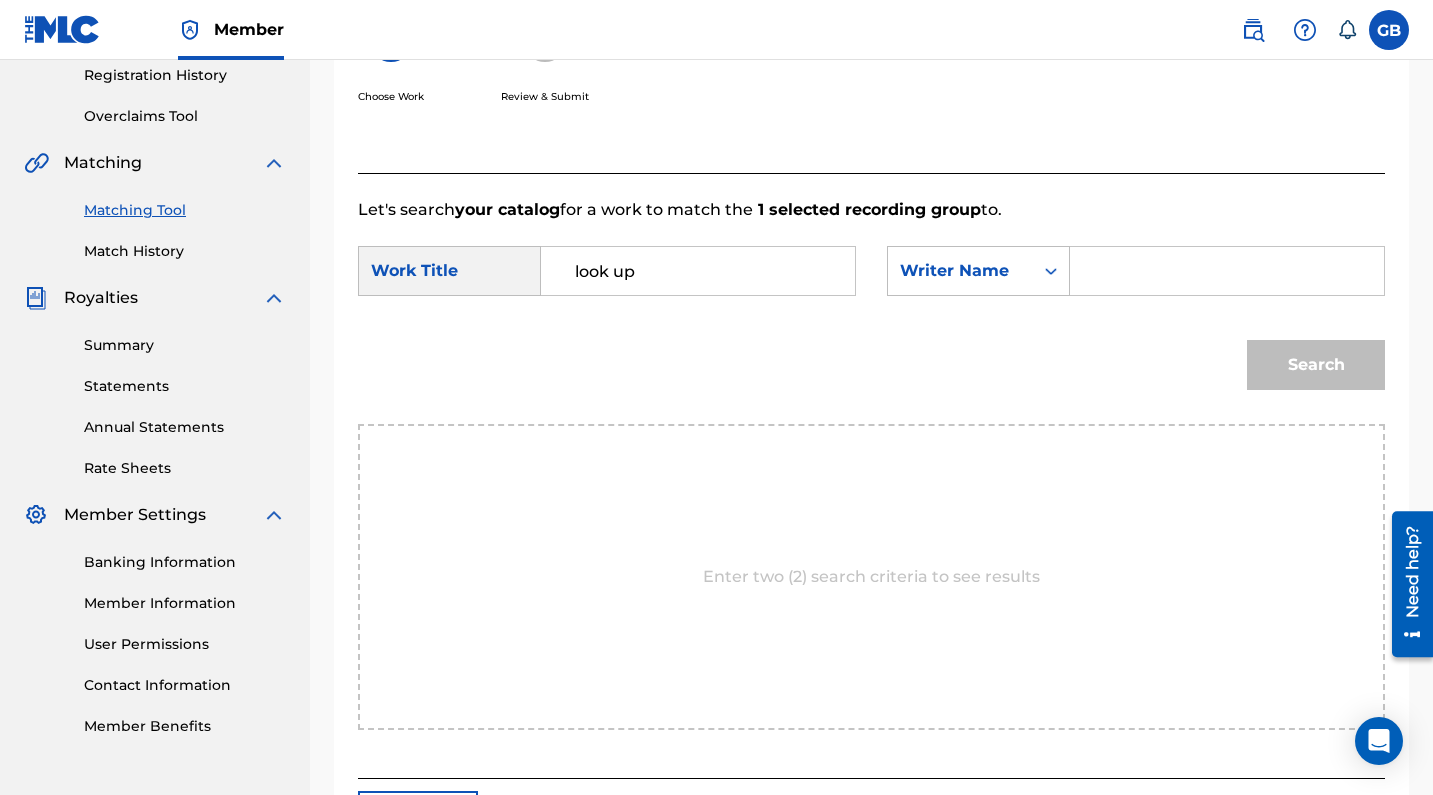 click at bounding box center [1227, 271] 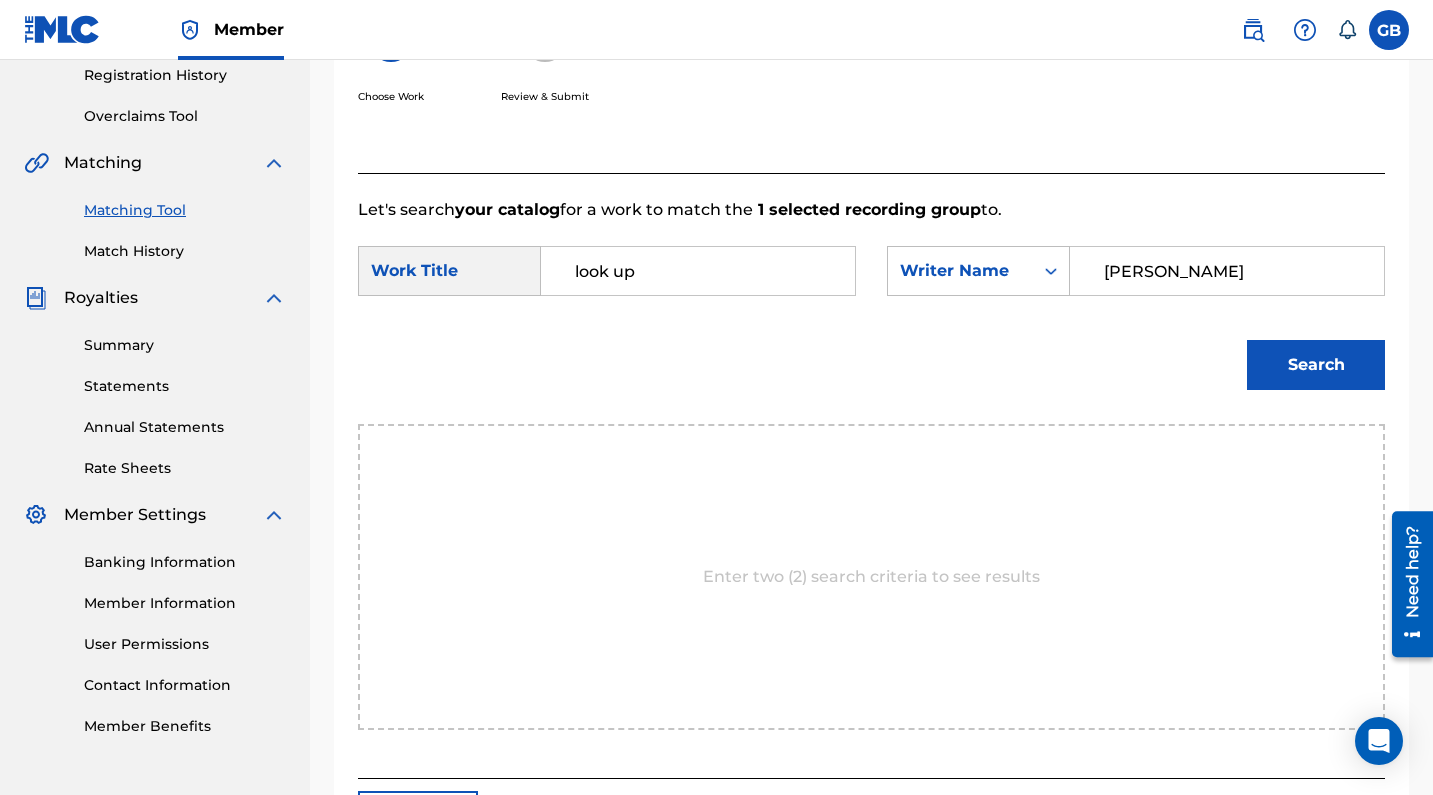 type on "[PERSON_NAME]" 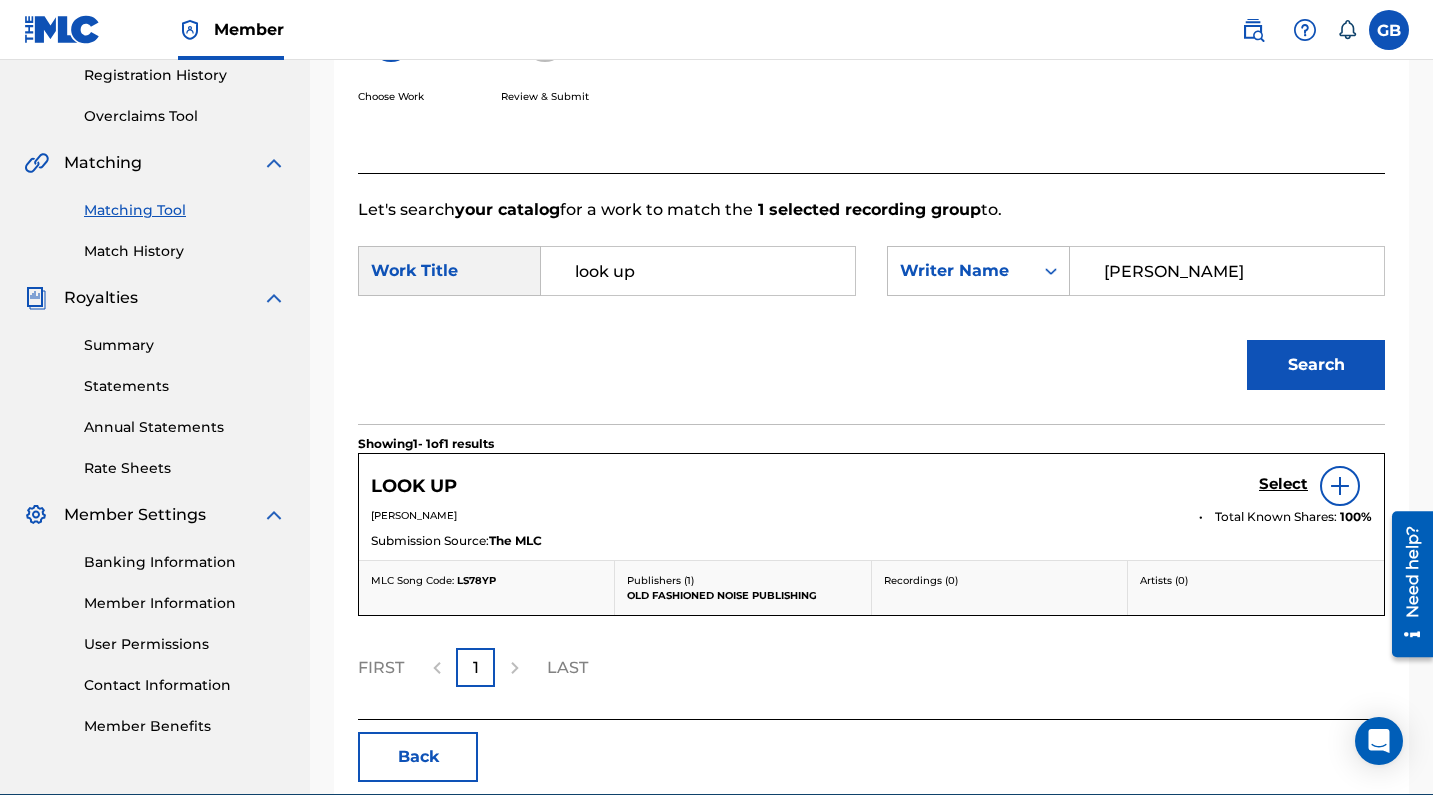 click on "Select" at bounding box center (1283, 484) 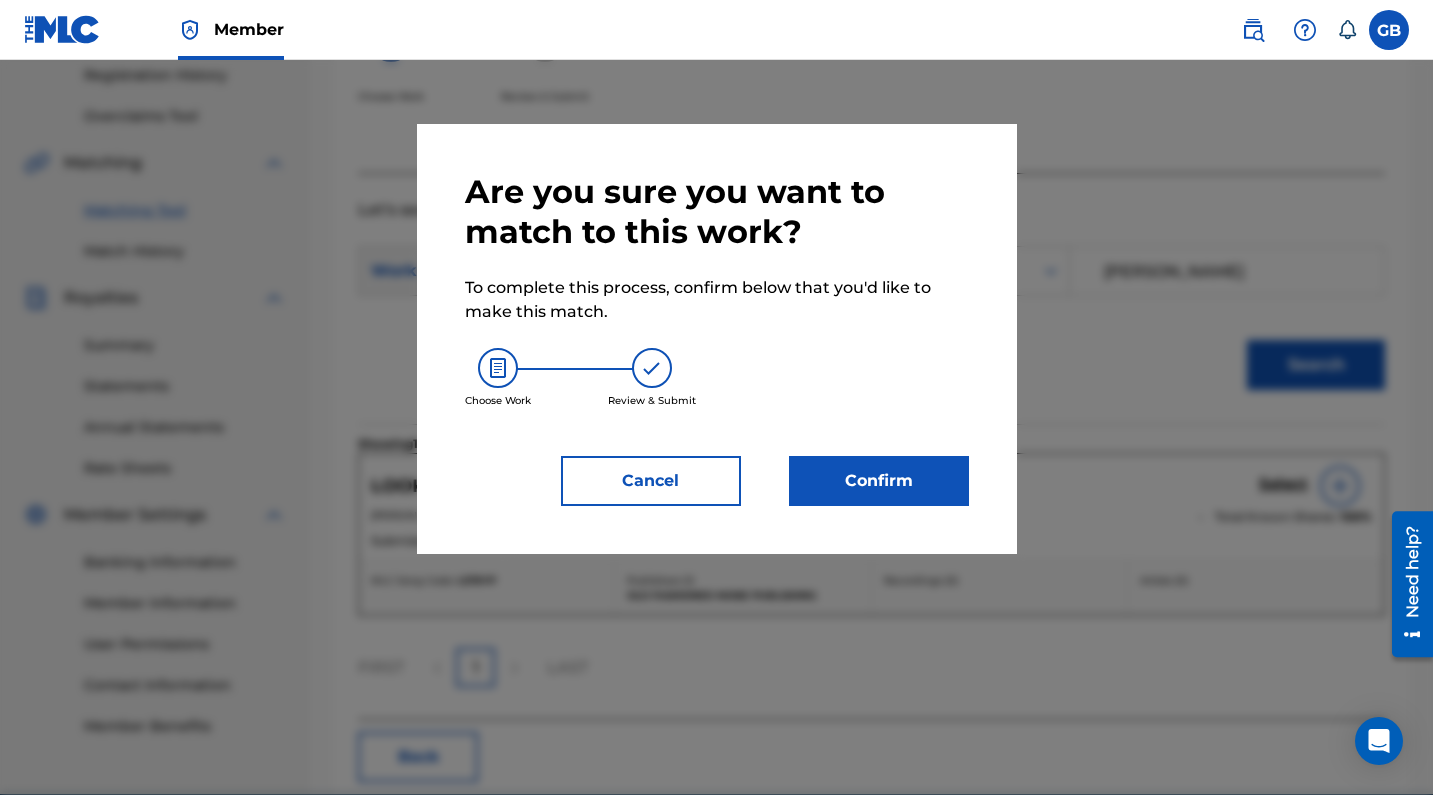 click on "Confirm" at bounding box center [879, 481] 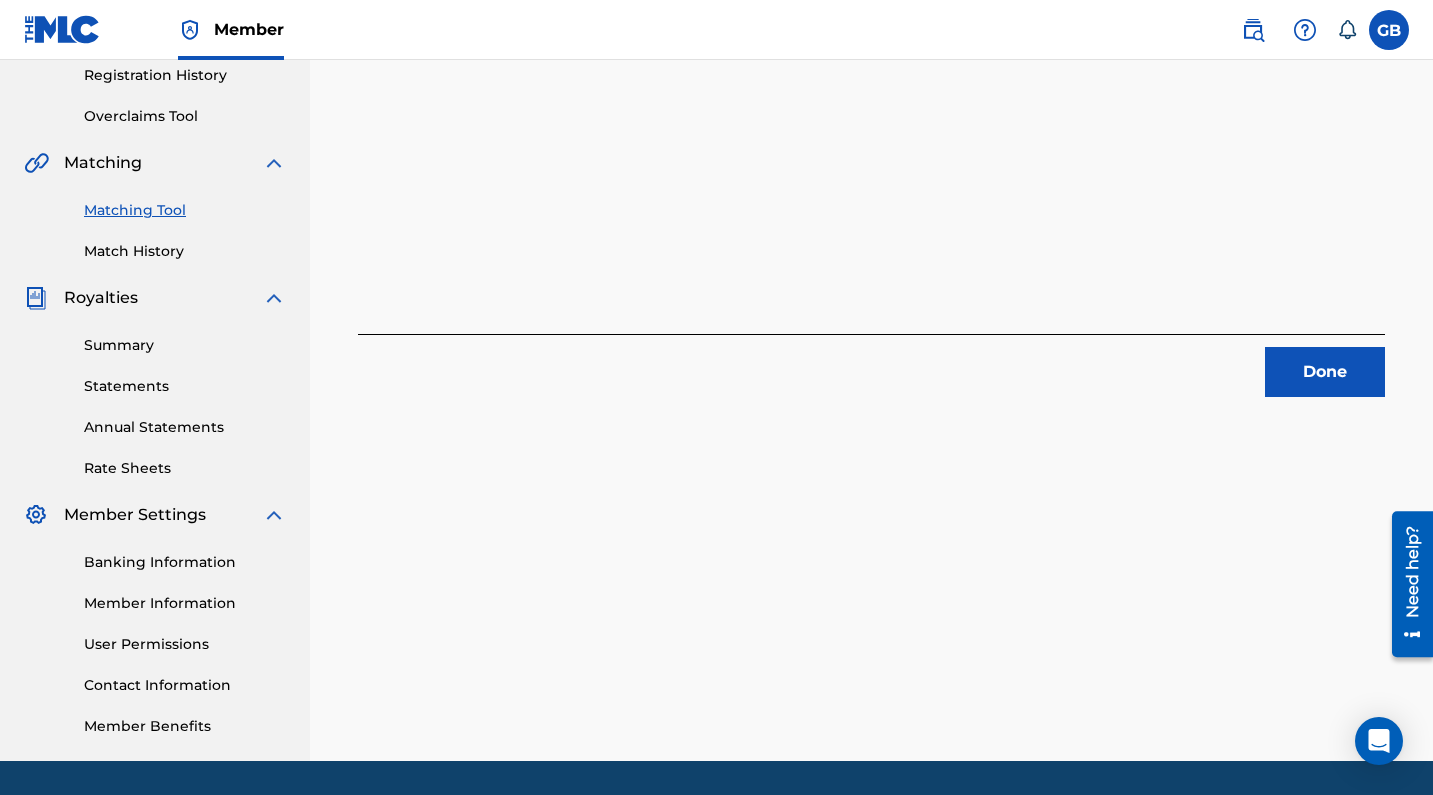 click on "Done" at bounding box center (1325, 372) 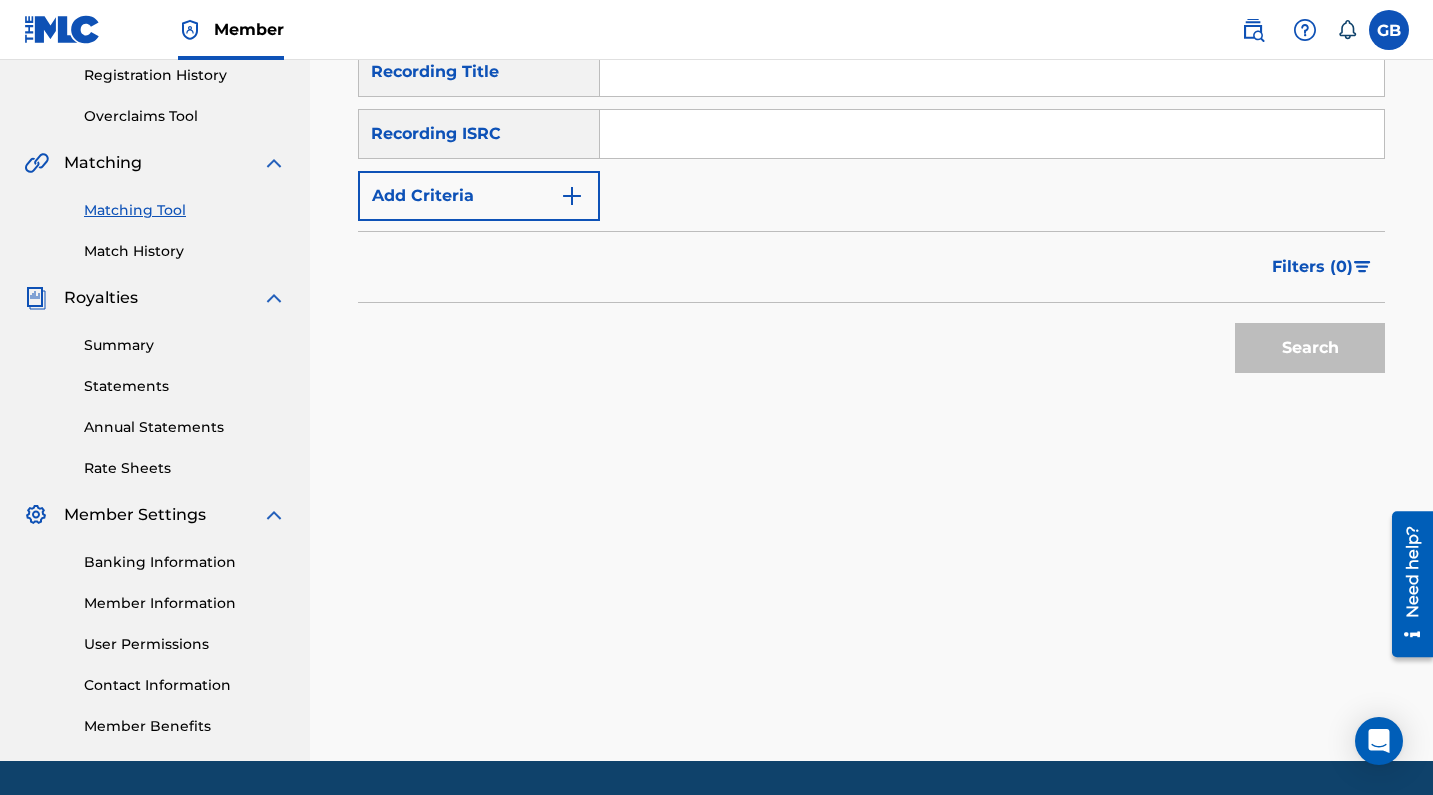 click at bounding box center (992, 134) 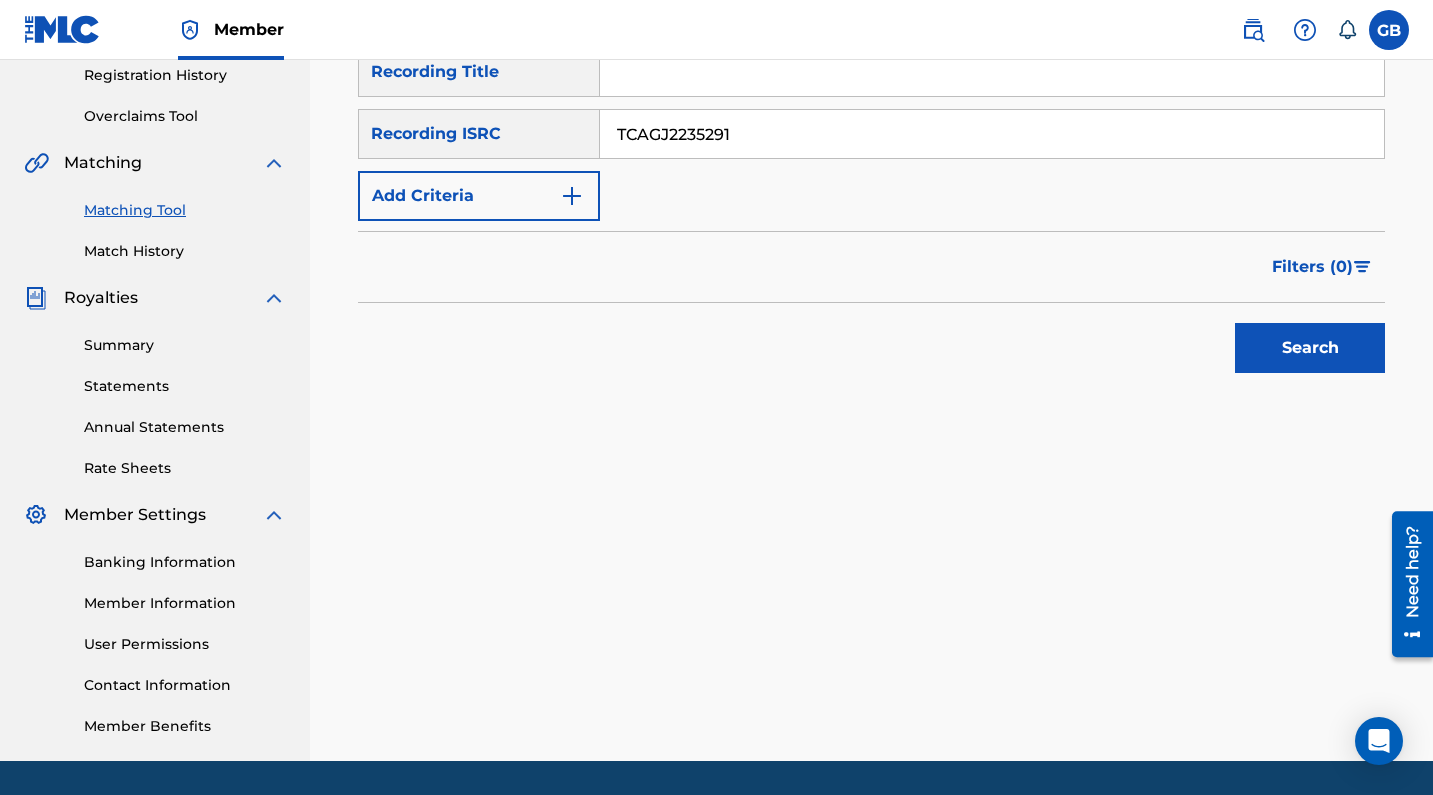 type on "TCAGJ2235291" 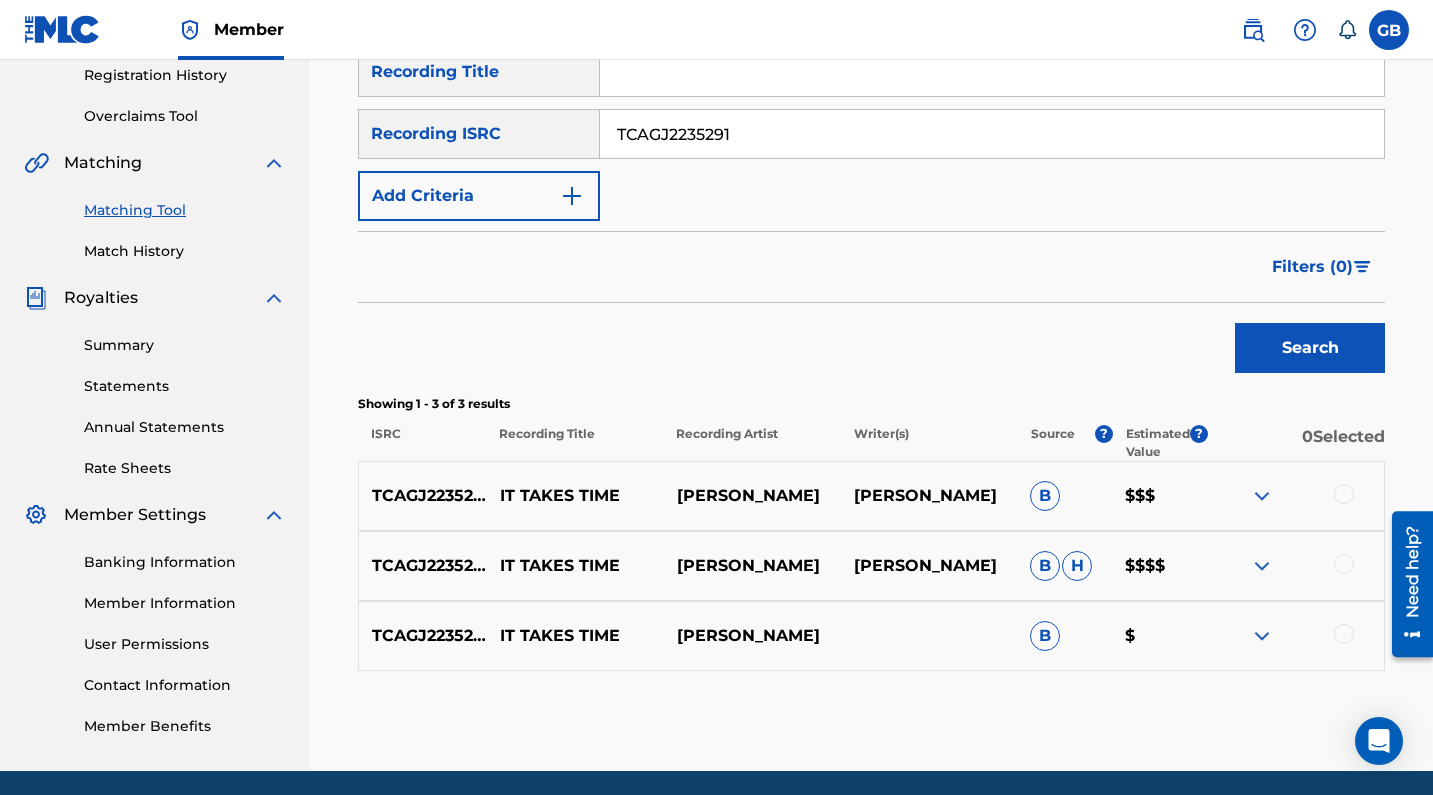 click at bounding box center [1344, 634] 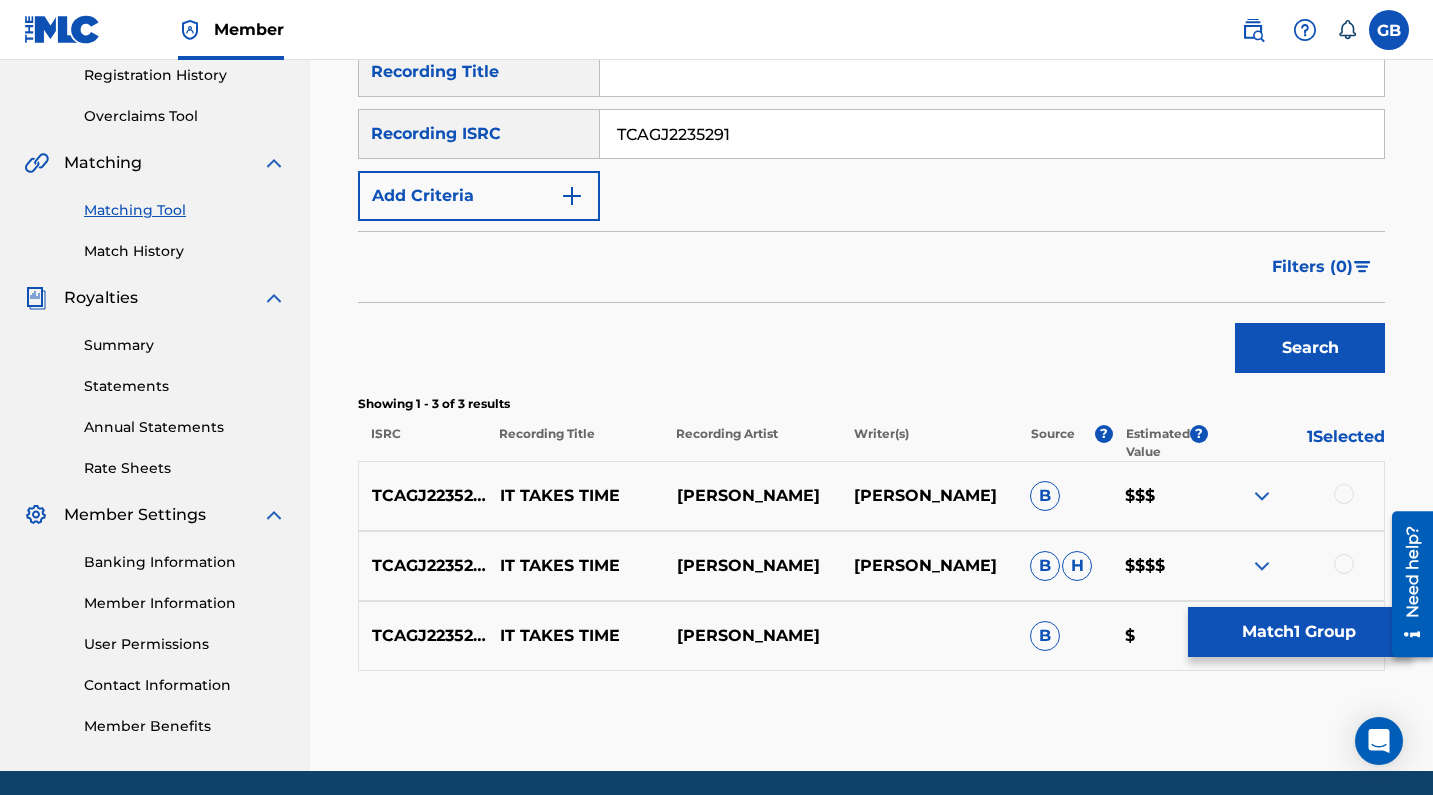 click at bounding box center (1344, 564) 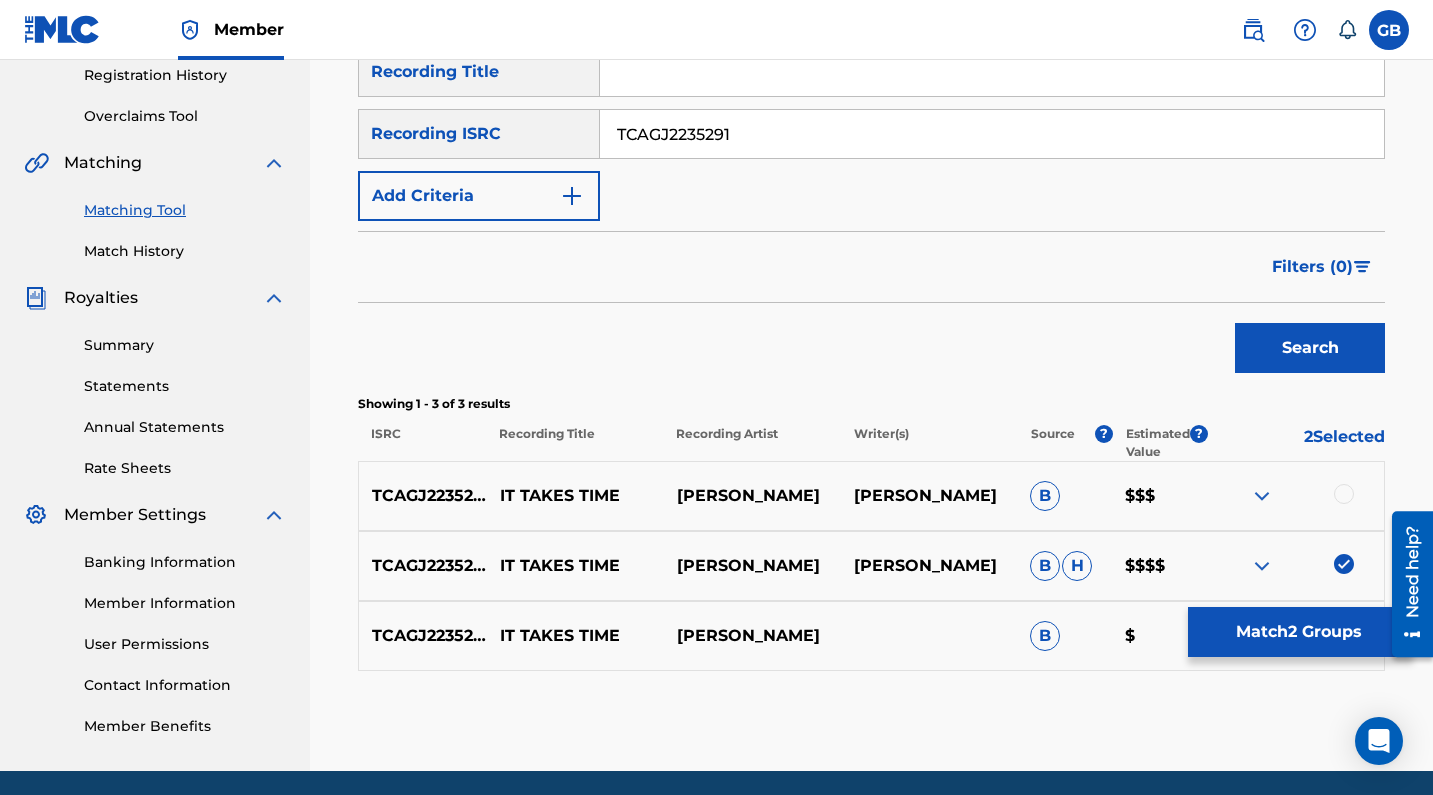 click at bounding box center [1344, 494] 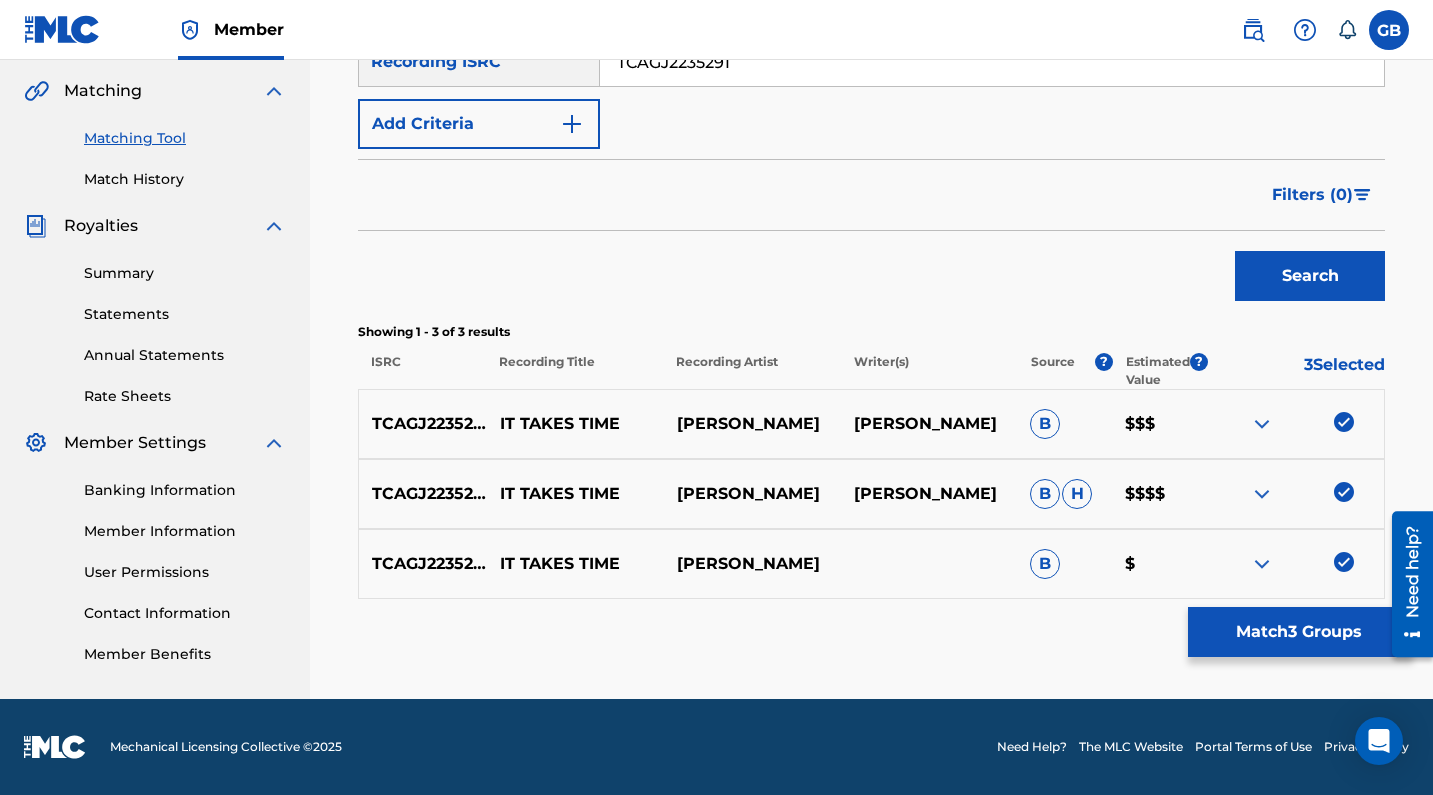 scroll, scrollTop: 455, scrollLeft: 0, axis: vertical 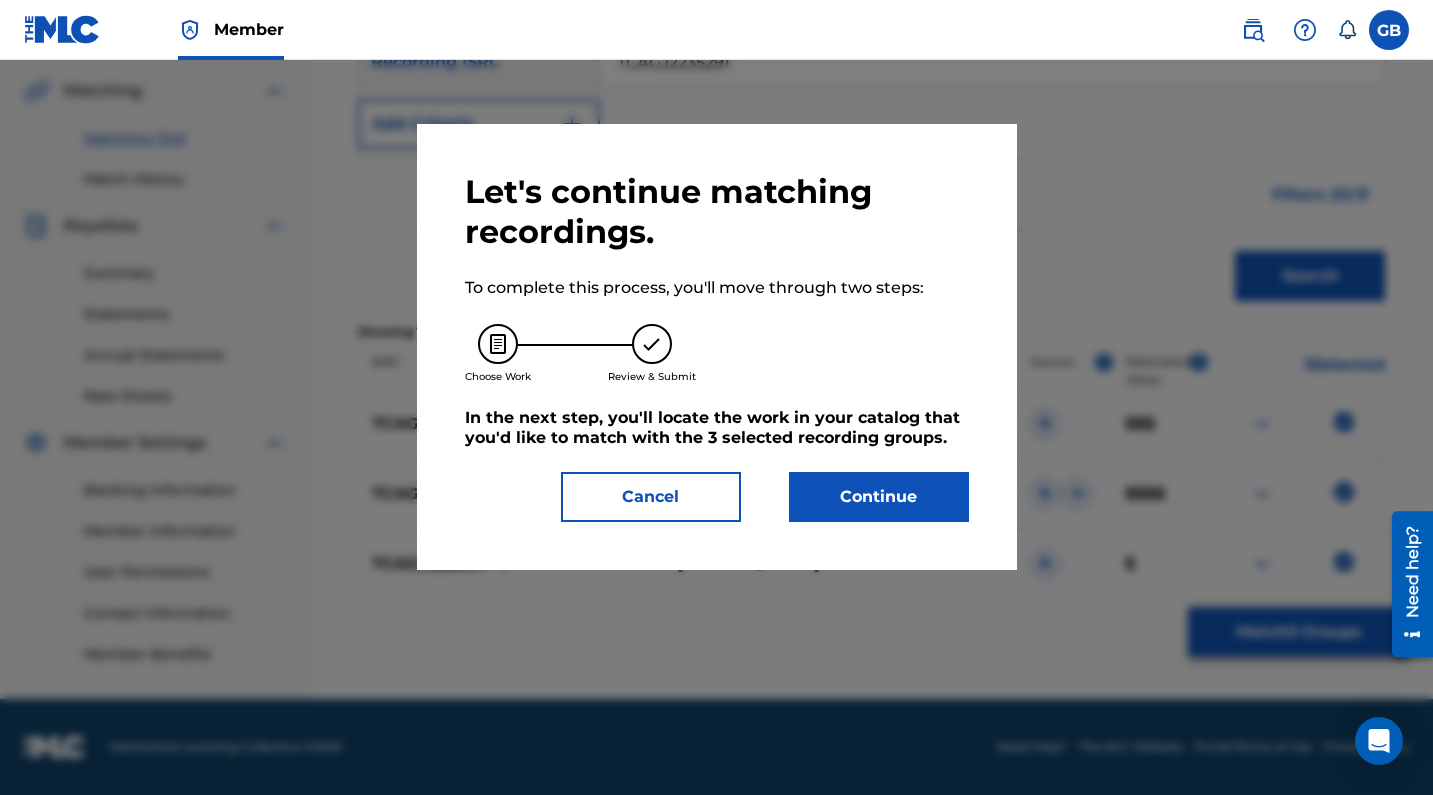 click on "Continue" at bounding box center [879, 497] 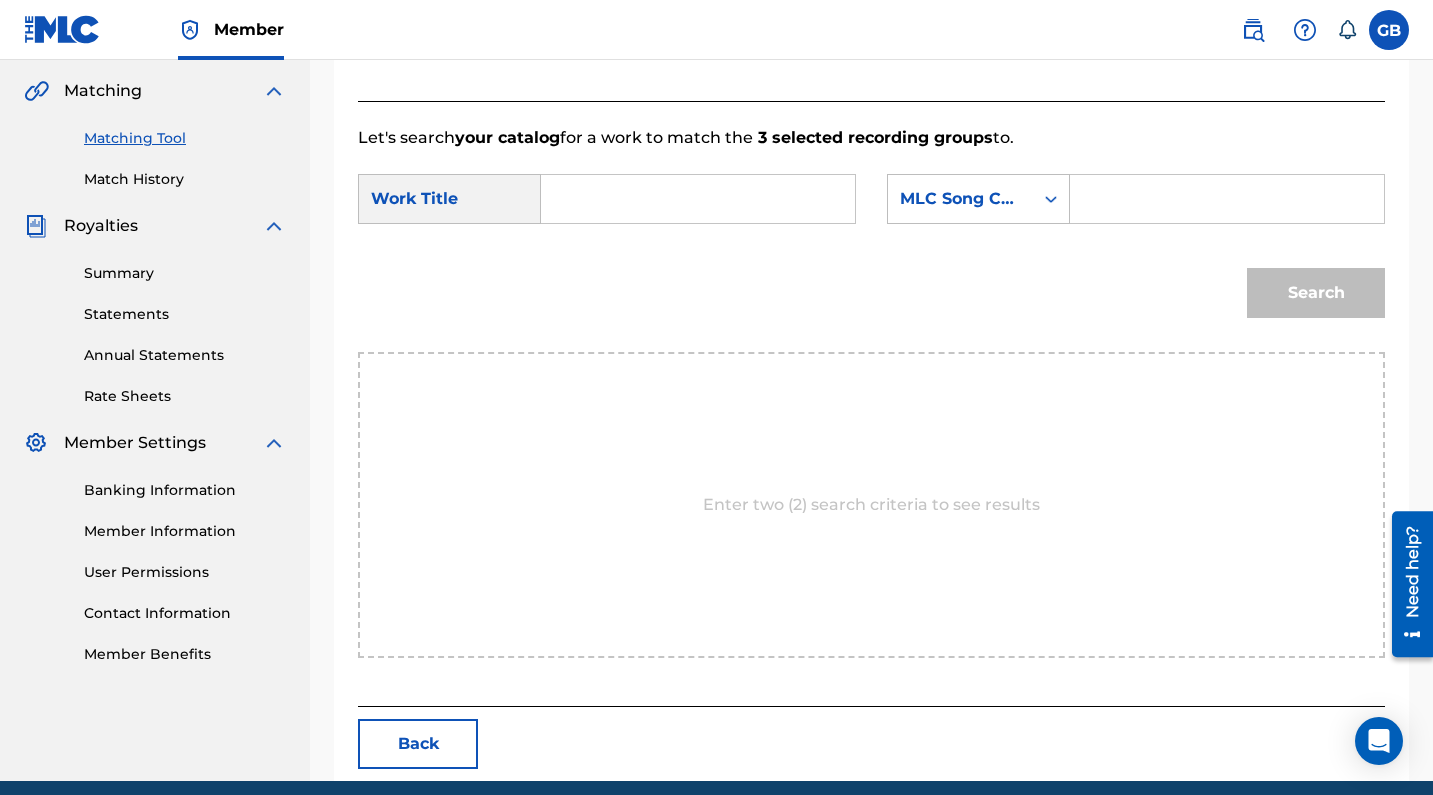 click at bounding box center (698, 199) 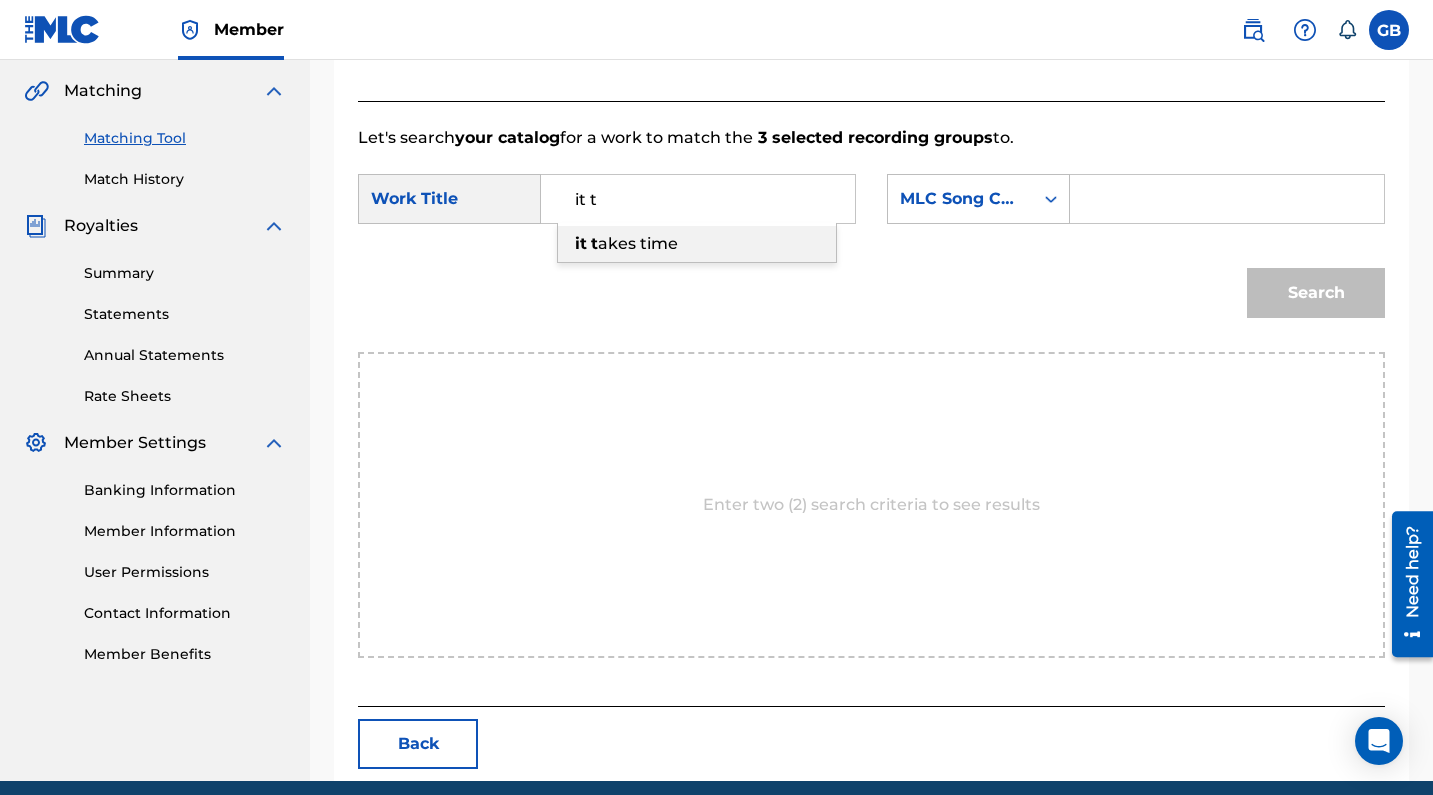 type on "it takes time" 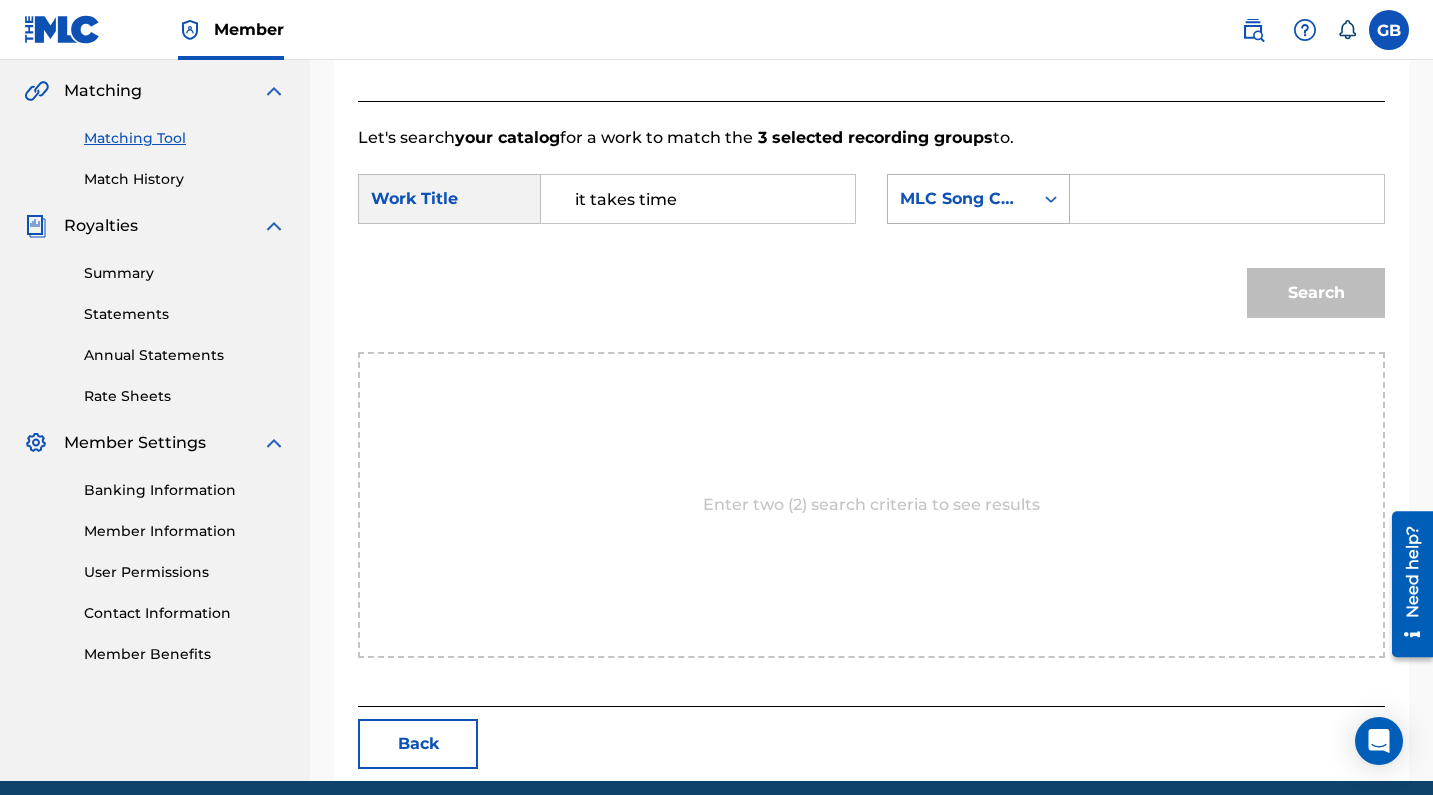 click on "MLC Song Code" at bounding box center (960, 199) 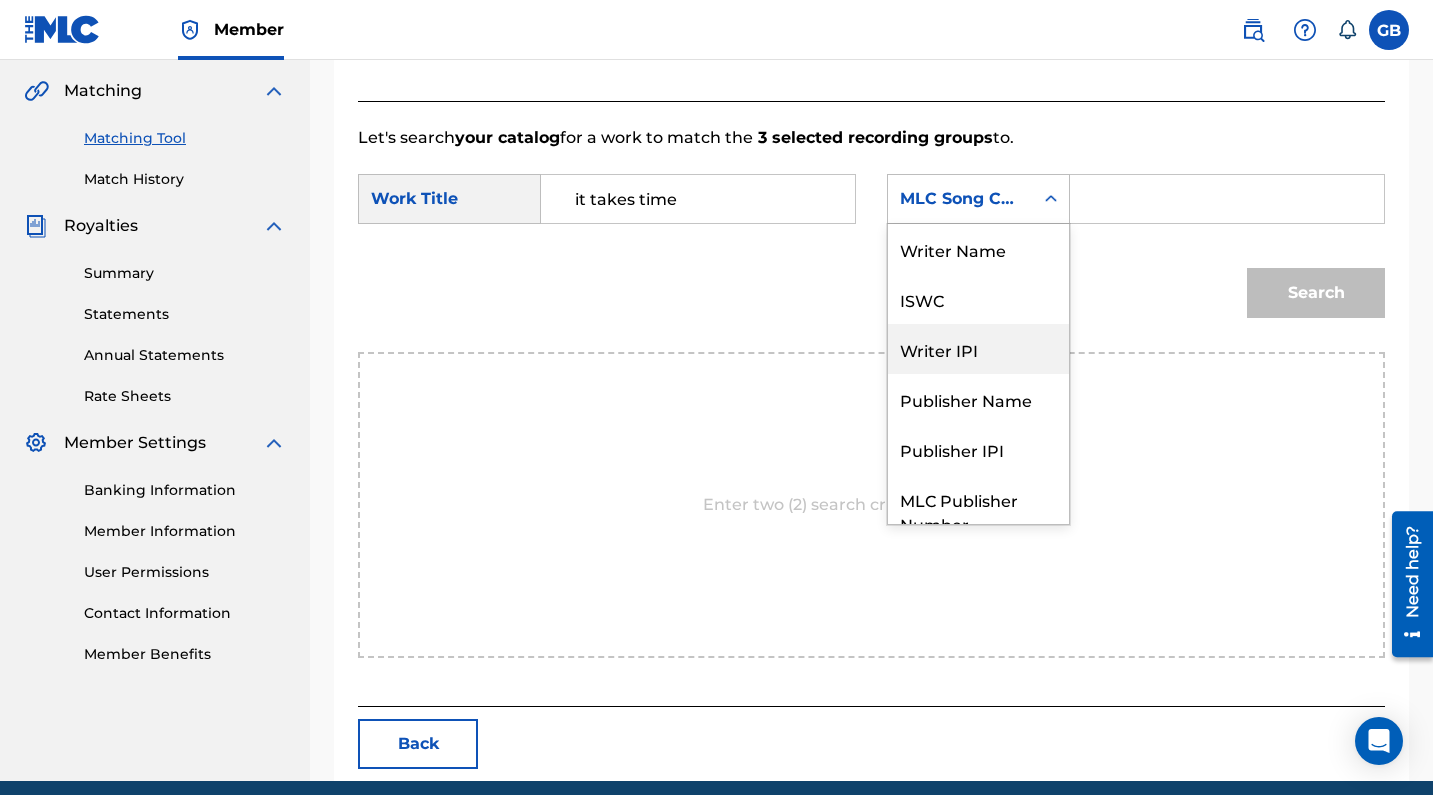 scroll, scrollTop: 0, scrollLeft: 0, axis: both 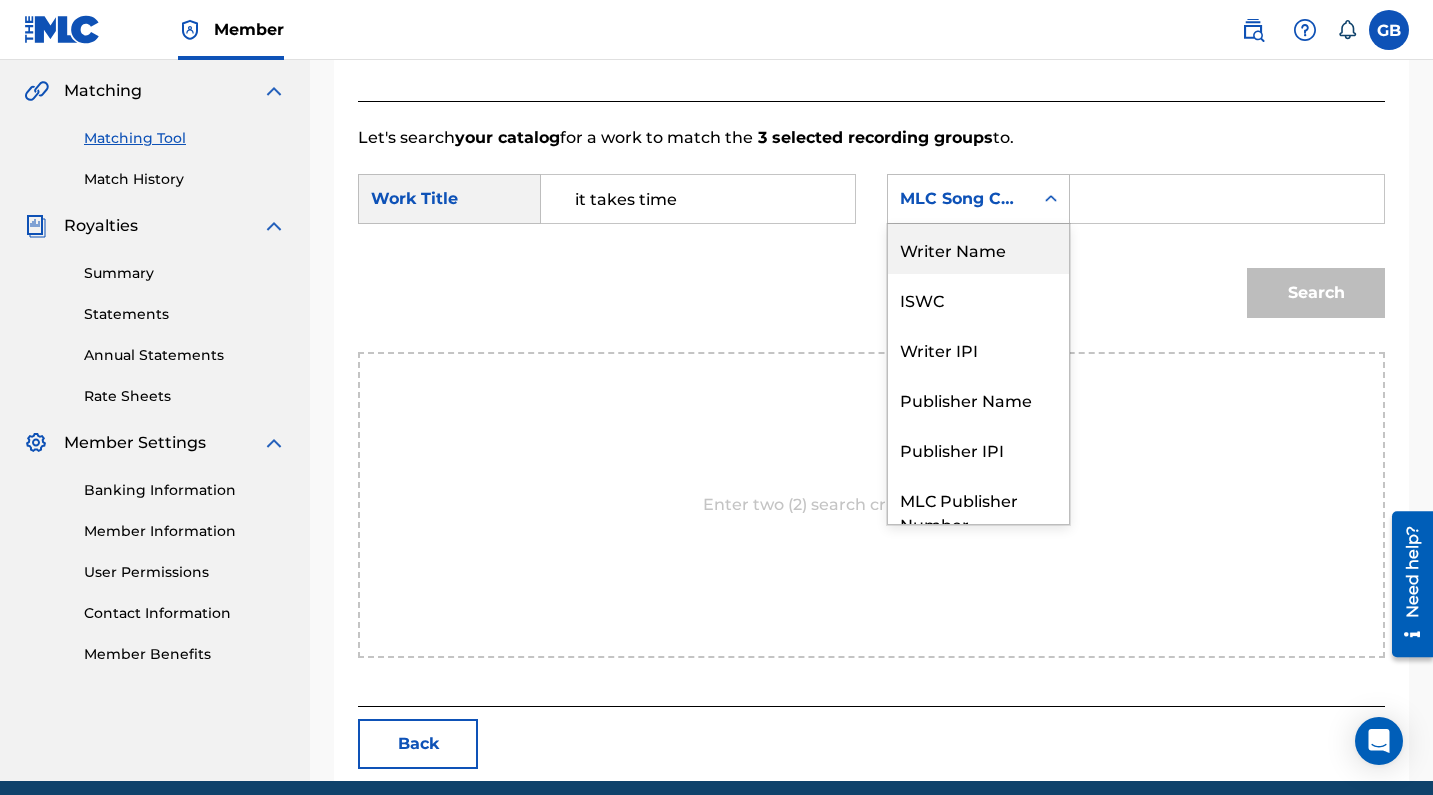 click on "Writer Name" at bounding box center (978, 249) 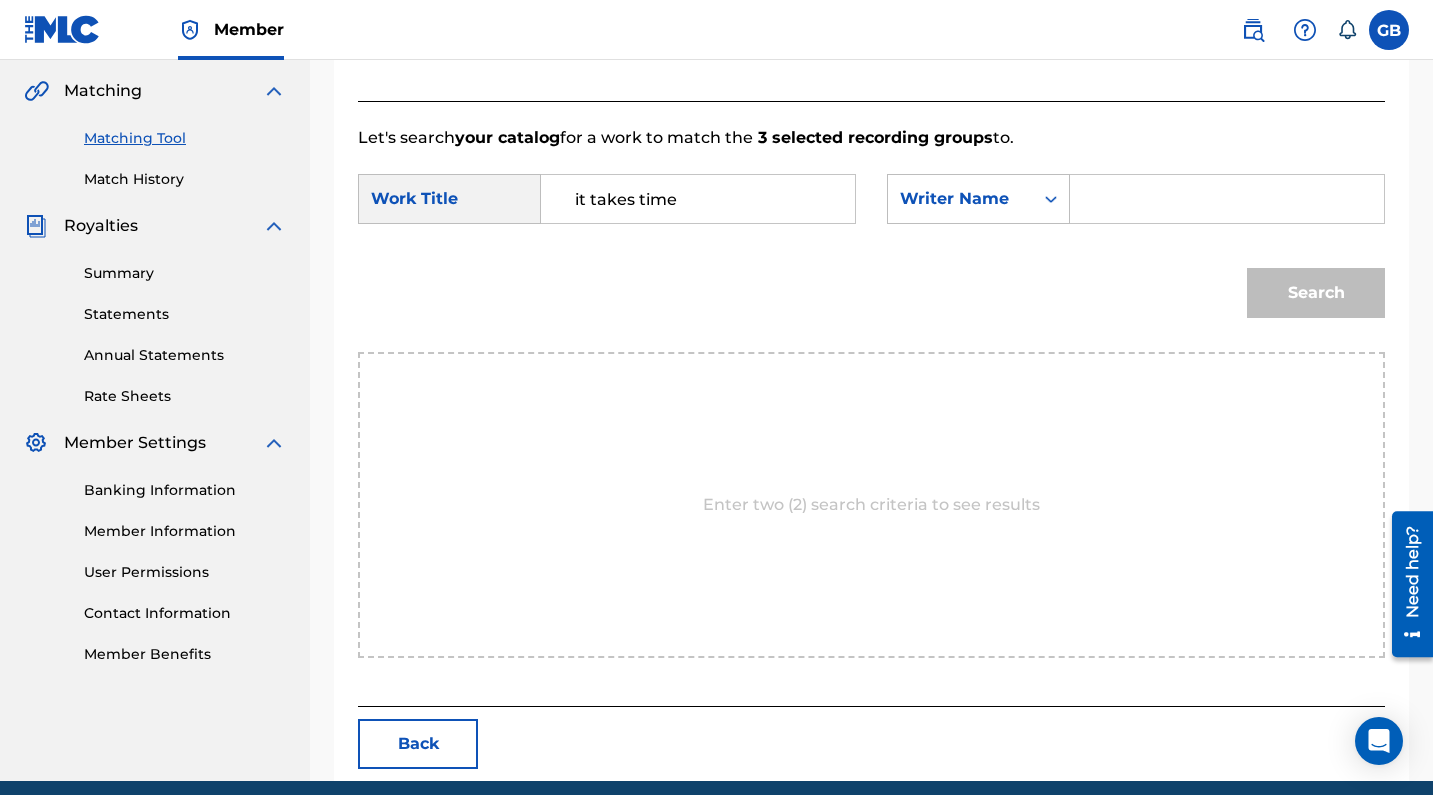 click at bounding box center (1227, 199) 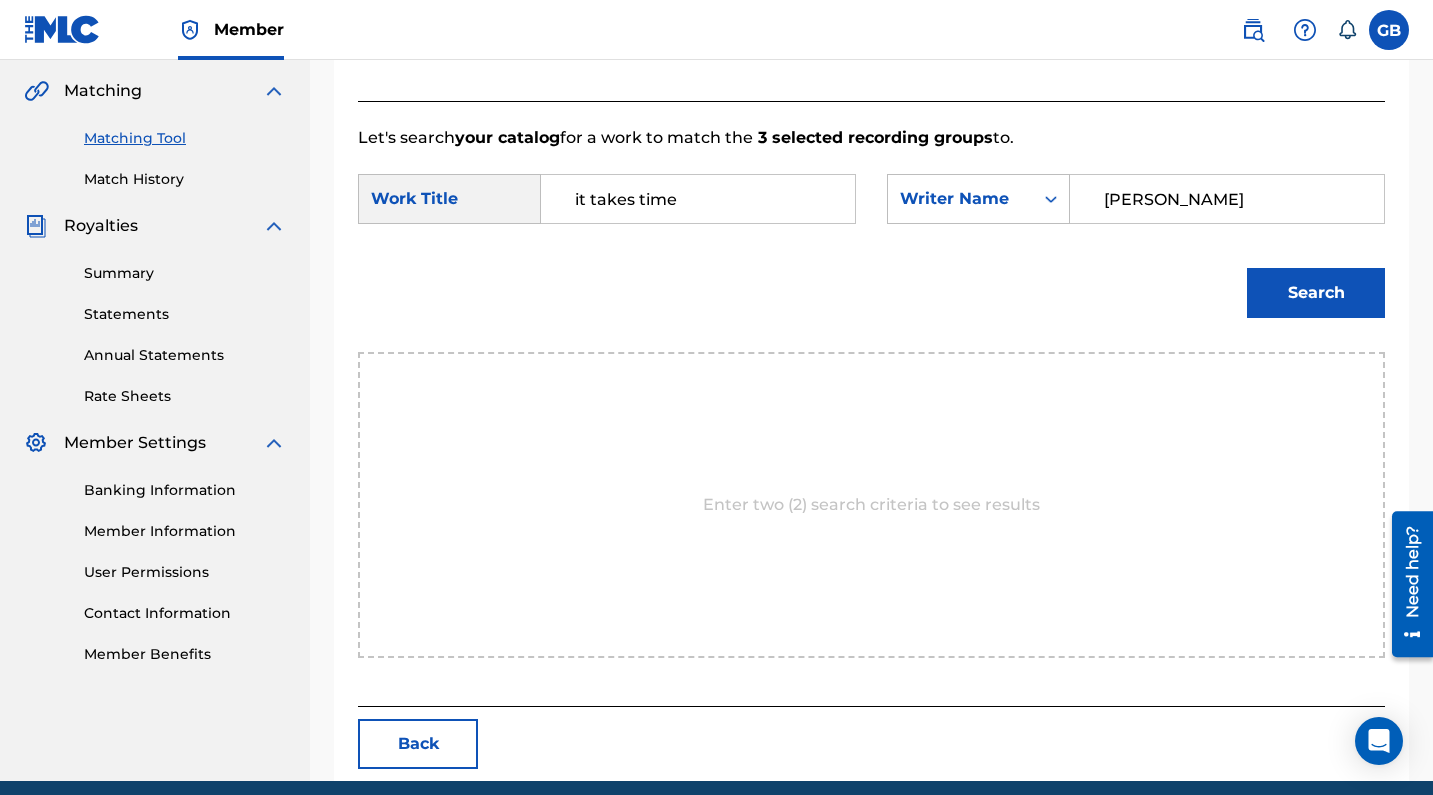 type on "[PERSON_NAME]" 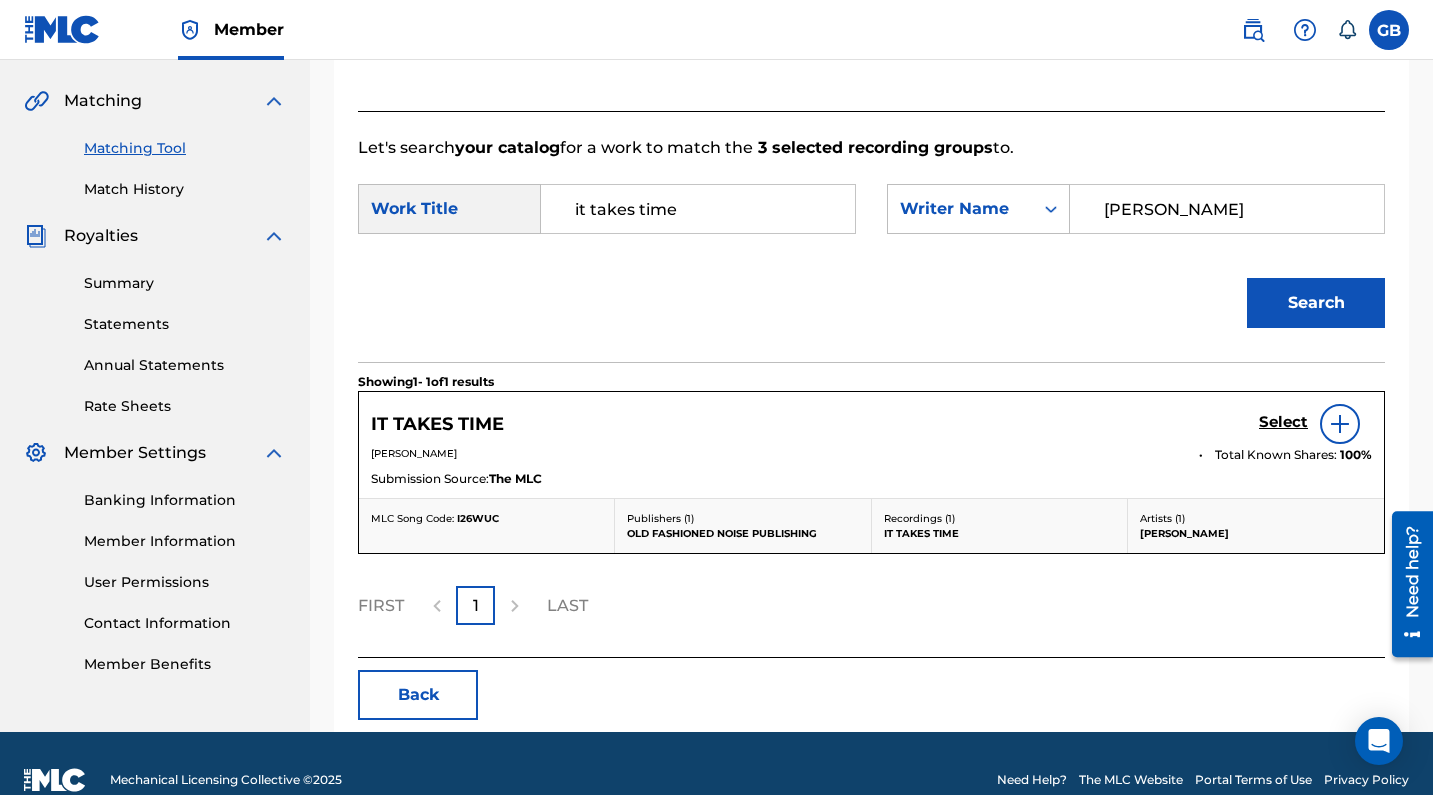 click on "Select" at bounding box center (1283, 422) 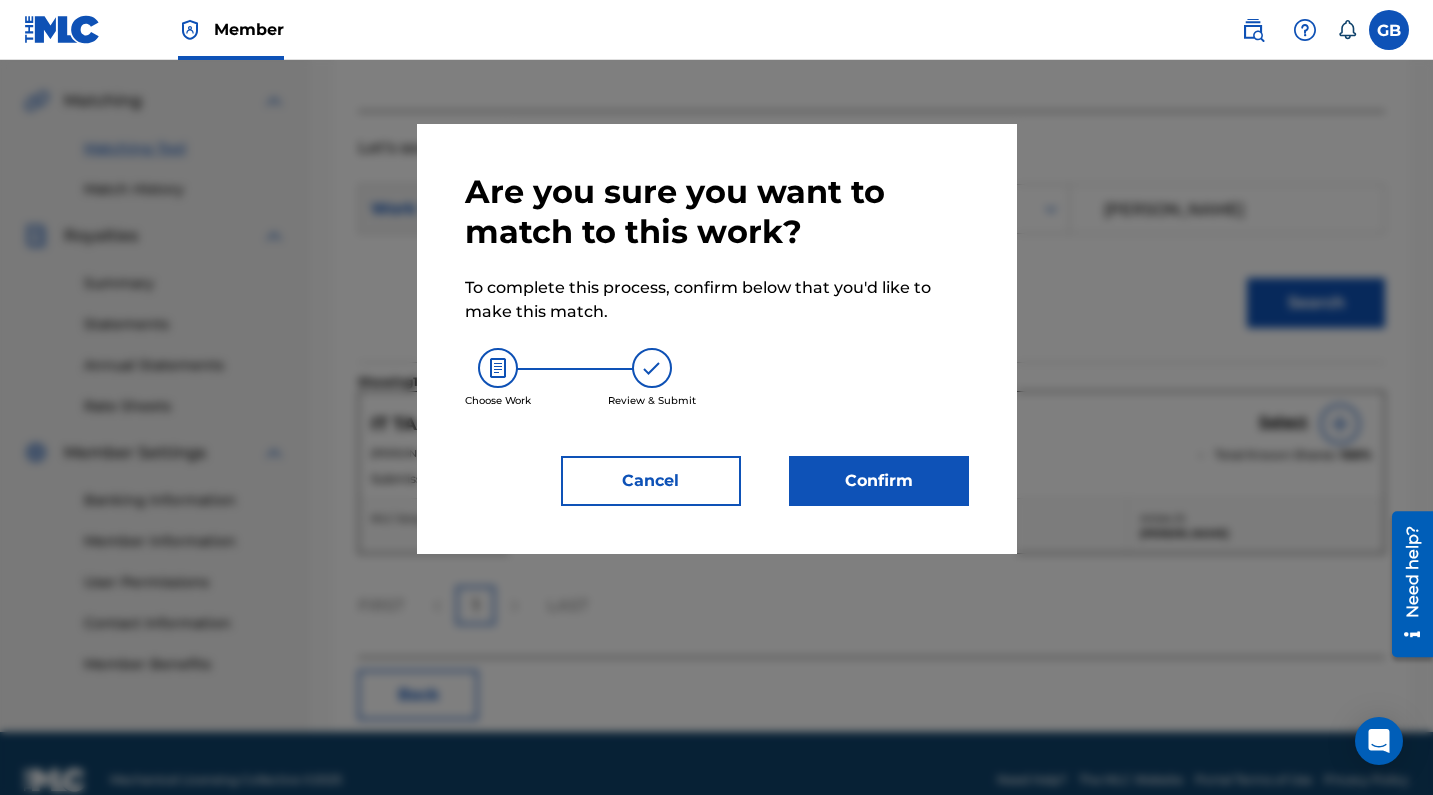 click on "Confirm" at bounding box center (879, 481) 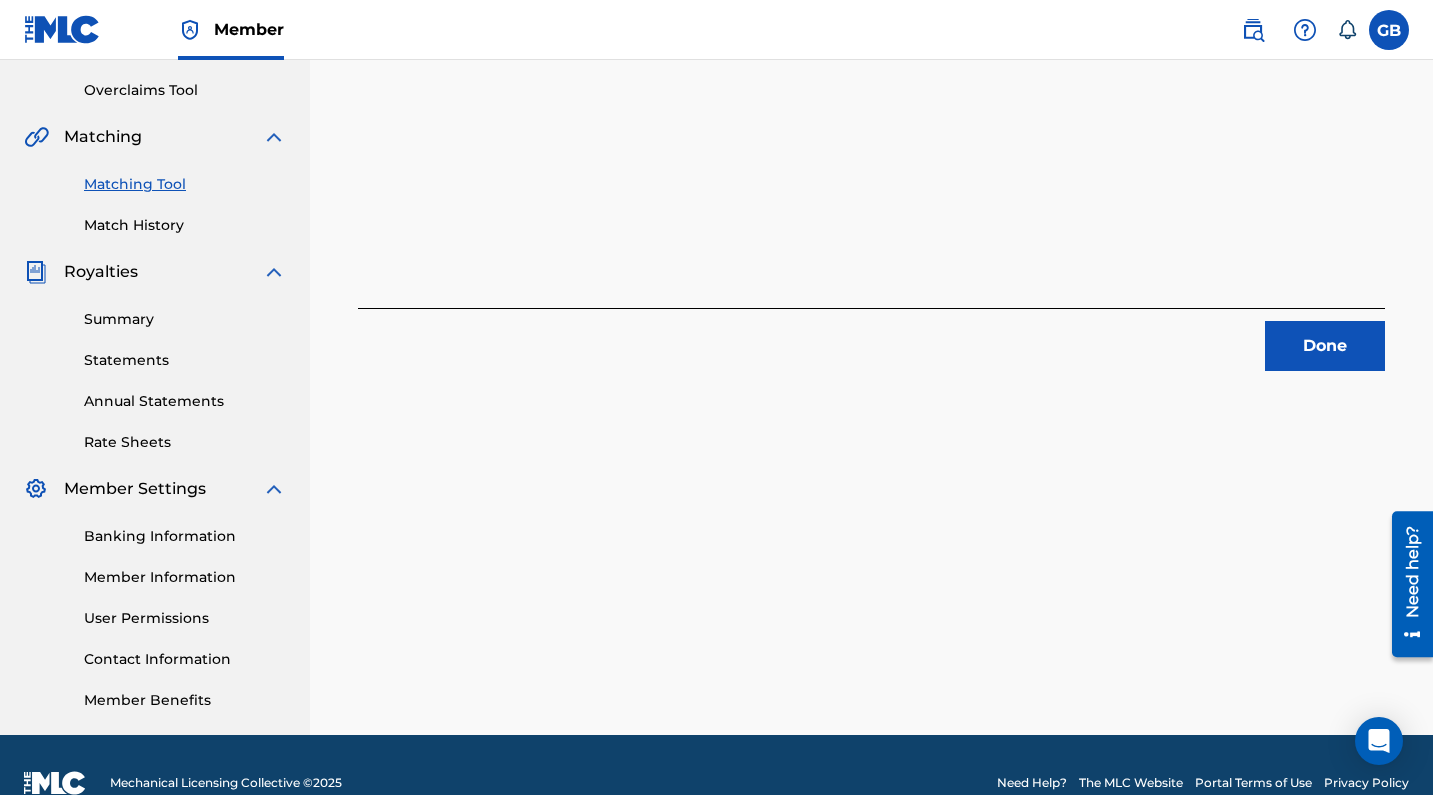 scroll, scrollTop: 402, scrollLeft: 0, axis: vertical 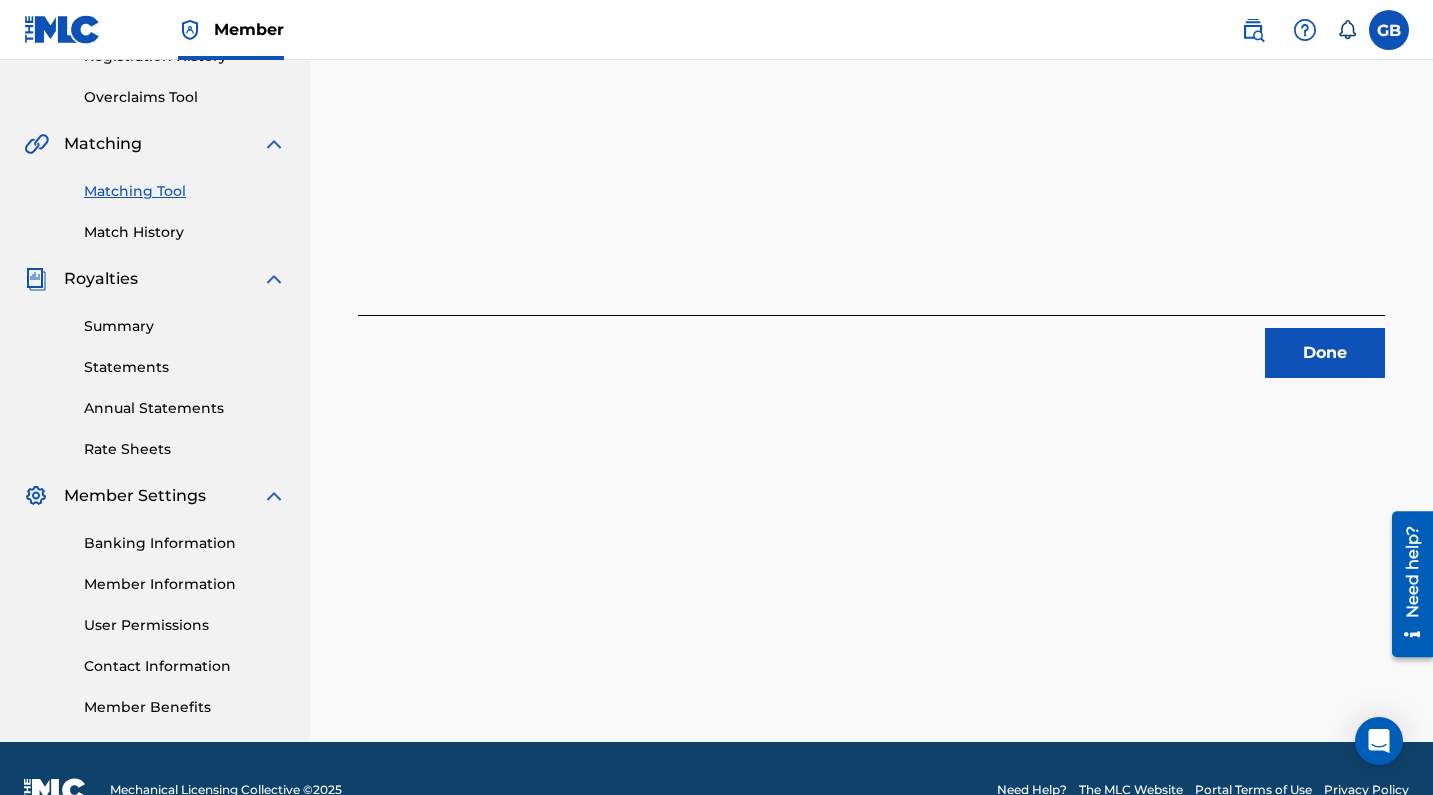 click on "Done" at bounding box center (1325, 353) 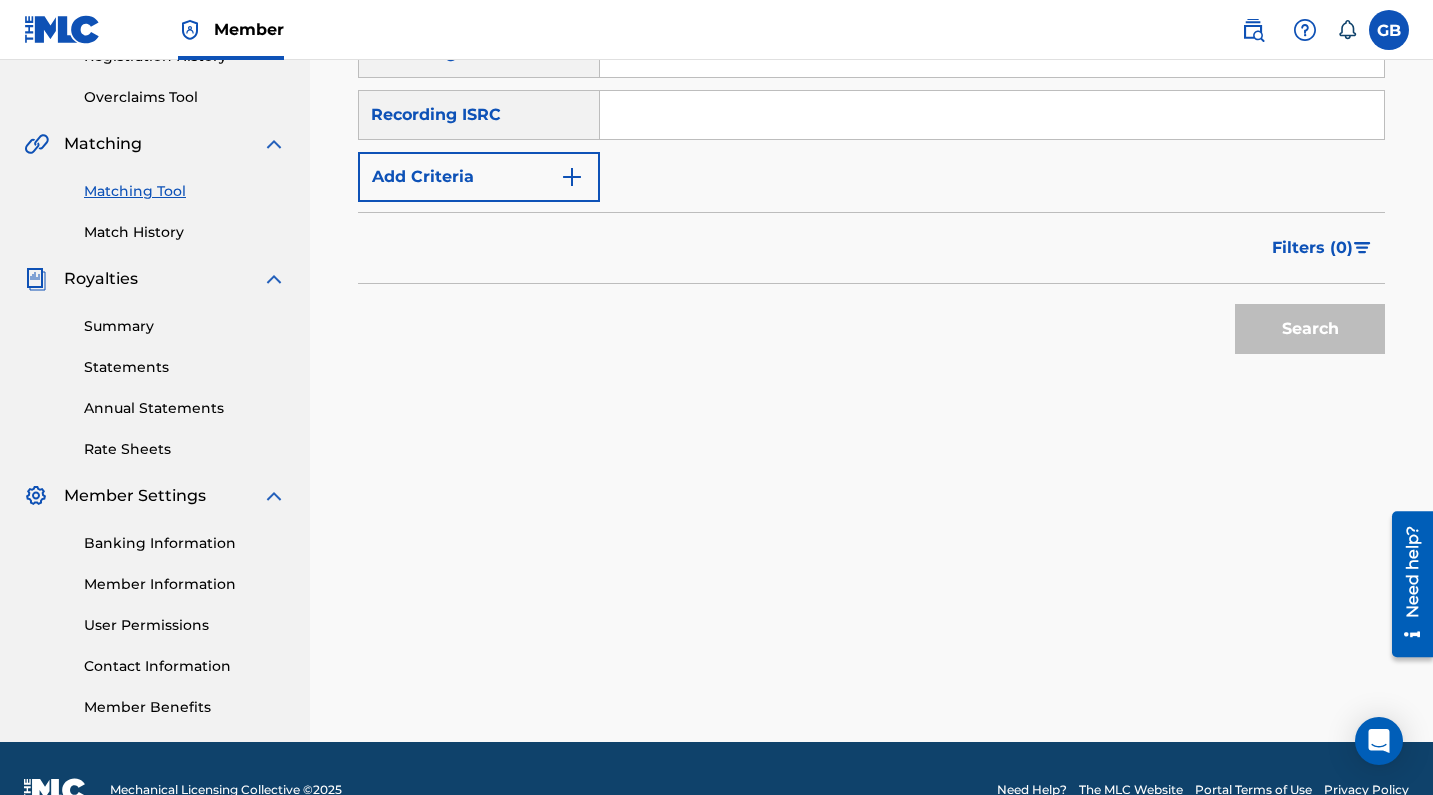 click at bounding box center (992, 115) 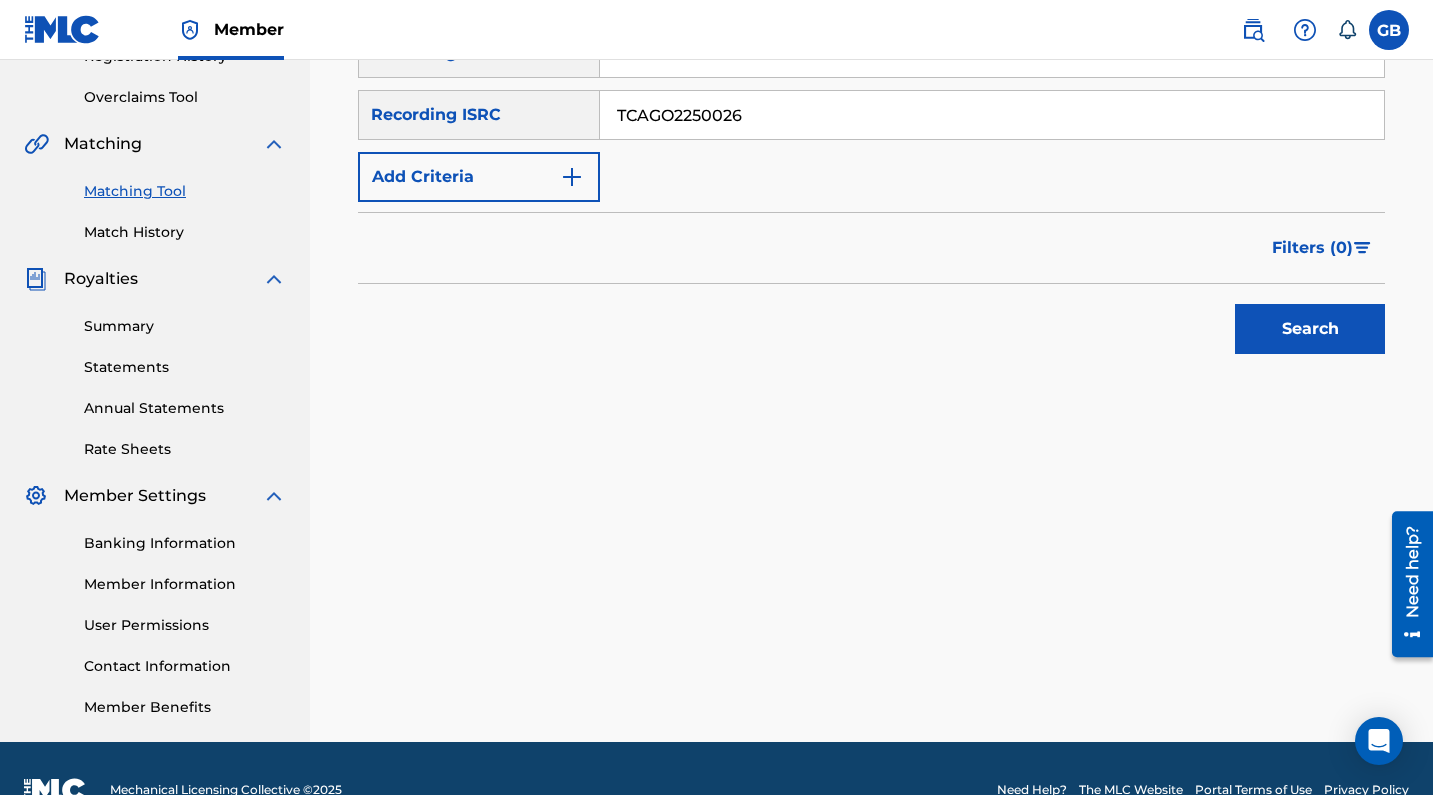 type on "TCAGO2250026" 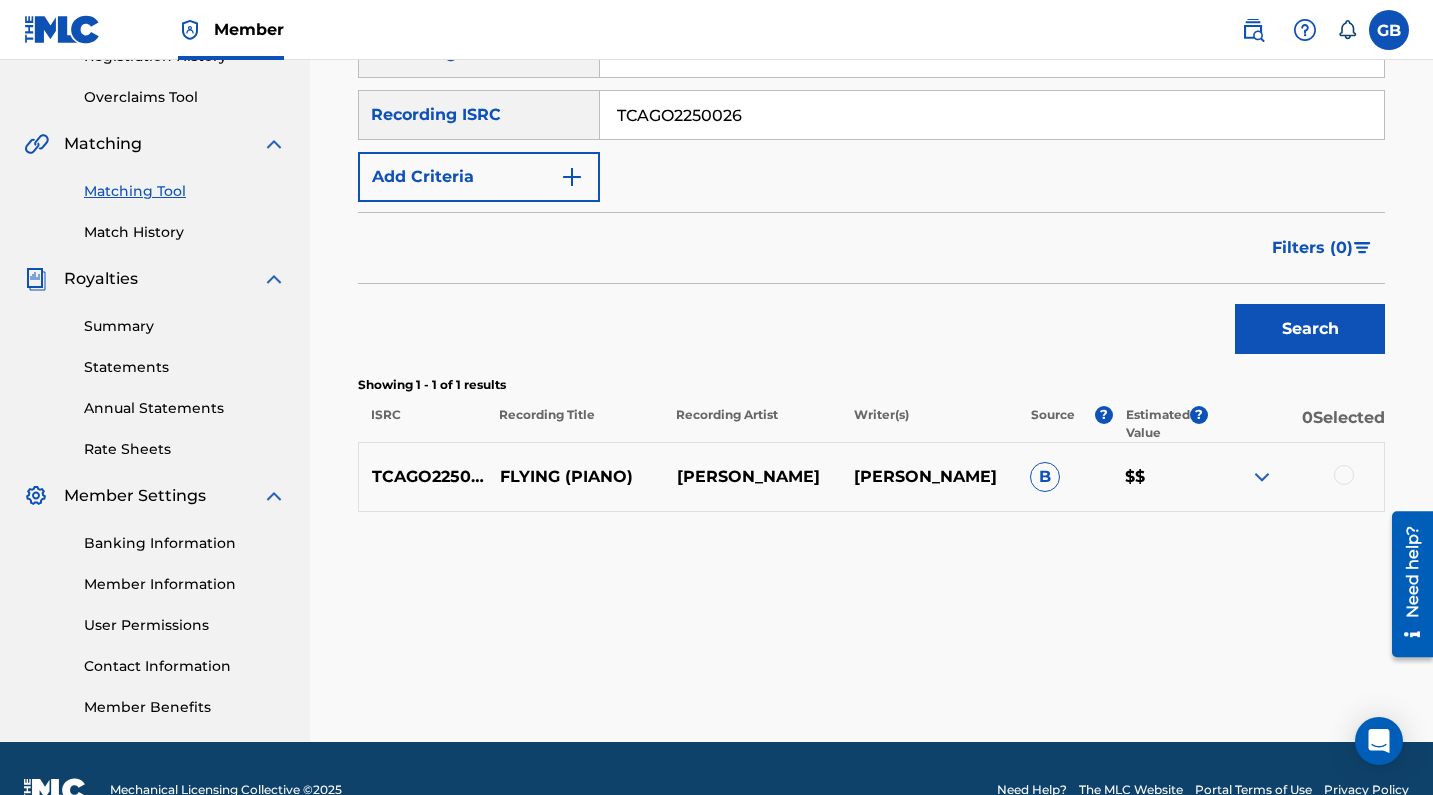 click at bounding box center [1344, 475] 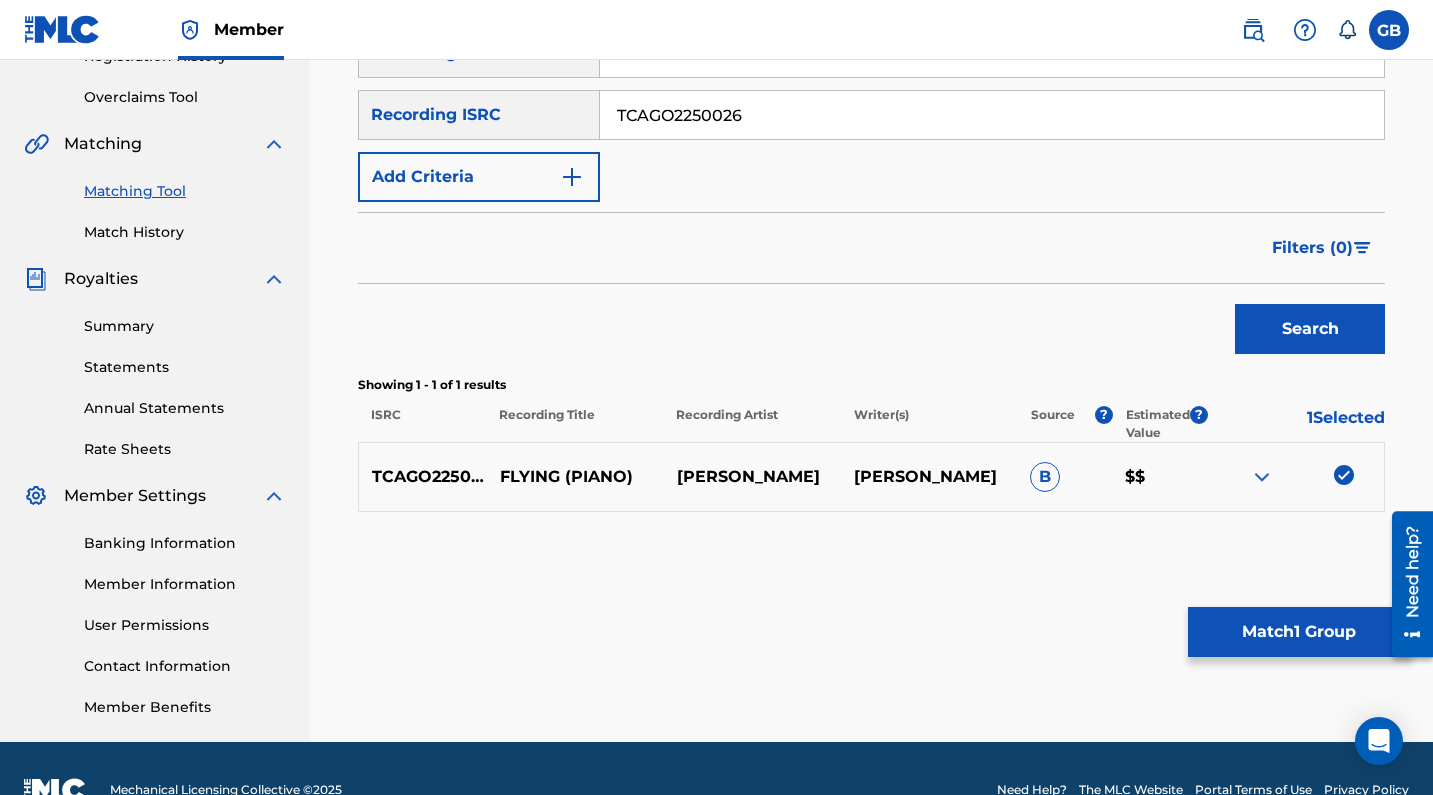 click on "Match  1 Group" at bounding box center [1298, 632] 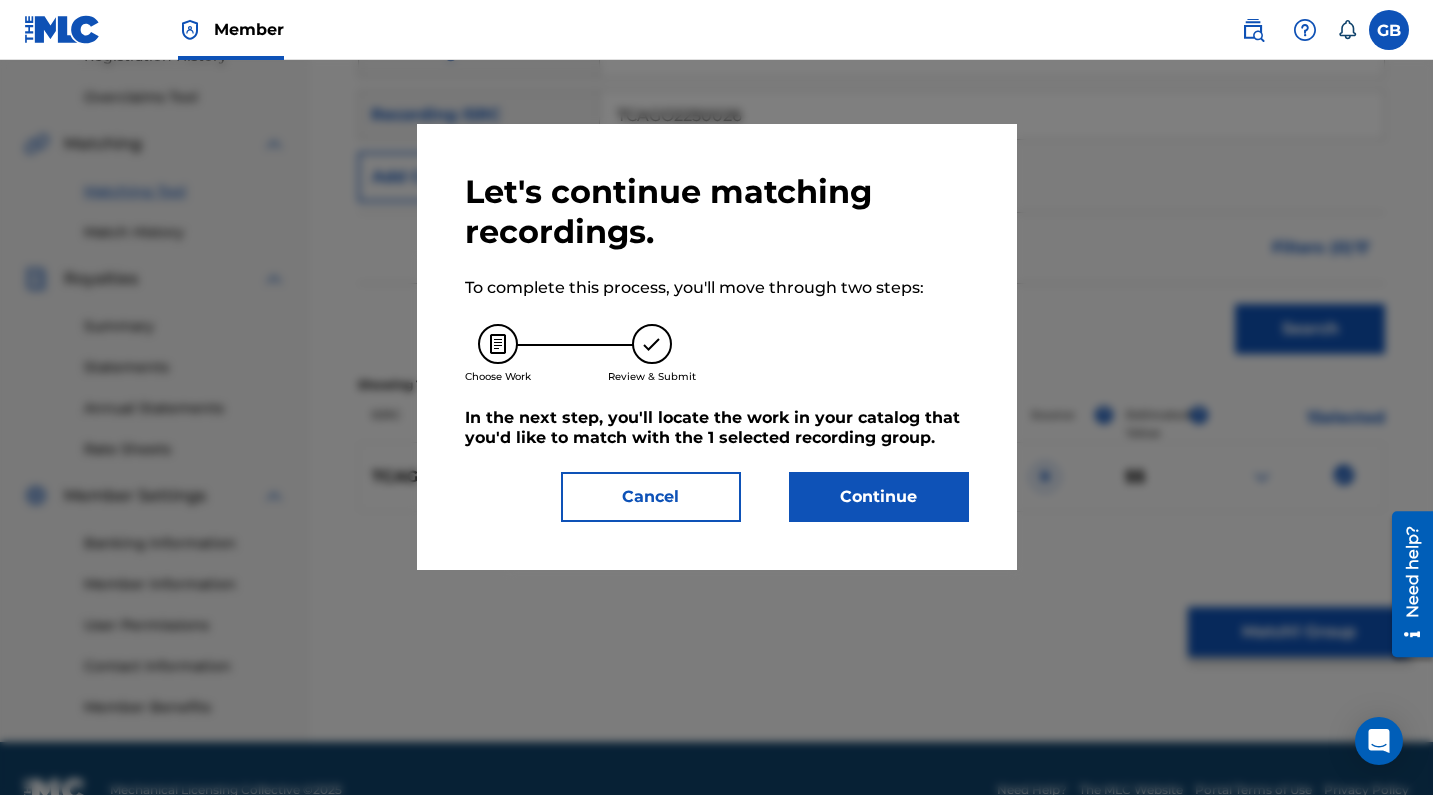 click on "Continue" at bounding box center [879, 497] 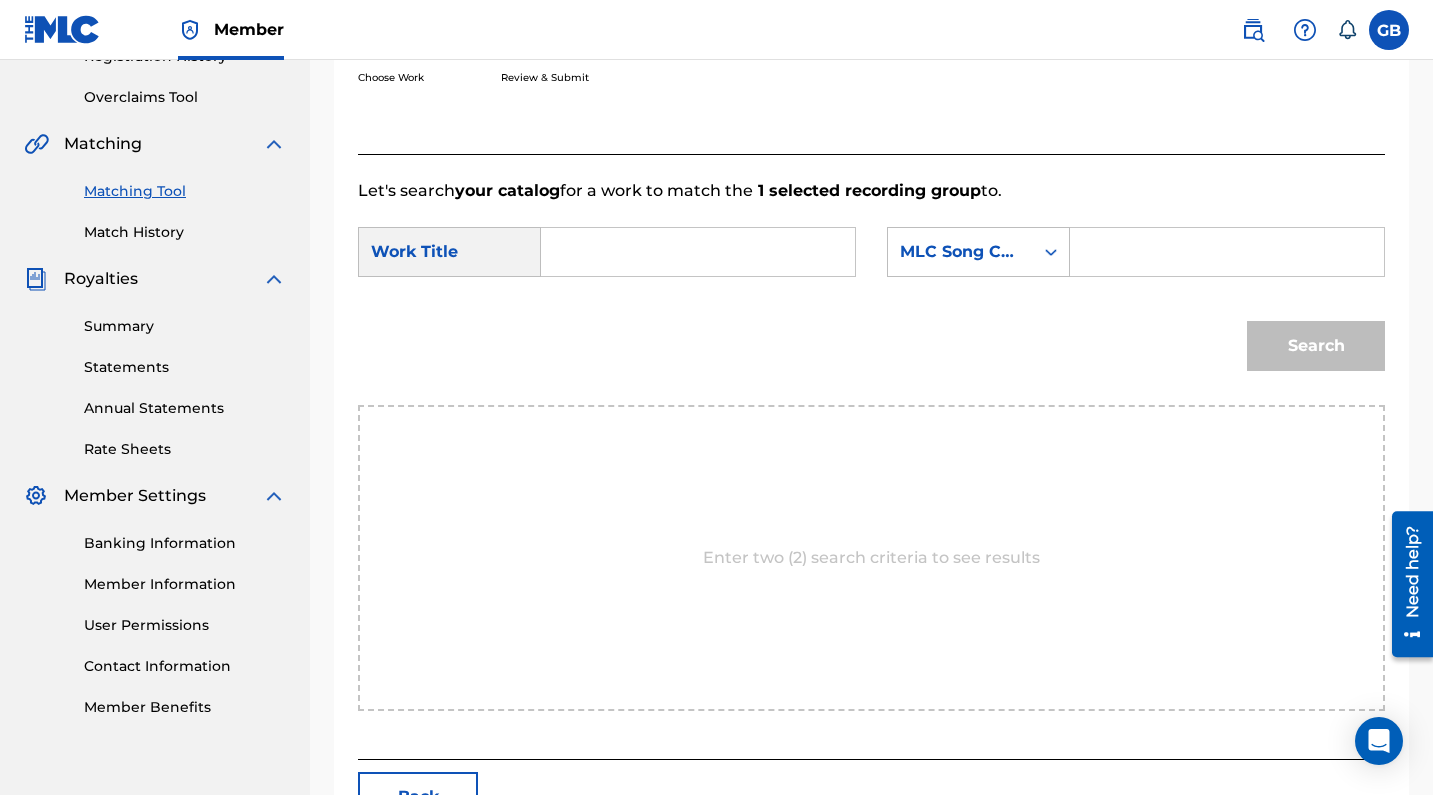 click at bounding box center [698, 252] 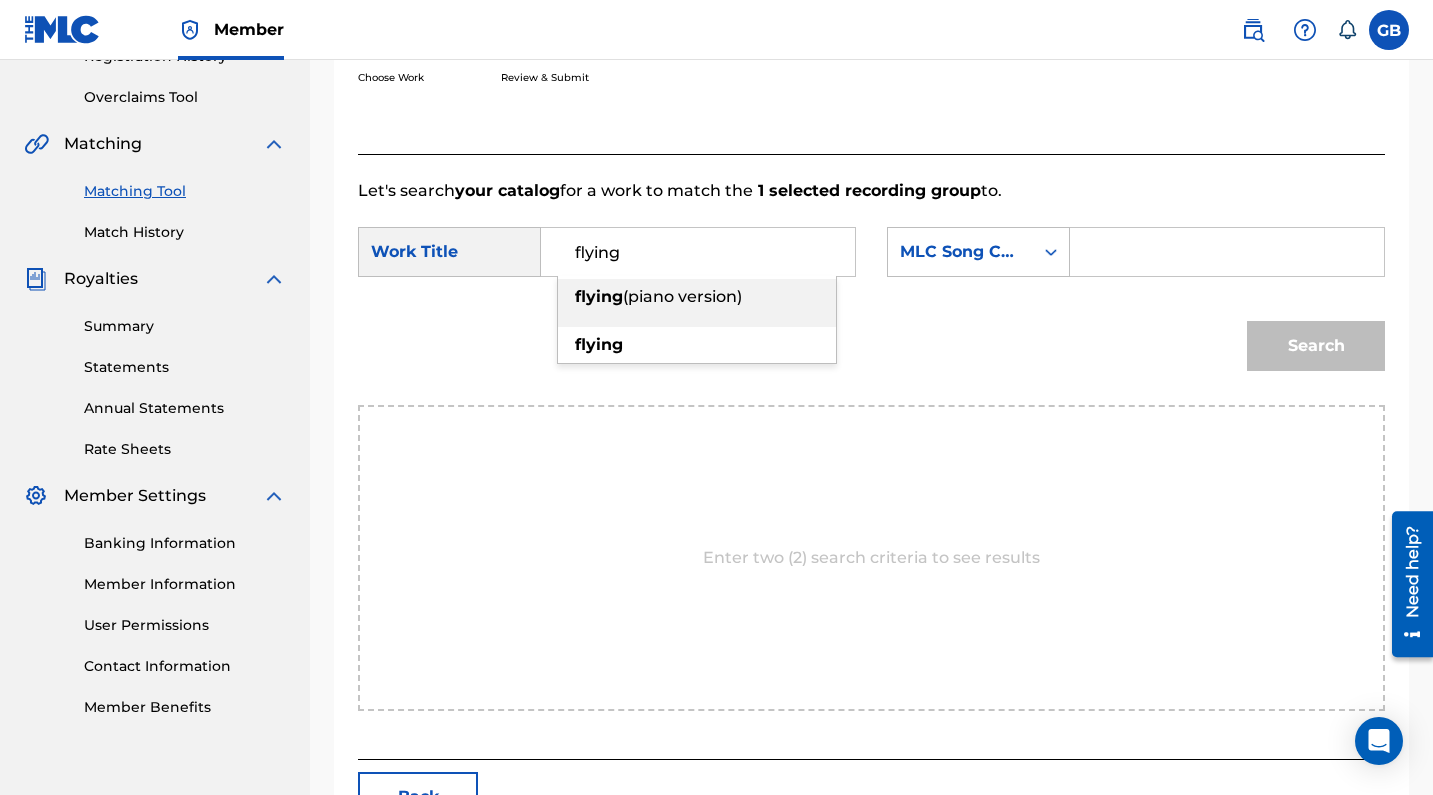 click on "(piano version)" at bounding box center [682, 296] 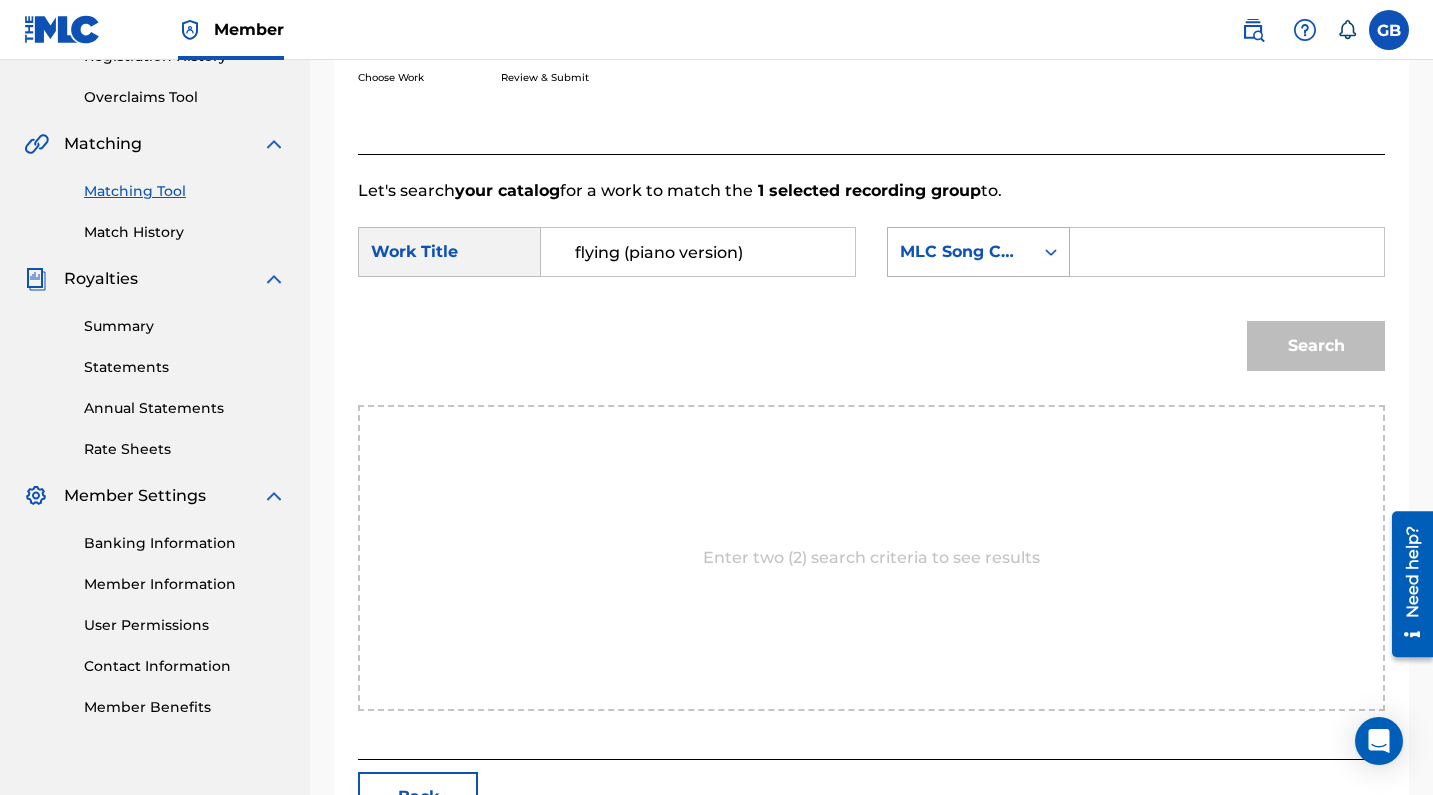 click on "MLC Song Code" at bounding box center [960, 252] 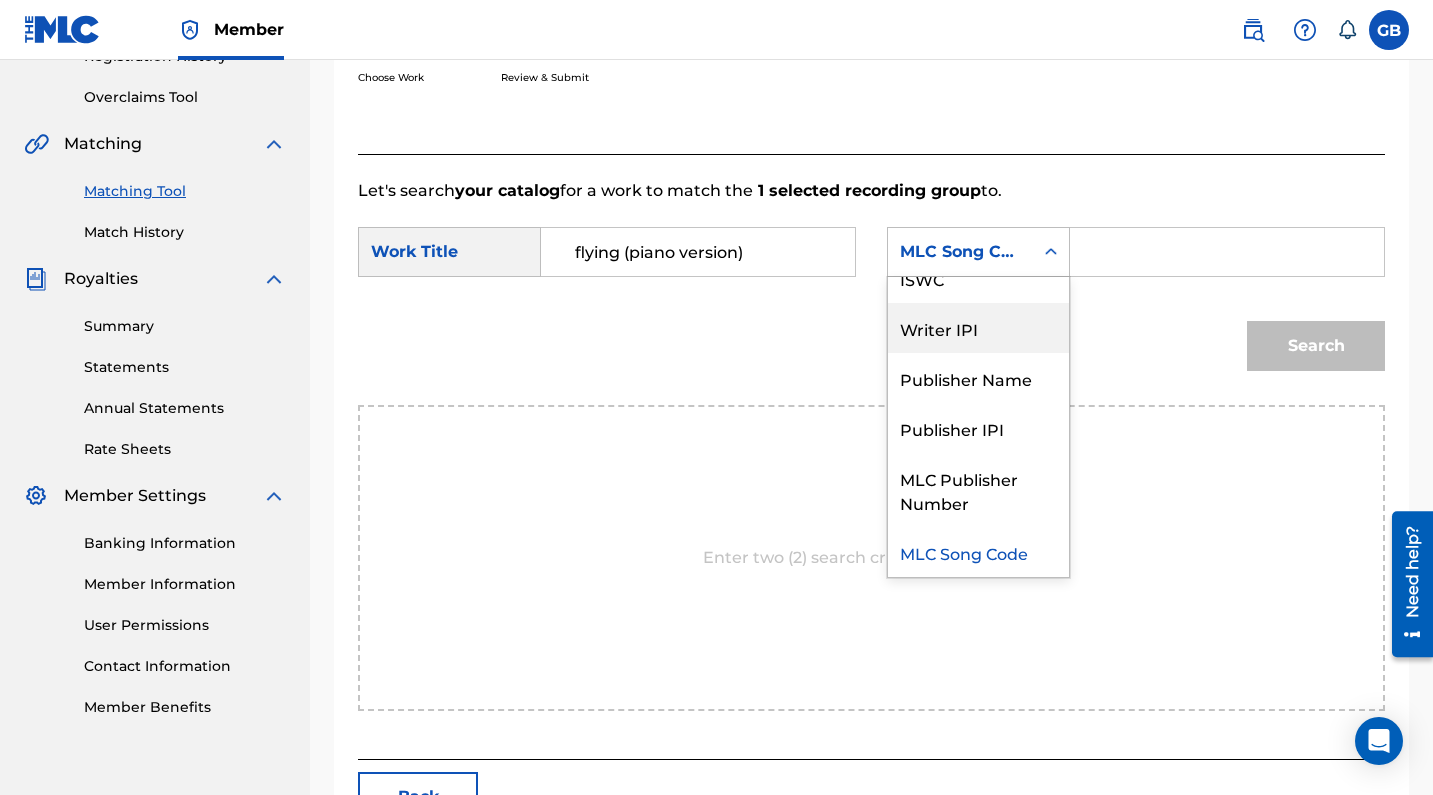 scroll, scrollTop: 0, scrollLeft: 0, axis: both 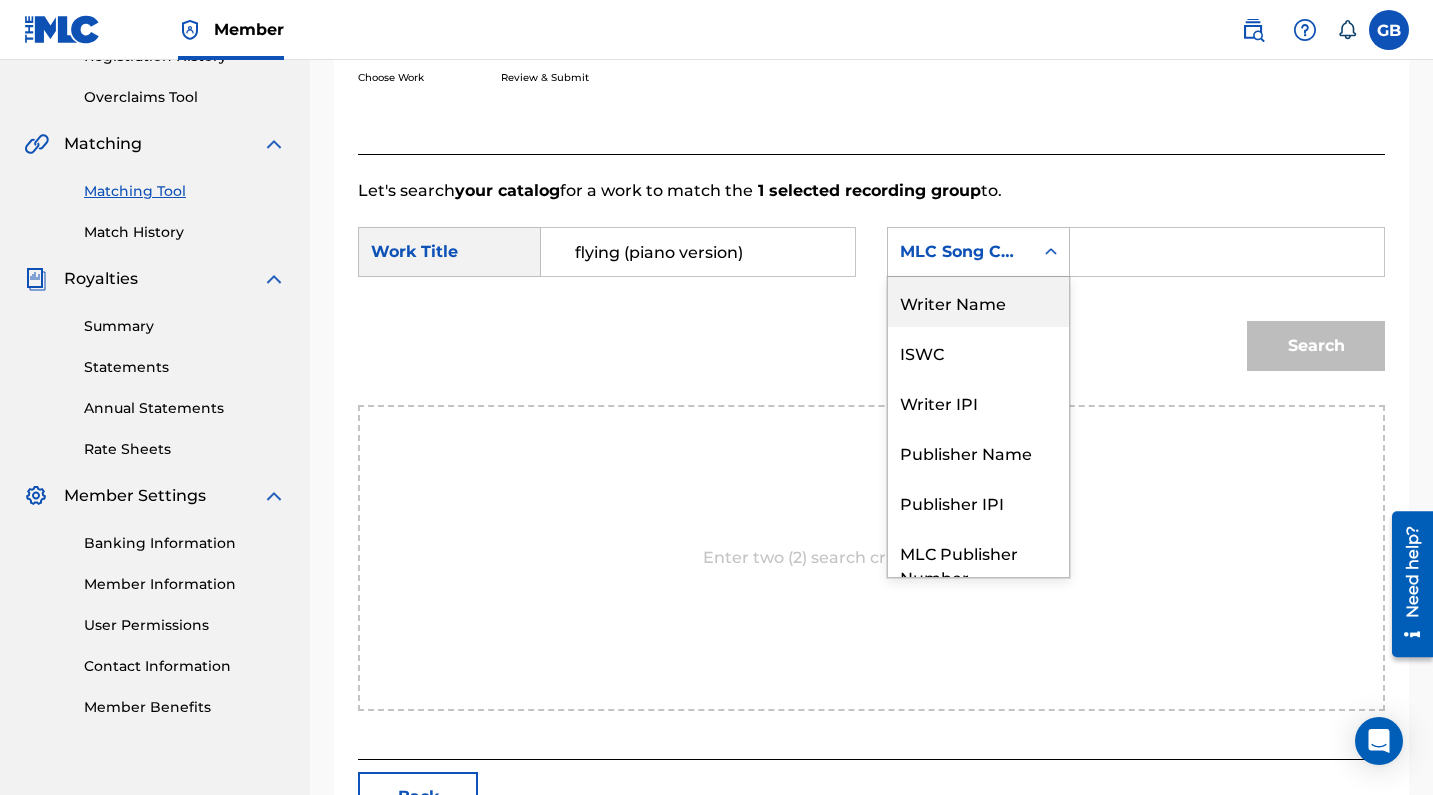 click on "Writer Name" at bounding box center (978, 302) 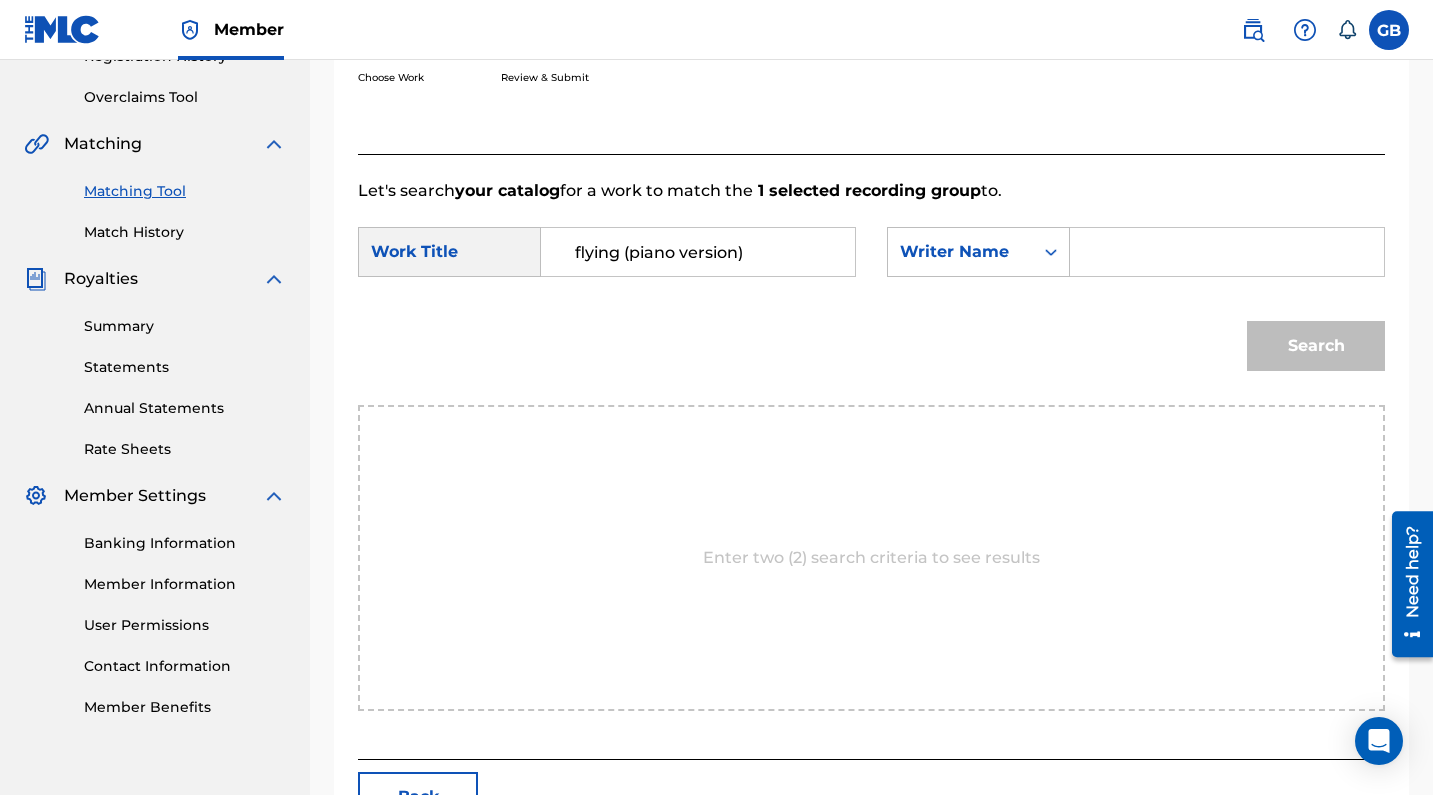 click at bounding box center (1227, 252) 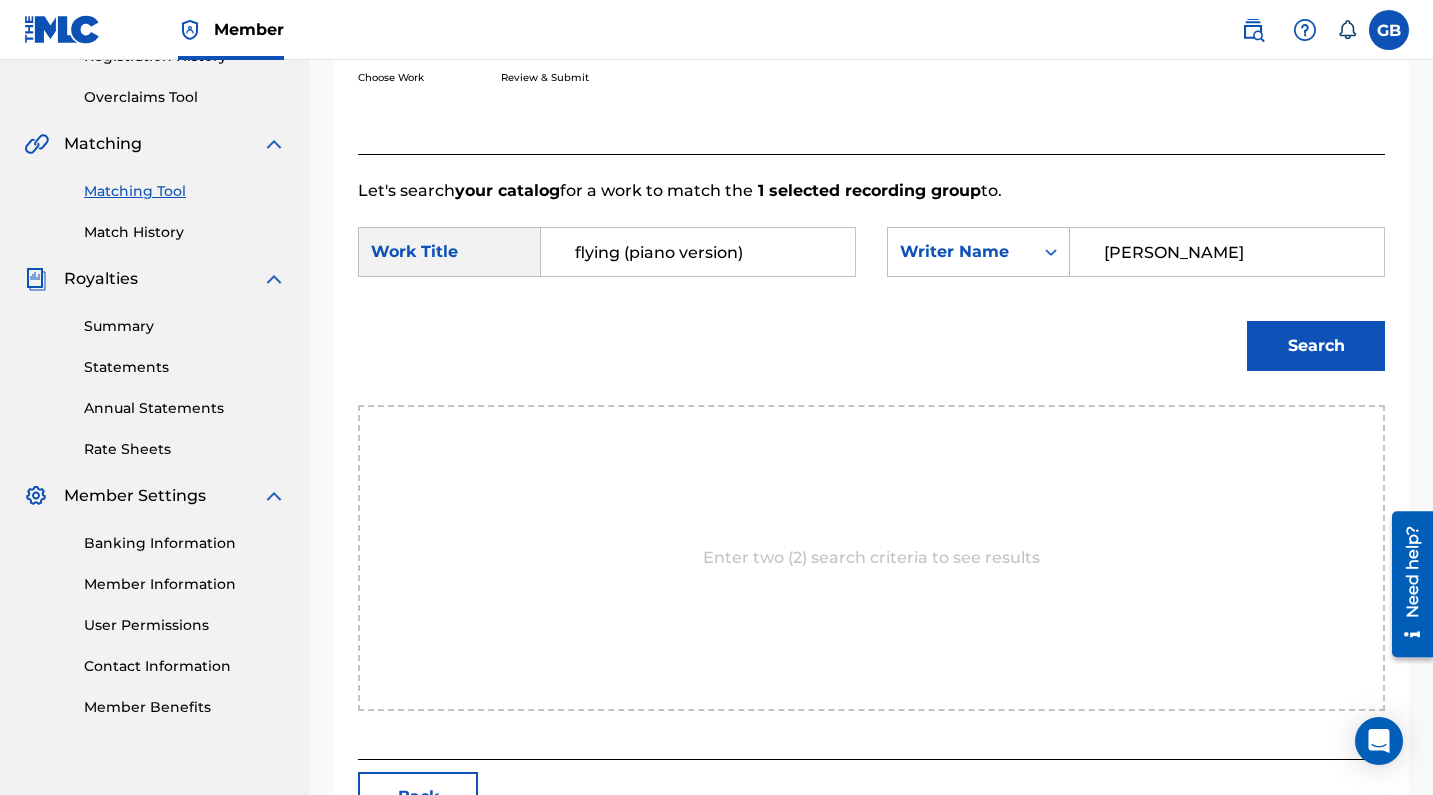 type on "[PERSON_NAME]" 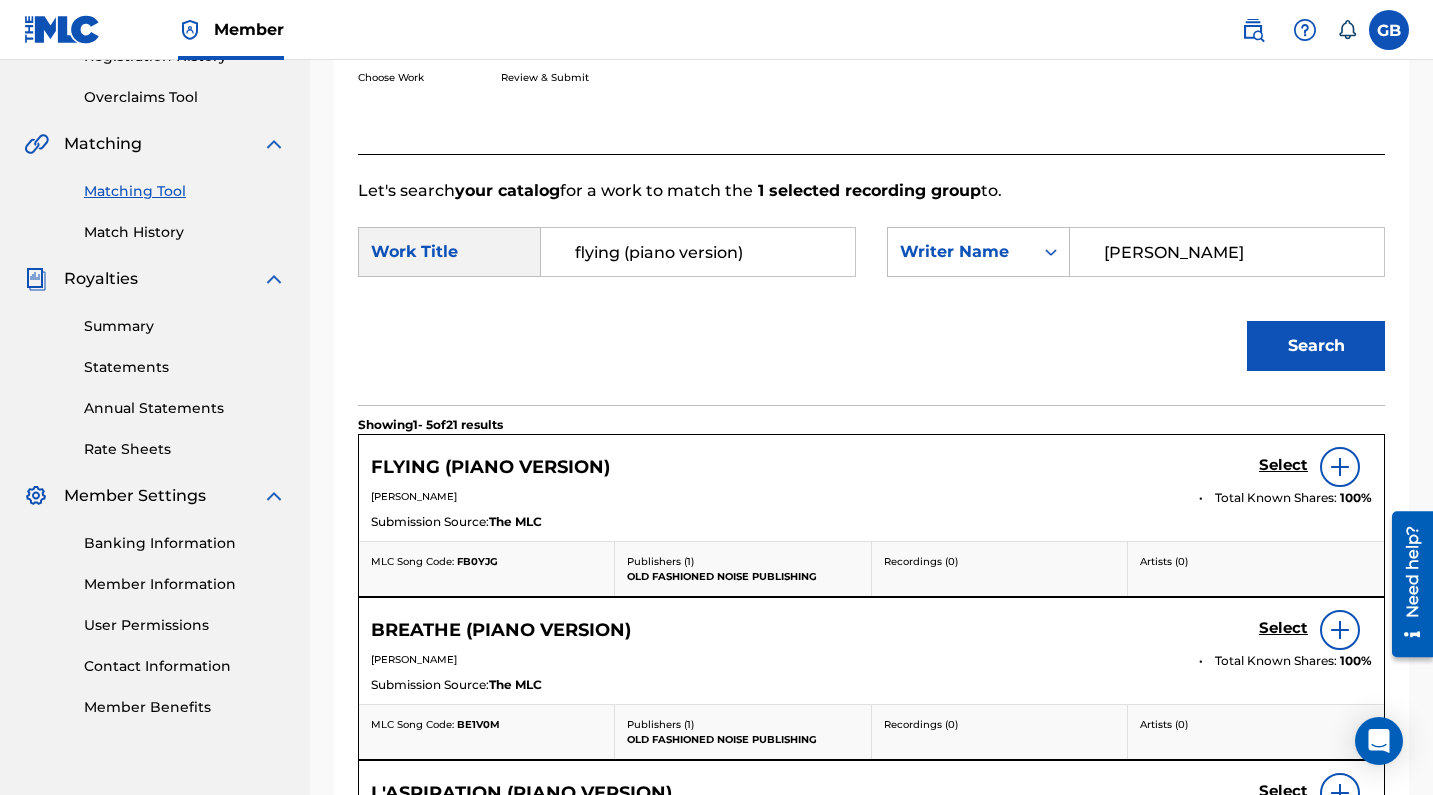 click on "Select" at bounding box center [1283, 465] 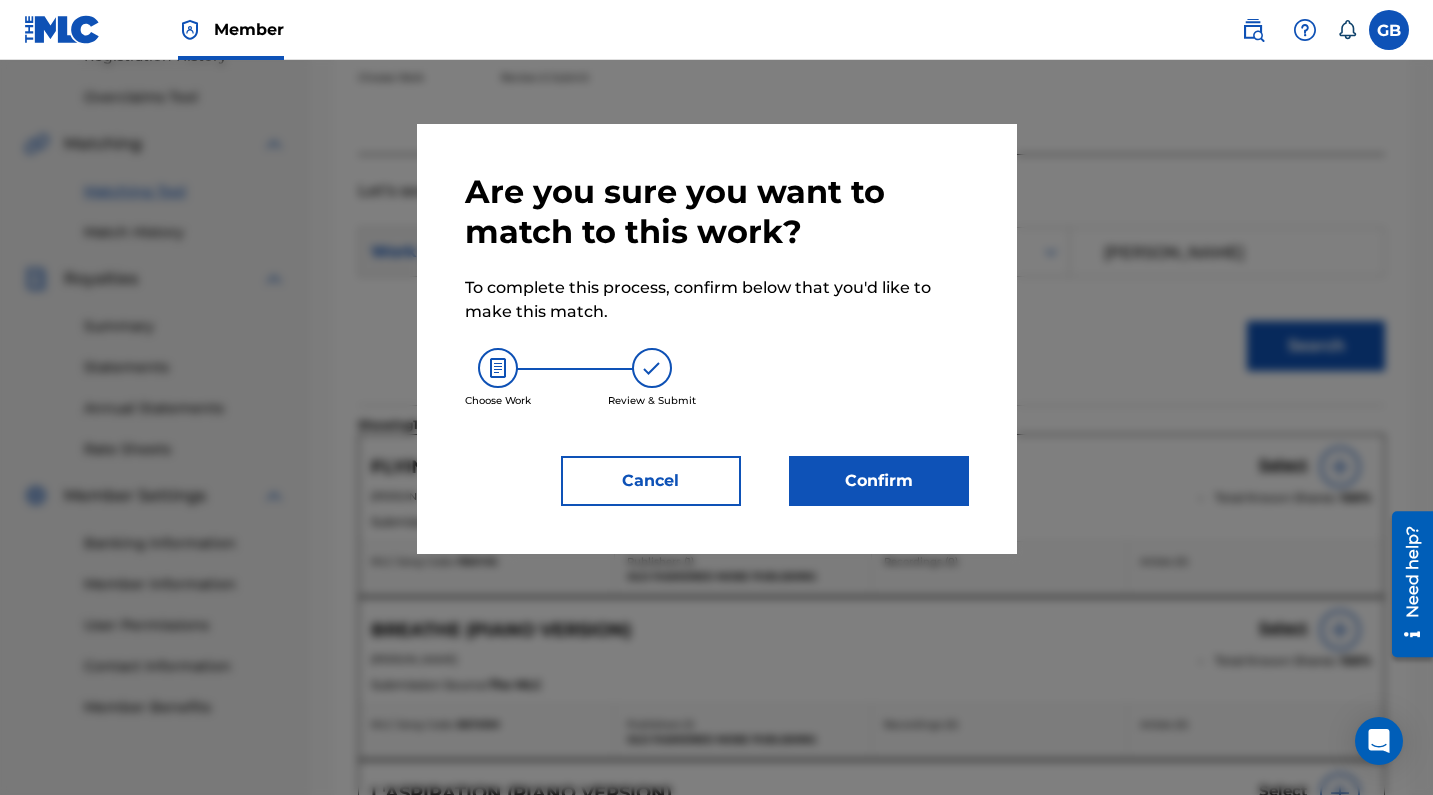 click on "Confirm" at bounding box center (879, 481) 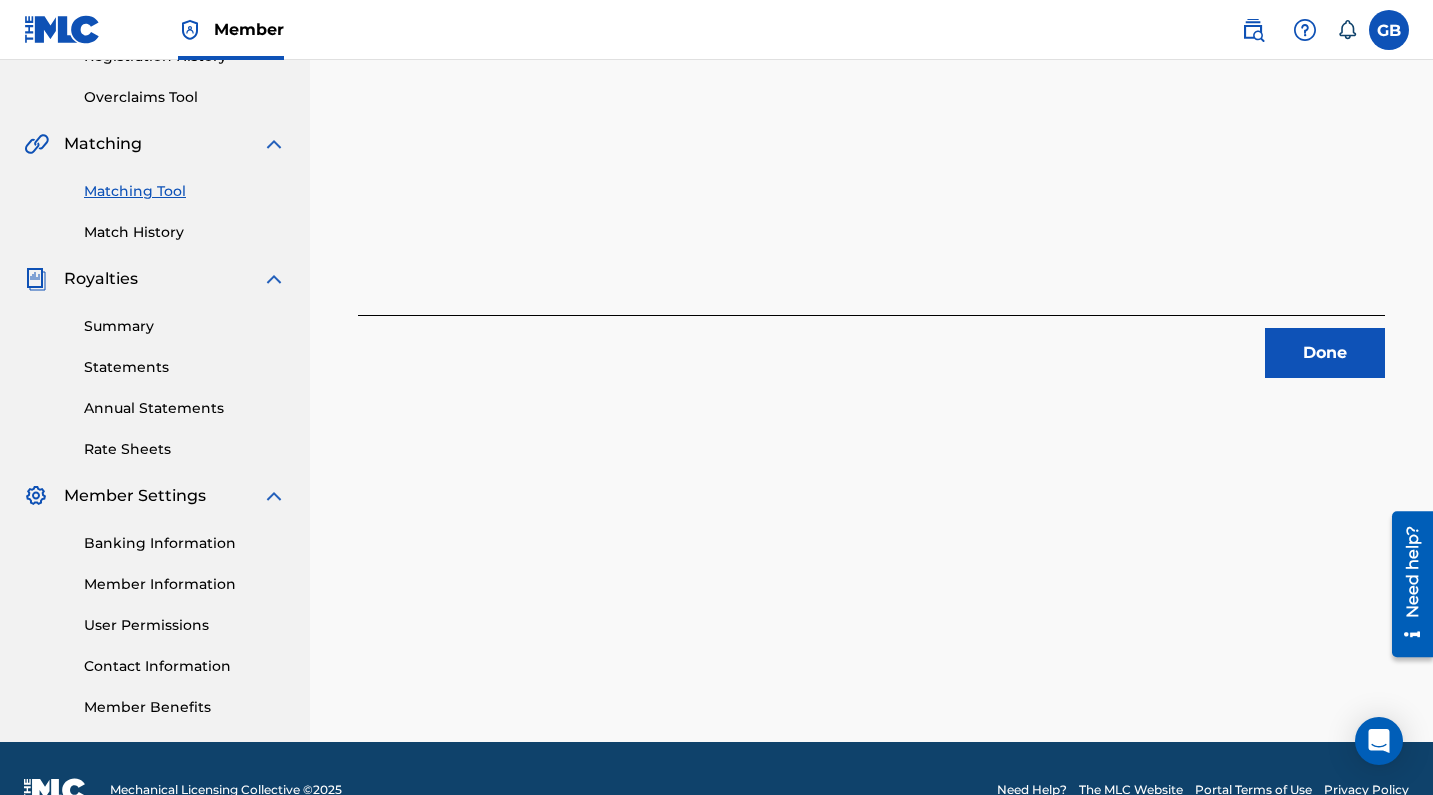 click on "Done" at bounding box center [1325, 353] 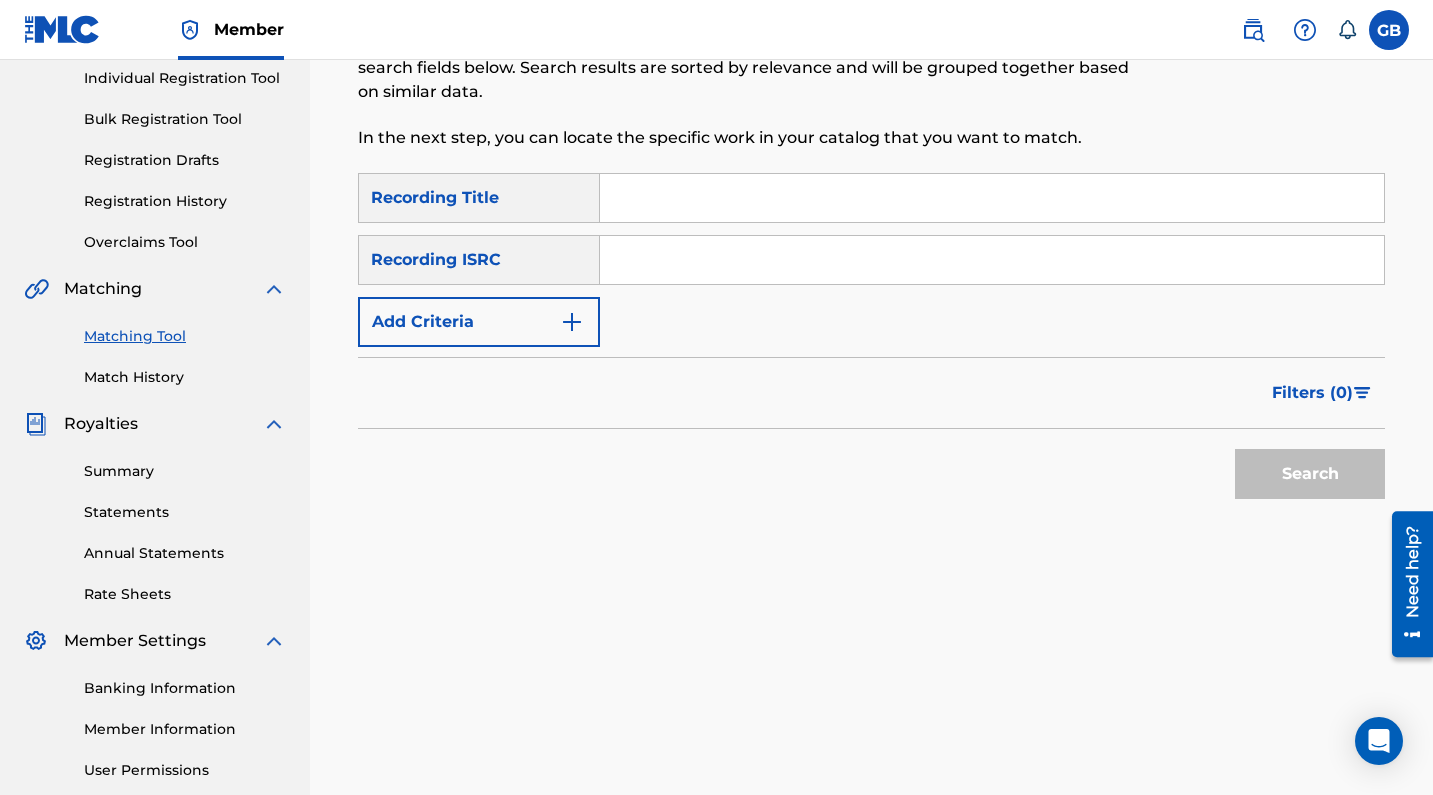 scroll, scrollTop: 254, scrollLeft: 0, axis: vertical 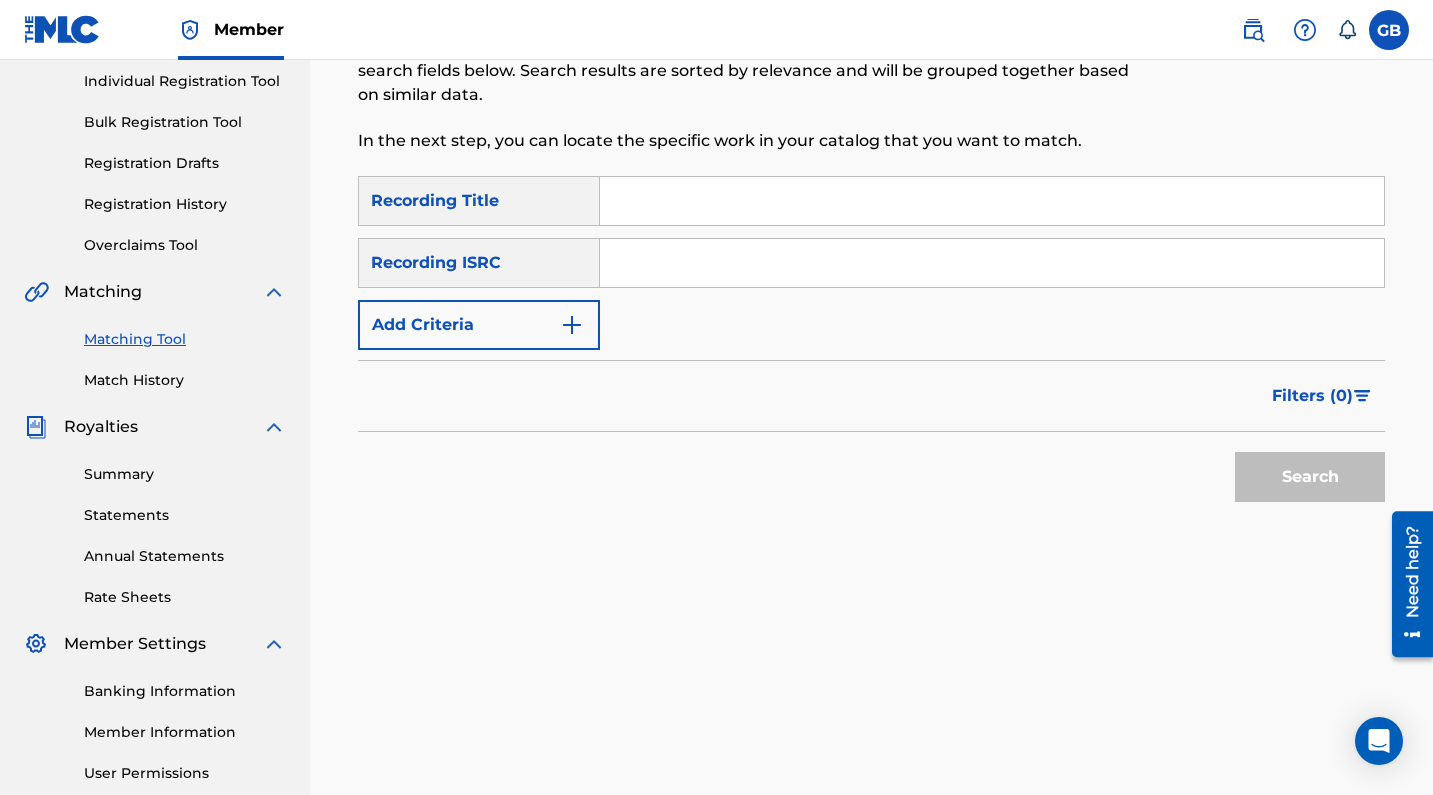 click at bounding box center (992, 263) 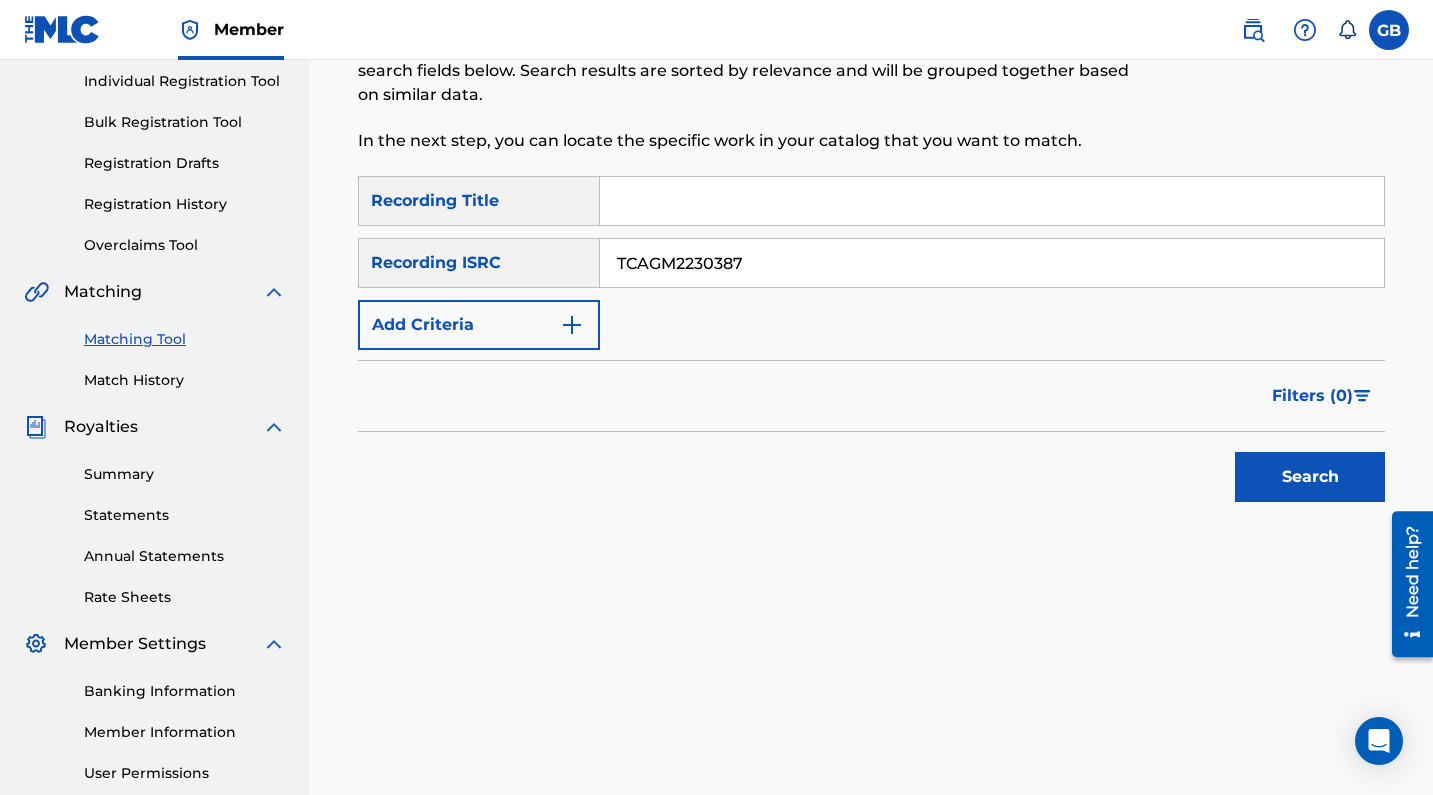 type on "TCAGM2230387" 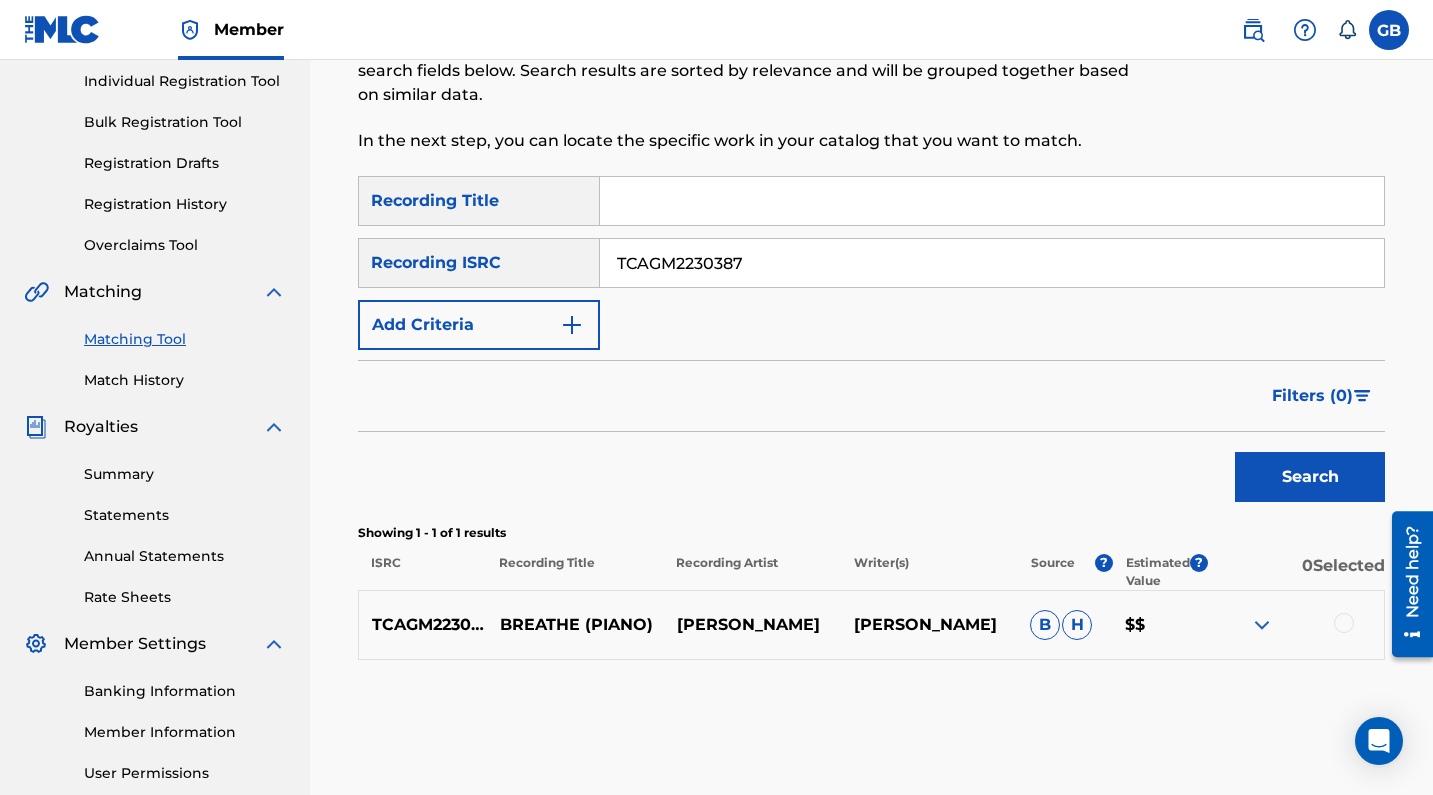 click at bounding box center (1344, 623) 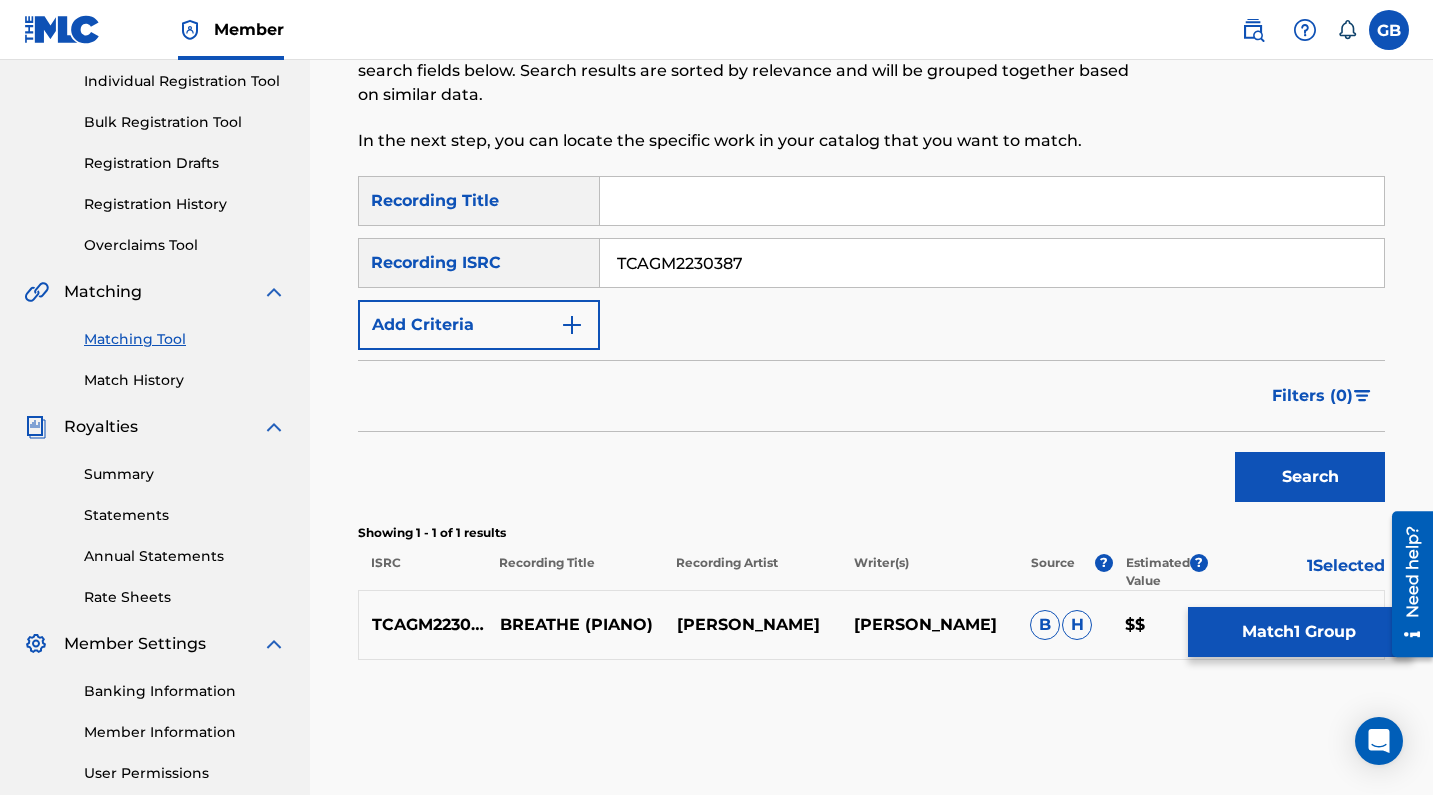 click on "Match  1 Group" at bounding box center (1298, 632) 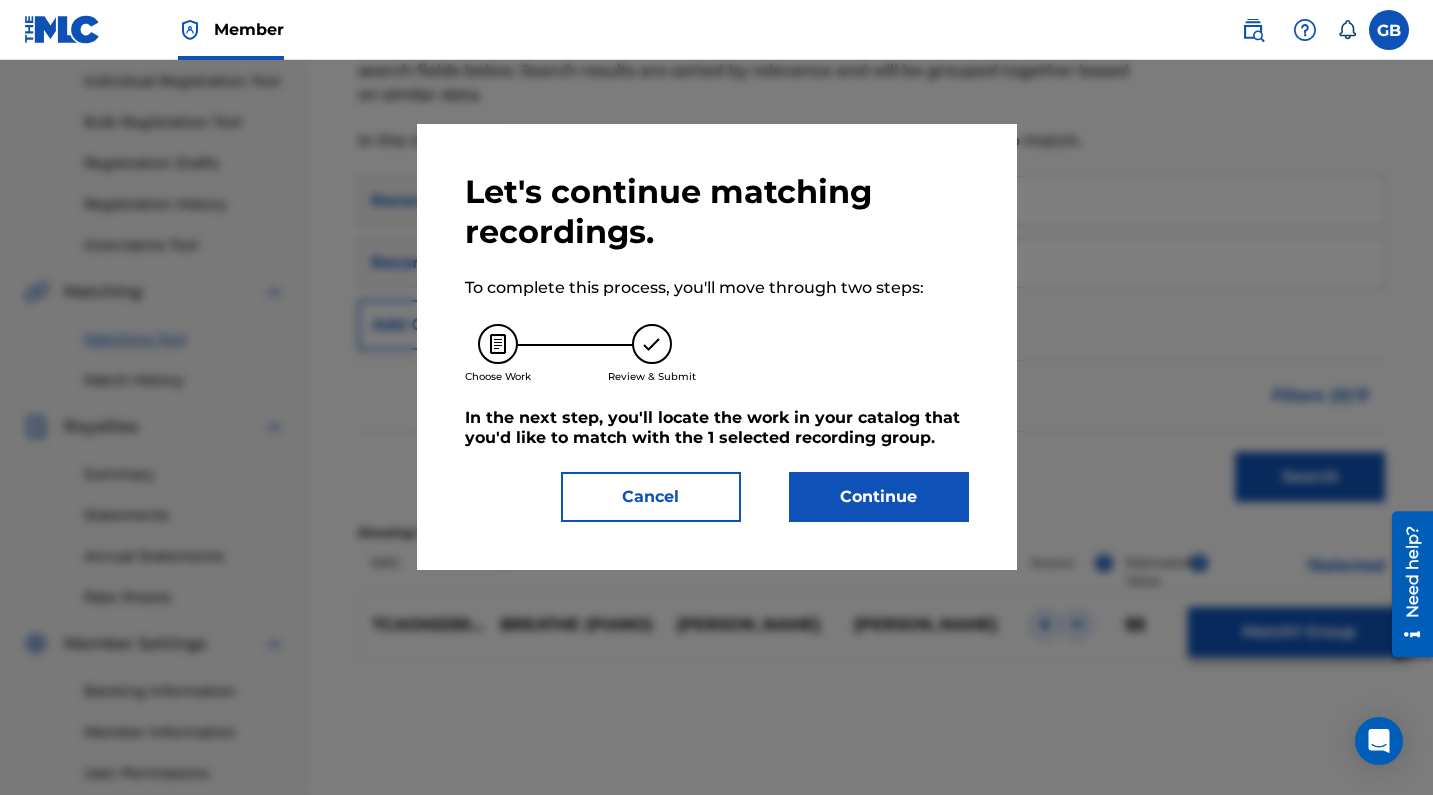 click on "Continue" at bounding box center (879, 497) 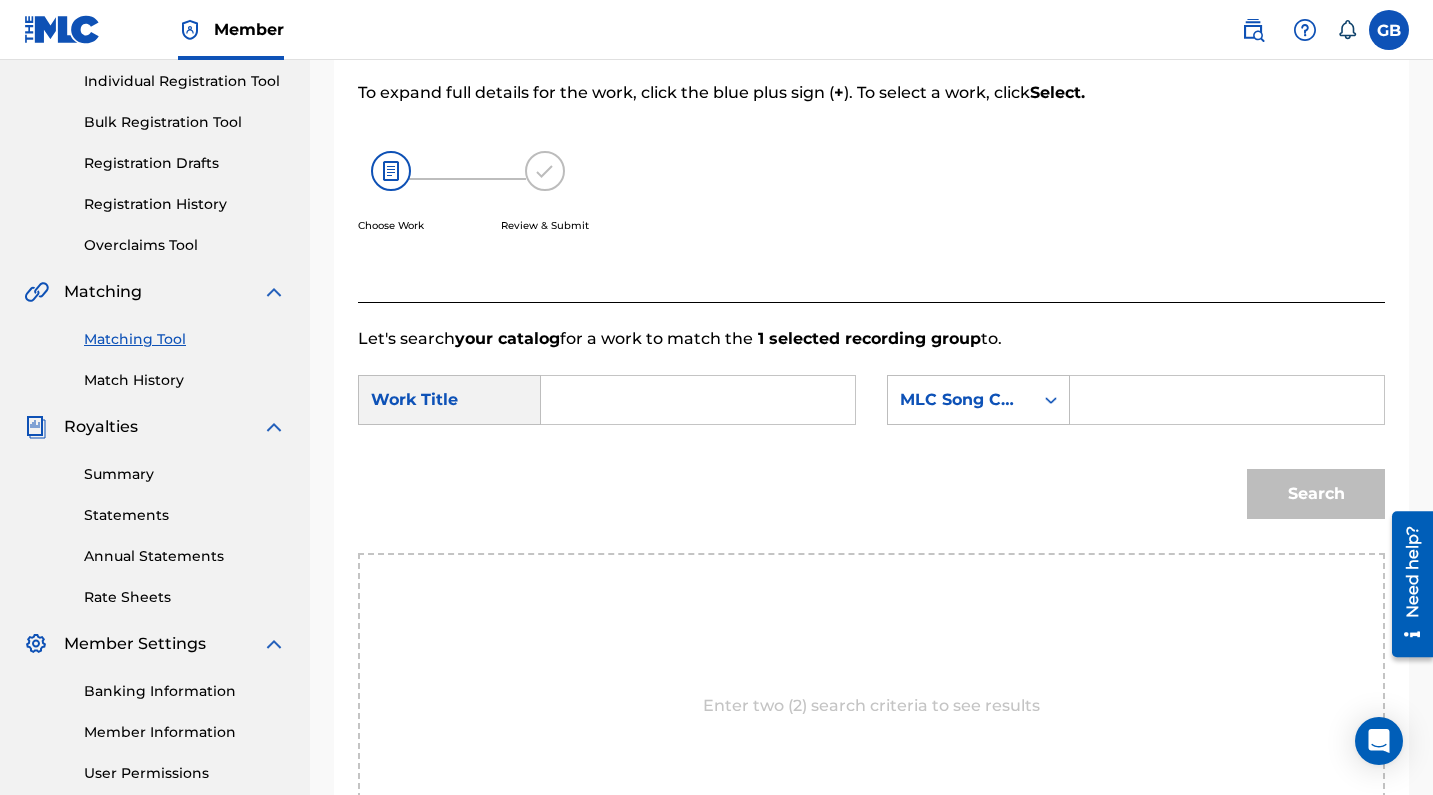 click at bounding box center (698, 400) 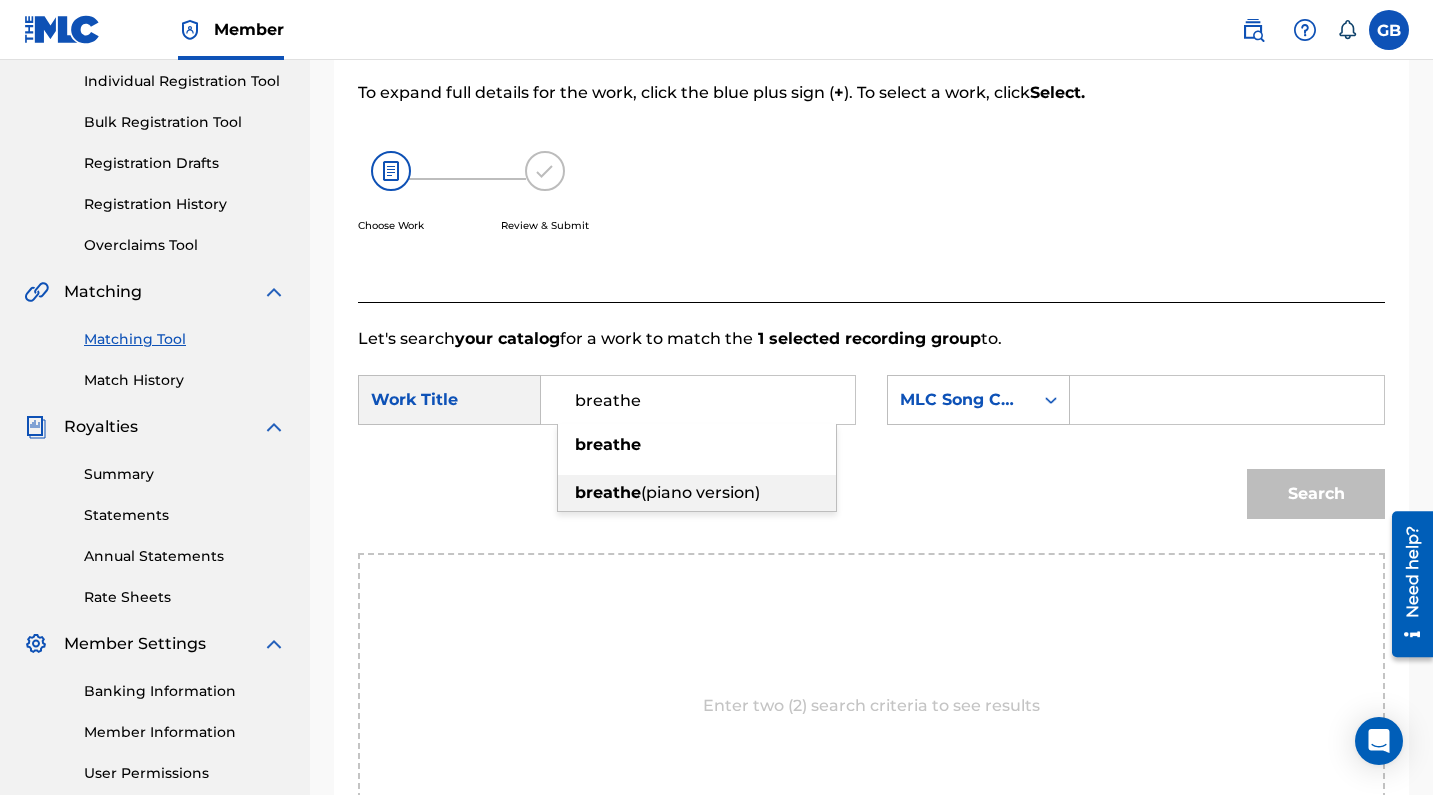 click on "(piano version)" at bounding box center (700, 492) 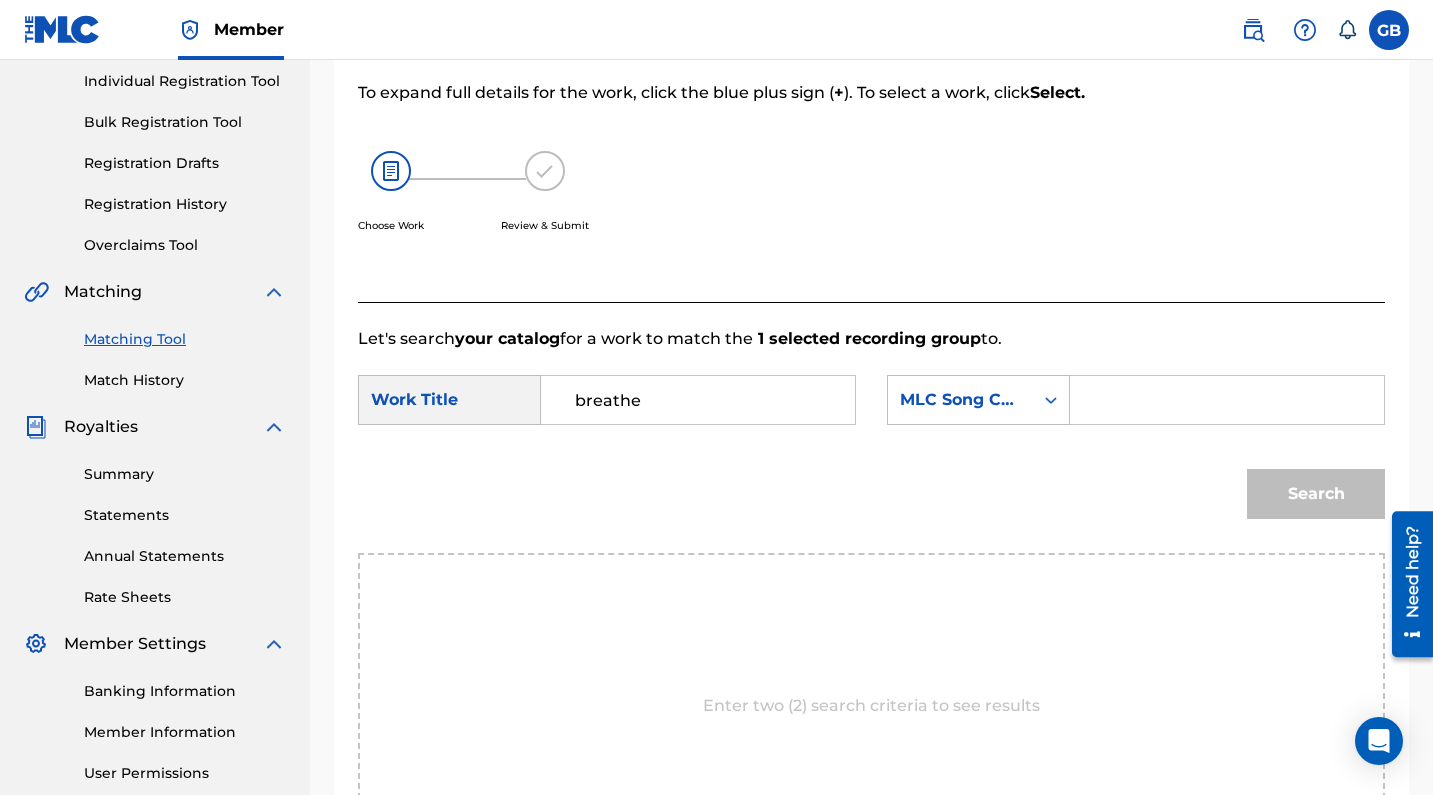 type on "breathe (piano version)" 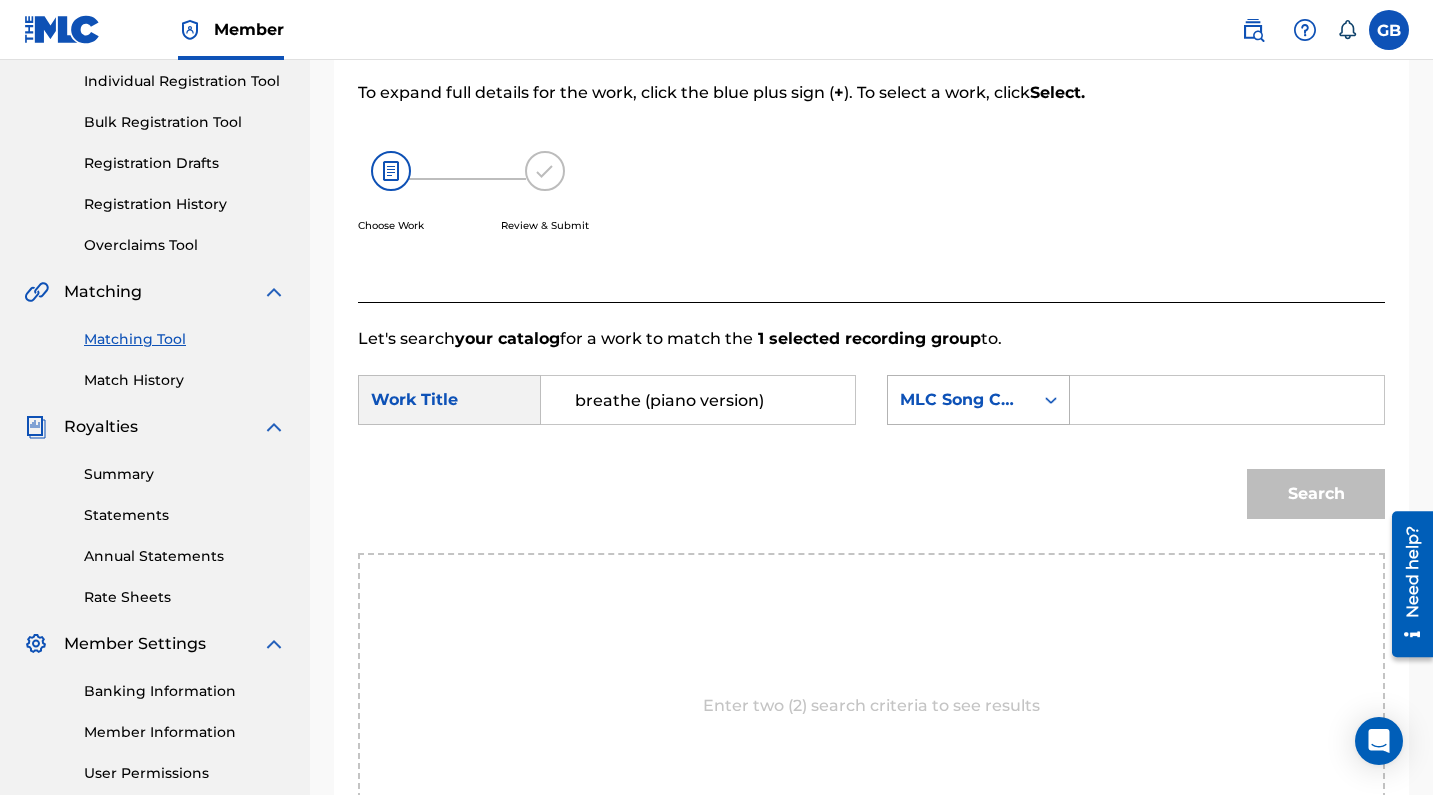 click on "MLC Song Code" at bounding box center (960, 400) 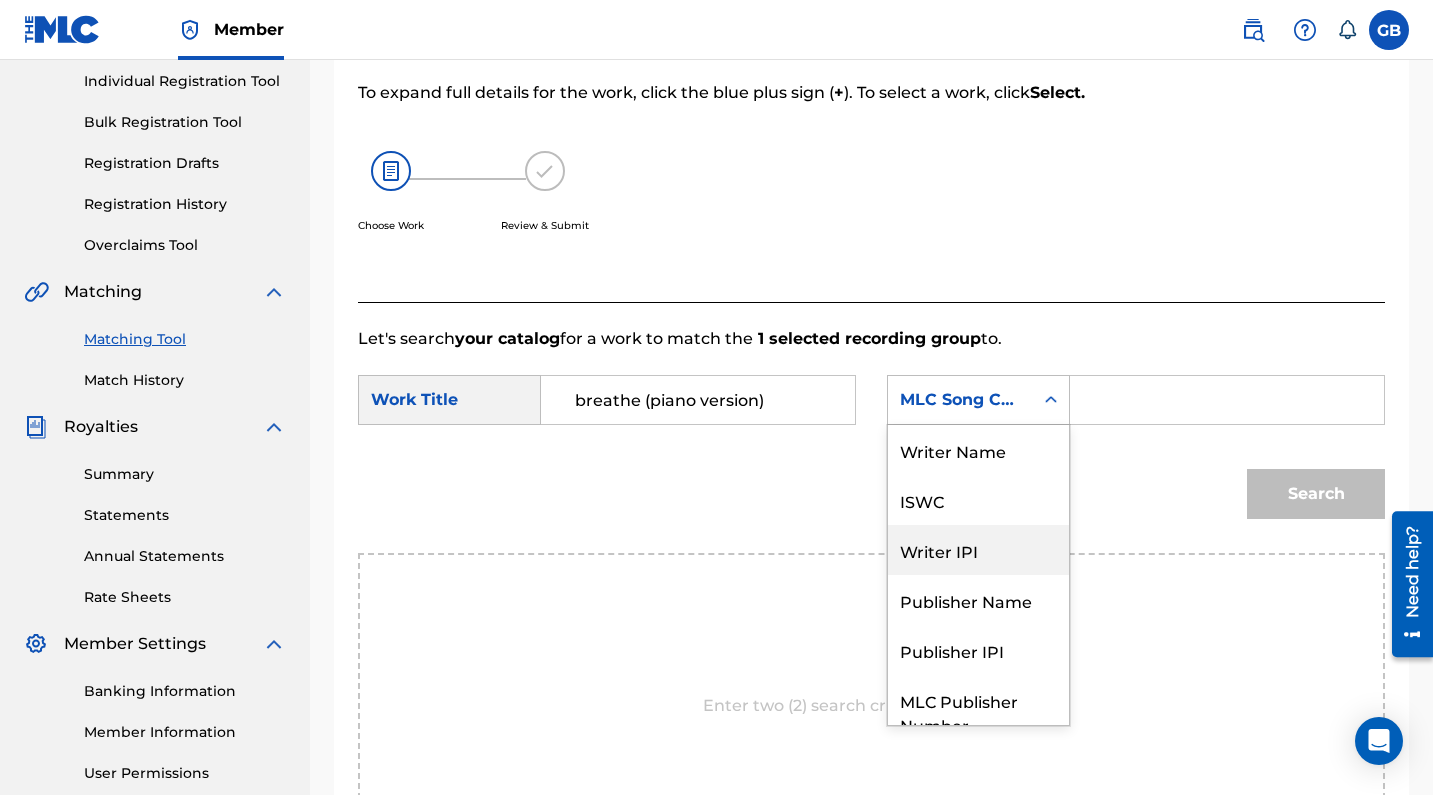 scroll, scrollTop: 0, scrollLeft: 0, axis: both 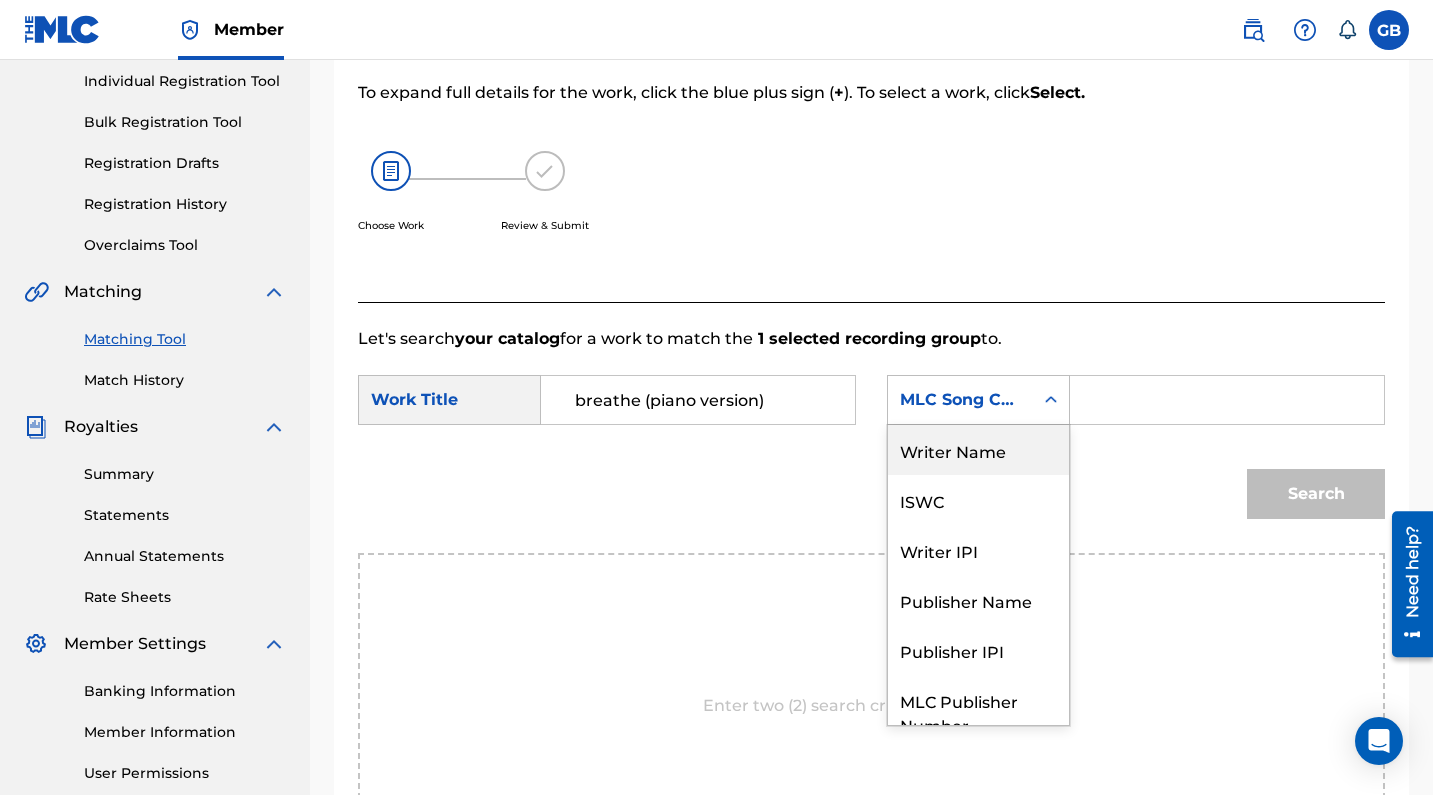 click on "Writer Name" at bounding box center (978, 450) 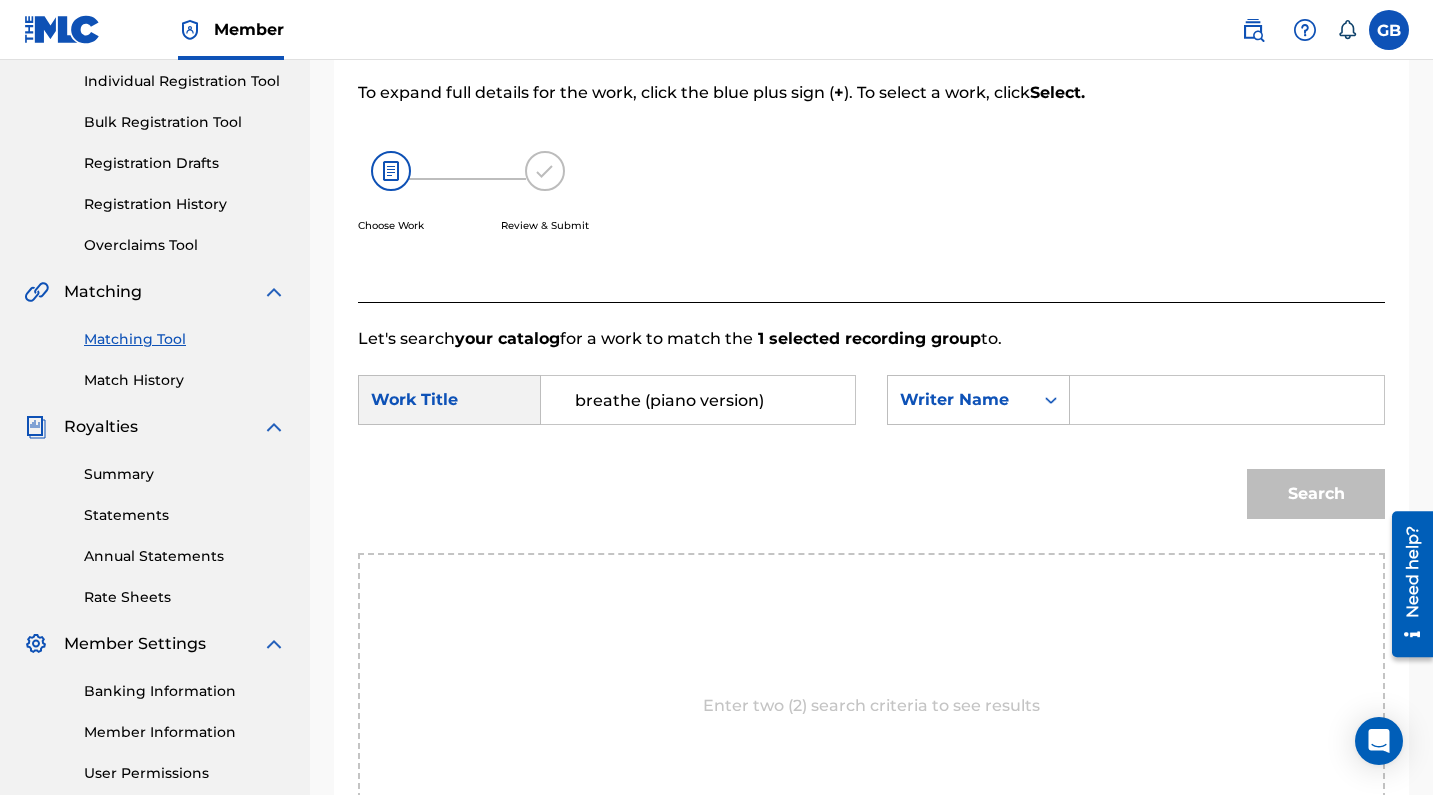 click at bounding box center (1227, 400) 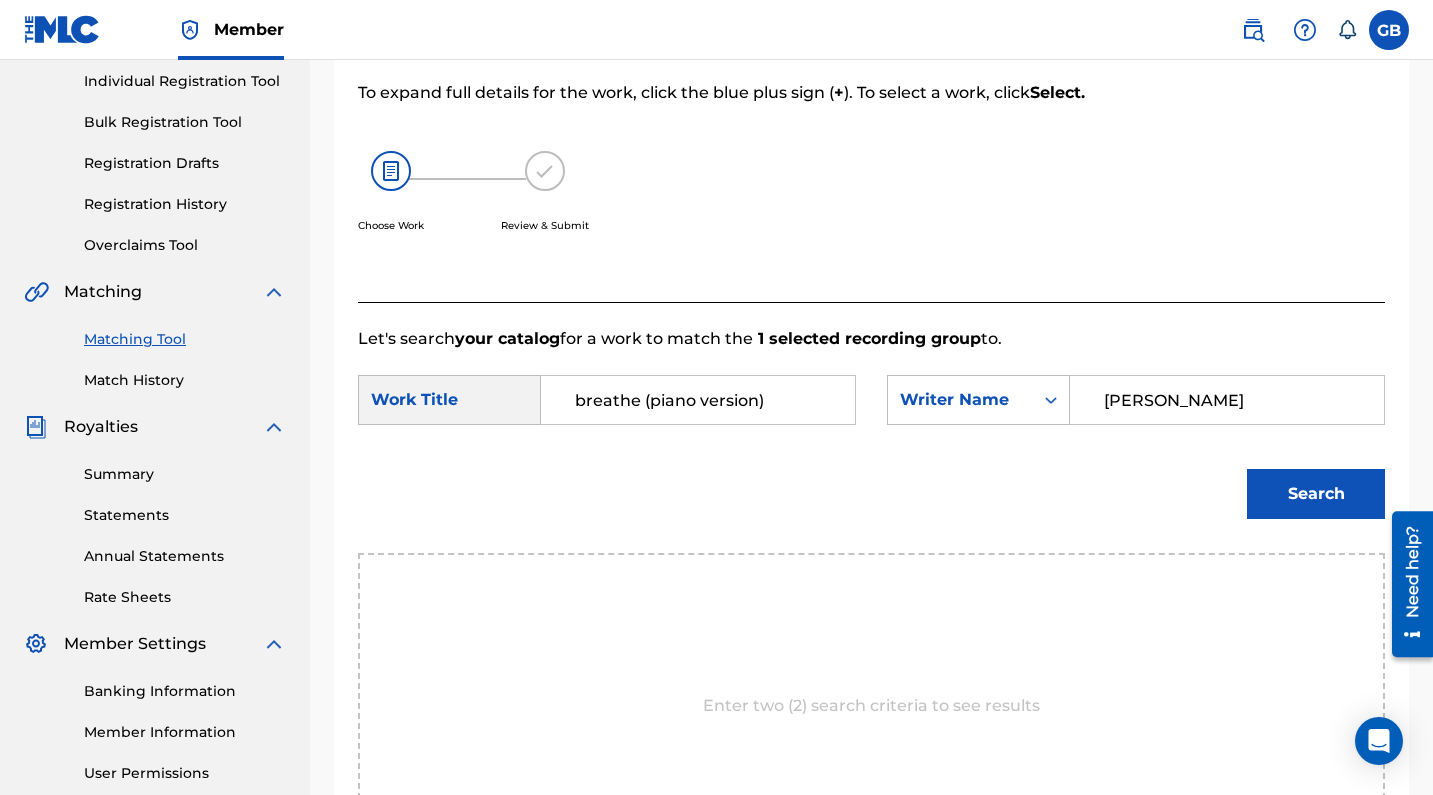 type on "[PERSON_NAME]" 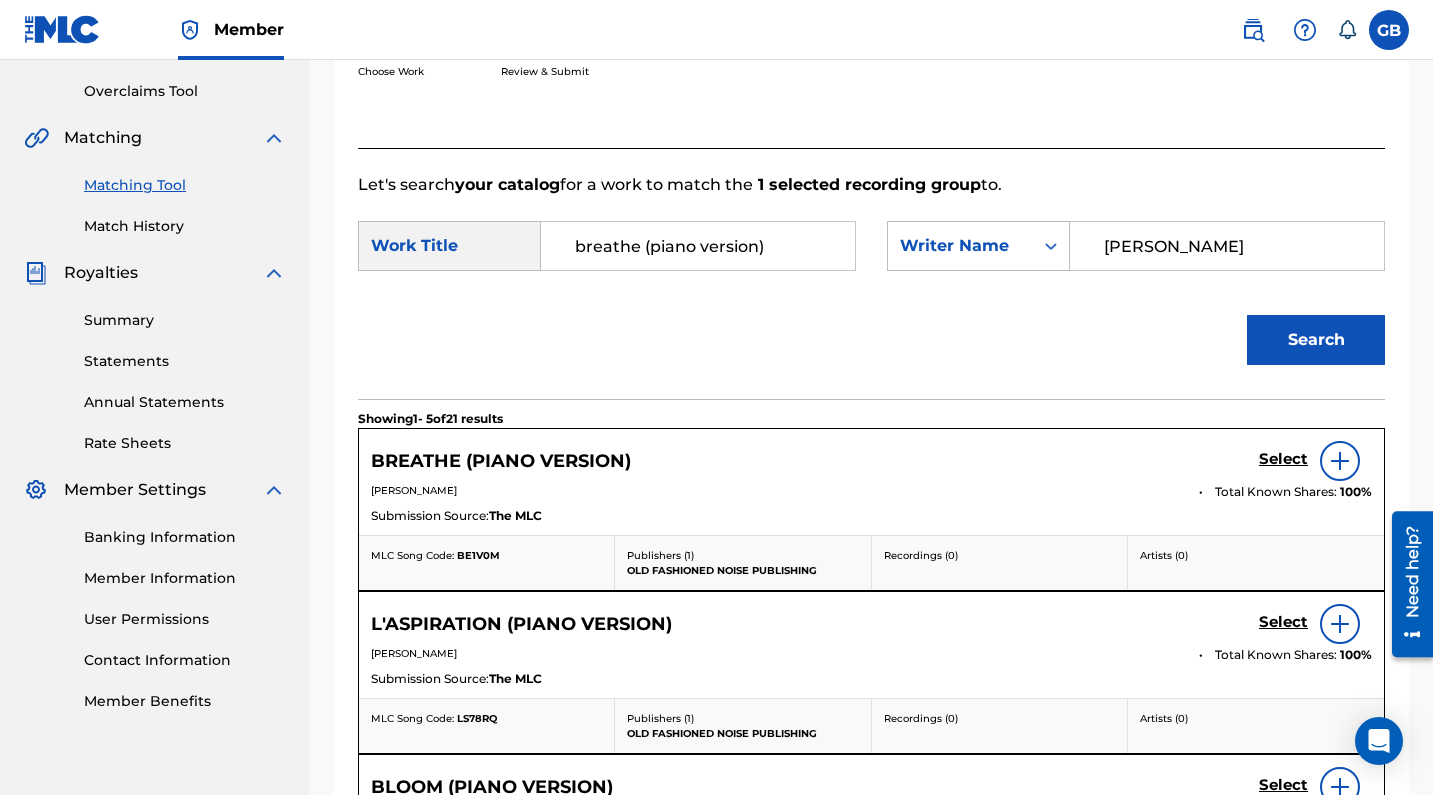scroll, scrollTop: 409, scrollLeft: 0, axis: vertical 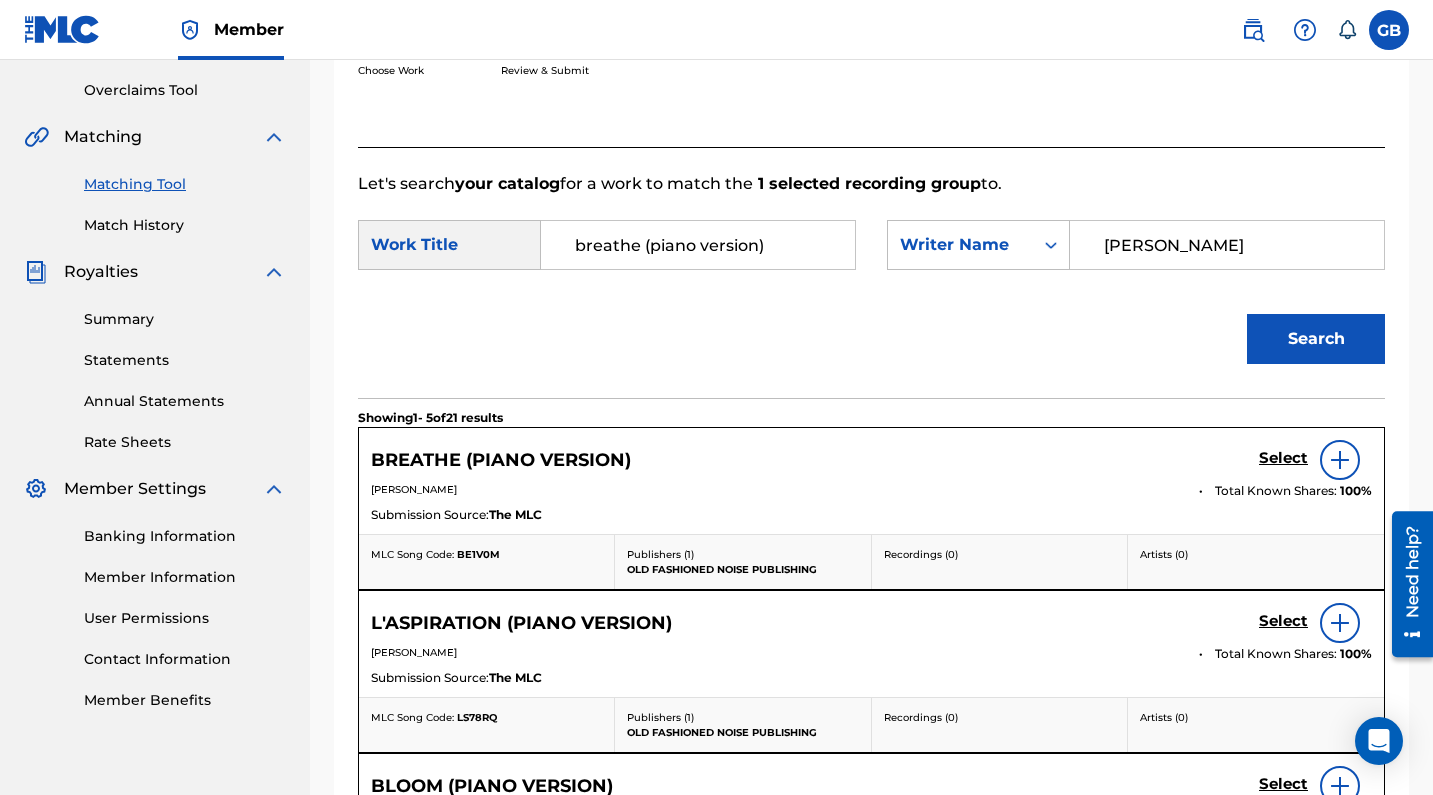 click on "Select" at bounding box center [1283, 458] 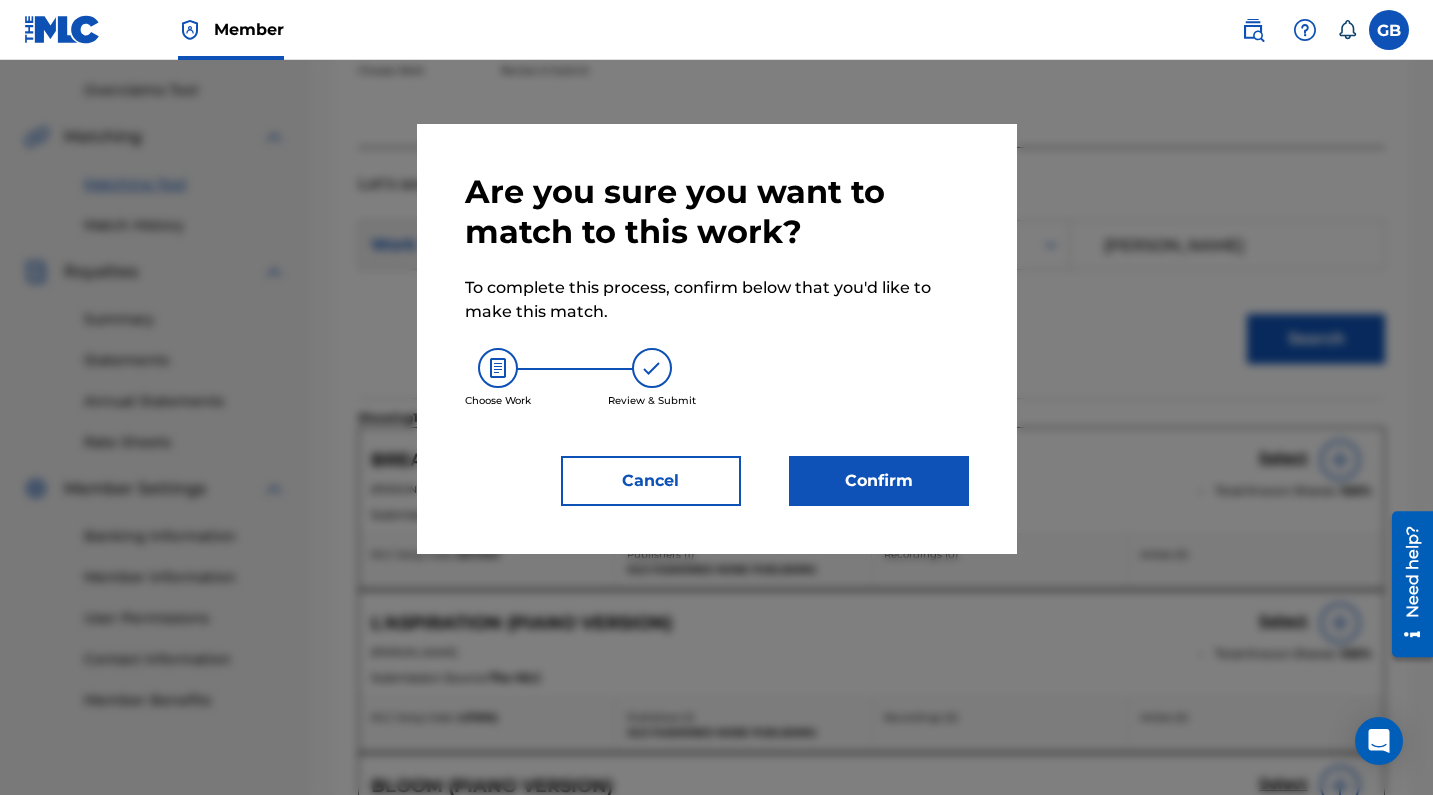 click on "Confirm" at bounding box center [879, 481] 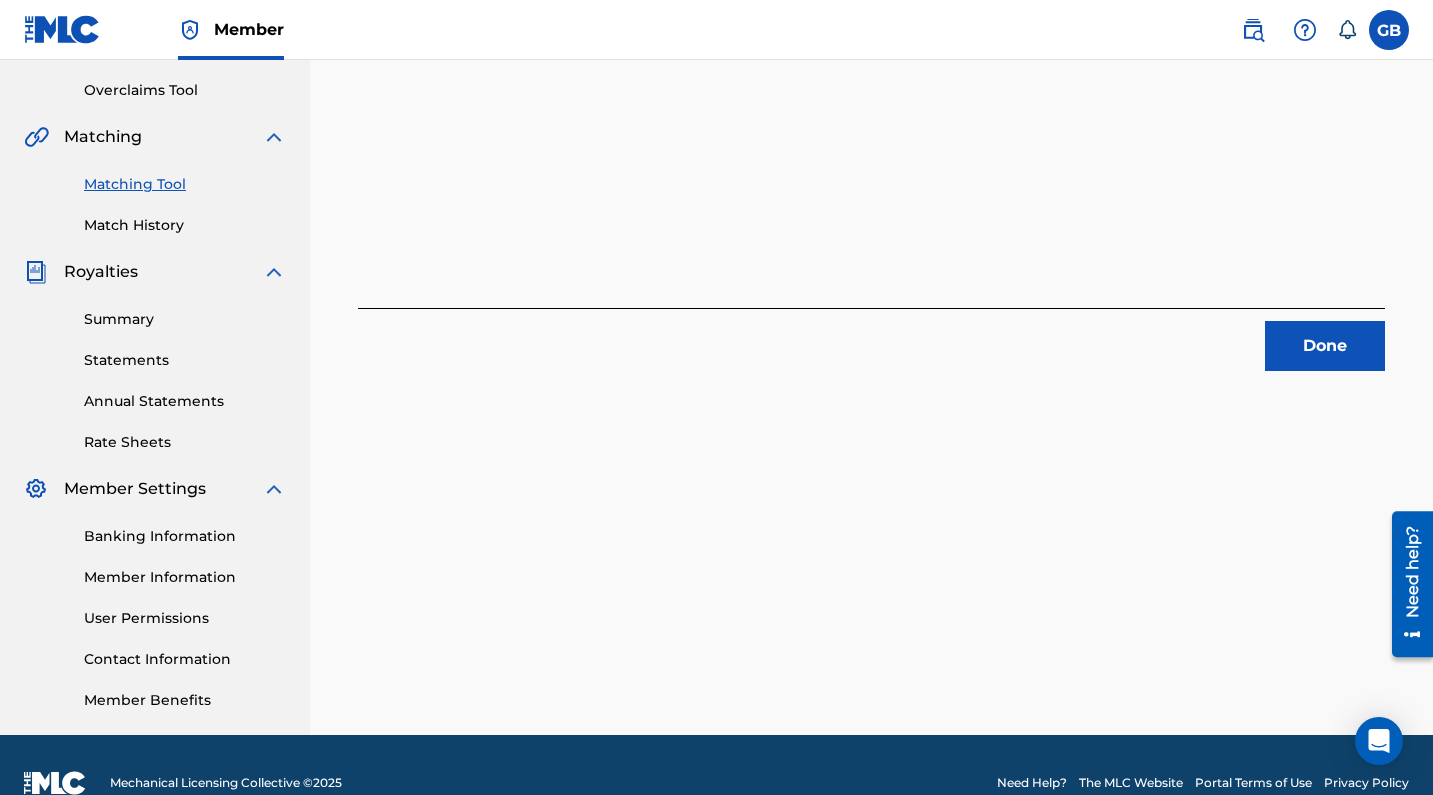 click on "Done" at bounding box center (1325, 346) 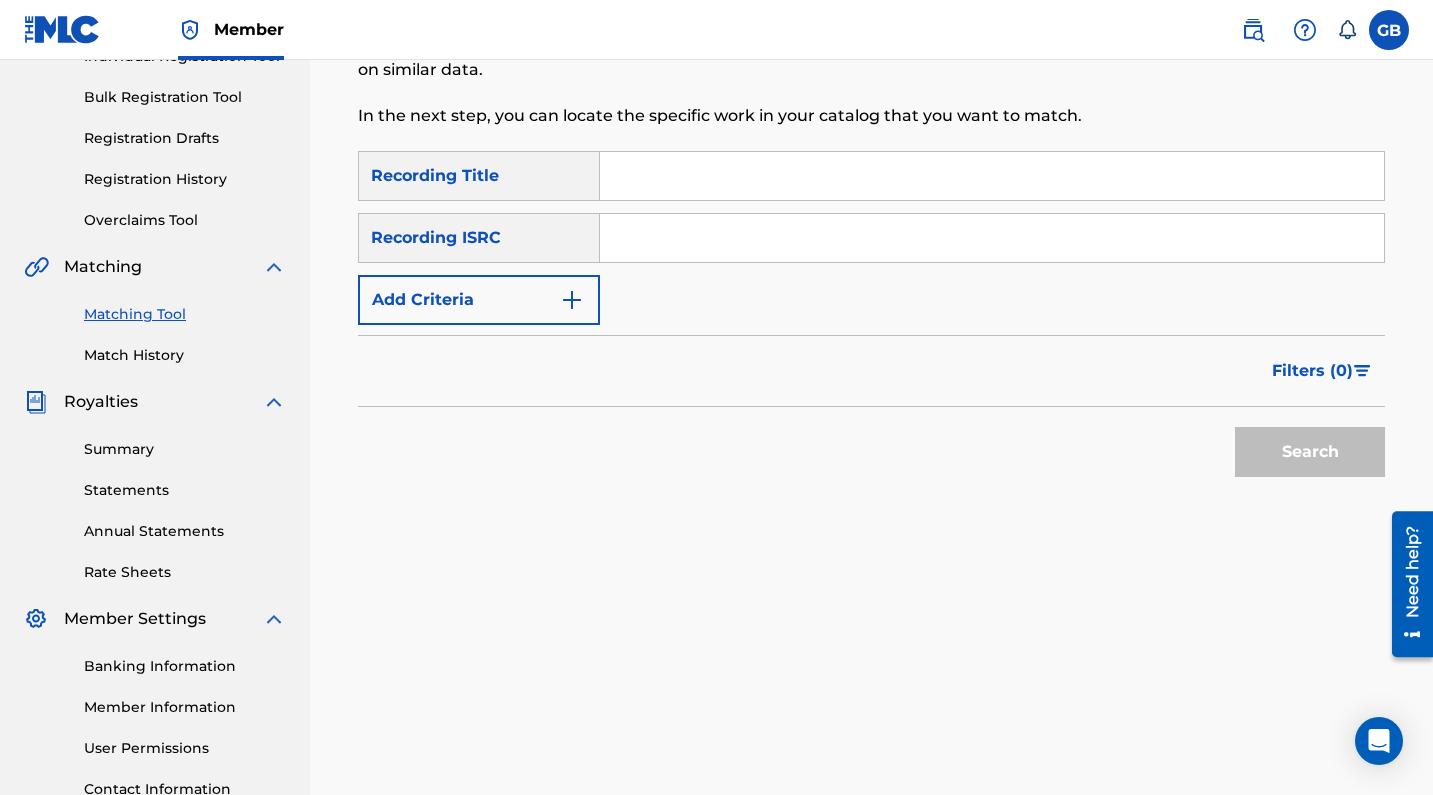 scroll, scrollTop: 279, scrollLeft: 0, axis: vertical 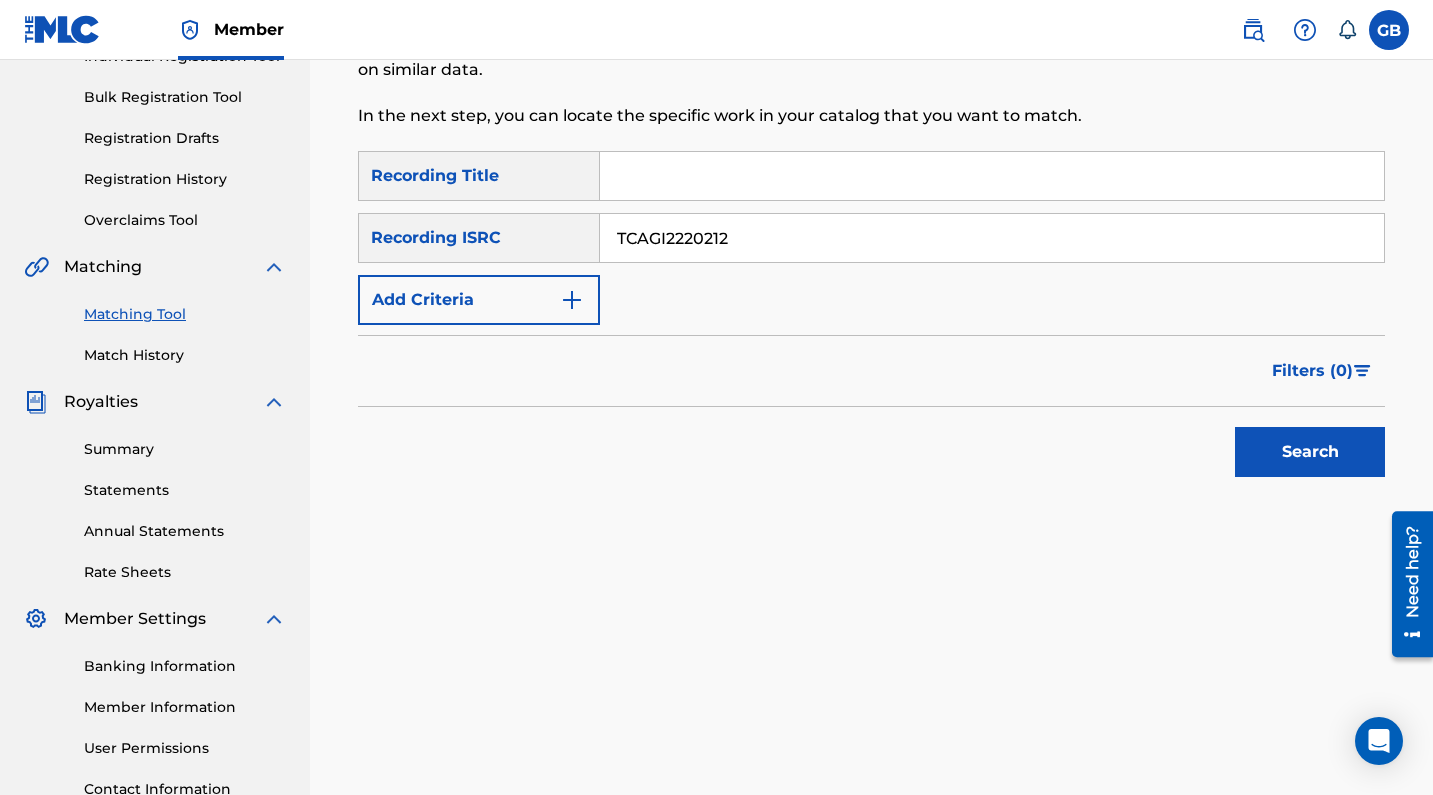 type on "TCAGI2220212" 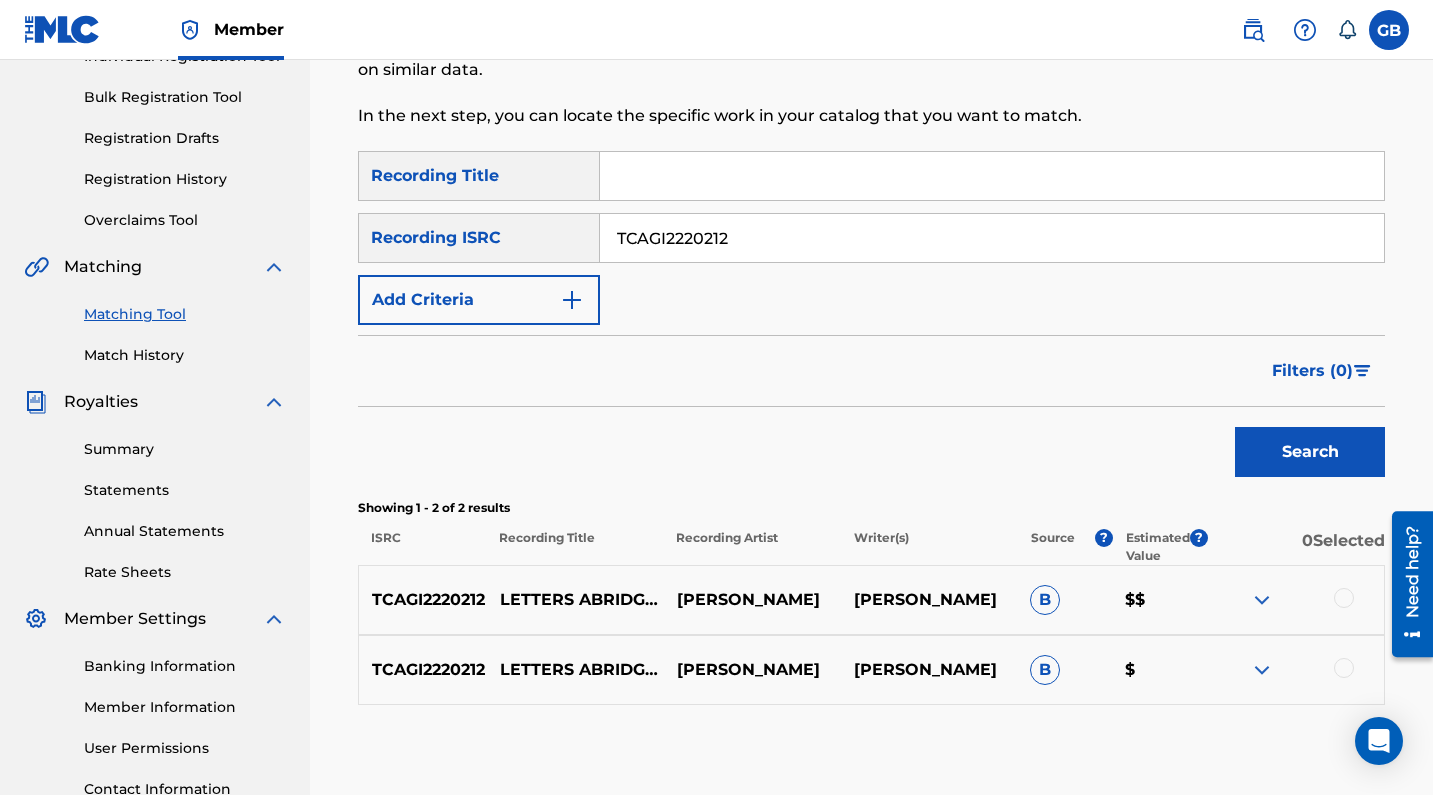 click at bounding box center [1295, 600] 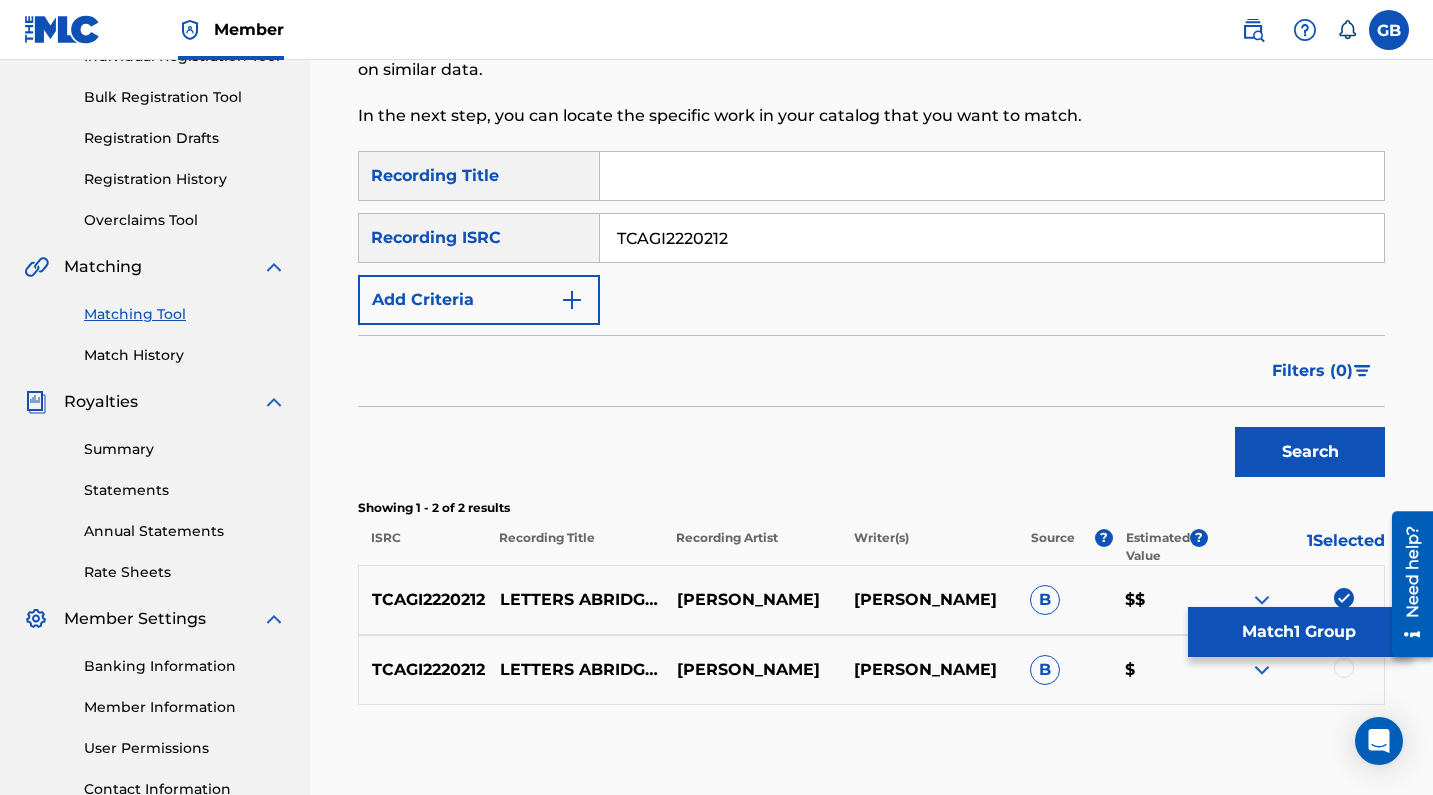 click at bounding box center (1262, 600) 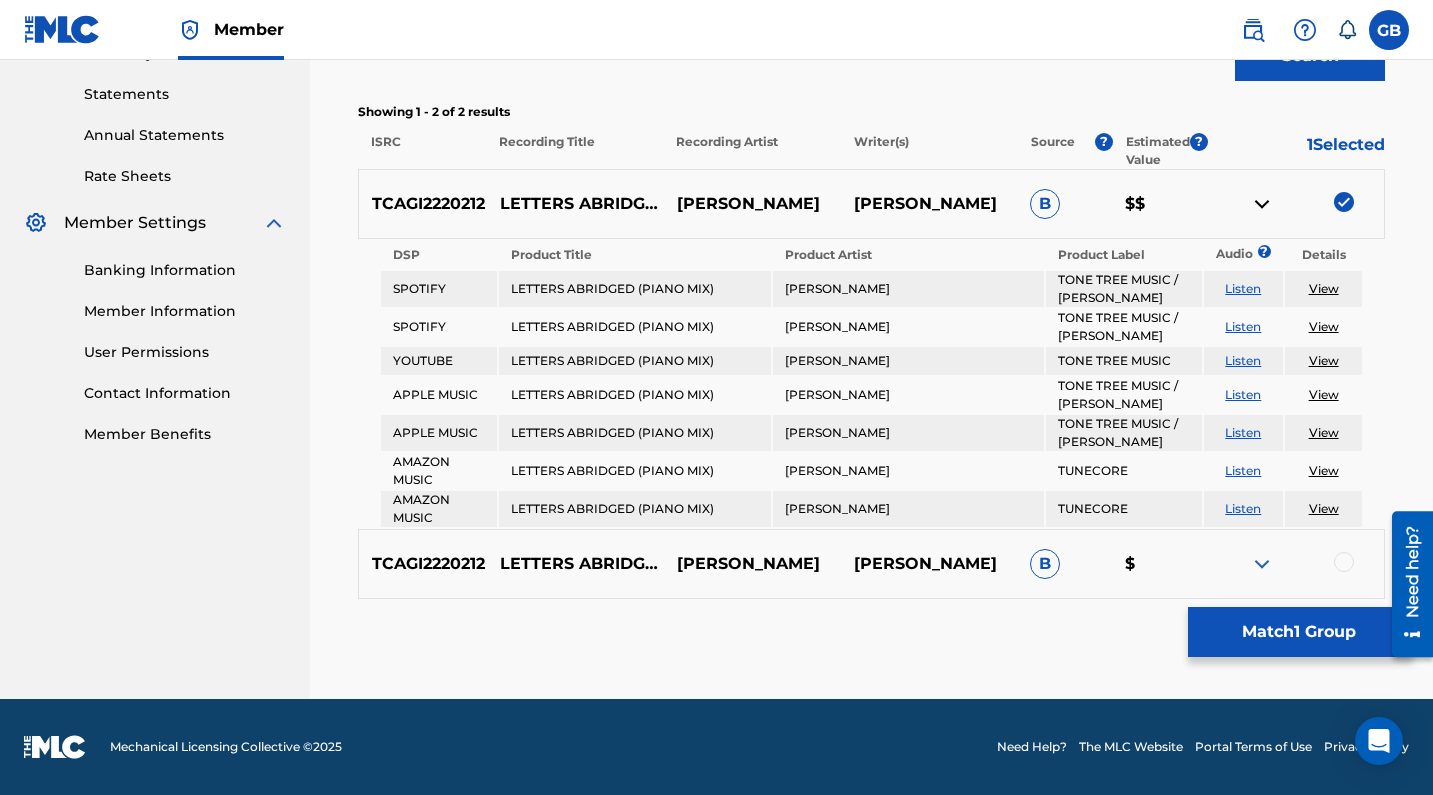 scroll, scrollTop: 675, scrollLeft: 0, axis: vertical 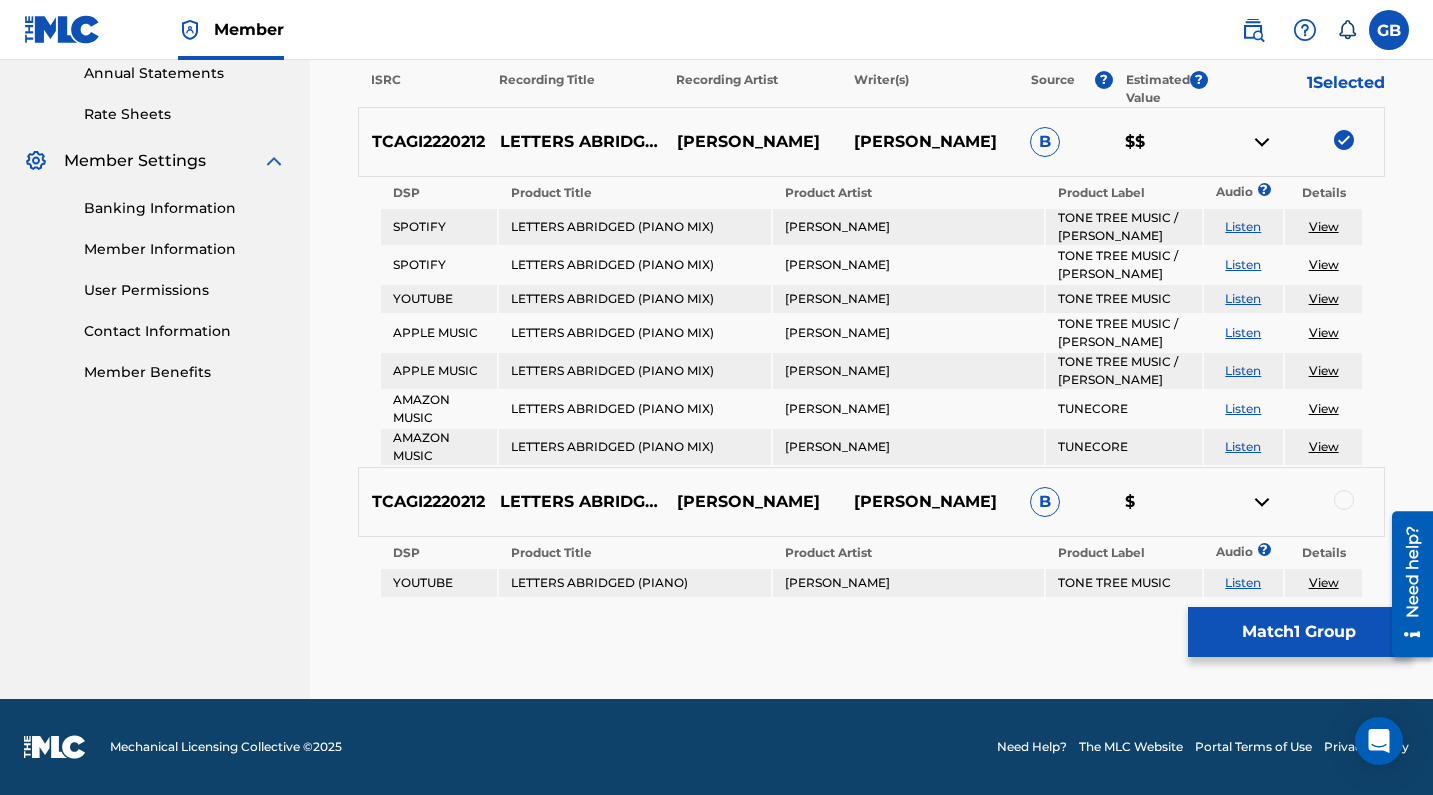 click at bounding box center (1344, 500) 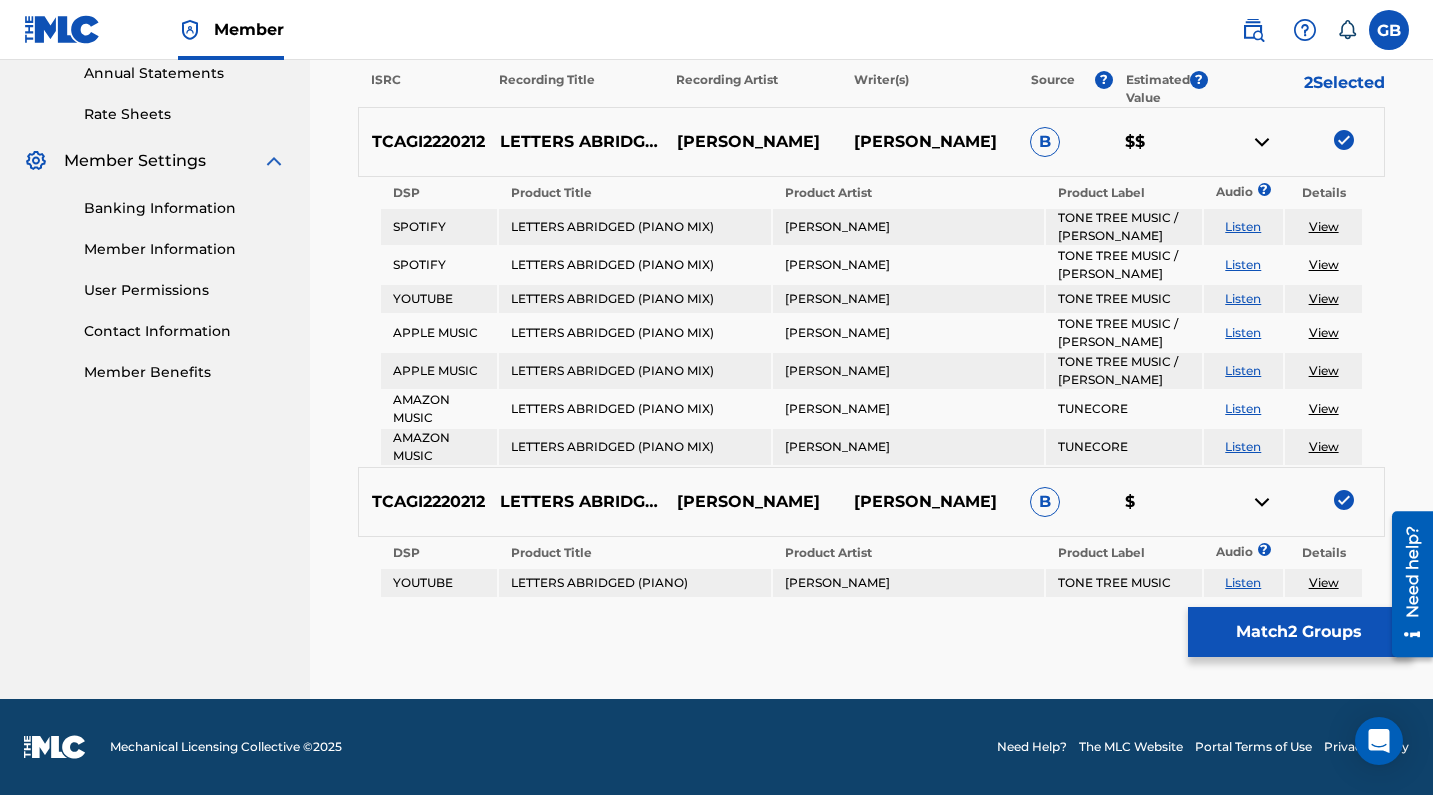 click on "Match  2 Groups" at bounding box center (1298, 632) 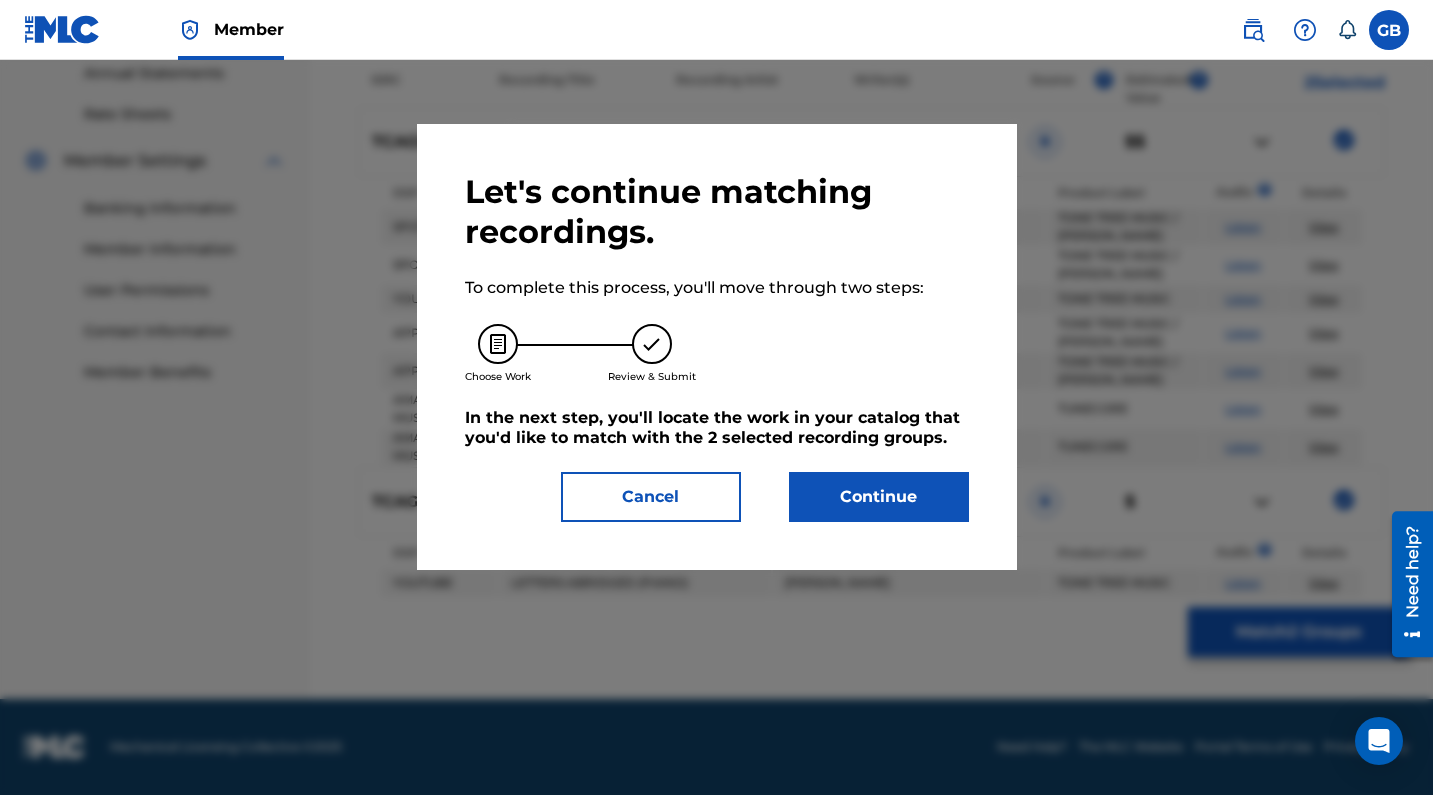 click on "Continue" at bounding box center [879, 497] 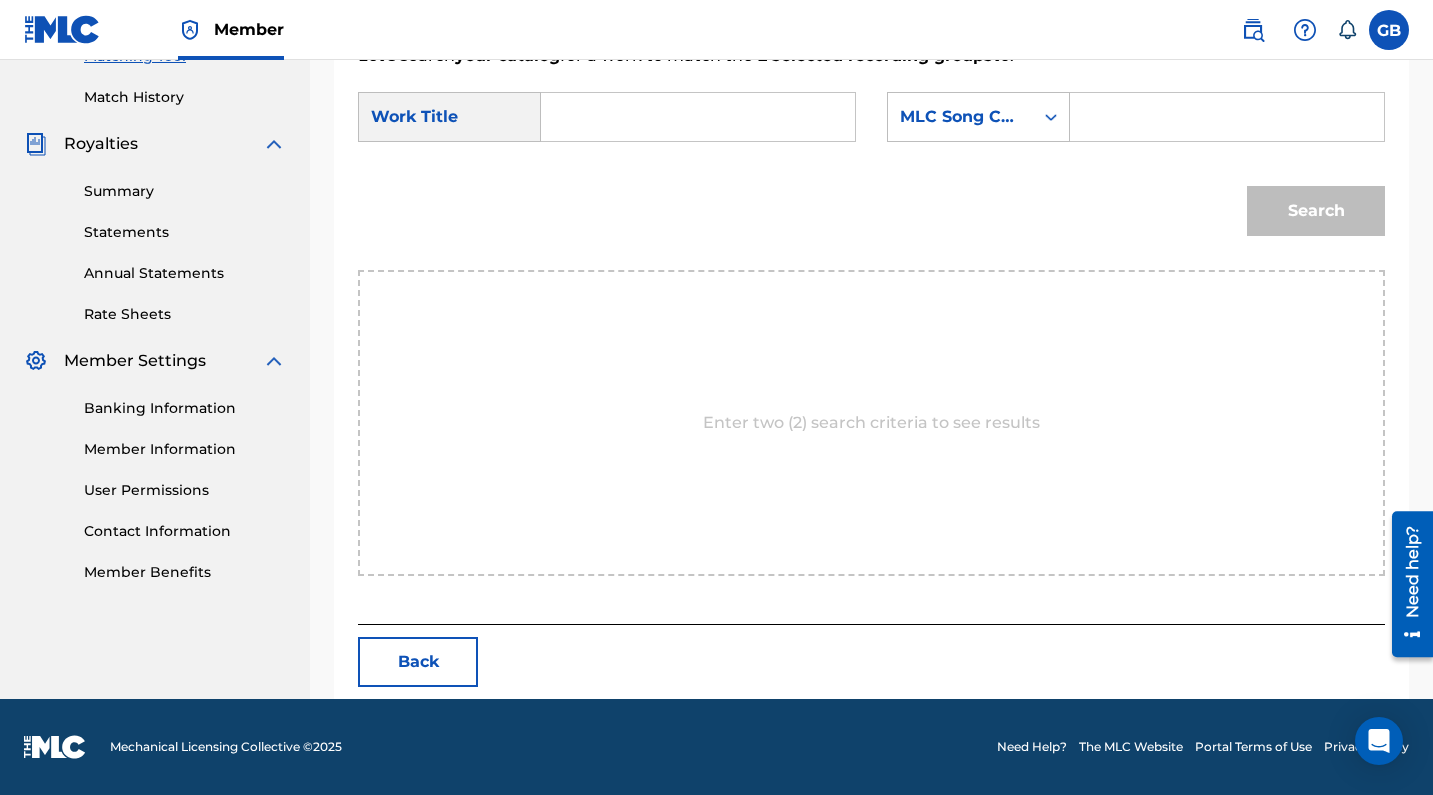 scroll, scrollTop: 445, scrollLeft: 0, axis: vertical 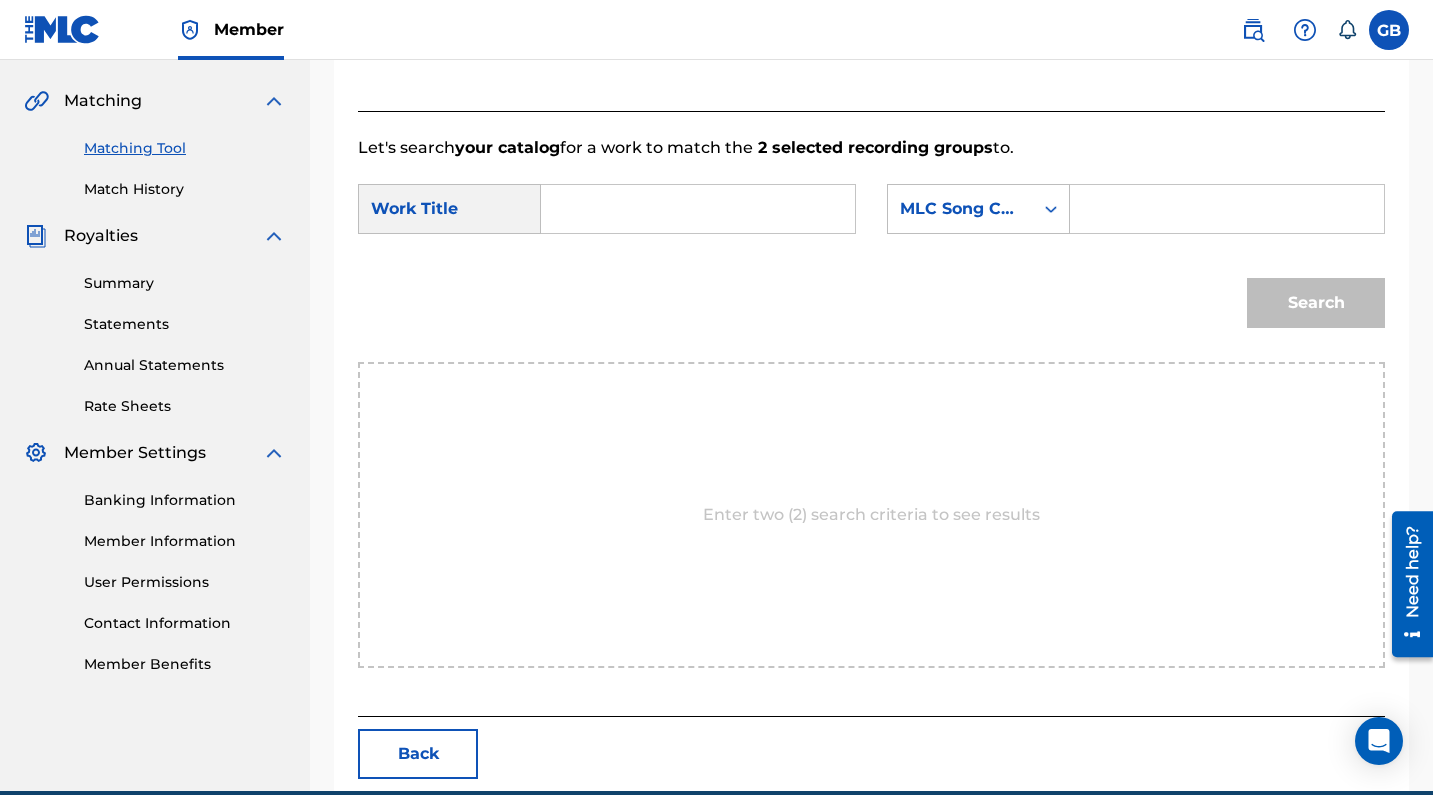 click at bounding box center [698, 209] 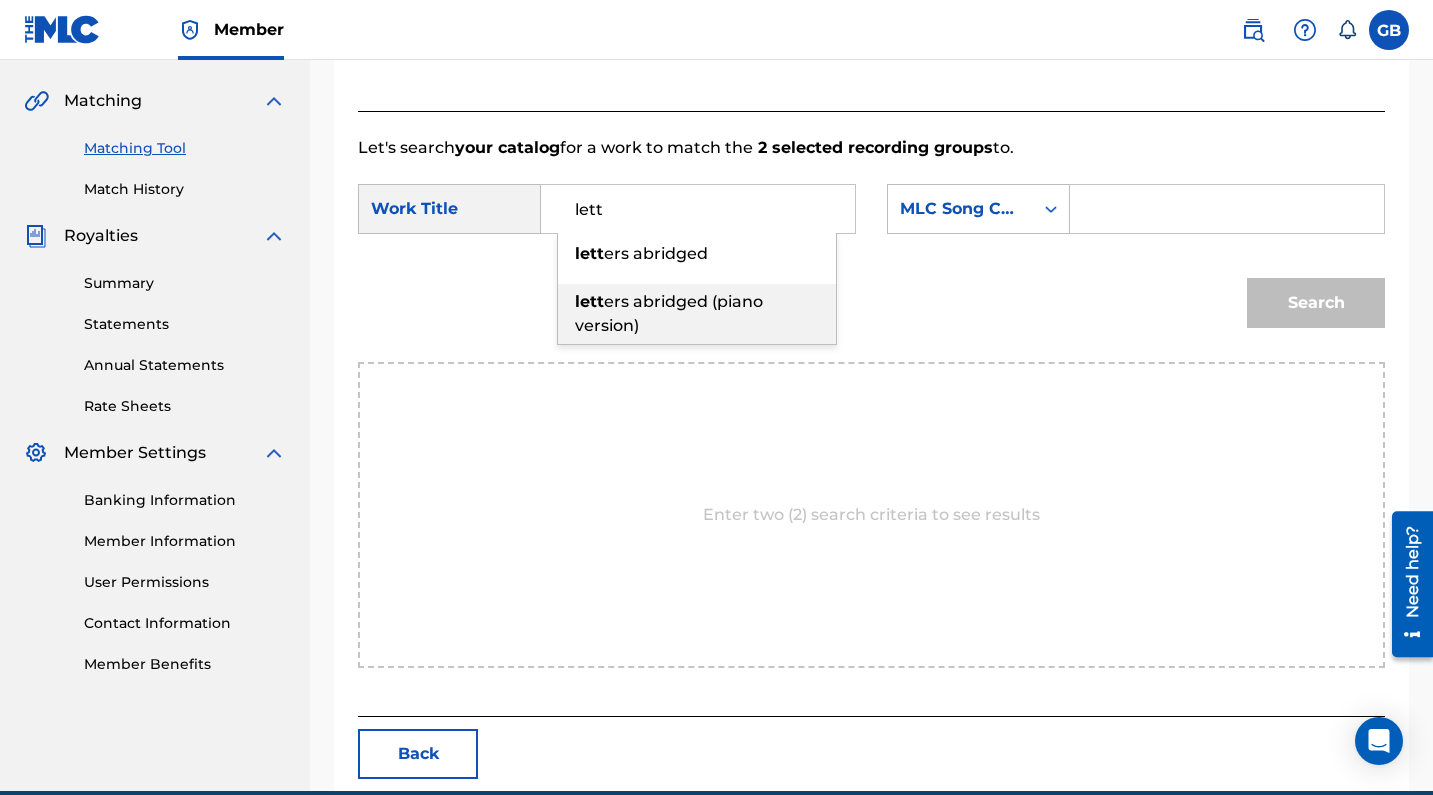 click on "ers abridged (piano version)" at bounding box center (669, 313) 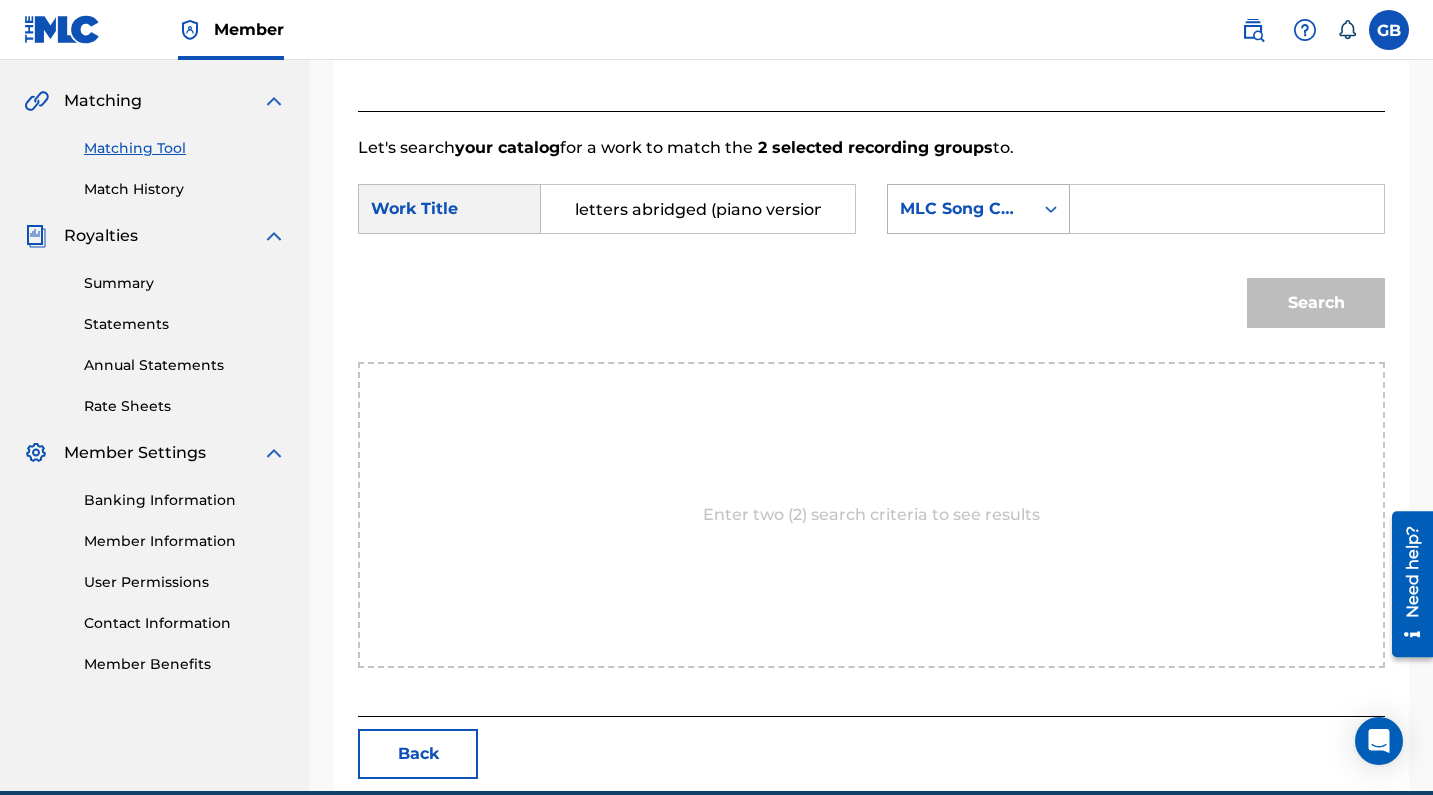click on "MLC Song Code" at bounding box center (960, 209) 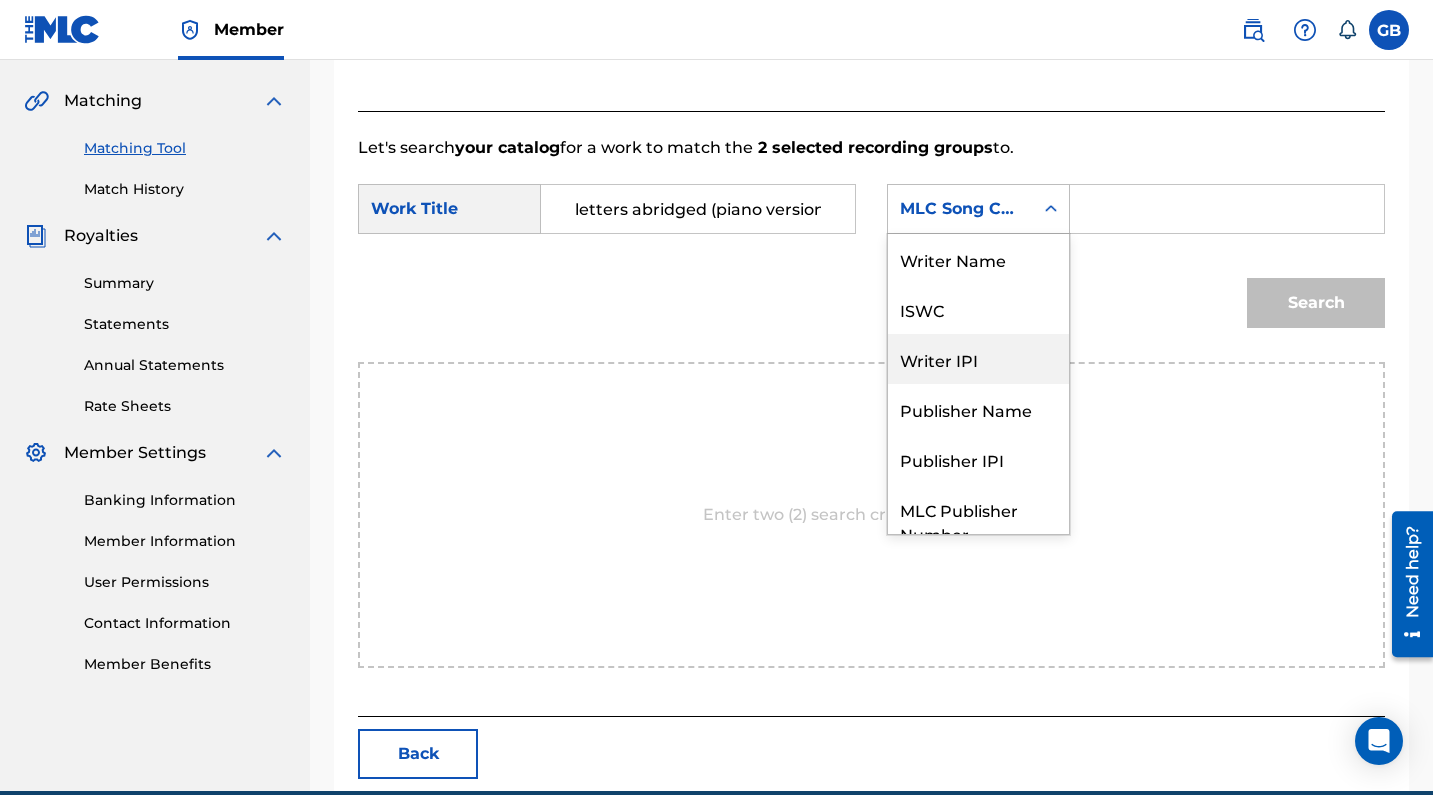 scroll, scrollTop: 0, scrollLeft: 0, axis: both 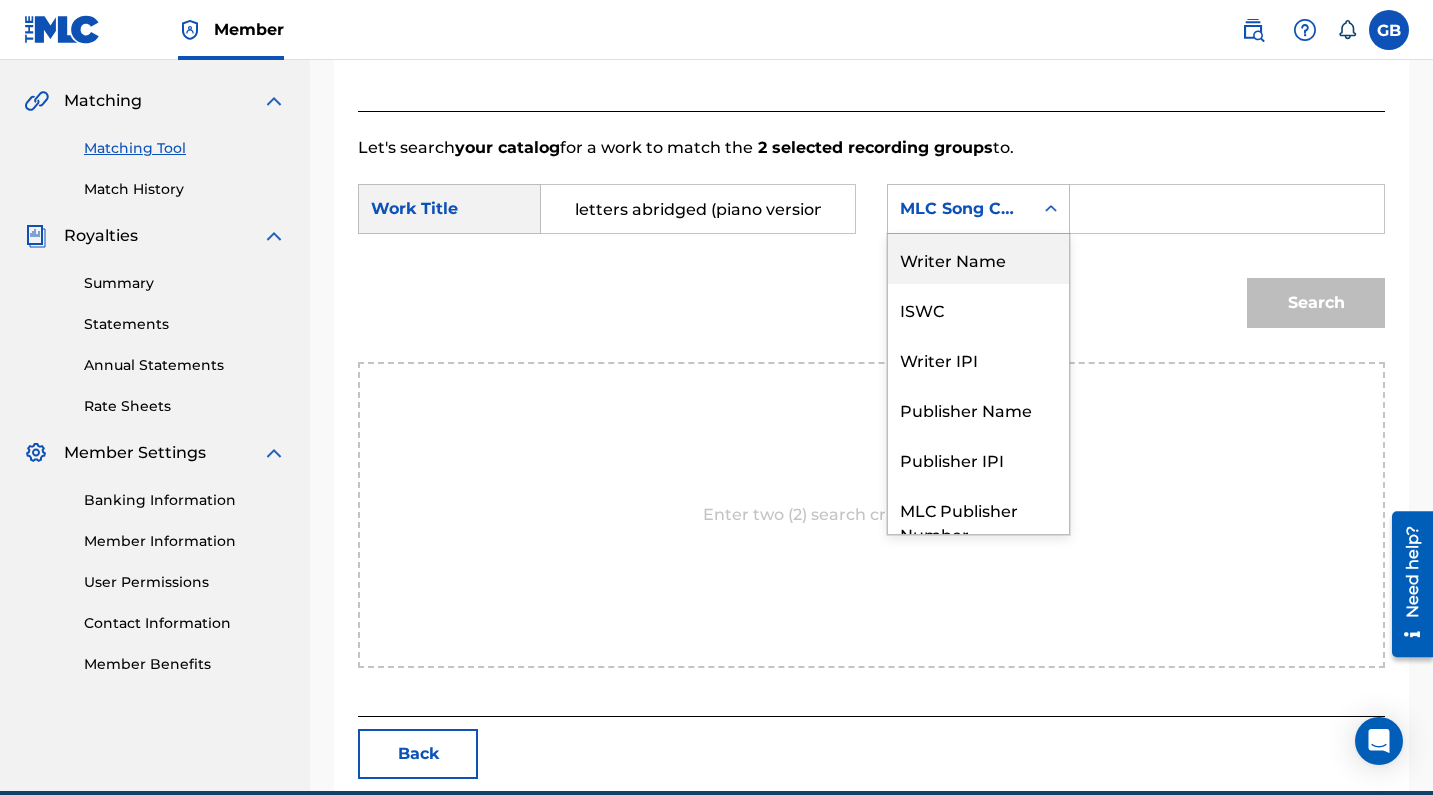 click on "Writer Name" at bounding box center [978, 259] 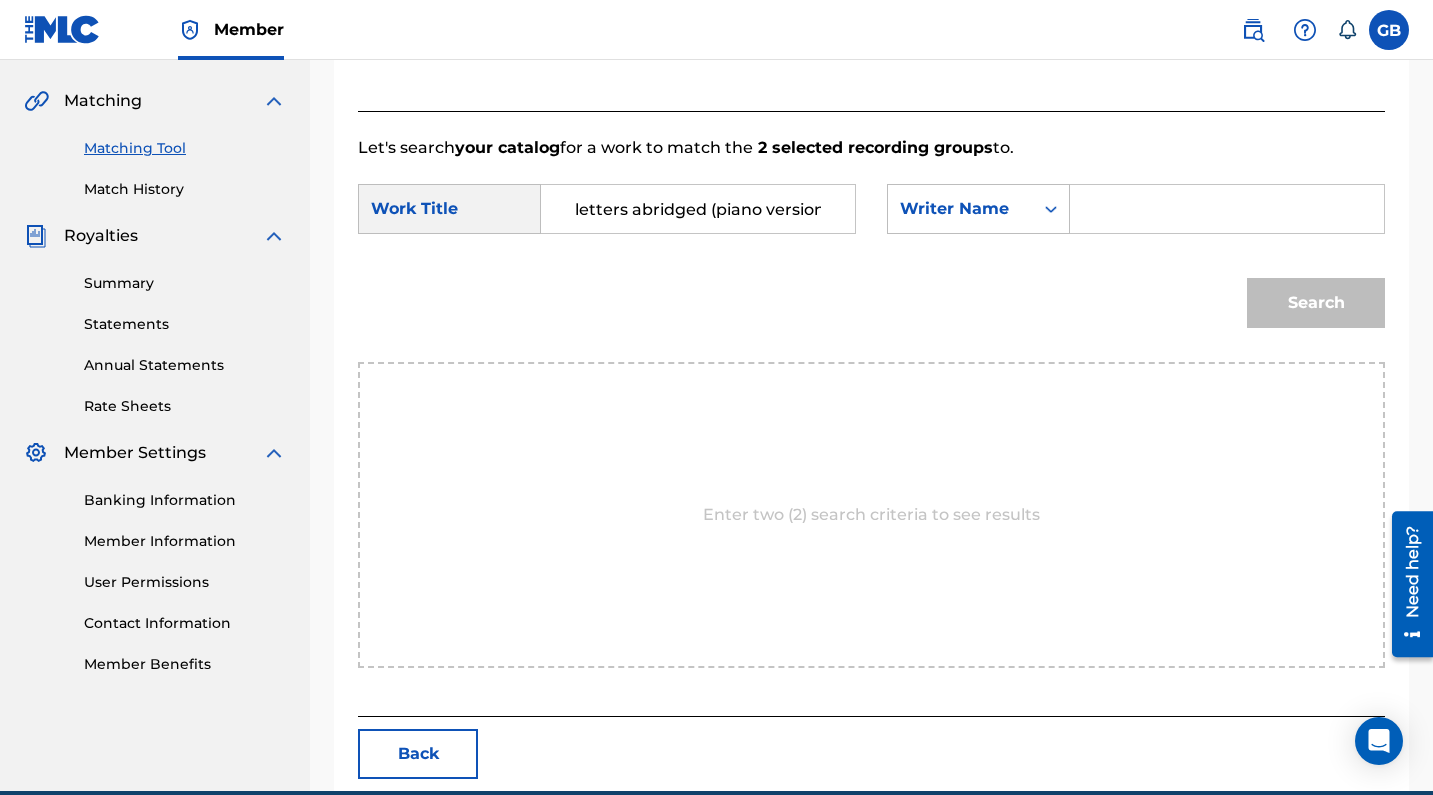 click at bounding box center [1227, 209] 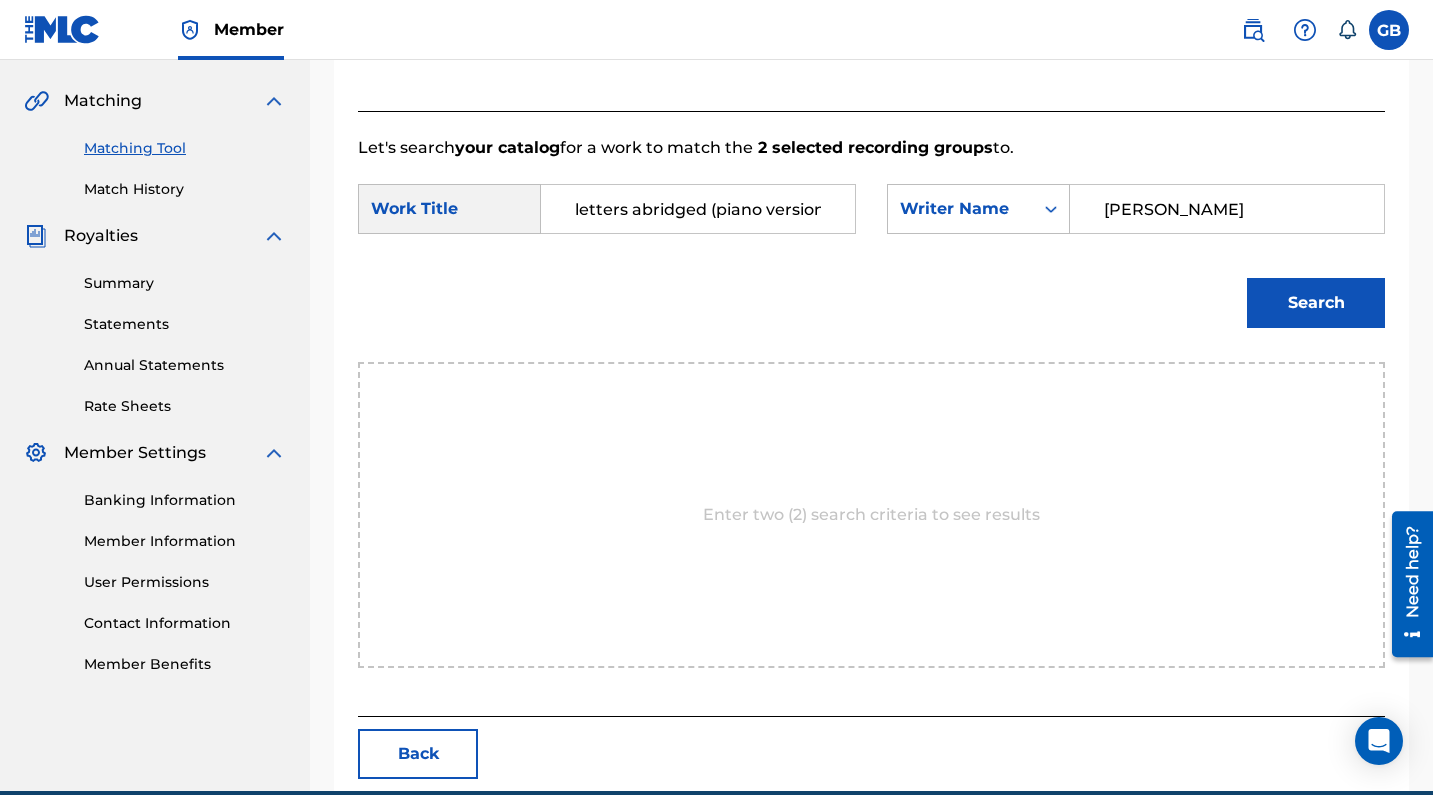 type on "[PERSON_NAME]" 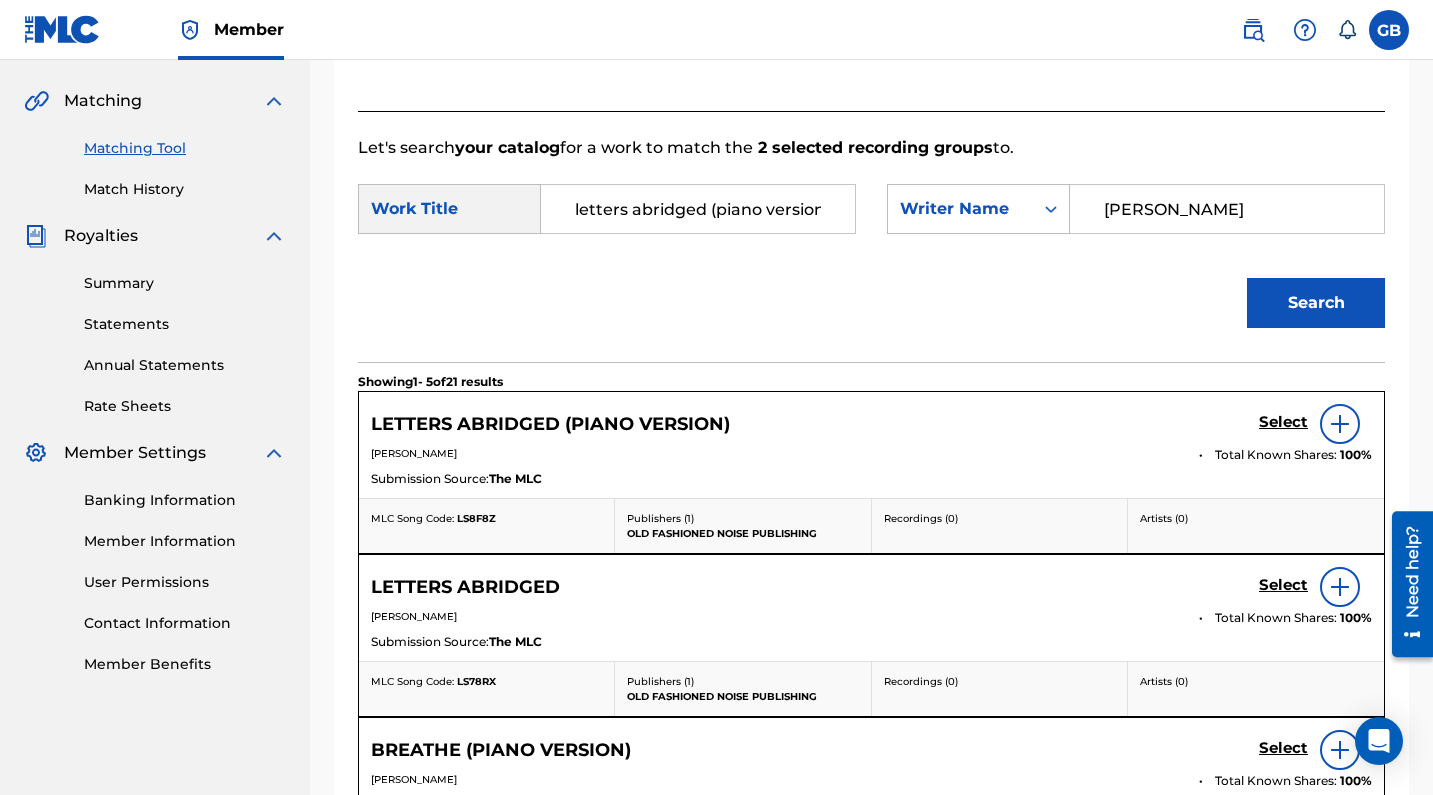 click on "Select" at bounding box center [1283, 422] 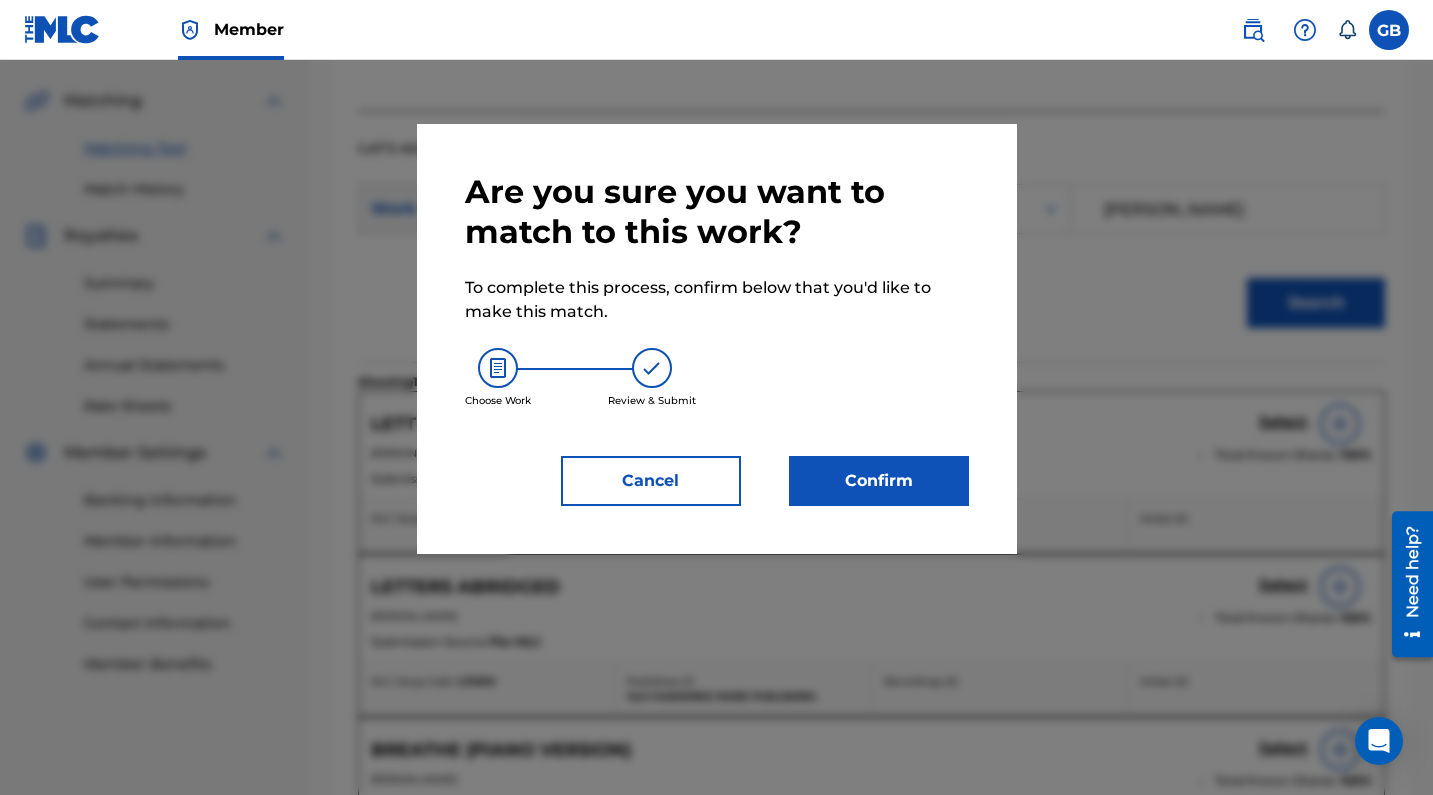 click on "Confirm" at bounding box center (879, 481) 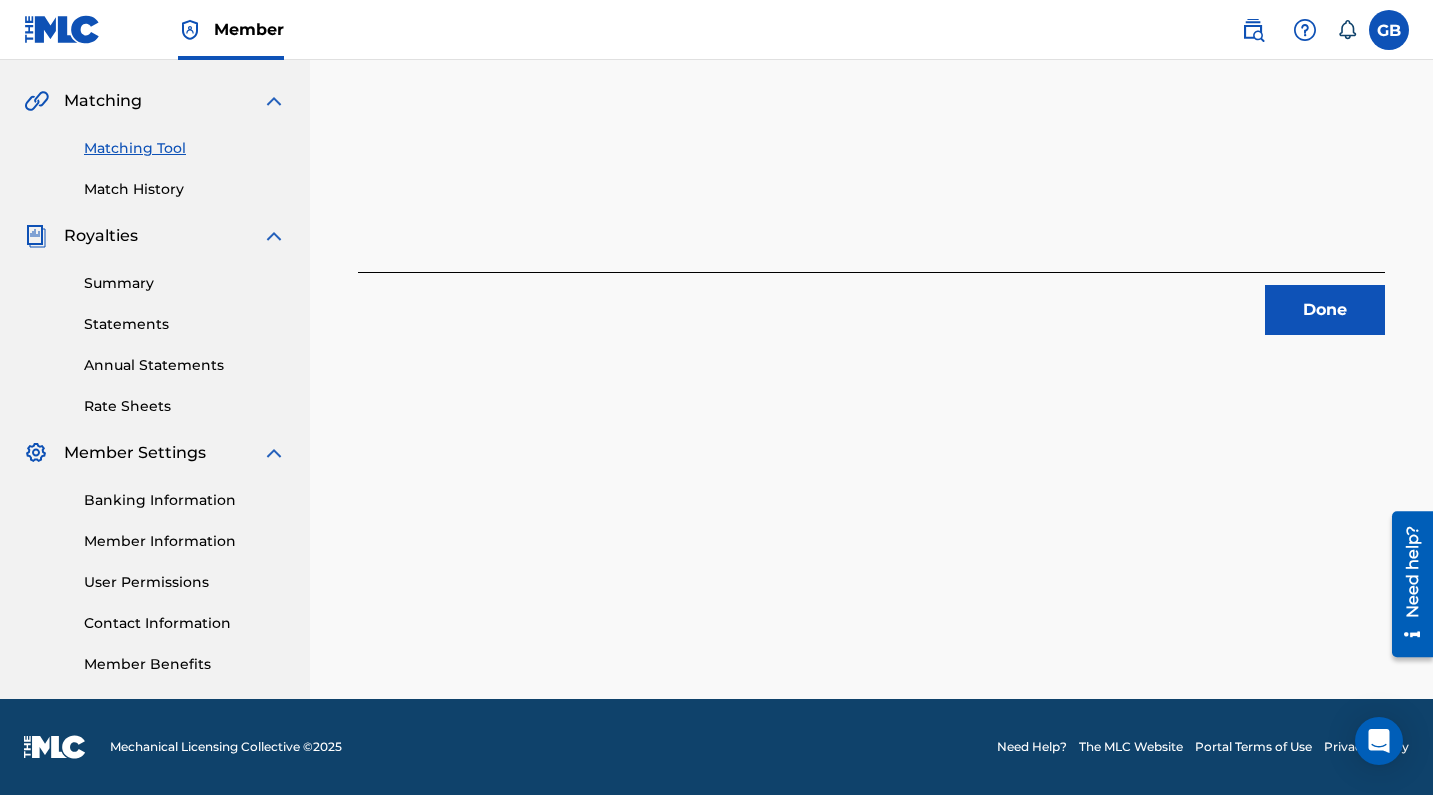 click on "Done" at bounding box center (1325, 310) 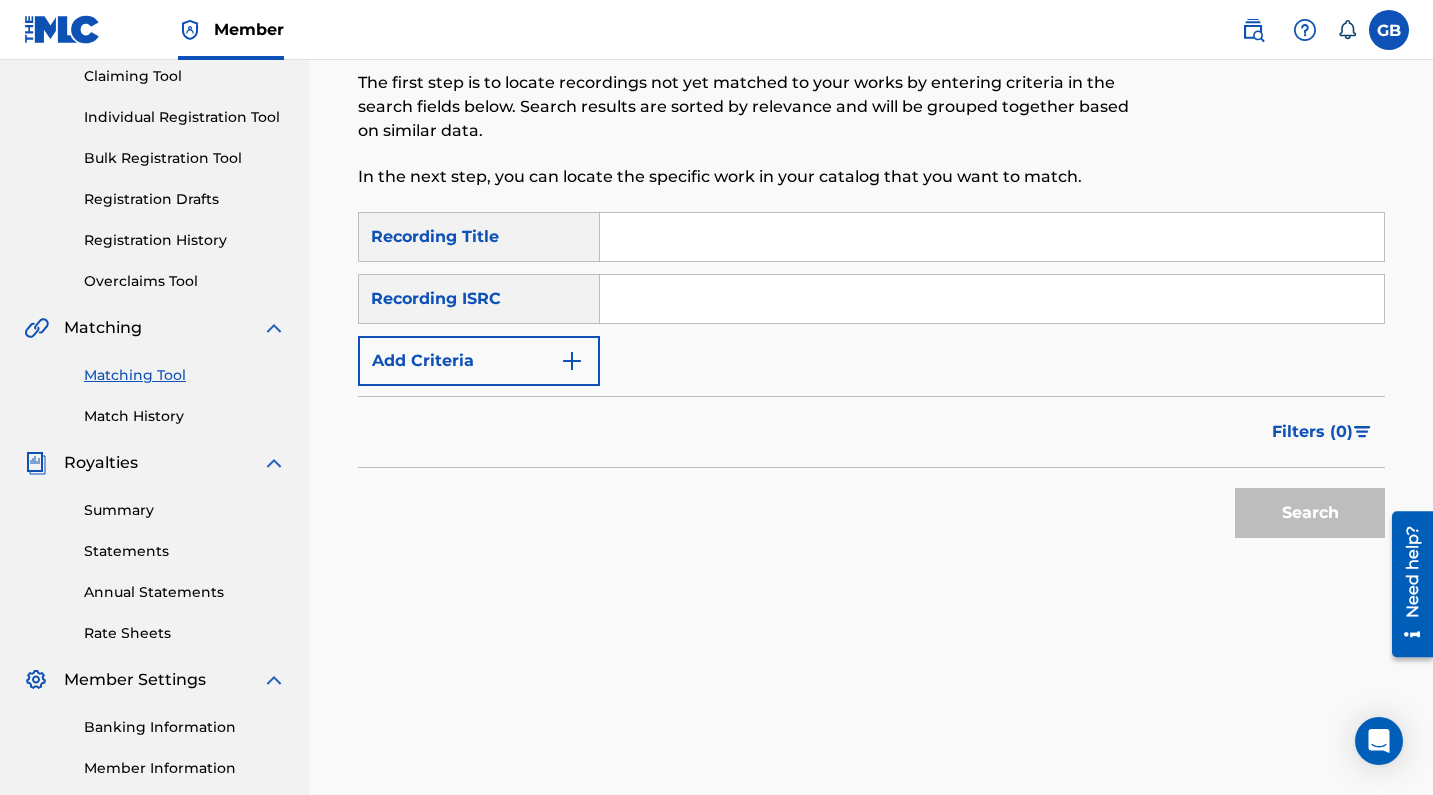 scroll, scrollTop: 218, scrollLeft: 0, axis: vertical 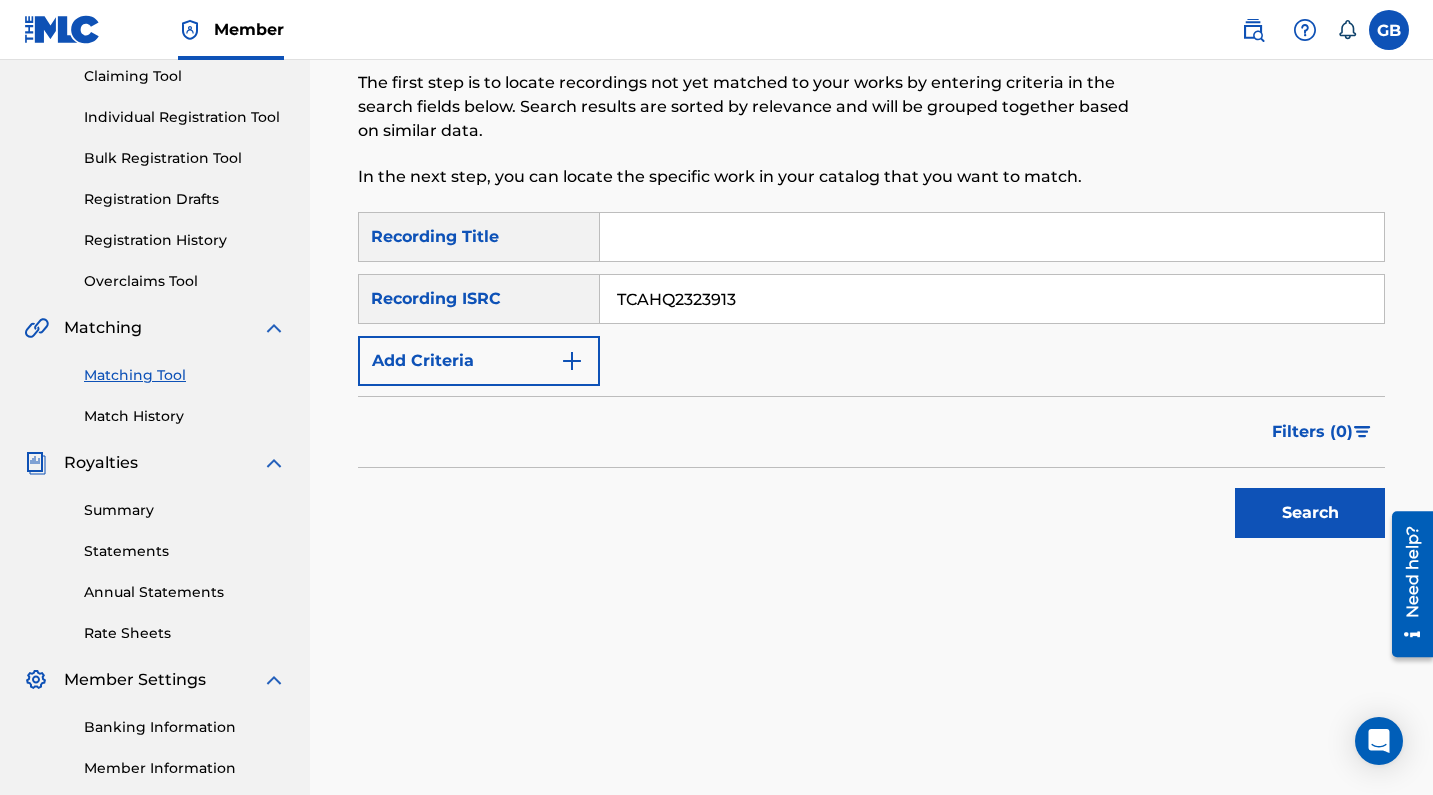 type on "TCAHQ2323913" 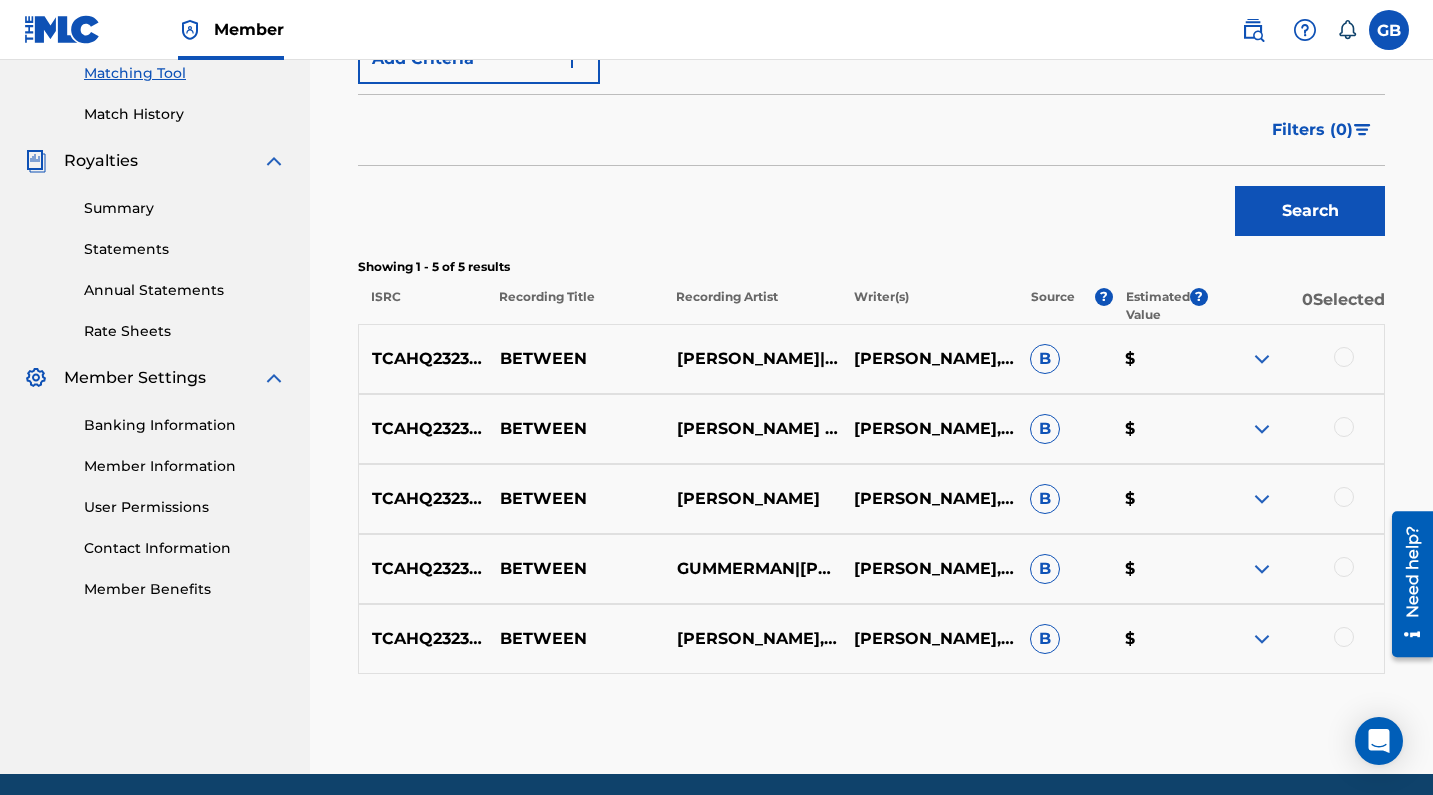 scroll, scrollTop: 519, scrollLeft: 0, axis: vertical 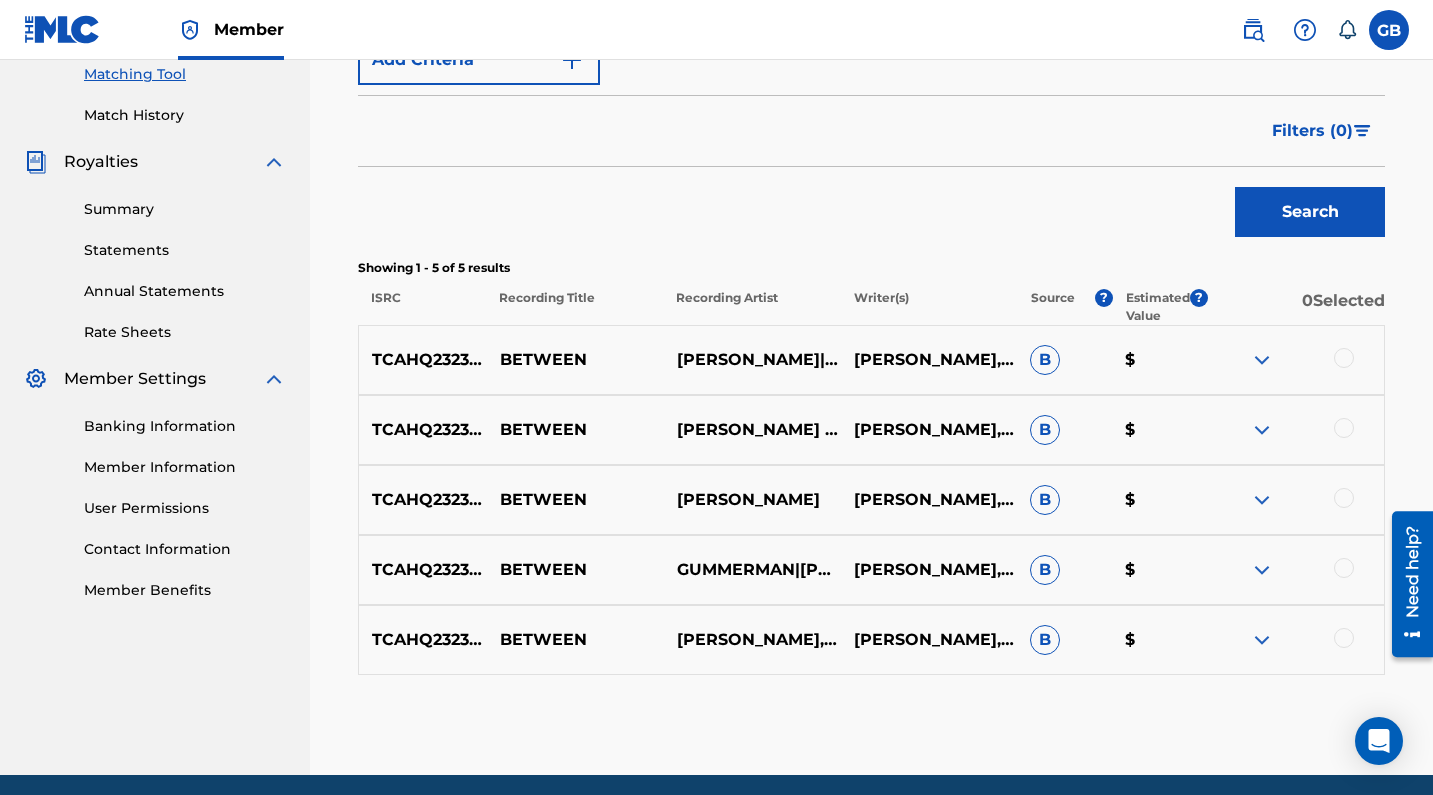 click at bounding box center [1344, 358] 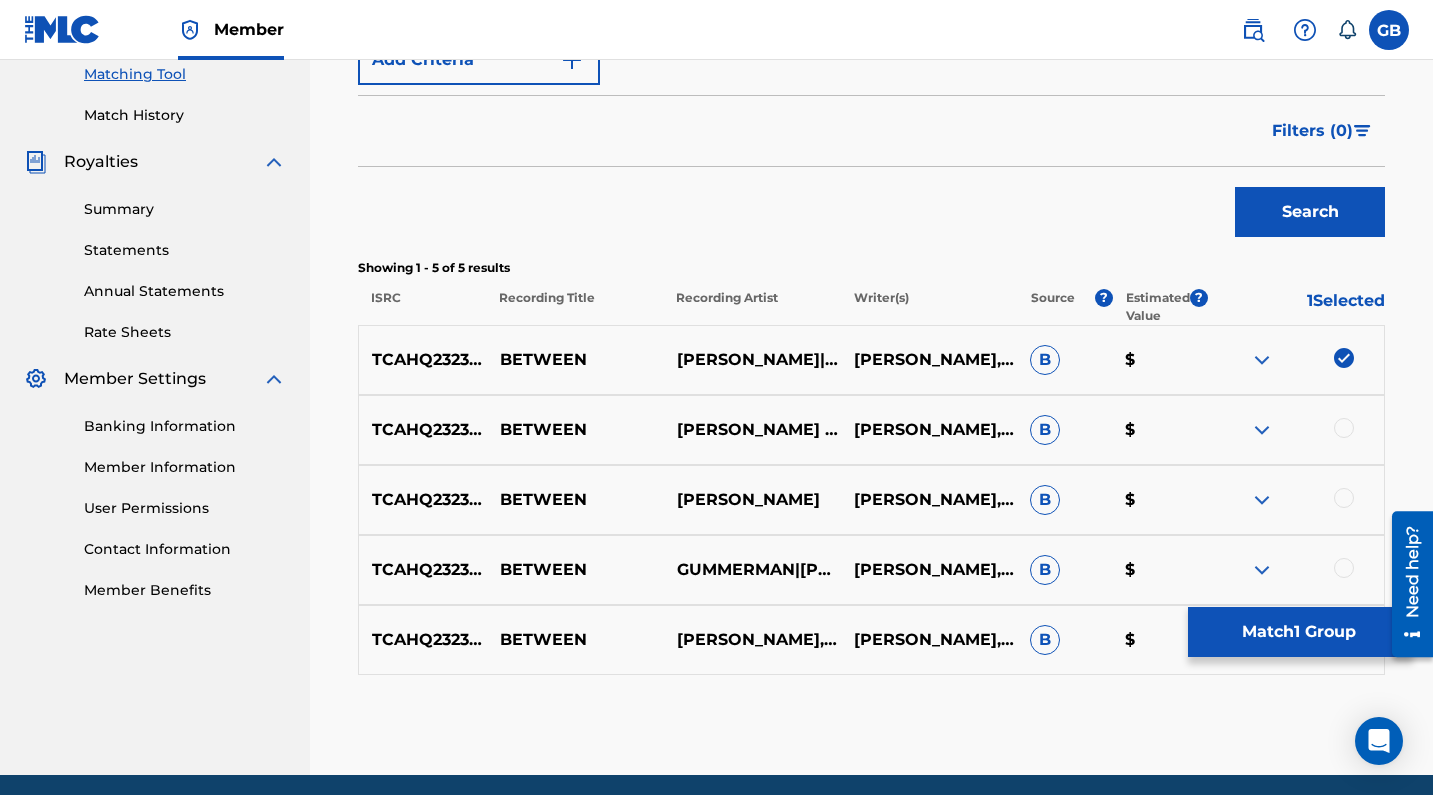 click on "TCAHQ2323913 BETWEEN [PERSON_NAME] & [PERSON_NAME] [PERSON_NAME],[PERSON_NAME] B $" at bounding box center (871, 430) 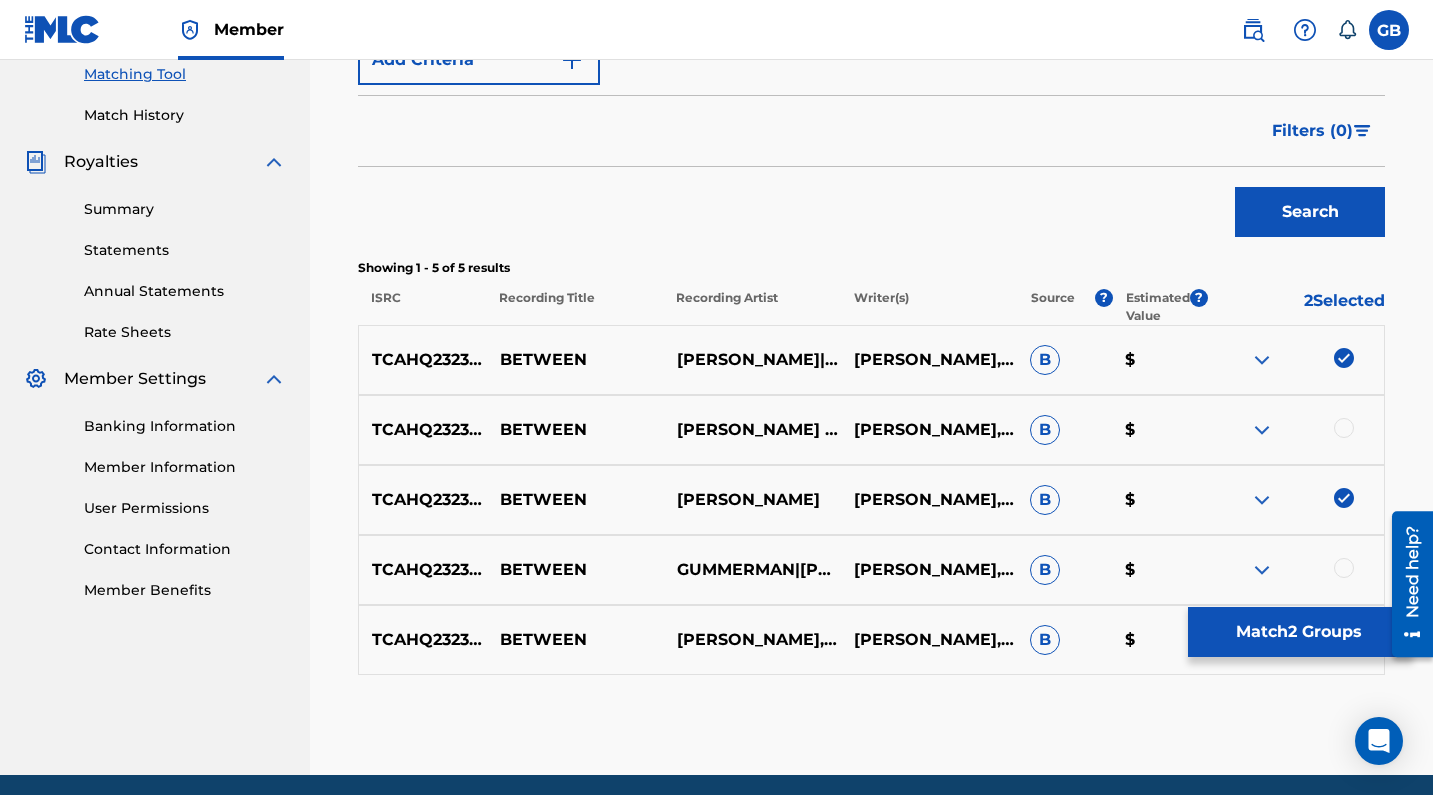 click at bounding box center (1344, 428) 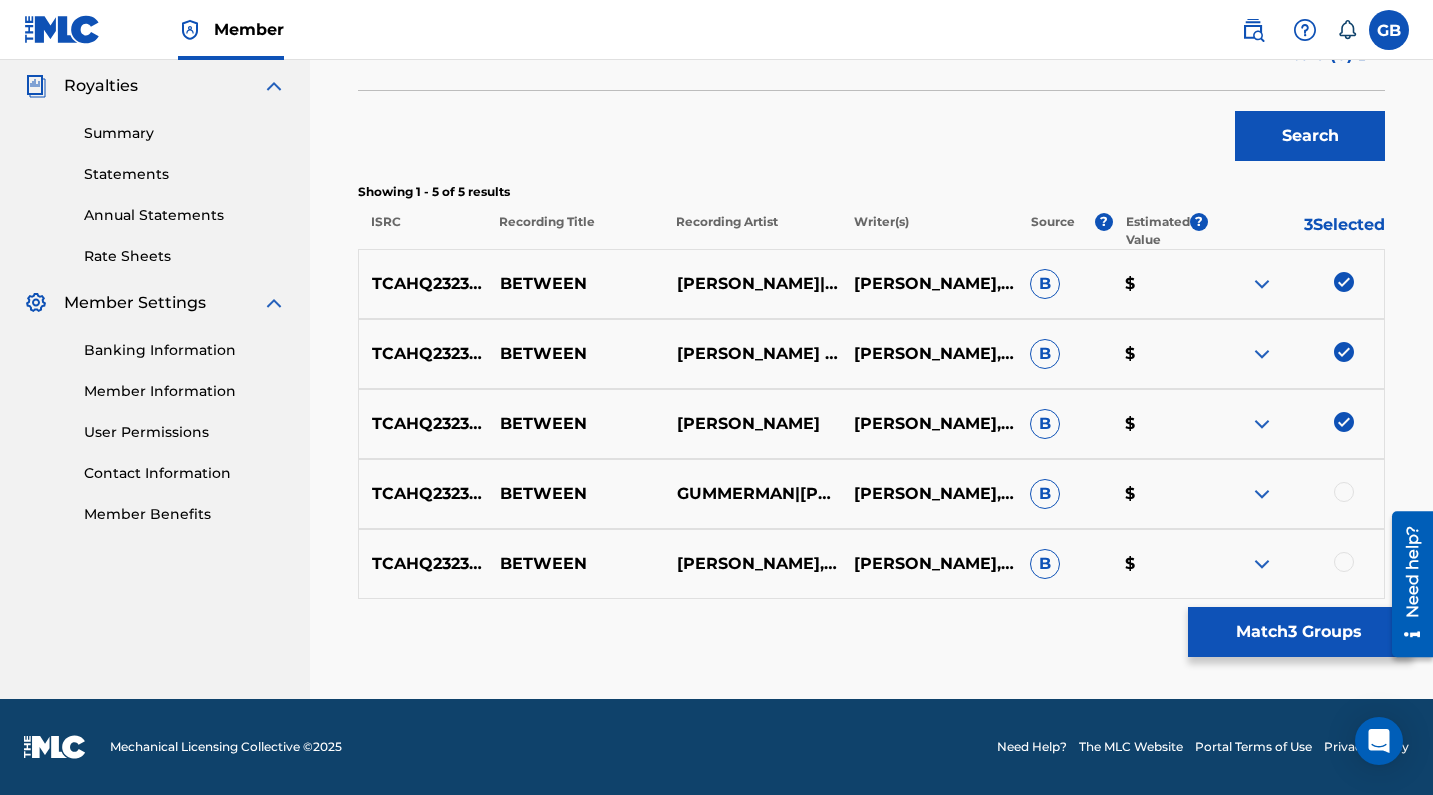 scroll, scrollTop: 595, scrollLeft: 0, axis: vertical 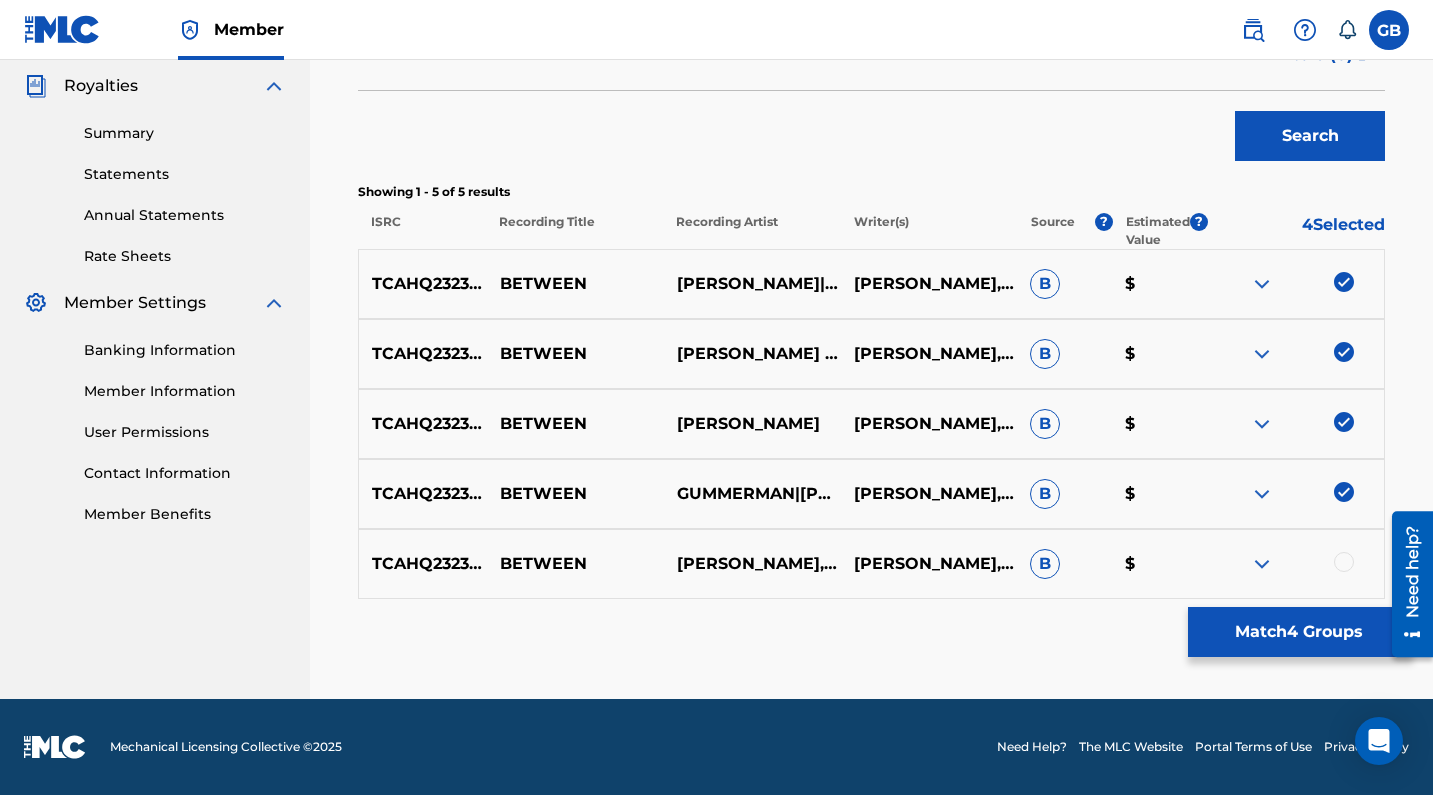 click at bounding box center (1344, 562) 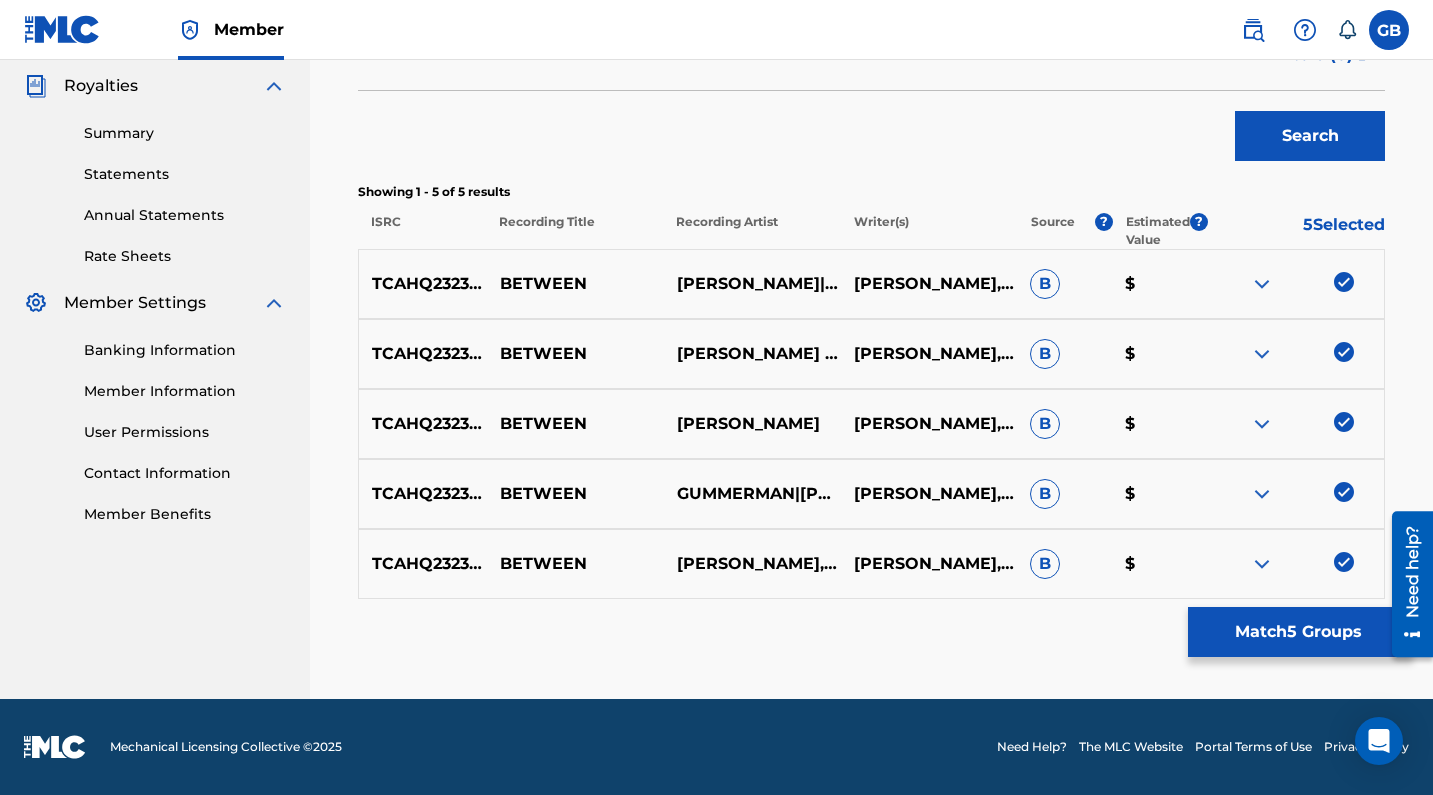 click on "Match  5 Groups" at bounding box center [1298, 632] 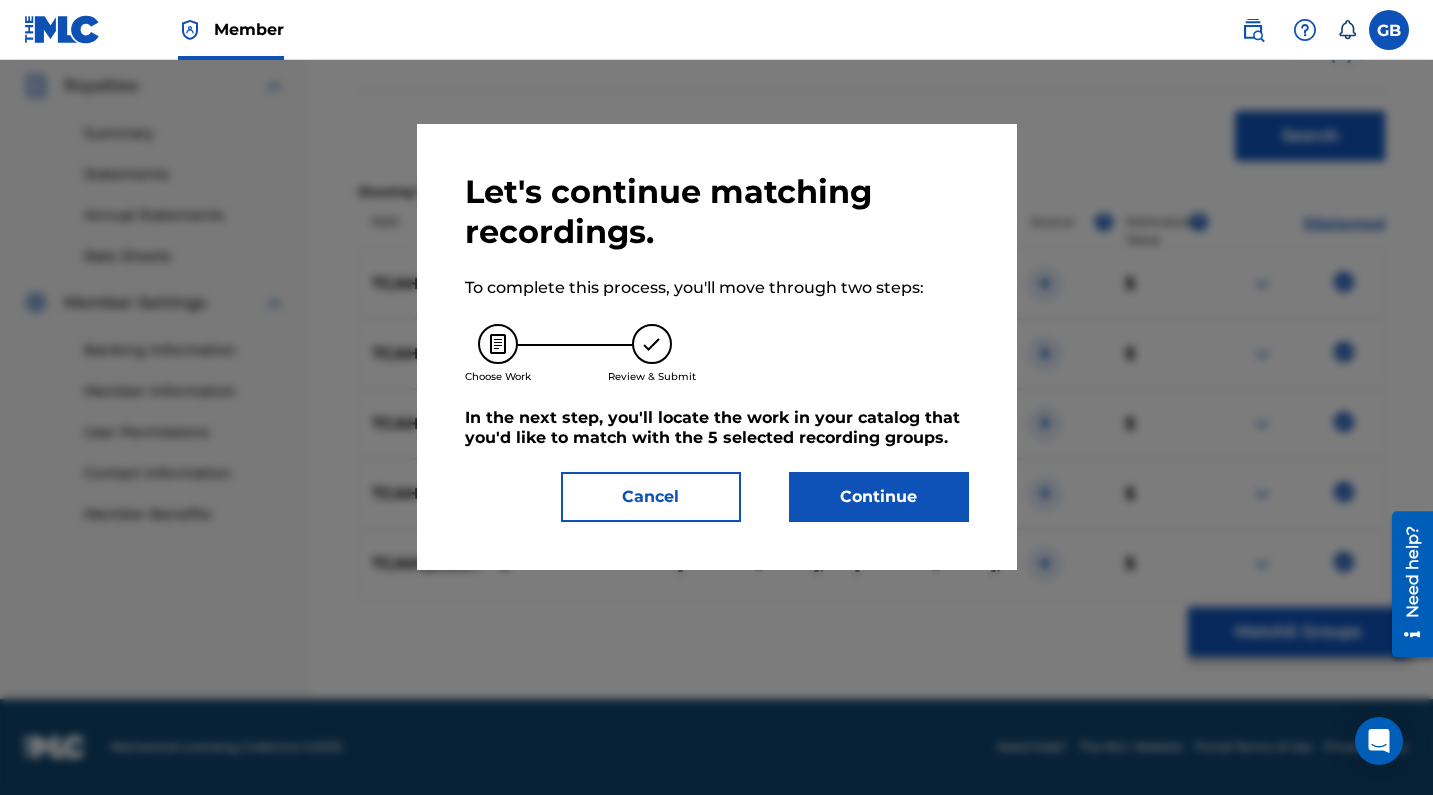 click on "Continue" at bounding box center (879, 497) 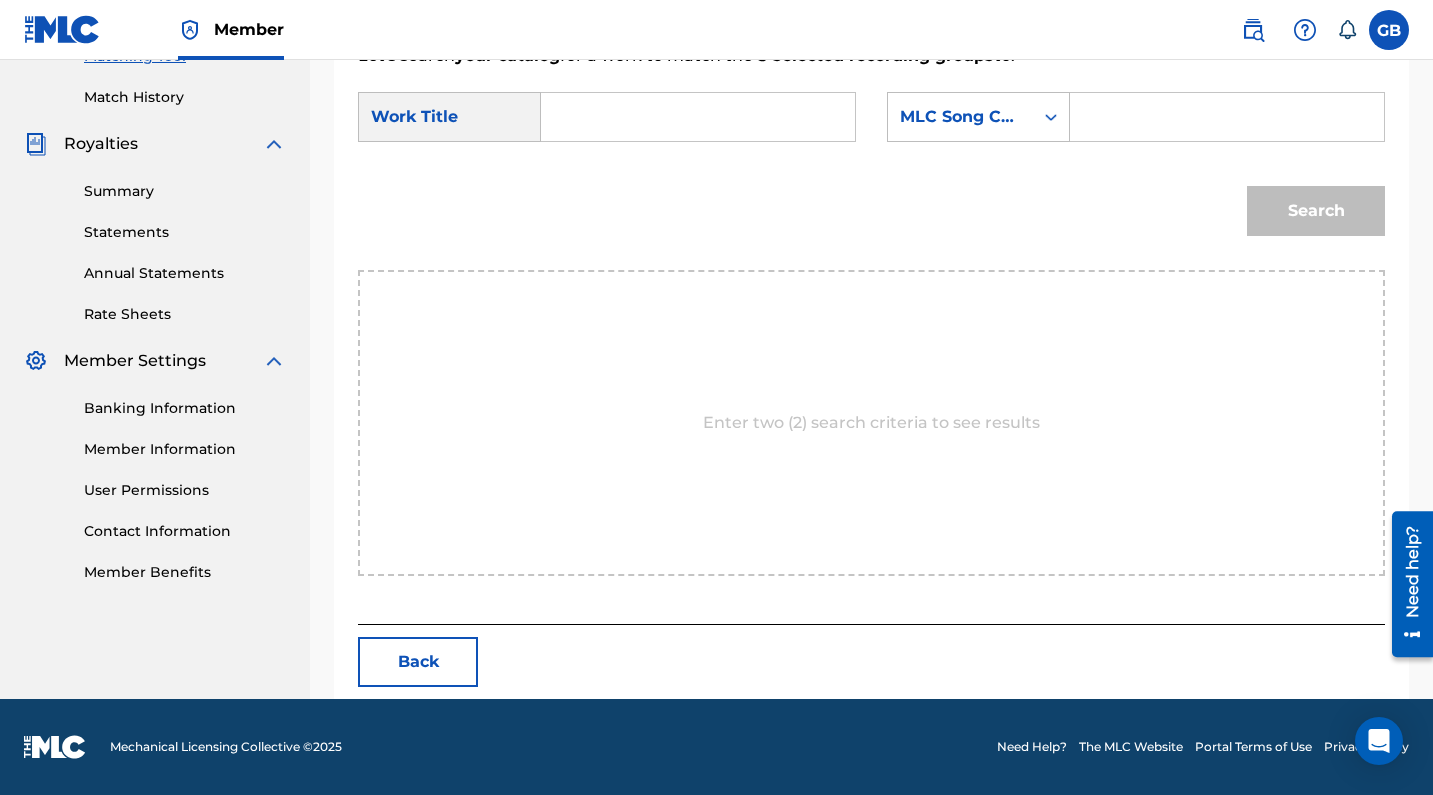scroll, scrollTop: 445, scrollLeft: 0, axis: vertical 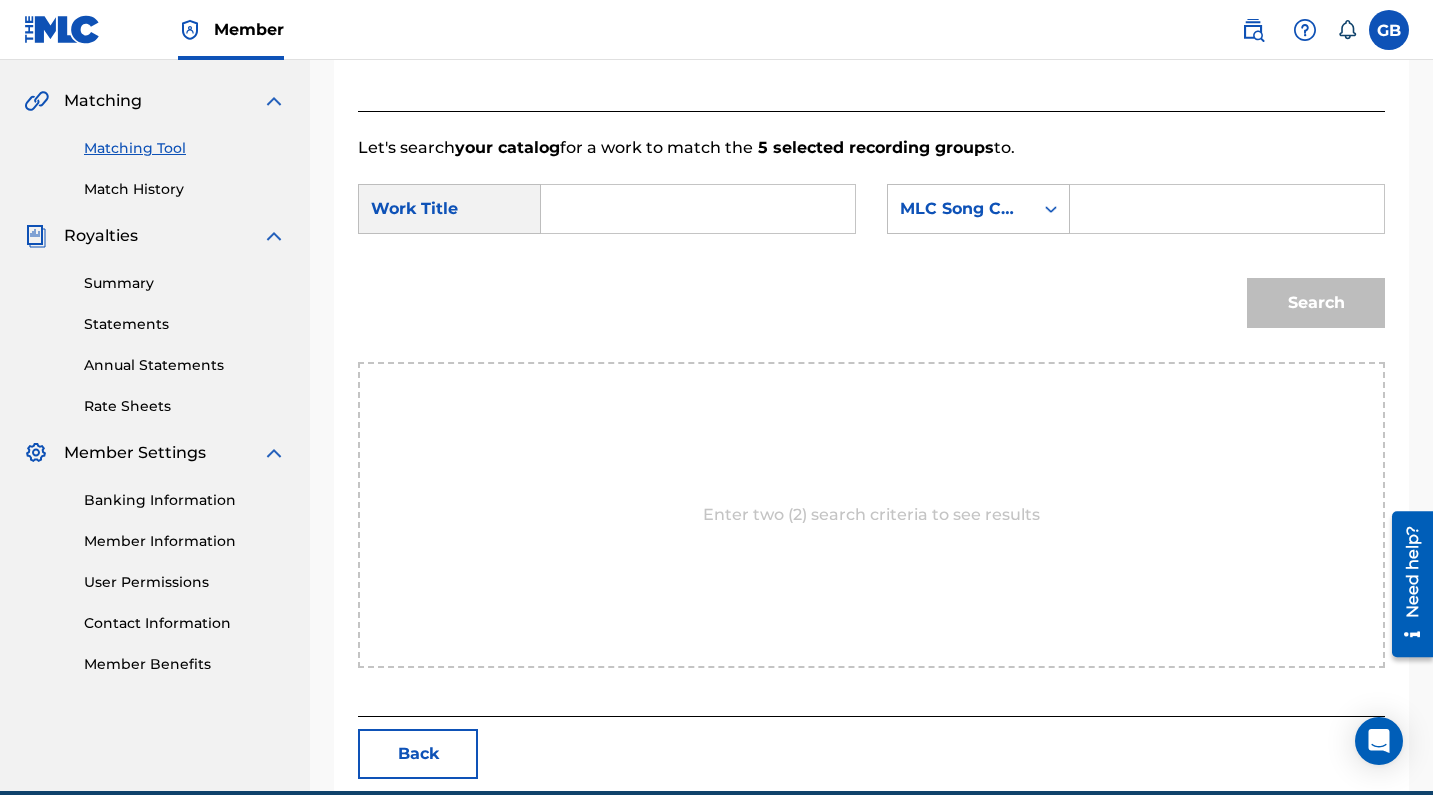 click at bounding box center (698, 209) 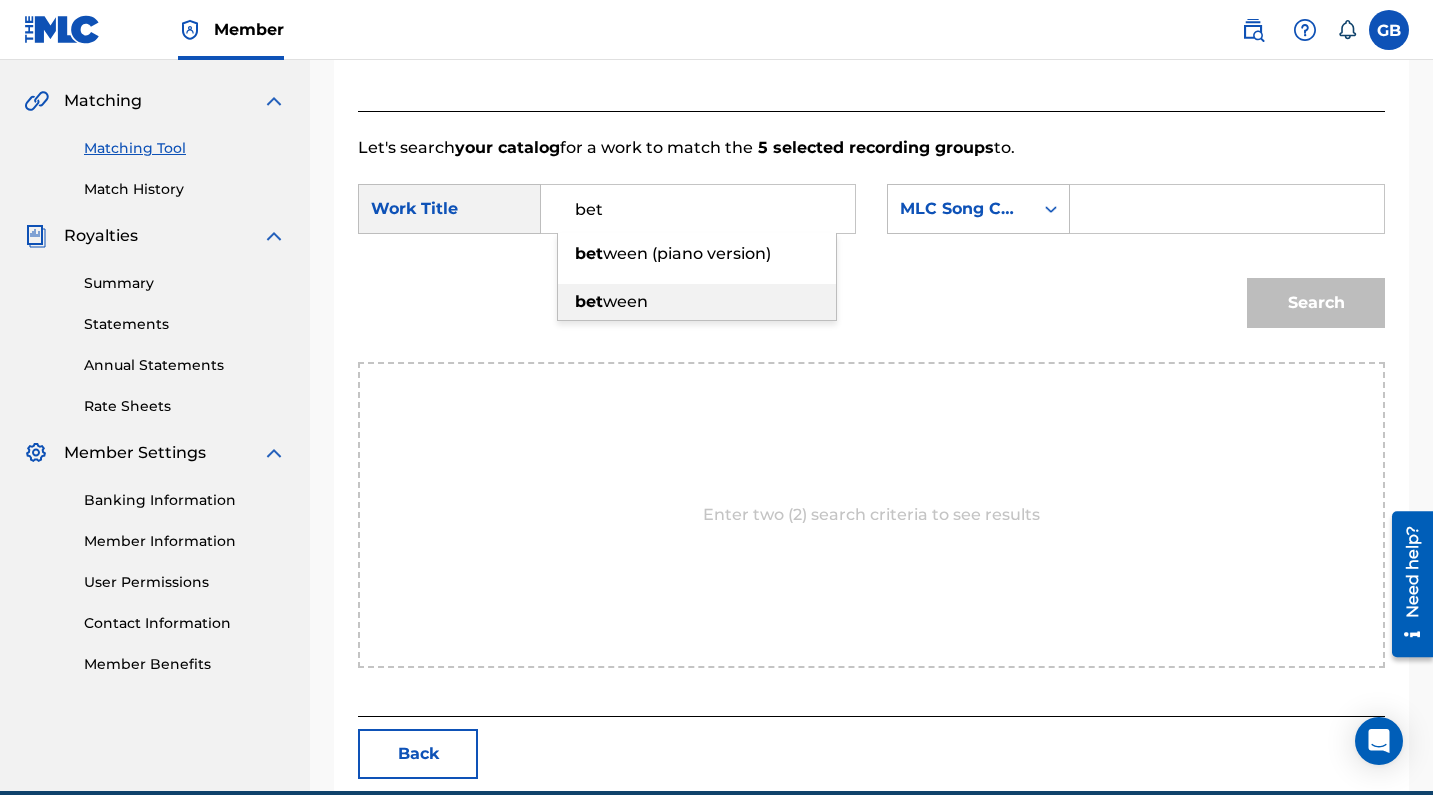 click on "ween" at bounding box center (625, 301) 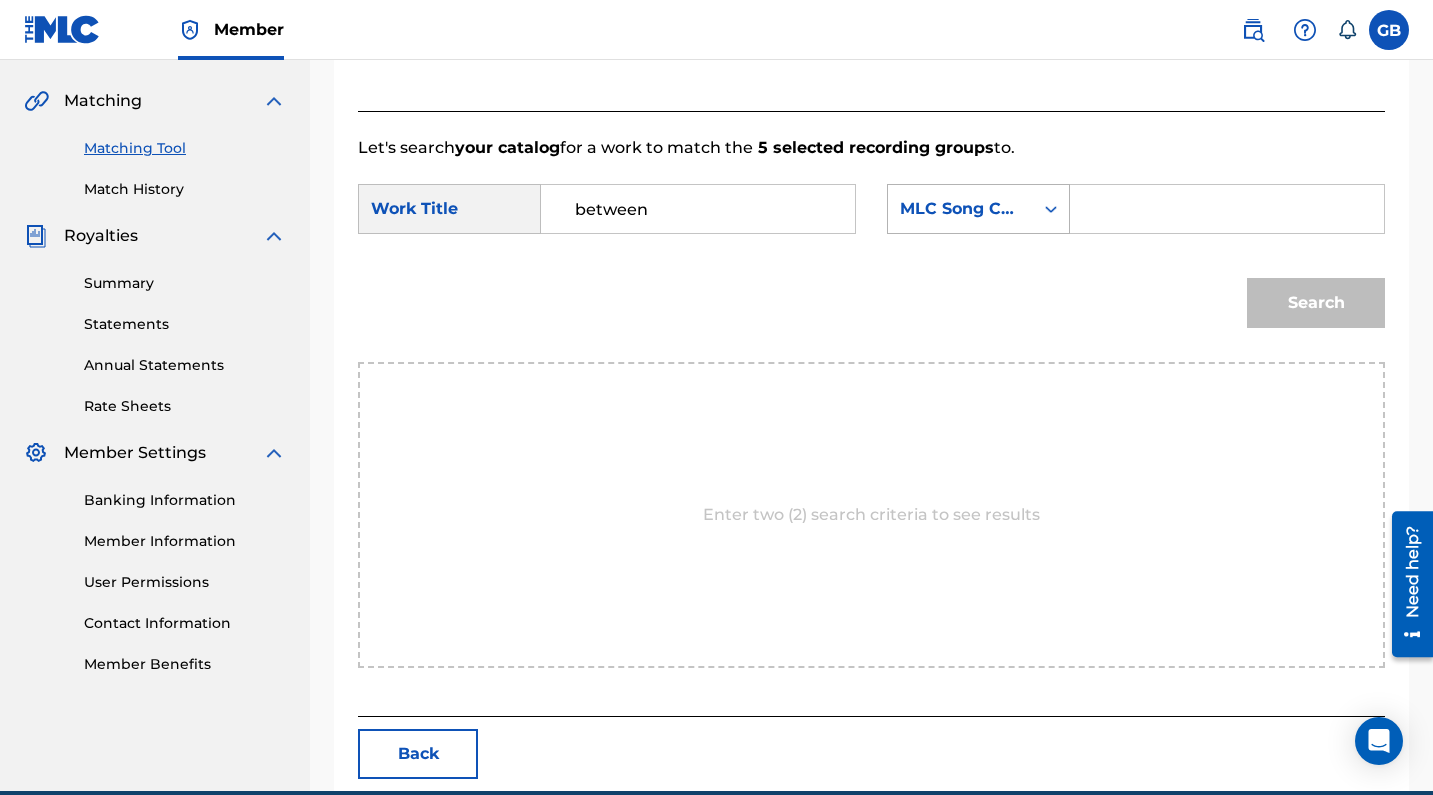 click on "MLC Song Code" at bounding box center (960, 209) 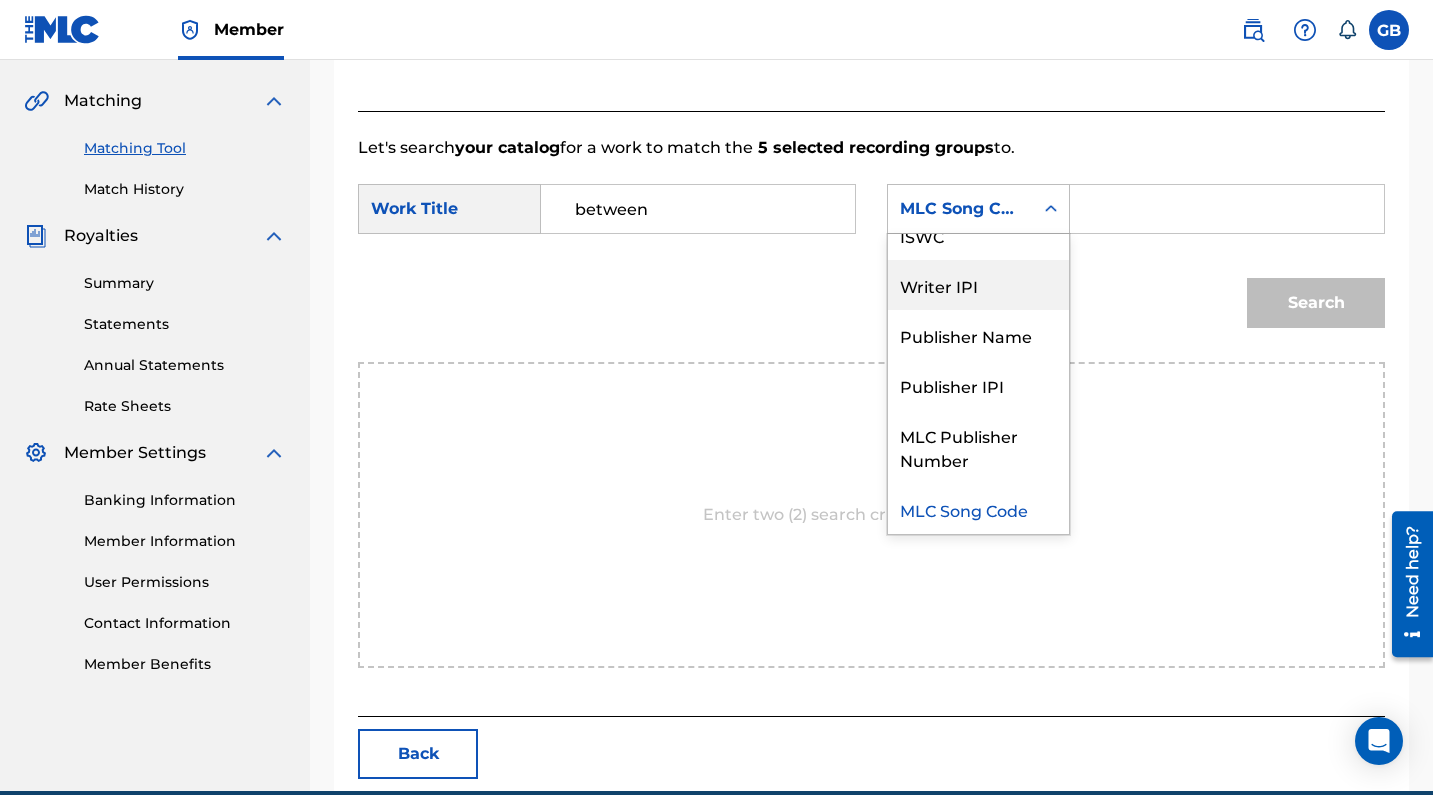 scroll, scrollTop: 0, scrollLeft: 0, axis: both 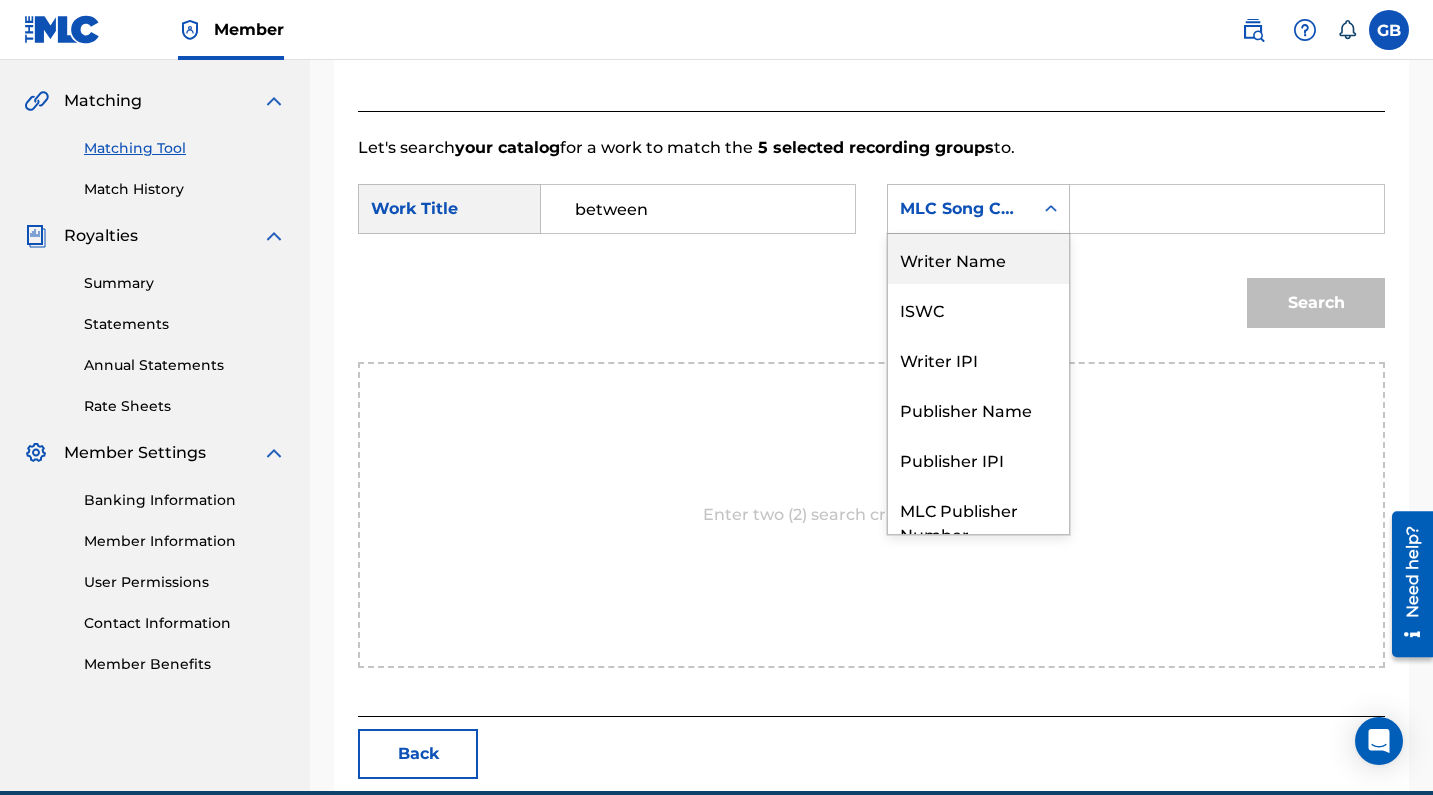 click on "Writer Name" at bounding box center [978, 259] 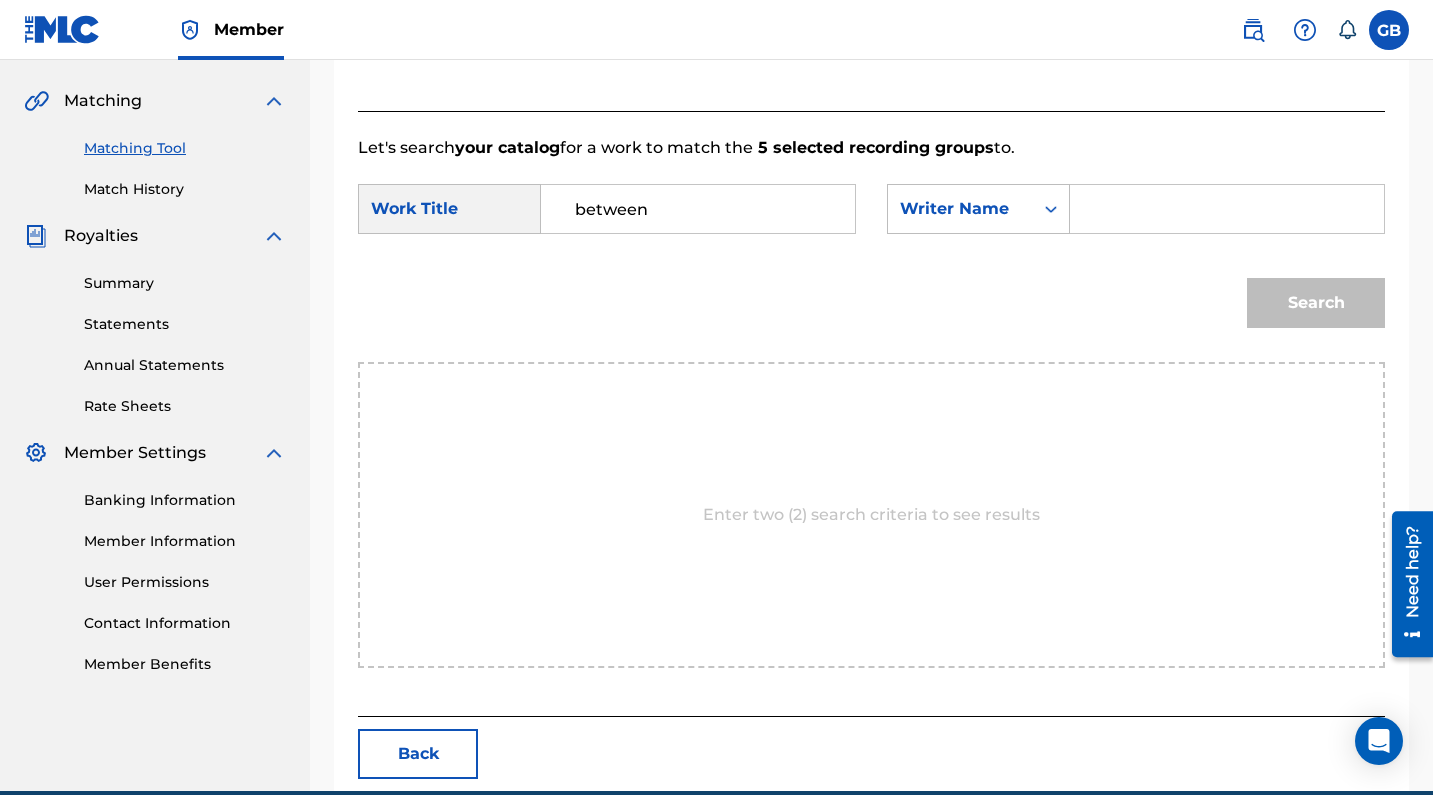click at bounding box center (1227, 209) 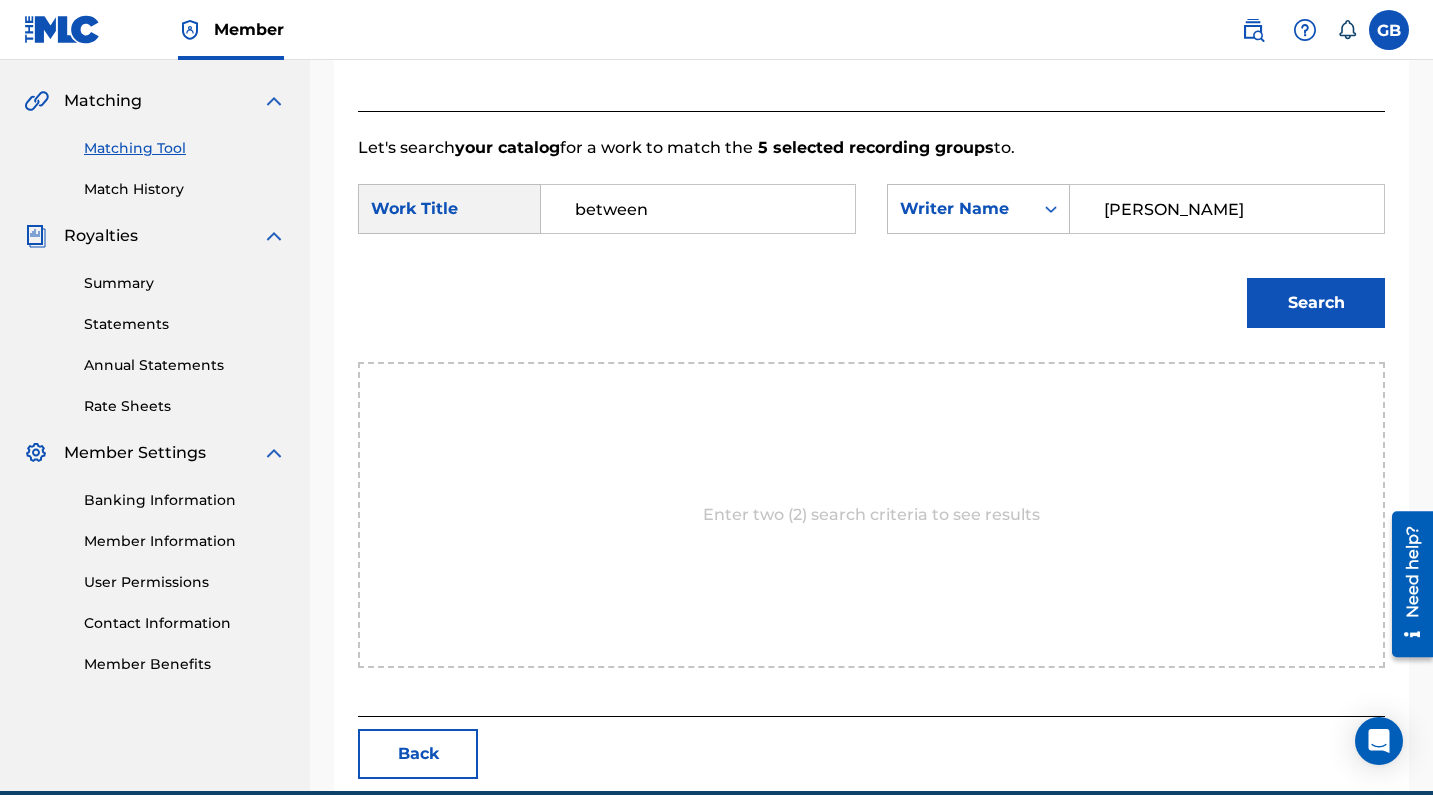 type on "[PERSON_NAME]" 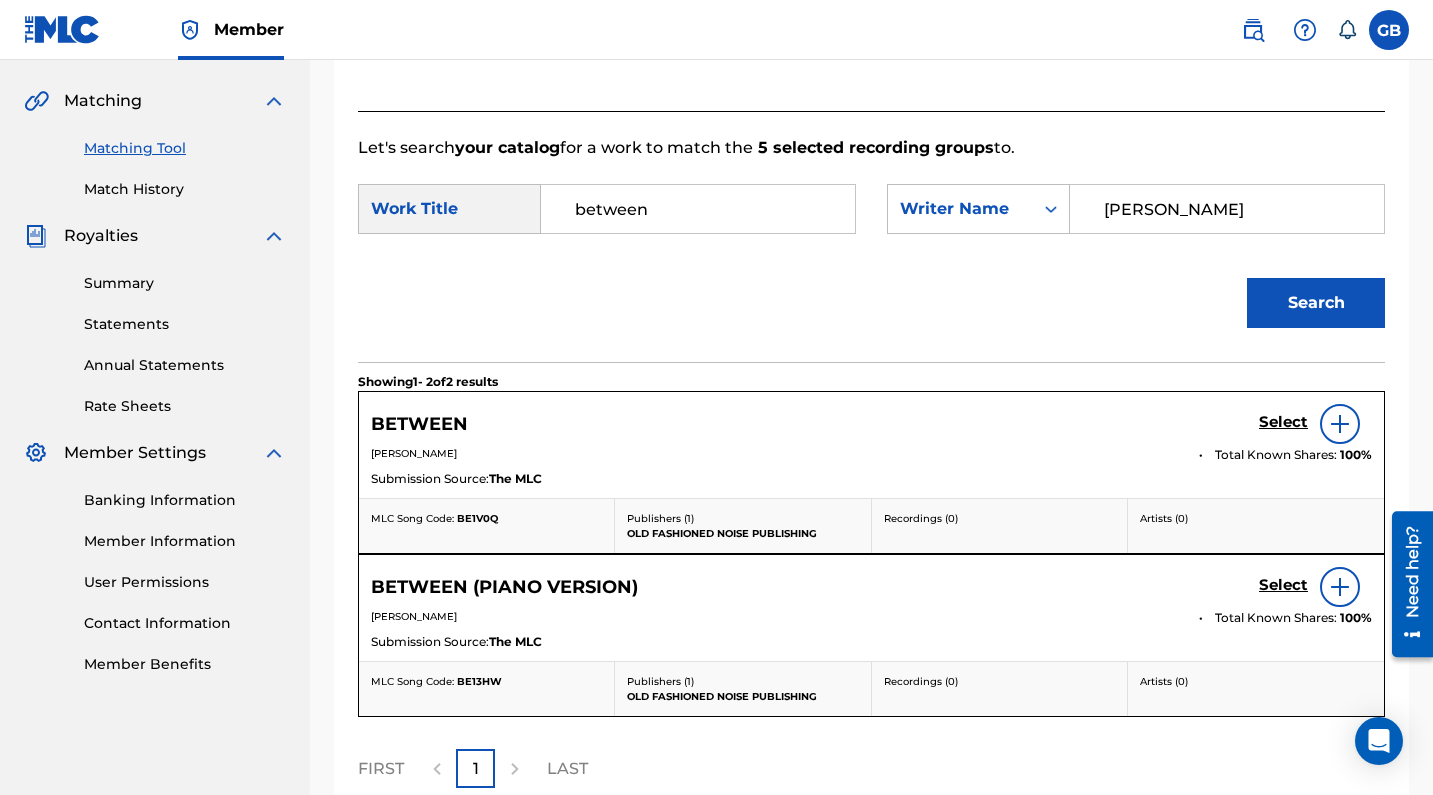 click on "Select" at bounding box center [1283, 422] 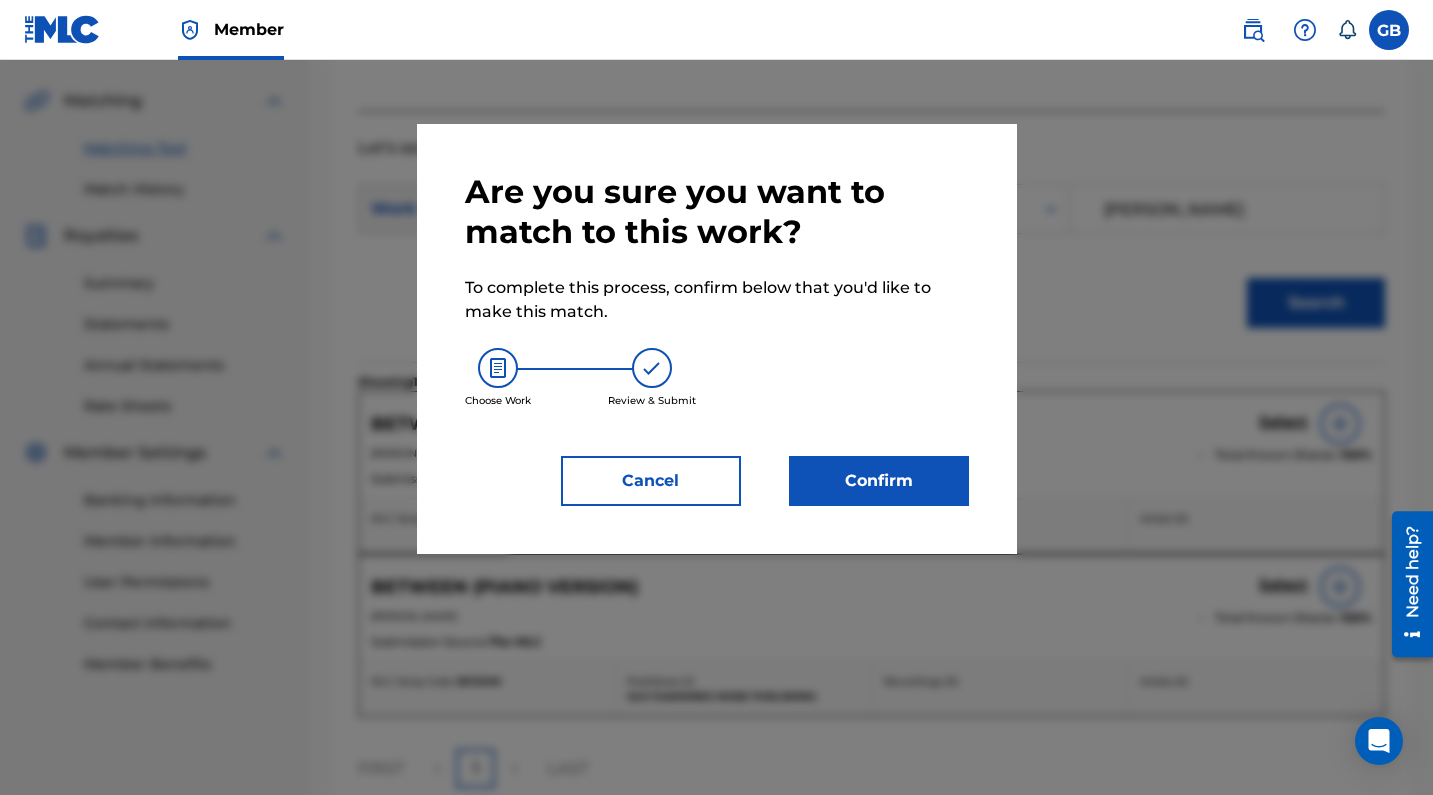 click on "Confirm" at bounding box center (879, 481) 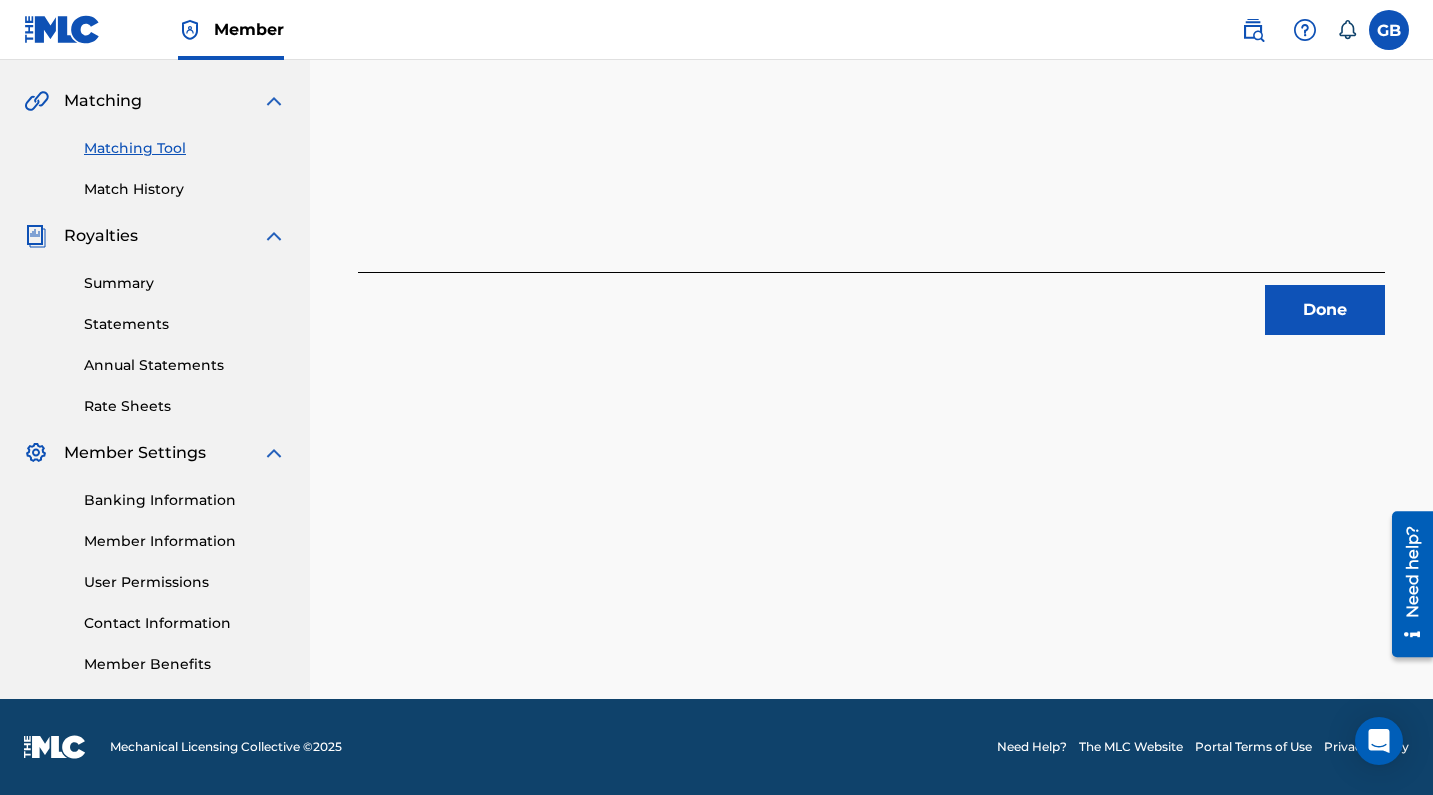 click on "Done" at bounding box center (1325, 310) 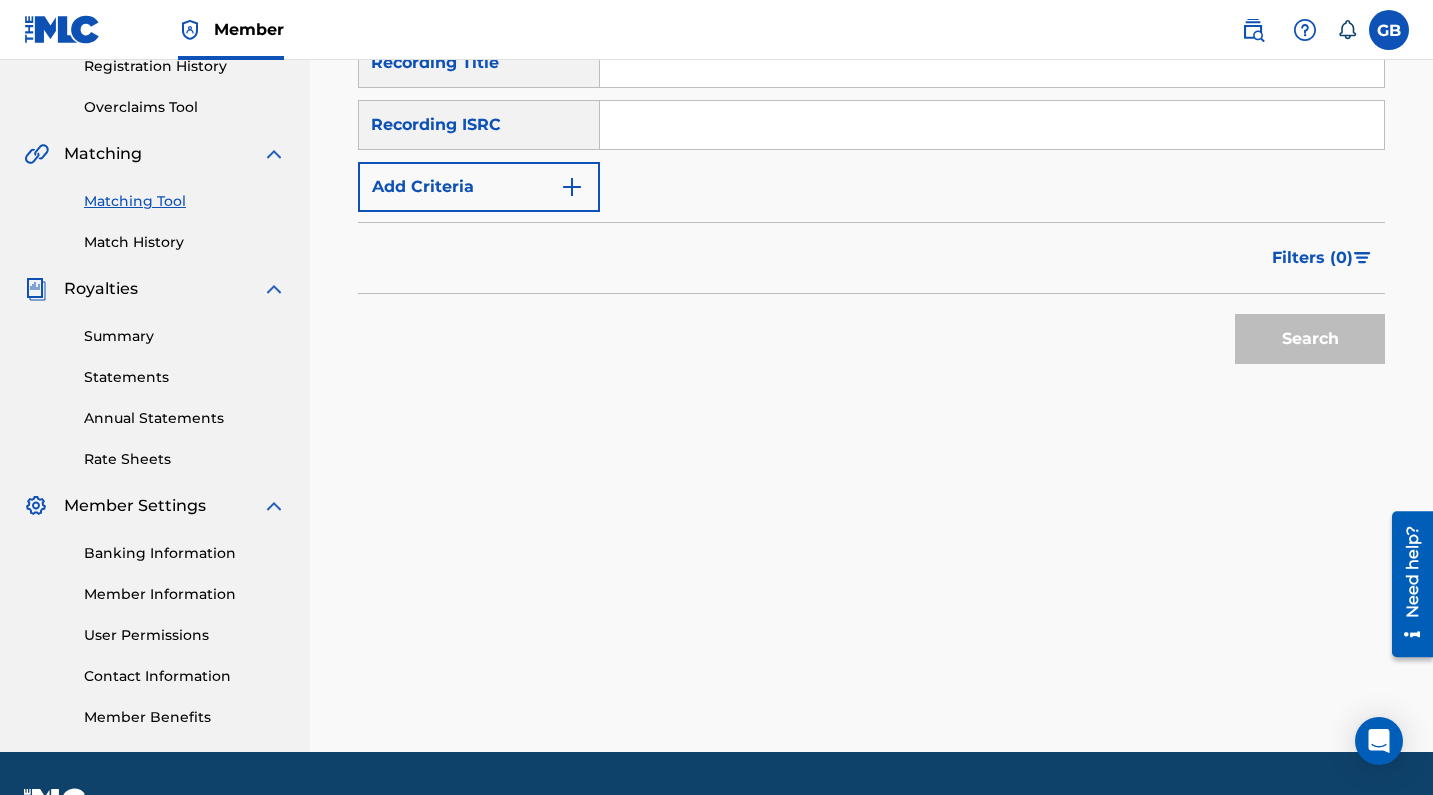 scroll, scrollTop: 390, scrollLeft: 0, axis: vertical 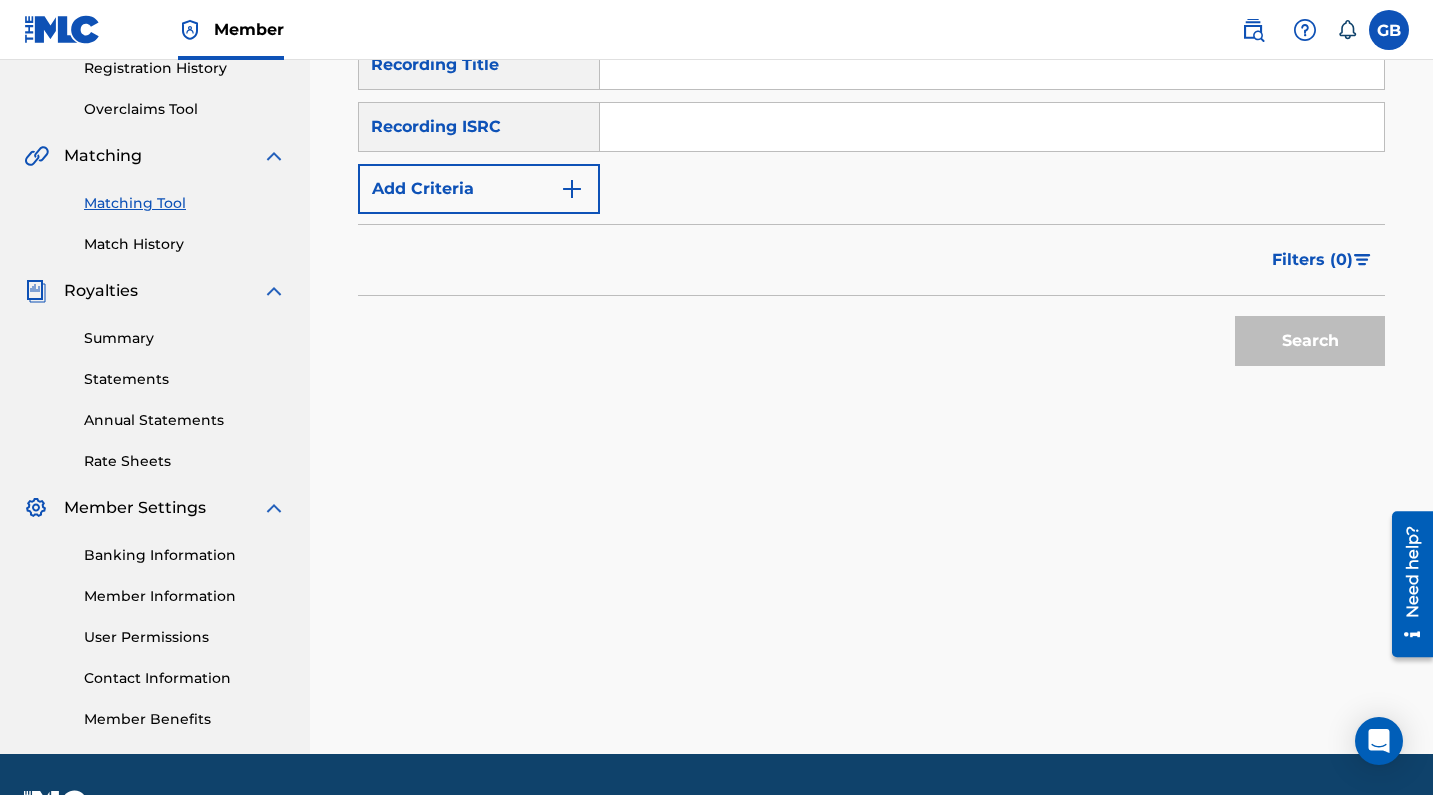 click at bounding box center (992, 127) 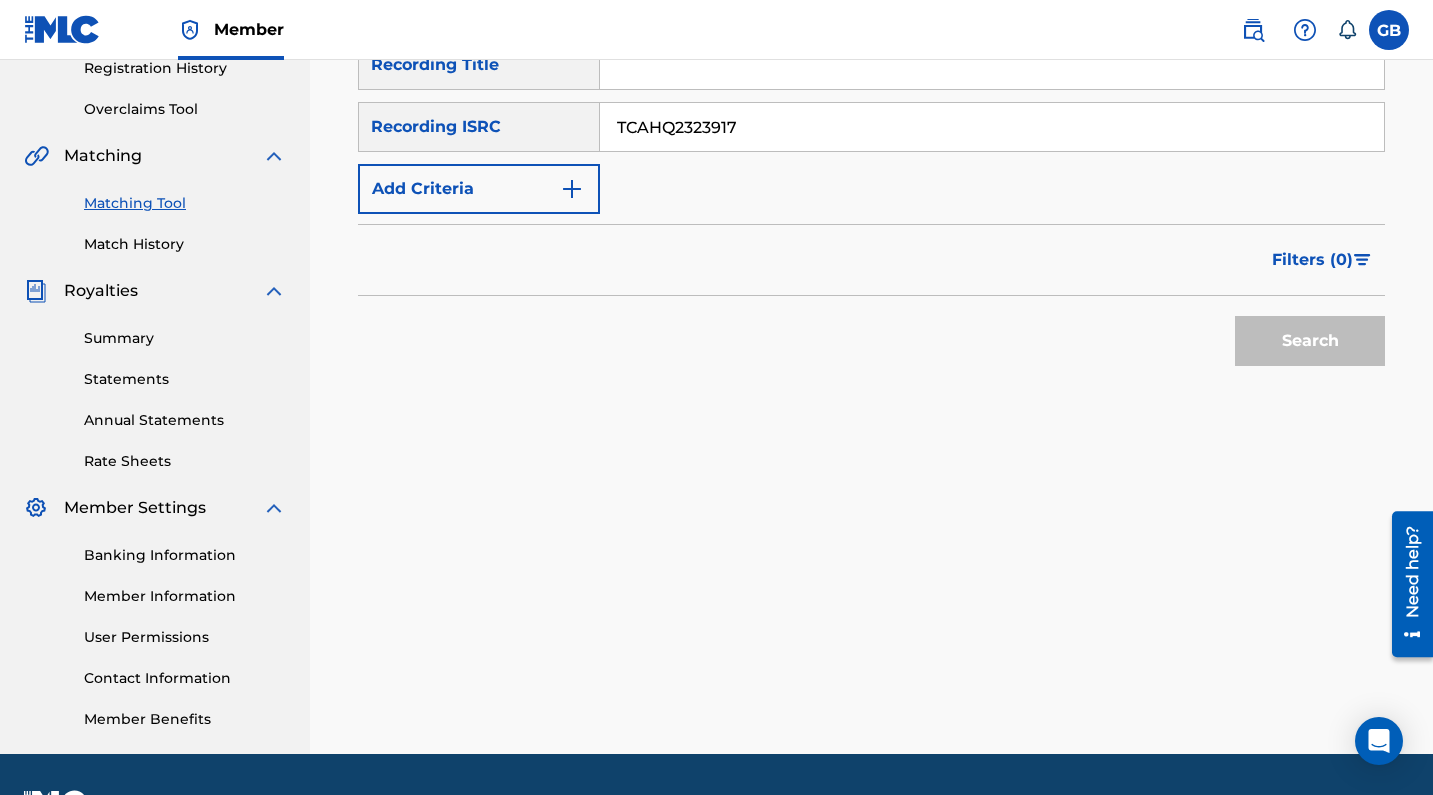 type on "TCAHQ2323917" 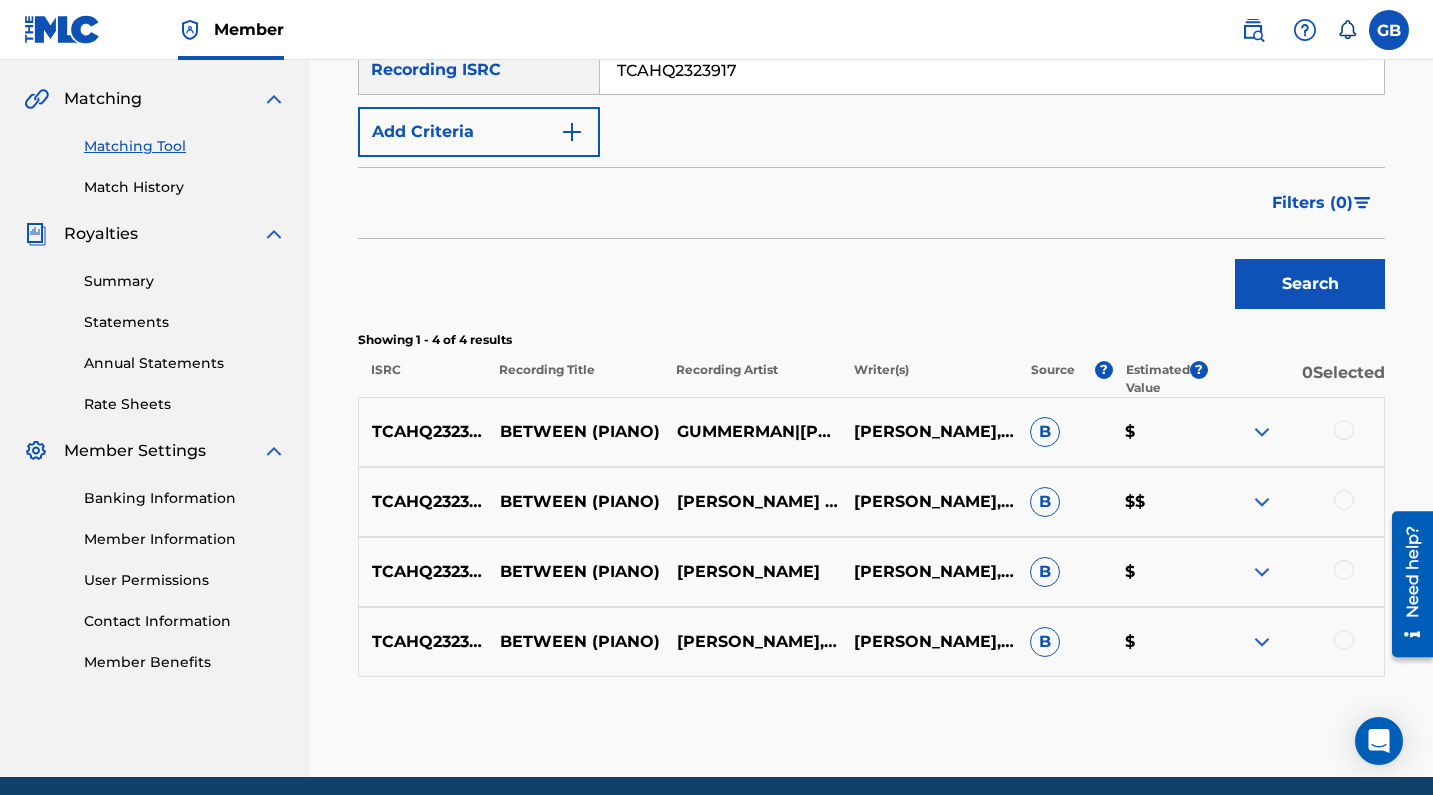 scroll, scrollTop: 481, scrollLeft: 0, axis: vertical 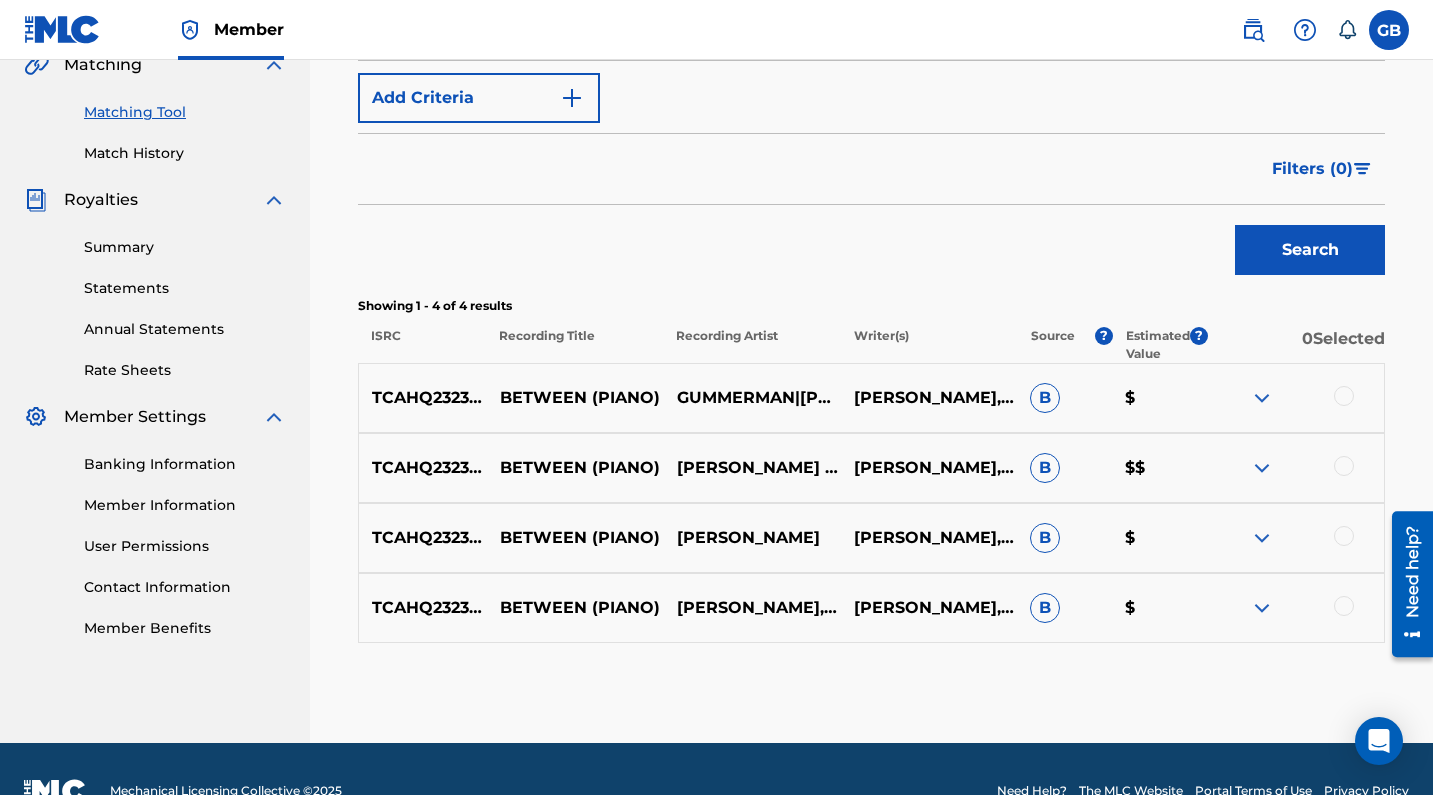 click at bounding box center [1344, 396] 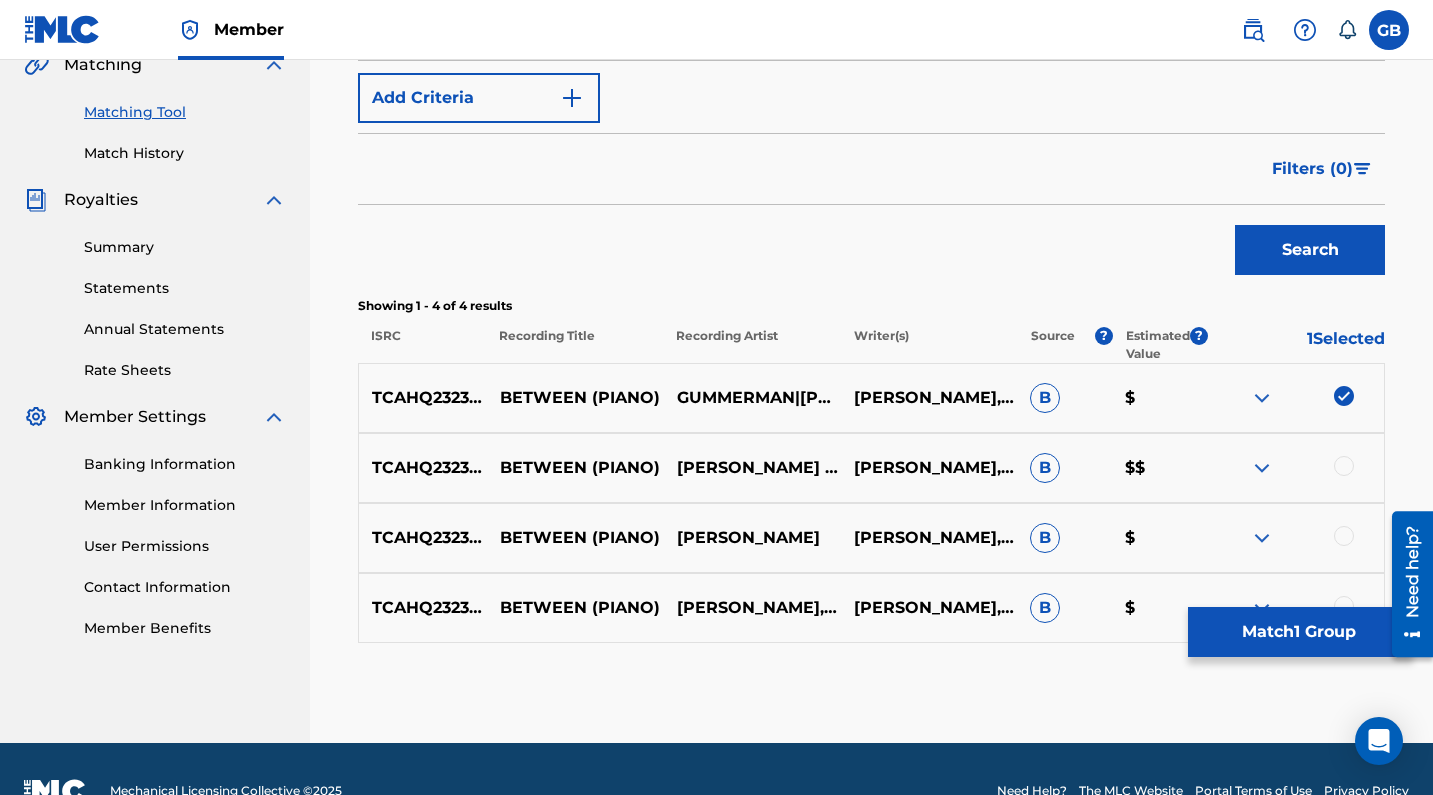 click at bounding box center (1344, 466) 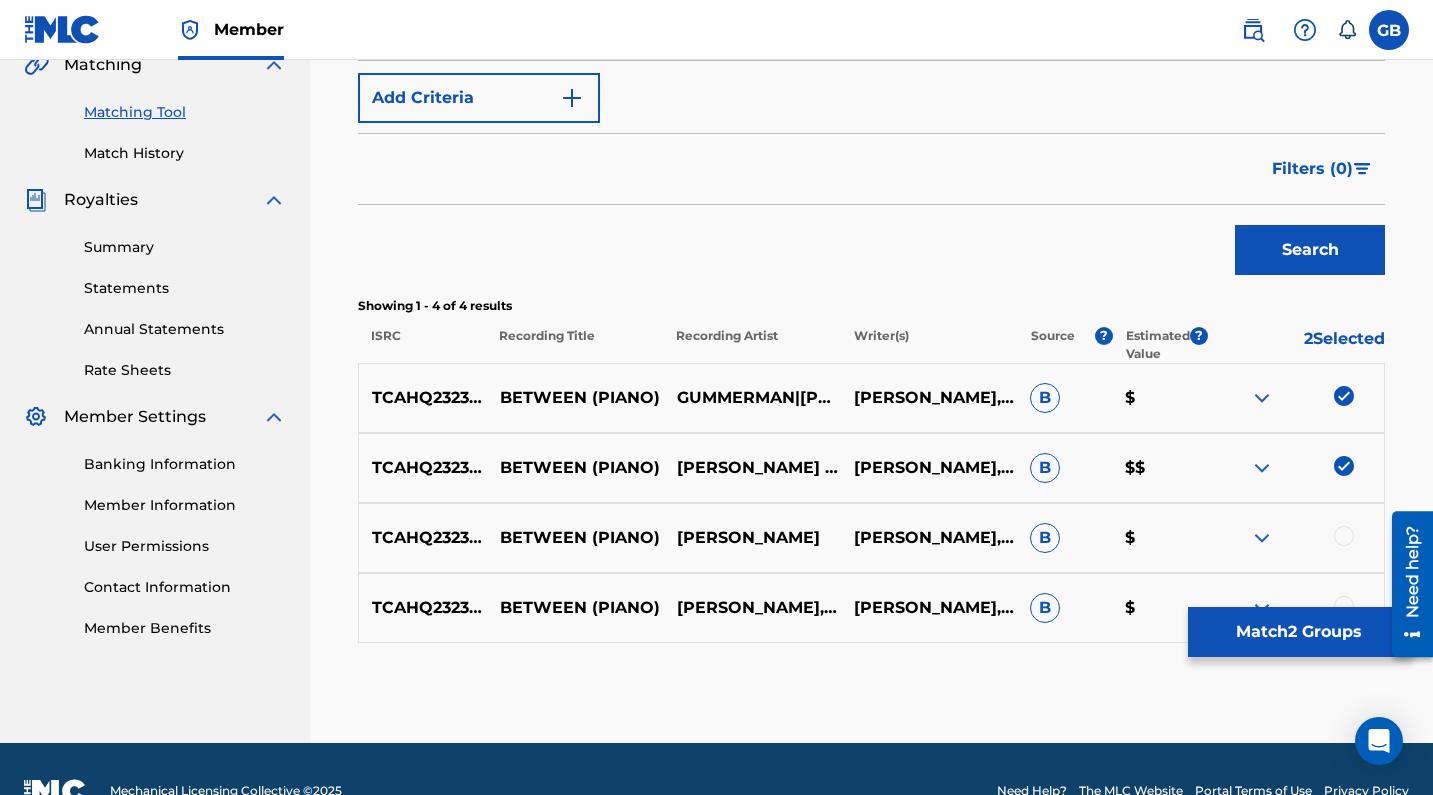 click on "TCAHQ2323917 BETWEEN (PIANO) [PERSON_NAME] [PERSON_NAME],[PERSON_NAME] B $" at bounding box center [871, 538] 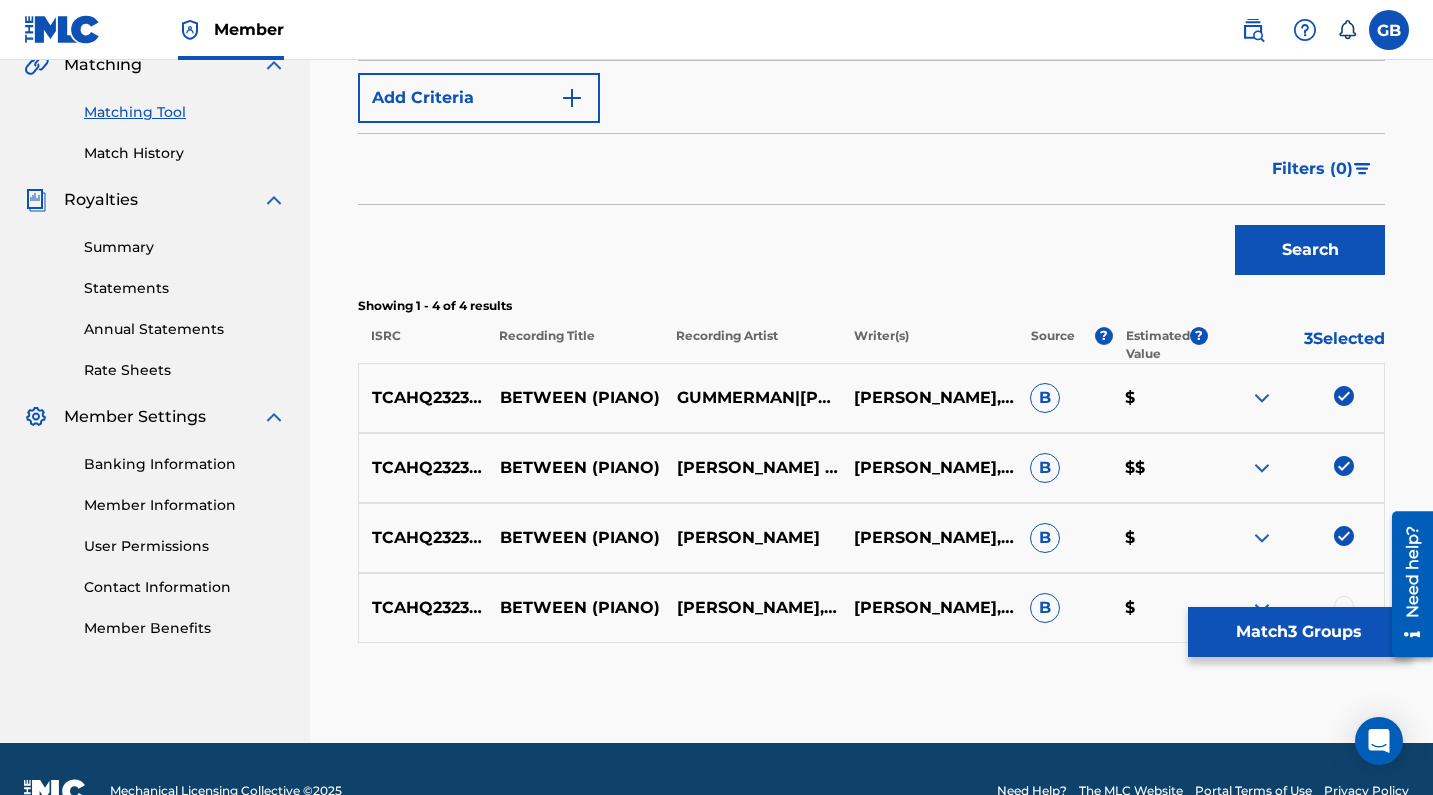 click at bounding box center (1262, 468) 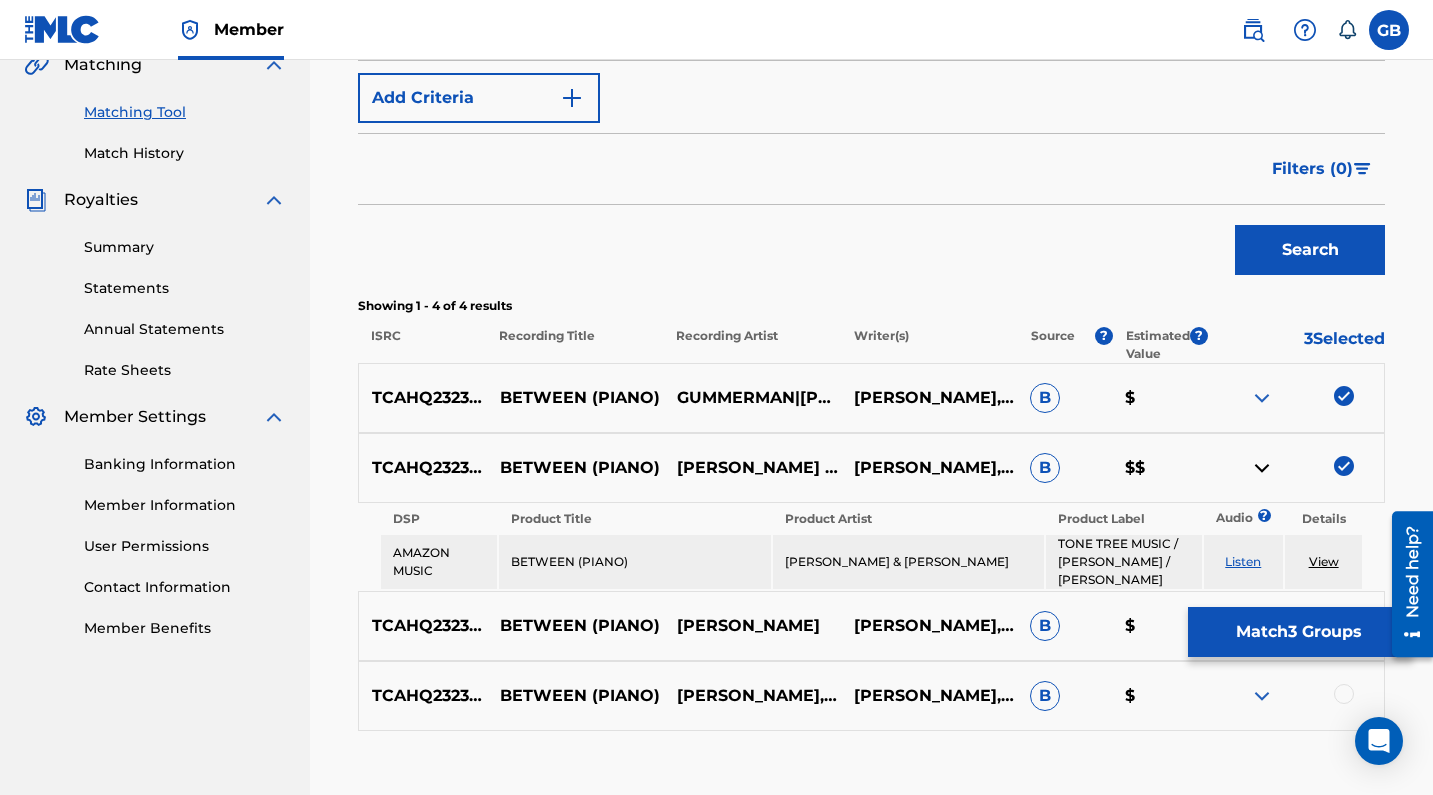 click at bounding box center [1262, 468] 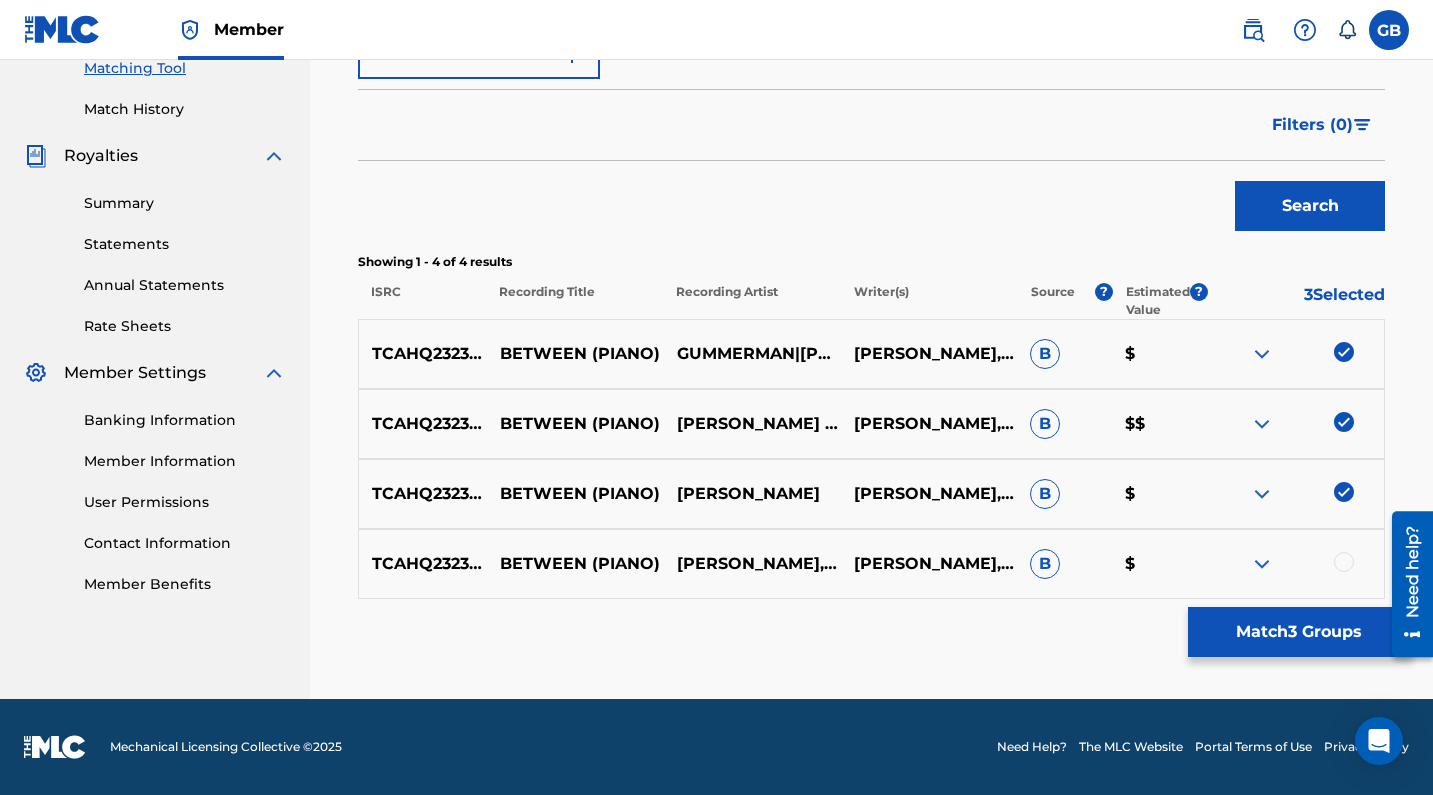 scroll, scrollTop: 525, scrollLeft: 0, axis: vertical 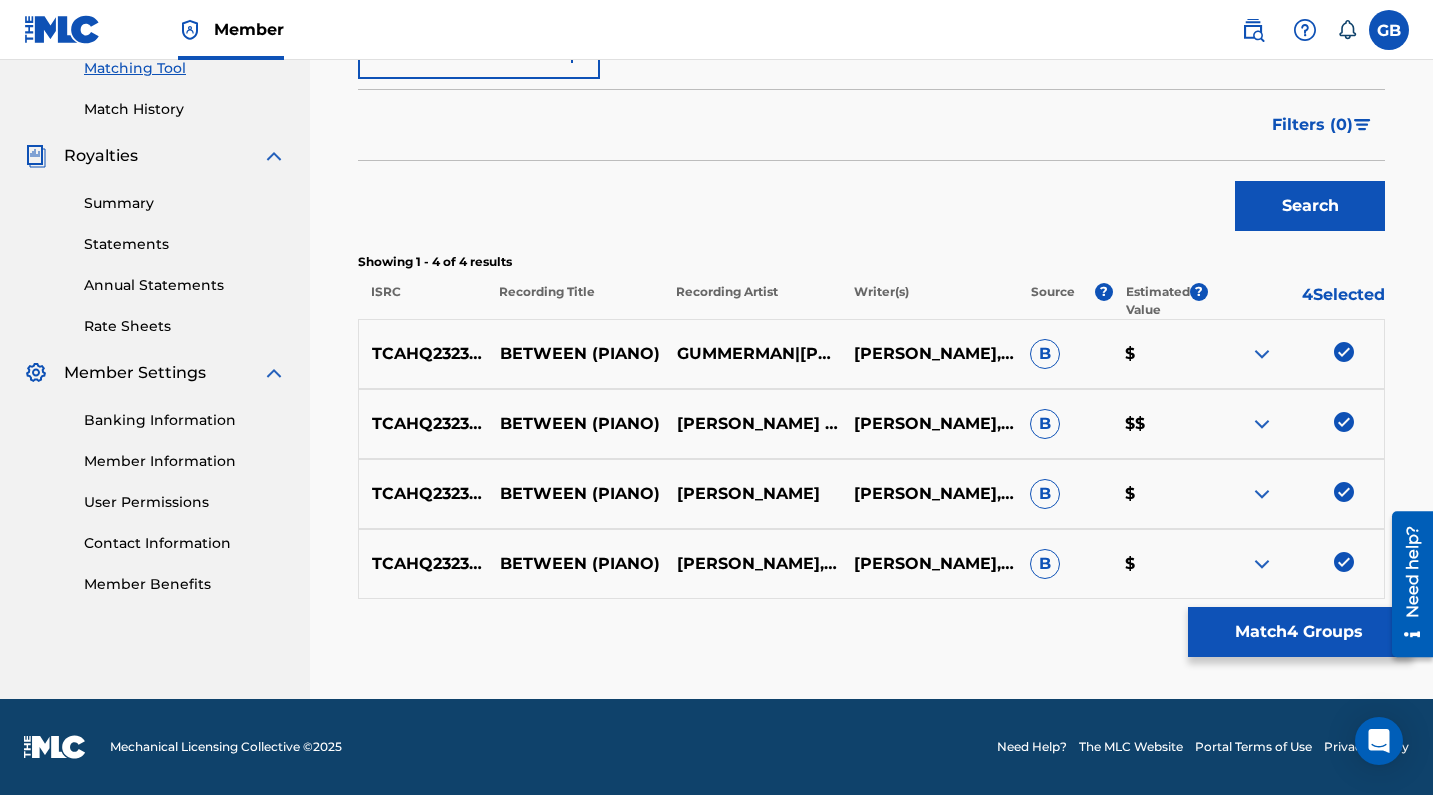 click on "Match  4 Groups" at bounding box center [1298, 632] 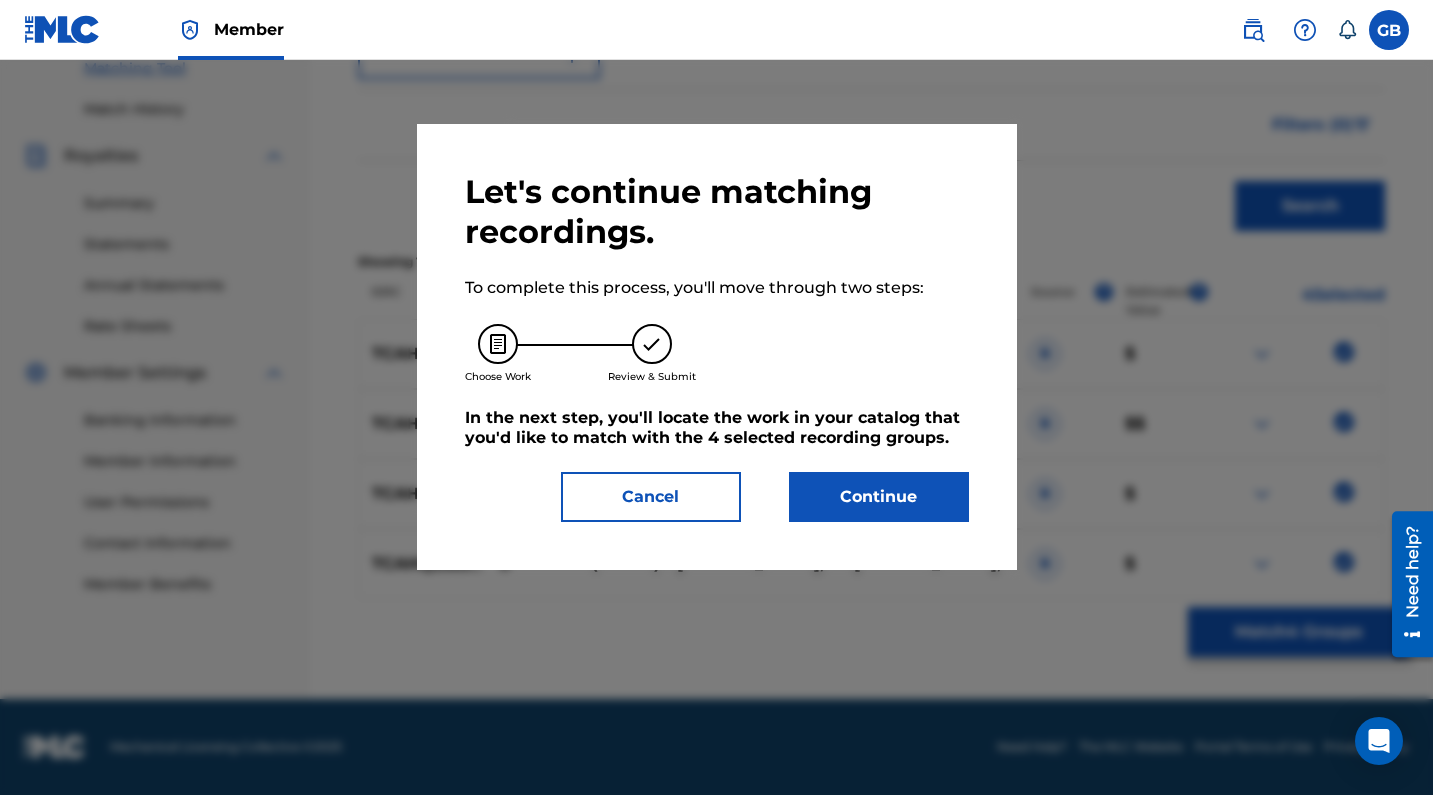 click on "Continue" at bounding box center (879, 497) 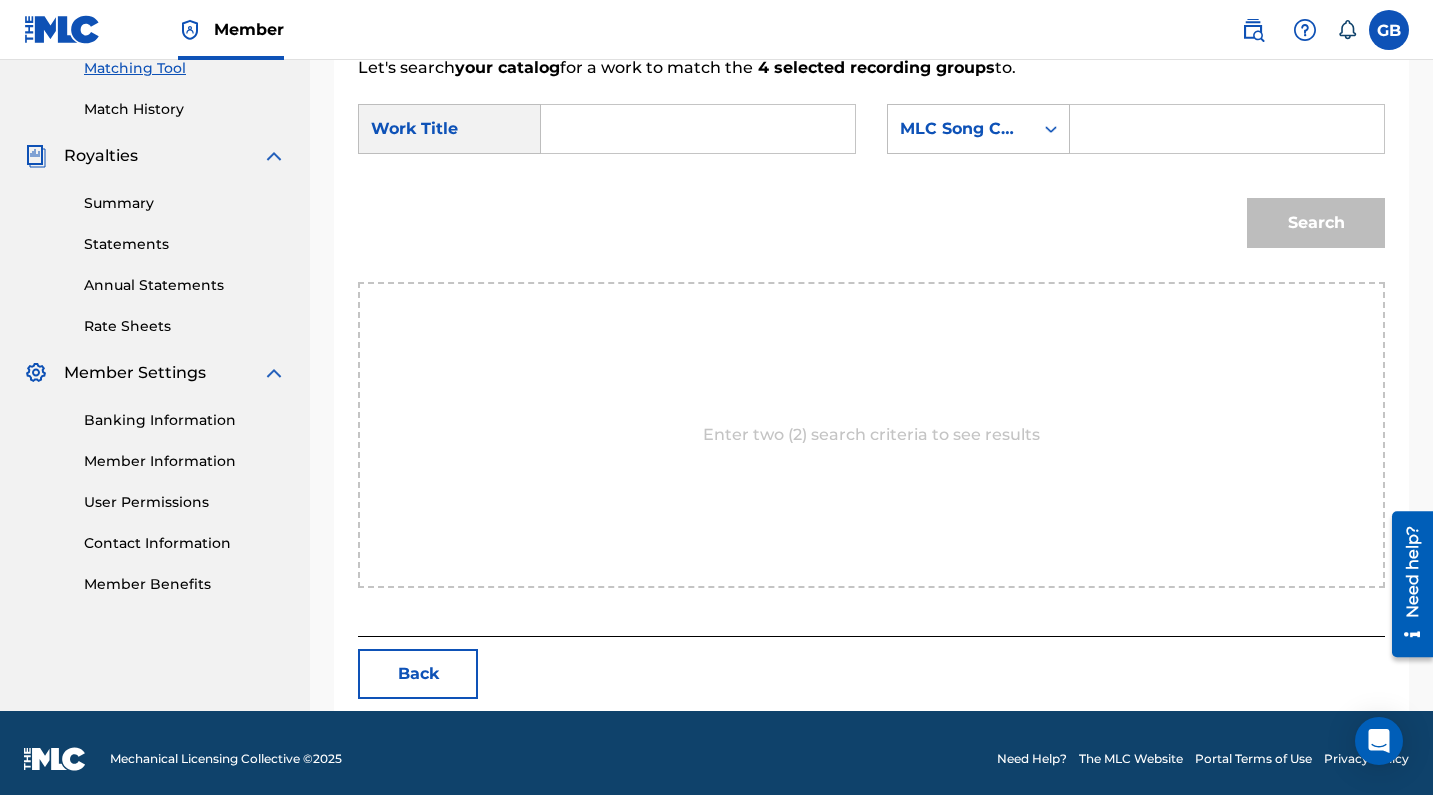 click at bounding box center [698, 129] 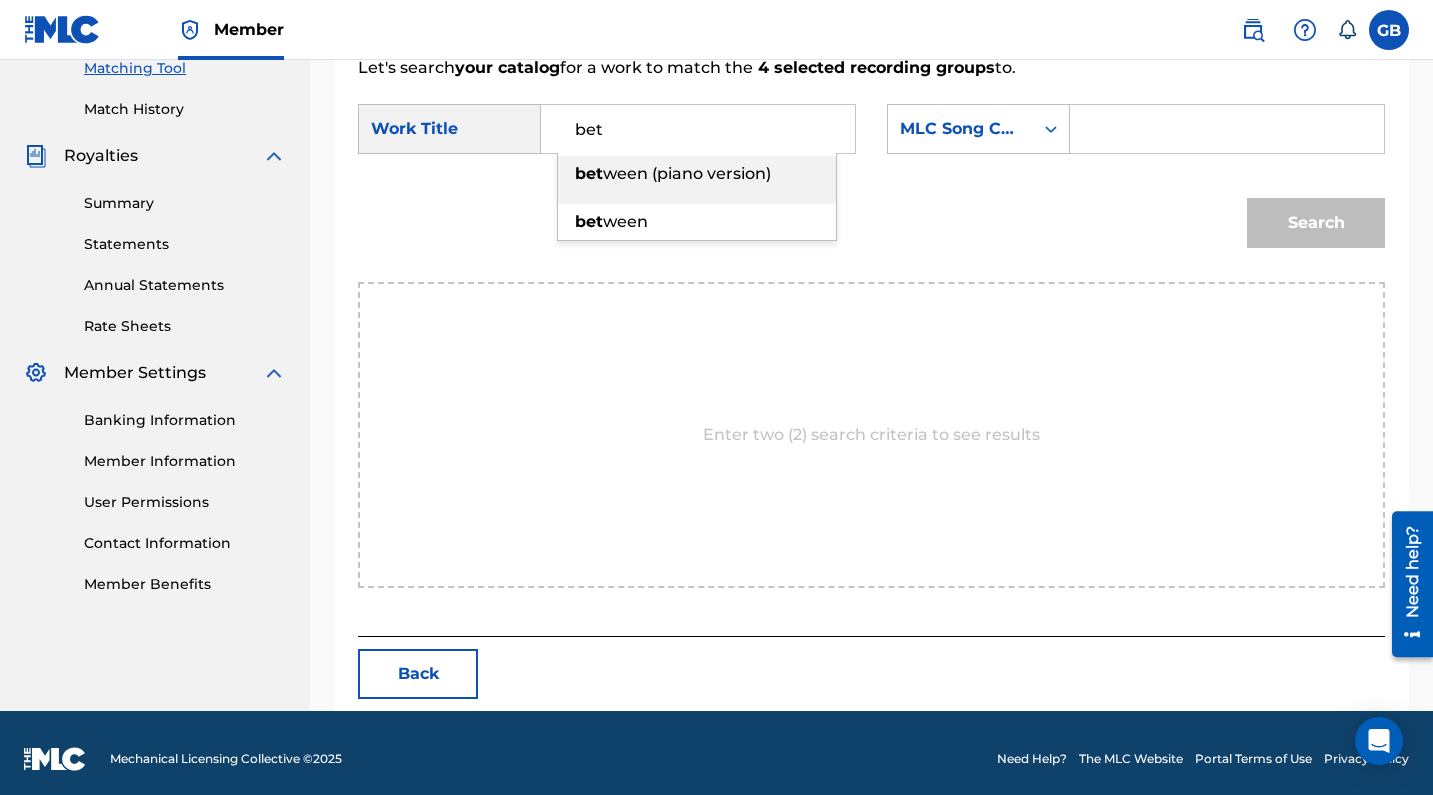 click on "ween (piano version)" at bounding box center (687, 173) 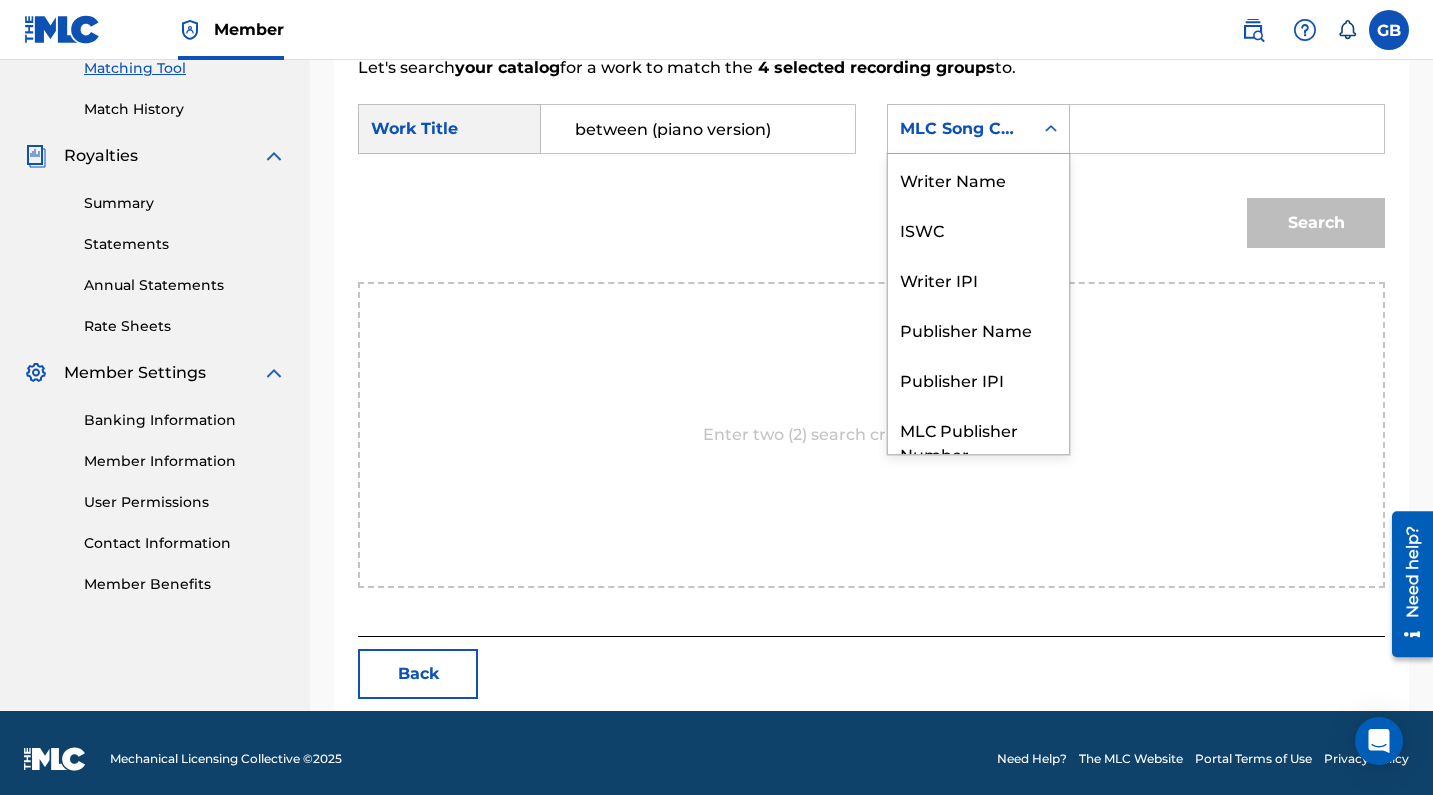 click on "MLC Song Code" at bounding box center [960, 129] 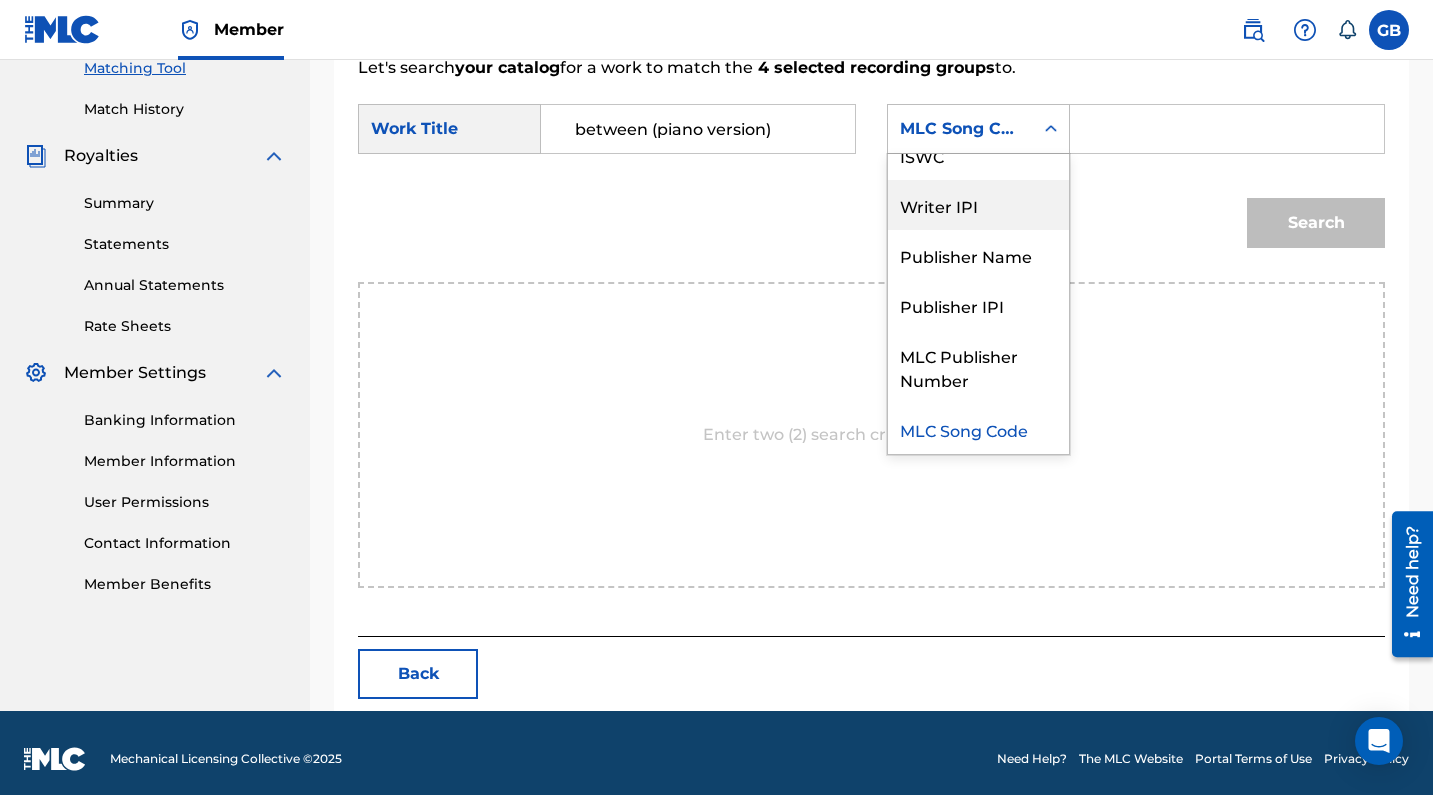 scroll, scrollTop: 0, scrollLeft: 0, axis: both 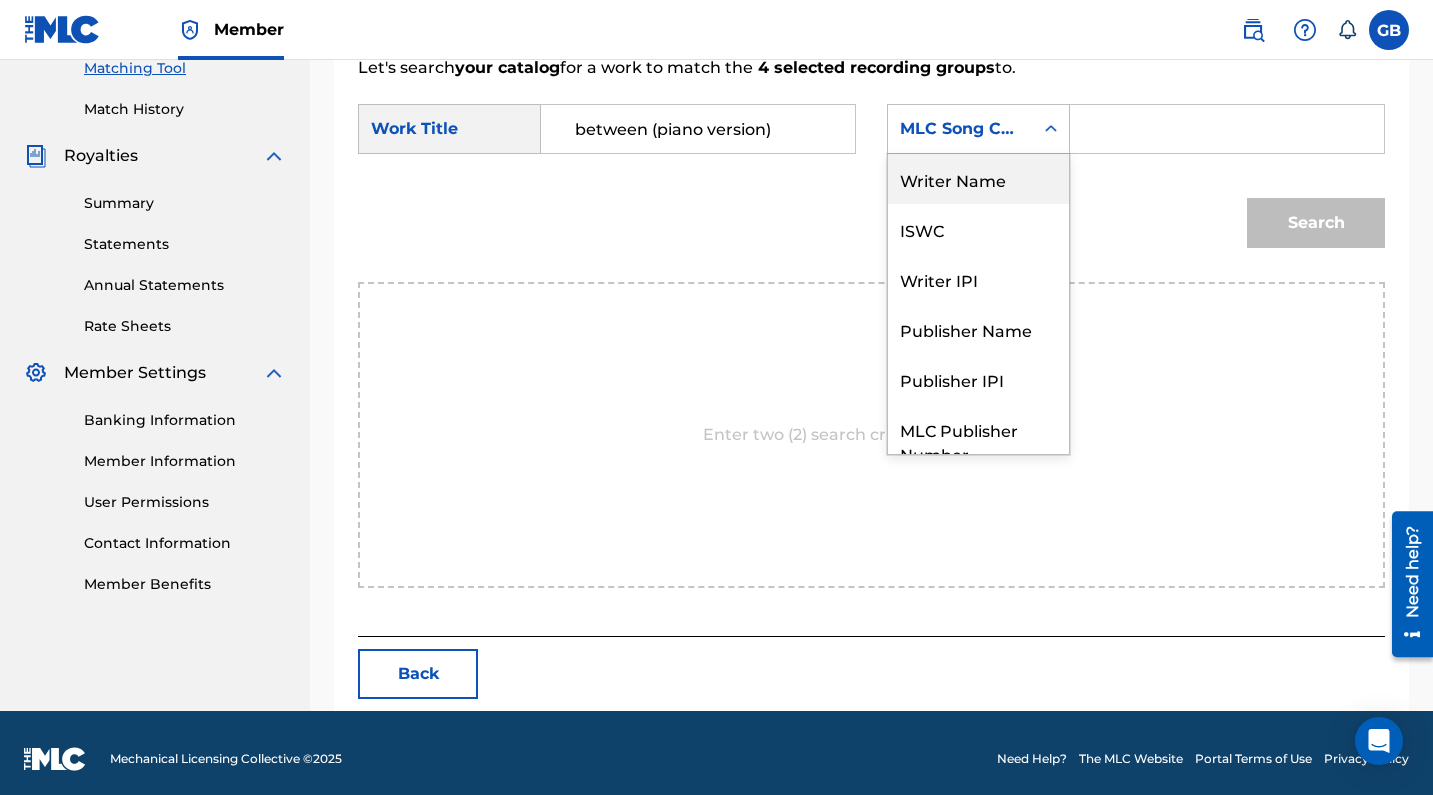 click on "Writer Name" at bounding box center [978, 179] 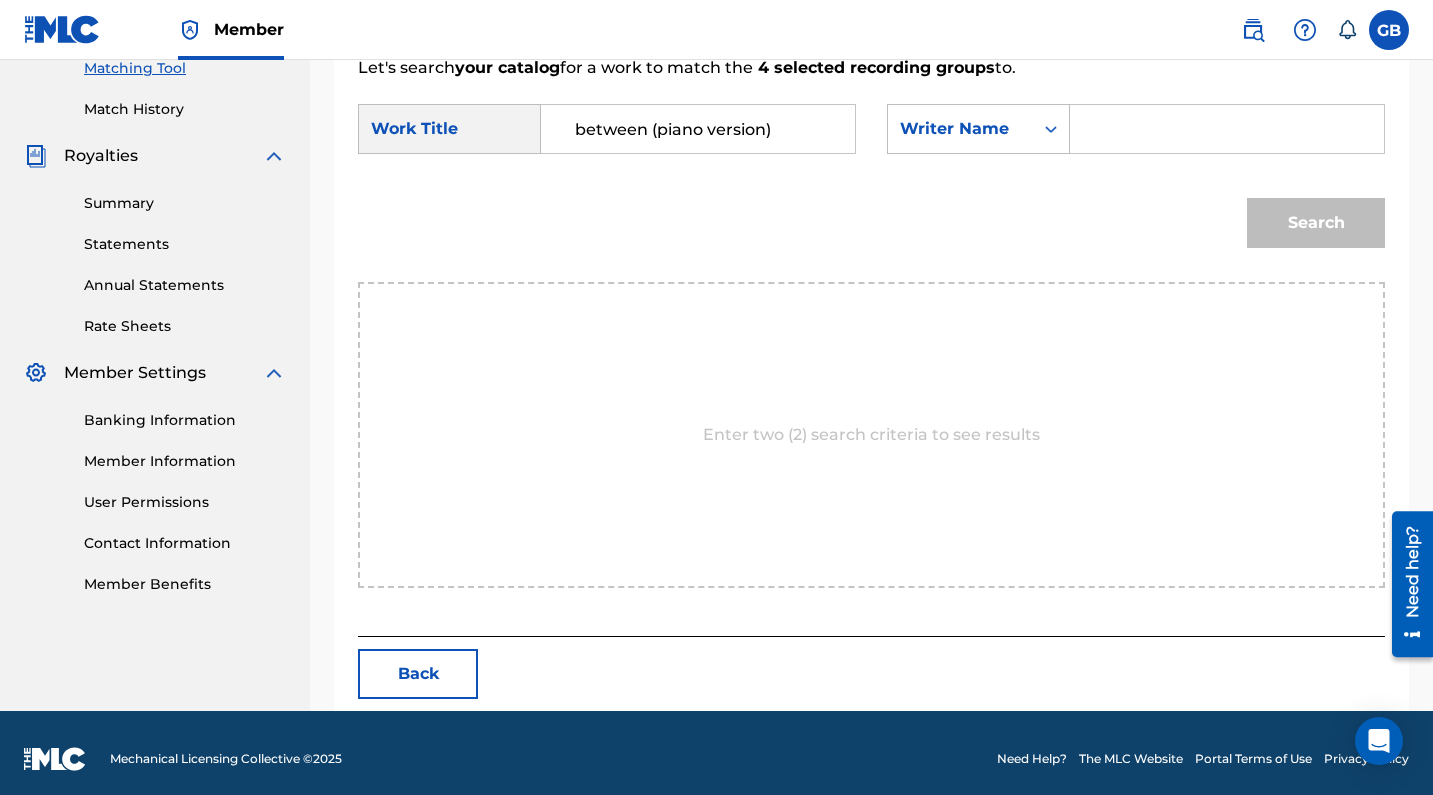 click at bounding box center [1227, 129] 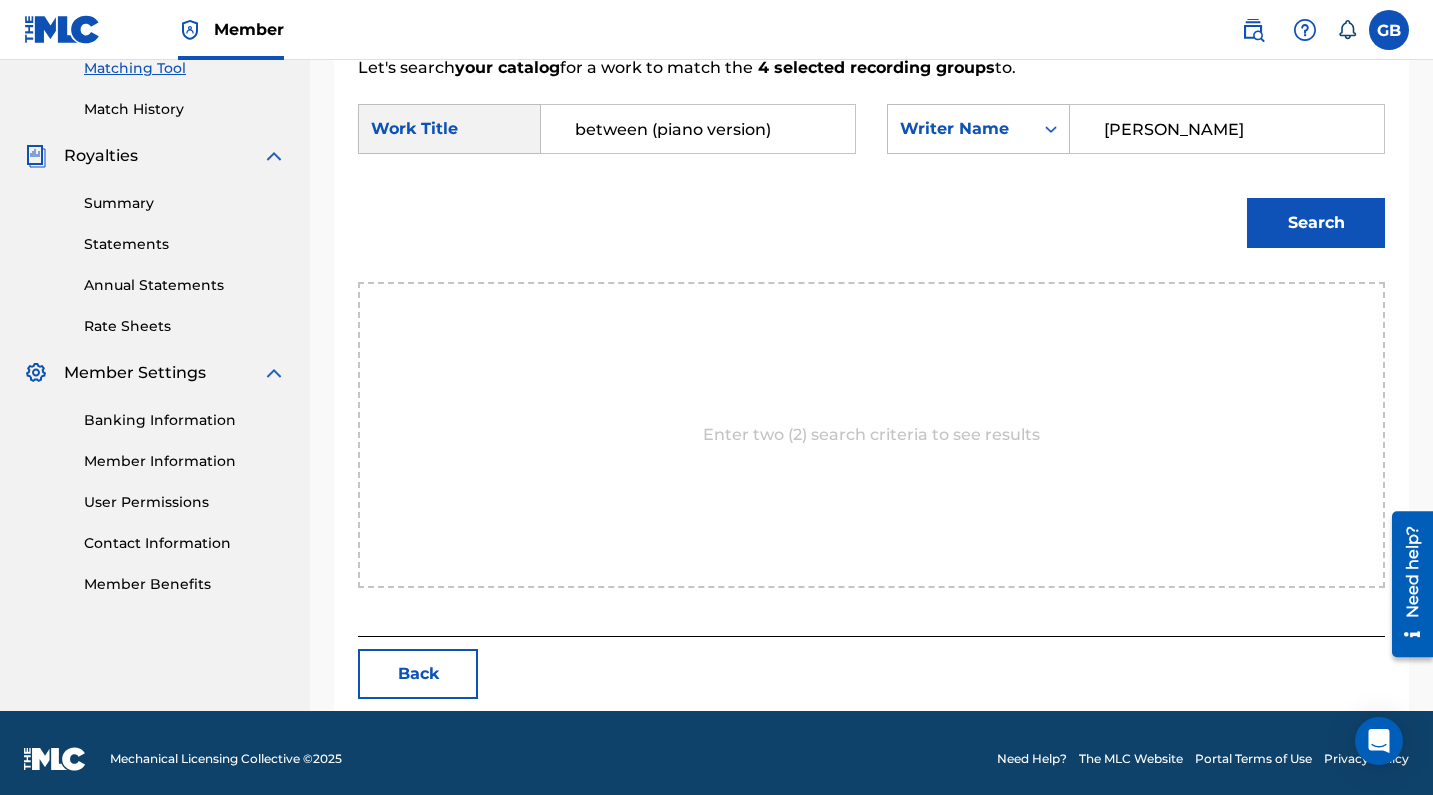 type on "[PERSON_NAME]" 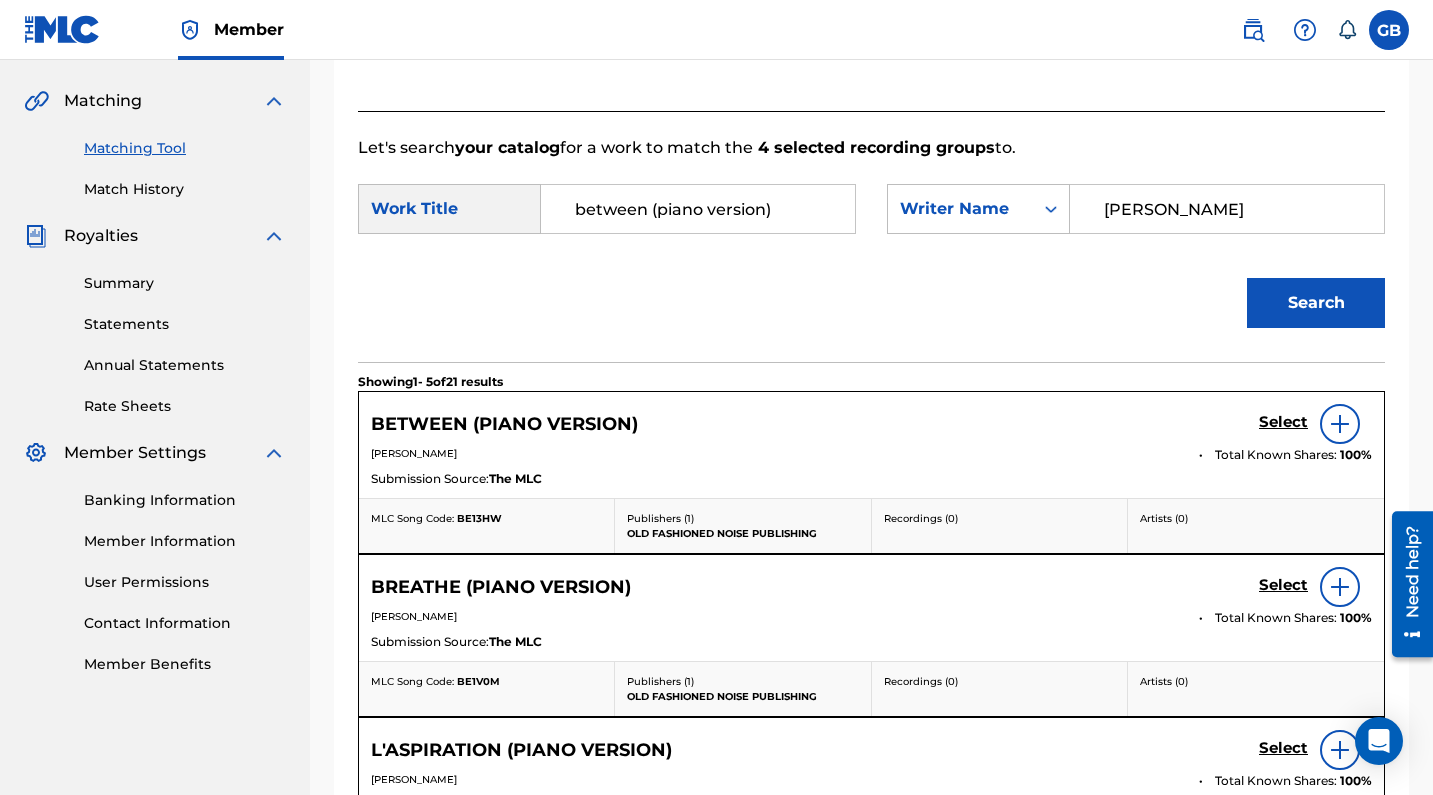 click on "Select" at bounding box center [1283, 422] 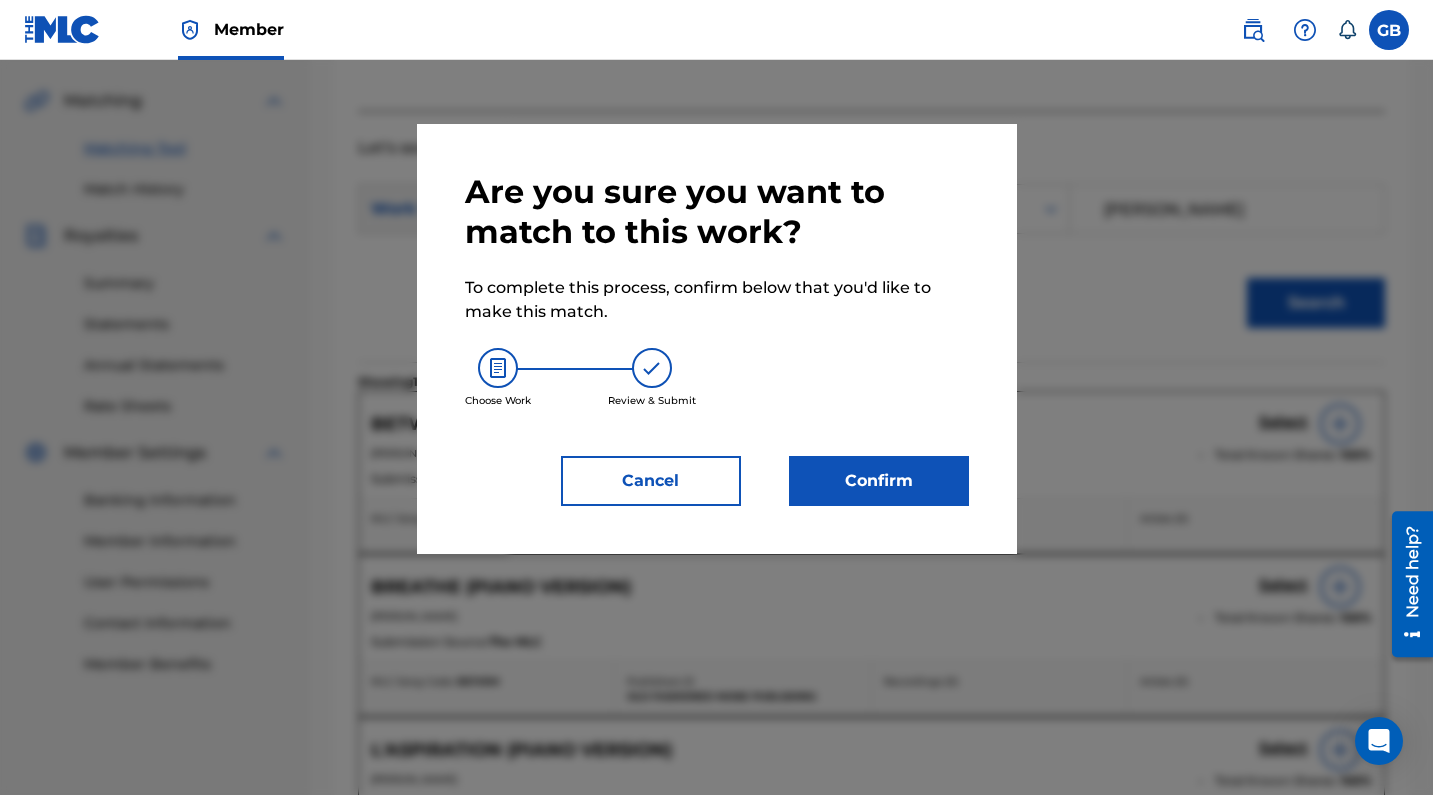 click on "Confirm" at bounding box center [879, 481] 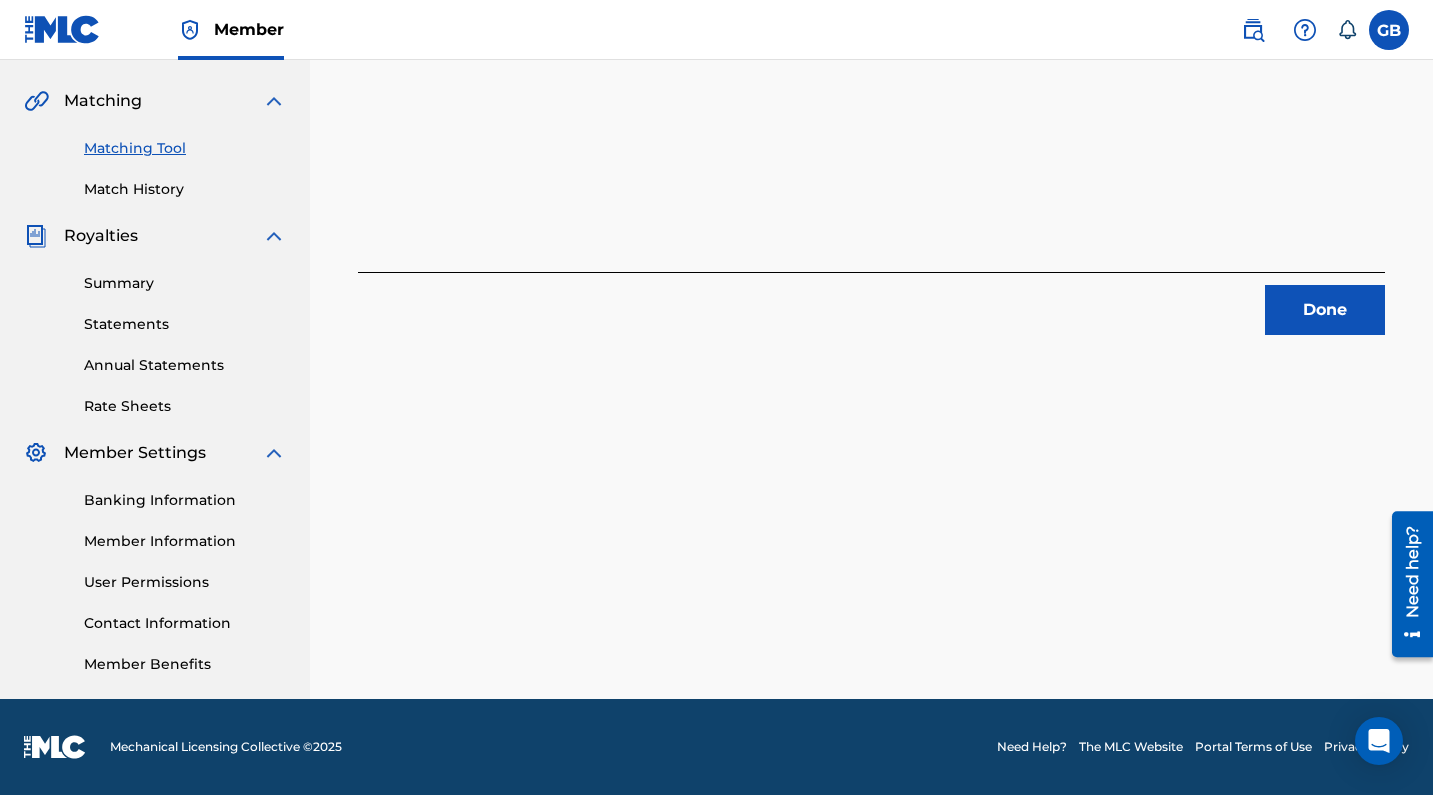 click on "Done" at bounding box center [1325, 310] 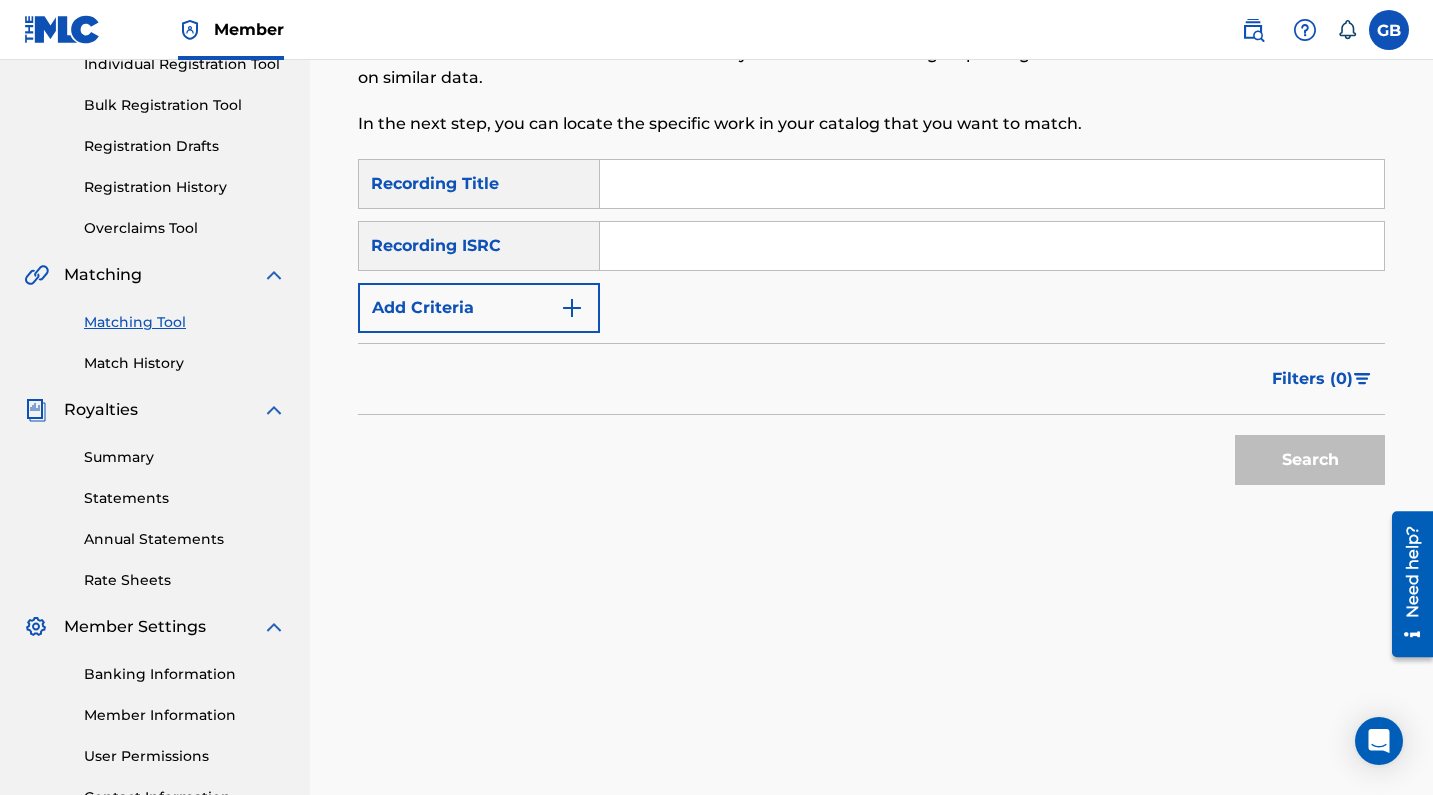 scroll, scrollTop: 271, scrollLeft: 0, axis: vertical 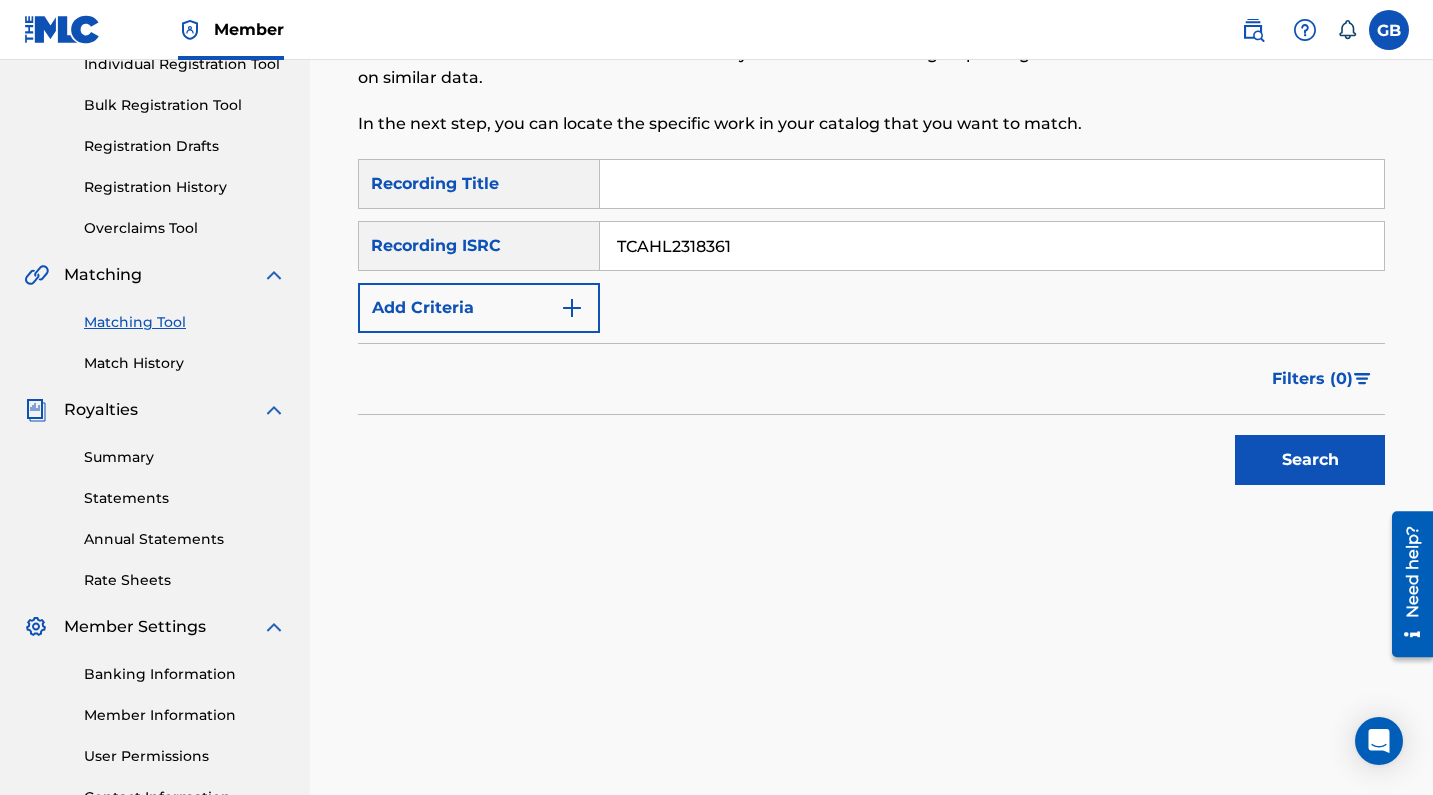 type on "TCAHL2318361" 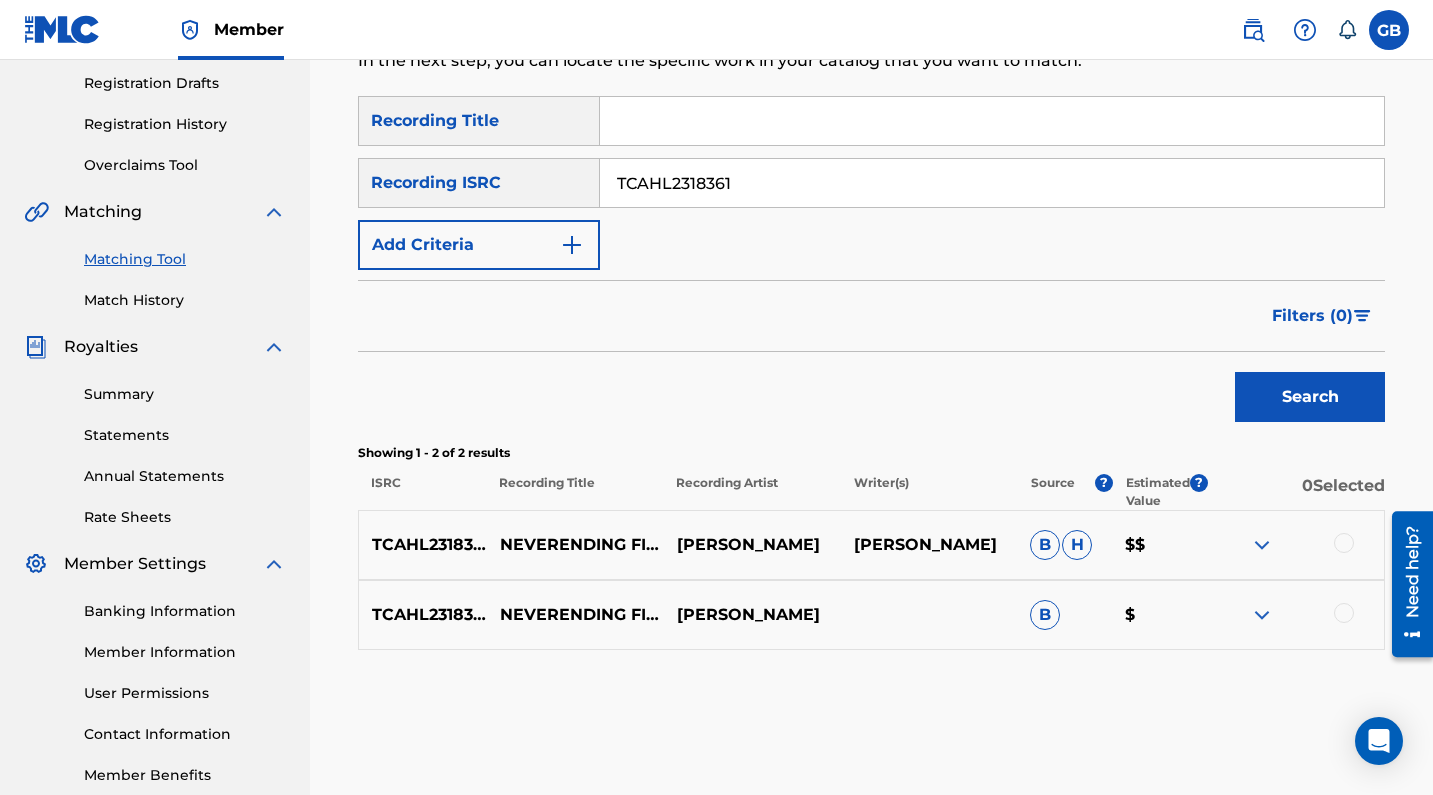 scroll, scrollTop: 353, scrollLeft: 0, axis: vertical 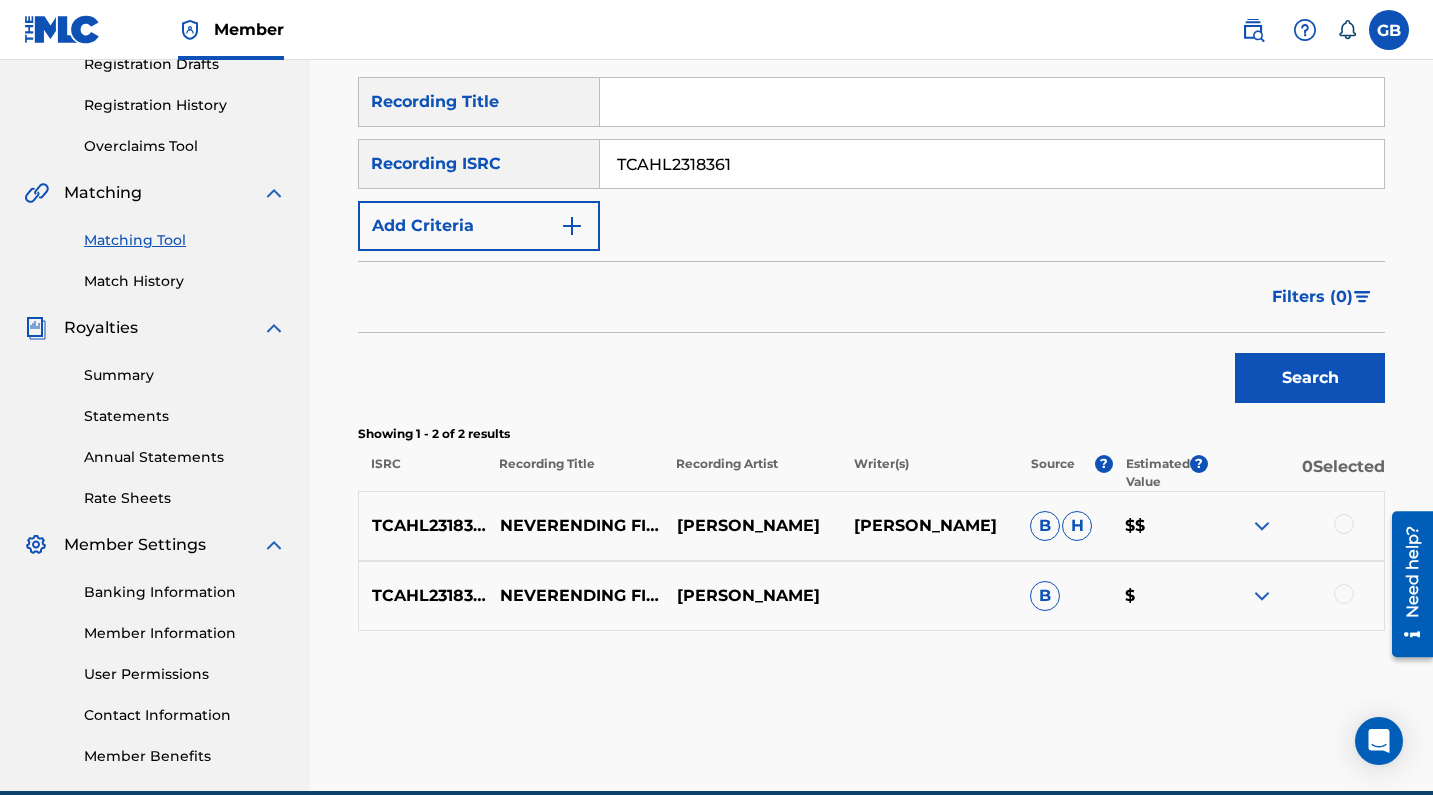 click at bounding box center [1344, 524] 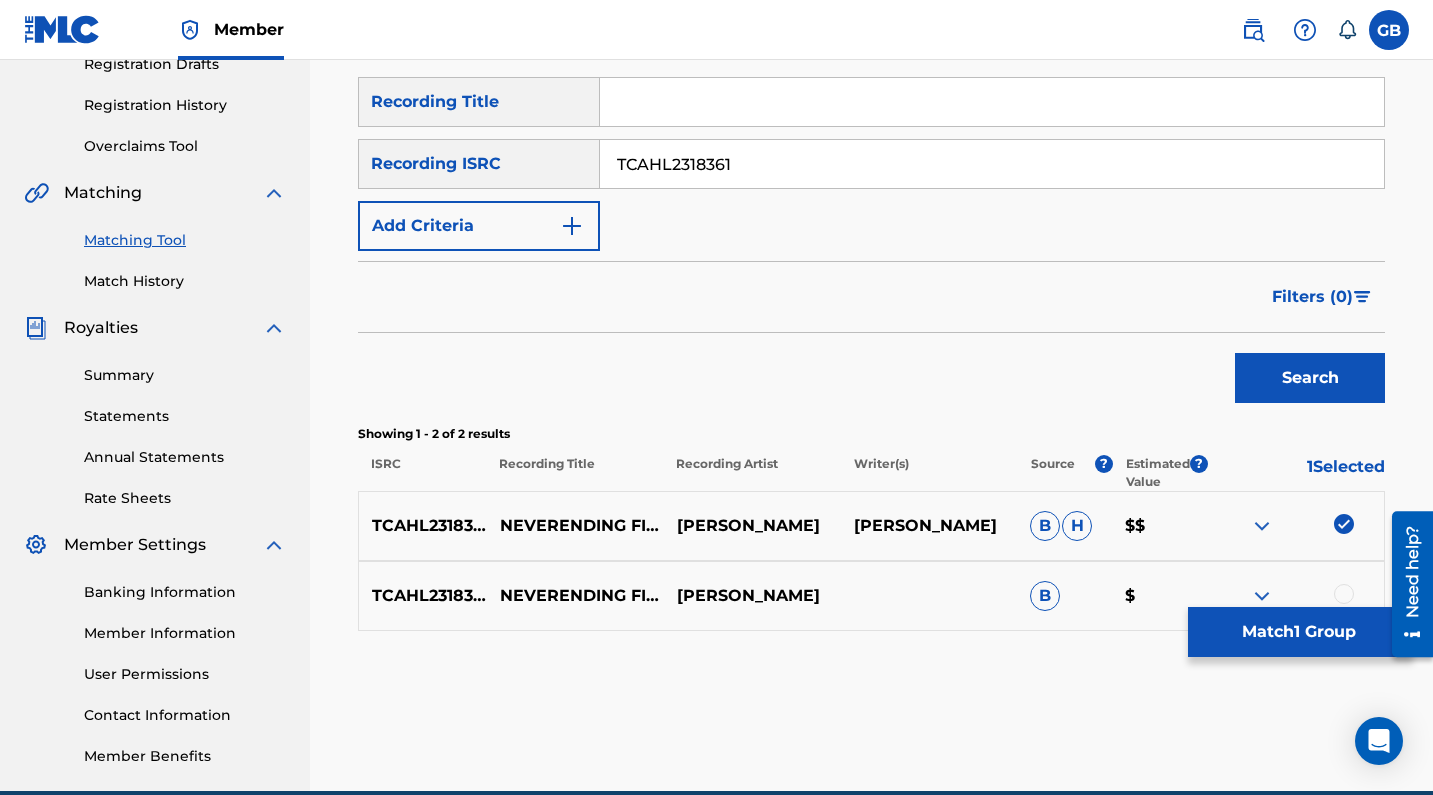 click at bounding box center [1344, 594] 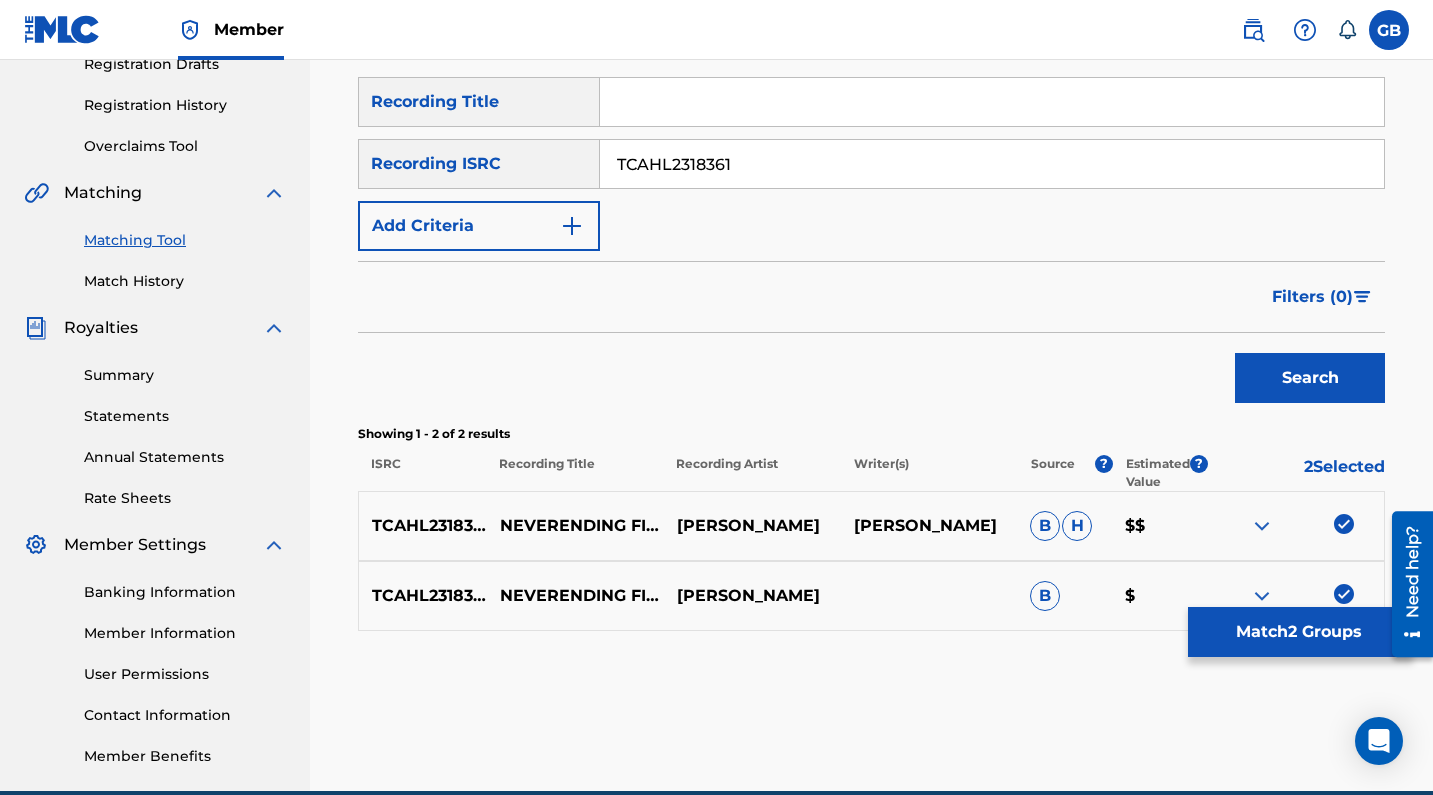click on "Match  2 Groups" at bounding box center (1298, 632) 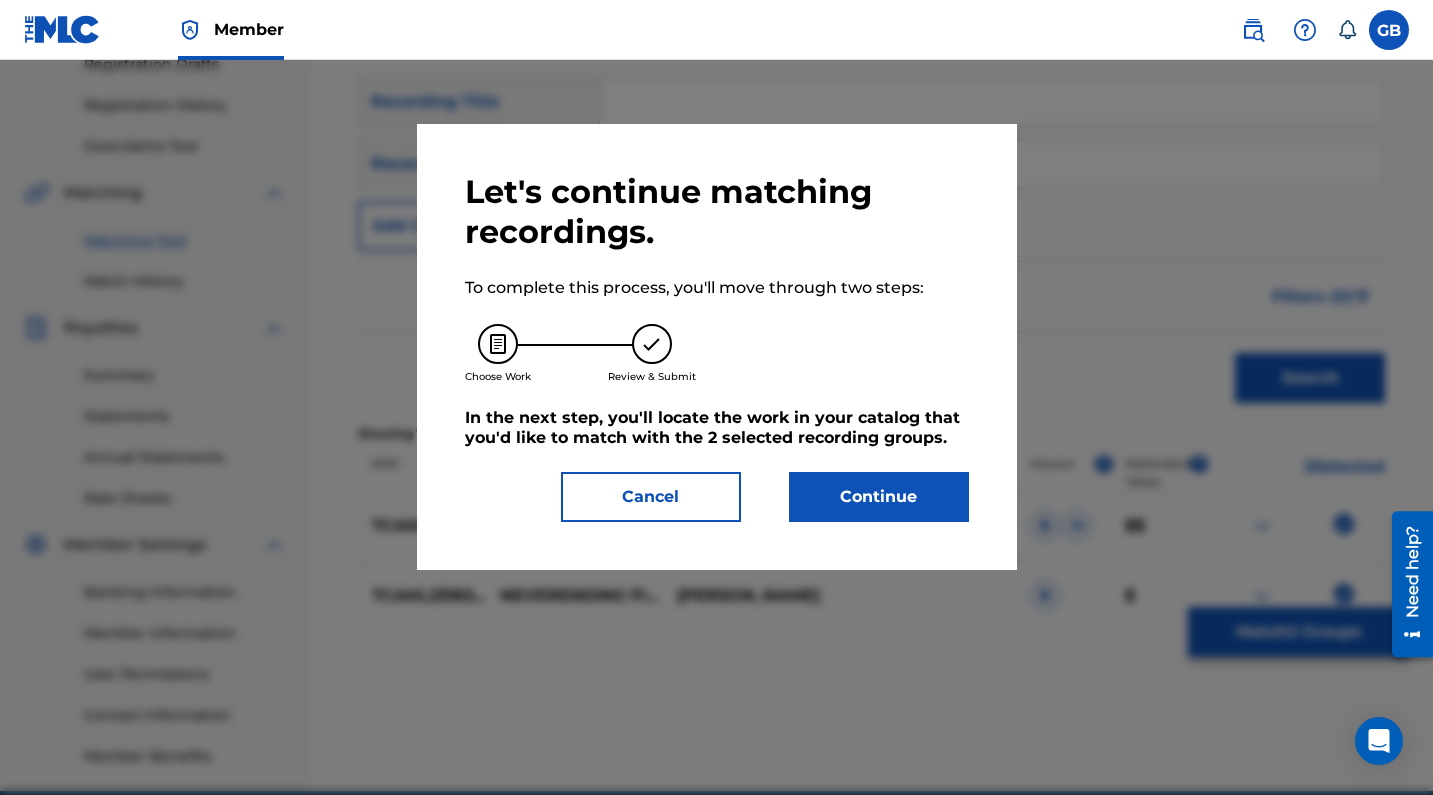 click on "Continue" at bounding box center [879, 497] 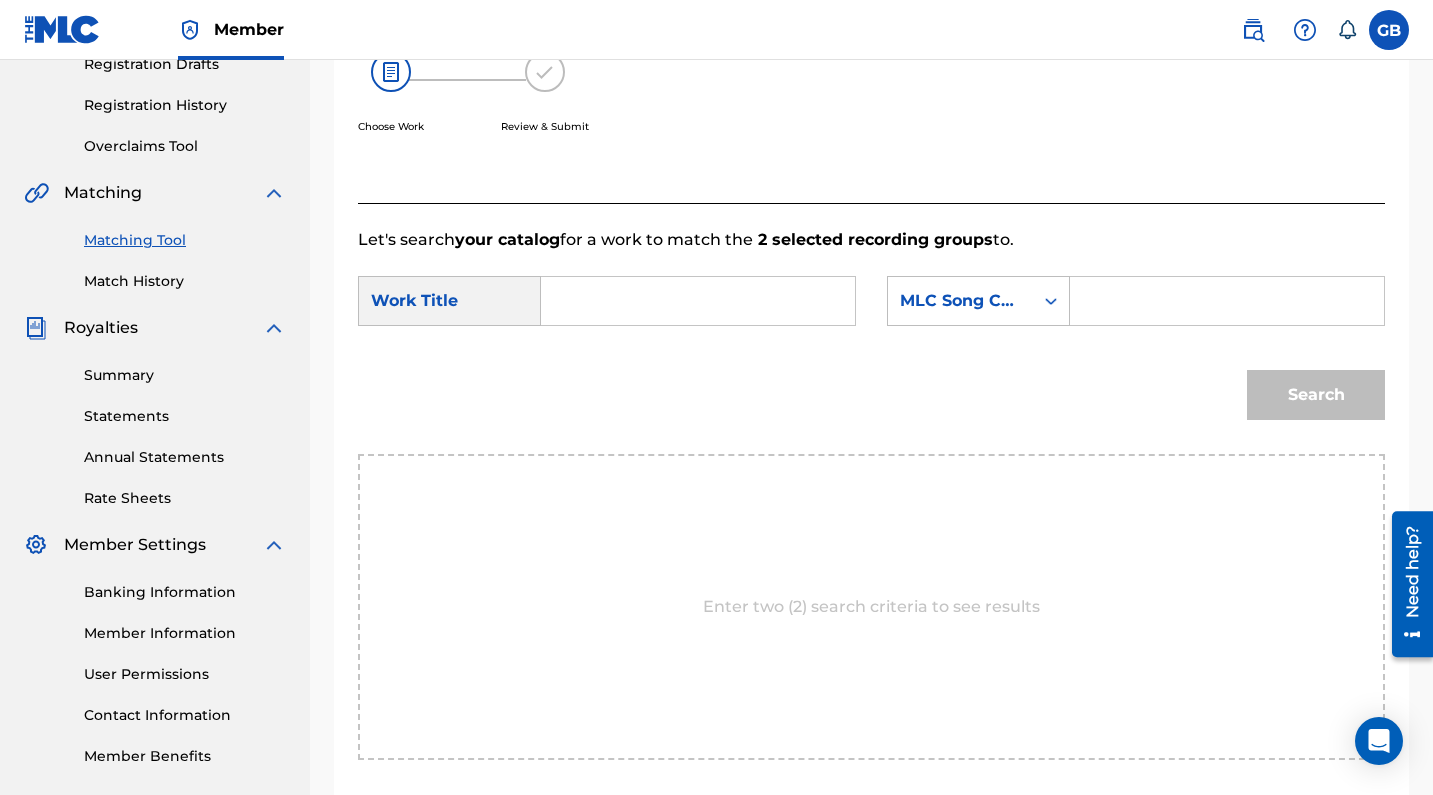click at bounding box center (698, 301) 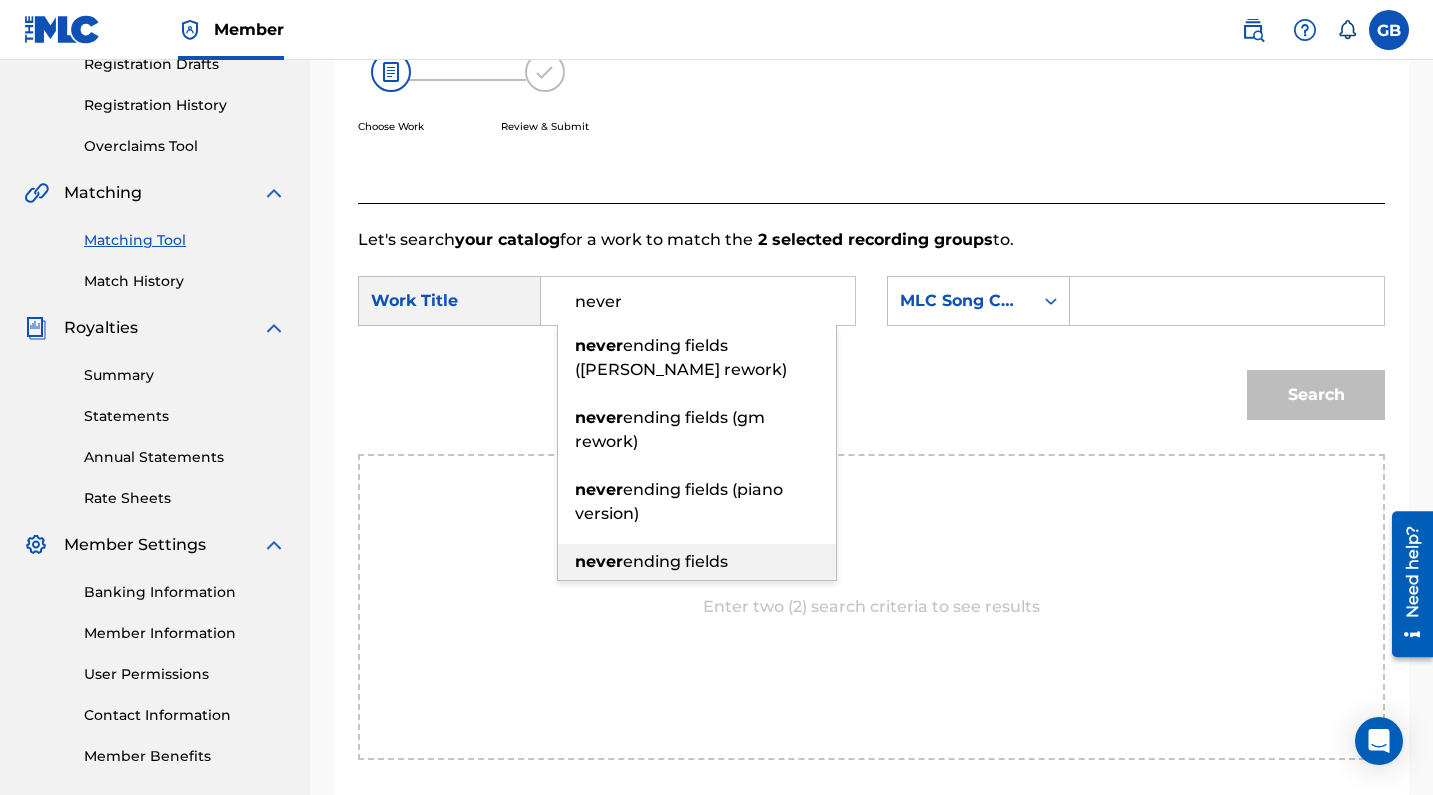 click on "never ending fields" at bounding box center [697, 562] 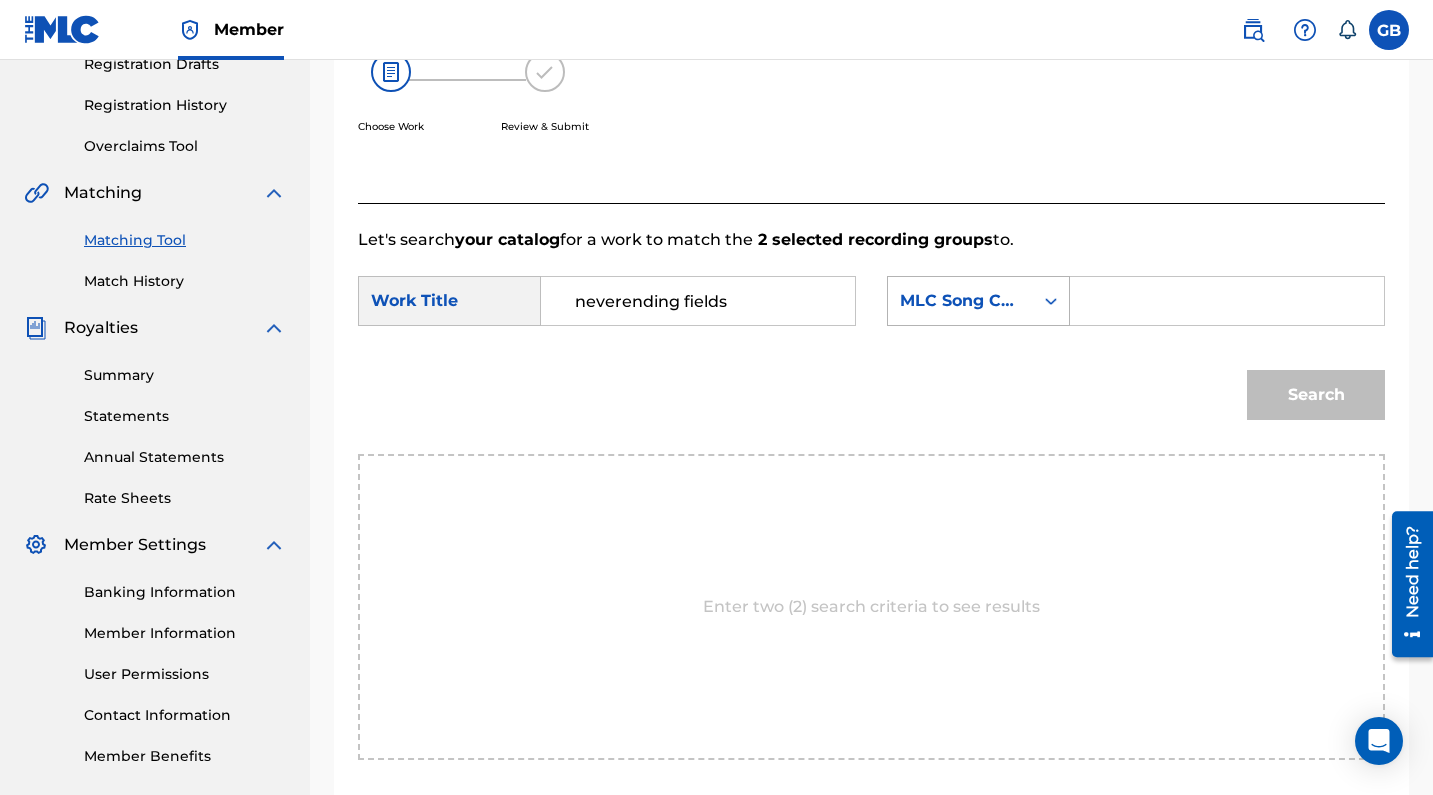 click on "MLC Song Code" at bounding box center [960, 301] 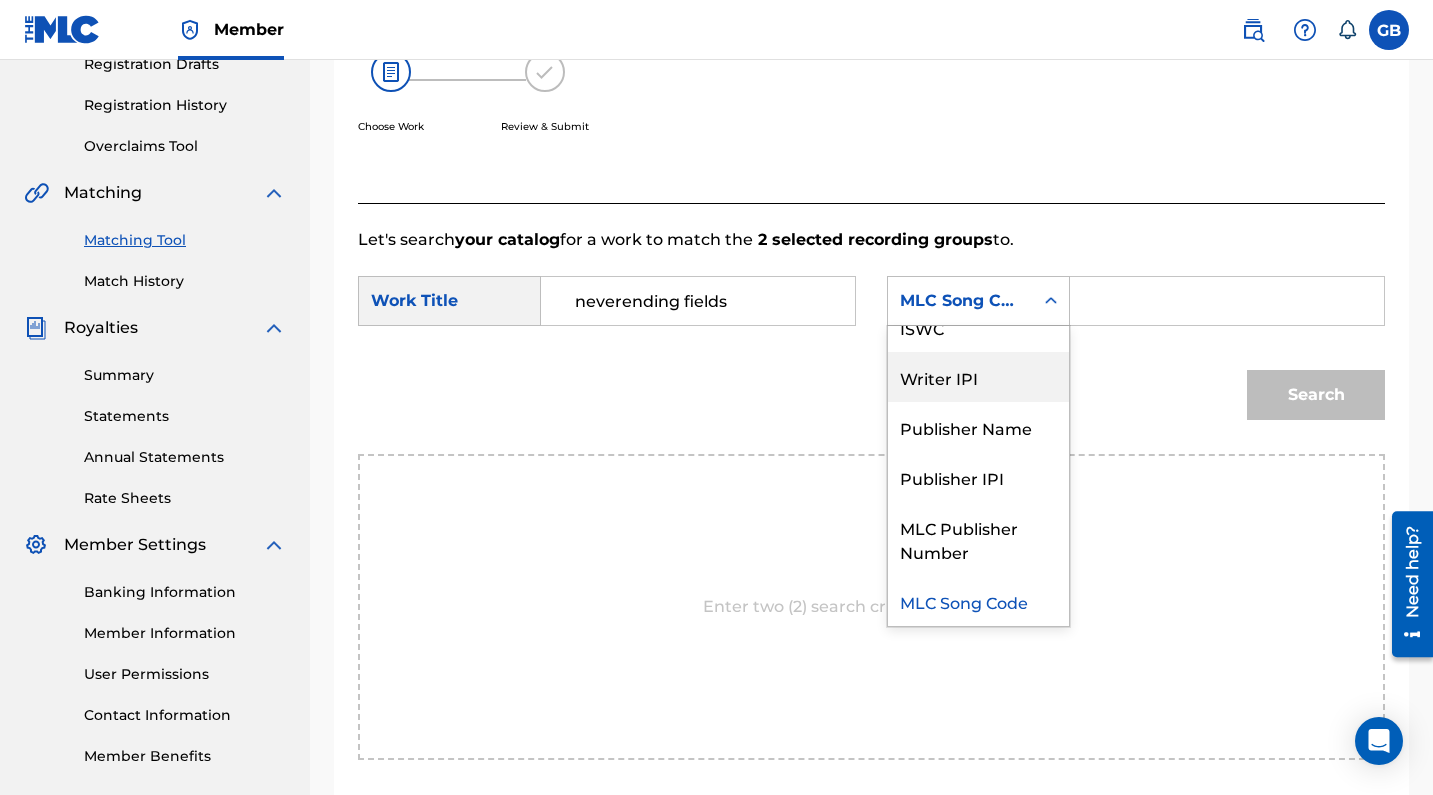 scroll, scrollTop: 0, scrollLeft: 0, axis: both 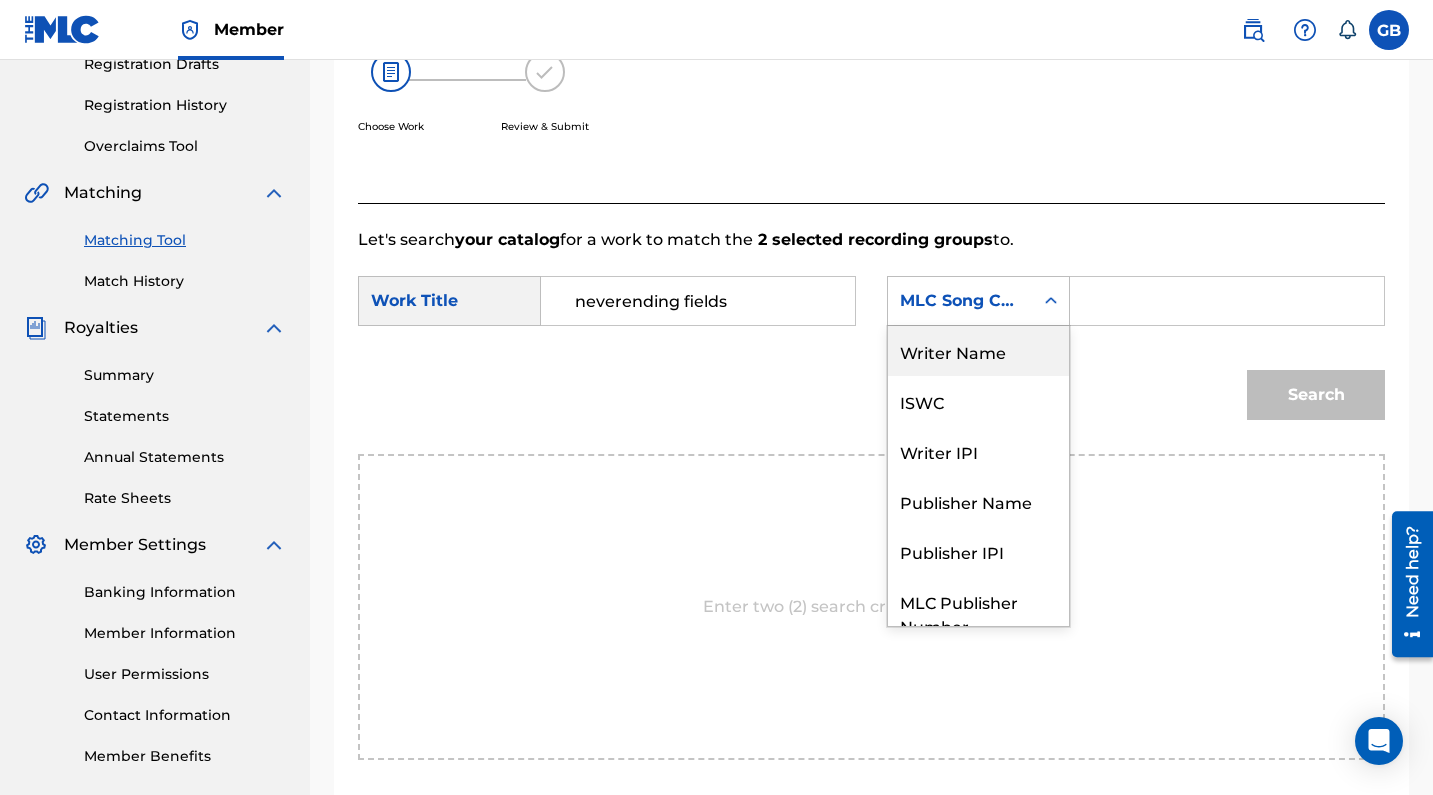 click on "Writer Name" at bounding box center (978, 351) 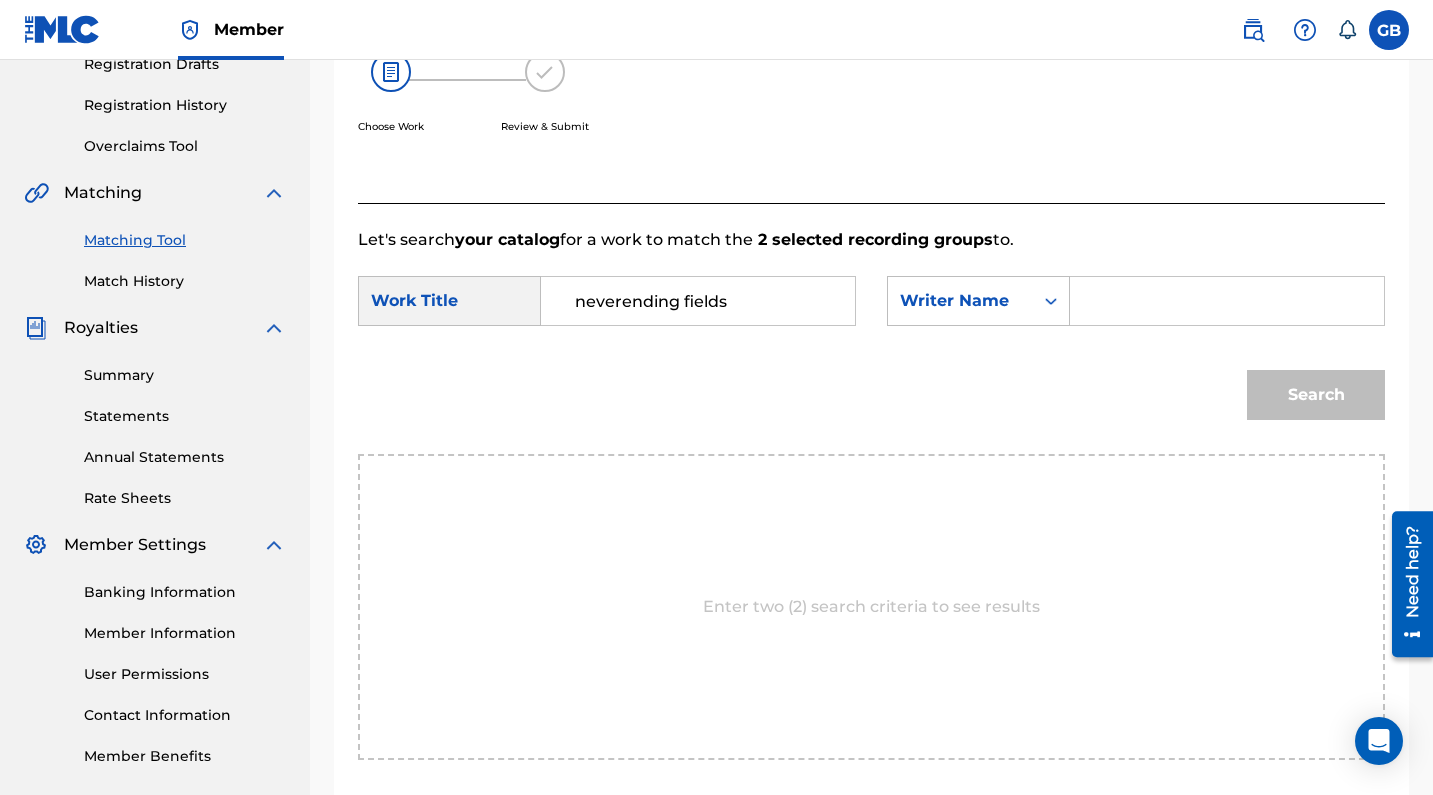 click at bounding box center (1227, 301) 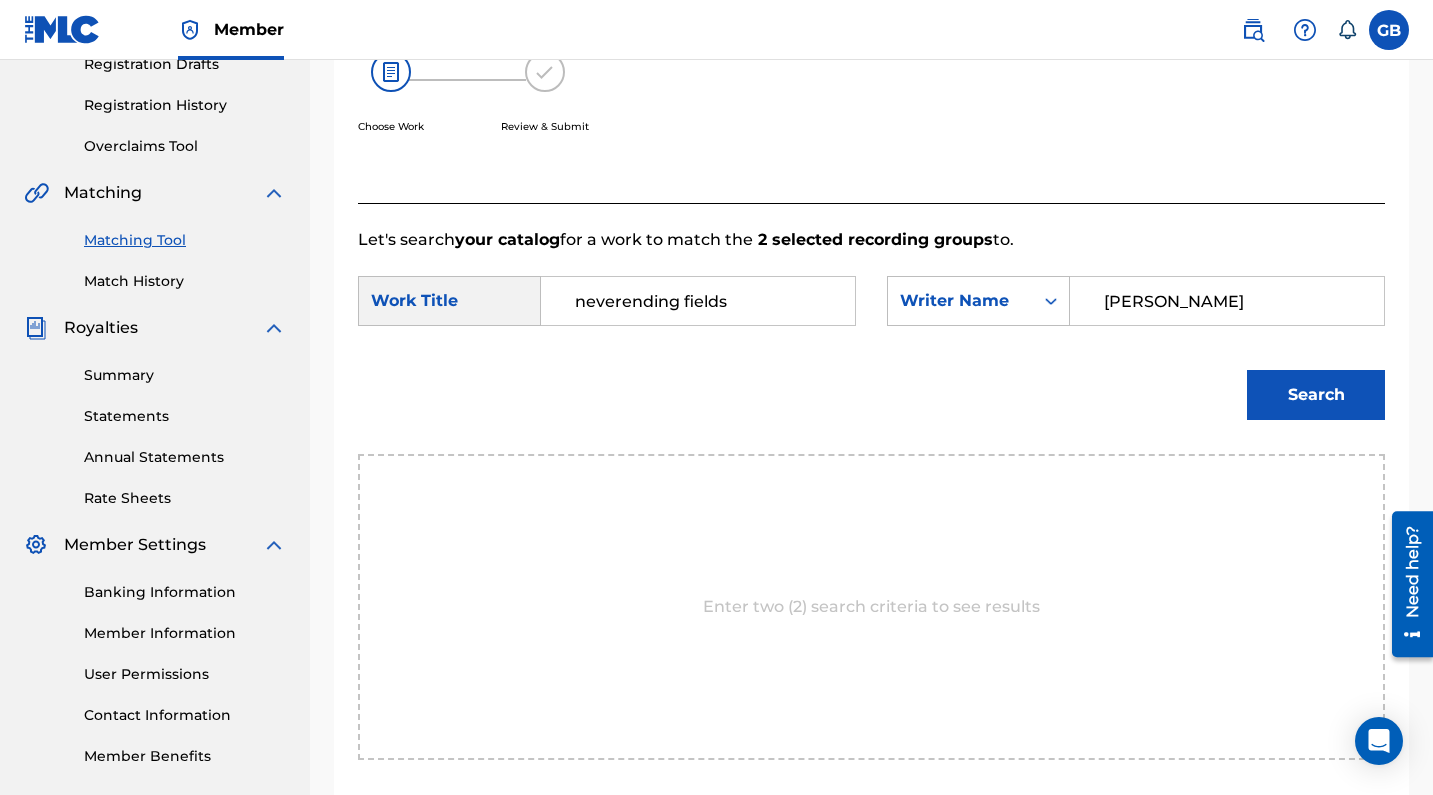 type on "[PERSON_NAME]" 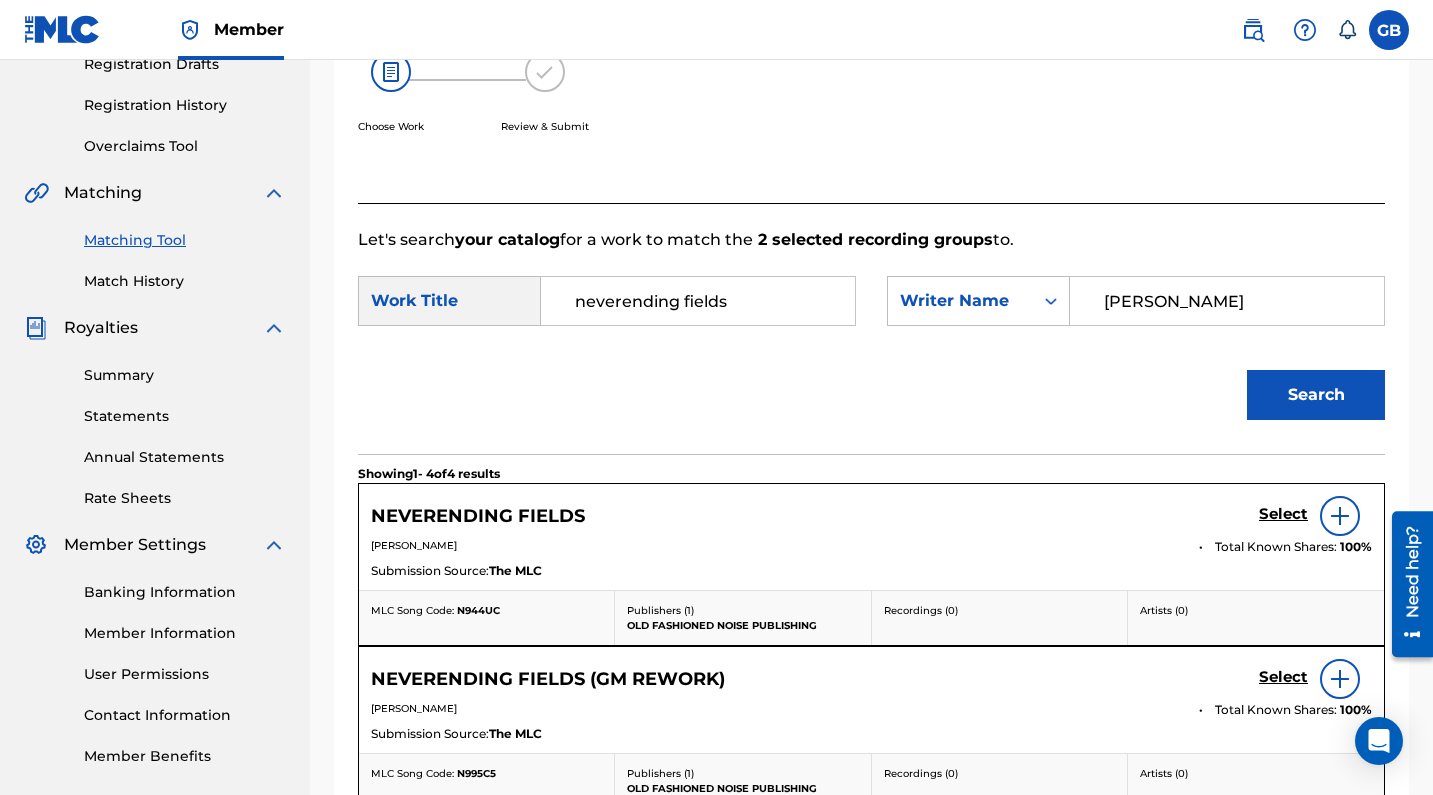 click on "Select" at bounding box center (1283, 514) 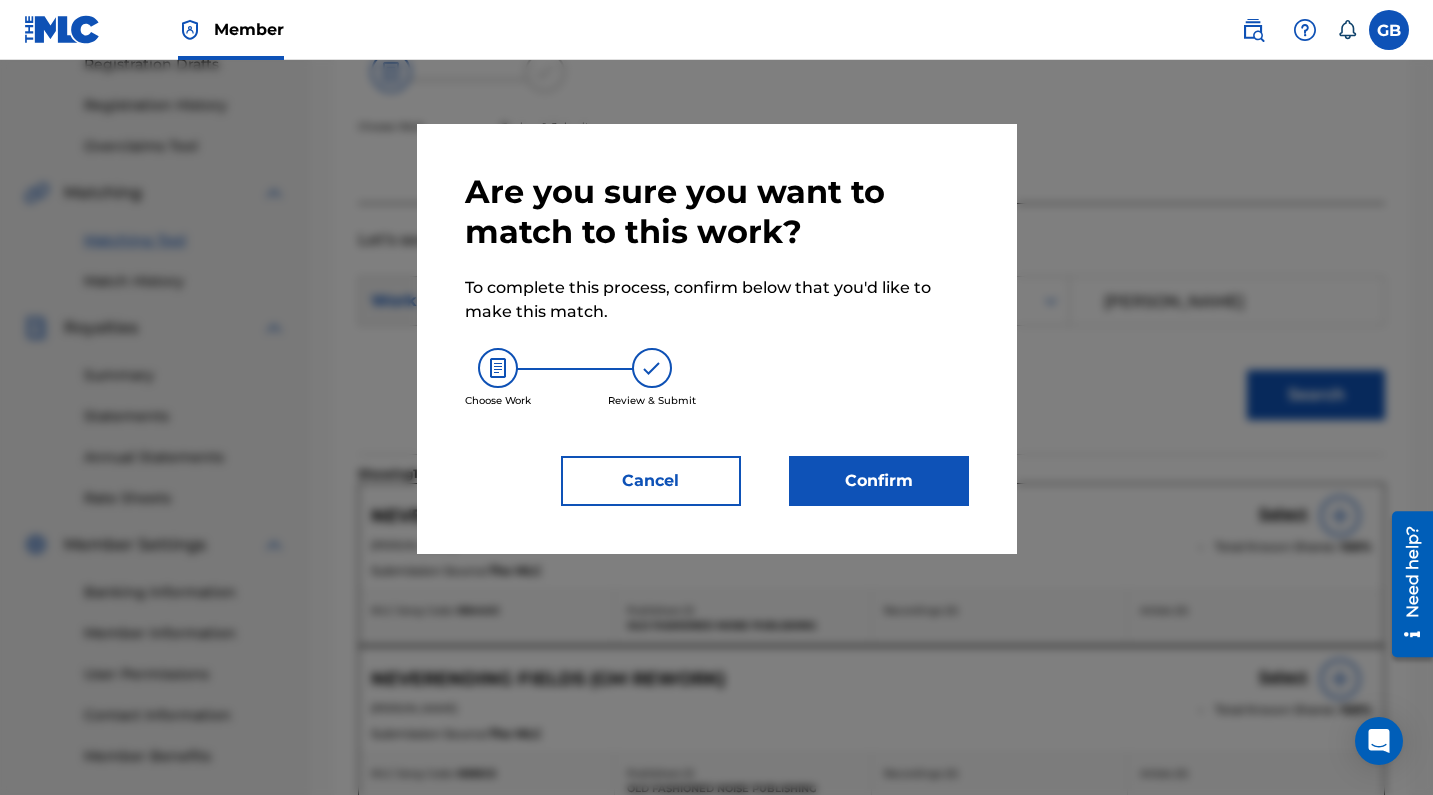 click on "Confirm" at bounding box center [879, 481] 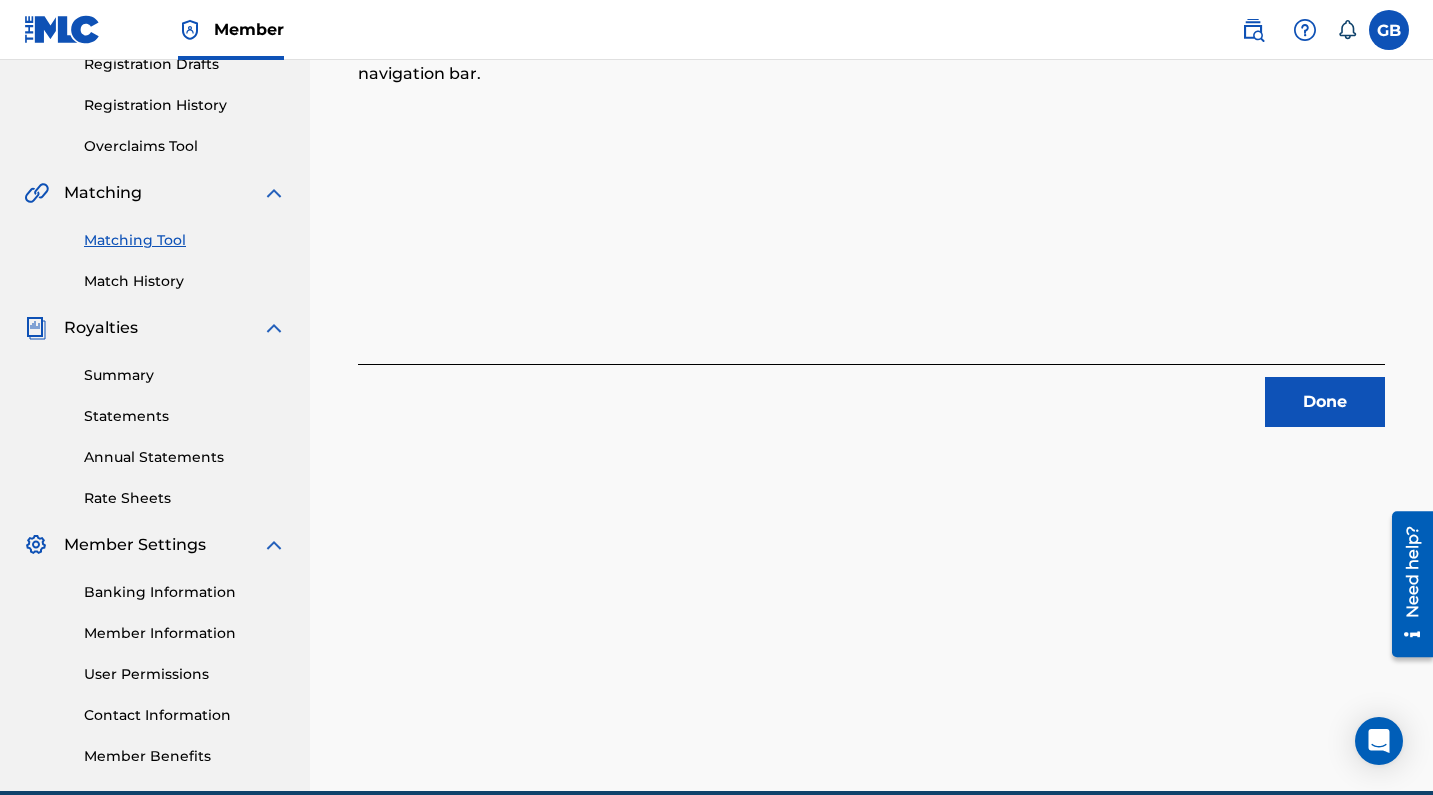 click on "Done" at bounding box center [1325, 402] 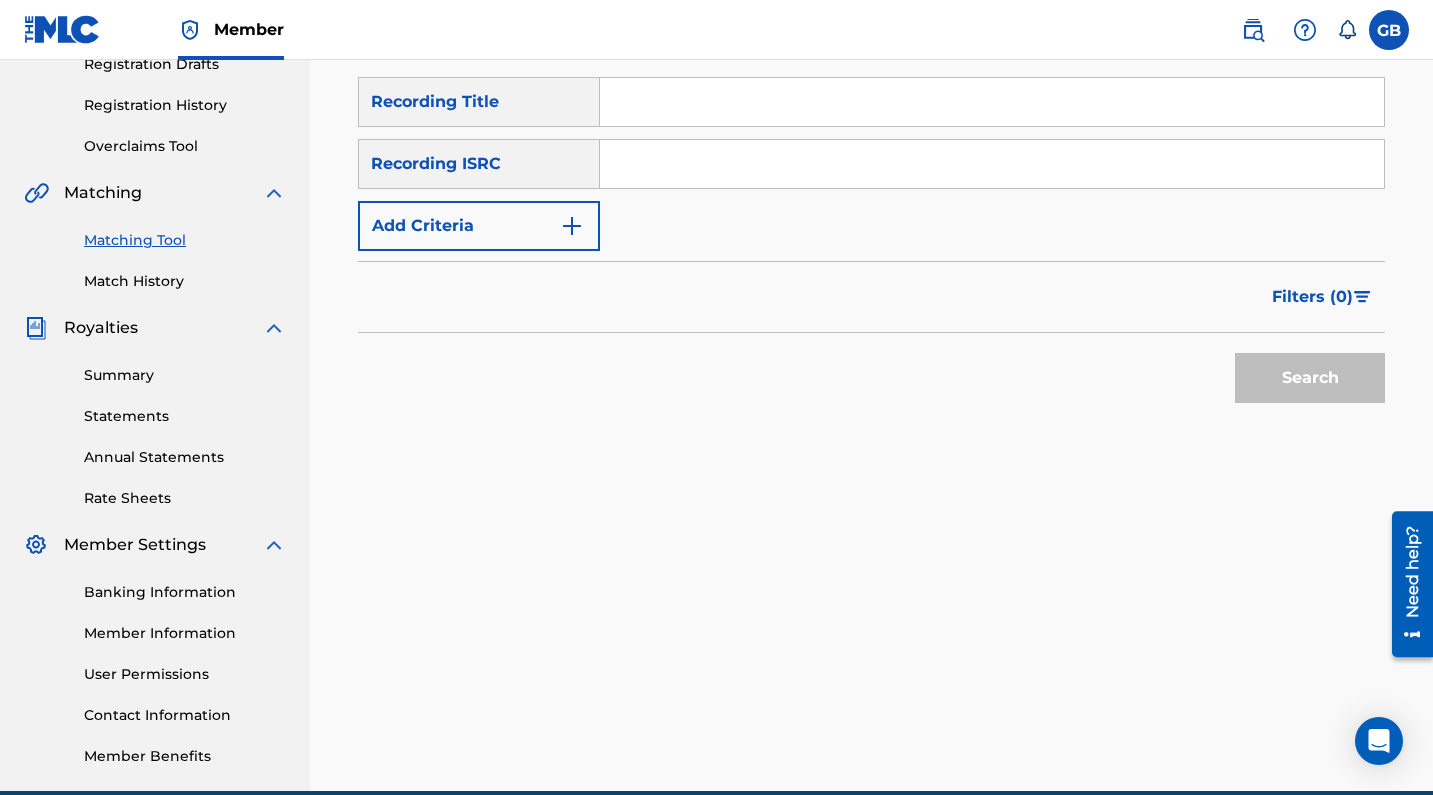 click at bounding box center (992, 164) 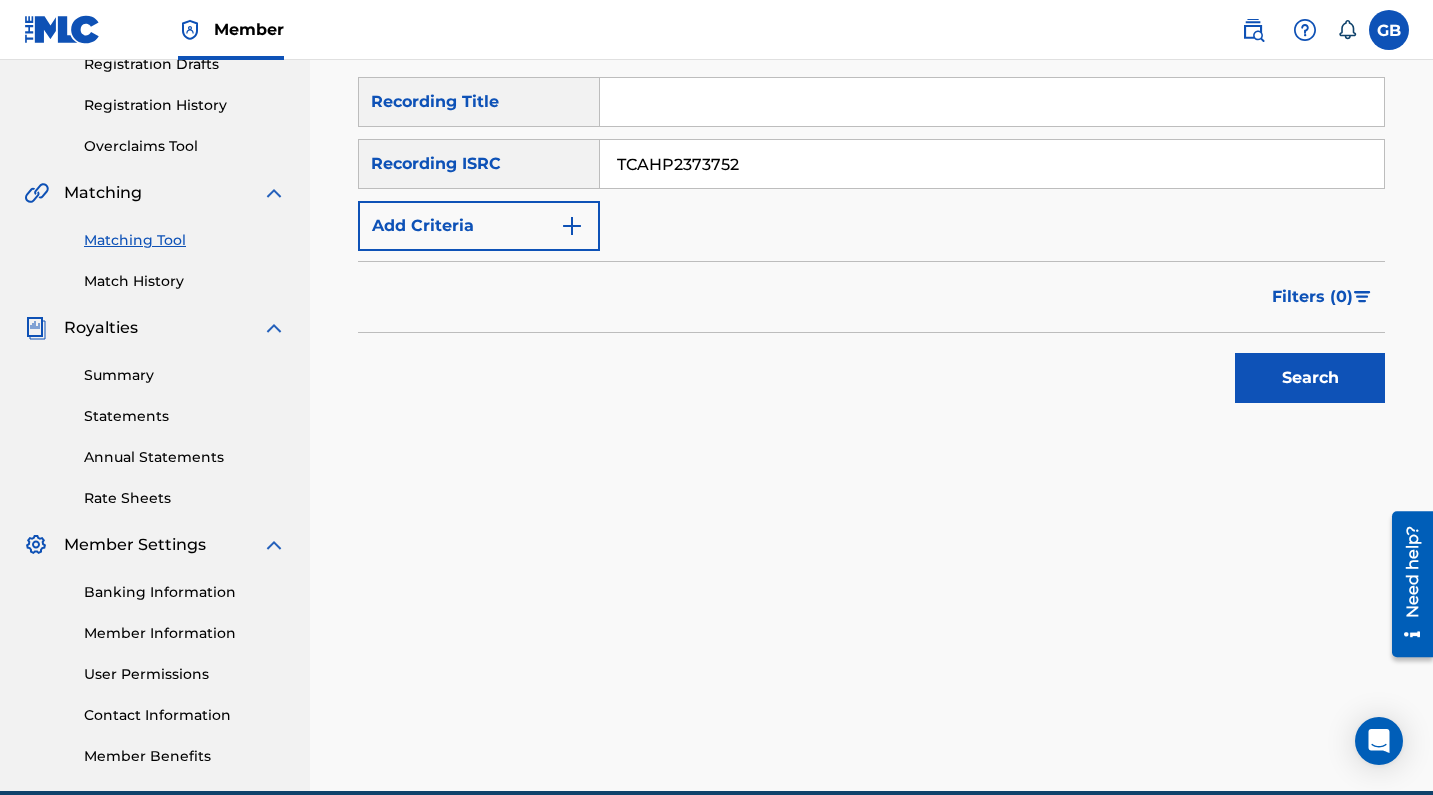 type on "TCAHP2373752" 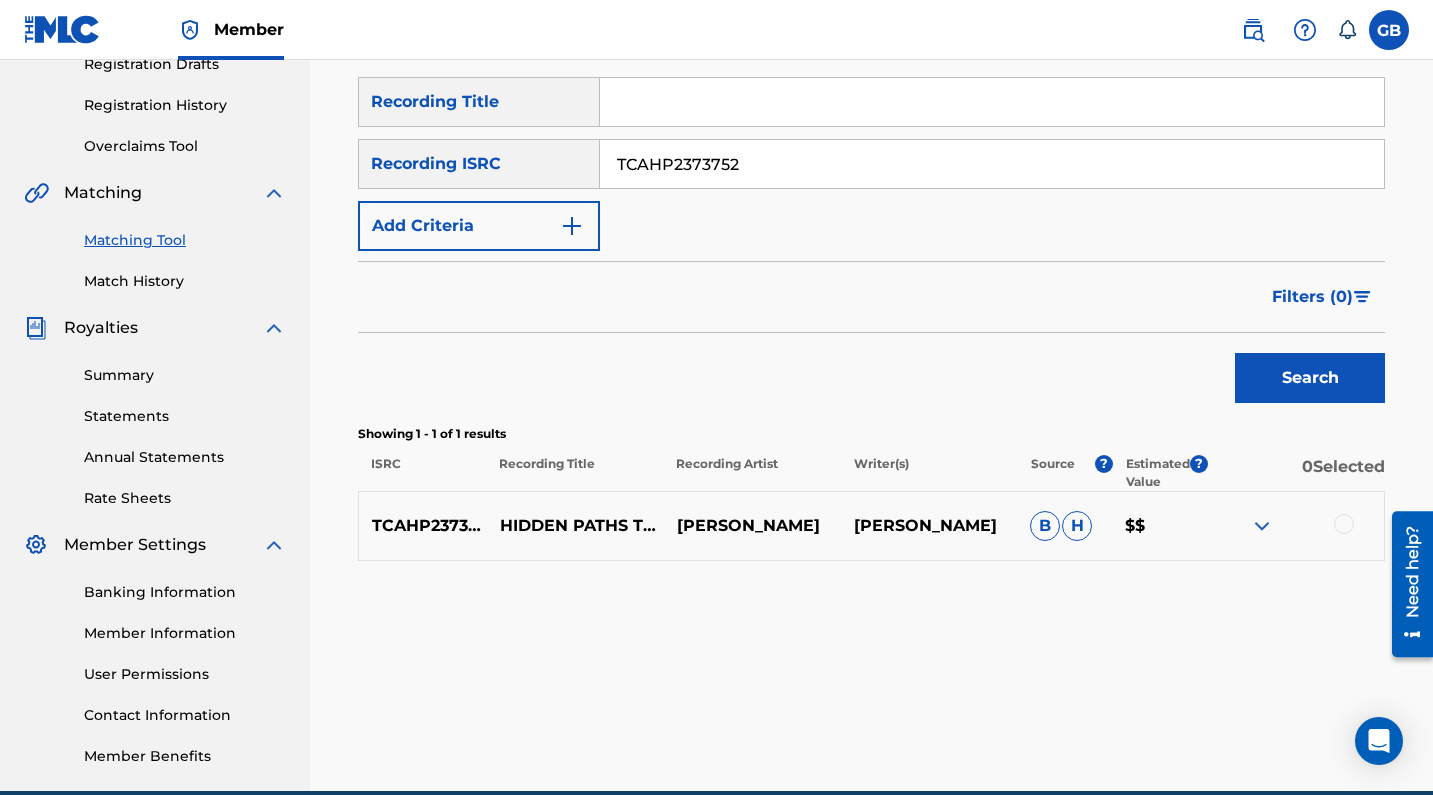 click at bounding box center [1344, 524] 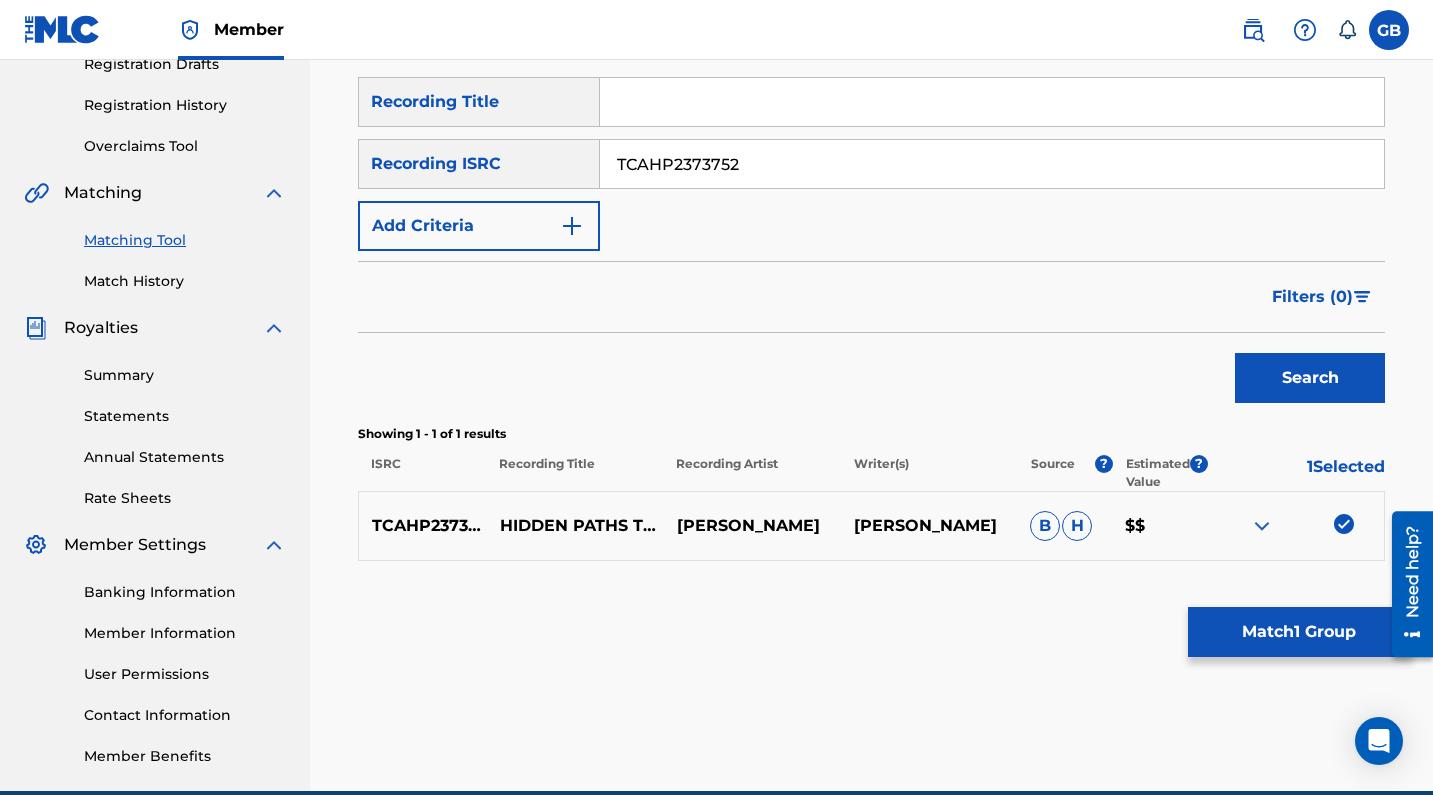 click on "Match  1 Group" at bounding box center (1298, 632) 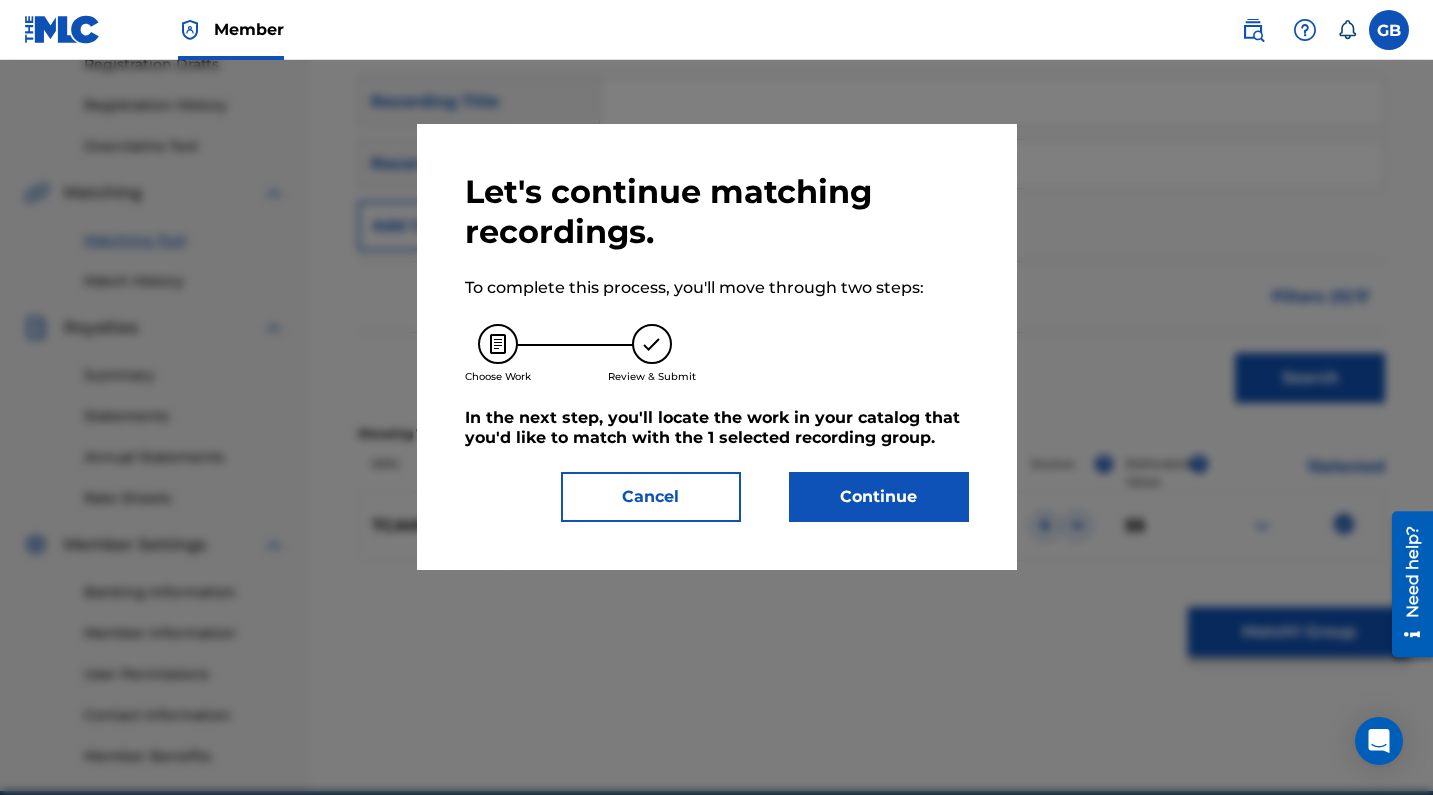 click on "Continue" at bounding box center [879, 497] 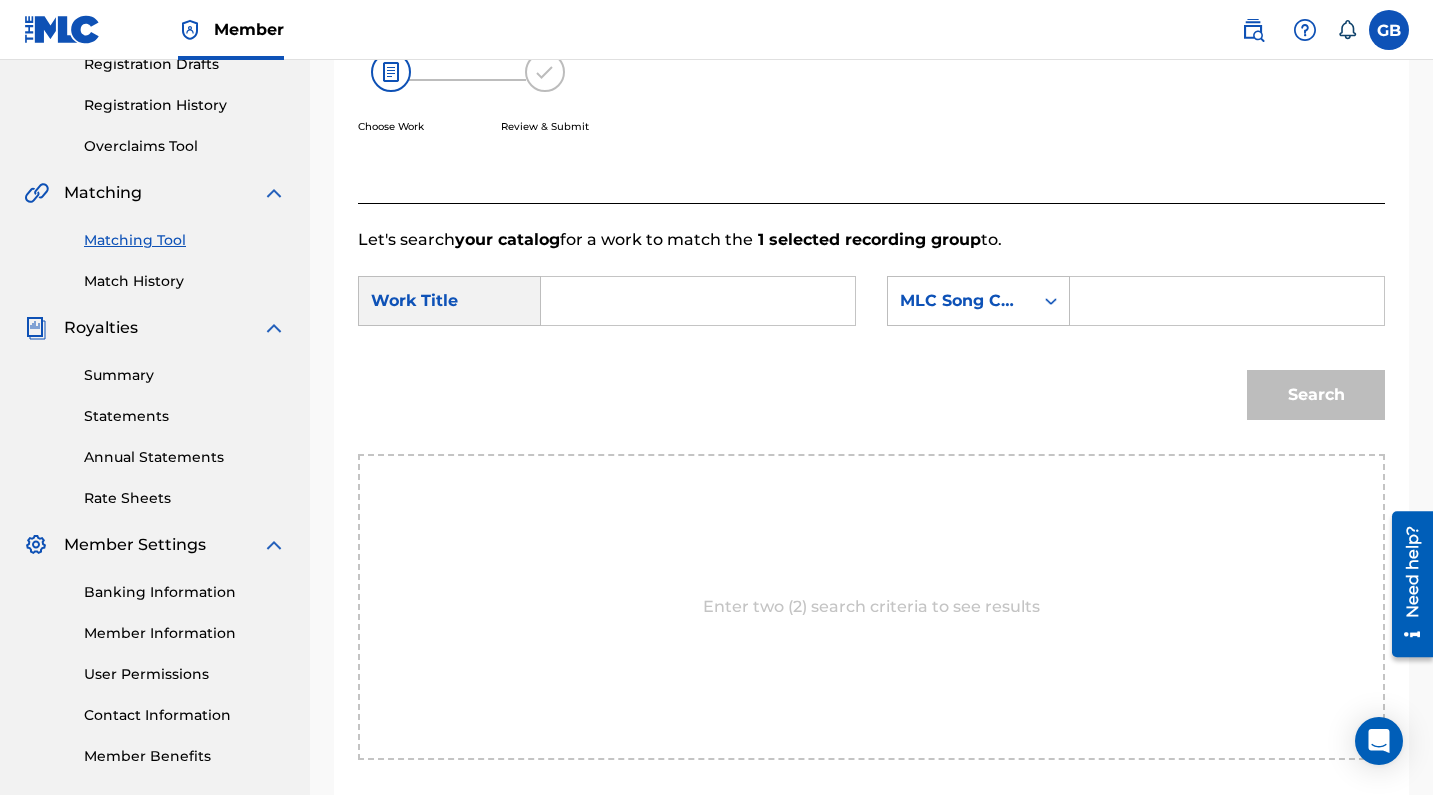 click at bounding box center [698, 301] 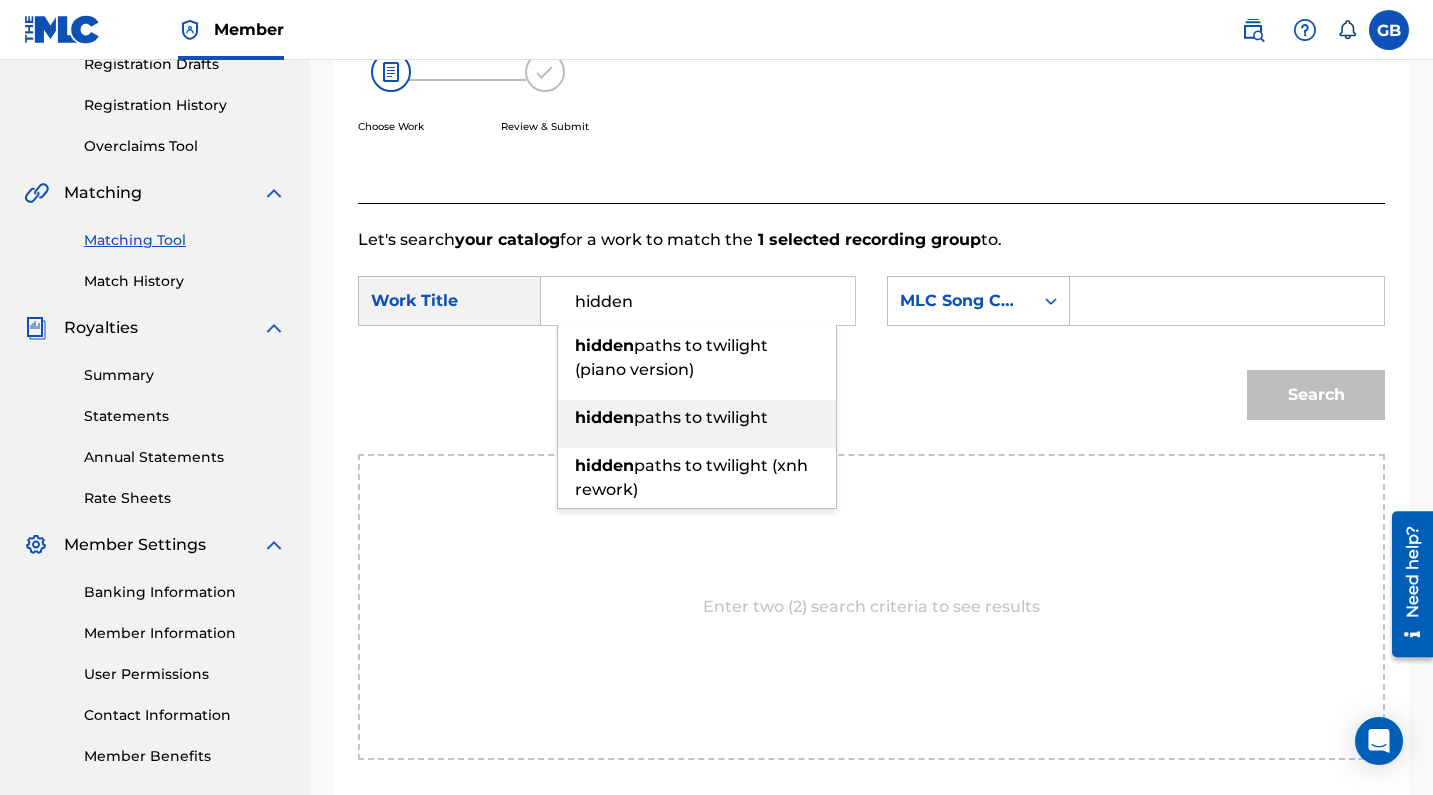 click on "paths to twilight" at bounding box center (701, 417) 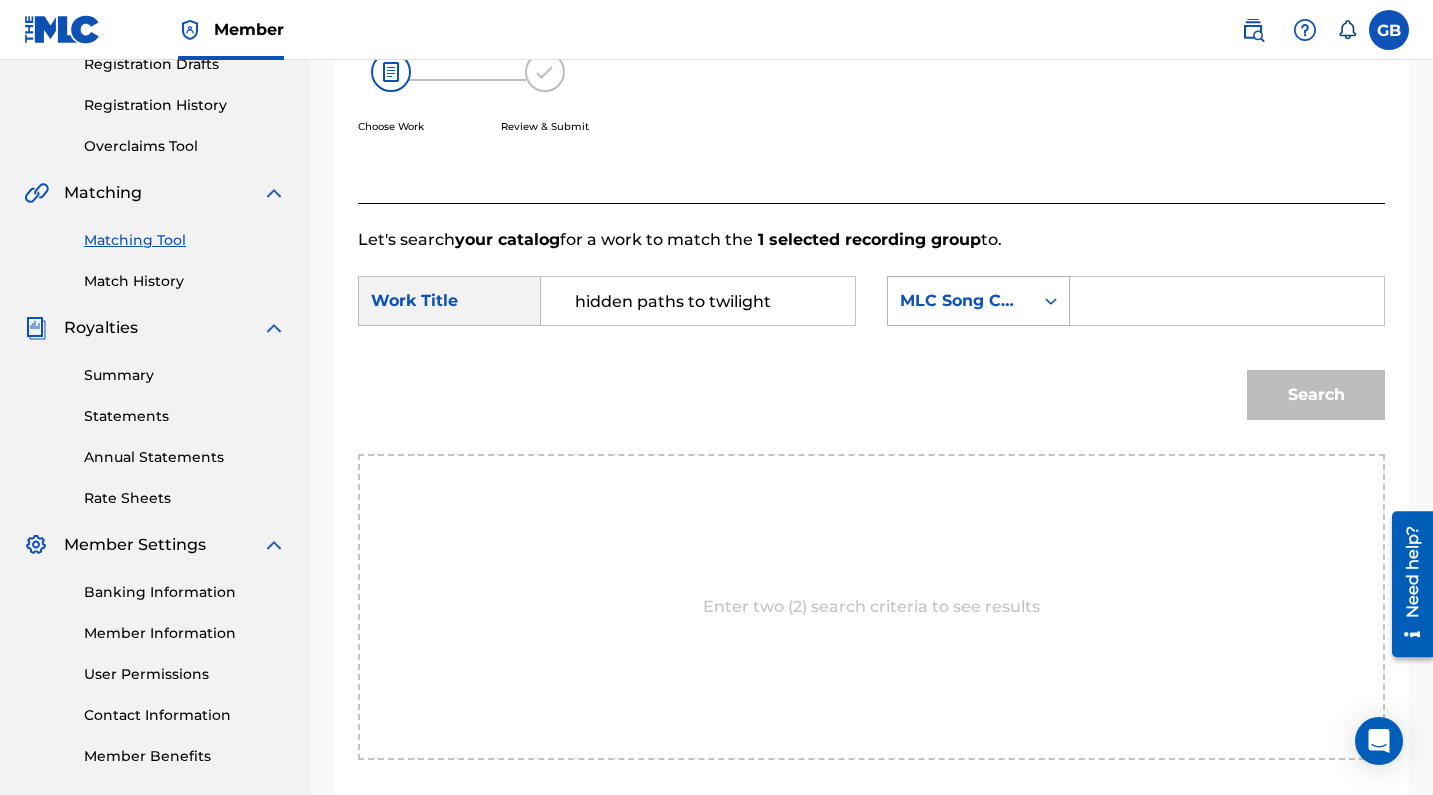 click on "MLC Song Code" at bounding box center [960, 301] 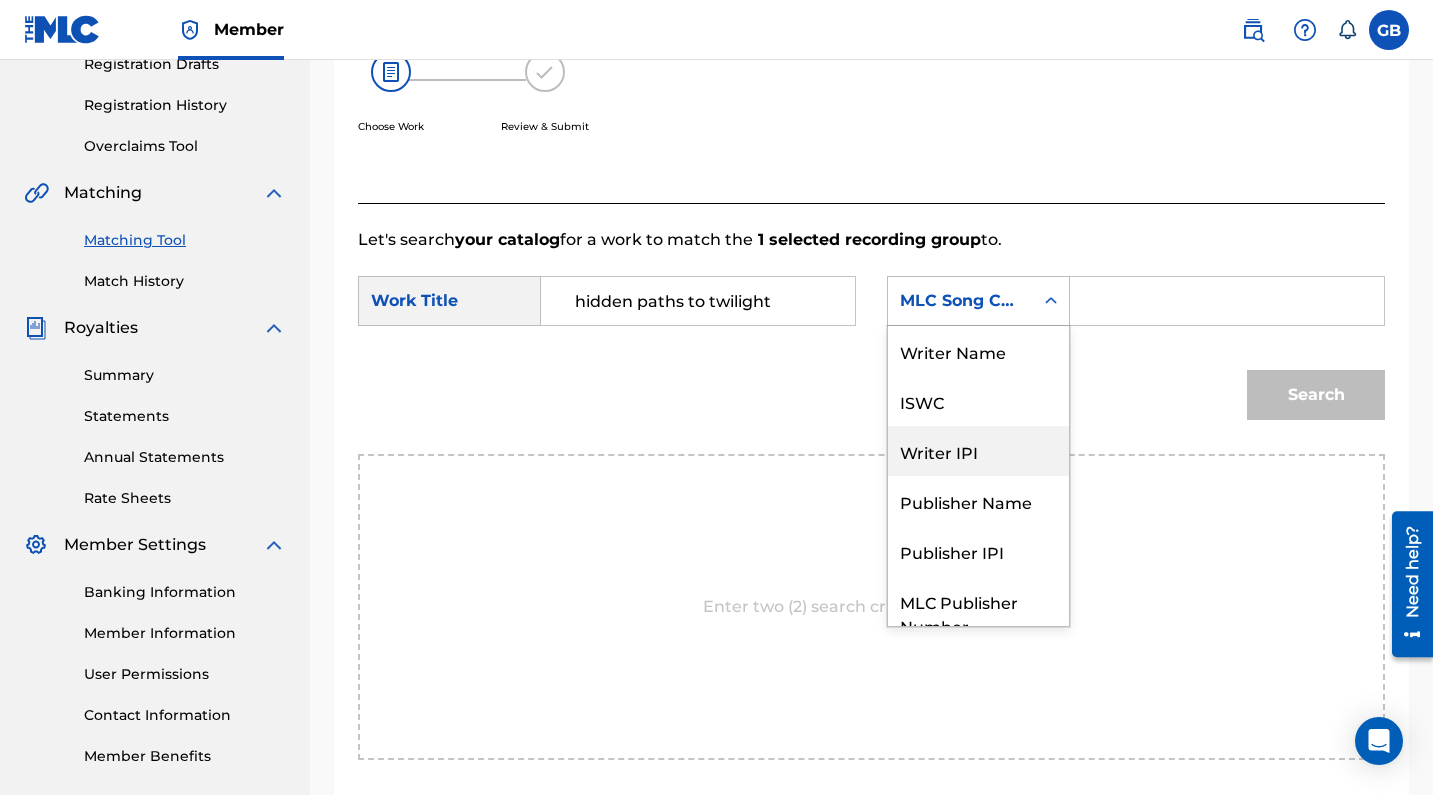 scroll, scrollTop: 0, scrollLeft: 0, axis: both 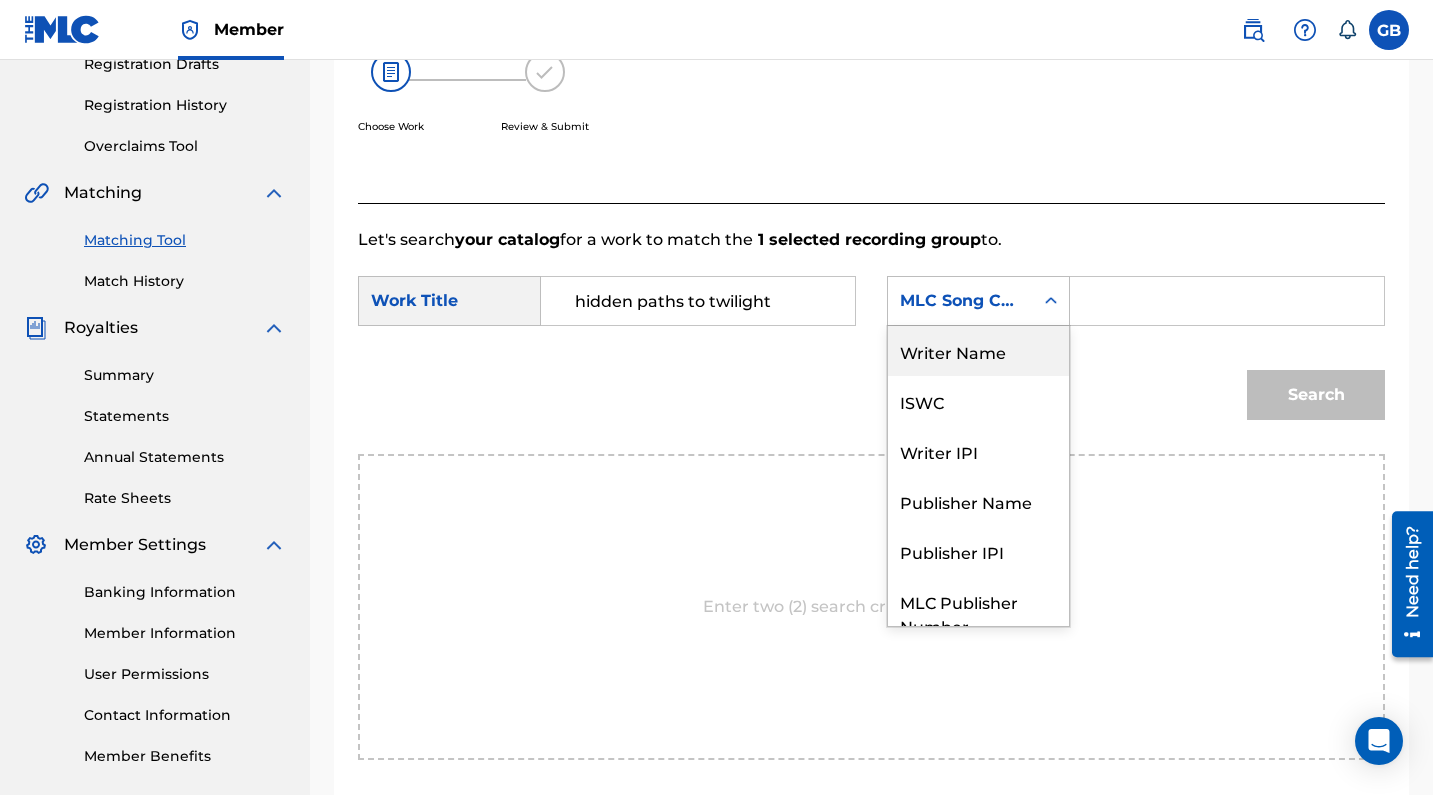click on "Writer Name" at bounding box center (978, 351) 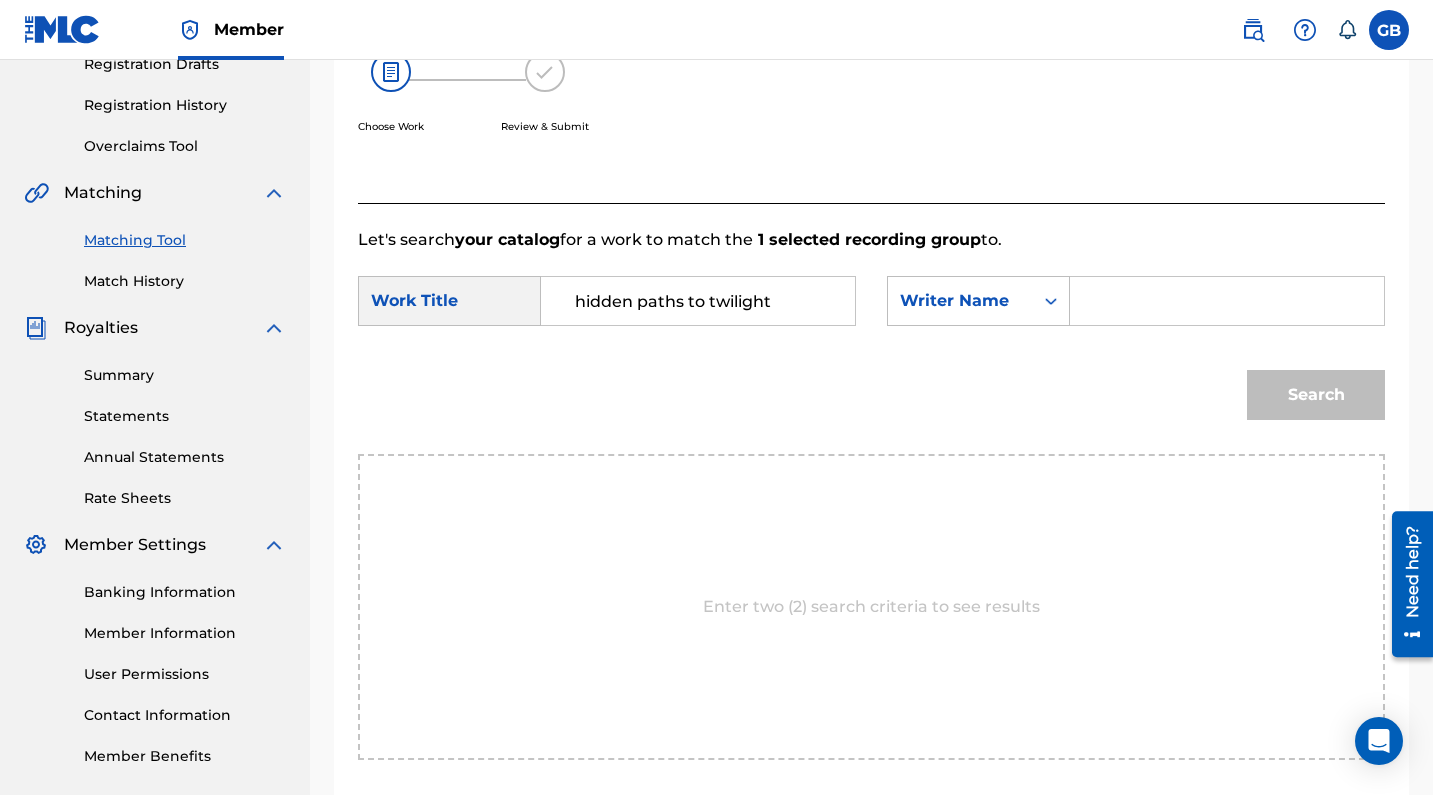 click at bounding box center (1227, 301) 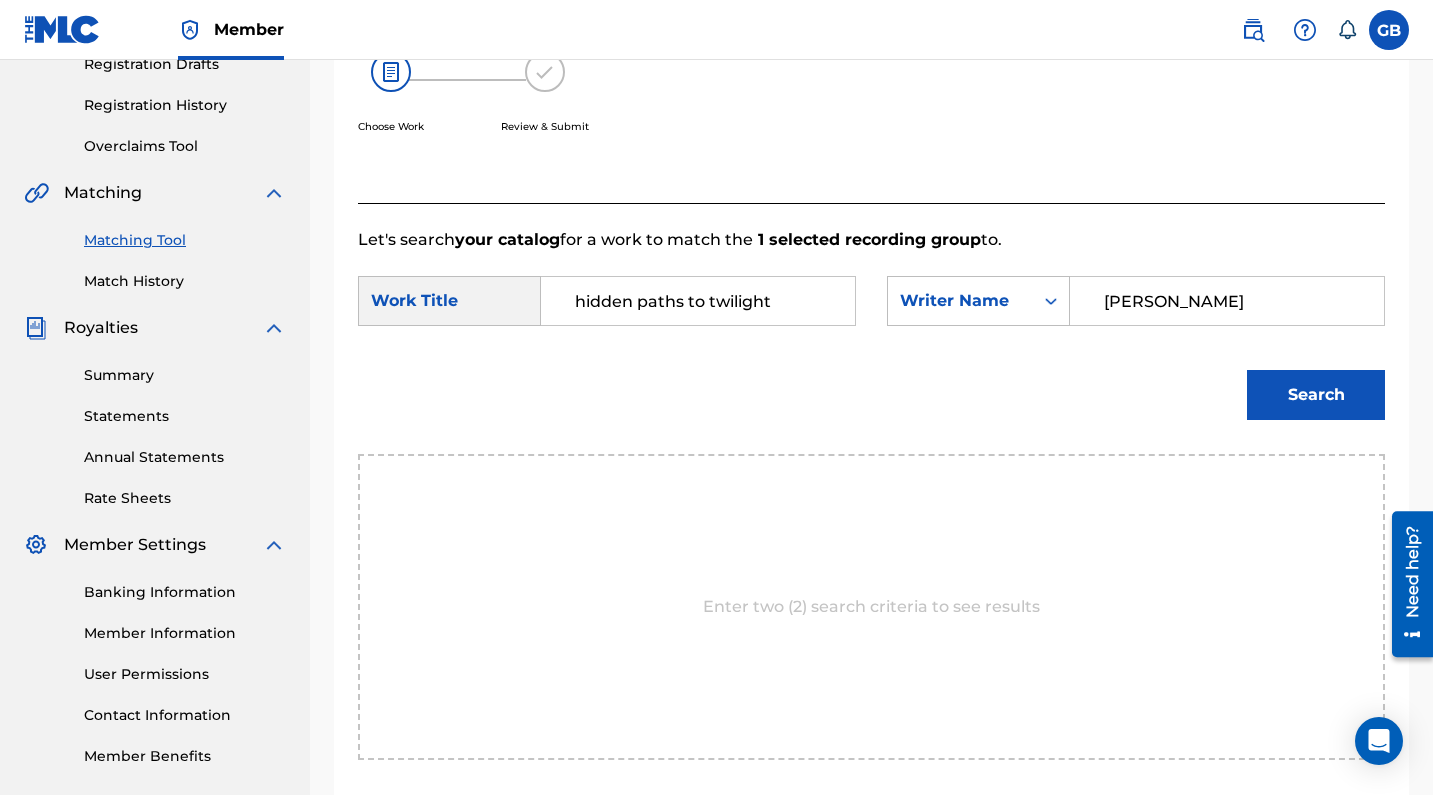 type on "[PERSON_NAME]" 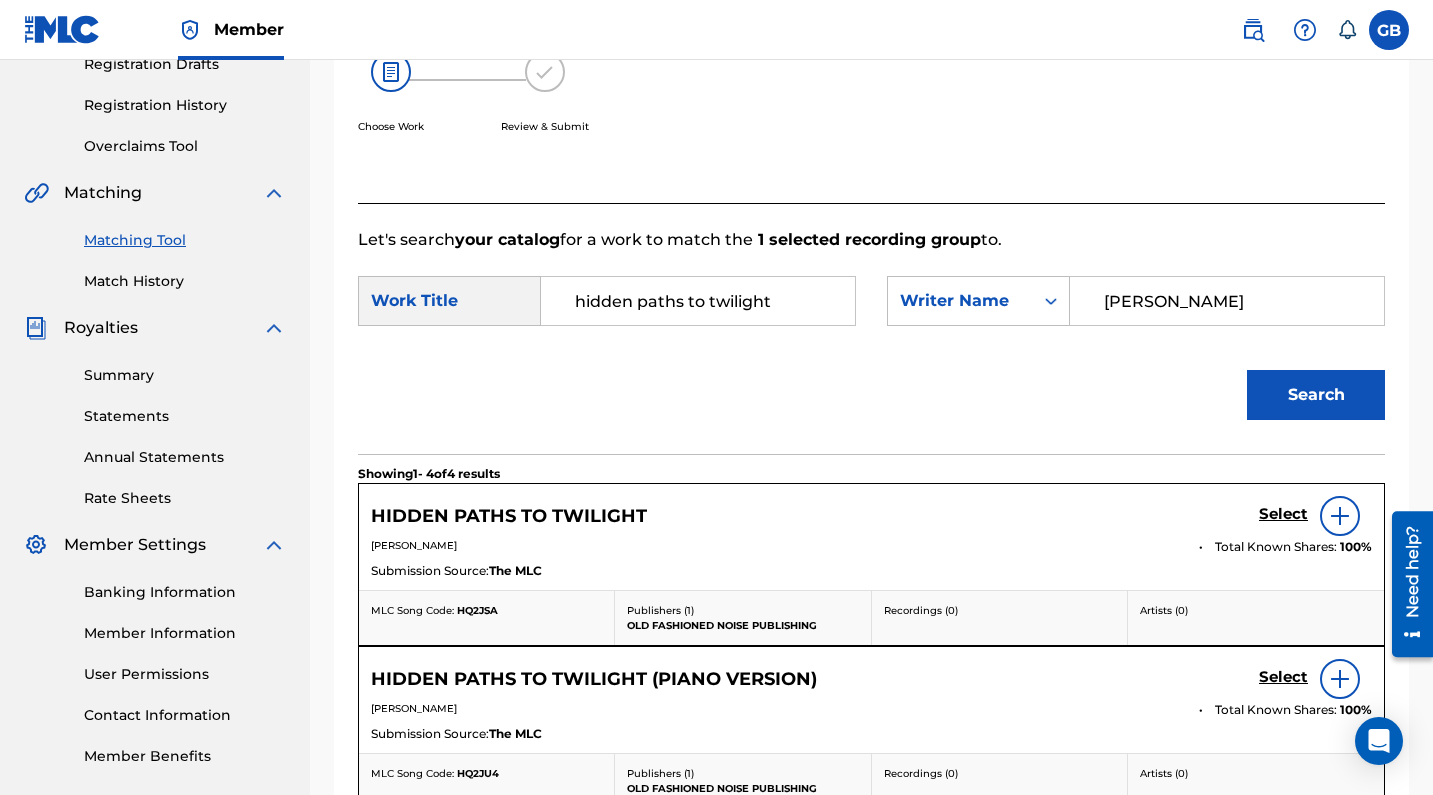 click on "Select" at bounding box center (1283, 514) 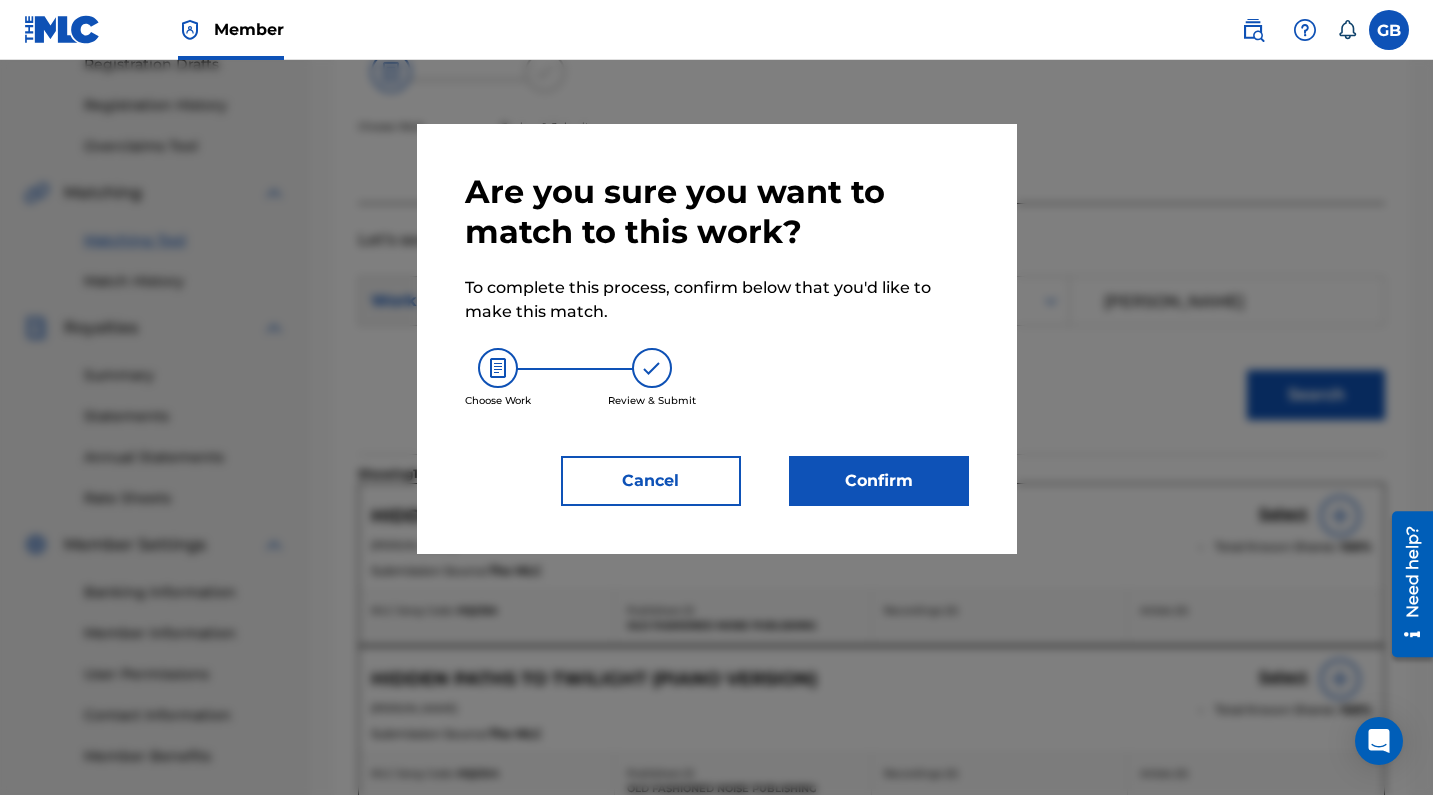 click on "Confirm" at bounding box center (879, 481) 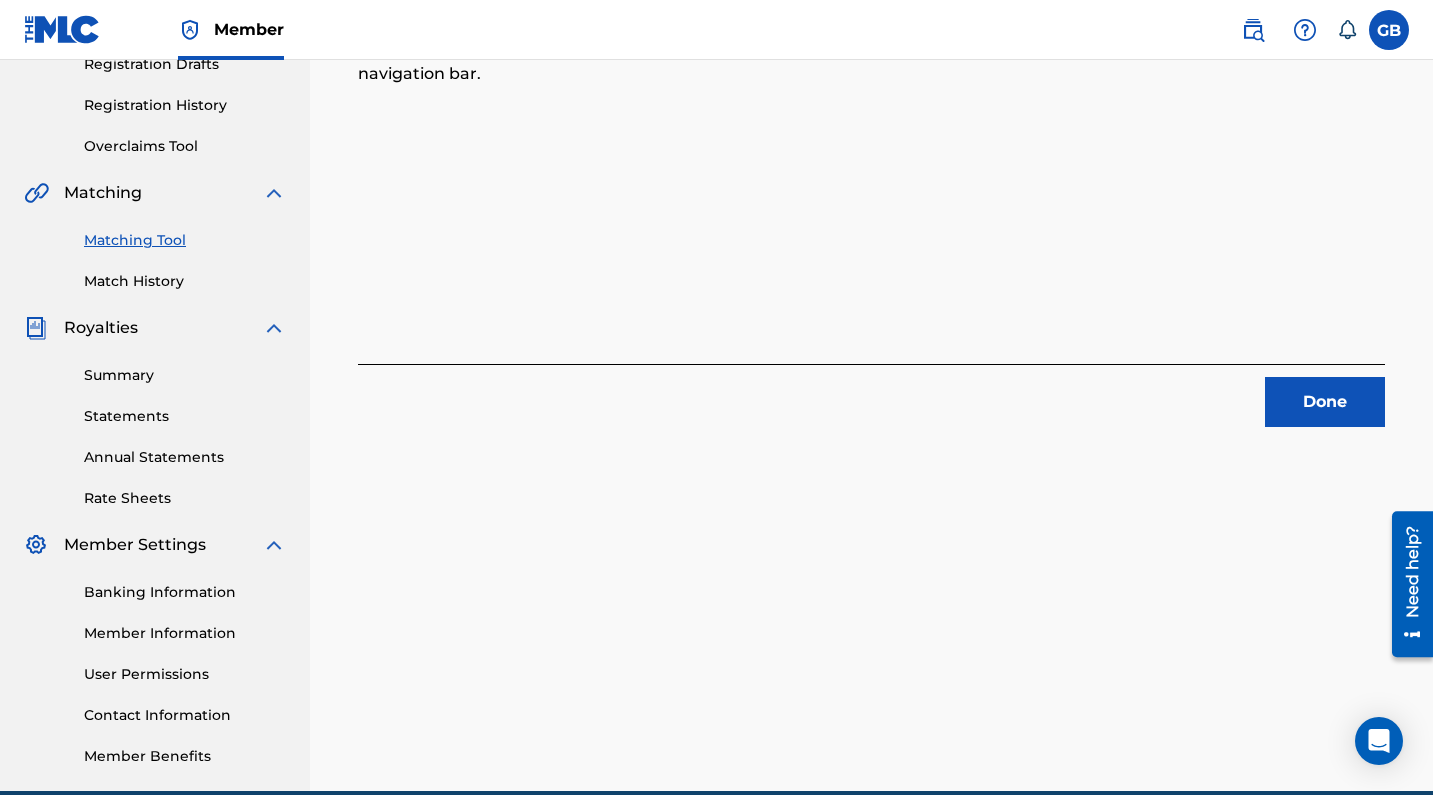click on "Done" at bounding box center [1325, 402] 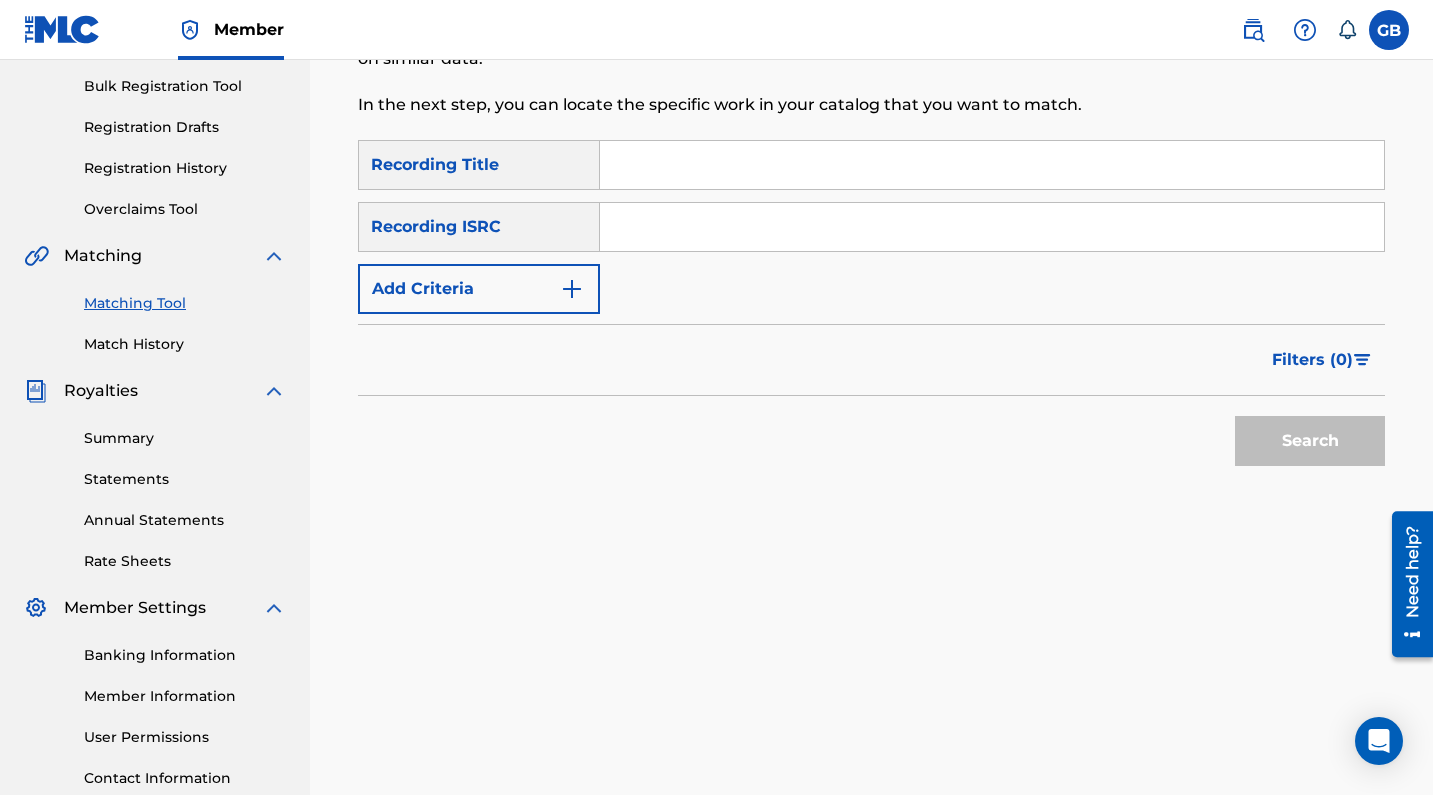 scroll, scrollTop: 275, scrollLeft: 0, axis: vertical 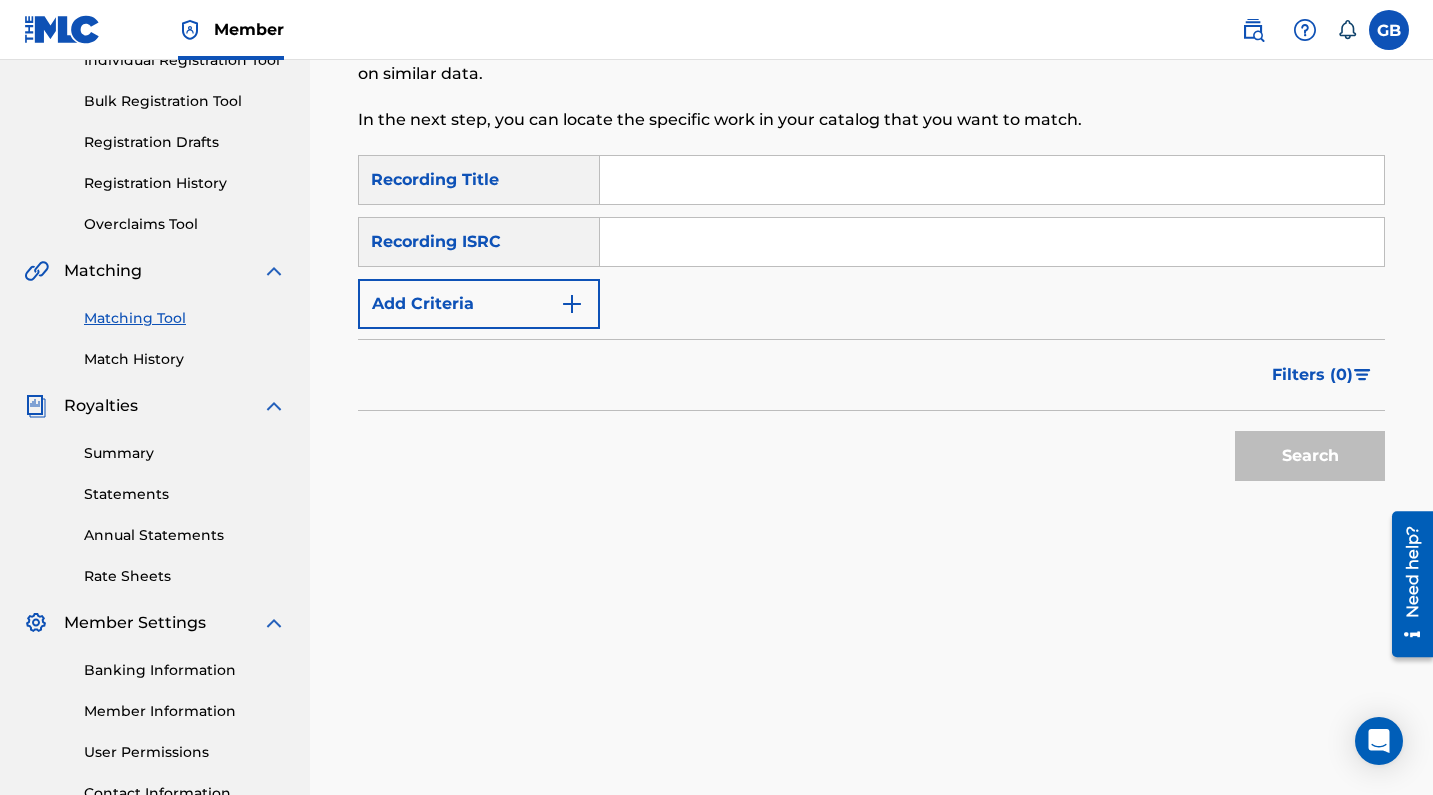 click at bounding box center (992, 242) 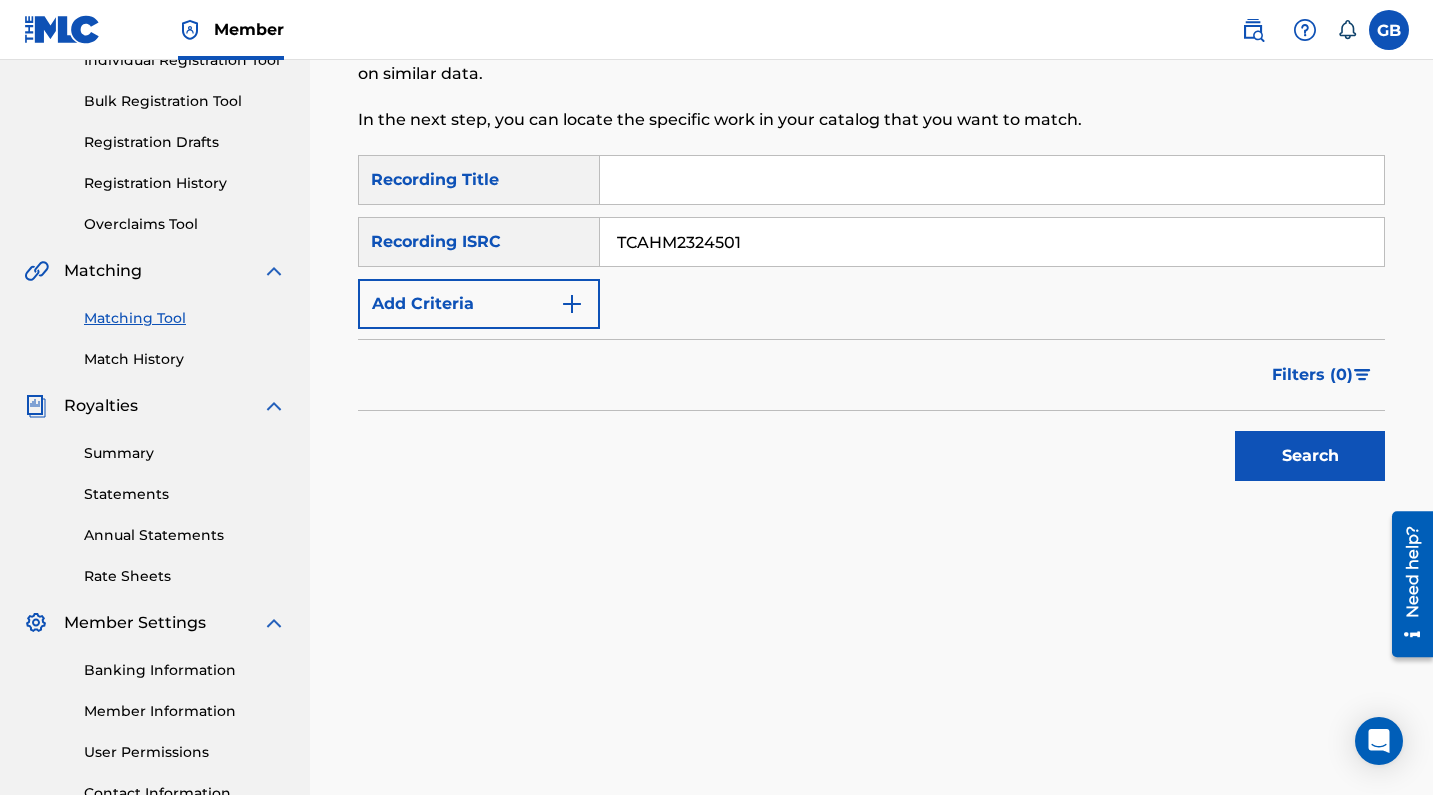 type on "TCAHM2324501" 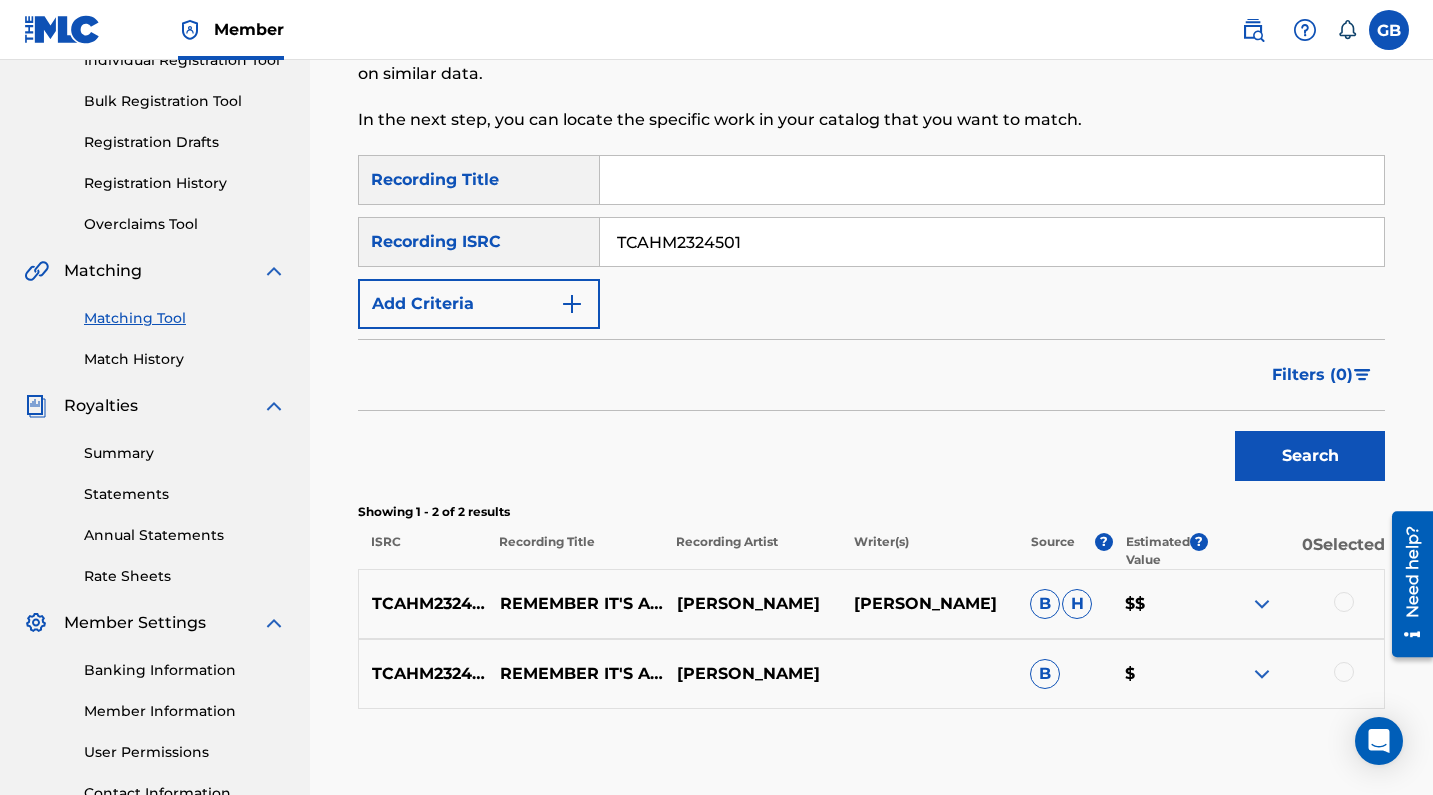 click at bounding box center [1344, 602] 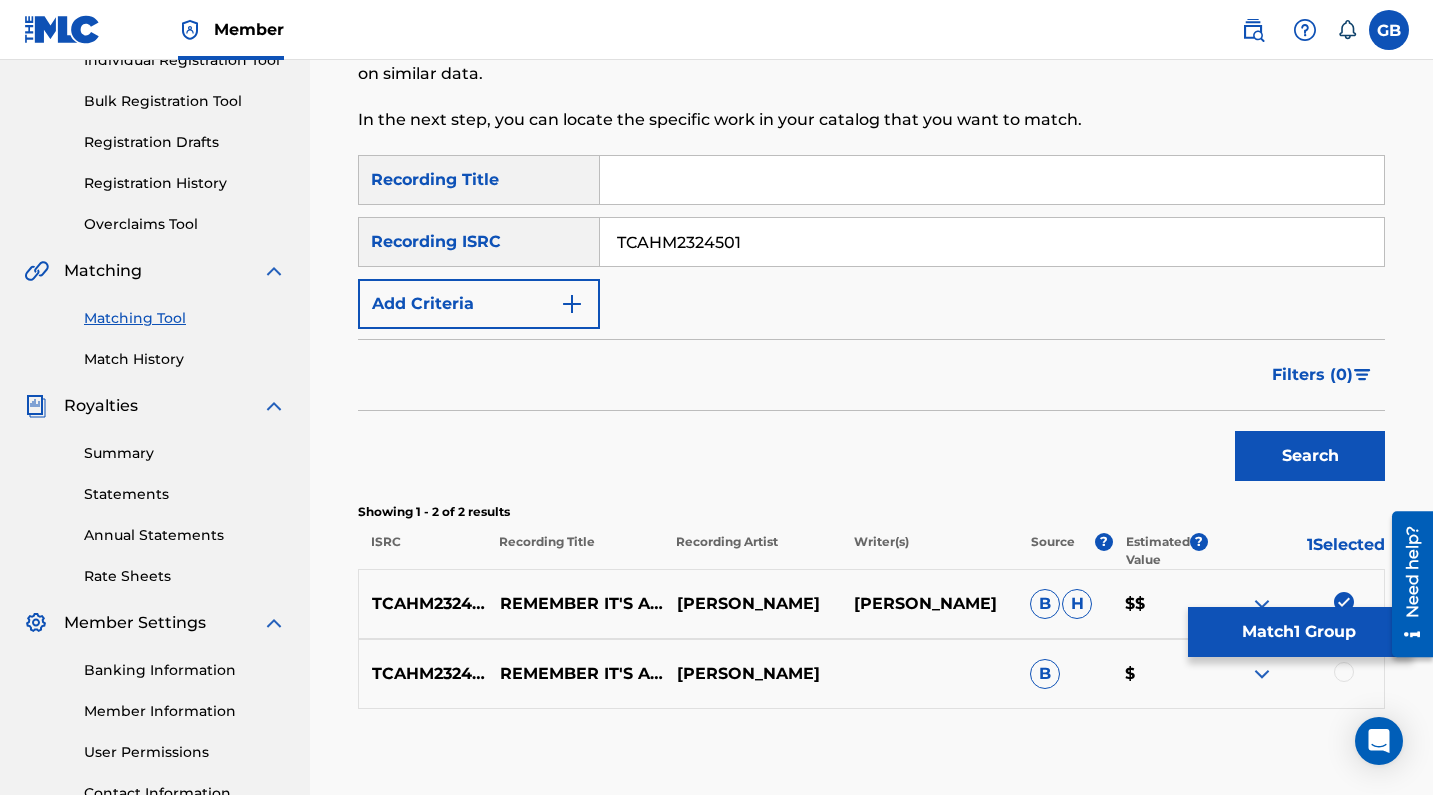 click at bounding box center (1344, 672) 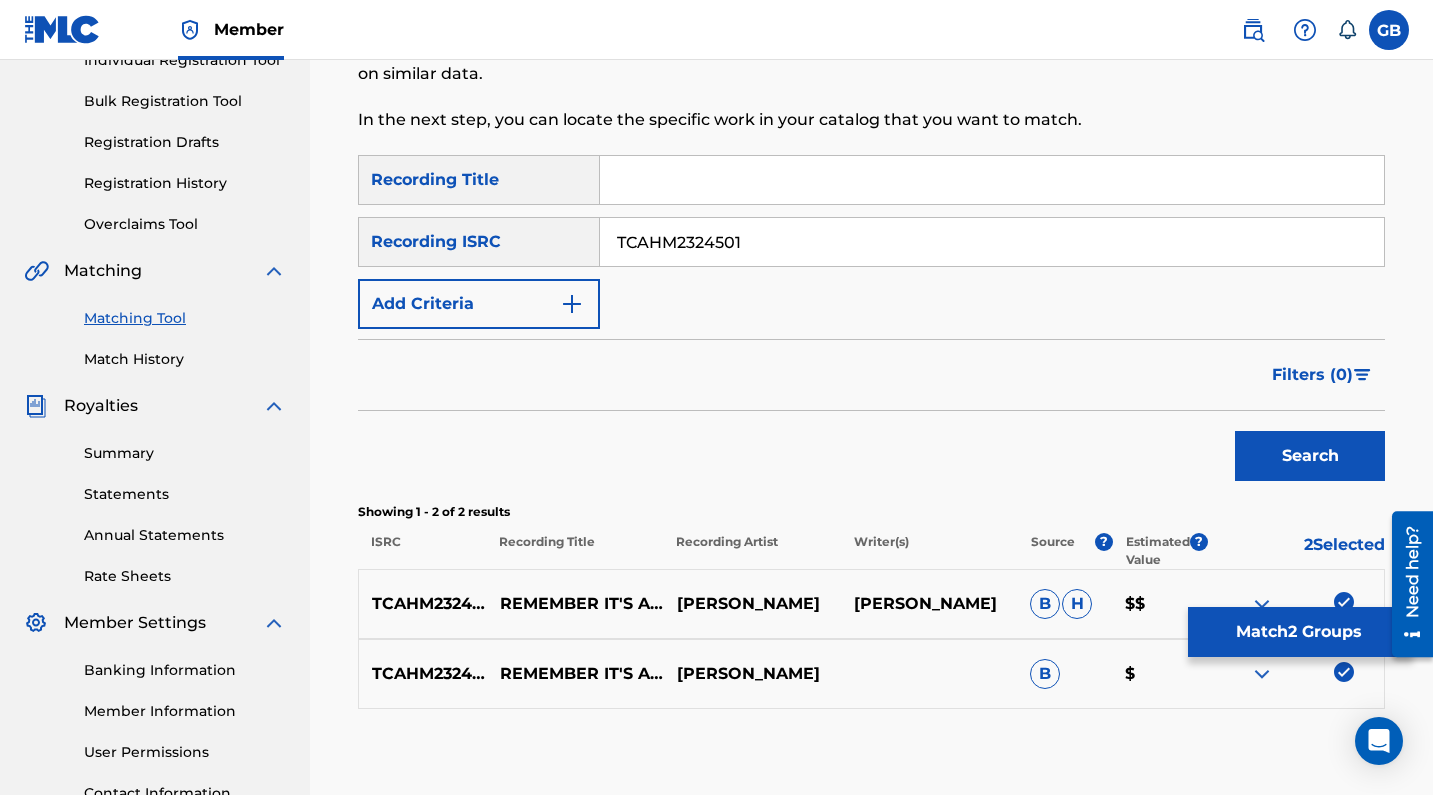 click on "Match  2 Groups" at bounding box center [1298, 632] 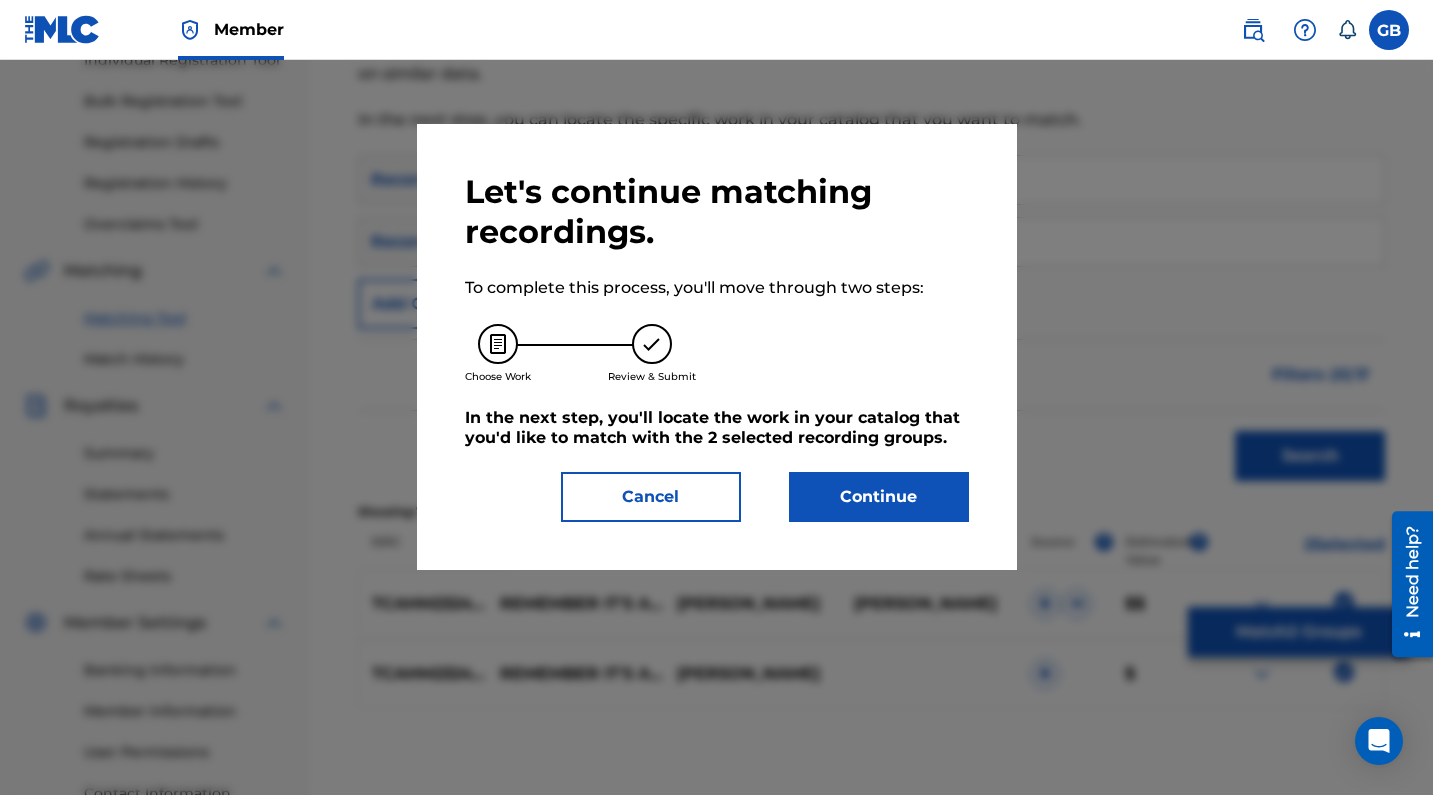 click on "Continue" at bounding box center [879, 497] 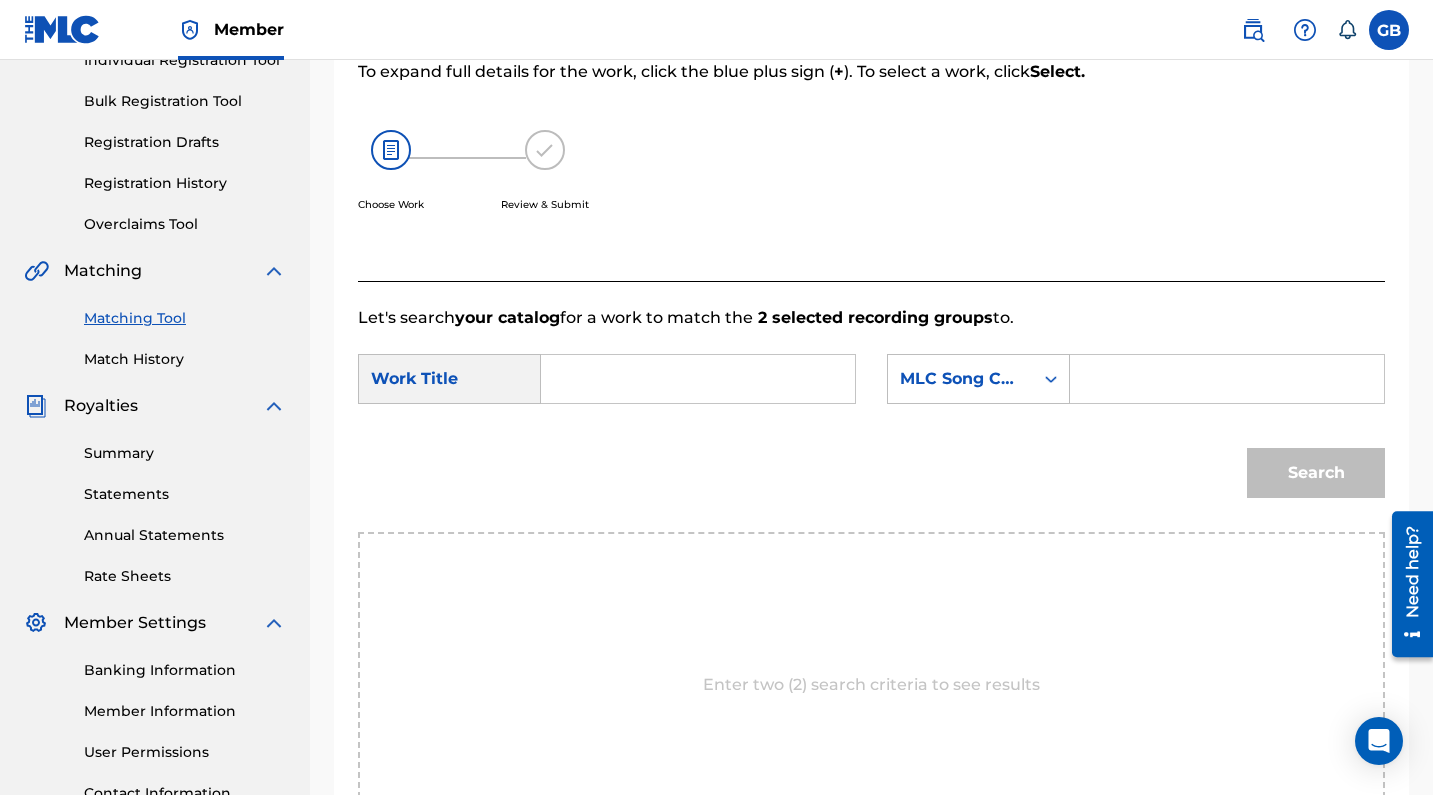 click at bounding box center [698, 379] 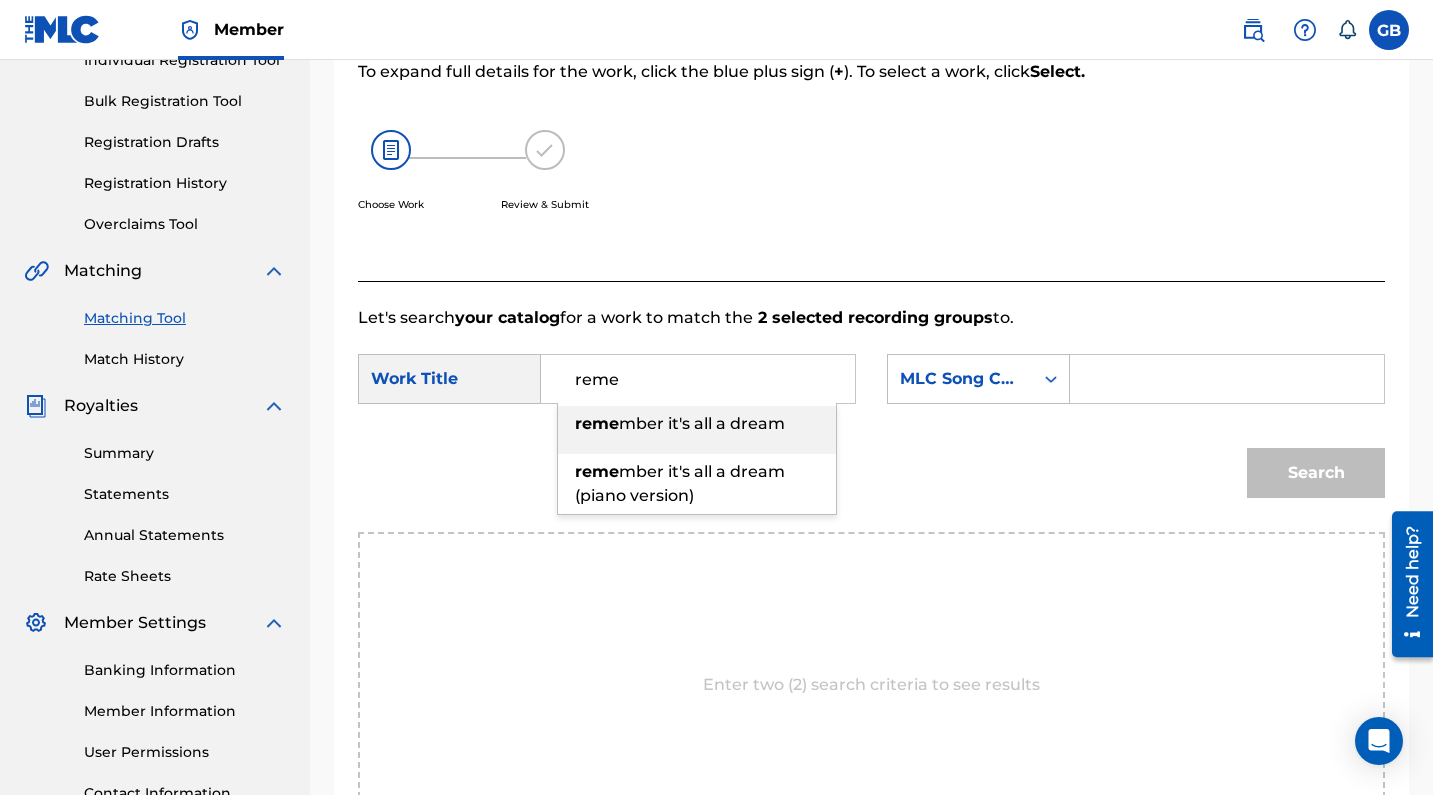 click on "reme mber it's all a dream" at bounding box center (697, 424) 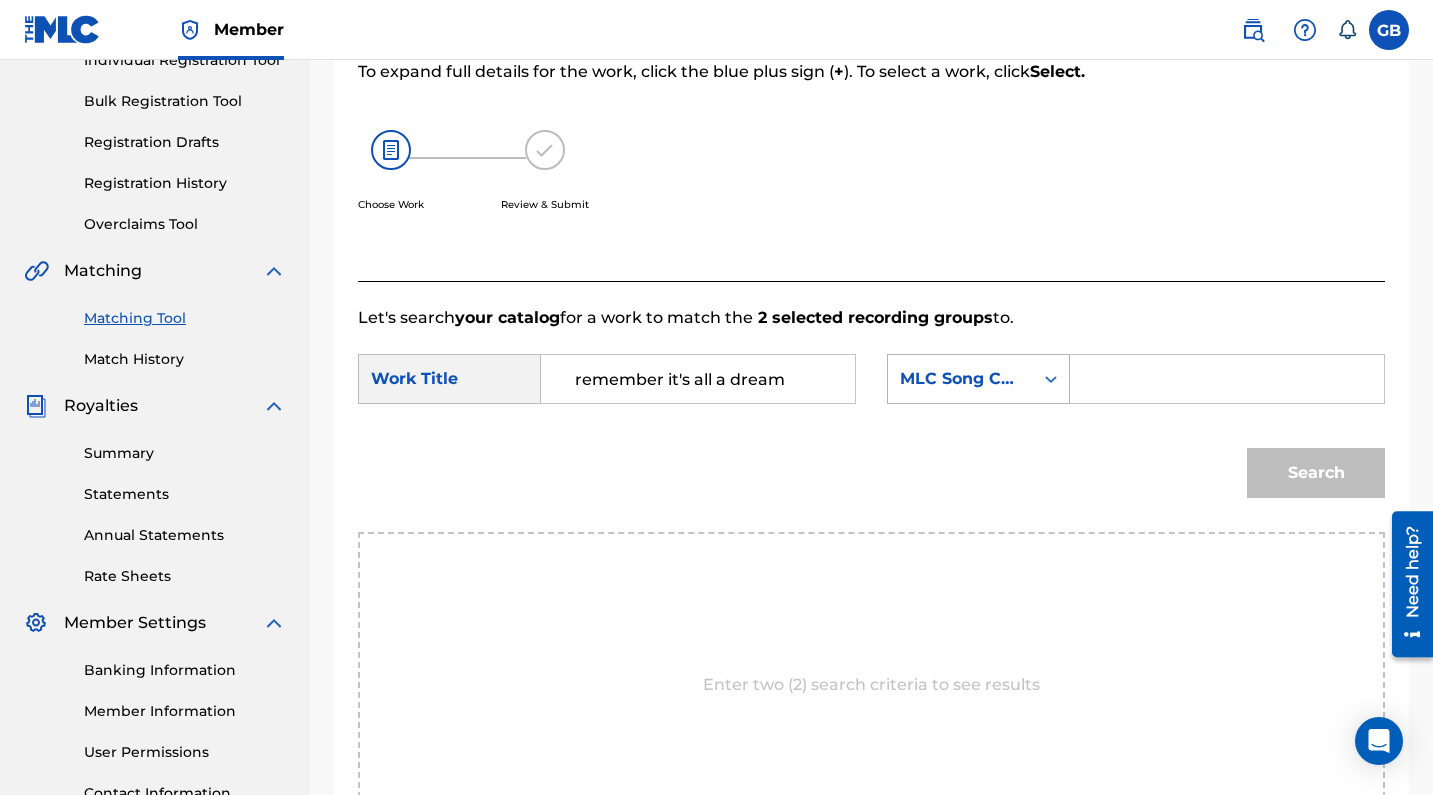 click on "MLC Song Code" at bounding box center [960, 379] 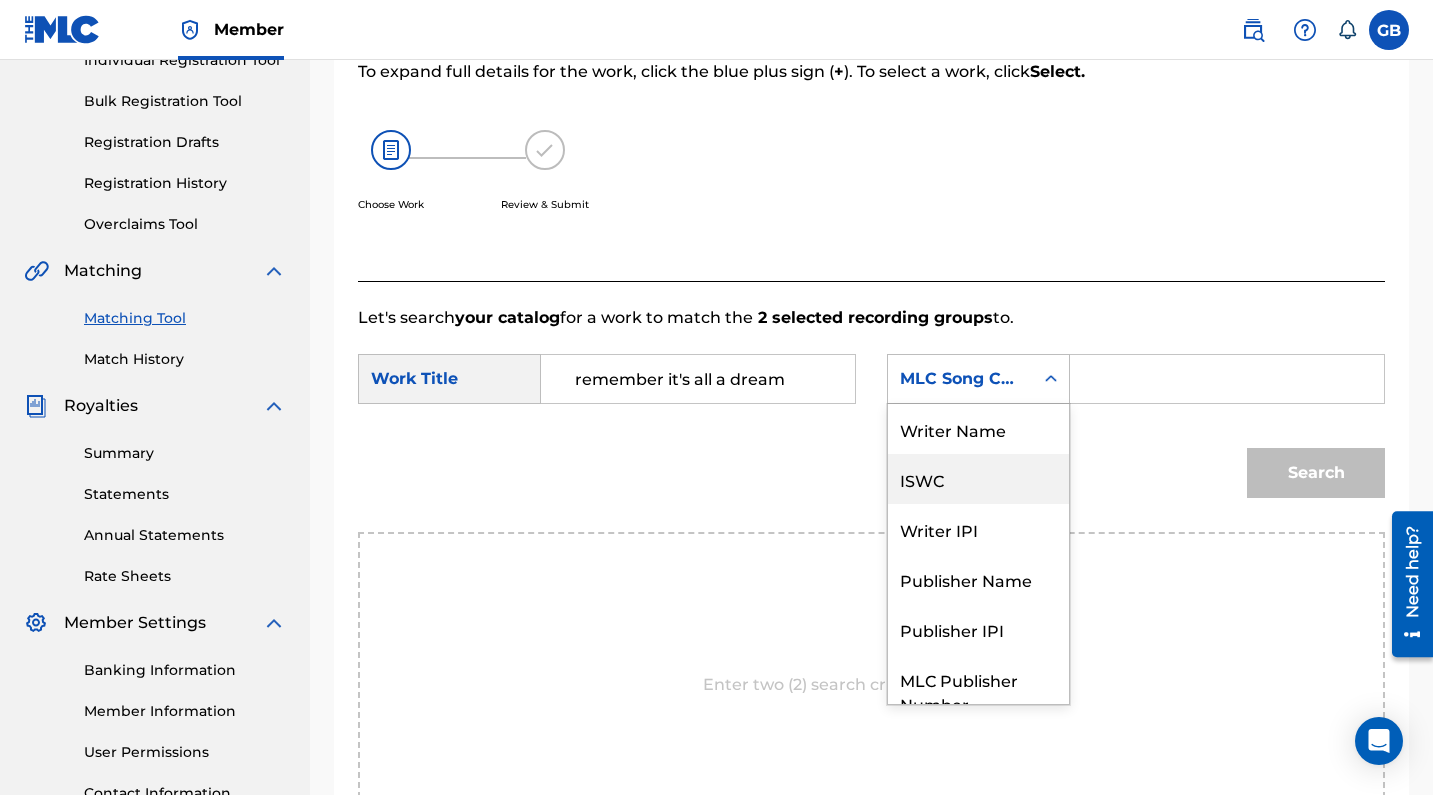 scroll, scrollTop: 0, scrollLeft: 0, axis: both 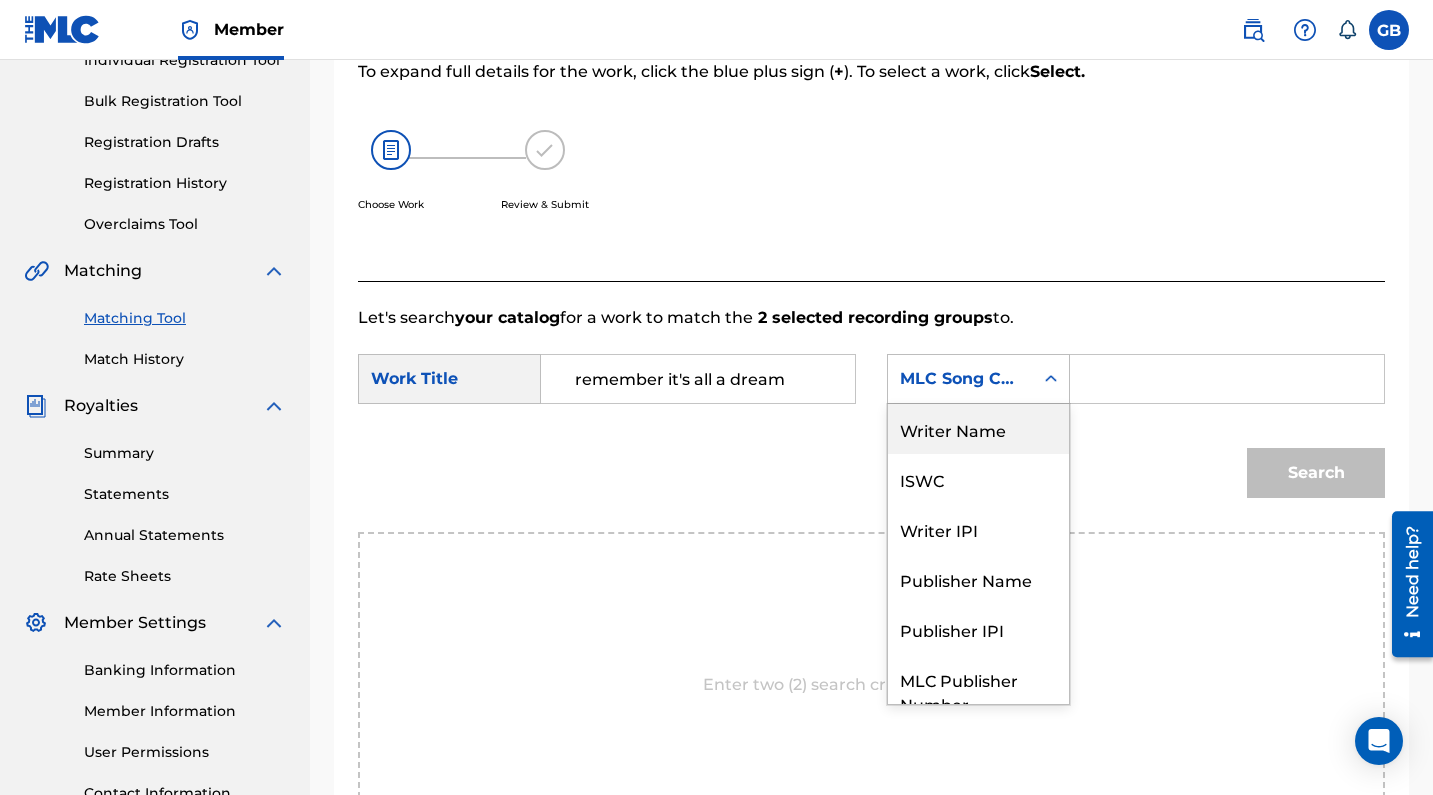 click on "Writer Name" at bounding box center (978, 429) 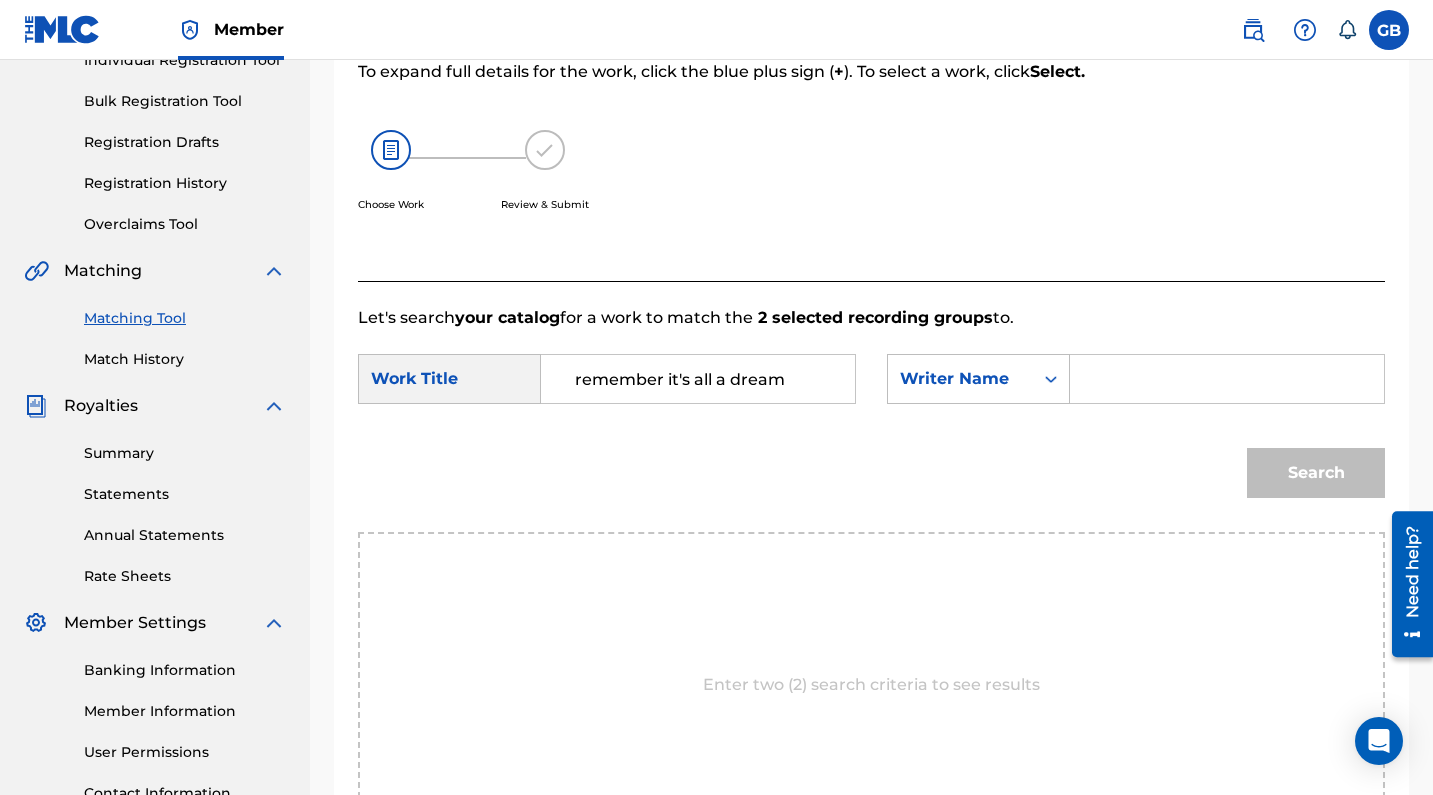 click at bounding box center [1227, 379] 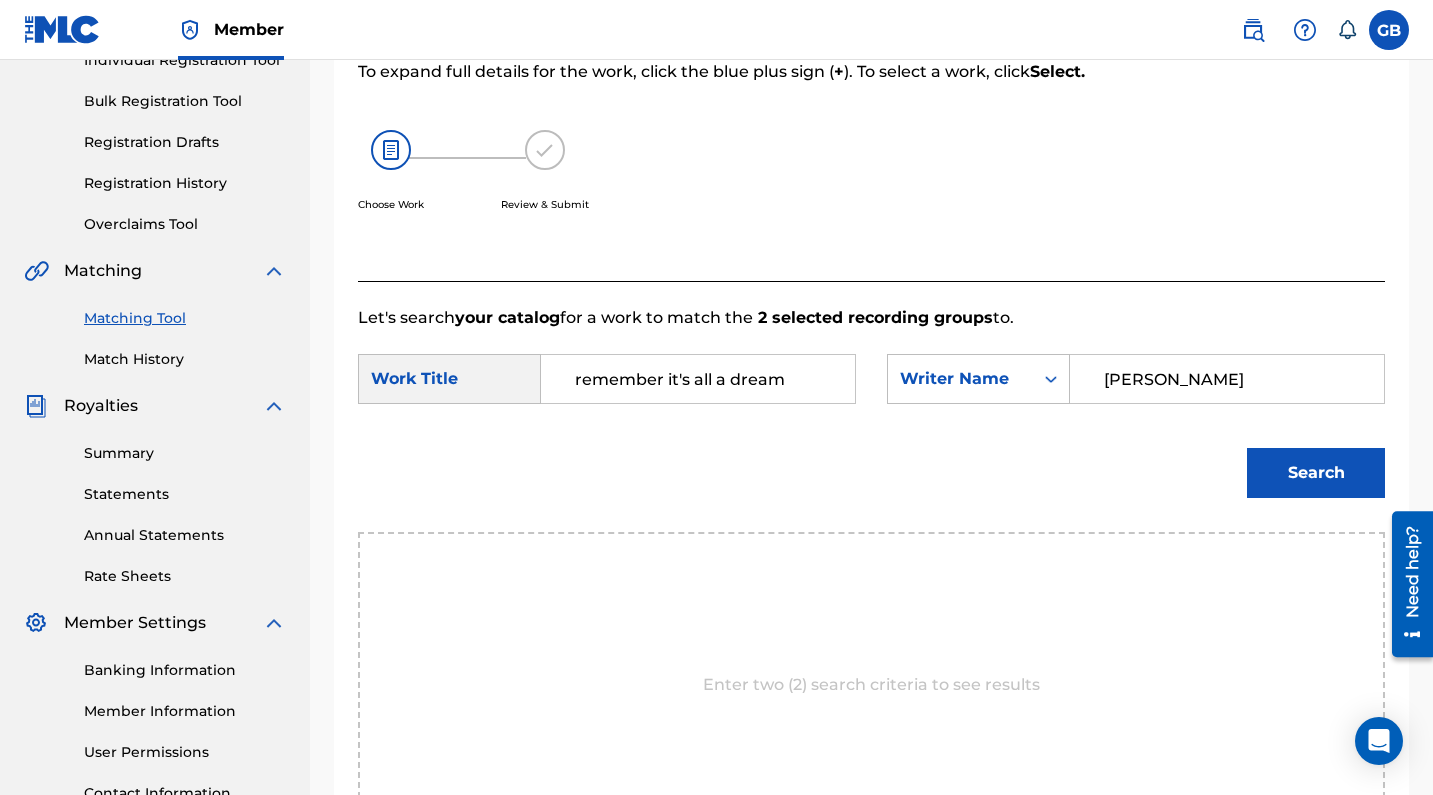 type on "[PERSON_NAME]" 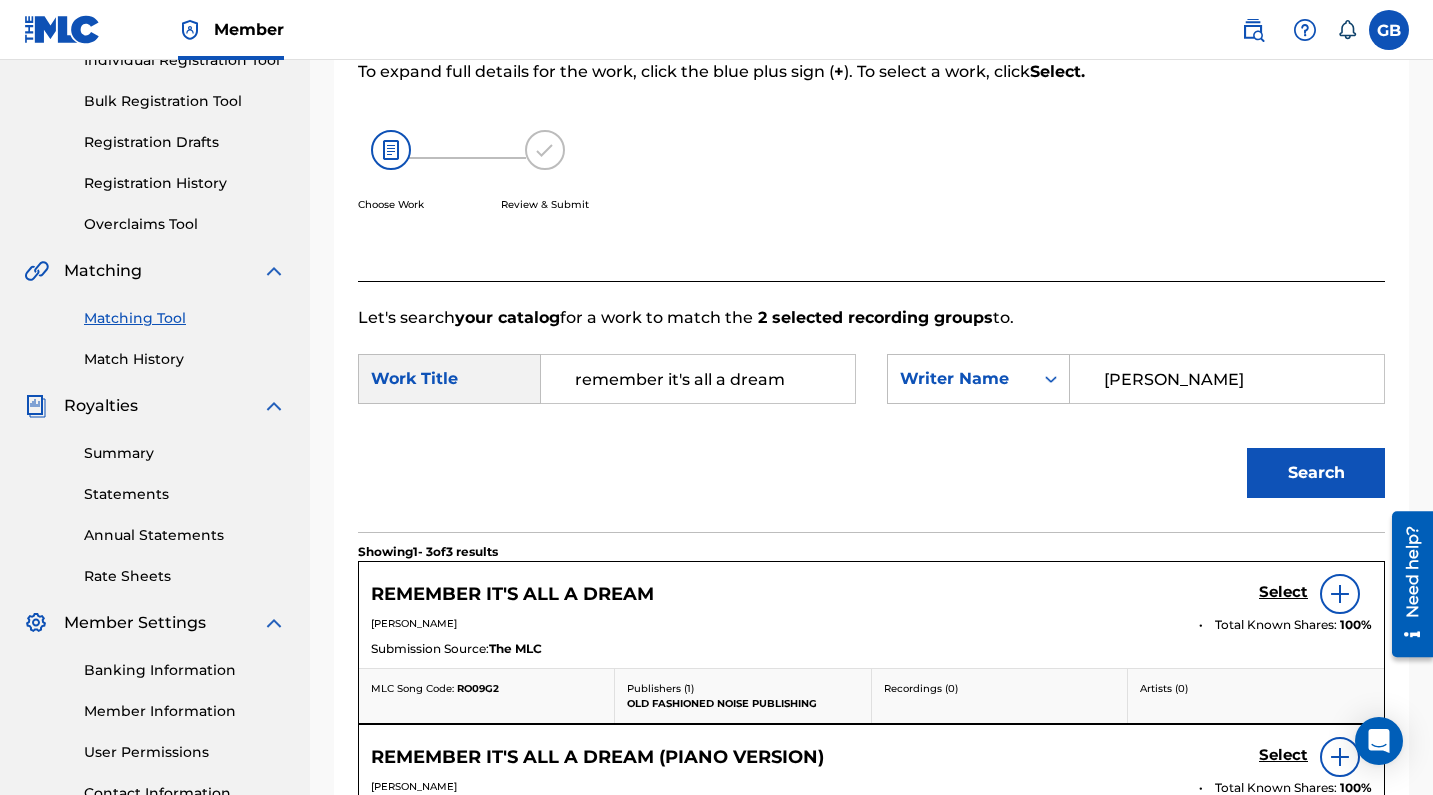 click on "Select" at bounding box center [1283, 592] 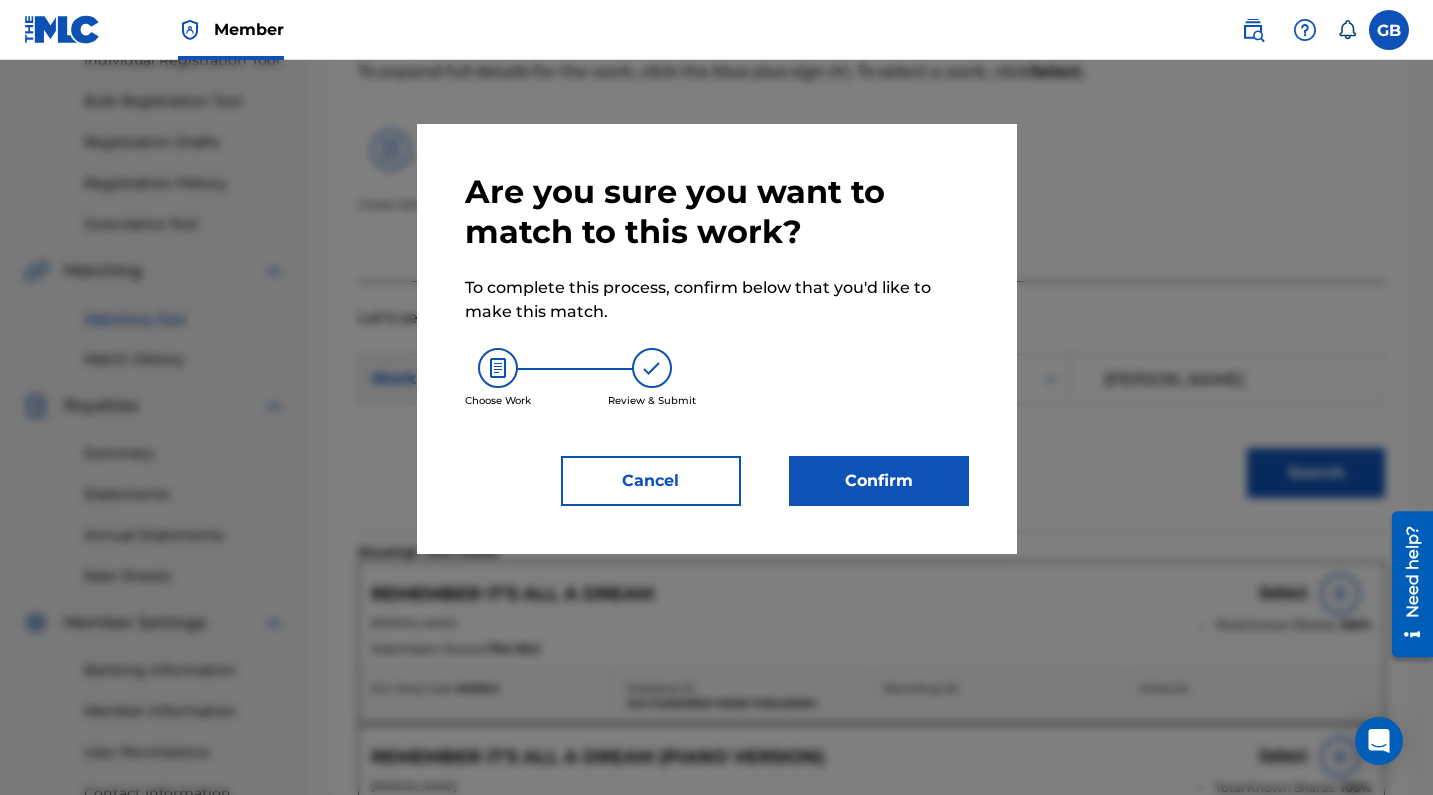 click on "Confirm" at bounding box center (879, 481) 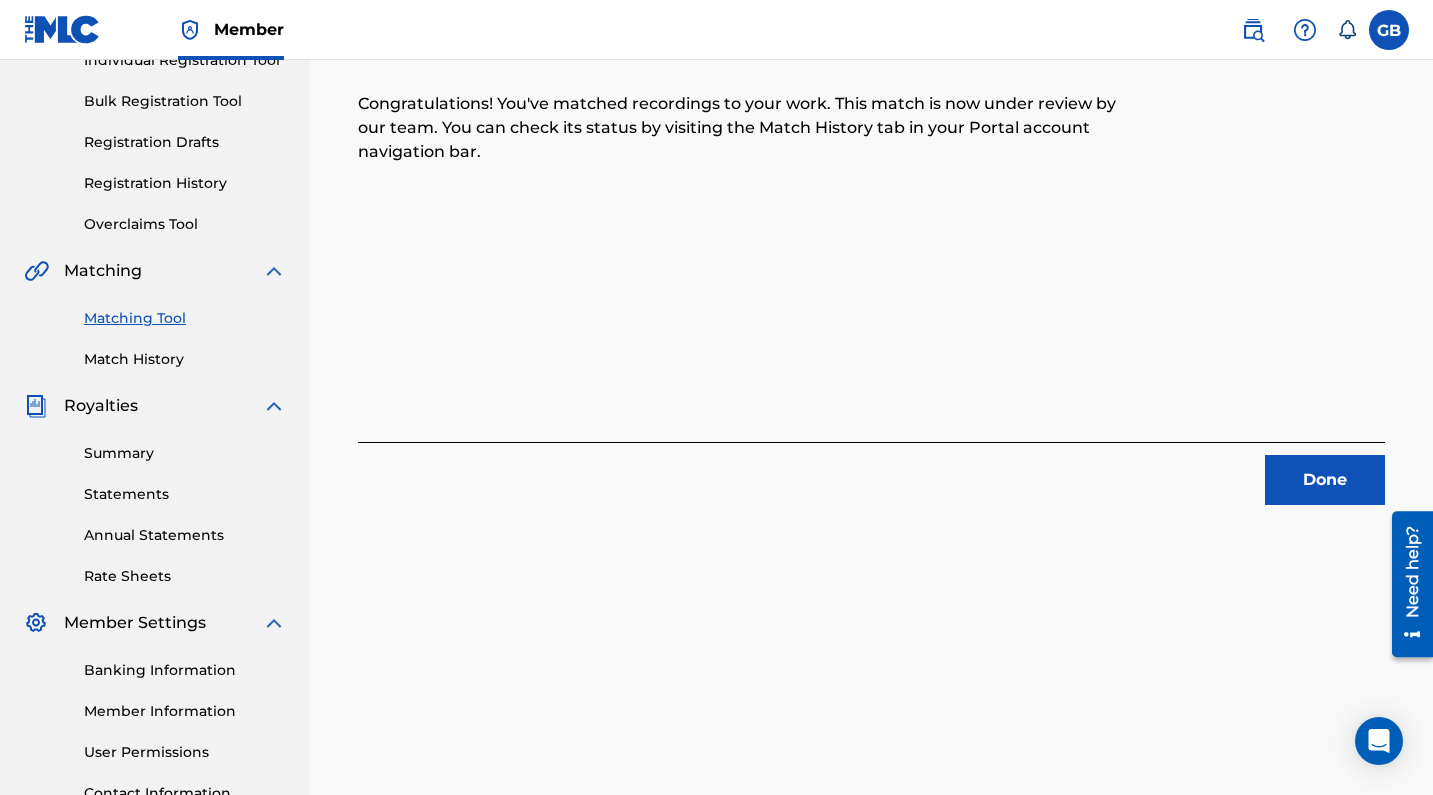 click on "Done" at bounding box center (1325, 480) 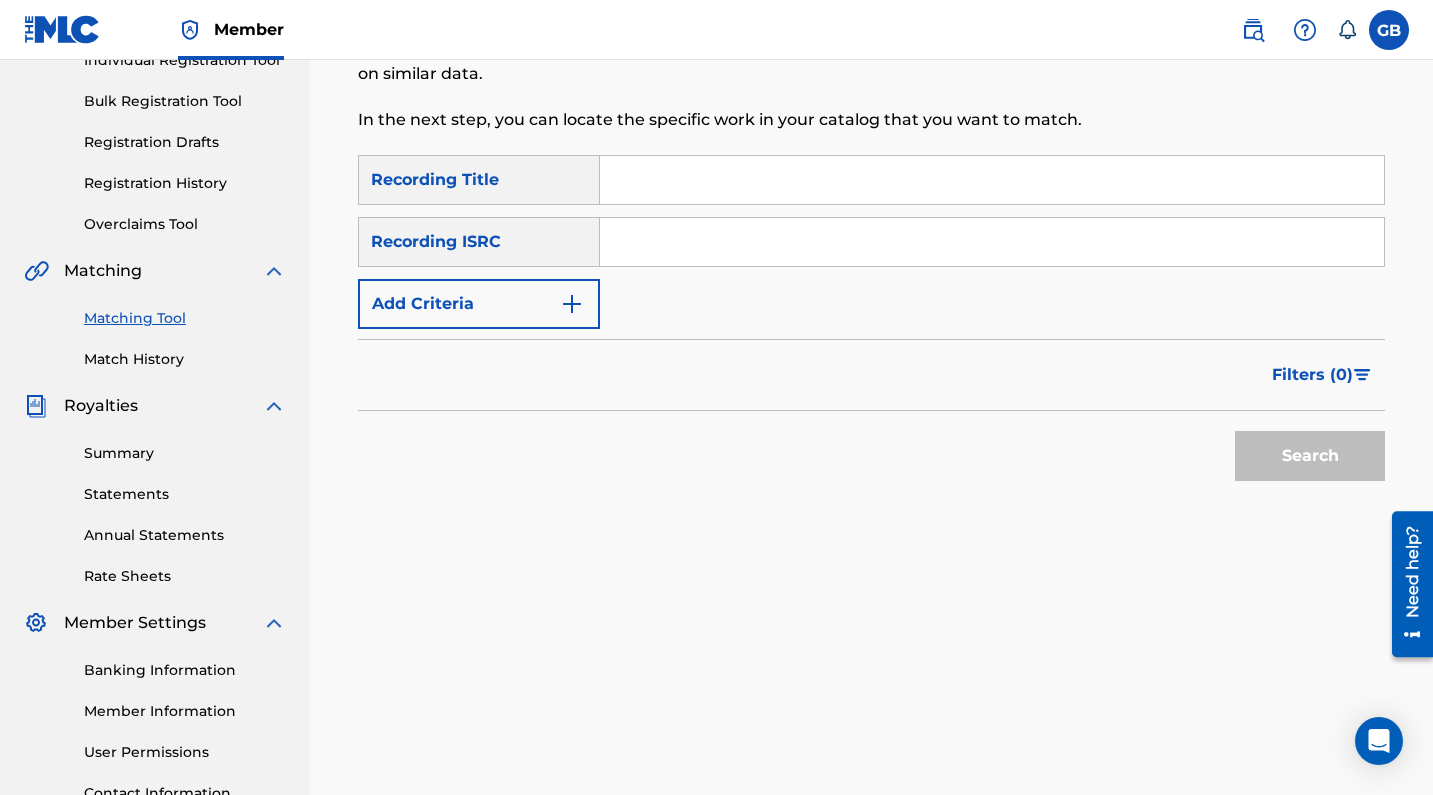 click at bounding box center (992, 242) 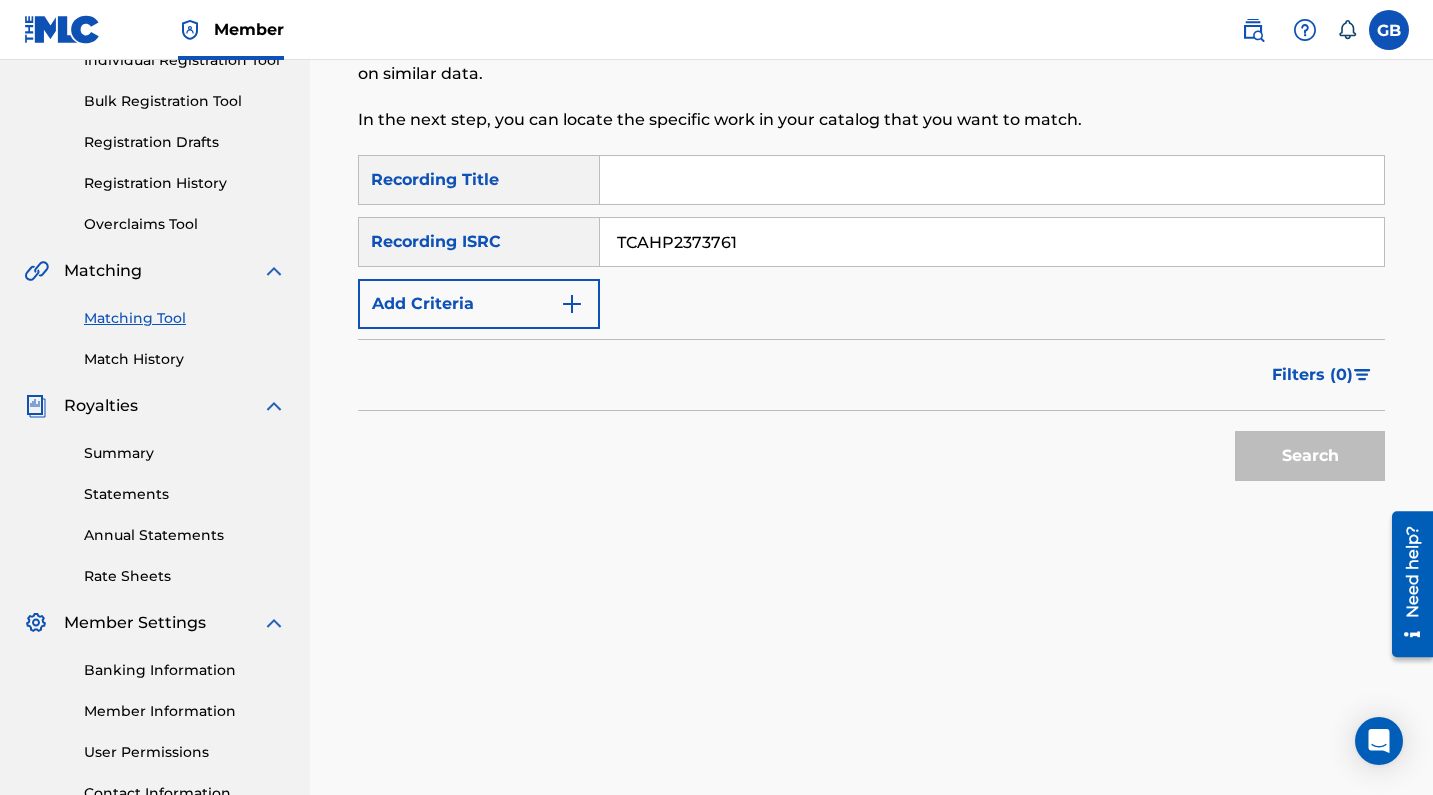 type on "TCAHP2373761" 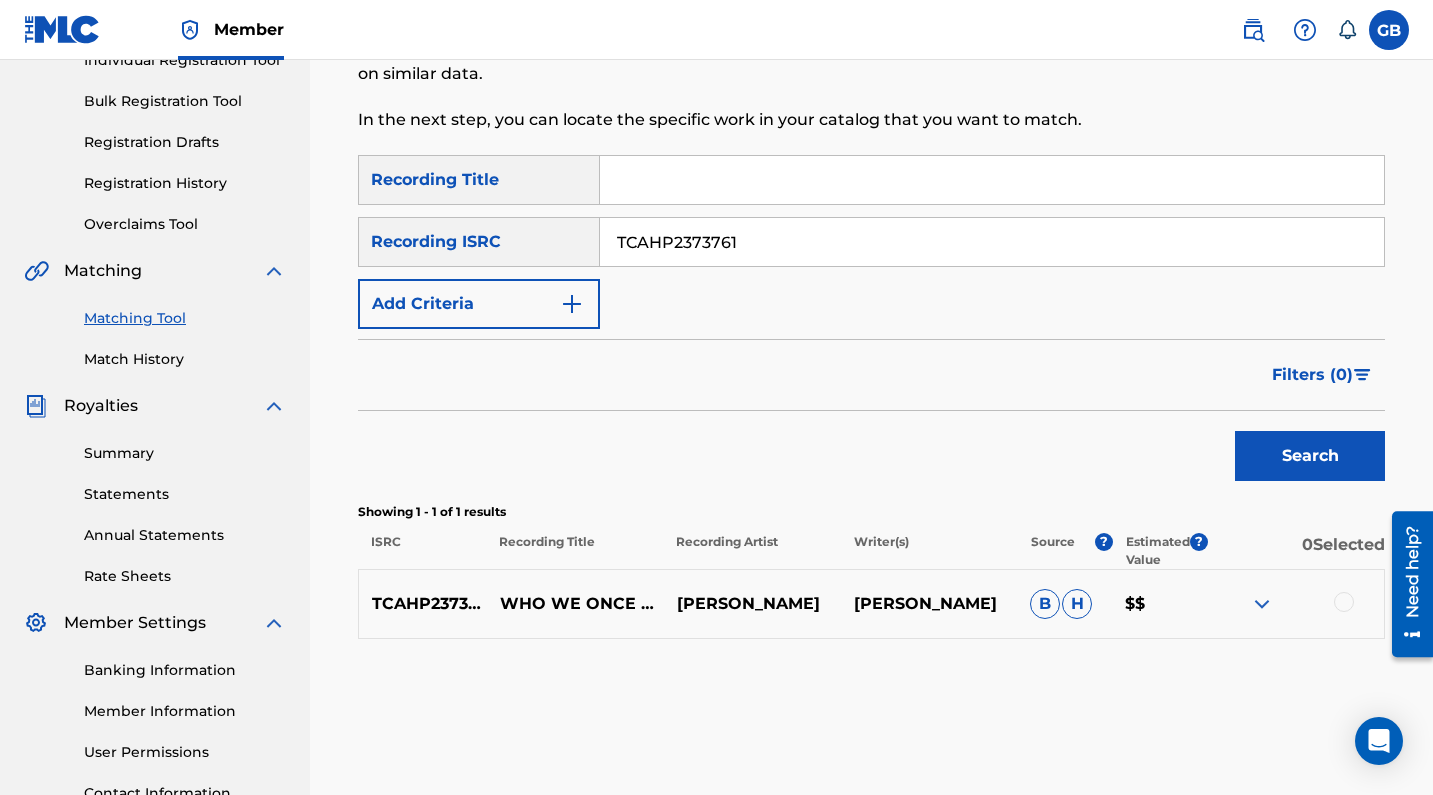 click at bounding box center (1344, 602) 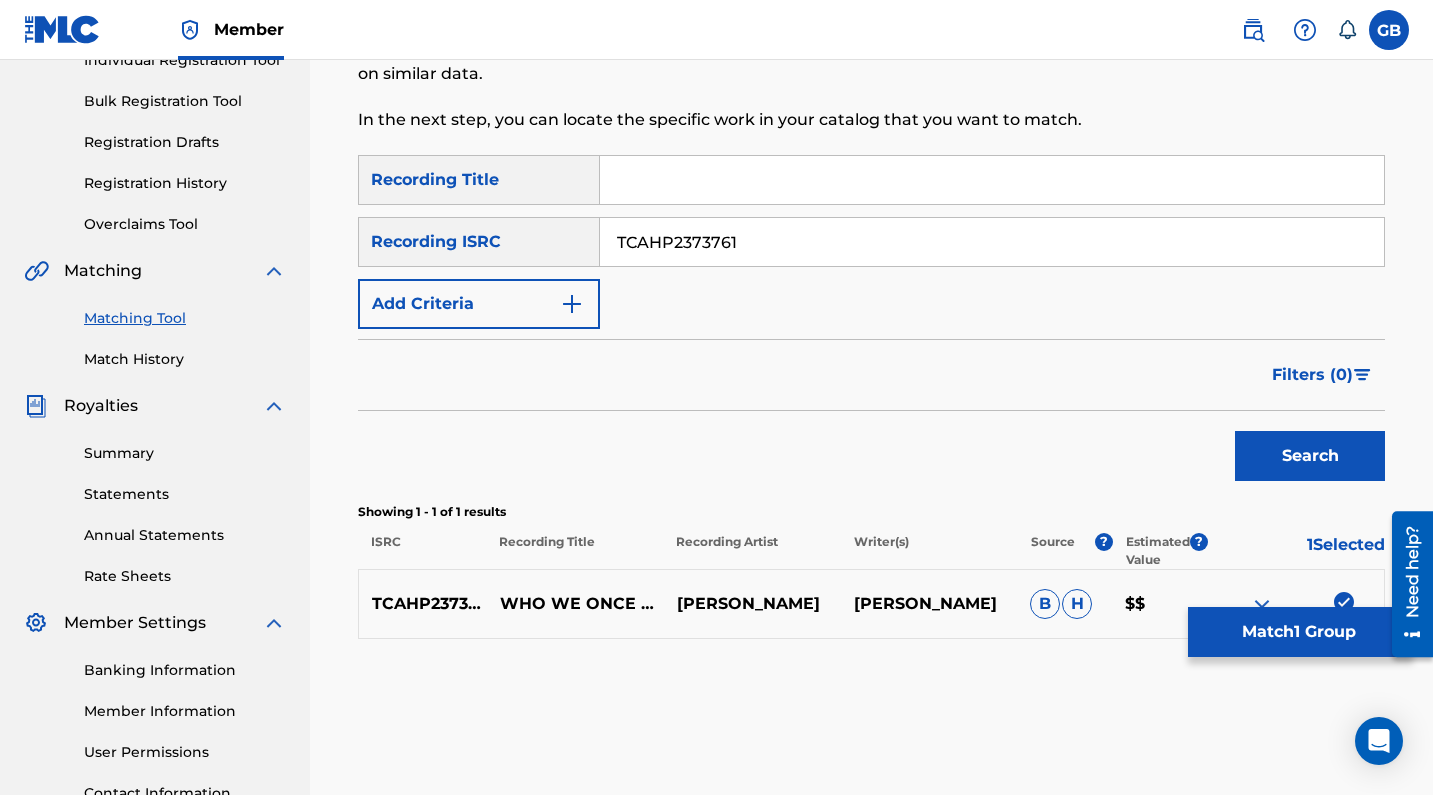 click on "Match  1 Group" at bounding box center [1298, 632] 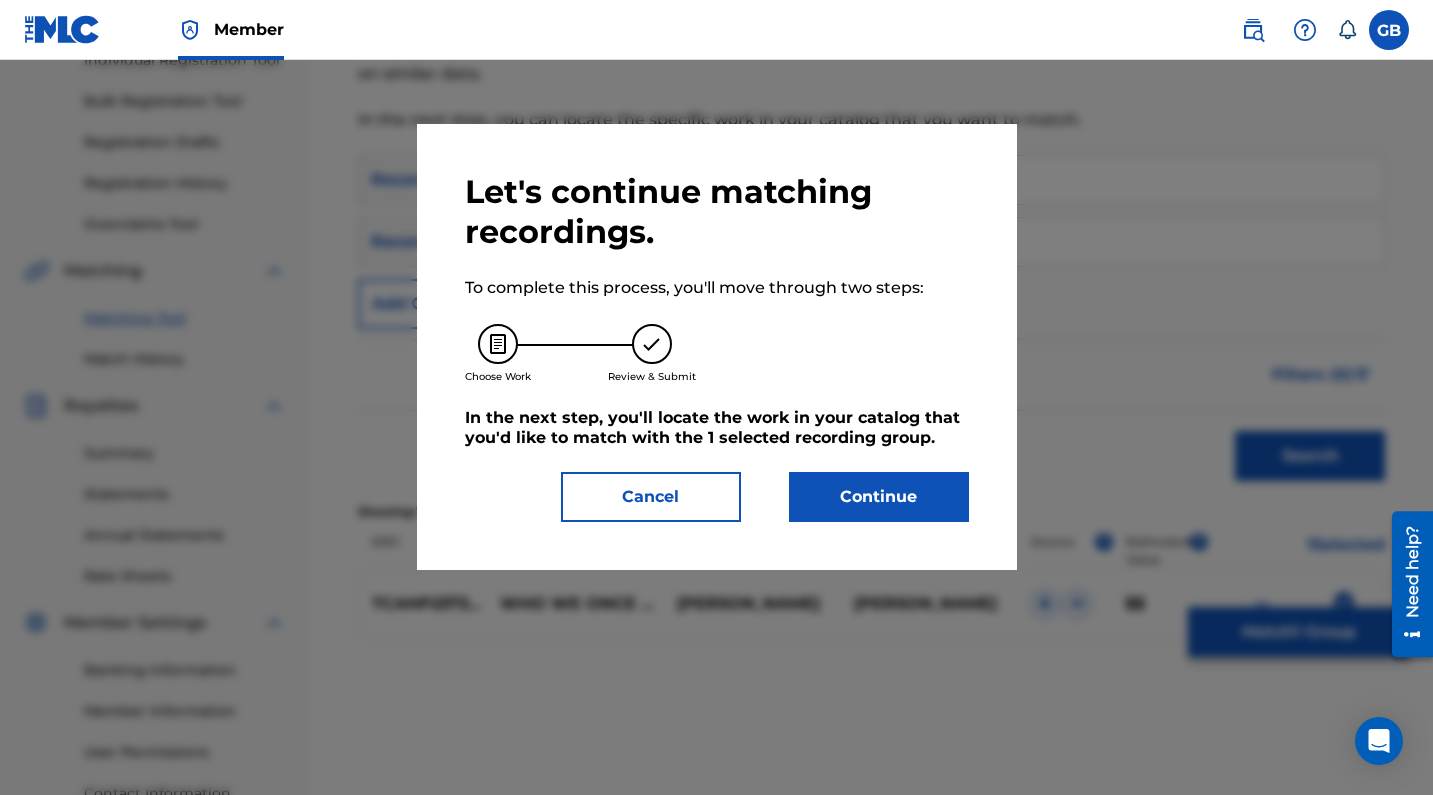 click on "Continue" at bounding box center [879, 497] 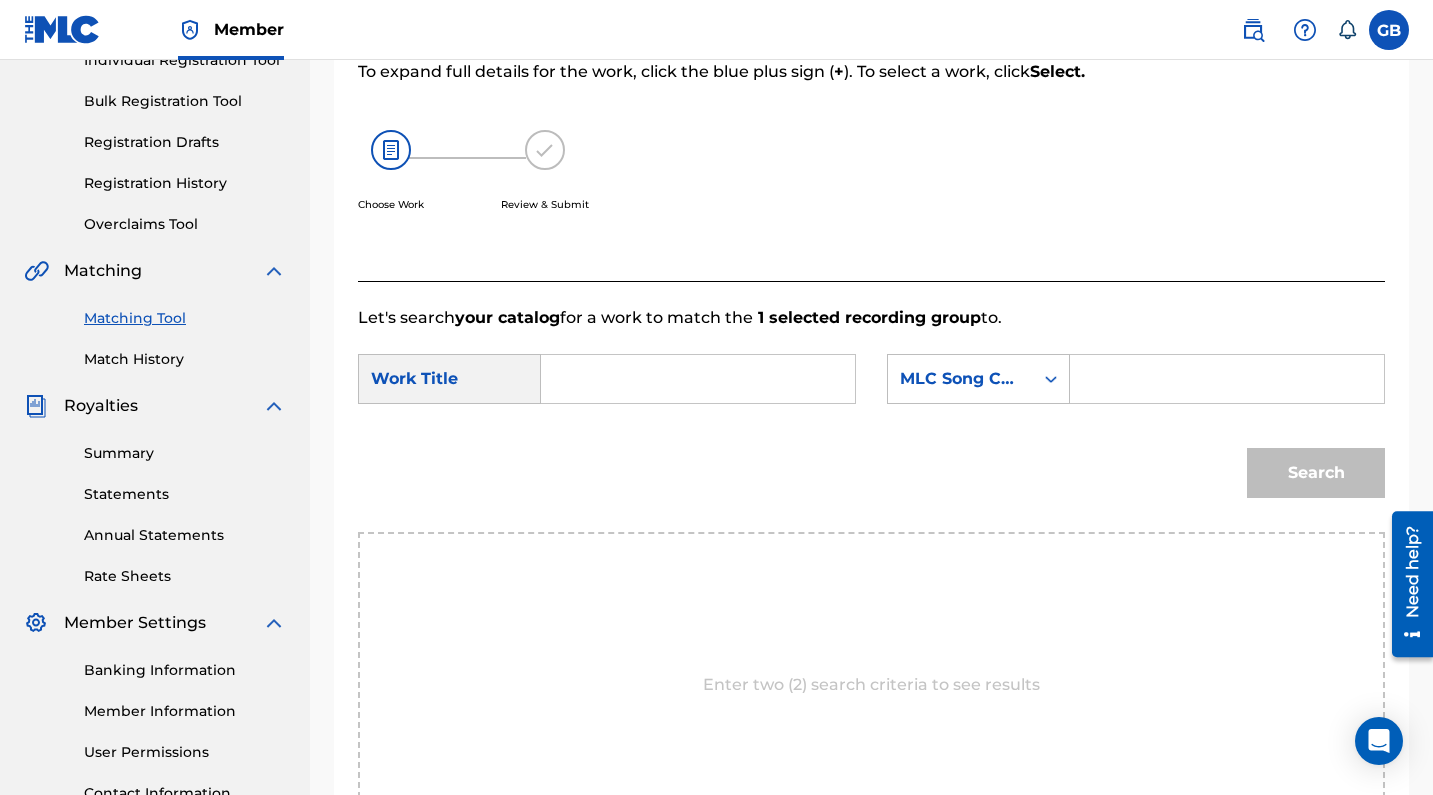 click at bounding box center (698, 379) 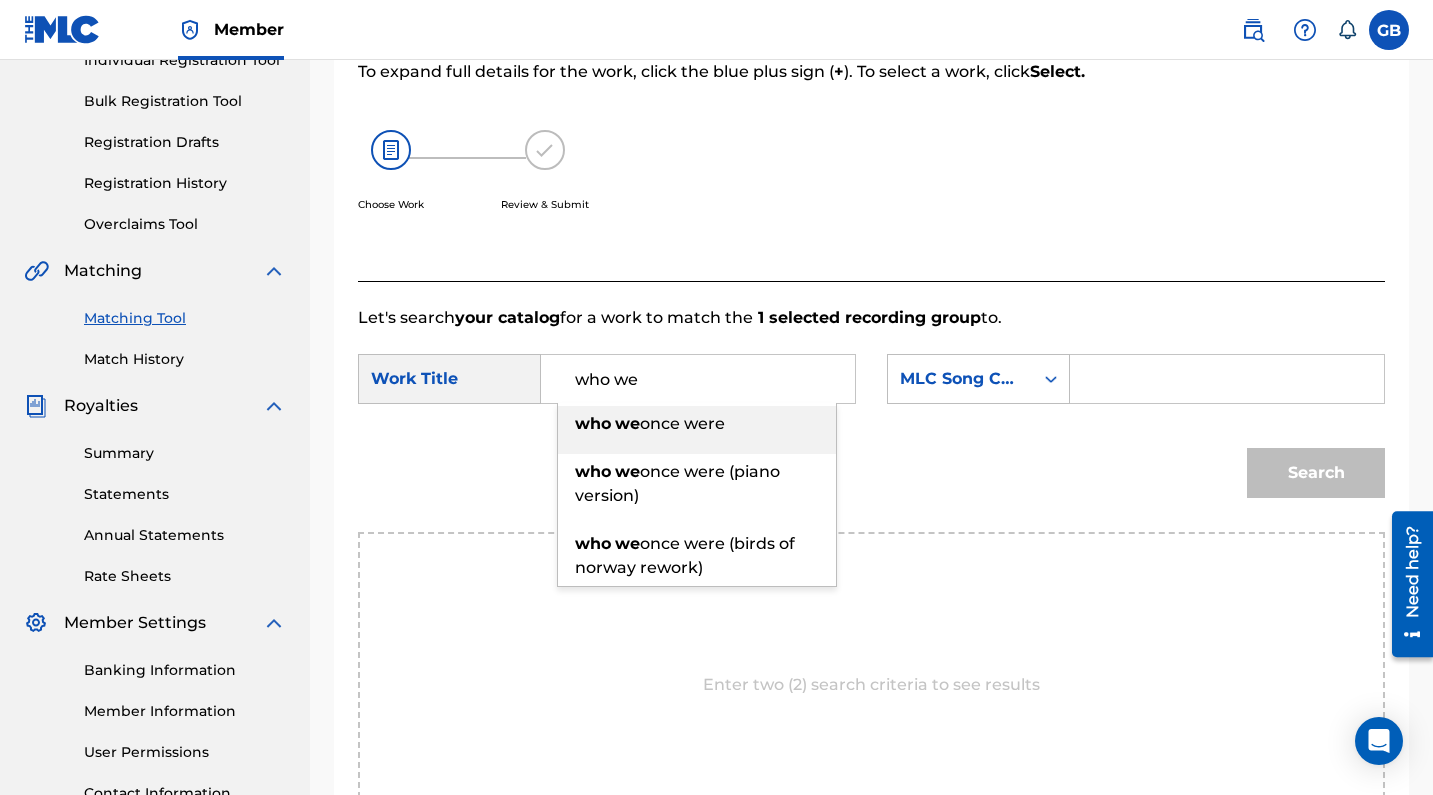 click on "we" at bounding box center [627, 423] 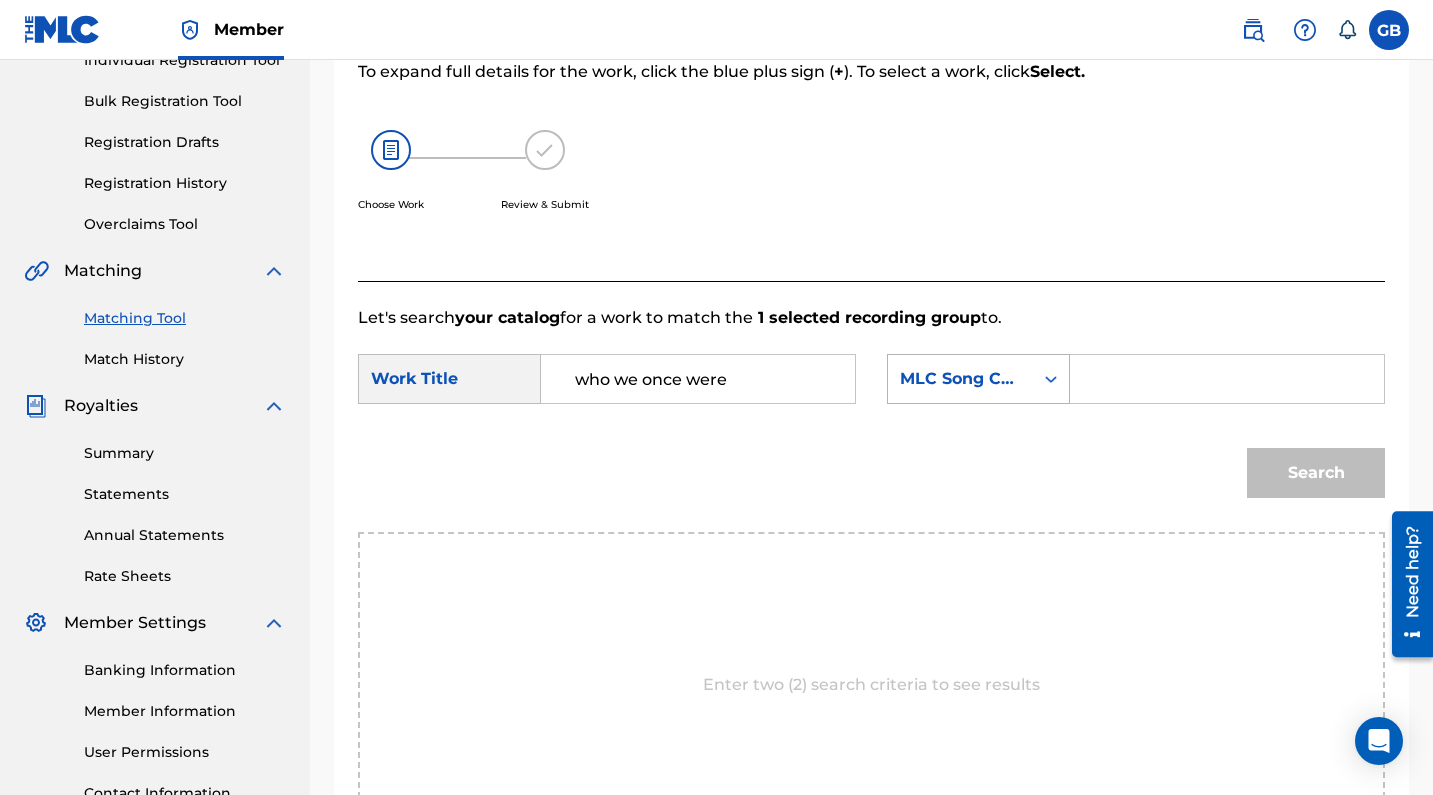 click on "MLC Song Code" at bounding box center [960, 379] 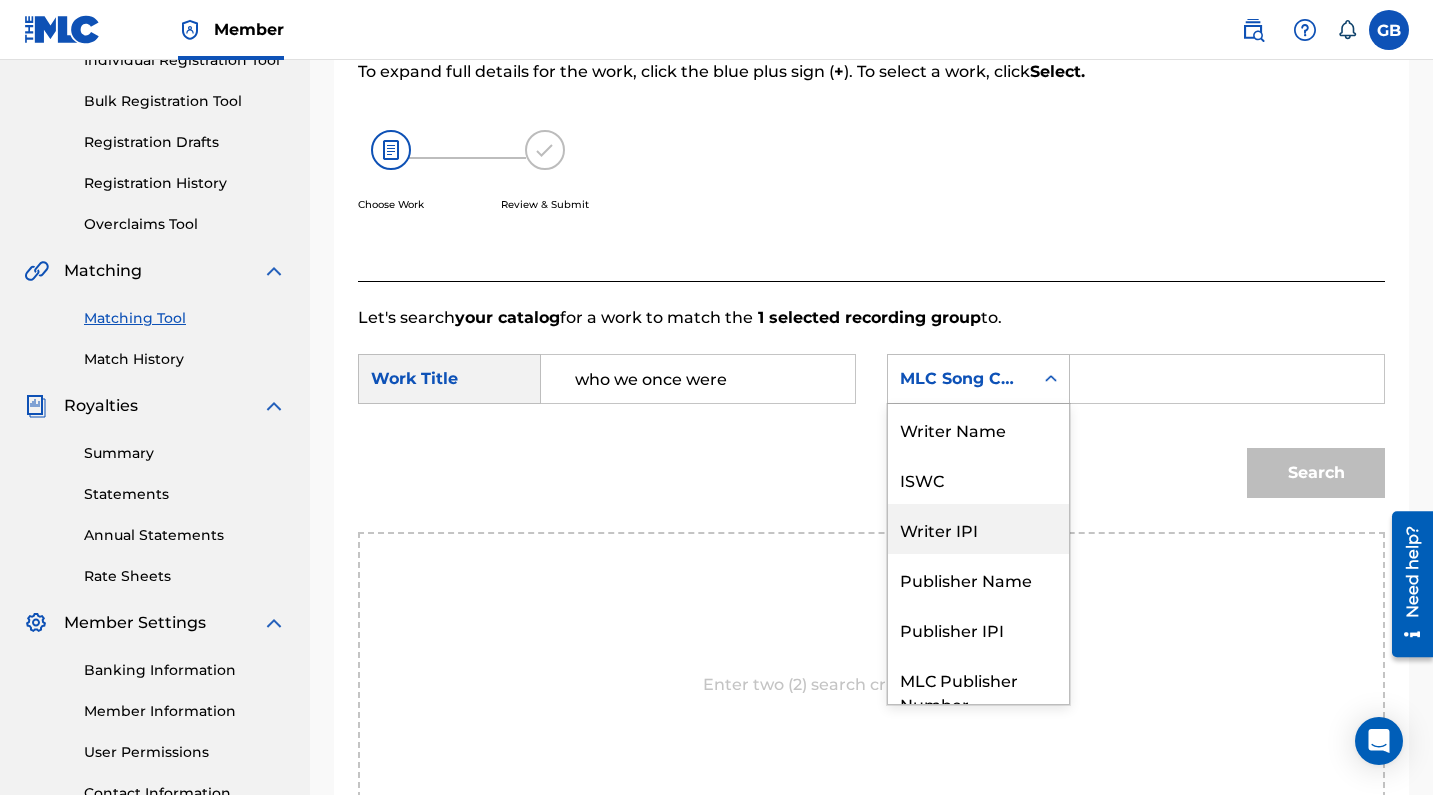 scroll, scrollTop: 0, scrollLeft: 0, axis: both 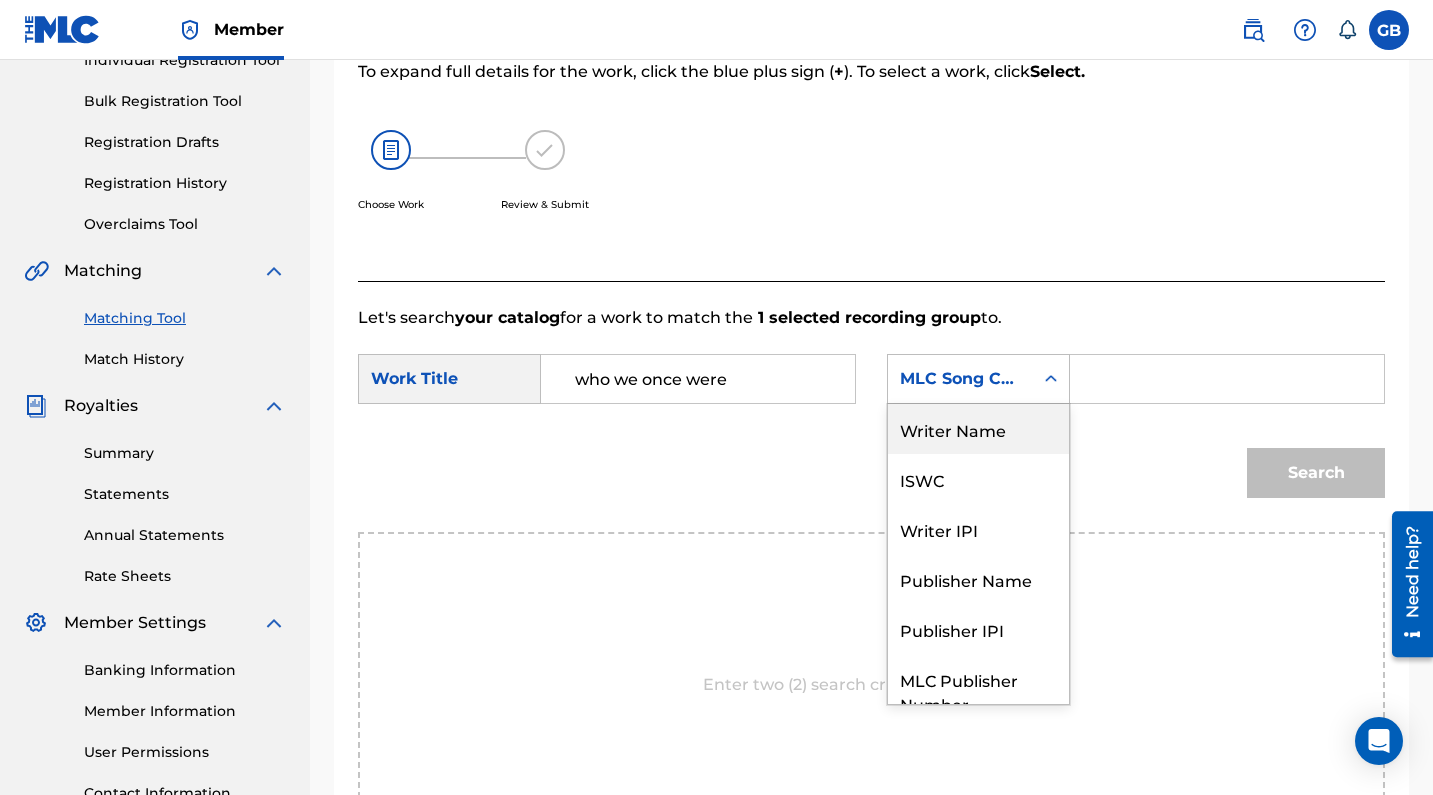 click on "Writer Name" at bounding box center [978, 429] 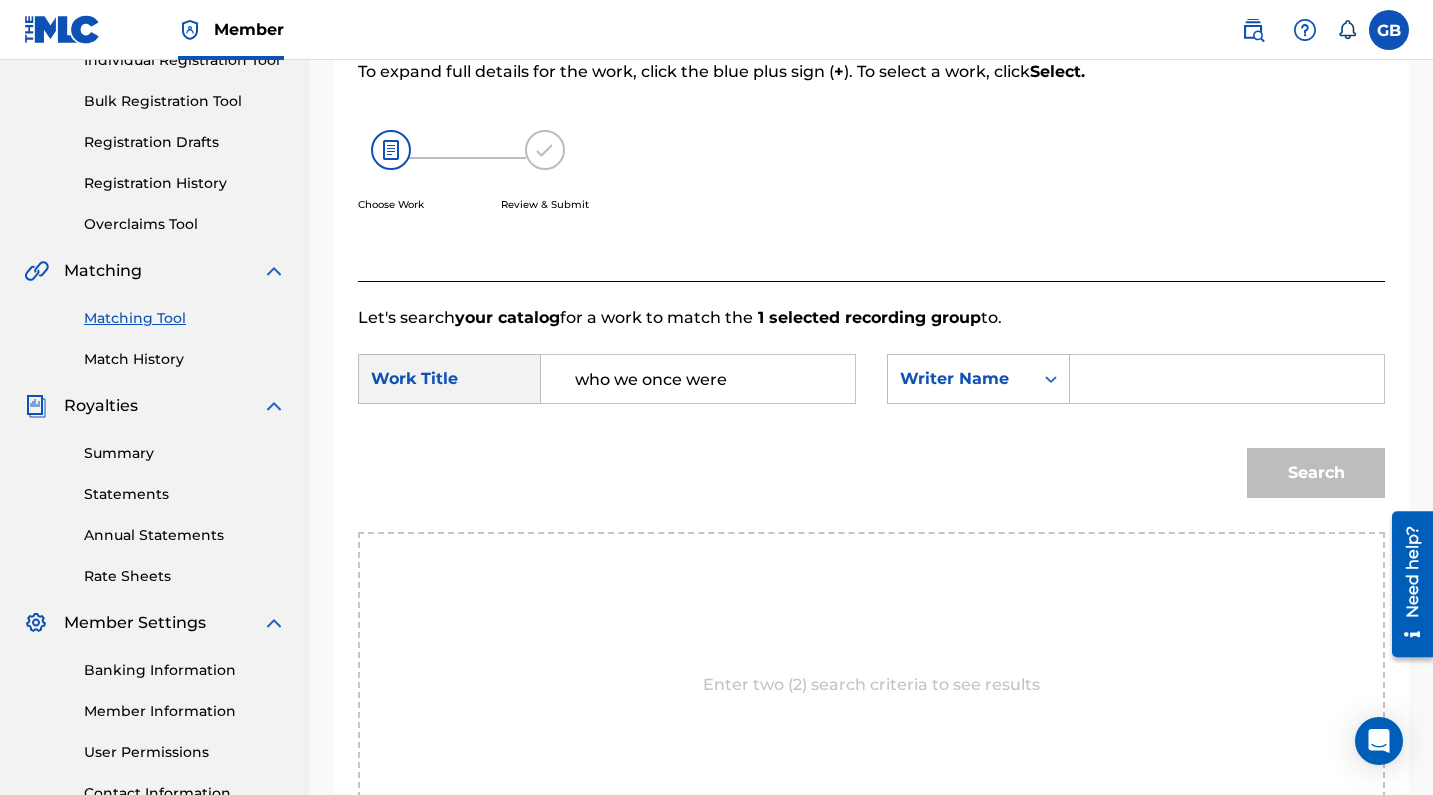 click at bounding box center (1227, 379) 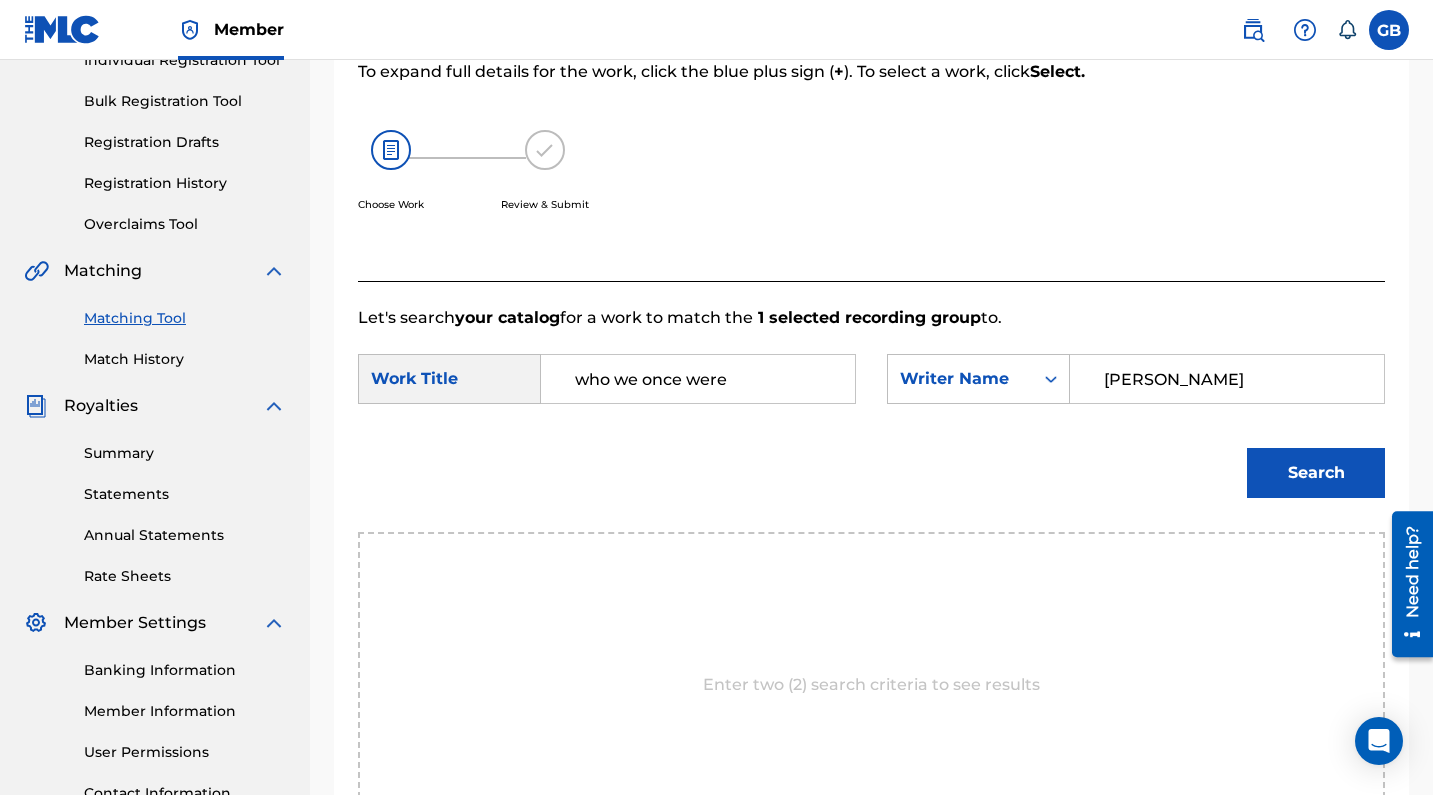 type on "[PERSON_NAME]" 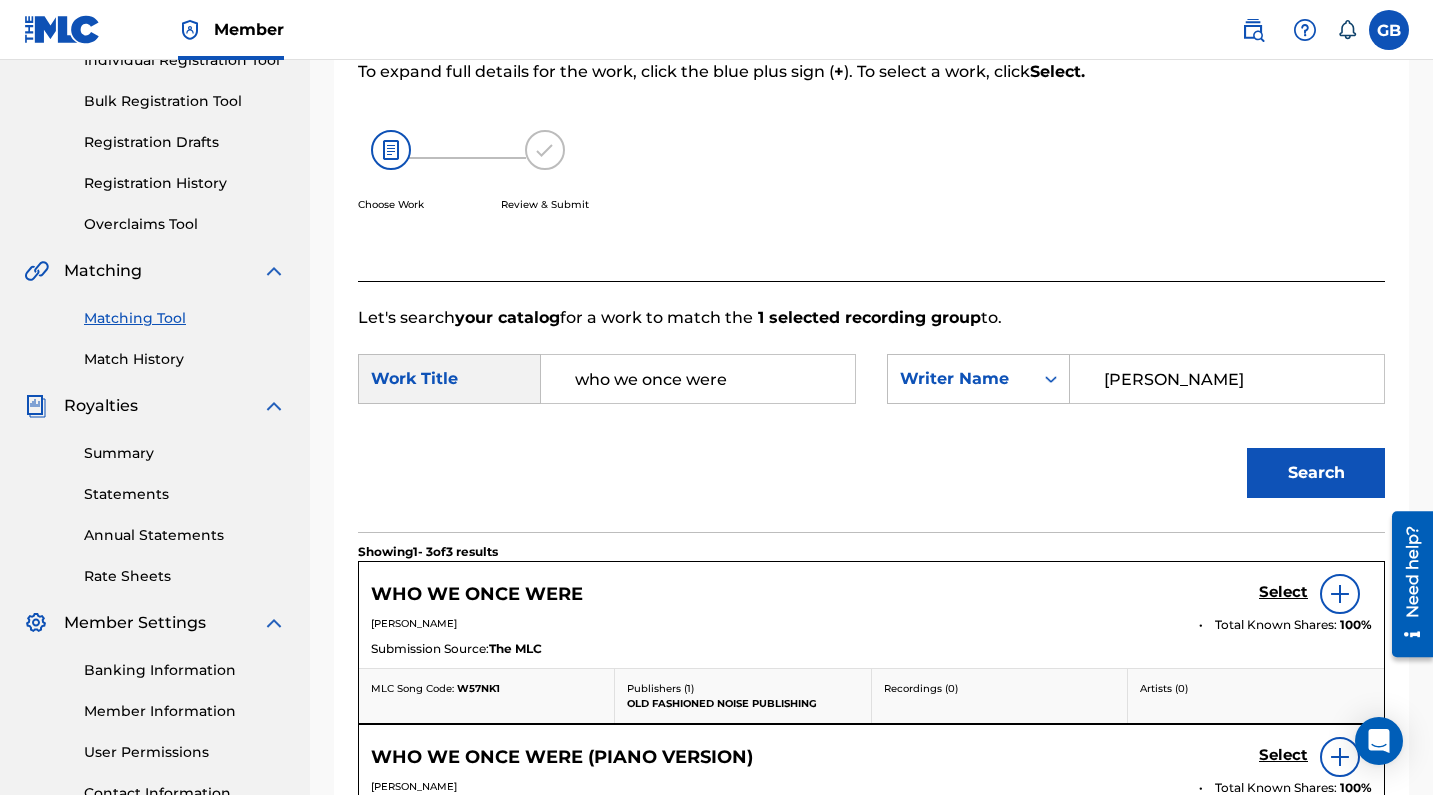 click on "Select" at bounding box center (1283, 592) 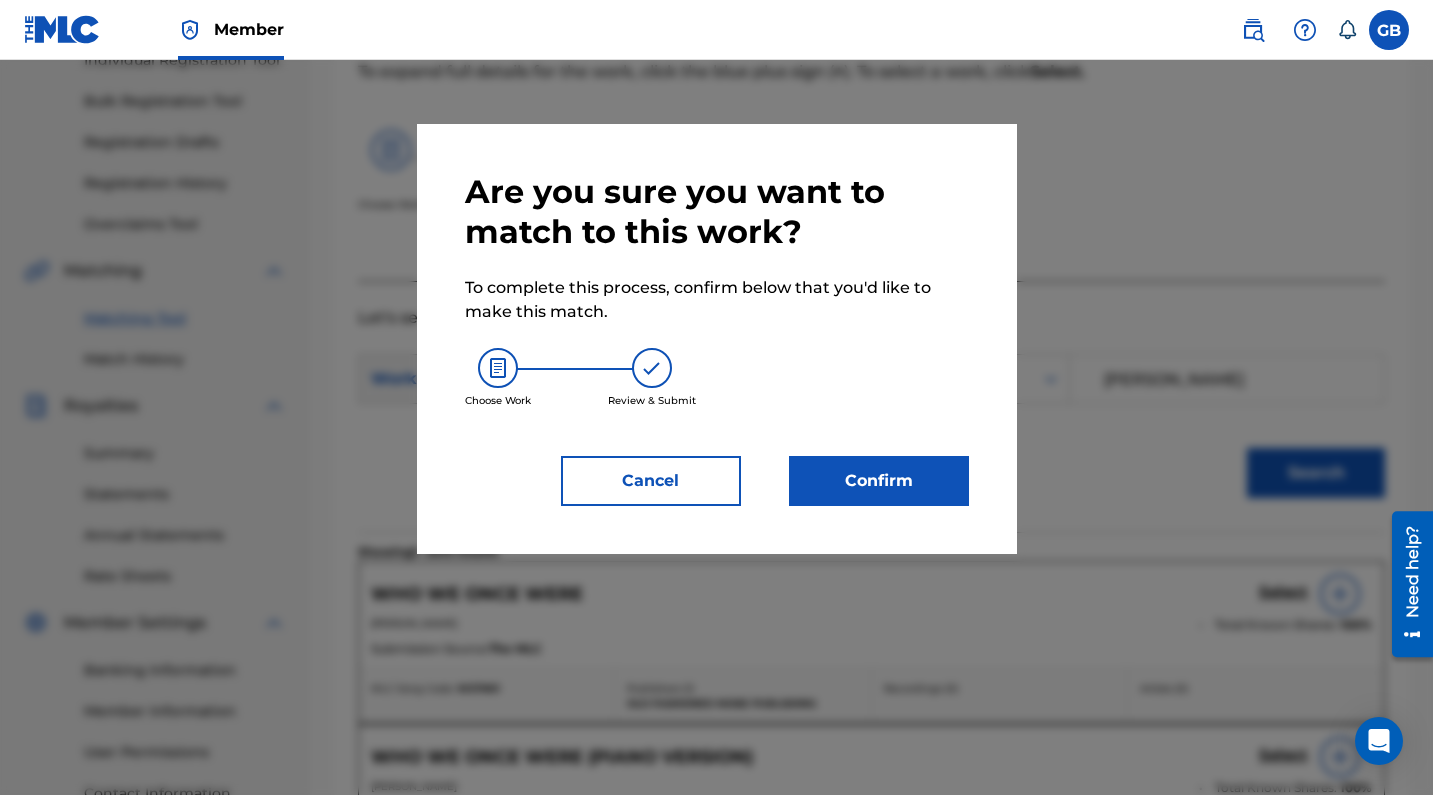 click on "Confirm" at bounding box center (879, 481) 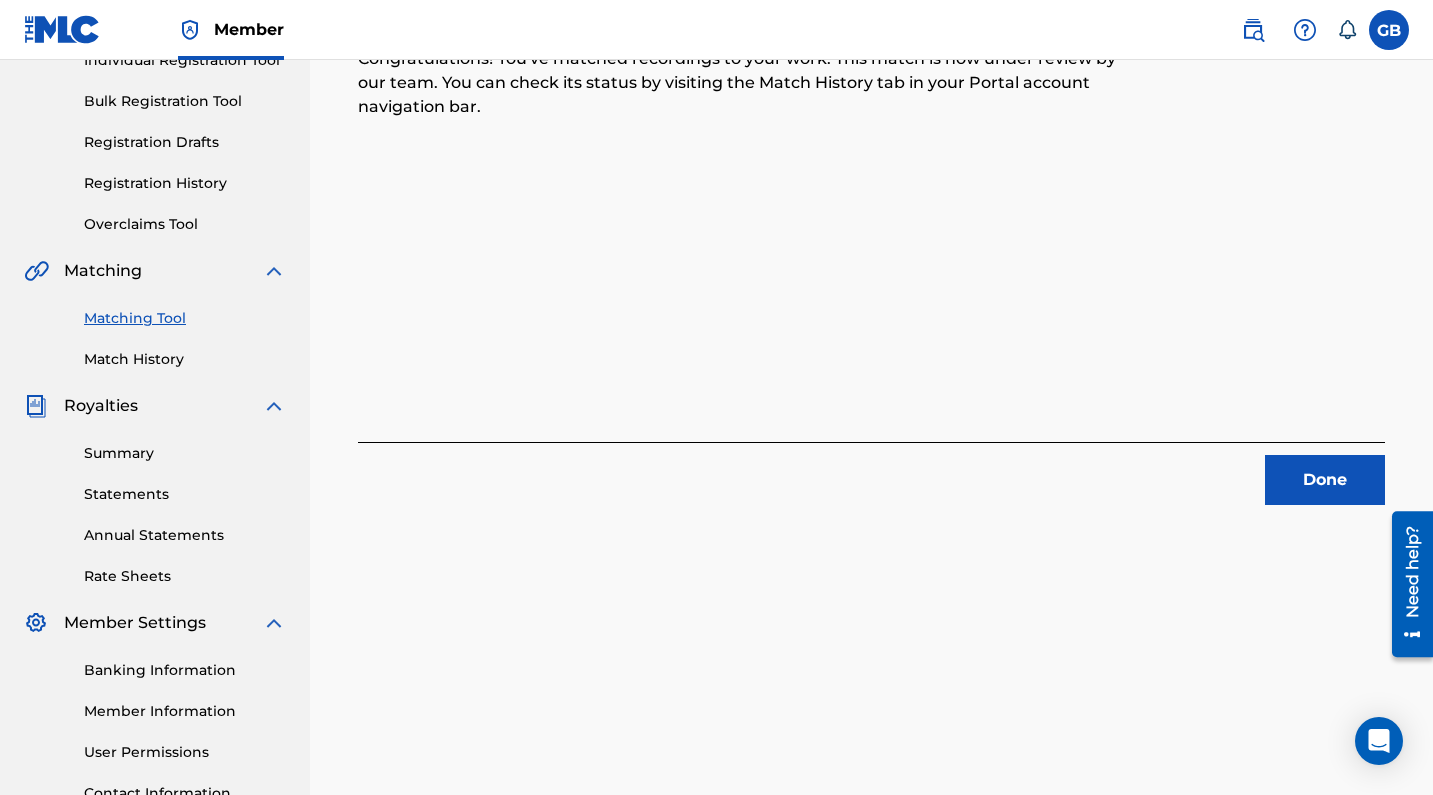 click on "Done" at bounding box center (1325, 480) 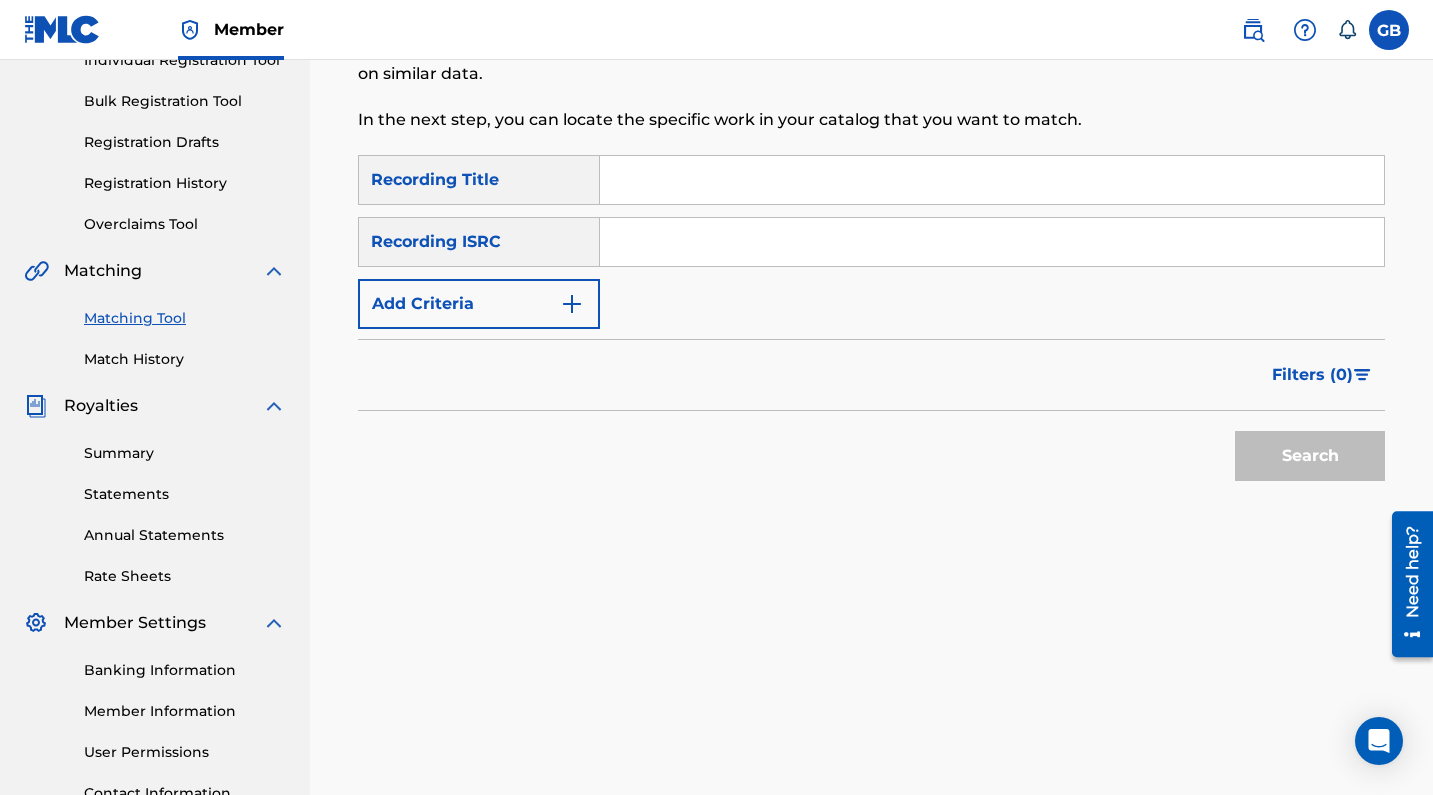click at bounding box center (992, 242) 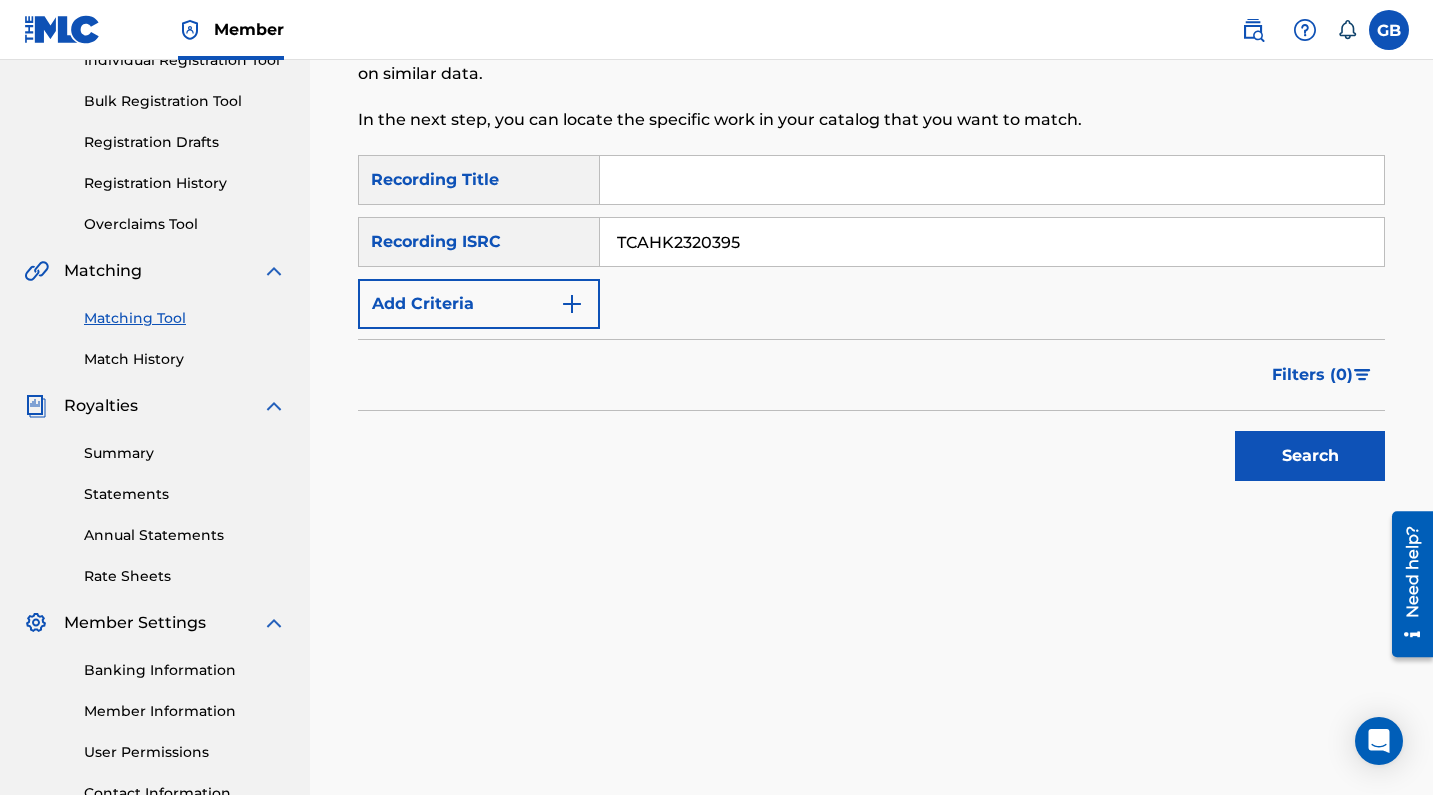 type on "TCAHK2320395" 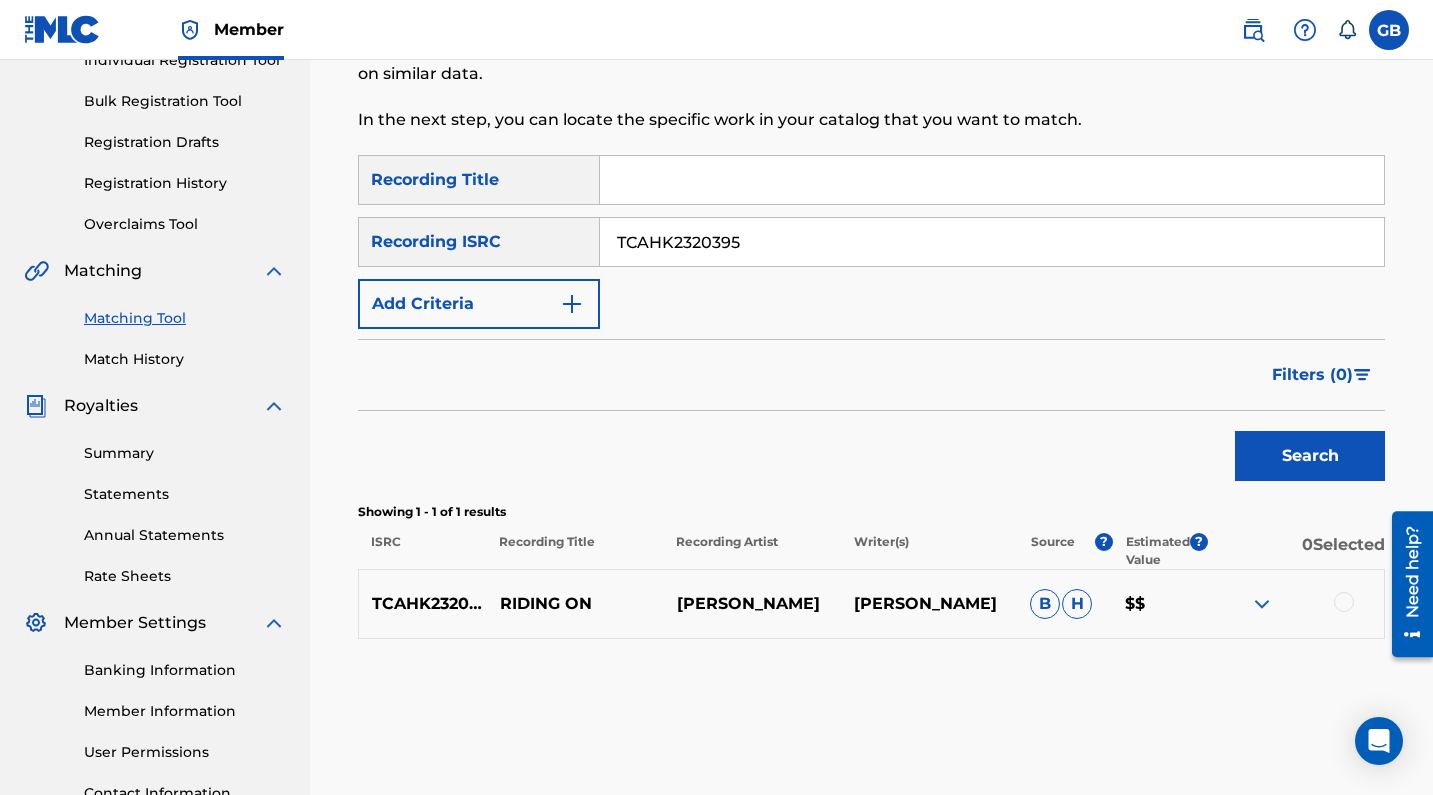 click at bounding box center [1344, 602] 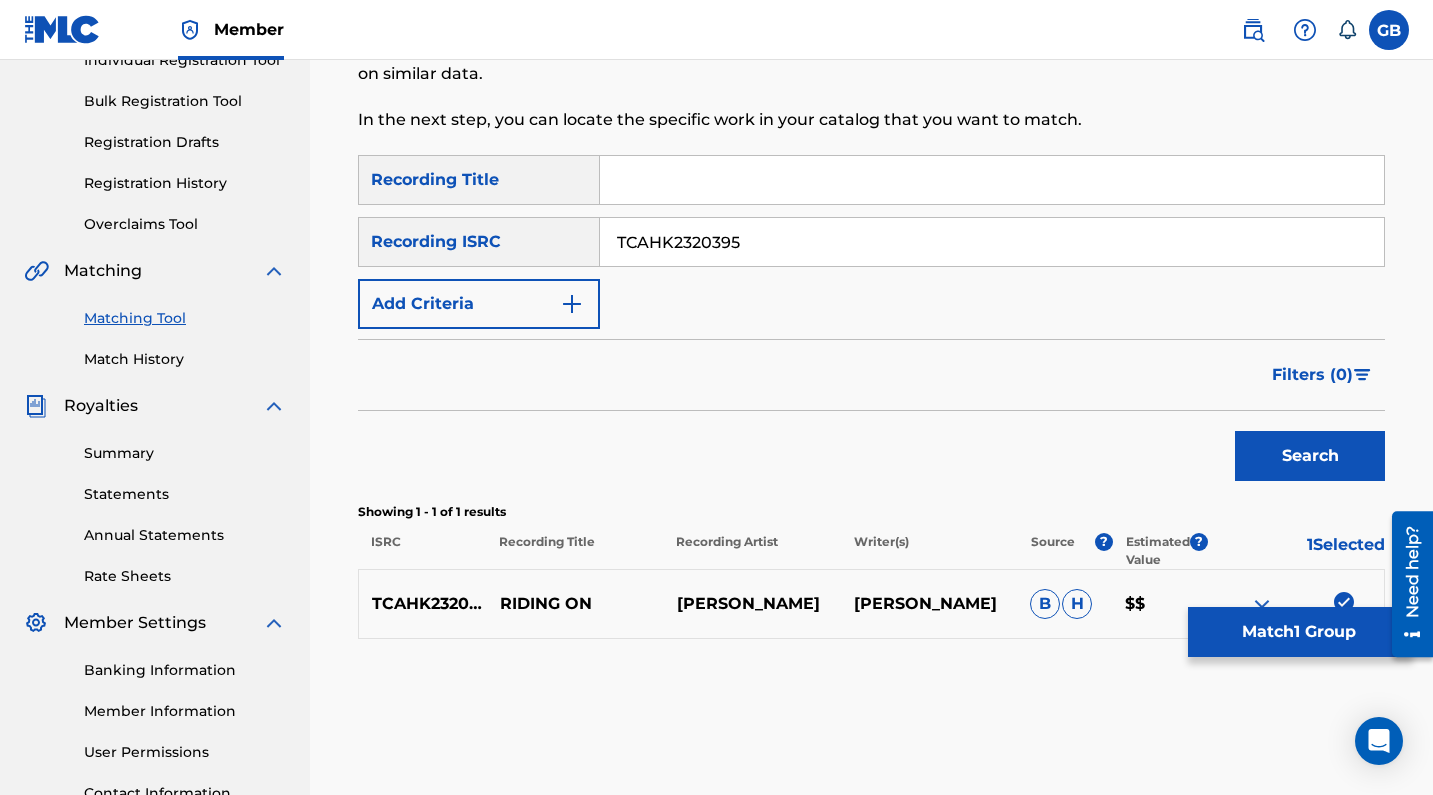 click on "Match  1 Group" at bounding box center [1298, 632] 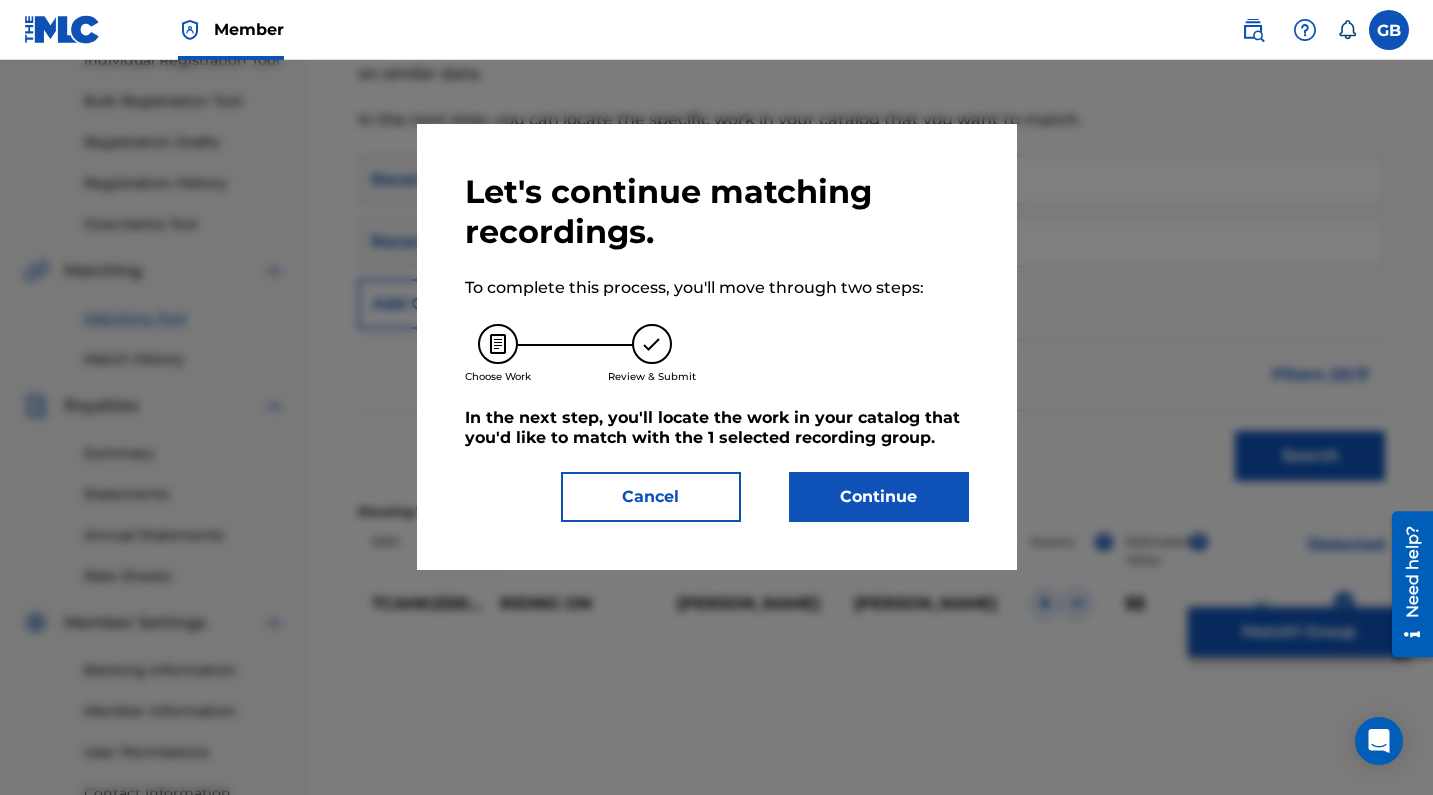 click on "Continue" at bounding box center [879, 497] 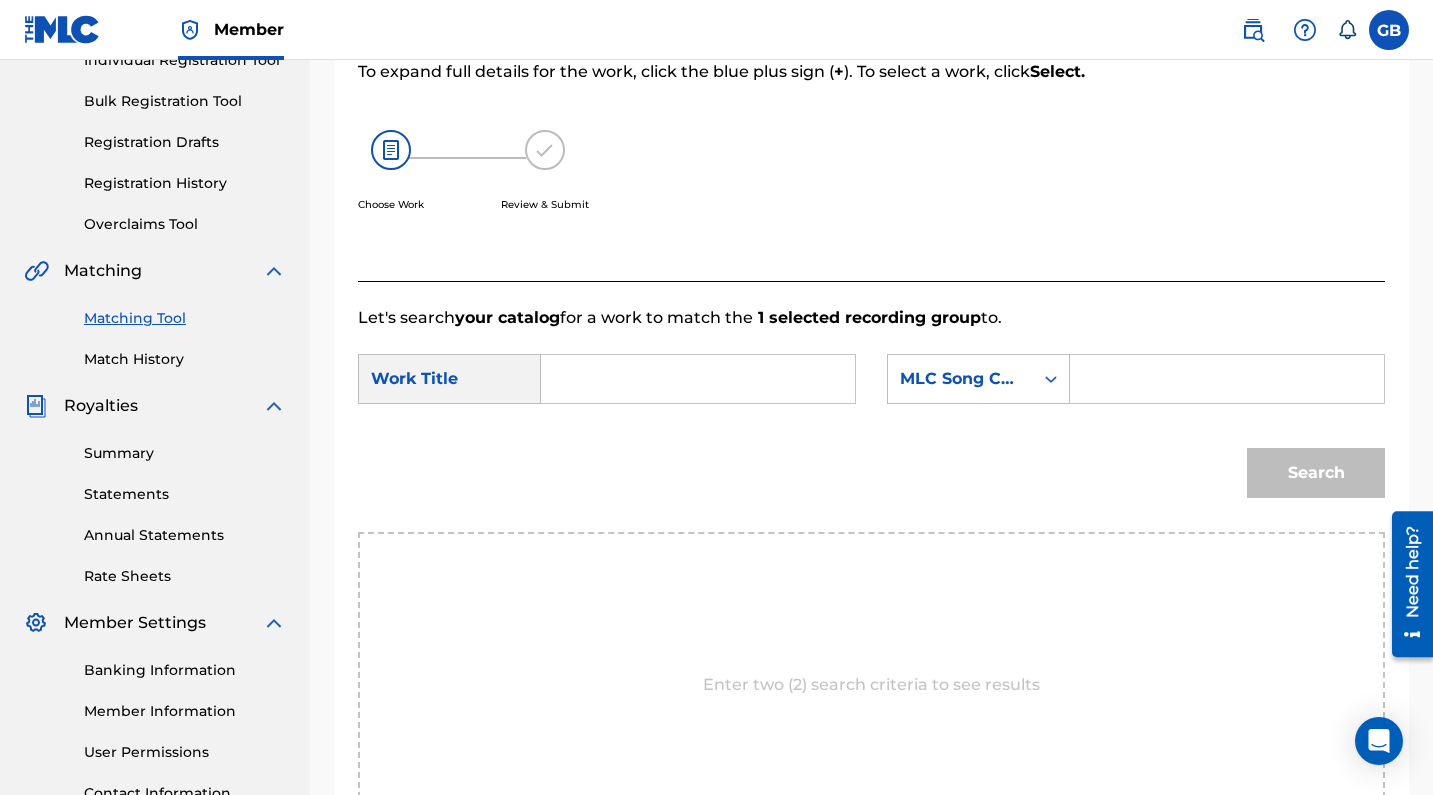 click at bounding box center [698, 379] 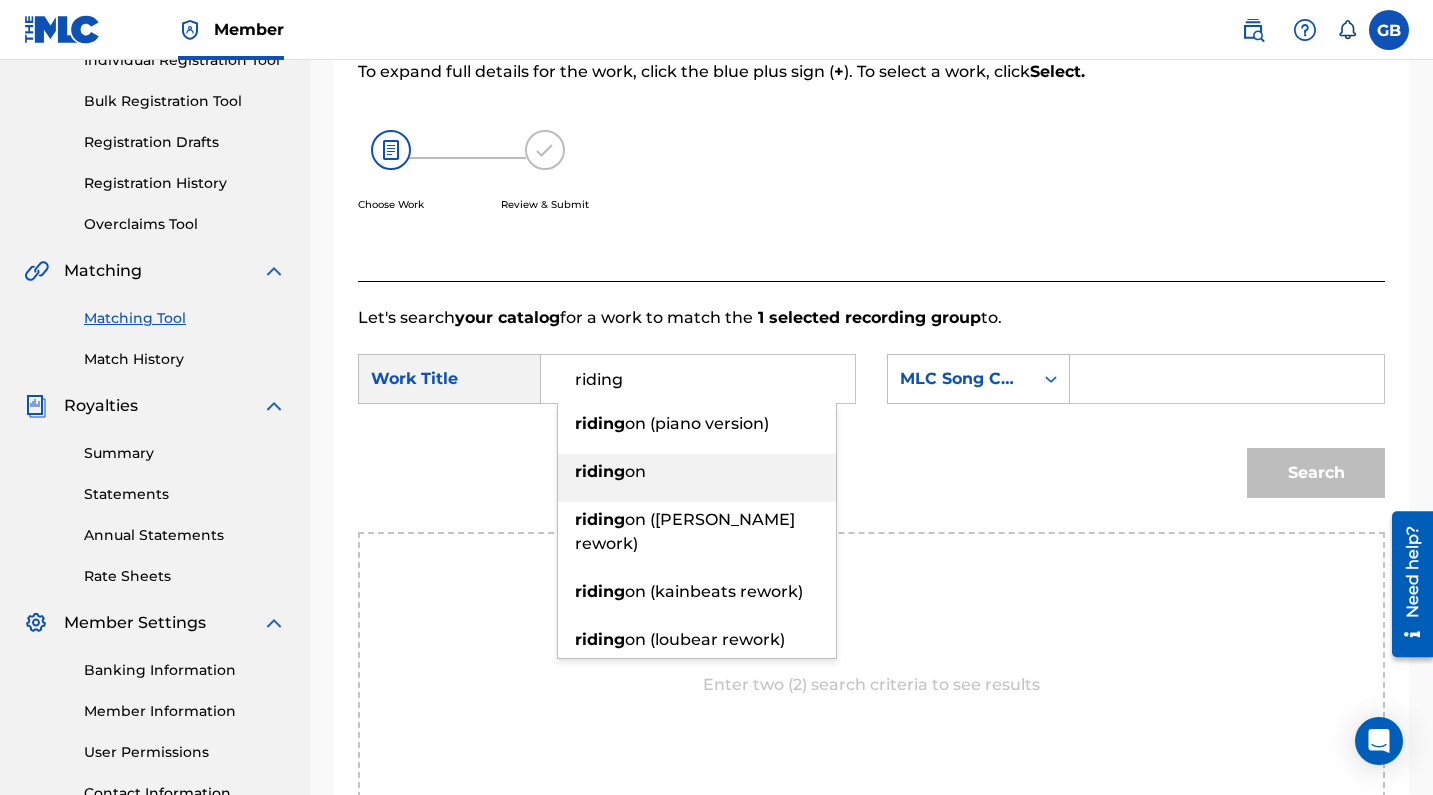 click on "riding  on" at bounding box center (697, 472) 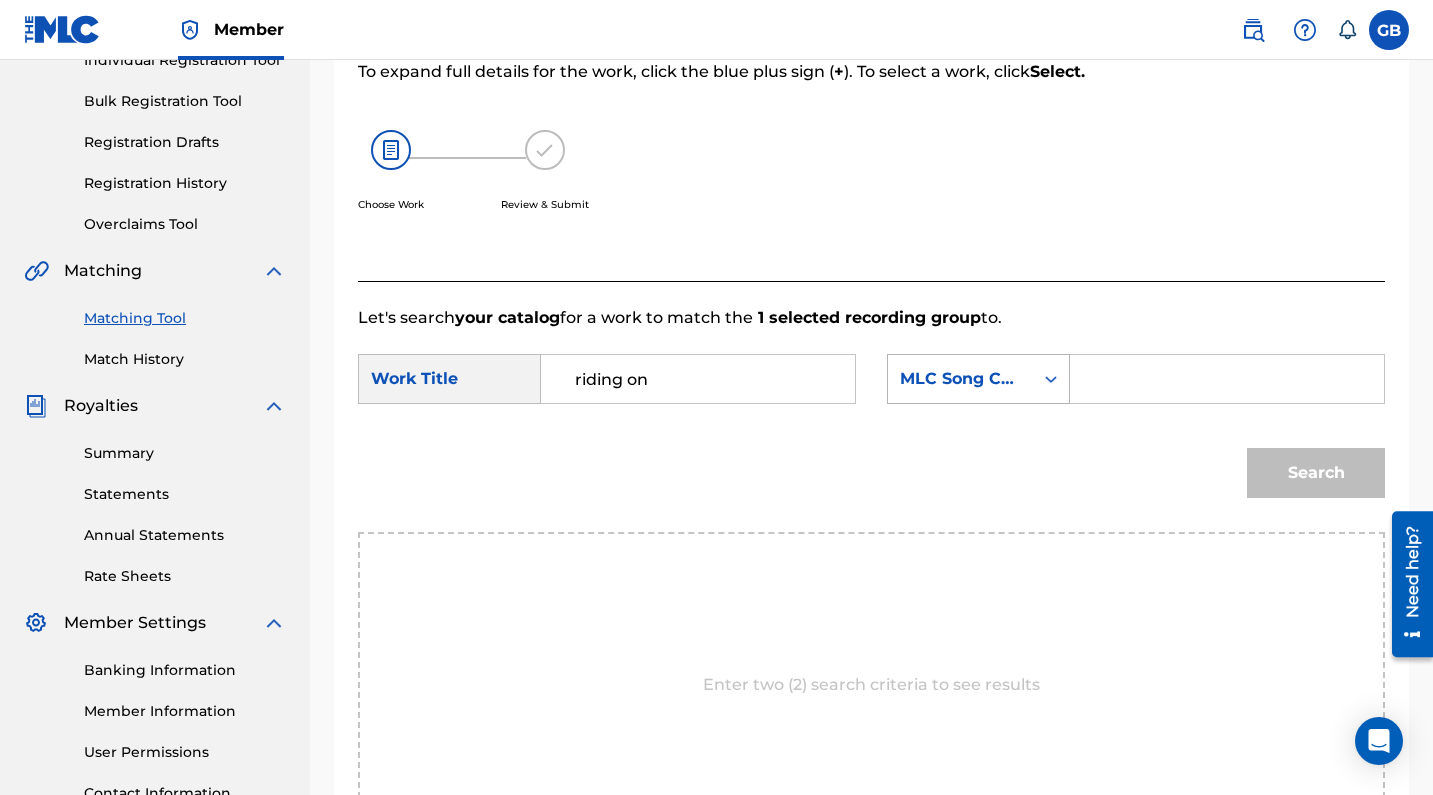 click on "MLC Song Code" at bounding box center [960, 379] 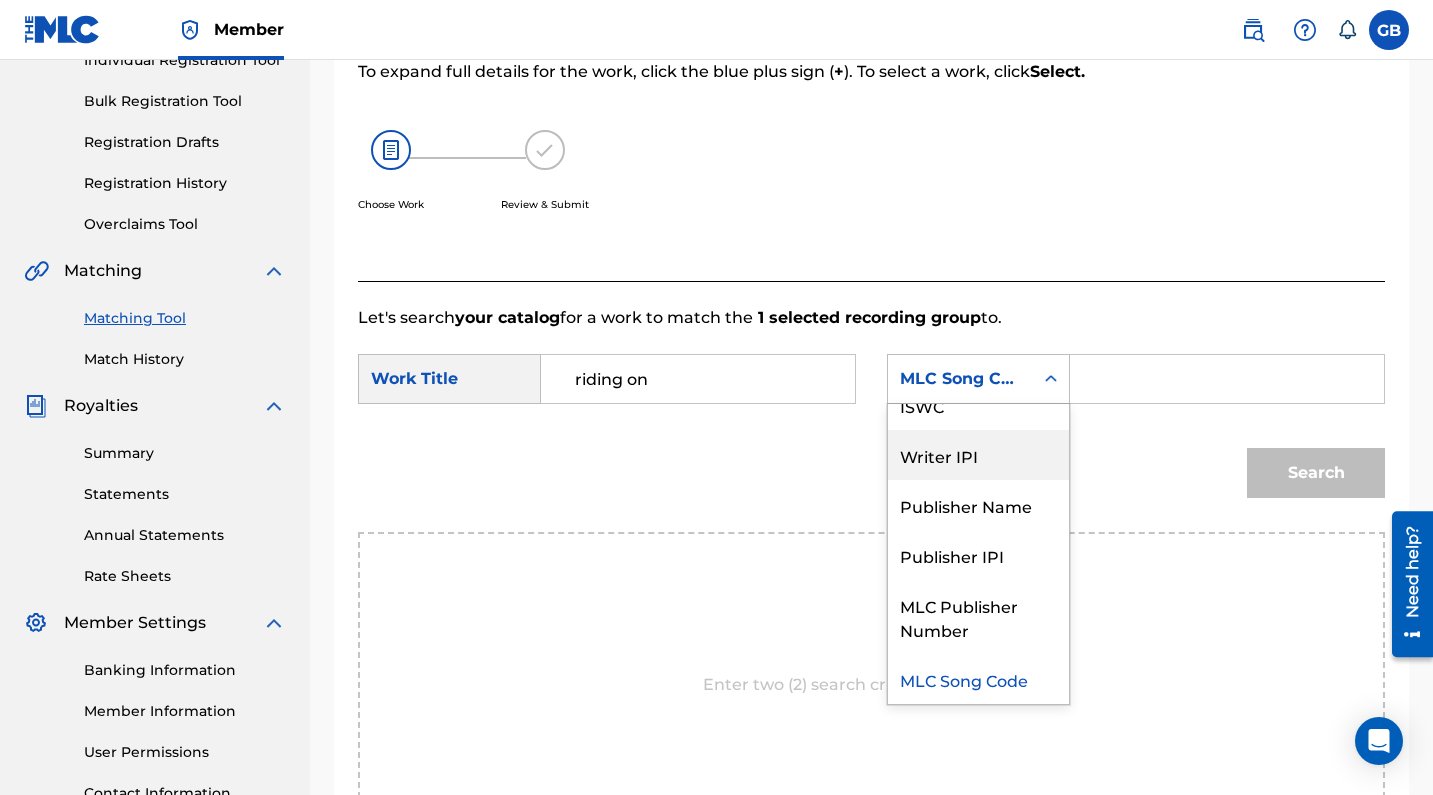 scroll, scrollTop: 0, scrollLeft: 0, axis: both 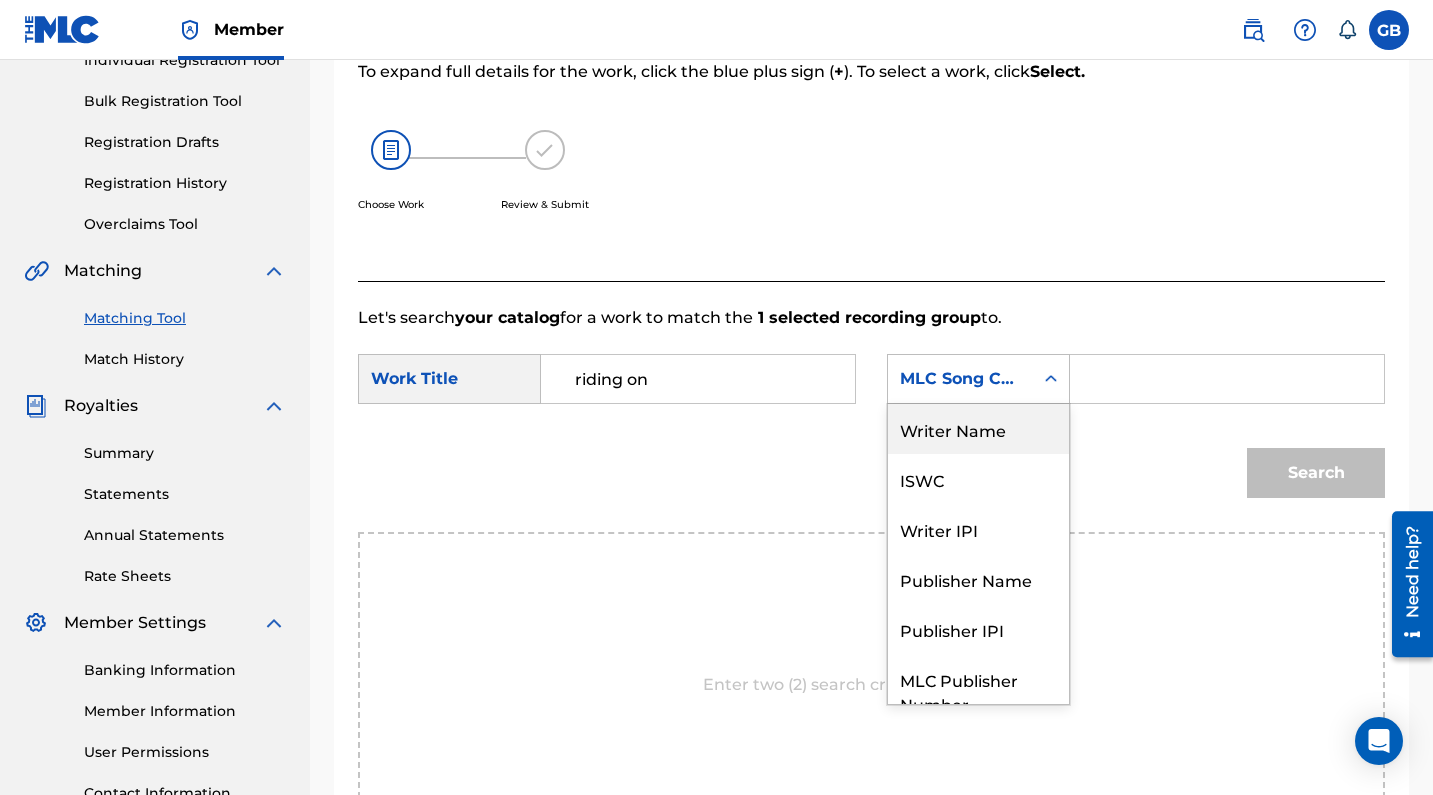click on "Writer Name" at bounding box center (978, 429) 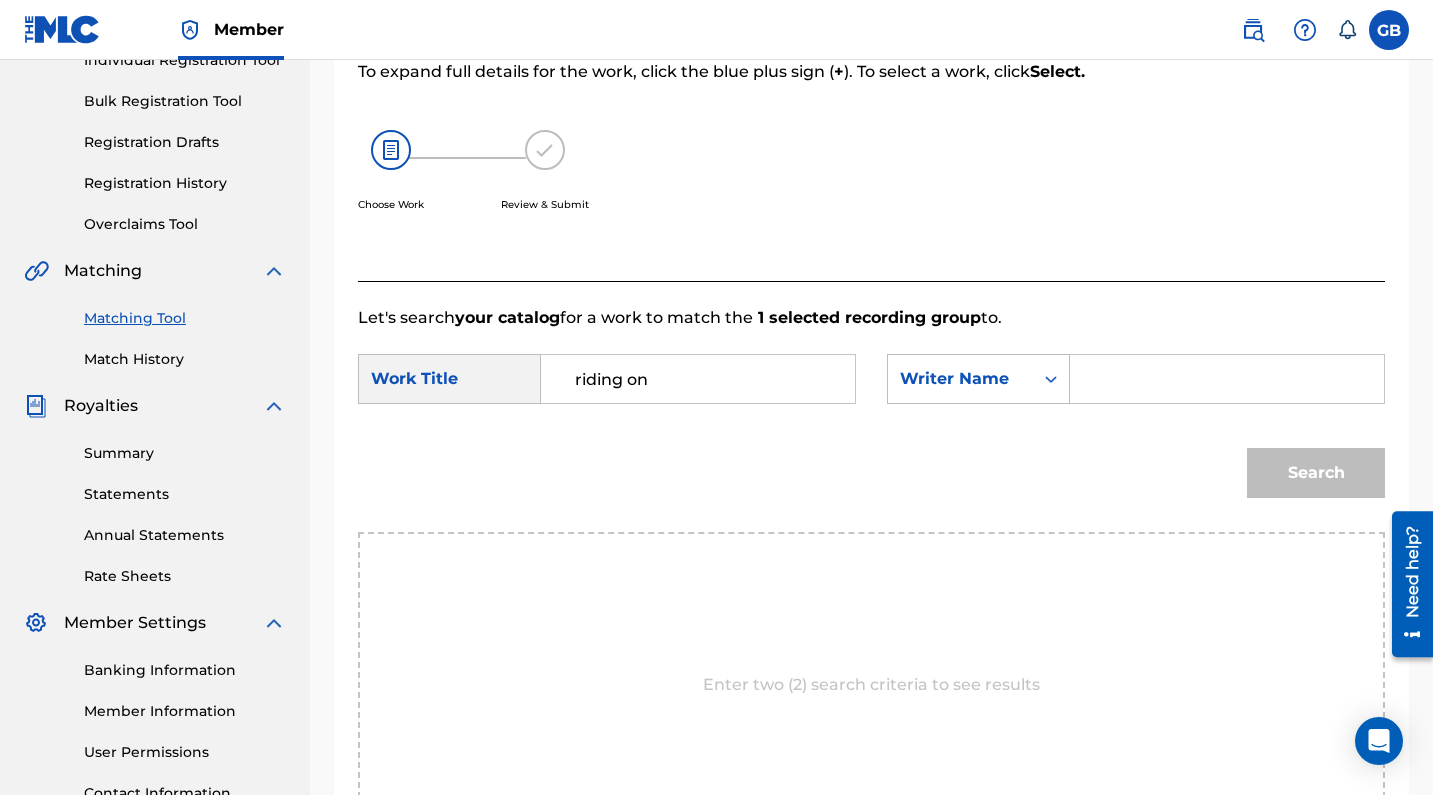 click at bounding box center [1227, 379] 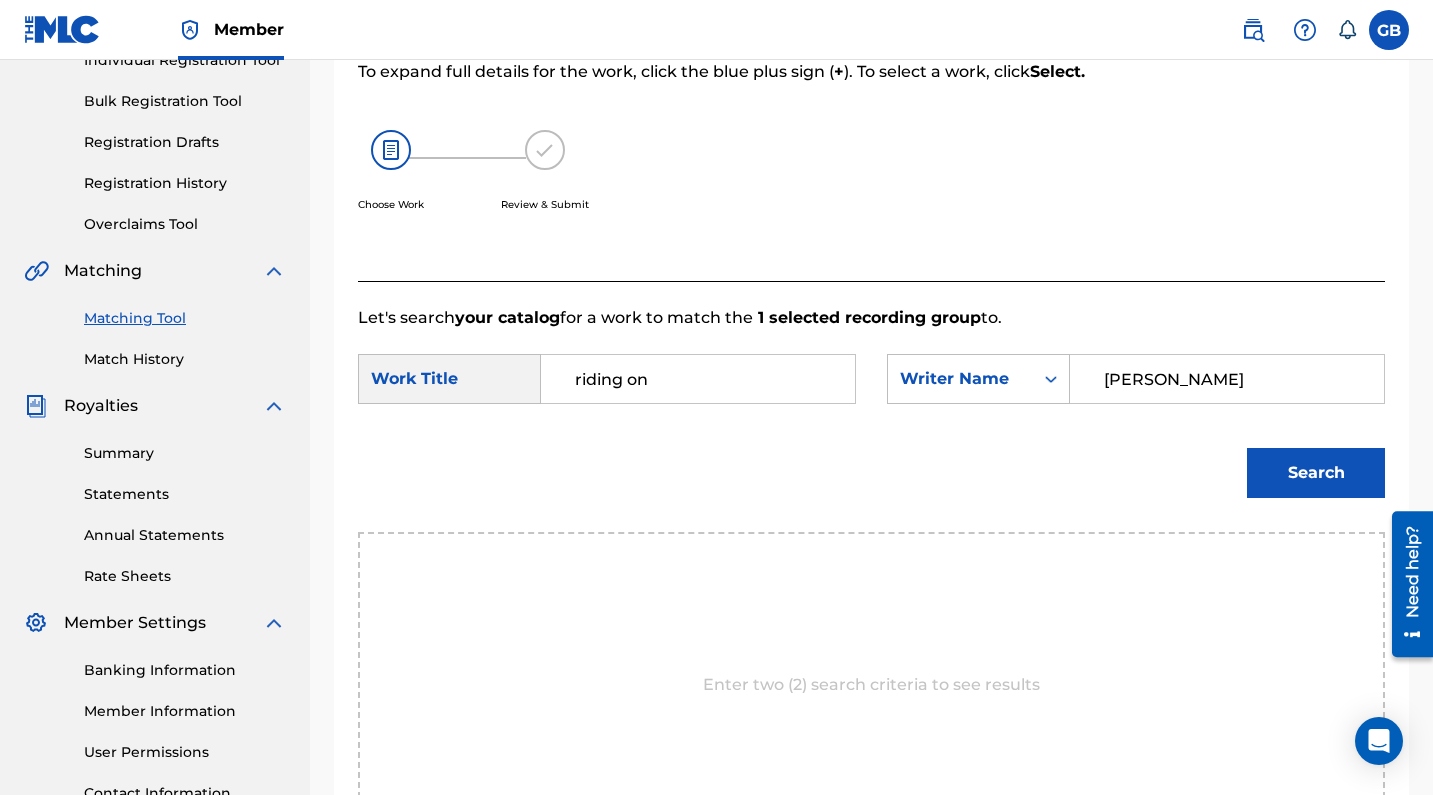 type on "[PERSON_NAME]" 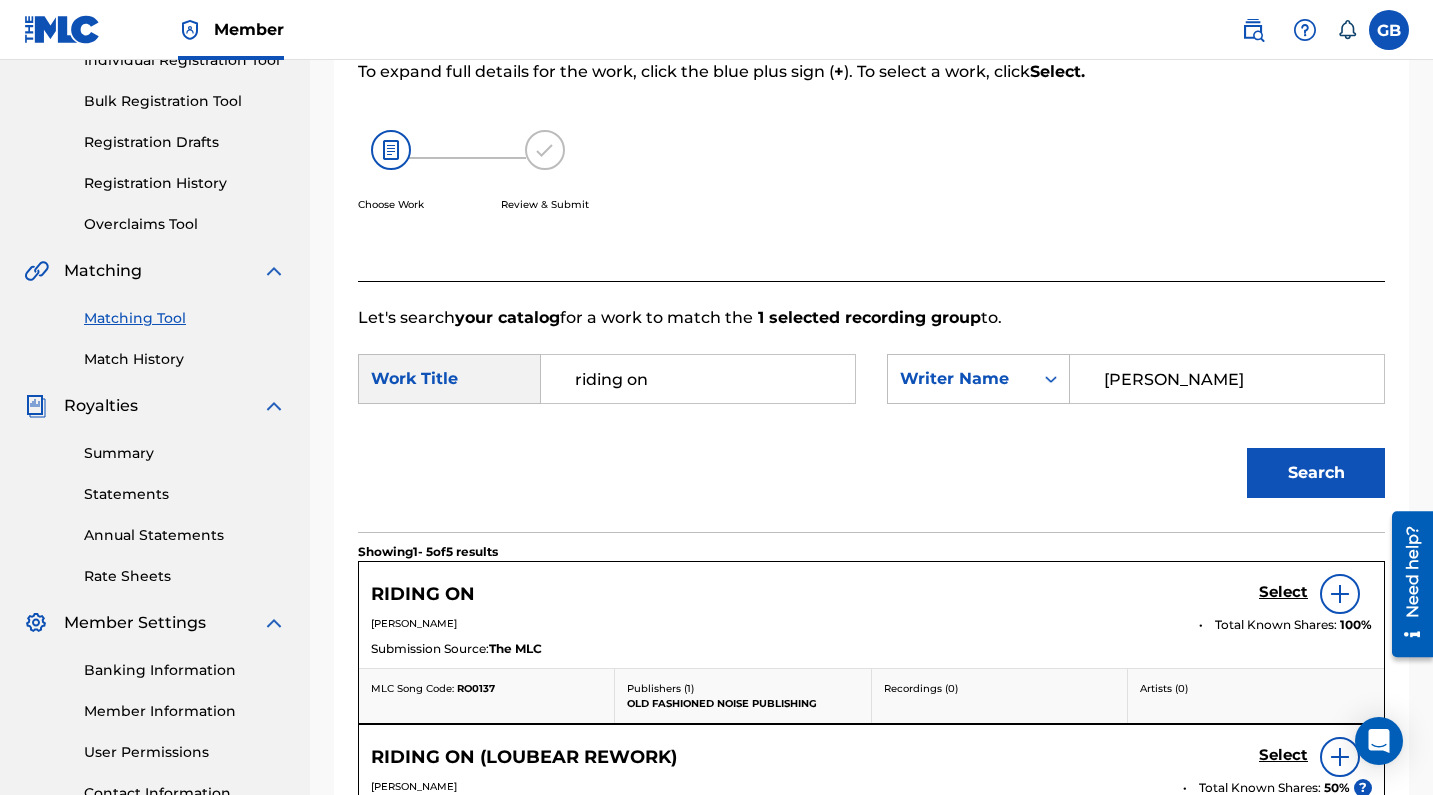 click on "Select" at bounding box center (1283, 592) 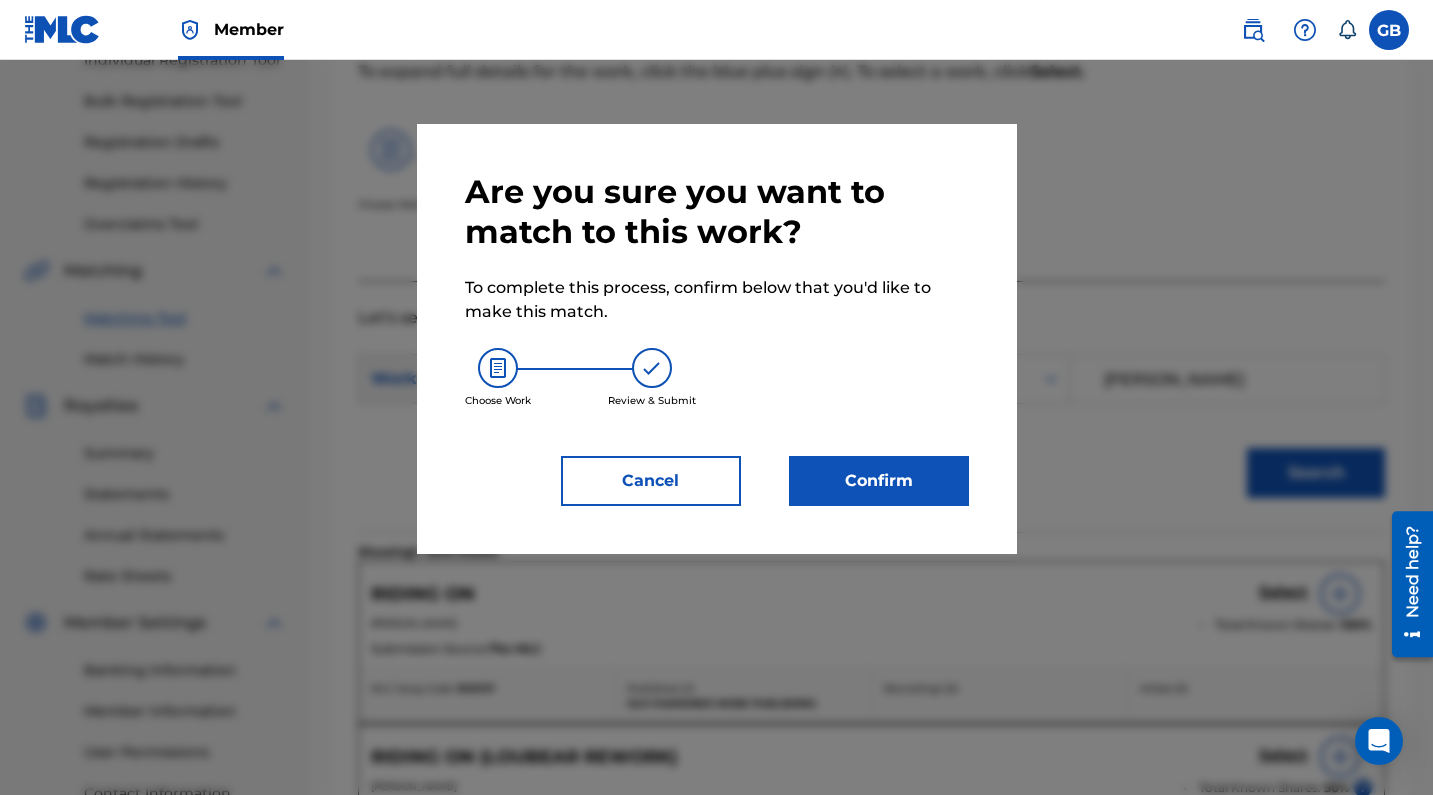 click on "Confirm" at bounding box center [879, 481] 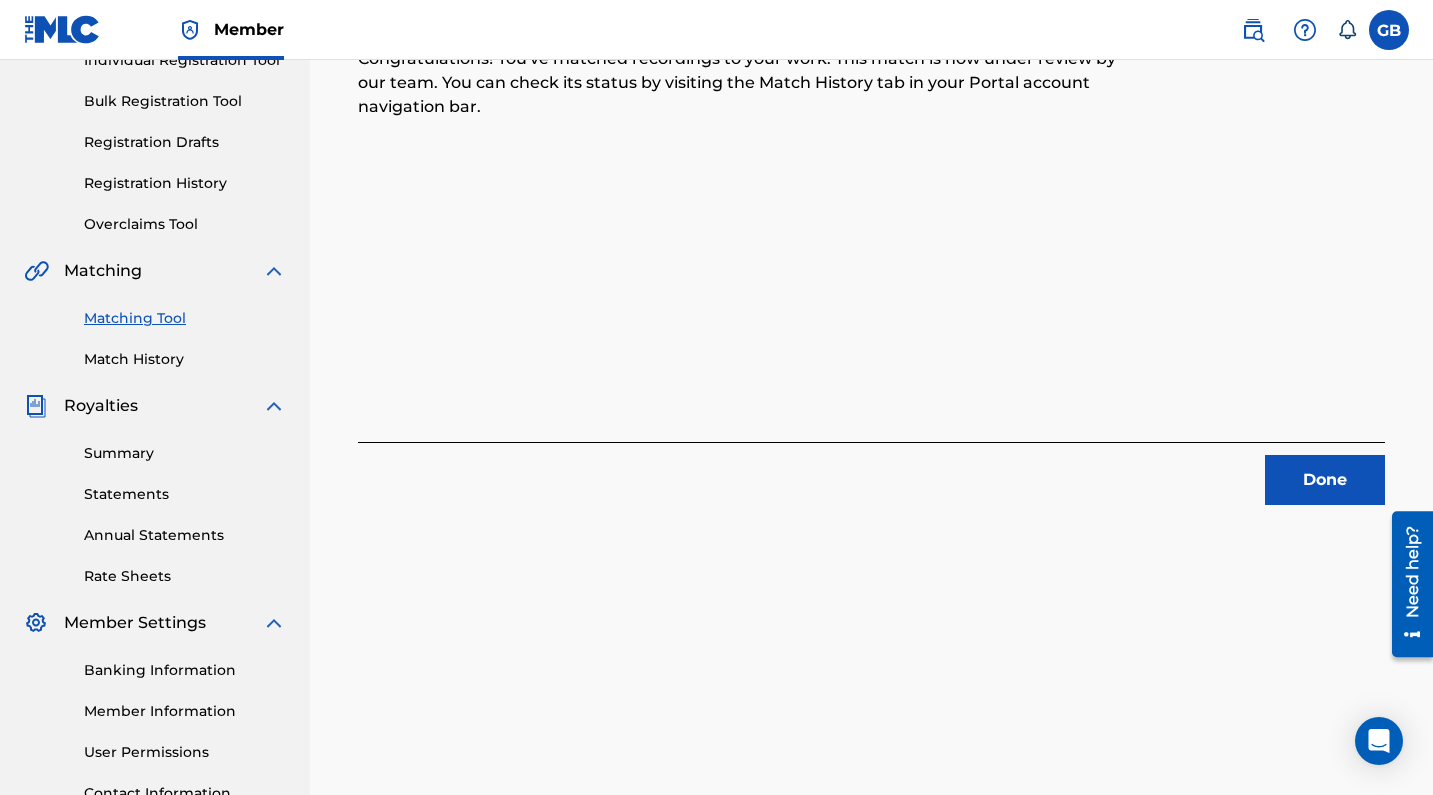click on "Done" at bounding box center [1325, 480] 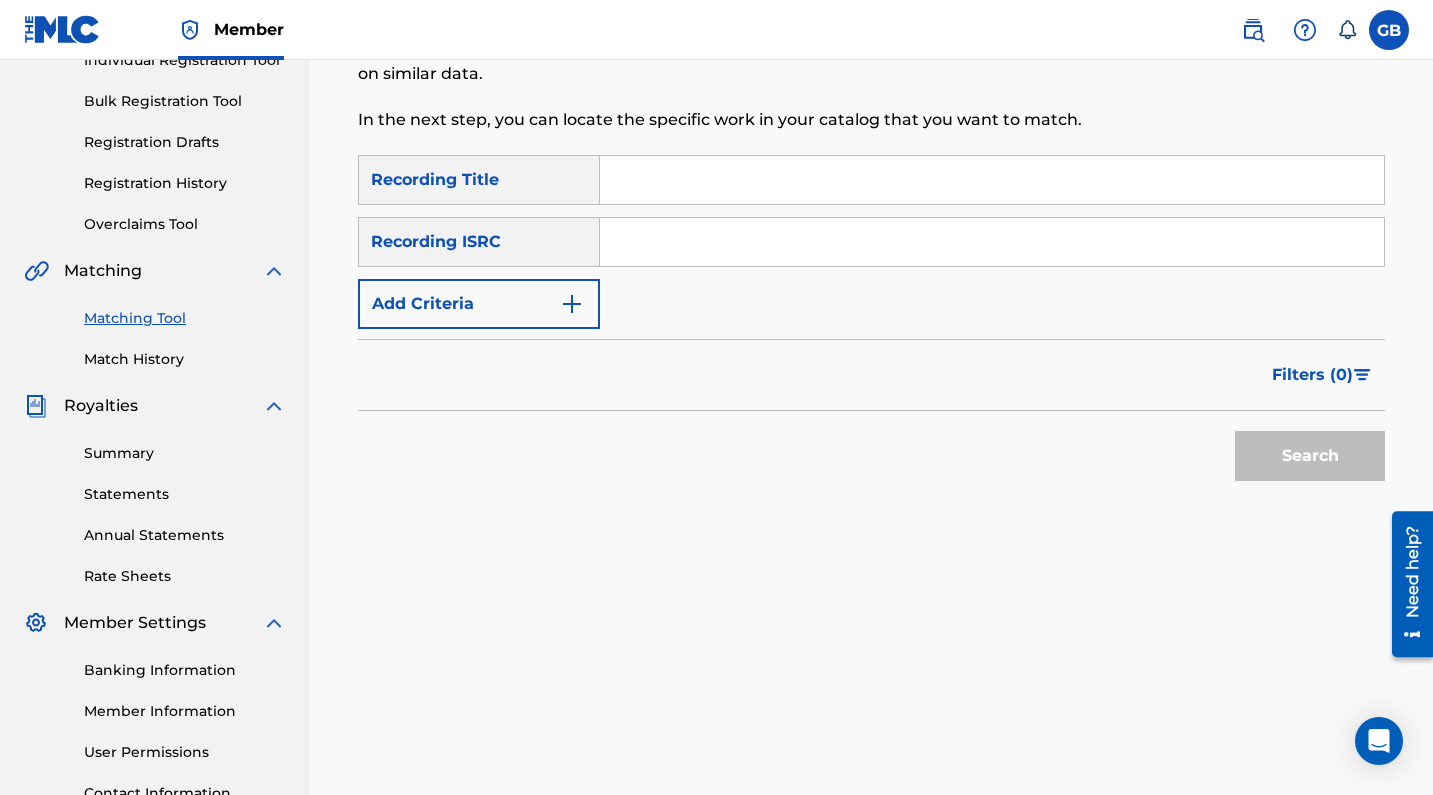 click at bounding box center [992, 242] 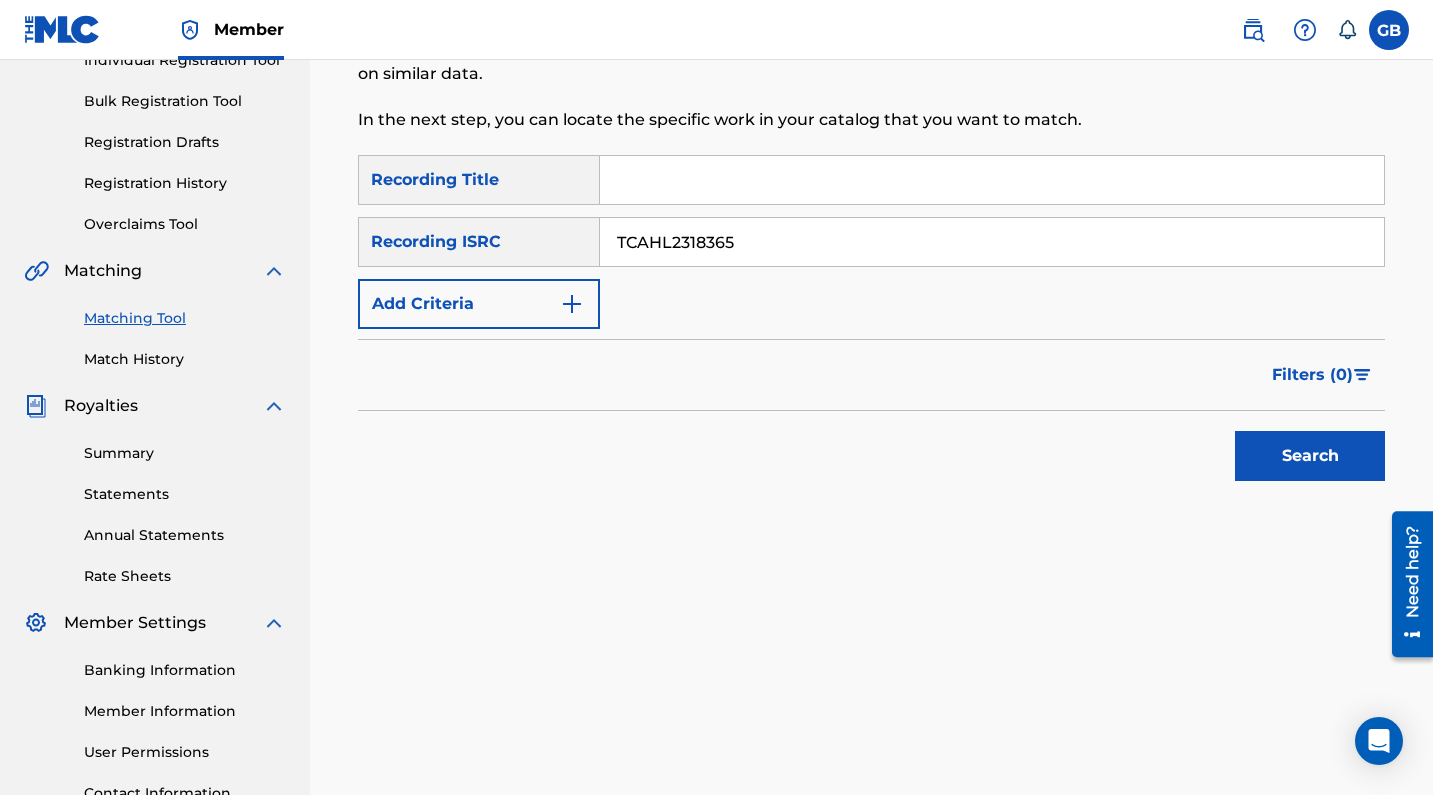 type on "TCAHL2318365" 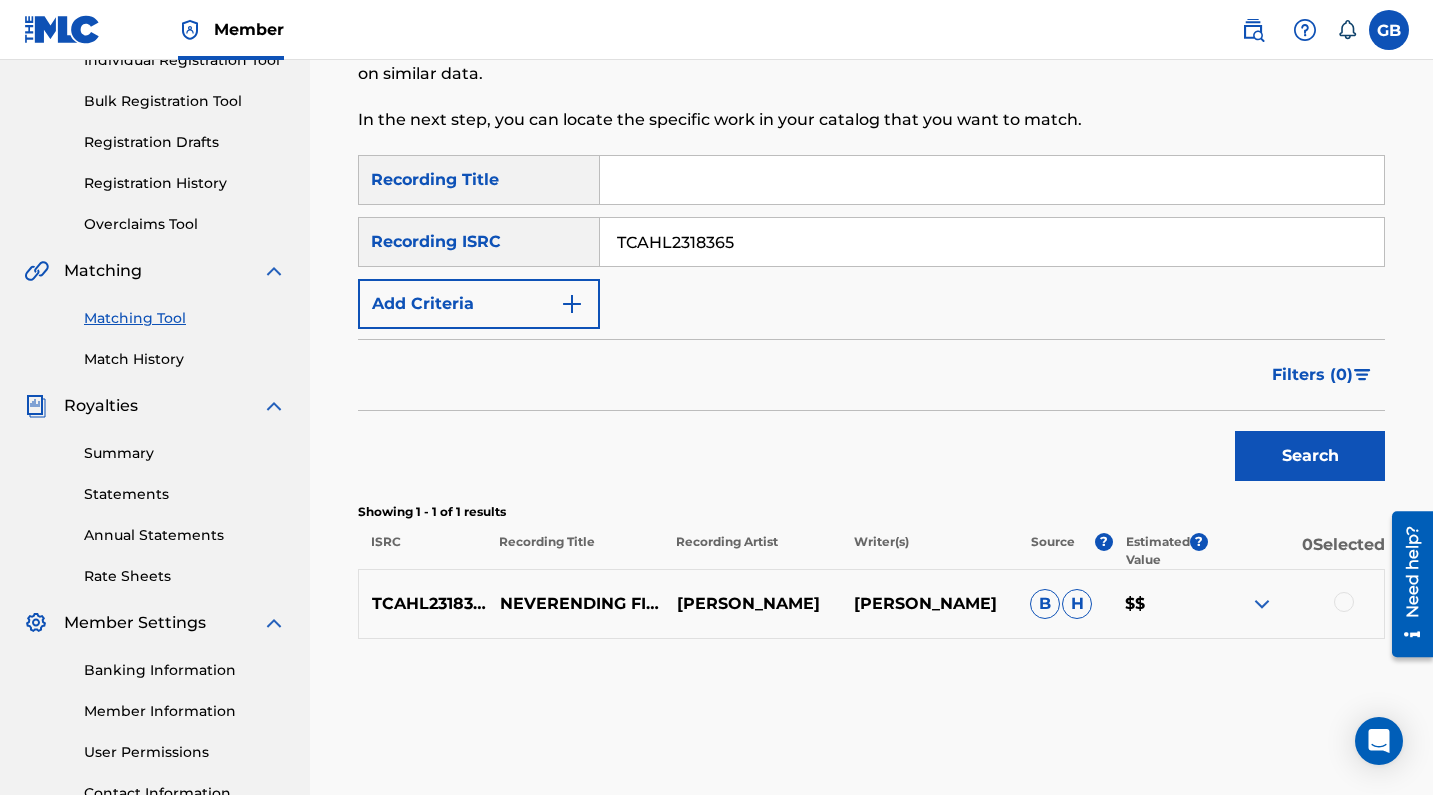 click at bounding box center [1344, 602] 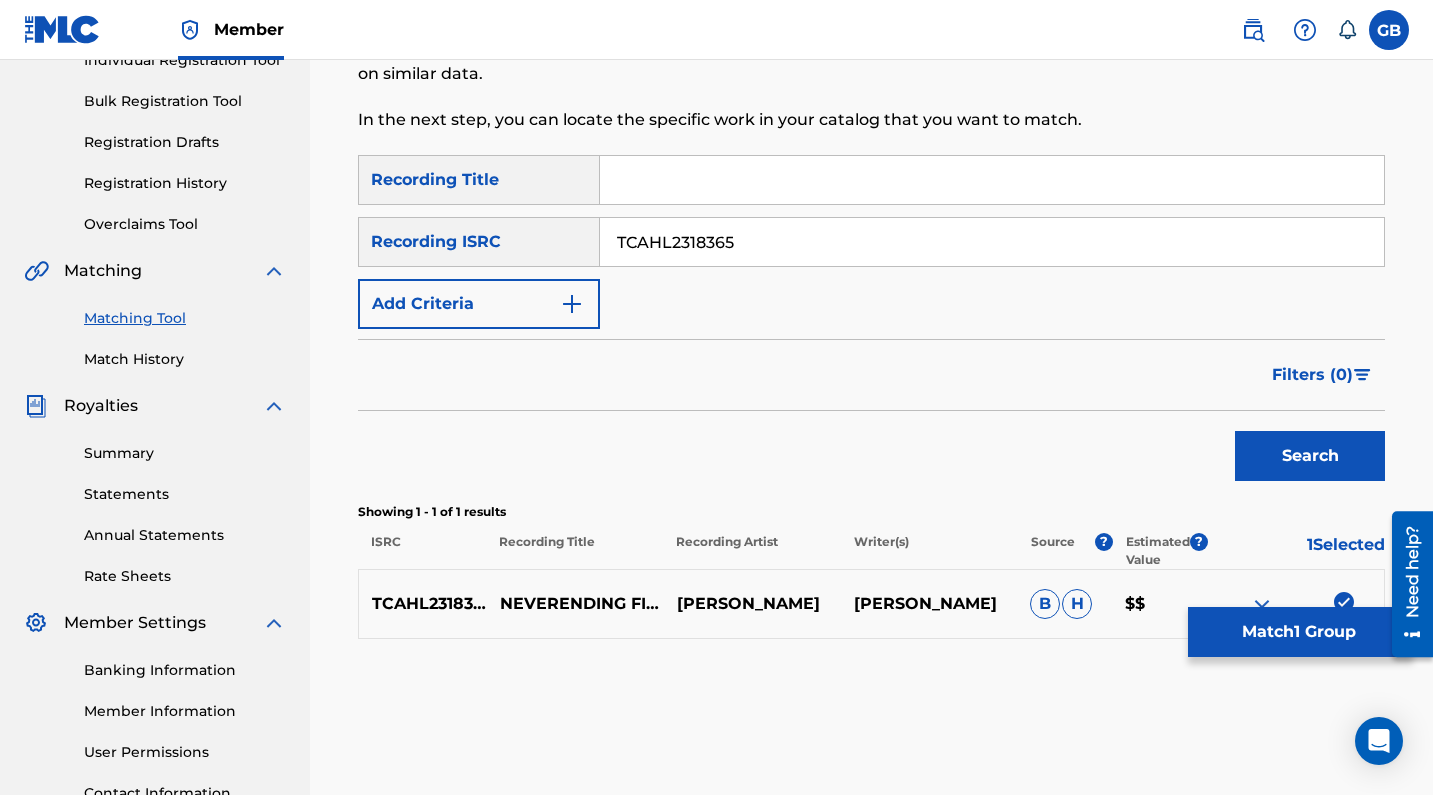 click on "Match  1 Group" at bounding box center (1298, 632) 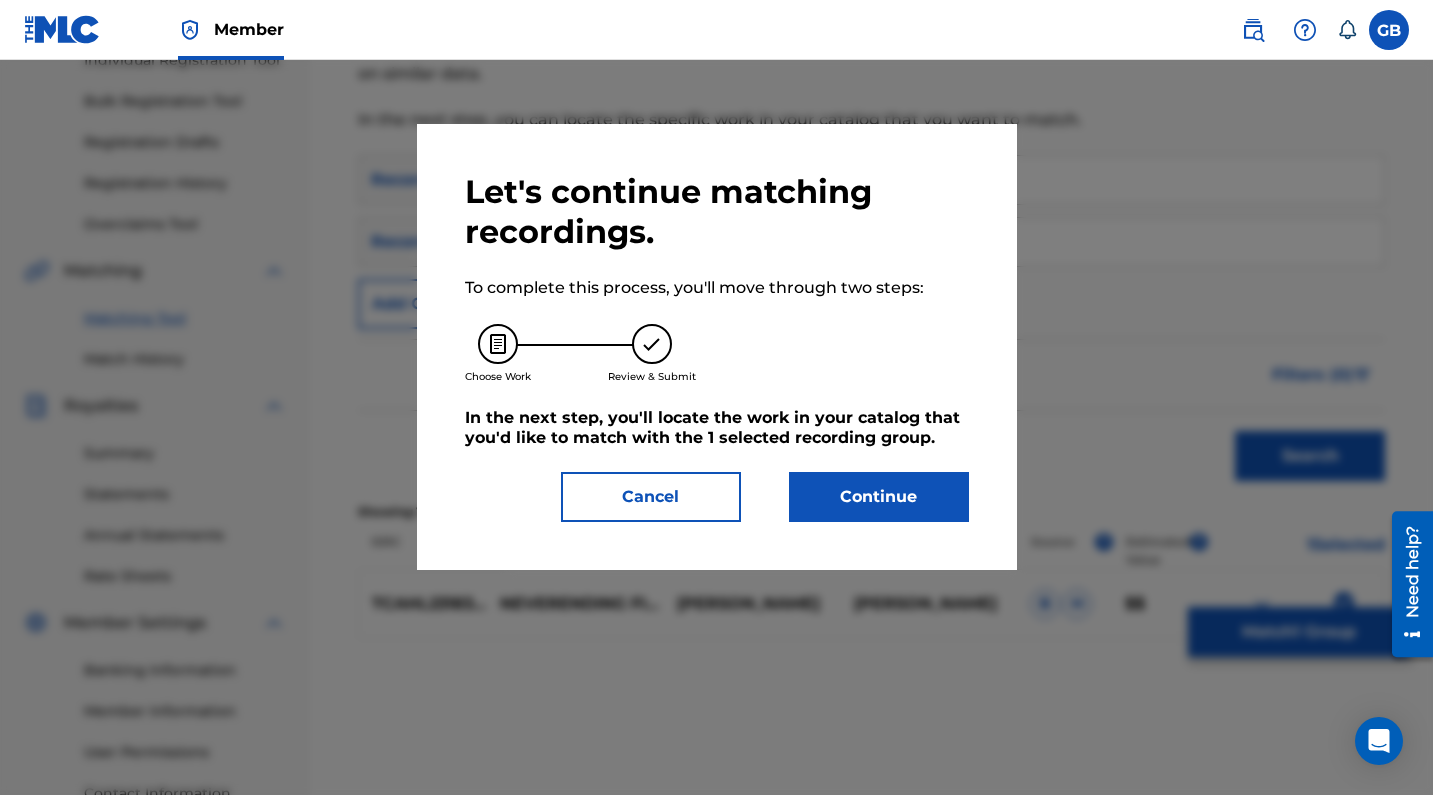 click on "Continue" at bounding box center (879, 497) 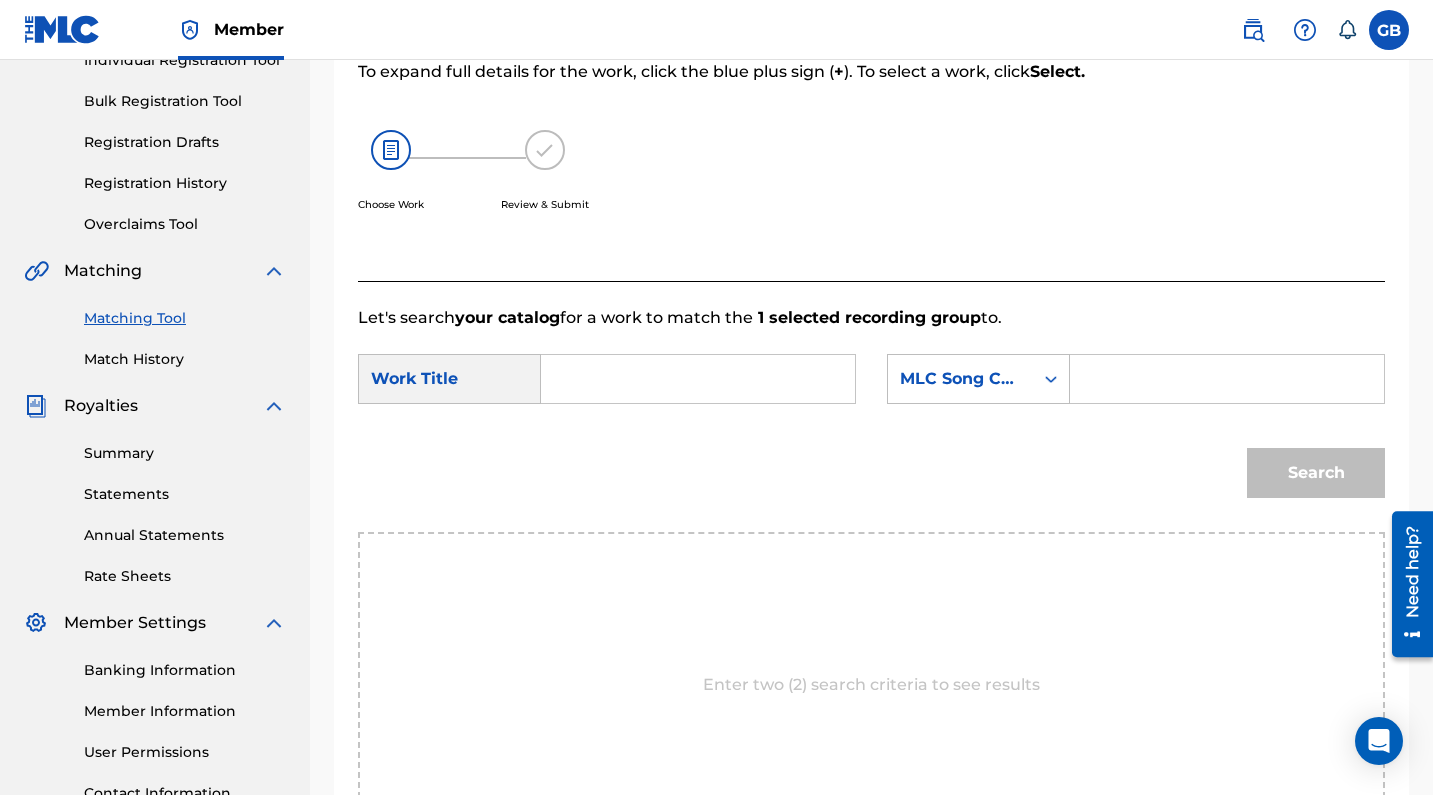 click at bounding box center [698, 379] 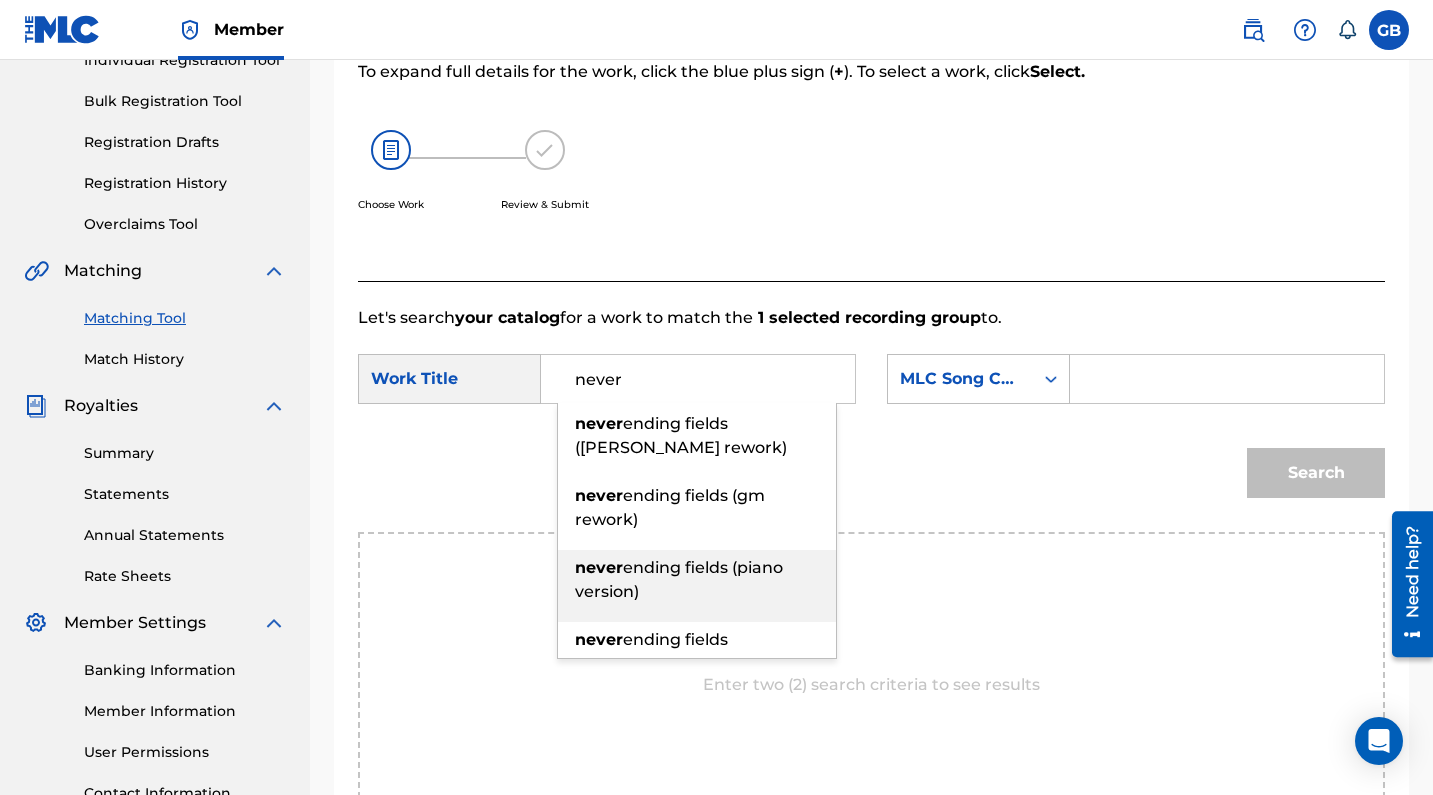 click on "ending fields (piano version)" at bounding box center [679, 579] 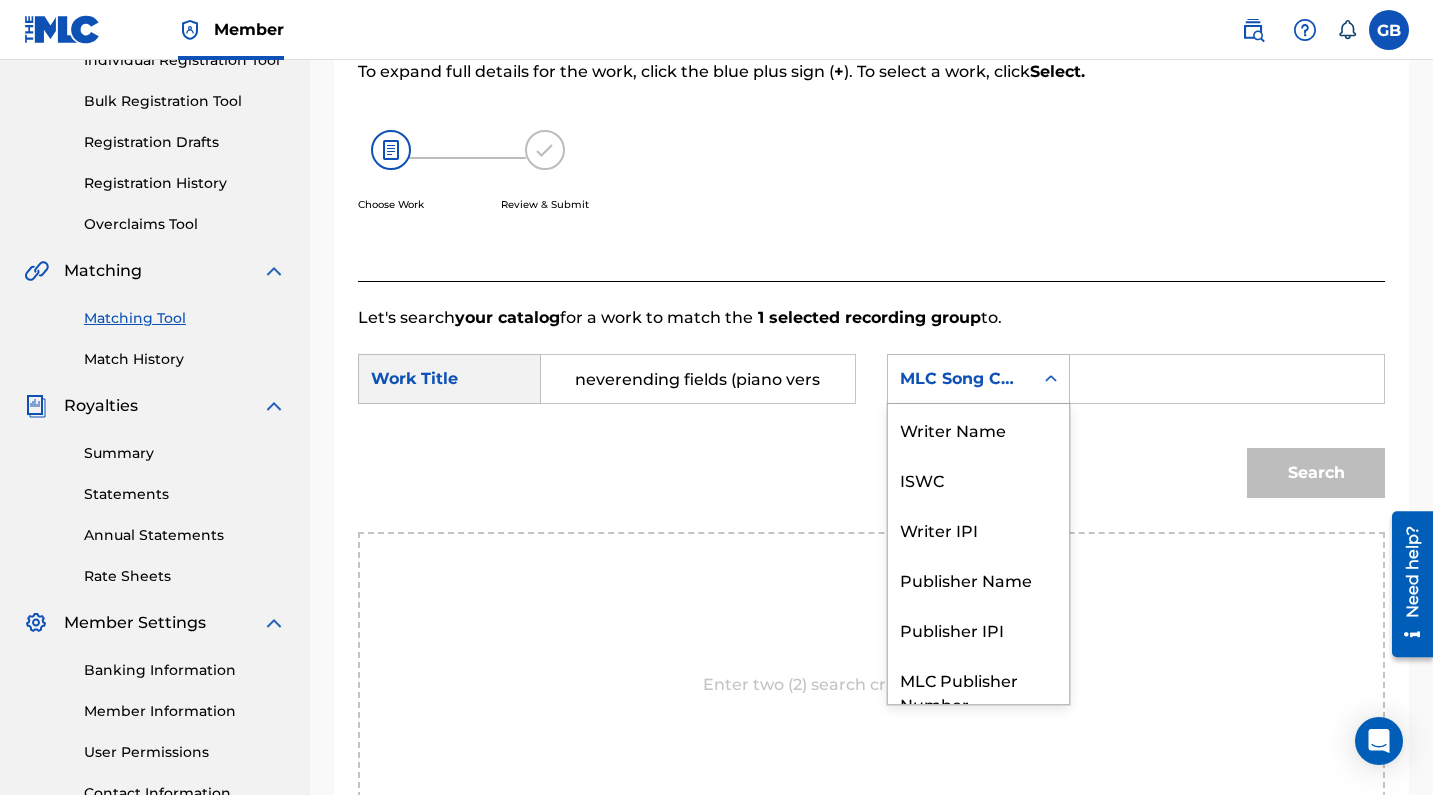 click on "MLC Song Code" at bounding box center [960, 379] 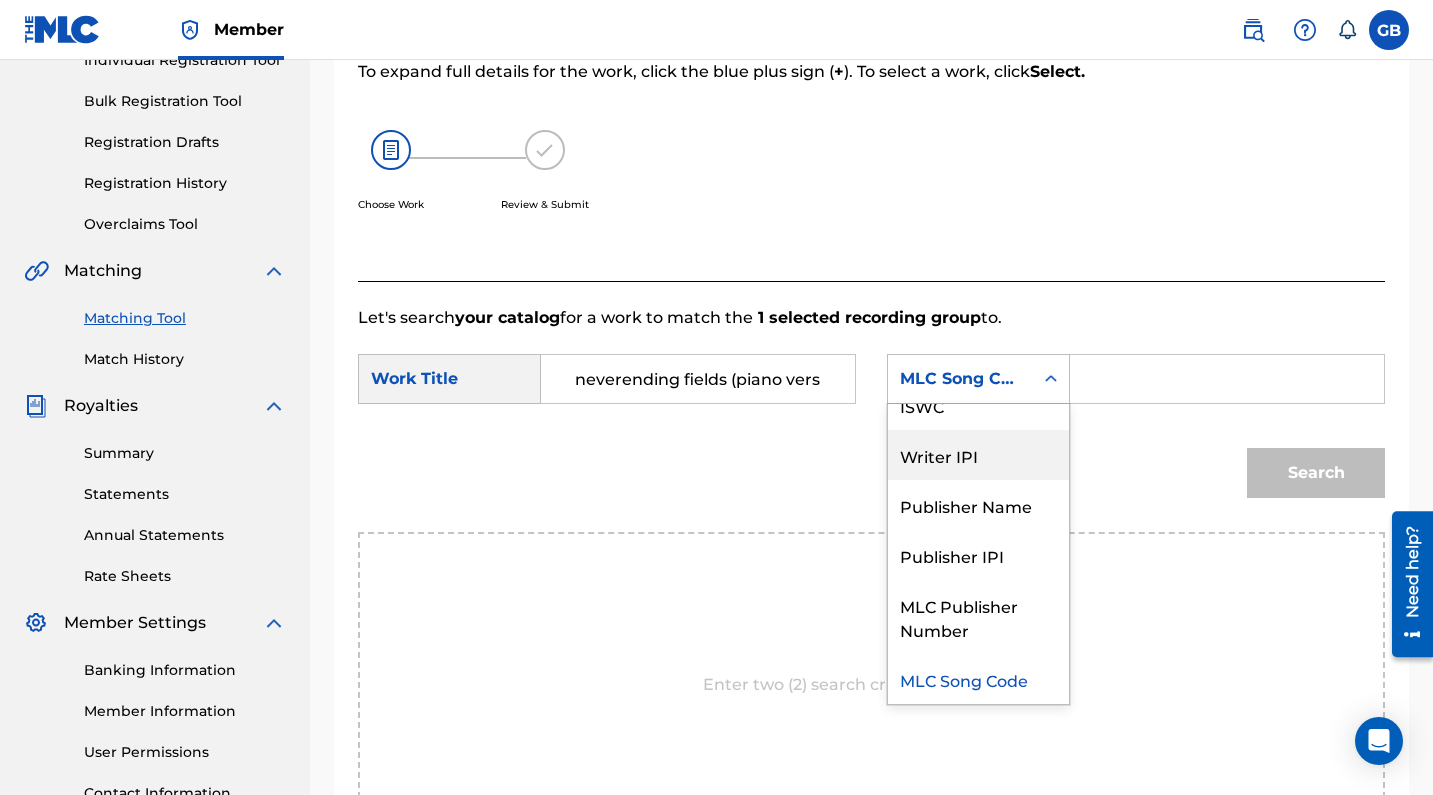 scroll, scrollTop: 0, scrollLeft: 0, axis: both 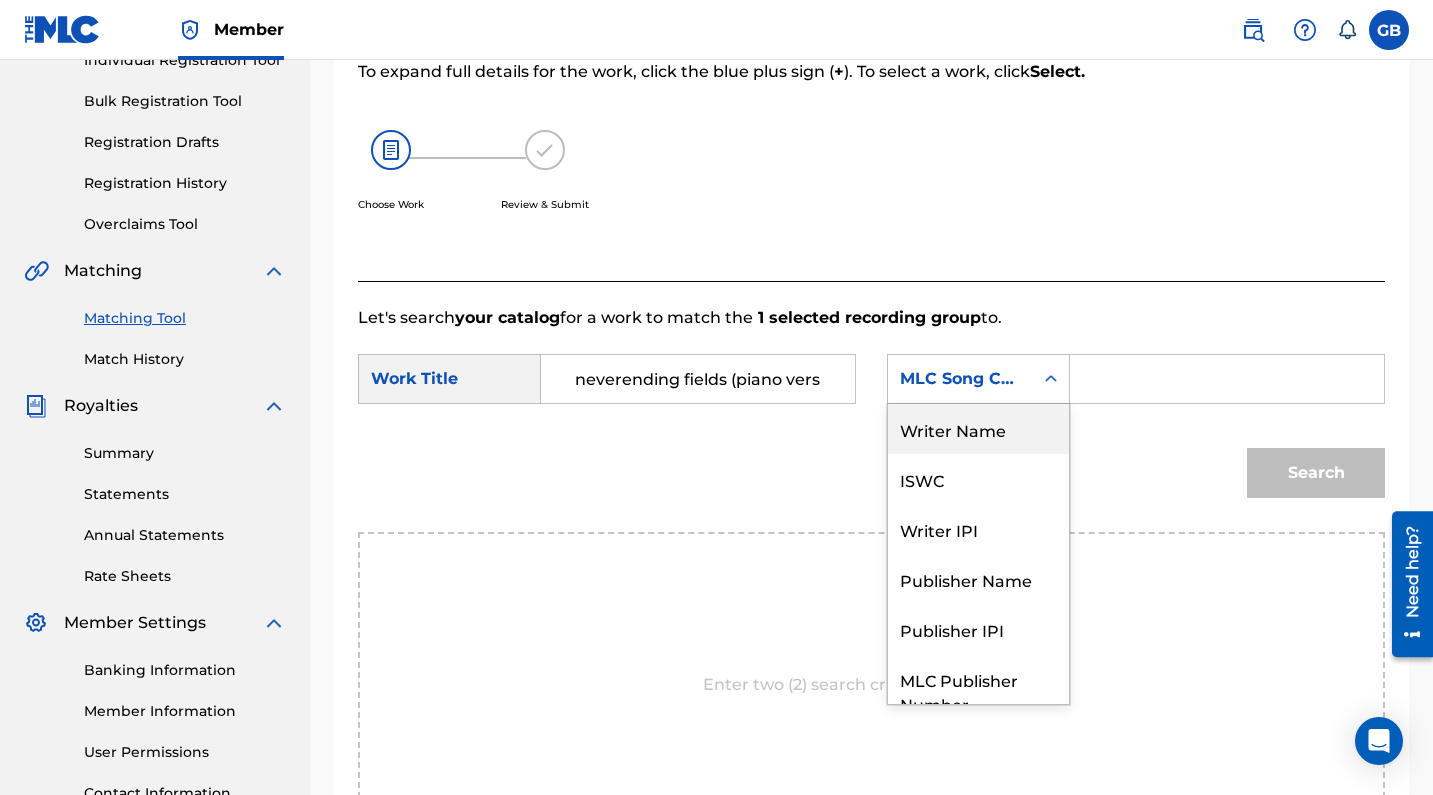 click on "Writer Name" at bounding box center [978, 429] 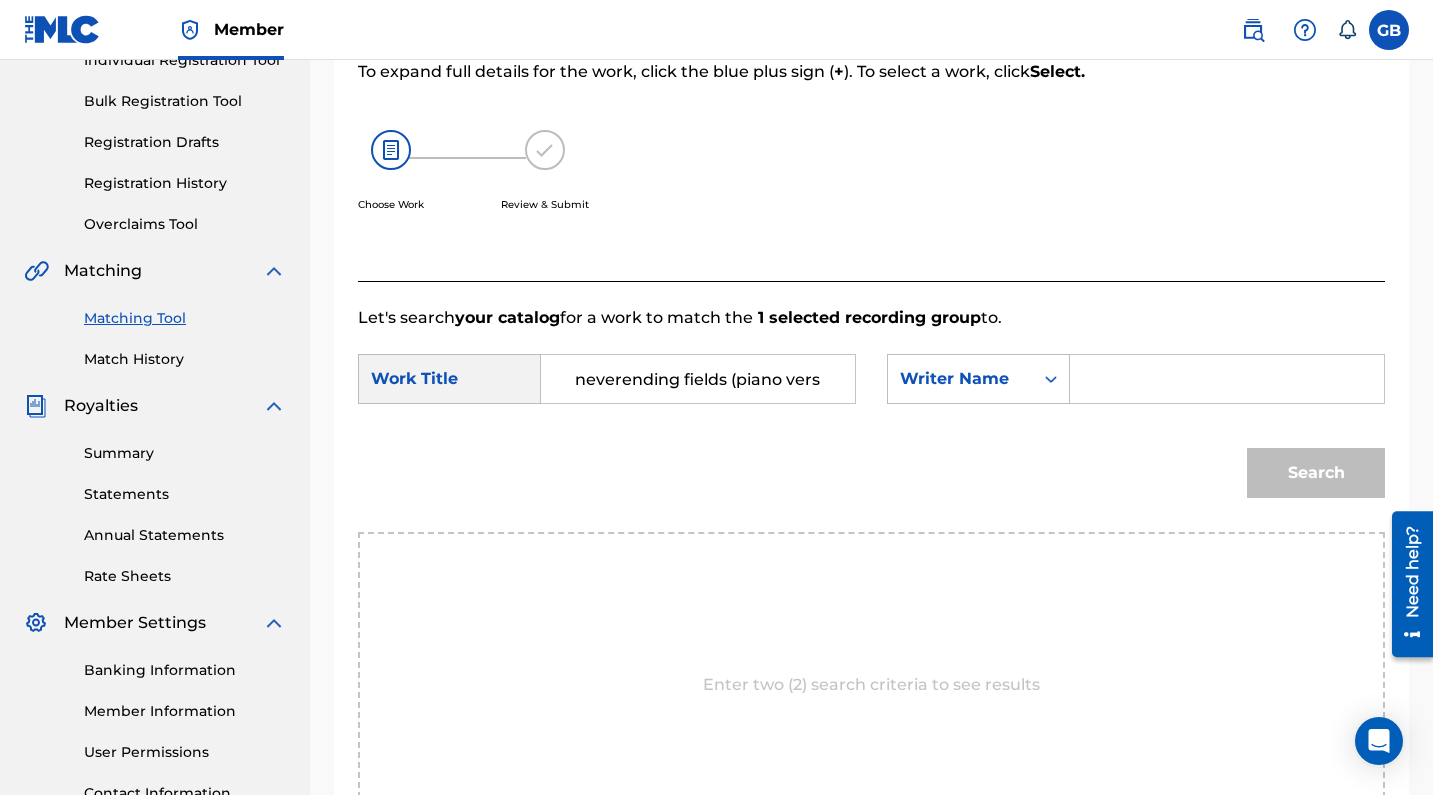 click at bounding box center [1227, 379] 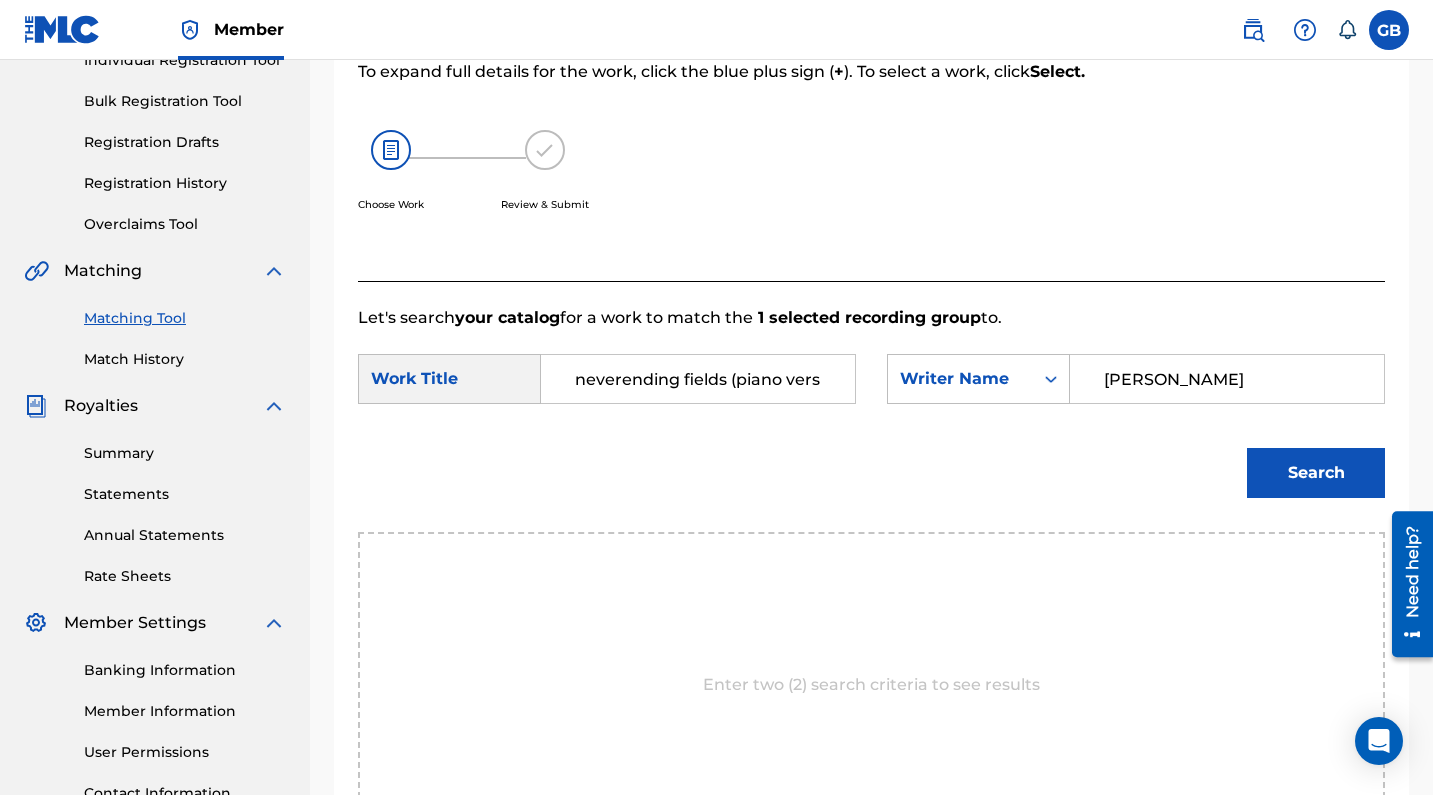 type on "[PERSON_NAME]" 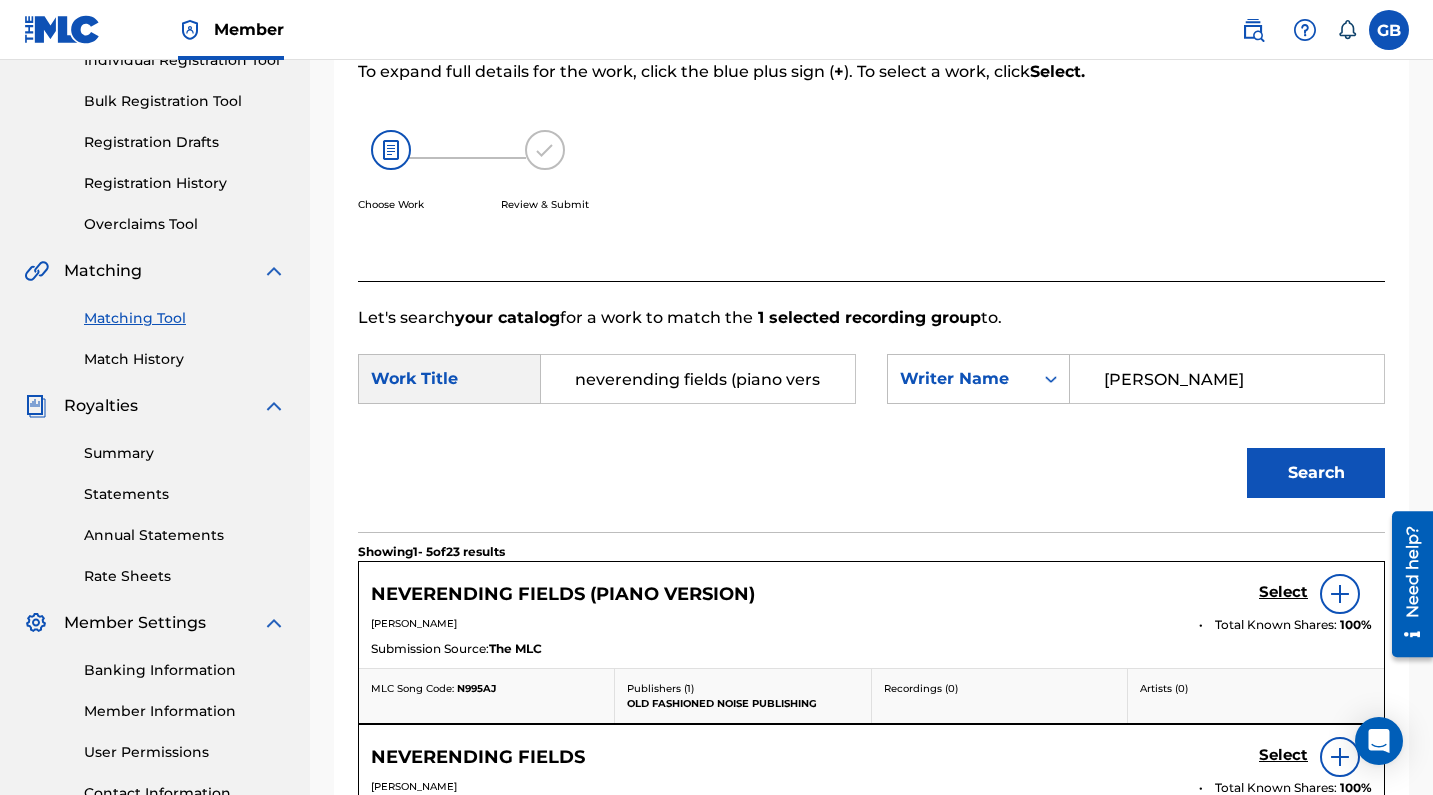 click on "Select" at bounding box center [1283, 592] 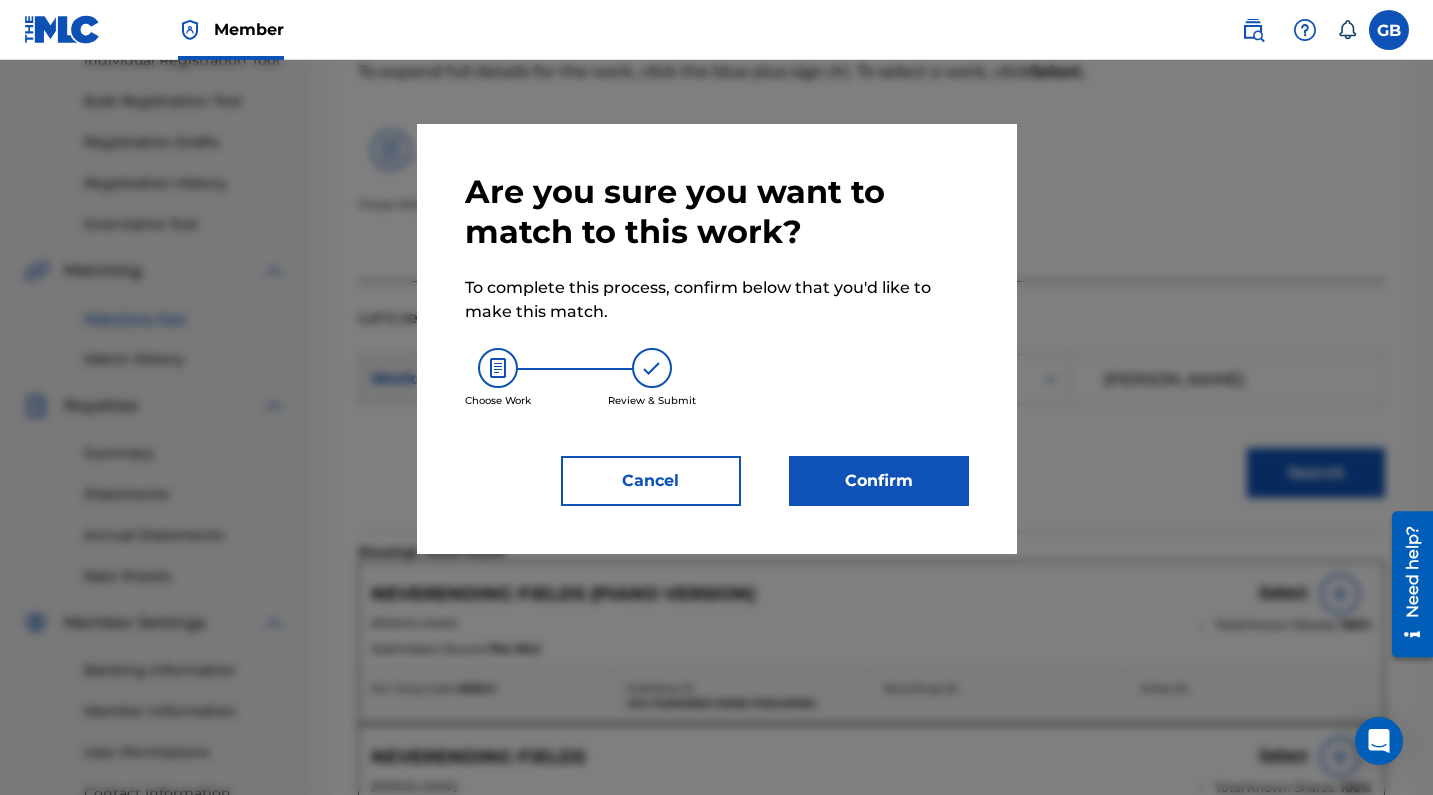 click on "Confirm" at bounding box center (879, 481) 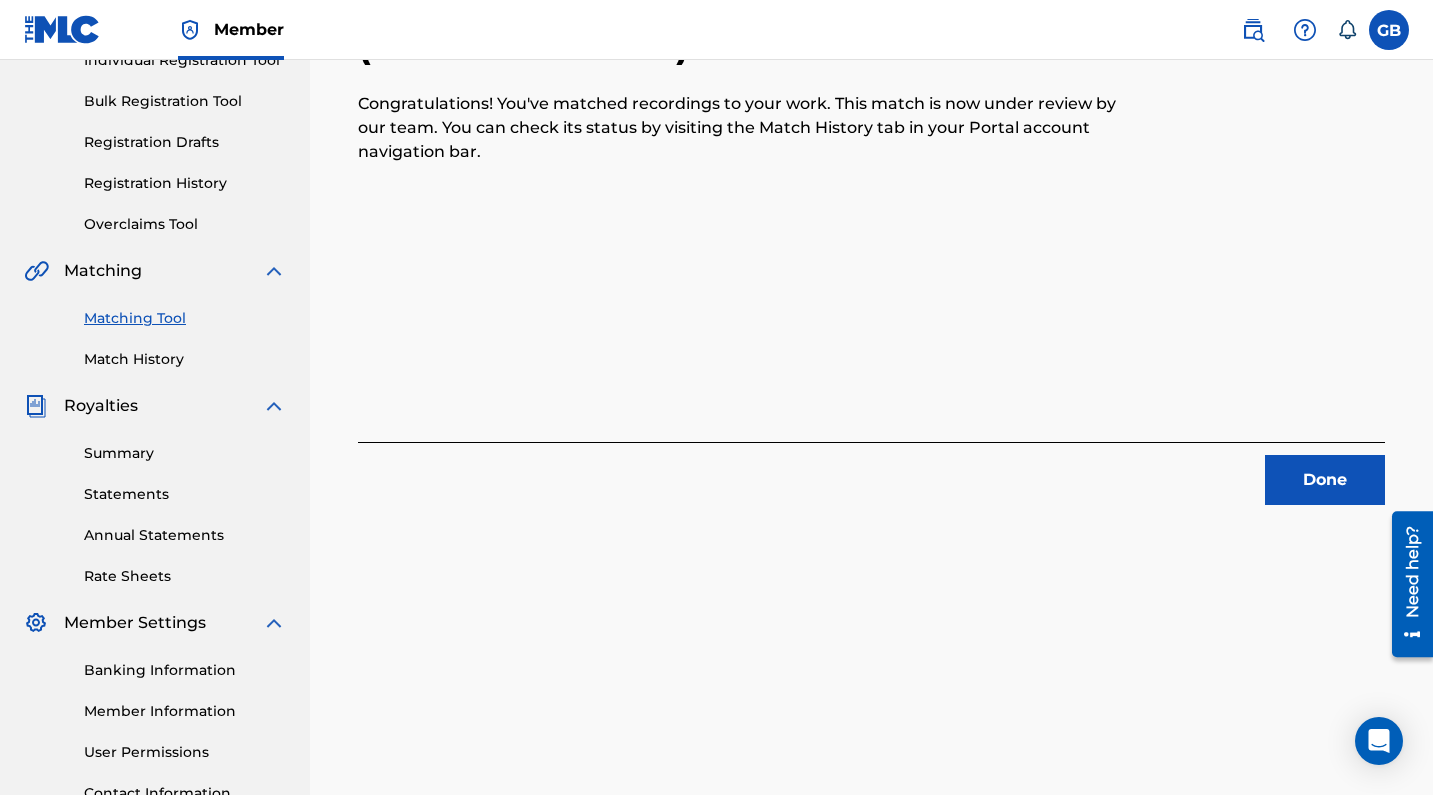 click on "Done" at bounding box center [1325, 480] 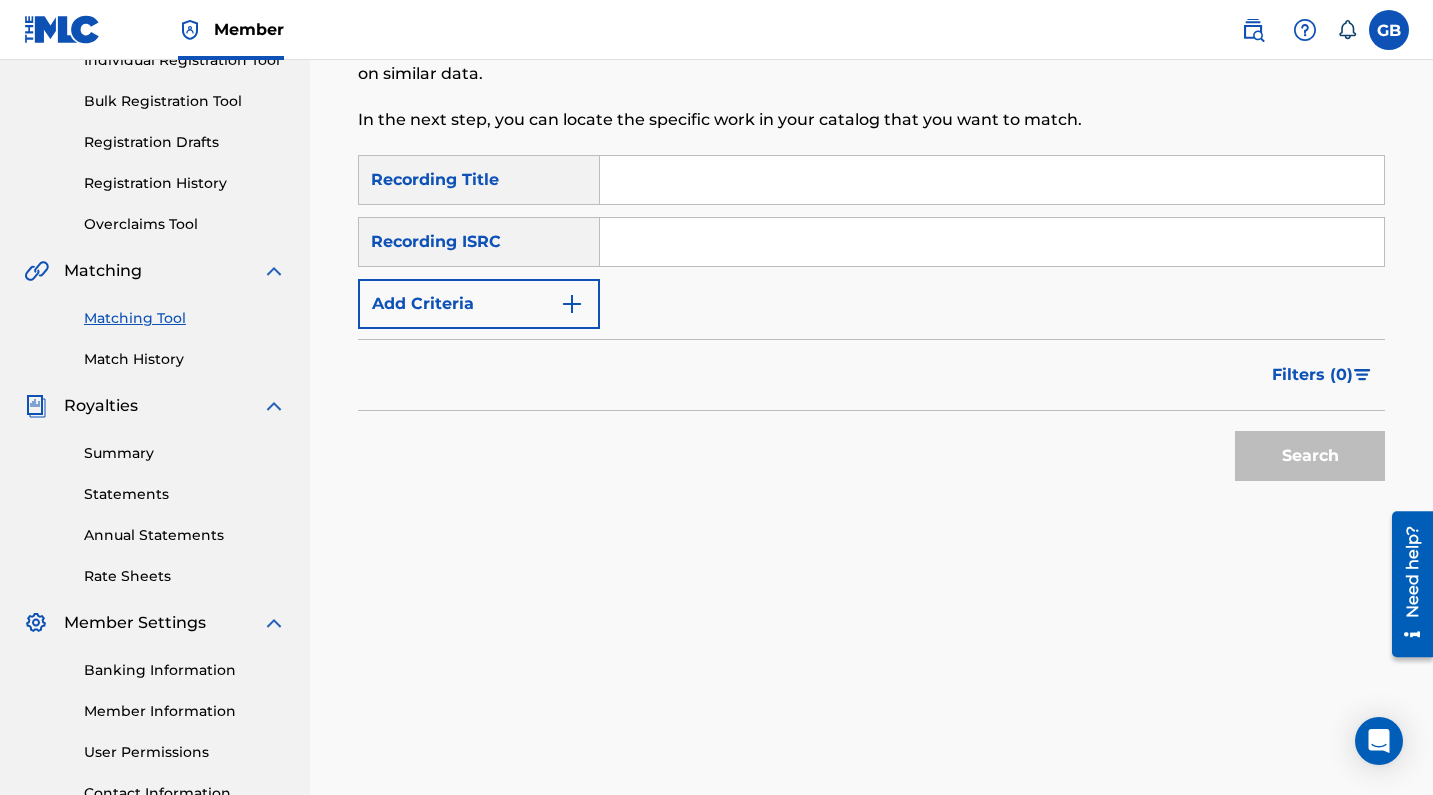 click at bounding box center (992, 242) 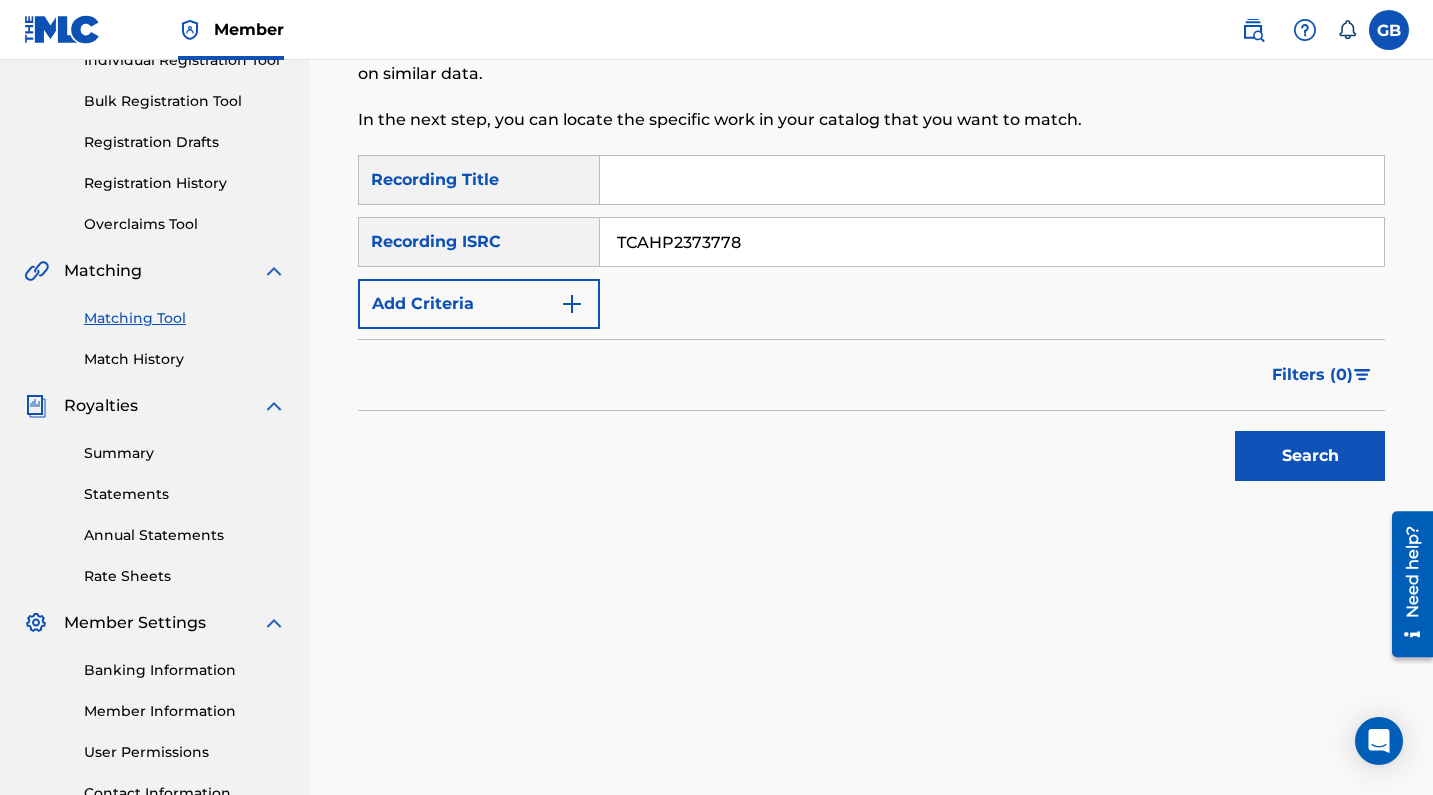 type on "TCAHP2373778" 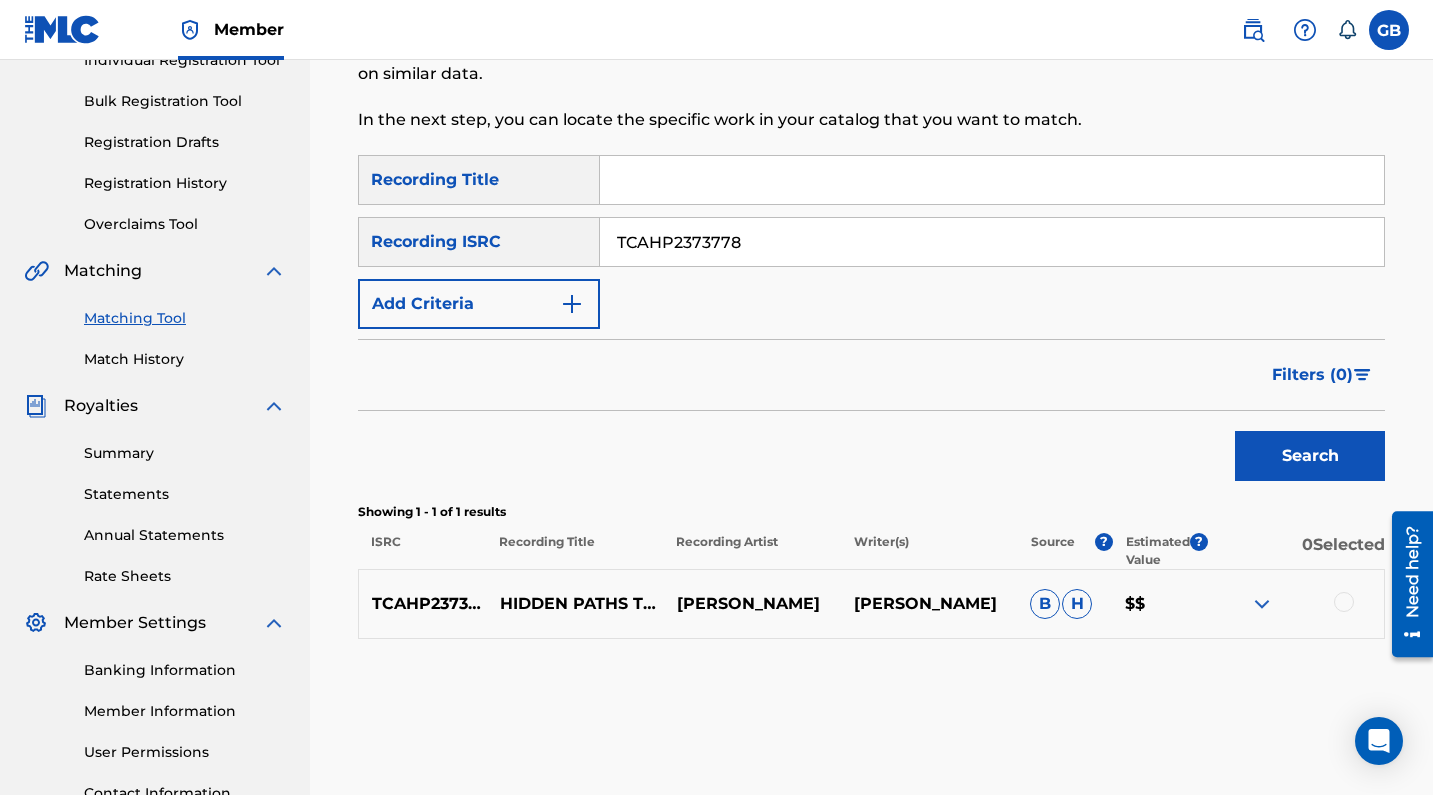 click at bounding box center (1344, 602) 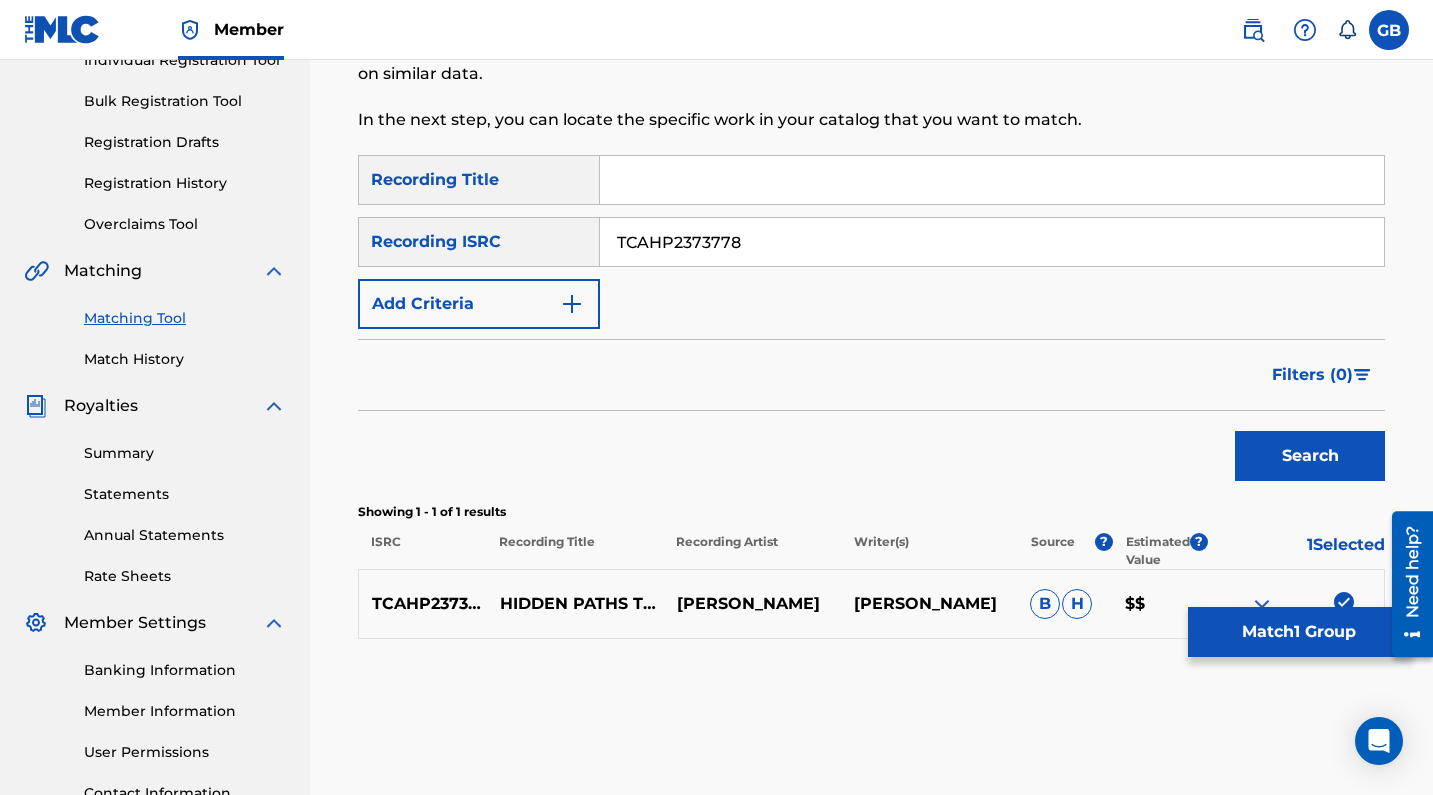click on "Match  1 Group" at bounding box center (1298, 632) 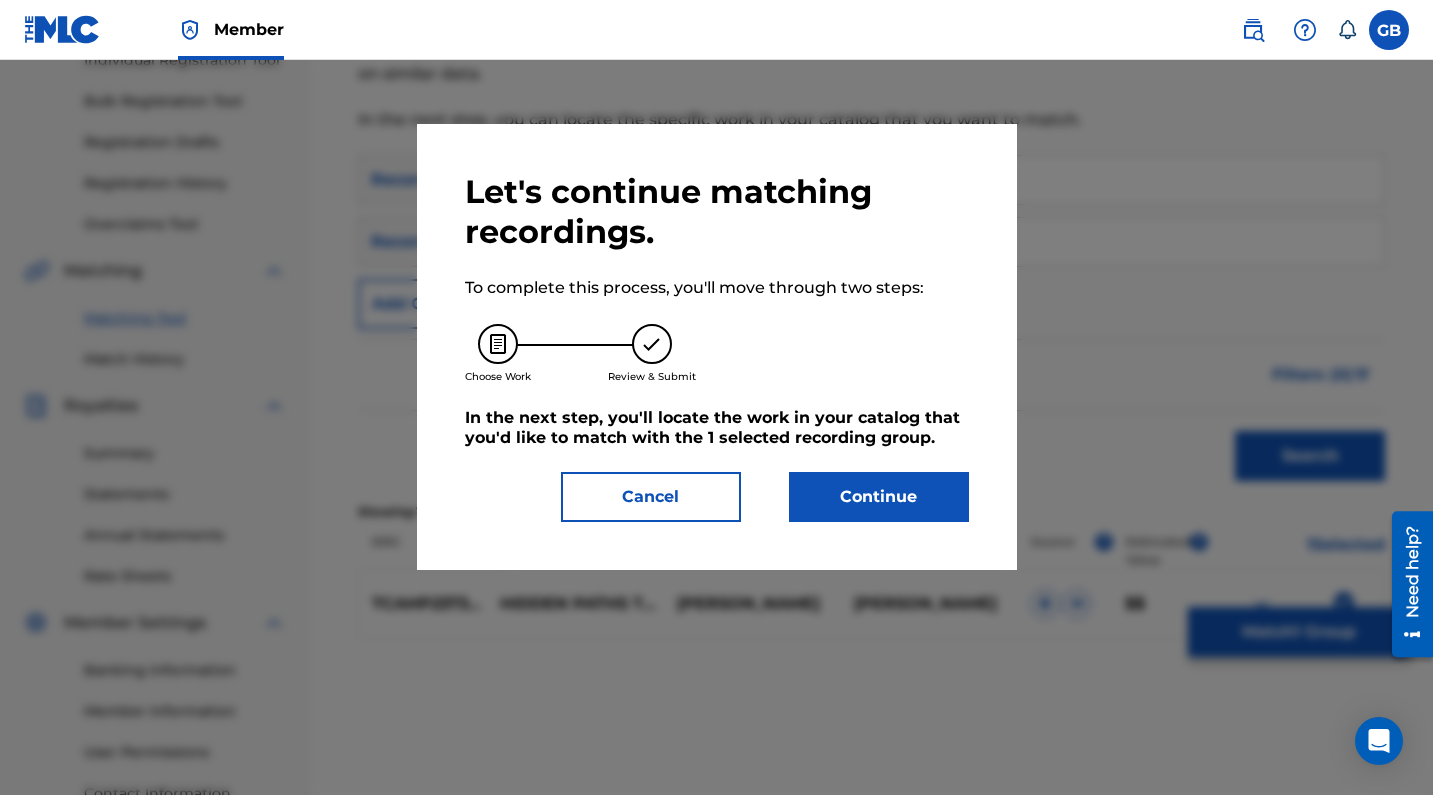 click on "Continue" at bounding box center [879, 497] 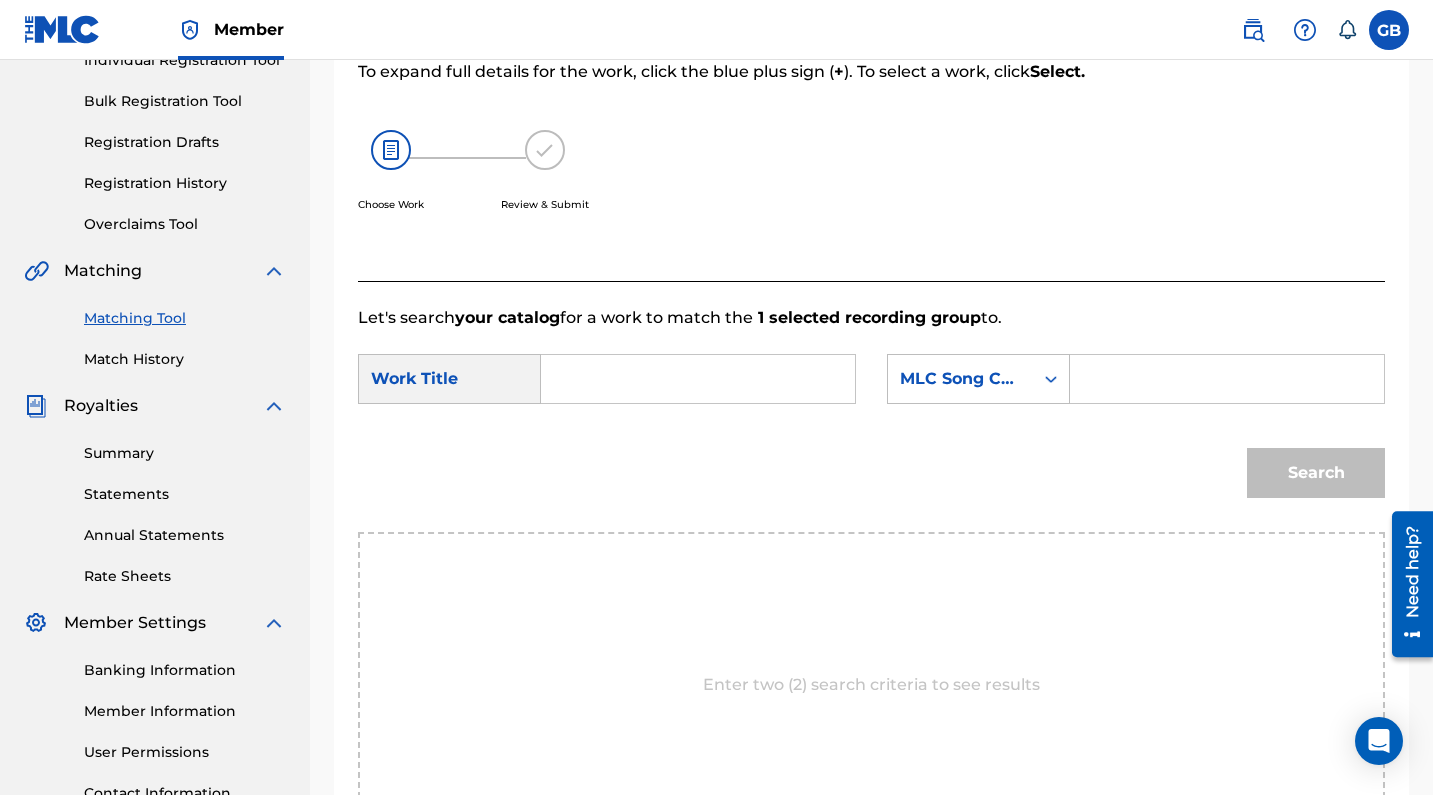 click at bounding box center [698, 379] 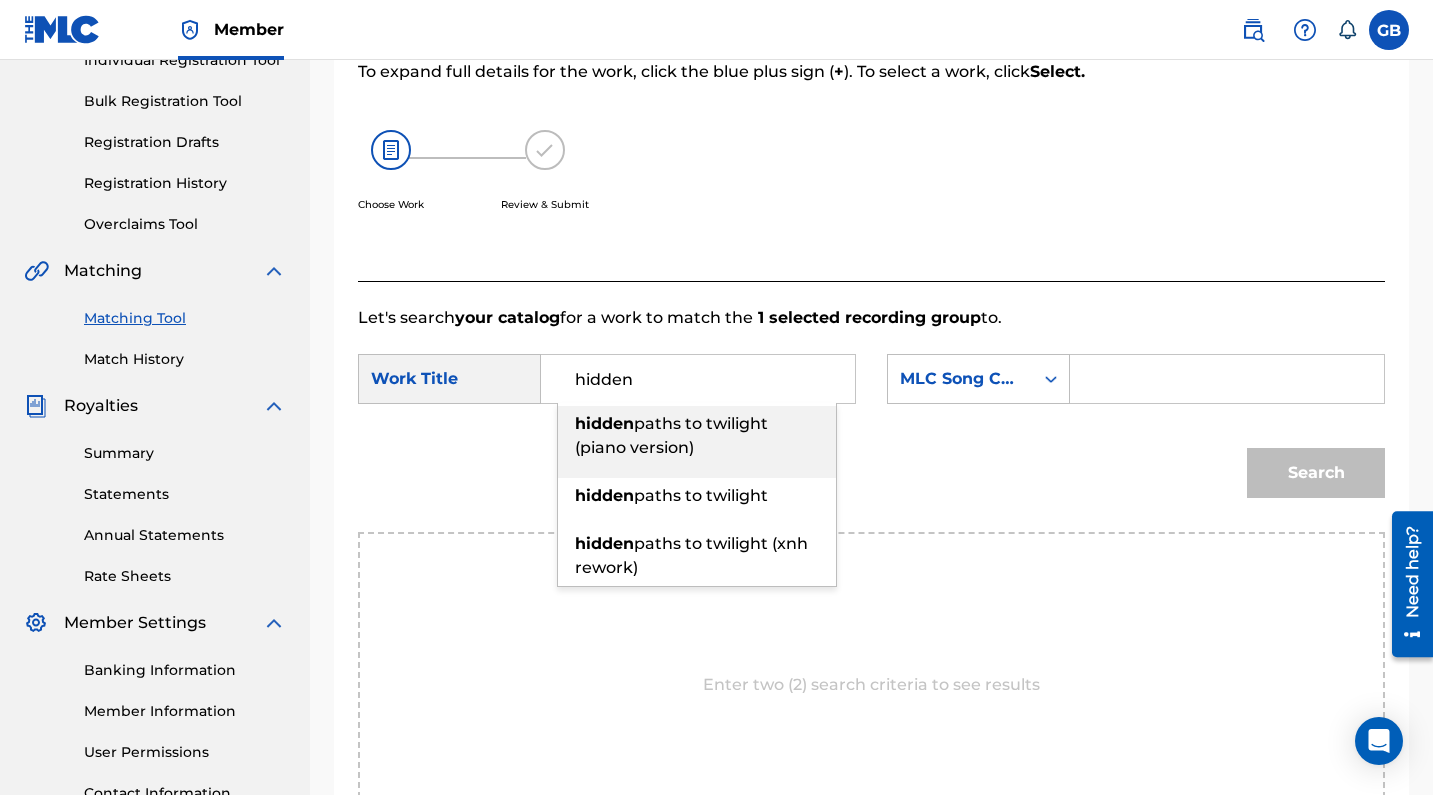 click on "paths to twilight (piano version)" at bounding box center (671, 435) 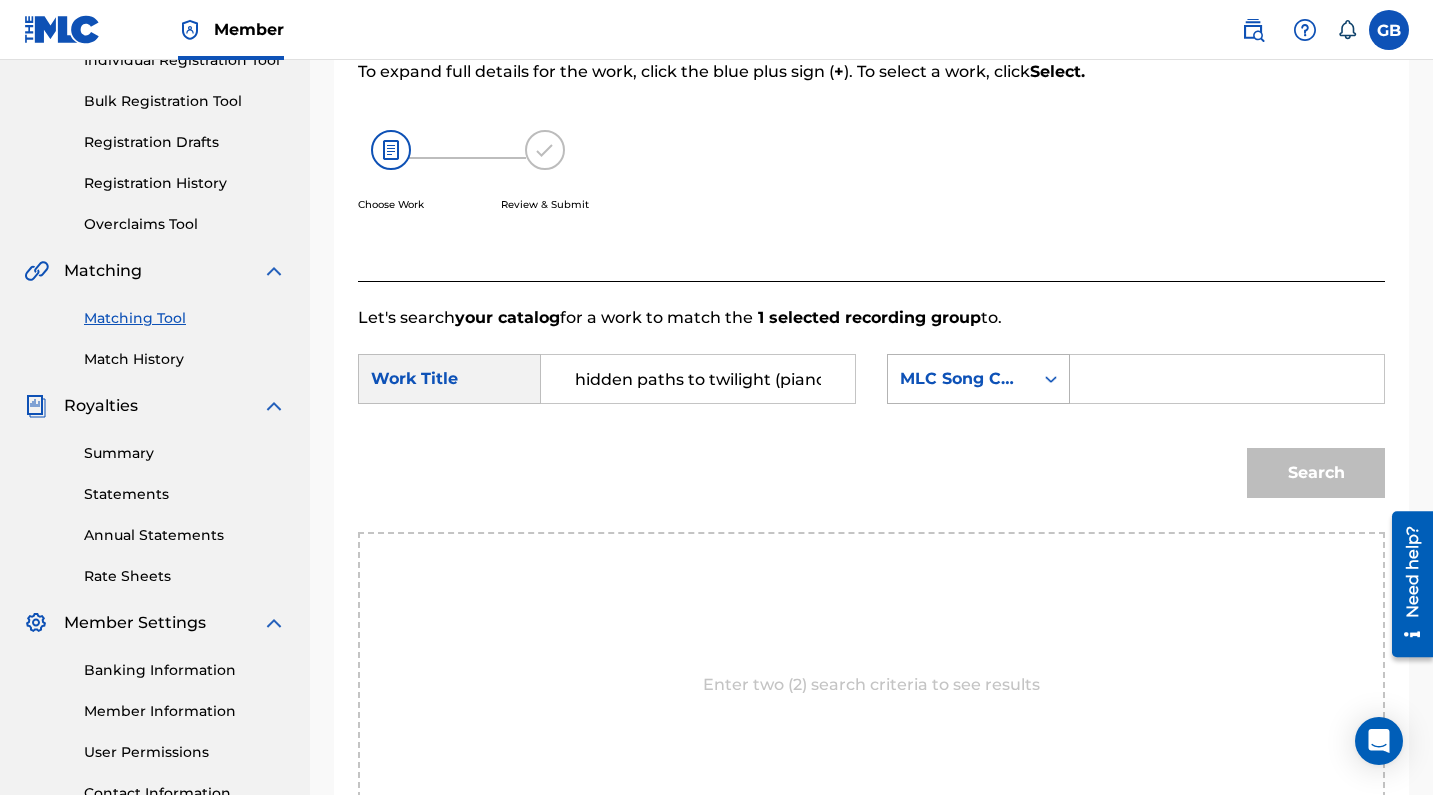 click on "MLC Song Code" at bounding box center (960, 379) 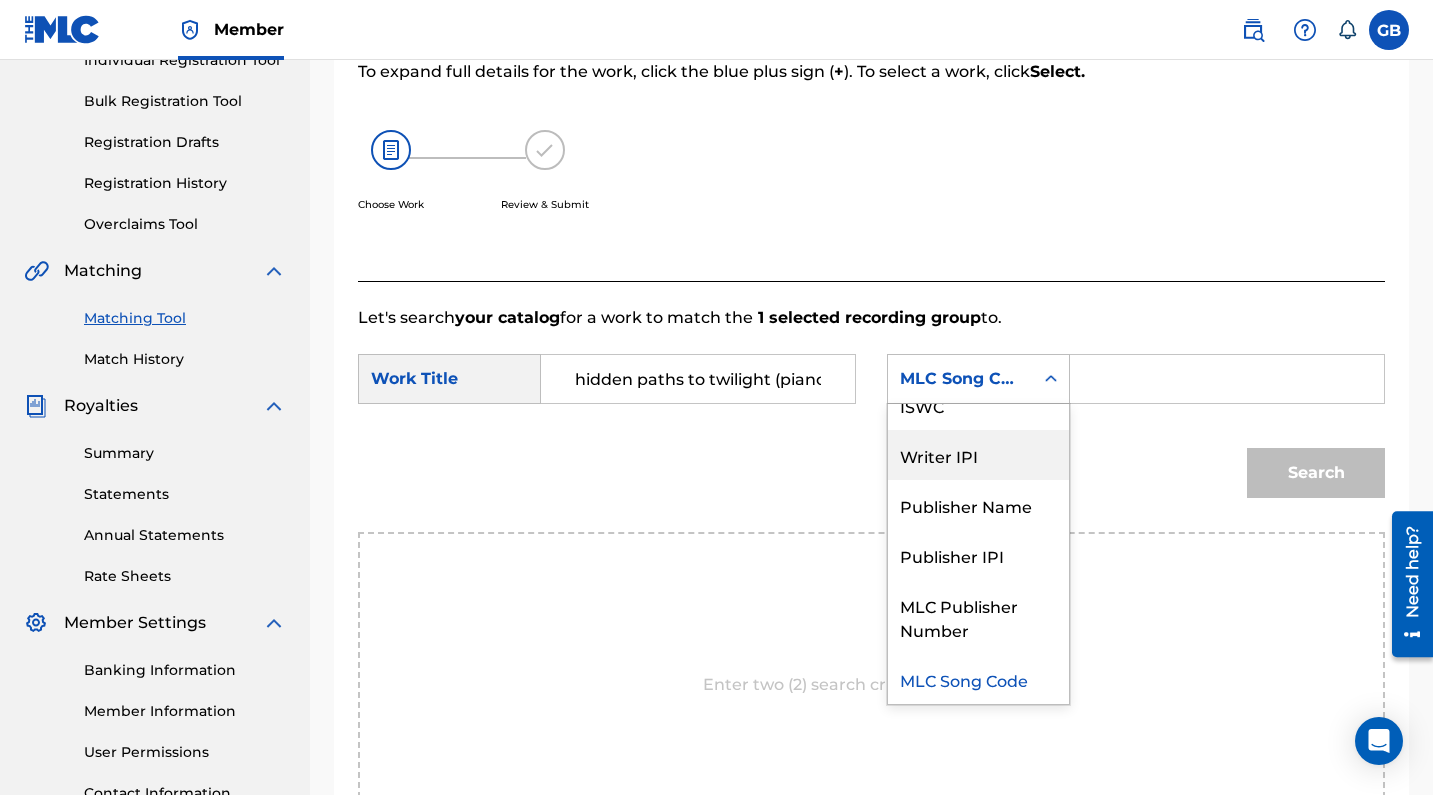 scroll, scrollTop: 0, scrollLeft: 0, axis: both 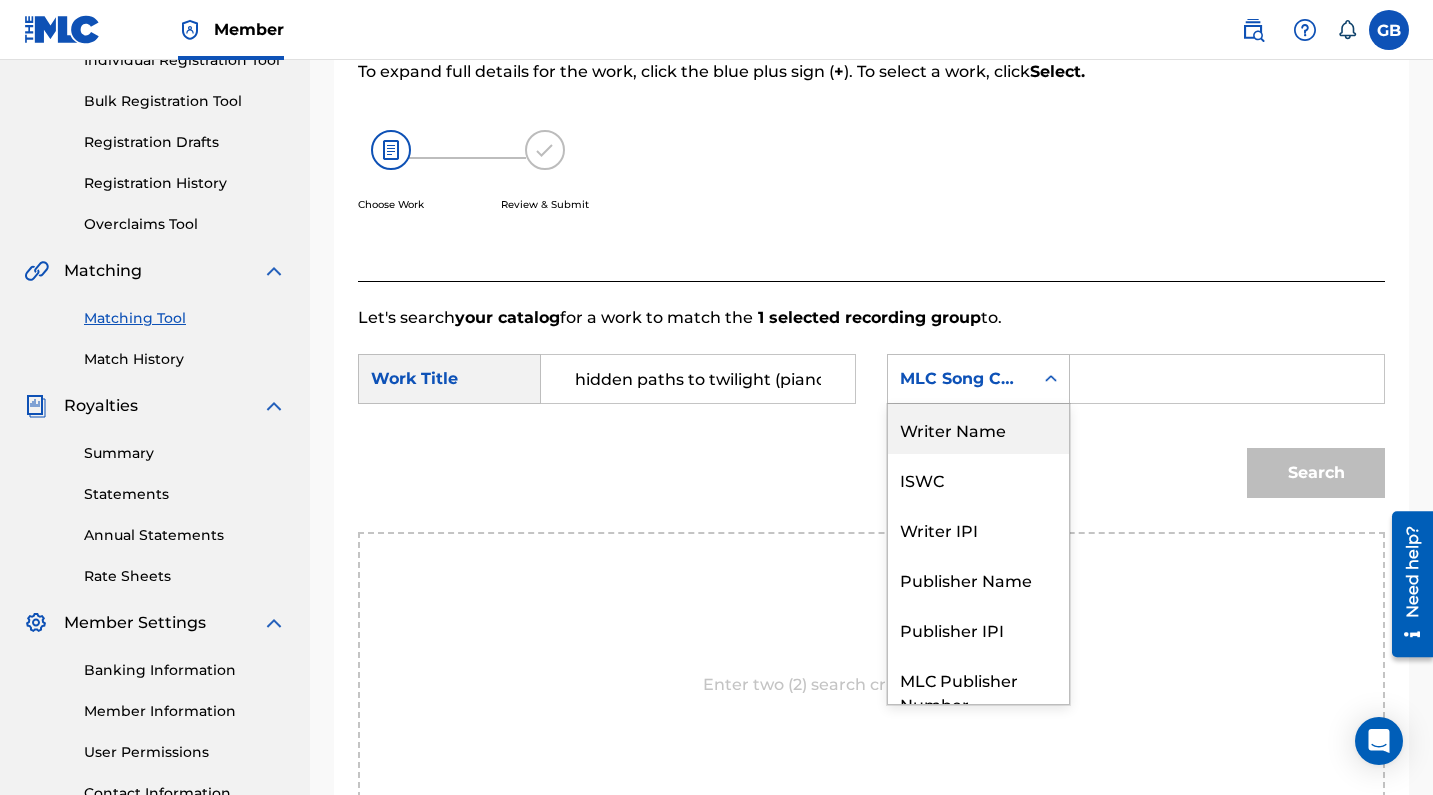 click on "Writer Name" at bounding box center (978, 429) 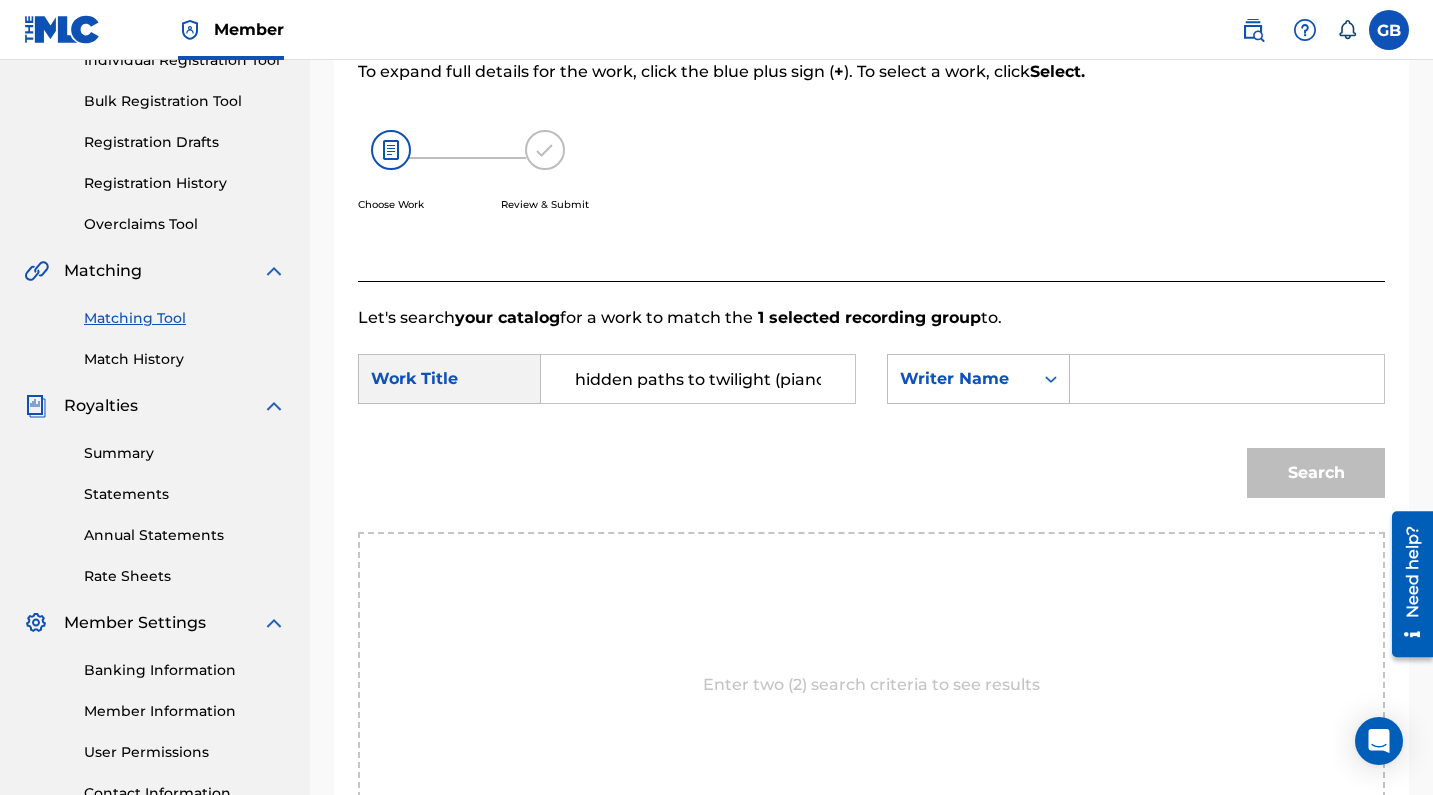 click at bounding box center [1227, 379] 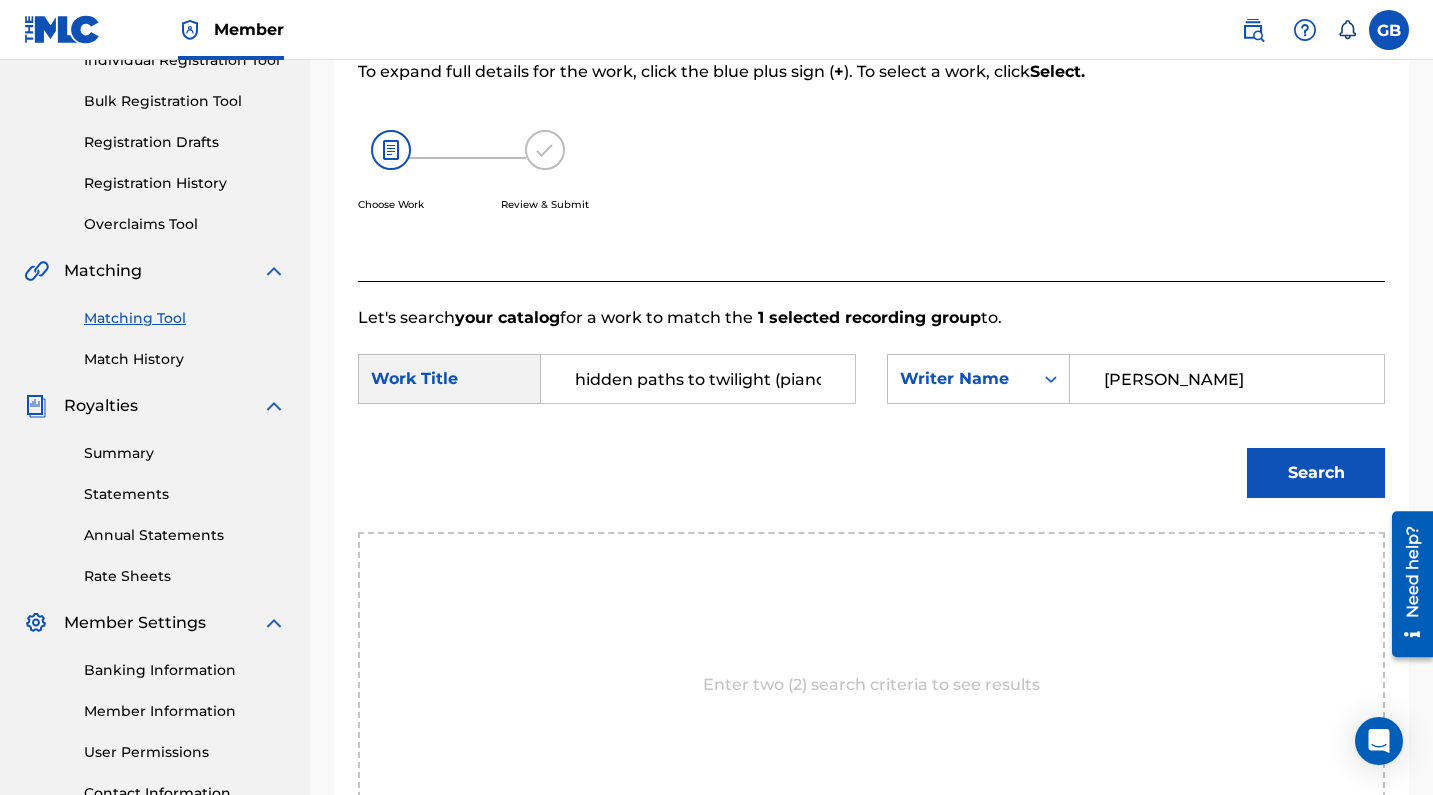 type on "[PERSON_NAME]" 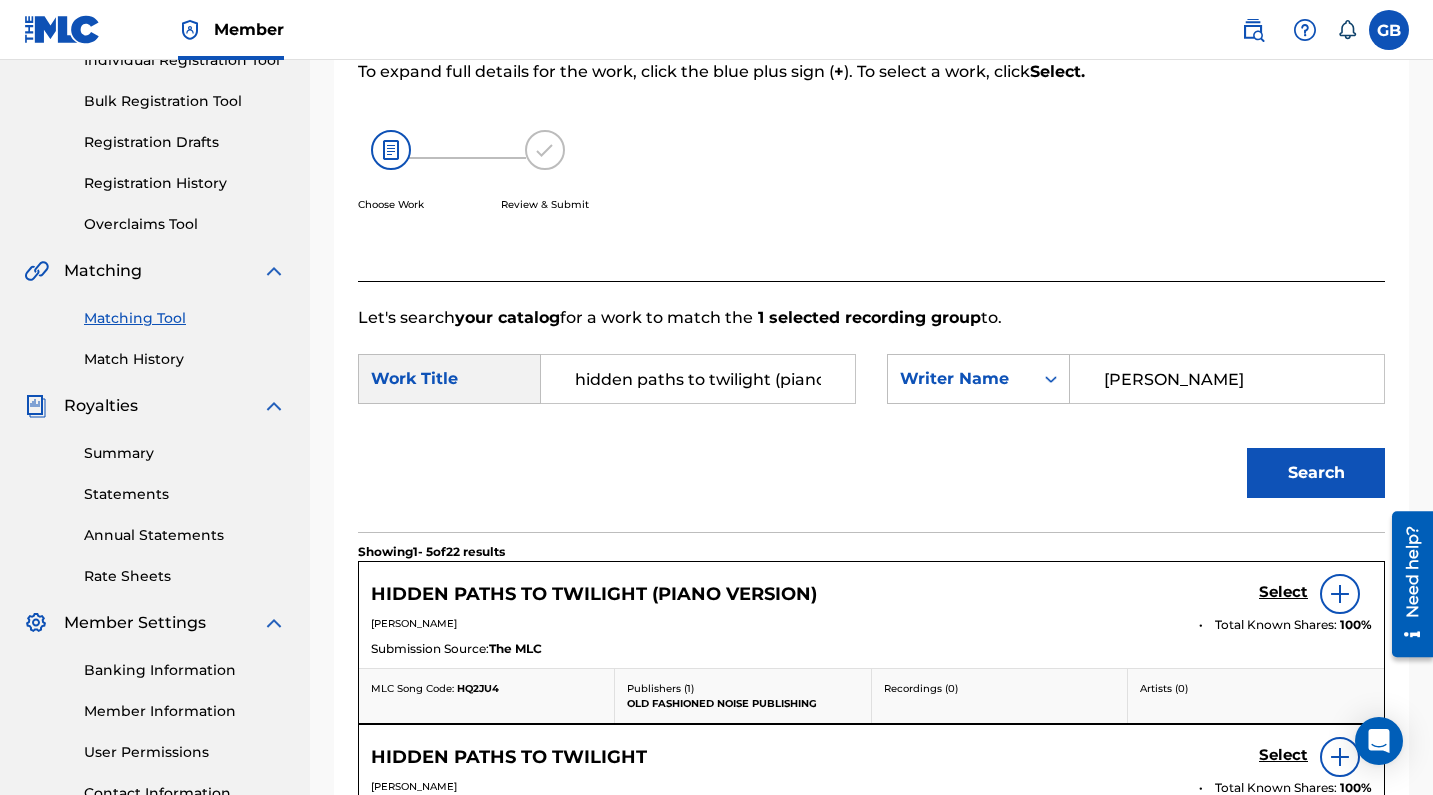 click on "Select" at bounding box center [1283, 592] 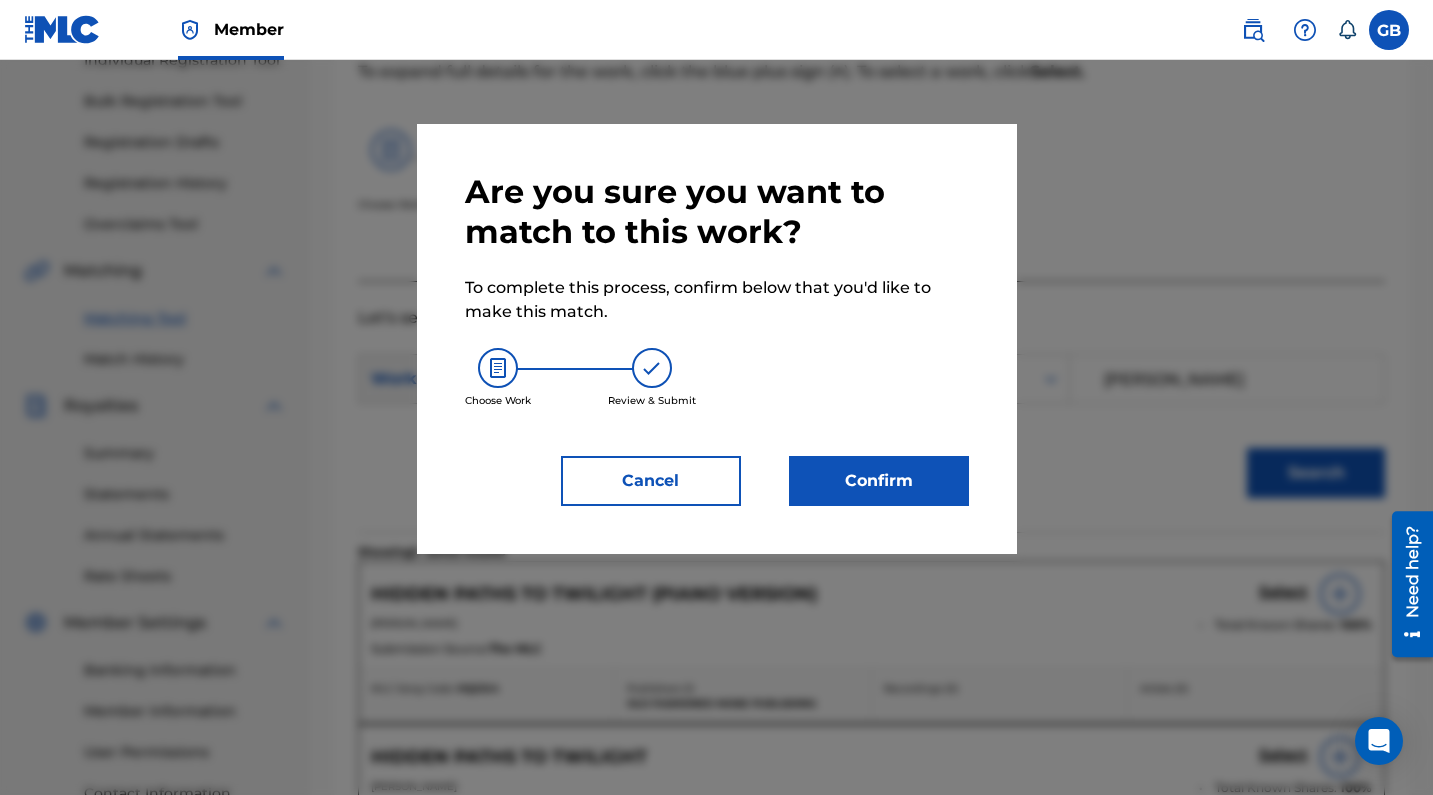 click on "Confirm" at bounding box center [879, 481] 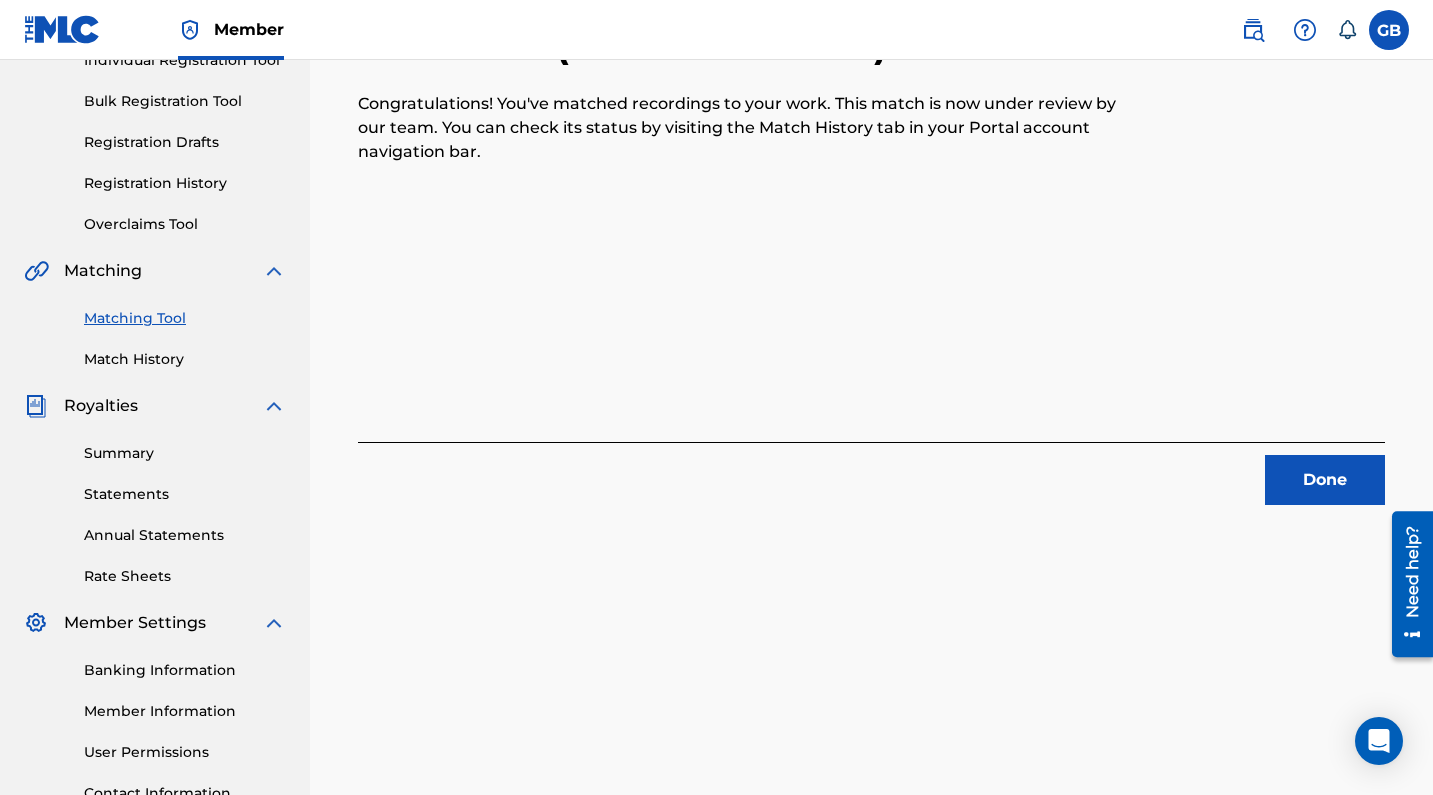 click on "Done" at bounding box center (1325, 480) 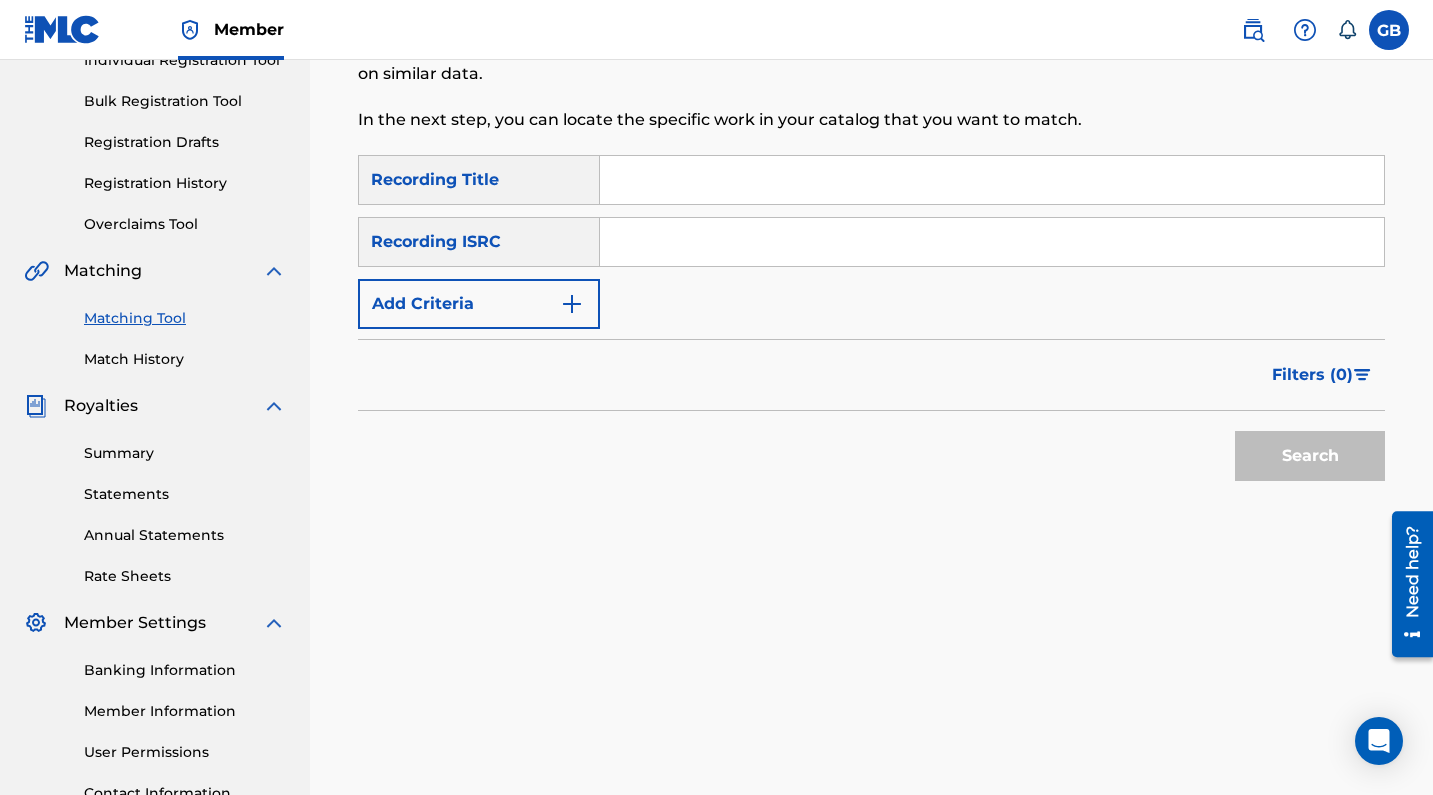 click at bounding box center (992, 242) 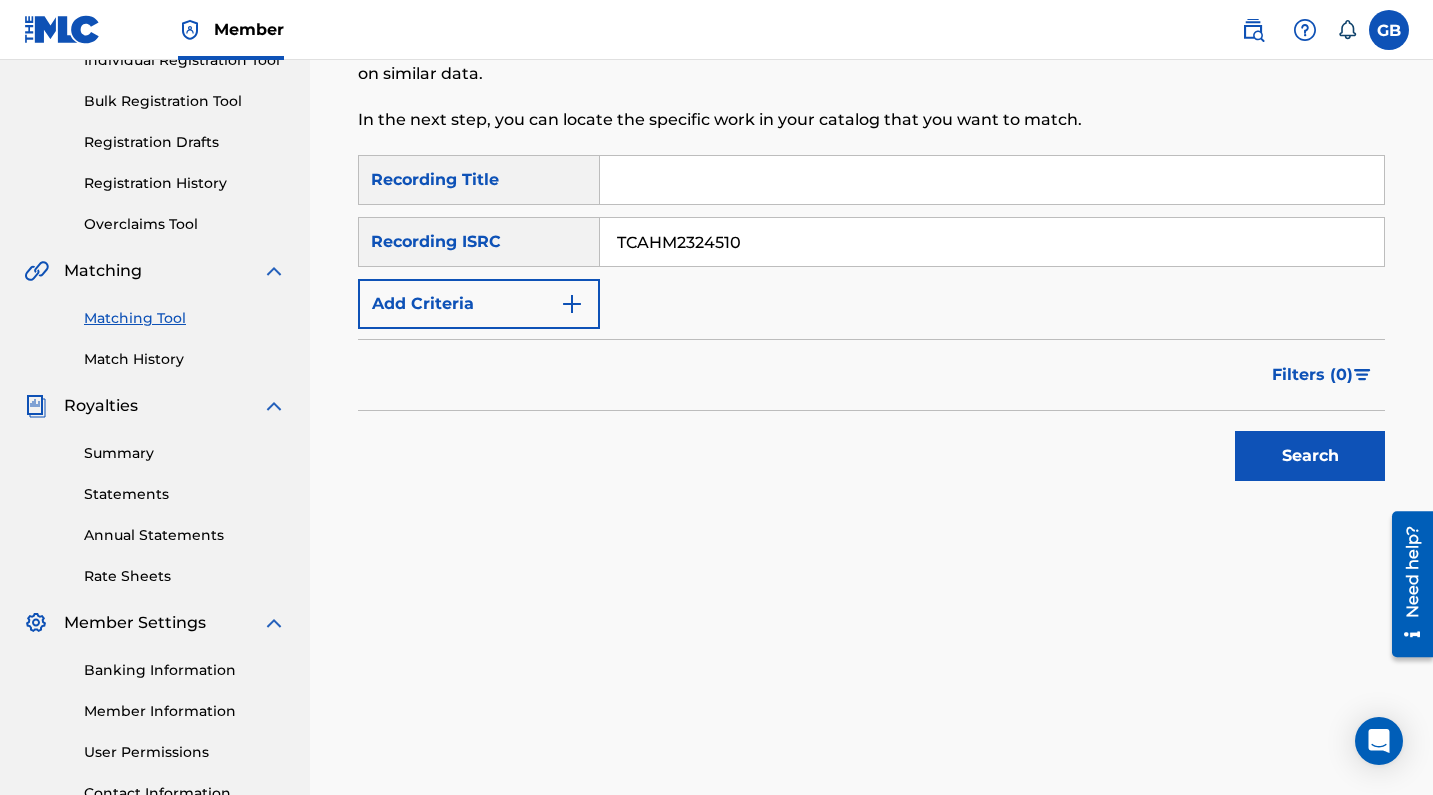 type on "TCAHM2324510" 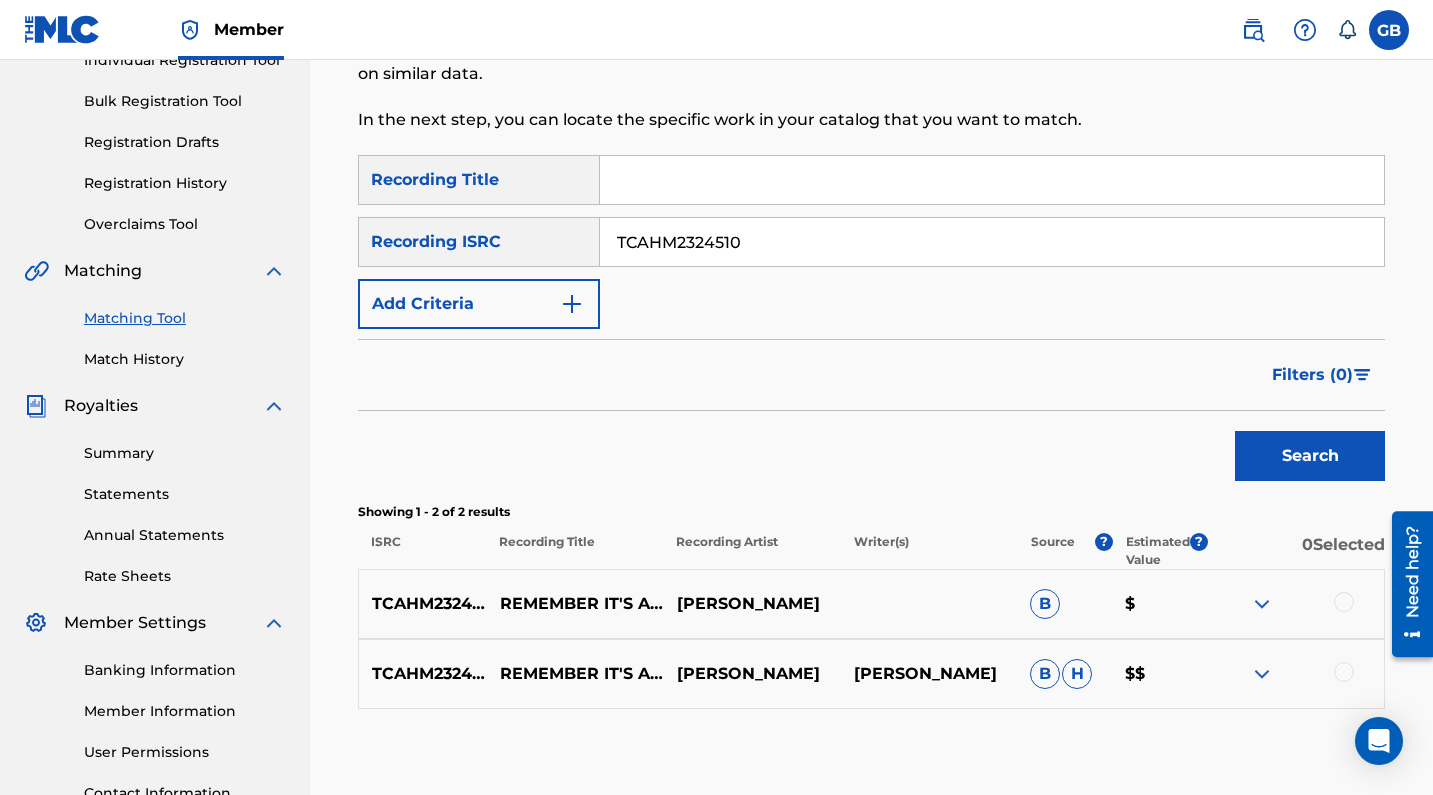 click at bounding box center (1344, 602) 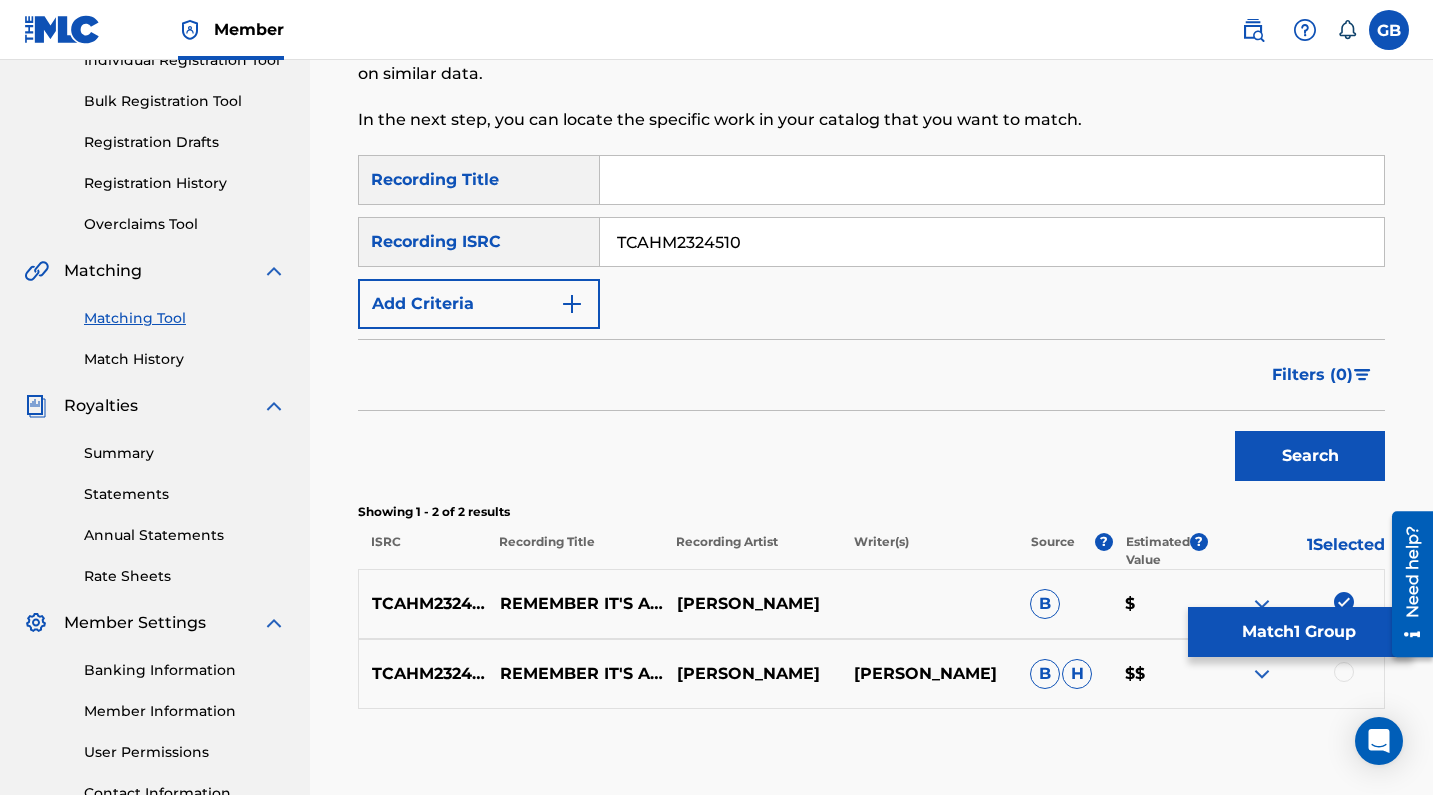 click at bounding box center [1344, 672] 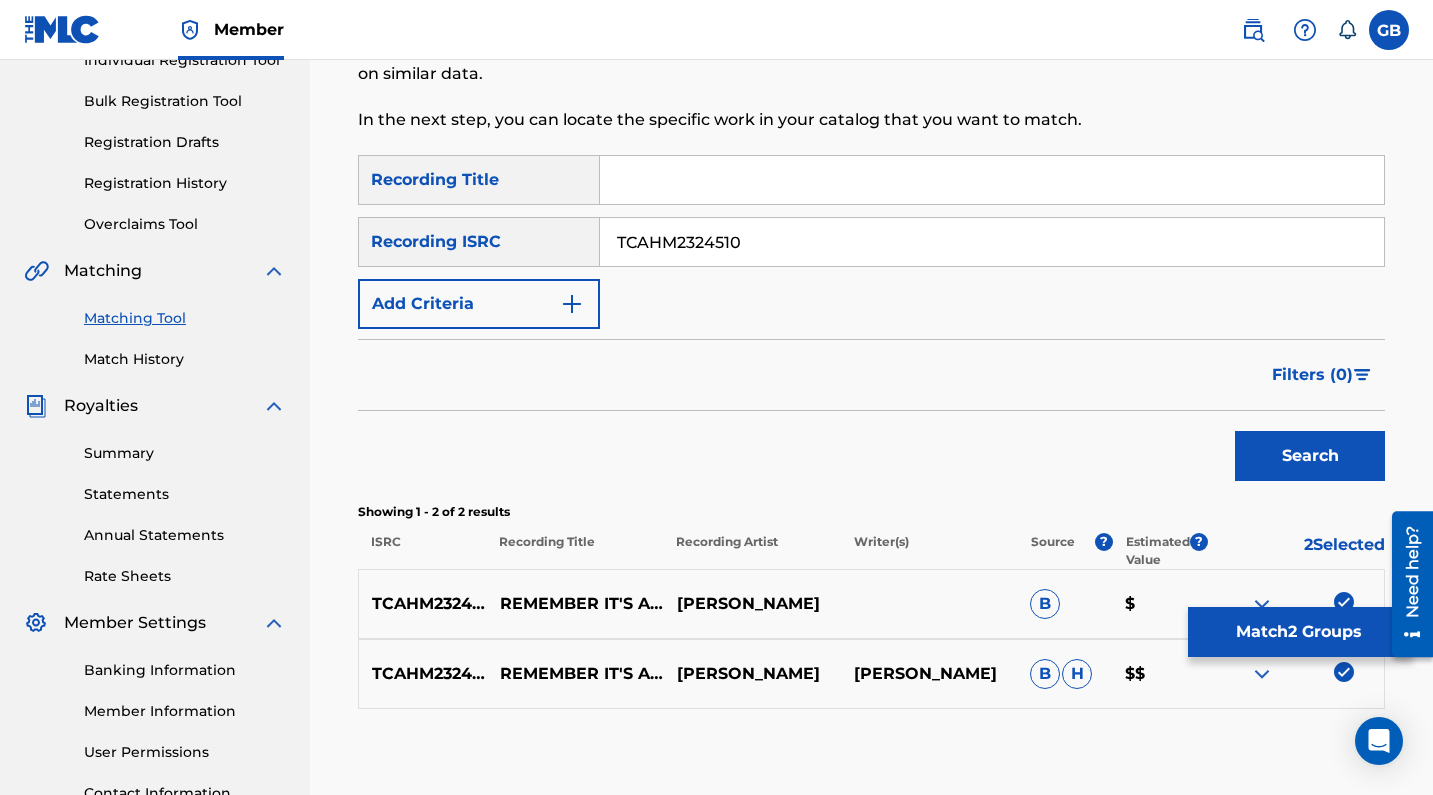 click on "Match  2 Groups" at bounding box center [1298, 632] 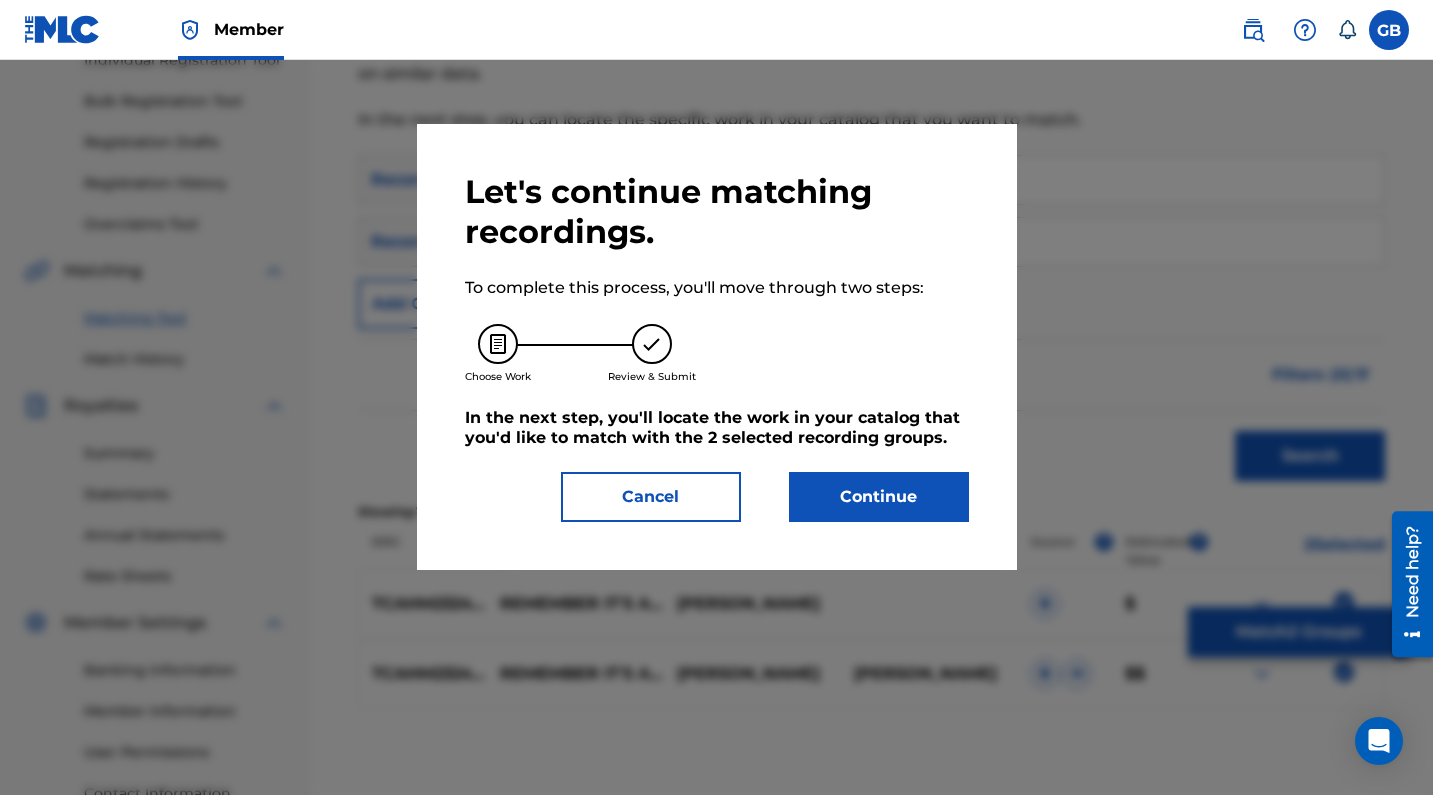 click on "Continue" at bounding box center [879, 497] 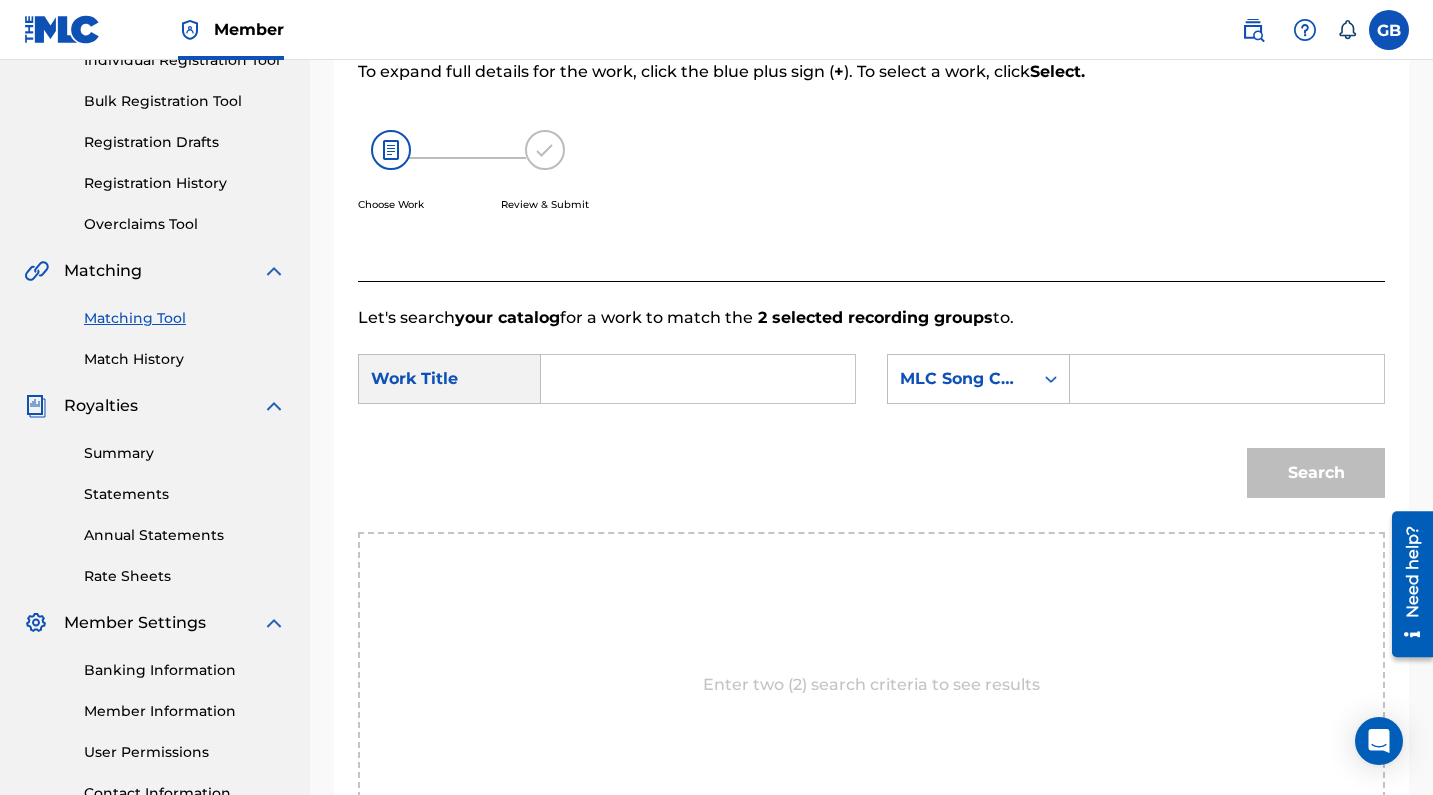 click at bounding box center [698, 379] 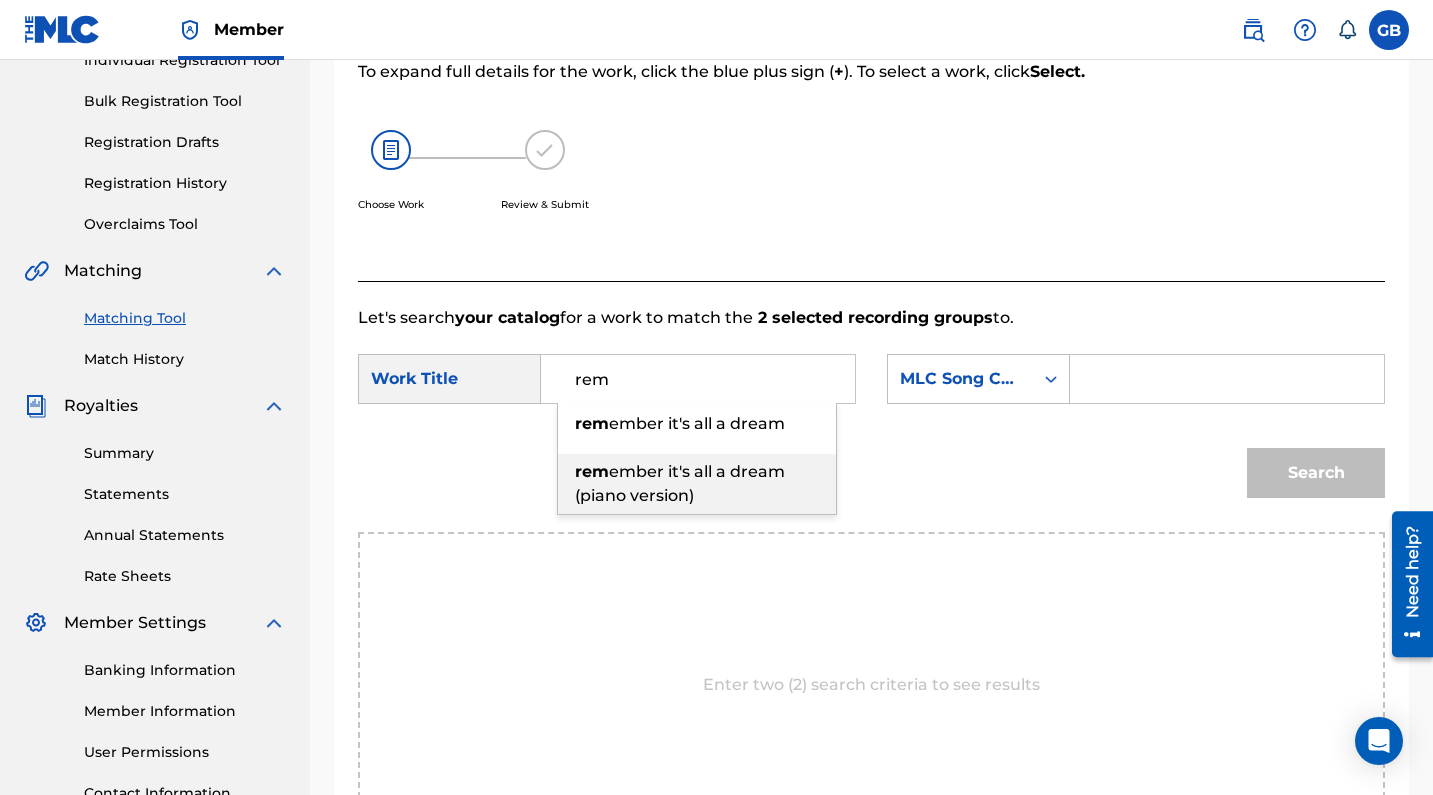 click on "ember it's all a dream (piano version)" at bounding box center [680, 483] 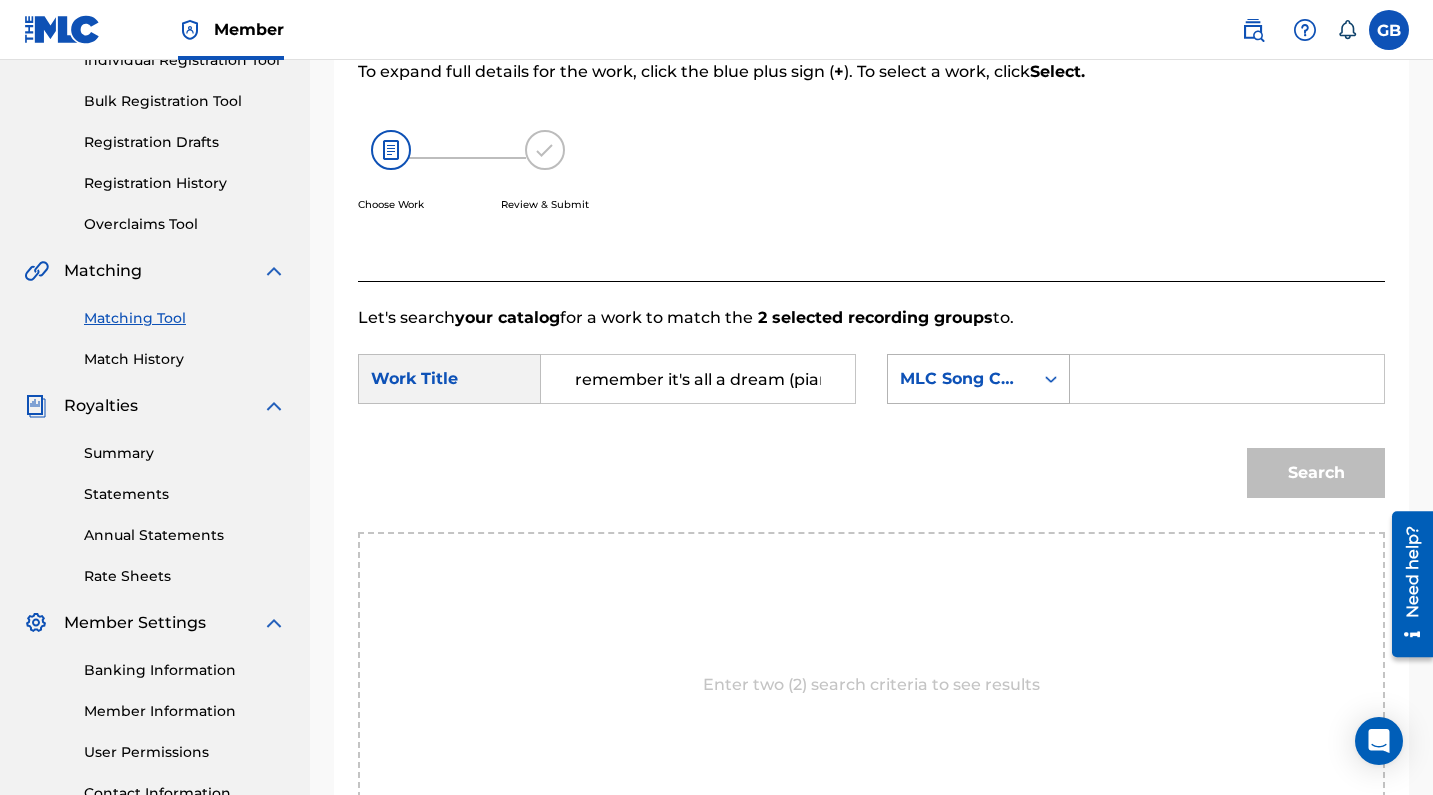 click on "MLC Song Code" at bounding box center (960, 379) 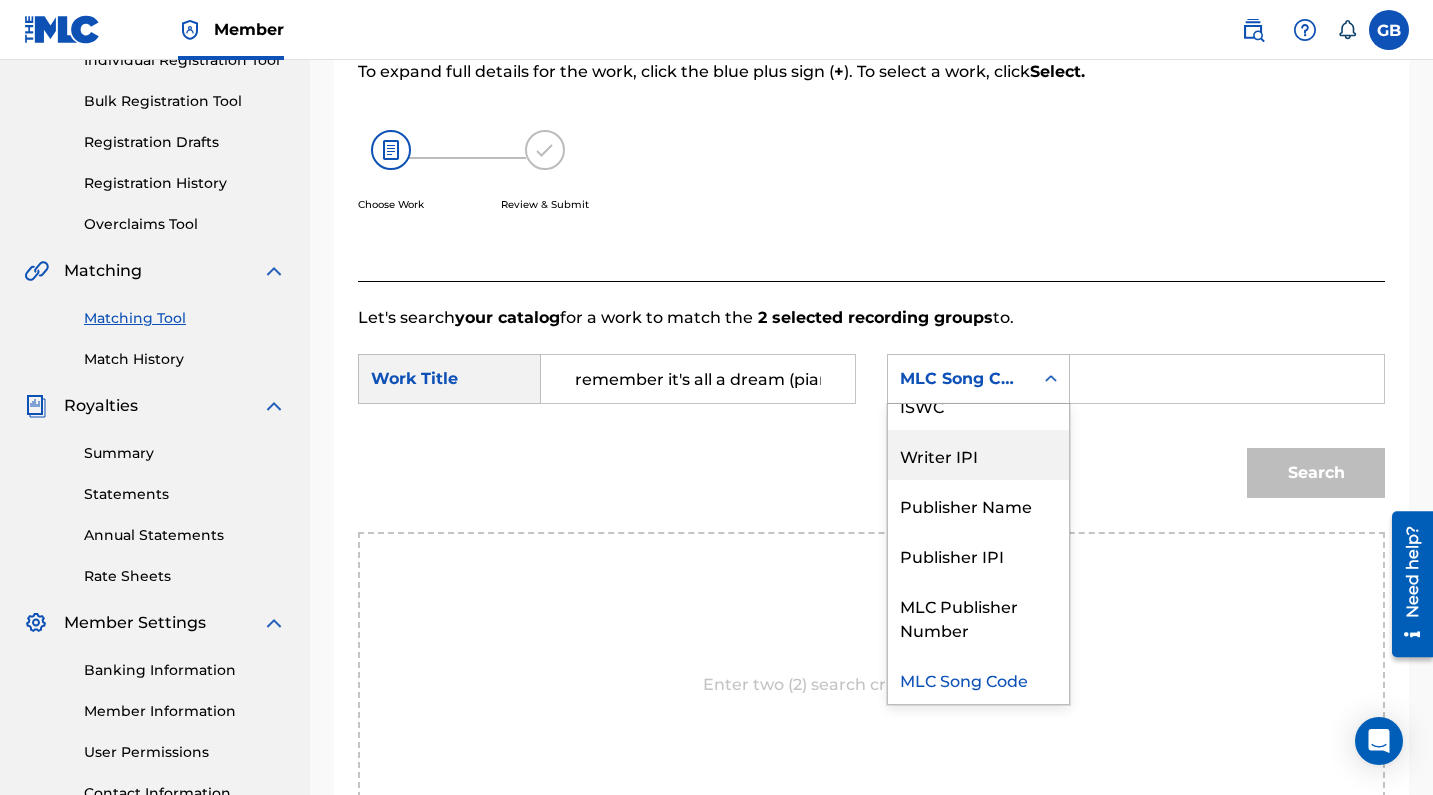 scroll, scrollTop: 0, scrollLeft: 0, axis: both 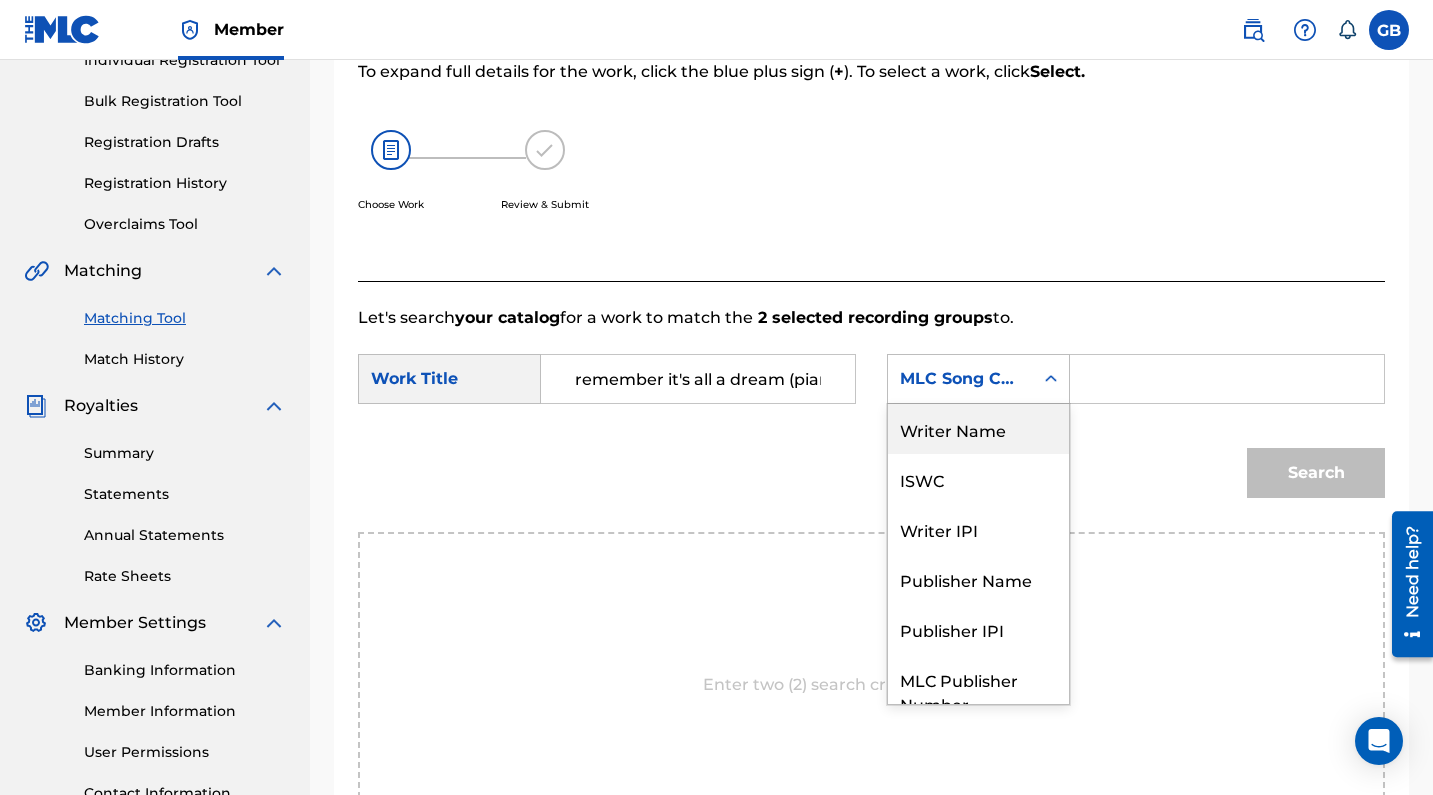 click on "Writer Name" at bounding box center [978, 429] 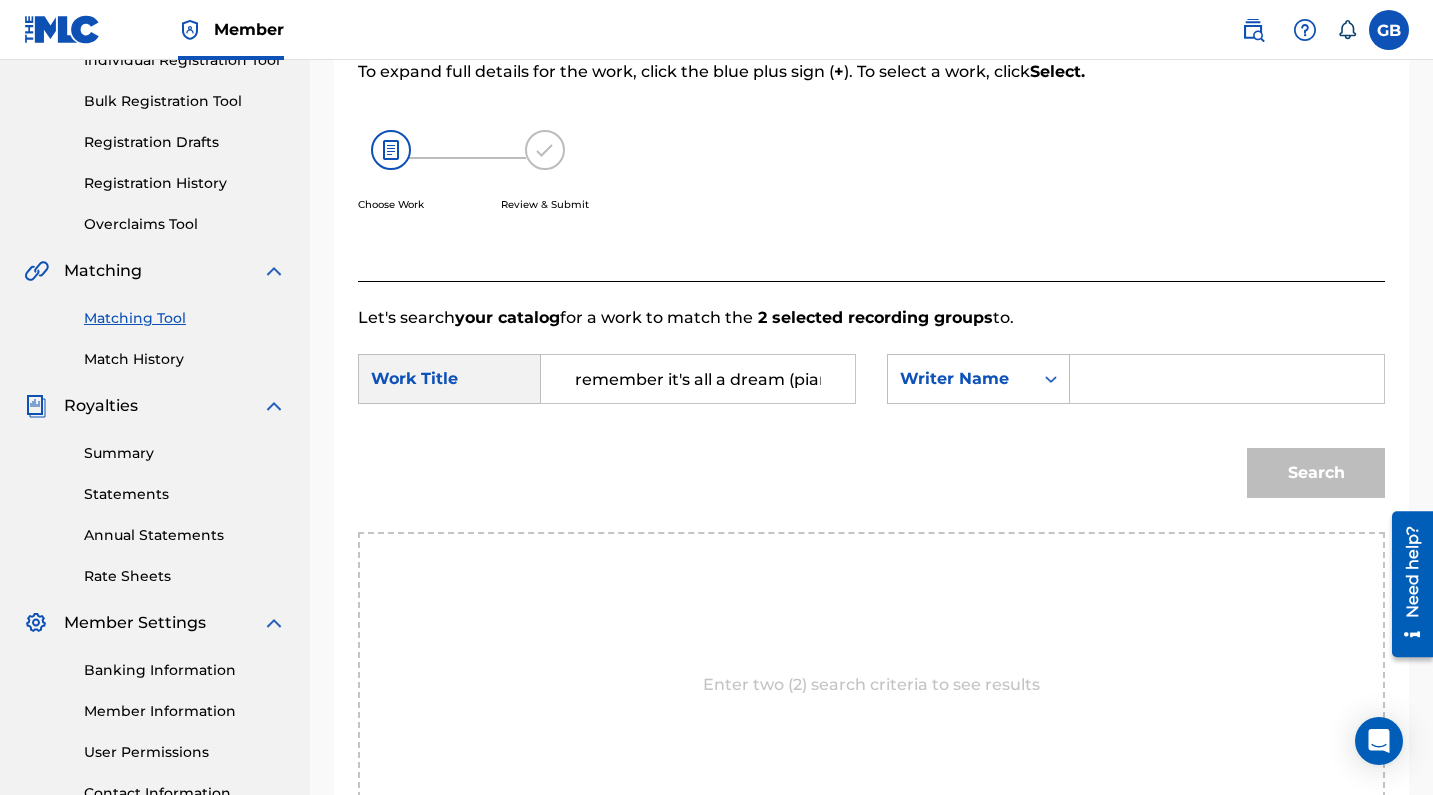 click at bounding box center (1227, 379) 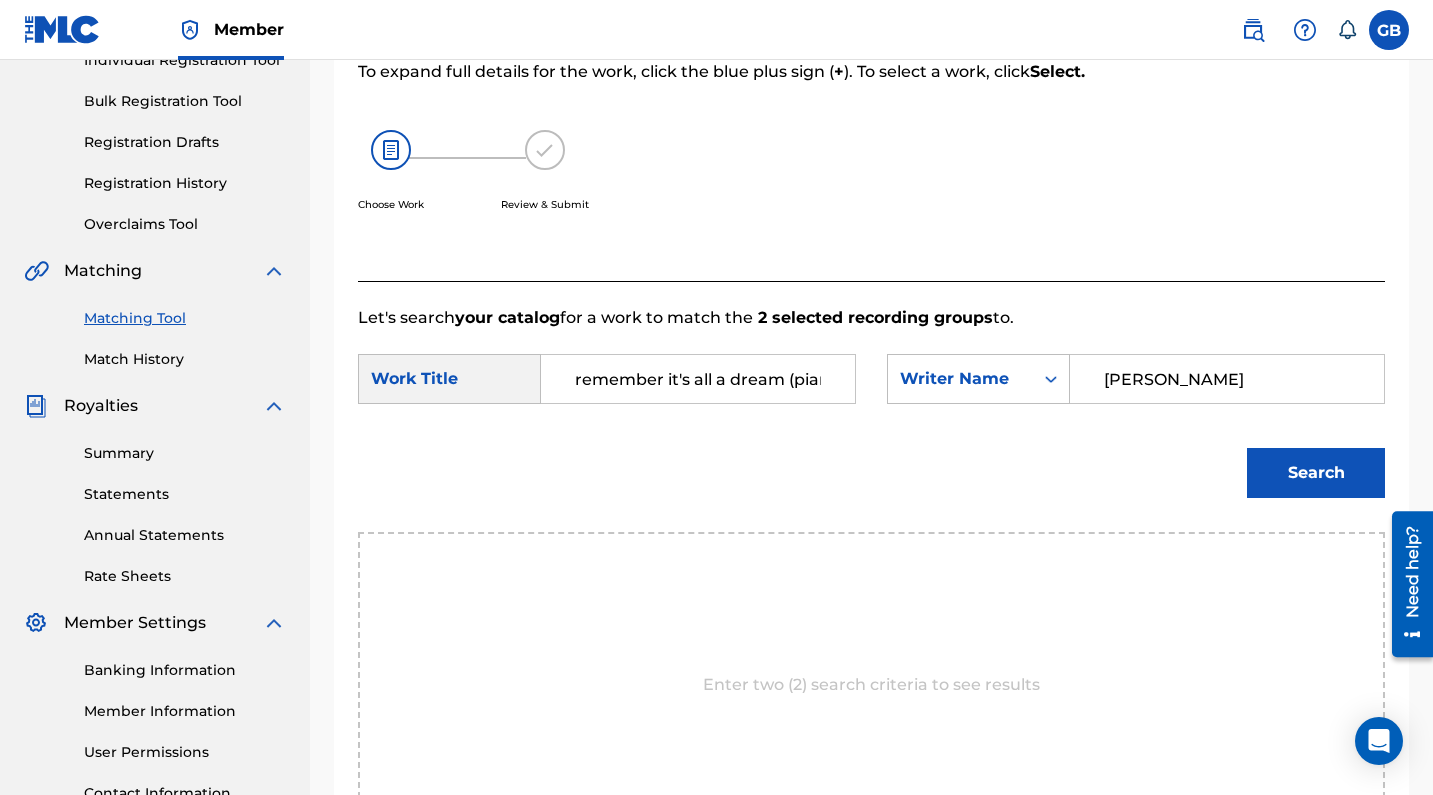 type on "[PERSON_NAME]" 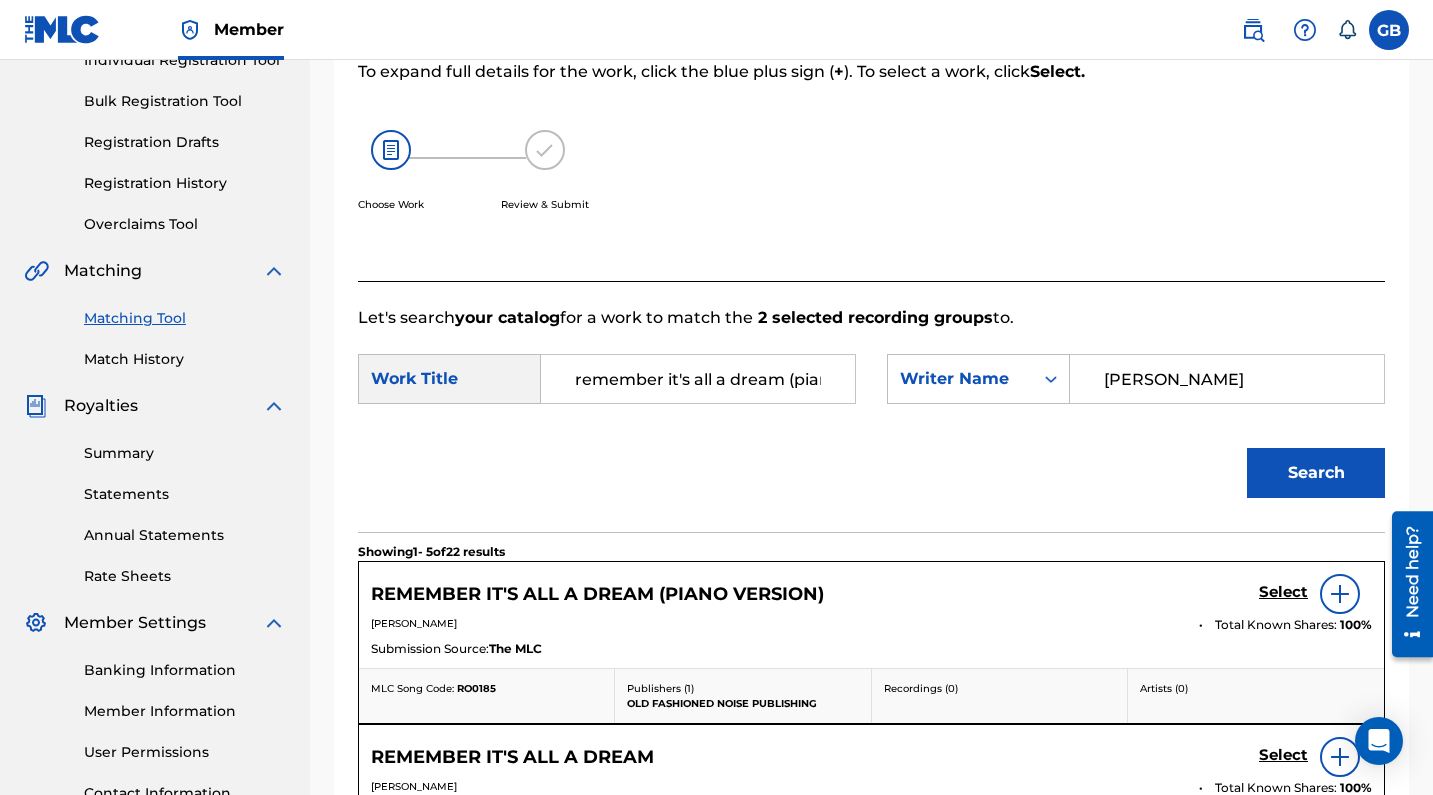 click on "Select" at bounding box center [1283, 592] 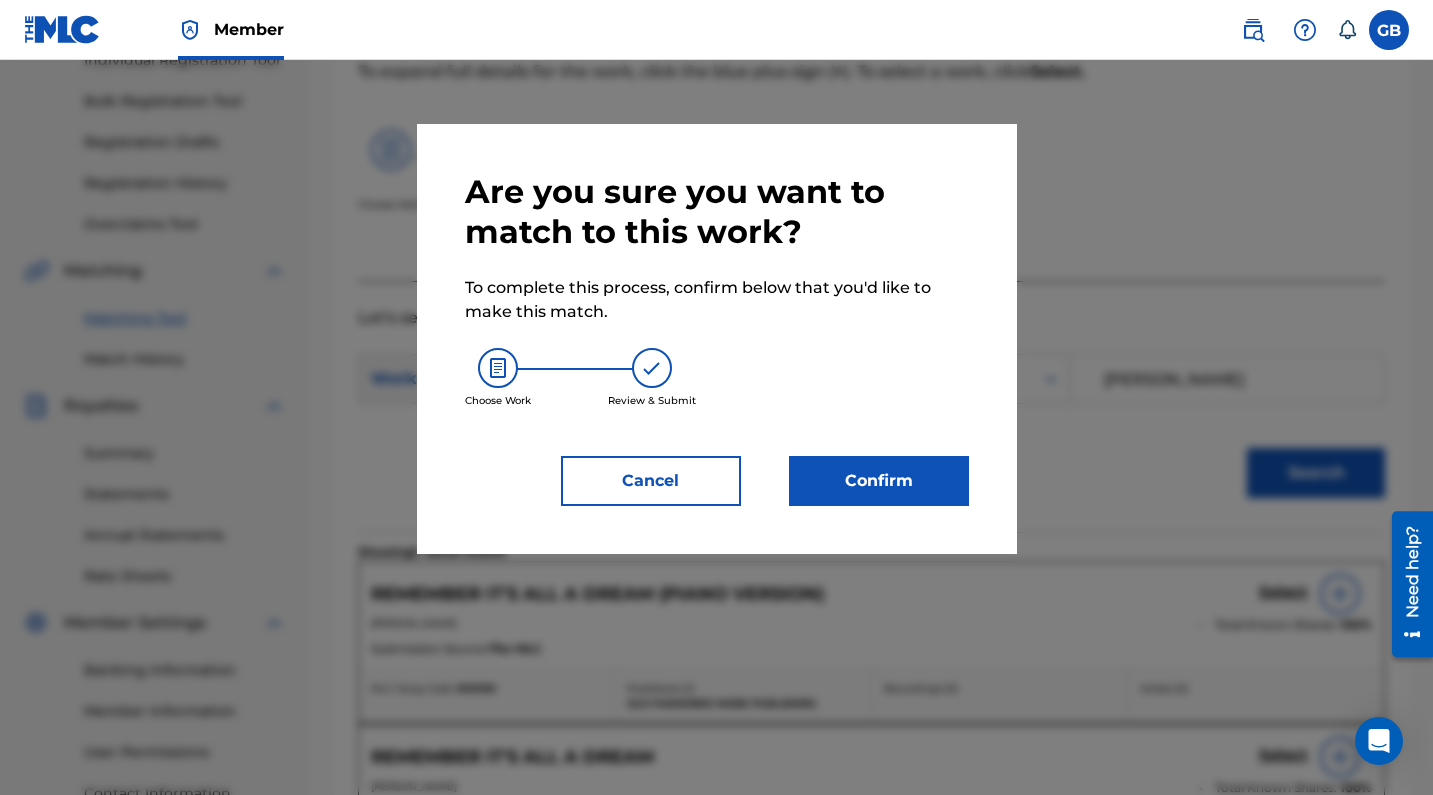 click on "Are you sure you want to match to this work? To complete this process, confirm below that you'd like to make this match. Choose Work Review & Submit Cancel Confirm" at bounding box center (717, 339) 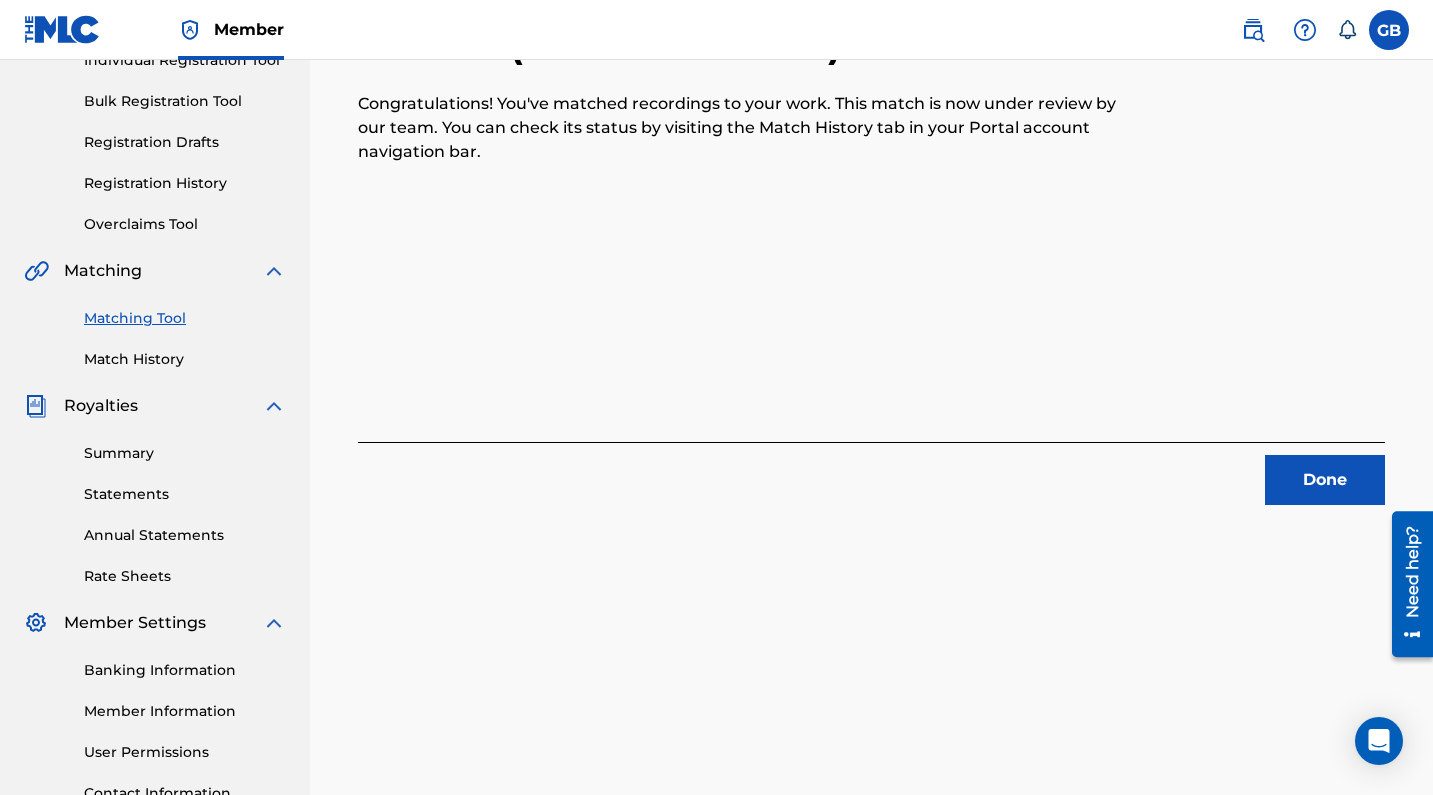 click on "Done" at bounding box center (1325, 480) 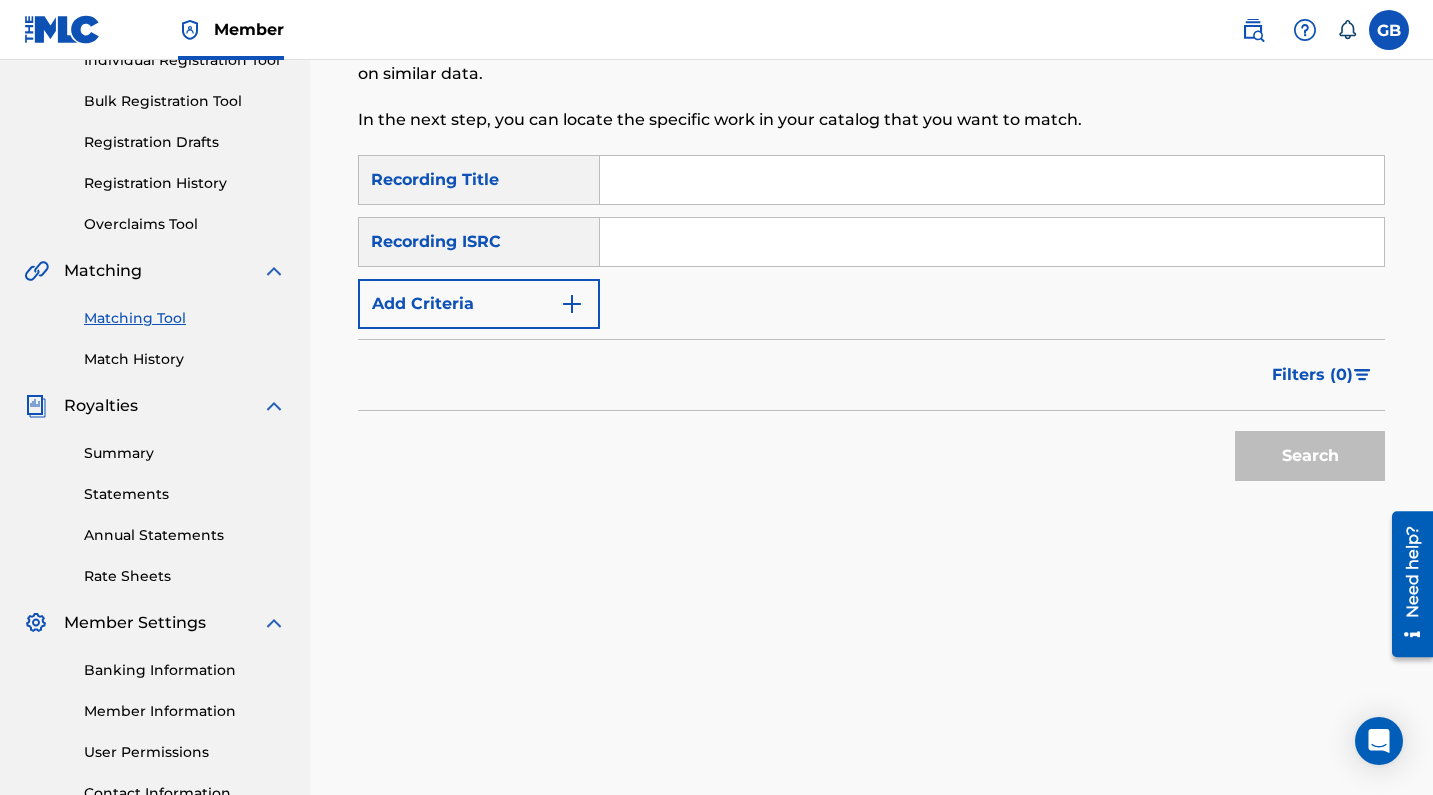click at bounding box center (992, 242) 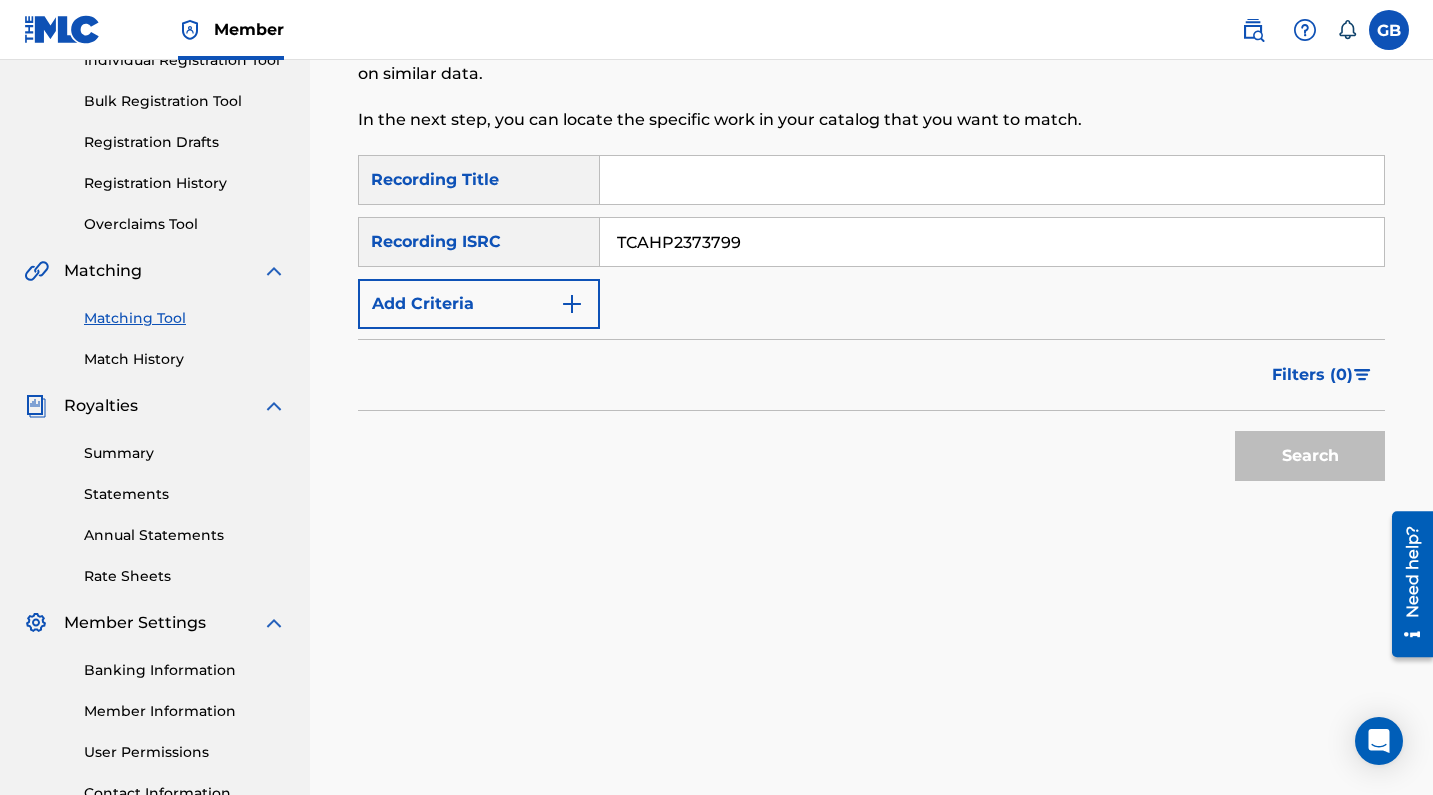type on "TCAHP2373799" 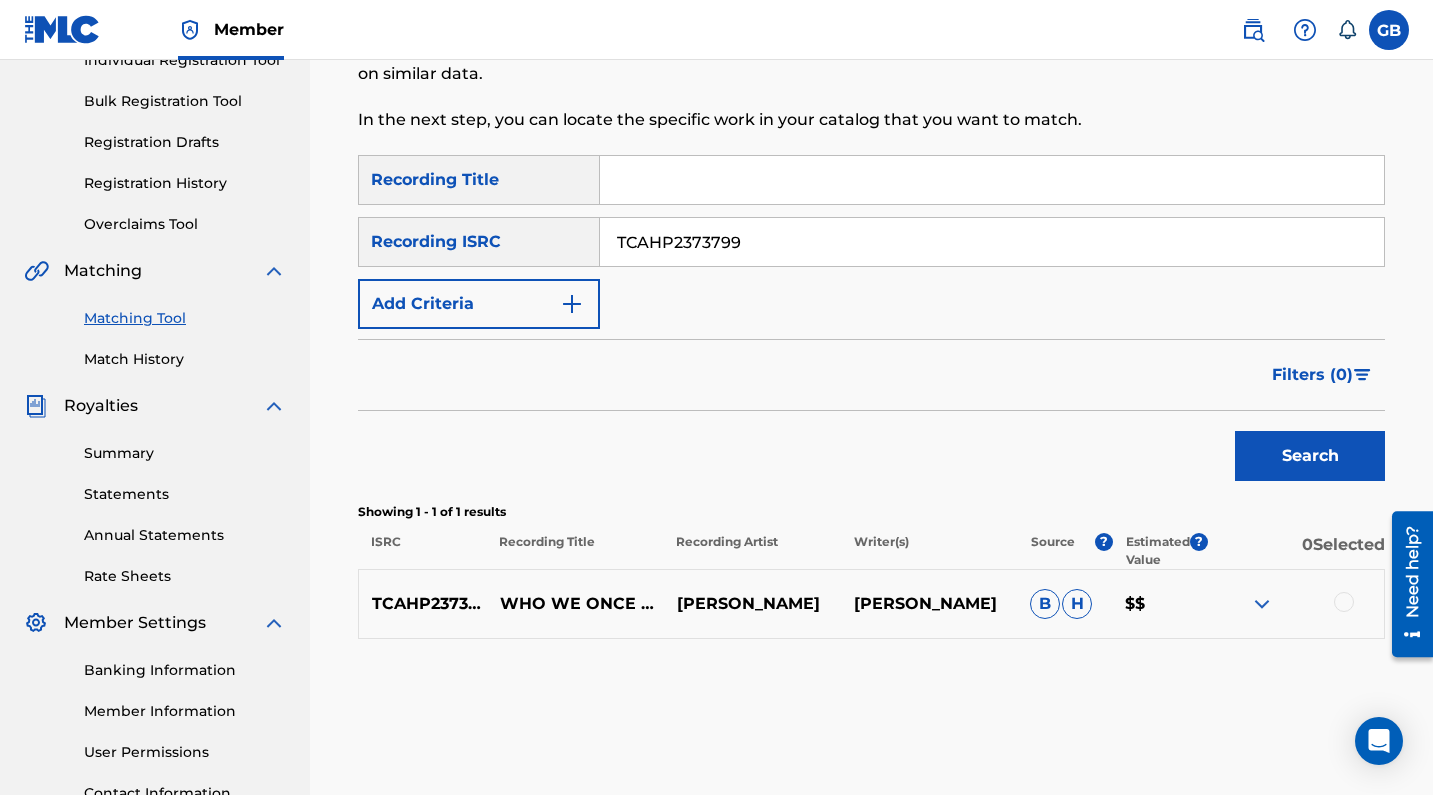 click at bounding box center [1295, 604] 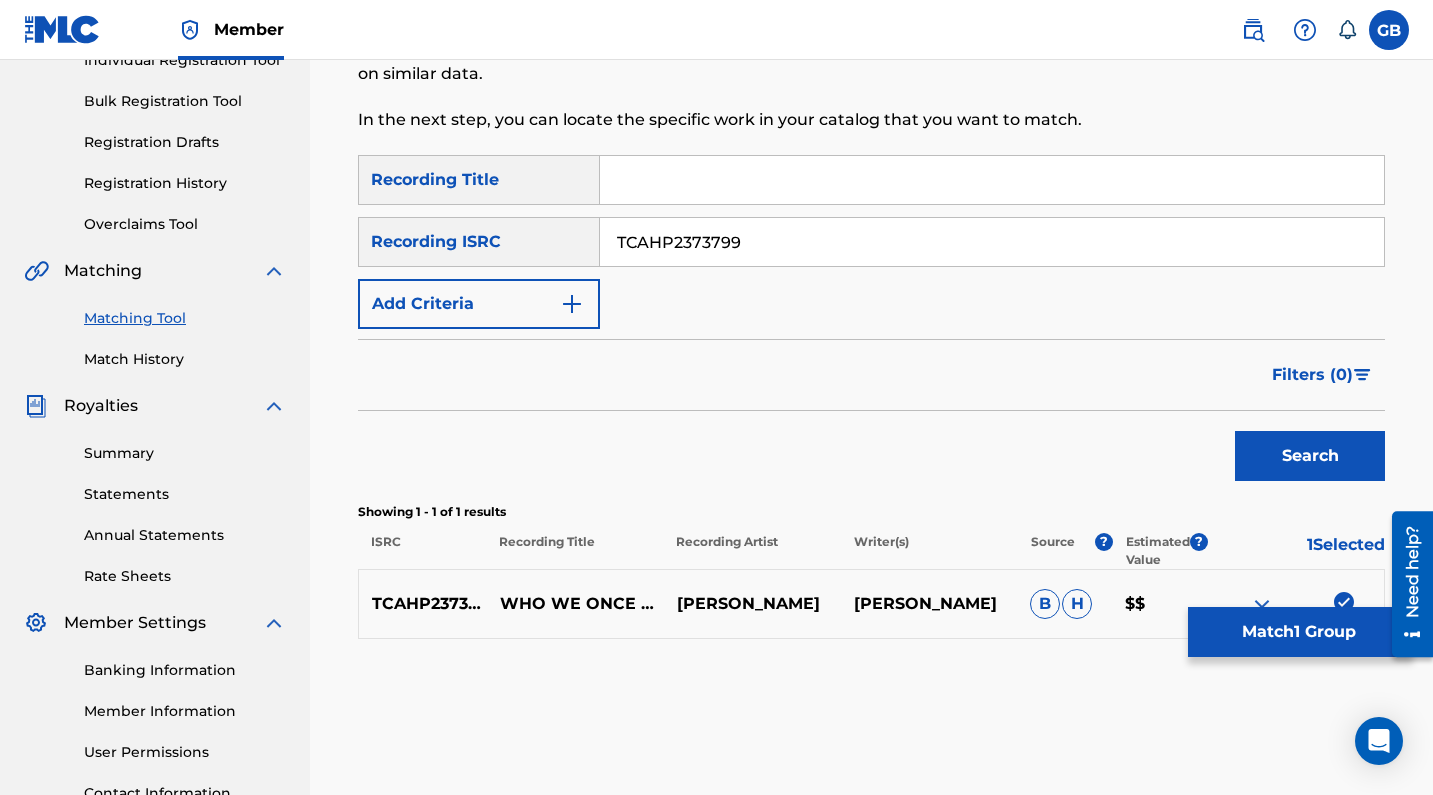 click on "Match  1 Group" at bounding box center (1298, 632) 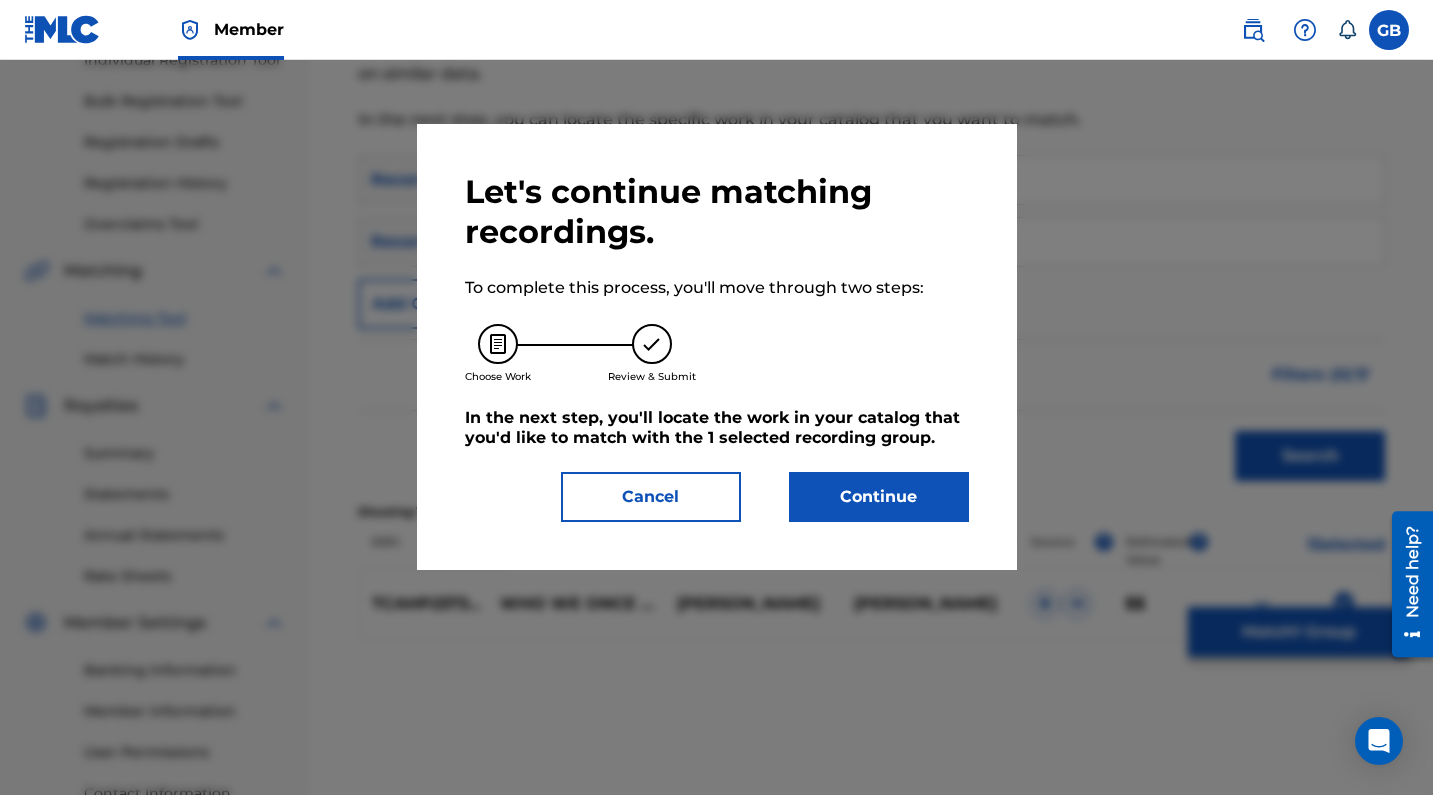 click on "Continue" at bounding box center [879, 497] 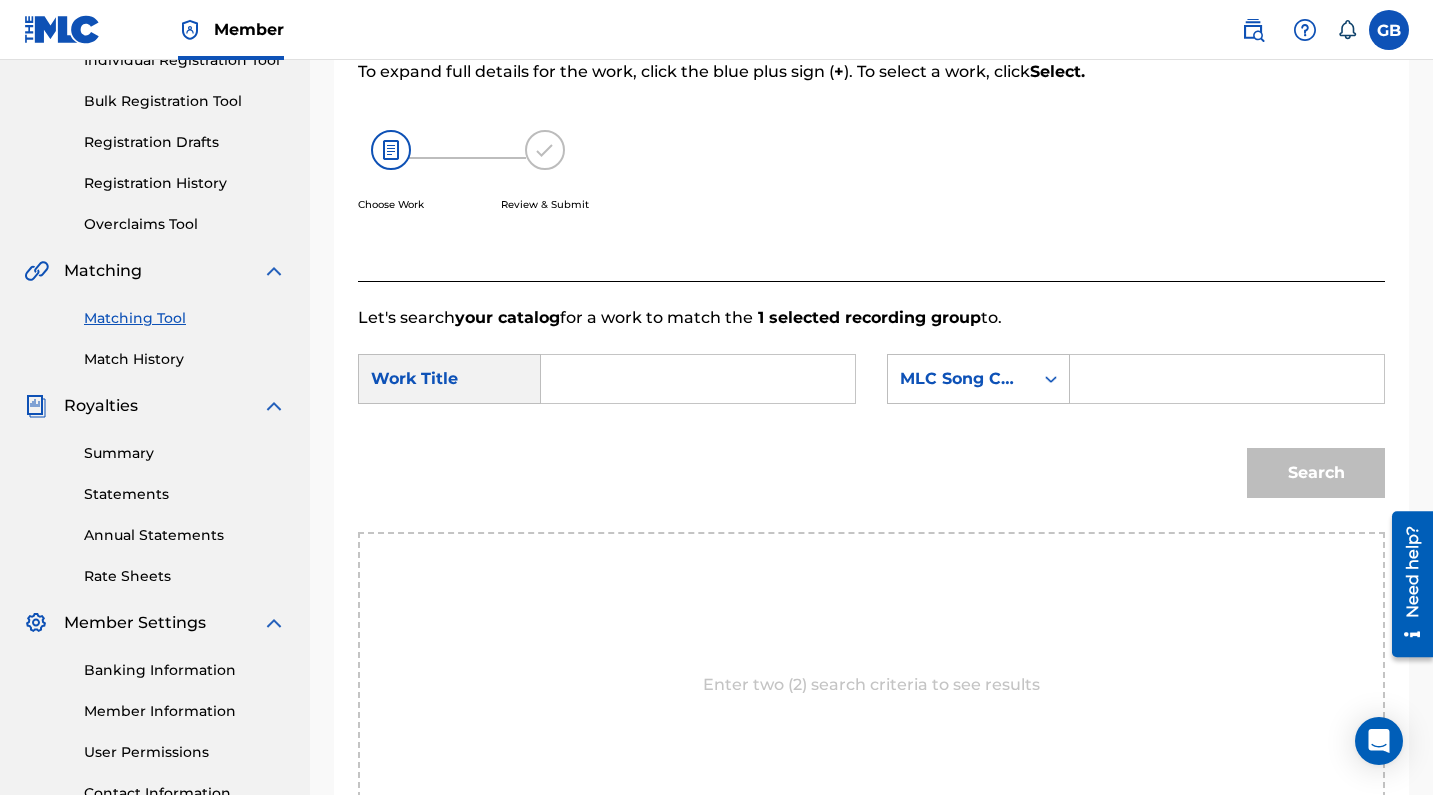 click at bounding box center (698, 379) 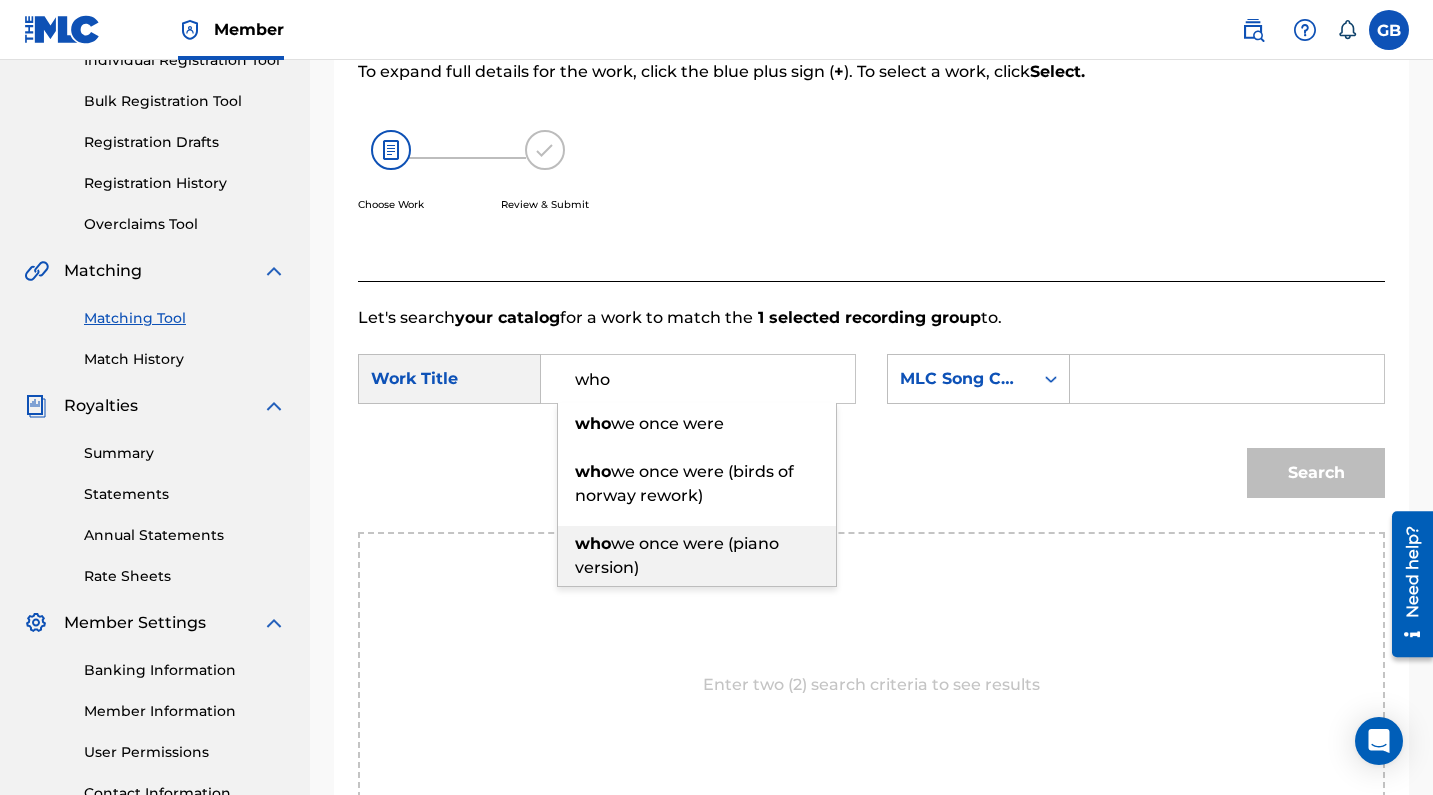 click on "who  we once were (piano version)" at bounding box center [697, 556] 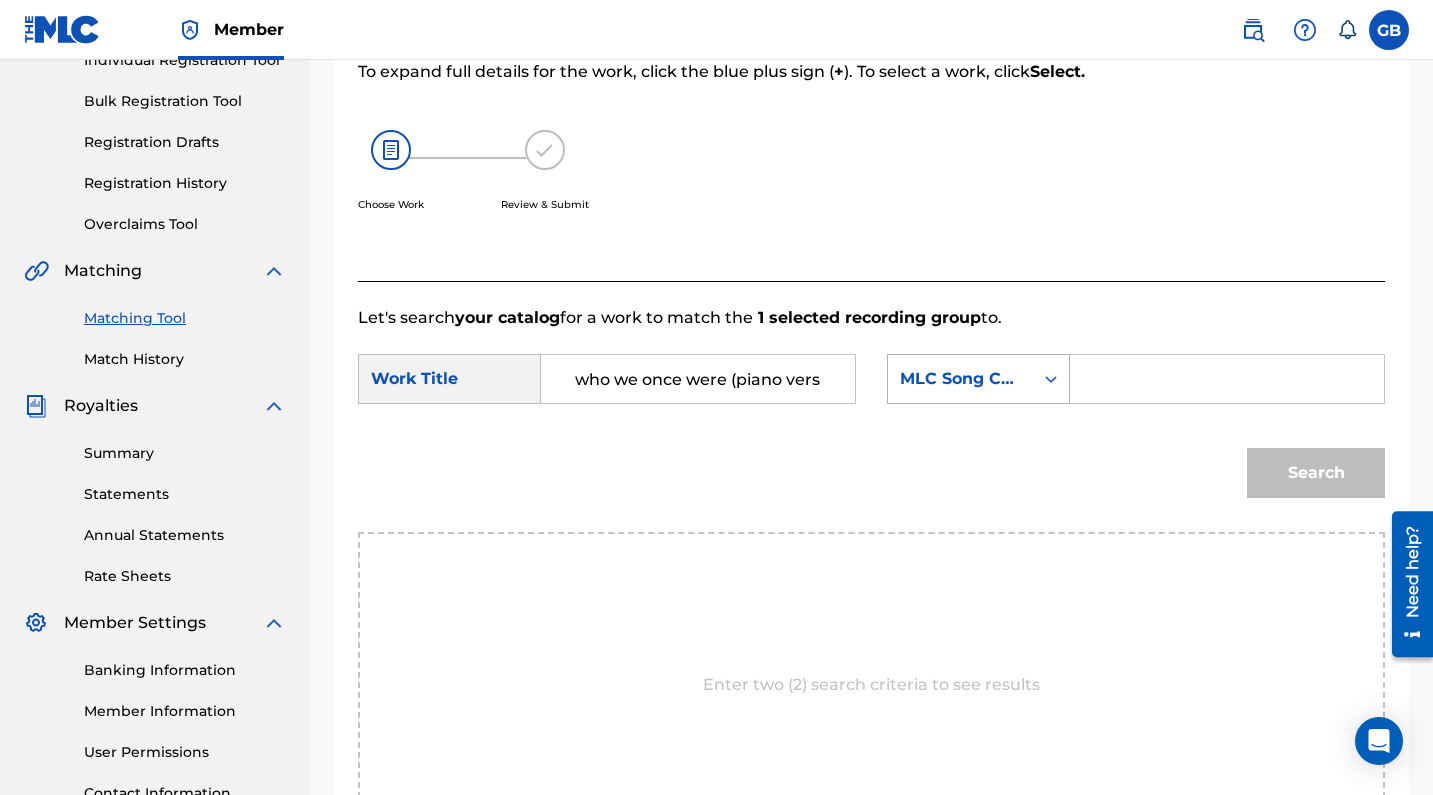 click on "MLC Song Code" at bounding box center [960, 379] 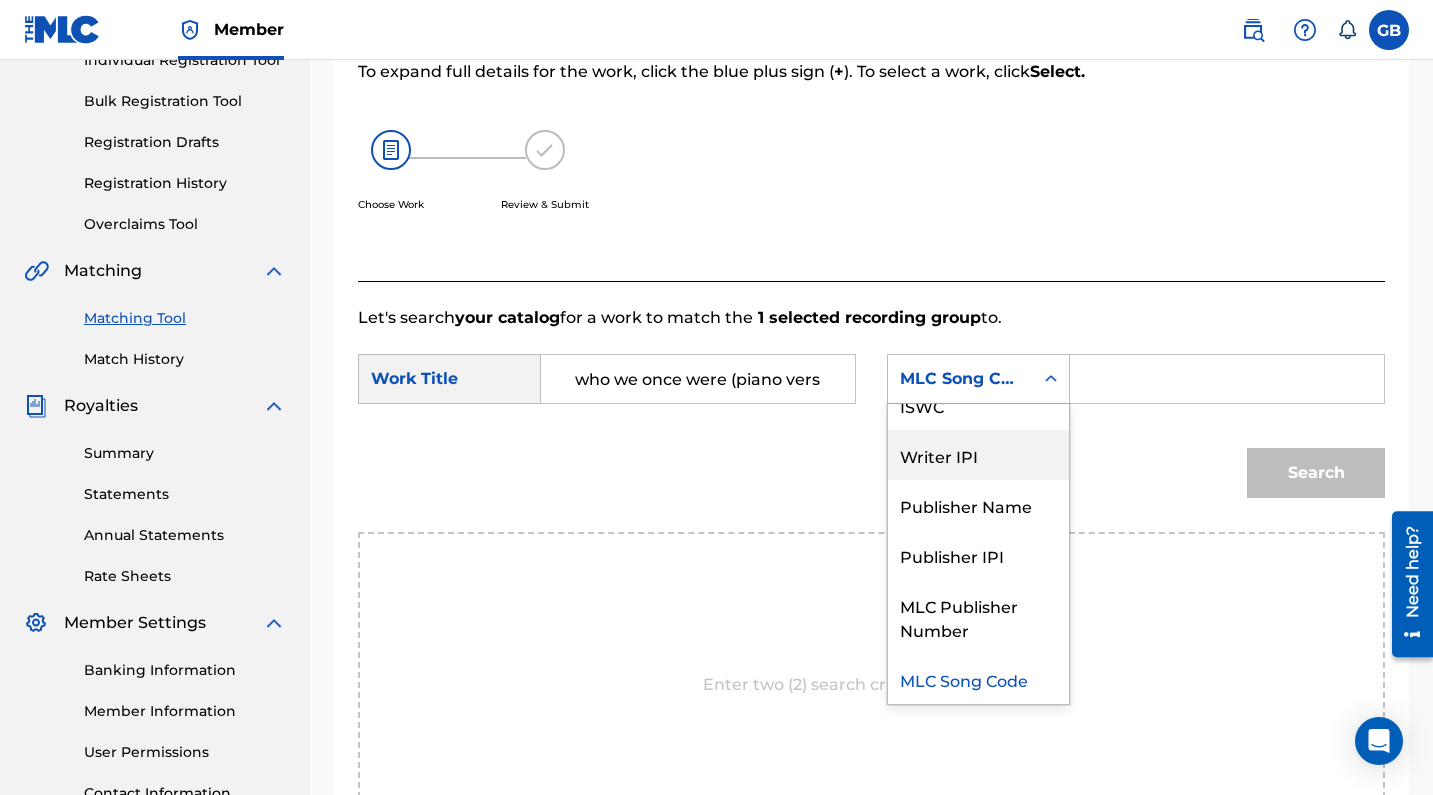 scroll, scrollTop: 0, scrollLeft: 0, axis: both 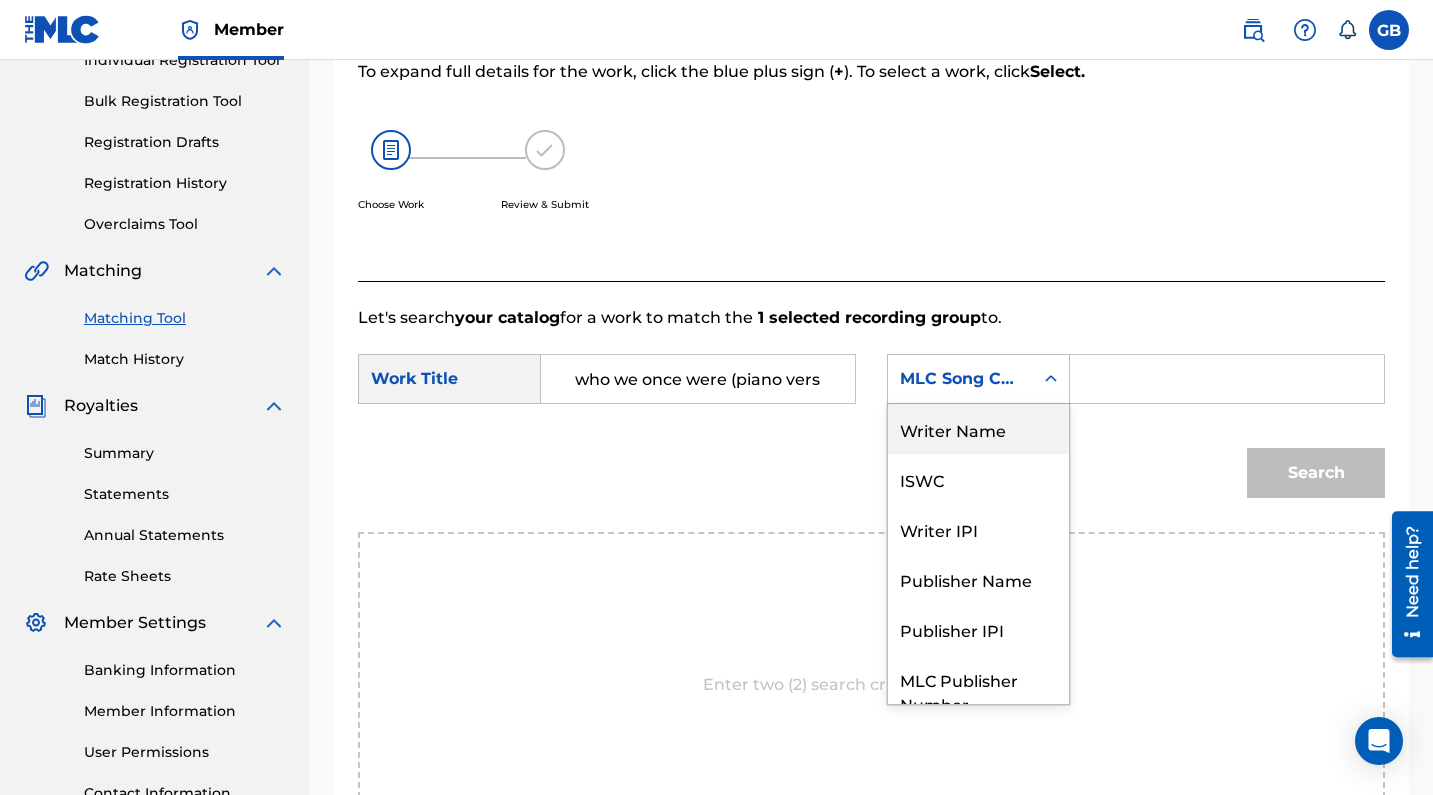 click on "Writer Name" at bounding box center [978, 429] 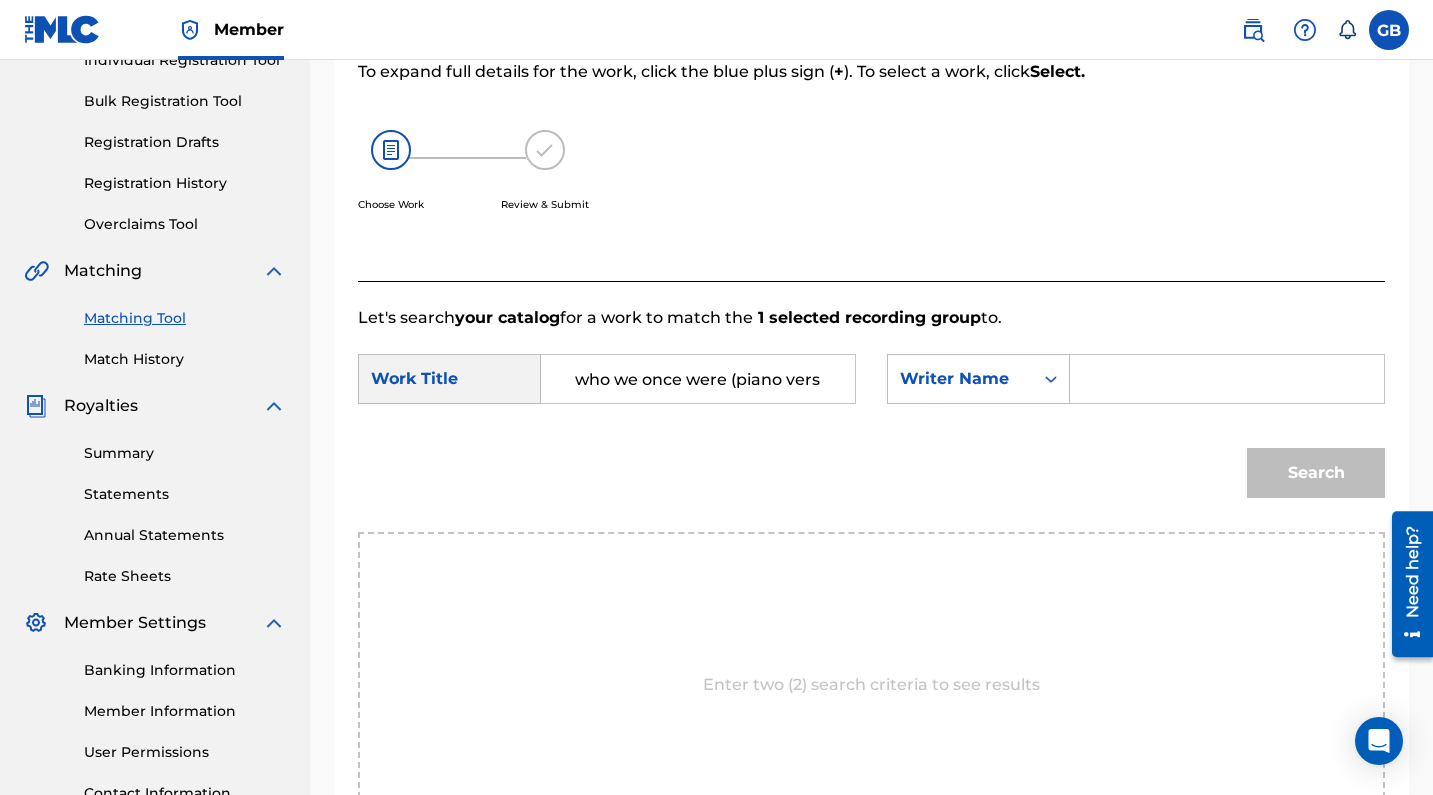 click at bounding box center [1227, 379] 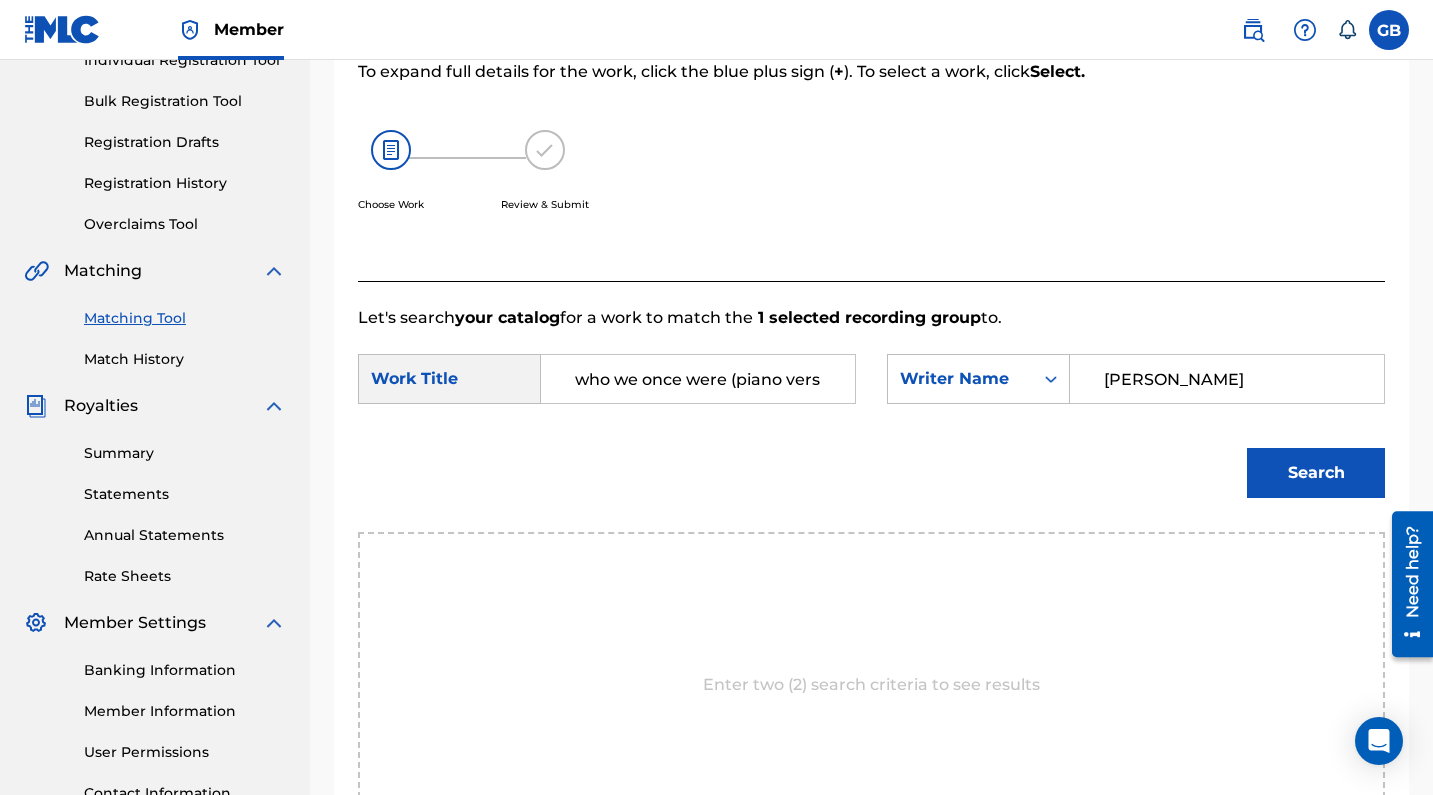 type on "[PERSON_NAME]" 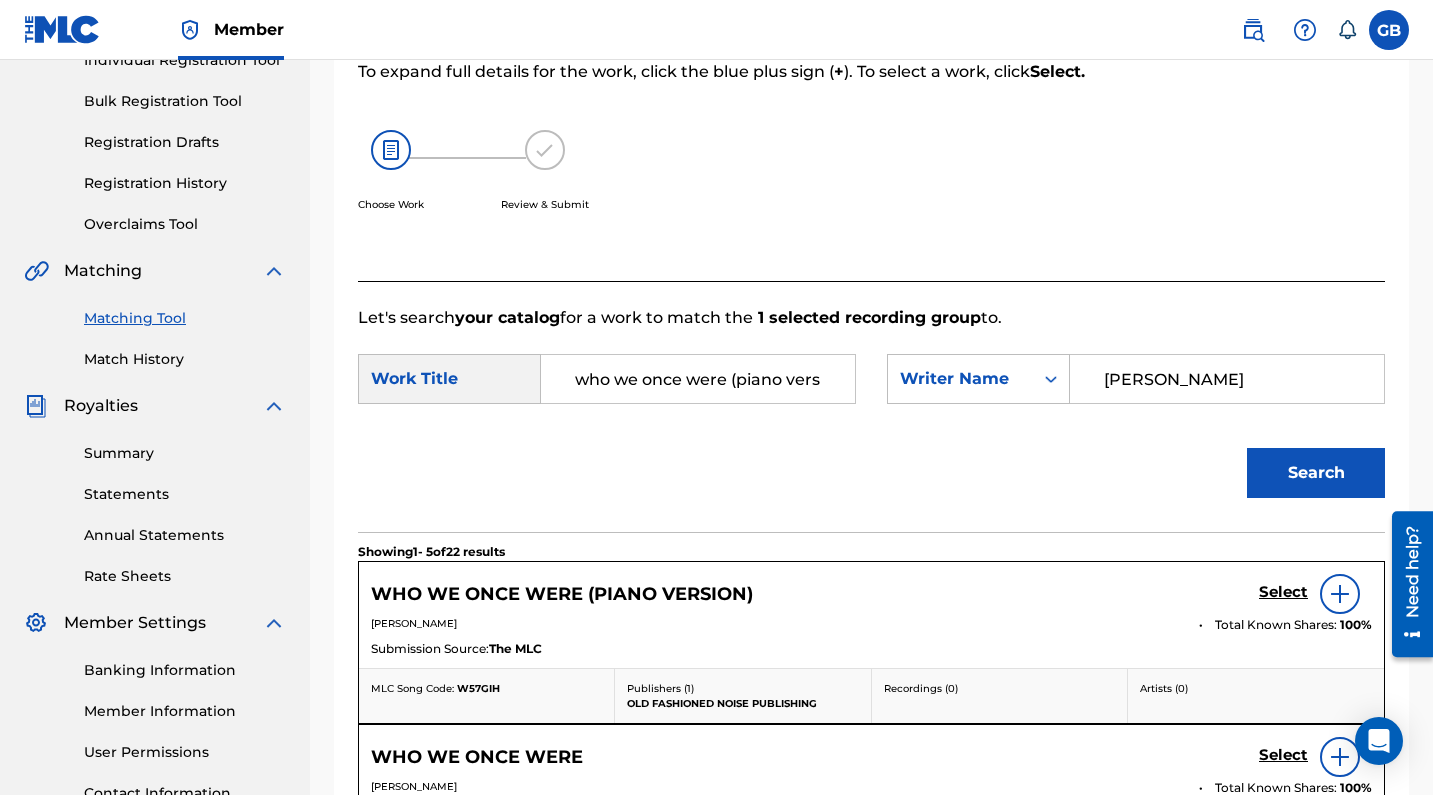 click on "Select" at bounding box center (1283, 592) 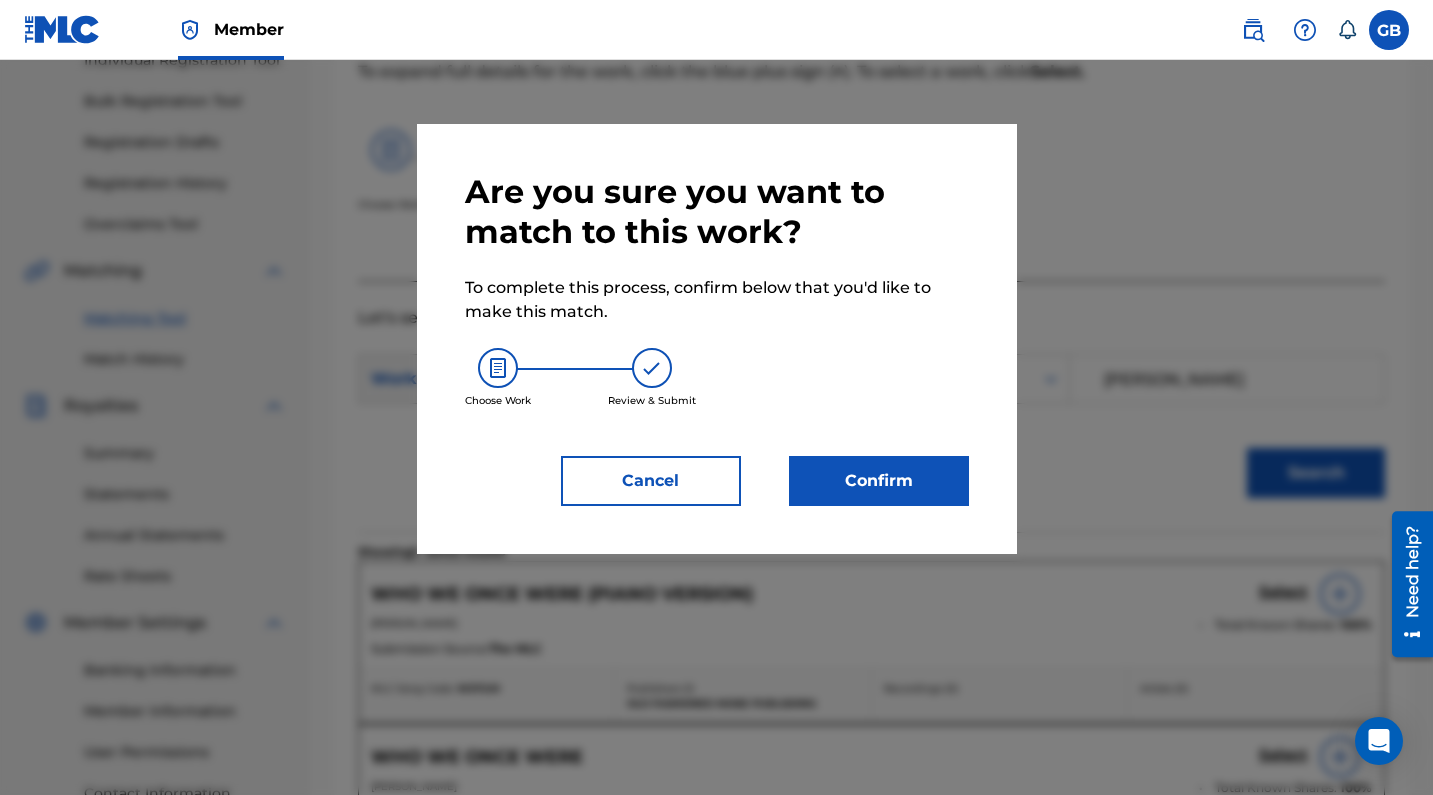 click on "Confirm" at bounding box center [879, 481] 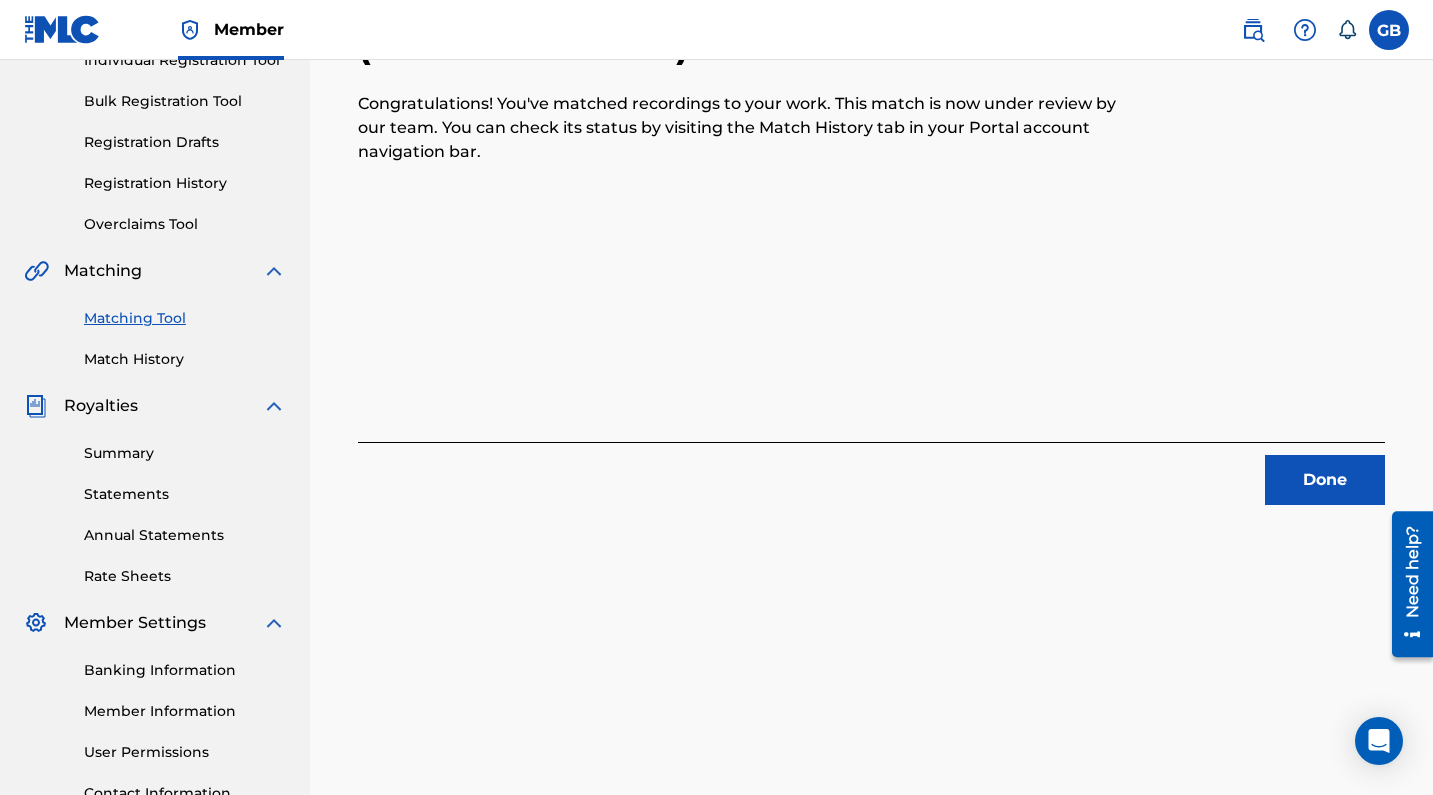 click on "Done" at bounding box center (1325, 480) 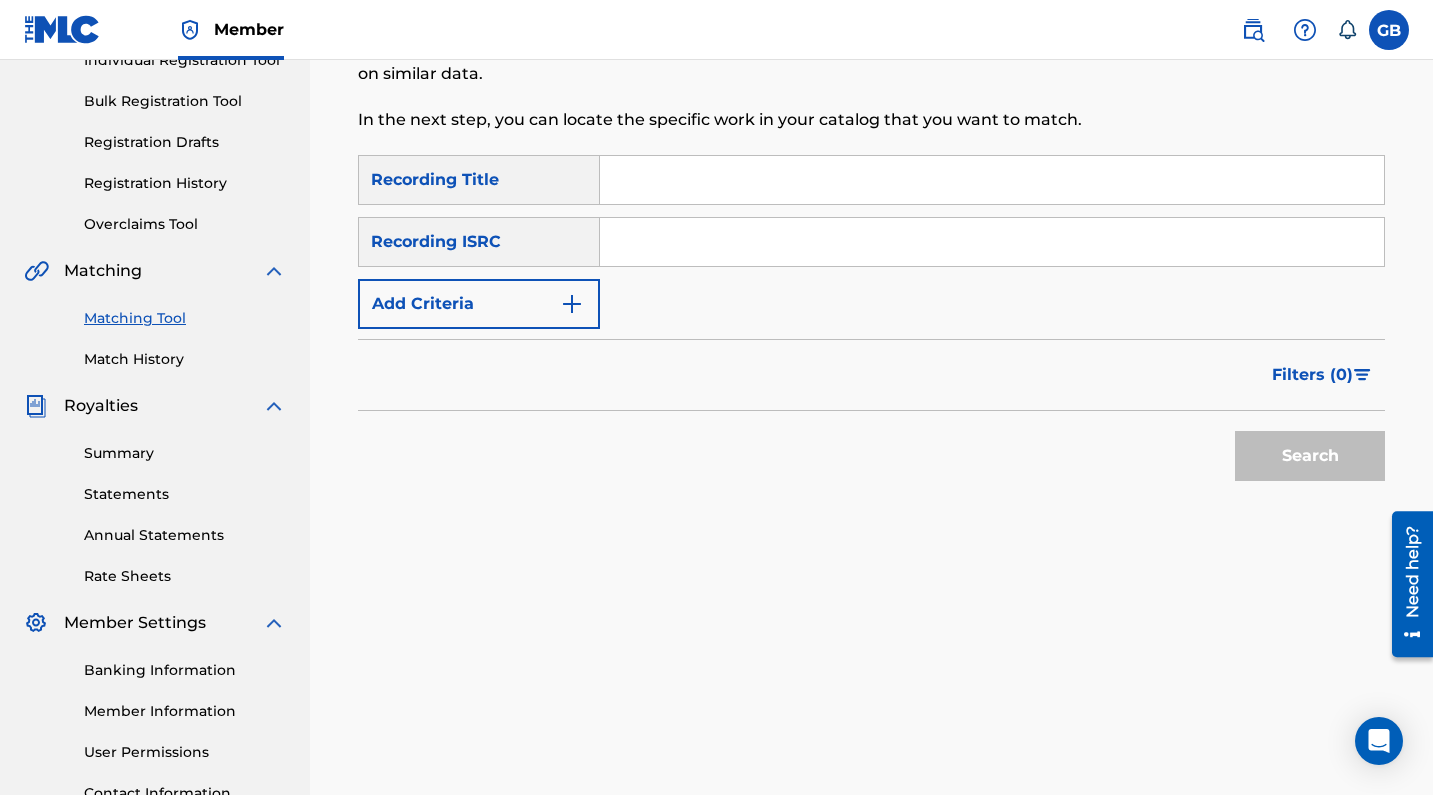 click at bounding box center [992, 242] 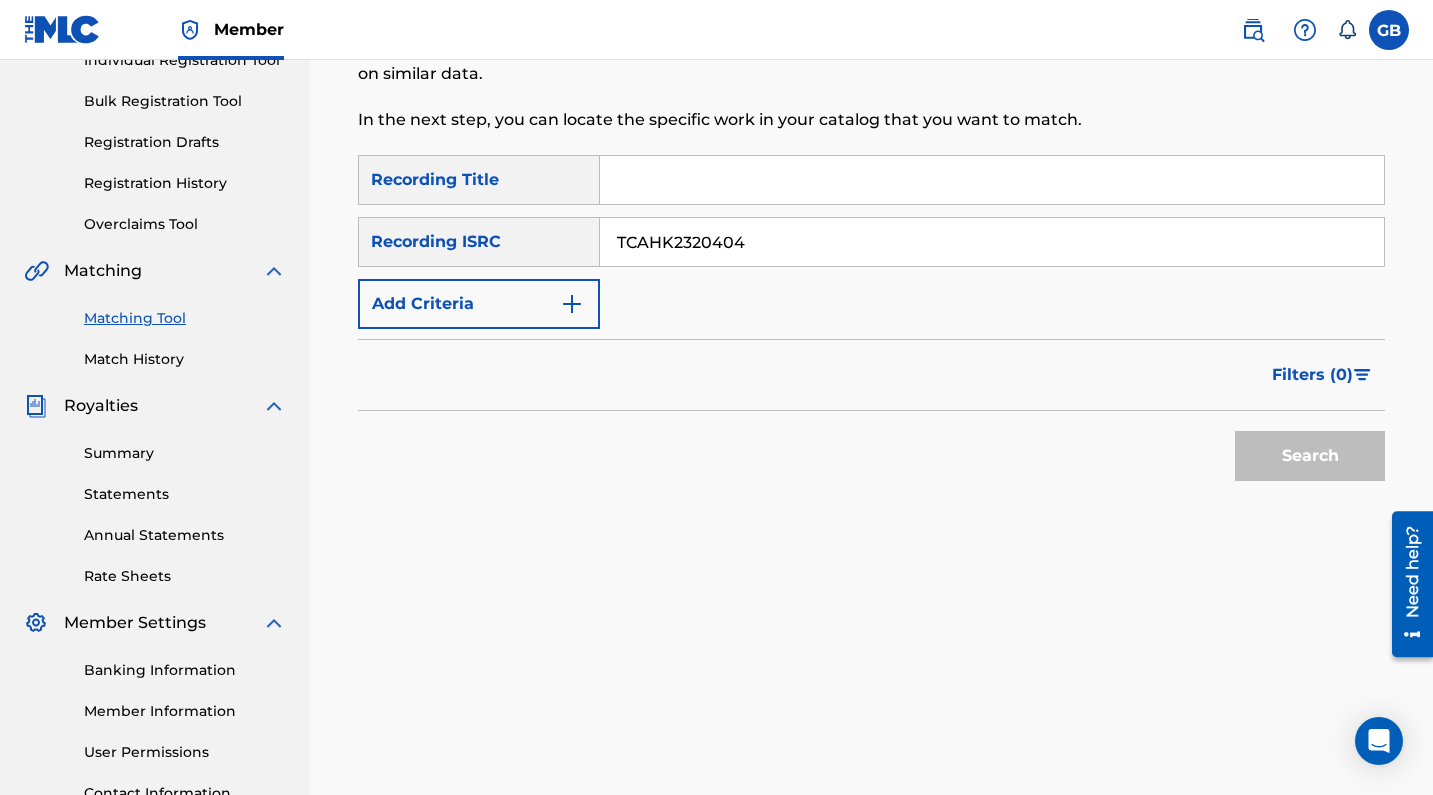 type on "TCAHK2320404" 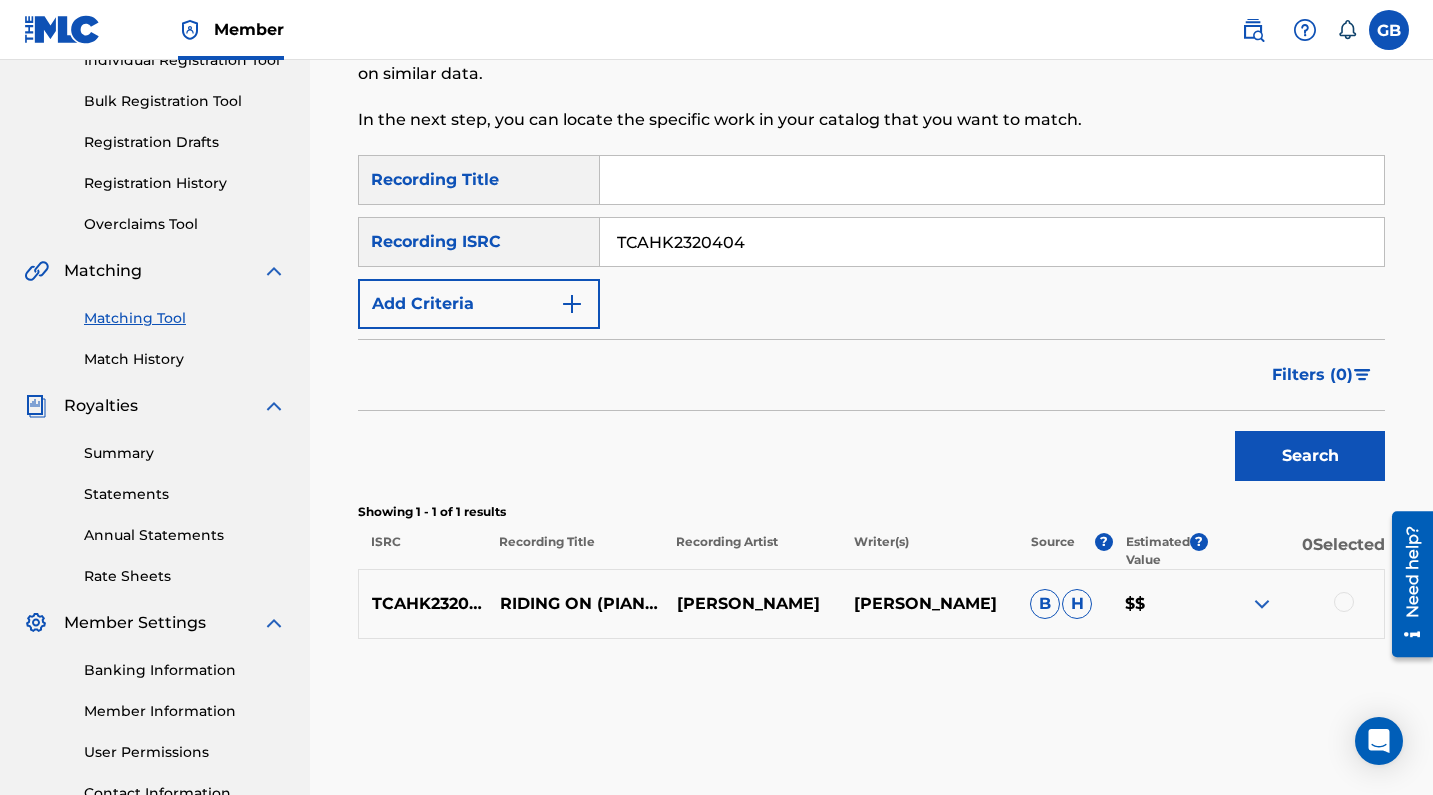 click at bounding box center [1295, 604] 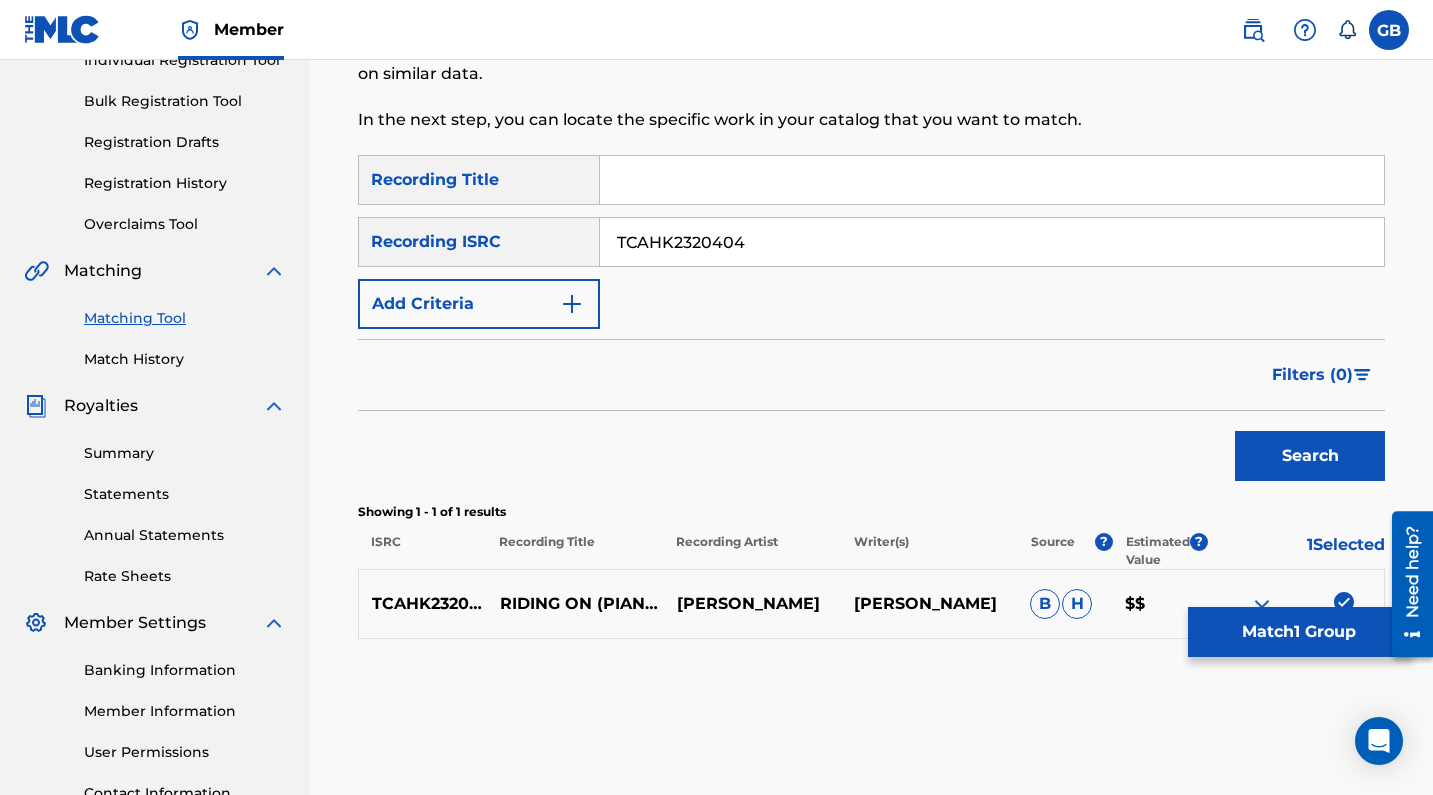 click on "Match  1 Group" at bounding box center (1298, 632) 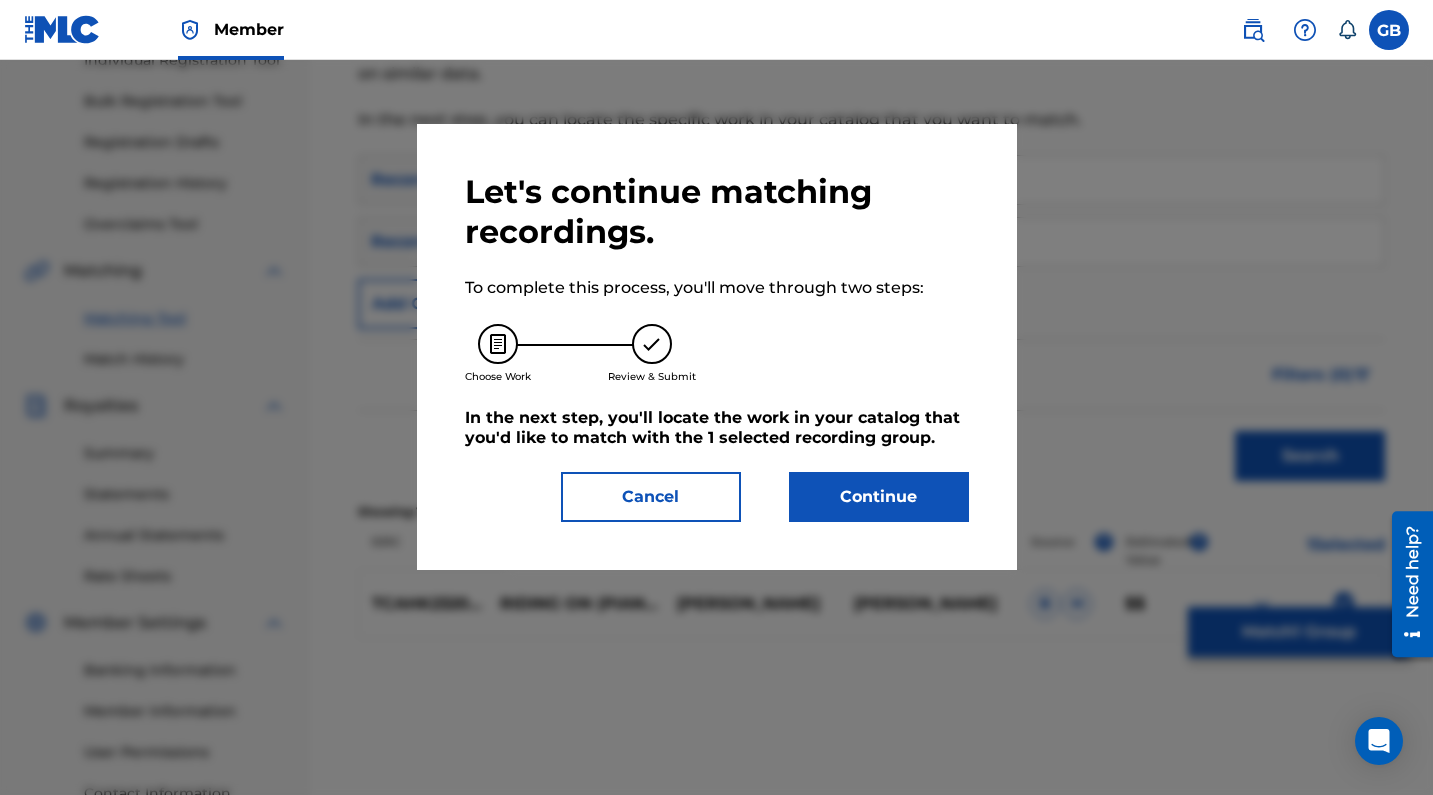 click on "Continue" at bounding box center (879, 497) 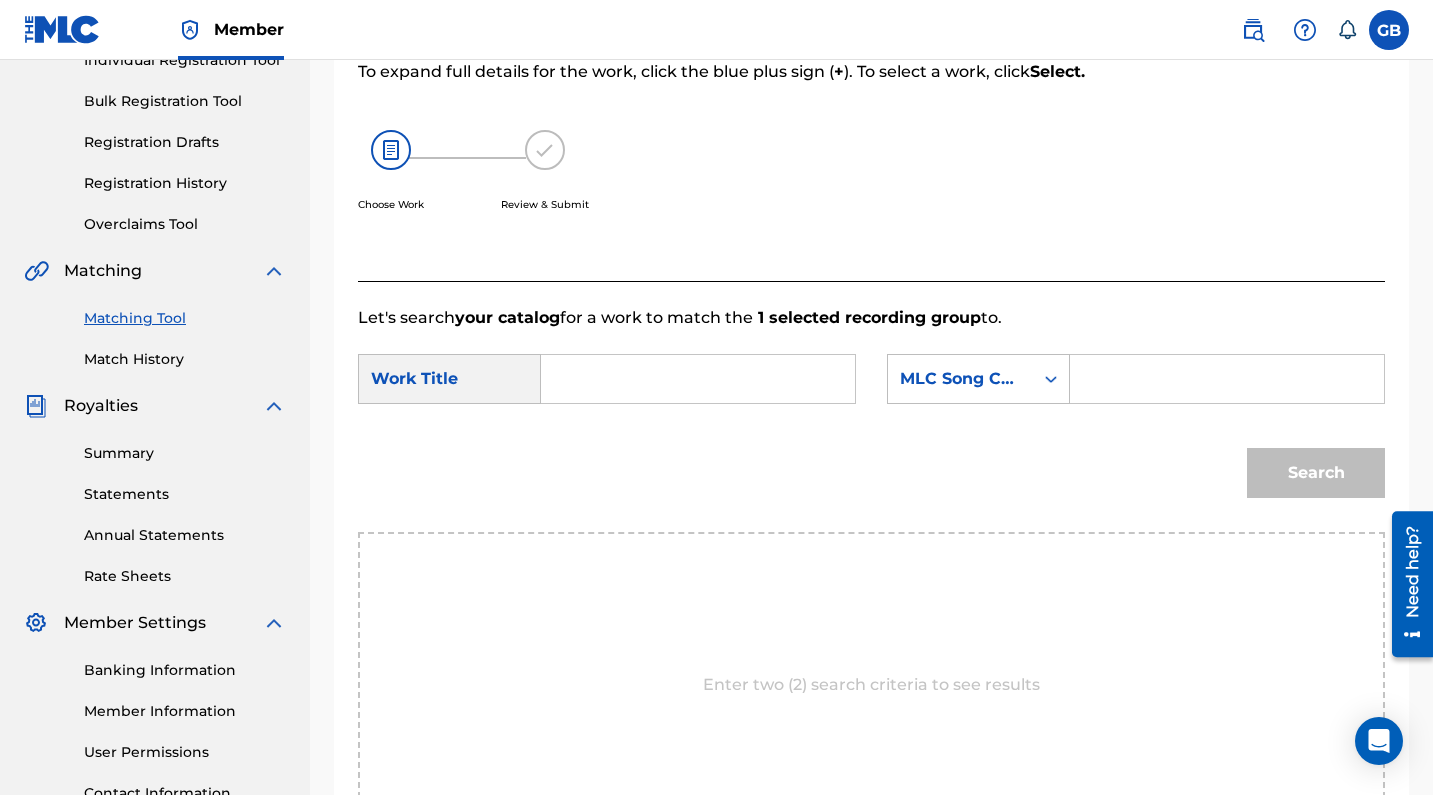 click at bounding box center [698, 379] 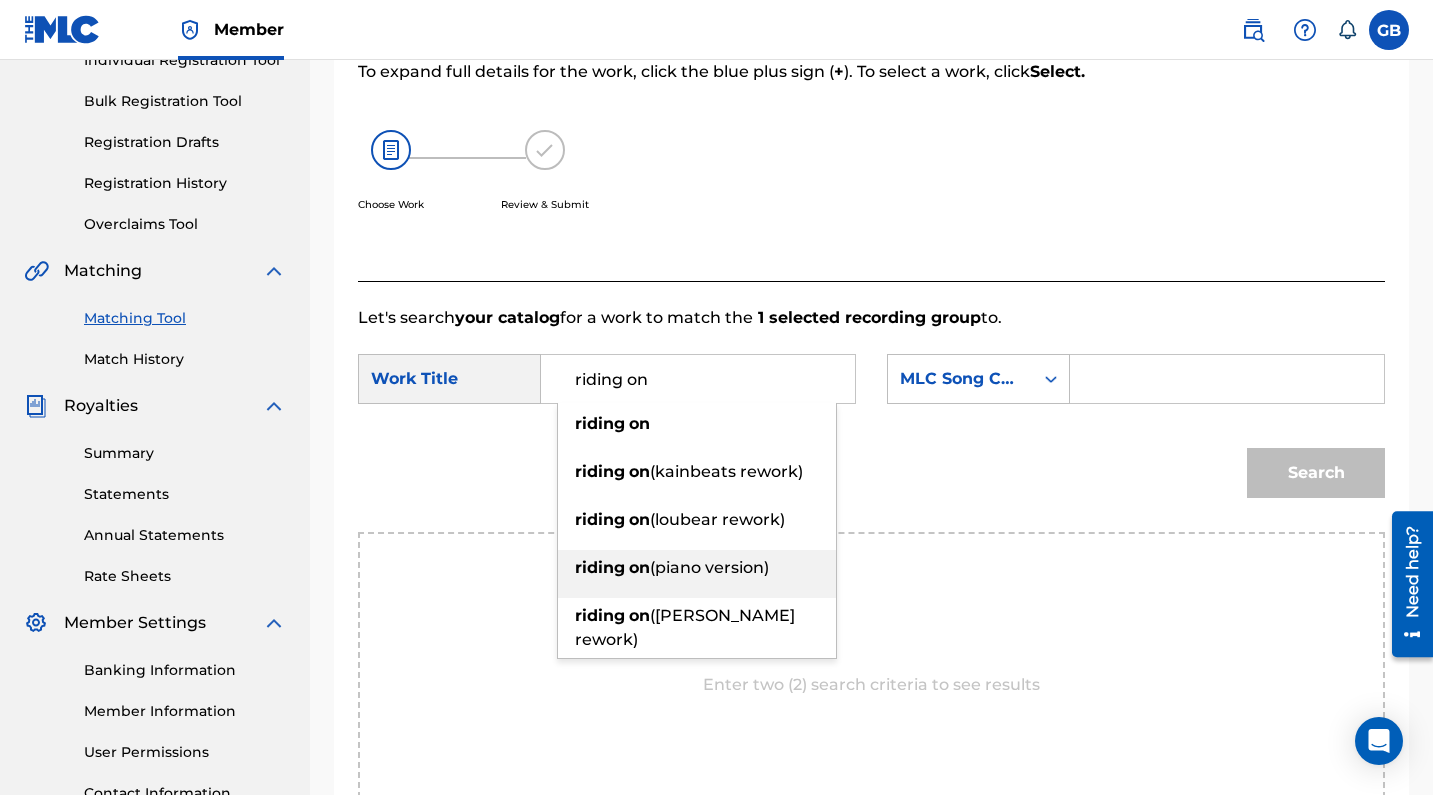 click on "riding   on  (piano version)" at bounding box center [697, 568] 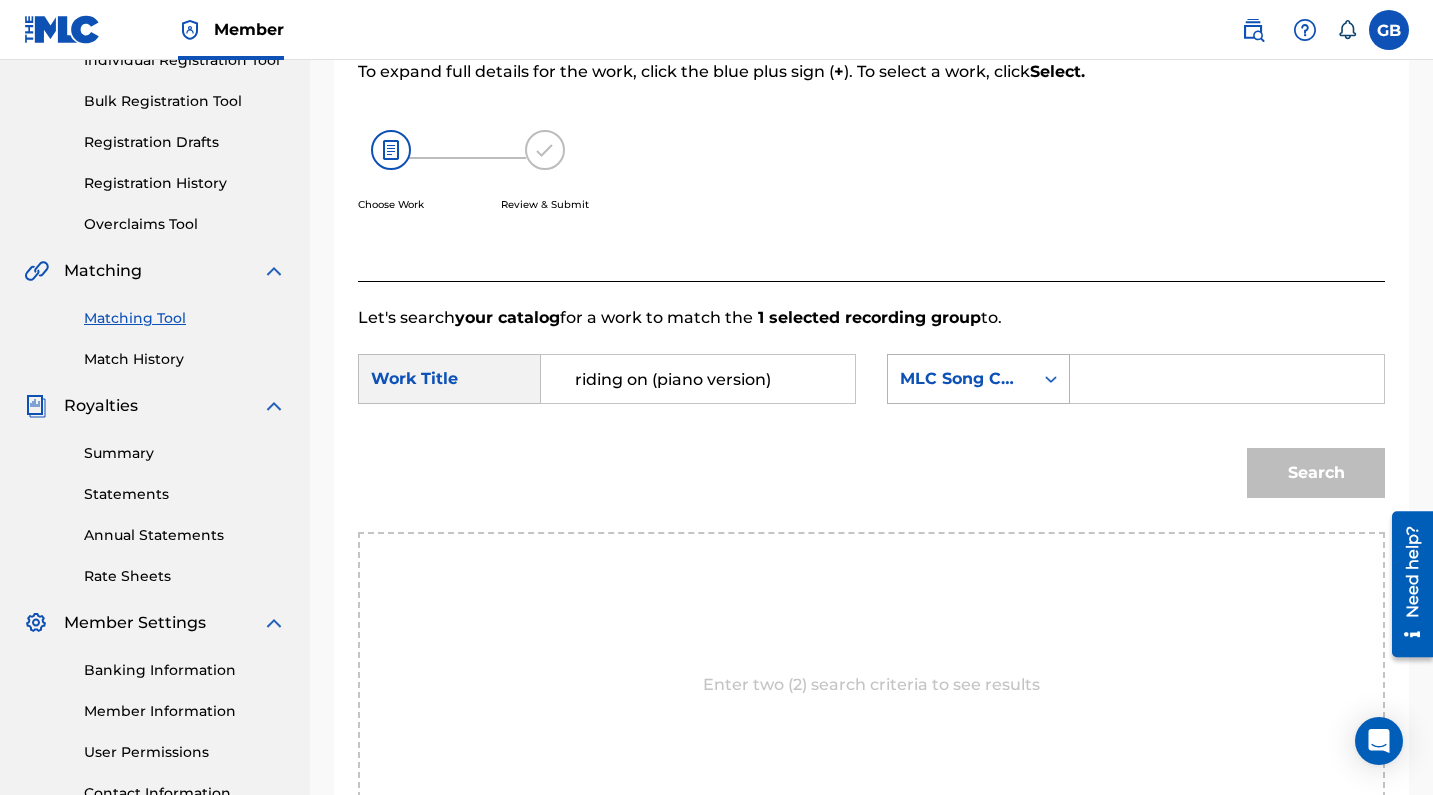 click on "MLC Song Code" at bounding box center (960, 379) 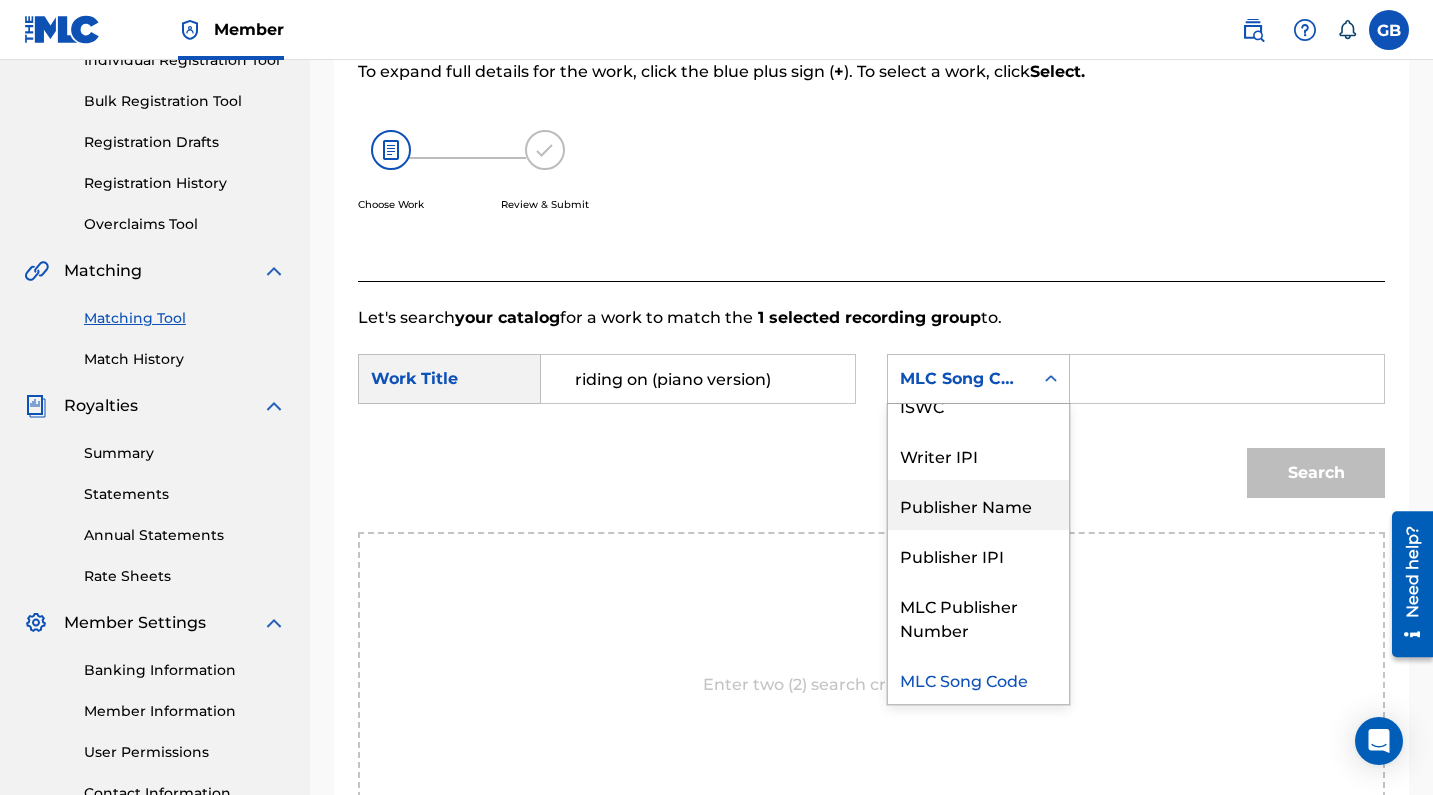 scroll, scrollTop: 0, scrollLeft: 0, axis: both 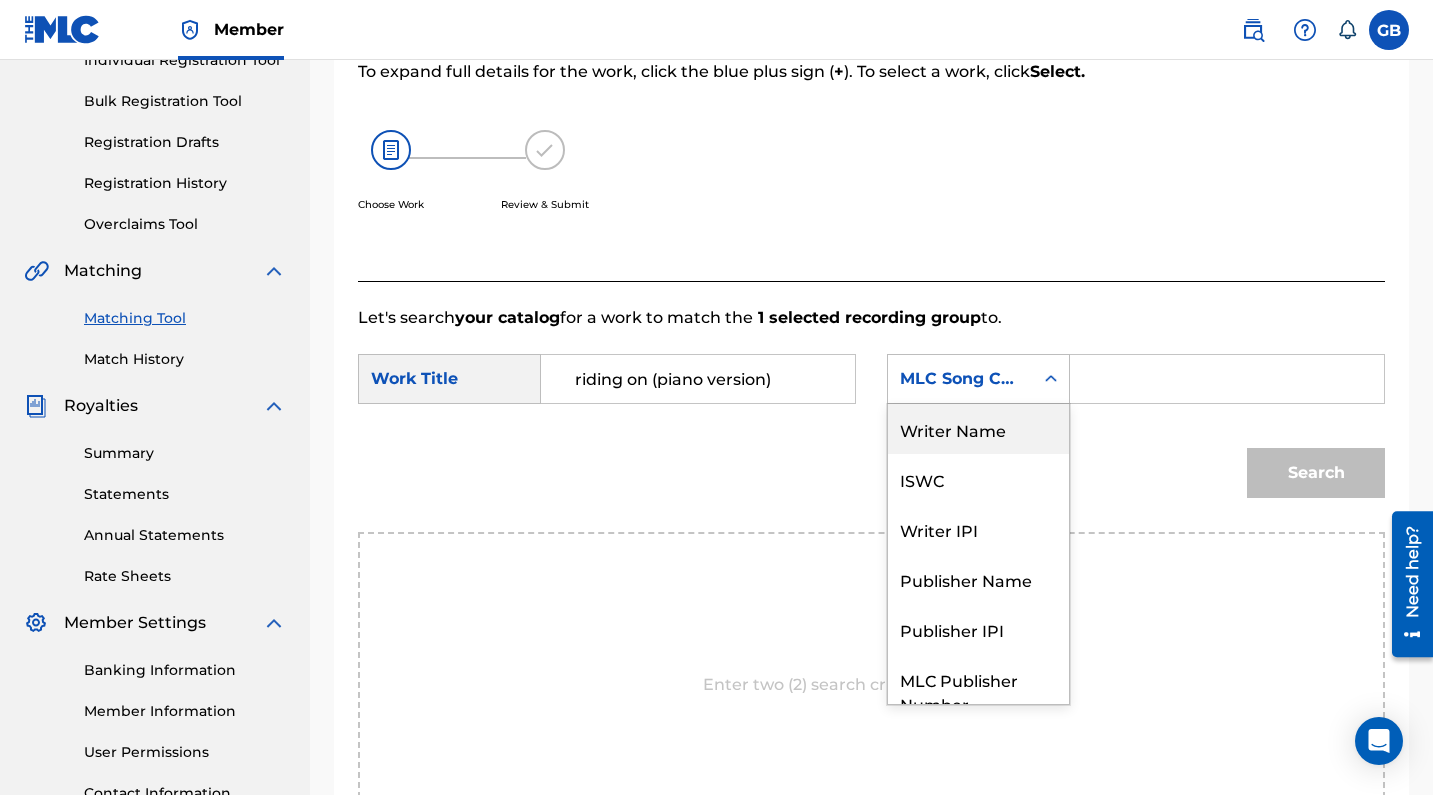 click on "Writer Name" at bounding box center (978, 429) 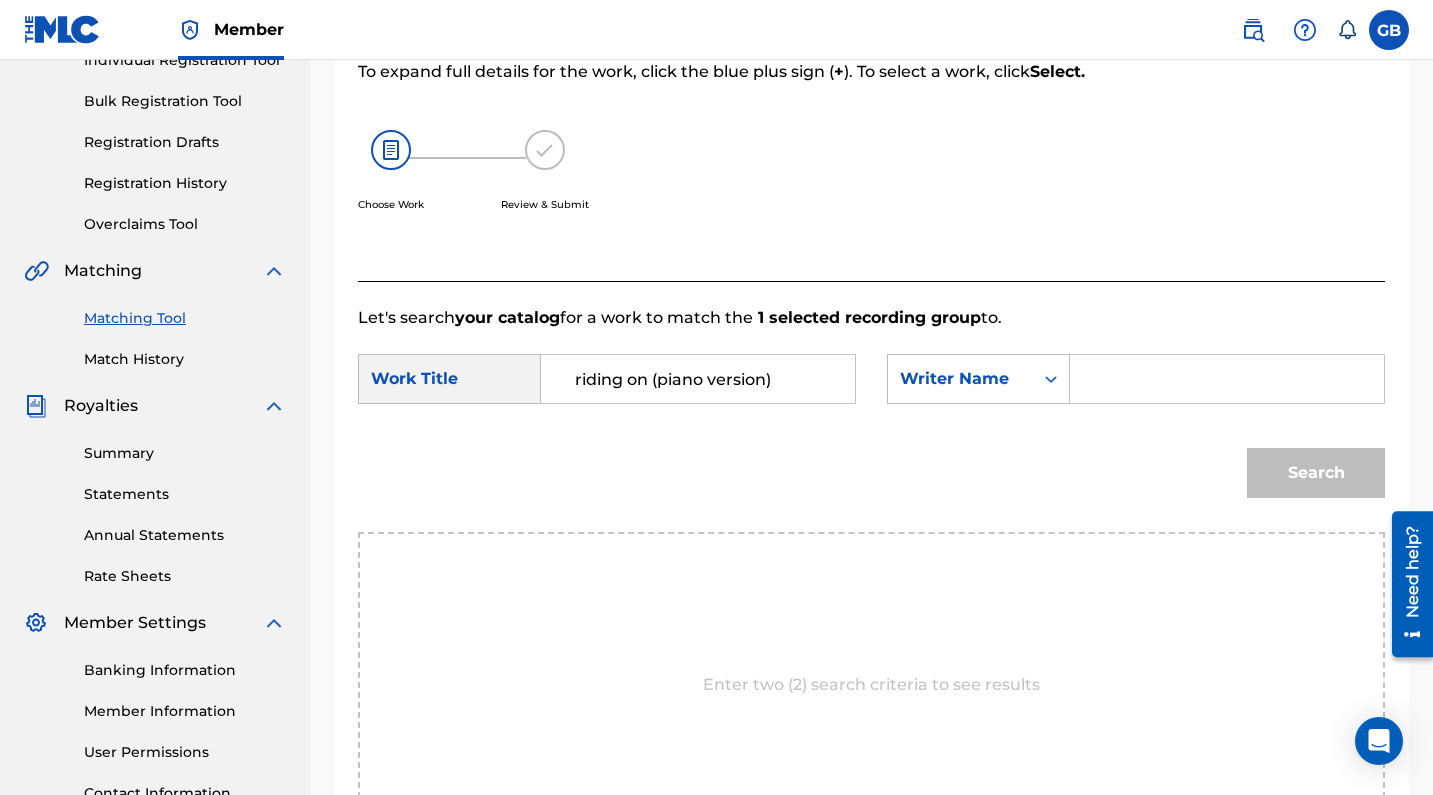 click at bounding box center [1227, 379] 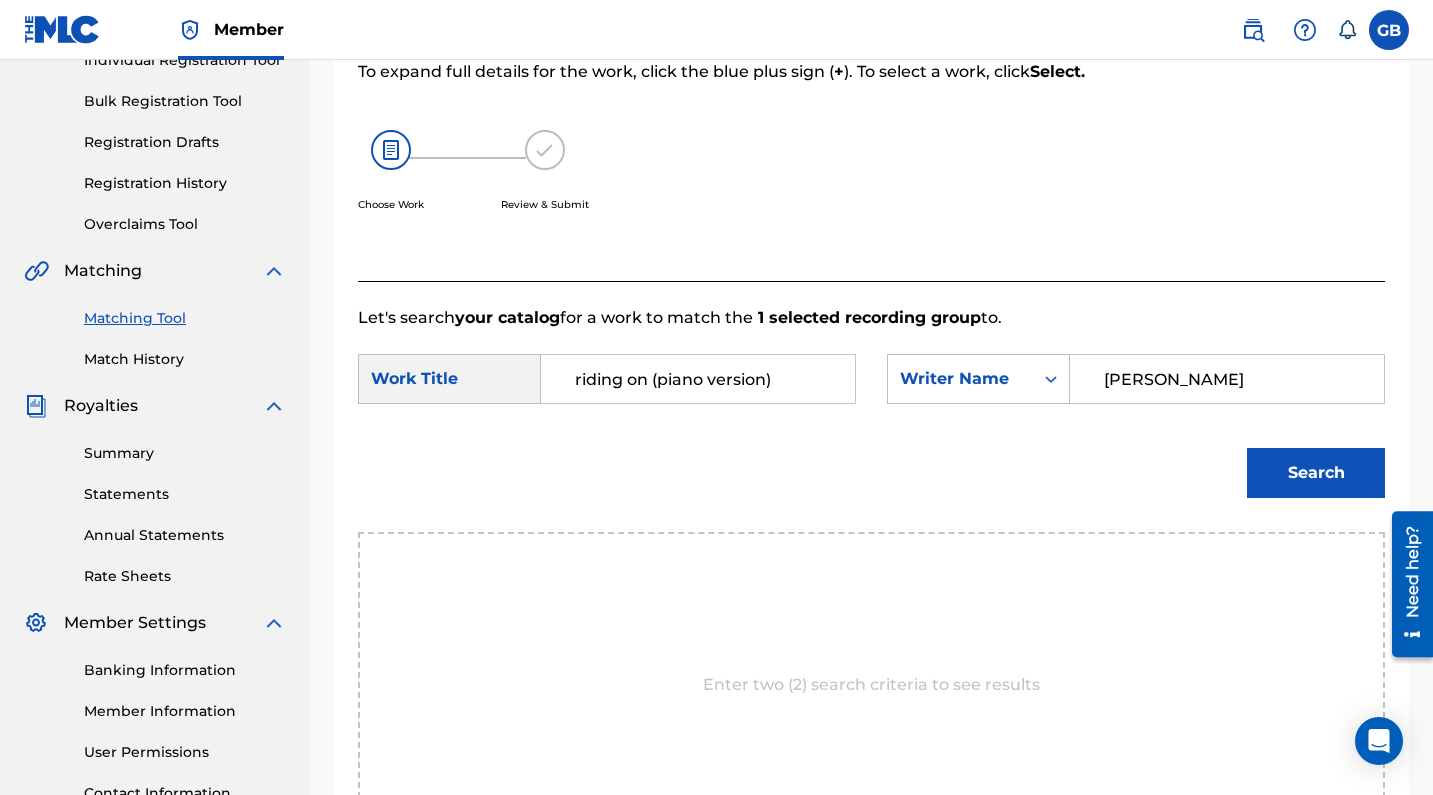 type on "[PERSON_NAME]" 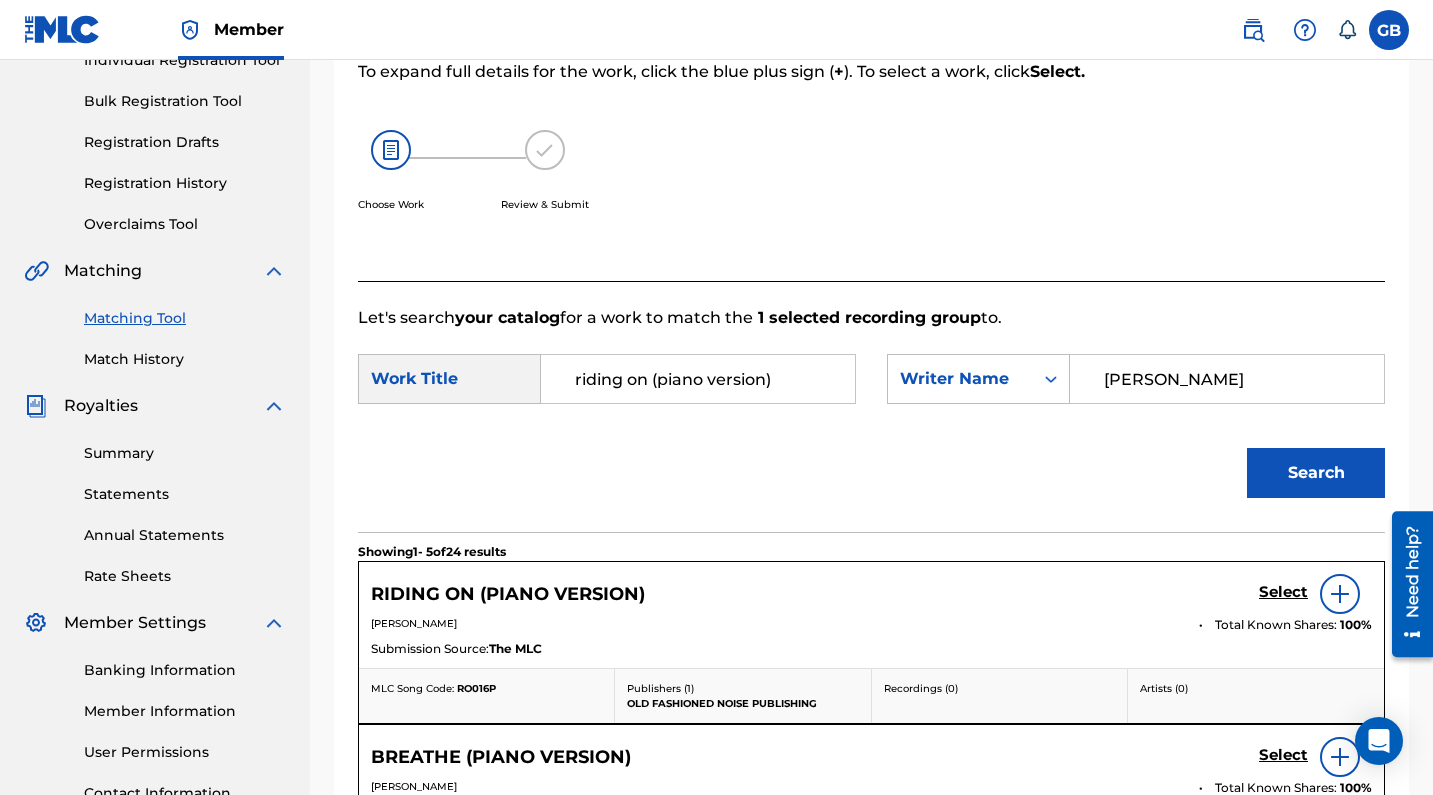 click on "Select" at bounding box center (1283, 592) 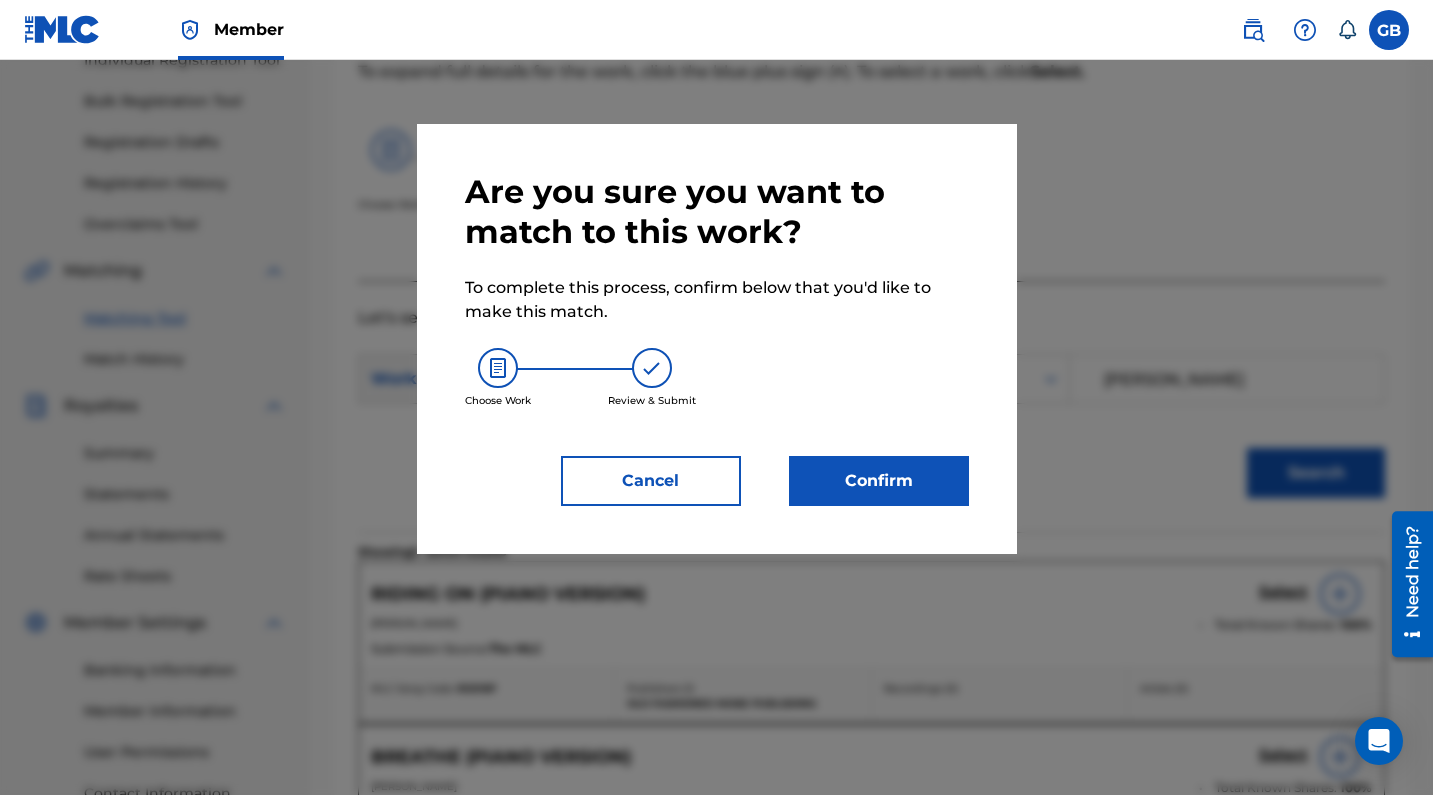 click on "Confirm" at bounding box center [879, 481] 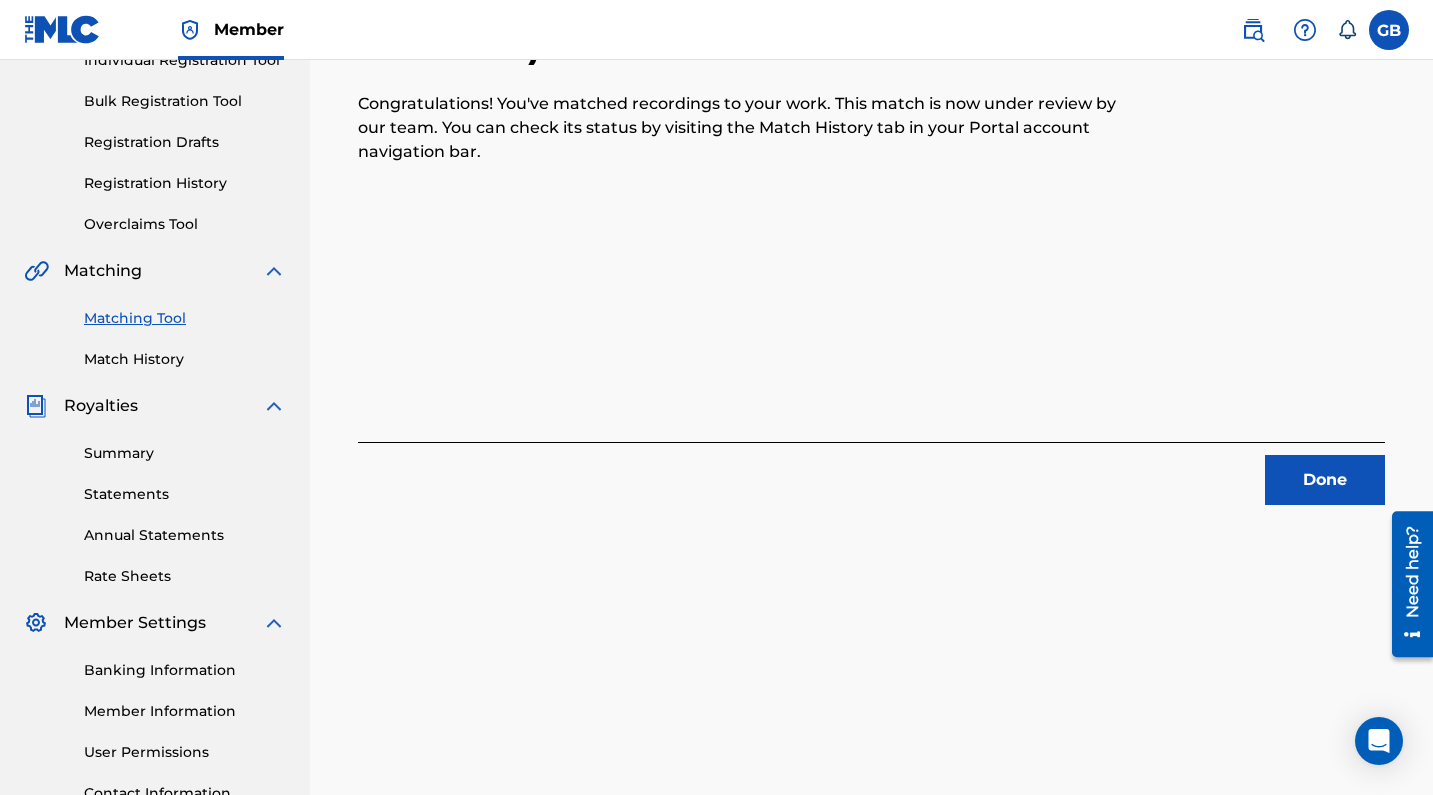 click on "Done" at bounding box center [1325, 480] 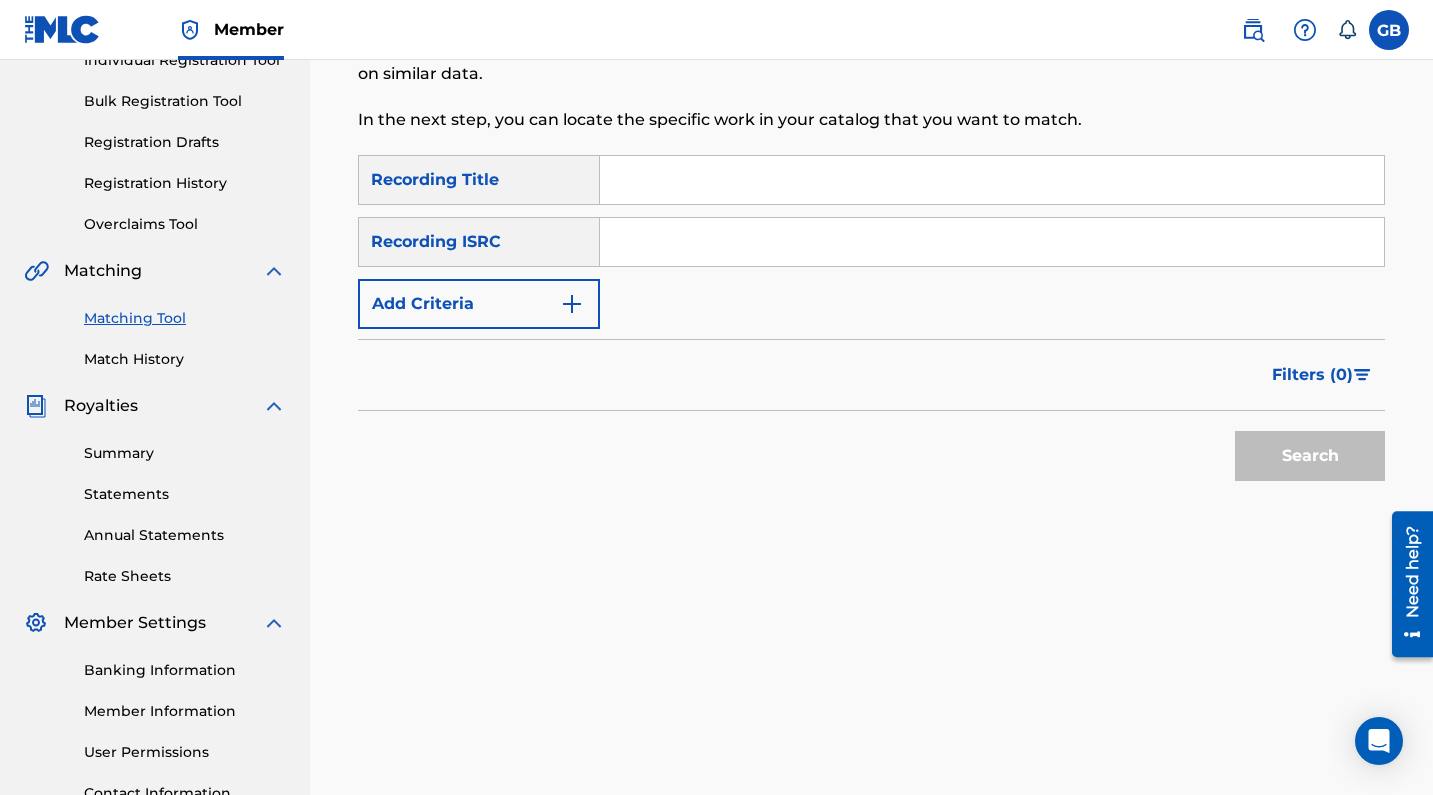 click at bounding box center (992, 242) 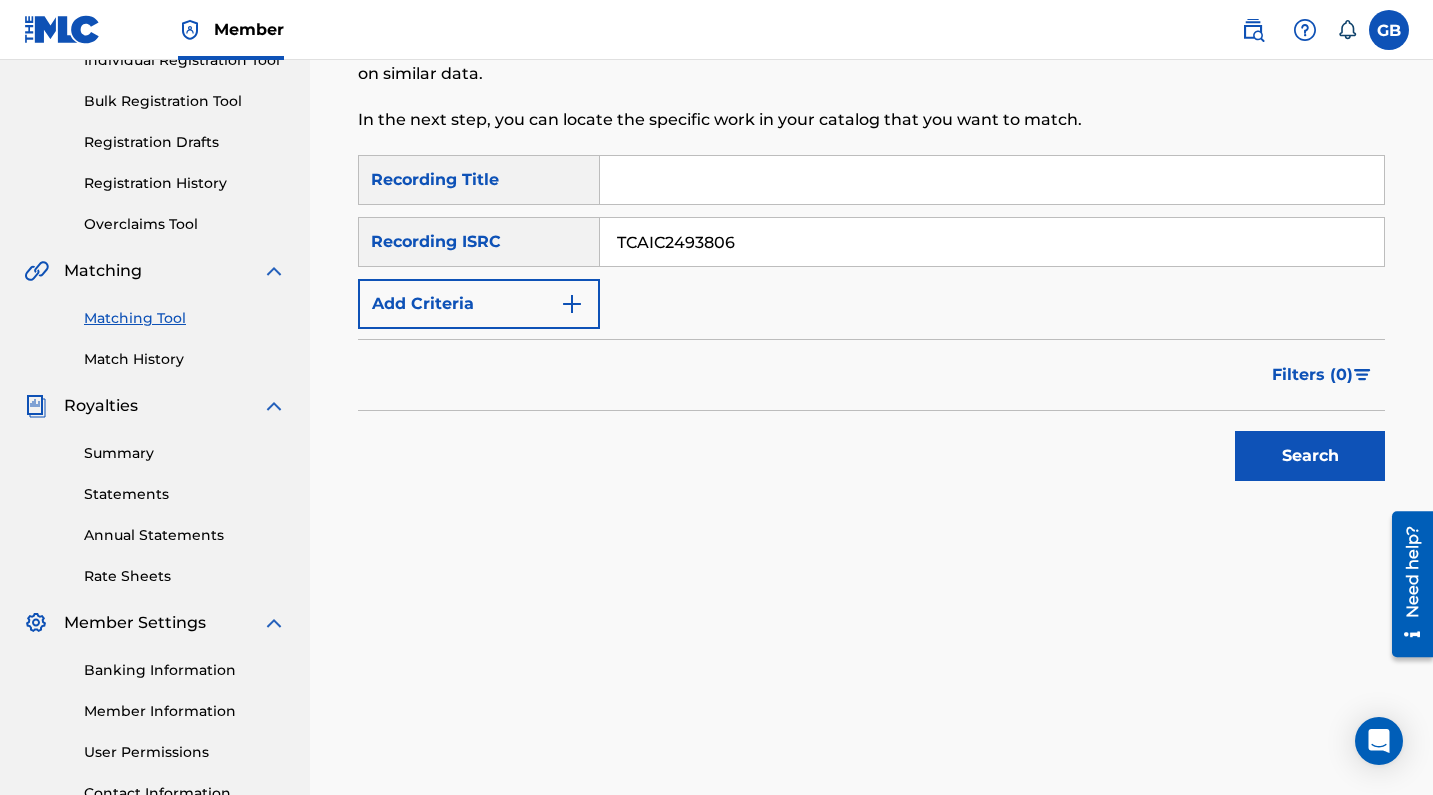 type on "TCAIC2493806" 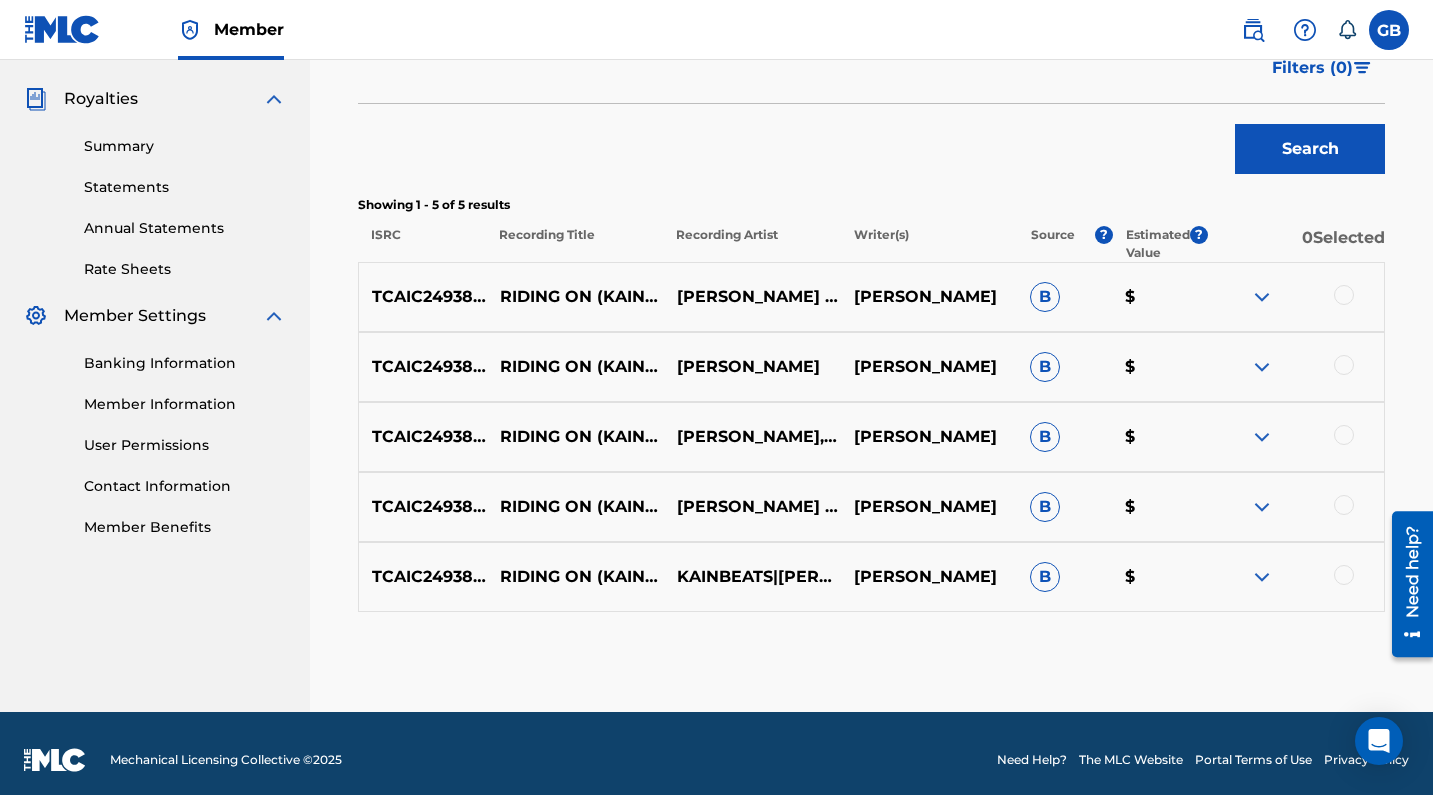 scroll, scrollTop: 584, scrollLeft: 0, axis: vertical 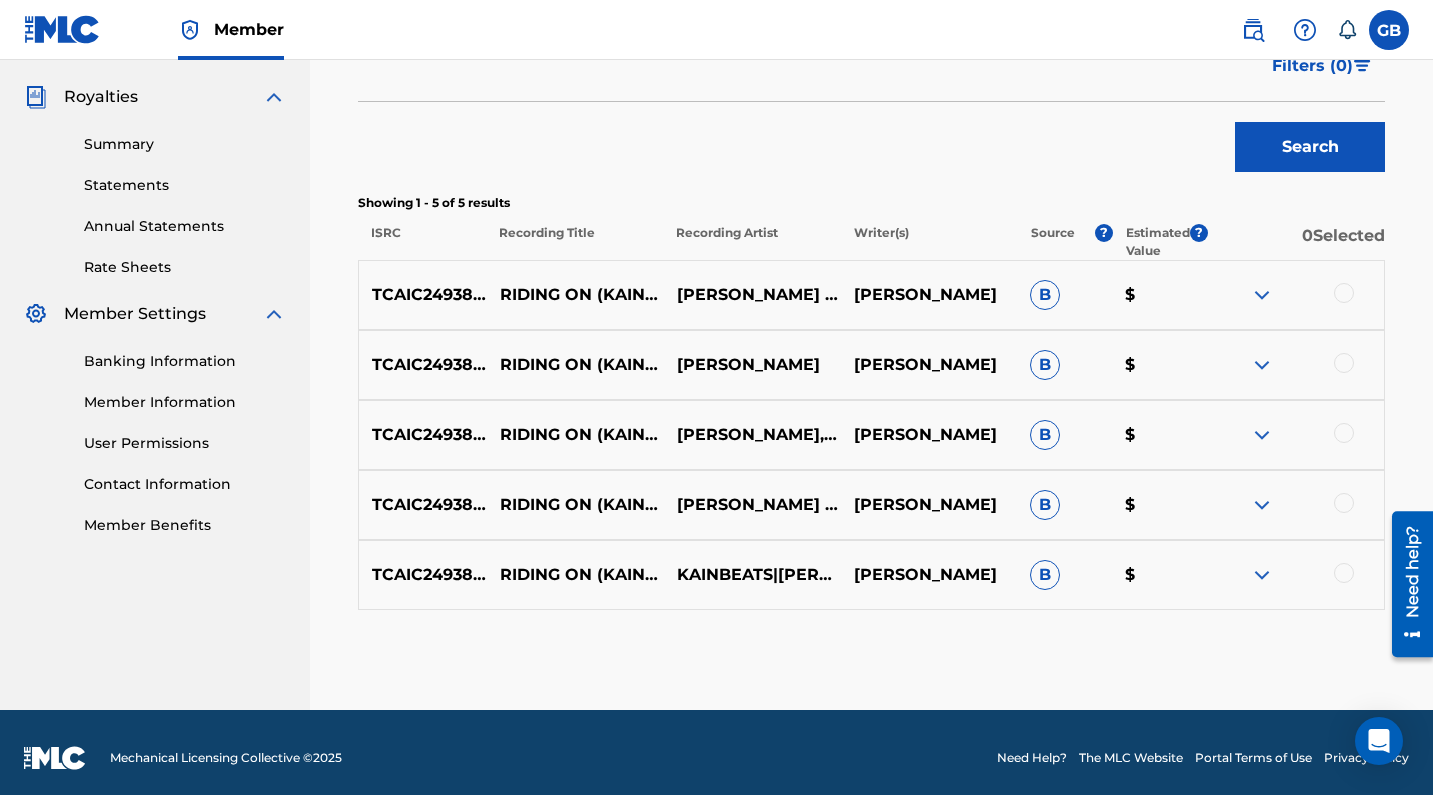 click at bounding box center [1295, 295] 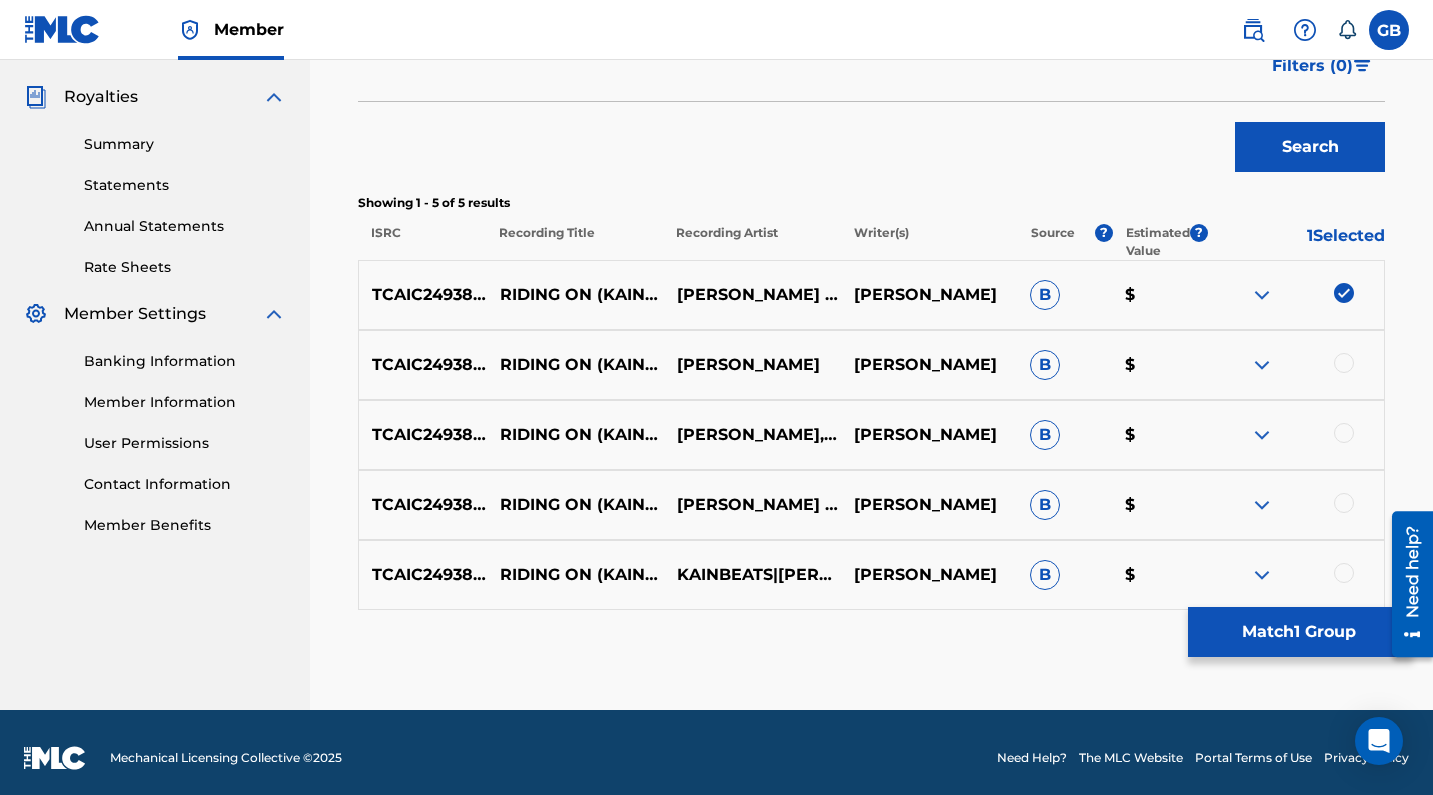 click at bounding box center (1344, 363) 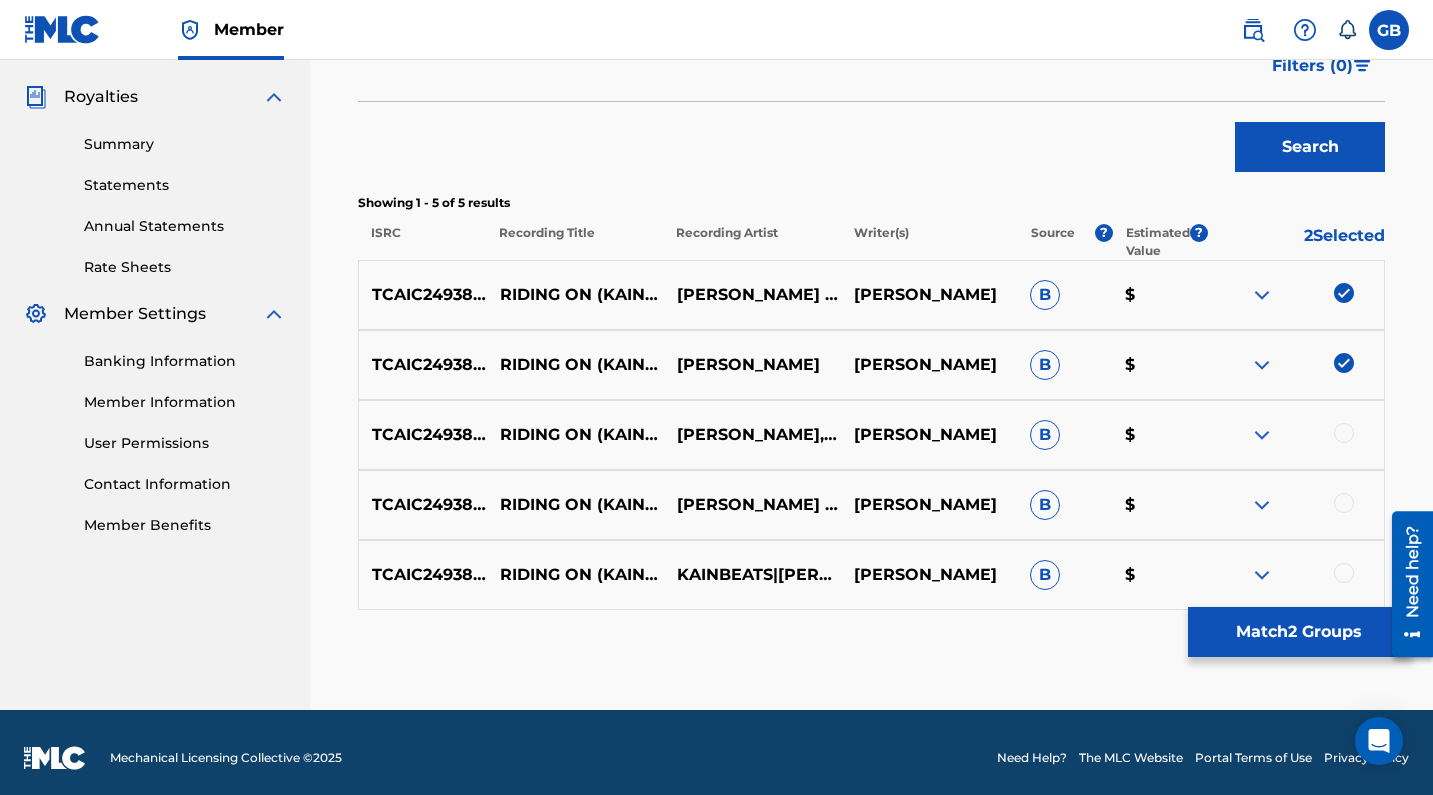 click at bounding box center (1344, 433) 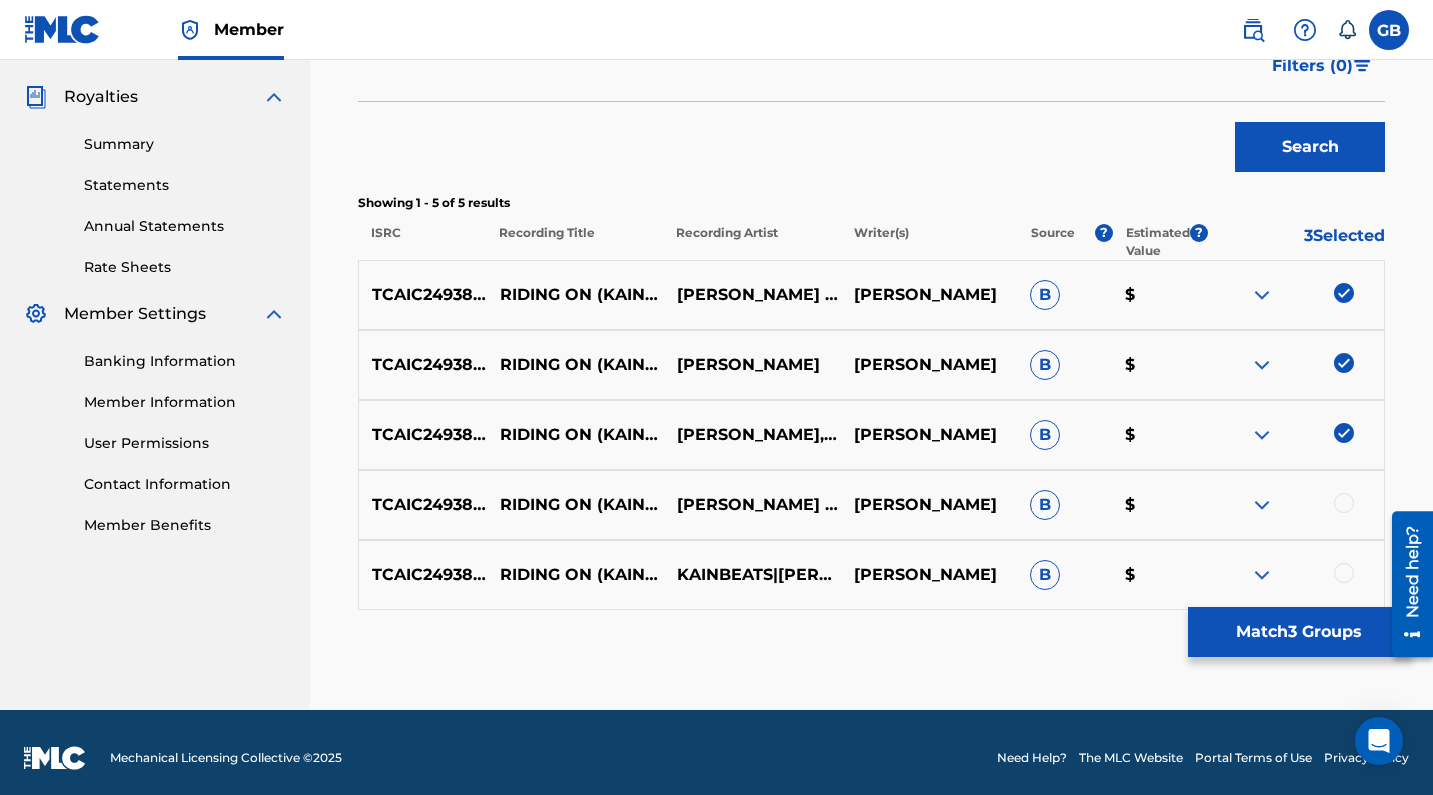 click on "TCAIC2493806 RIDING ON (KAINBEATS REMIX) [PERSON_NAME] & [PERSON_NAME] [PERSON_NAME] $" at bounding box center (871, 505) 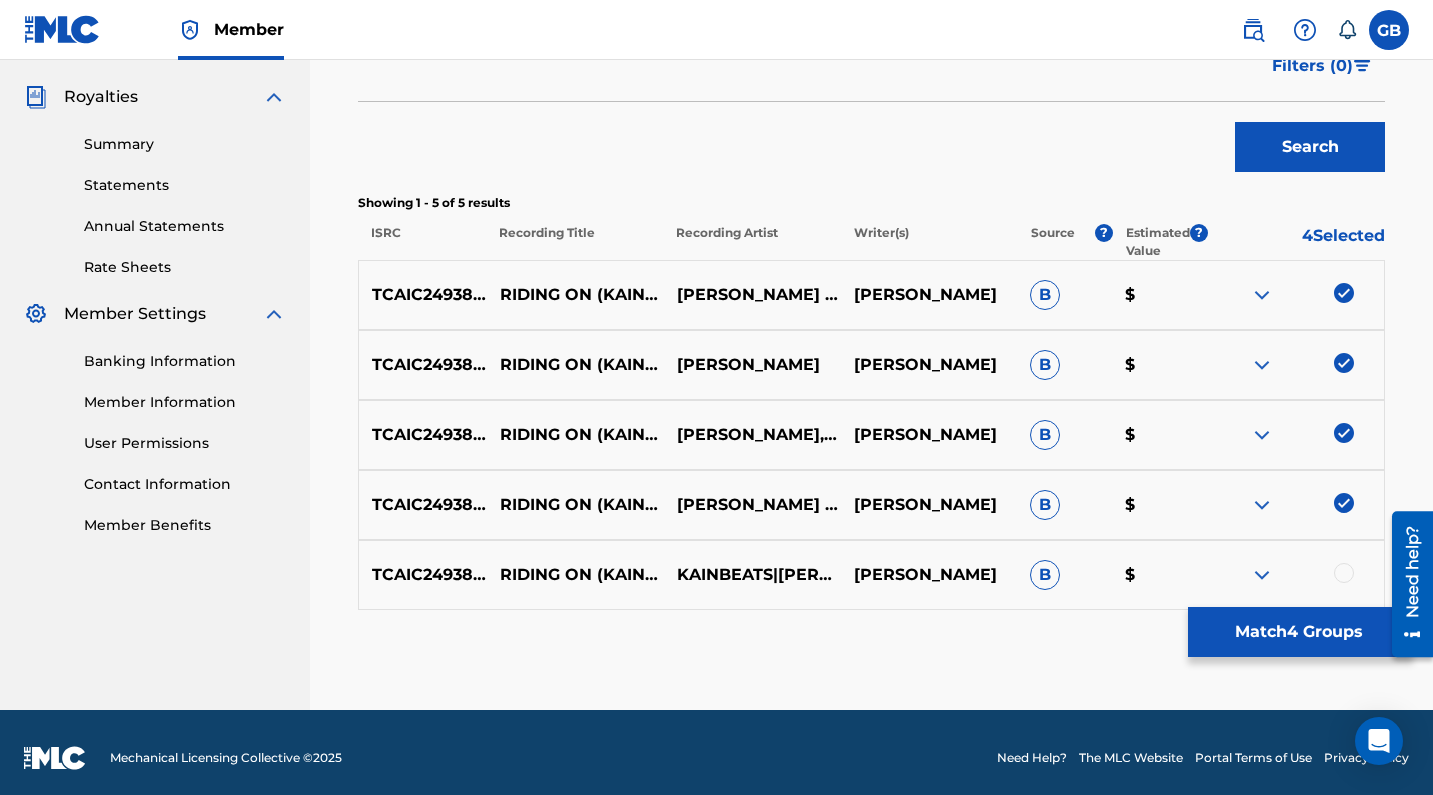 click at bounding box center (1344, 573) 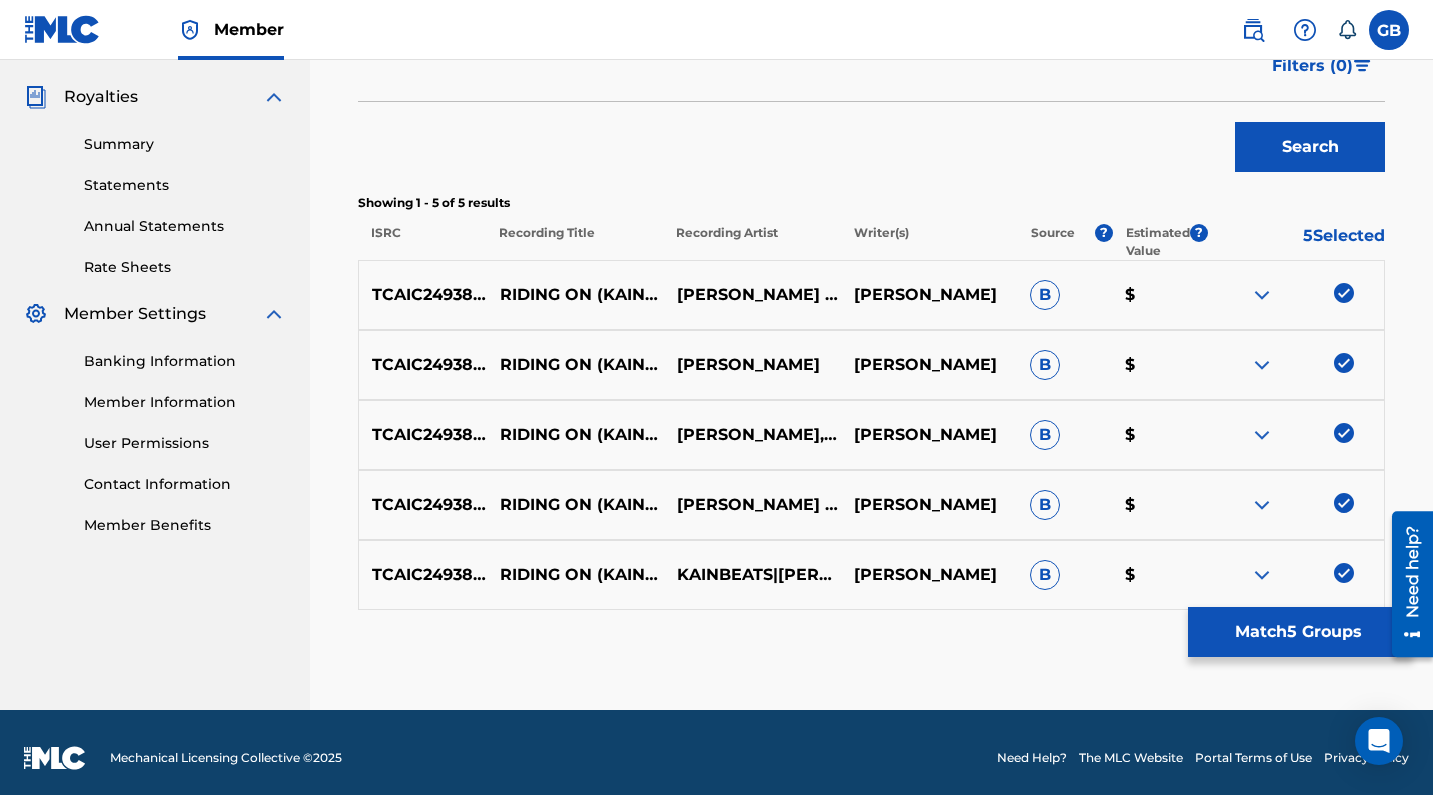 click on "Match  5 Groups" at bounding box center (1298, 632) 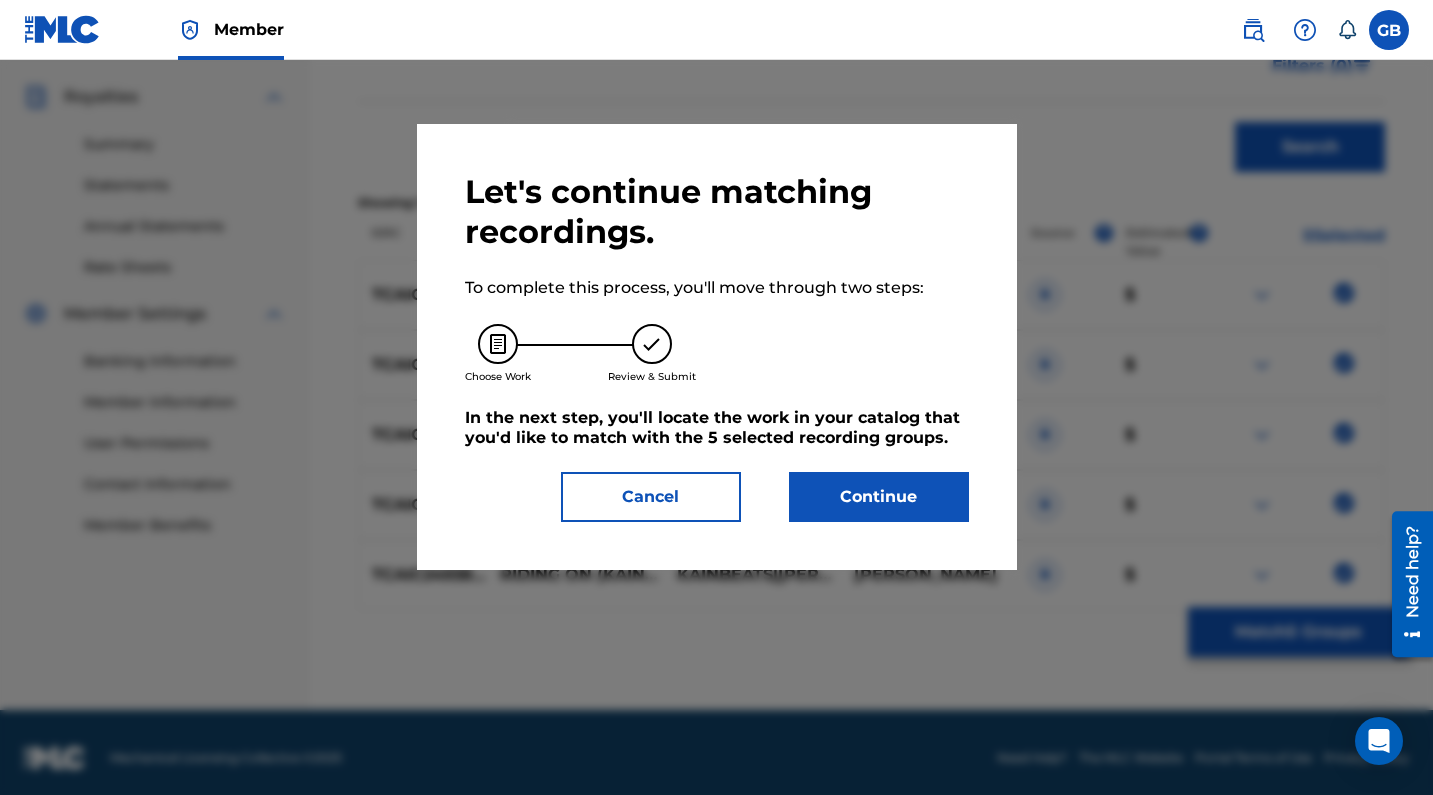 click on "Continue" at bounding box center (879, 497) 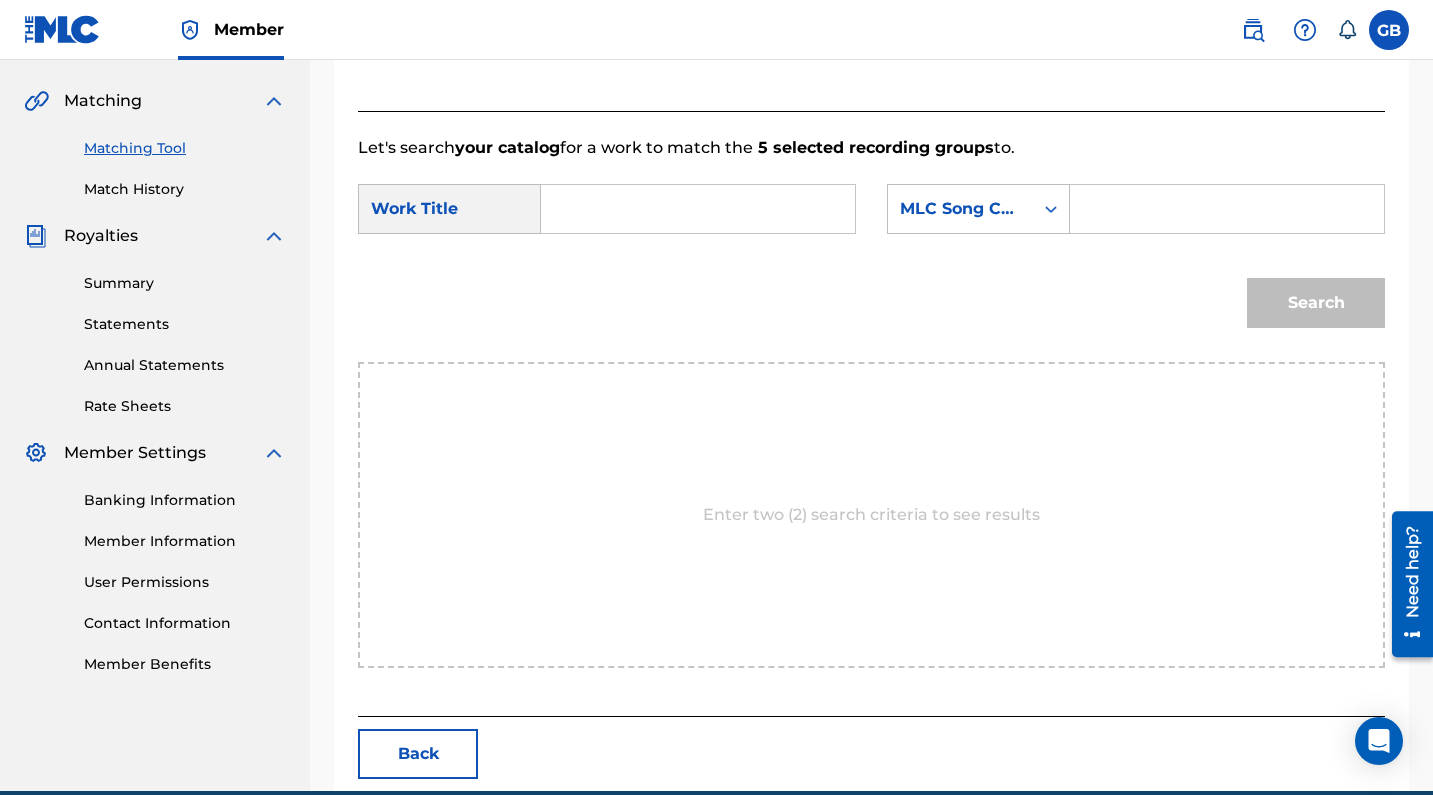 click at bounding box center [698, 209] 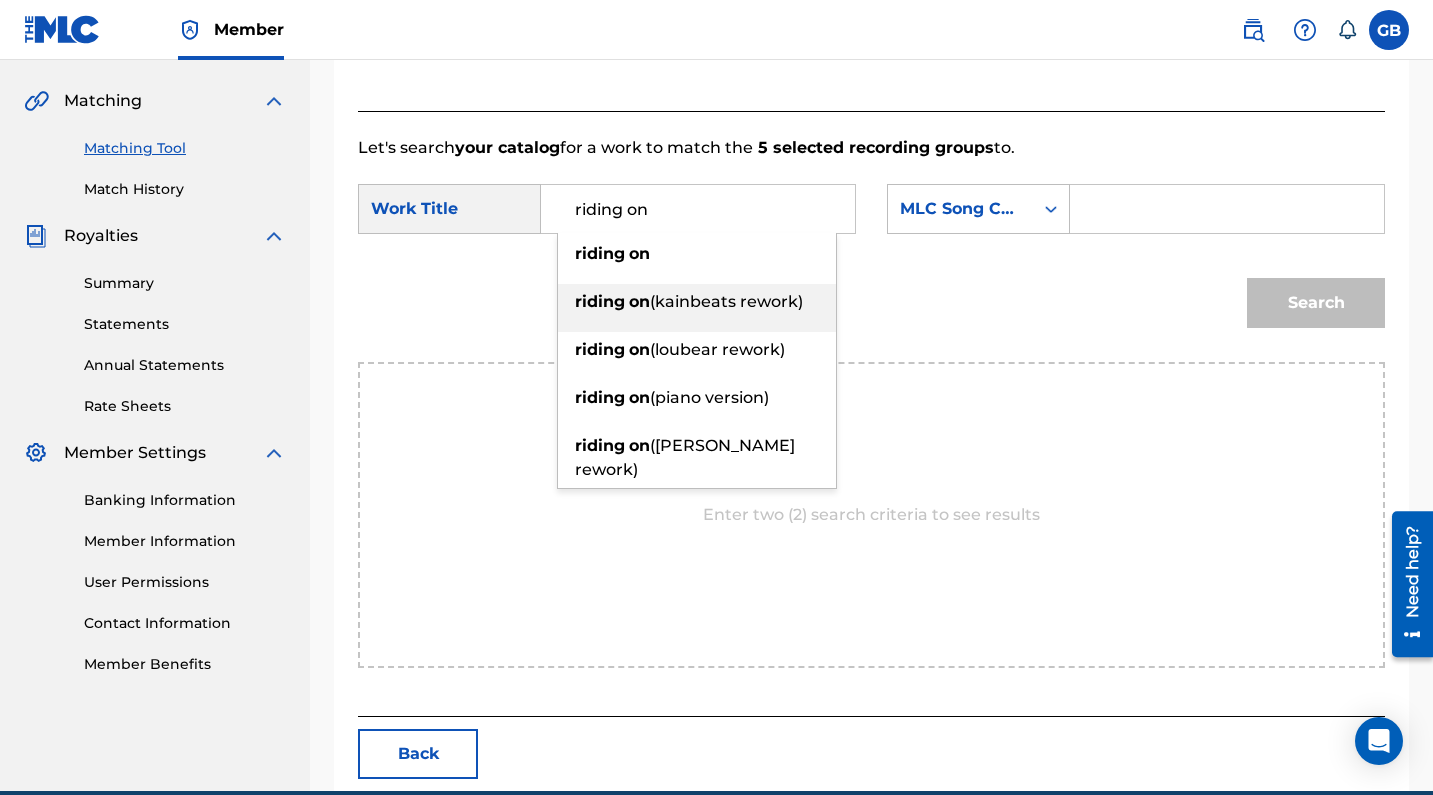 click on "(kainbeats rework)" at bounding box center [726, 301] 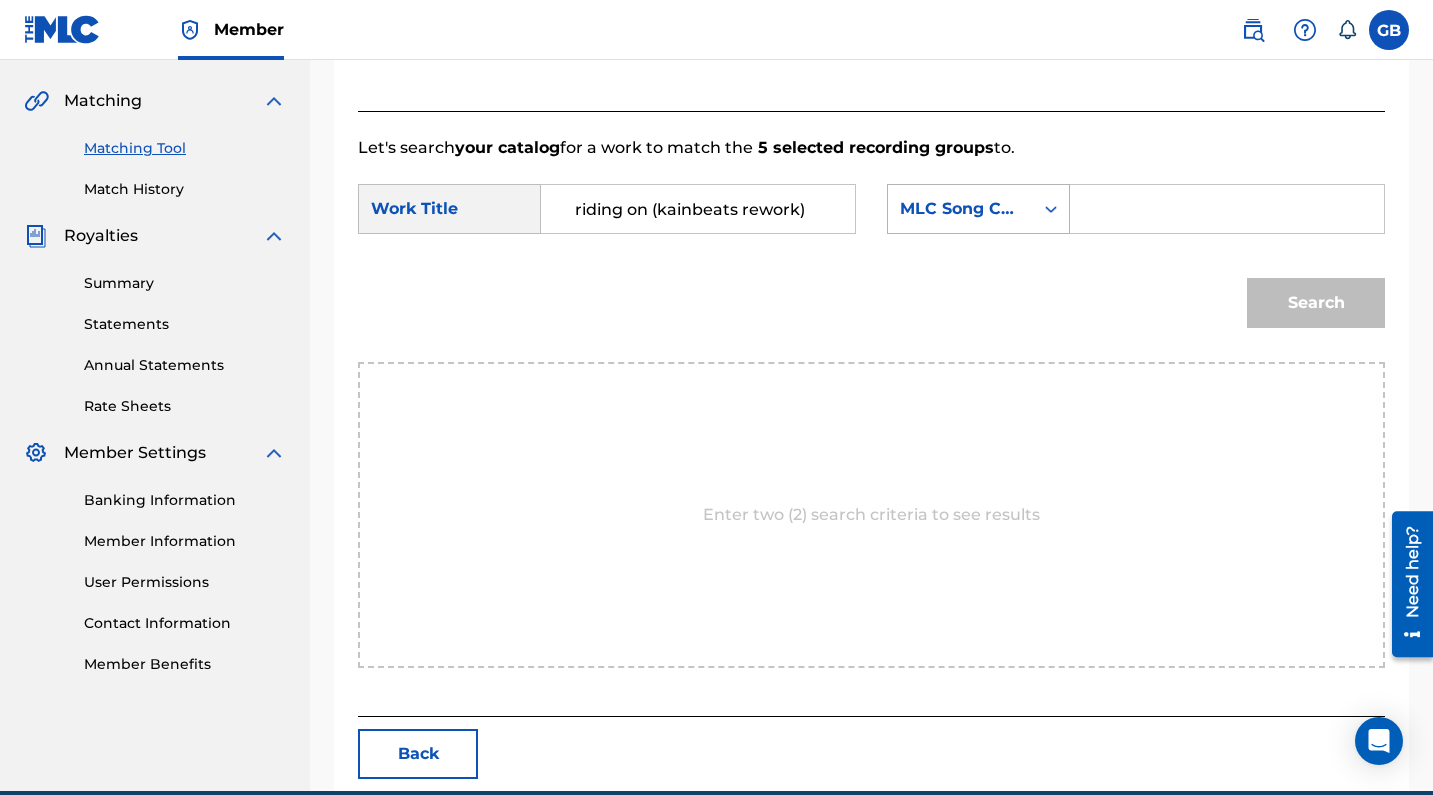 click on "MLC Song Code" at bounding box center [960, 209] 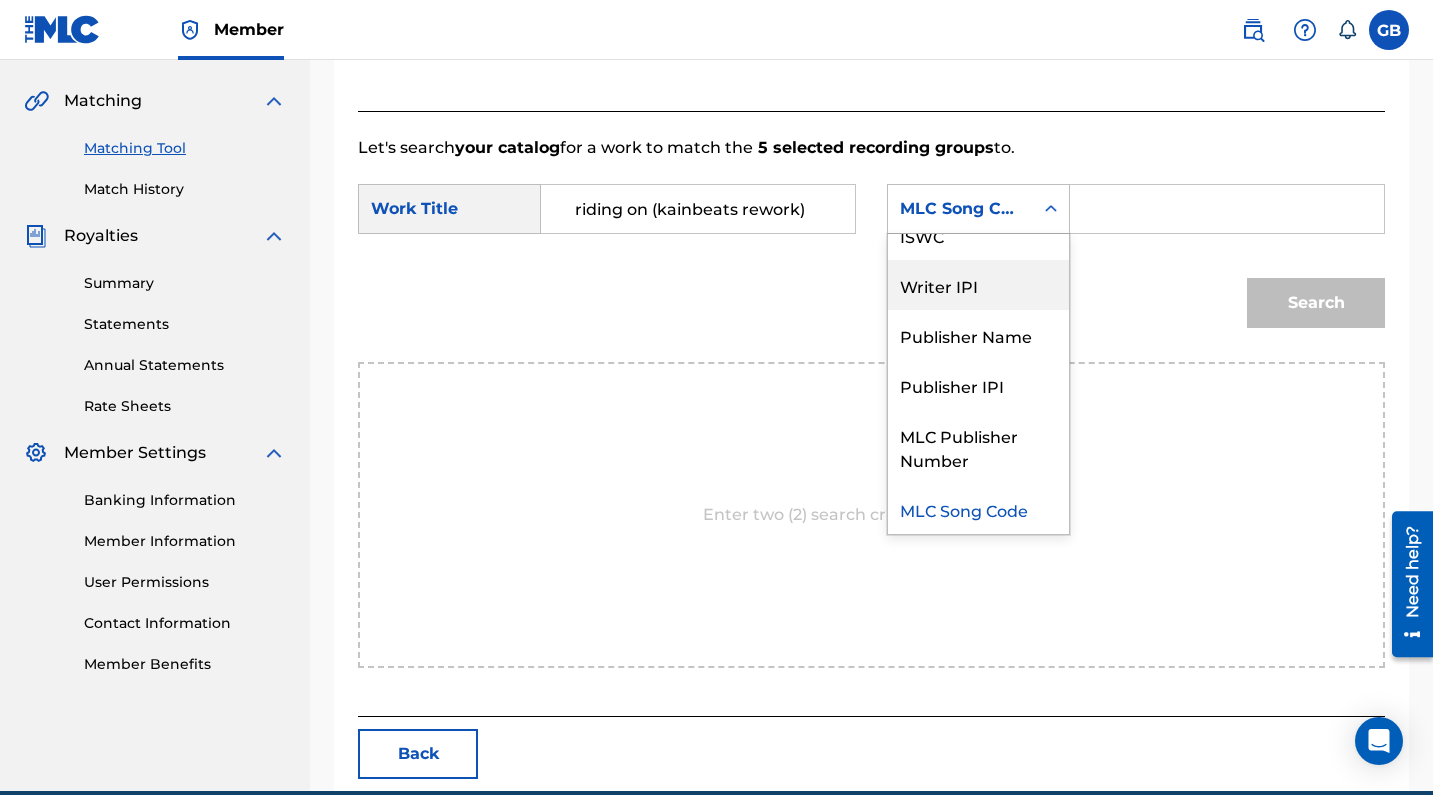 scroll, scrollTop: 0, scrollLeft: 0, axis: both 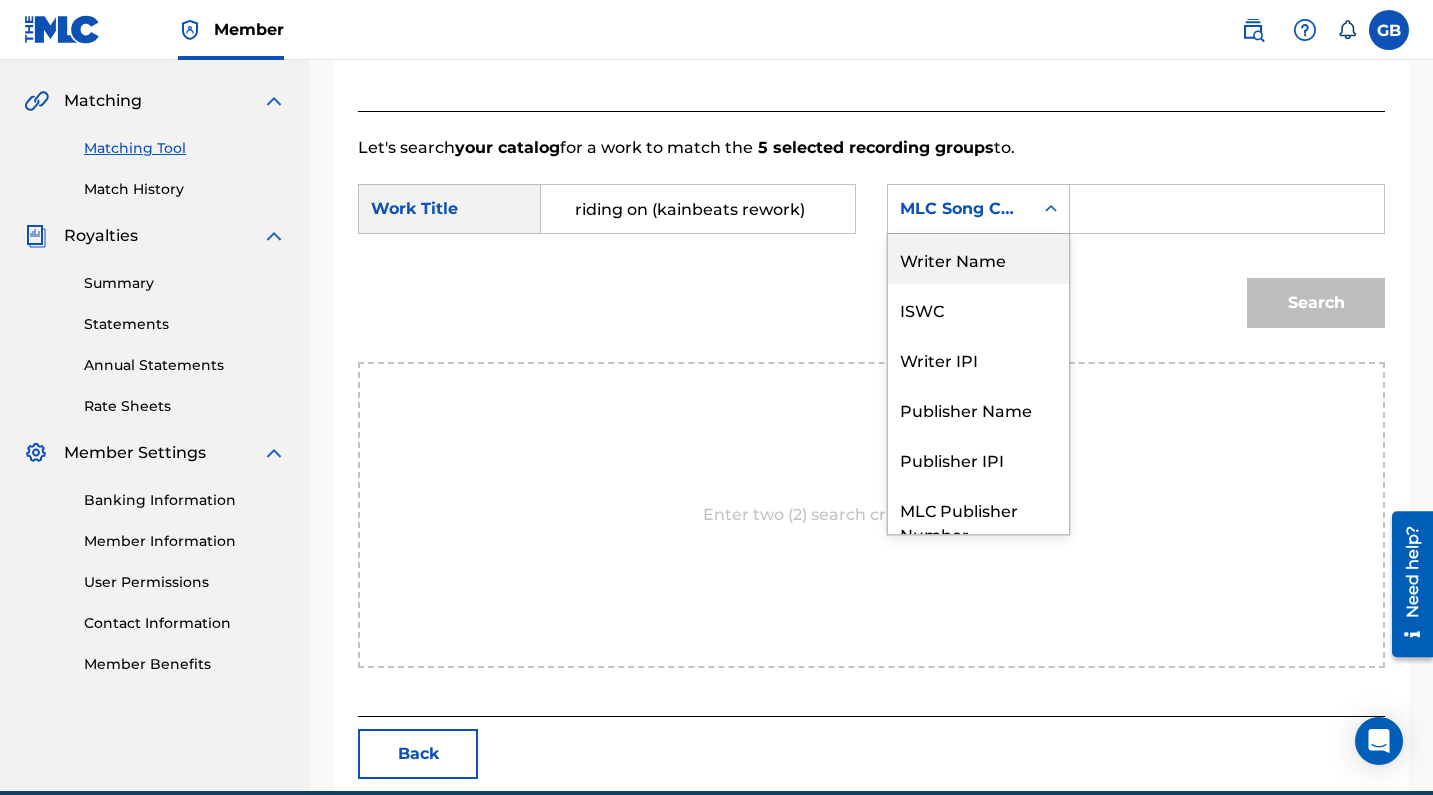 click on "Writer Name" at bounding box center [978, 259] 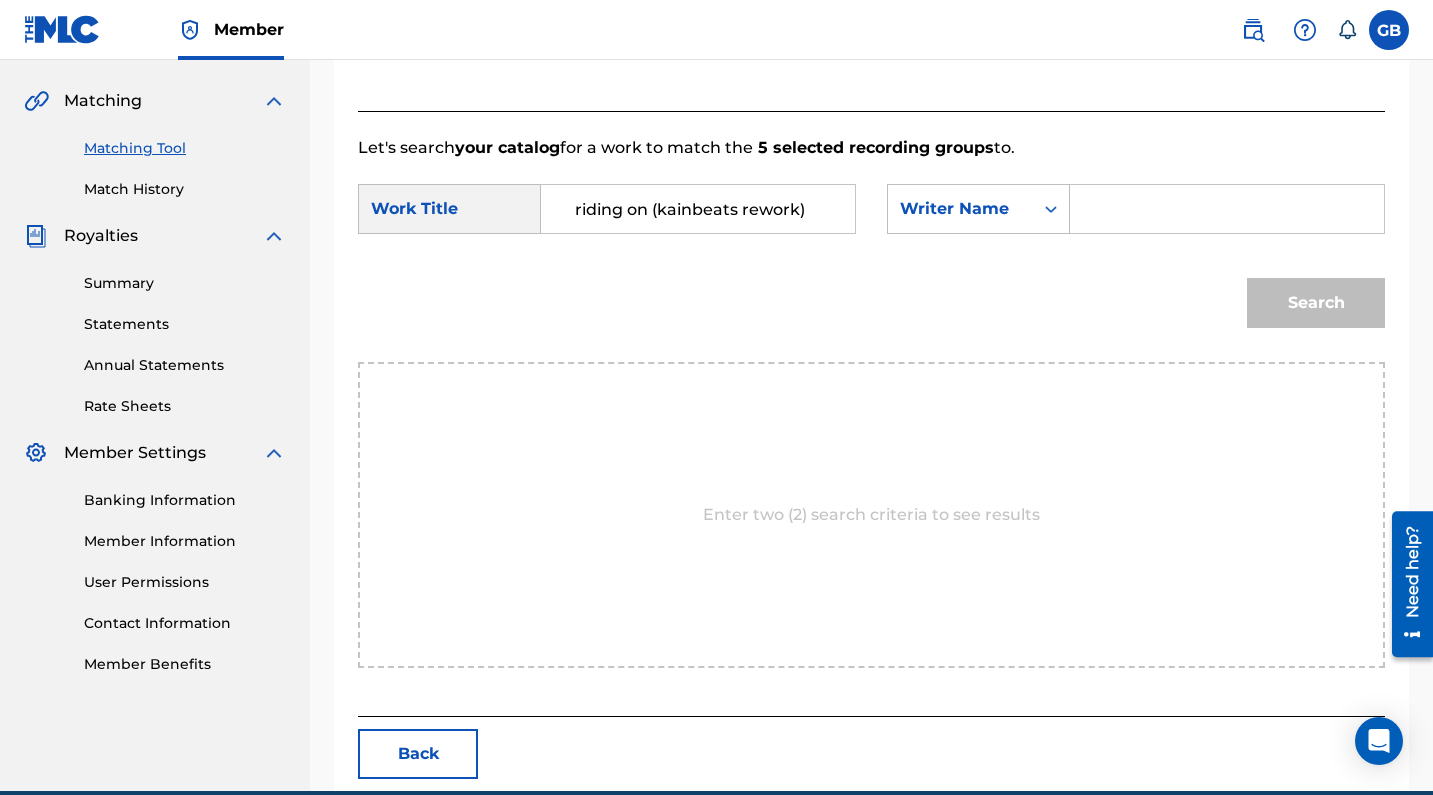 click at bounding box center (1227, 209) 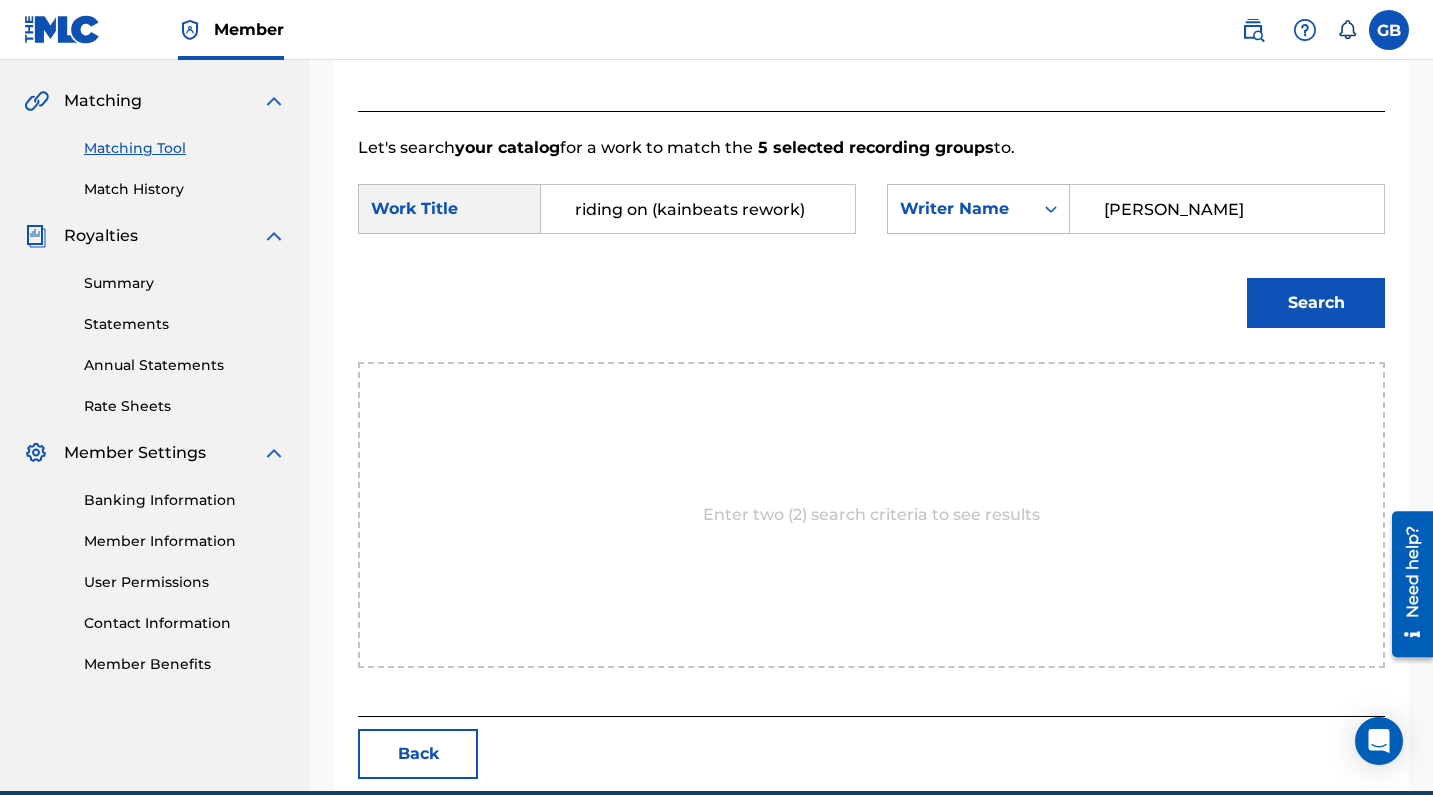 type on "[PERSON_NAME]" 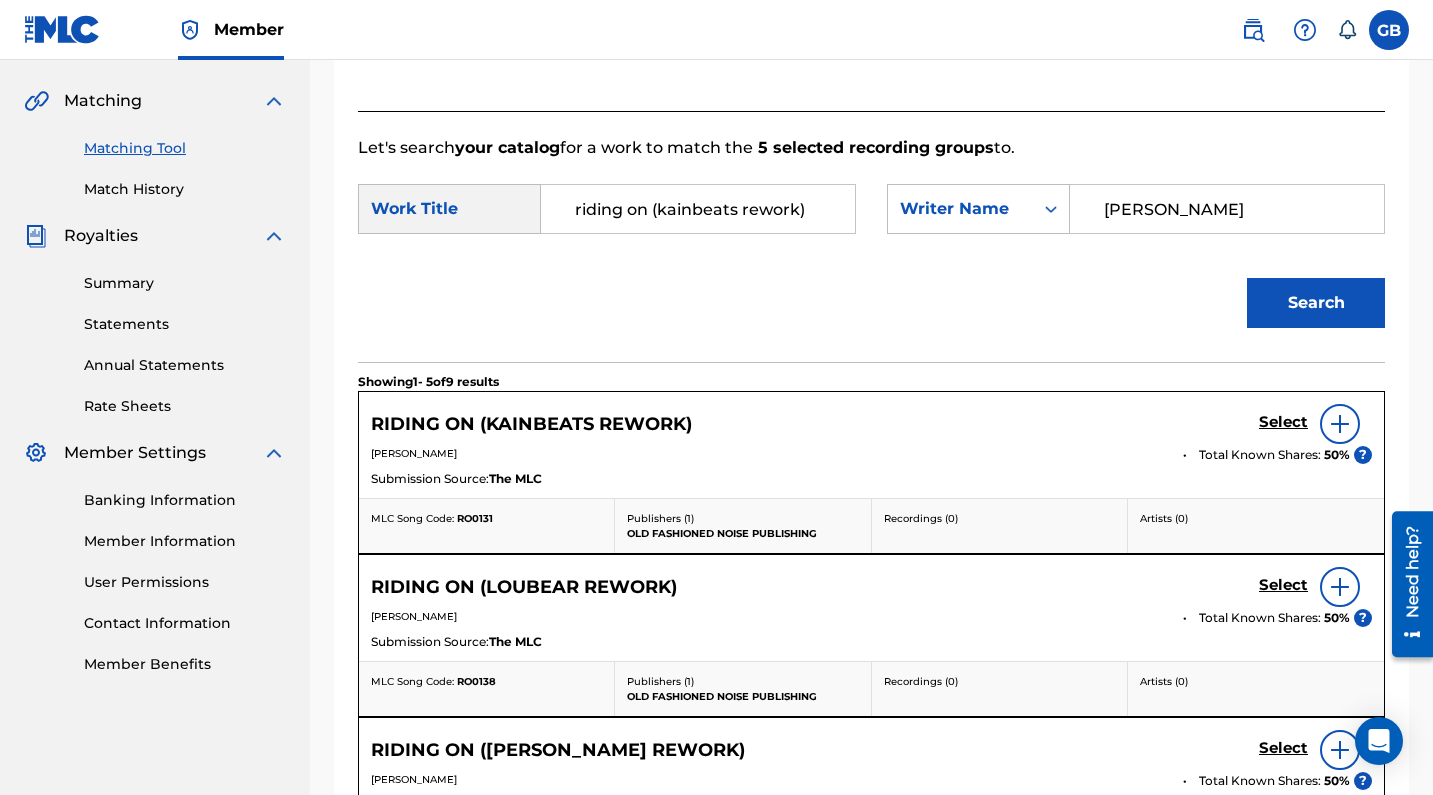 click on "Select" at bounding box center (1283, 422) 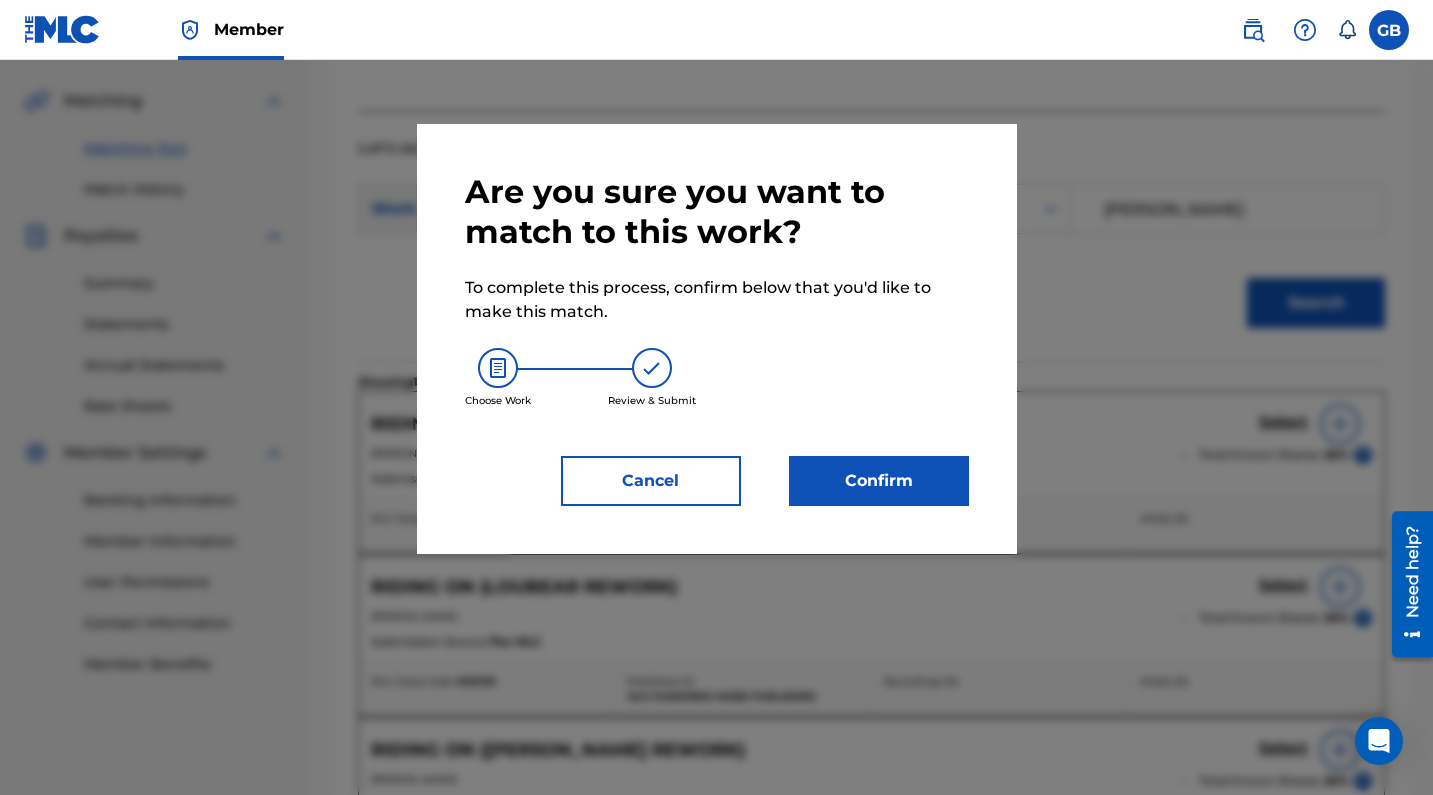click on "Confirm" at bounding box center [879, 481] 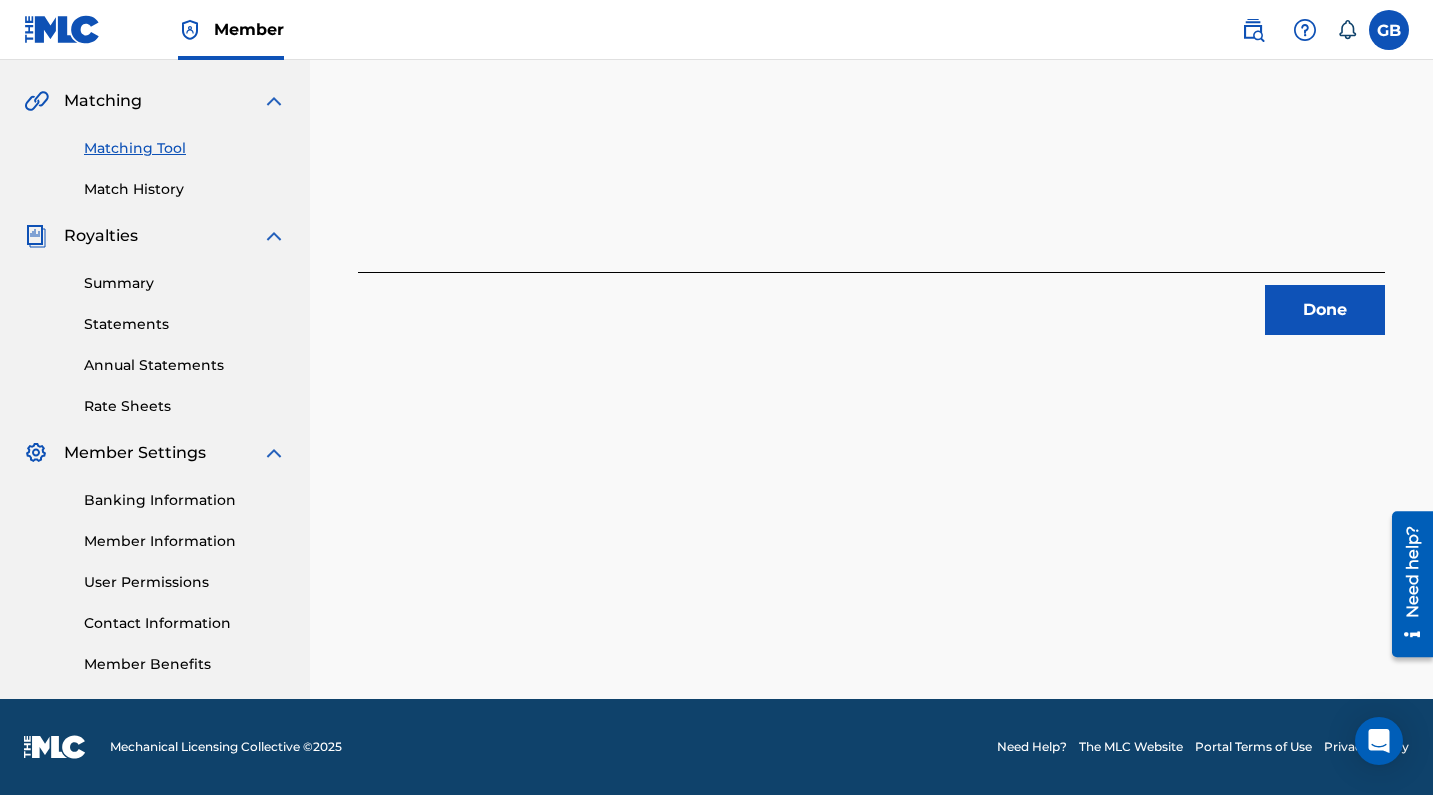 click on "Done" at bounding box center (1325, 310) 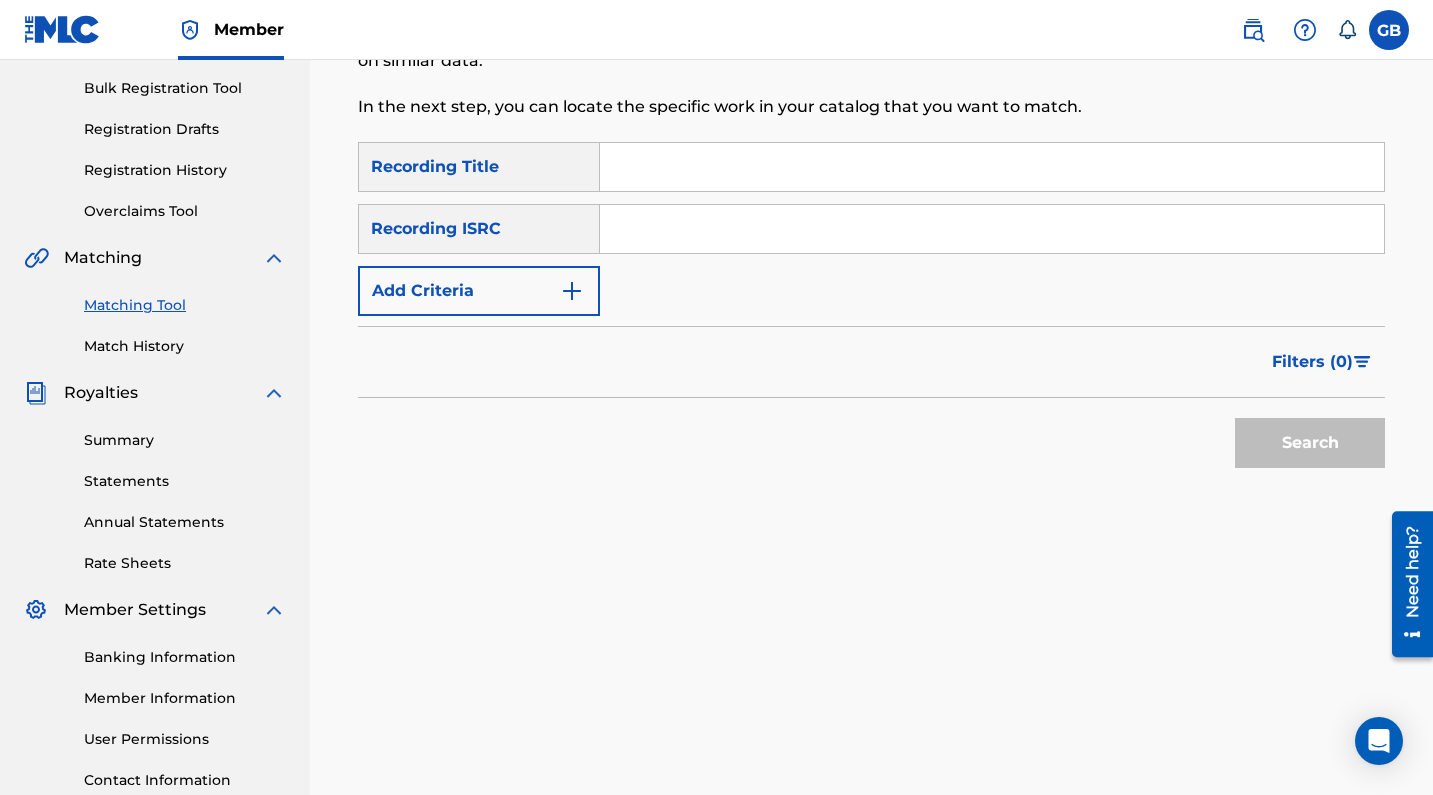 scroll, scrollTop: 288, scrollLeft: 0, axis: vertical 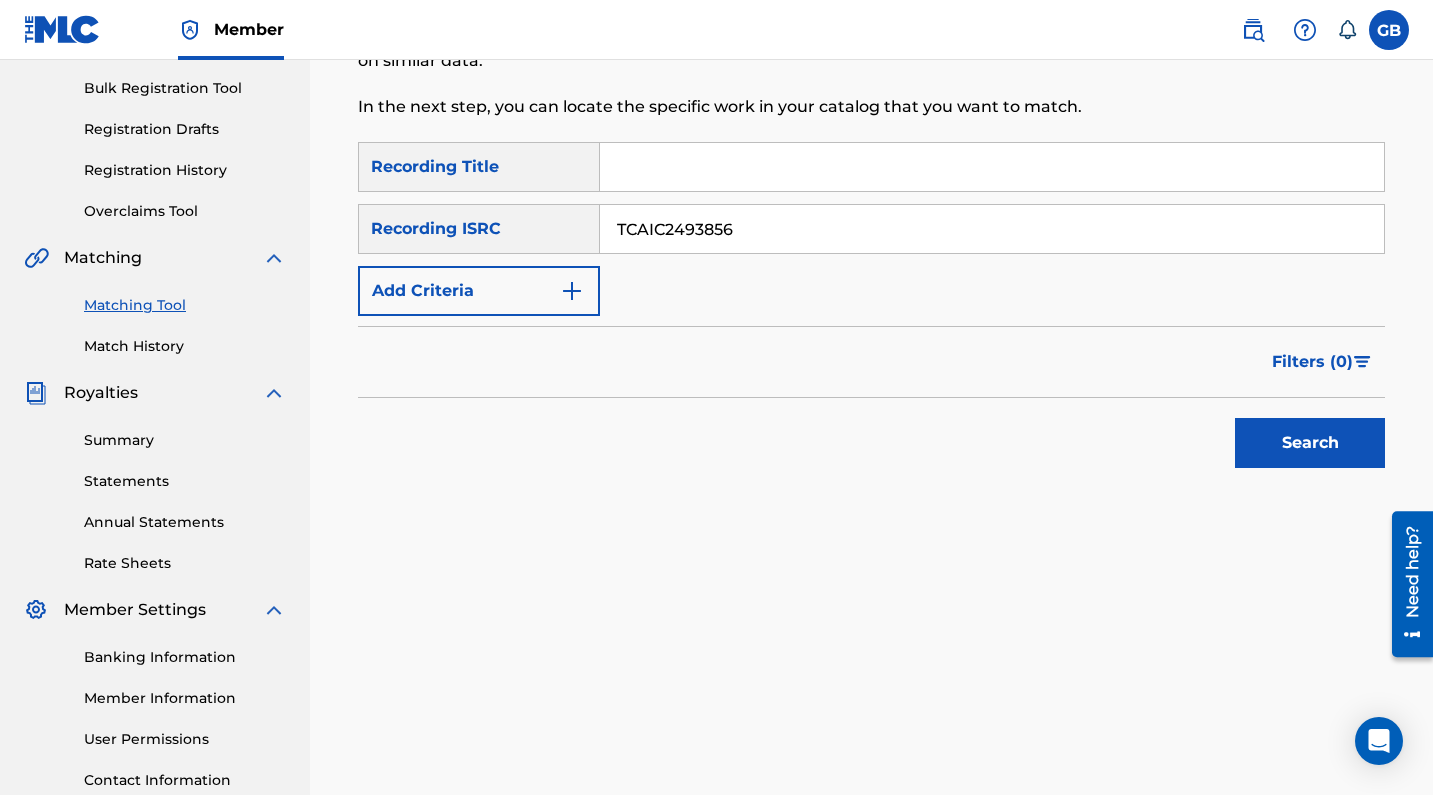 type on "TCAIC2493856" 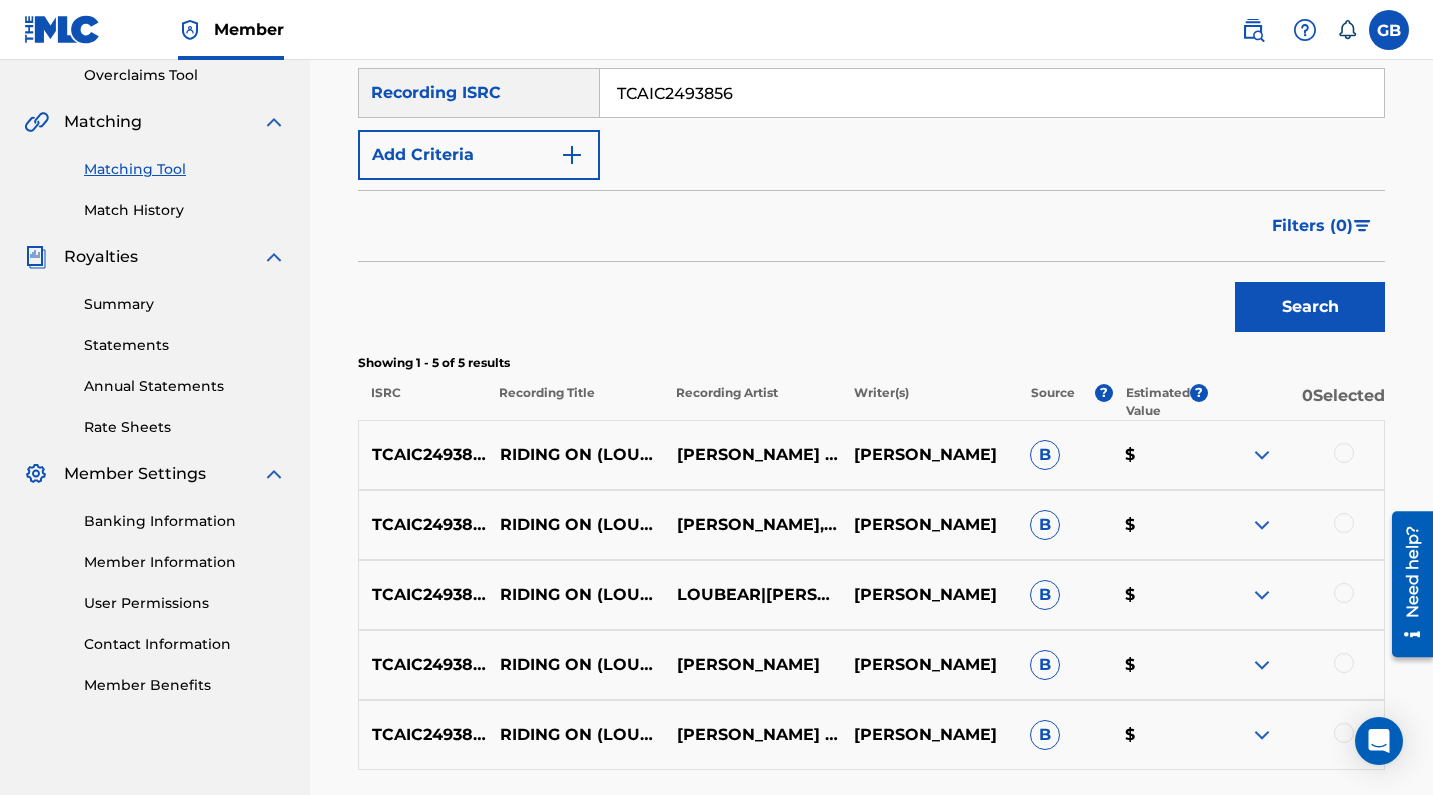 scroll, scrollTop: 468, scrollLeft: 0, axis: vertical 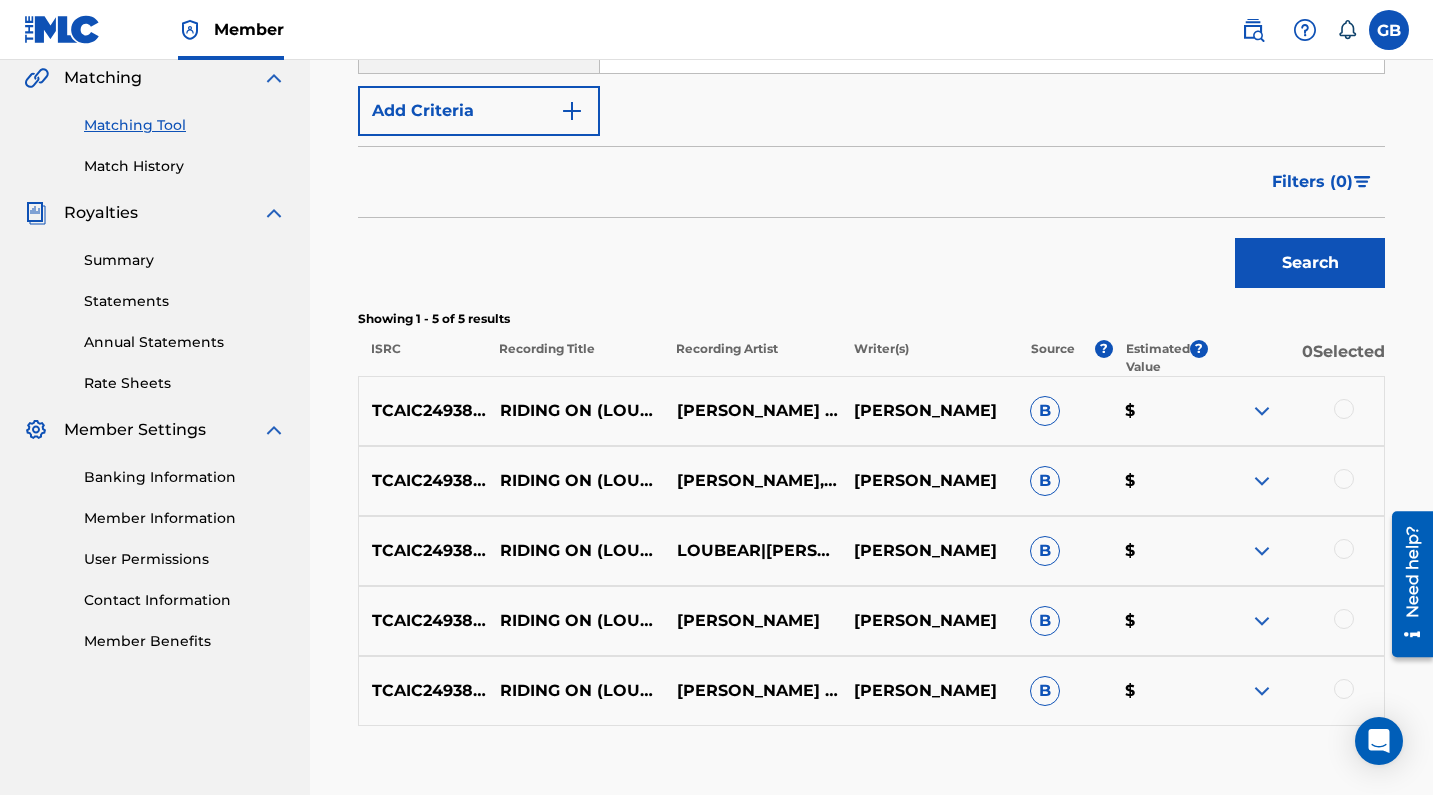 click at bounding box center (1344, 409) 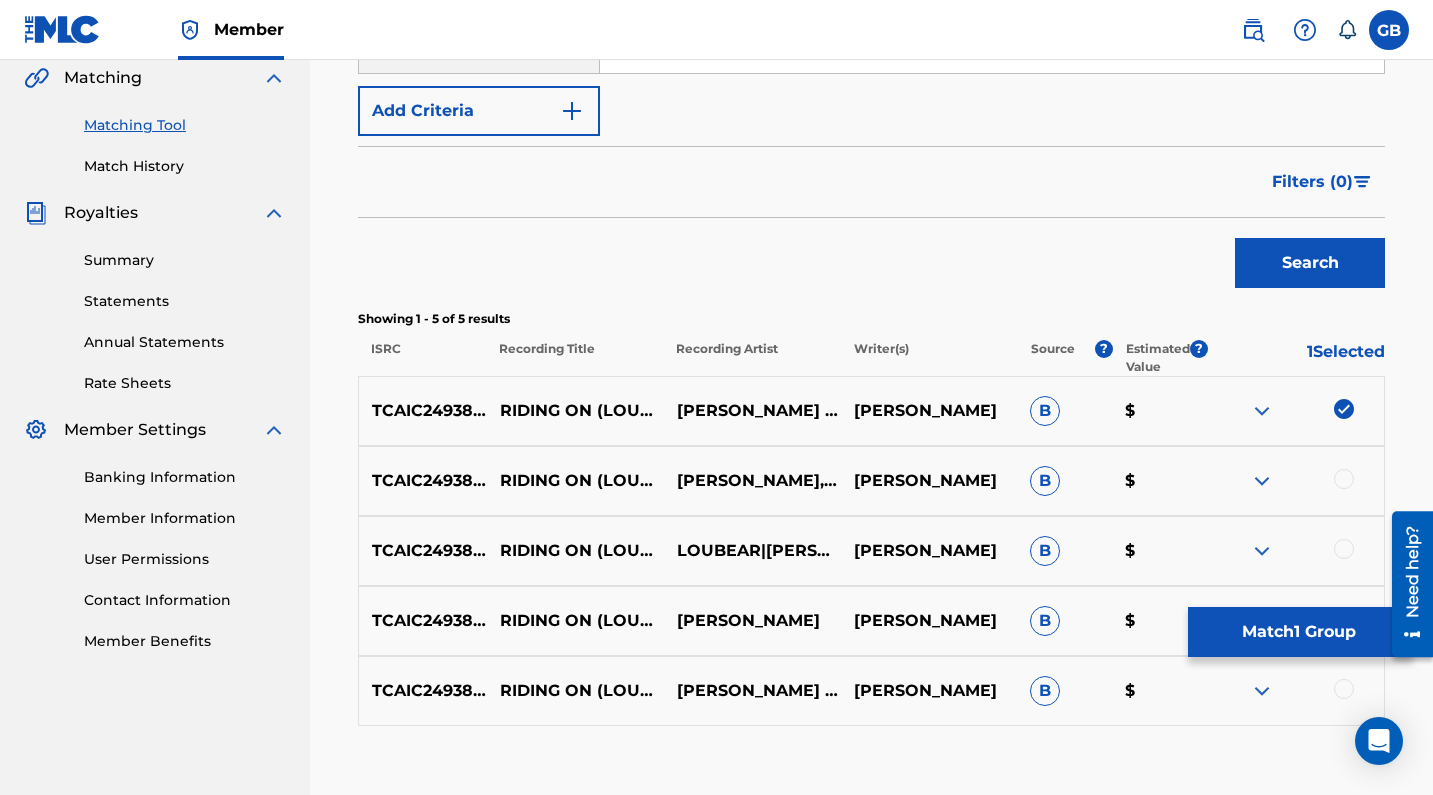 click at bounding box center [1344, 479] 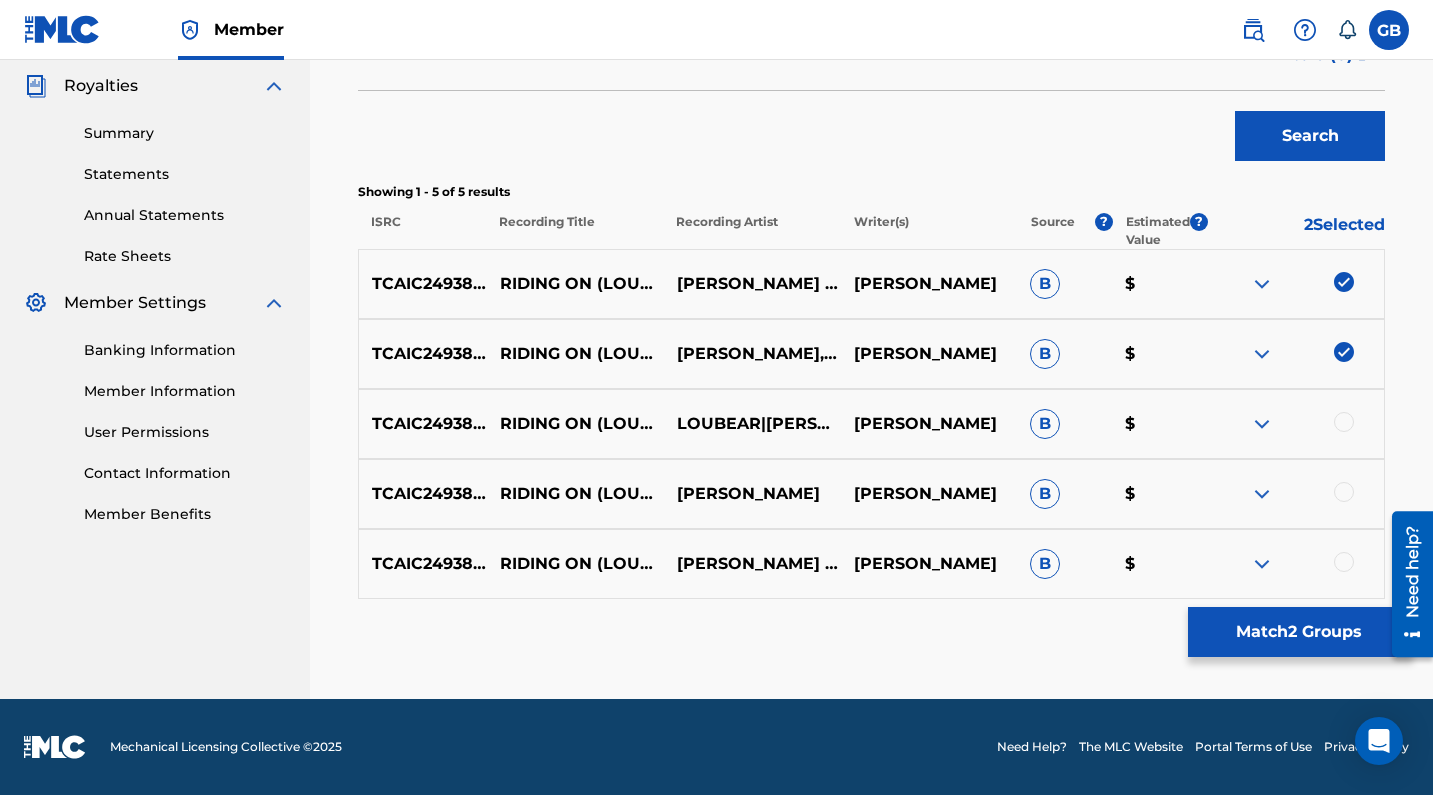 scroll, scrollTop: 595, scrollLeft: 0, axis: vertical 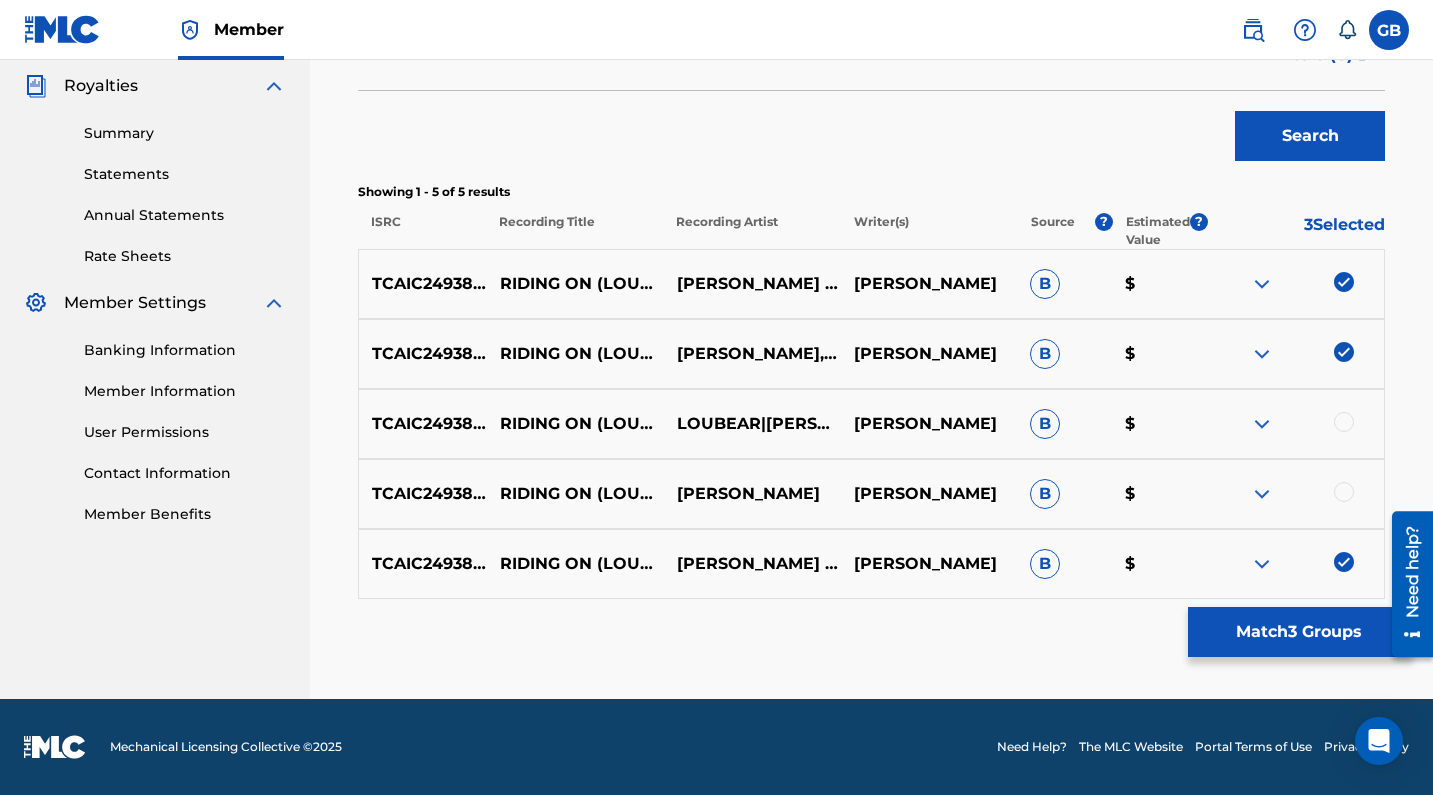 click at bounding box center (1344, 492) 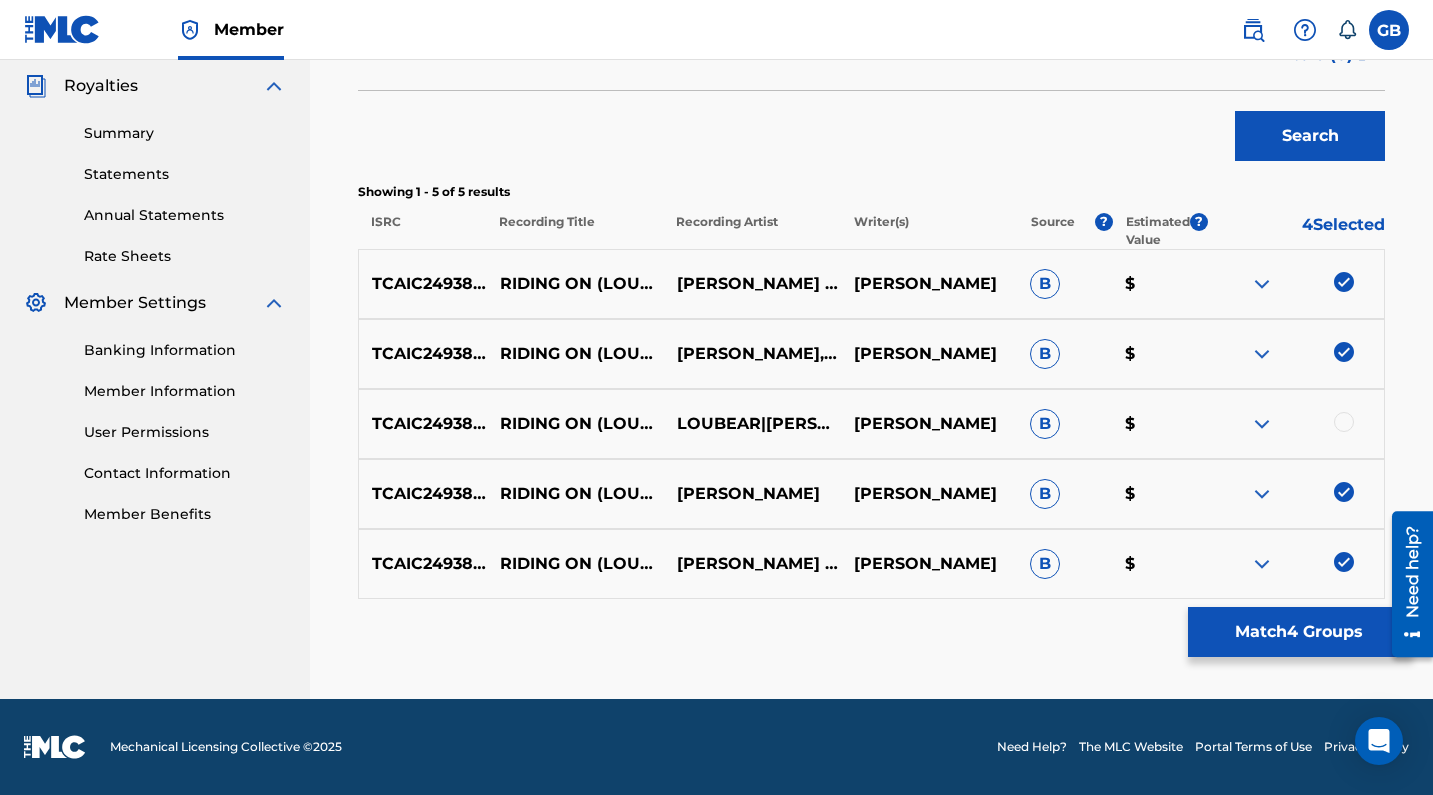 click at bounding box center [1344, 422] 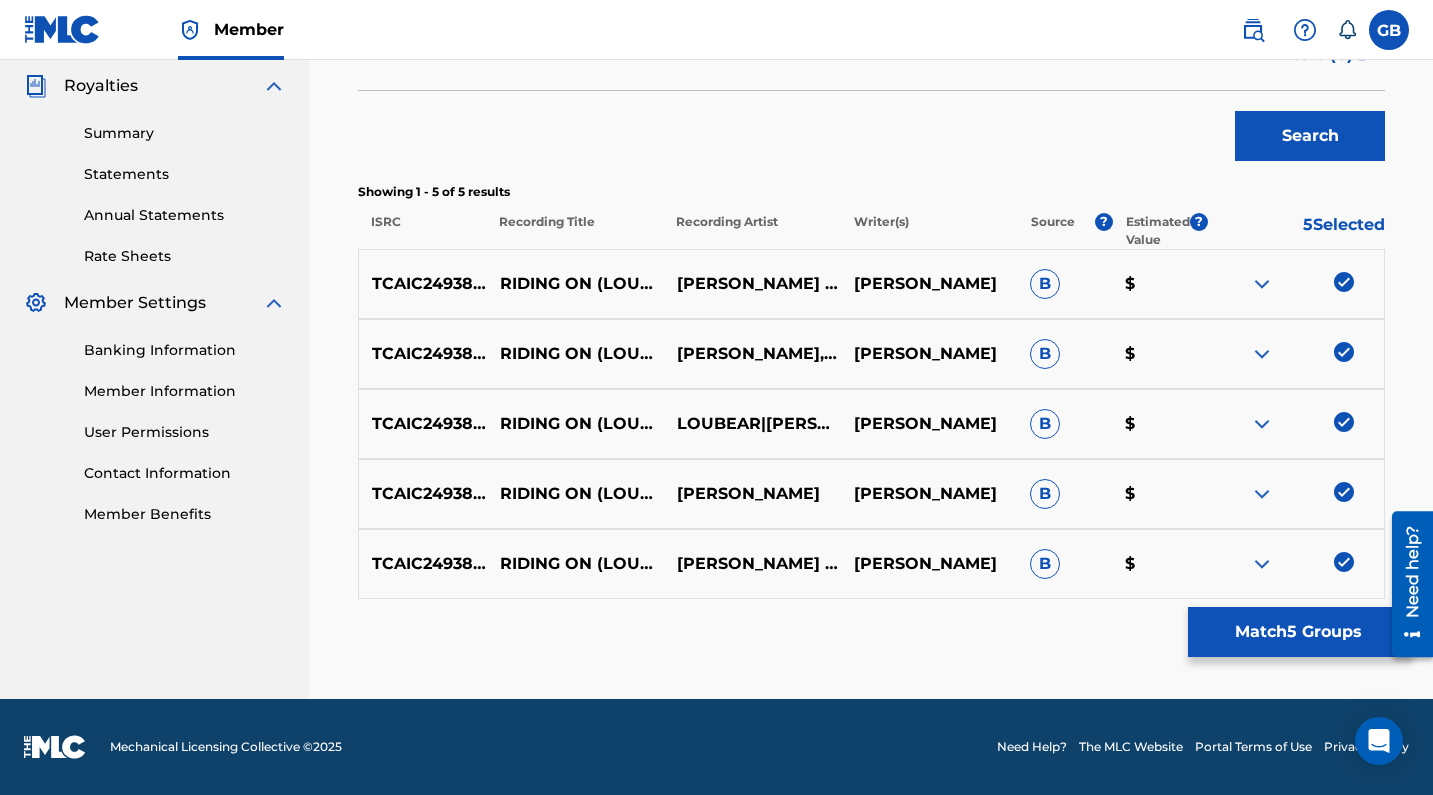 click on "Match  5 Groups" at bounding box center (1298, 632) 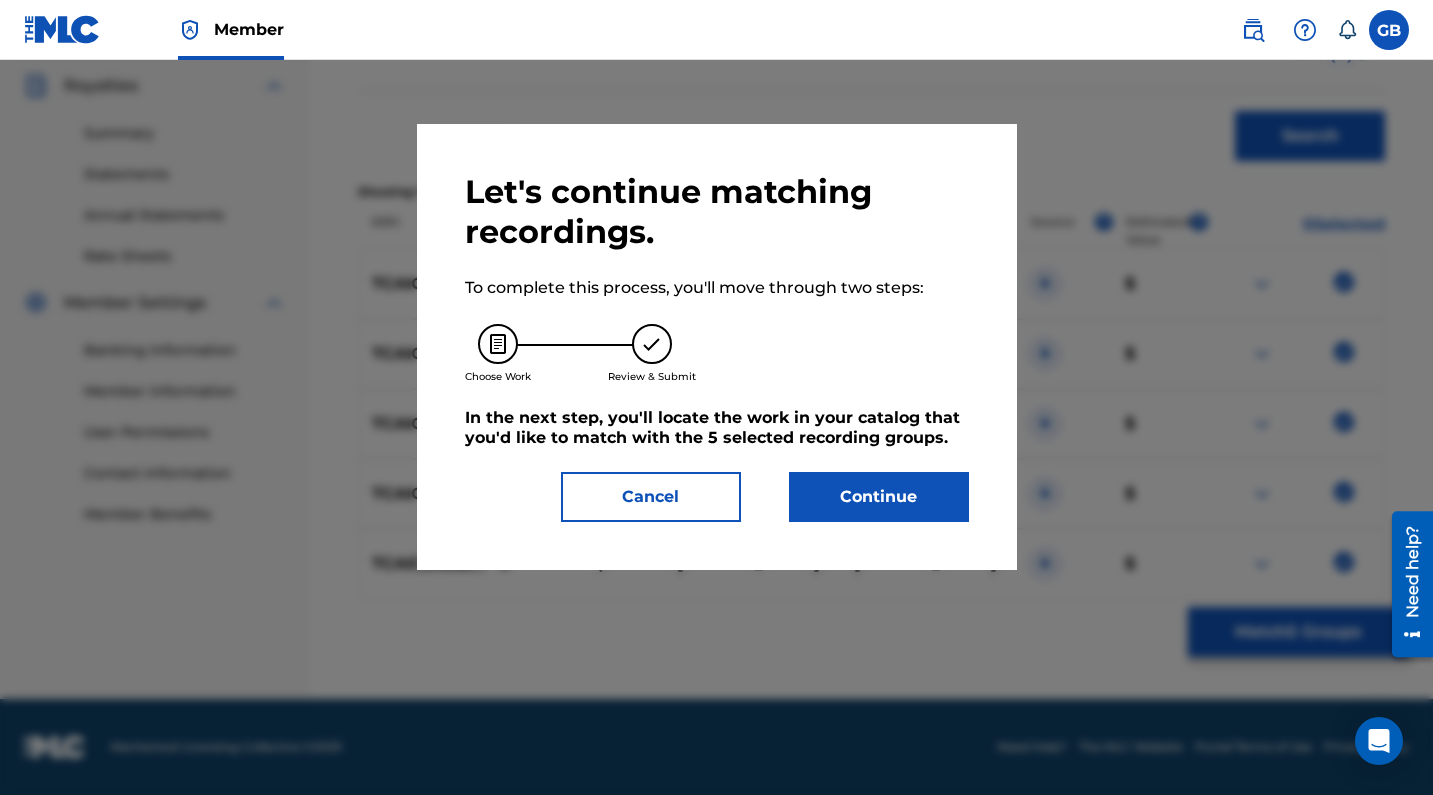 click on "Continue" at bounding box center [879, 497] 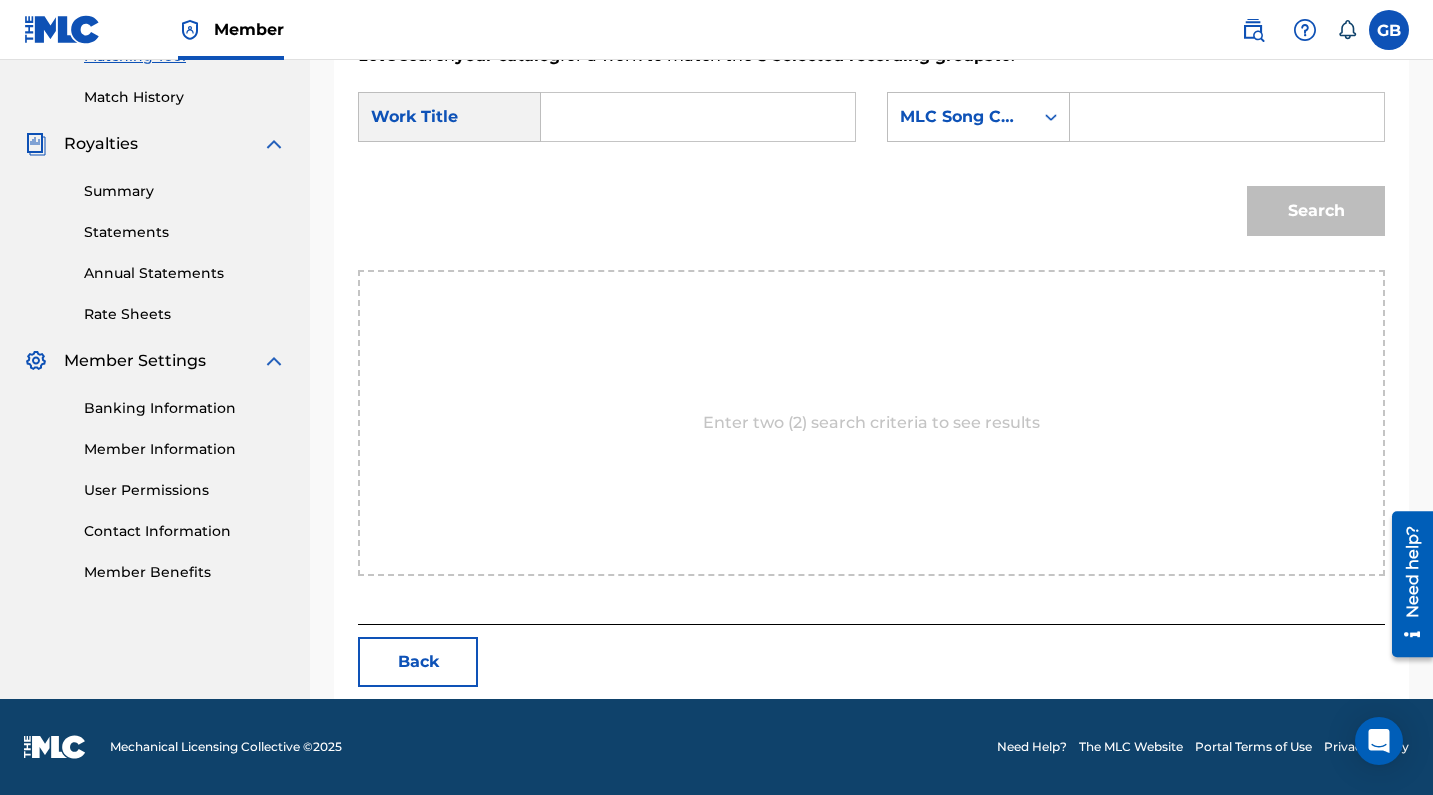 scroll, scrollTop: 445, scrollLeft: 0, axis: vertical 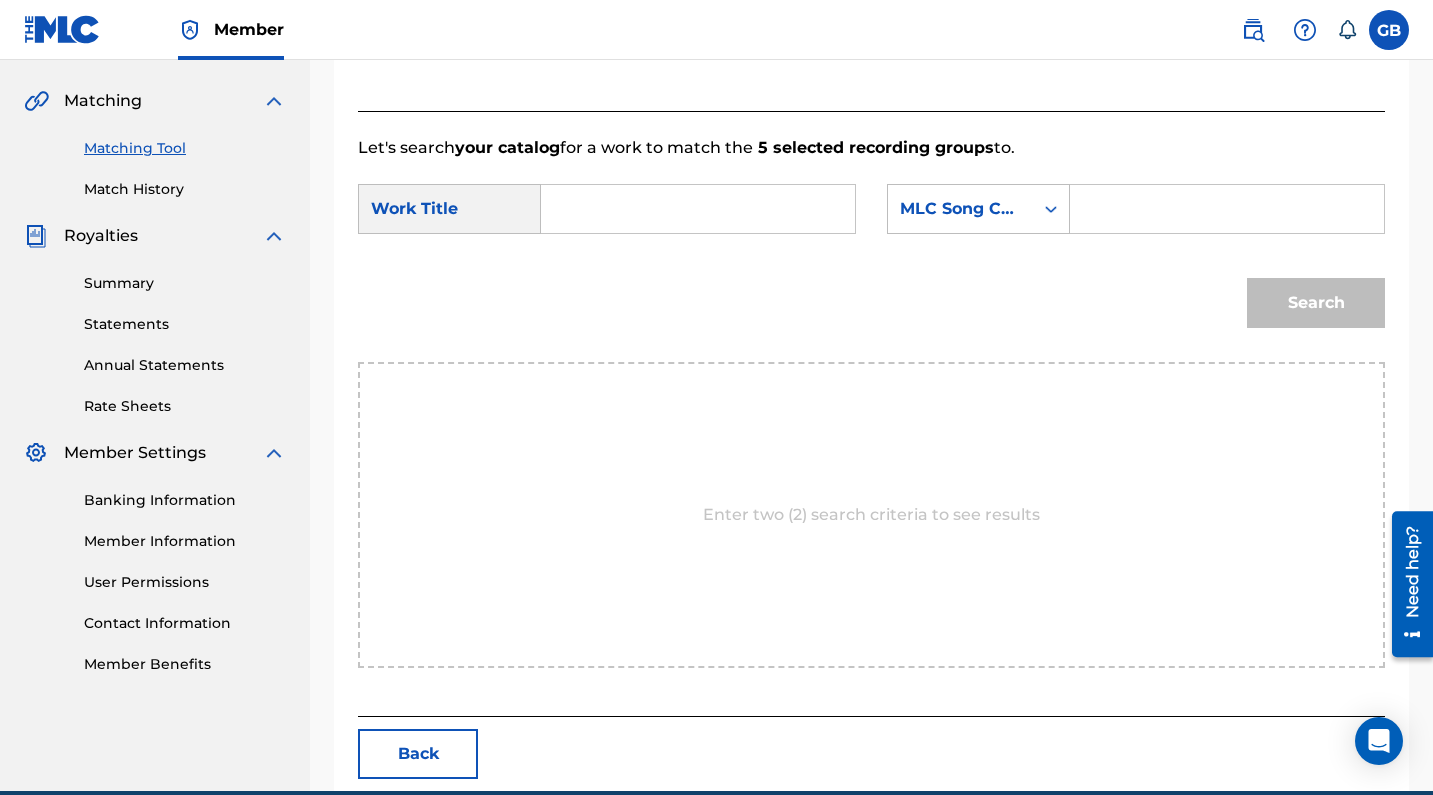 click at bounding box center [698, 209] 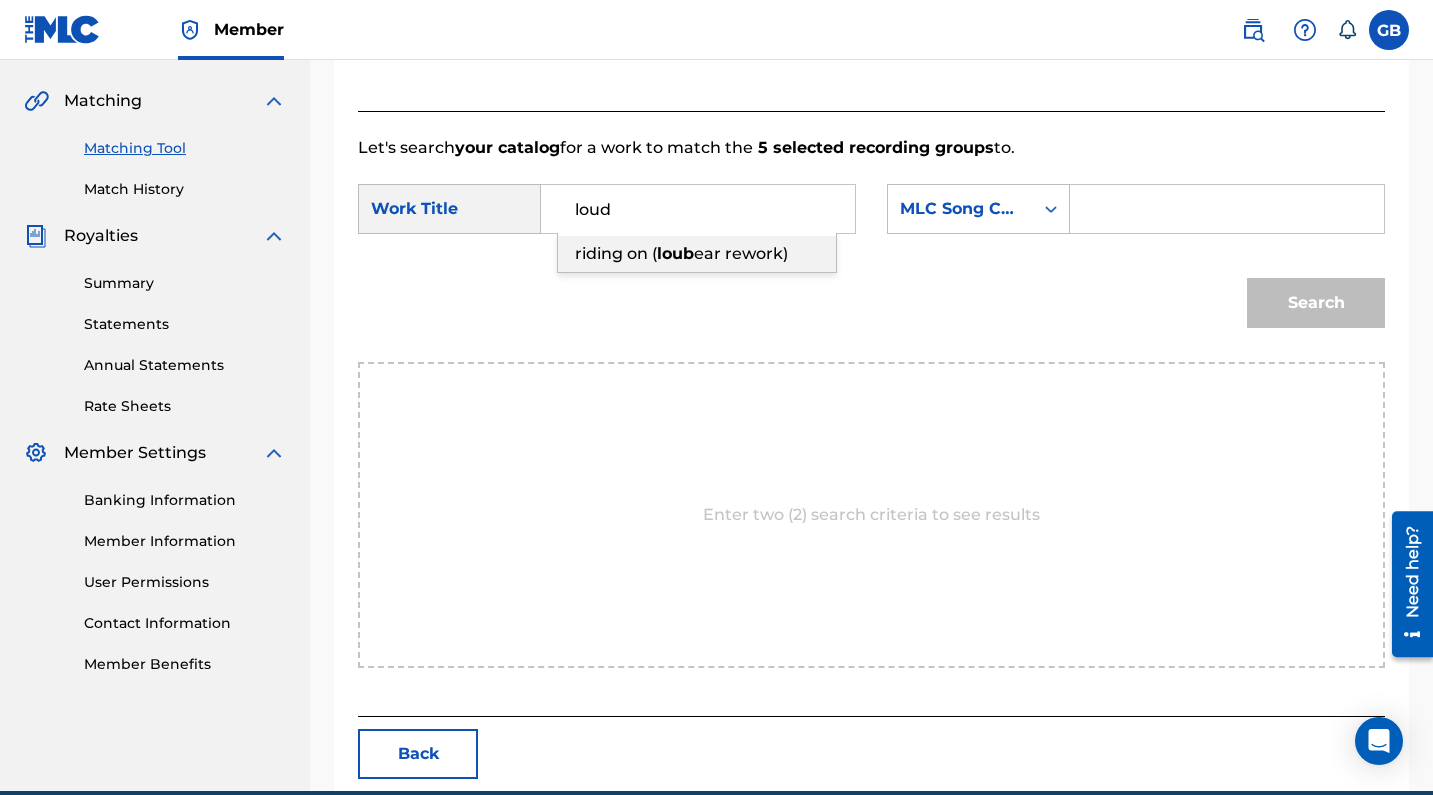 drag, startPoint x: 643, startPoint y: 216, endPoint x: 652, endPoint y: 261, distance: 45.891174 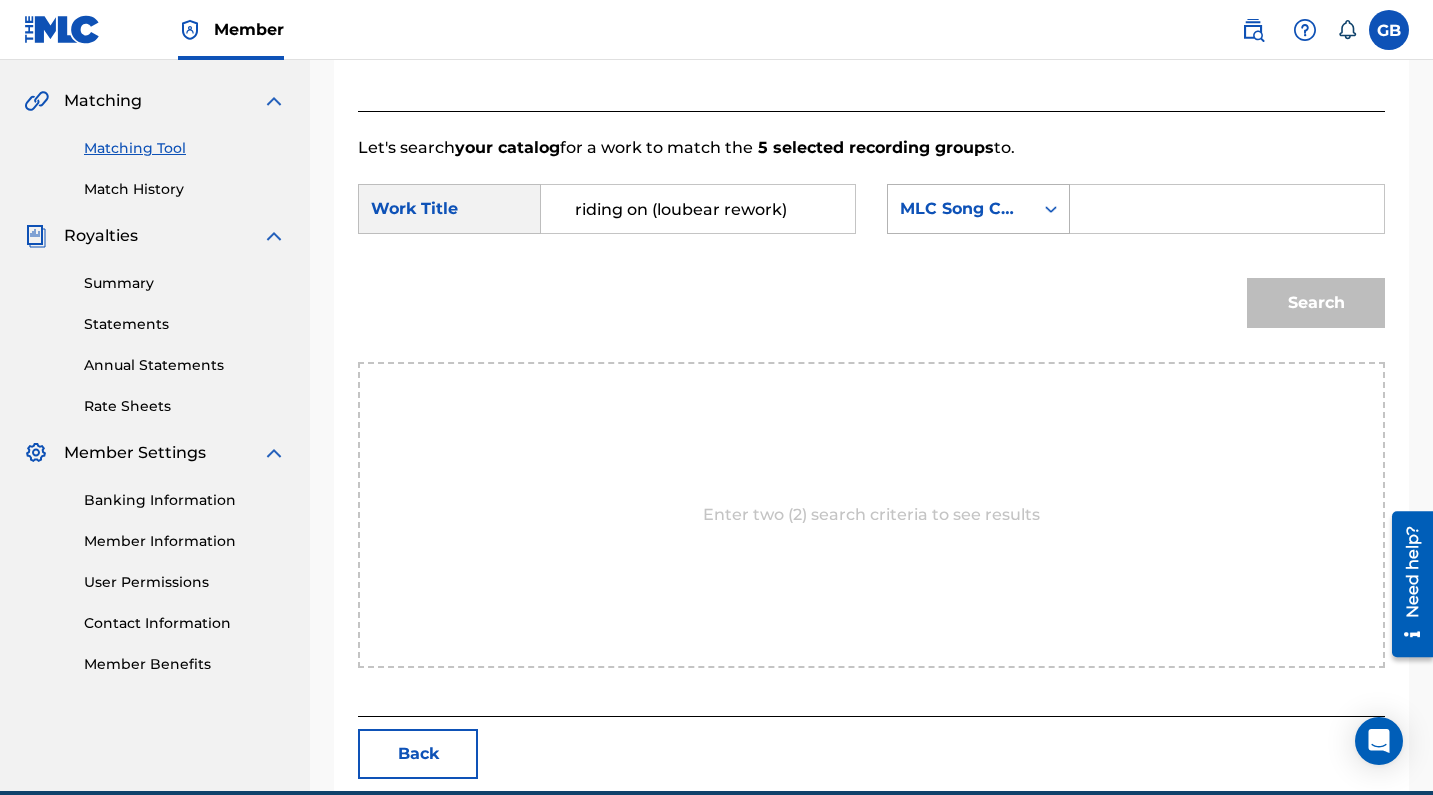 click on "MLC Song Code" at bounding box center (960, 209) 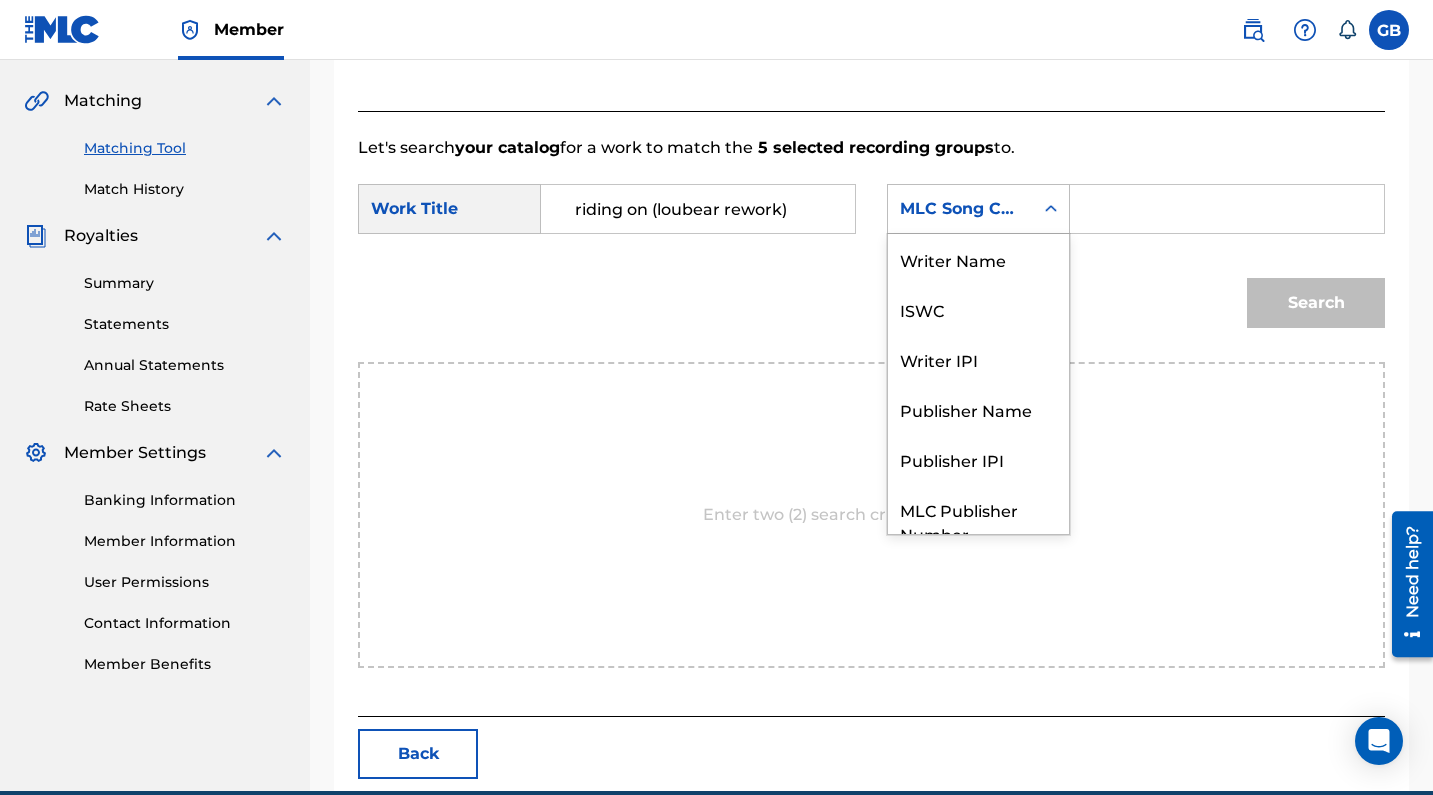 scroll, scrollTop: 74, scrollLeft: 0, axis: vertical 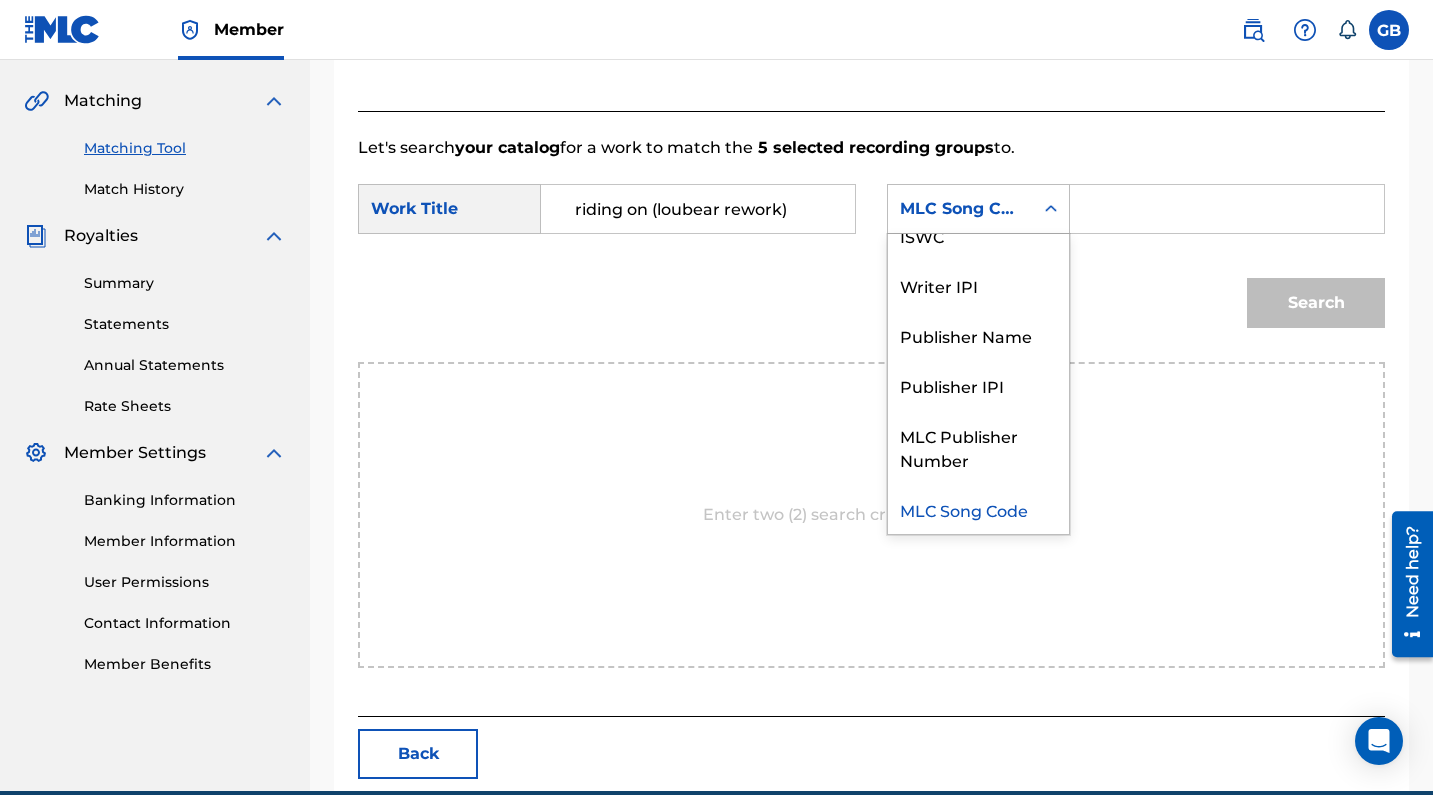 click on "MLC Song Code" at bounding box center (960, 209) 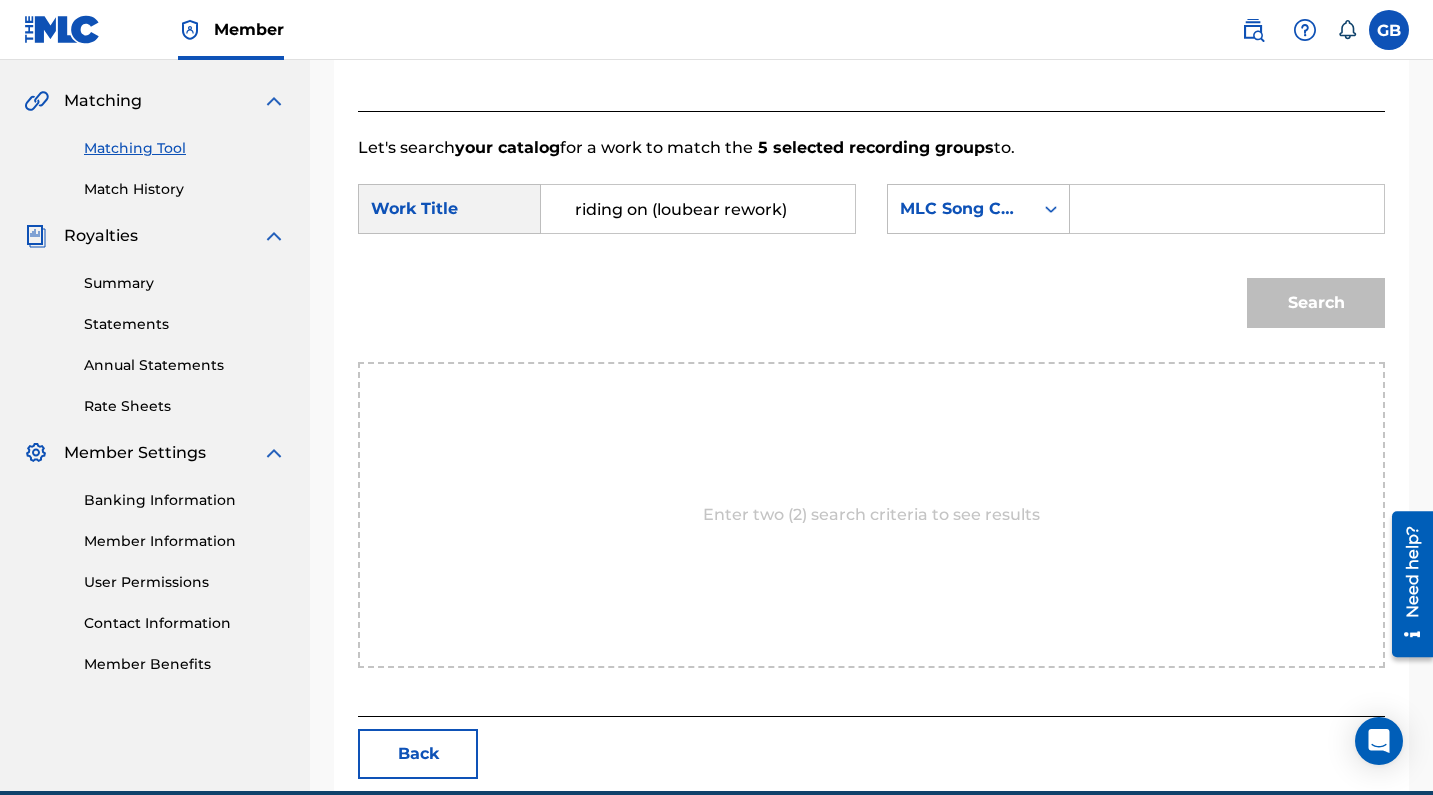 click on "MLC Song Code" at bounding box center (960, 209) 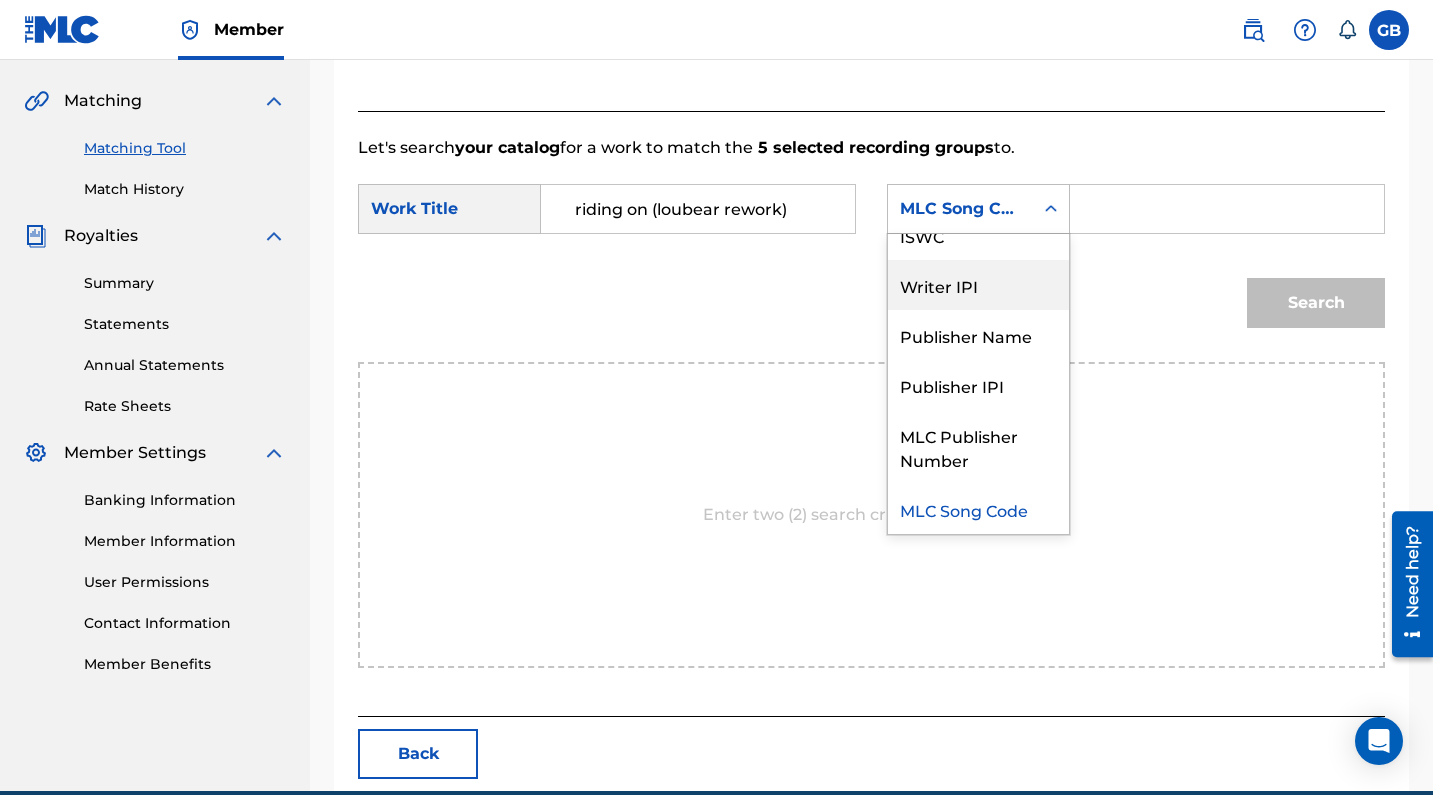 scroll, scrollTop: 0, scrollLeft: 0, axis: both 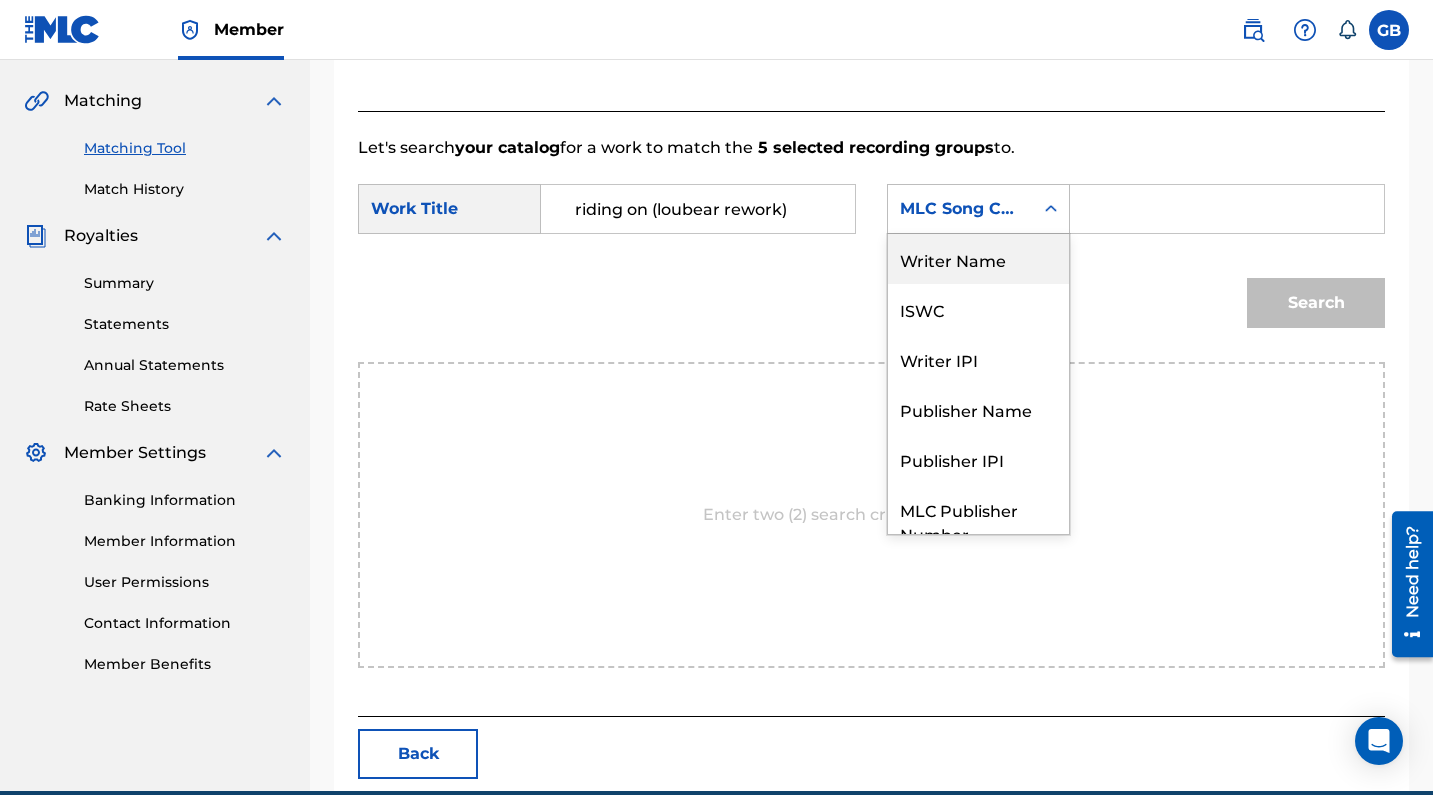 click on "Writer Name" at bounding box center (978, 259) 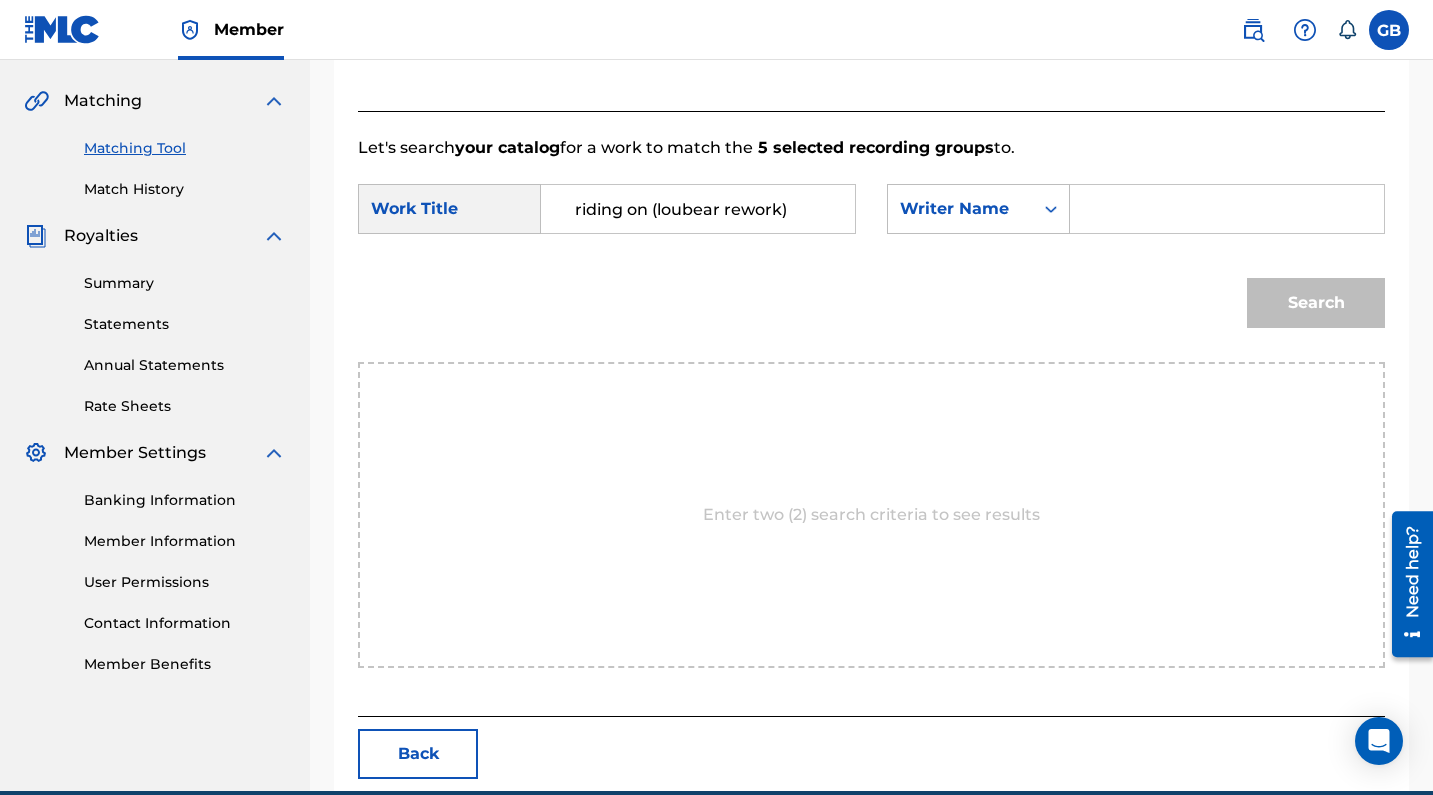 click at bounding box center (1227, 209) 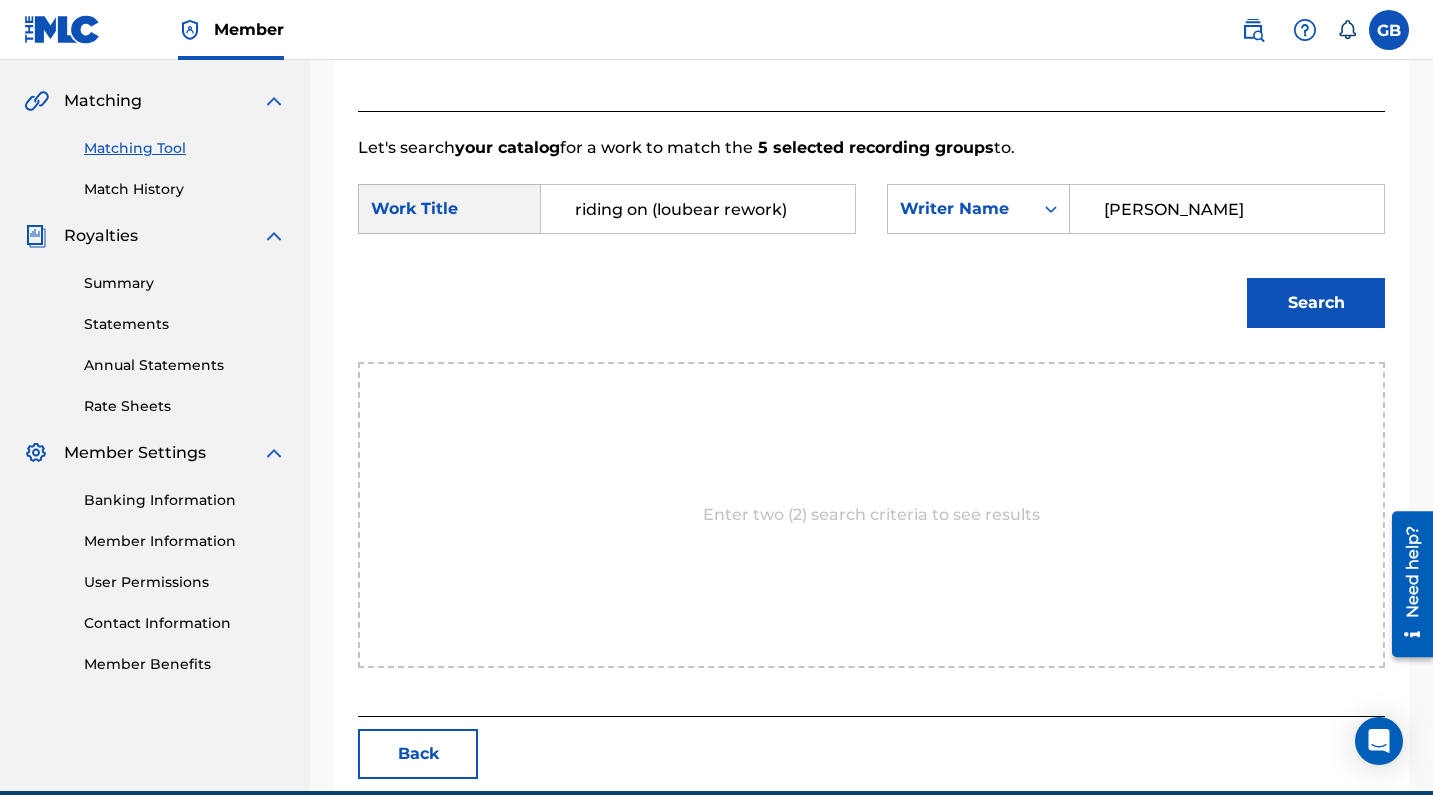type on "[PERSON_NAME]" 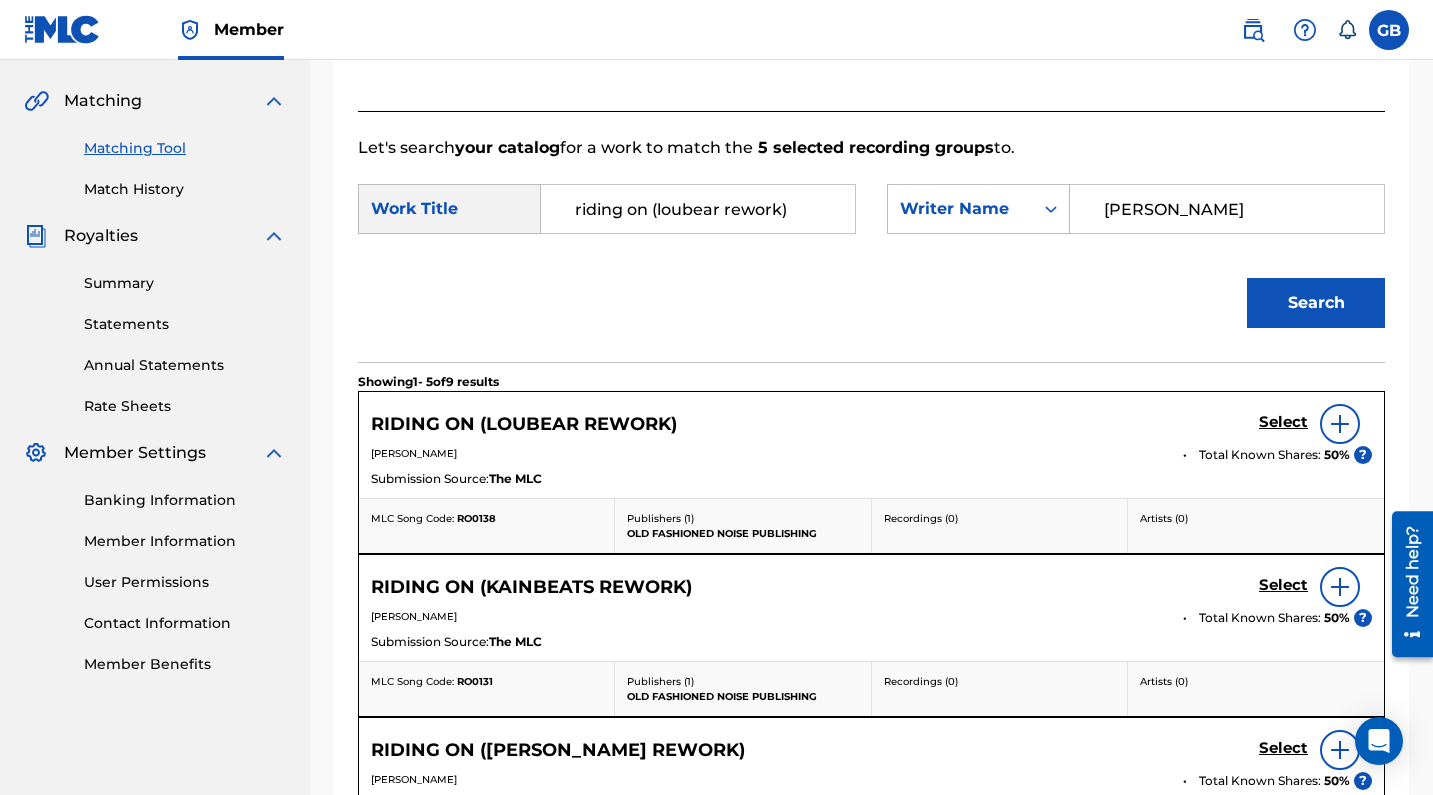 click on "Select" at bounding box center (1283, 422) 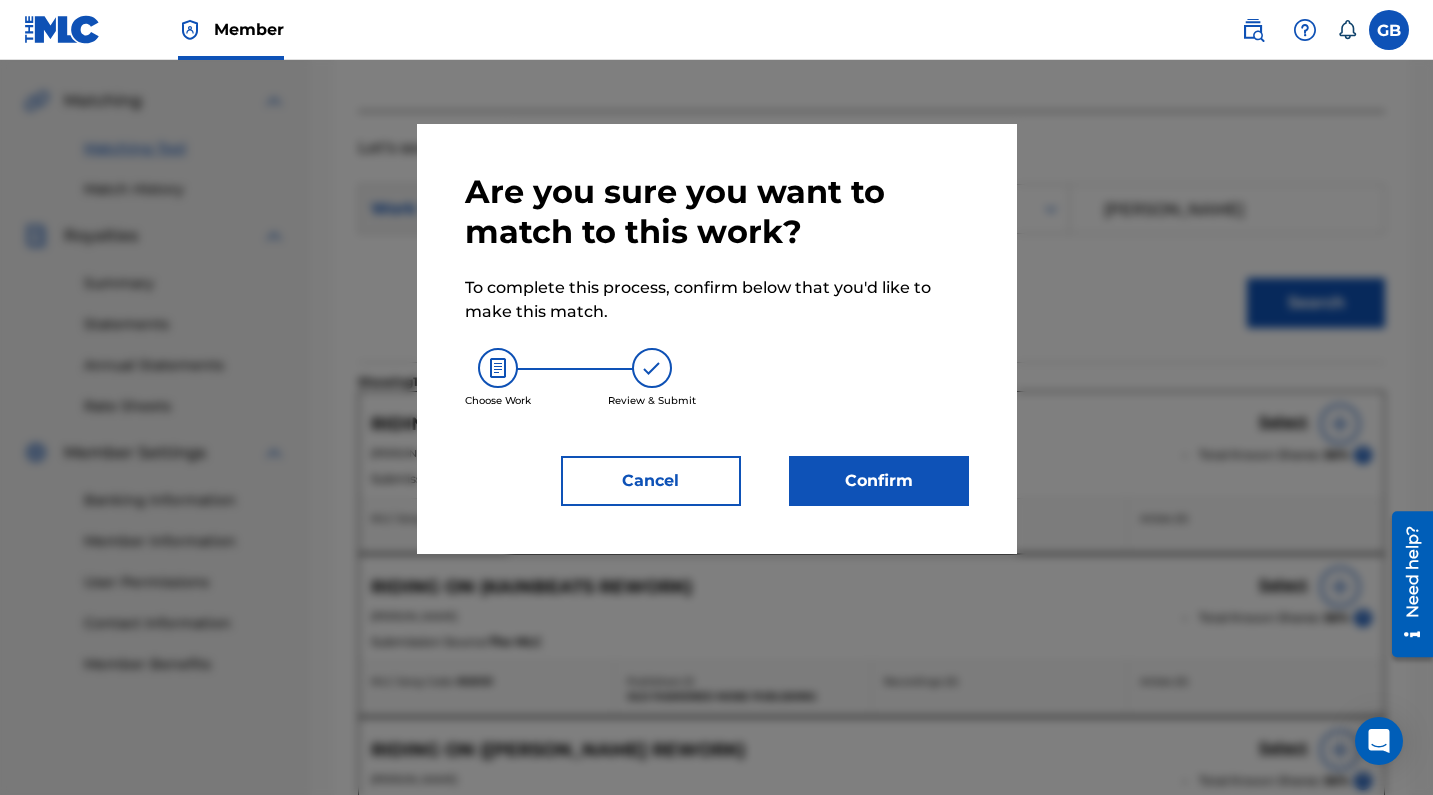 click on "Confirm" at bounding box center [879, 481] 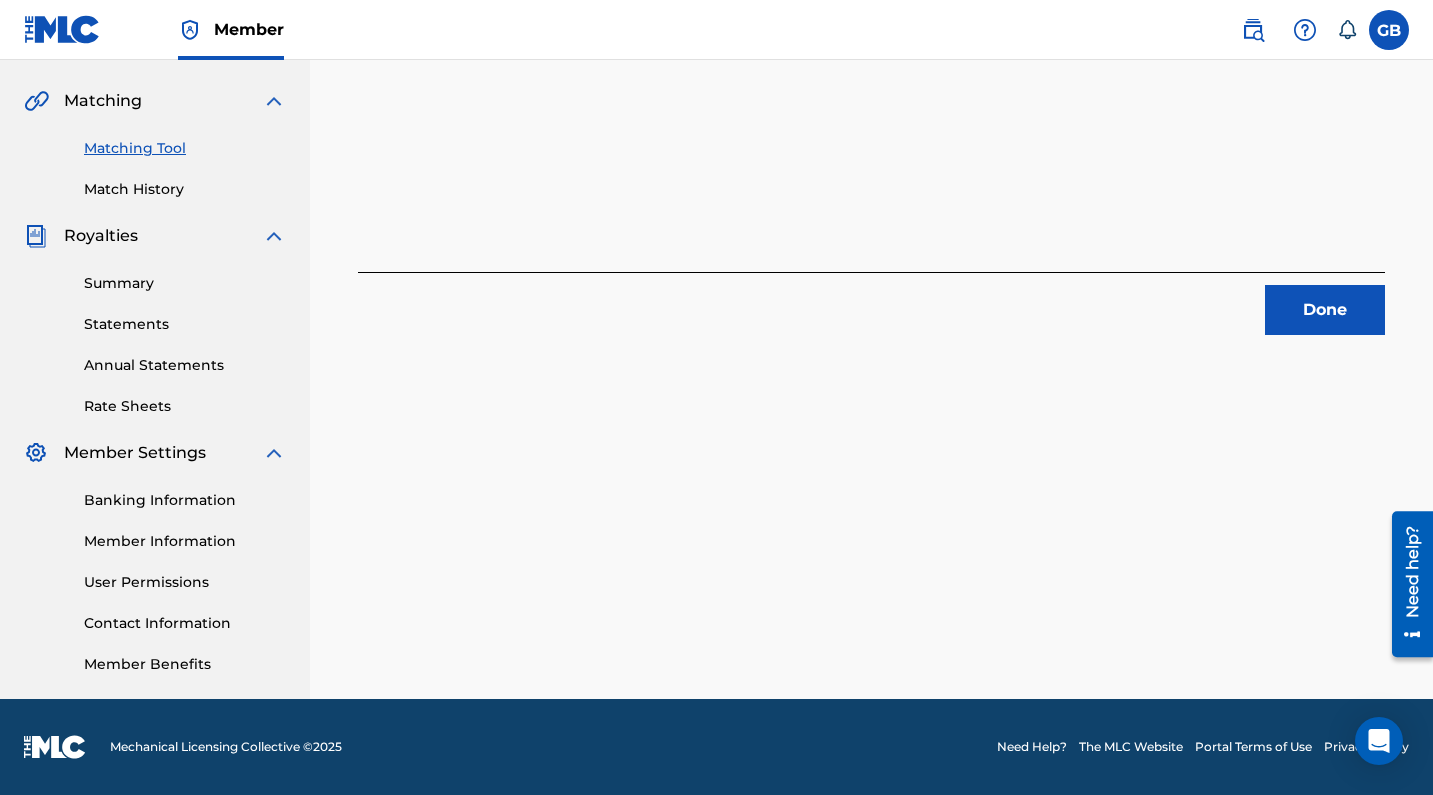 click on "Done" at bounding box center [1325, 310] 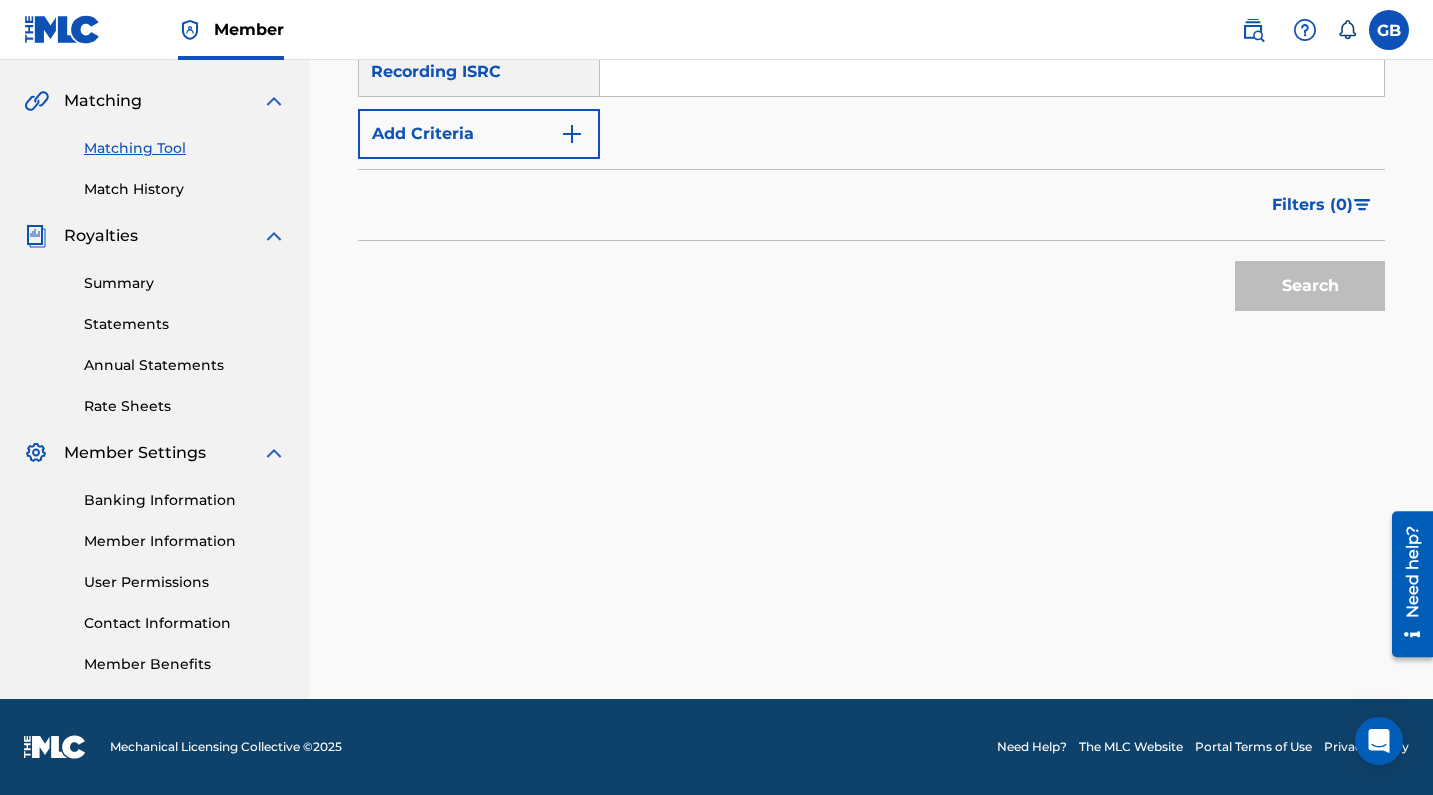 scroll, scrollTop: 357, scrollLeft: 0, axis: vertical 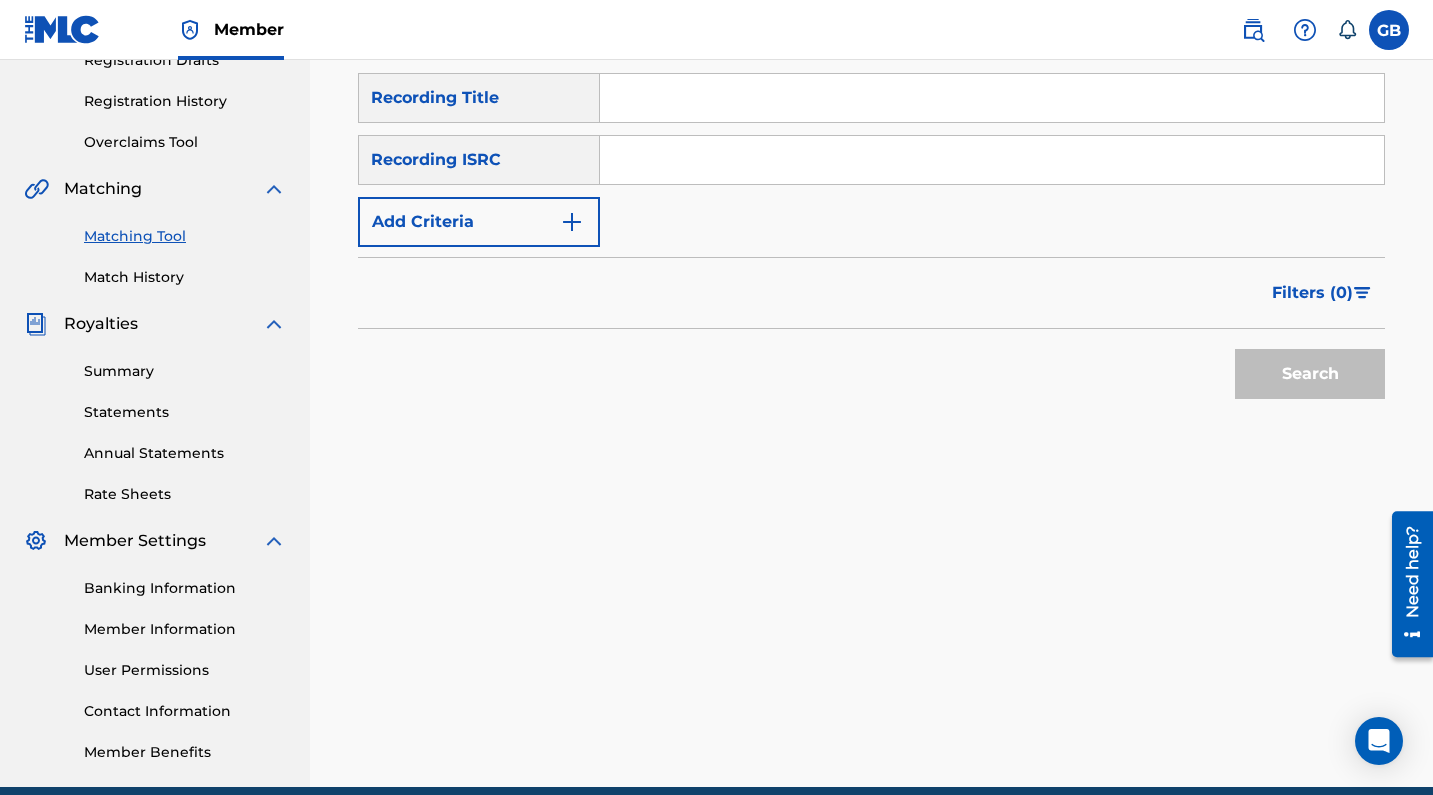 click at bounding box center [992, 160] 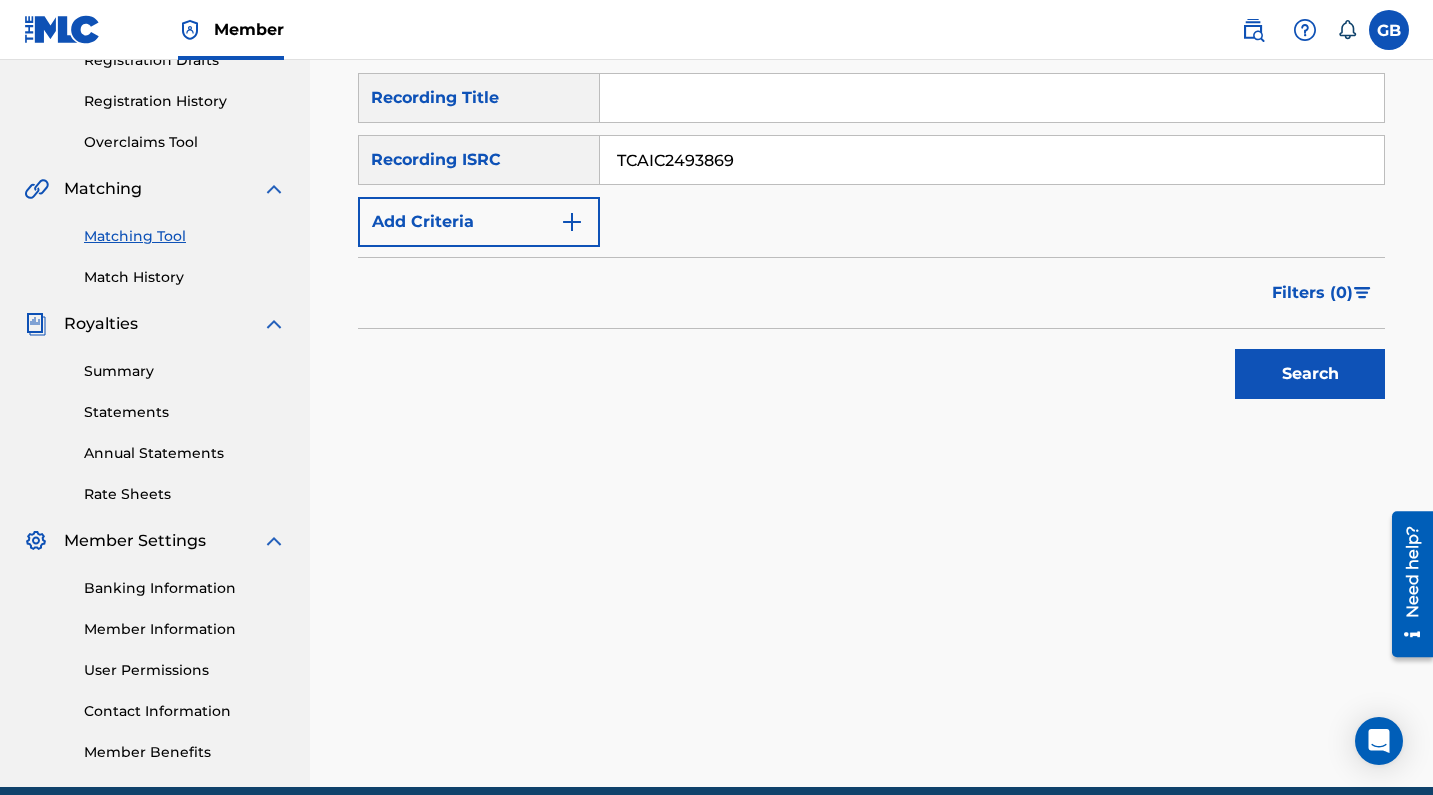 type on "TCAIC2493869" 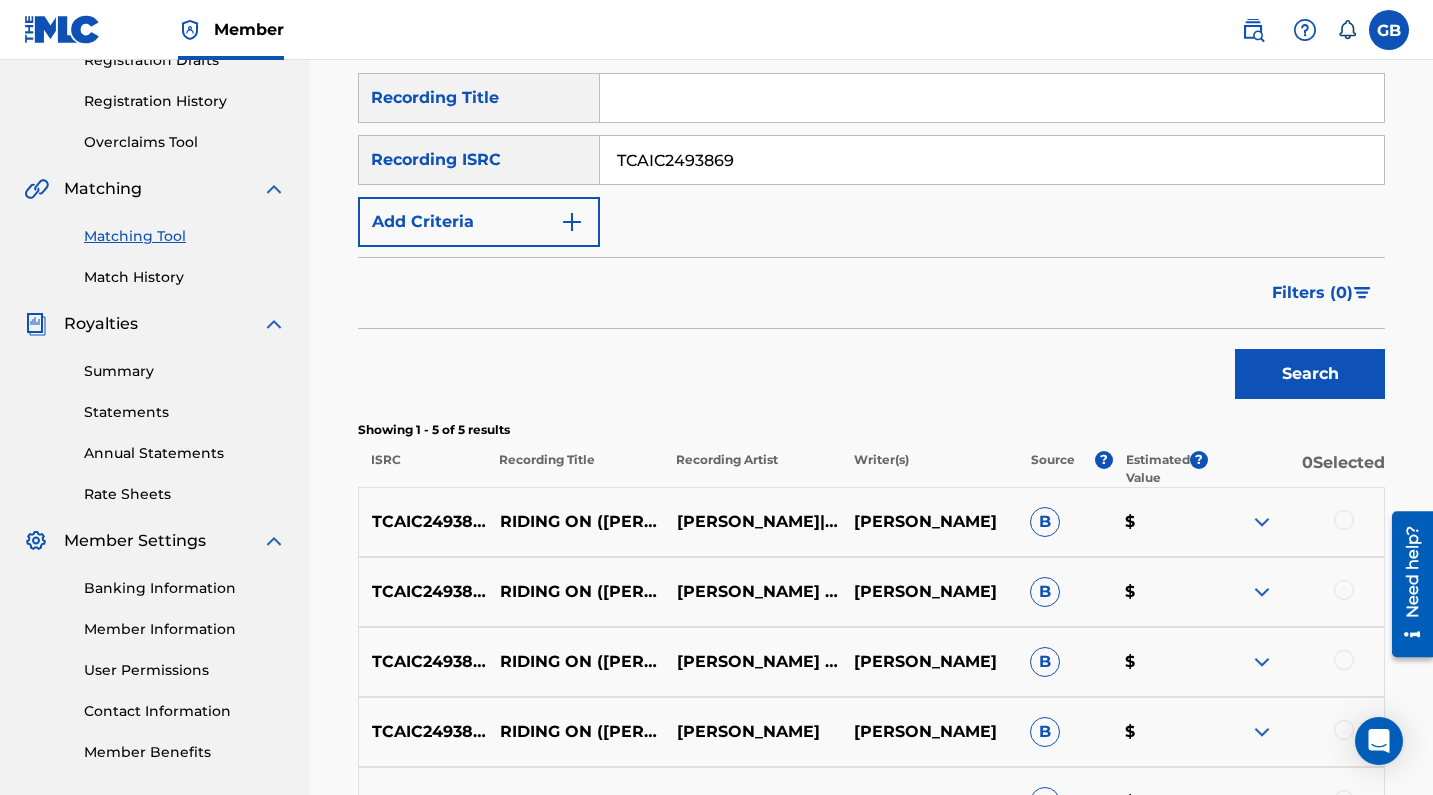 scroll, scrollTop: 580, scrollLeft: 0, axis: vertical 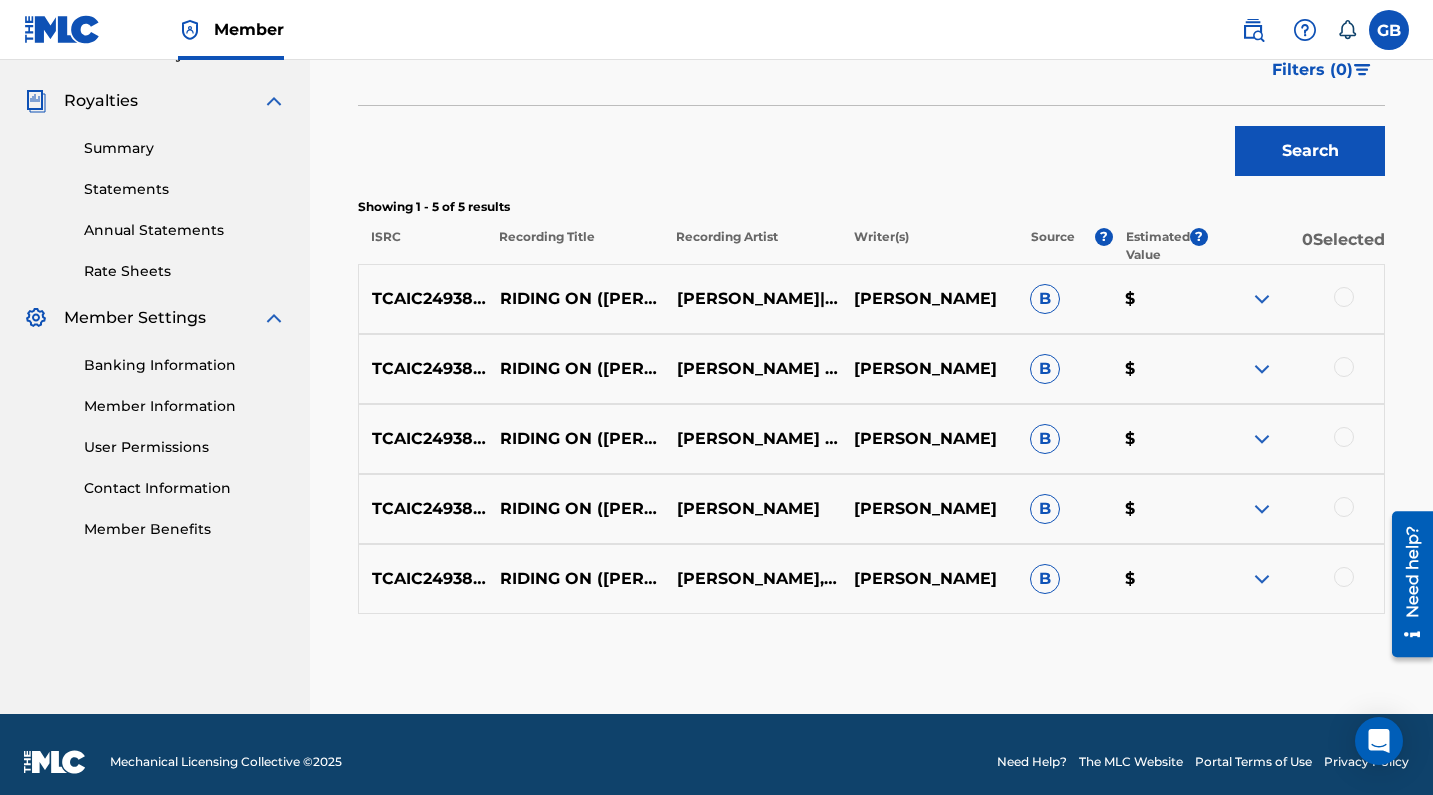 click at bounding box center (1344, 577) 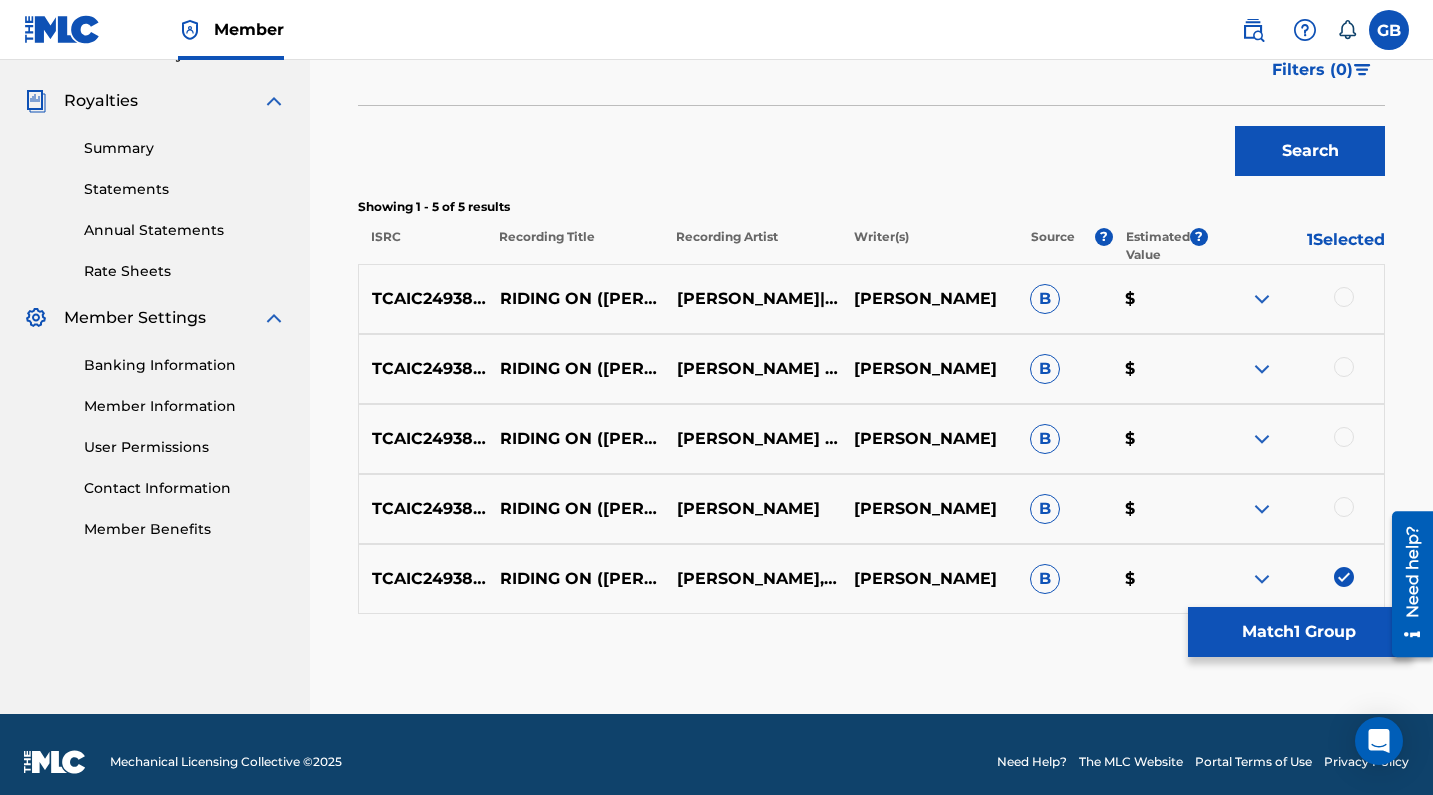 click at bounding box center [1344, 507] 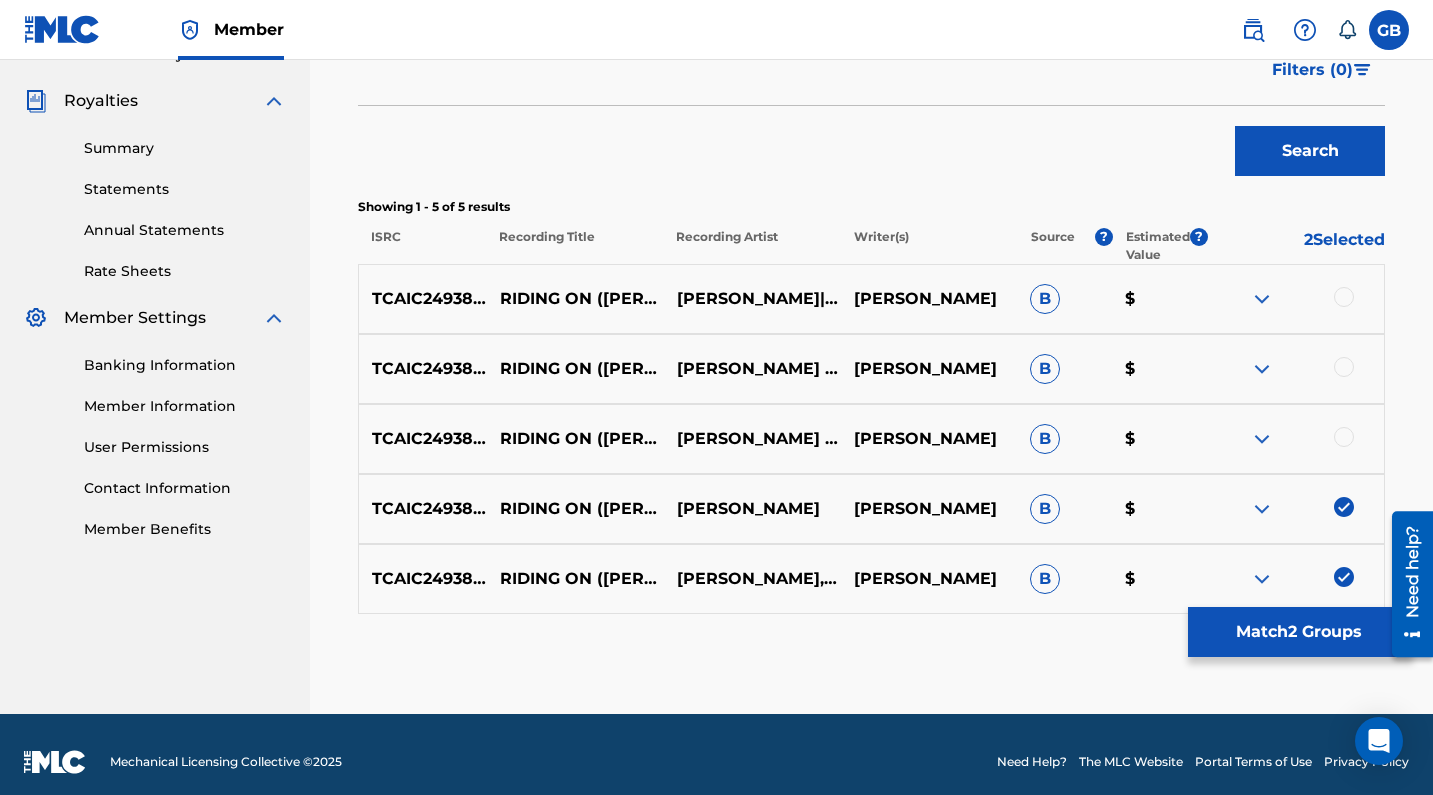 click at bounding box center [1344, 437] 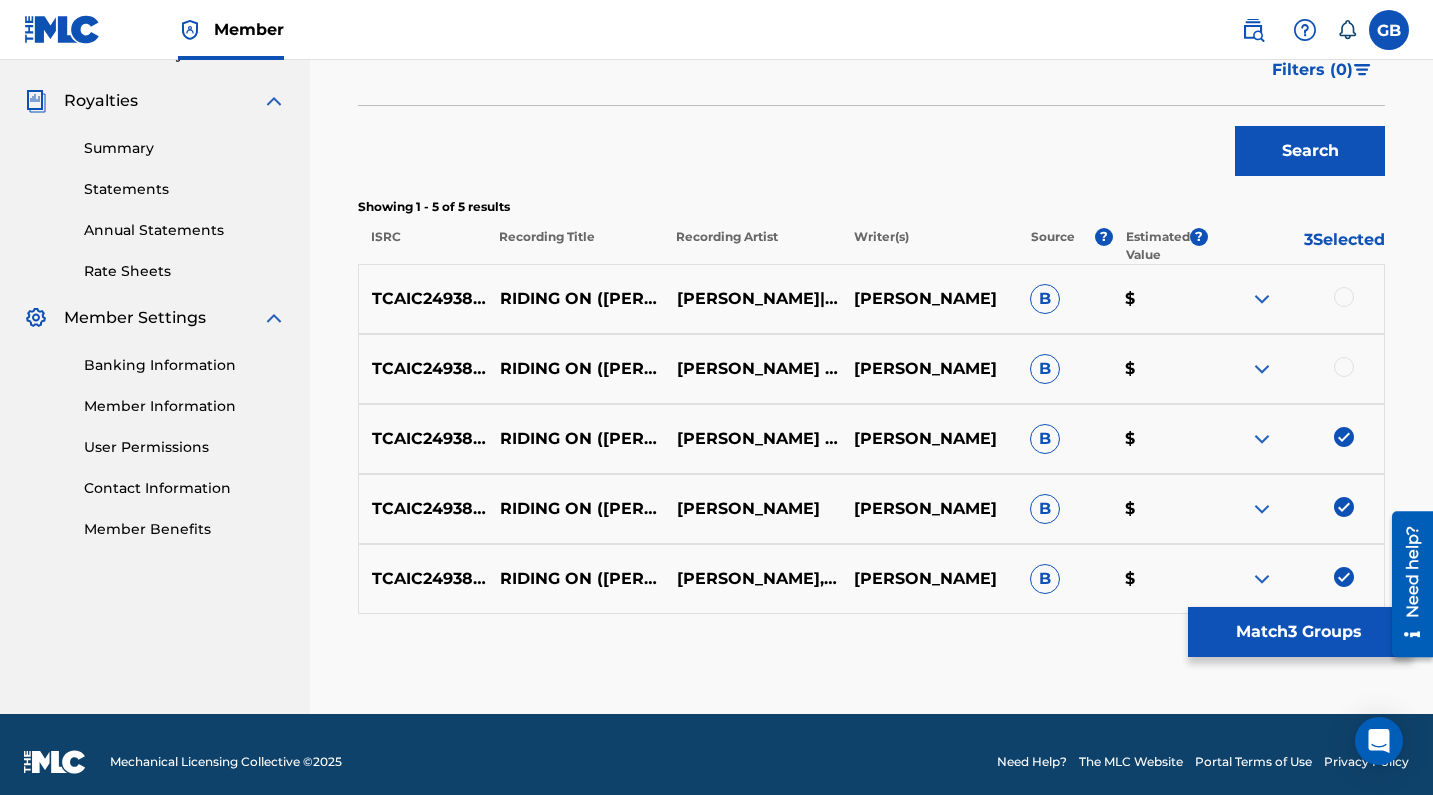 click at bounding box center [1344, 367] 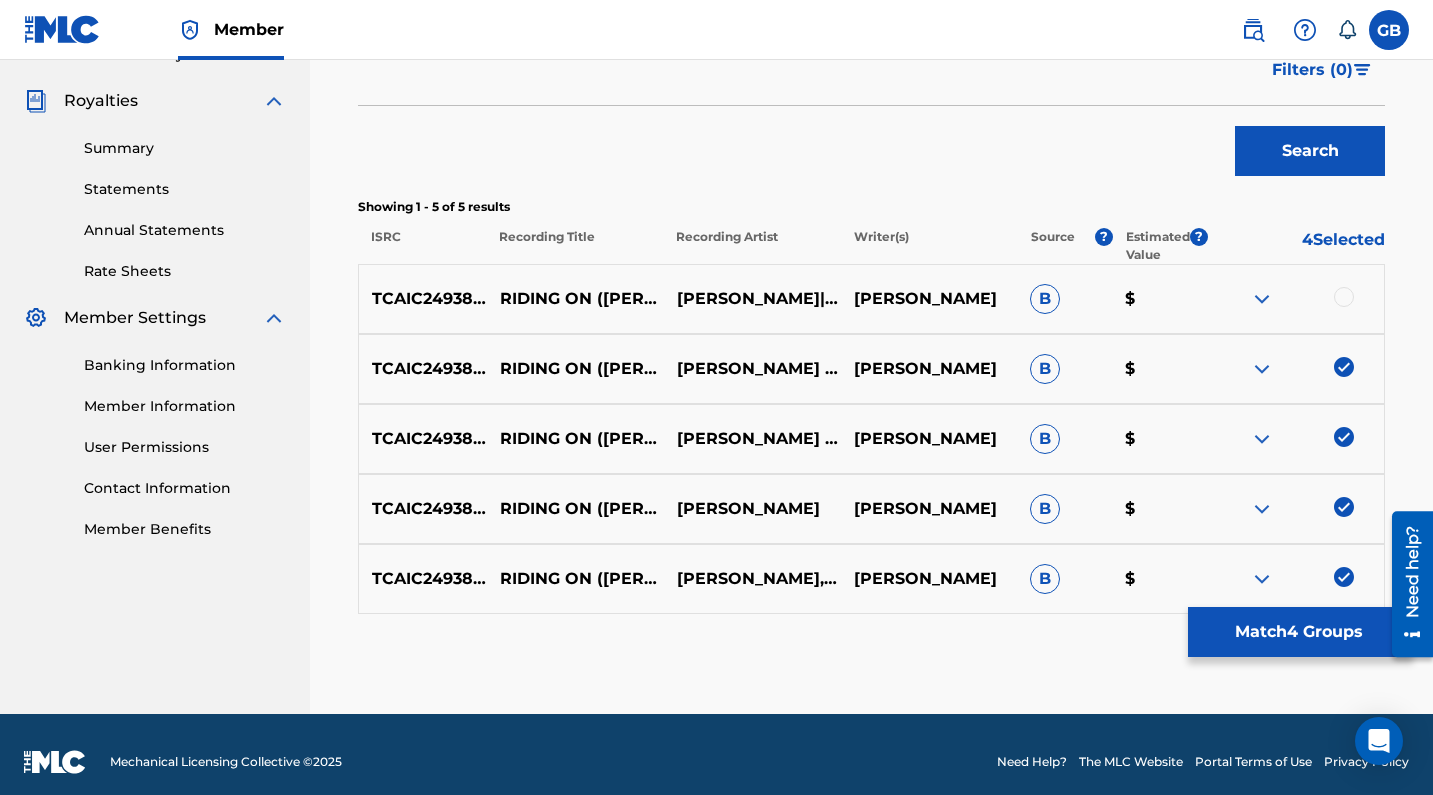 click at bounding box center [1344, 297] 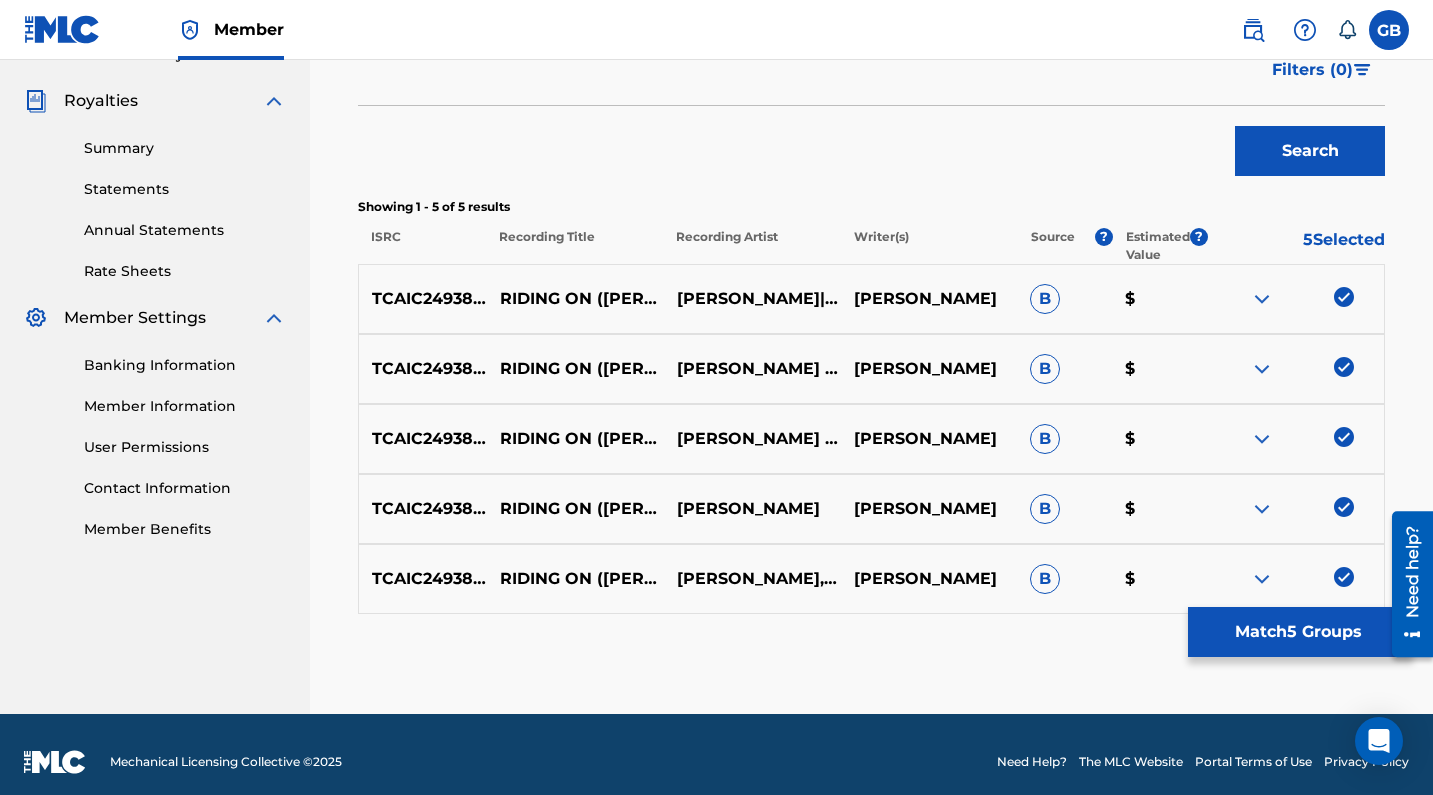 click on "Match  5 Groups" at bounding box center (1298, 632) 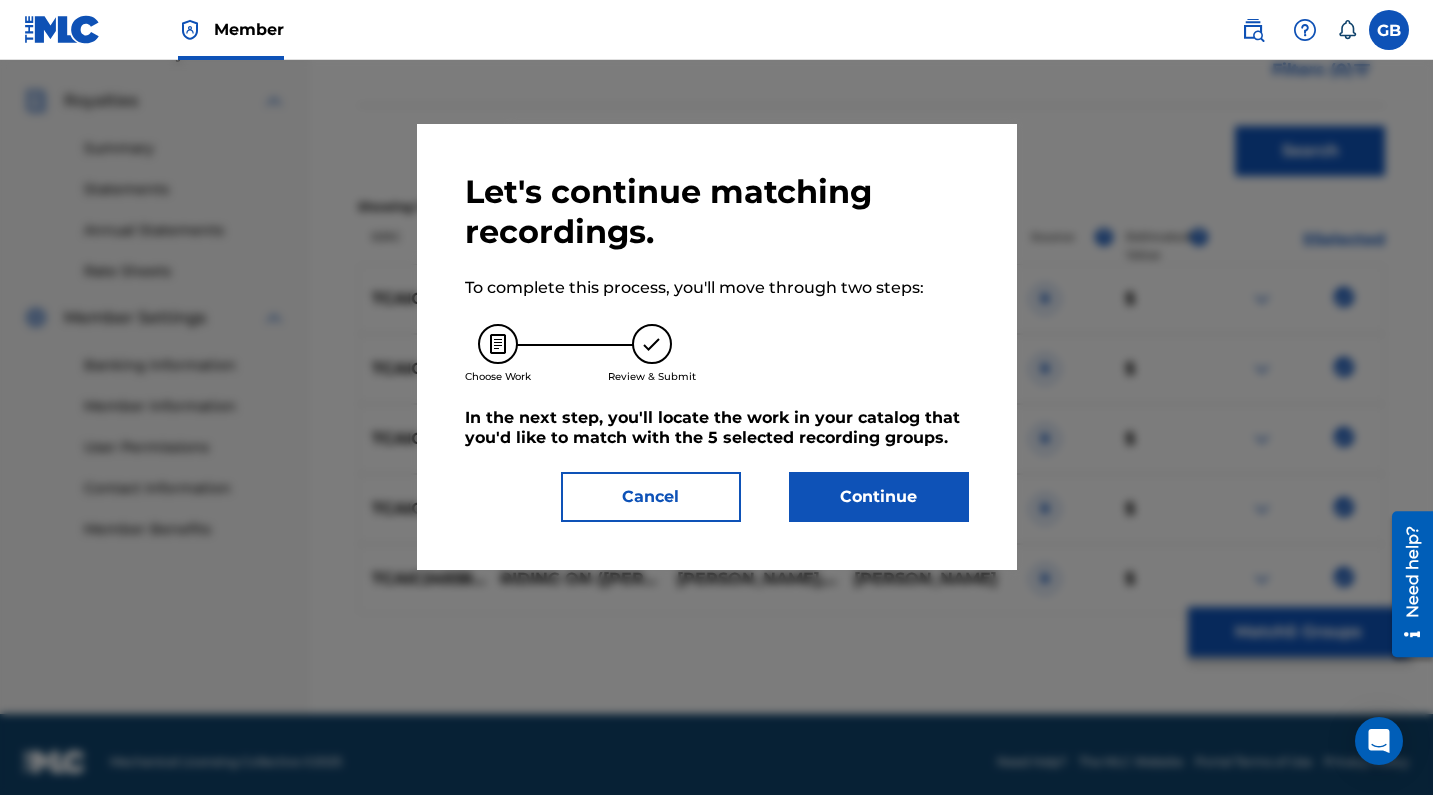 click on "Continue" at bounding box center (879, 497) 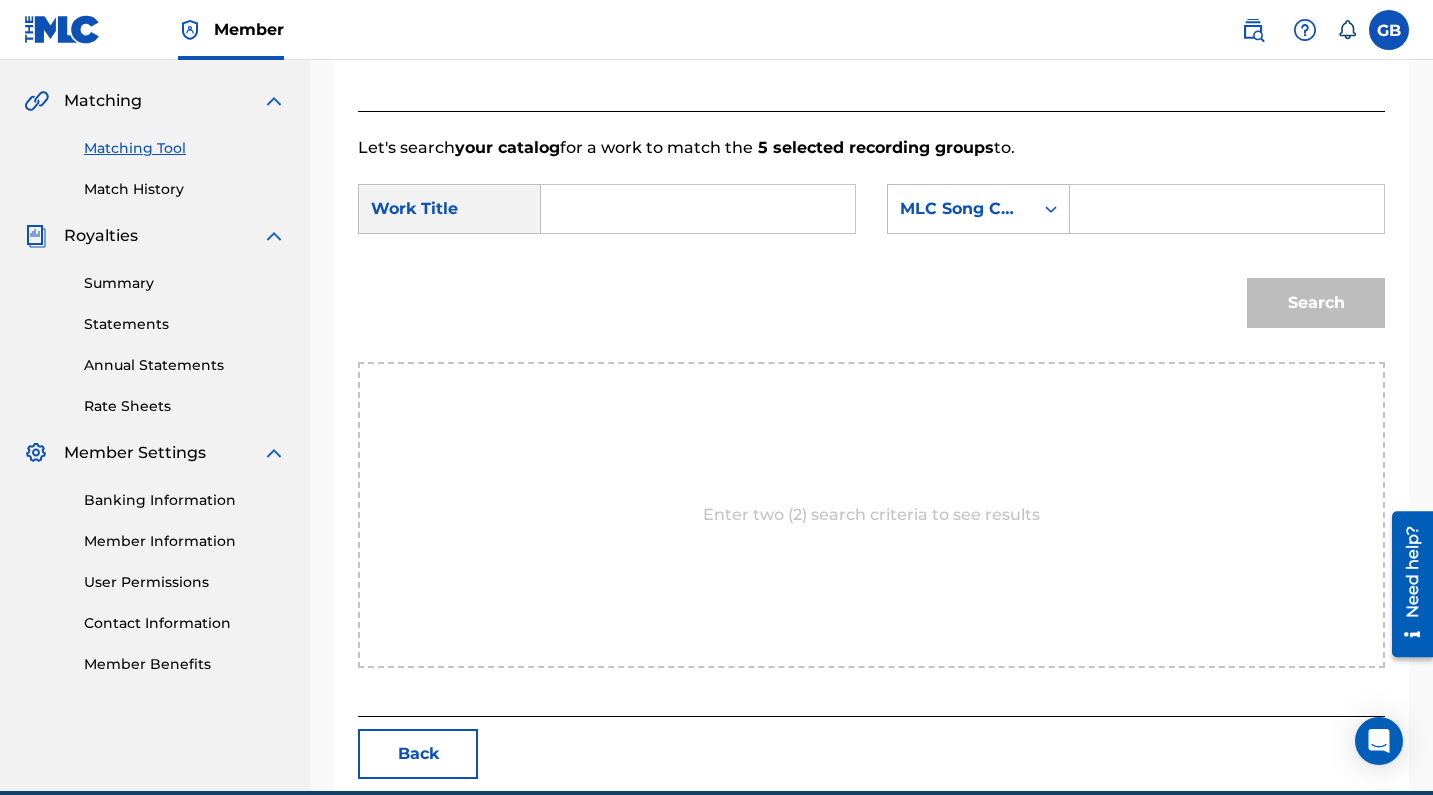 click at bounding box center [698, 209] 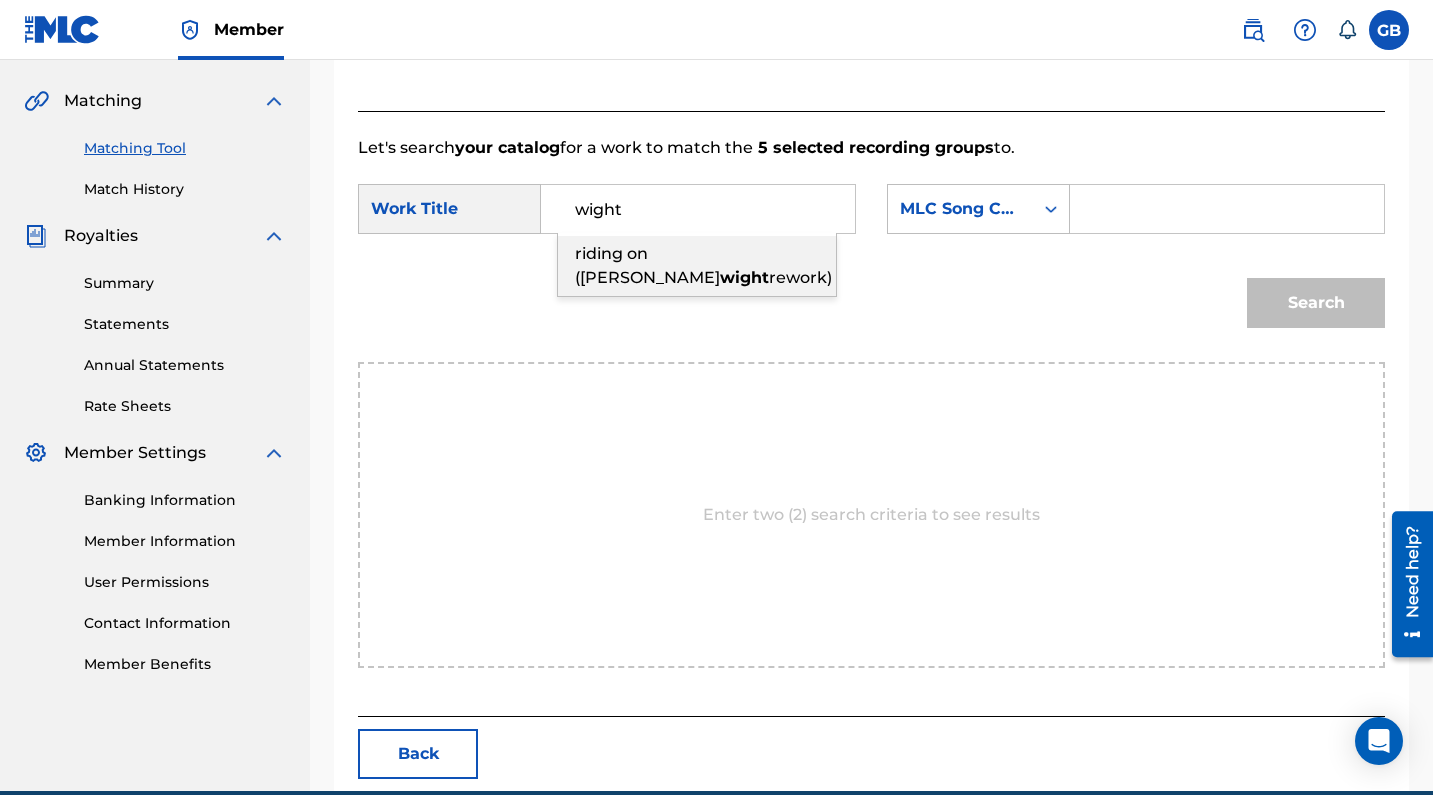 click on "riding on ([PERSON_NAME]  rework)" at bounding box center (697, 266) 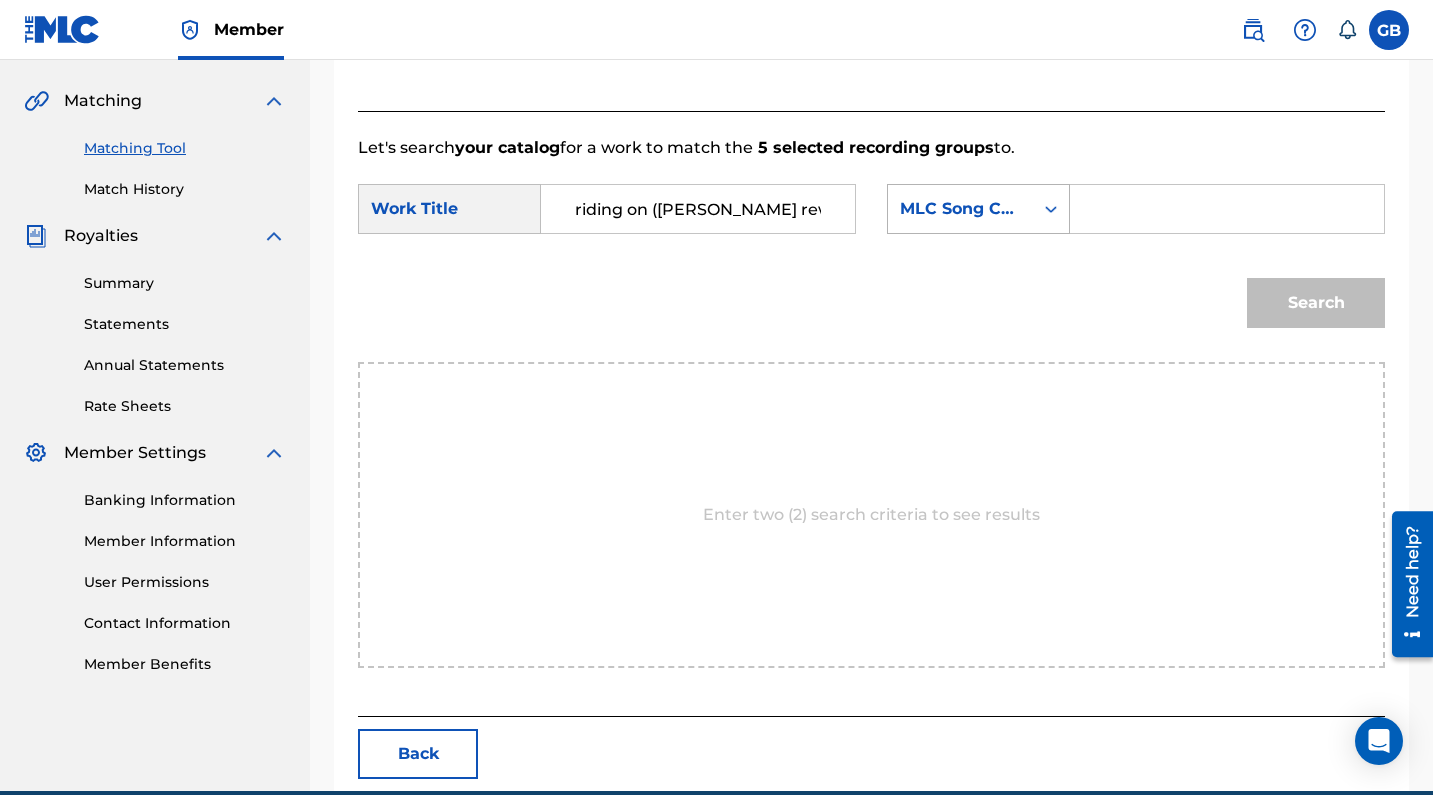 click on "MLC Song Code" at bounding box center [960, 209] 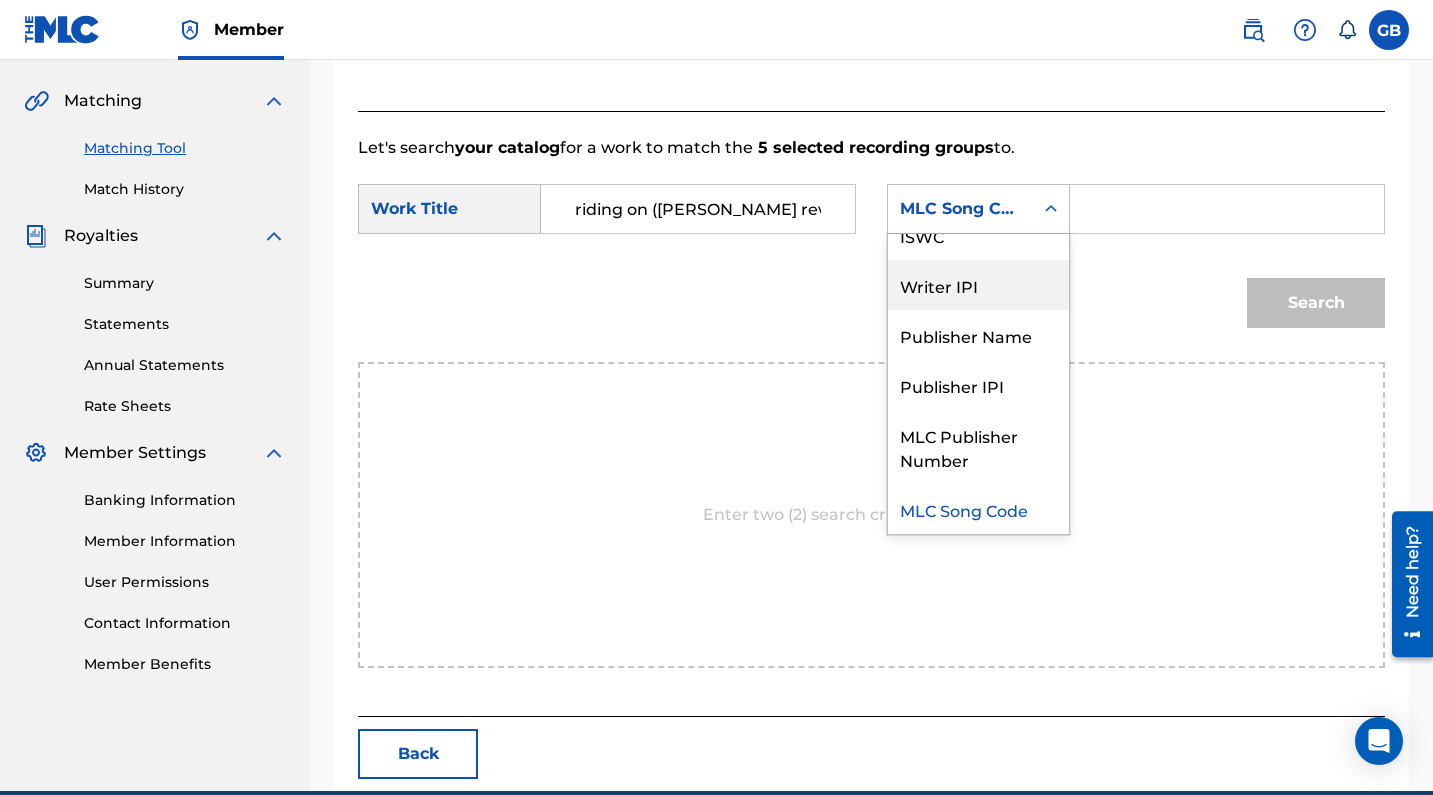 scroll, scrollTop: 0, scrollLeft: 0, axis: both 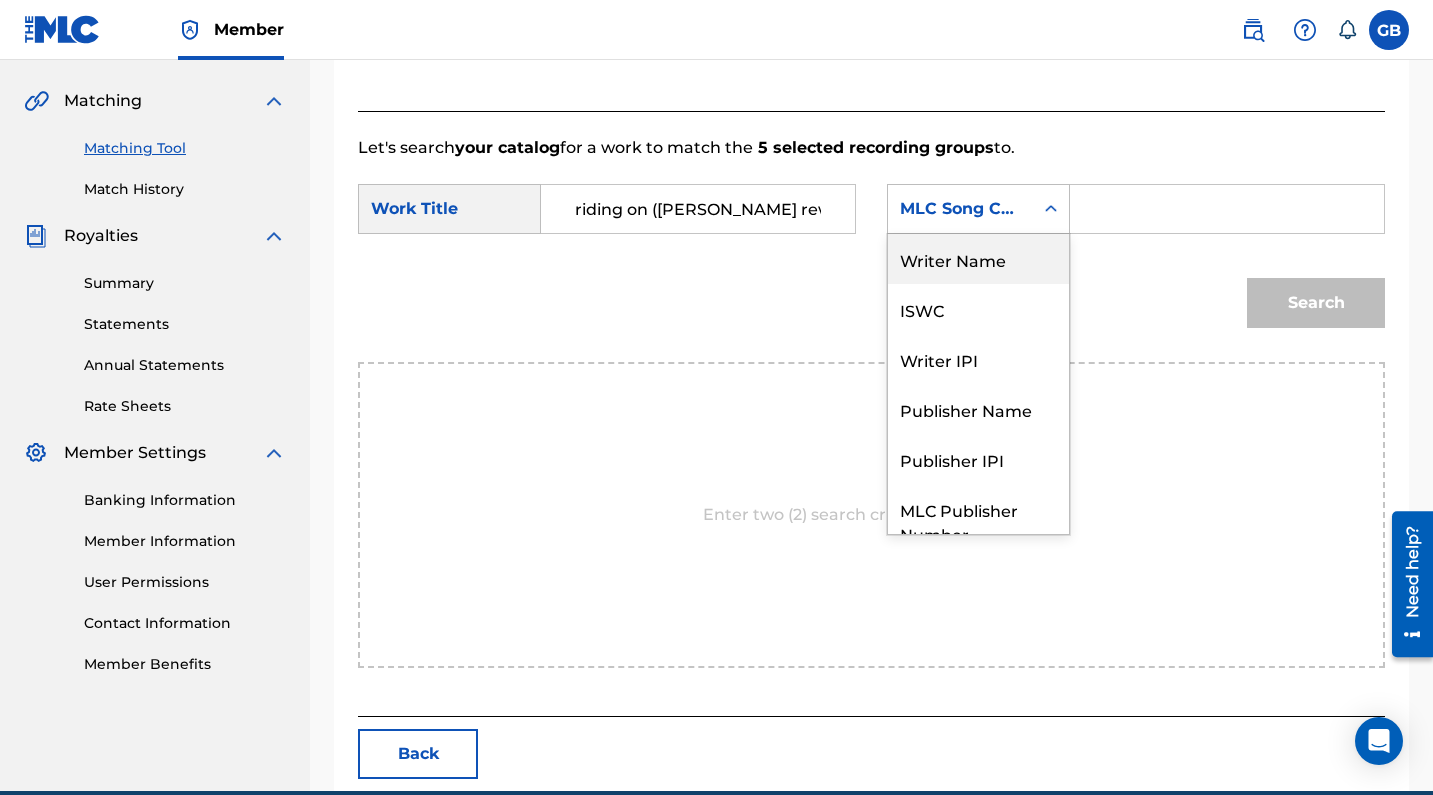 click on "Writer Name" at bounding box center (978, 259) 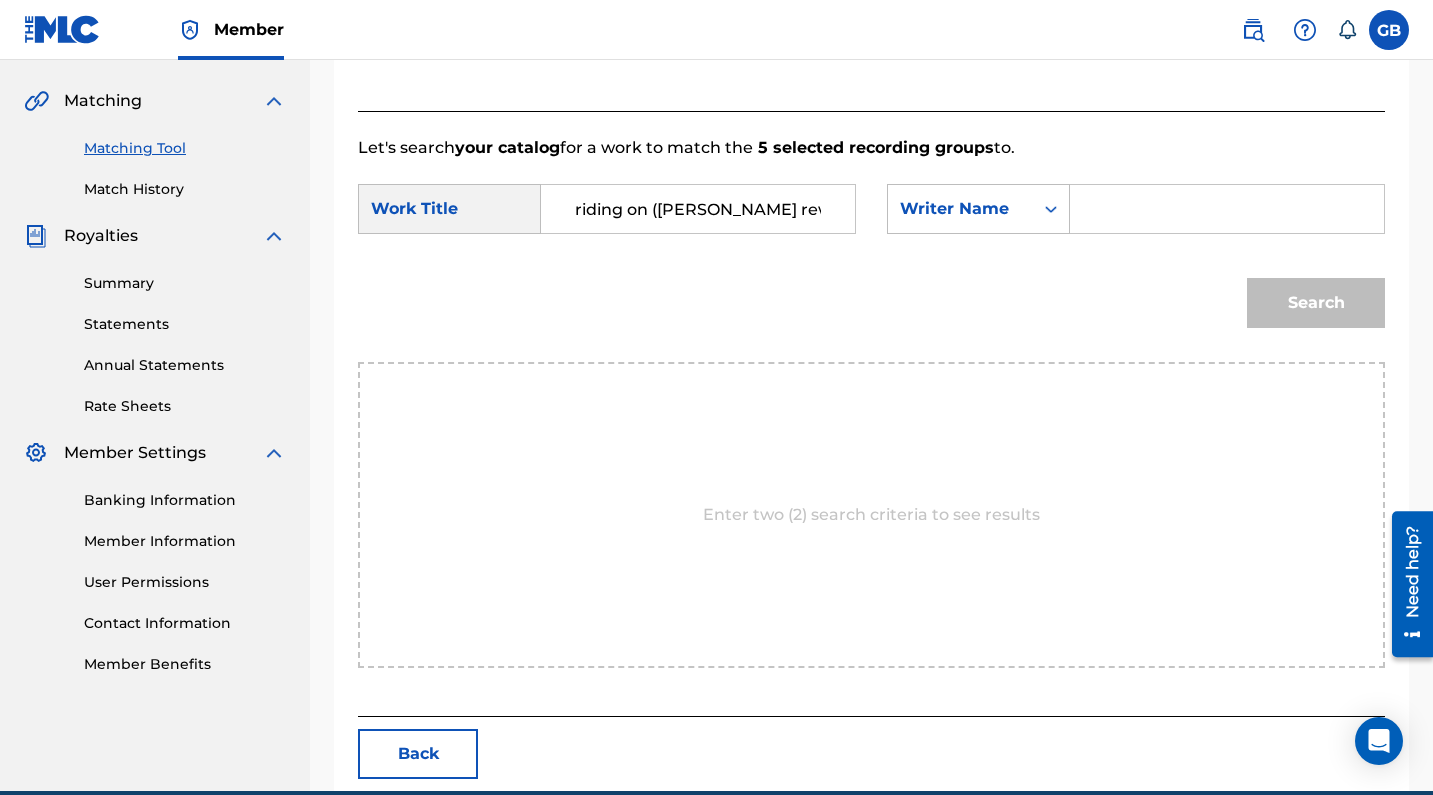 click at bounding box center (1227, 209) 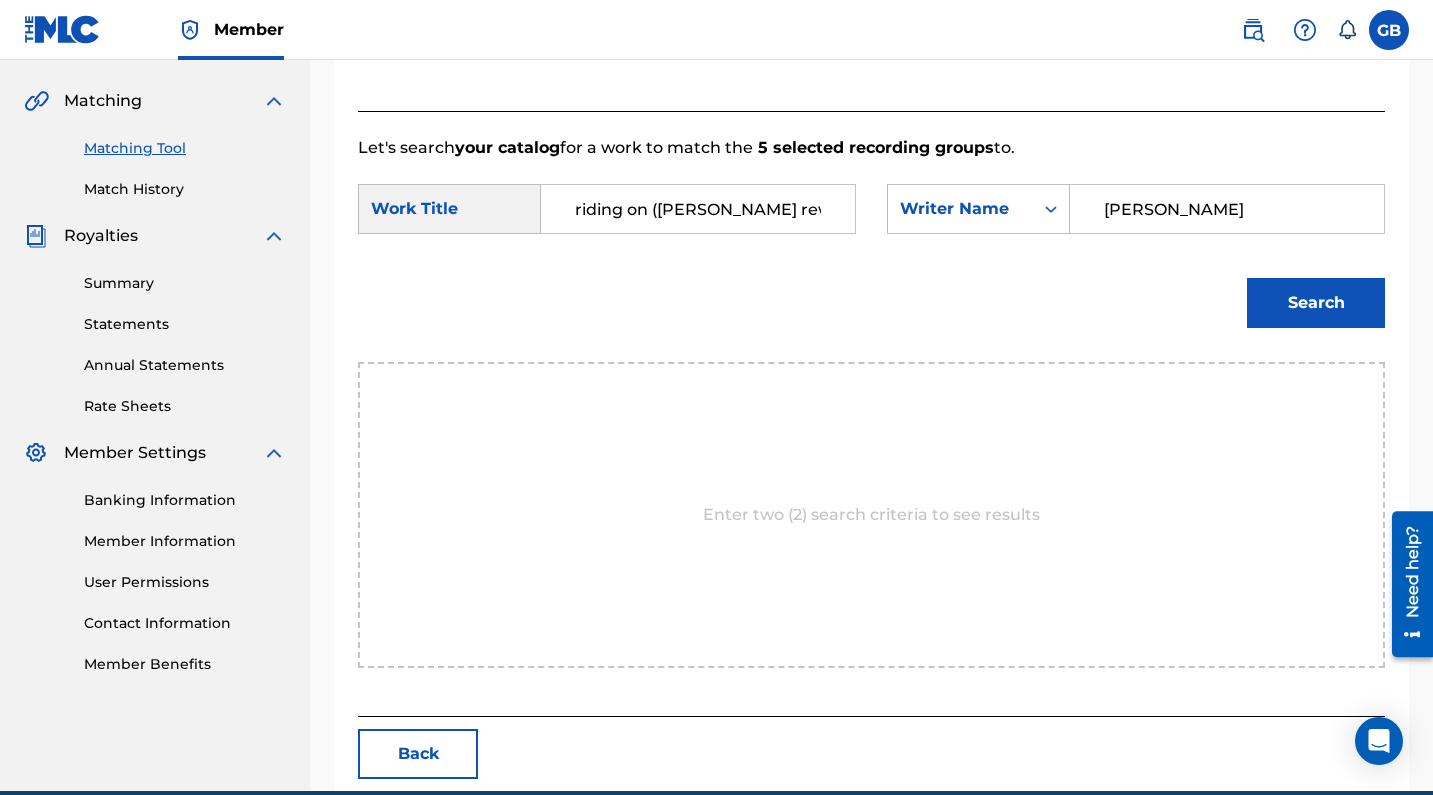 type on "[PERSON_NAME]" 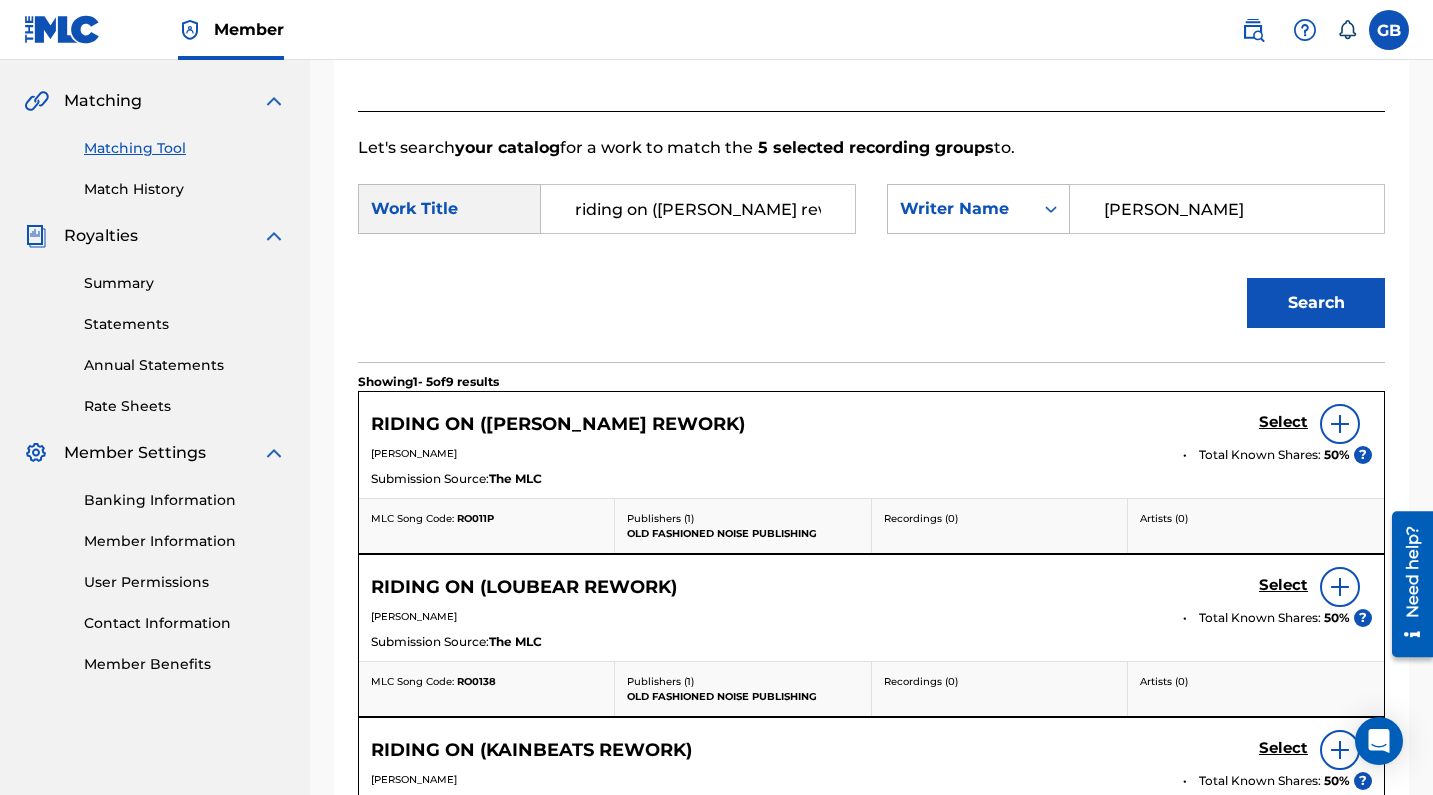 click on "Select" at bounding box center (1283, 422) 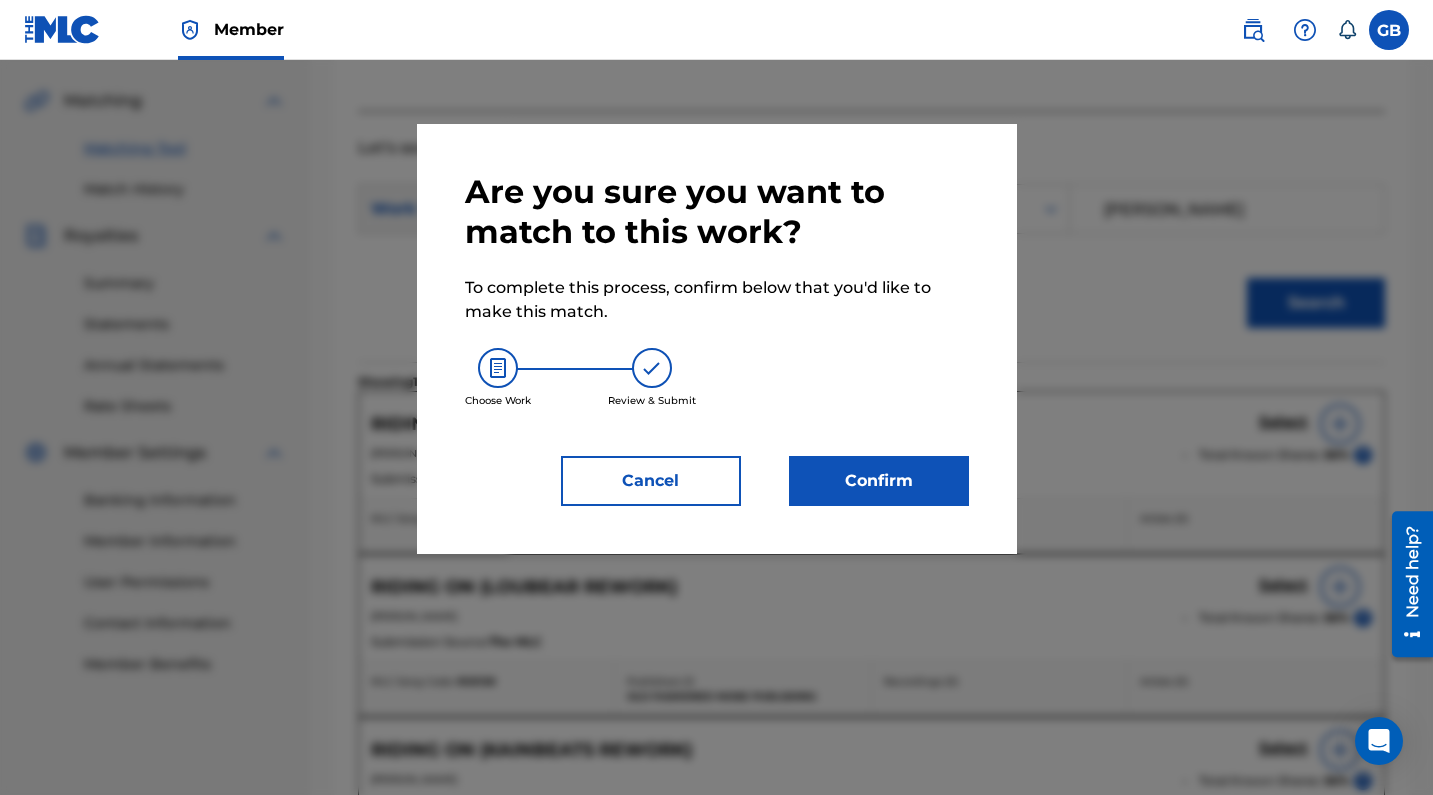 click on "Confirm" at bounding box center [879, 481] 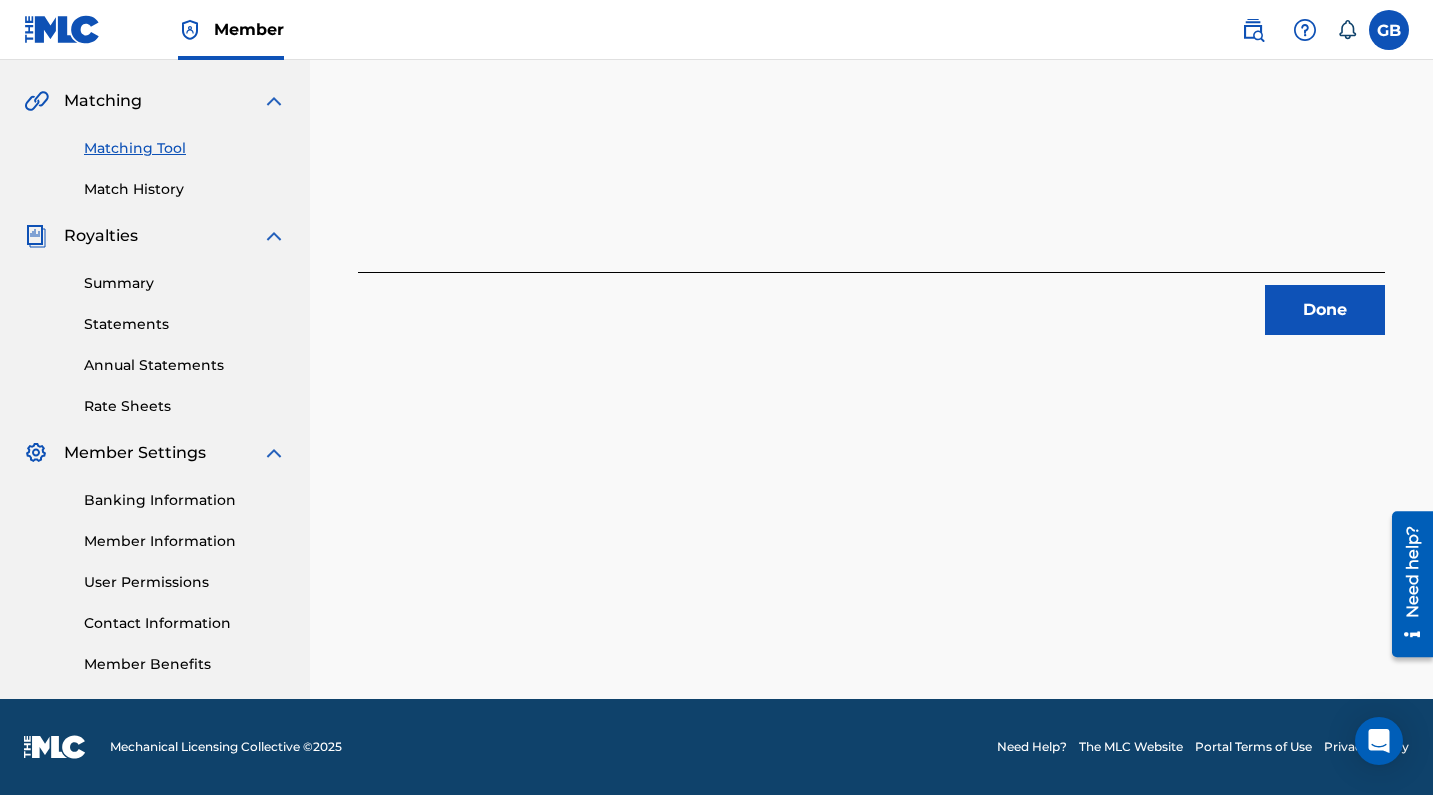 click on "Done" at bounding box center [1325, 310] 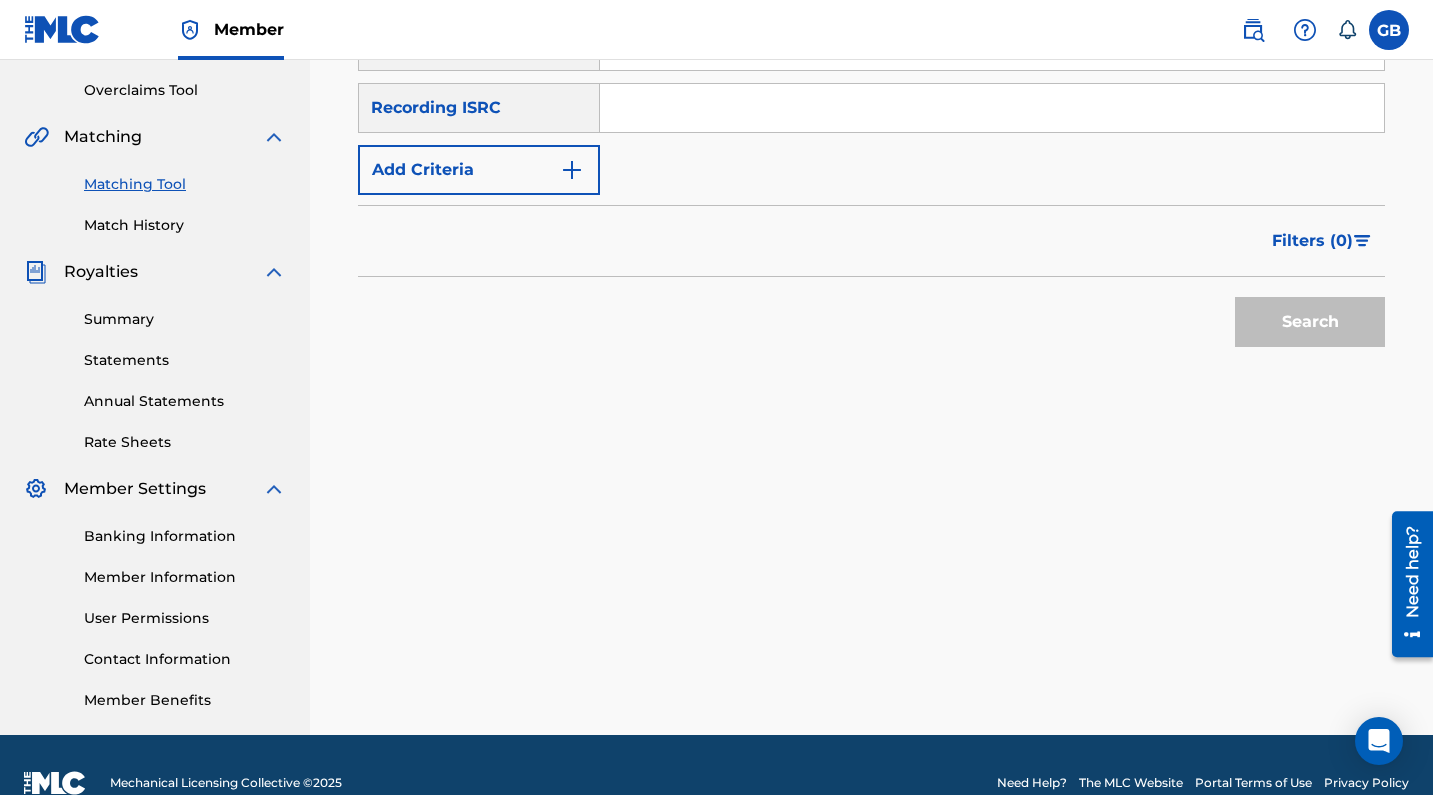 scroll, scrollTop: 399, scrollLeft: 0, axis: vertical 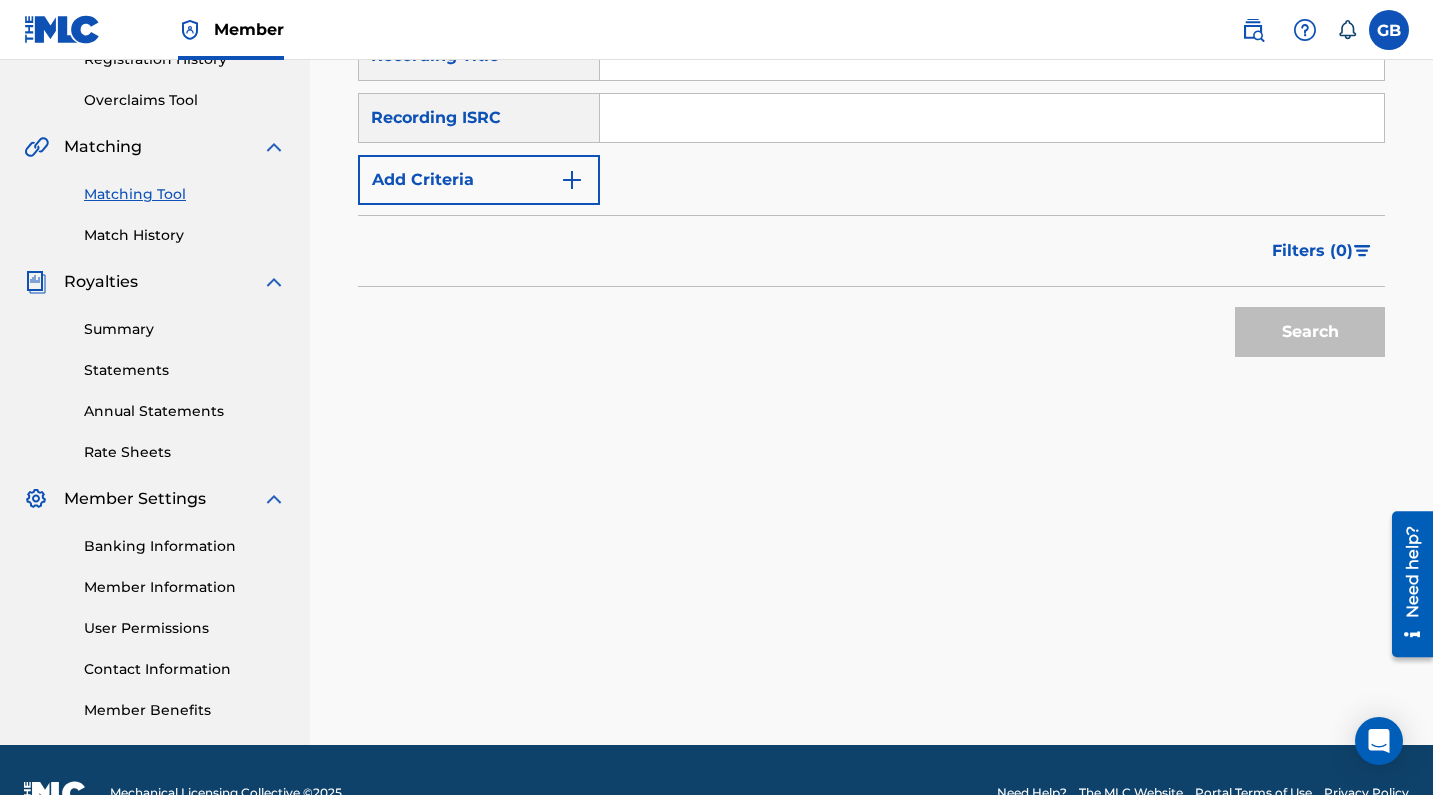 click at bounding box center [992, 118] 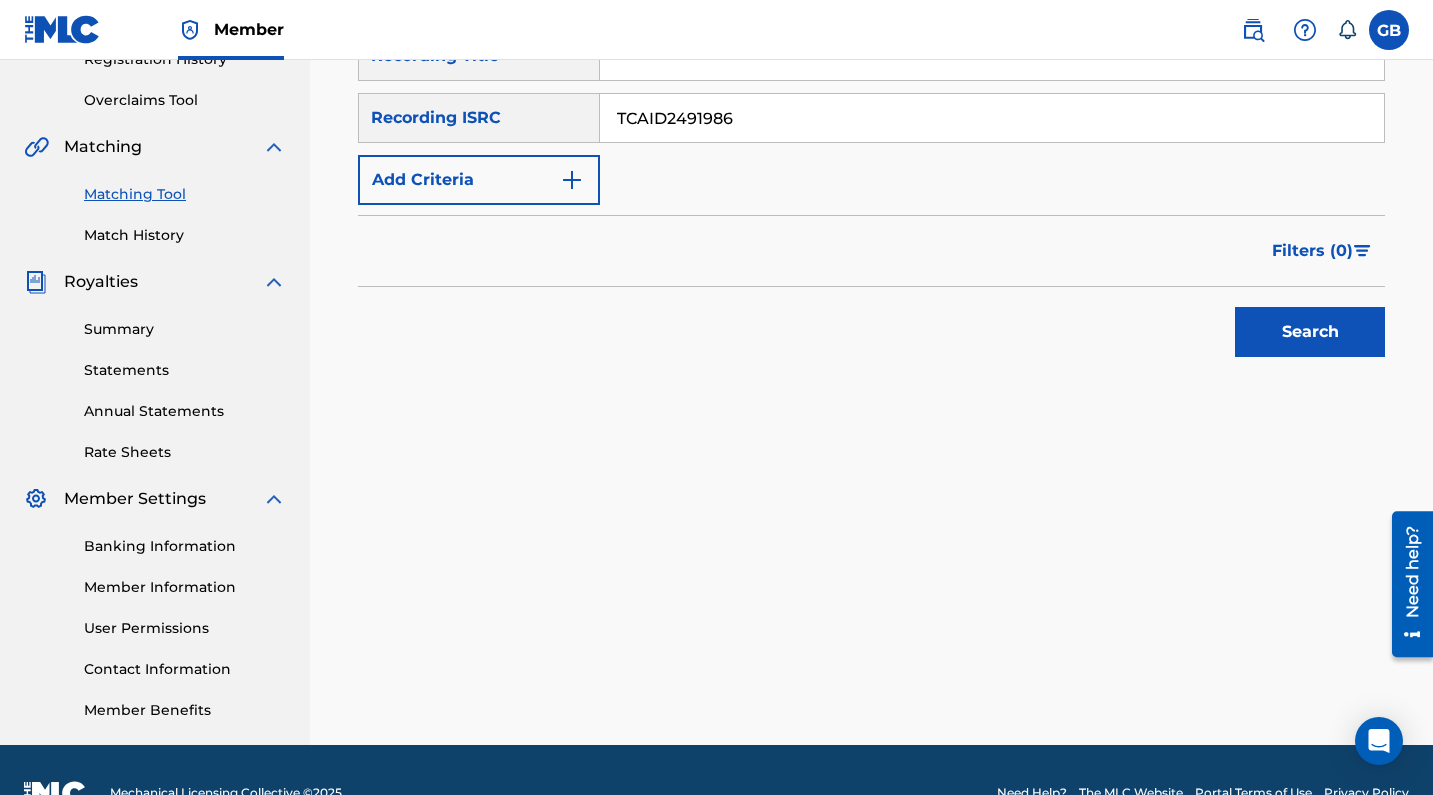 type on "TCAID2491986" 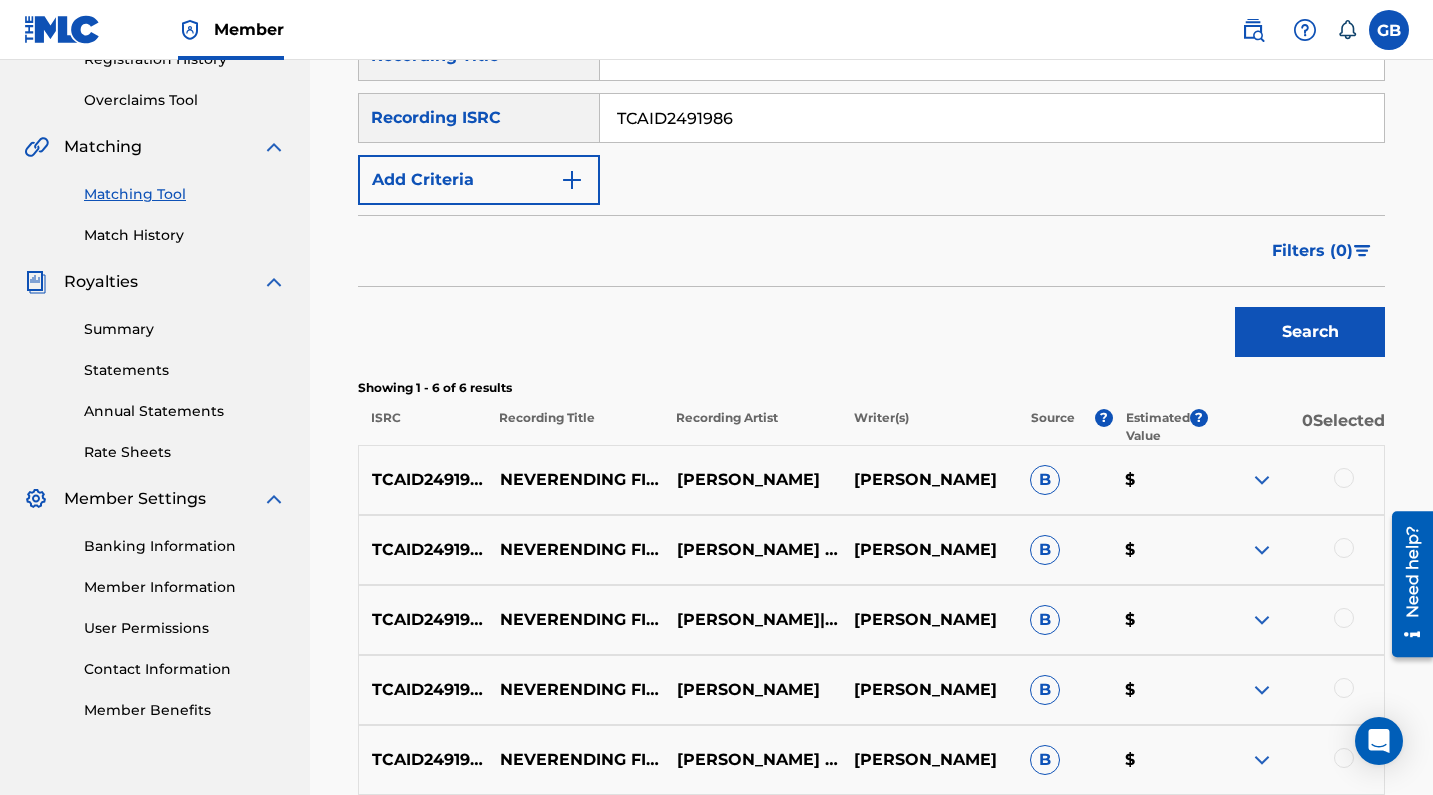 scroll, scrollTop: 621, scrollLeft: 0, axis: vertical 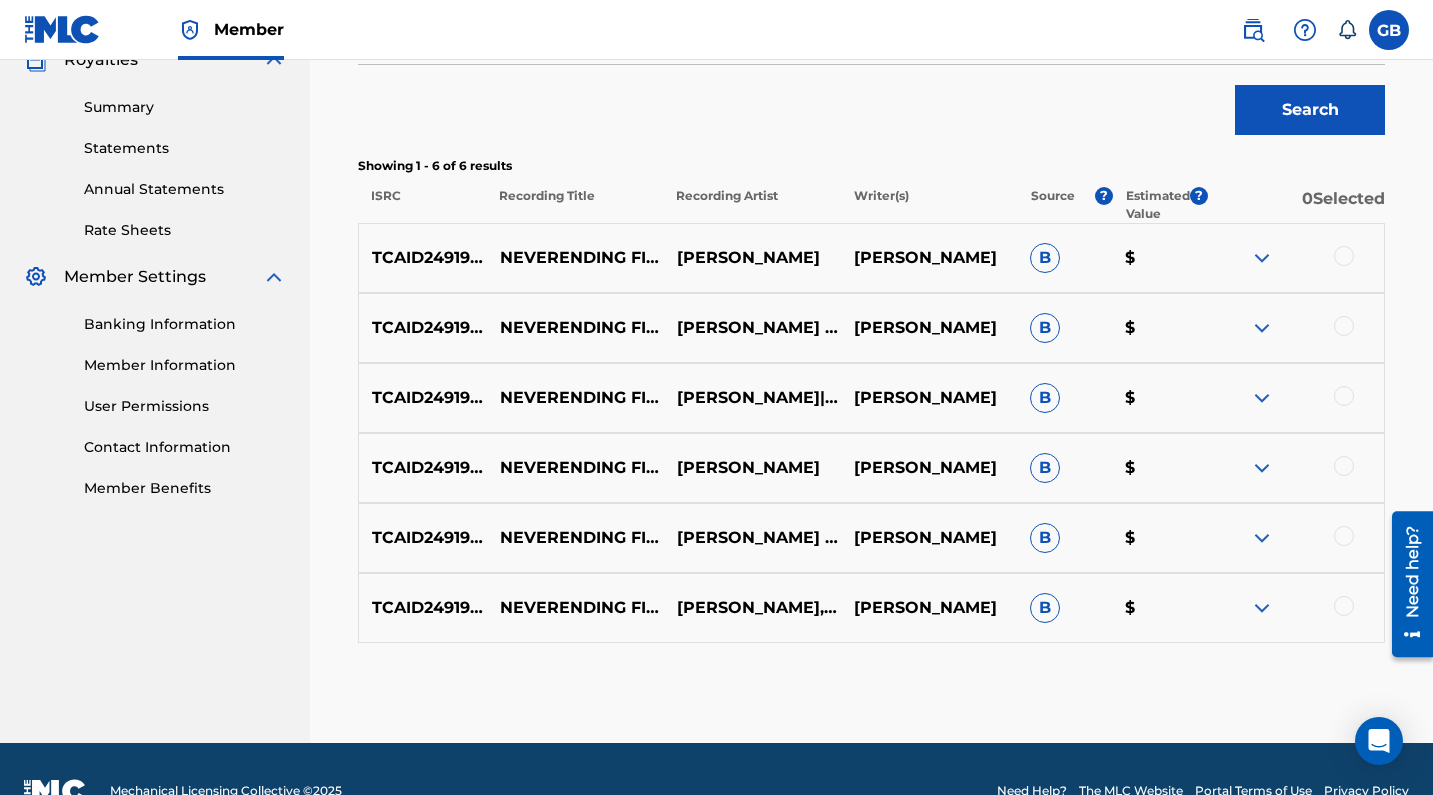 click at bounding box center (1344, 256) 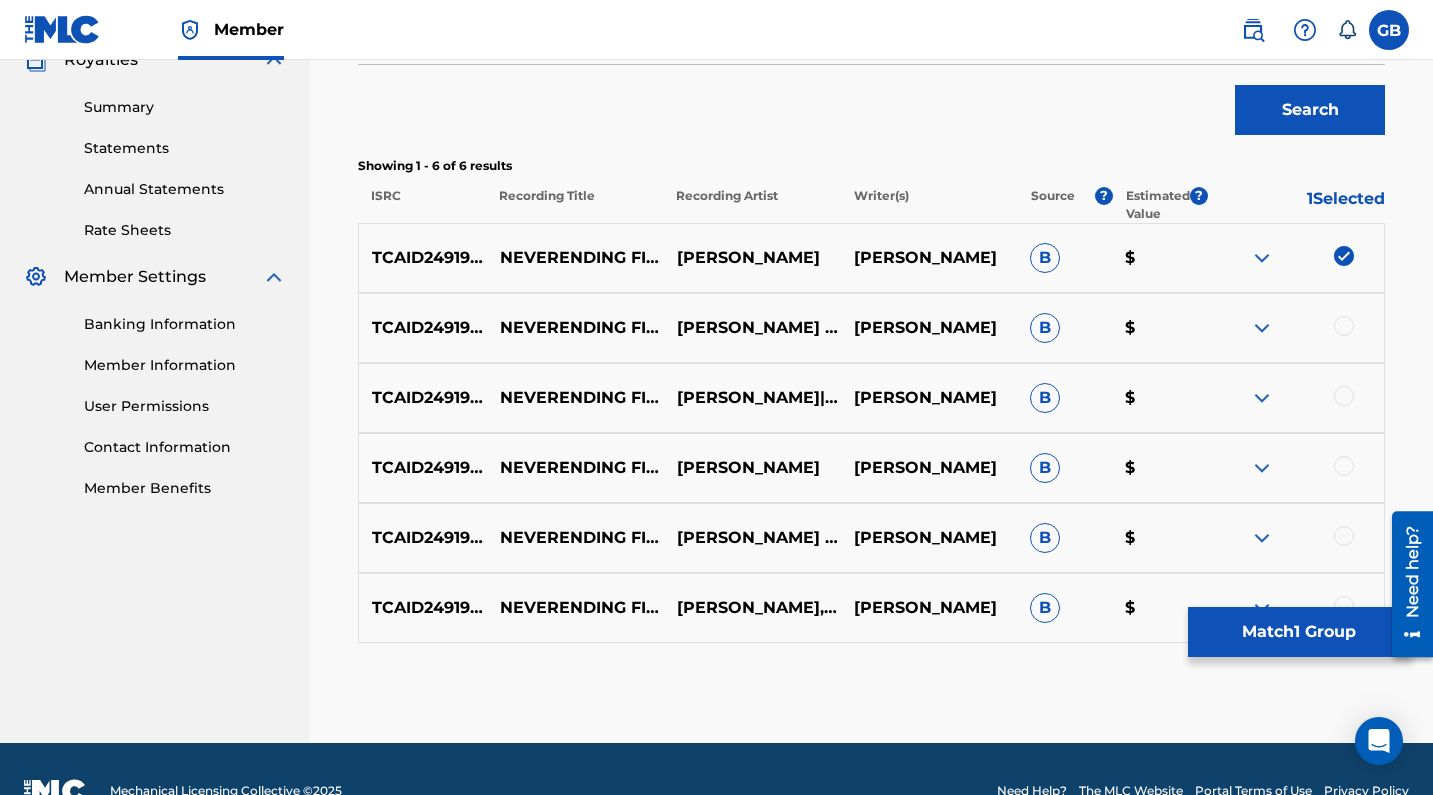 click at bounding box center (1344, 326) 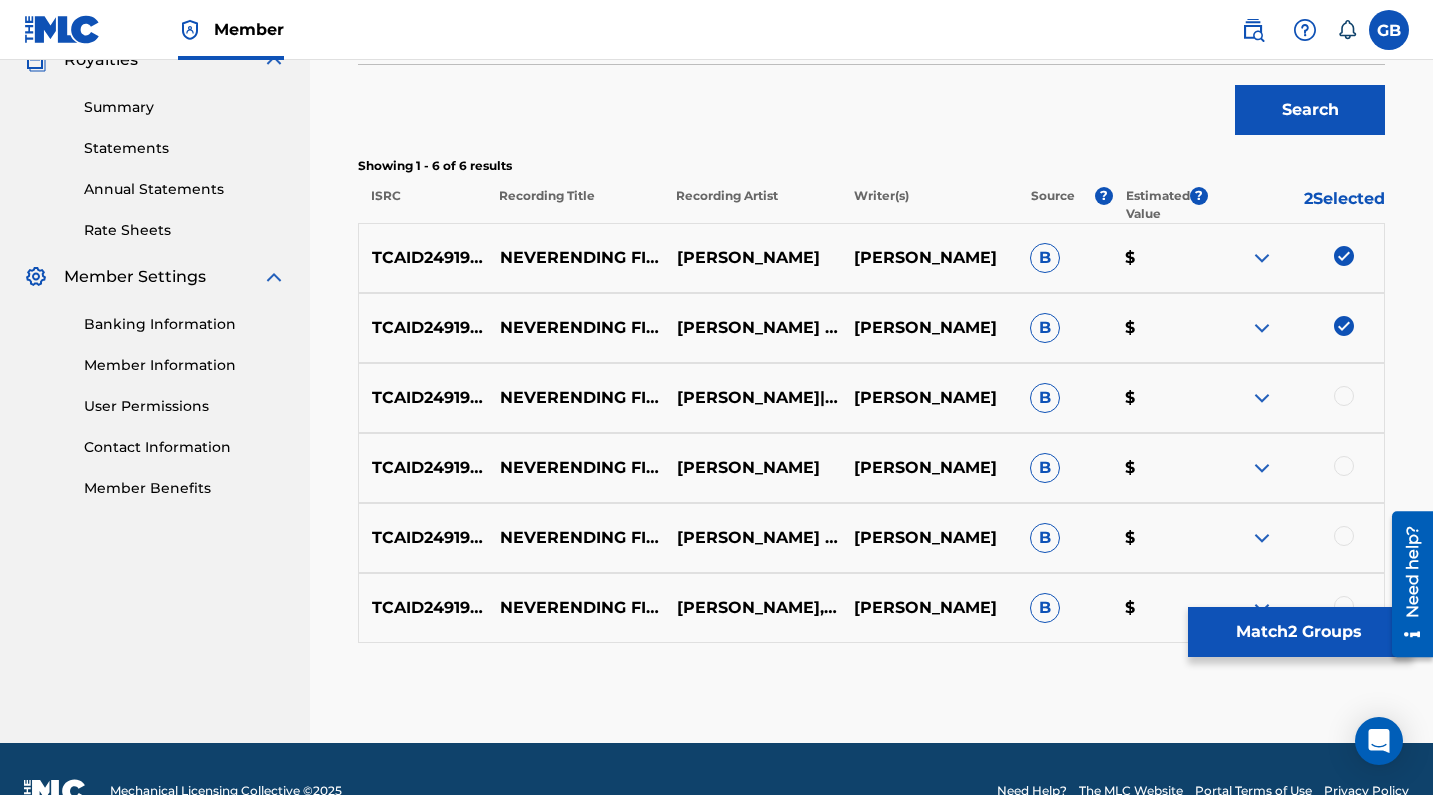click at bounding box center [1344, 396] 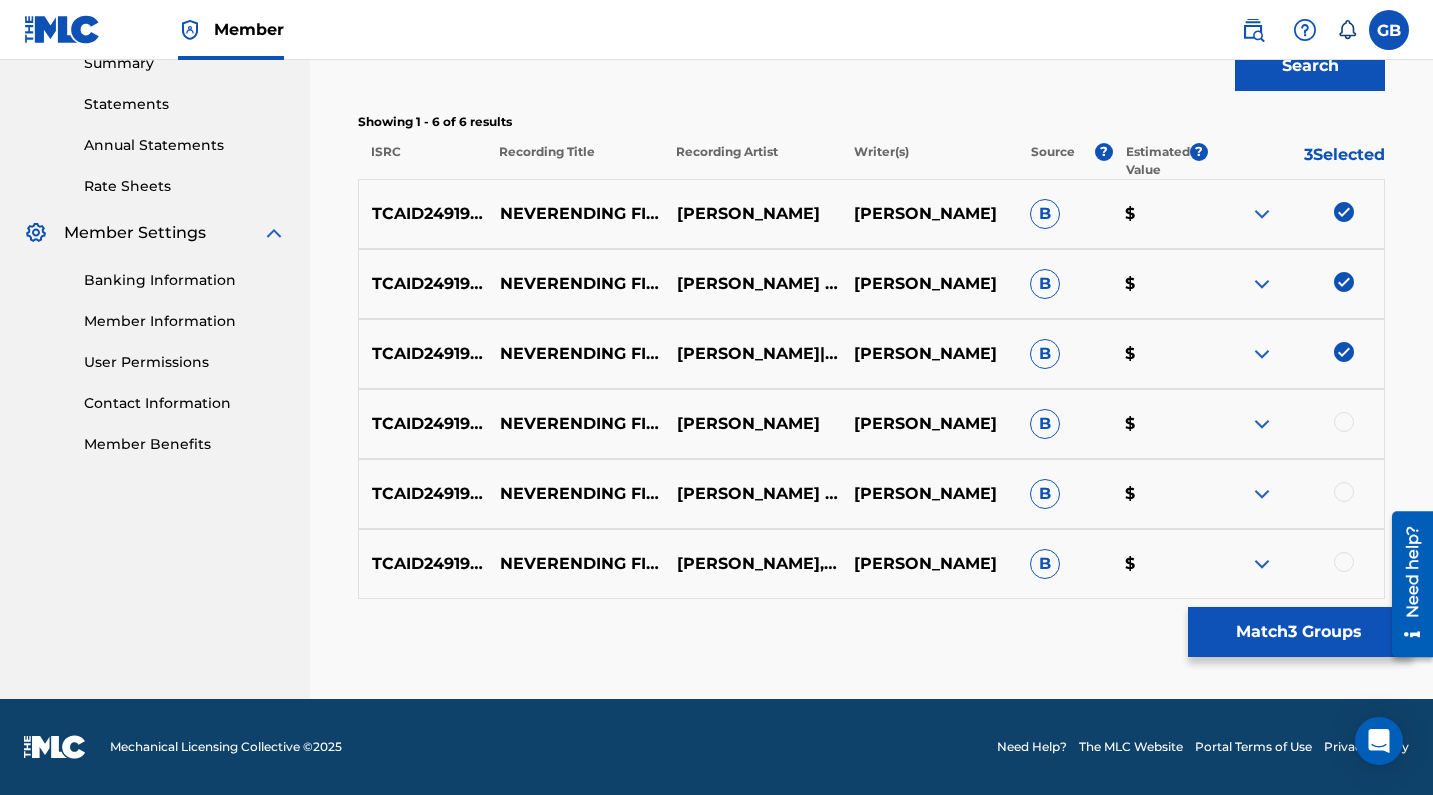 scroll, scrollTop: 665, scrollLeft: 0, axis: vertical 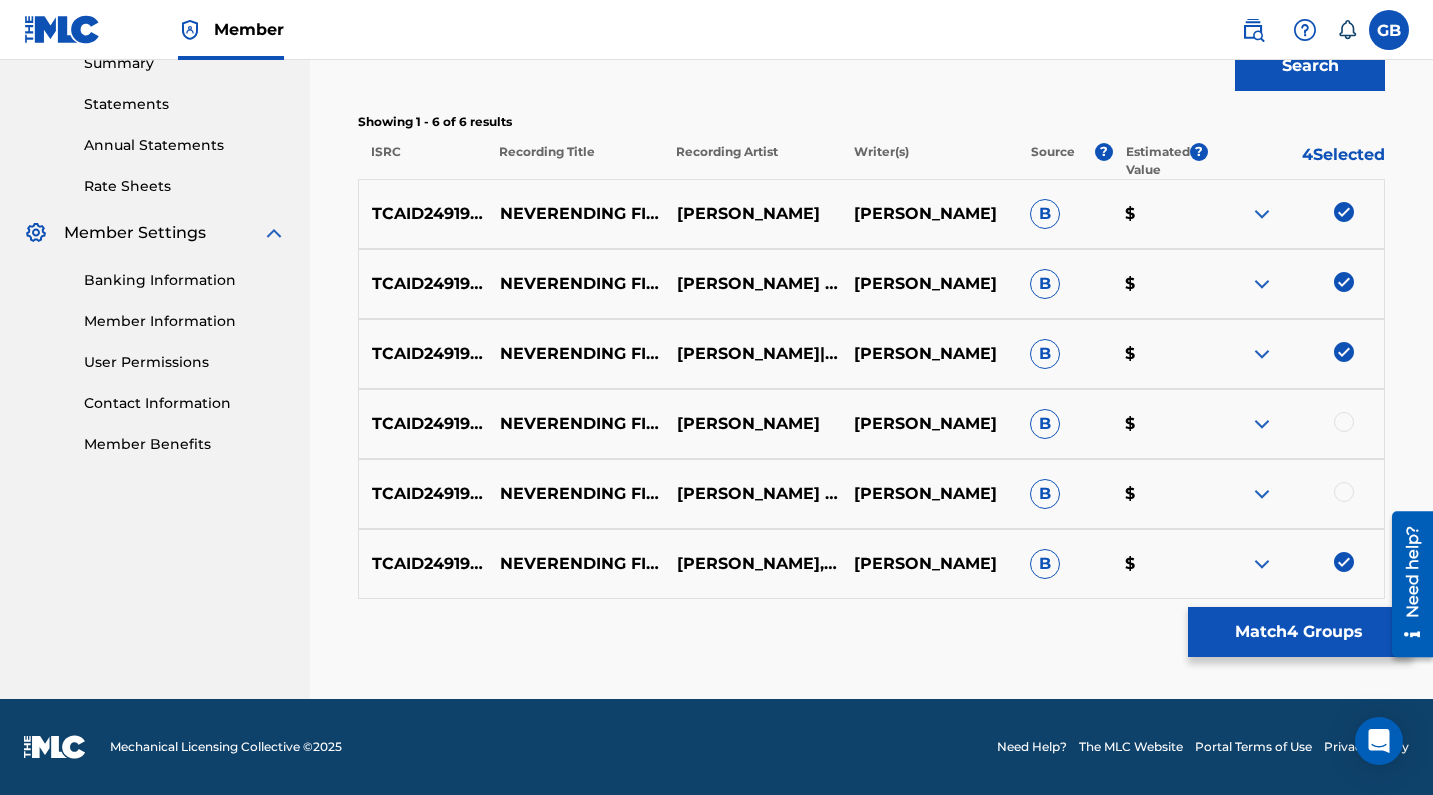 click at bounding box center (1344, 492) 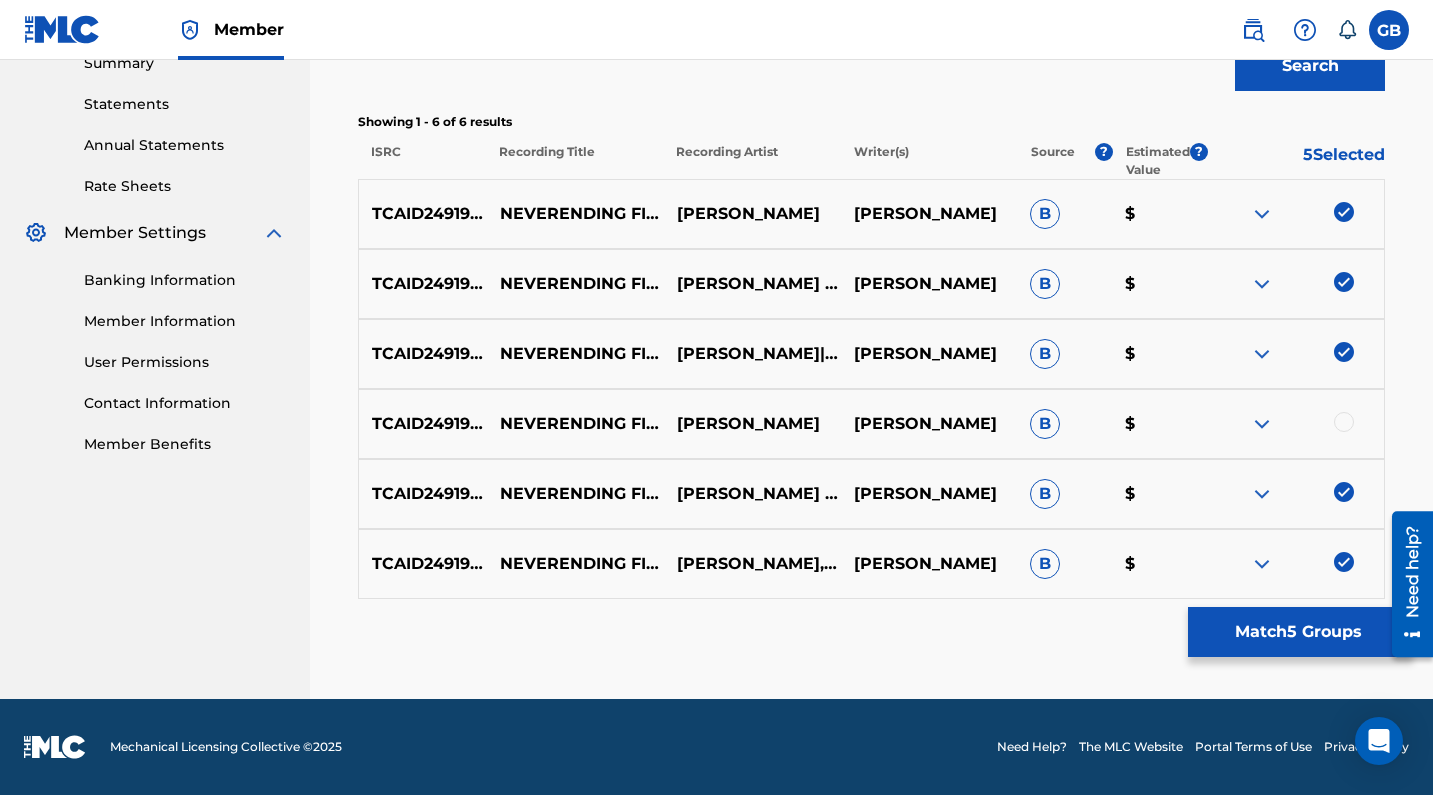 click at bounding box center (1344, 422) 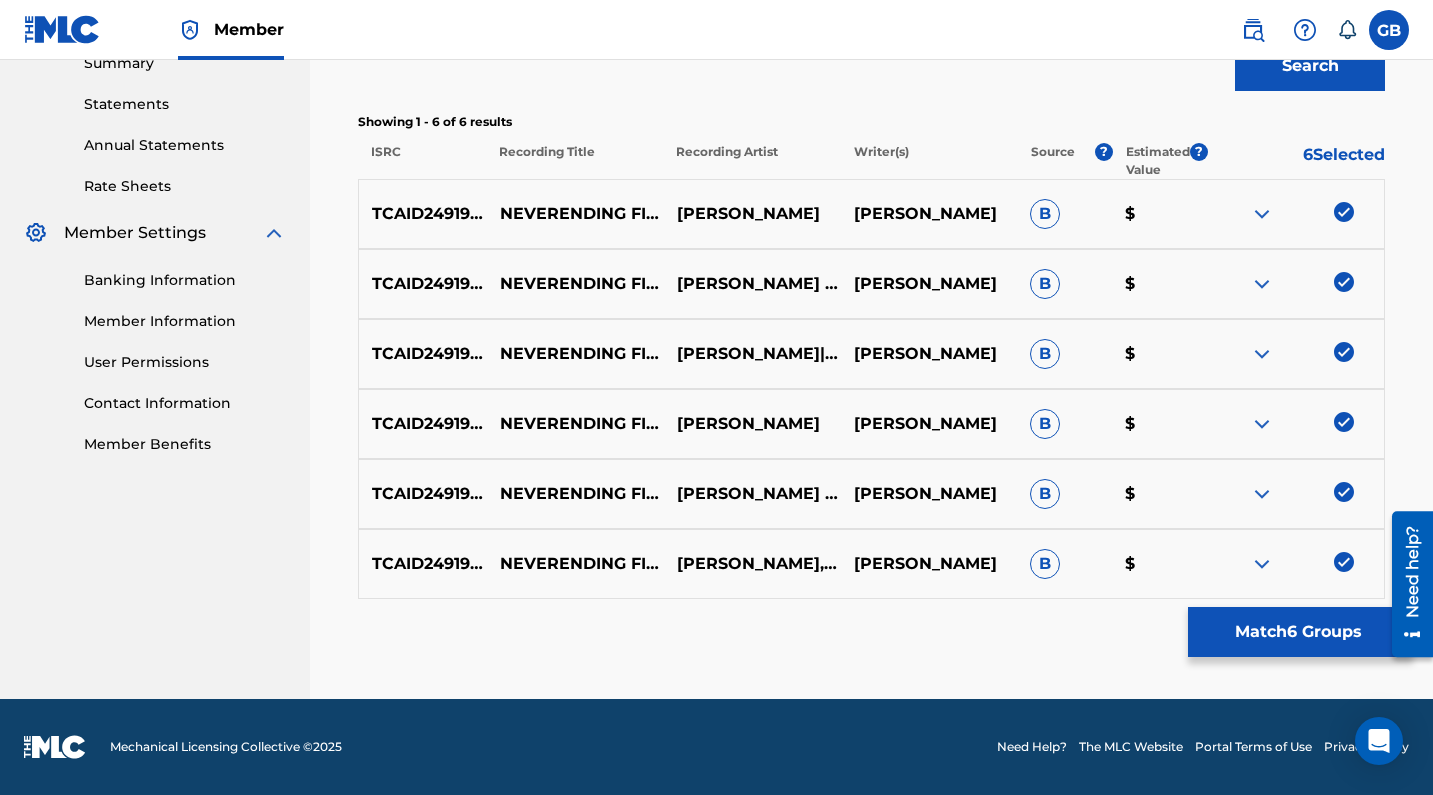 click on "Match  6 Groups" at bounding box center (1298, 632) 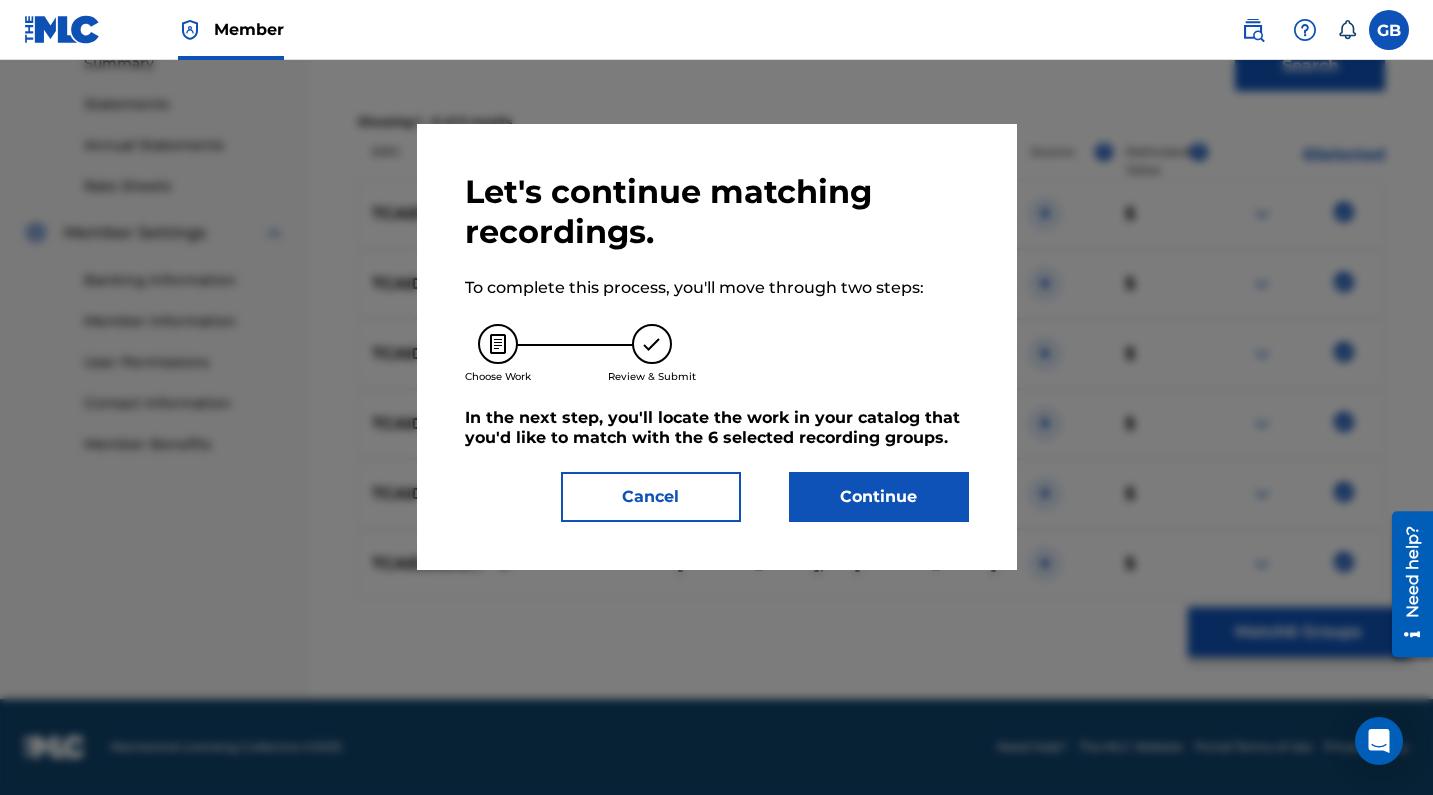 click on "Continue" at bounding box center [879, 497] 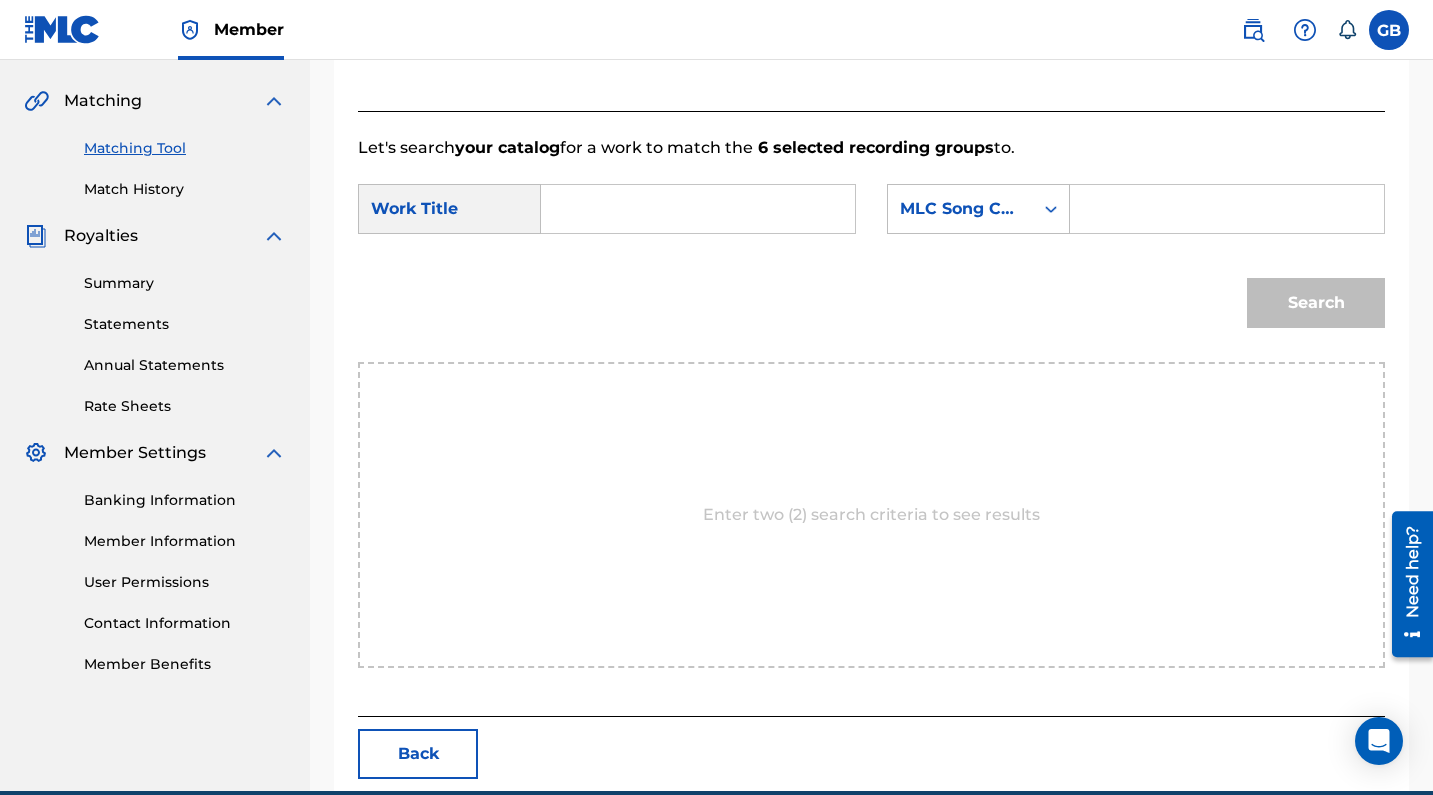 click at bounding box center [698, 209] 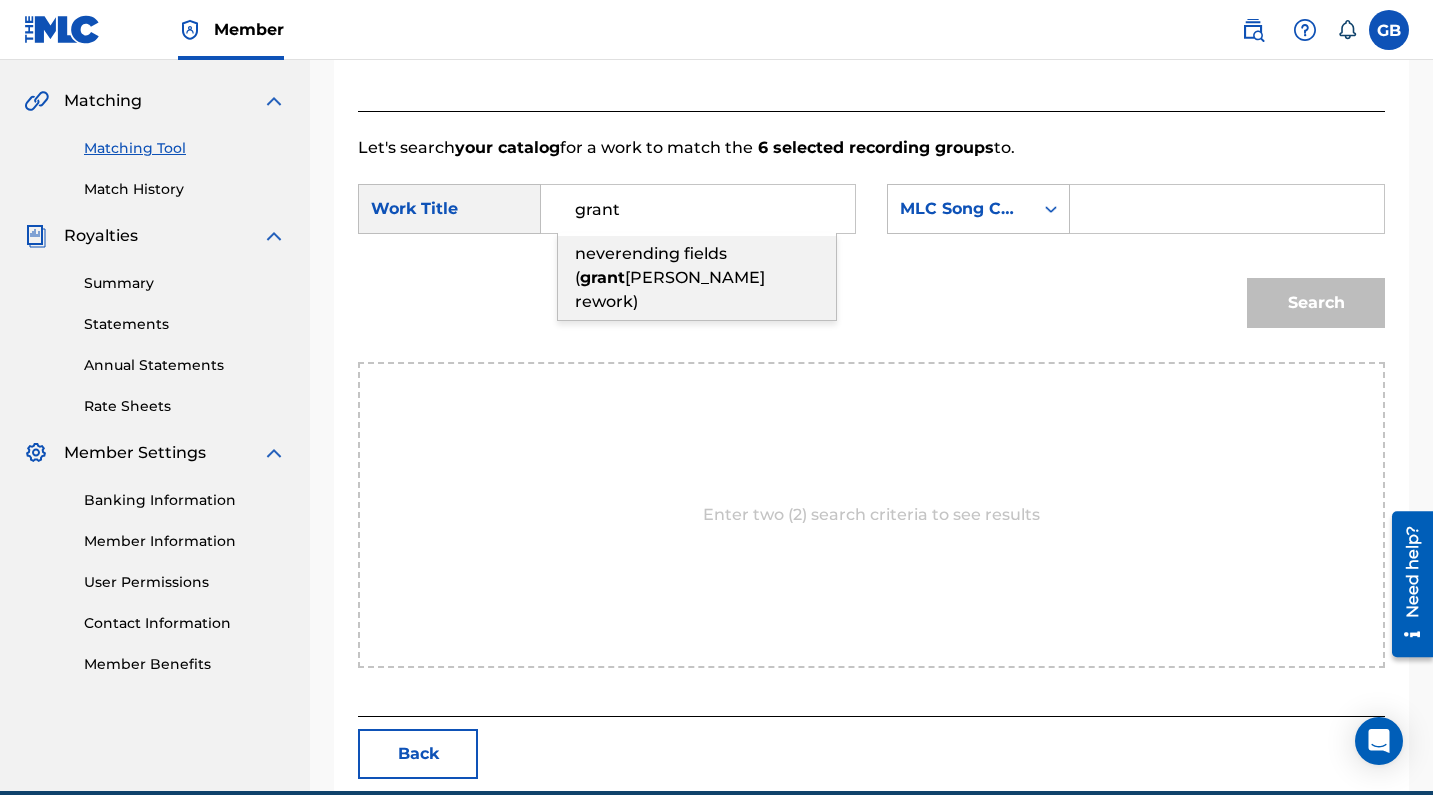 click on "[PERSON_NAME] rework)" at bounding box center (670, 289) 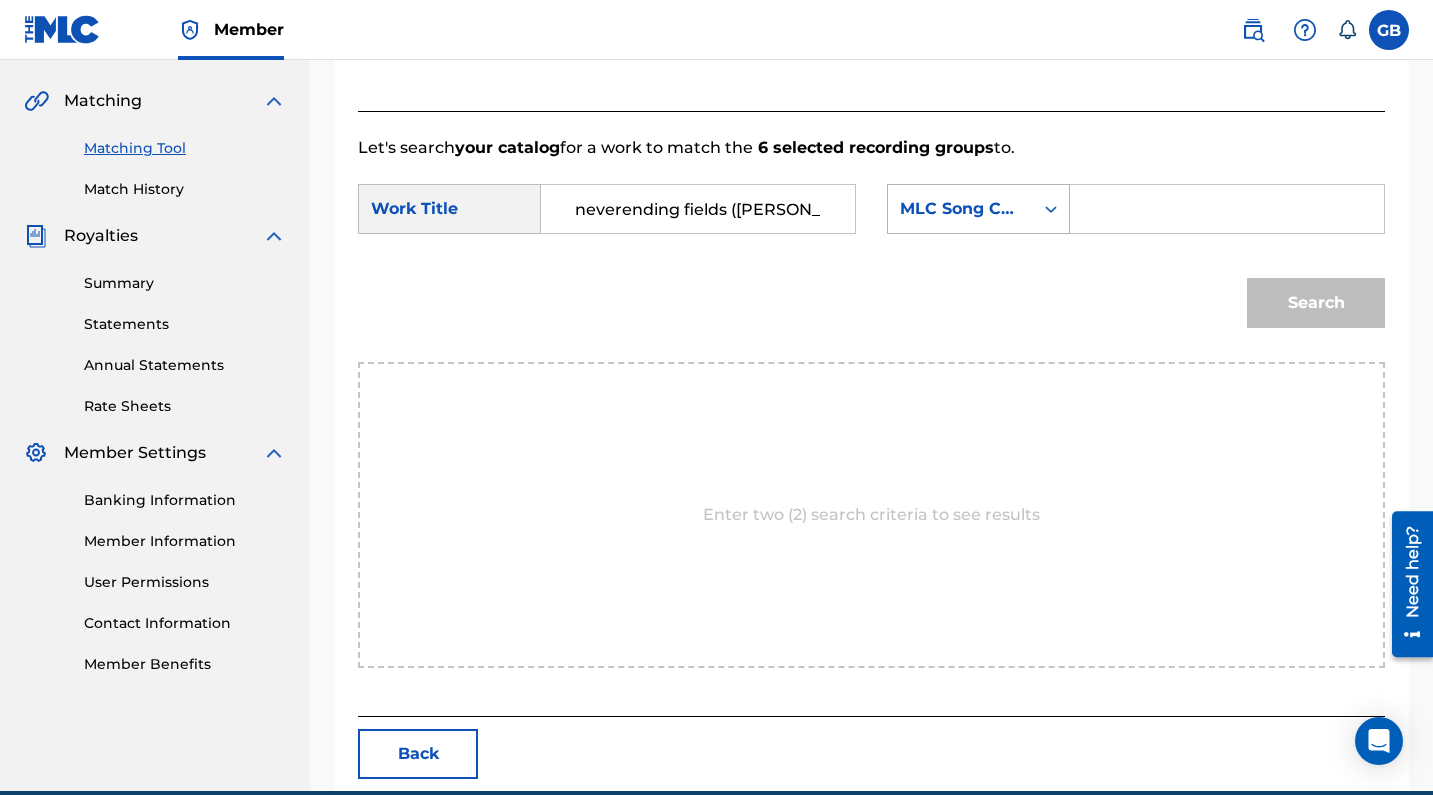 click on "MLC Song Code" at bounding box center [960, 209] 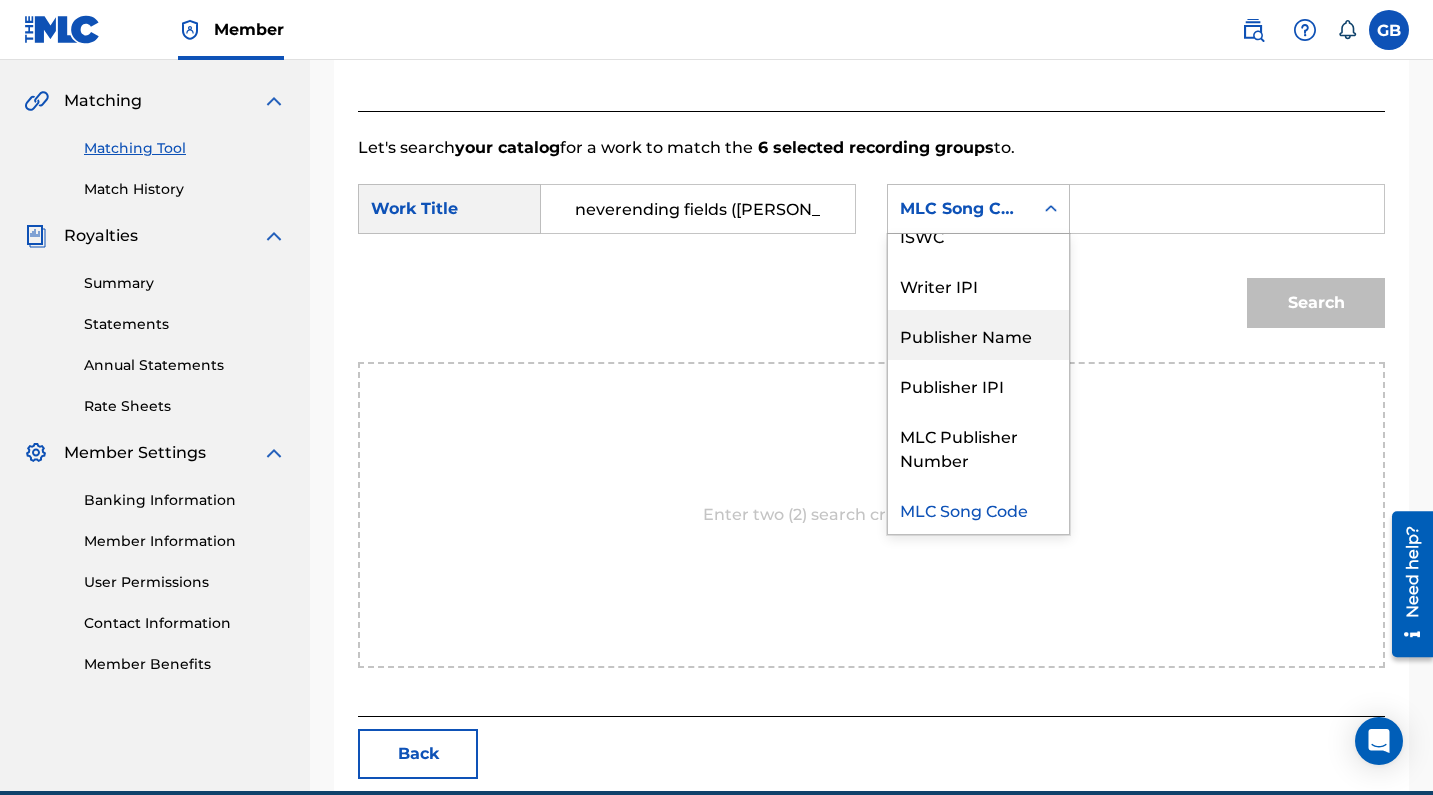 scroll, scrollTop: 0, scrollLeft: 0, axis: both 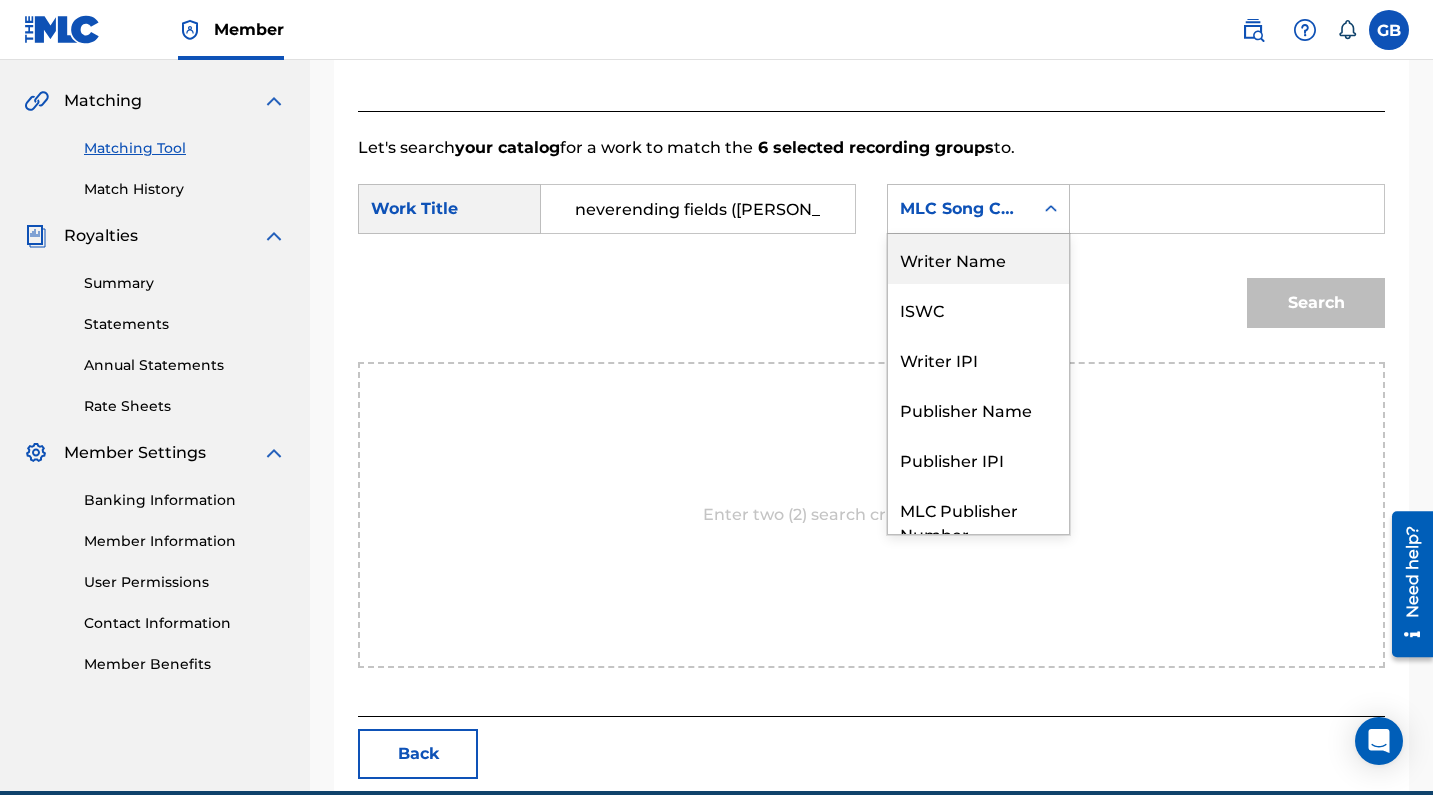 click on "Writer Name" at bounding box center (978, 259) 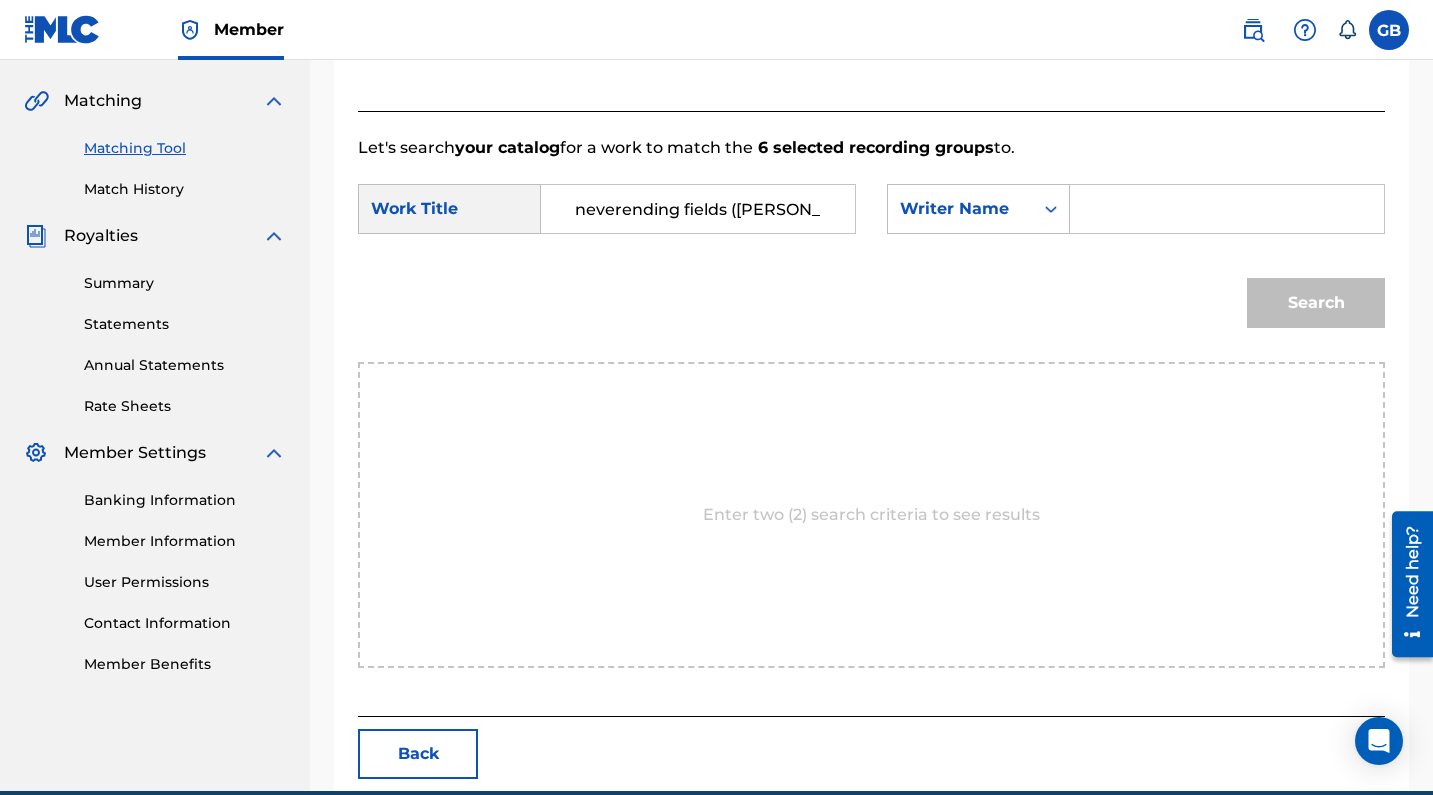 click at bounding box center (1227, 209) 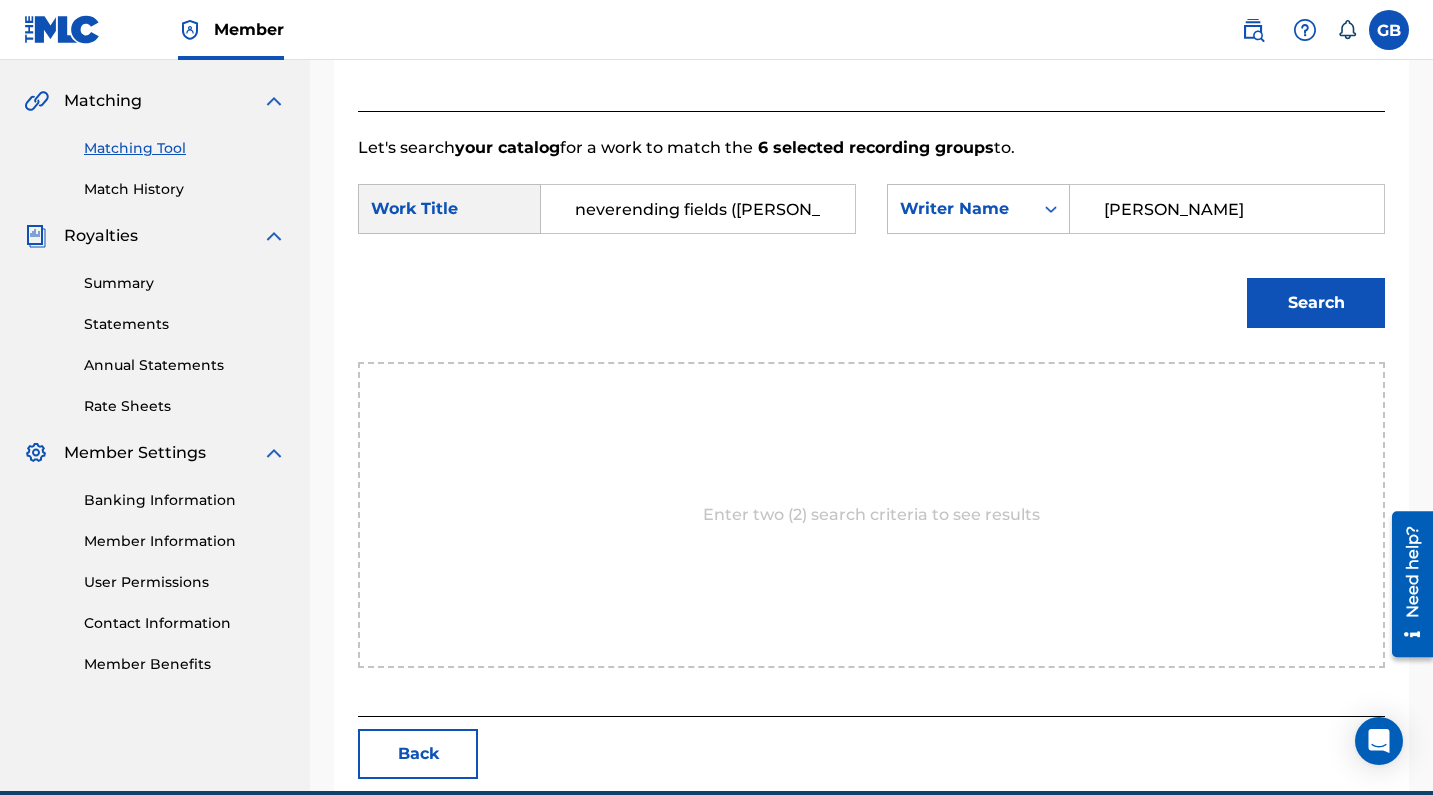 type on "[PERSON_NAME]" 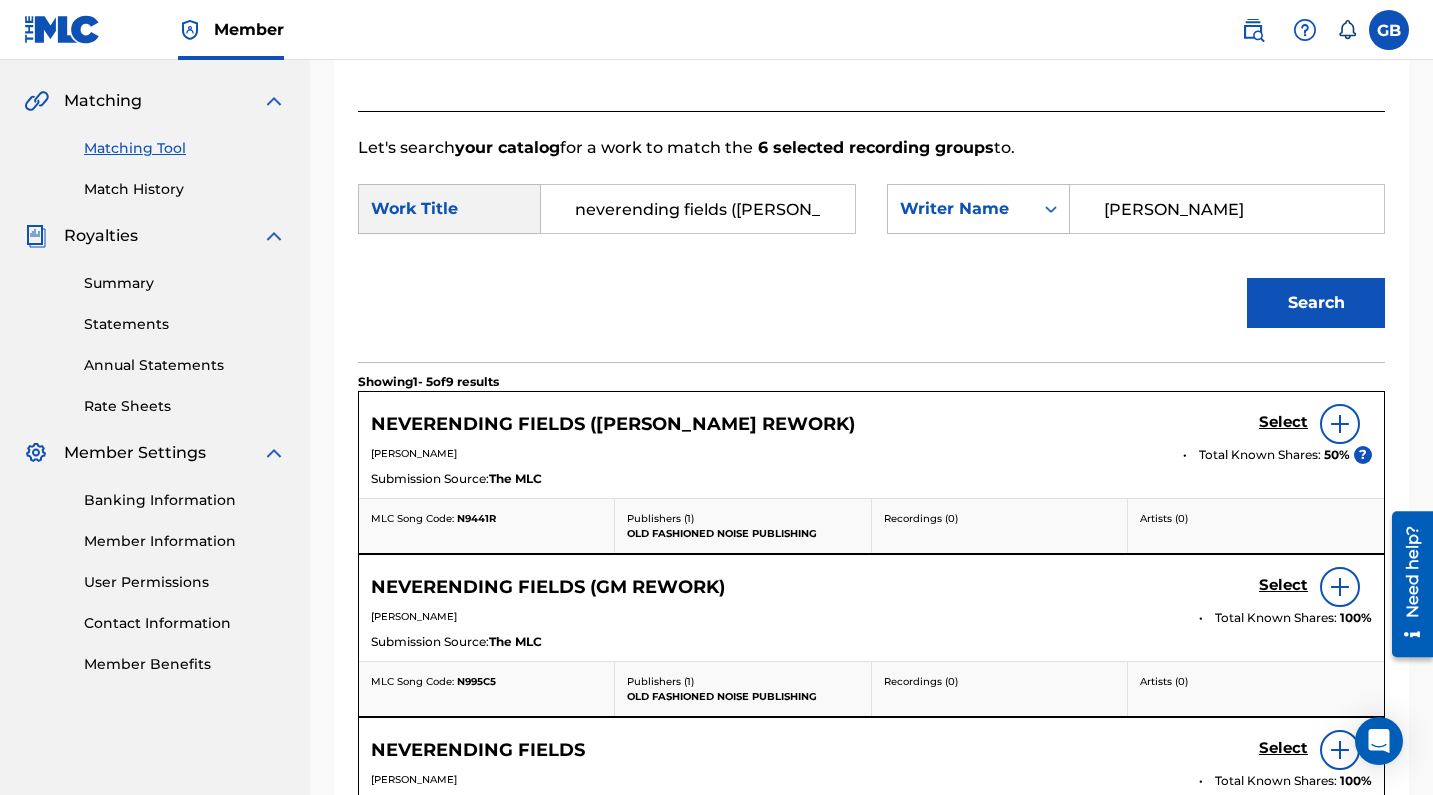 click on "Select" at bounding box center (1283, 422) 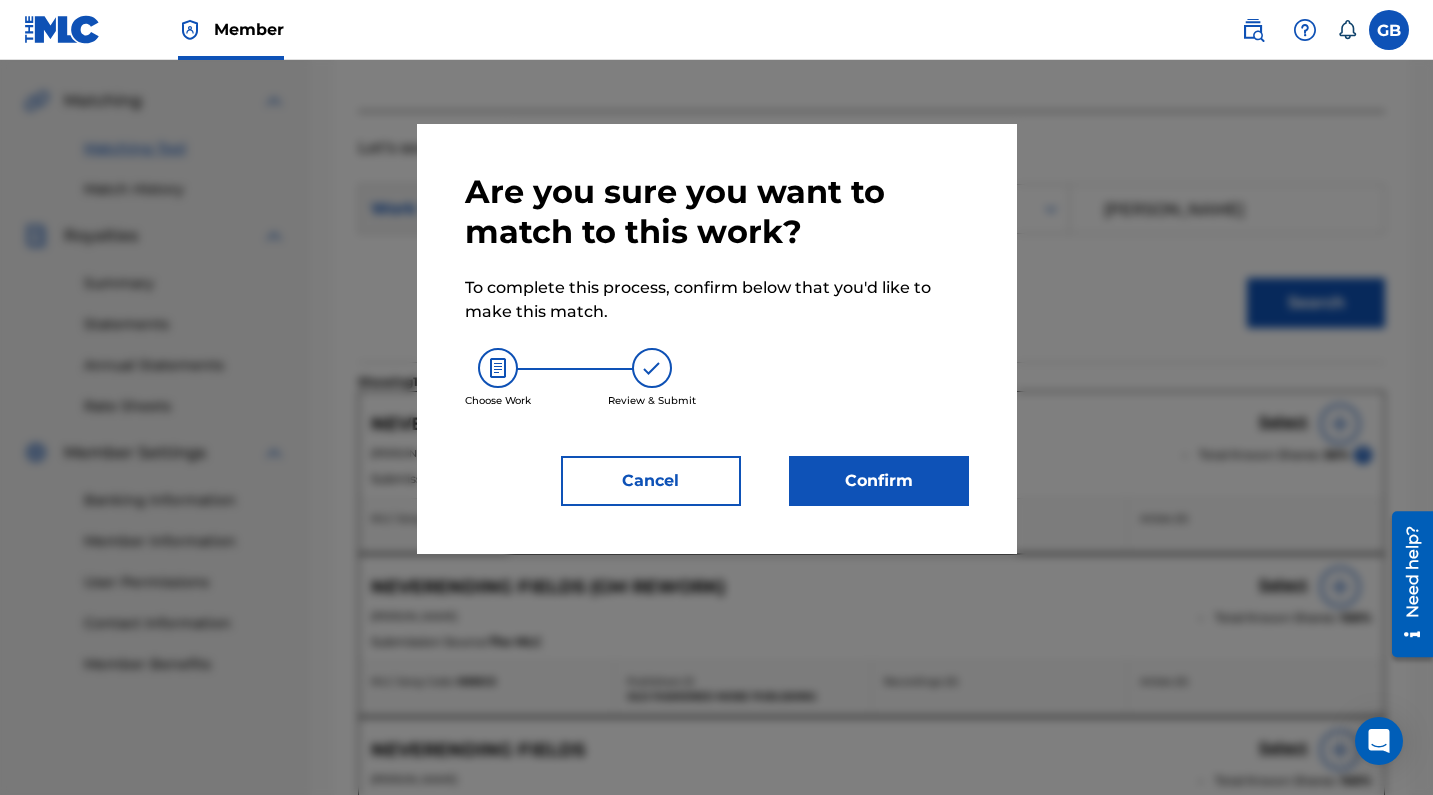 click on "Confirm" at bounding box center (879, 481) 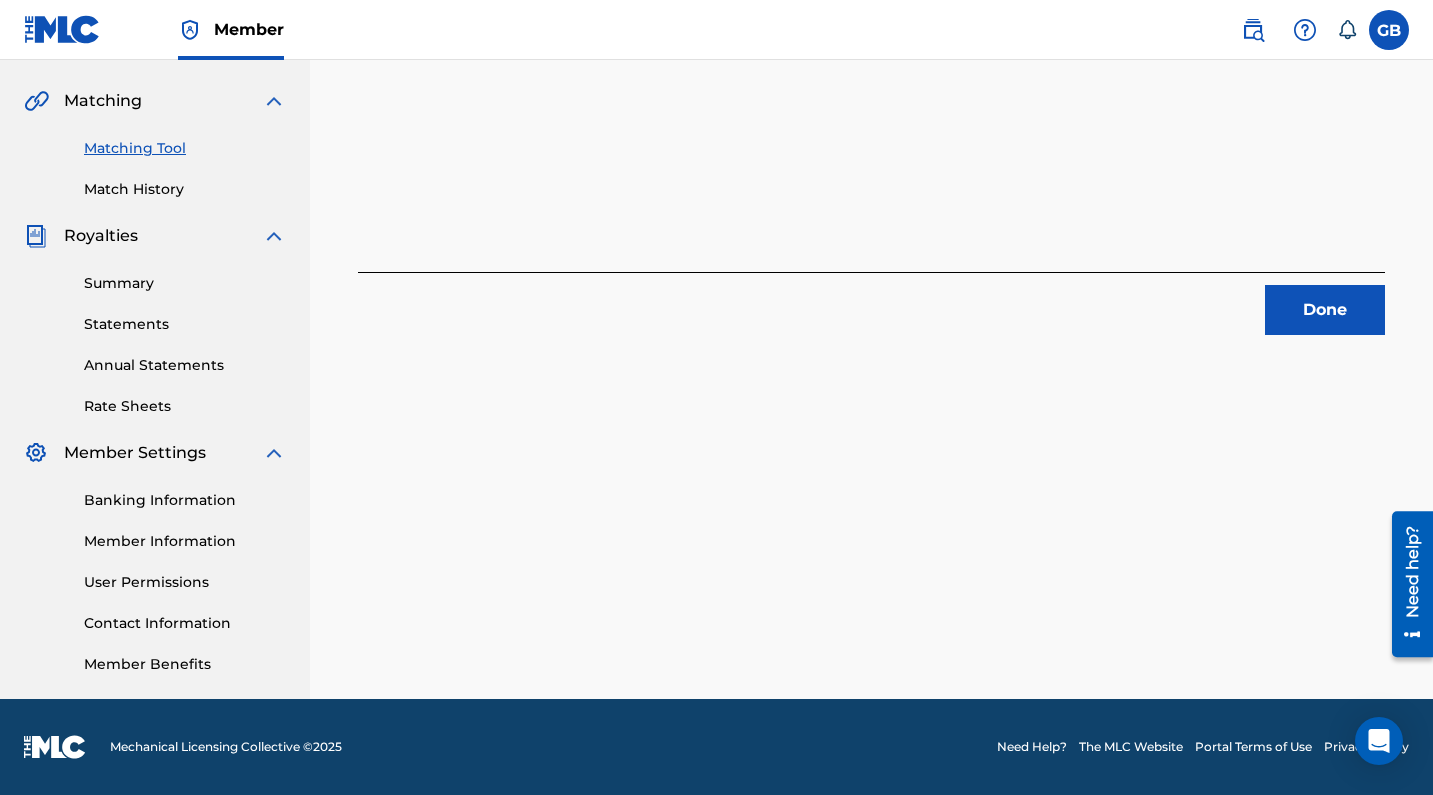 click on "Done" at bounding box center (1325, 310) 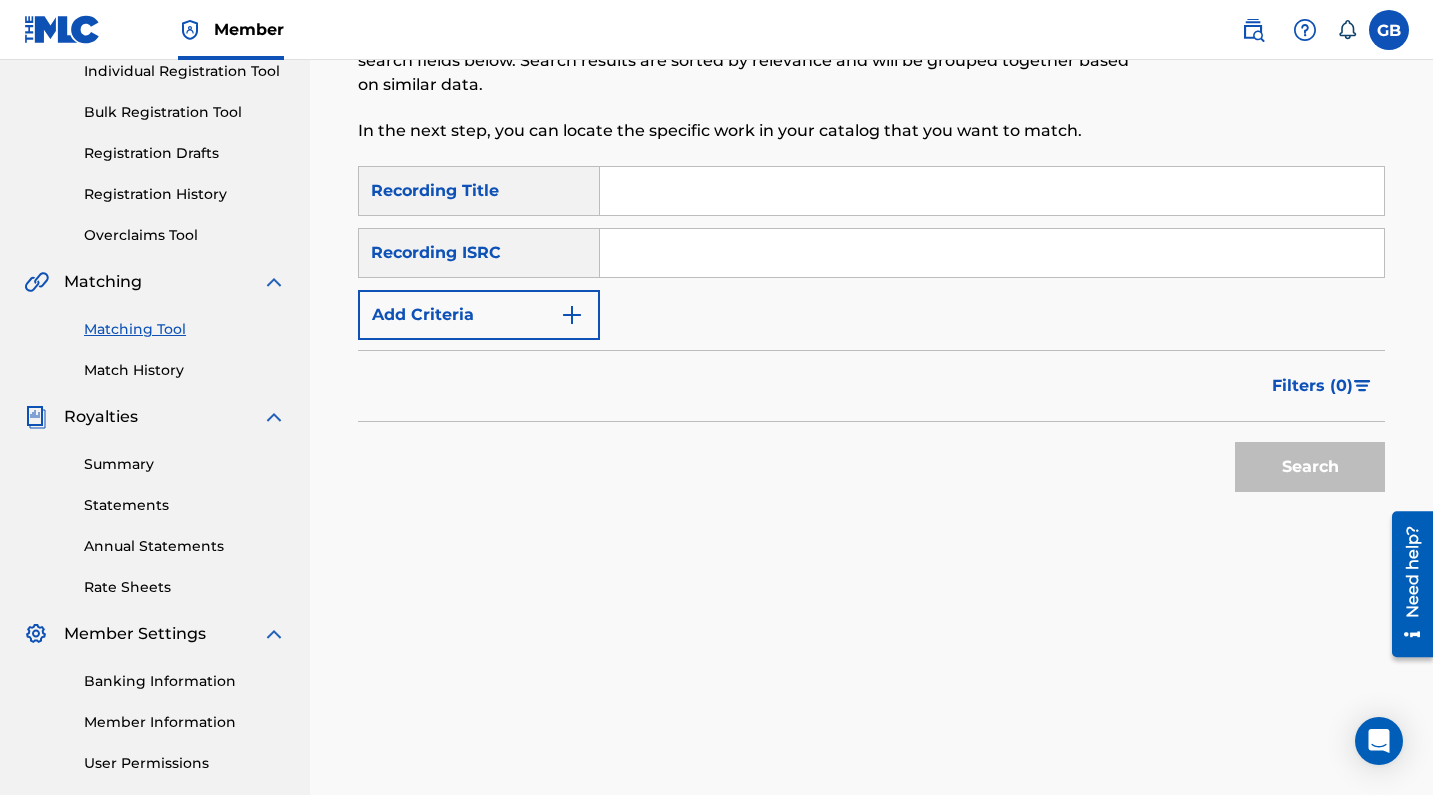 scroll, scrollTop: 262, scrollLeft: 0, axis: vertical 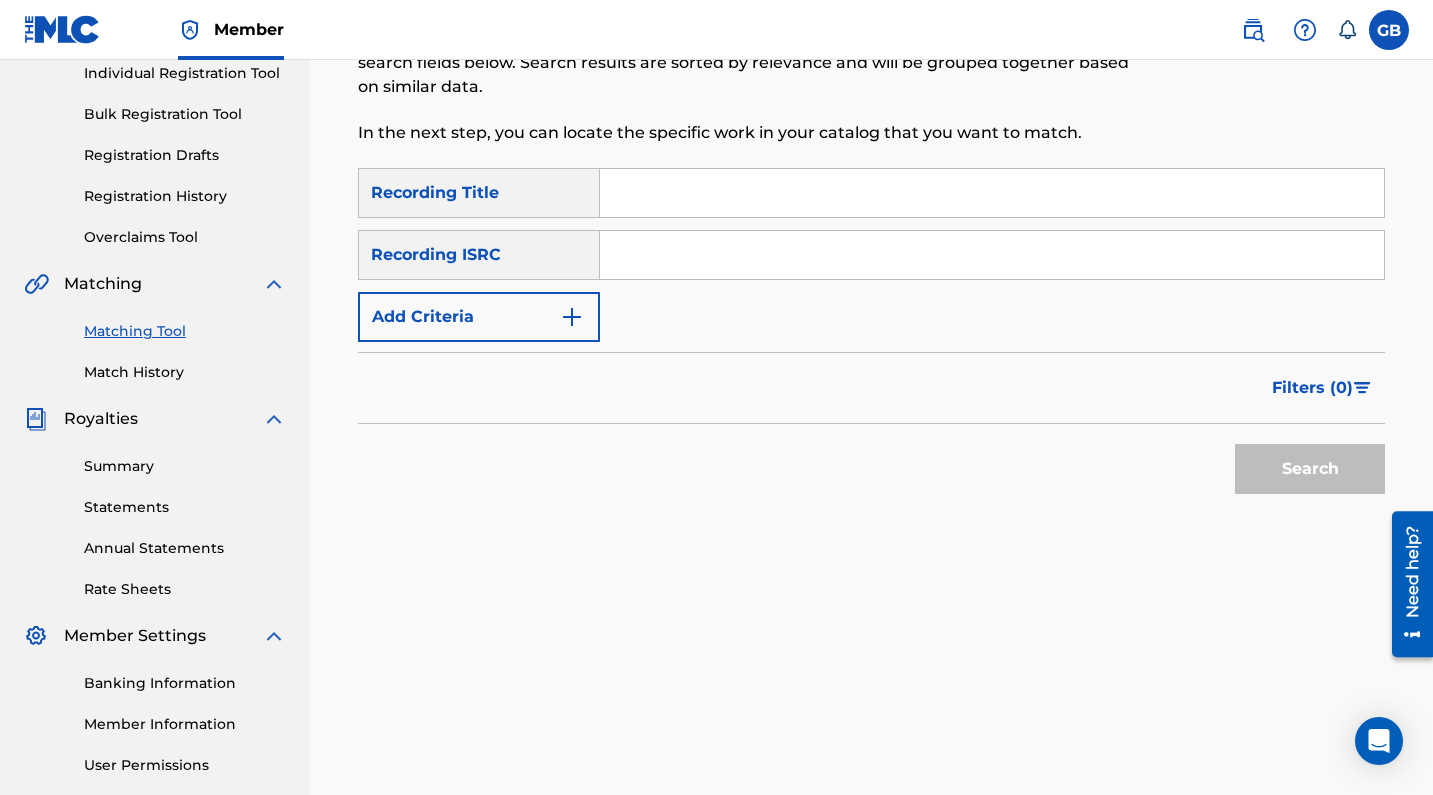 click at bounding box center [992, 255] 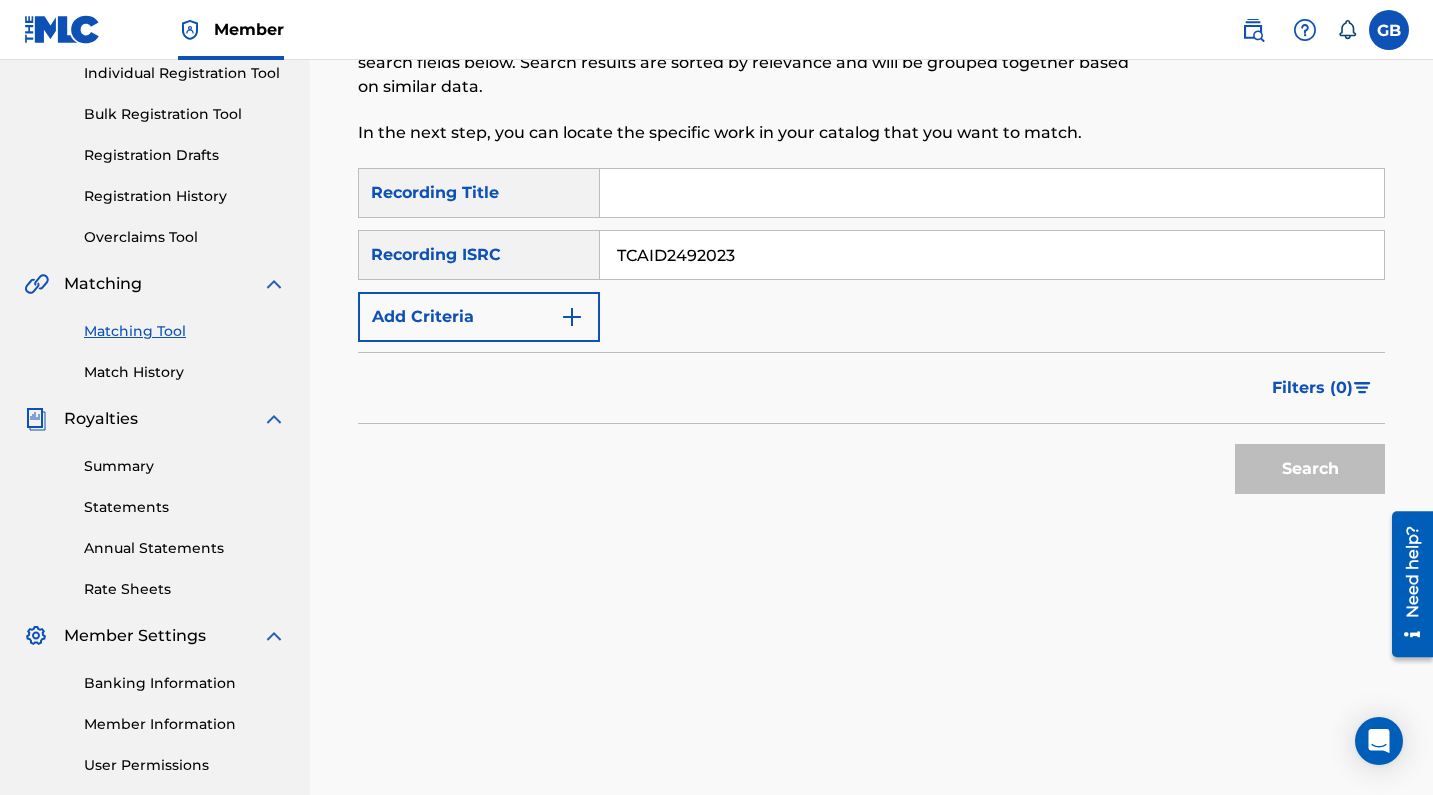 type on "TCAID2492023" 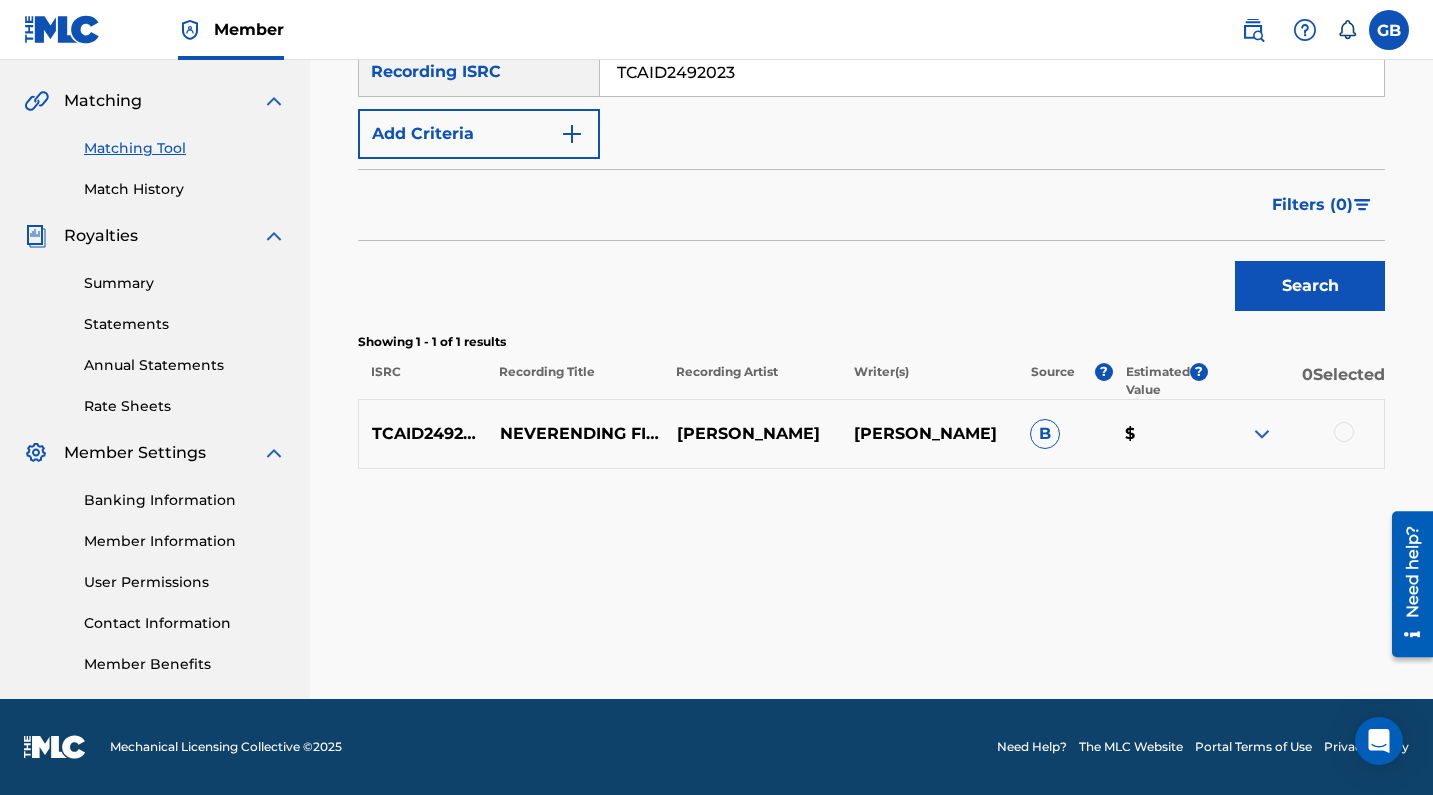 scroll, scrollTop: 445, scrollLeft: 0, axis: vertical 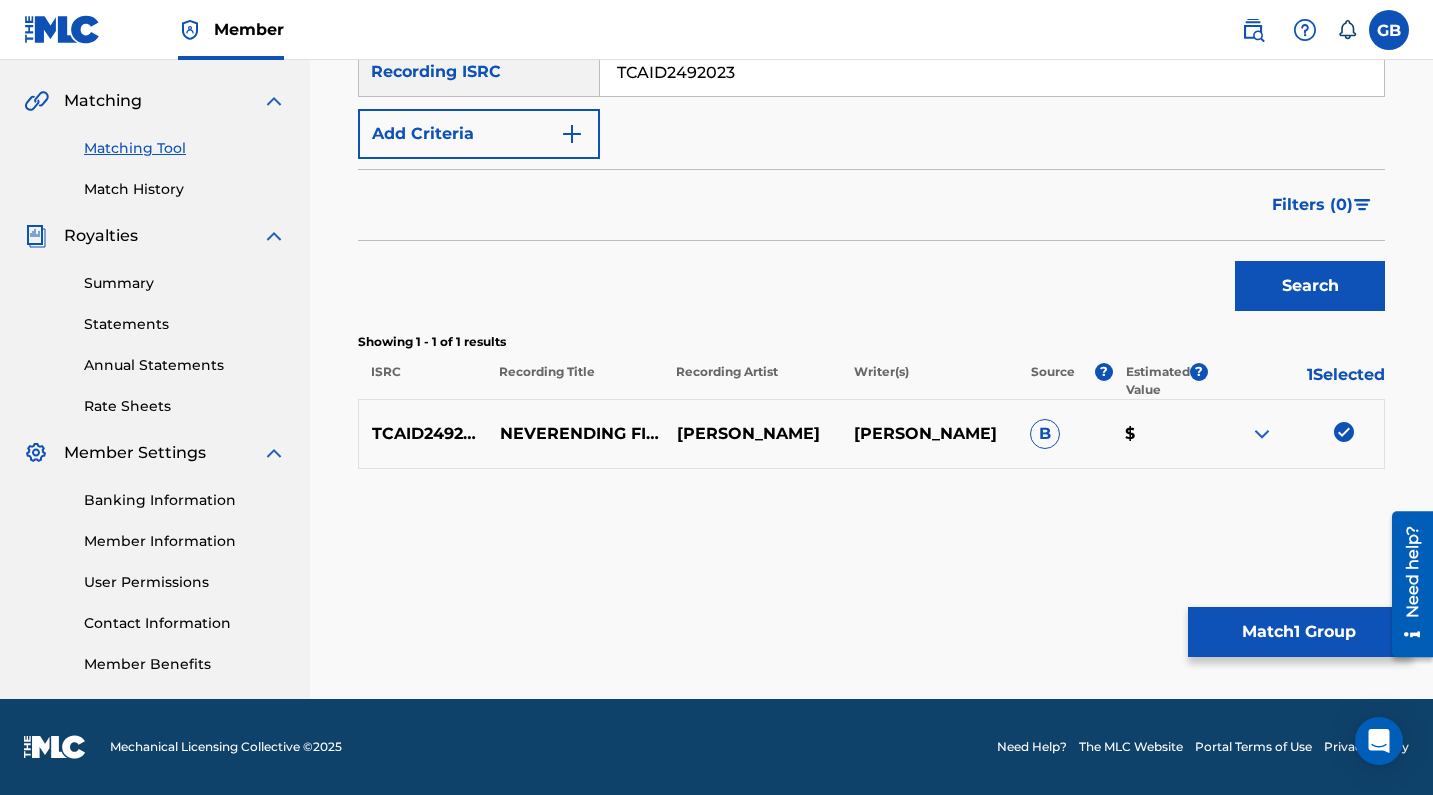 click on "Match  1 Group" at bounding box center (1298, 632) 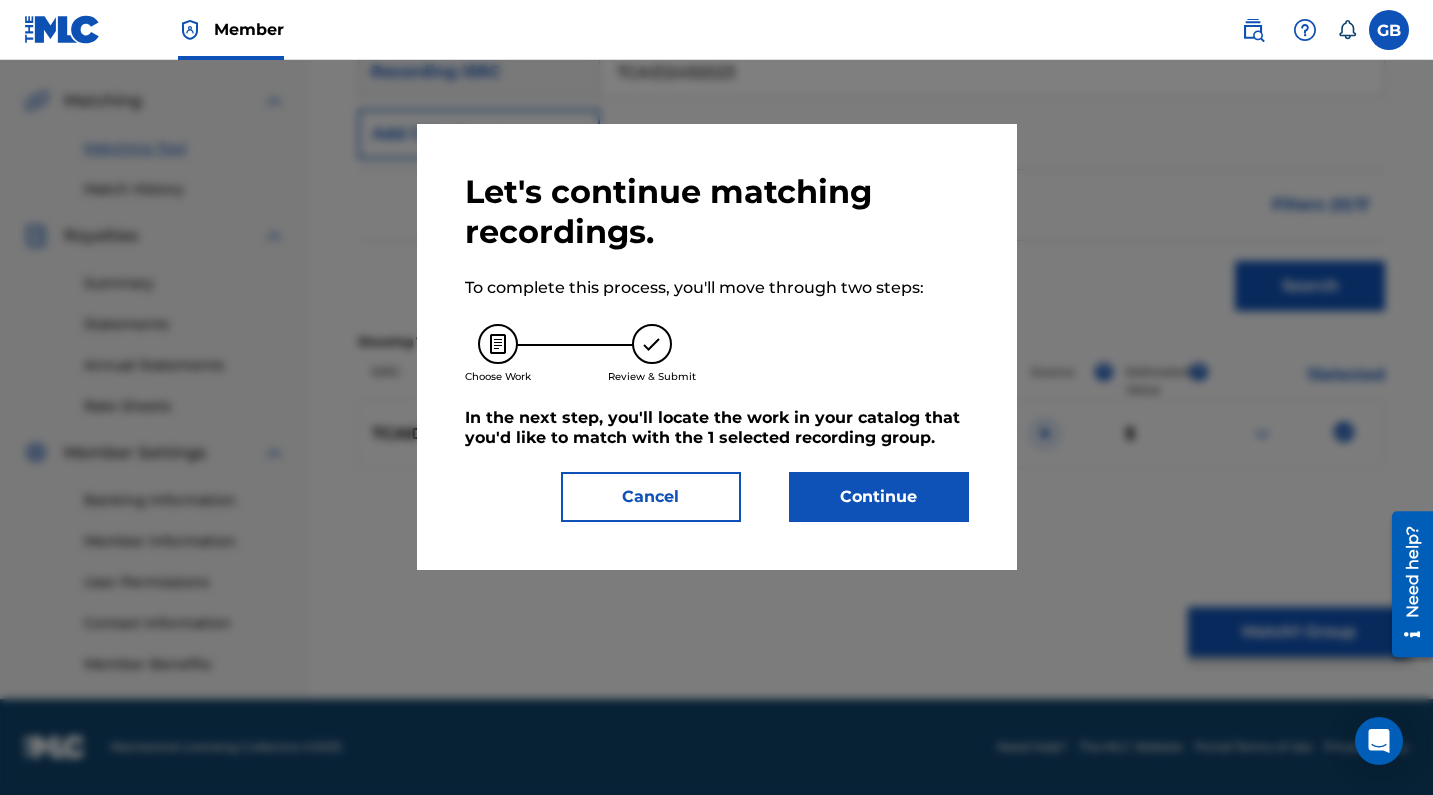 click on "Cancel" at bounding box center [651, 497] 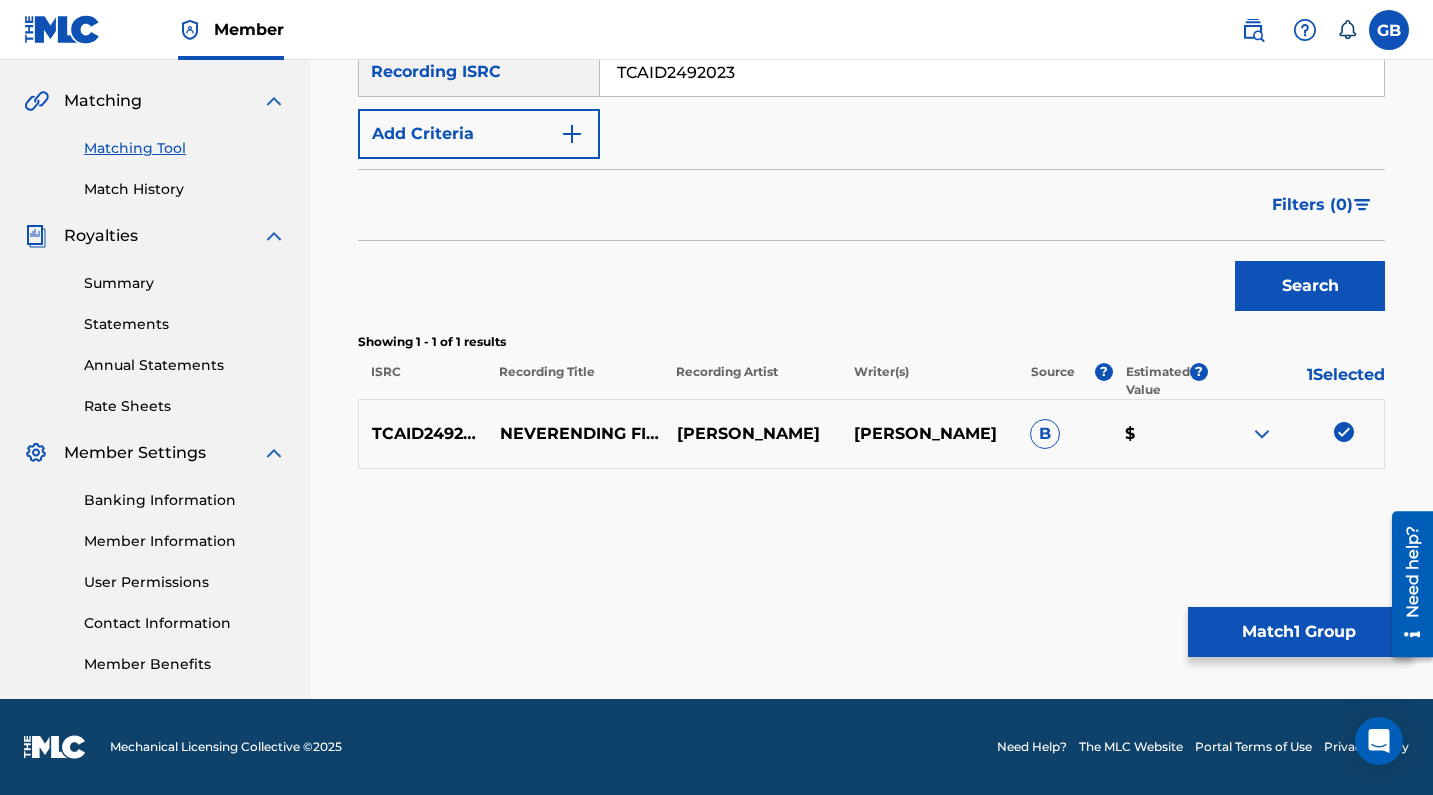 click at bounding box center (1262, 434) 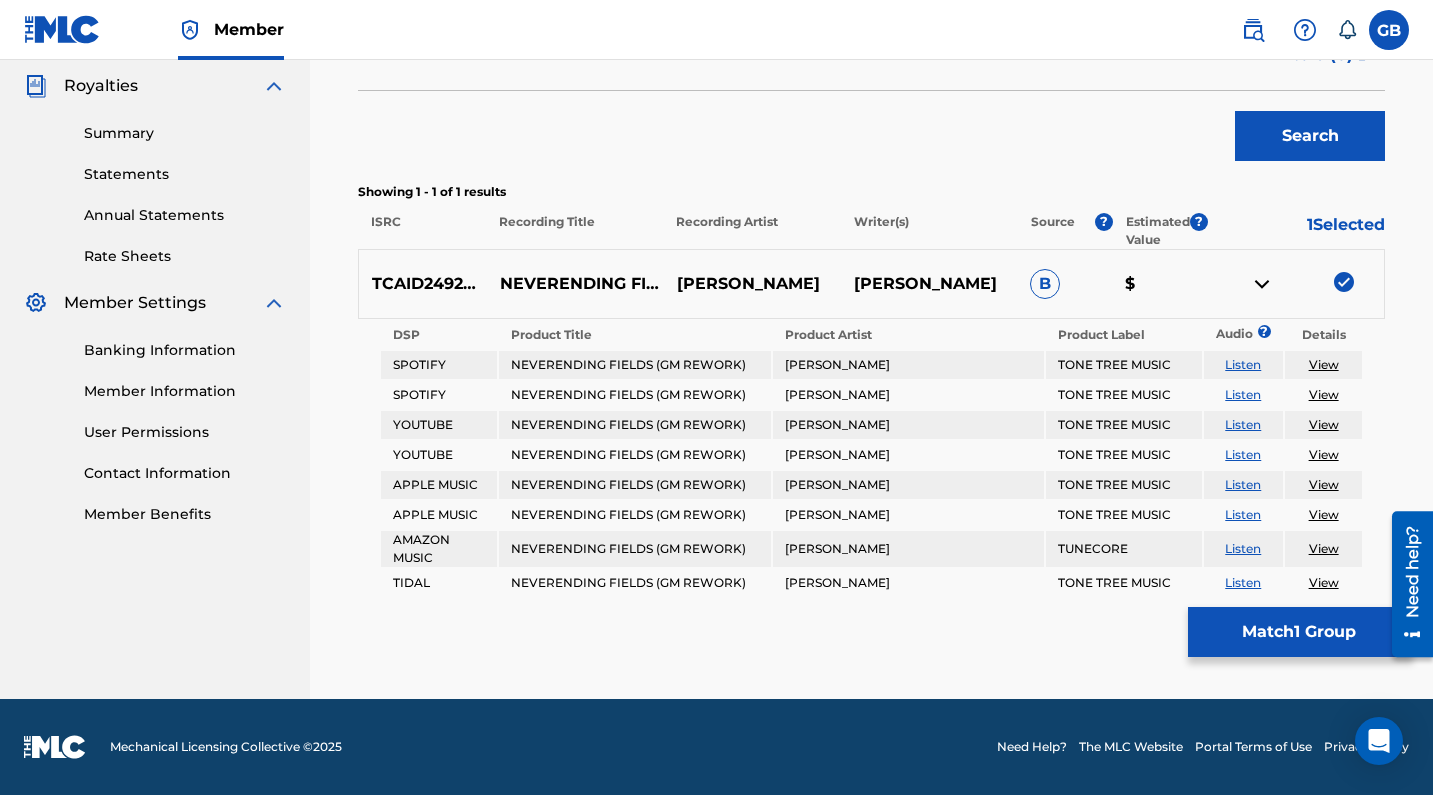 scroll, scrollTop: 595, scrollLeft: 0, axis: vertical 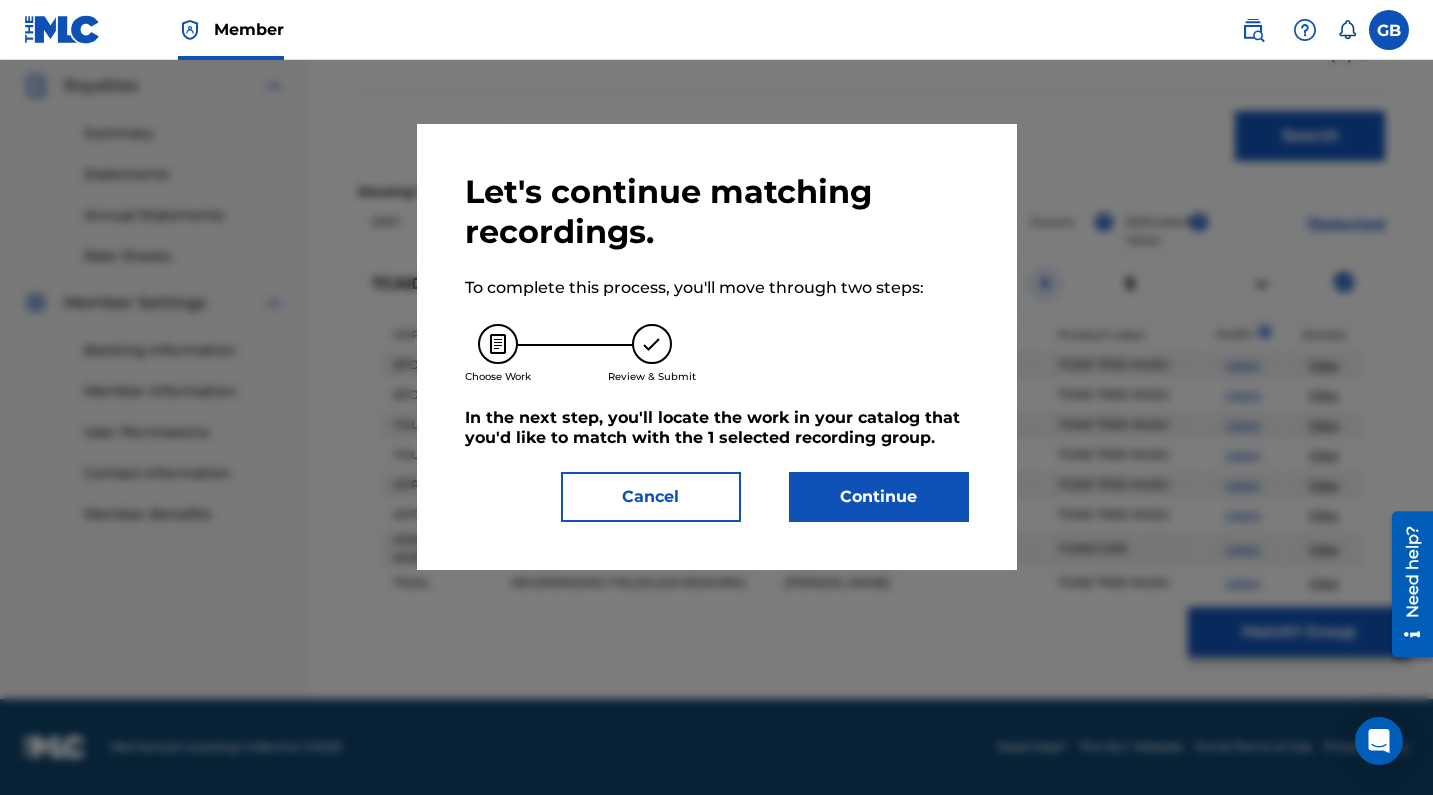 click on "Continue" at bounding box center (879, 497) 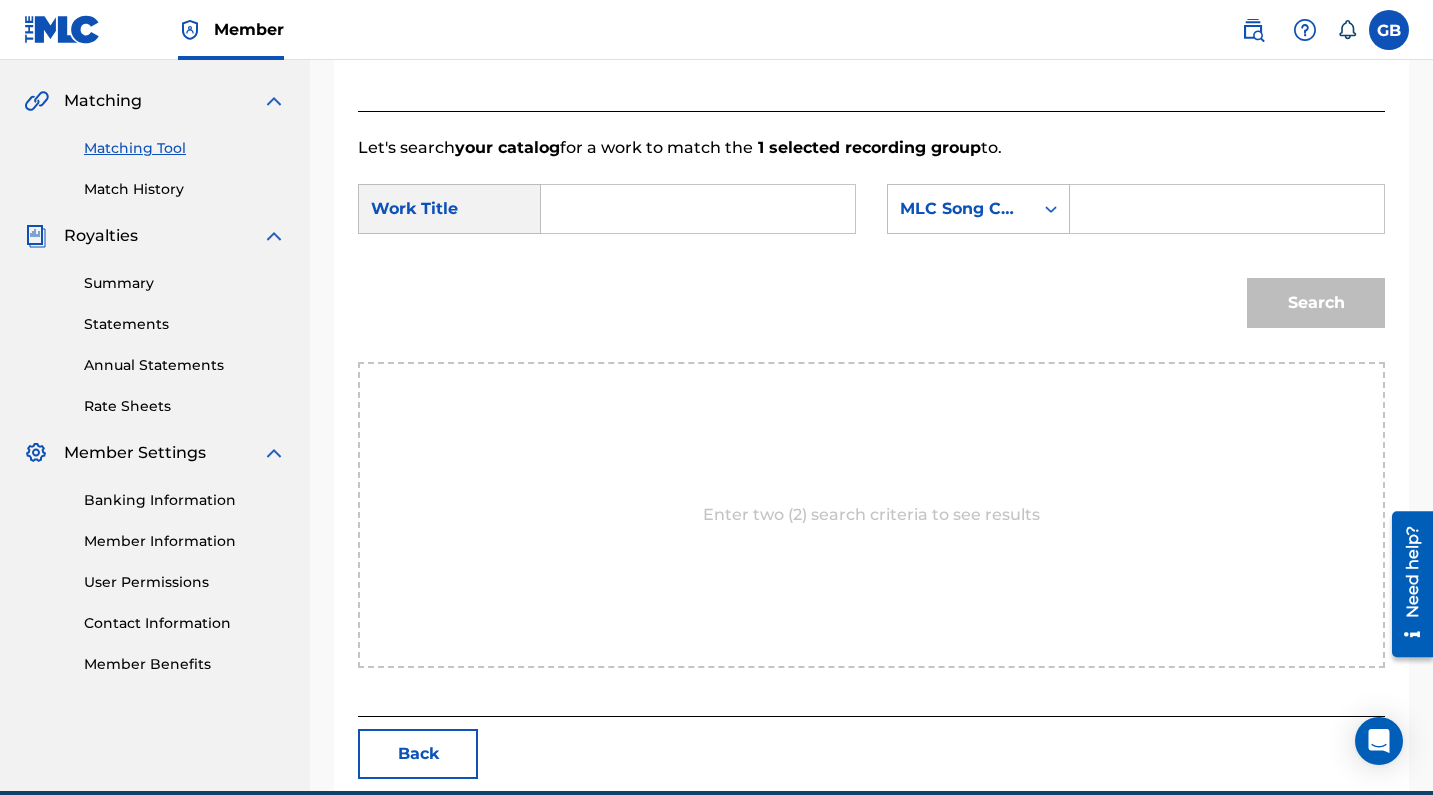 click at bounding box center (698, 209) 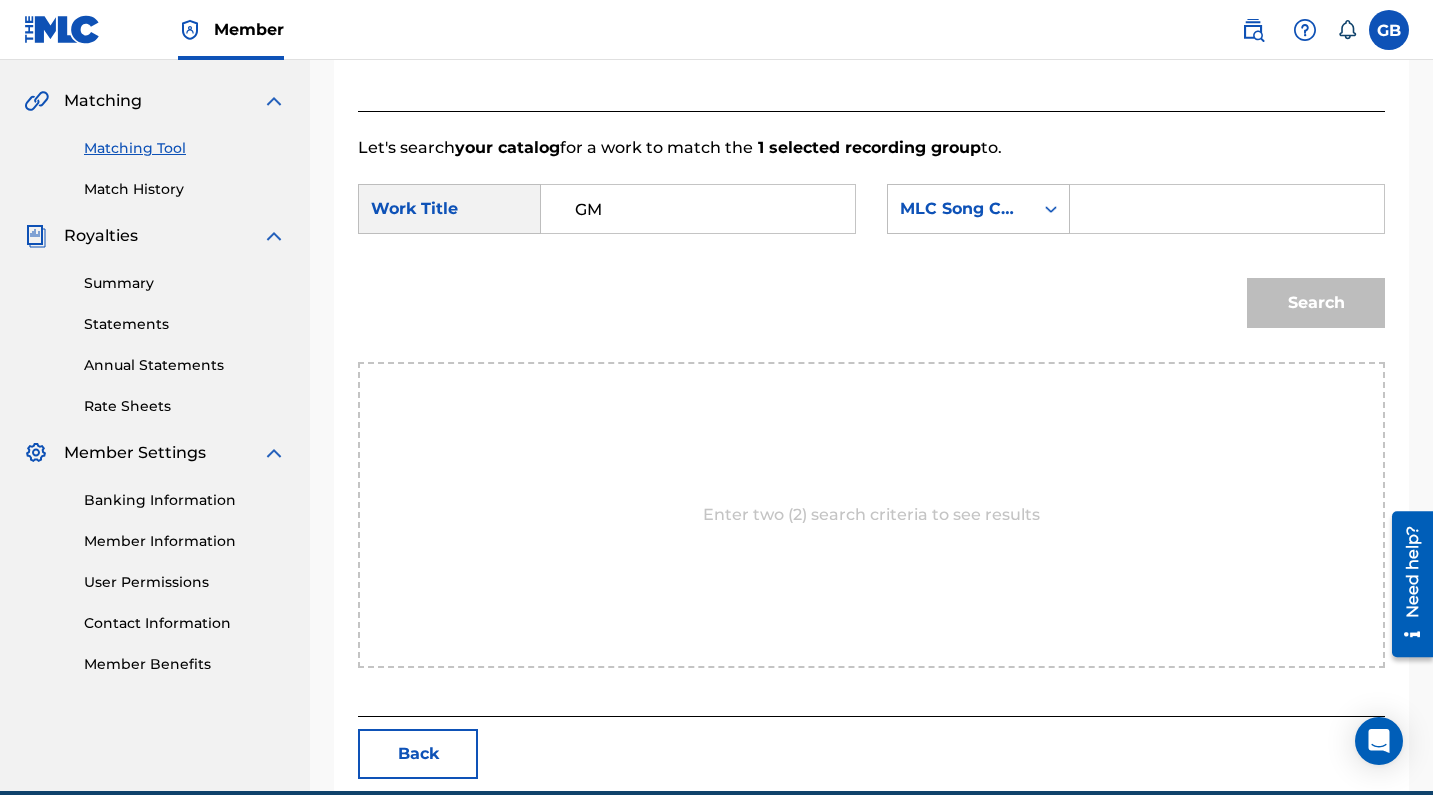 type on "G" 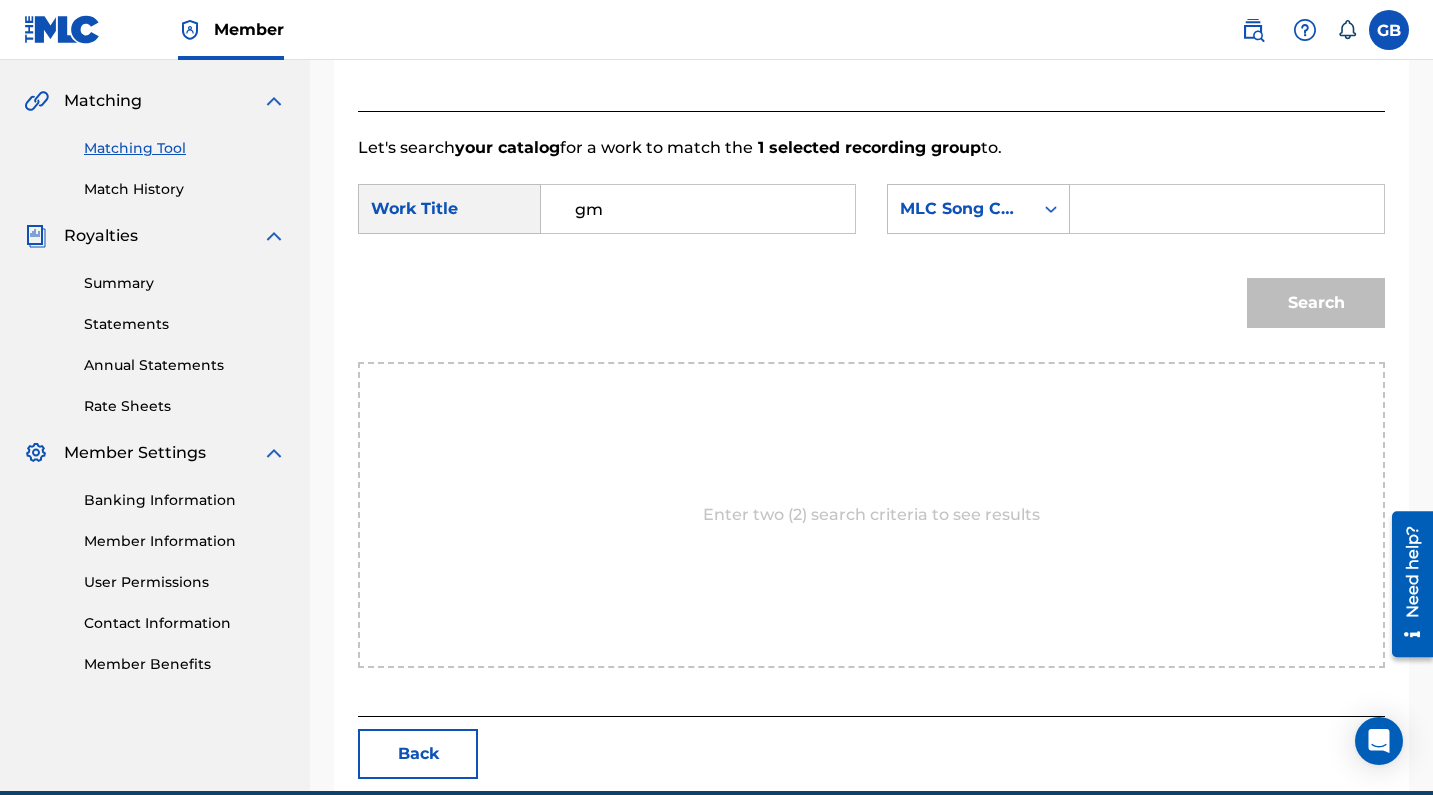 type on "g" 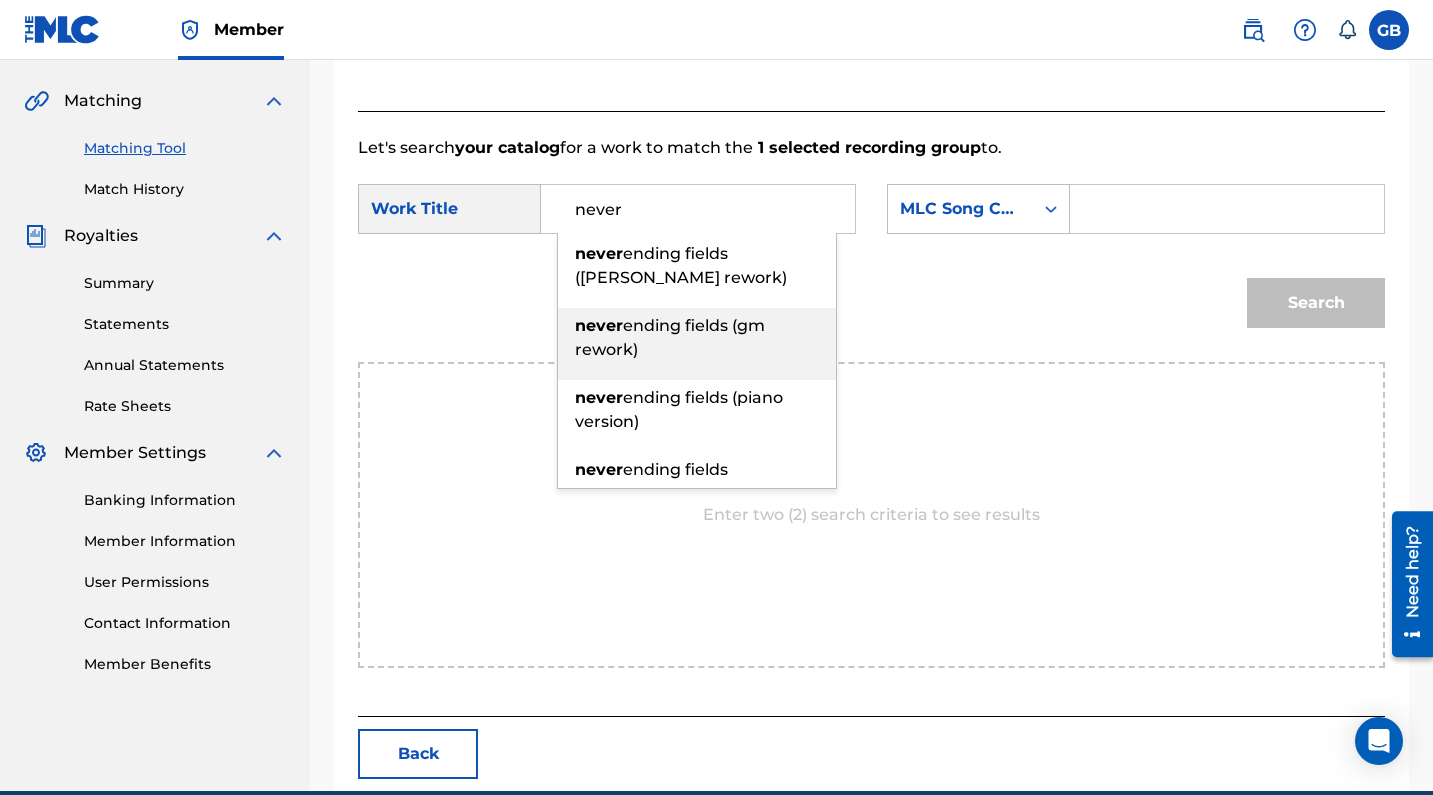 click on "never ending fields (gm rework)" at bounding box center (697, 338) 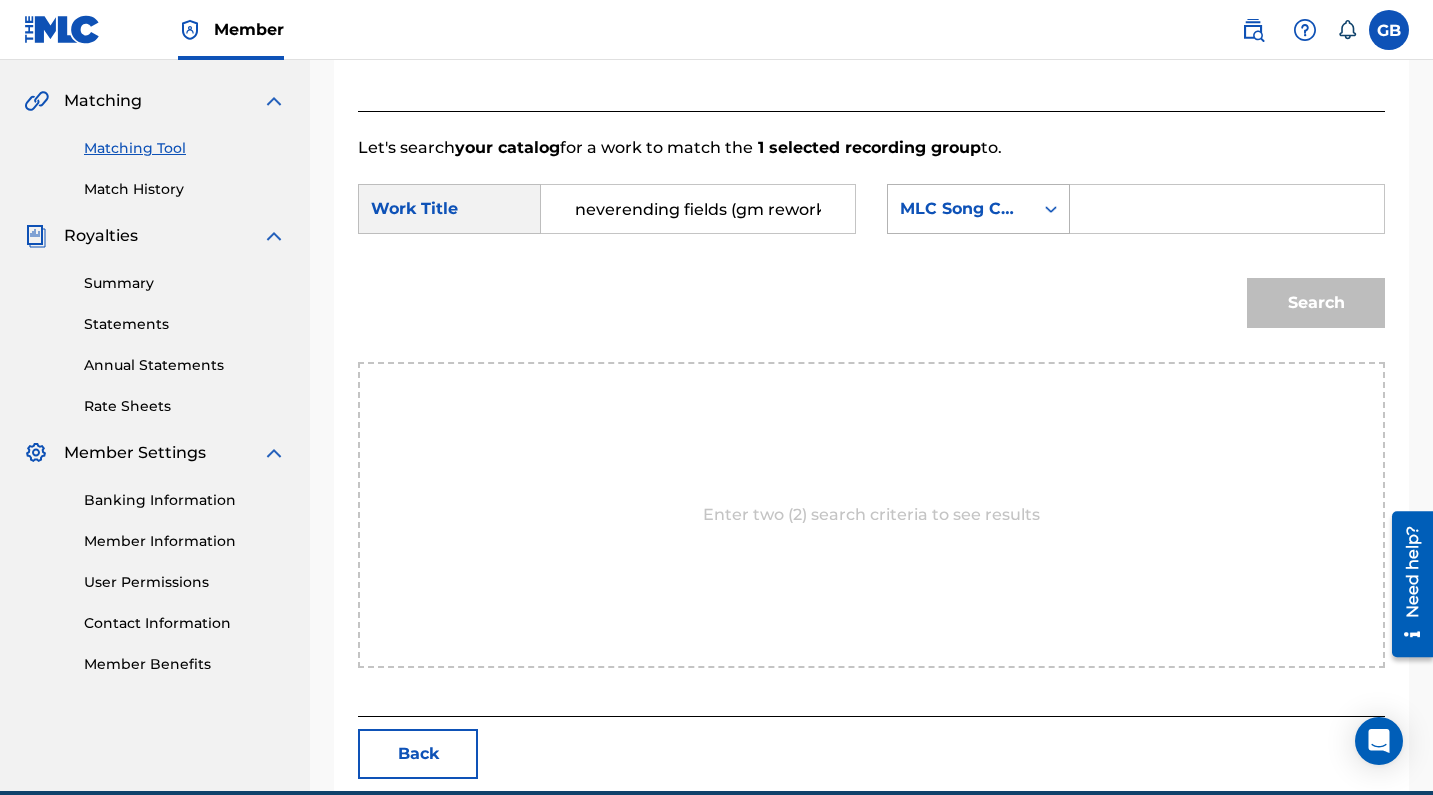 click on "MLC Song Code" at bounding box center (960, 209) 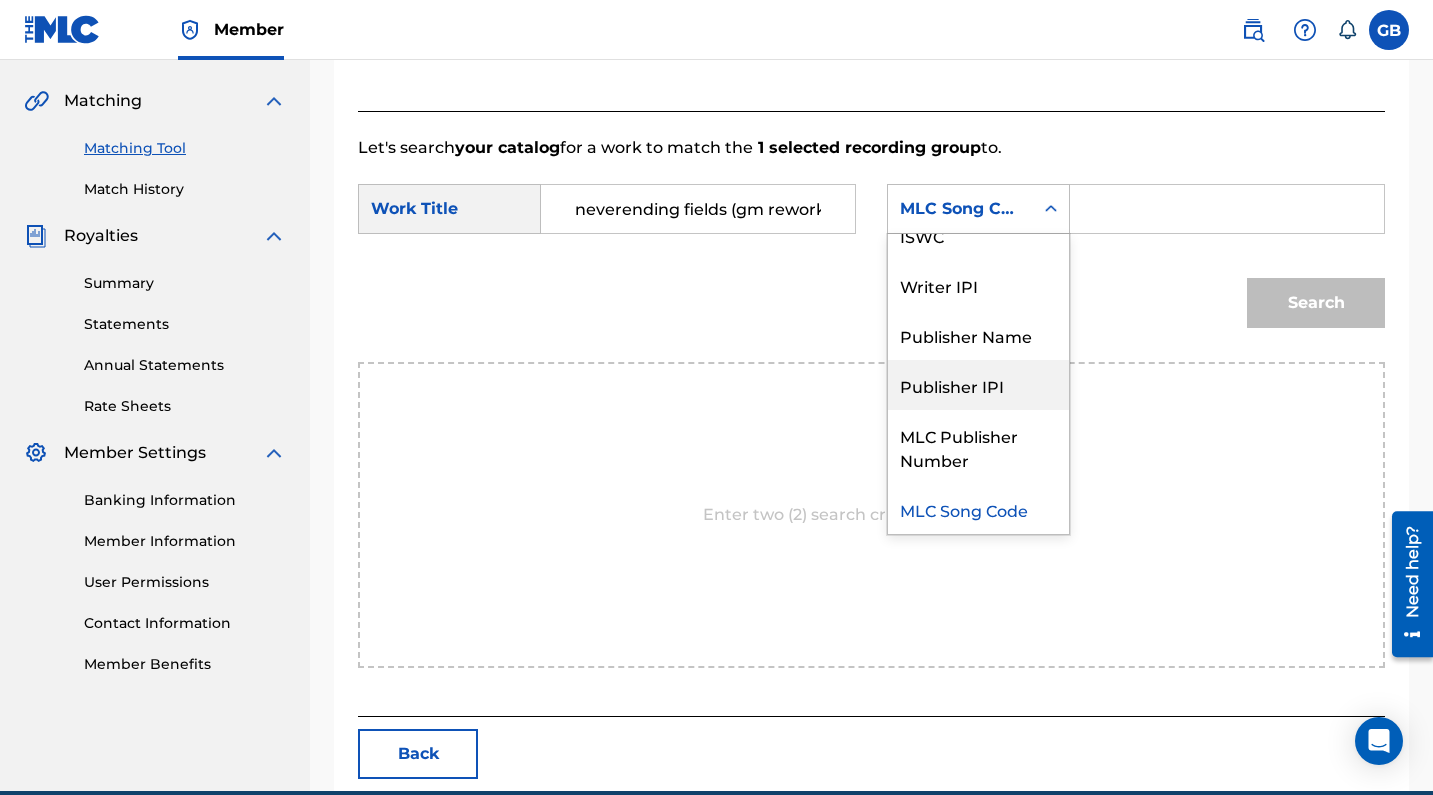 scroll, scrollTop: 0, scrollLeft: 0, axis: both 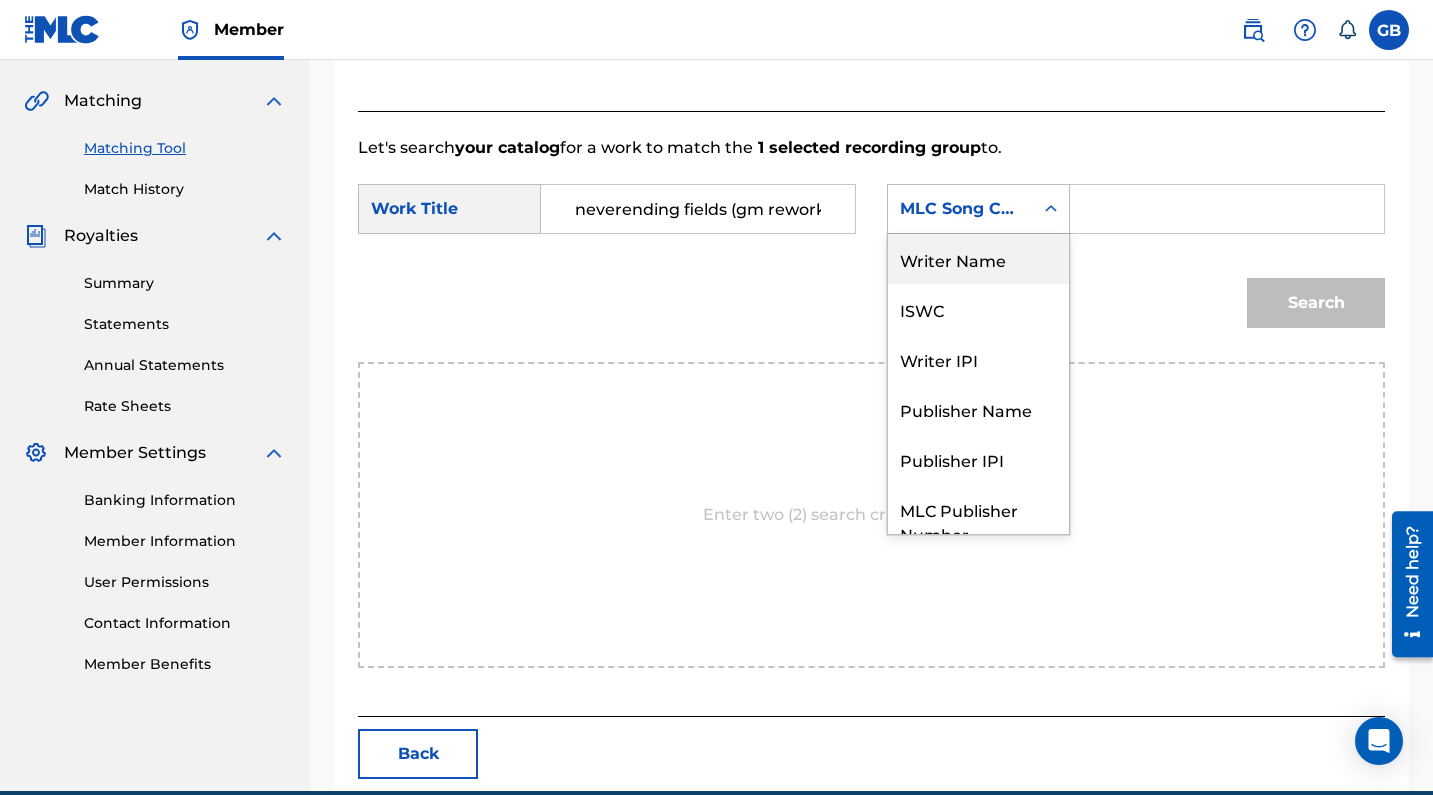 click on "Writer Name" at bounding box center (978, 259) 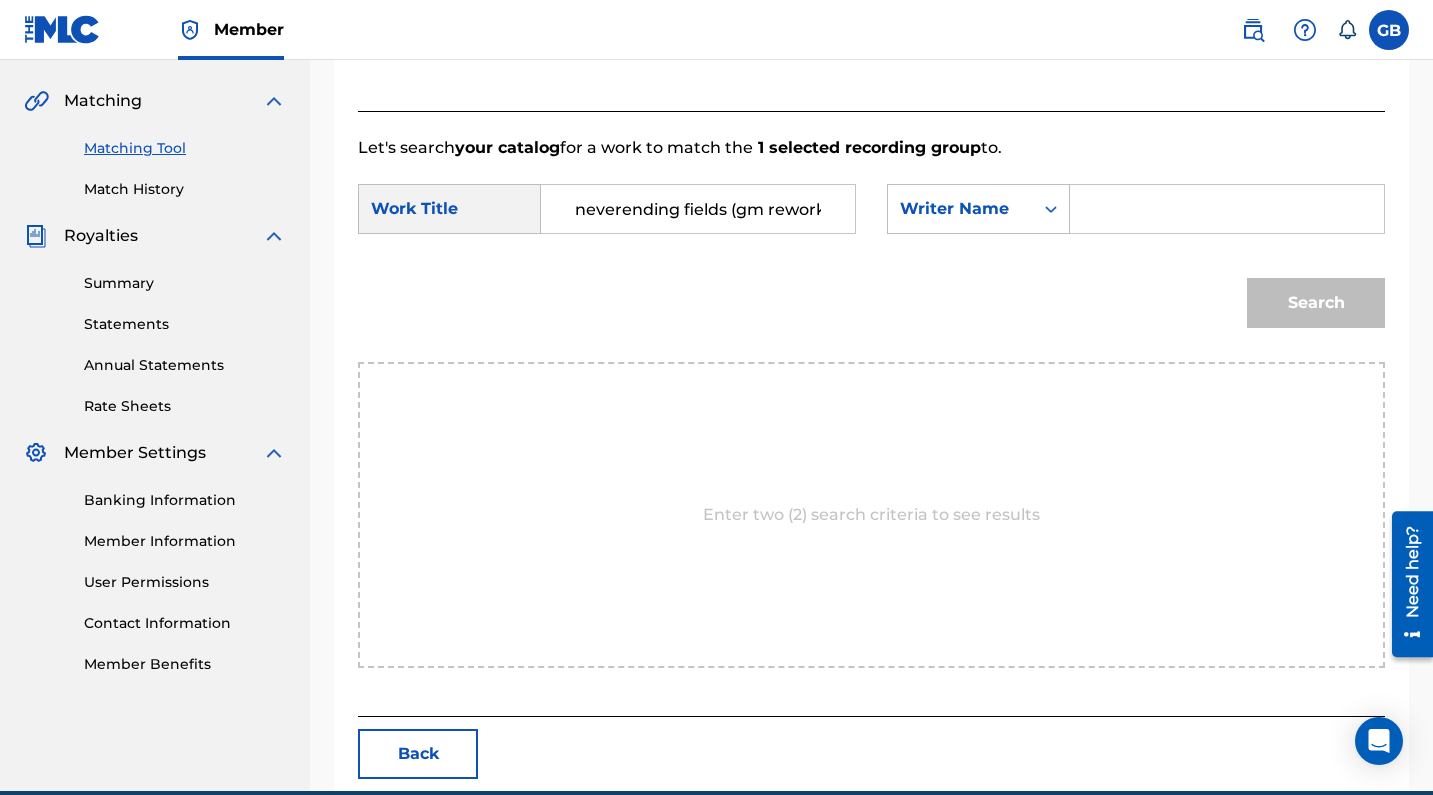 click at bounding box center (1227, 209) 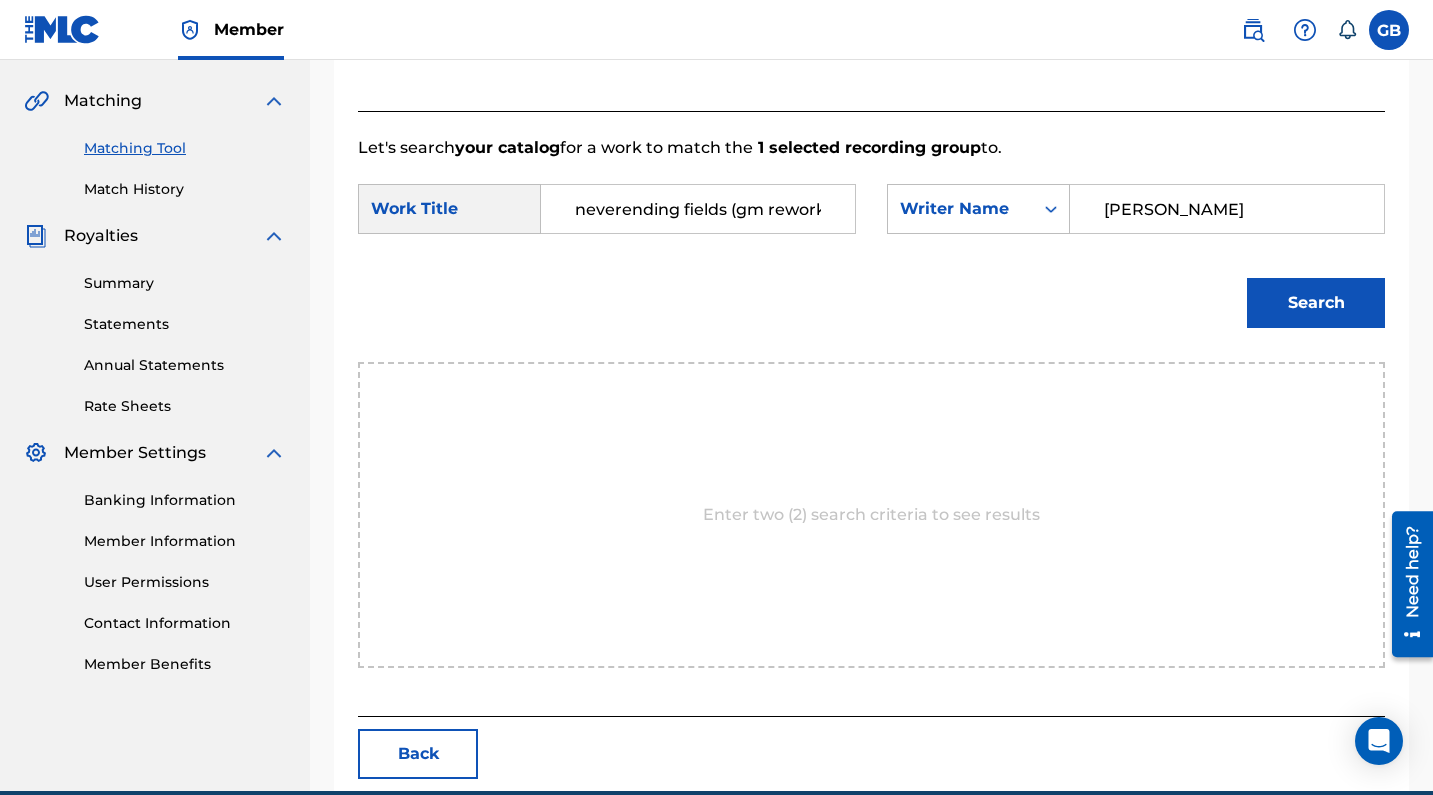 type on "[PERSON_NAME]" 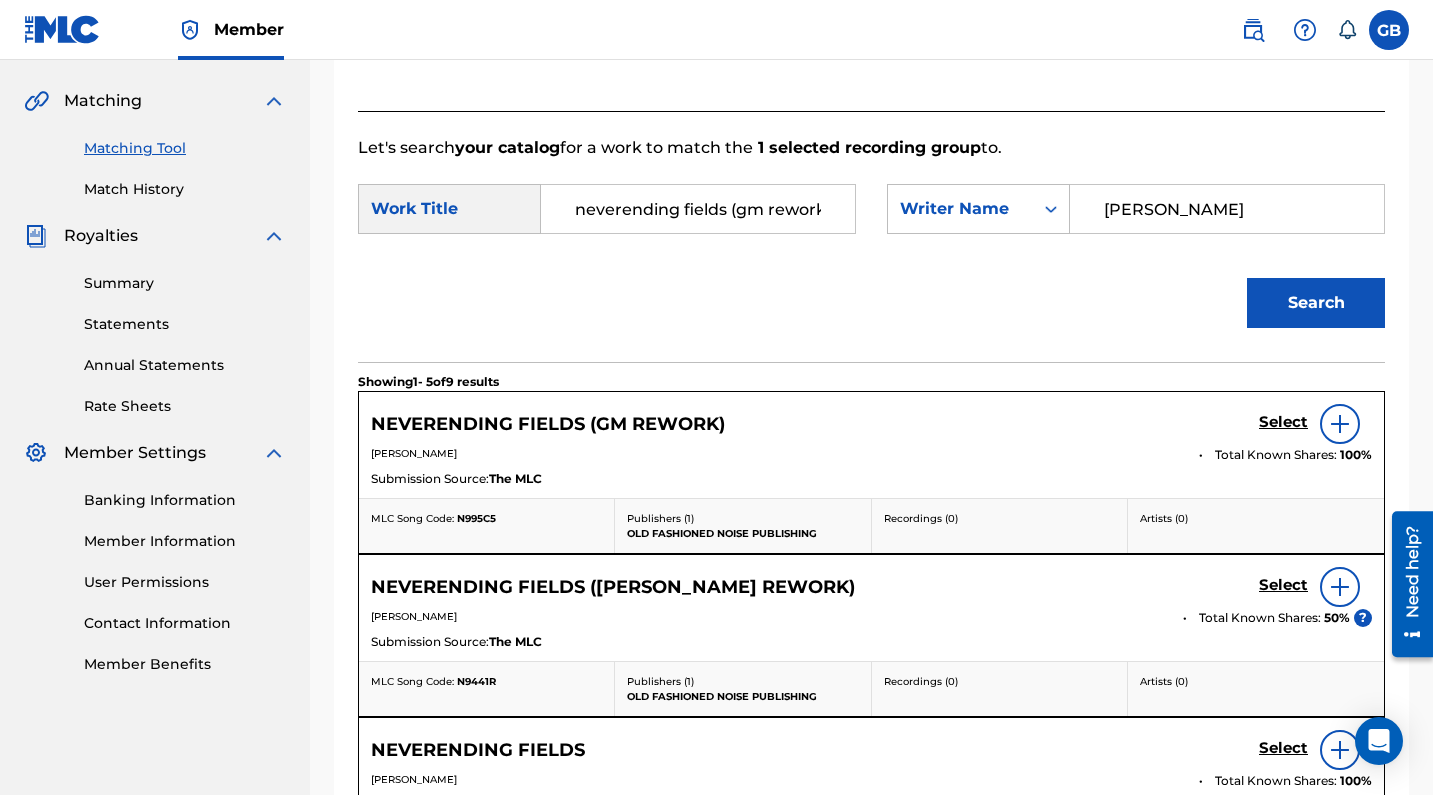 click on "Select" at bounding box center (1283, 422) 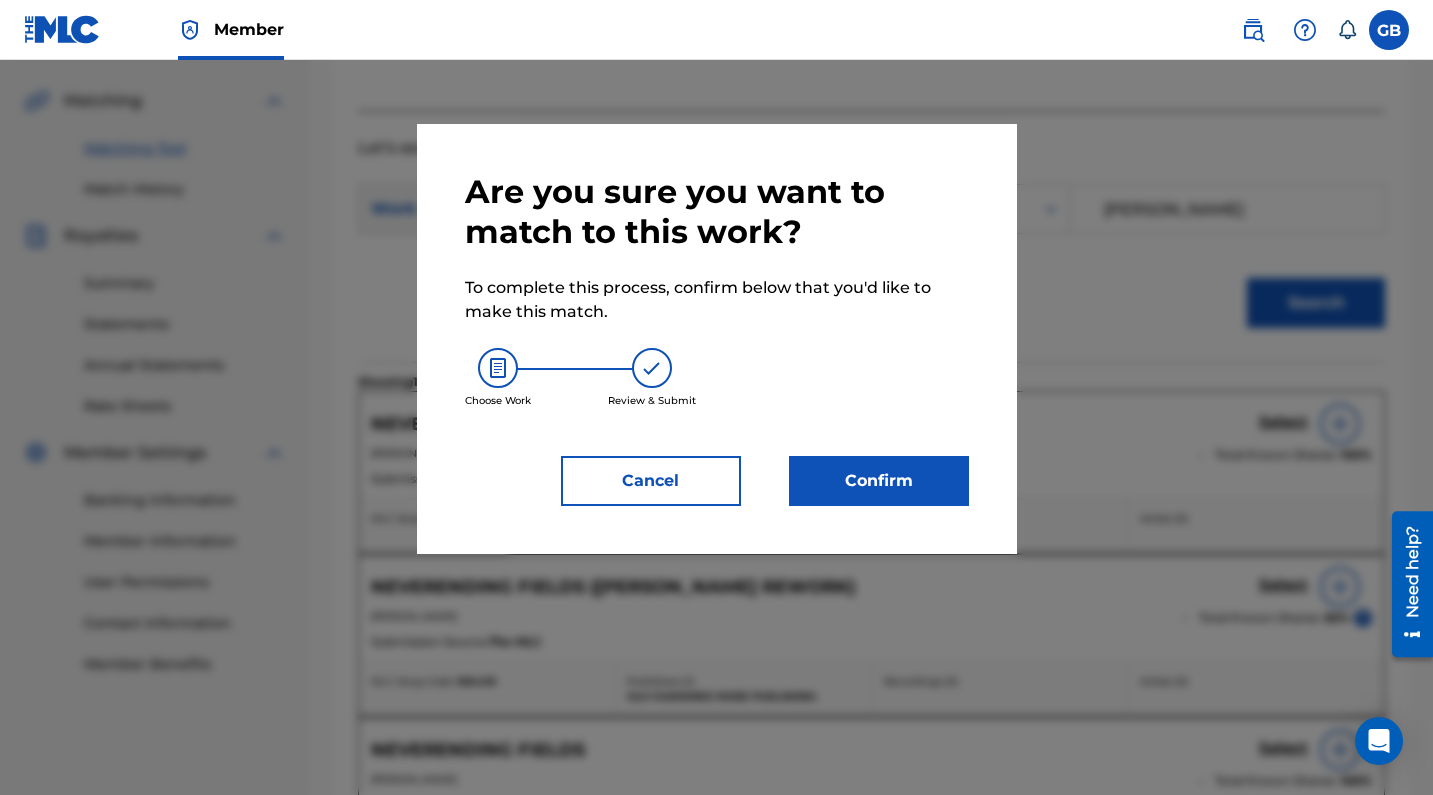 click on "Confirm" at bounding box center (879, 481) 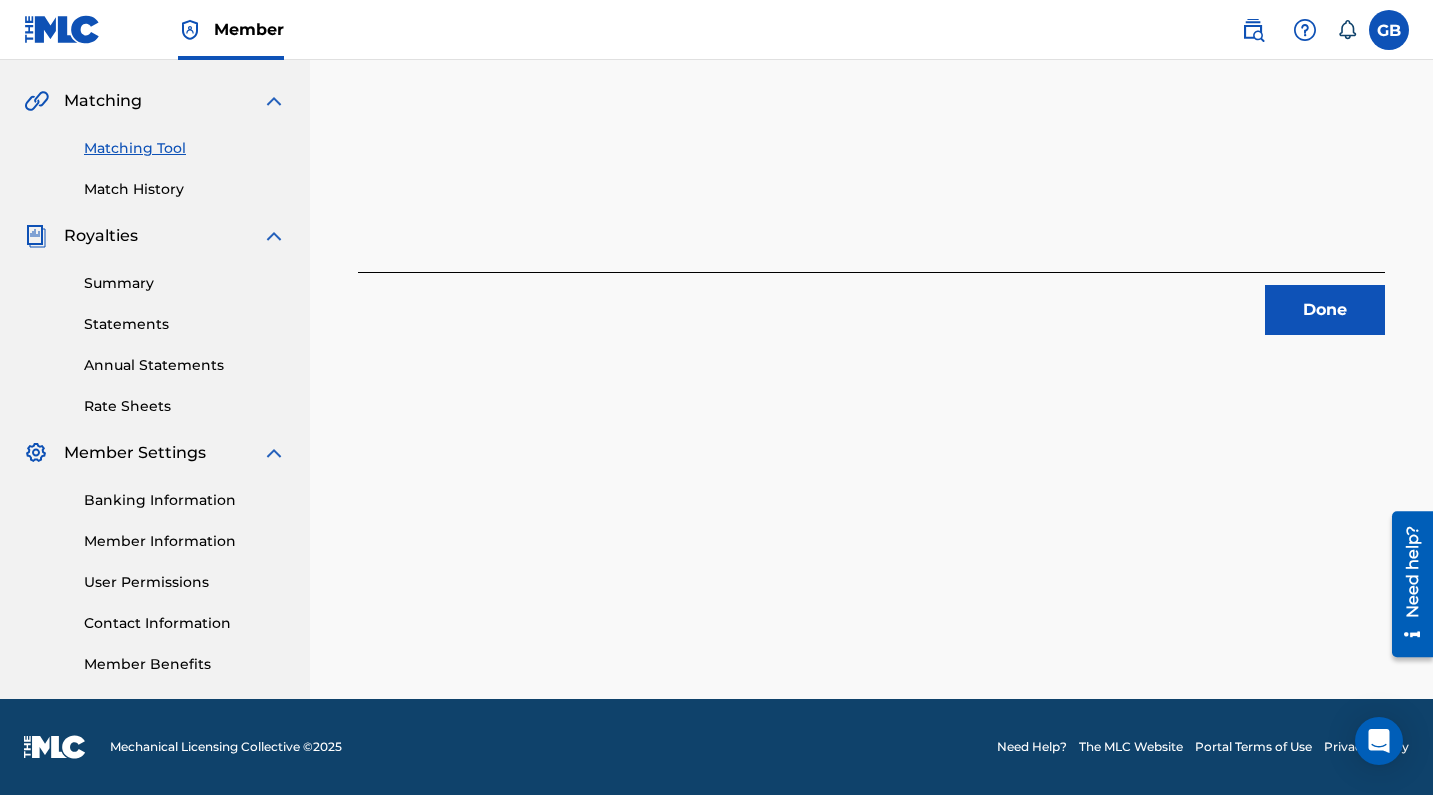 click on "Done" at bounding box center [1325, 310] 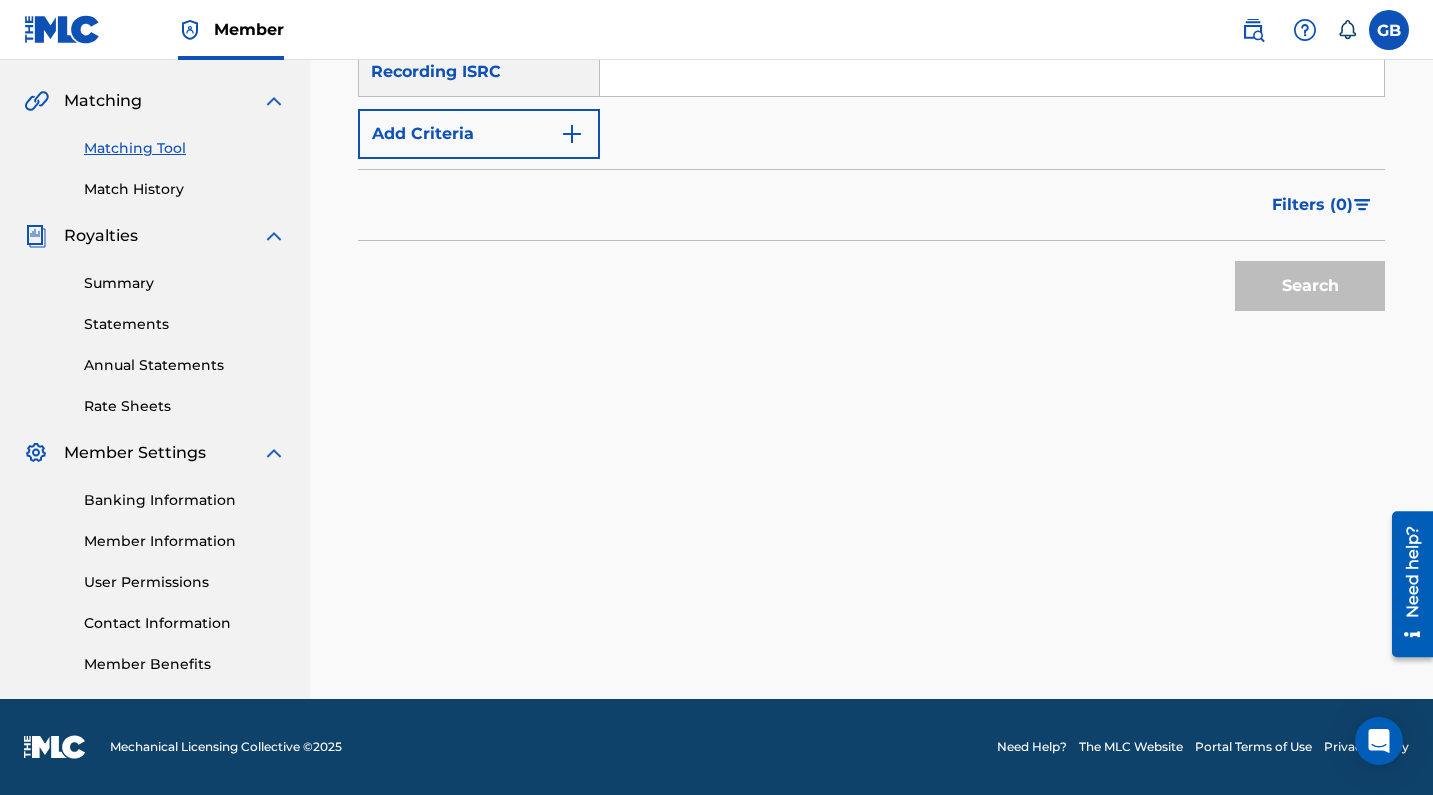 scroll, scrollTop: 380, scrollLeft: 0, axis: vertical 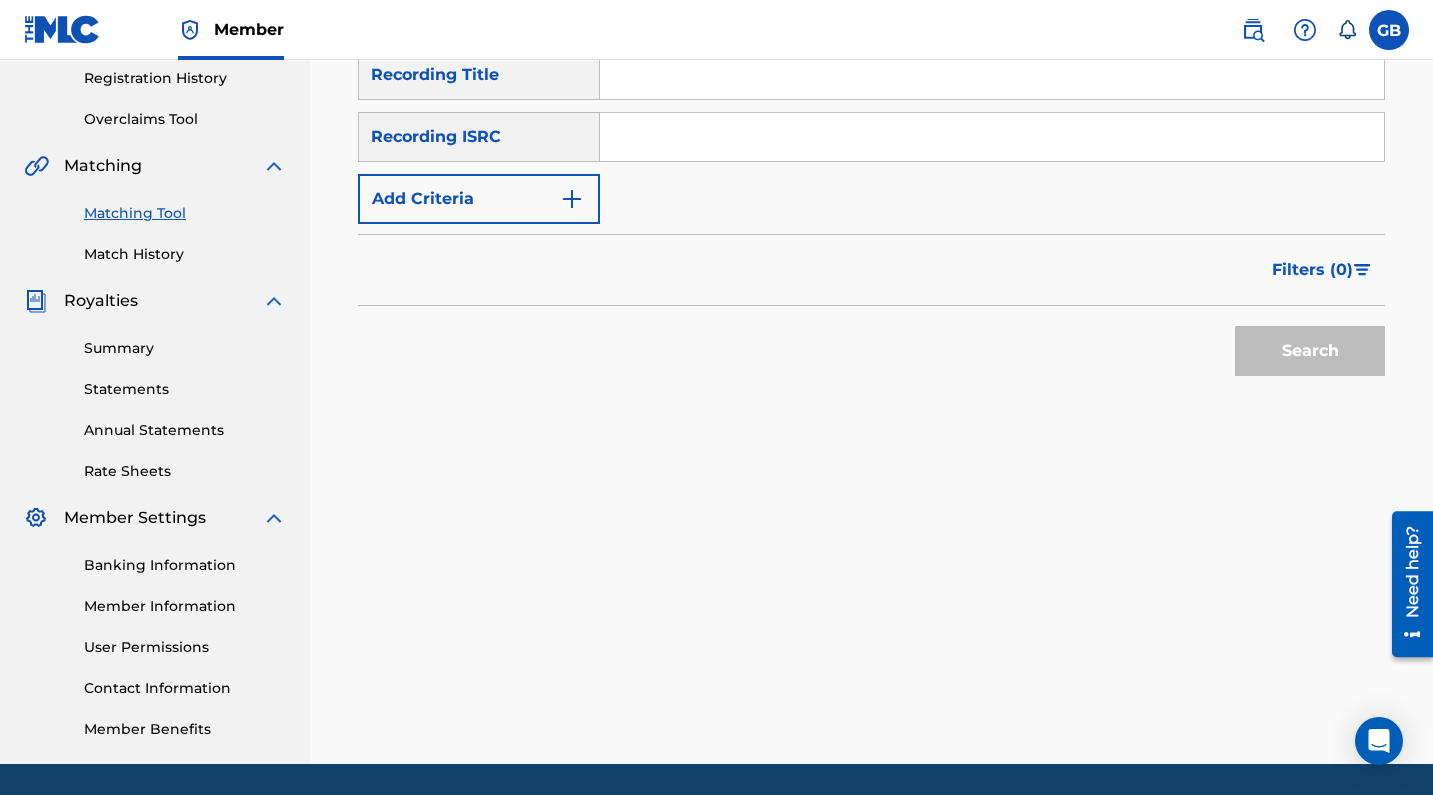 click at bounding box center [992, 137] 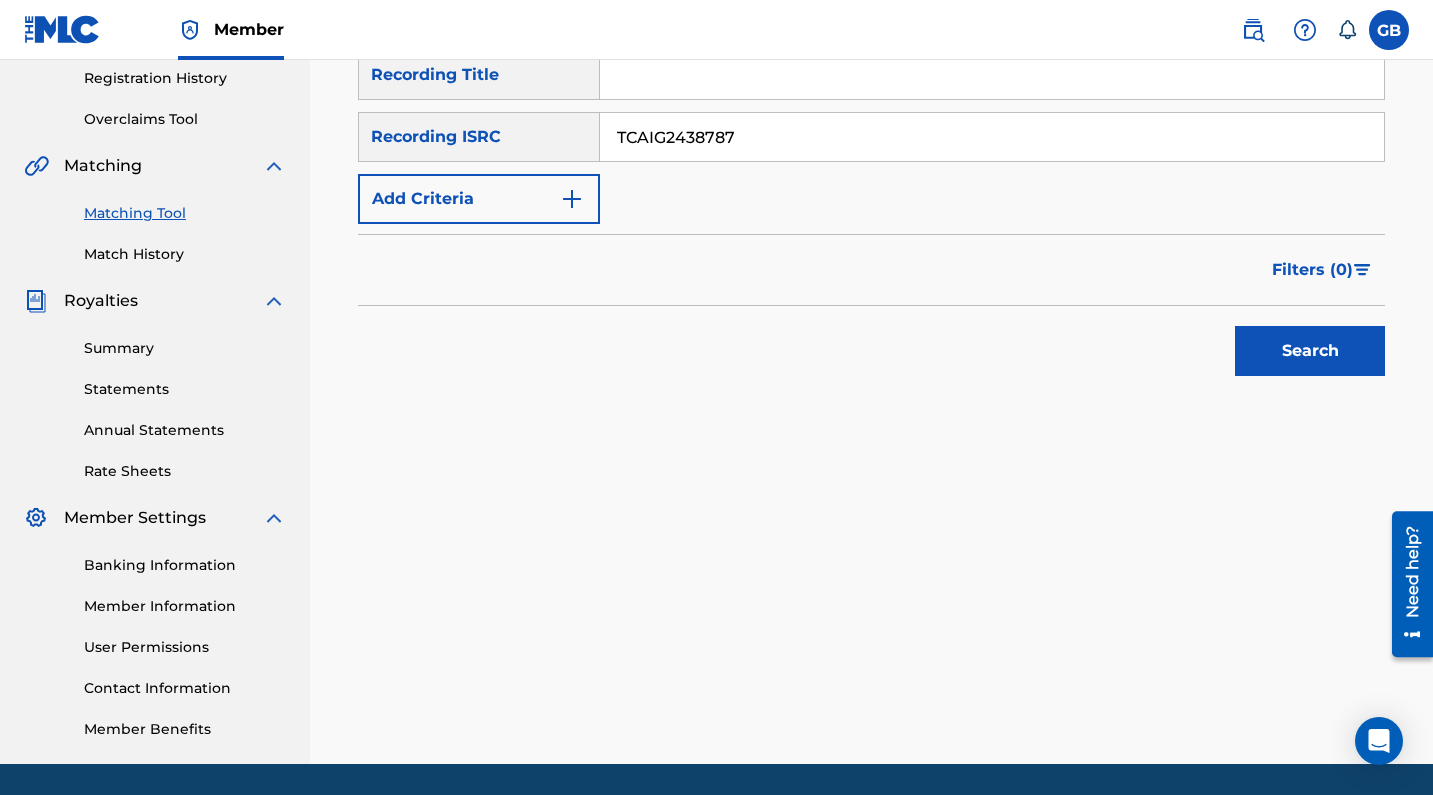 type on "TCAIG2438787" 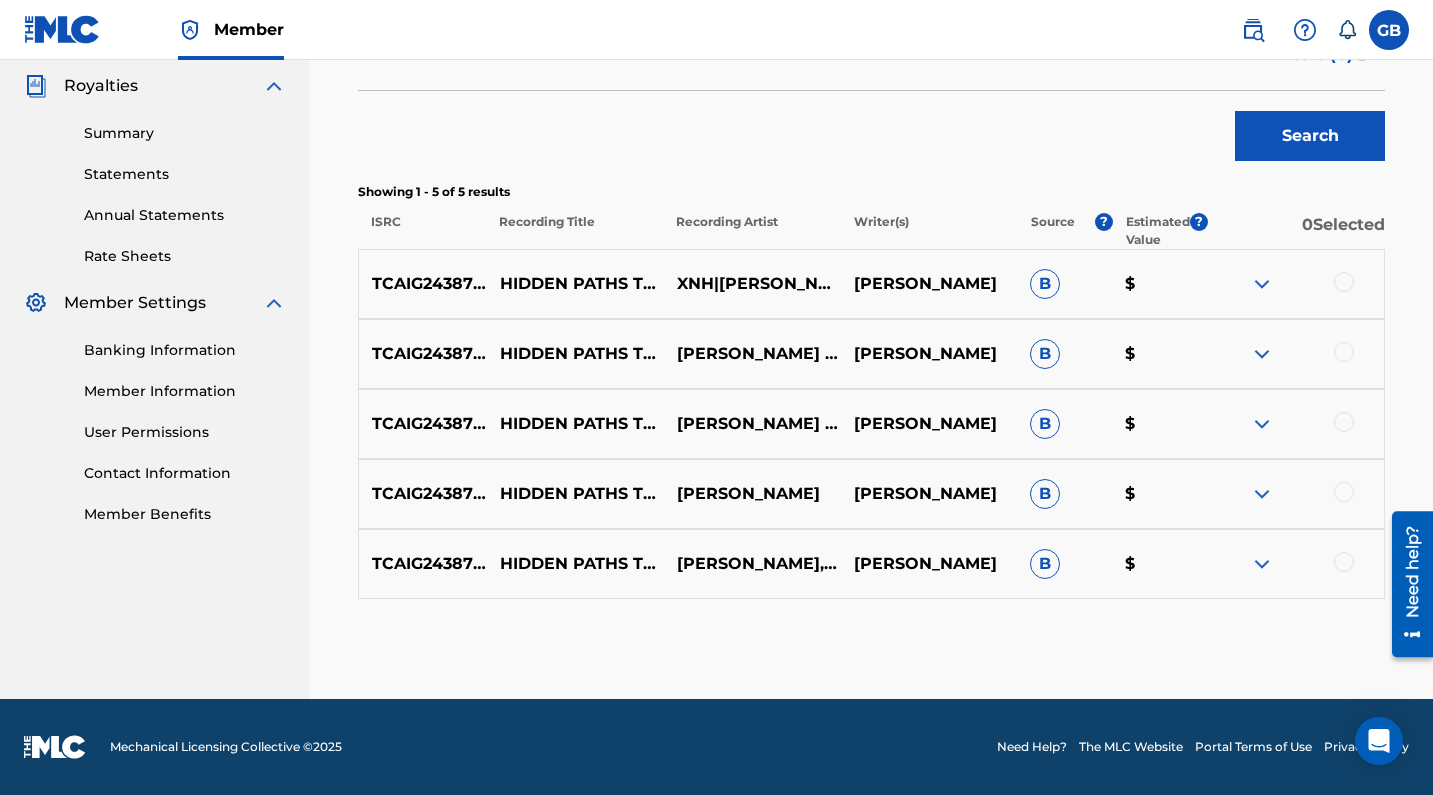 scroll, scrollTop: 595, scrollLeft: 0, axis: vertical 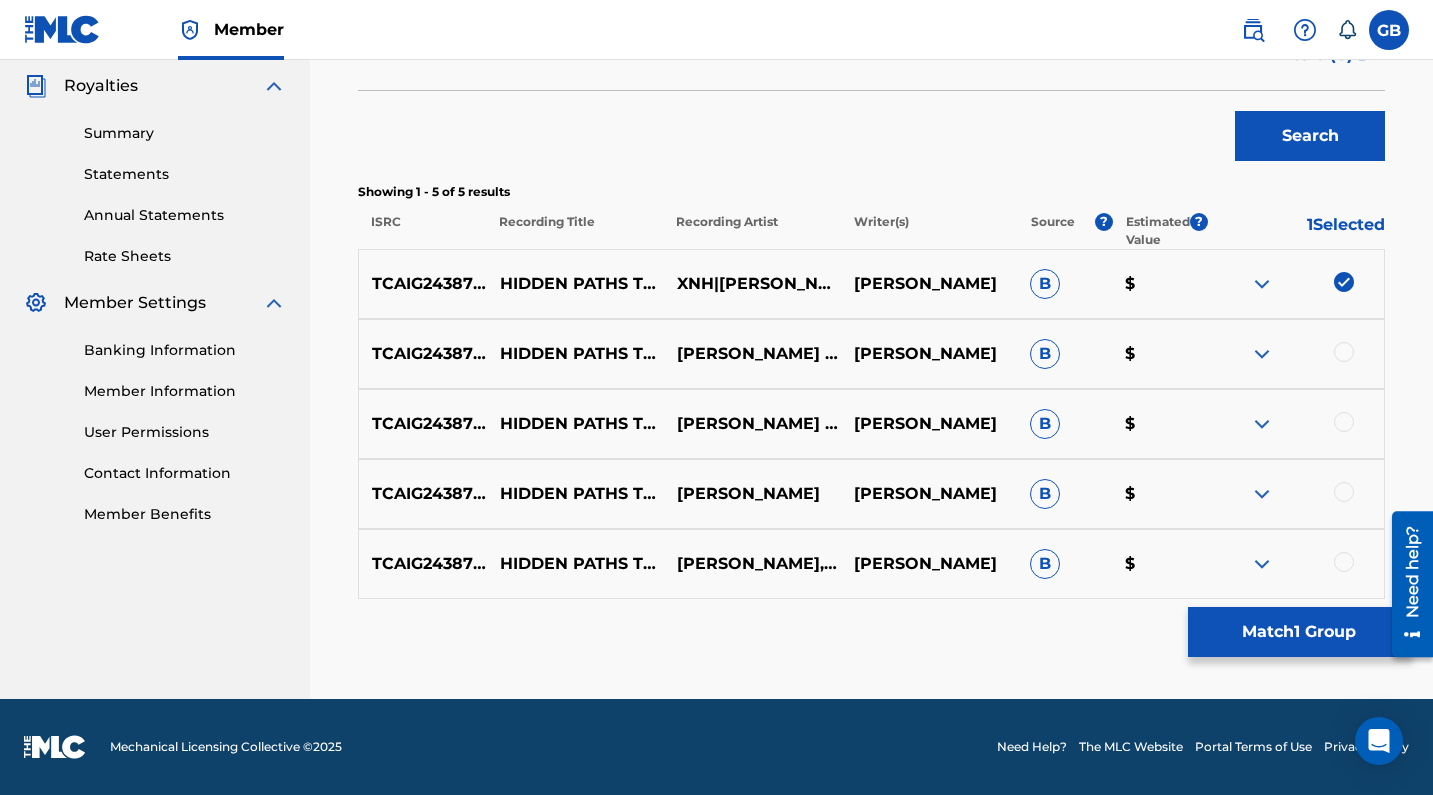 click at bounding box center (1344, 352) 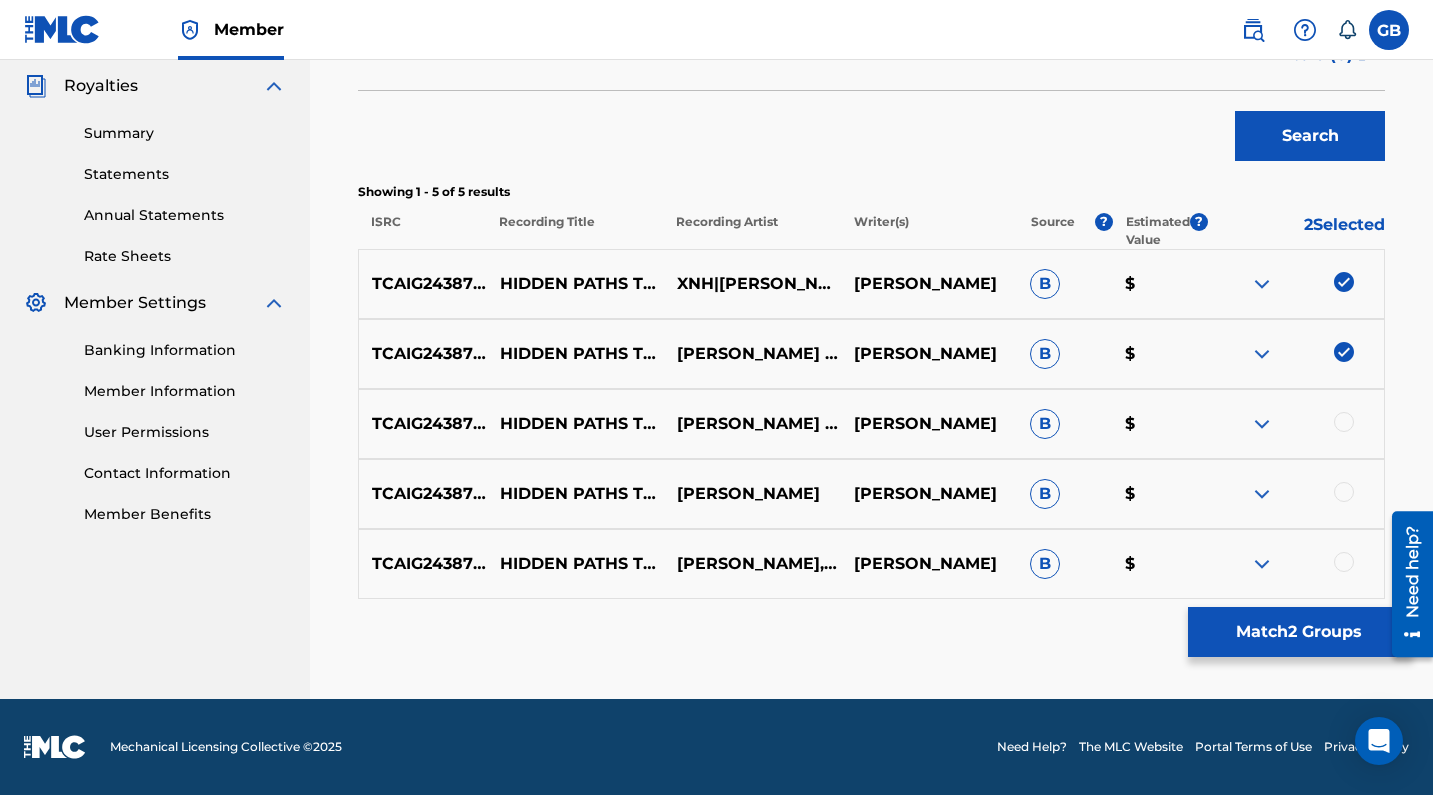 click at bounding box center [1344, 422] 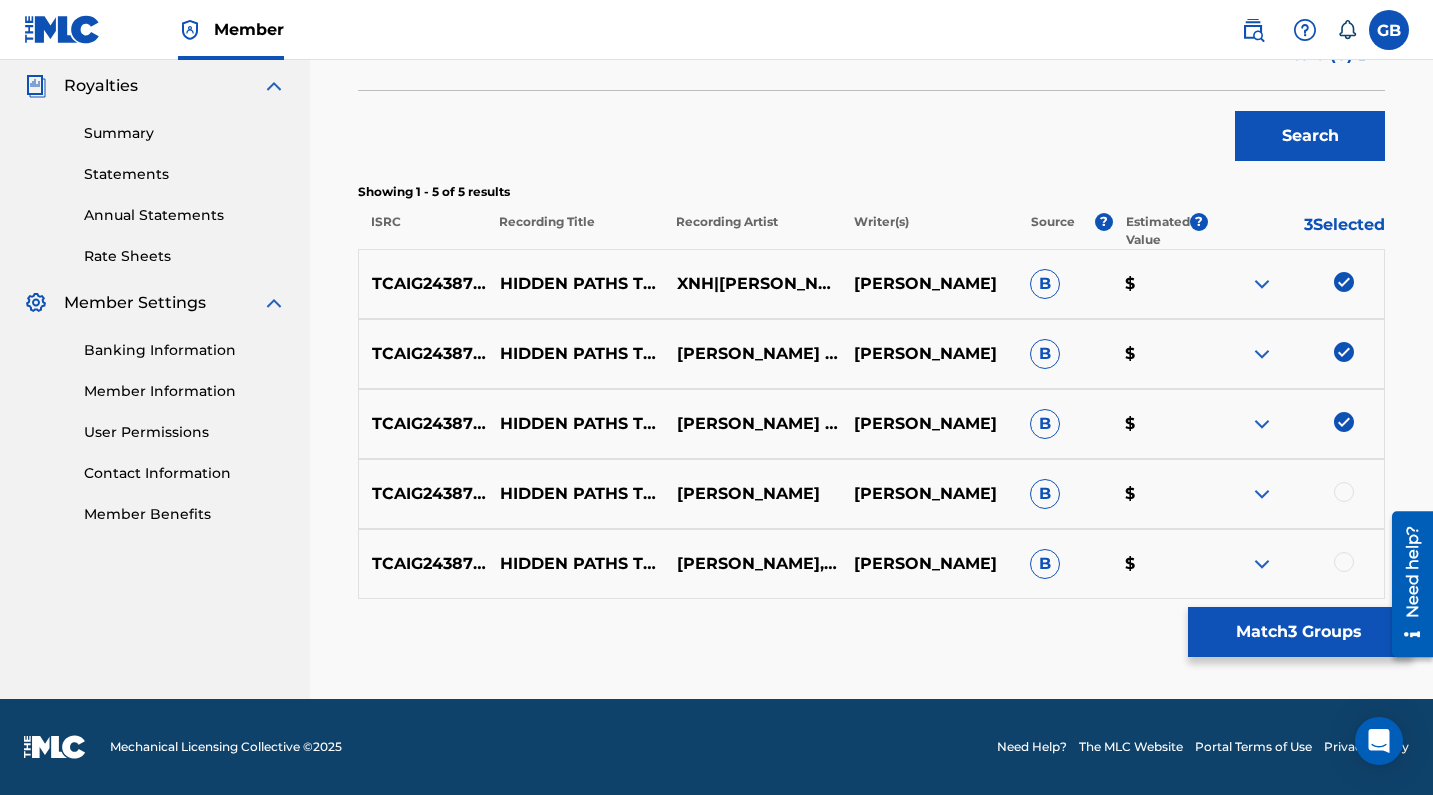 click at bounding box center [1344, 492] 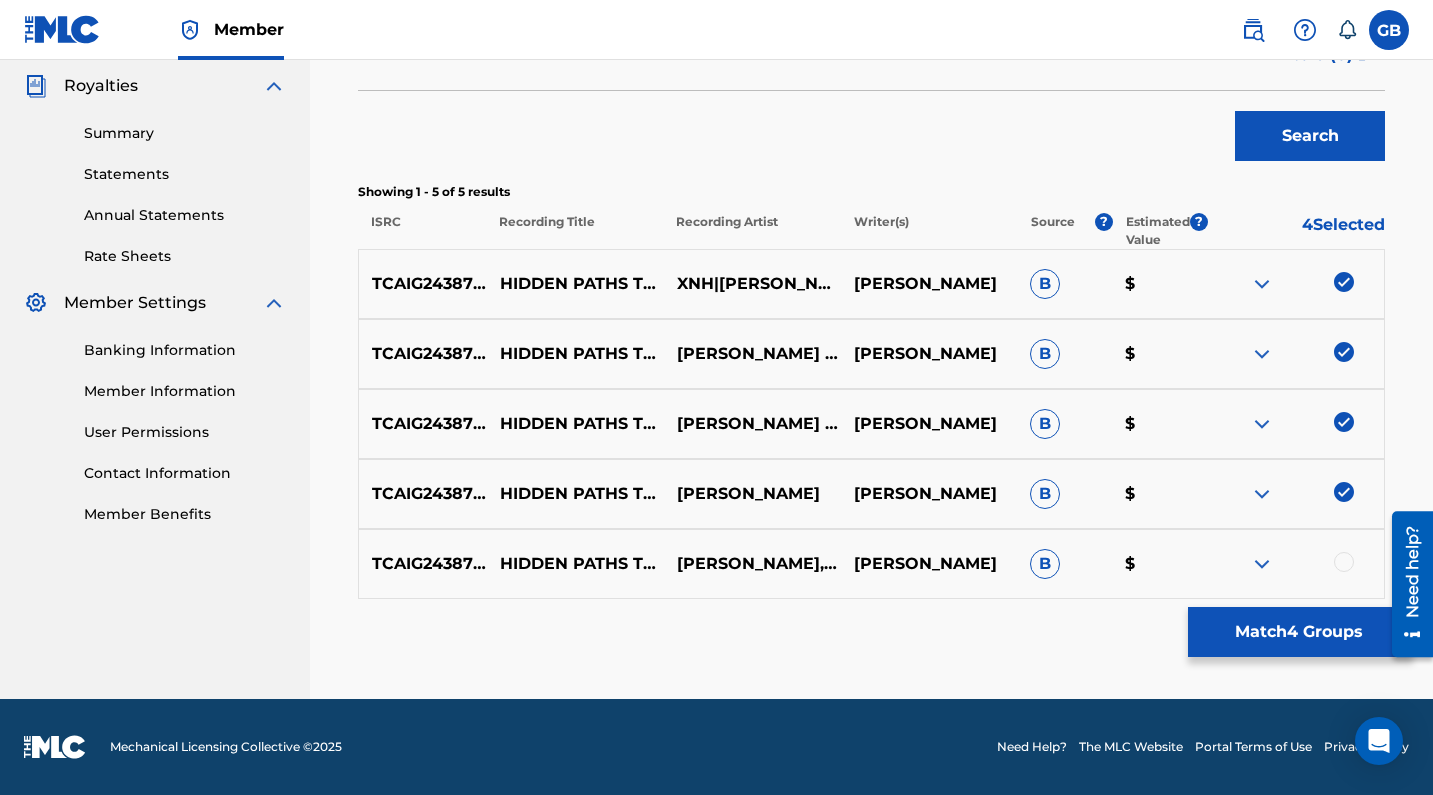 click at bounding box center [1344, 562] 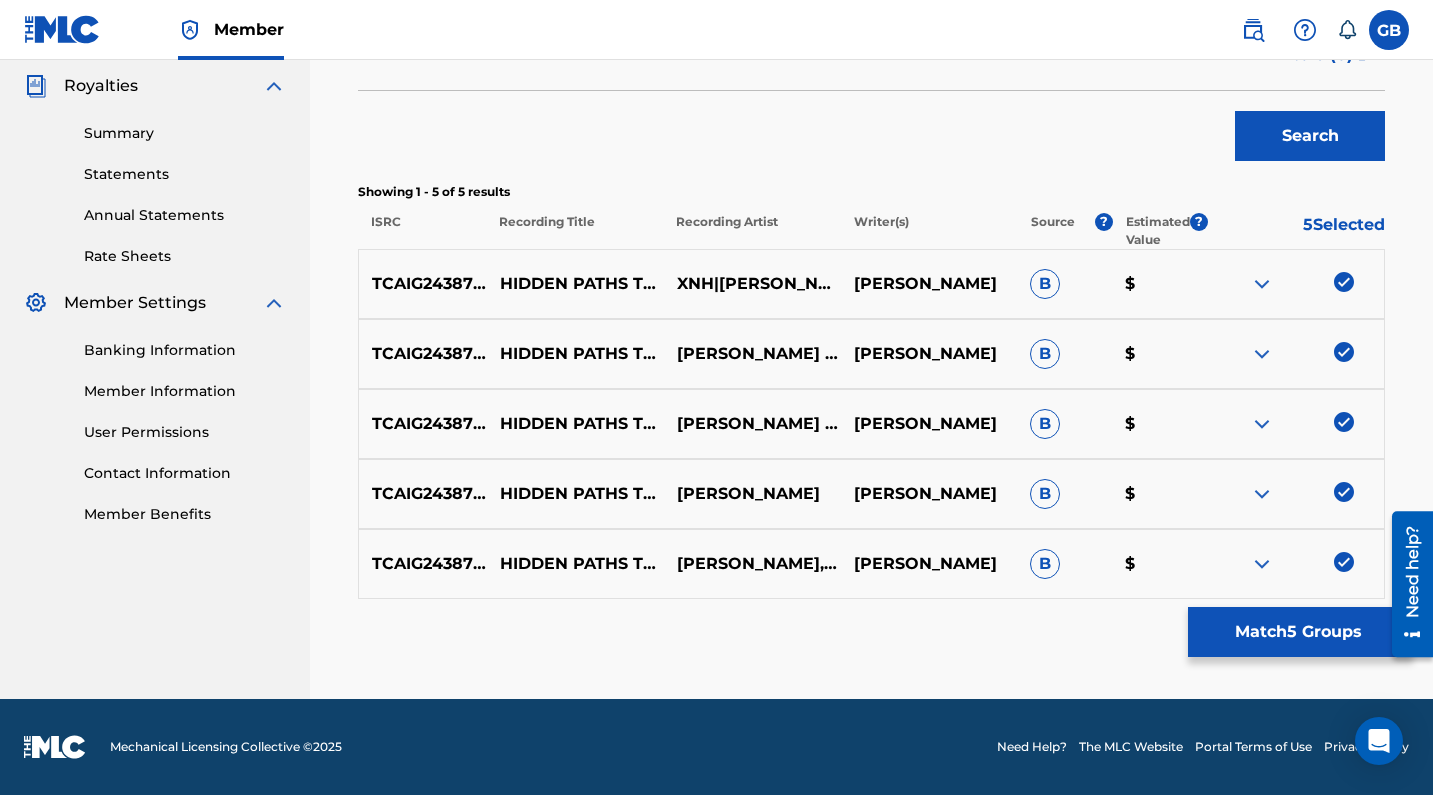 scroll, scrollTop: 595, scrollLeft: 0, axis: vertical 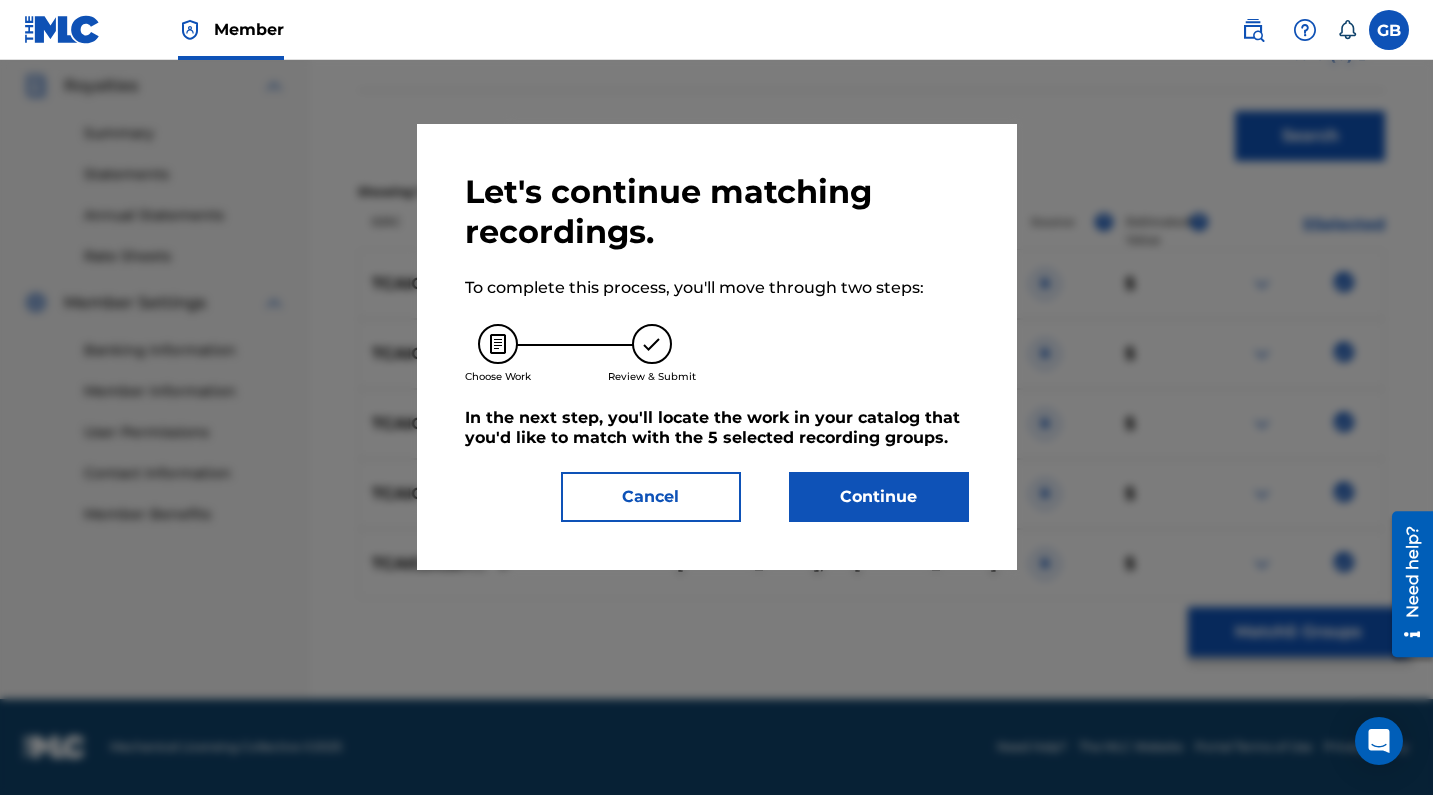 click on "Continue" at bounding box center [879, 497] 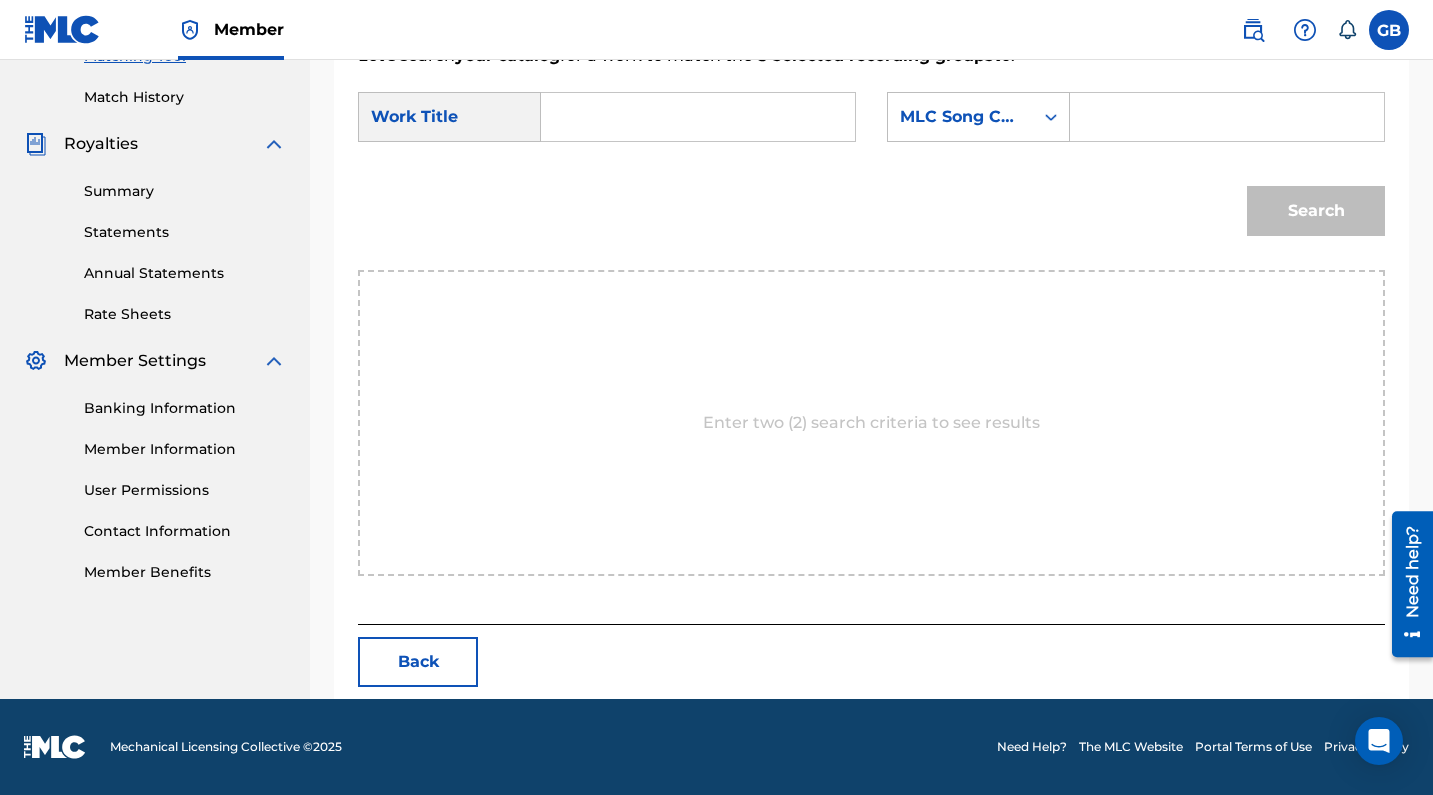 scroll, scrollTop: 445, scrollLeft: 0, axis: vertical 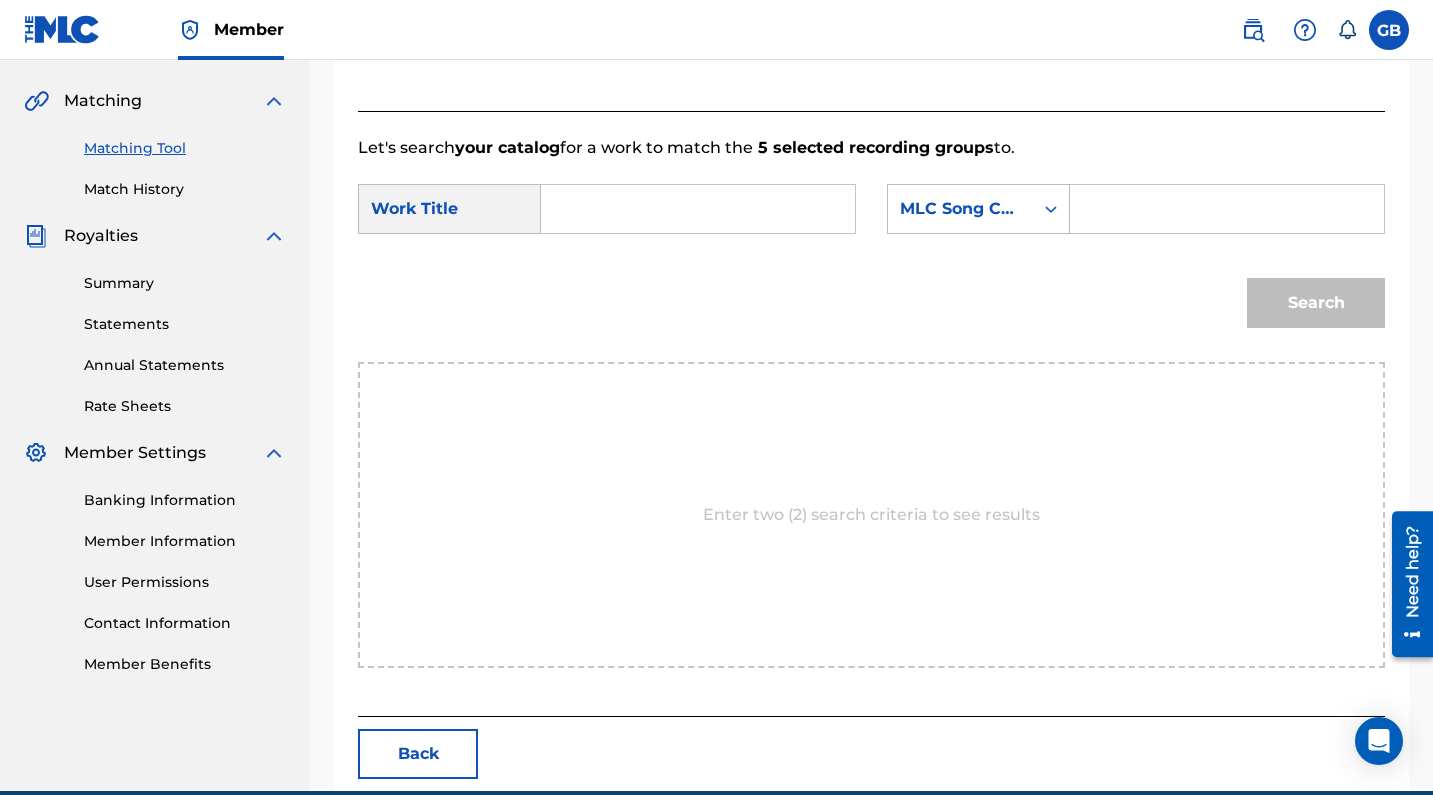 click at bounding box center (698, 209) 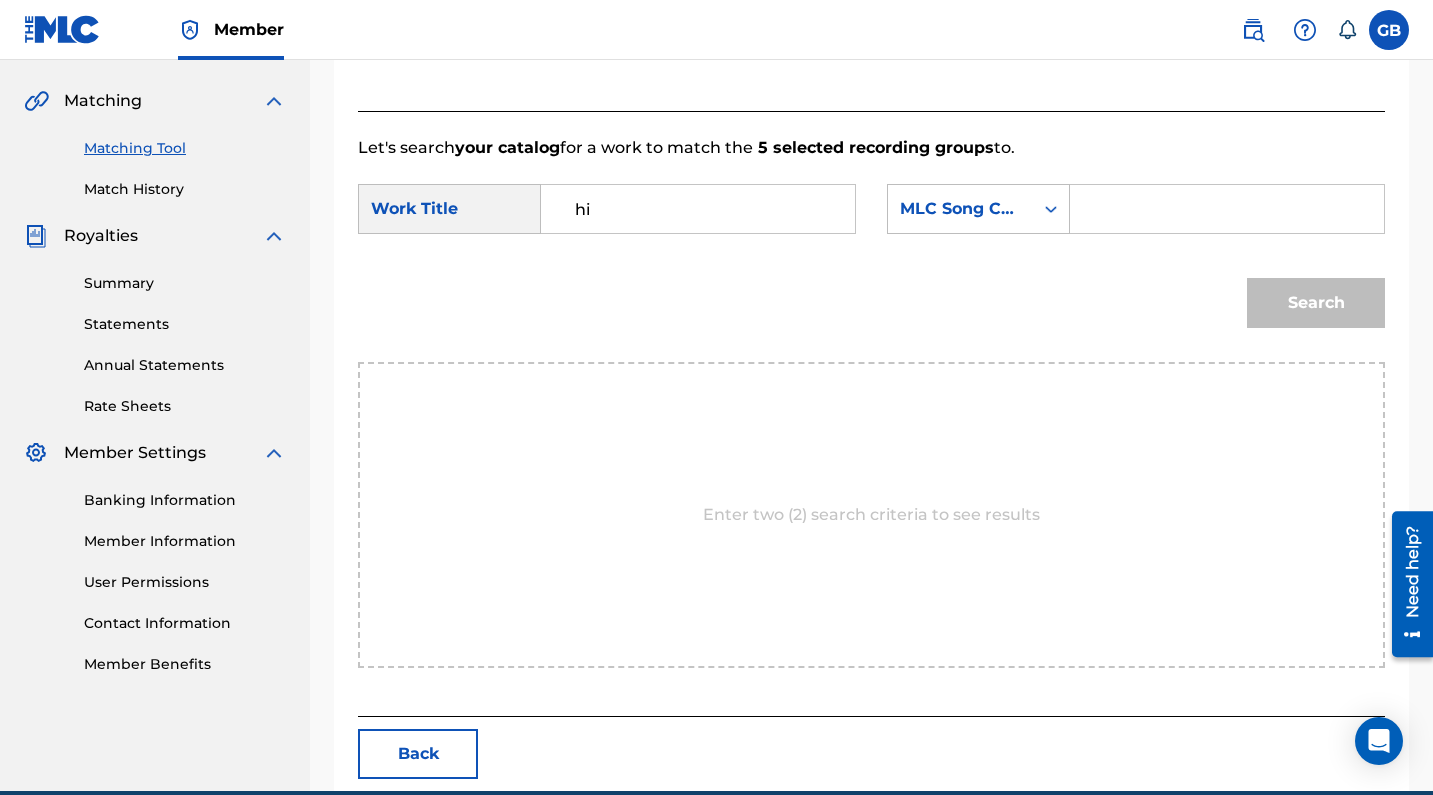 type on "h" 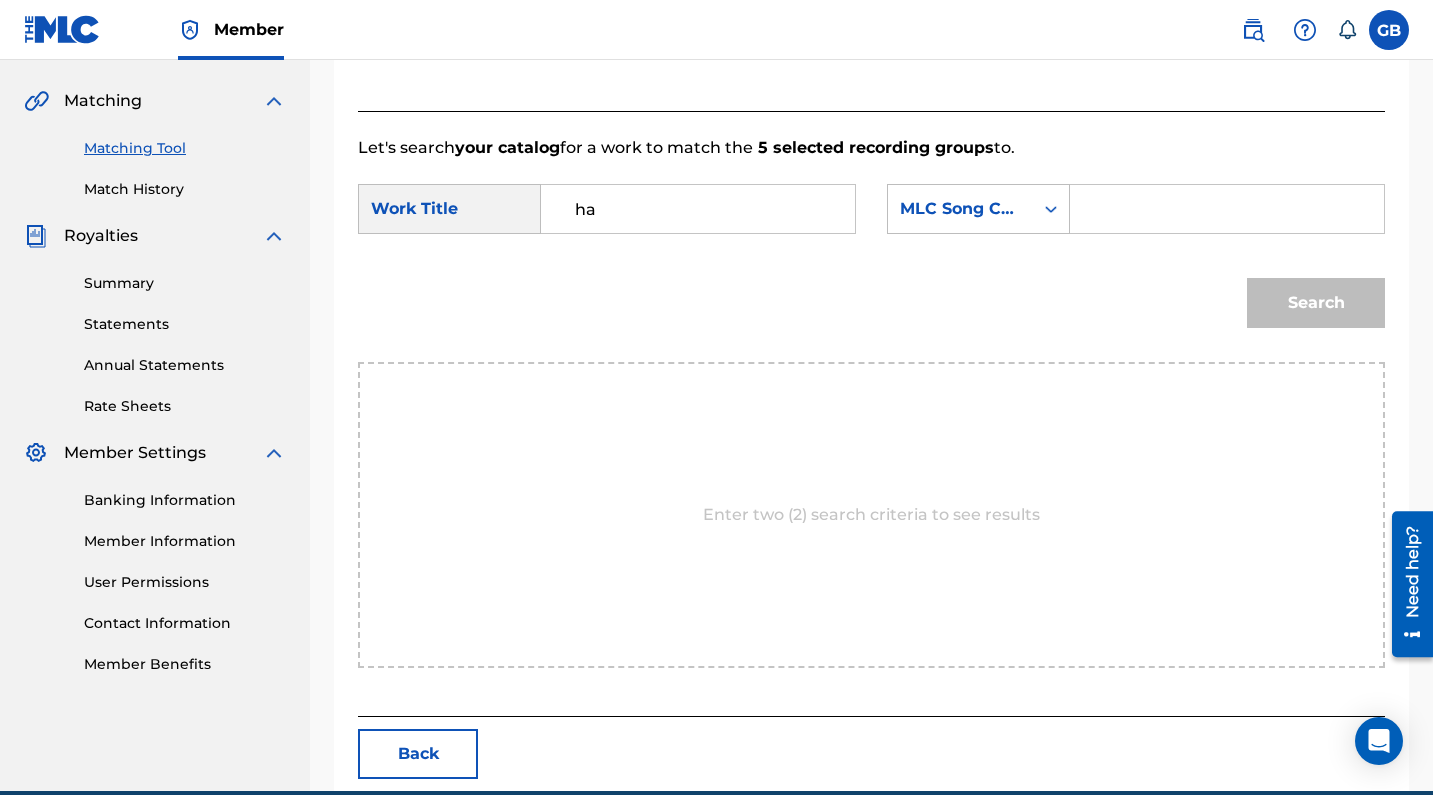 type on "h" 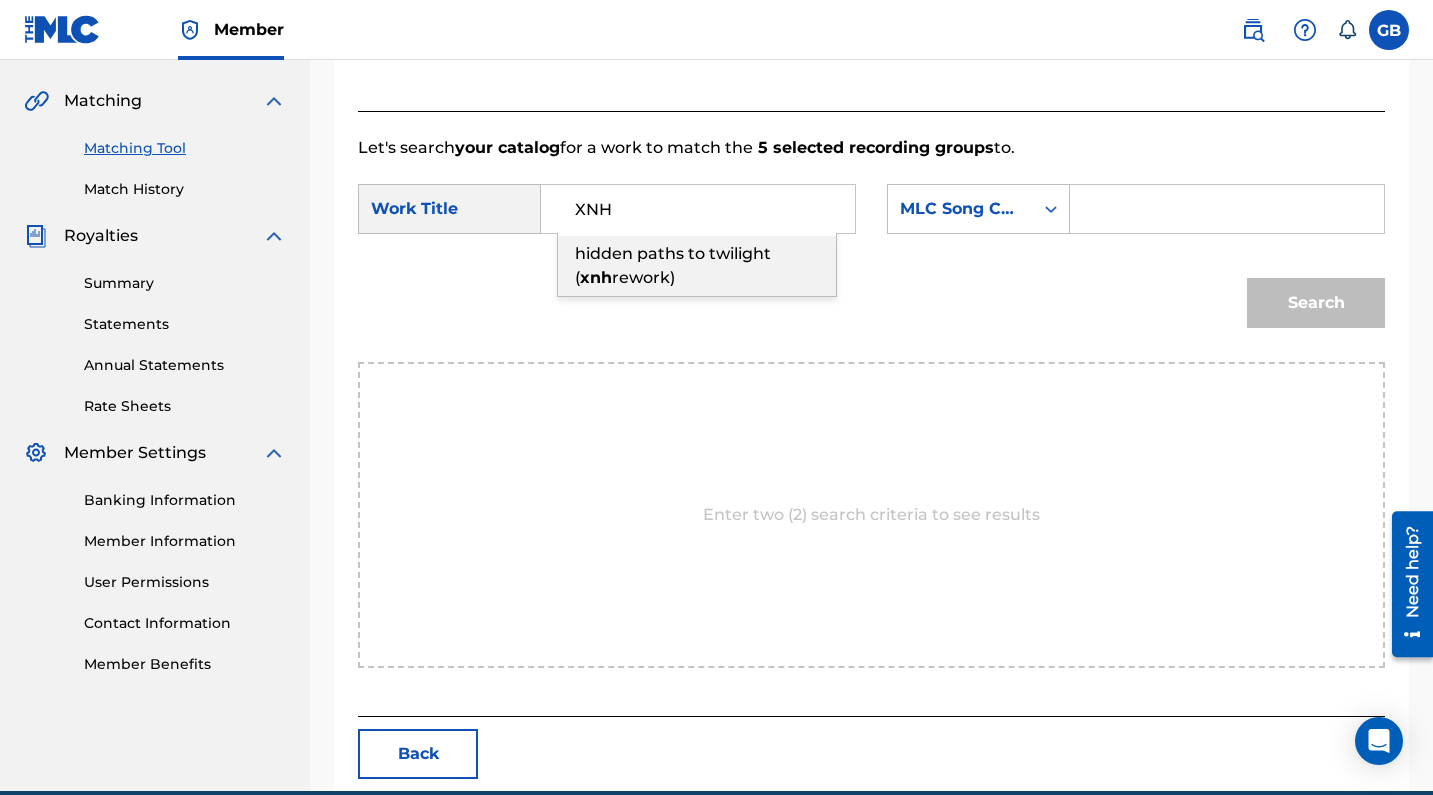 click on "hidden paths to twilight ( xnh  rework)" at bounding box center (697, 266) 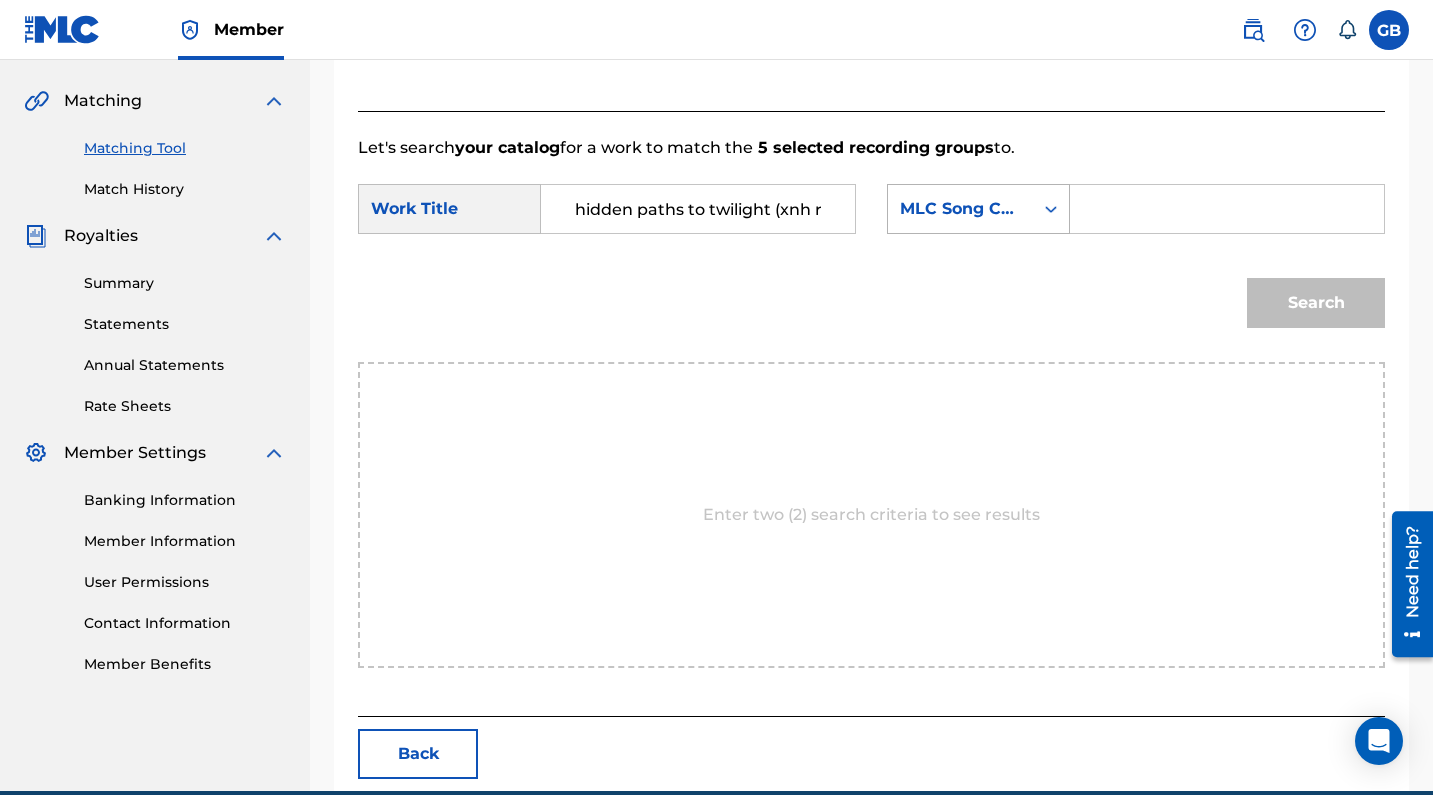 click on "MLC Song Code" at bounding box center [960, 209] 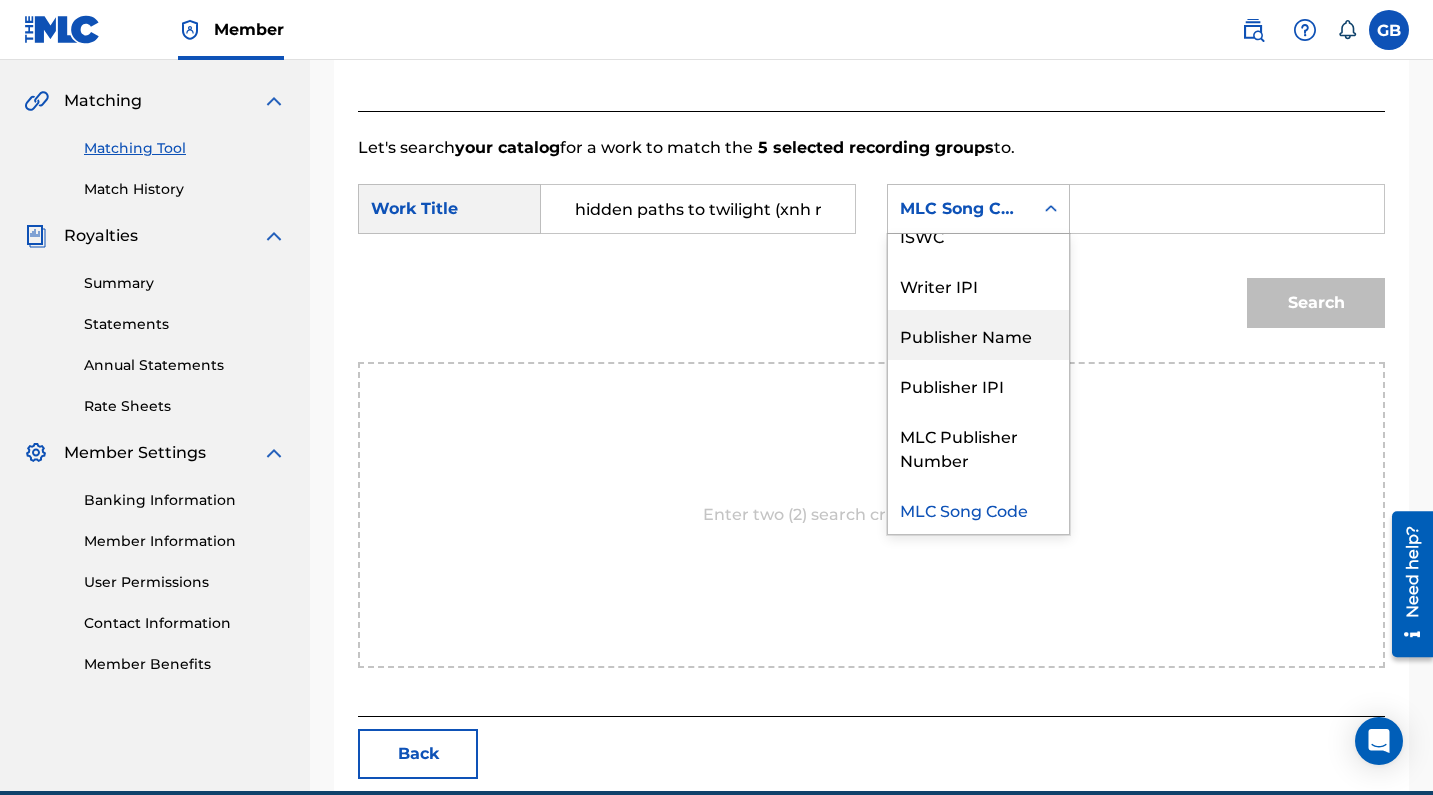 scroll, scrollTop: 0, scrollLeft: 0, axis: both 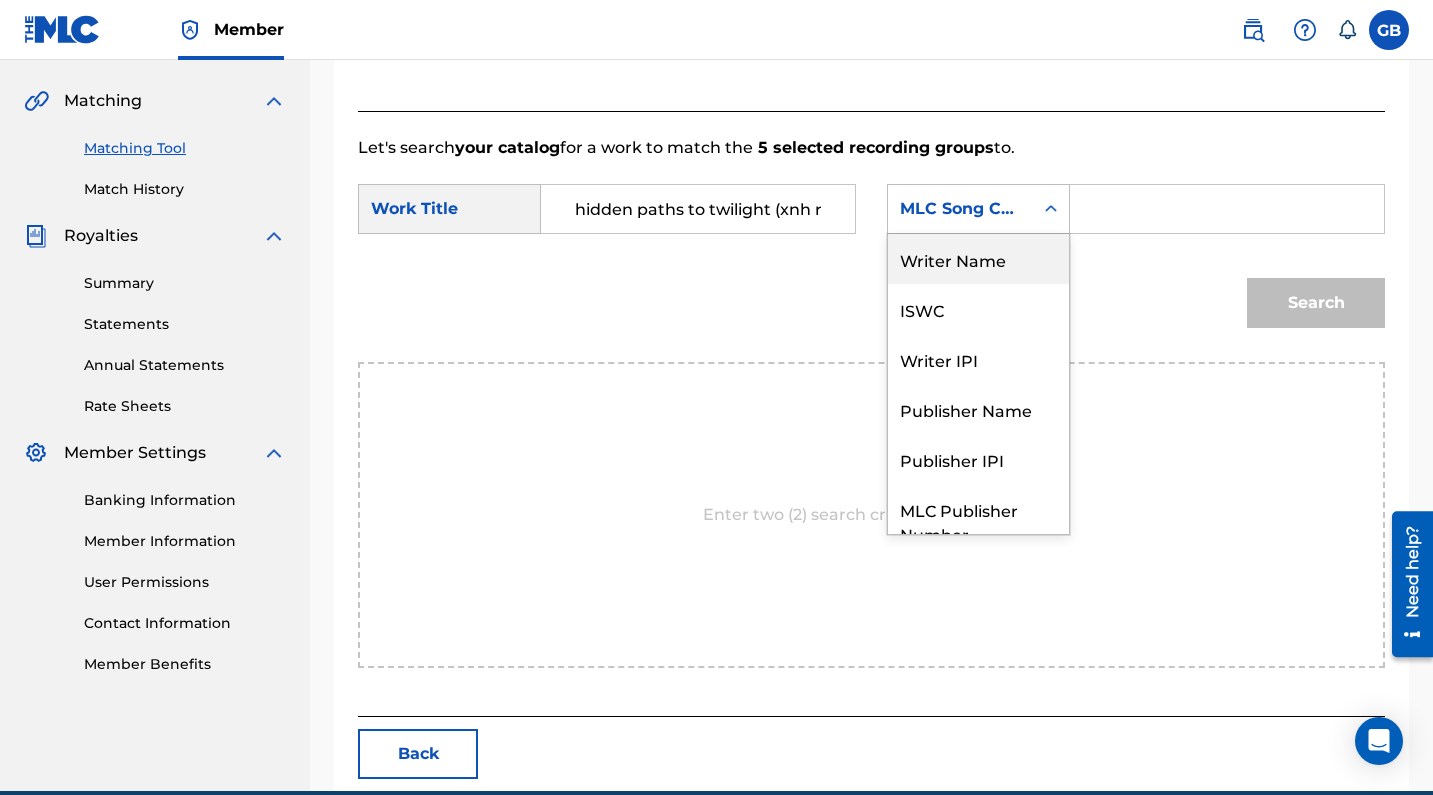 click on "Writer Name" at bounding box center (978, 259) 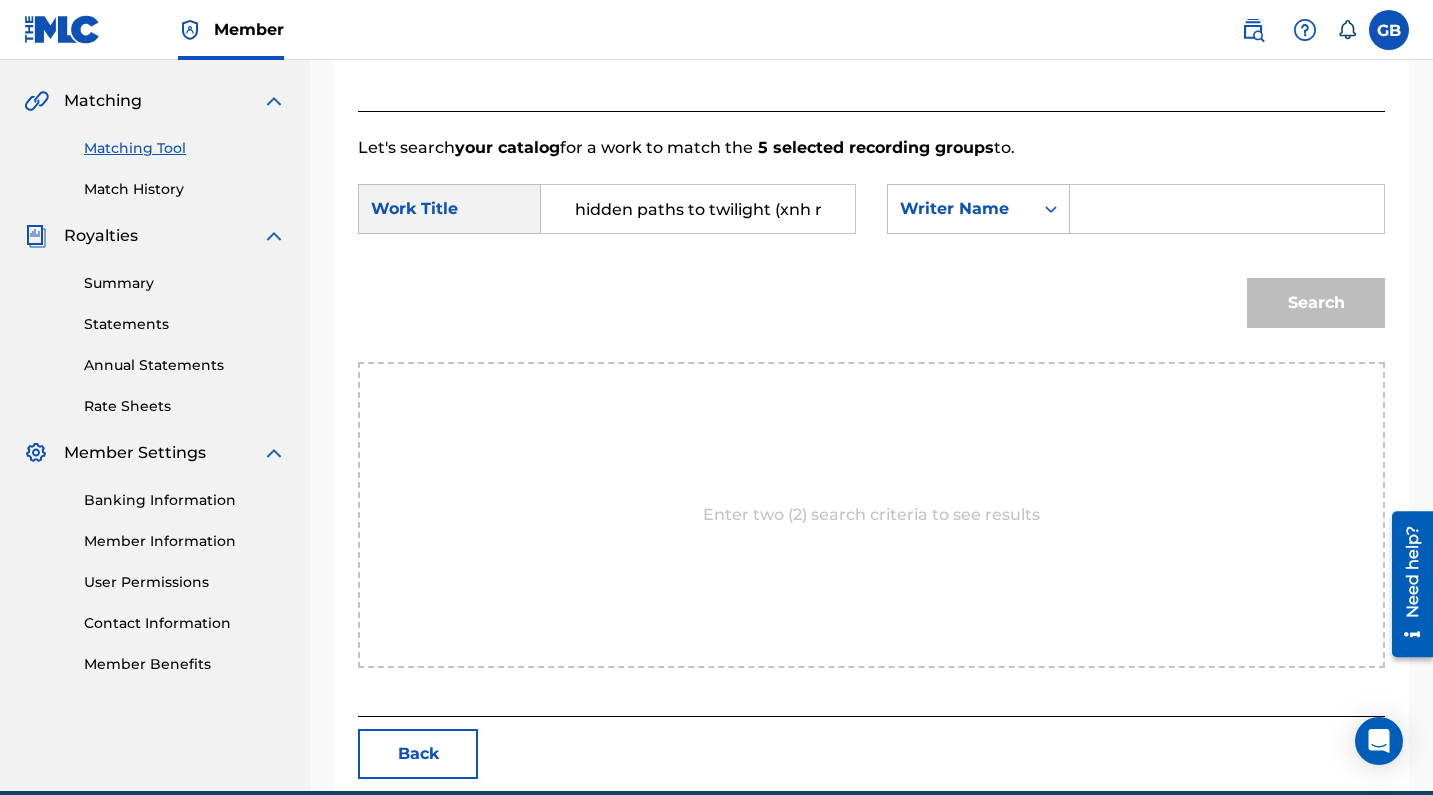 click at bounding box center [1227, 209] 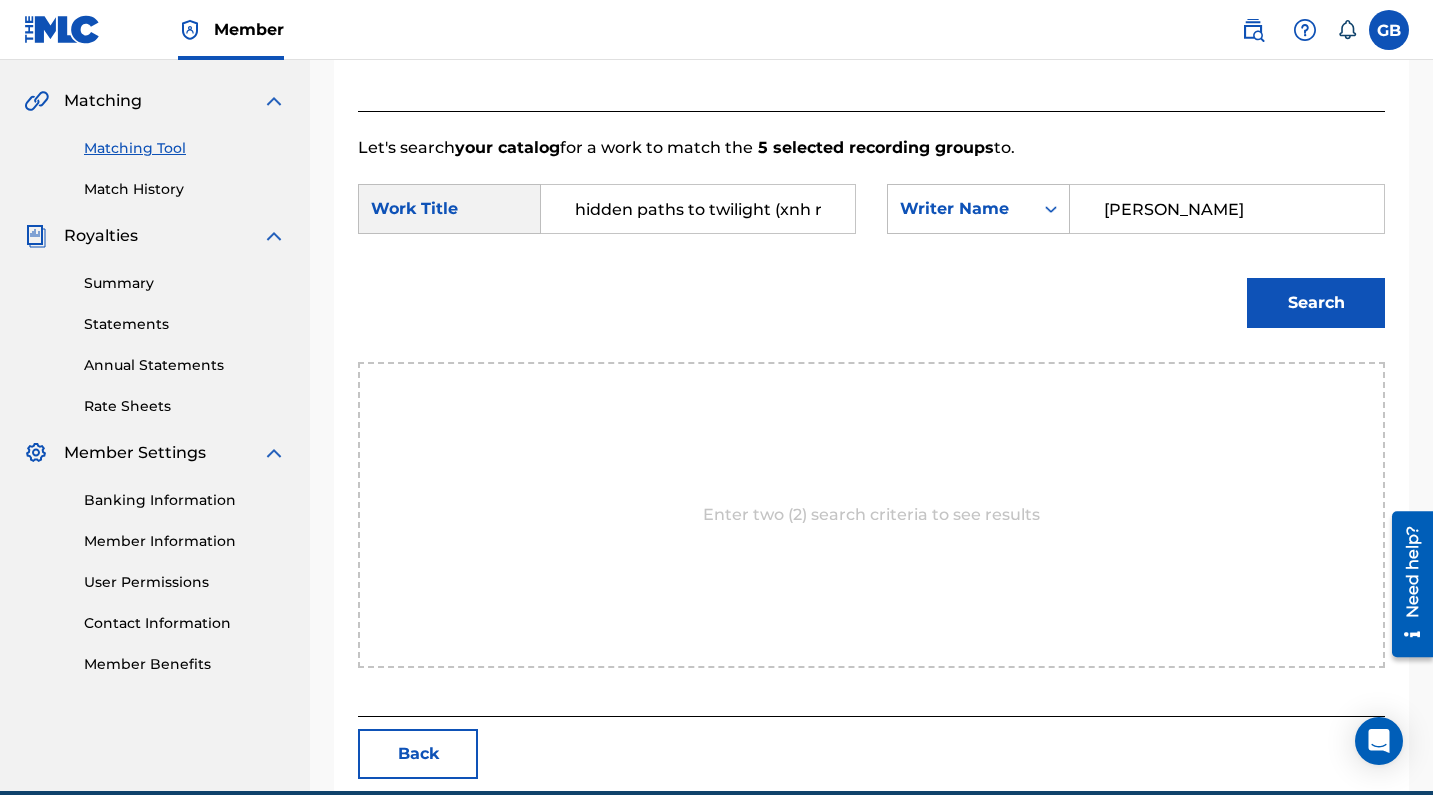 type on "[PERSON_NAME]" 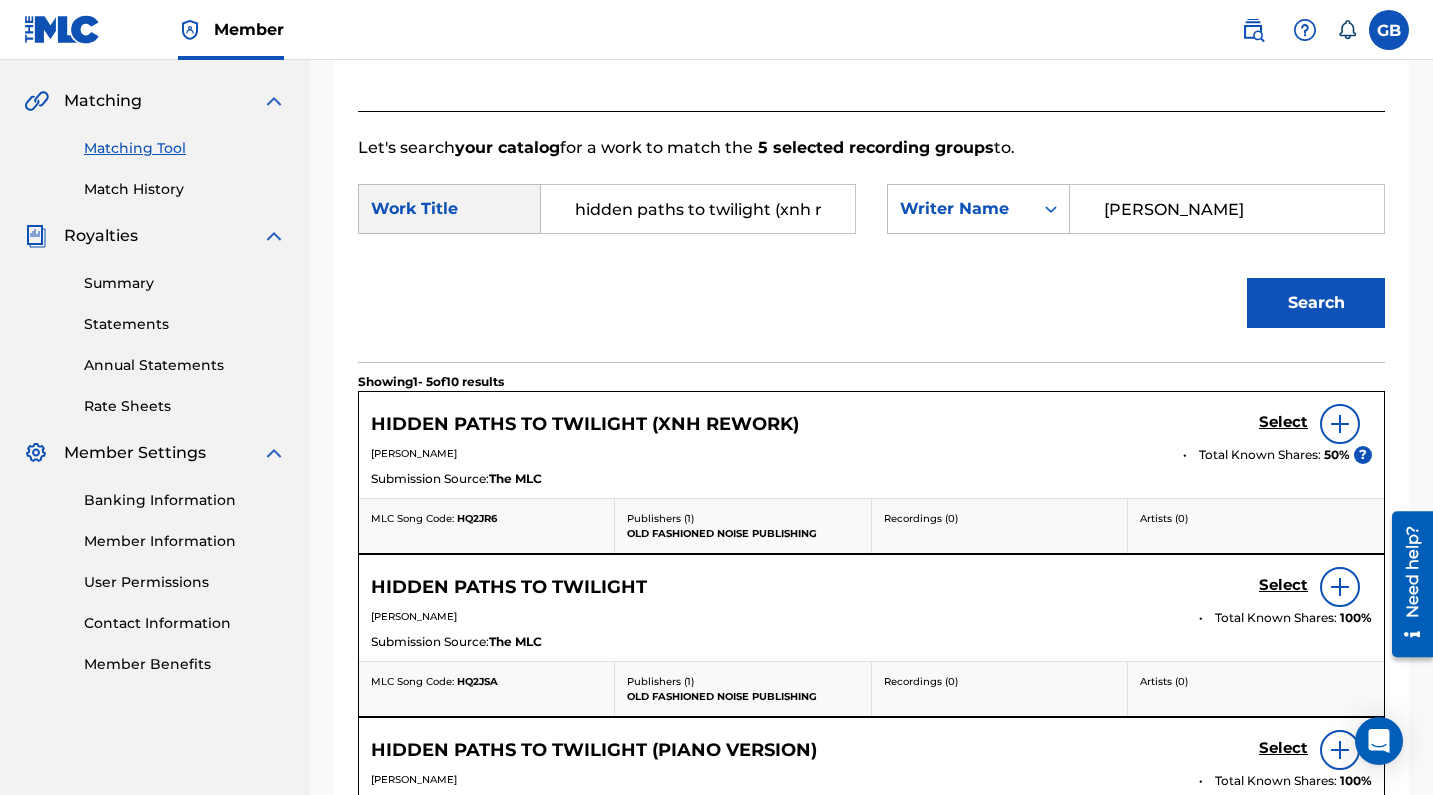 click on "Select" at bounding box center (1283, 422) 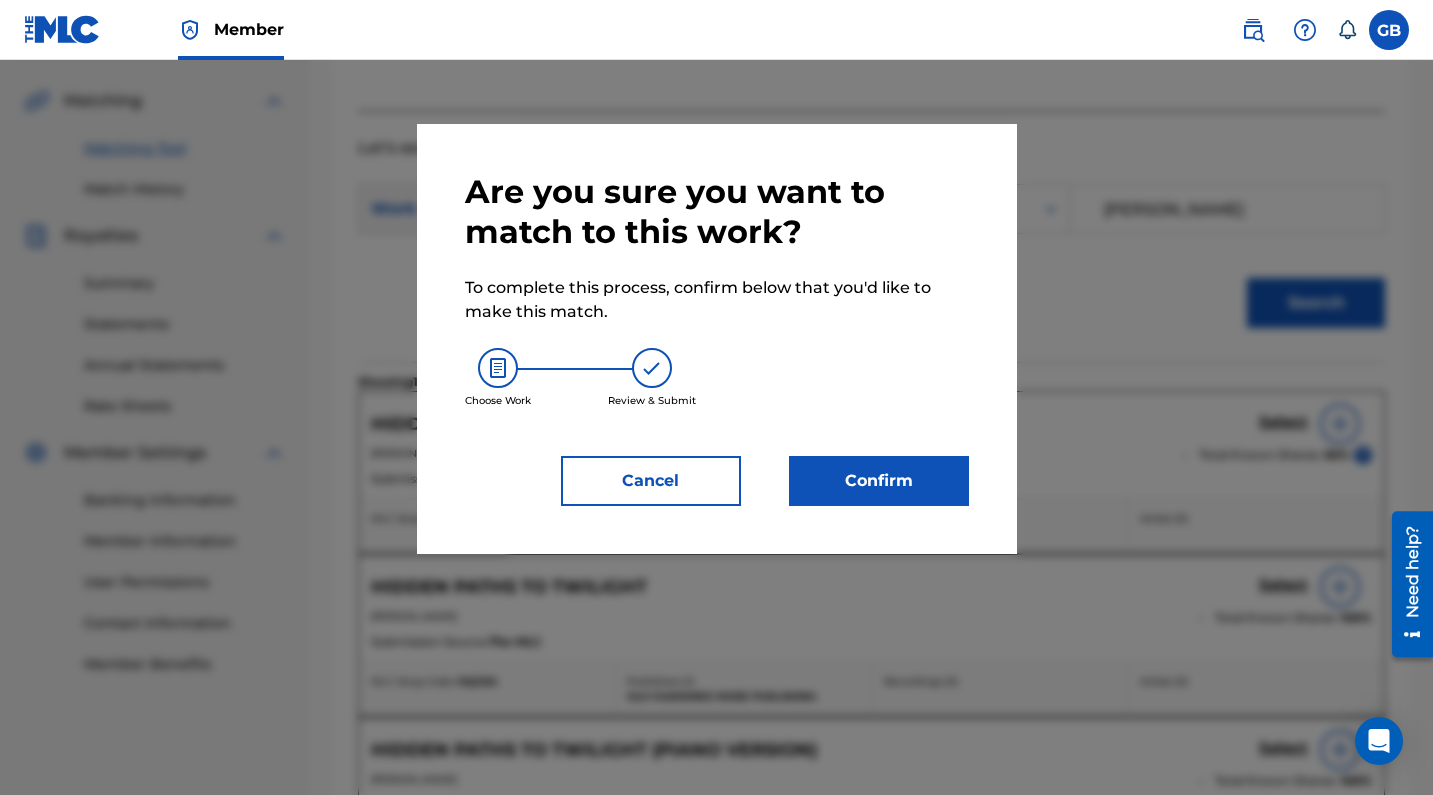 click on "Confirm" at bounding box center [879, 481] 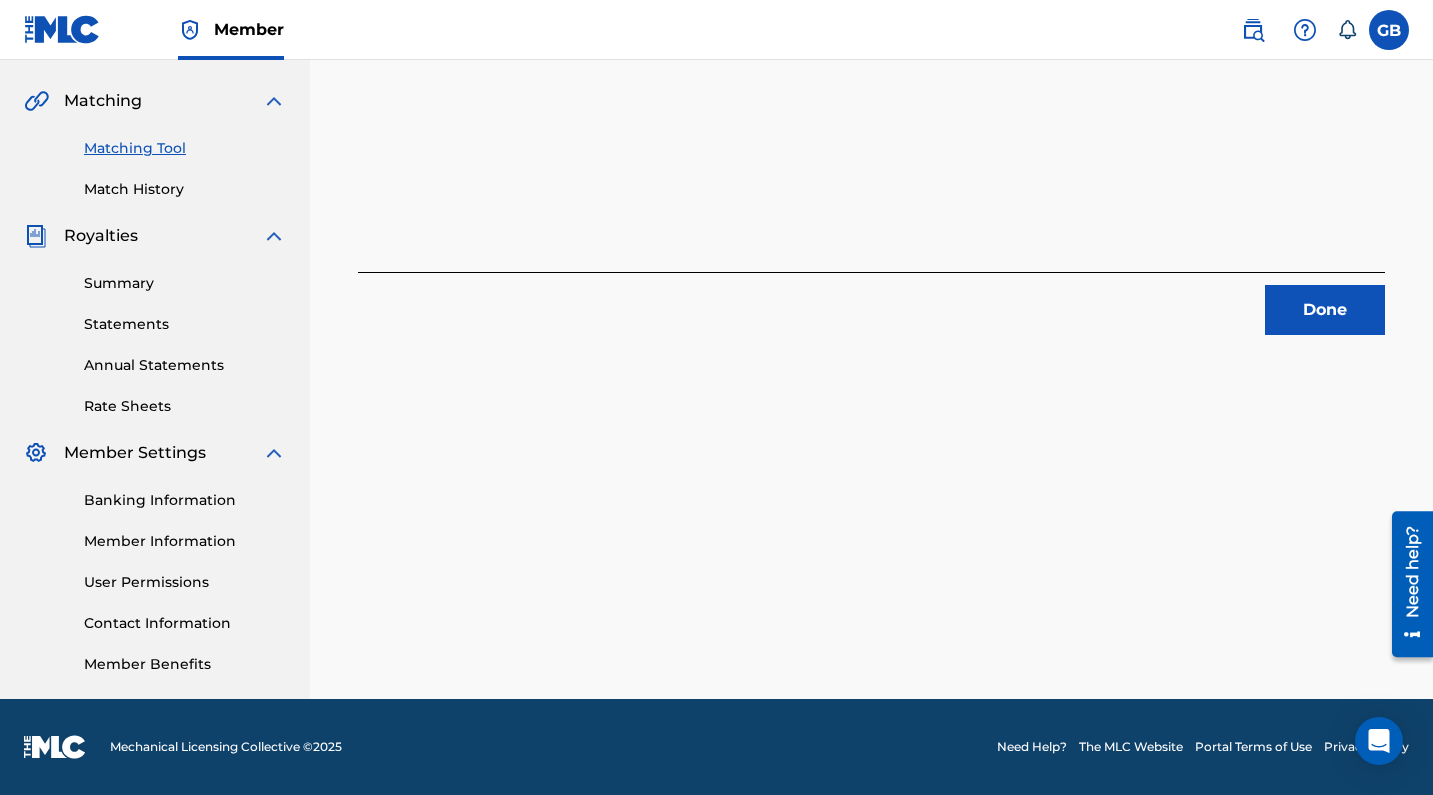 click on "5  Recording Groups   are pending usage match to the work  HIDDEN PATHS TO TWILIGHT (XNH REWORK) . Congratulations! You've matched recordings to your work. This match is now under review by our team. You can check its status by visiting the Match History tab in your Portal account navigation bar. Done" at bounding box center (871, 25) 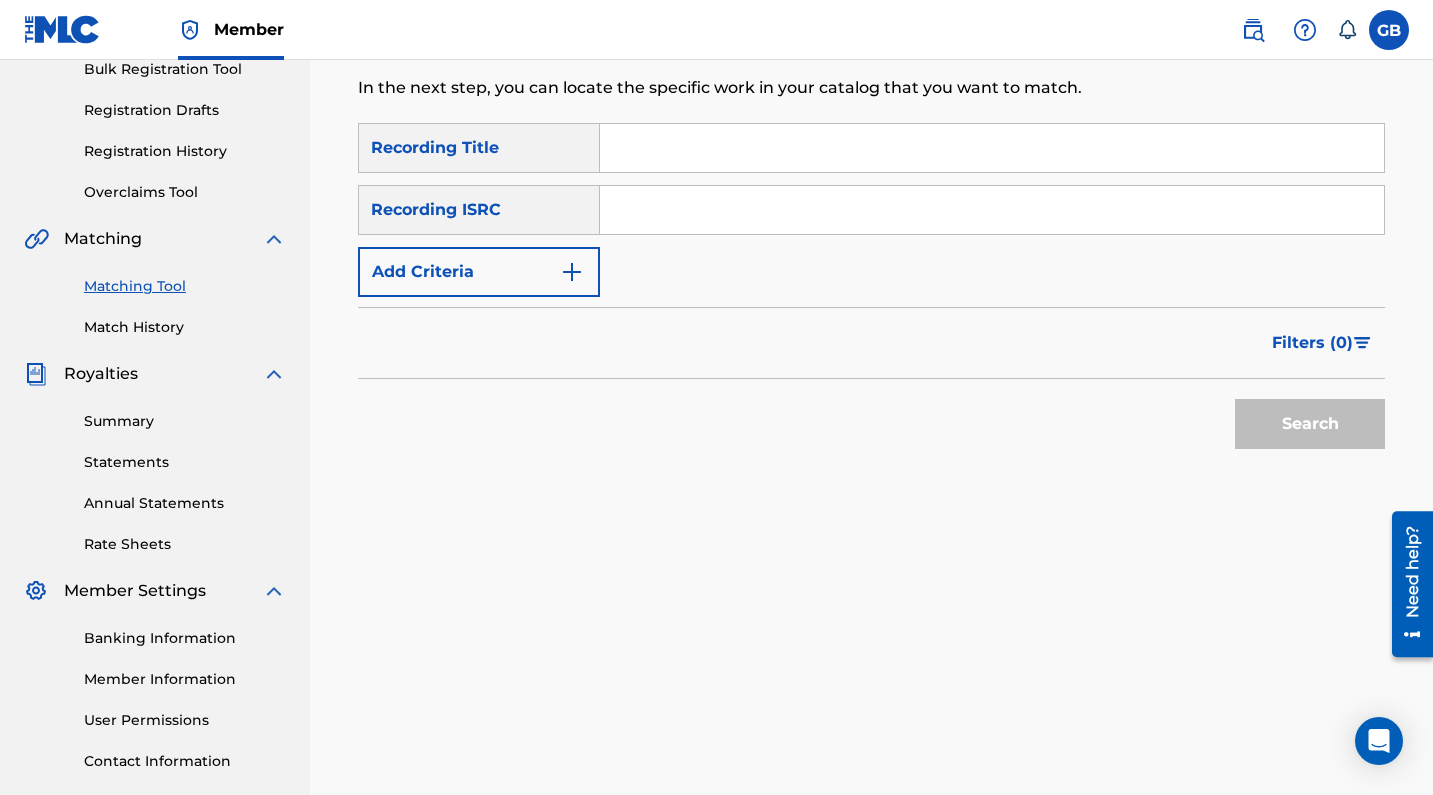 scroll, scrollTop: 307, scrollLeft: 0, axis: vertical 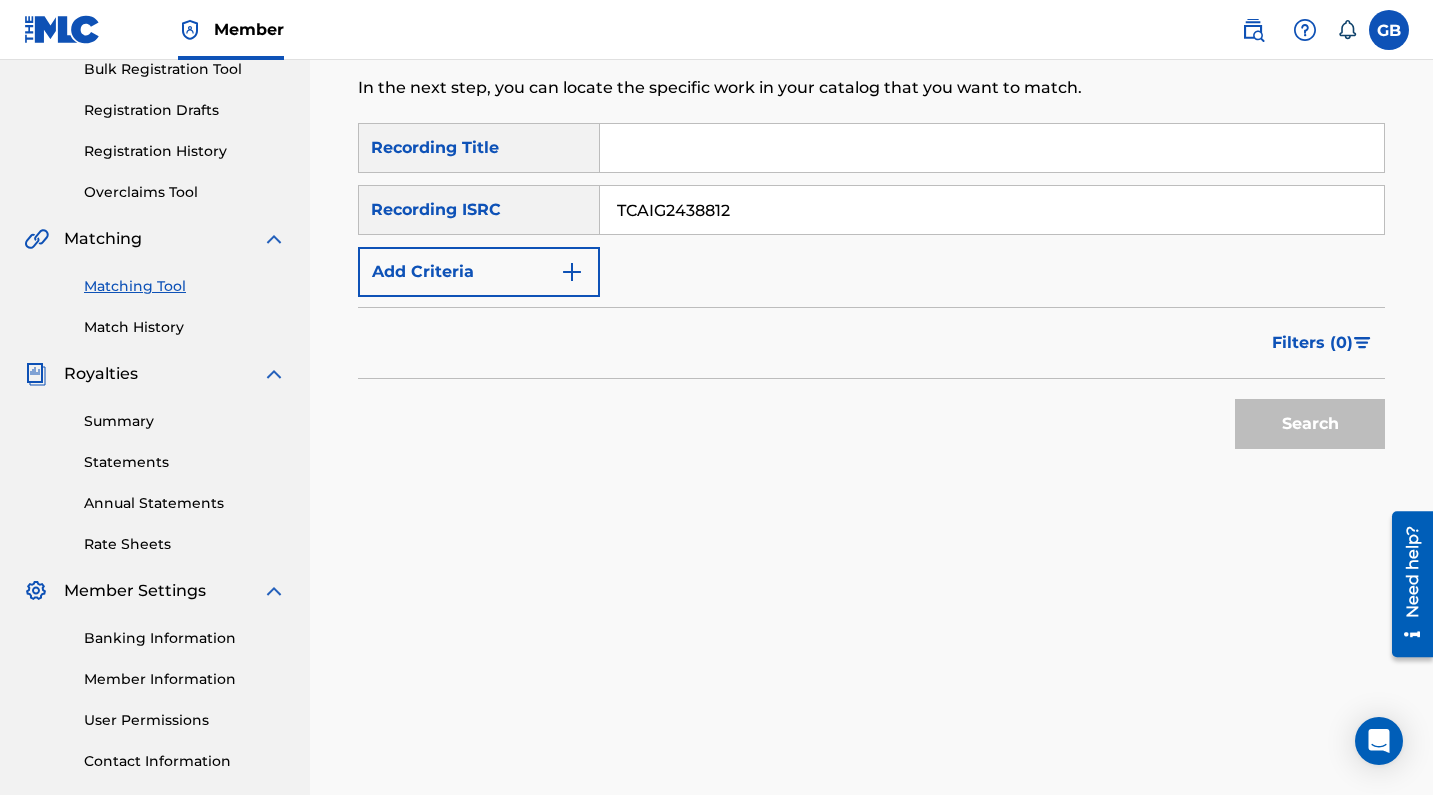 type on "TCAIG2438812" 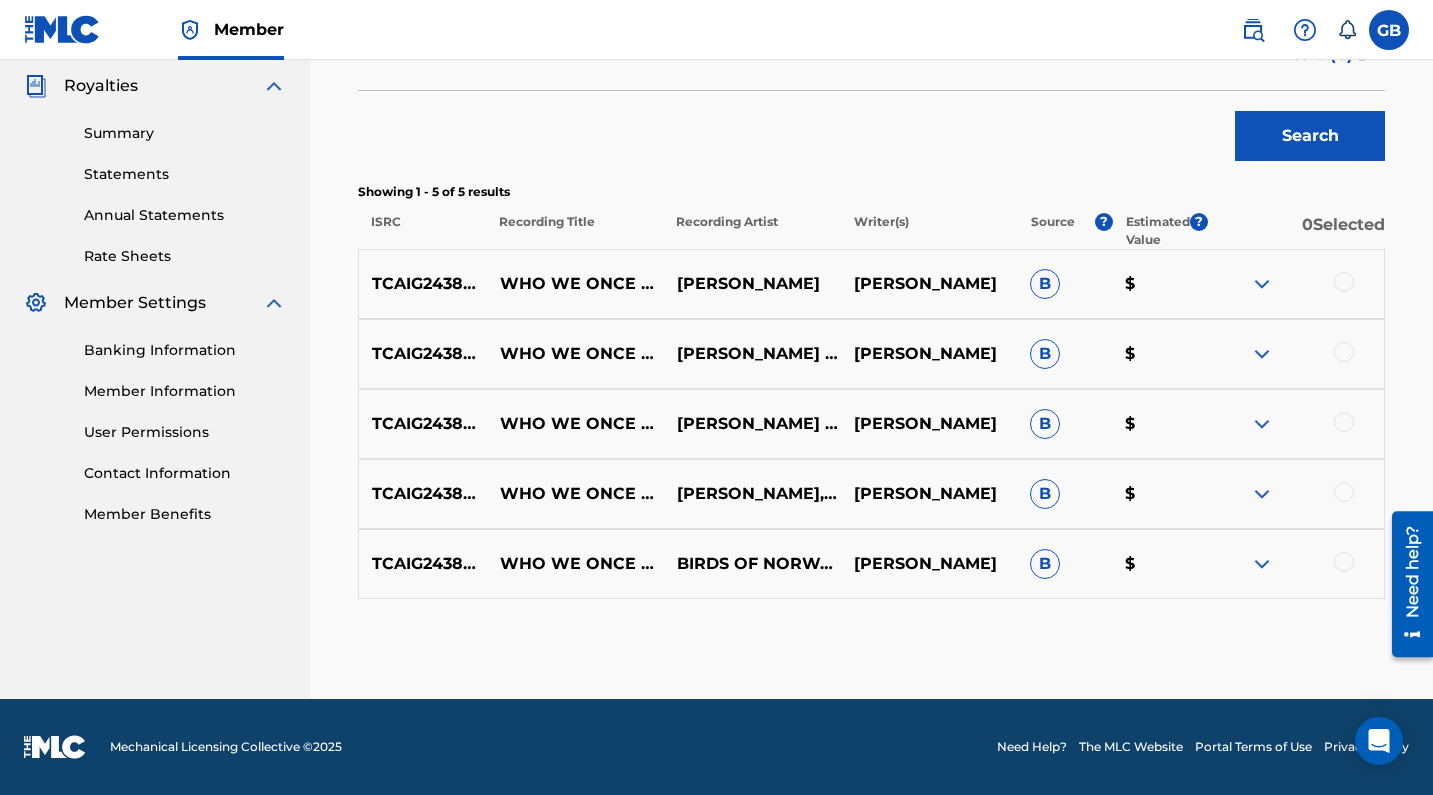 scroll, scrollTop: 595, scrollLeft: 0, axis: vertical 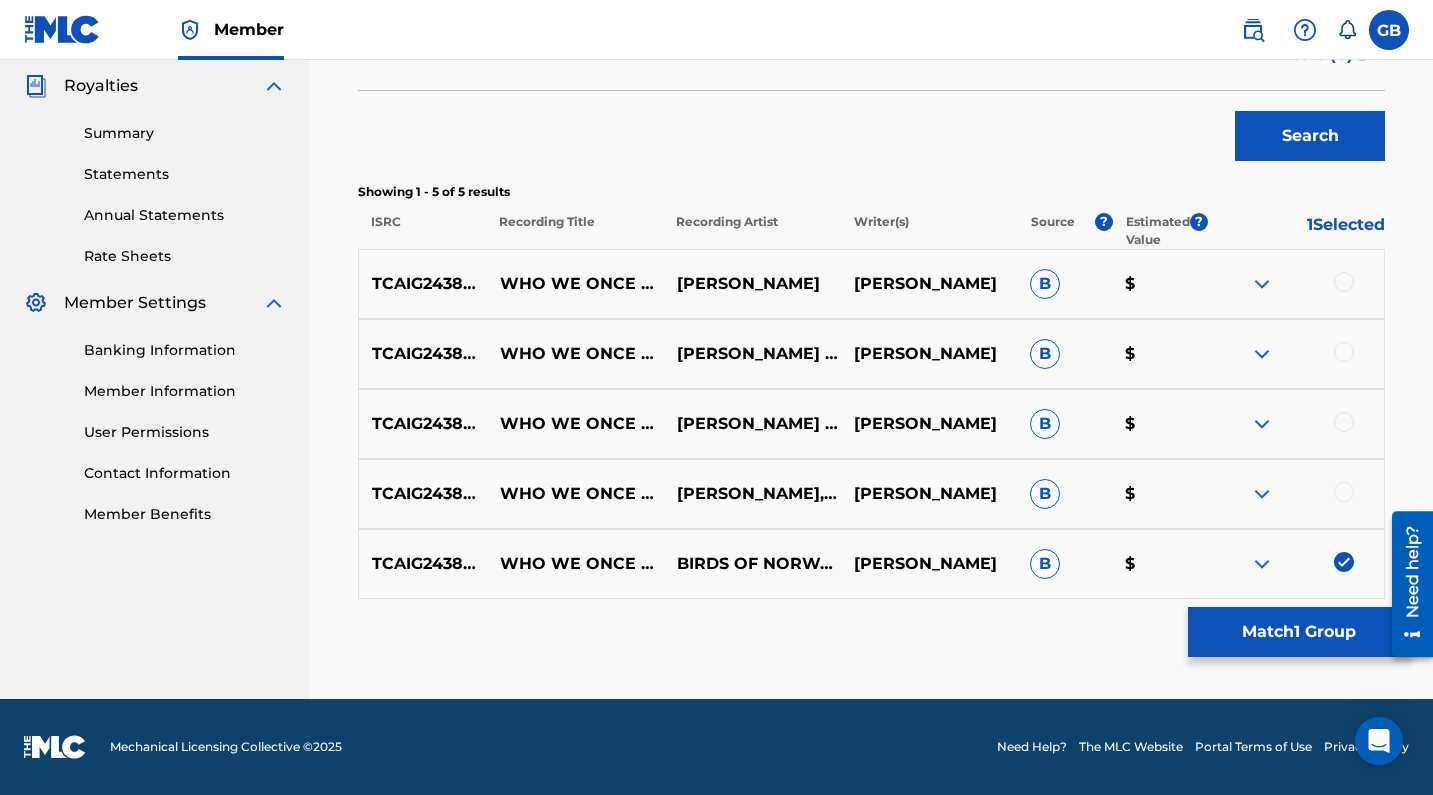 click at bounding box center (1344, 492) 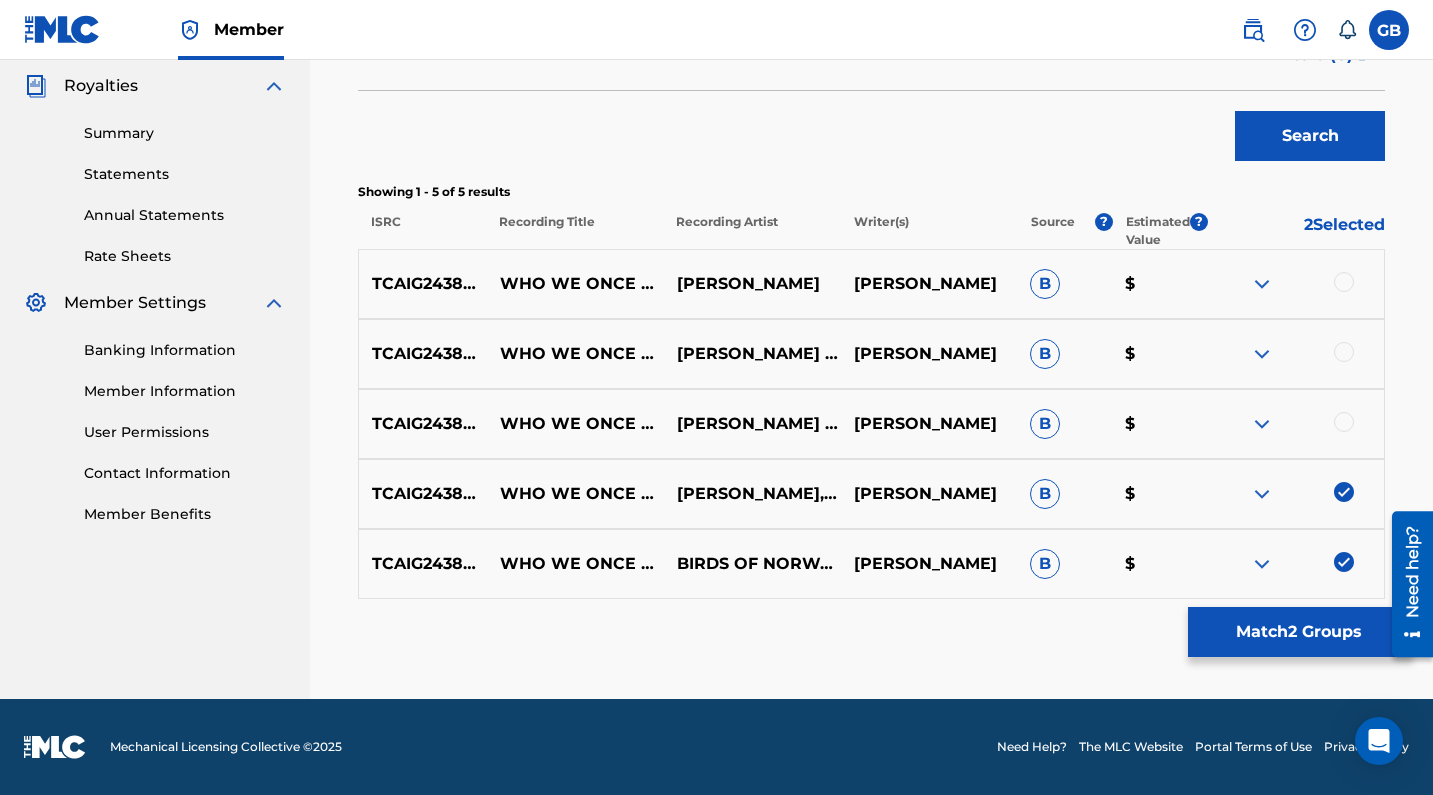 click at bounding box center [1344, 422] 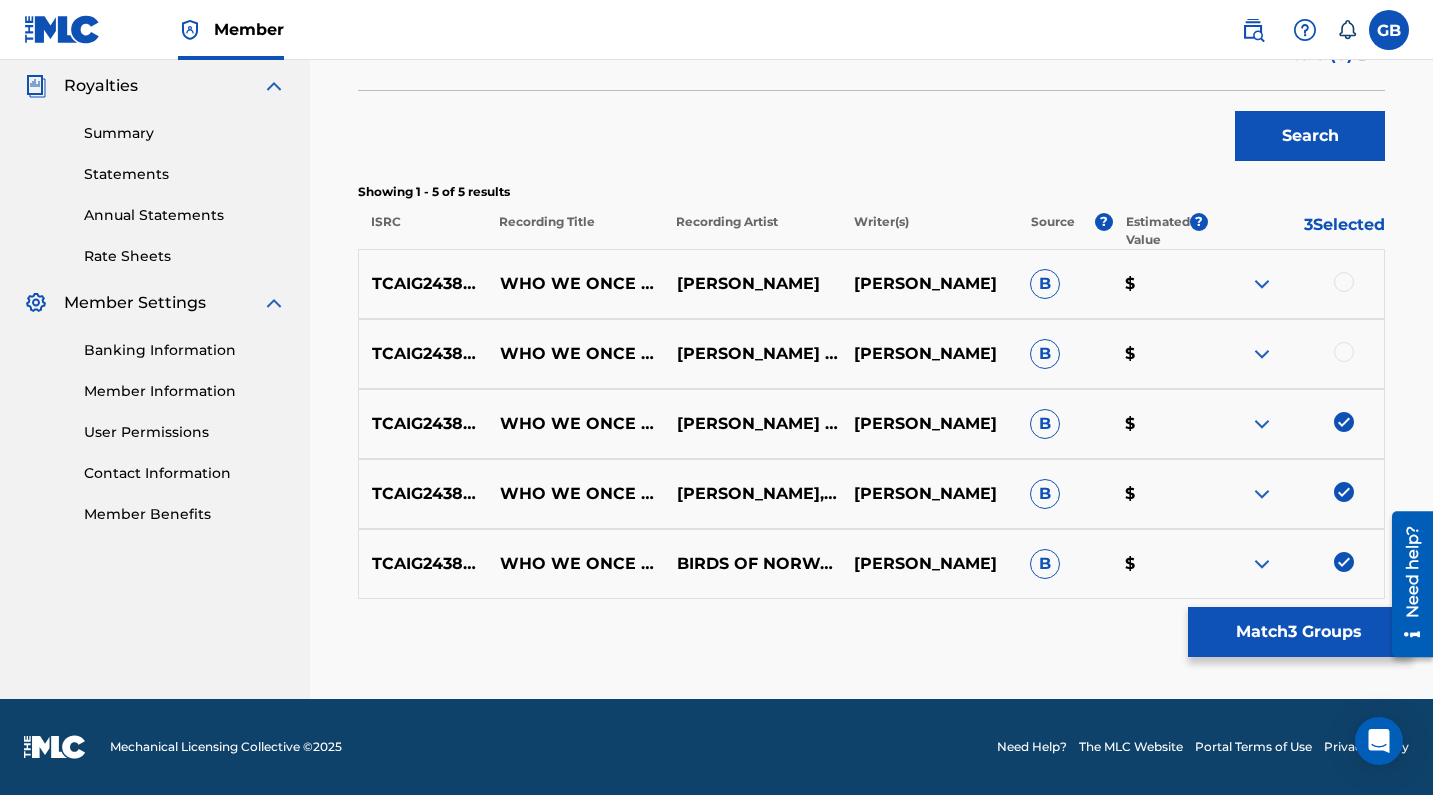 click at bounding box center [1344, 352] 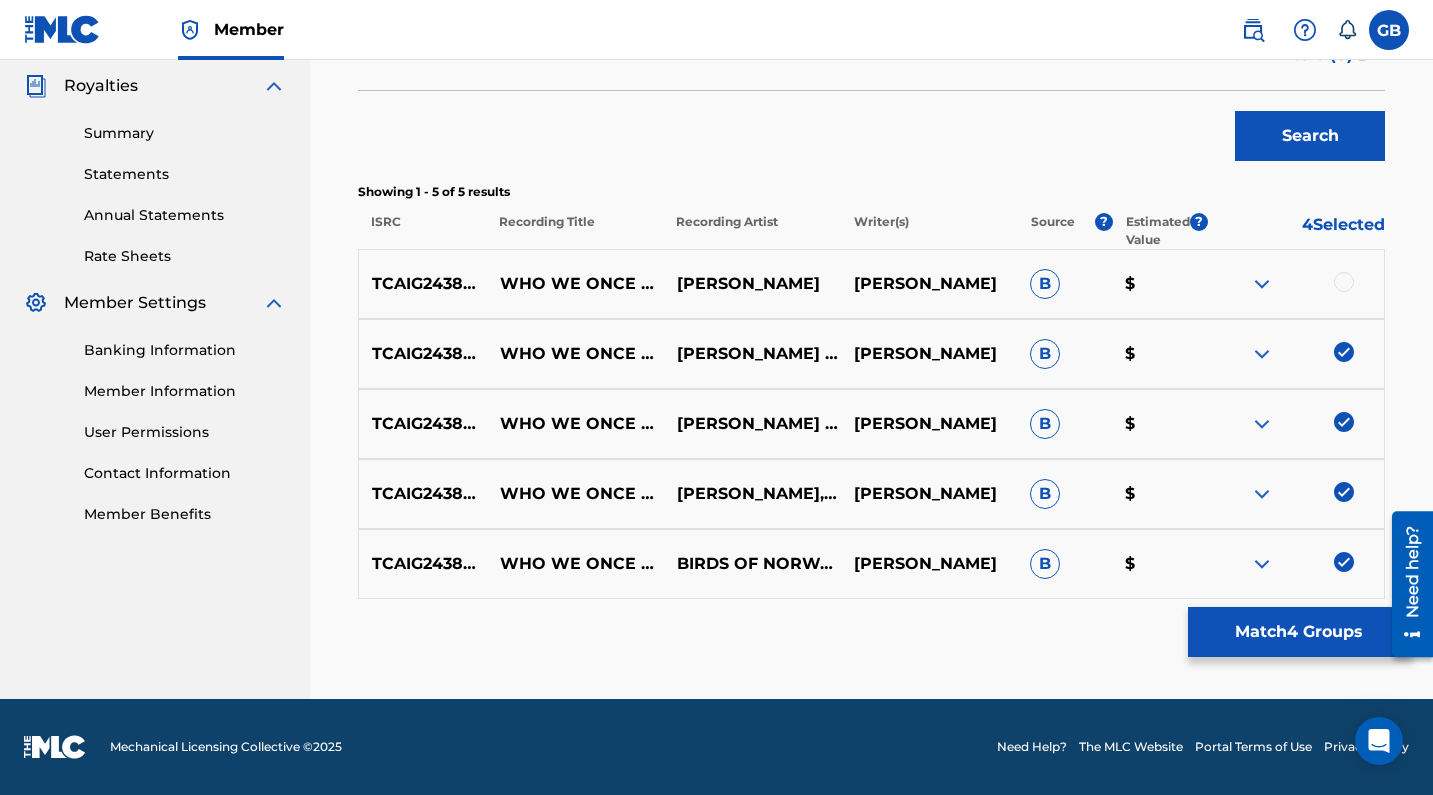 click at bounding box center [1344, 282] 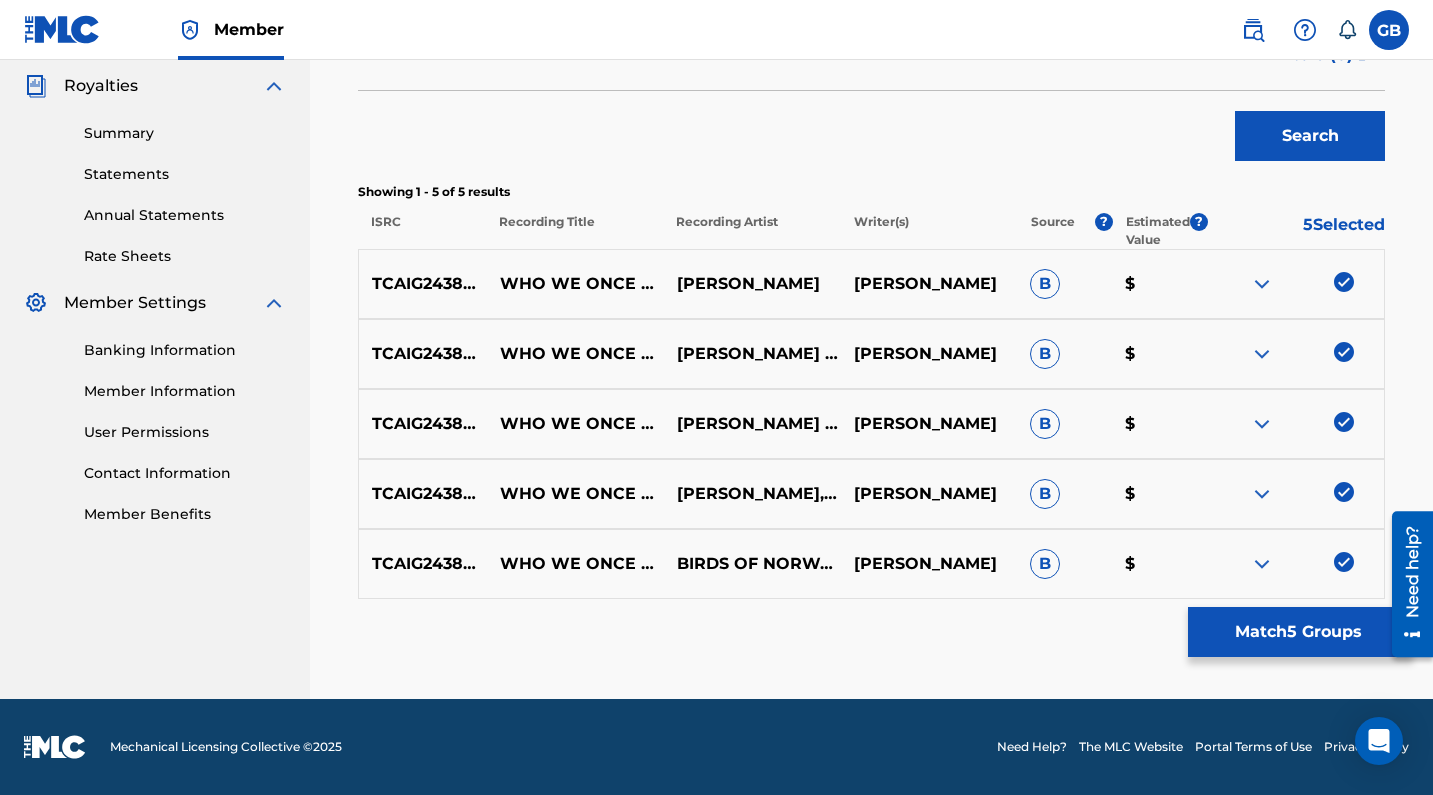 click on "Match  5 Groups" at bounding box center [1298, 632] 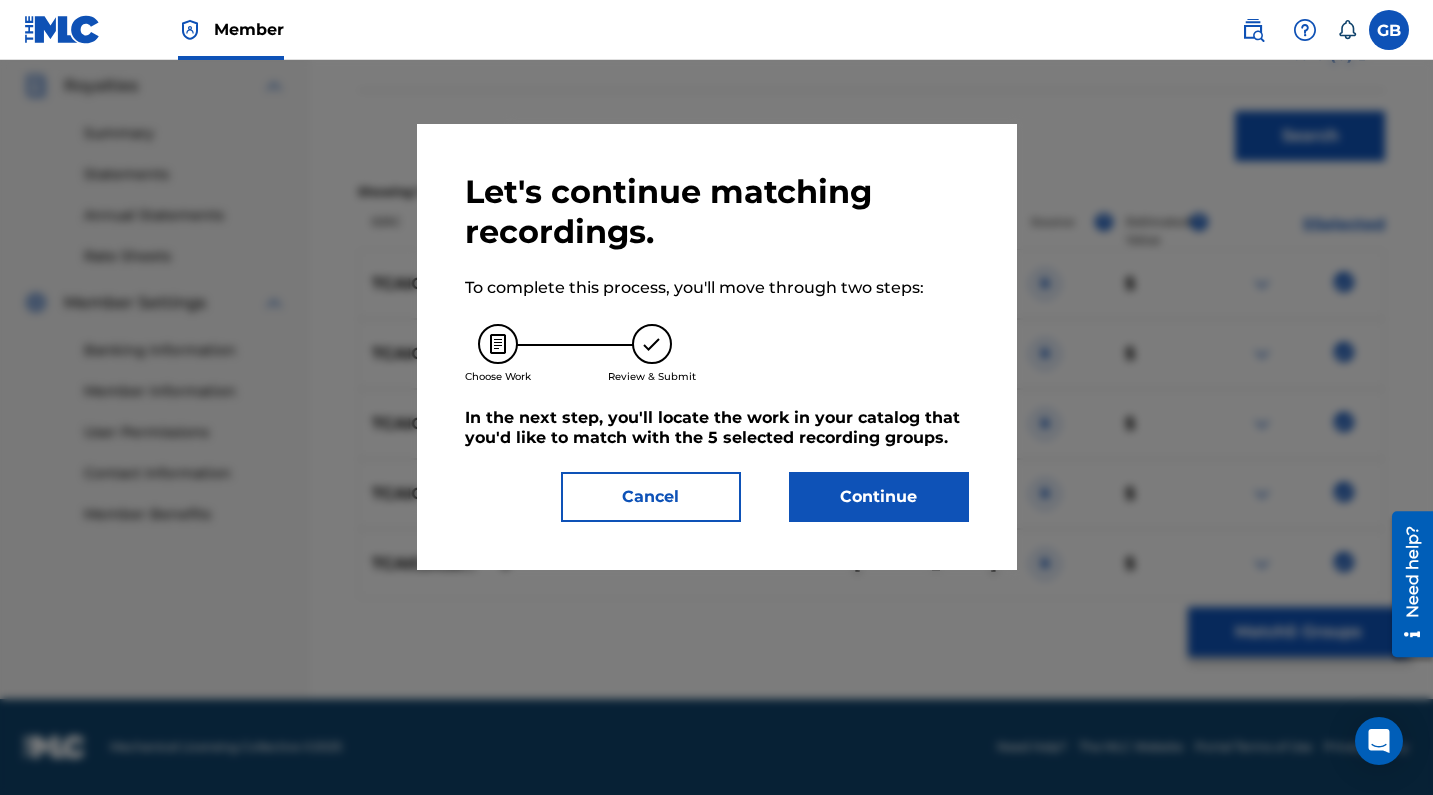 click on "Continue" at bounding box center [879, 497] 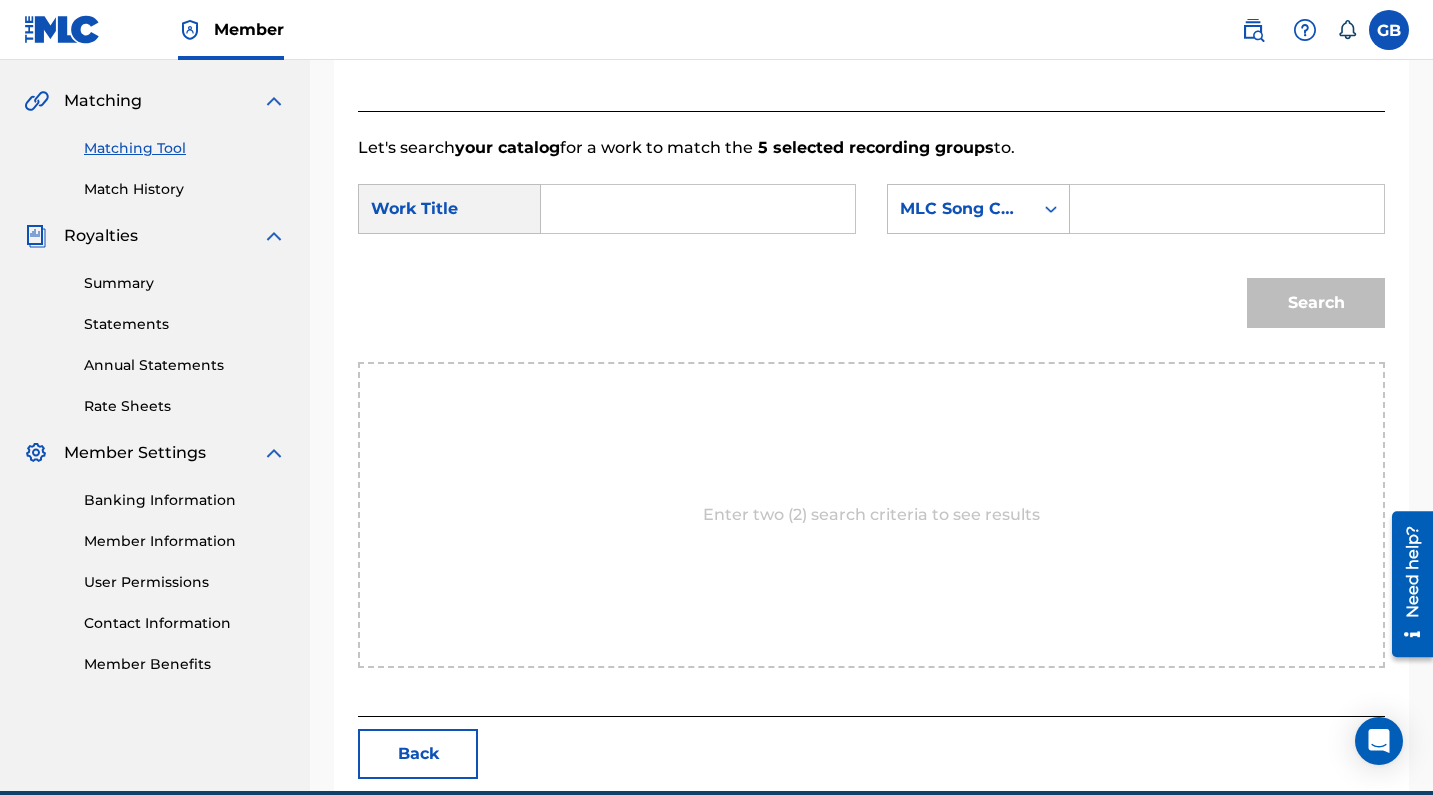 click at bounding box center (698, 209) 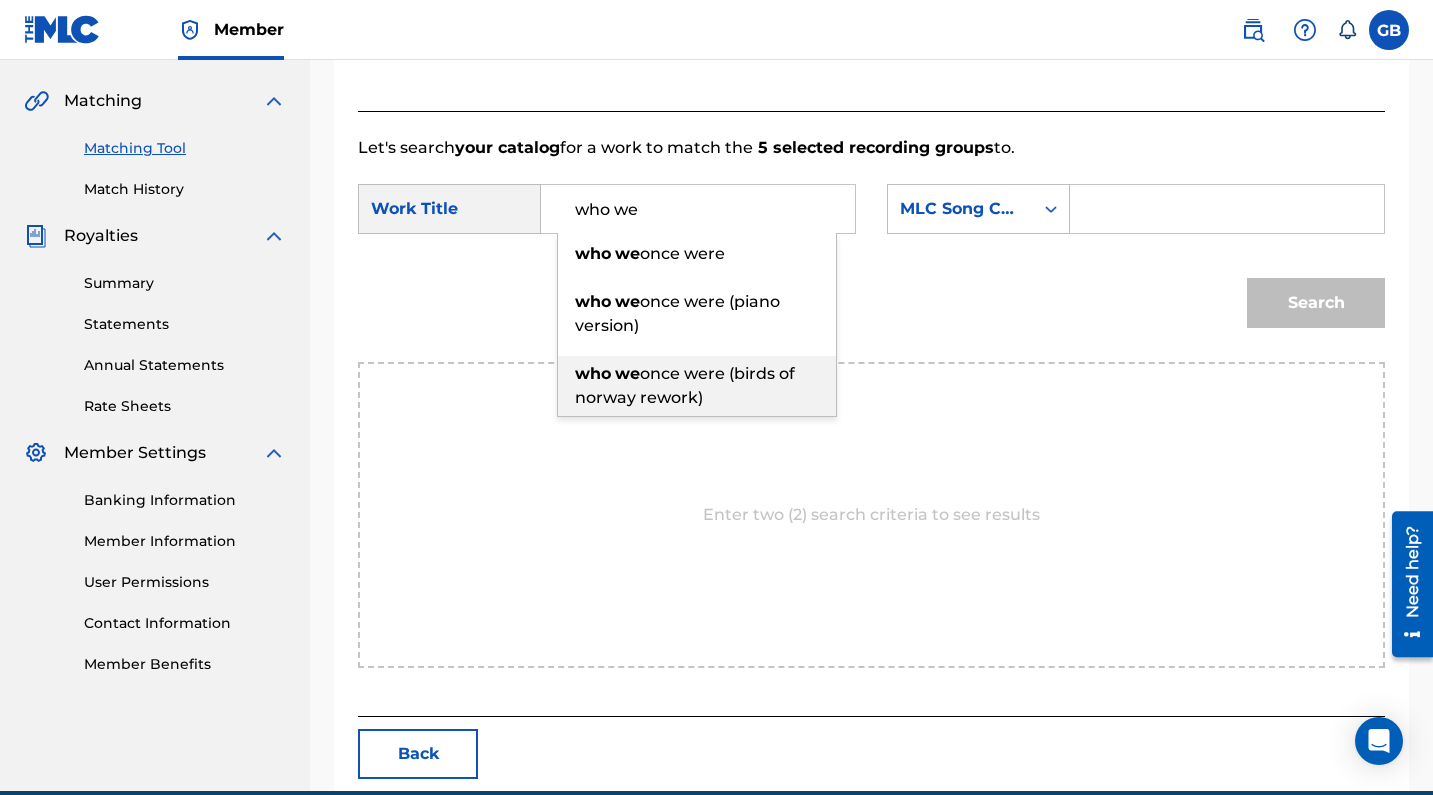 click on "who   we  once were (birds of norway rework)" at bounding box center [697, 386] 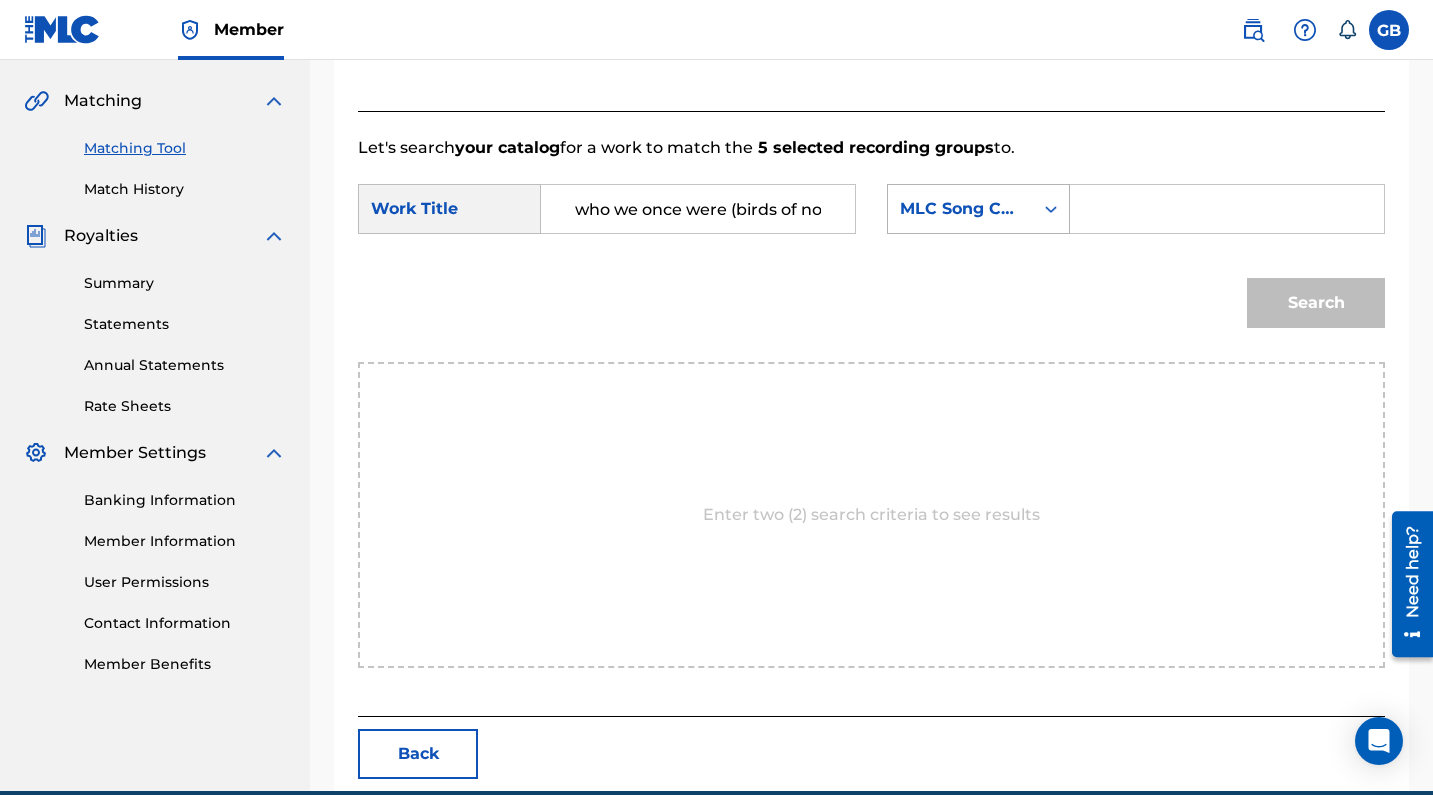 click on "MLC Song Code" at bounding box center (960, 209) 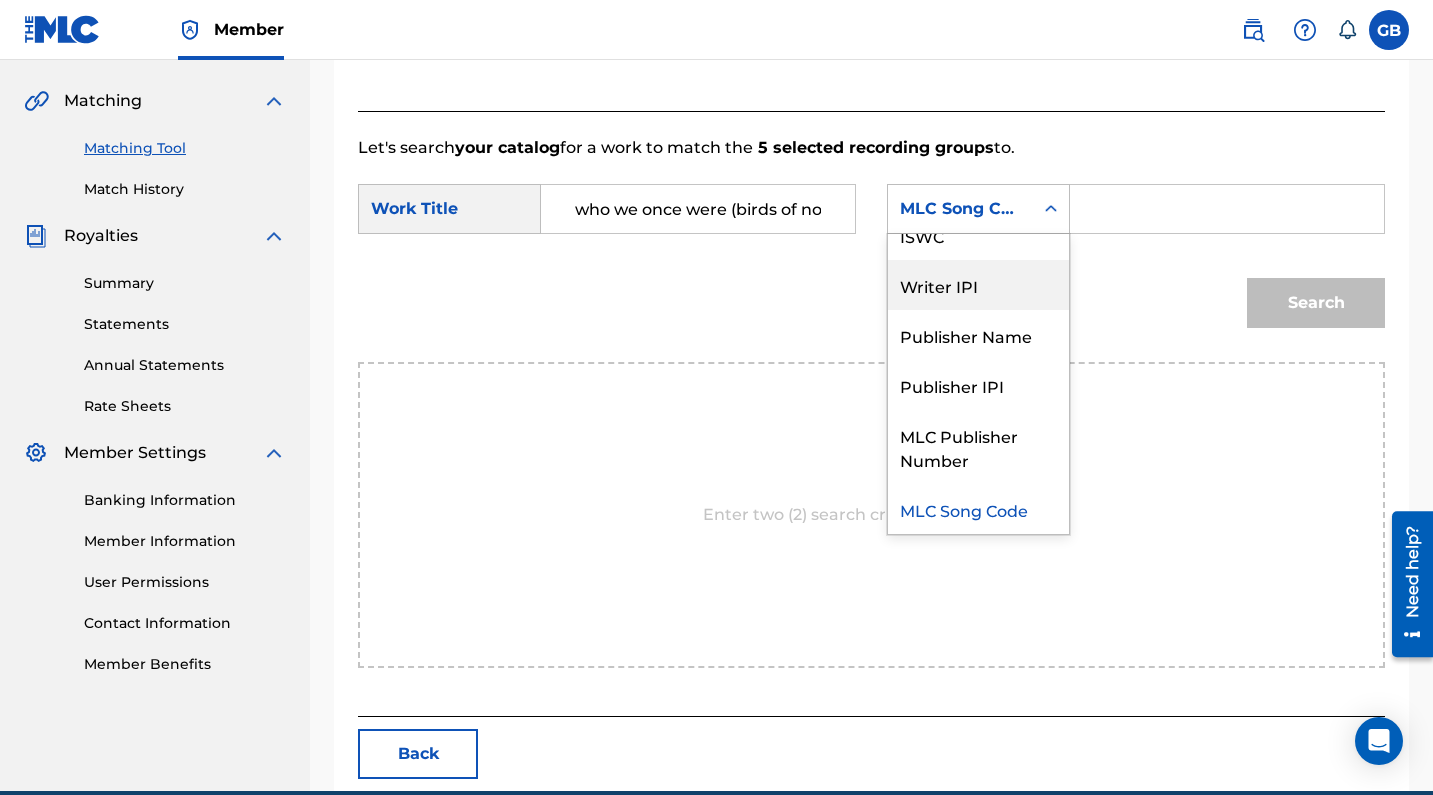 scroll, scrollTop: 0, scrollLeft: 0, axis: both 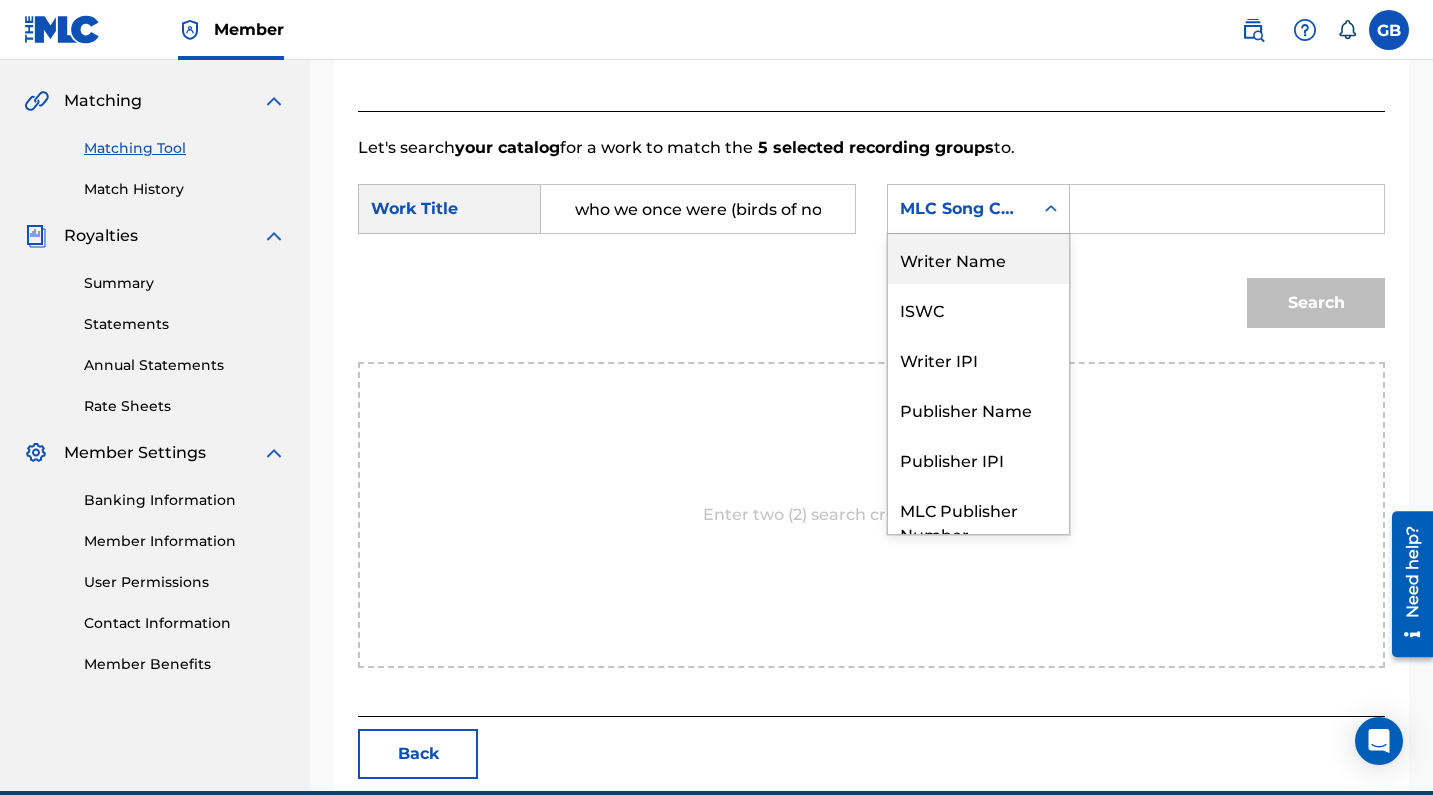 click on "Writer Name" at bounding box center (978, 259) 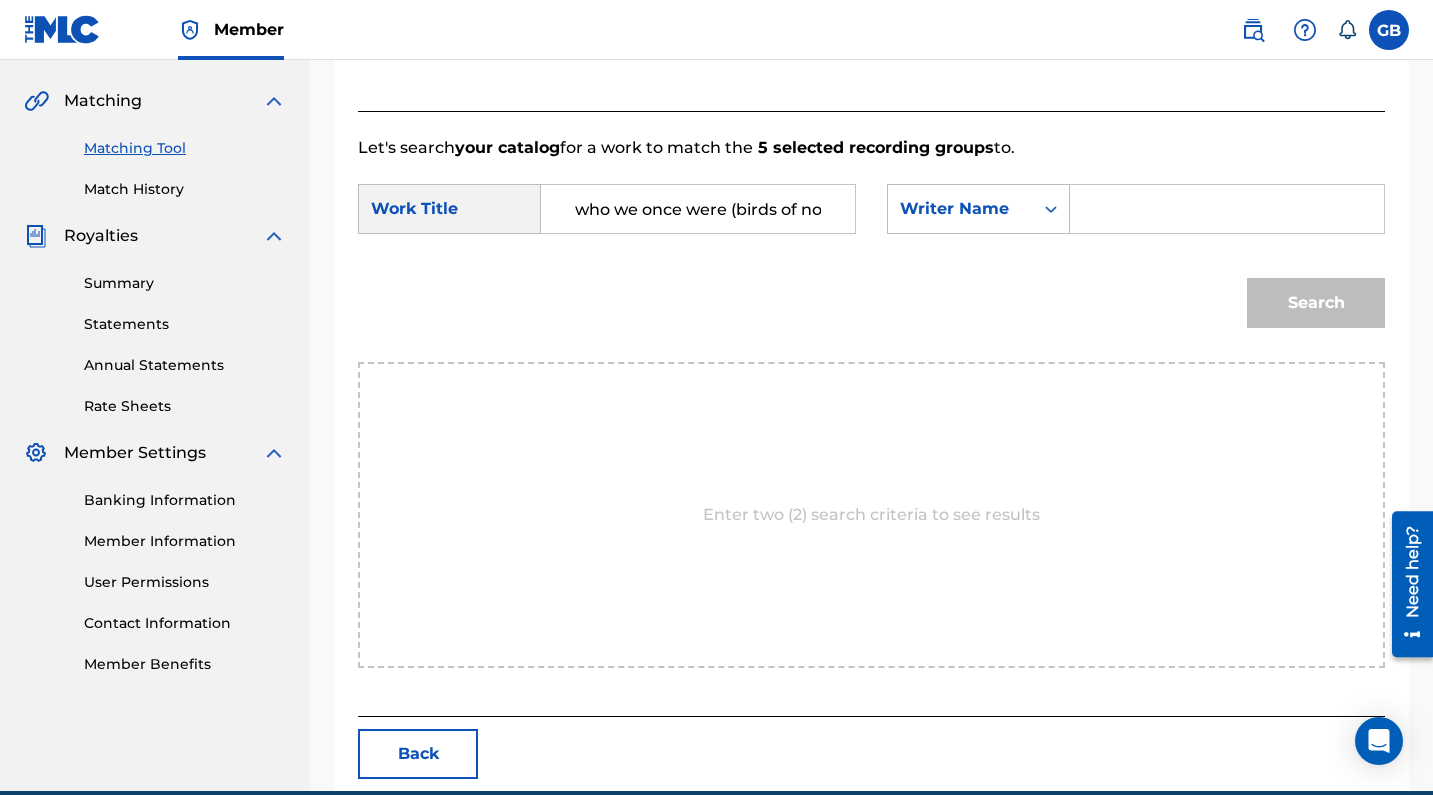 click on "SearchWithCriteriabd8dde10-79d8-4d47-a47a-1ace83adc668 Work Title who we once were (birds of norway rework) SearchWithCriteria3e99b17b-1d4a-40b7-8b66-c6b2a2ba4f9d Writer Name" at bounding box center (871, 215) 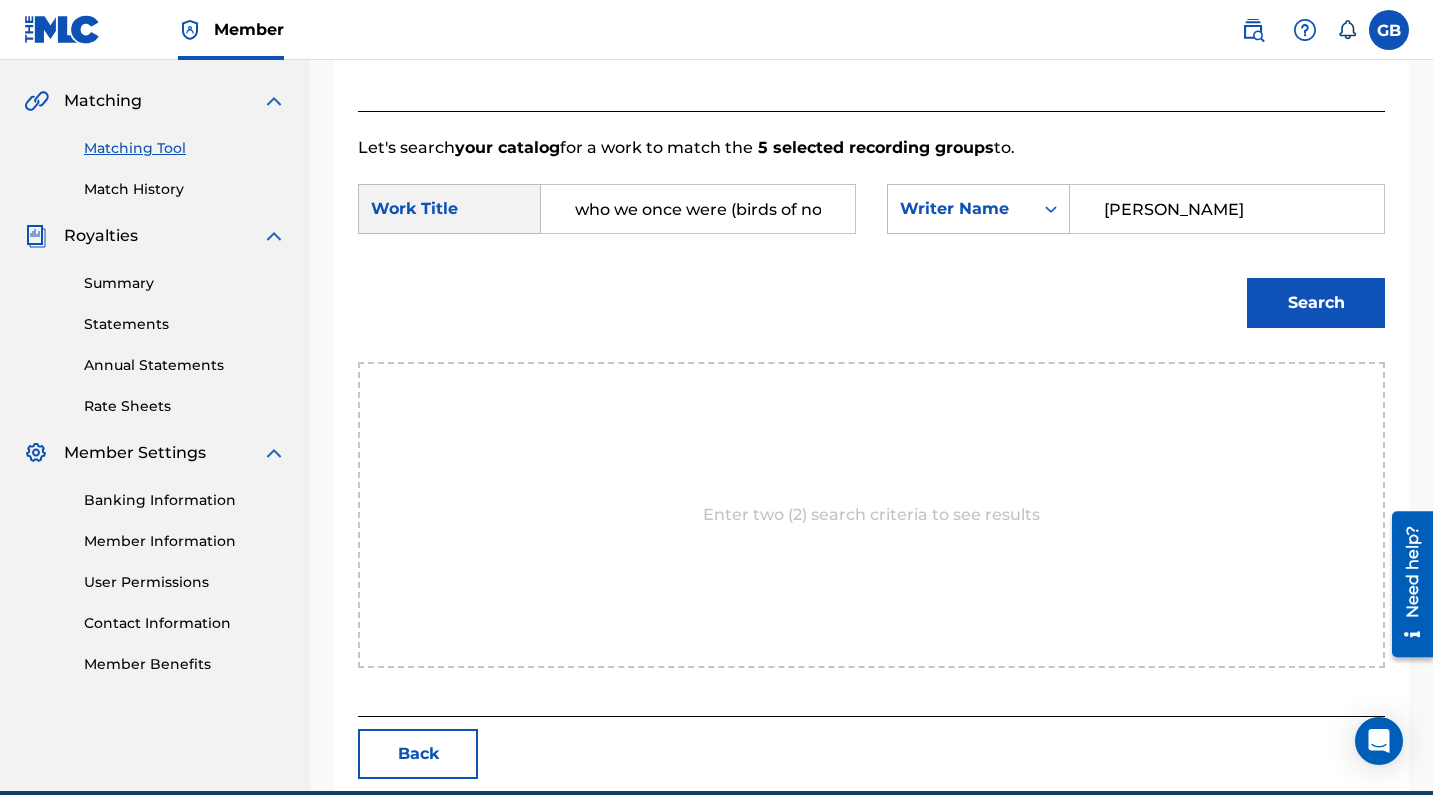 type on "[PERSON_NAME]" 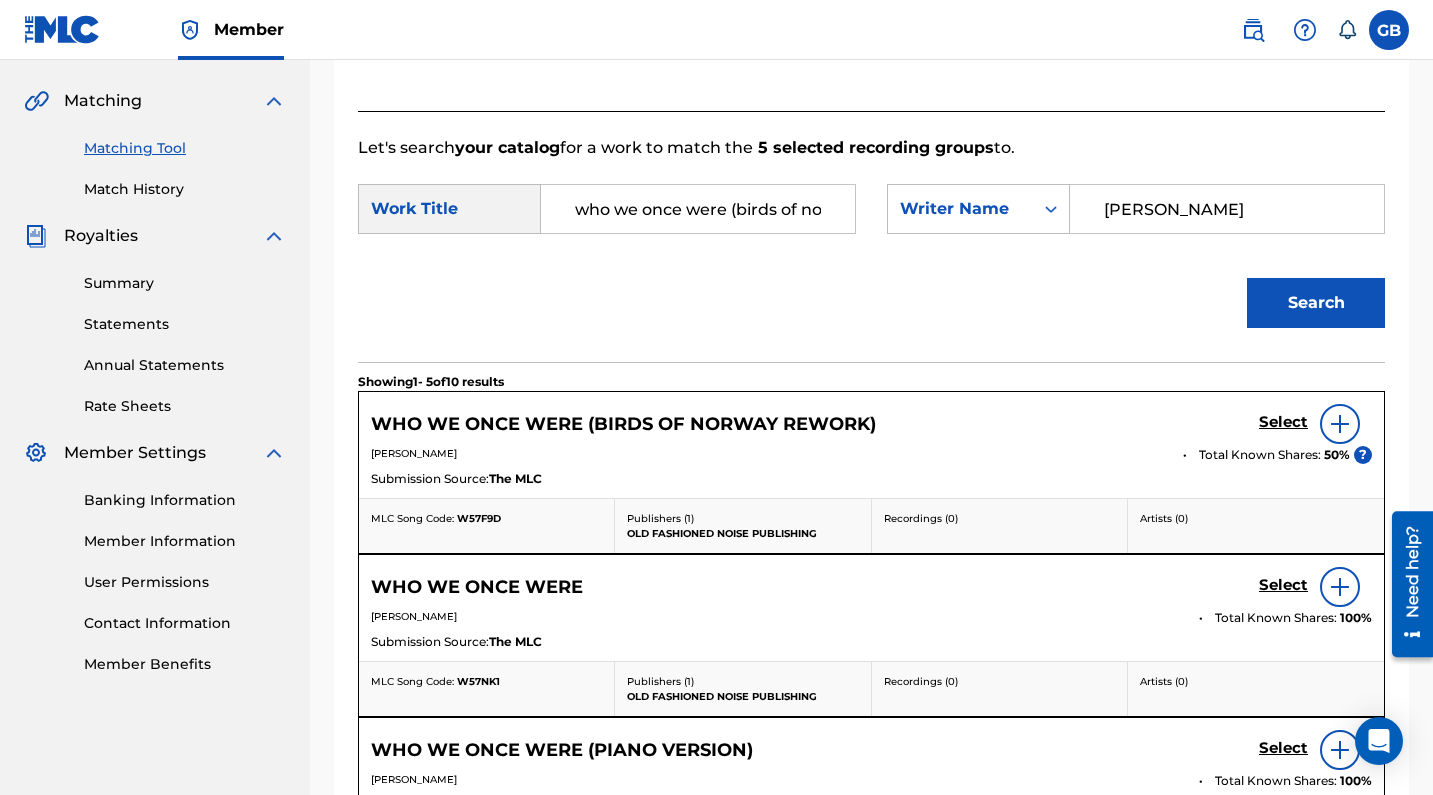 click on "Select" at bounding box center [1283, 422] 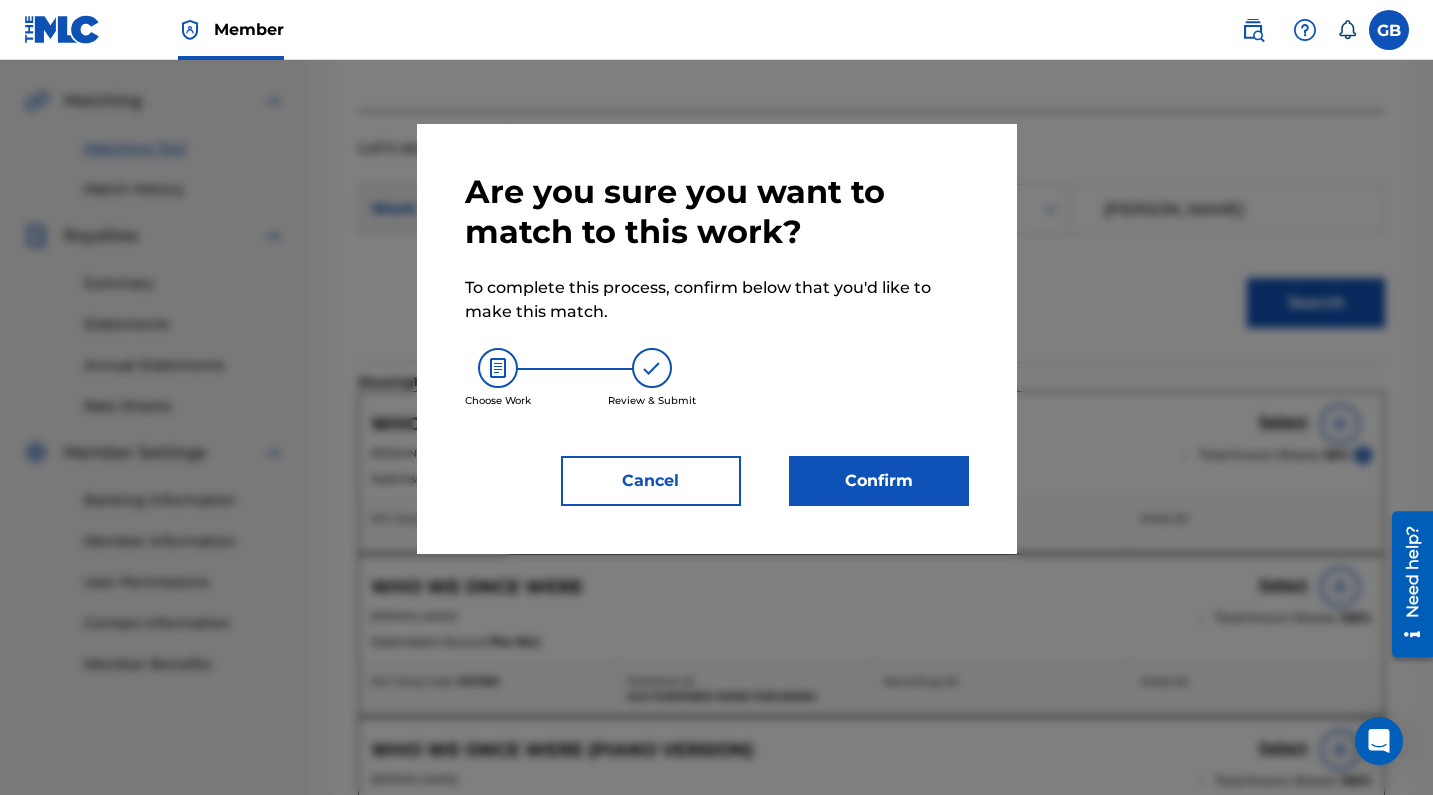 click on "Confirm" at bounding box center [879, 481] 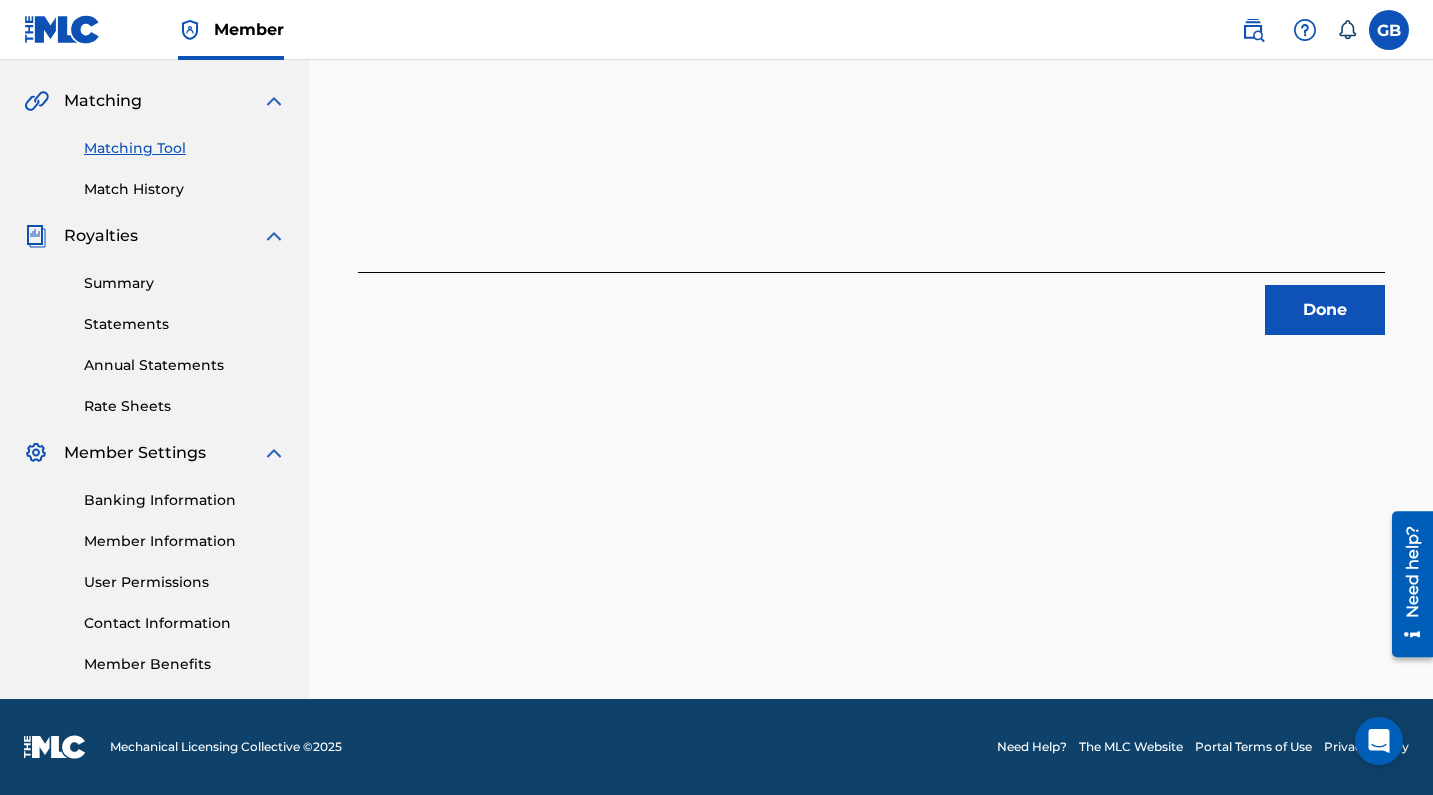 click on "Done" at bounding box center [1325, 310] 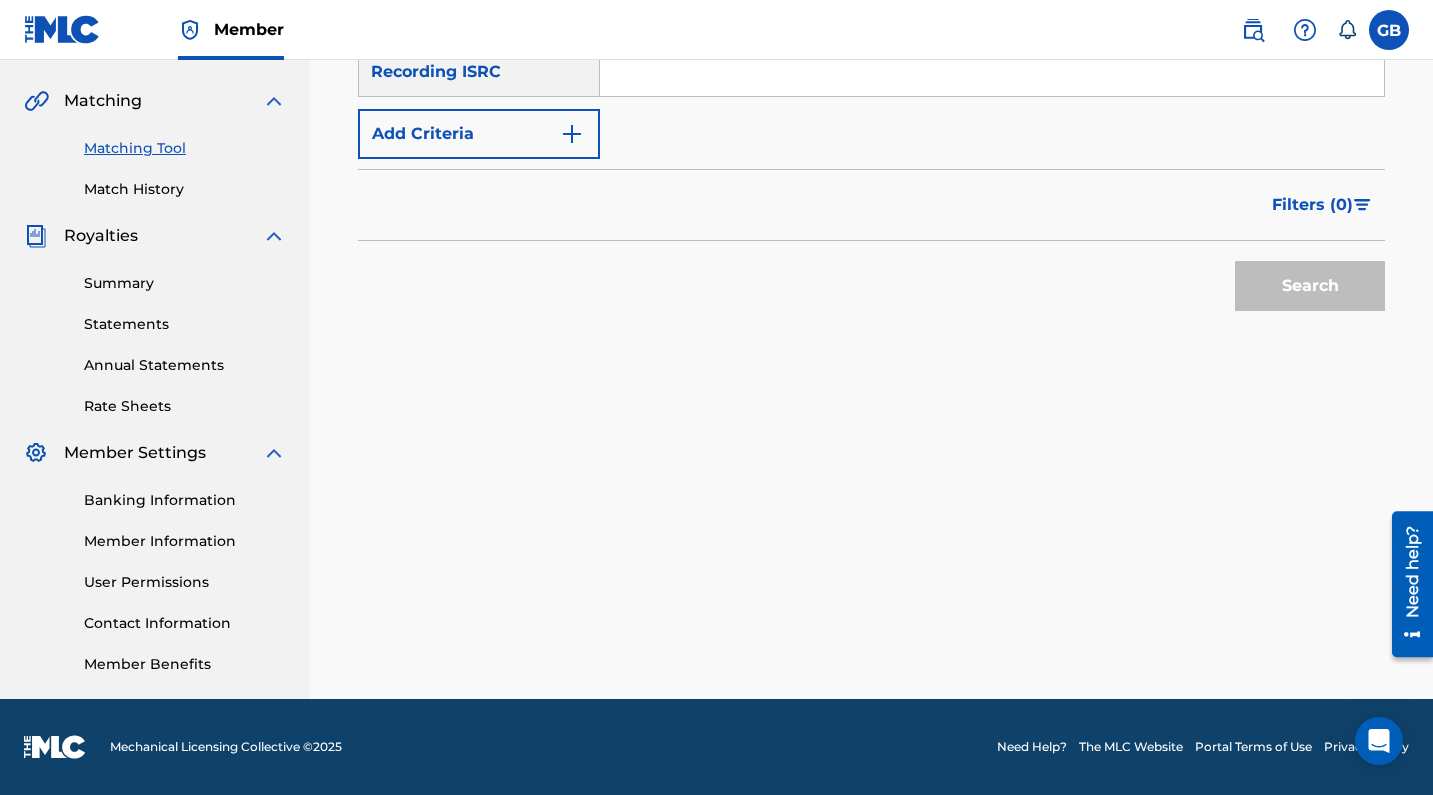 click at bounding box center [992, 72] 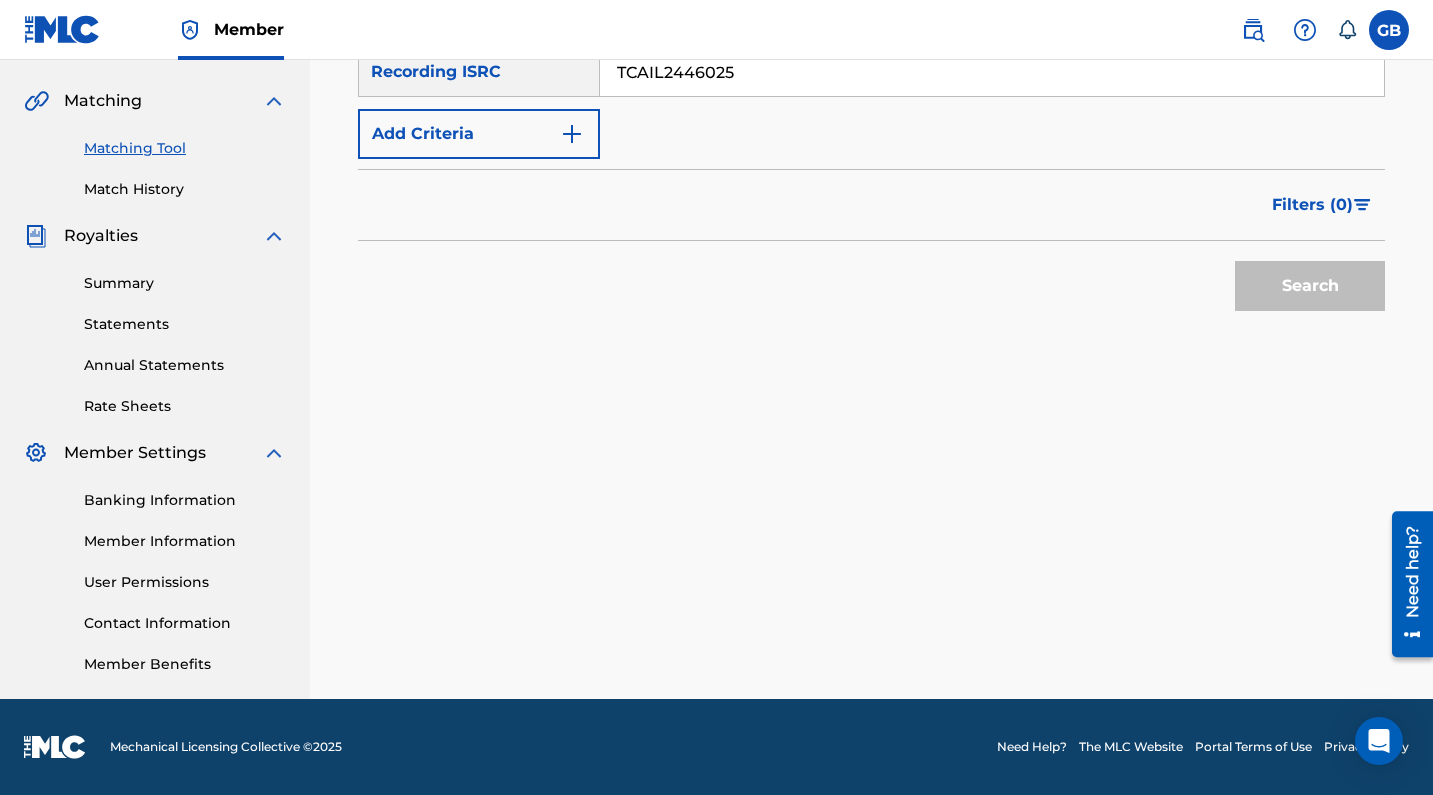 type on "TCAIL2446025" 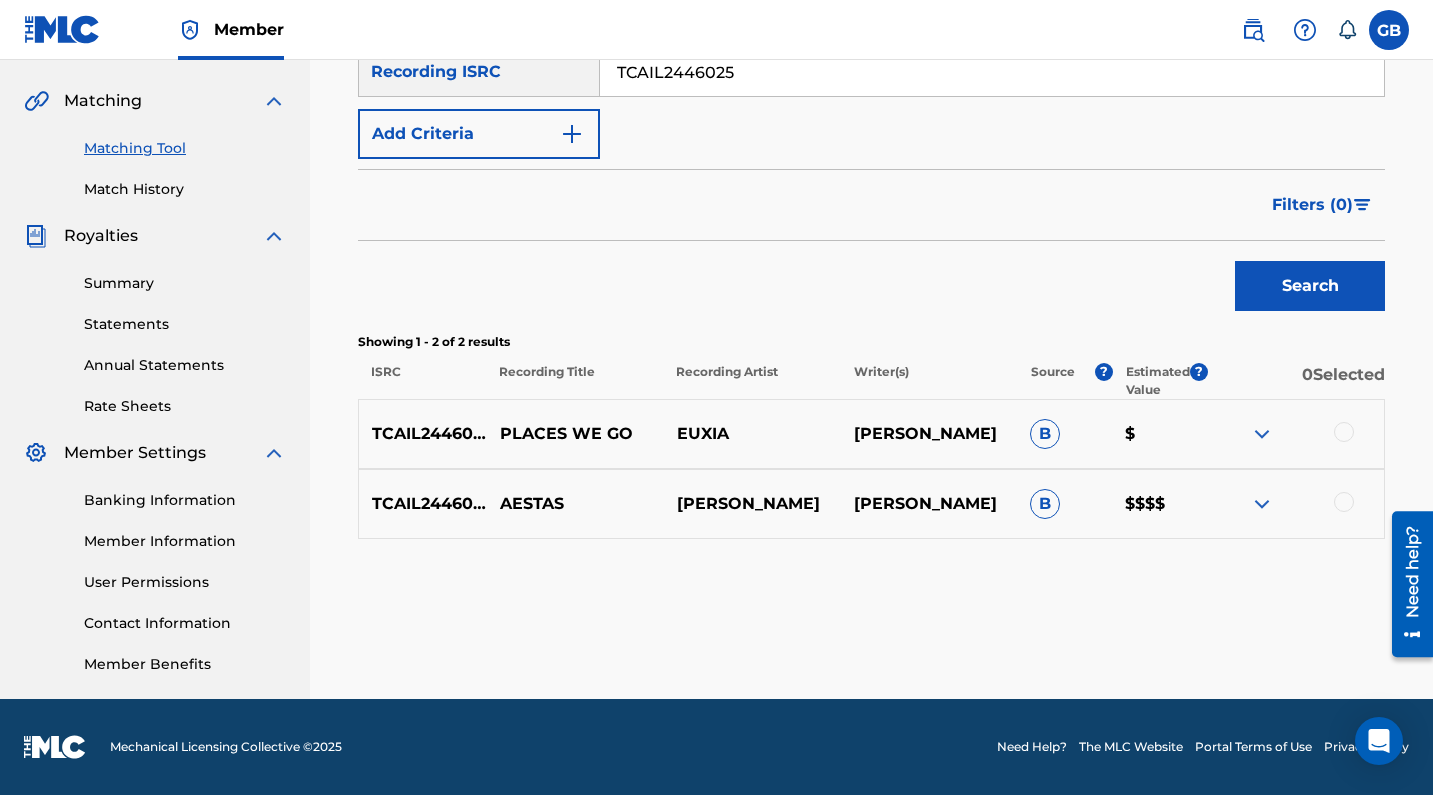 click at bounding box center (1262, 434) 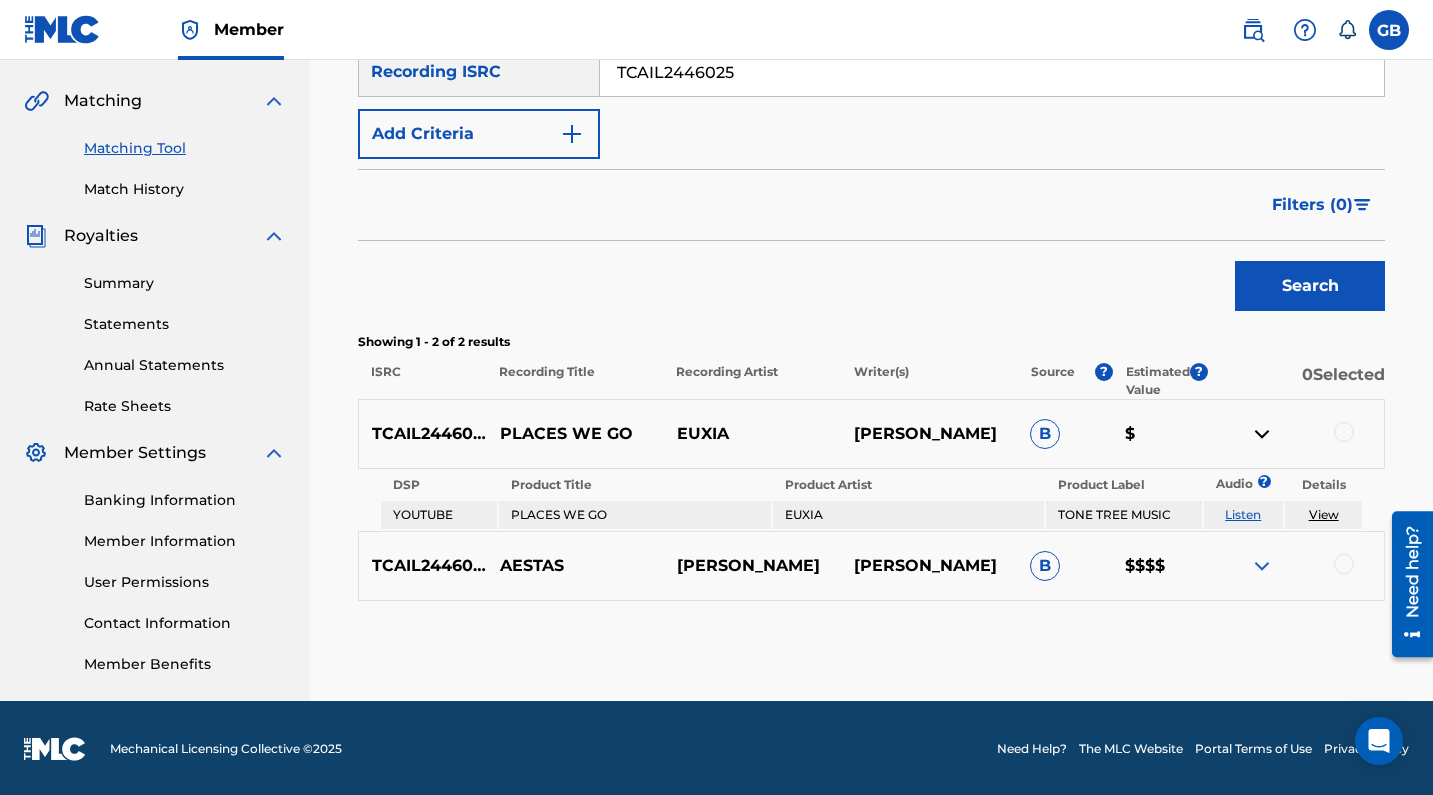 click at bounding box center [1262, 566] 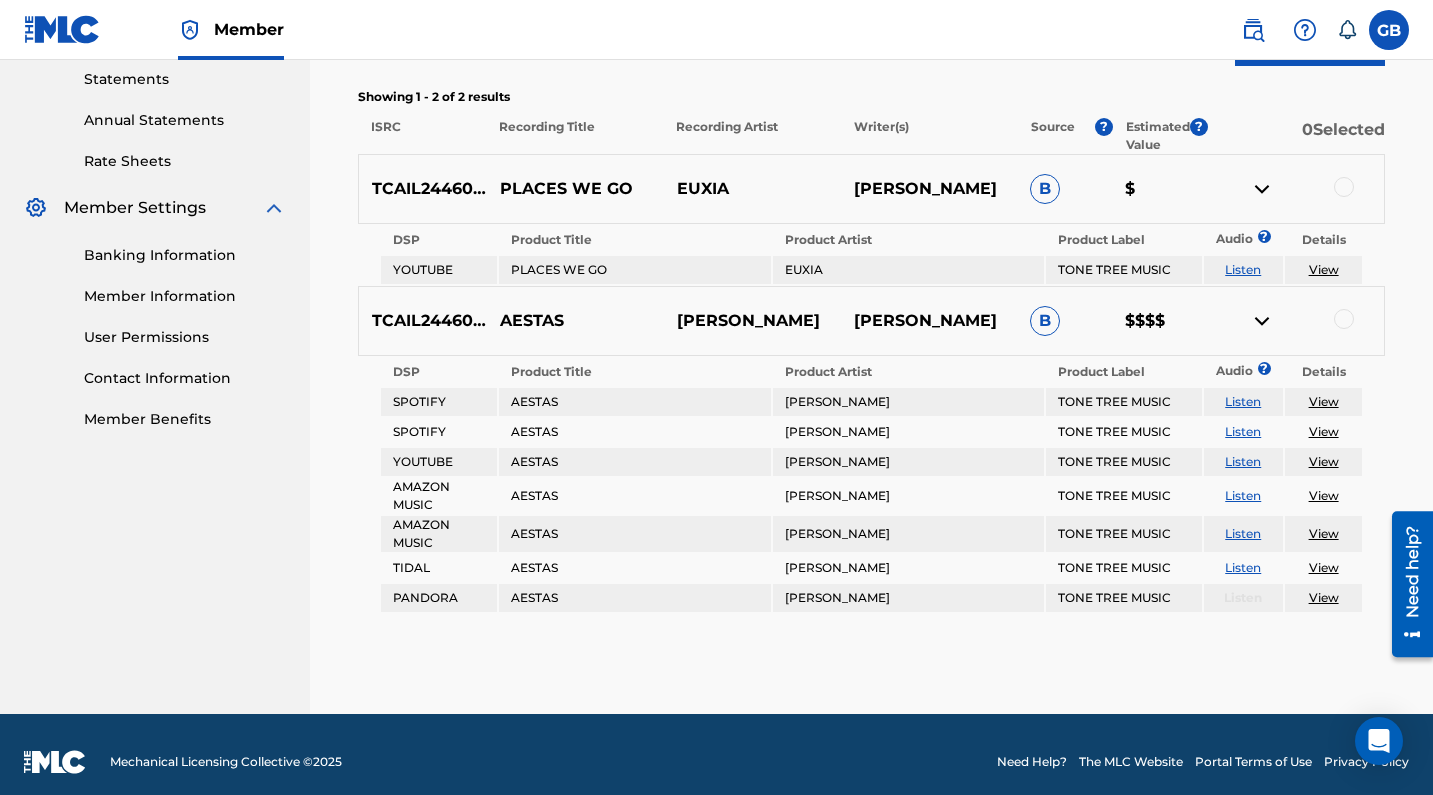 scroll, scrollTop: 690, scrollLeft: 0, axis: vertical 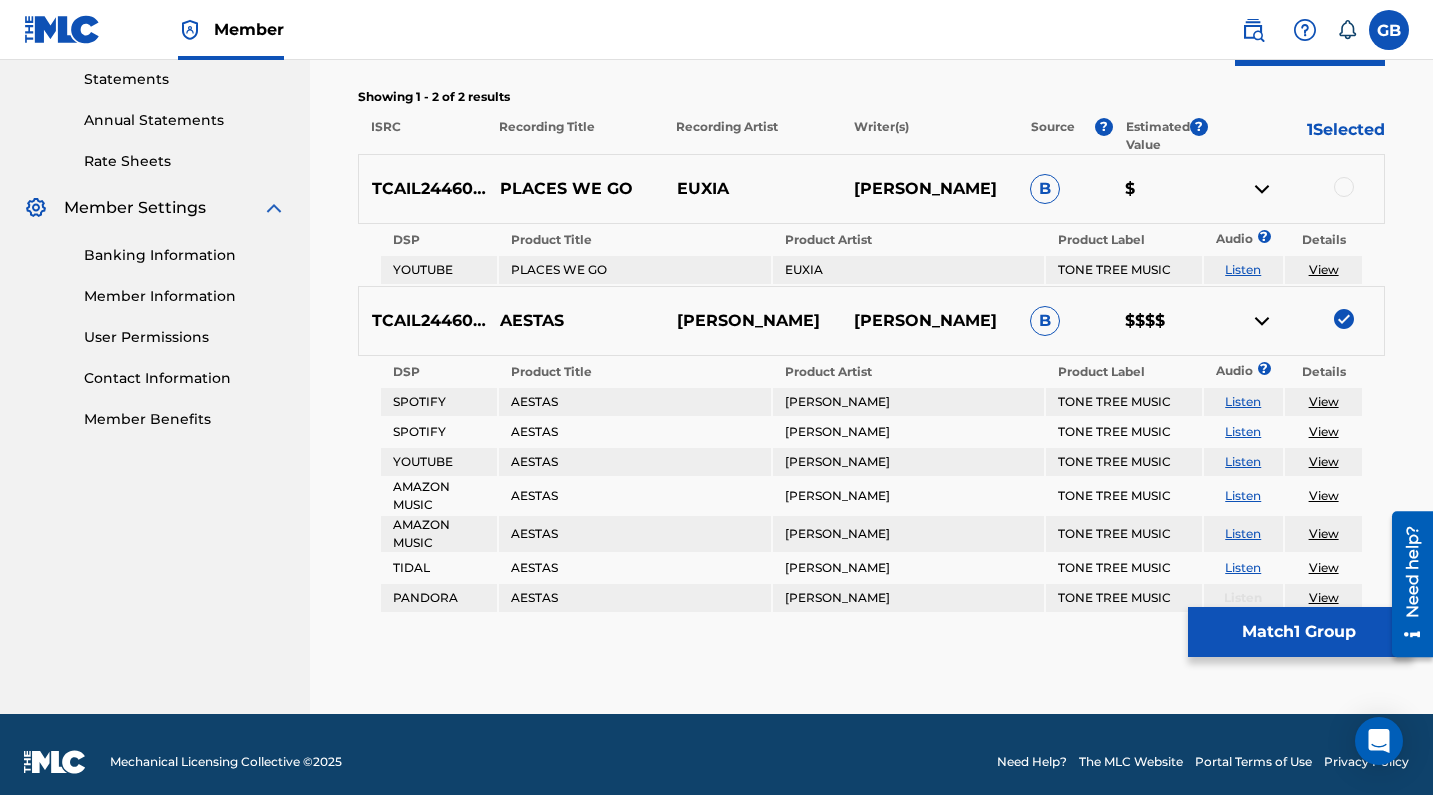 click on "Match  1 Group" at bounding box center [1298, 632] 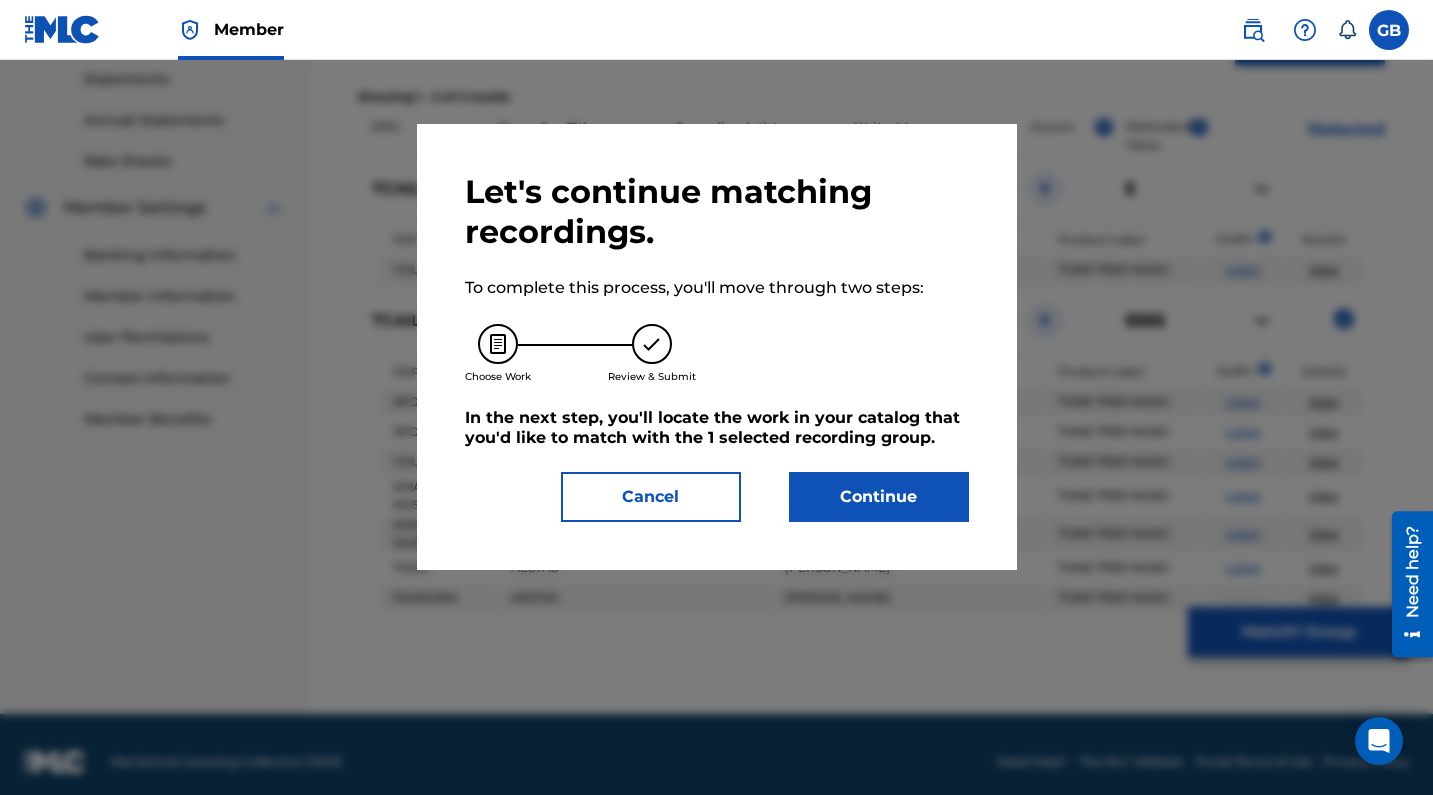click on "Continue" at bounding box center [879, 497] 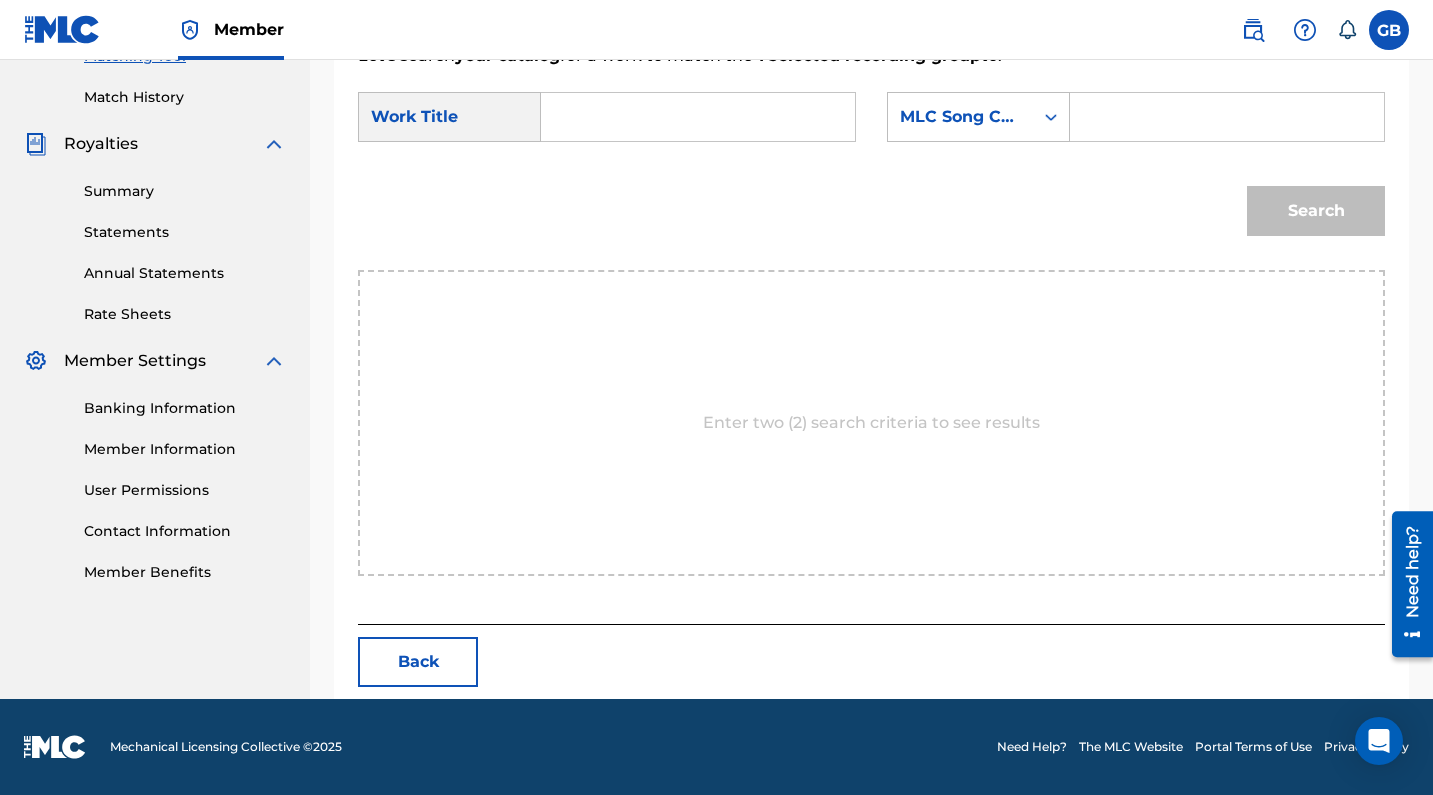 scroll, scrollTop: 445, scrollLeft: 0, axis: vertical 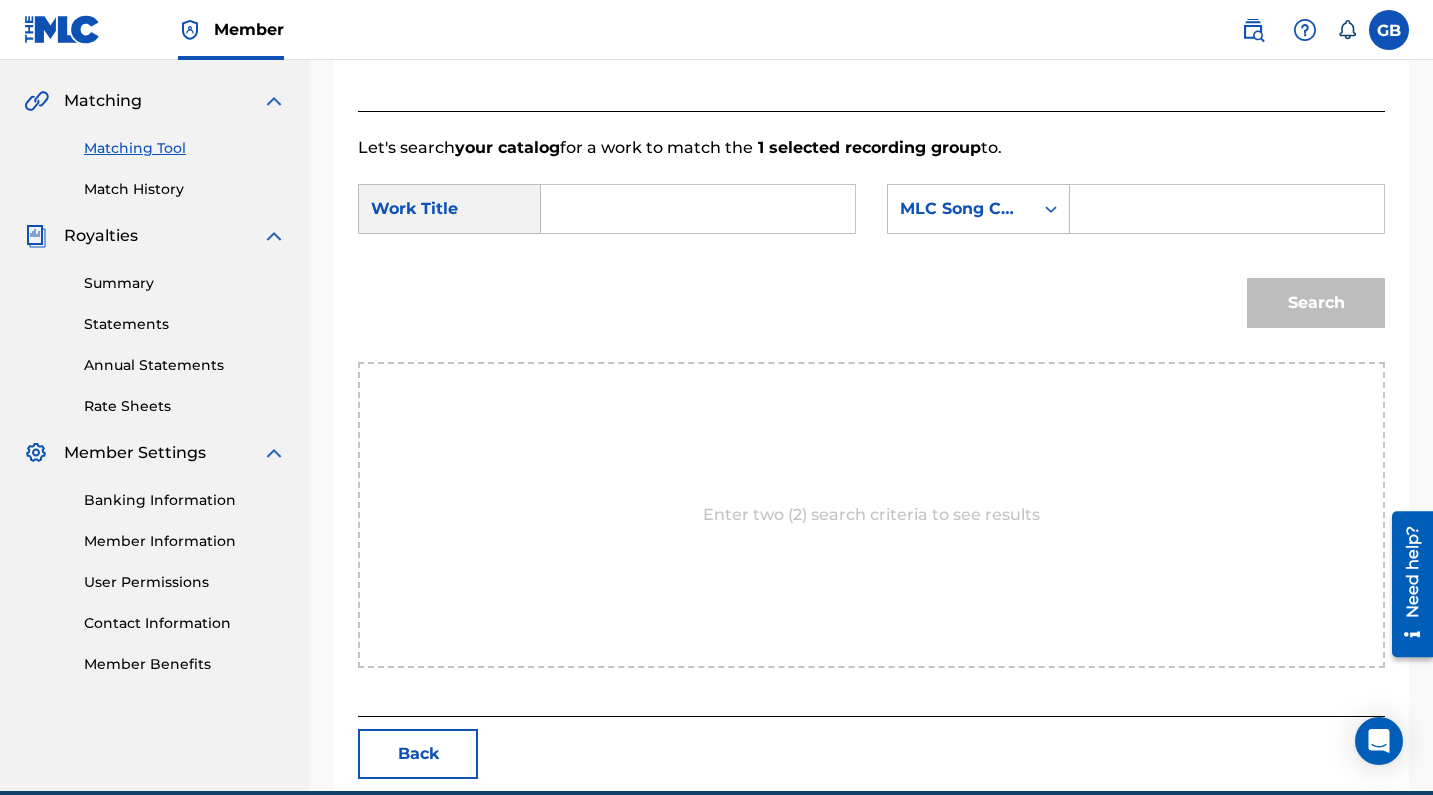 click at bounding box center (698, 209) 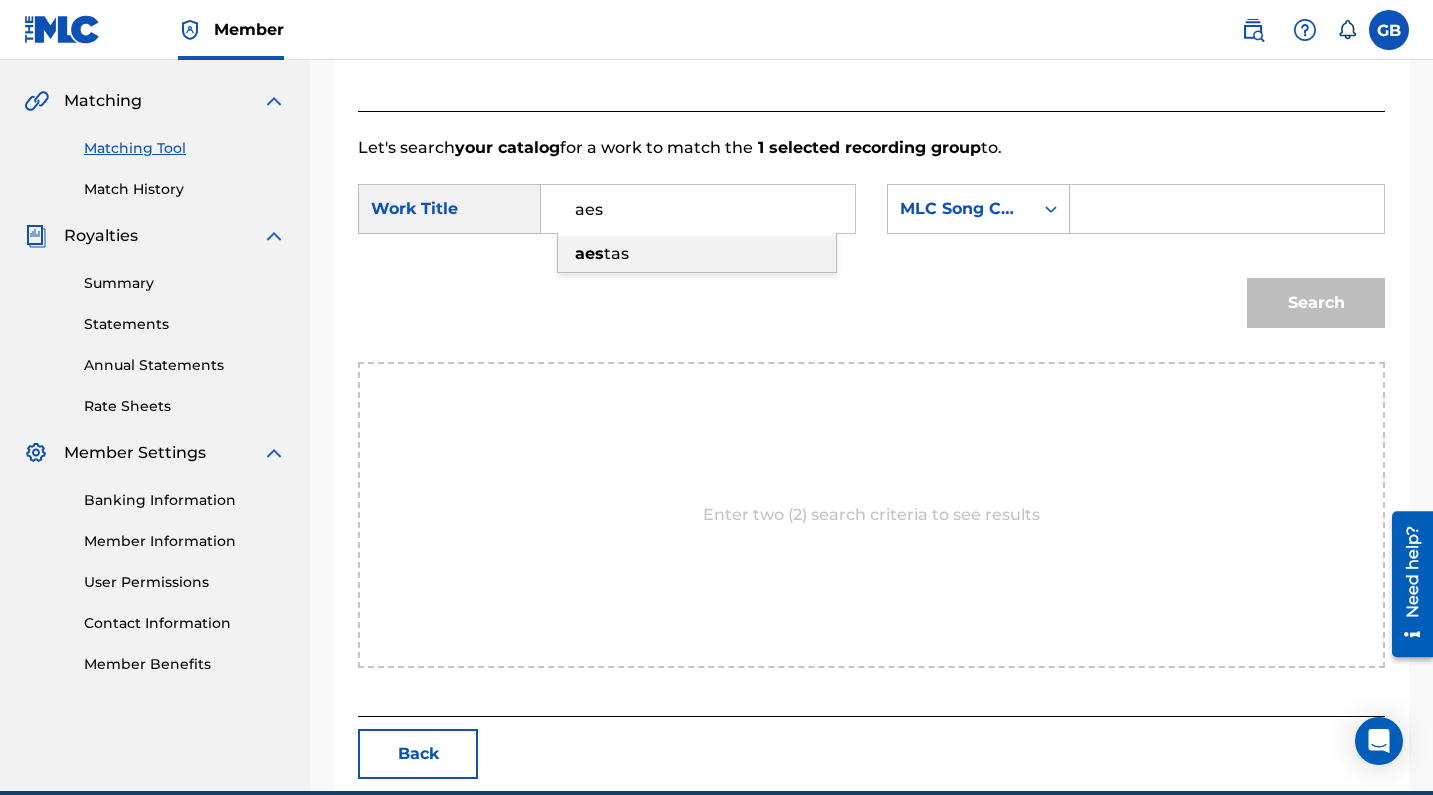 click on "aes tas" at bounding box center (697, 254) 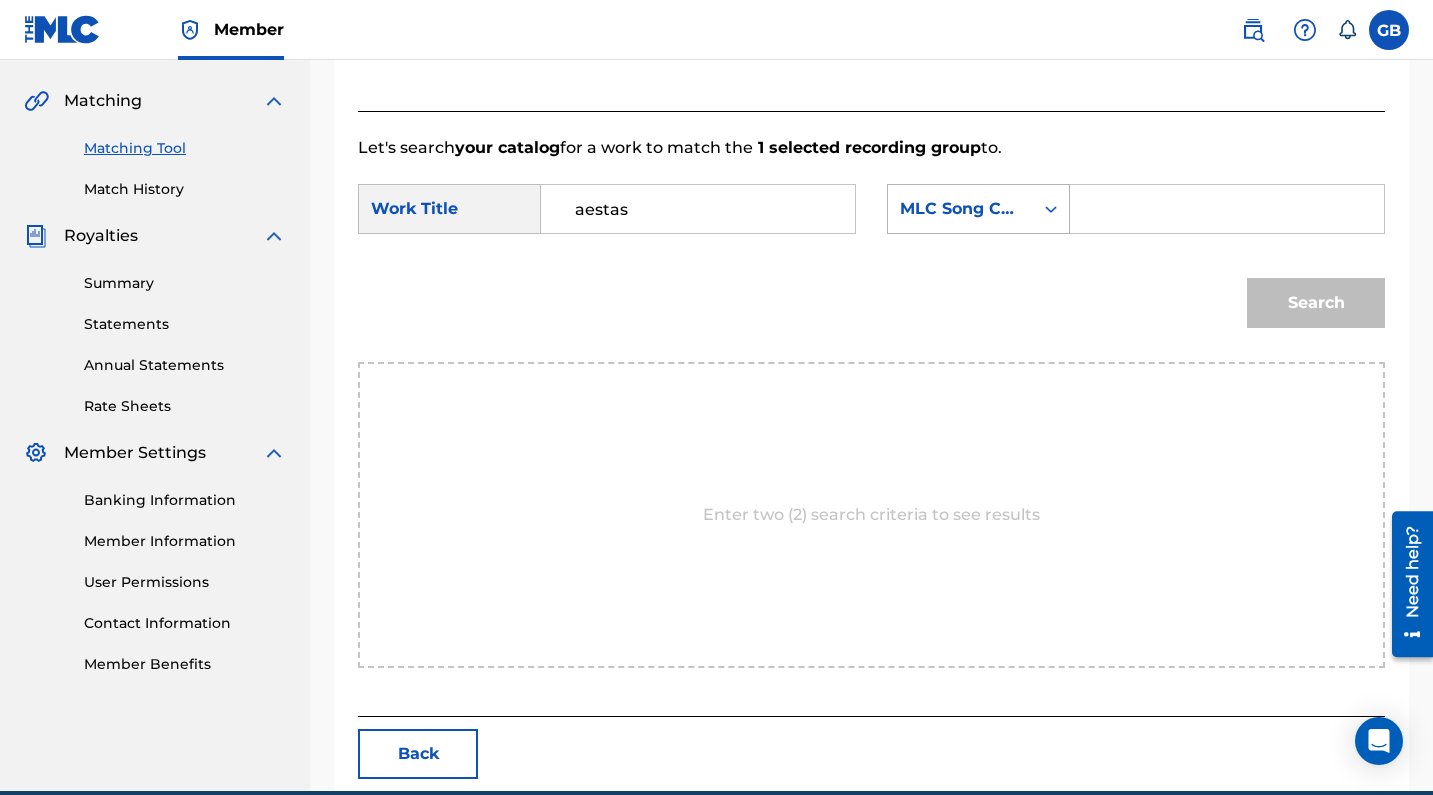 click on "MLC Song Code" at bounding box center [960, 209] 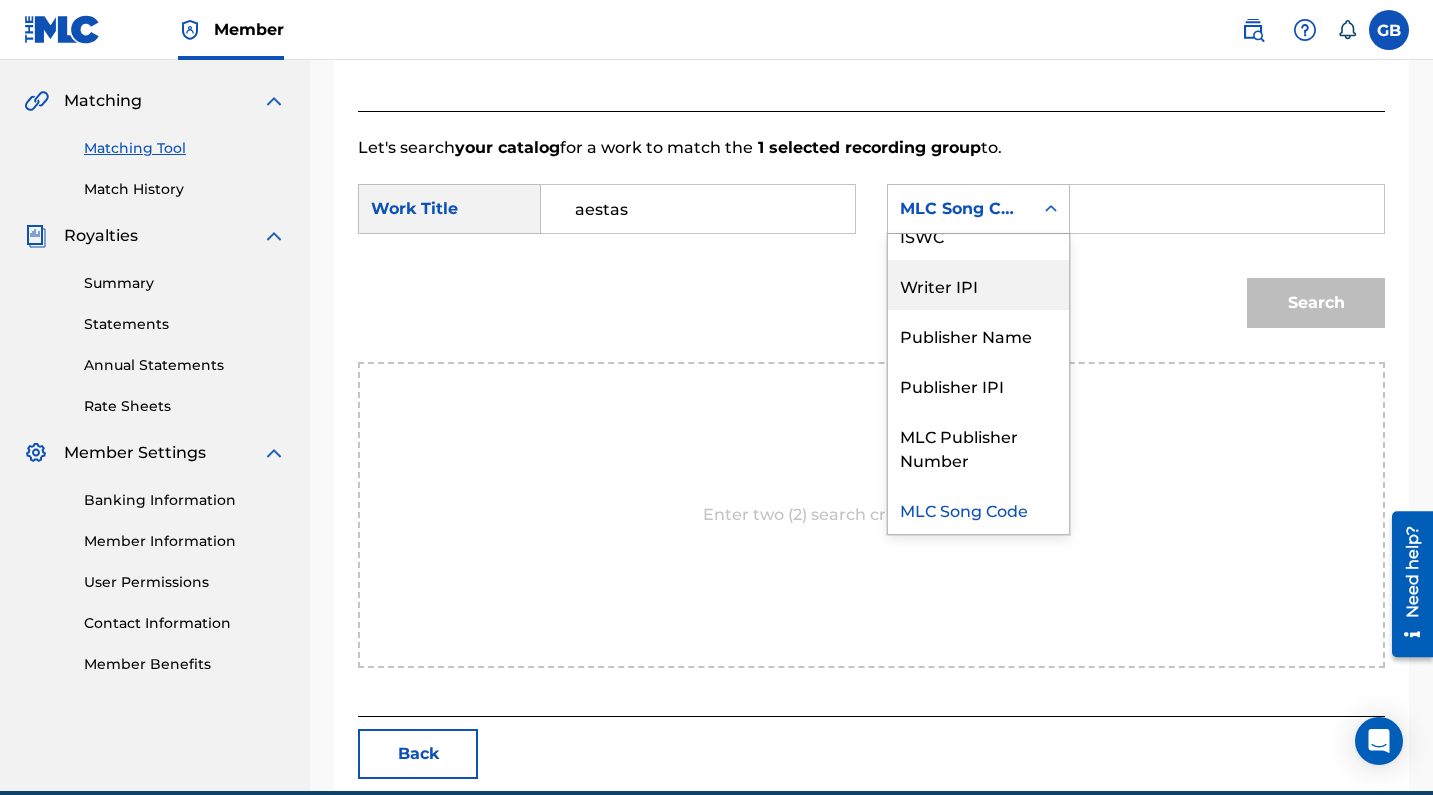 scroll, scrollTop: 0, scrollLeft: 0, axis: both 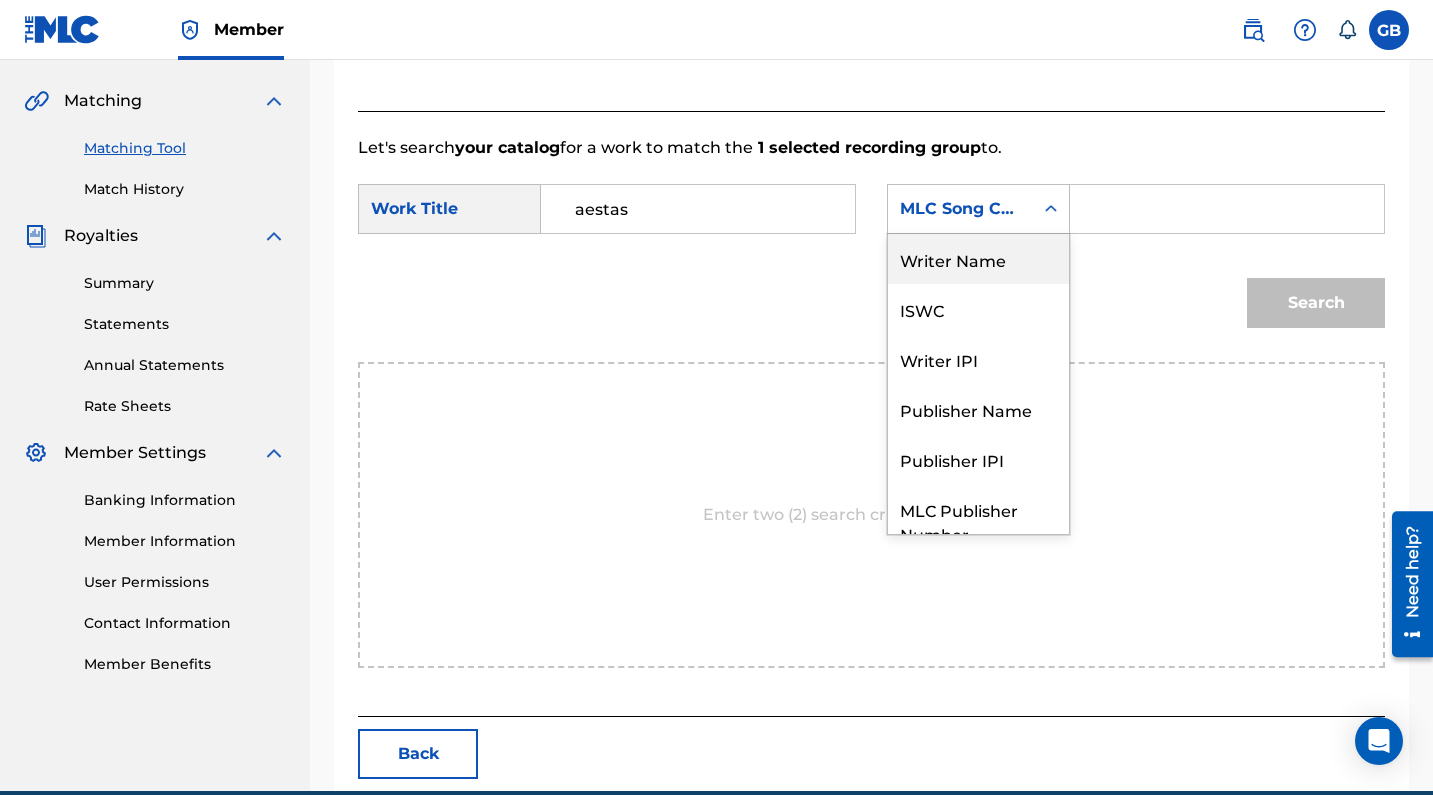 click on "Writer Name" at bounding box center [978, 259] 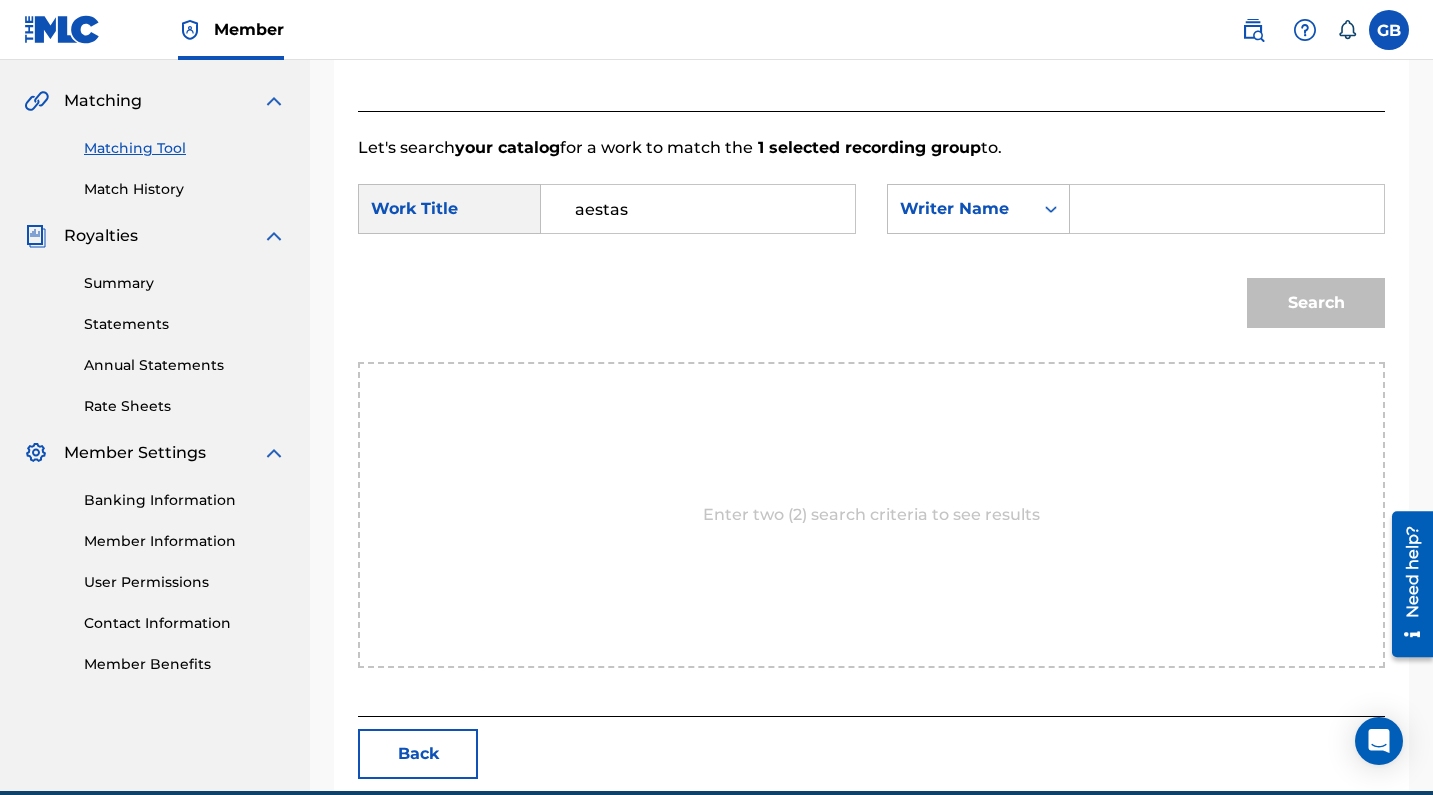 click at bounding box center [1227, 209] 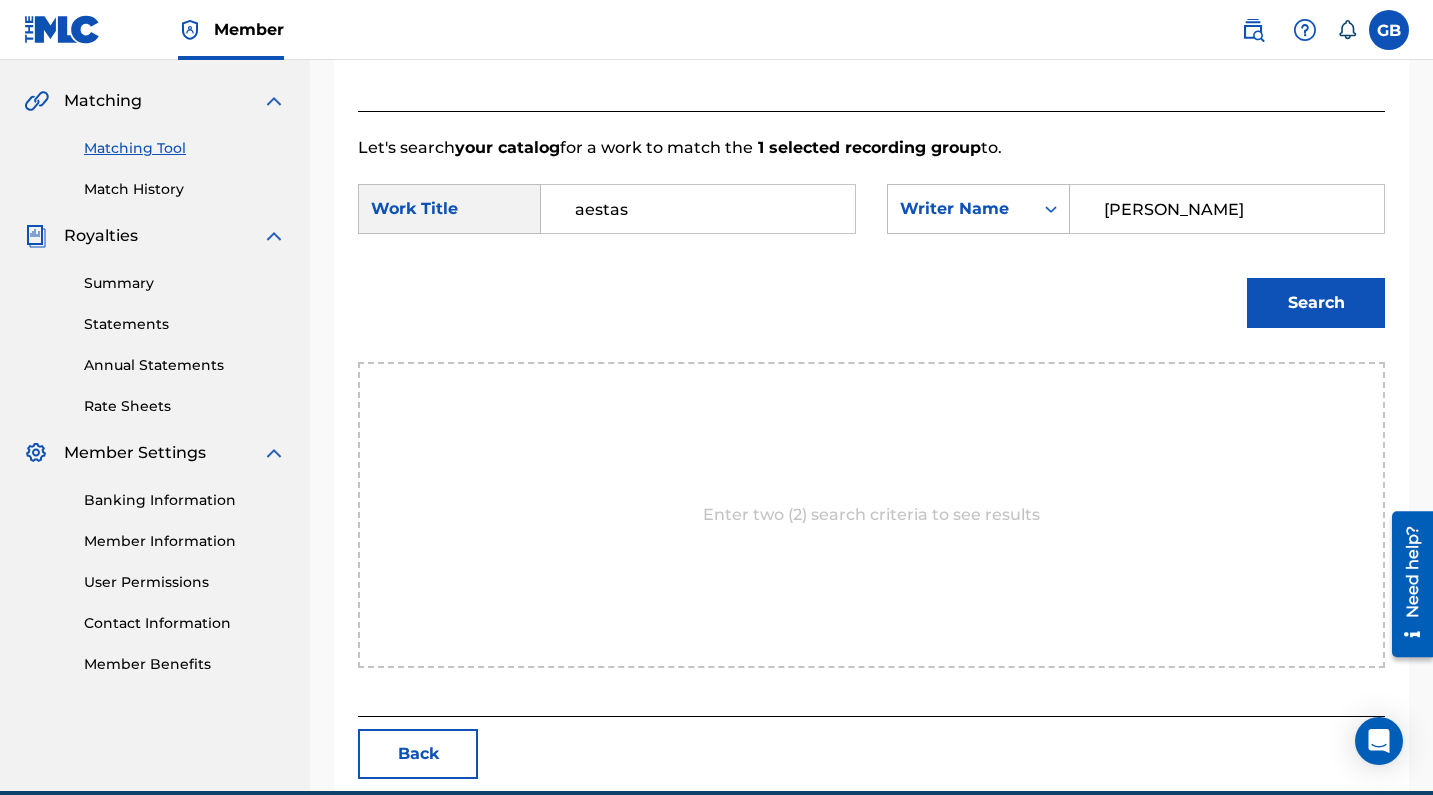 type on "[PERSON_NAME]" 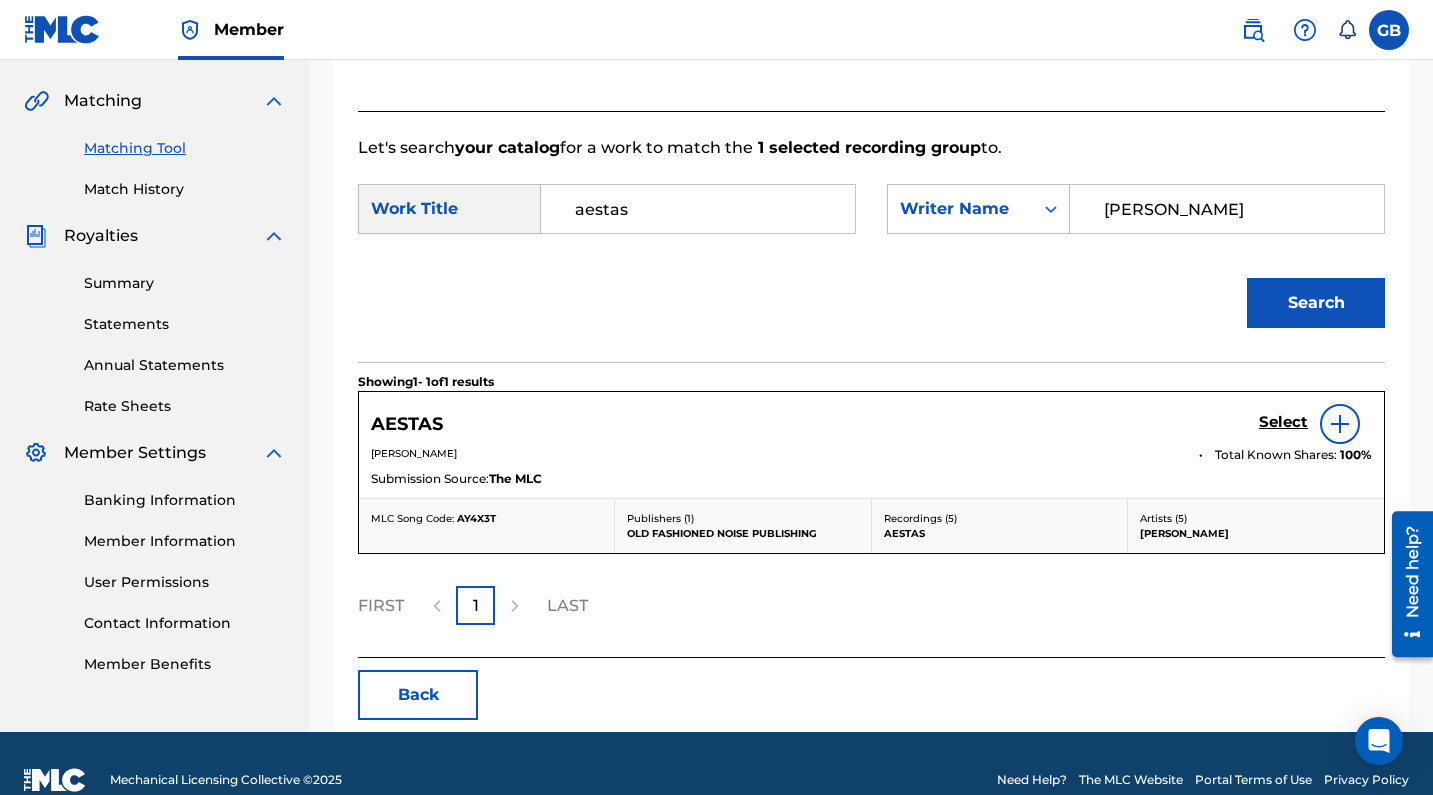 click on "Select" at bounding box center [1283, 422] 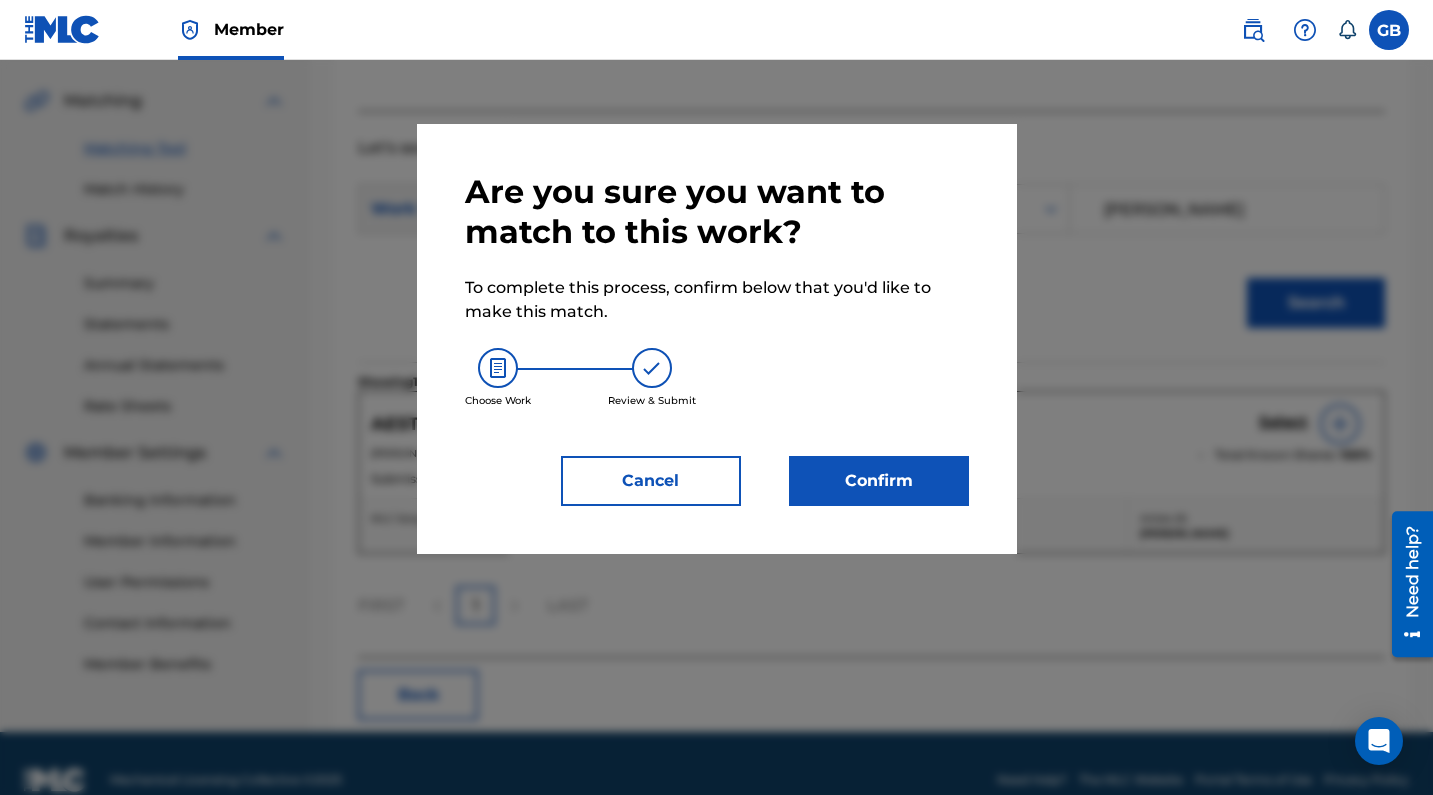 click on "Confirm" at bounding box center [879, 481] 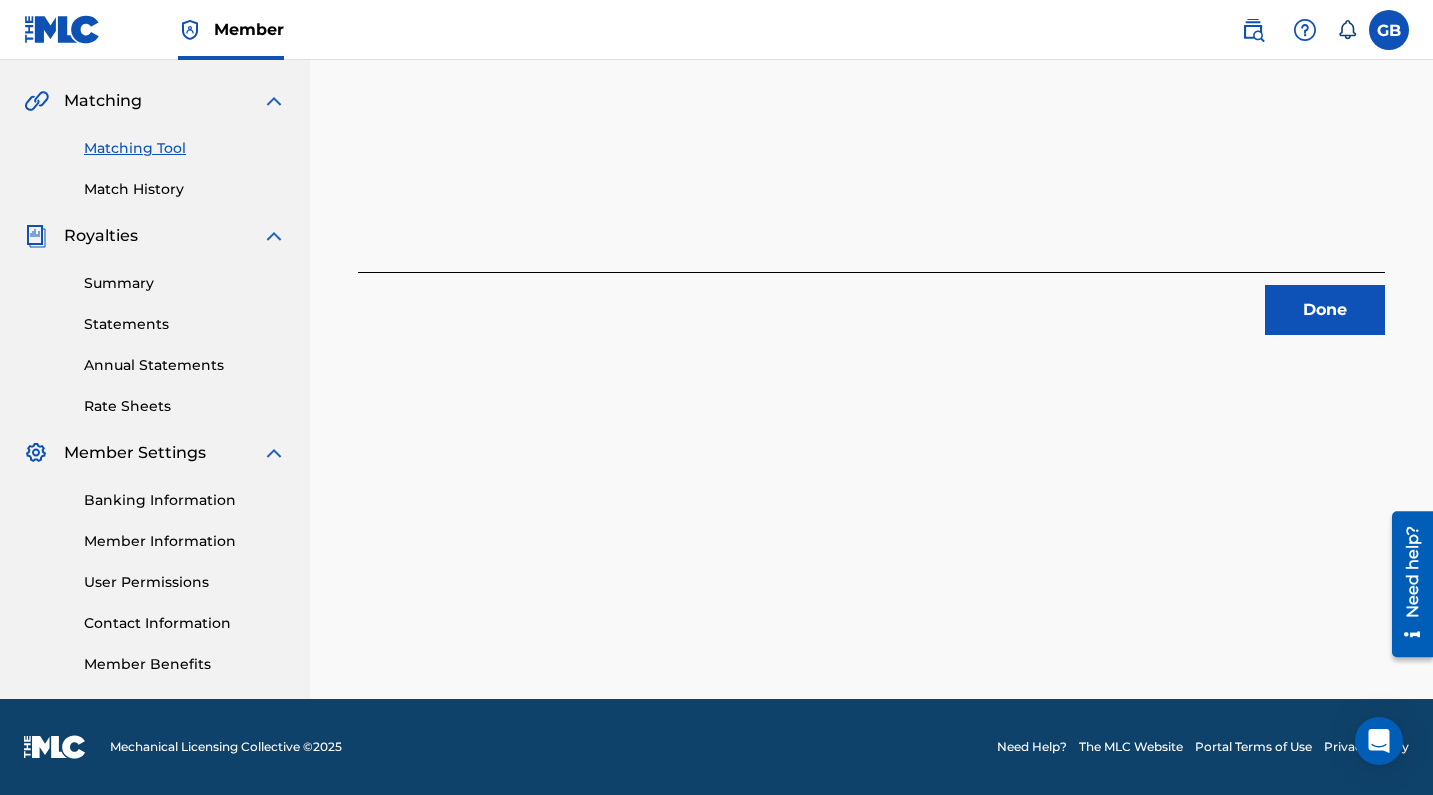 click on "Done" at bounding box center [1325, 310] 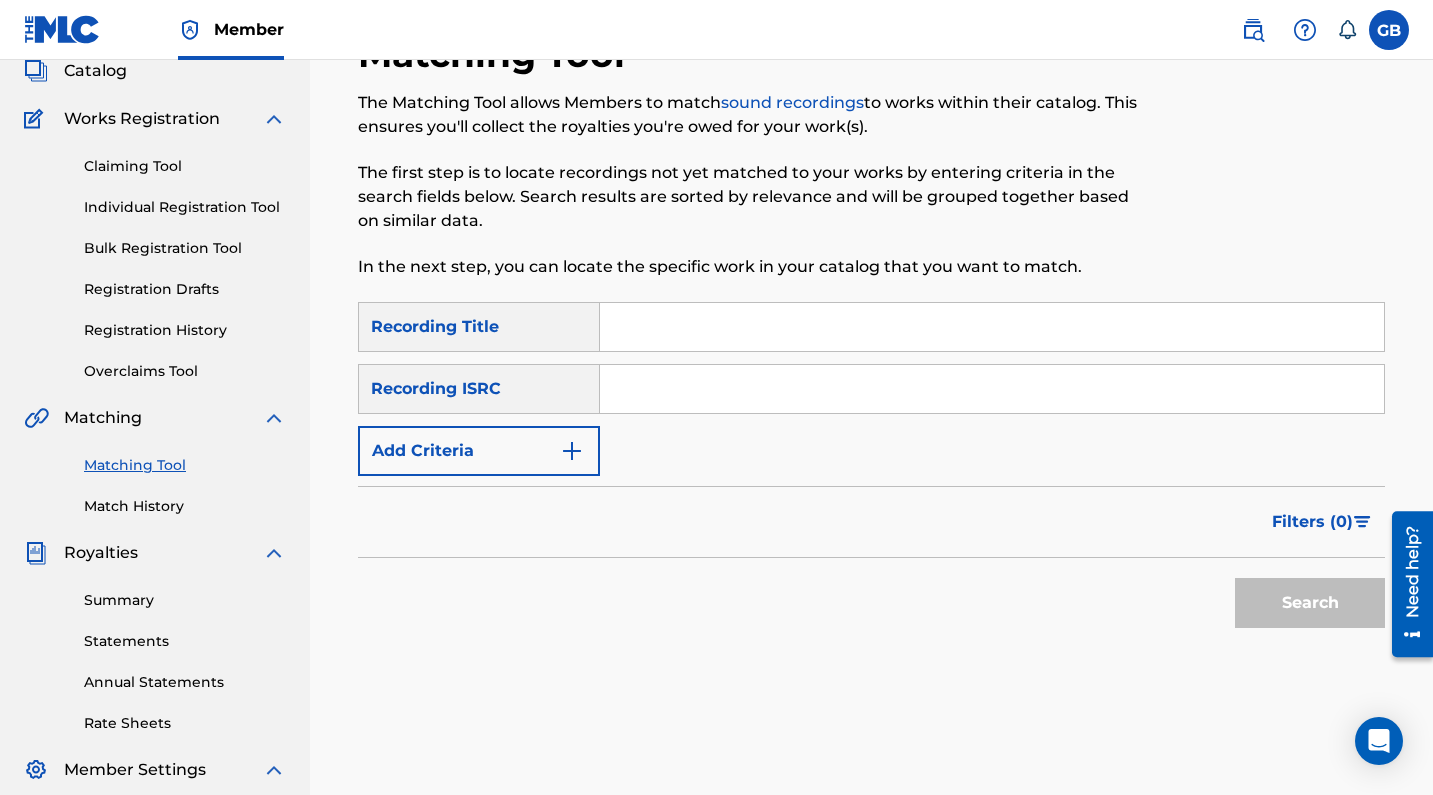 scroll, scrollTop: 140, scrollLeft: 0, axis: vertical 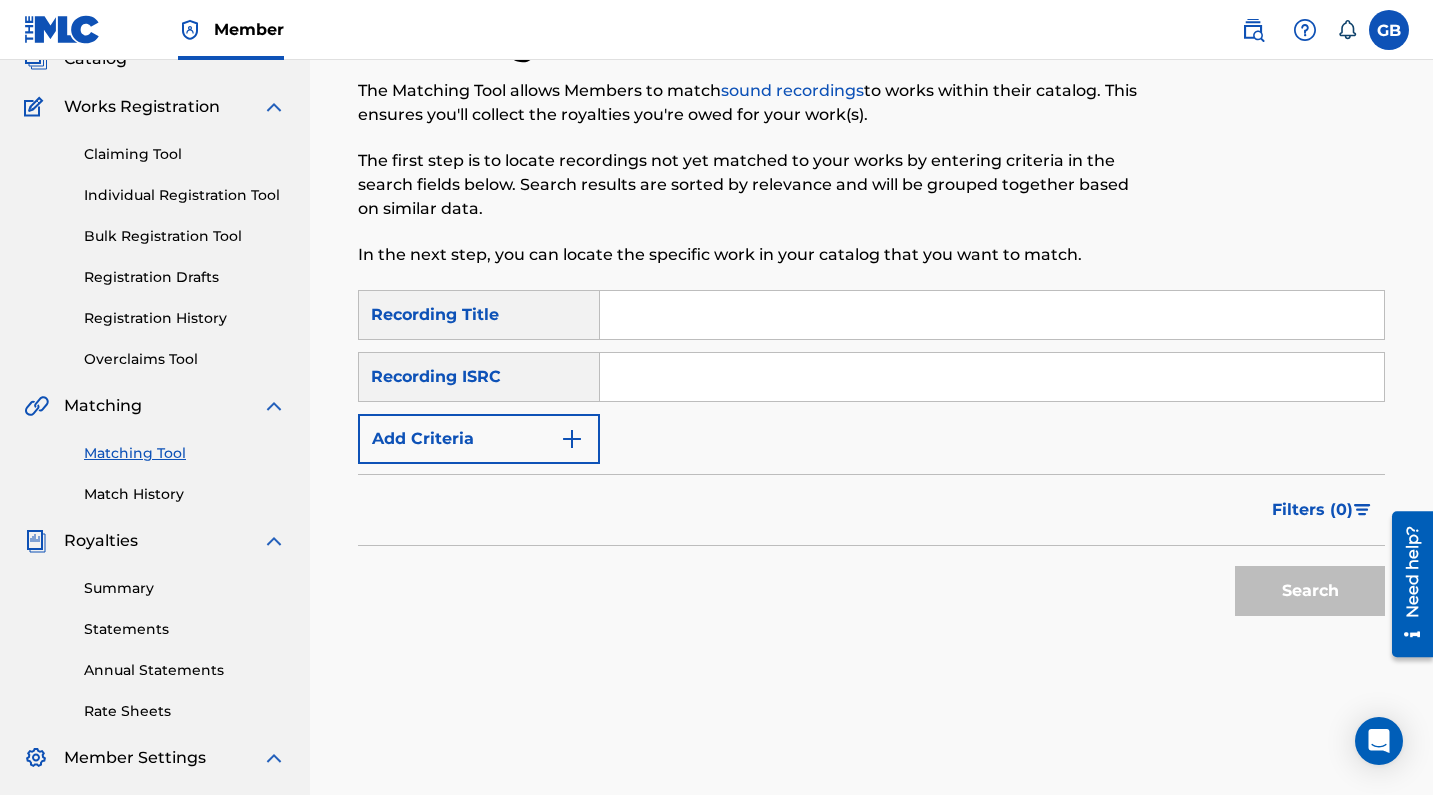 click at bounding box center [992, 377] 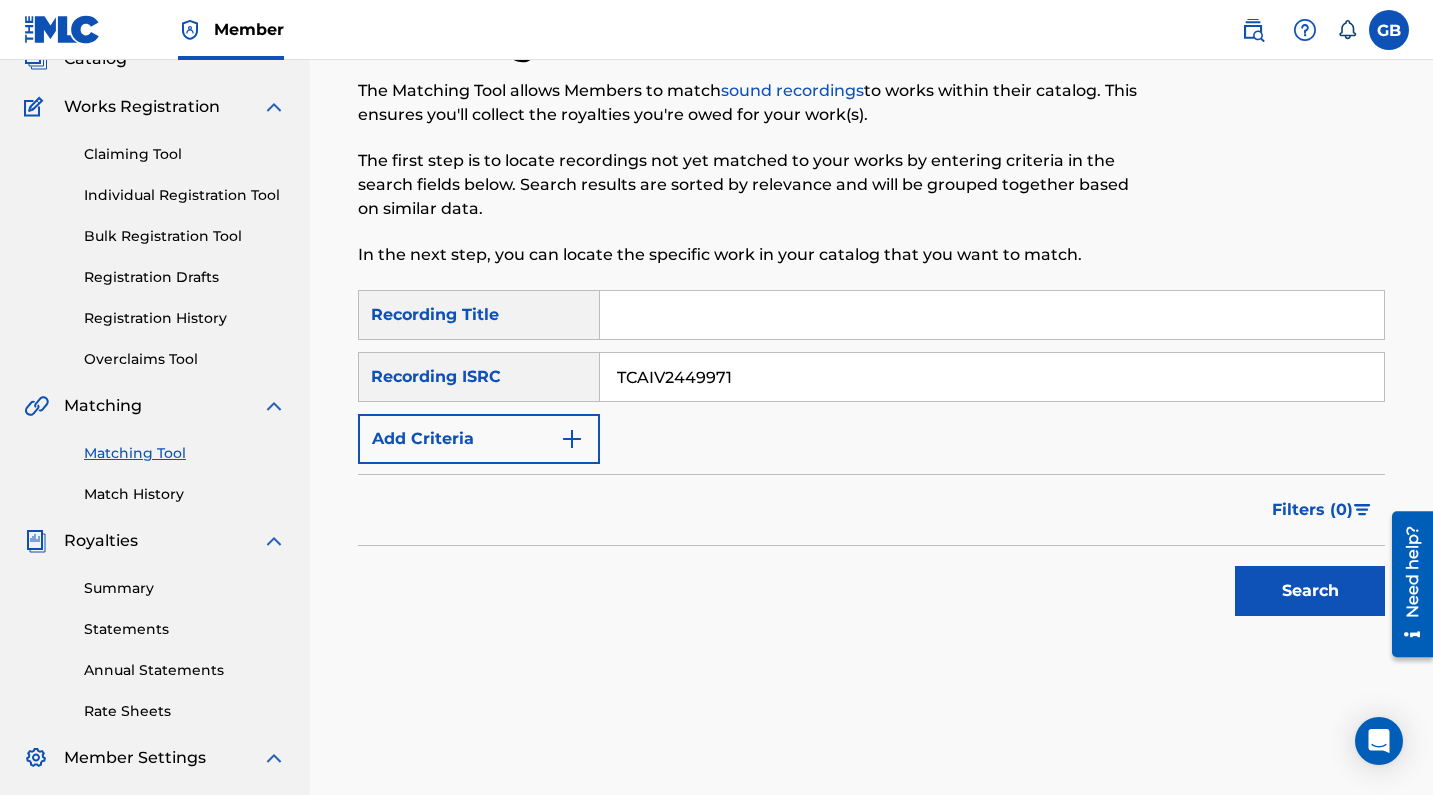 type on "TCAIV2449971" 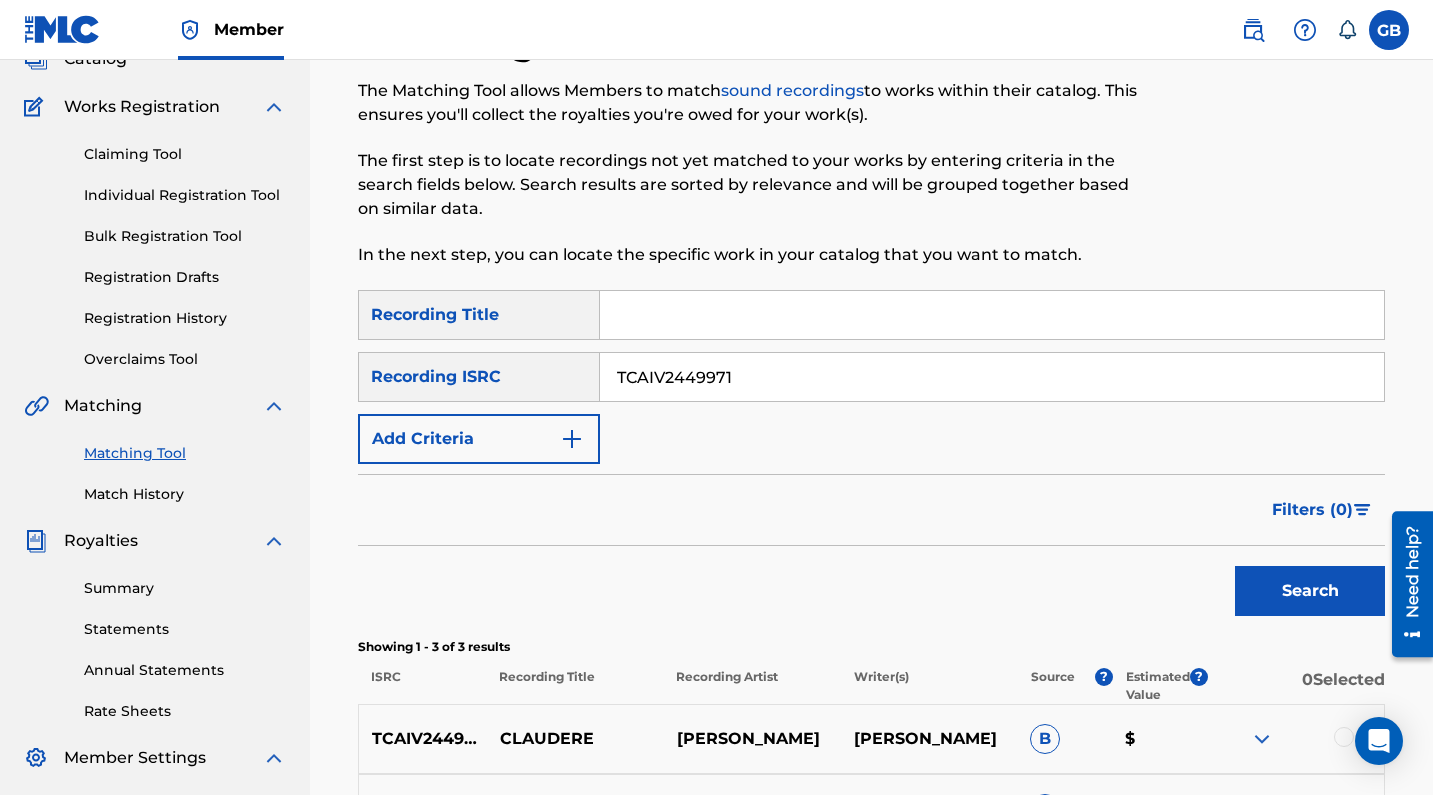 scroll, scrollTop: 376, scrollLeft: 0, axis: vertical 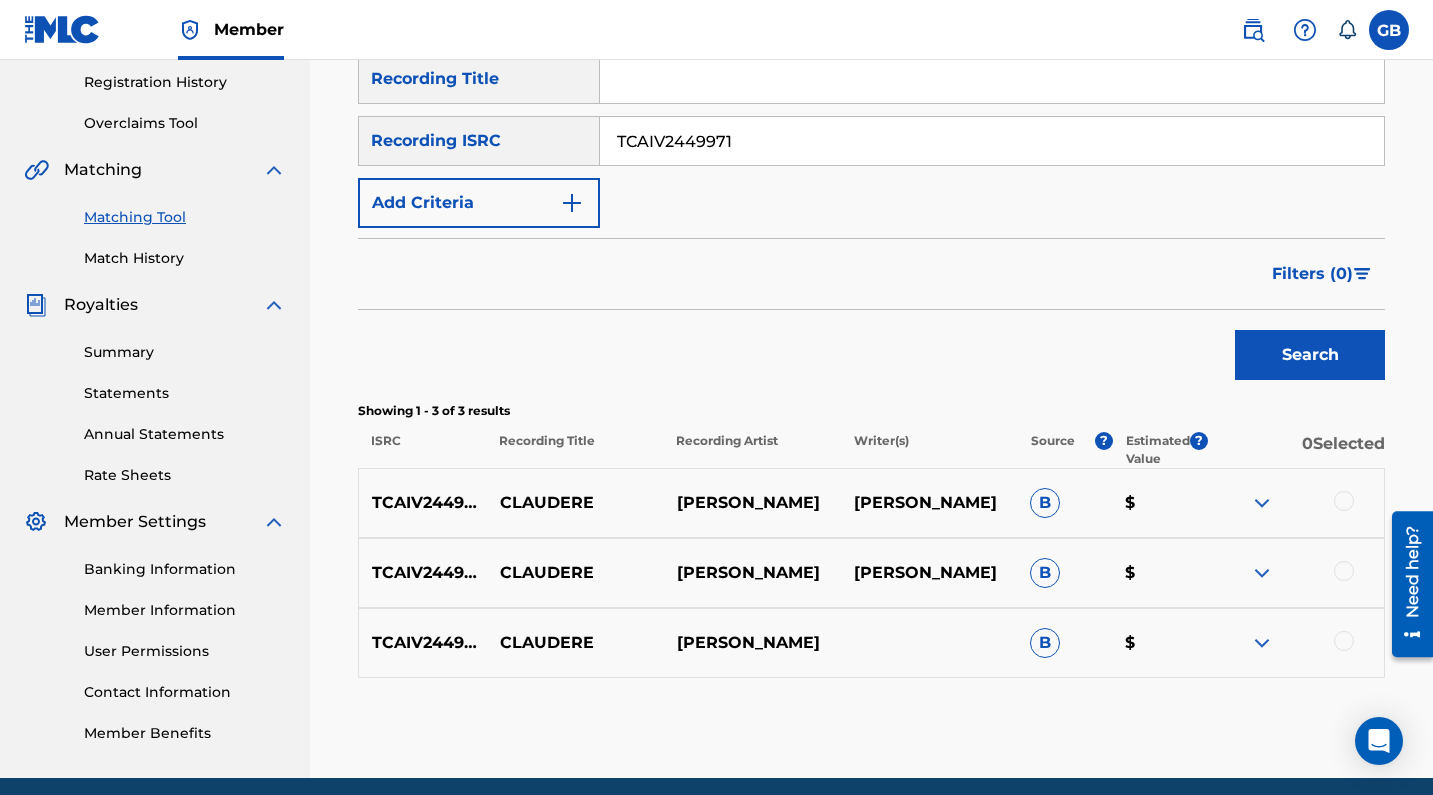 click at bounding box center [1344, 641] 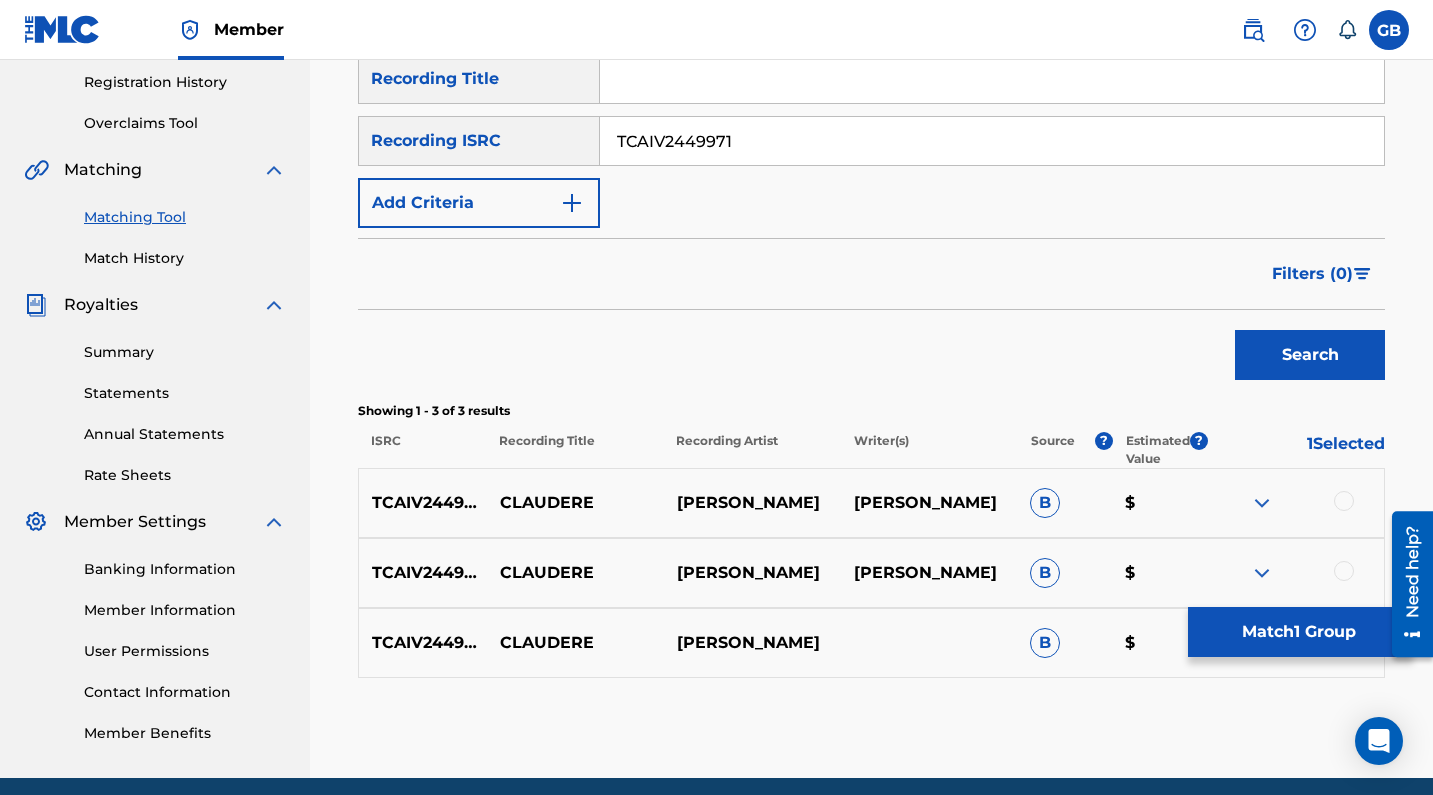 click at bounding box center (1344, 571) 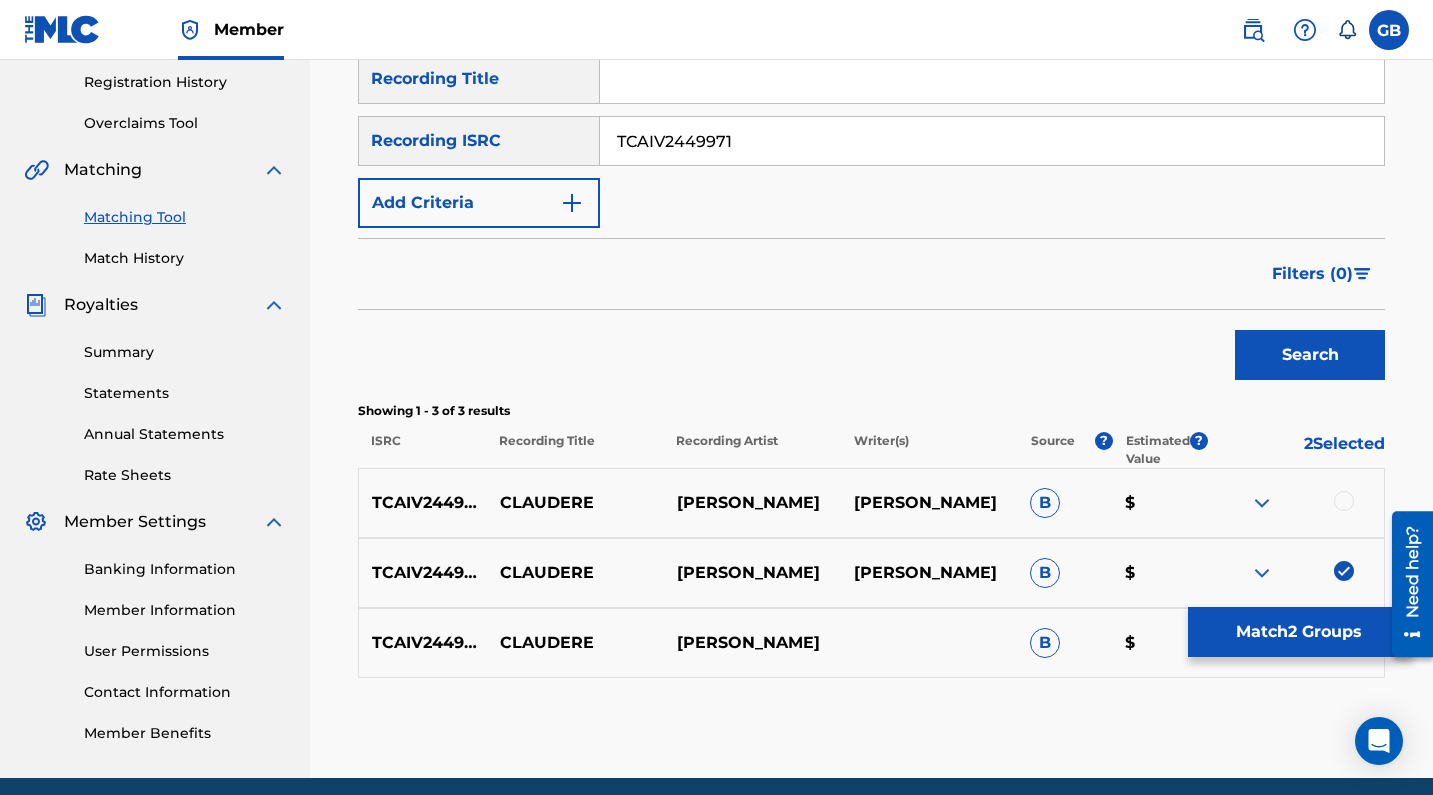 click at bounding box center [1344, 501] 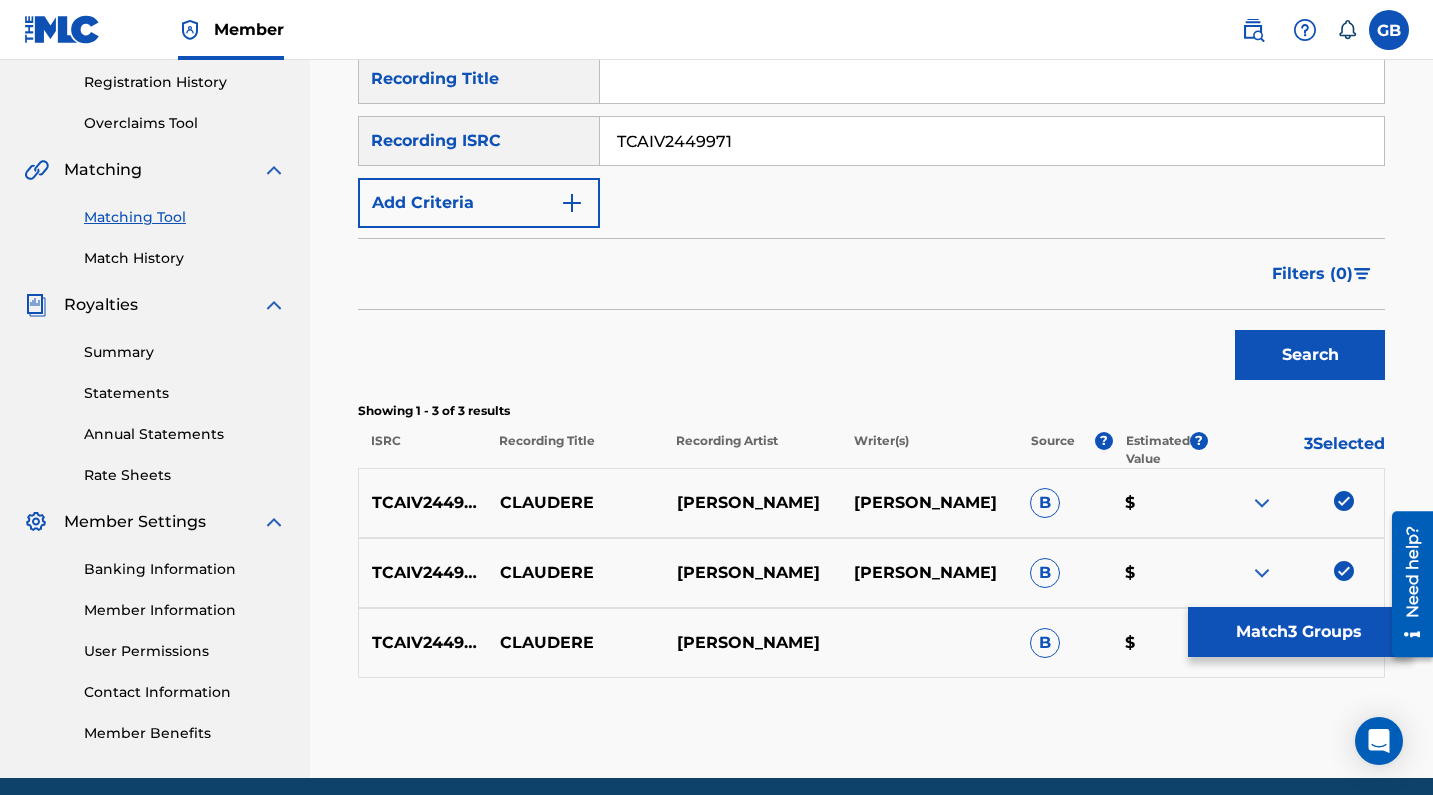 click on "Match  3 Groups" at bounding box center (1298, 632) 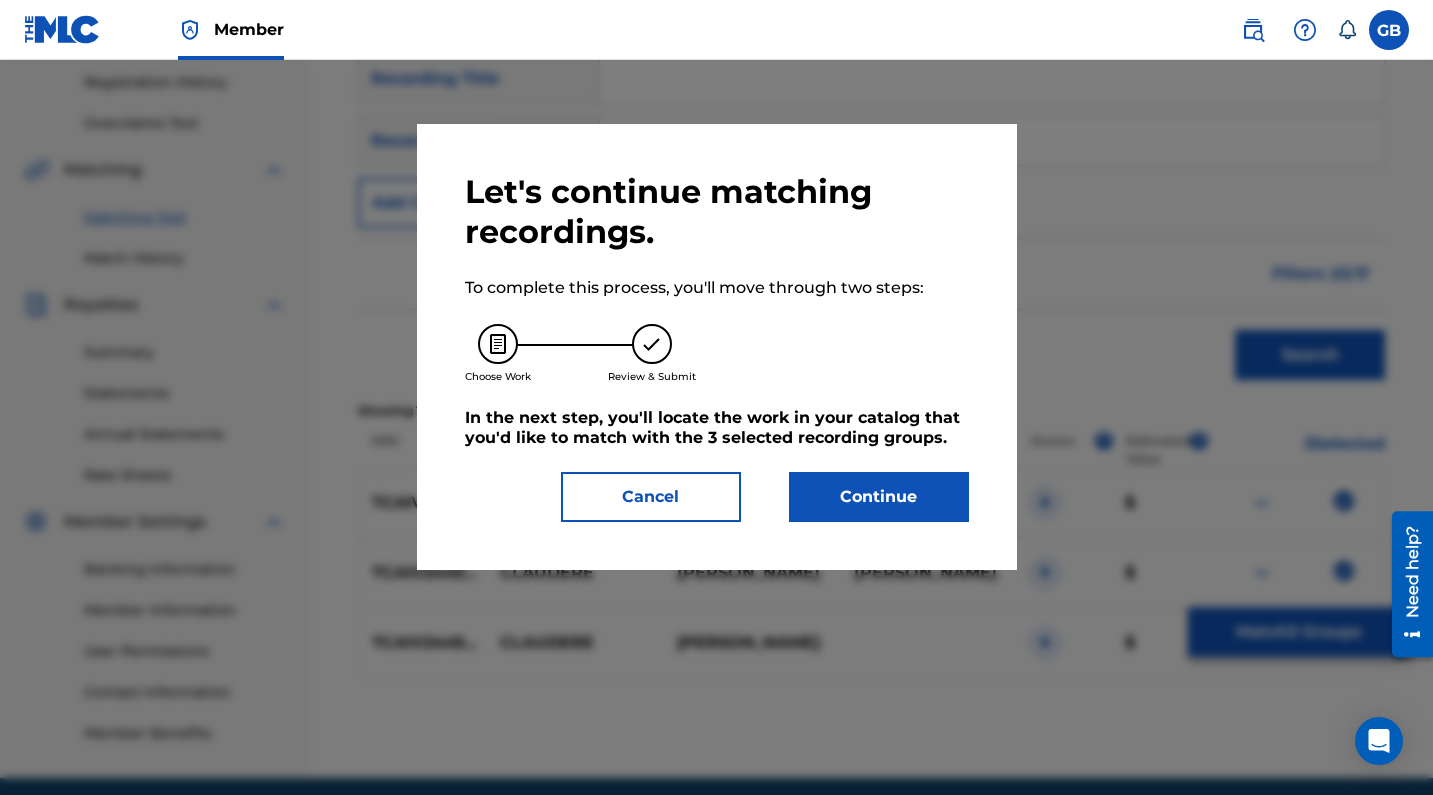 click on "Continue" at bounding box center (879, 497) 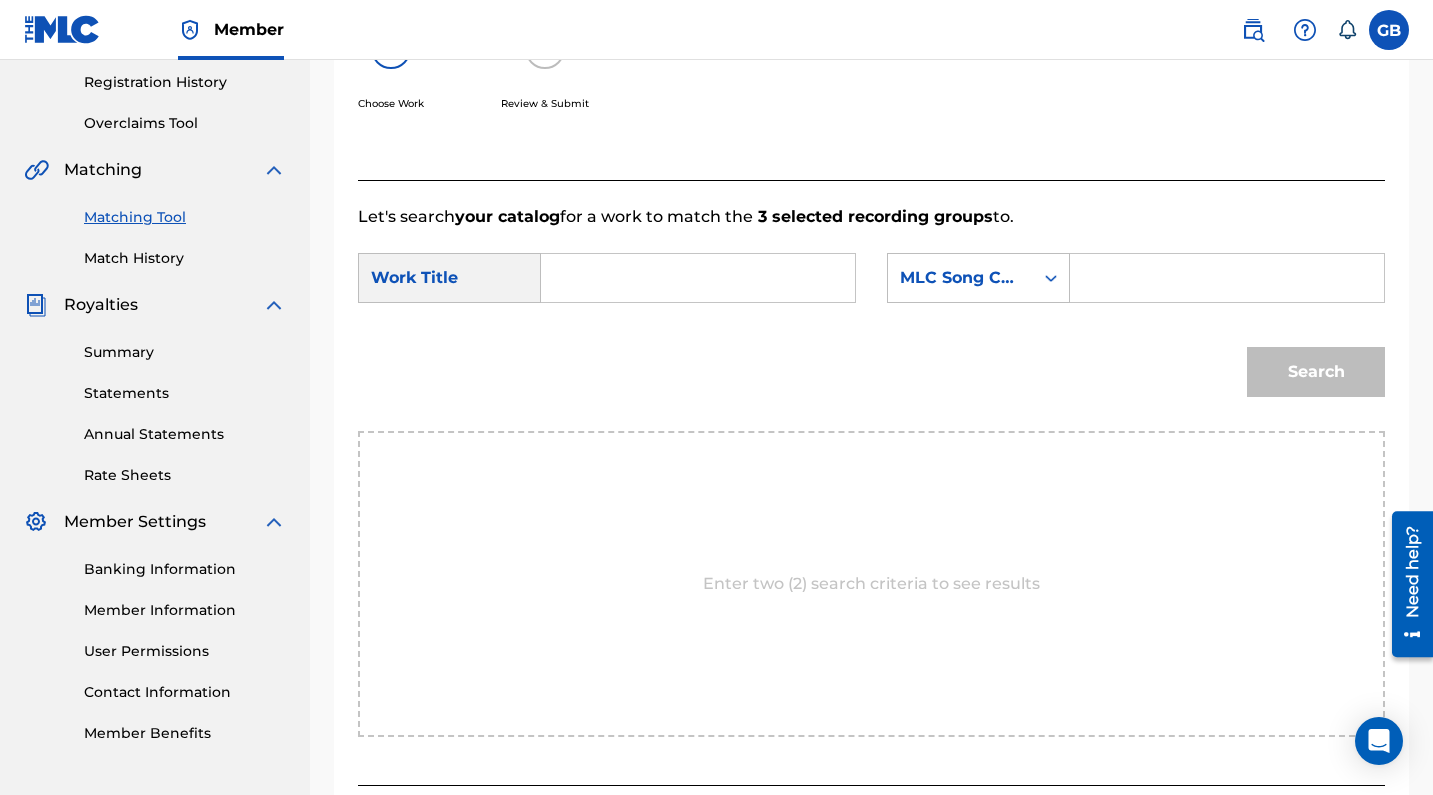 click at bounding box center [698, 278] 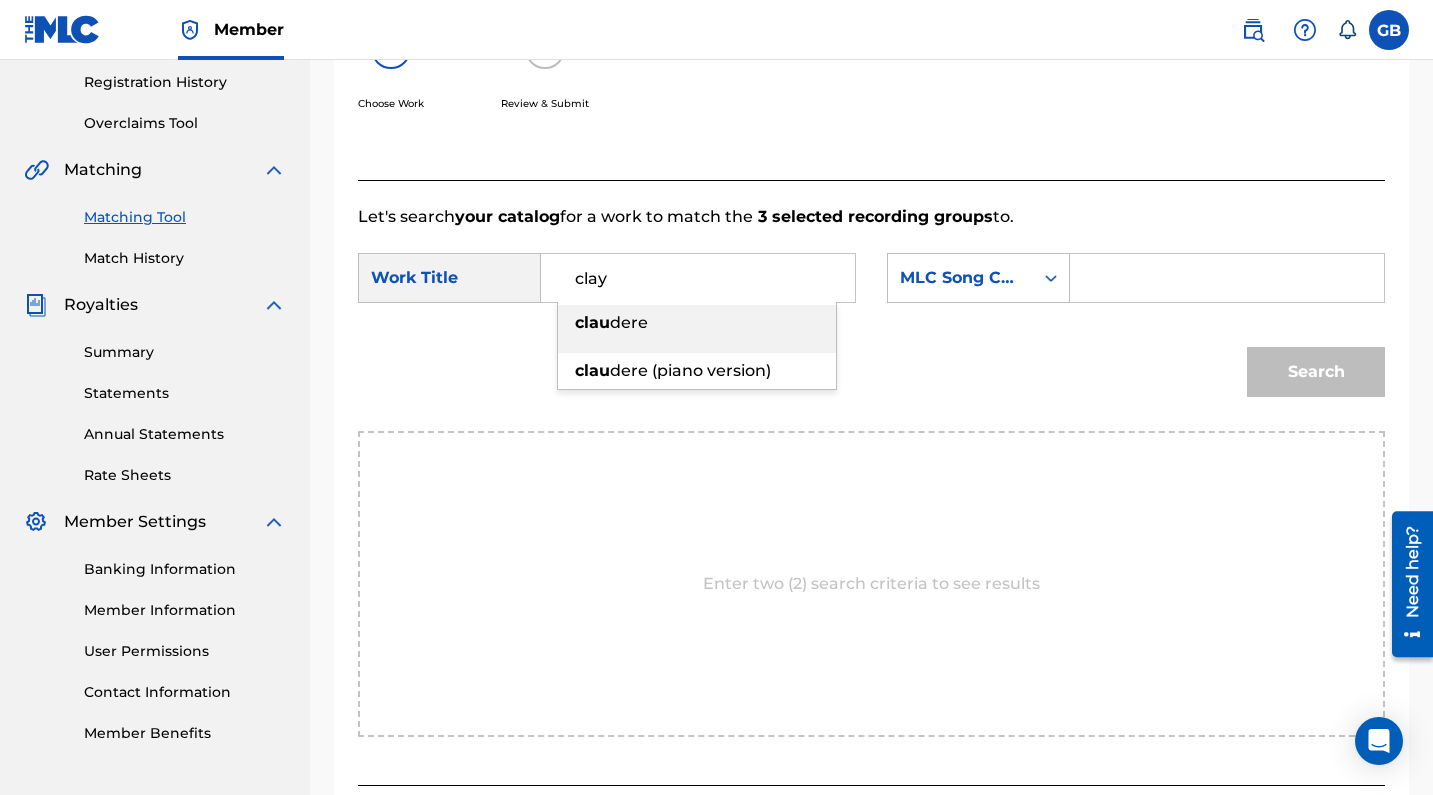 drag, startPoint x: 659, startPoint y: 268, endPoint x: 679, endPoint y: 314, distance: 50.159744 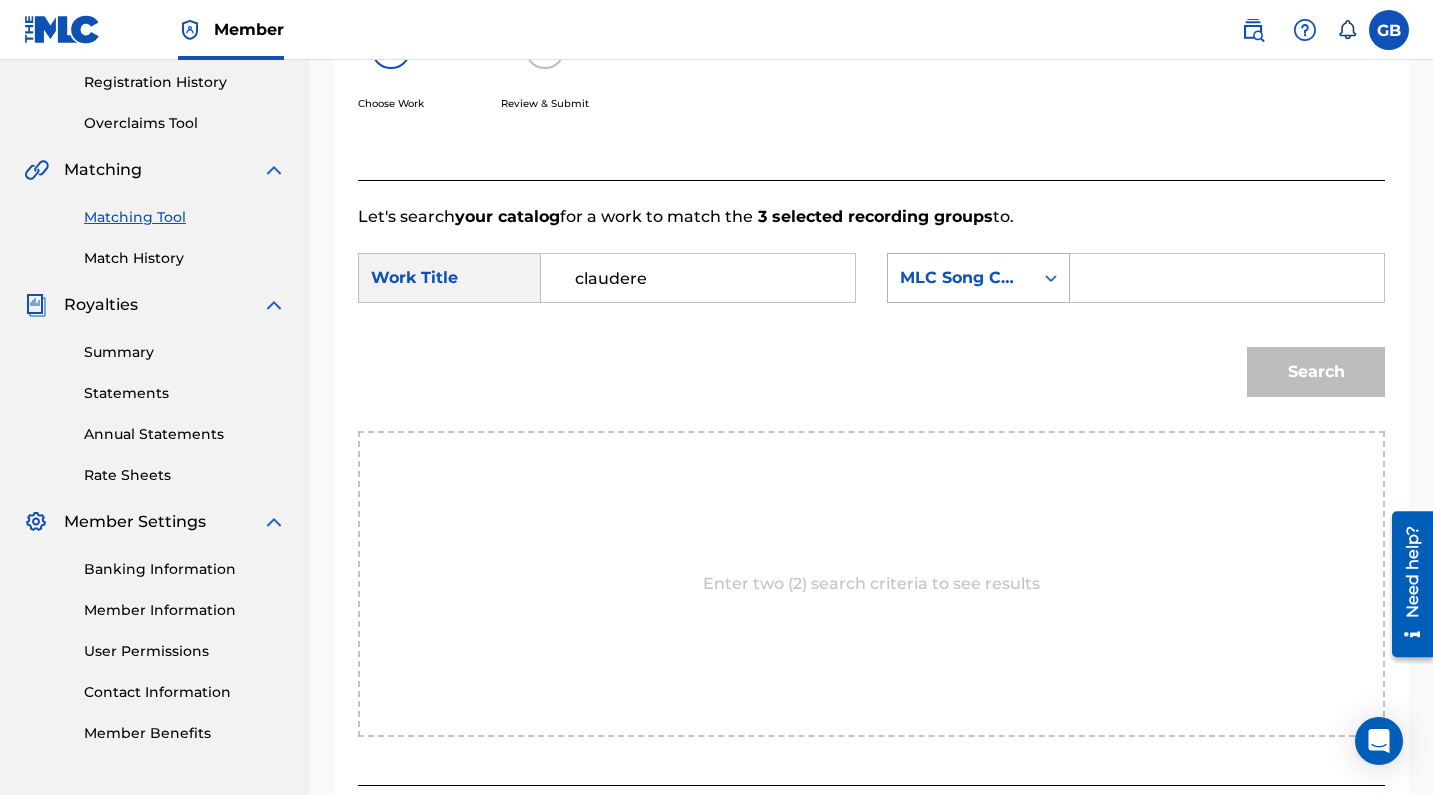 click on "MLC Song Code" at bounding box center (960, 278) 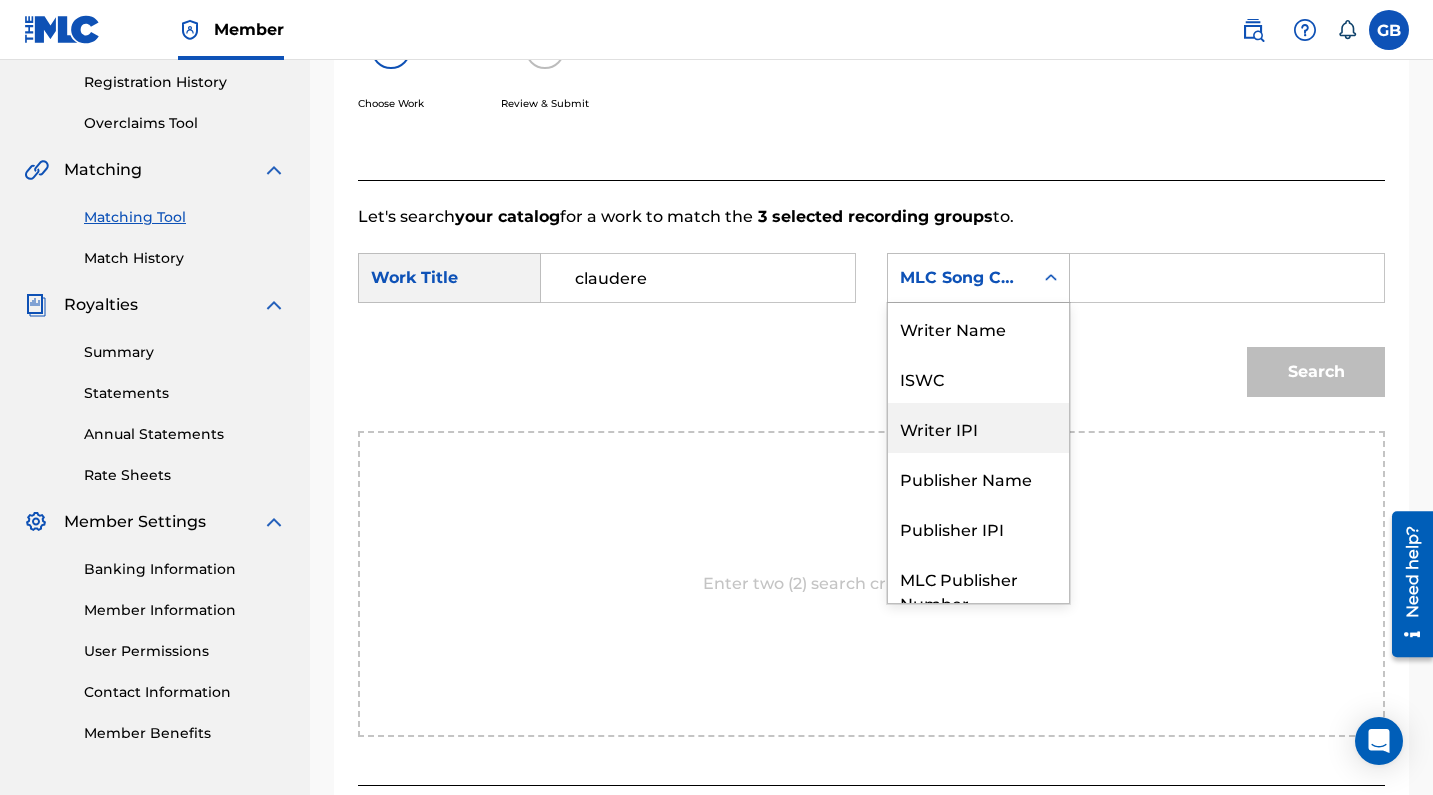 scroll, scrollTop: 0, scrollLeft: 0, axis: both 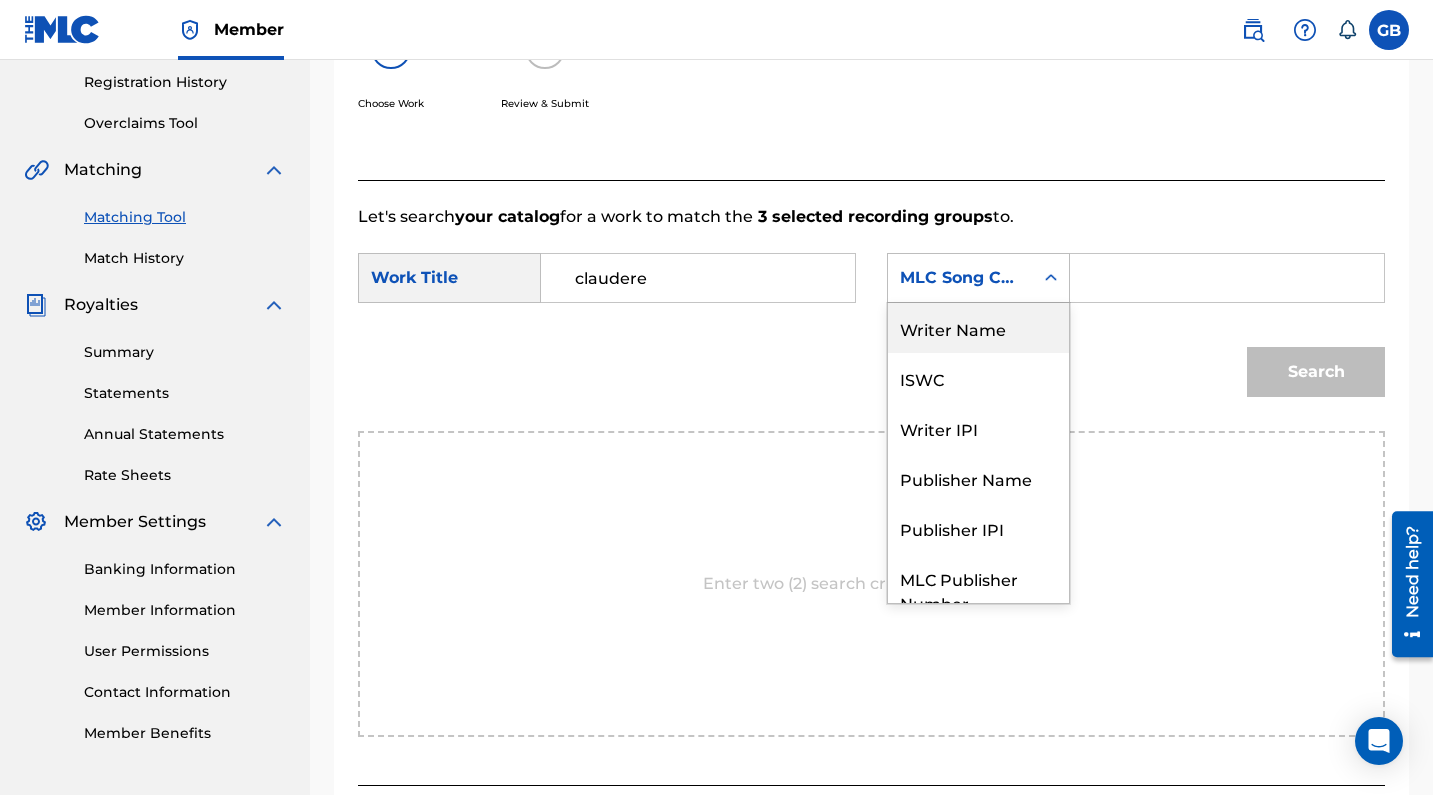 click on "Writer Name" at bounding box center (978, 328) 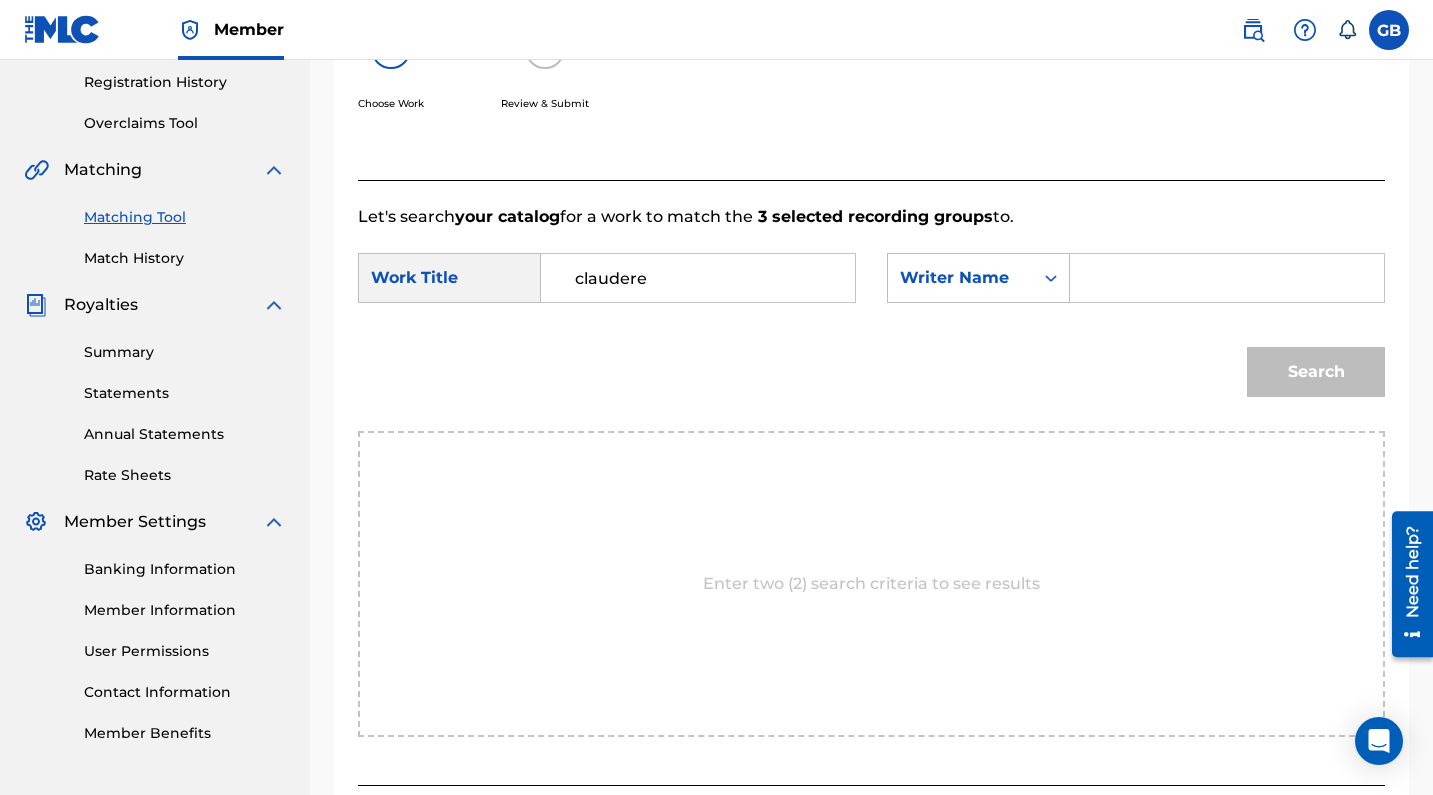 click at bounding box center (1227, 278) 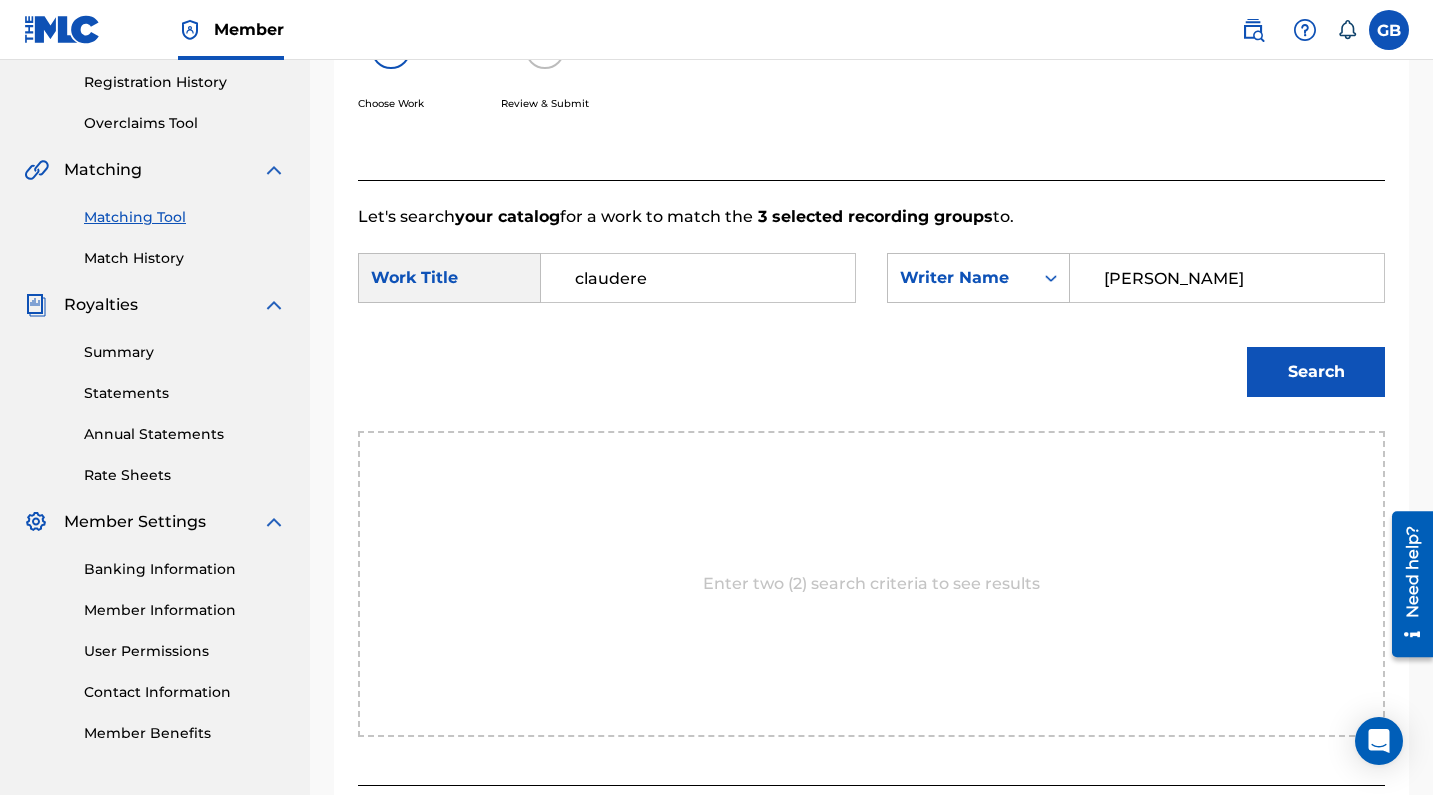 type on "[PERSON_NAME]" 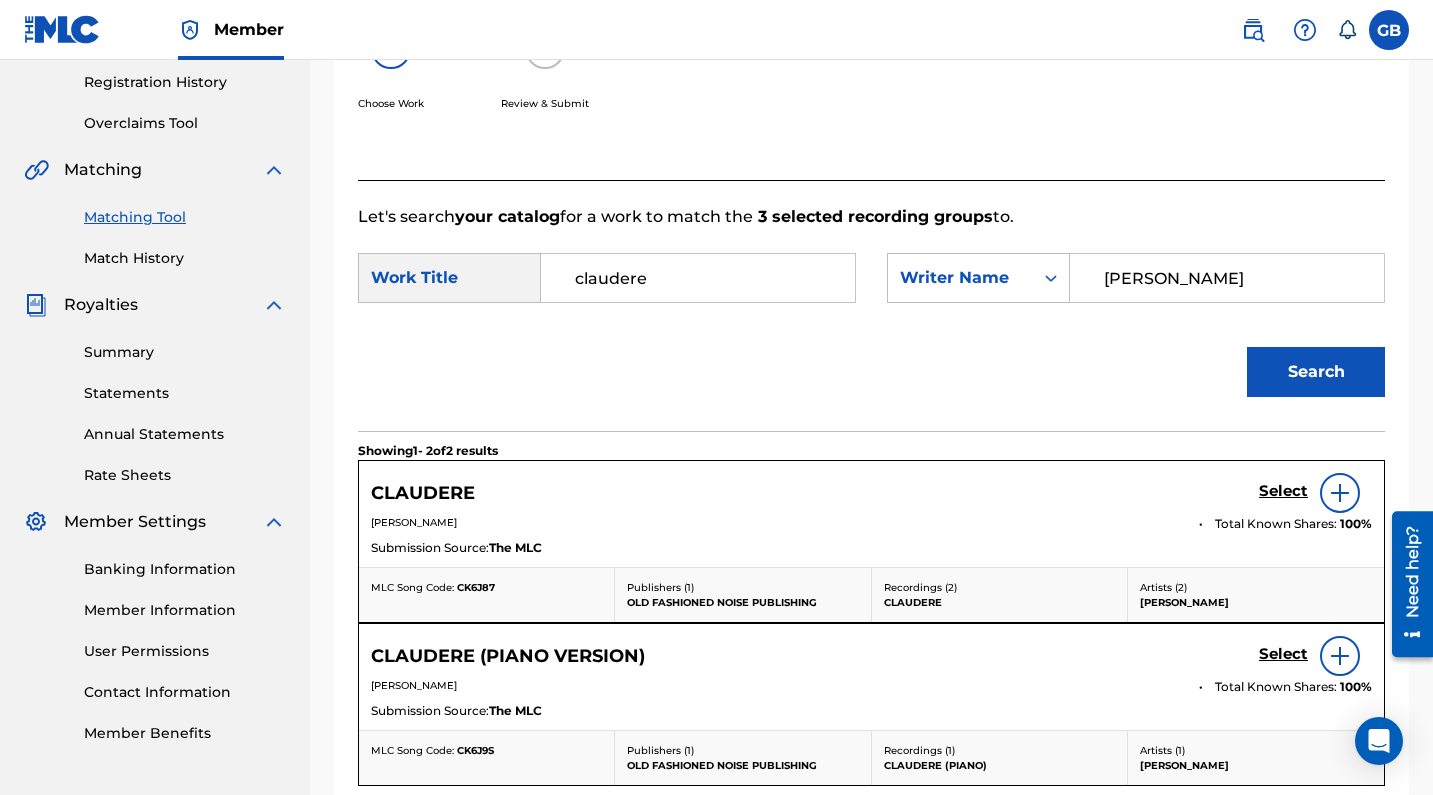 click on "Select" at bounding box center (1283, 491) 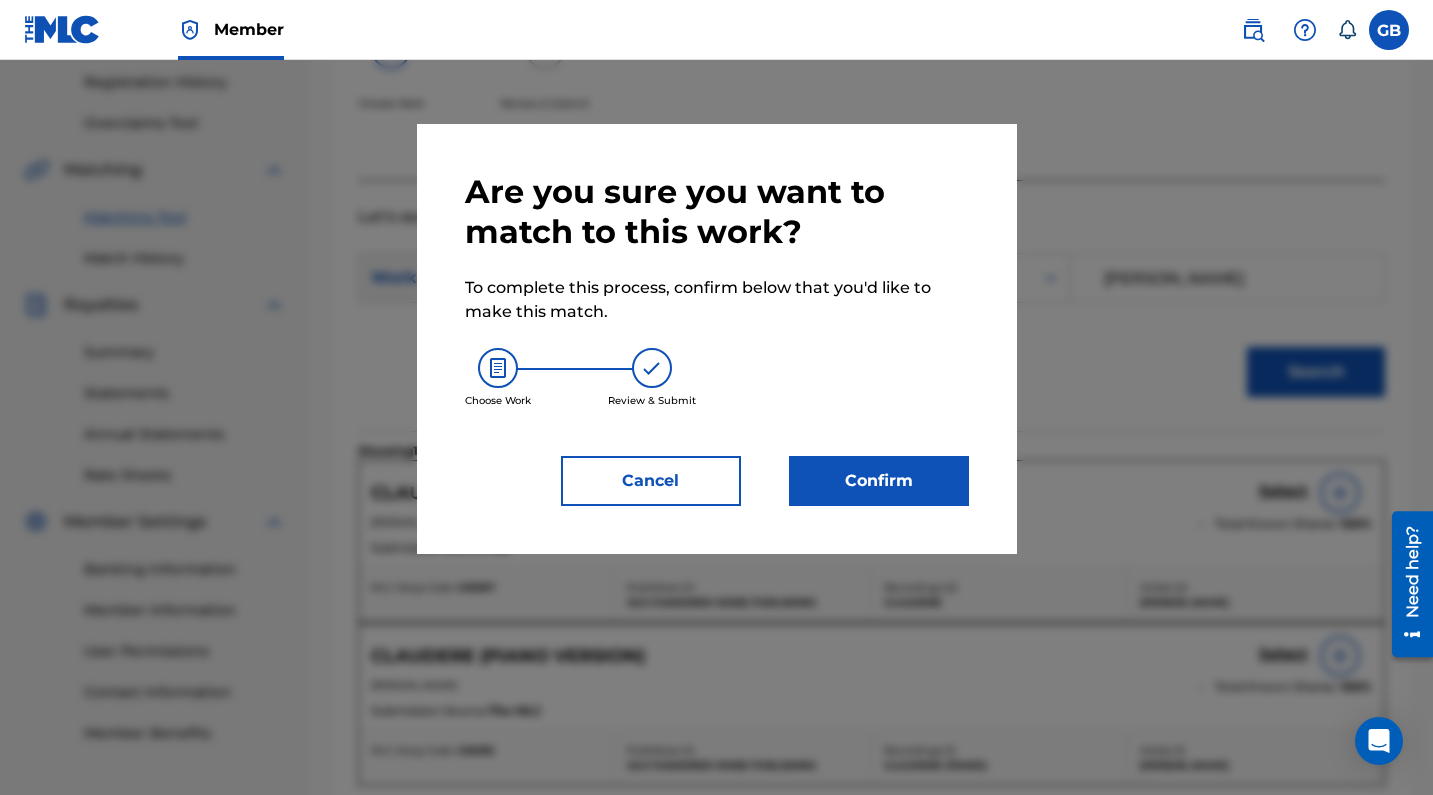 click on "Confirm" at bounding box center (879, 481) 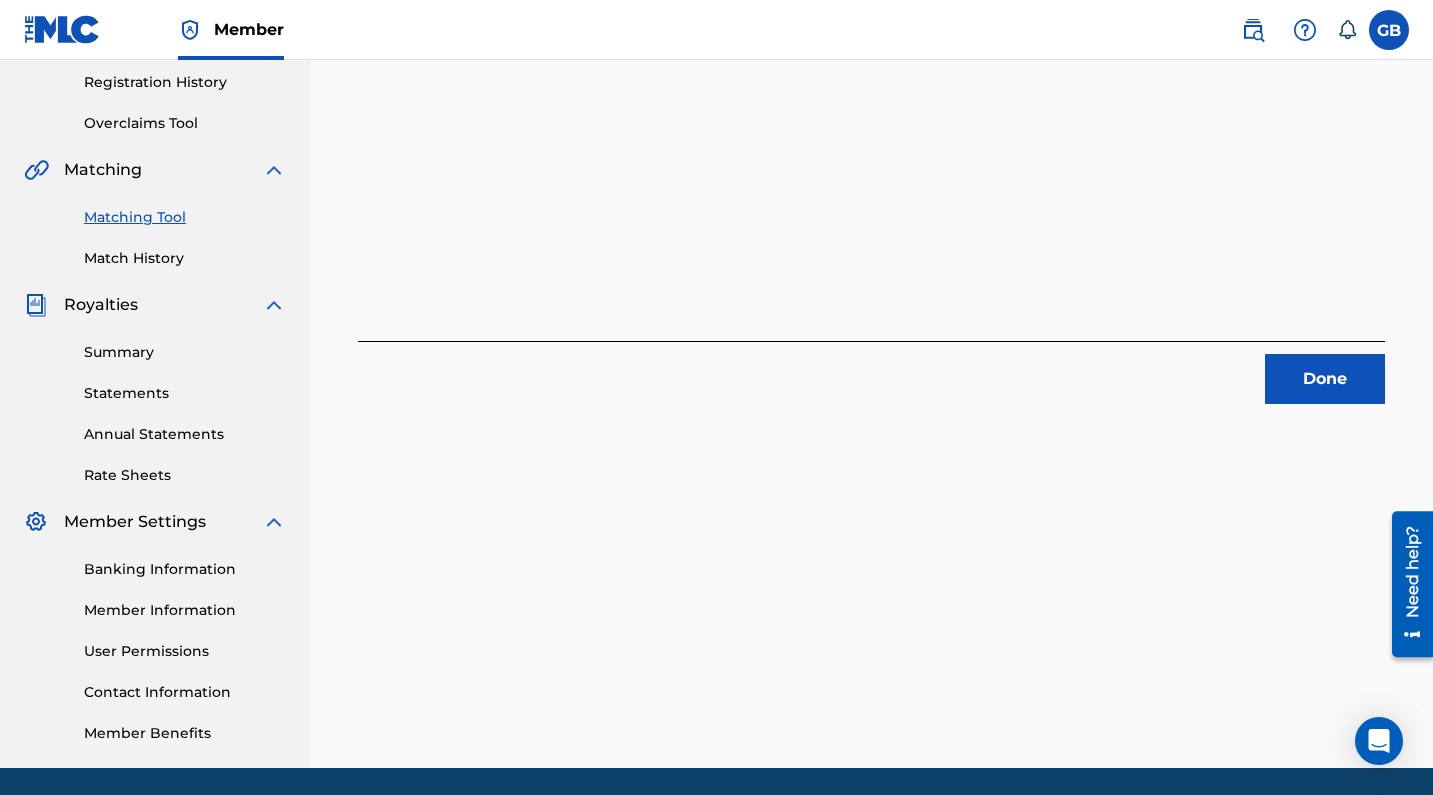 click on "Done" at bounding box center (1325, 379) 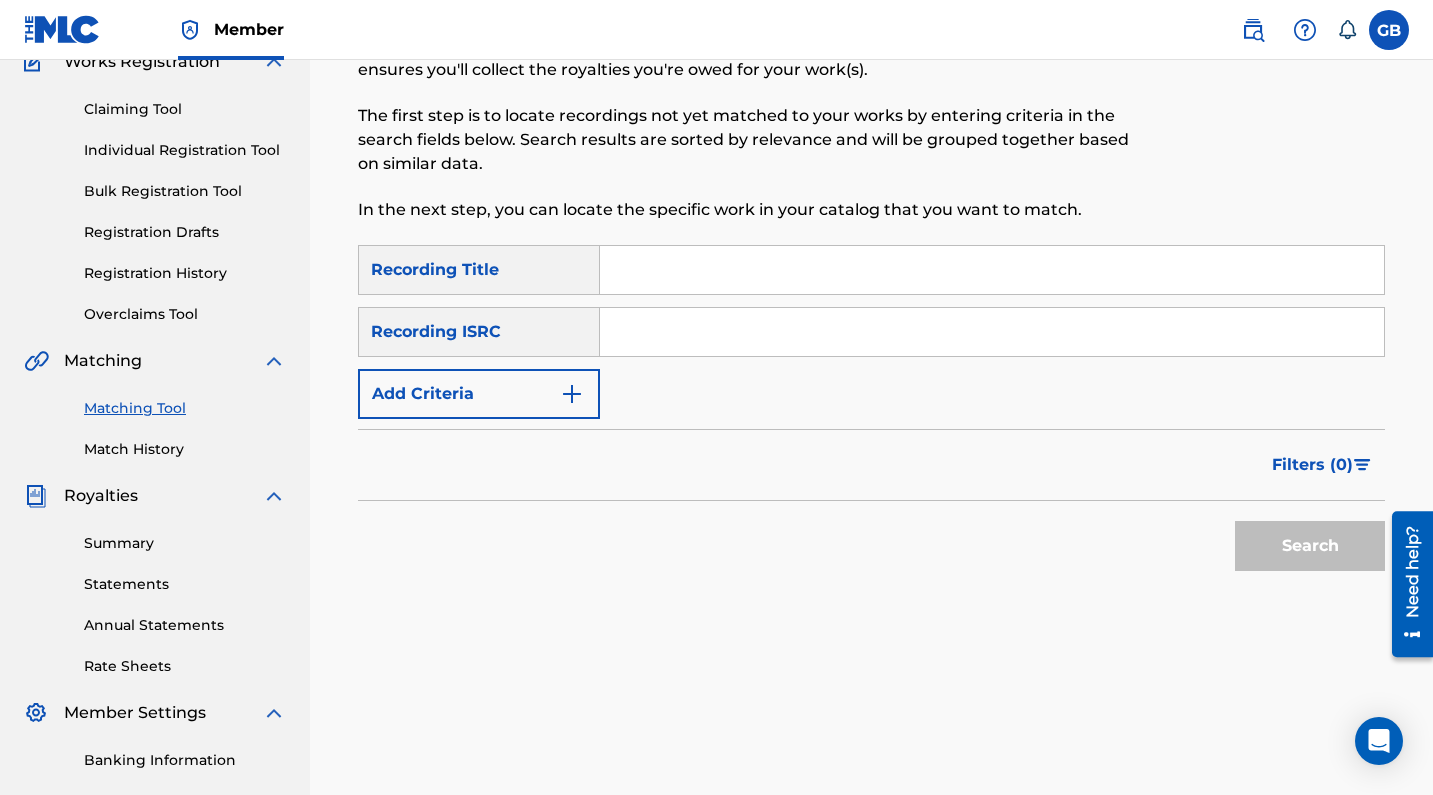 scroll, scrollTop: 169, scrollLeft: 0, axis: vertical 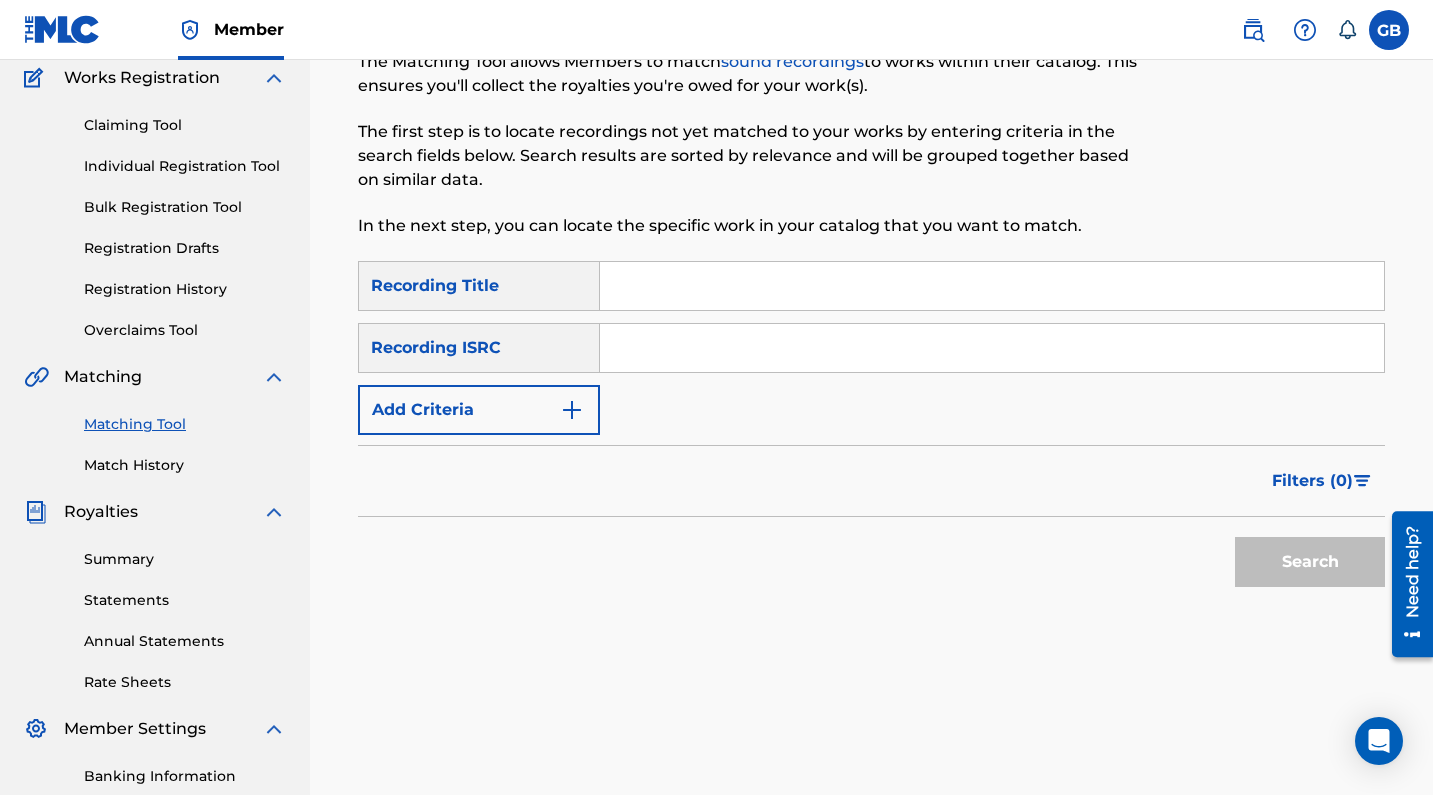 click at bounding box center [992, 348] 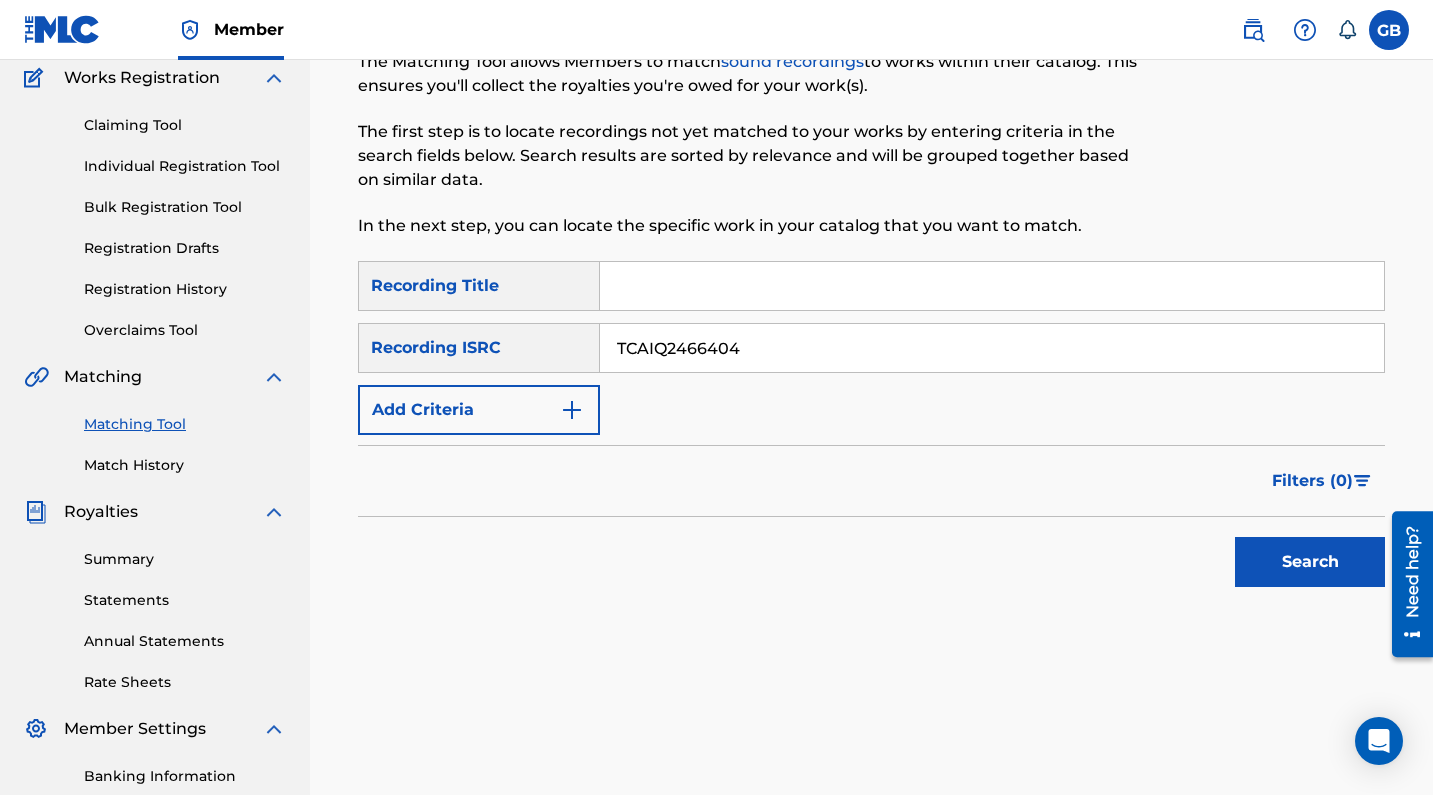 type on "TCAIQ2466404" 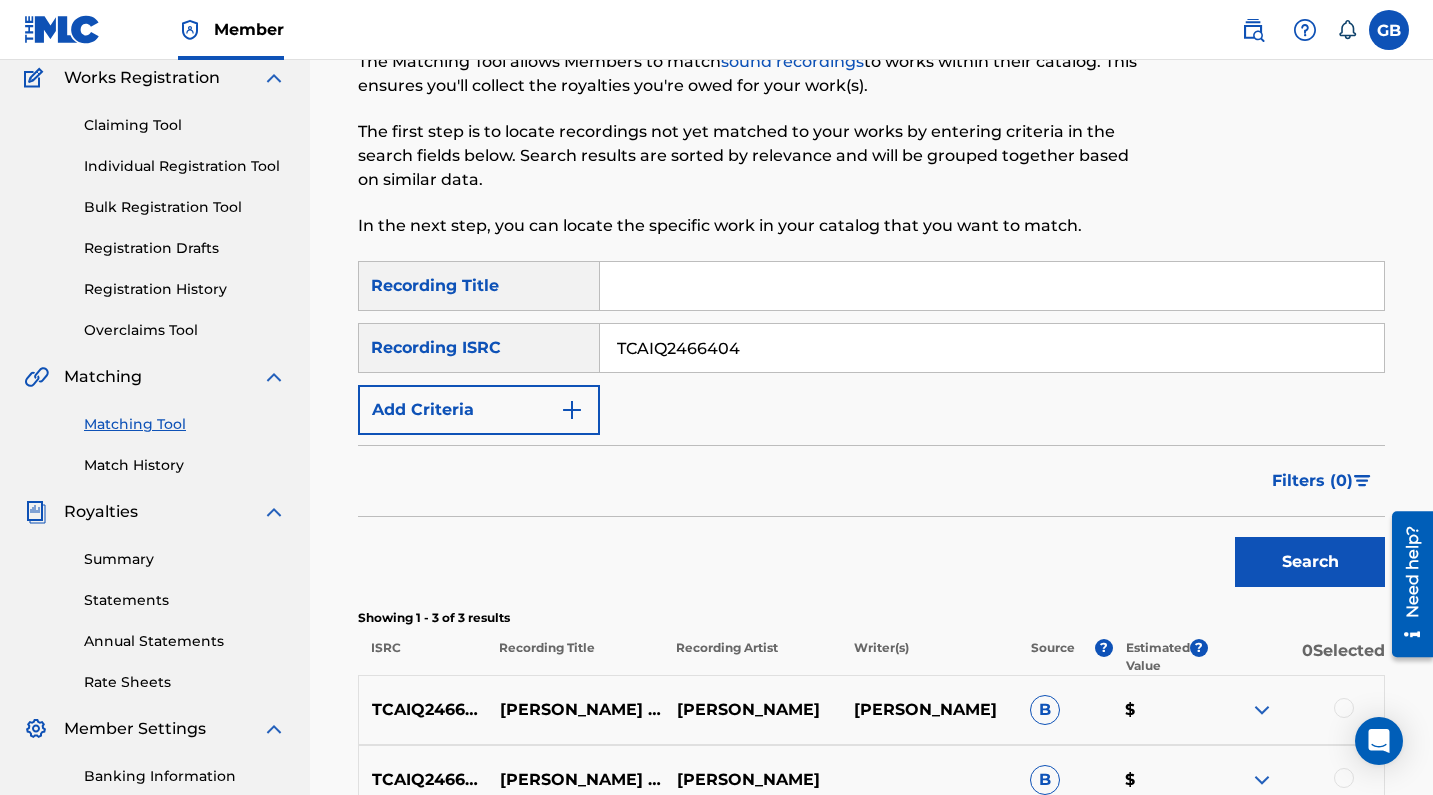 scroll, scrollTop: 397, scrollLeft: 0, axis: vertical 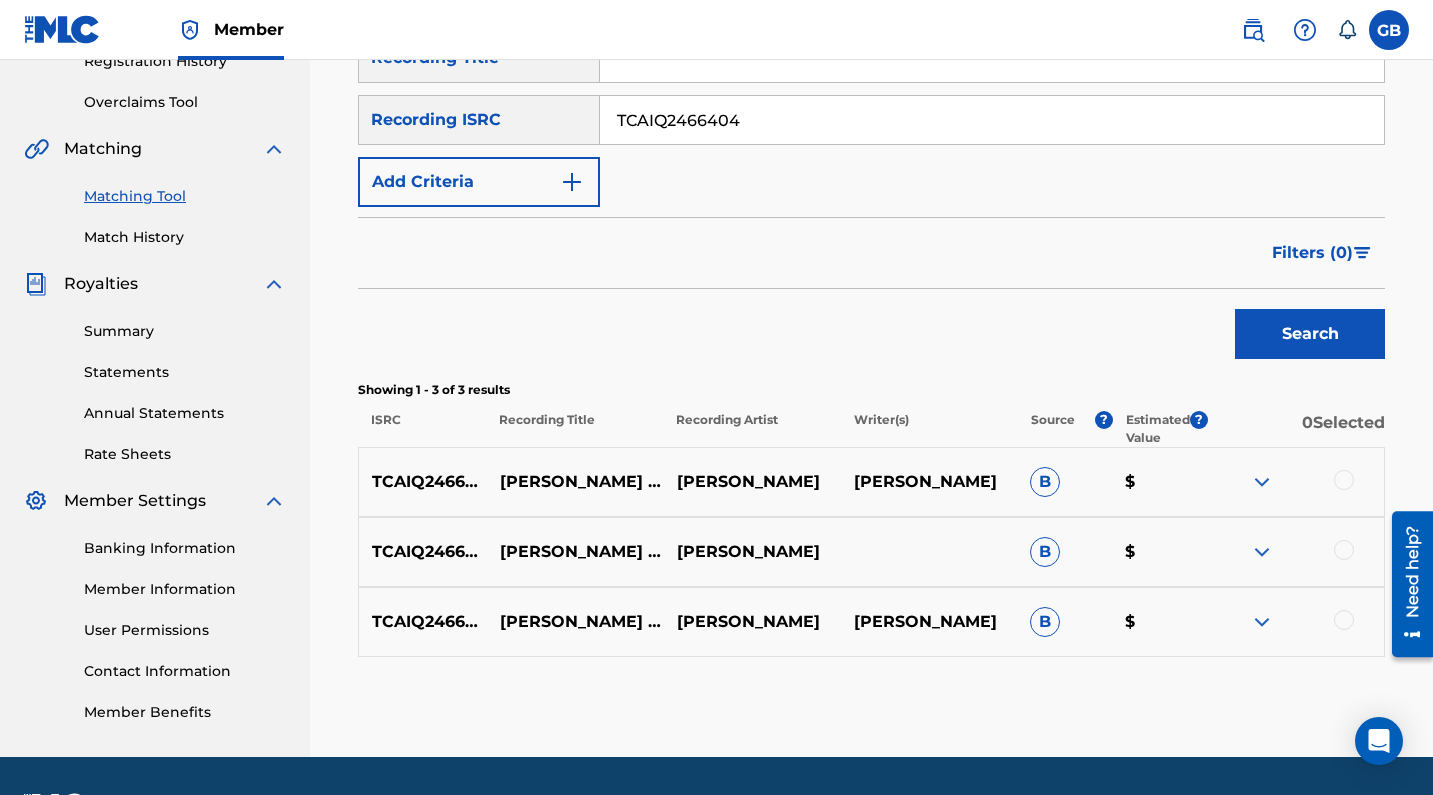 click at bounding box center [1344, 620] 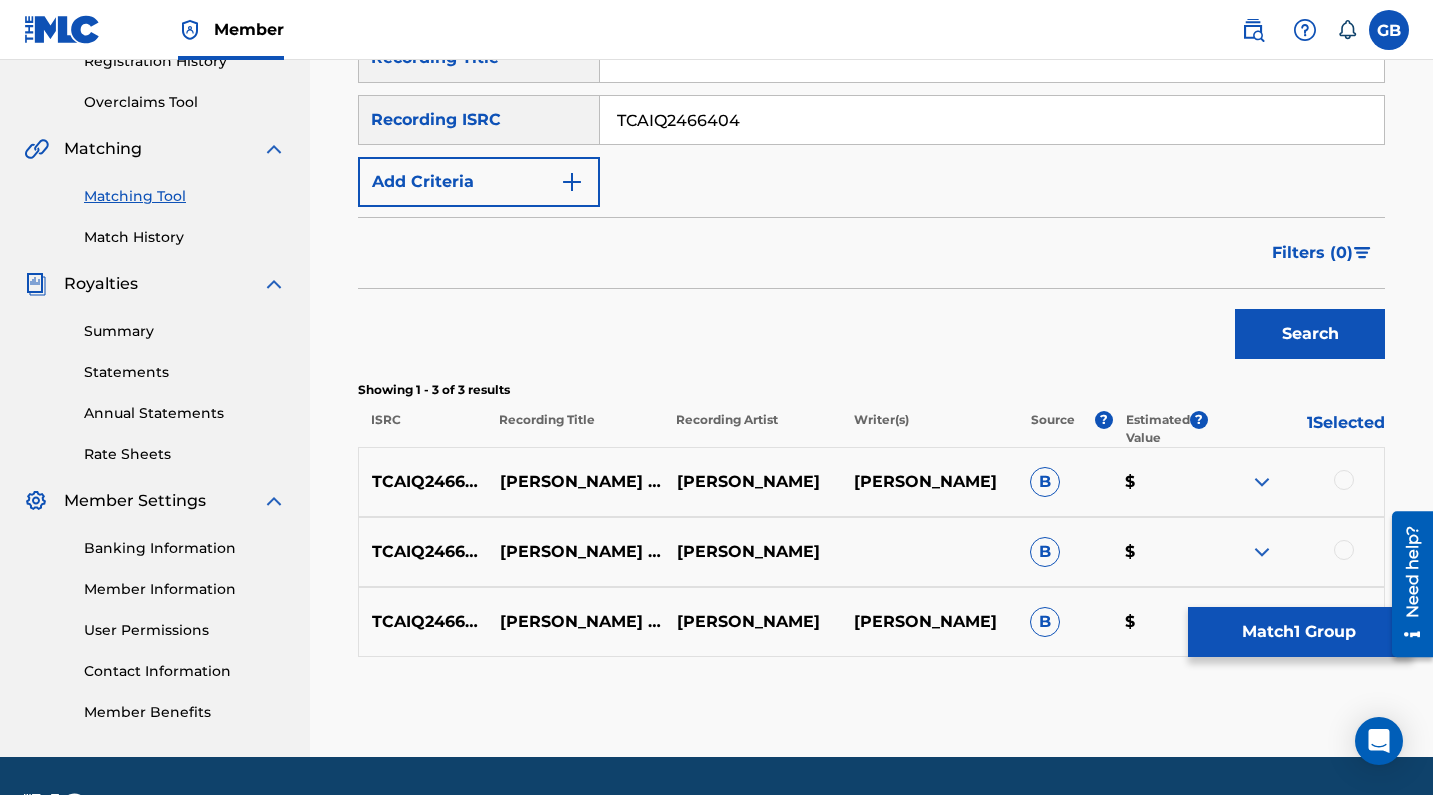 click at bounding box center (1344, 550) 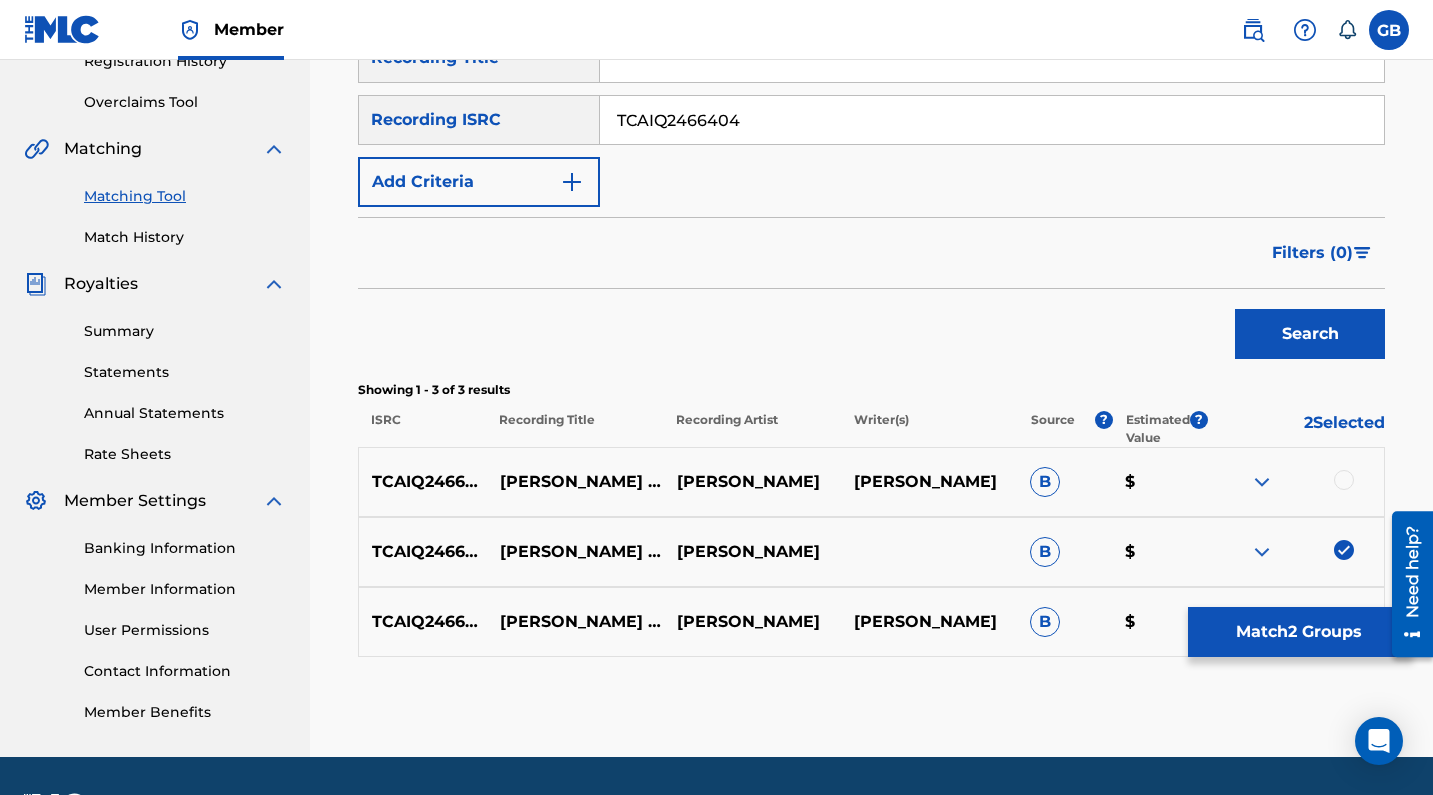 click at bounding box center (1344, 480) 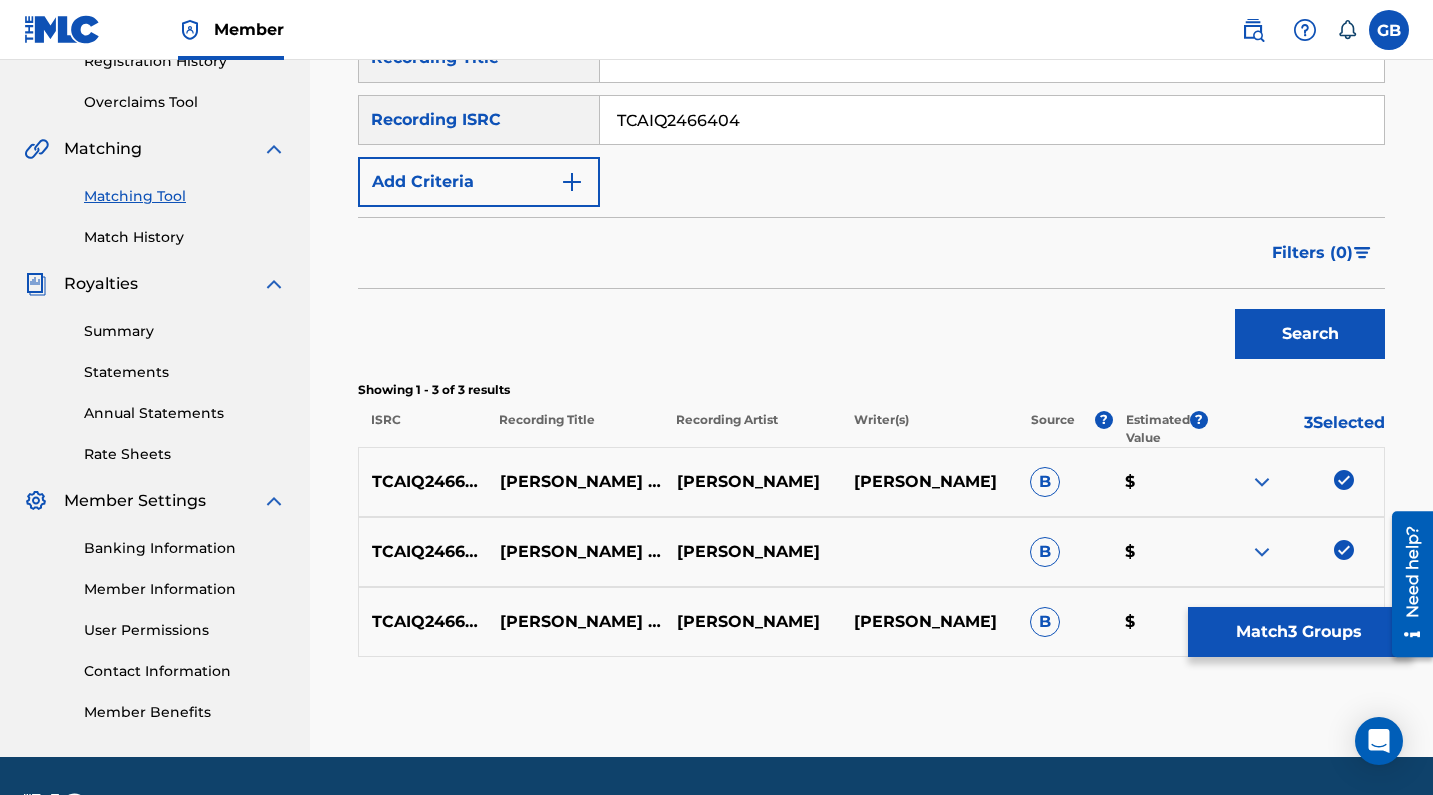 click on "Match  3 Groups" at bounding box center (1298, 632) 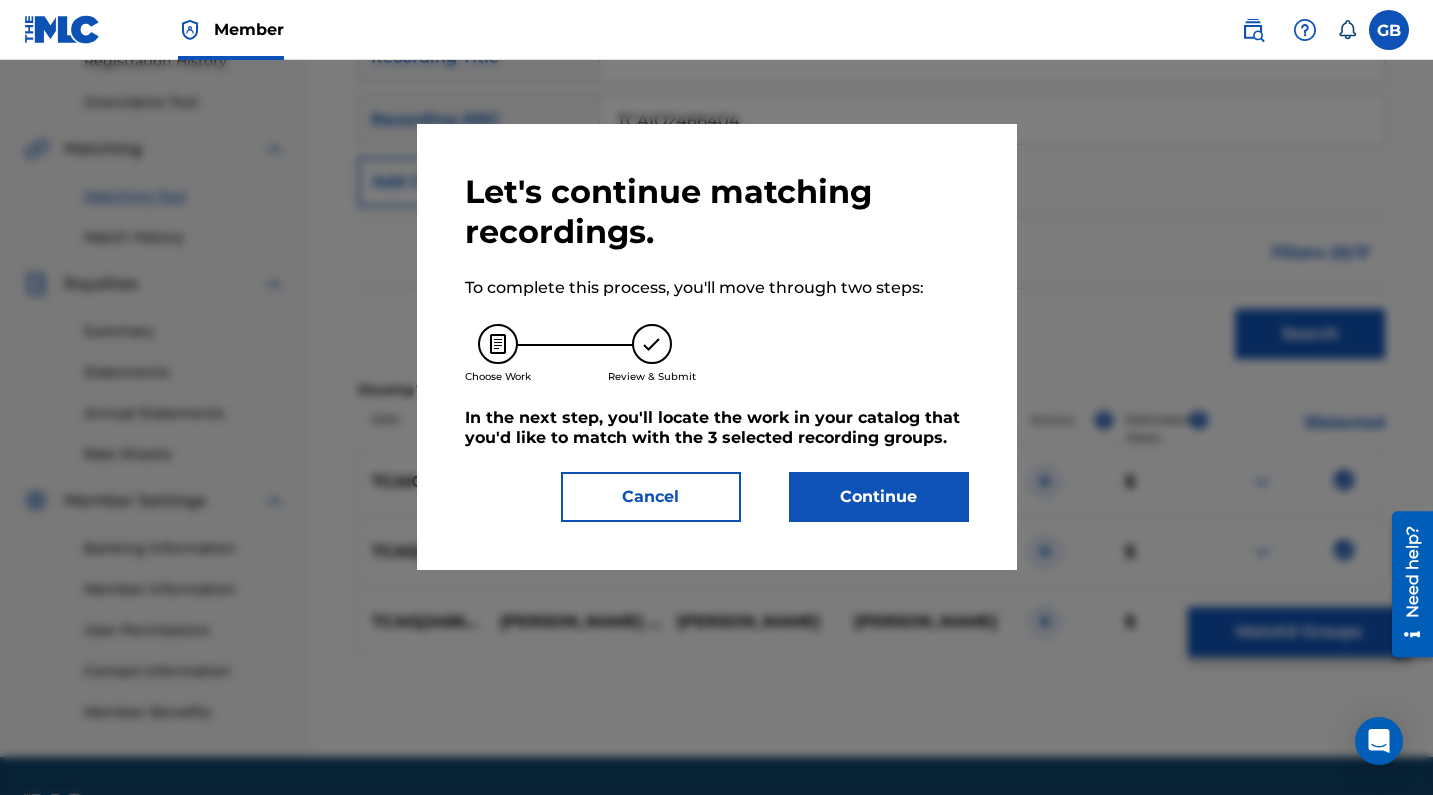 click on "Continue" at bounding box center [879, 497] 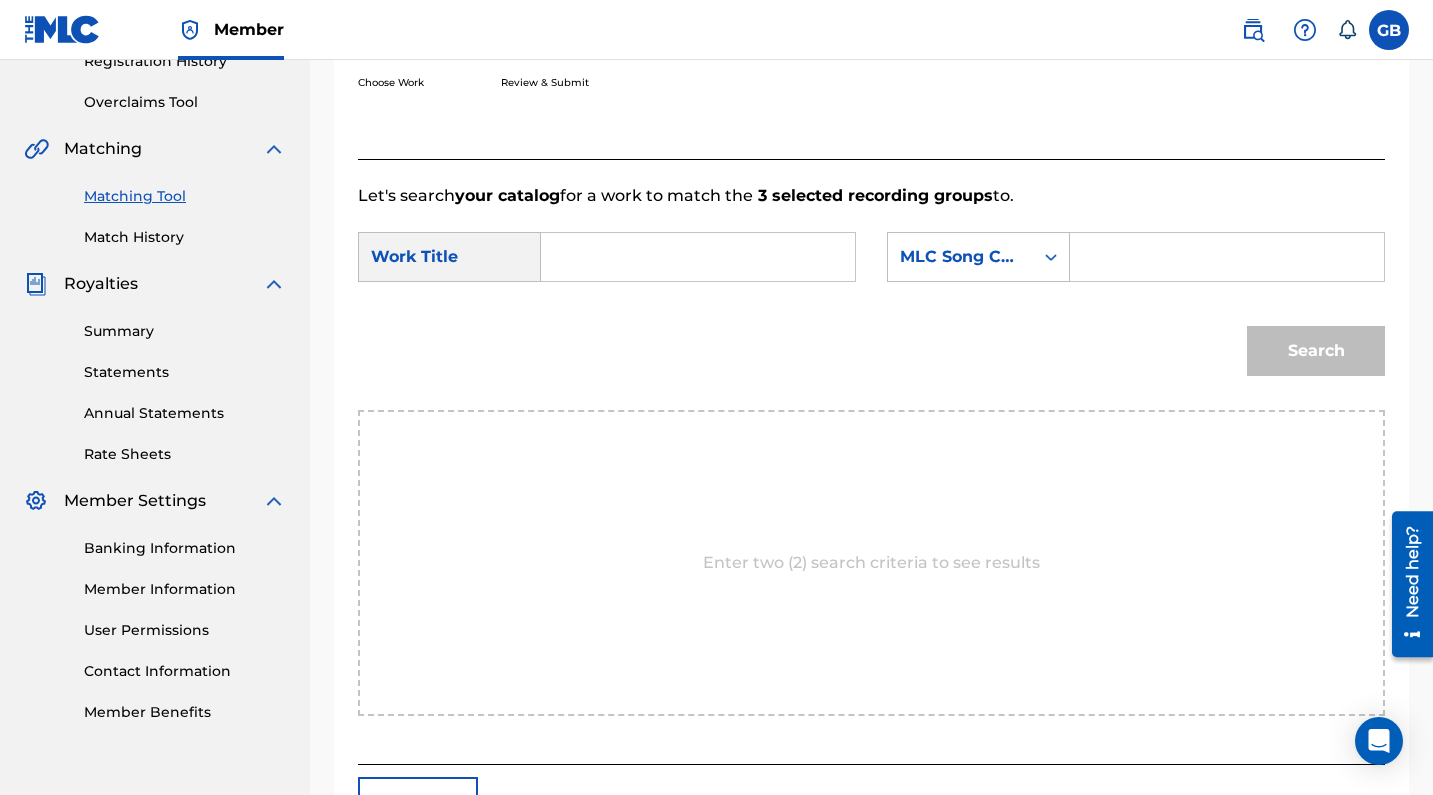 click at bounding box center [698, 257] 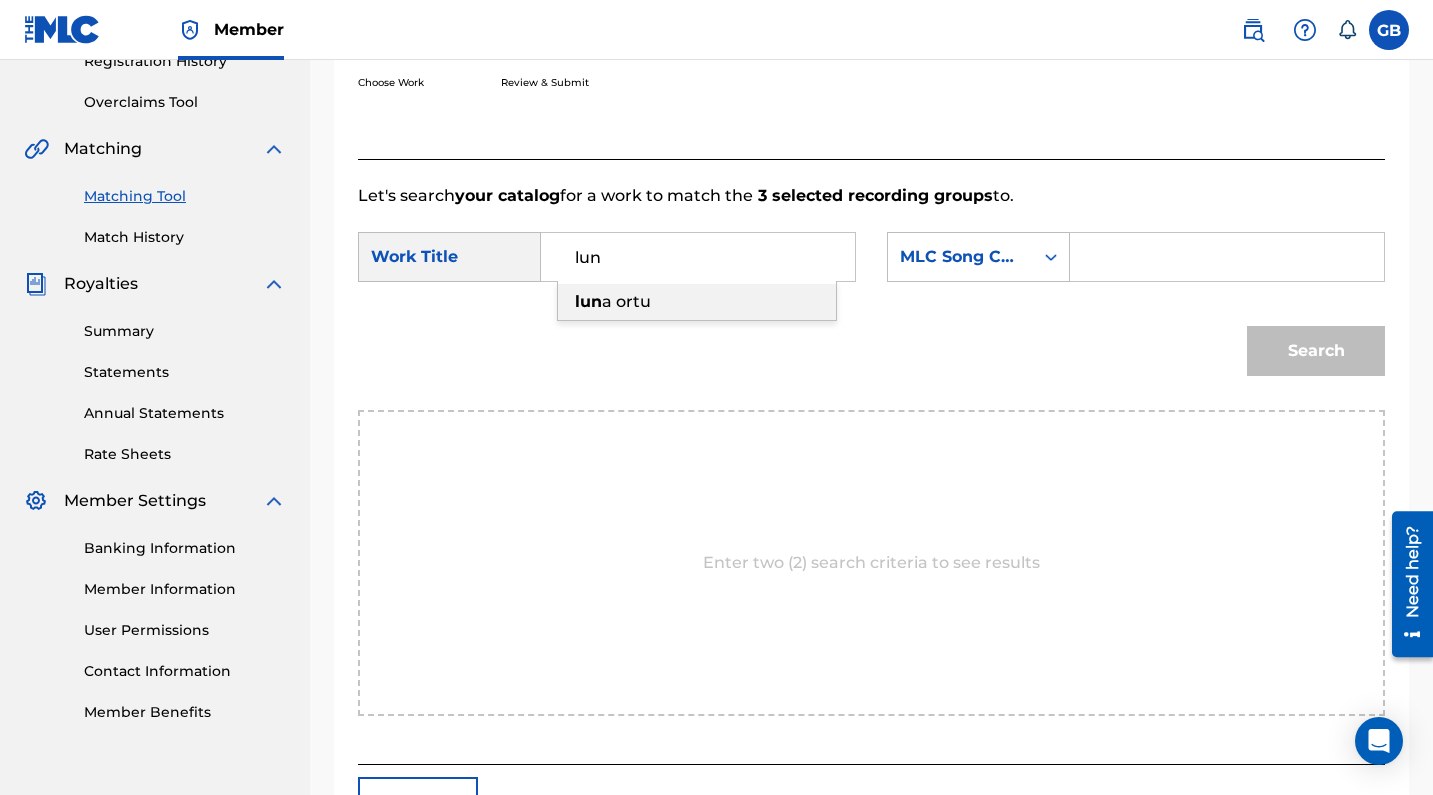 click on "lun a ortu" at bounding box center (697, 302) 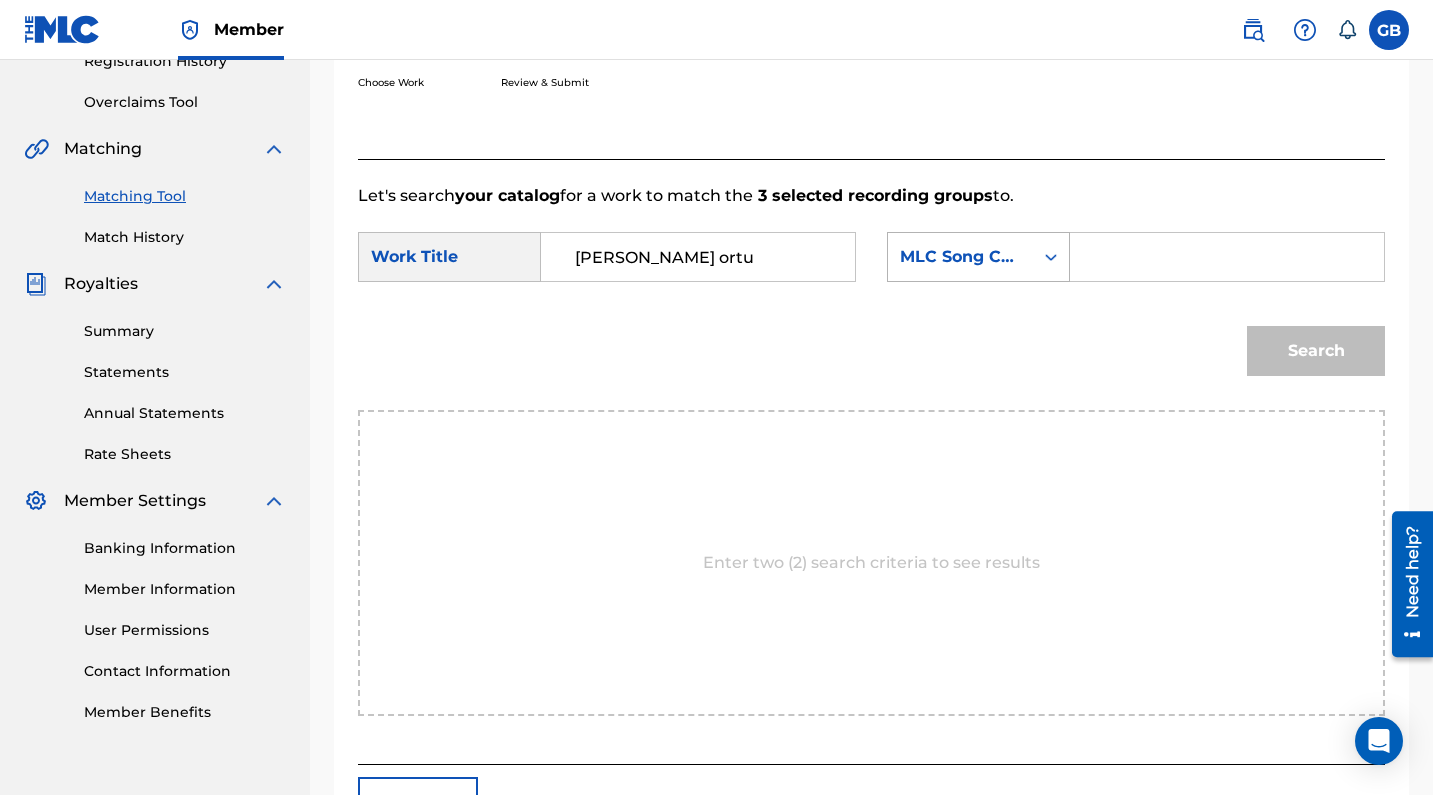 click on "MLC Song Code" at bounding box center (960, 257) 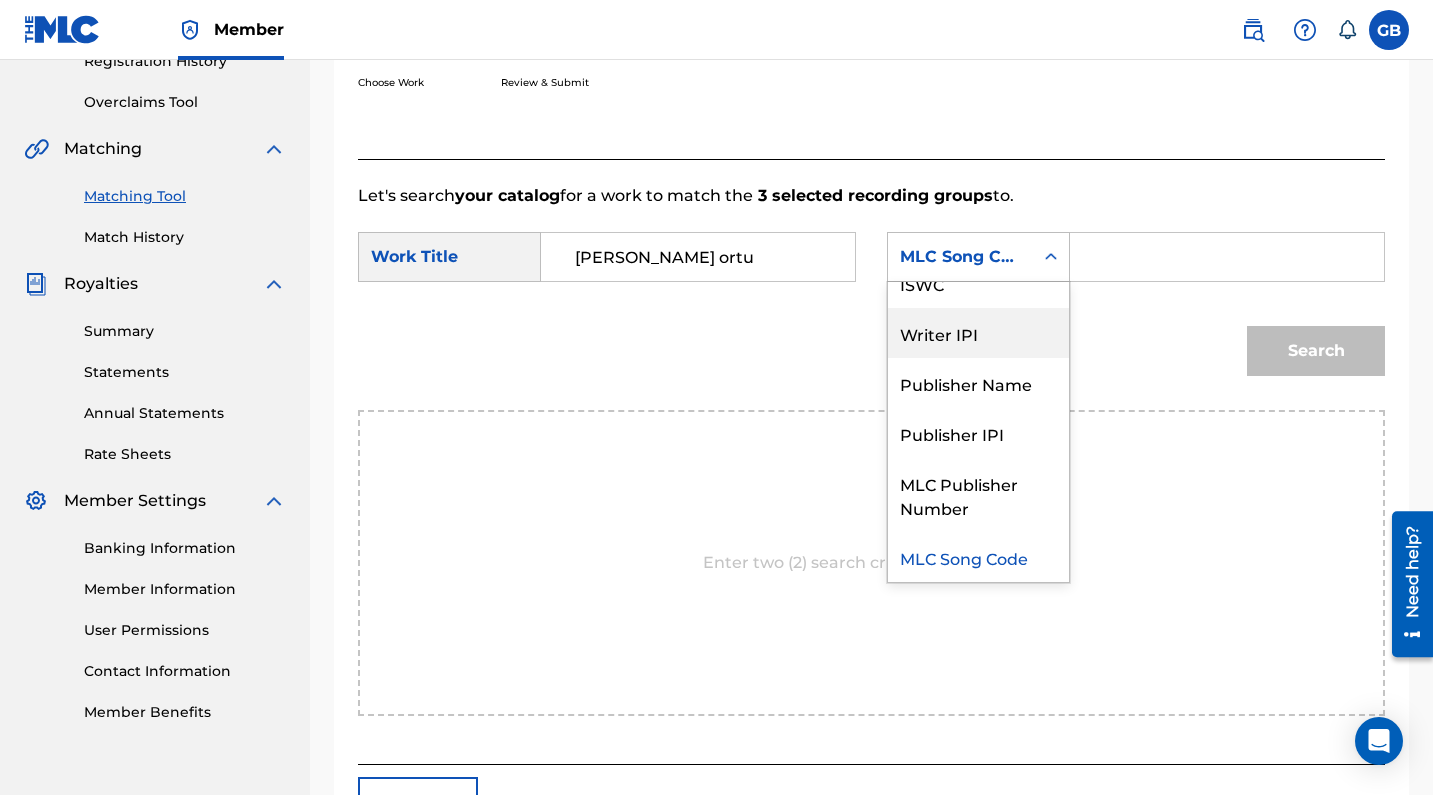 scroll, scrollTop: 0, scrollLeft: 0, axis: both 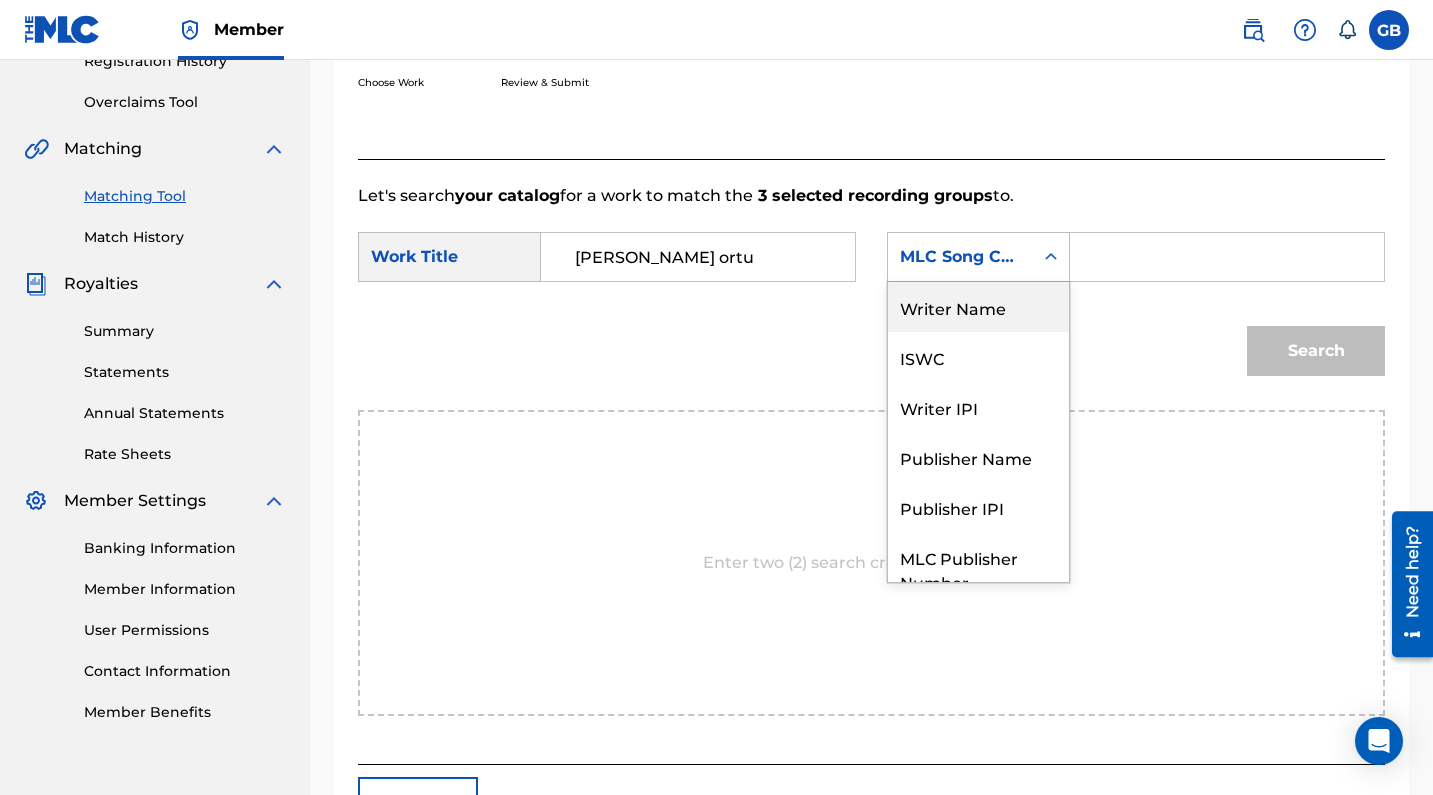 click on "Writer Name" at bounding box center [978, 307] 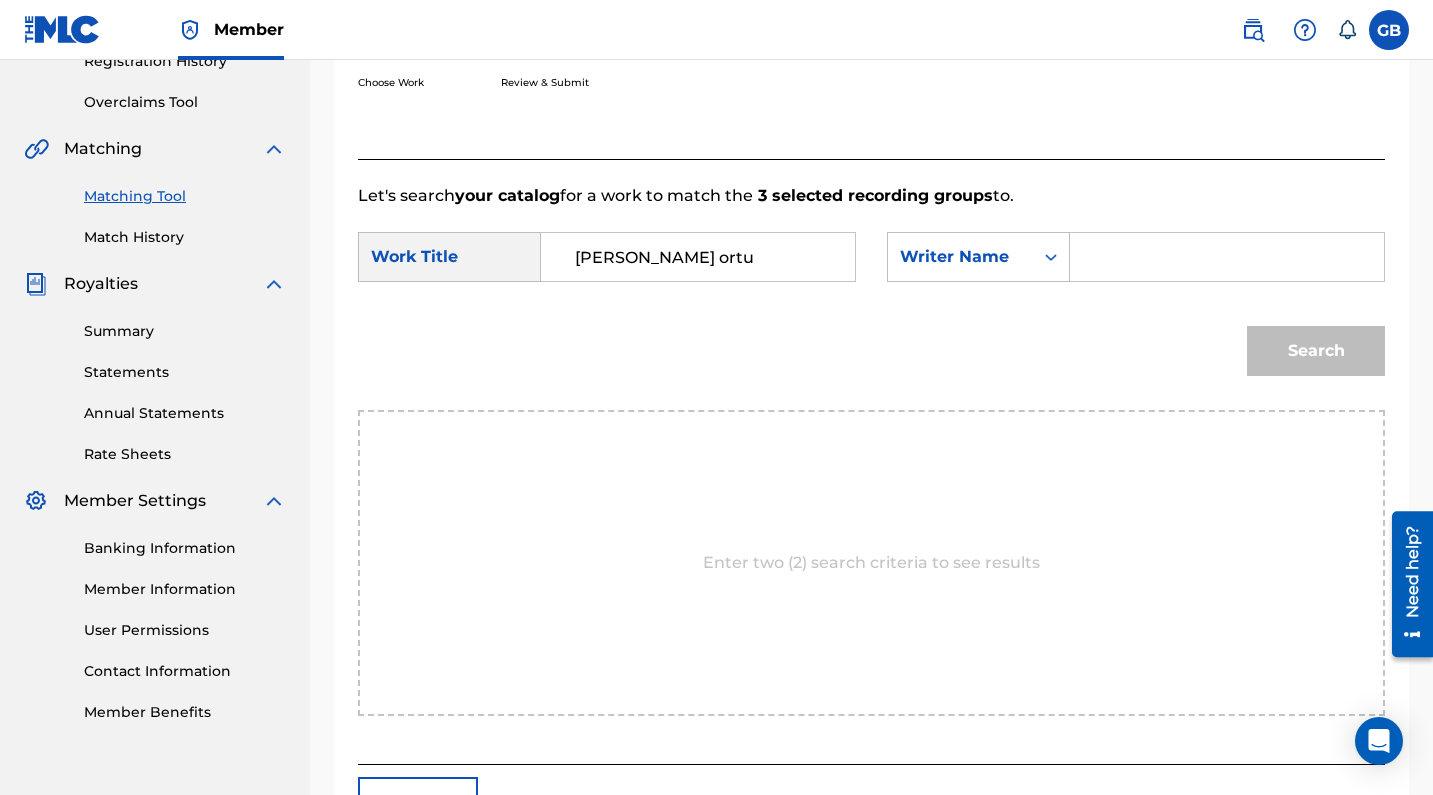 click at bounding box center (1227, 257) 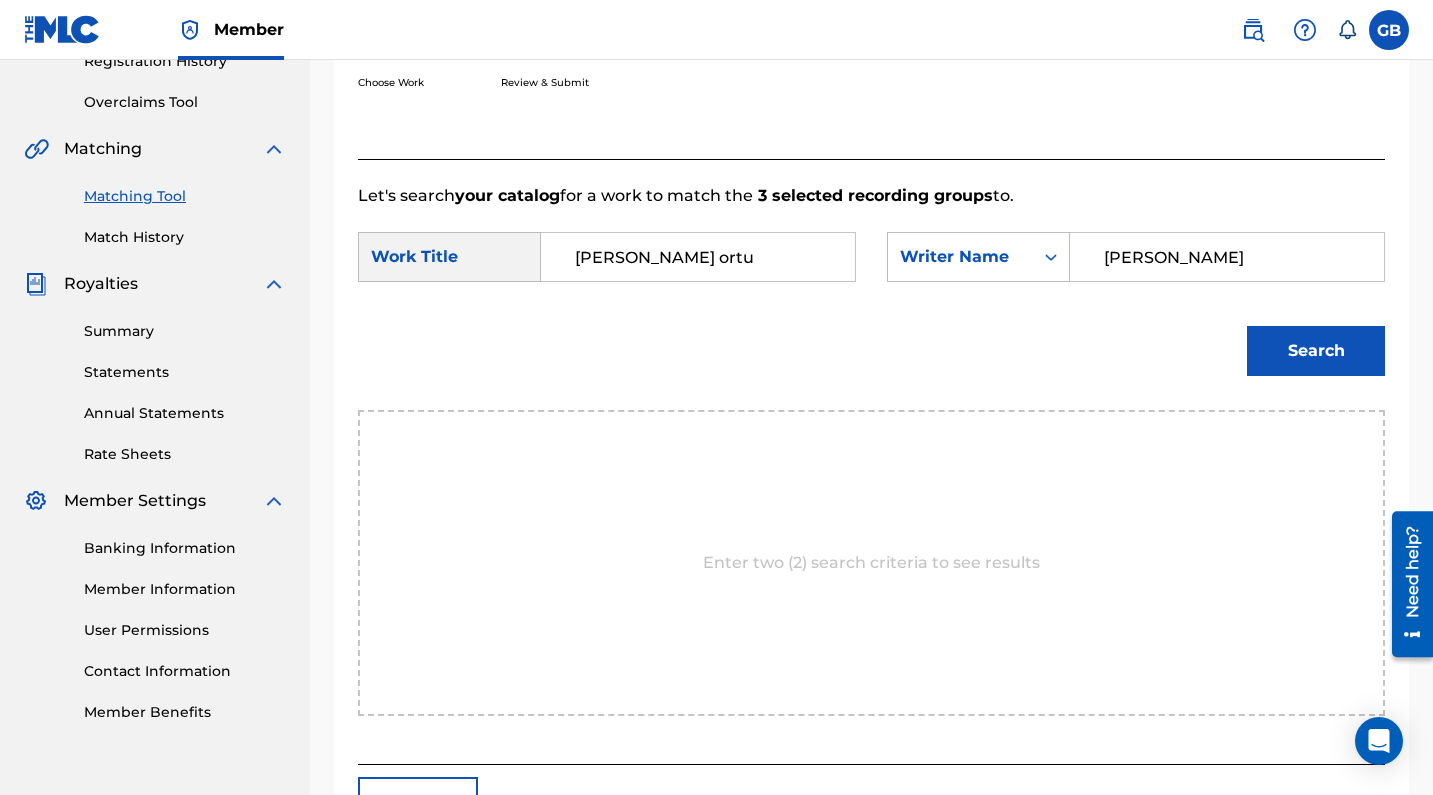 type on "[PERSON_NAME]" 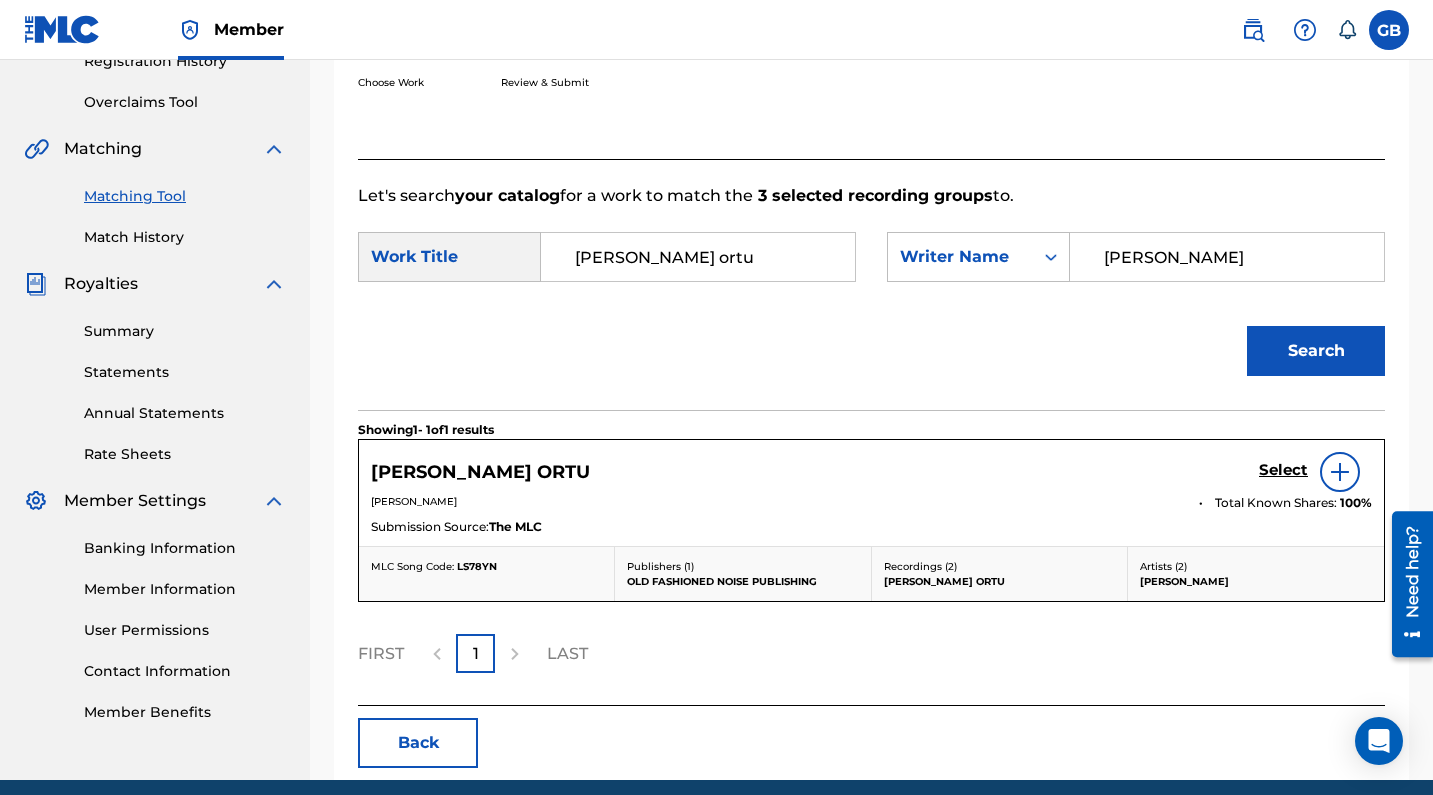 click on "Select" at bounding box center (1283, 470) 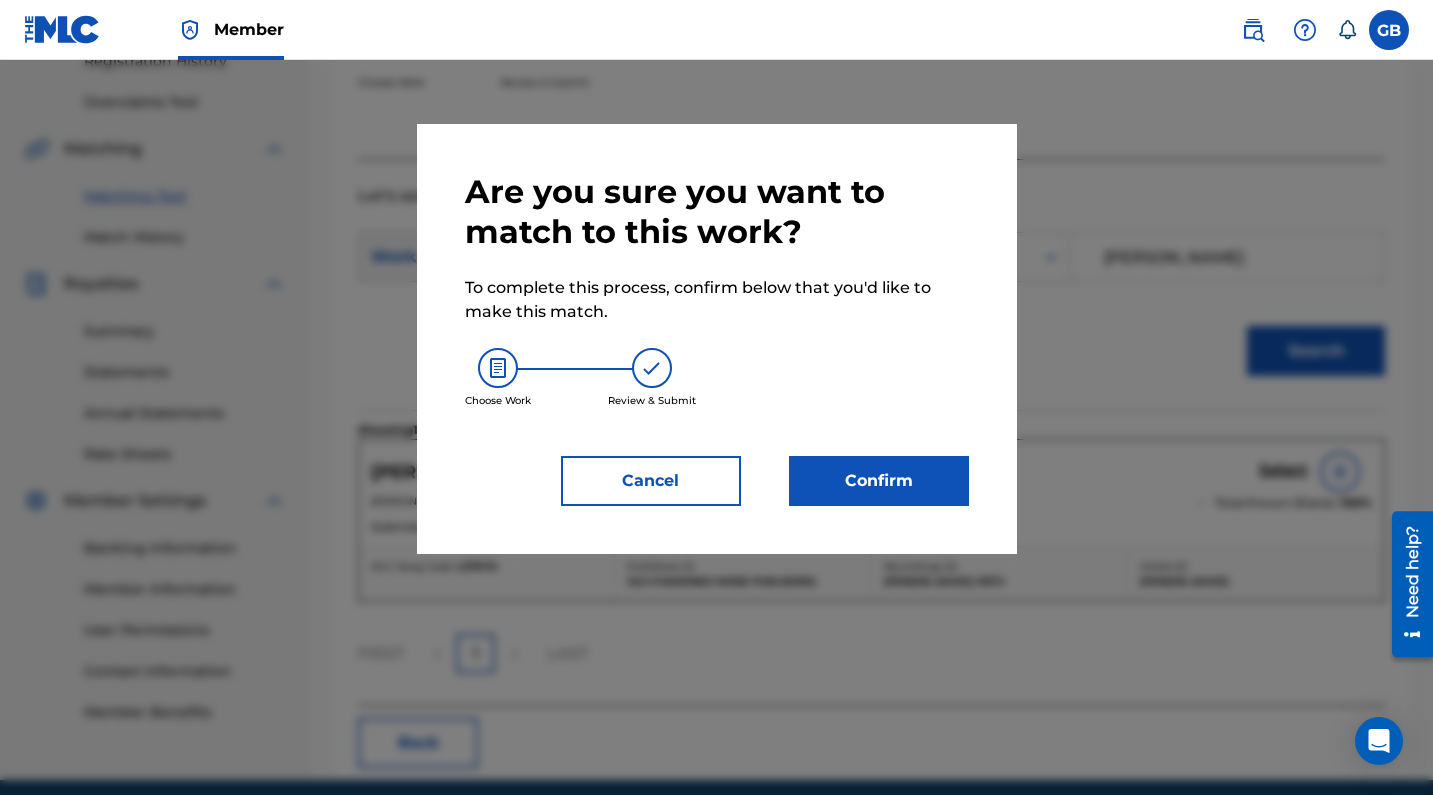 click on "Confirm" at bounding box center [879, 481] 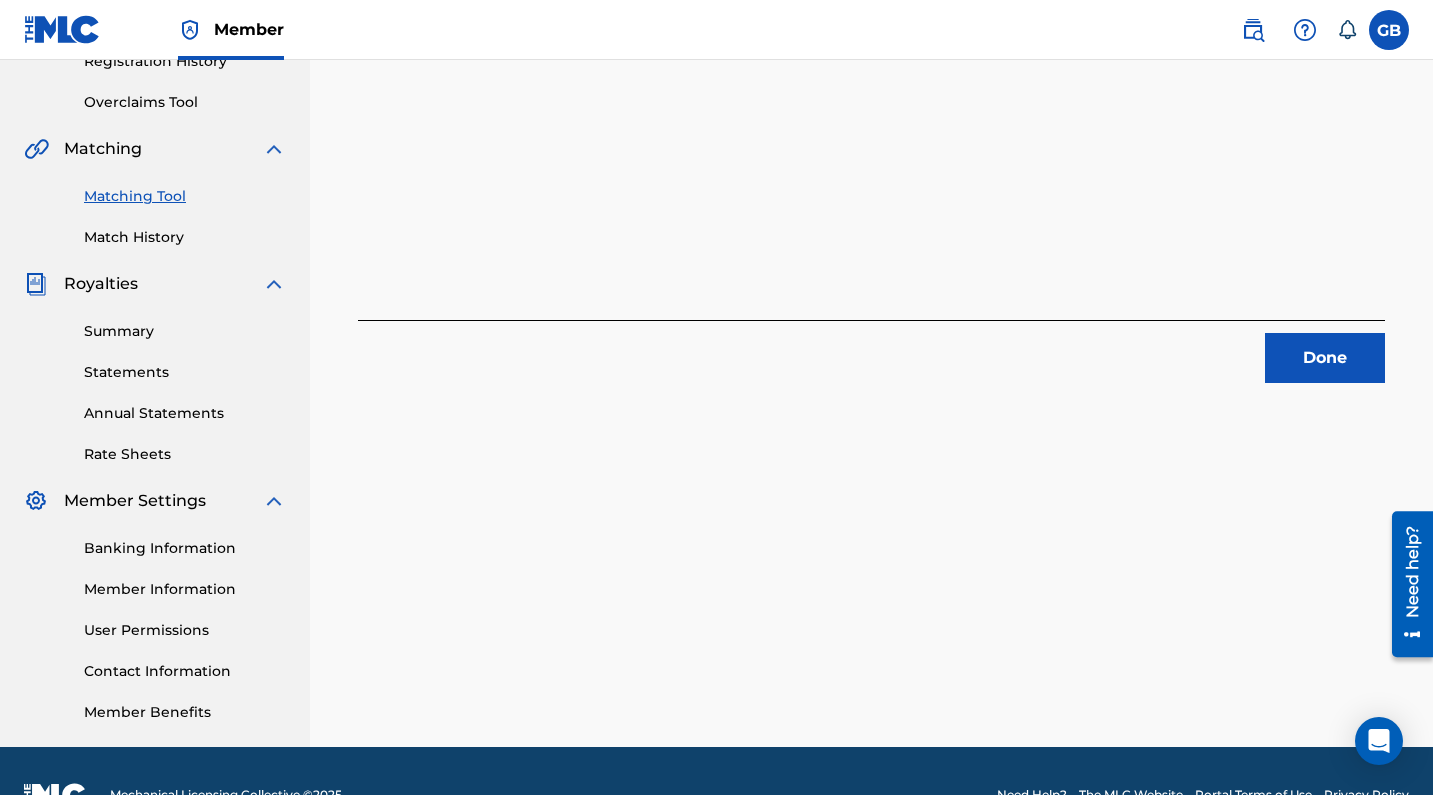 click on "Done" at bounding box center [1325, 358] 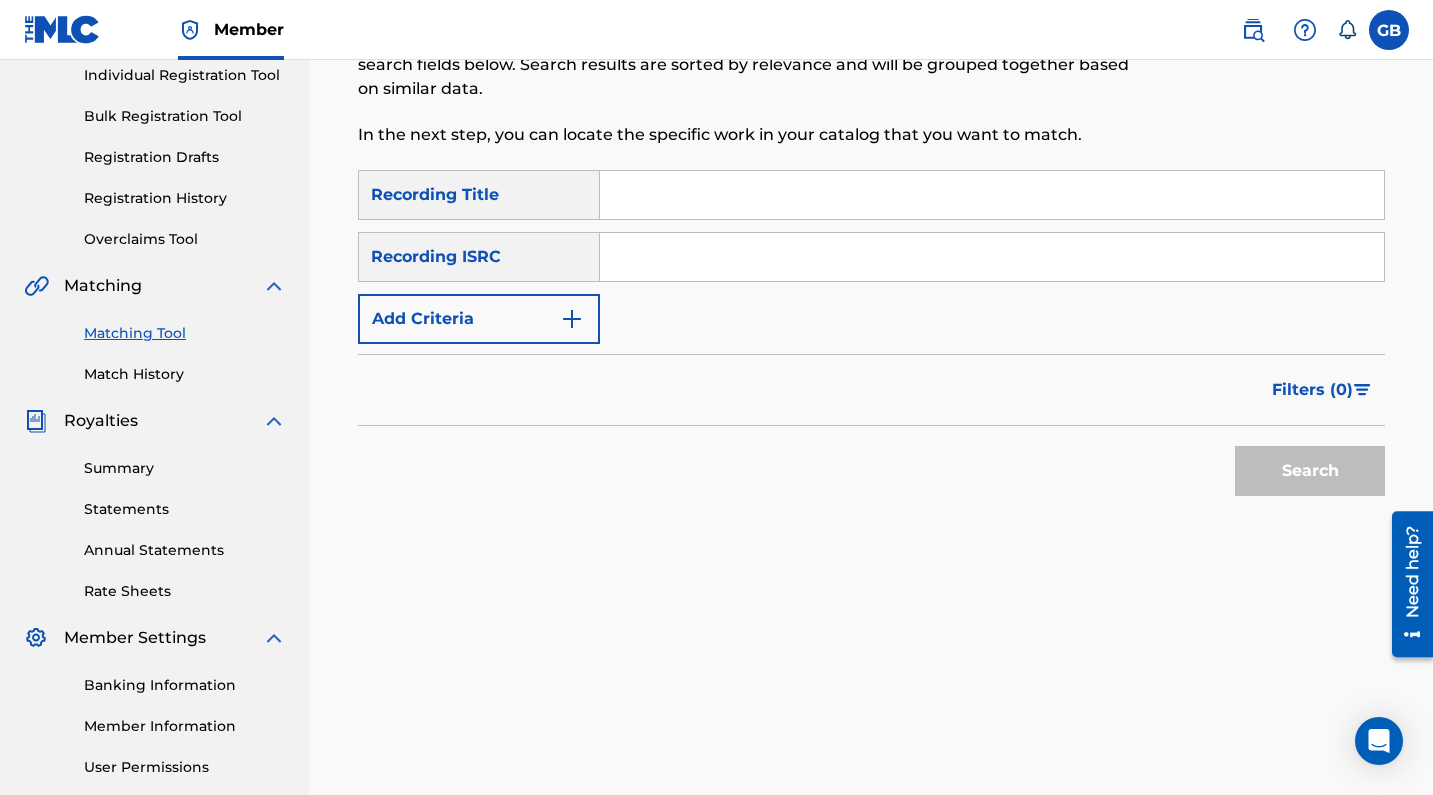 scroll, scrollTop: 259, scrollLeft: 0, axis: vertical 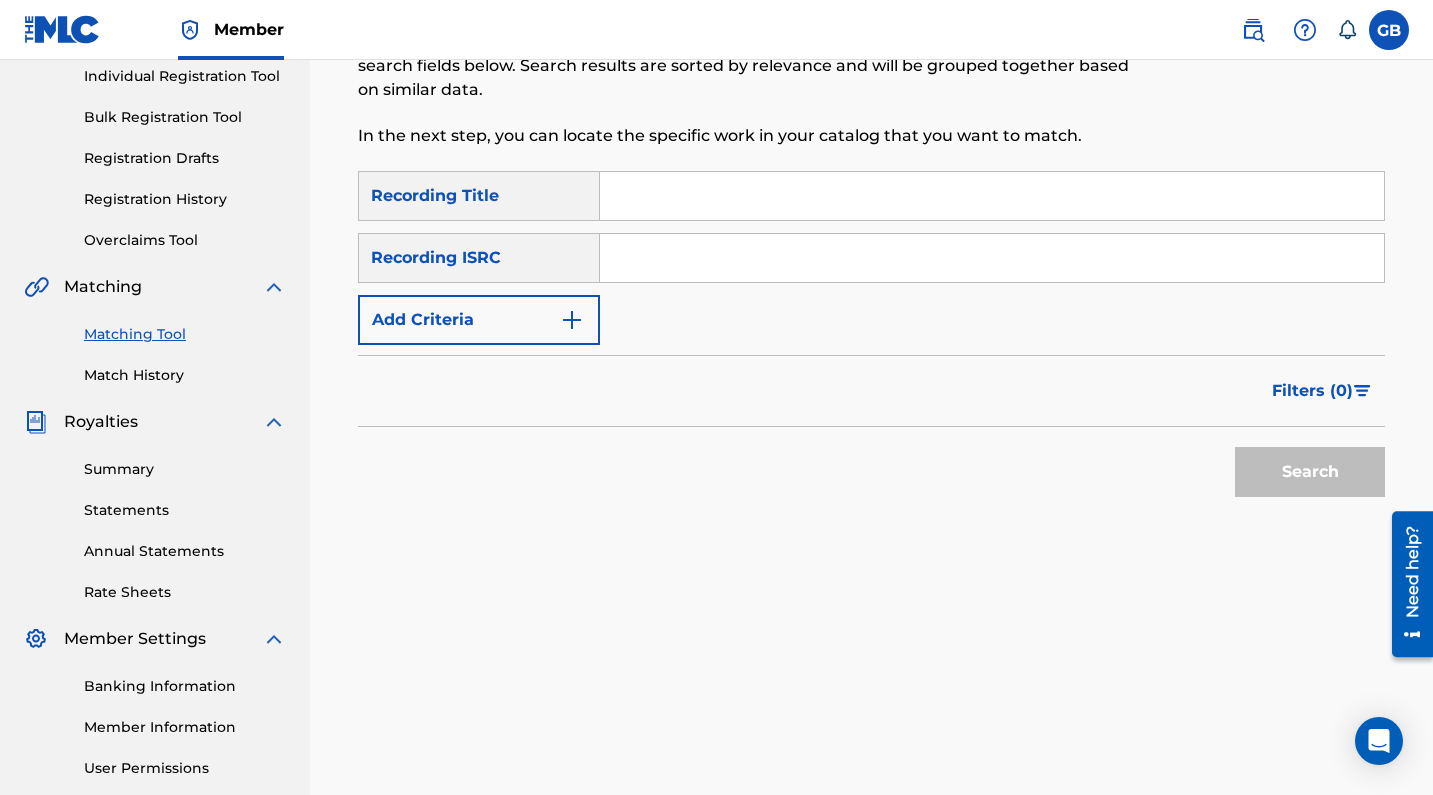 click at bounding box center (992, 258) 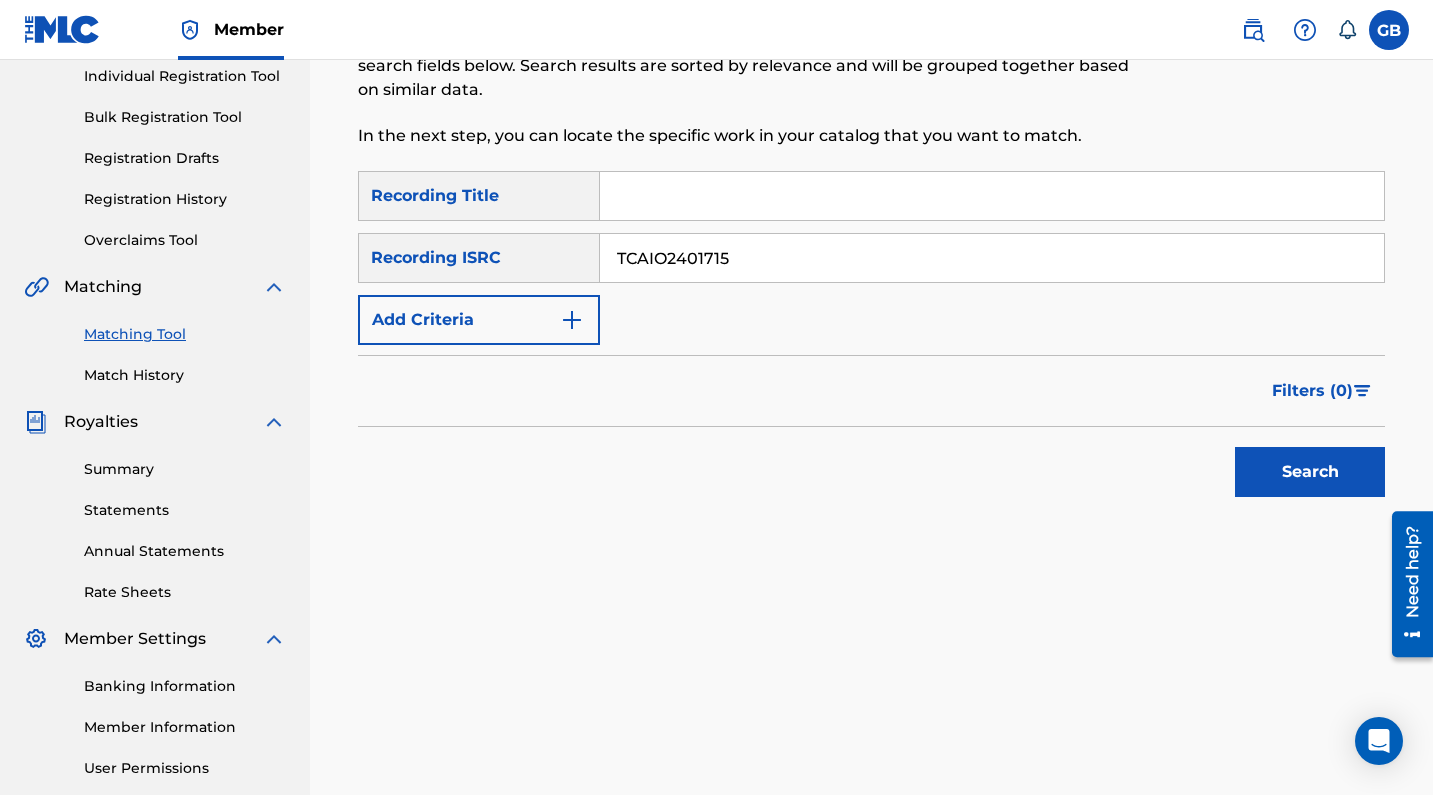type on "TCAIO2401715" 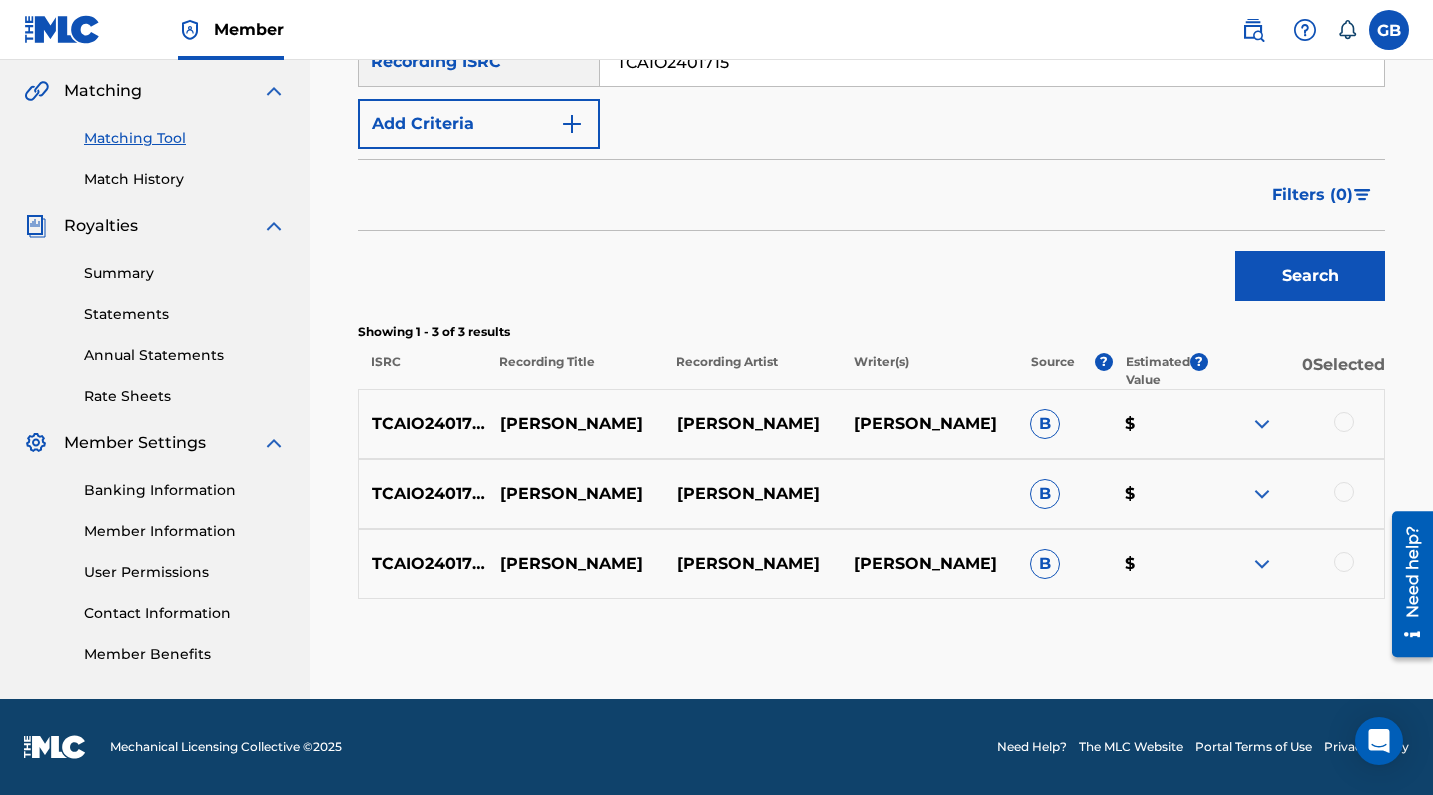 scroll, scrollTop: 455, scrollLeft: 0, axis: vertical 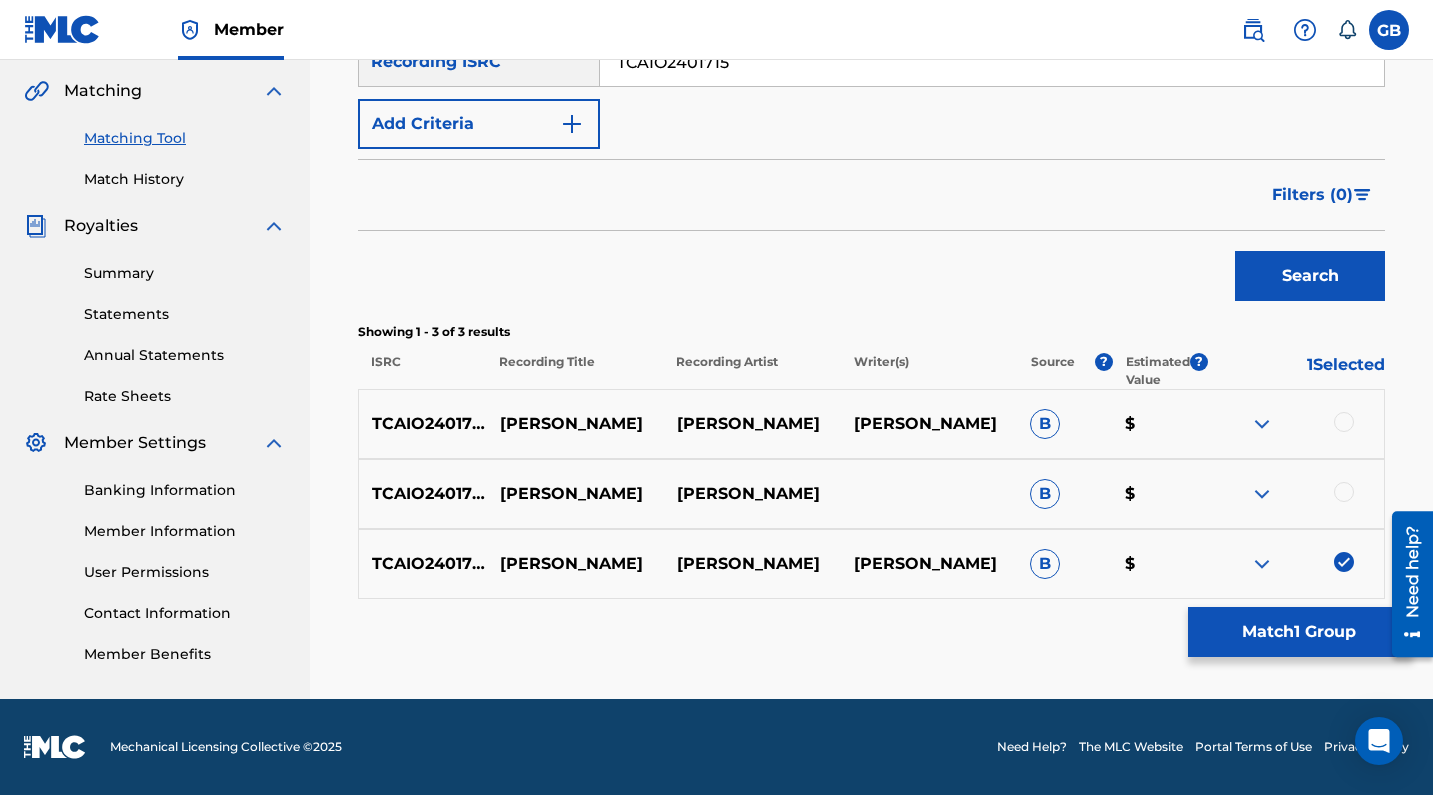 click at bounding box center [1344, 492] 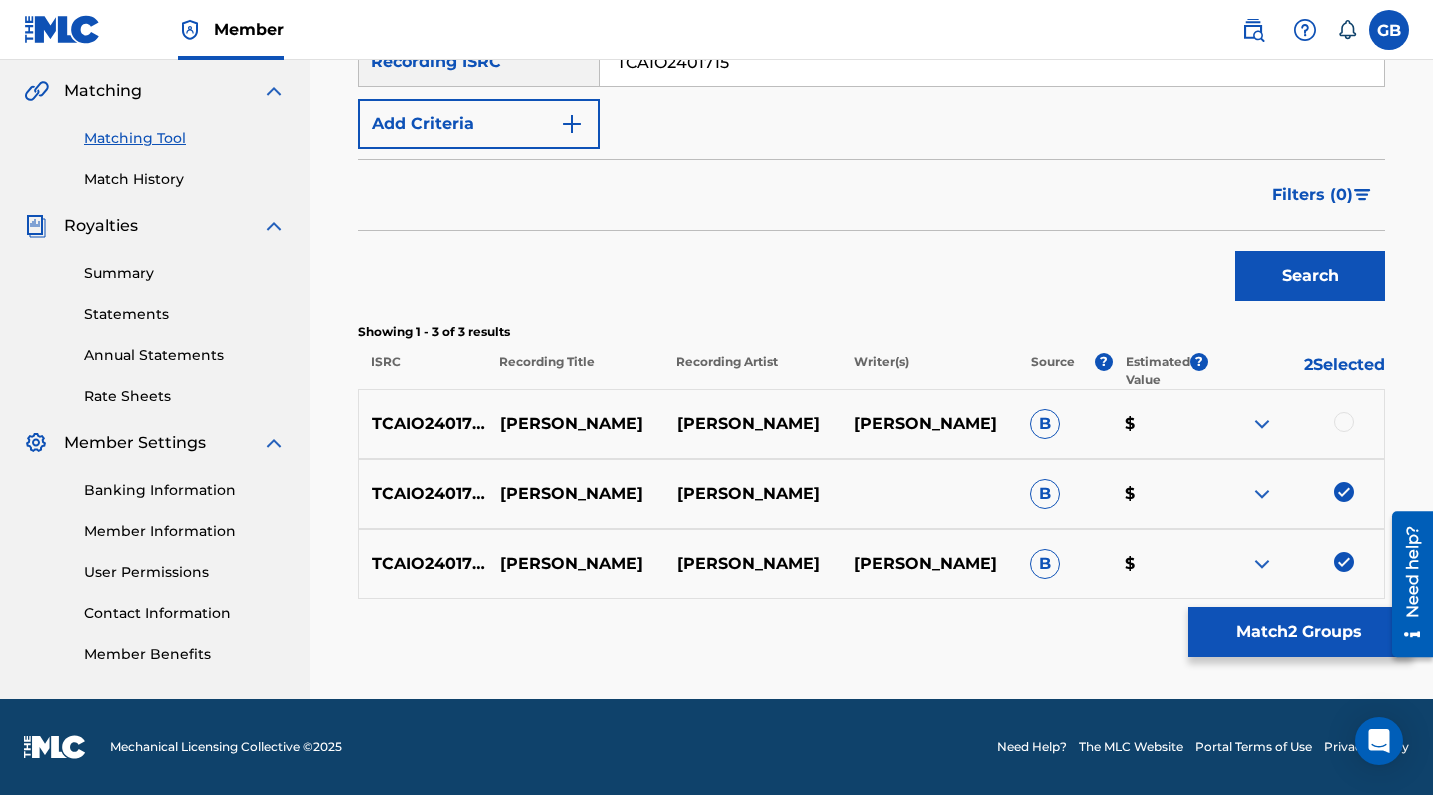 click at bounding box center [1344, 422] 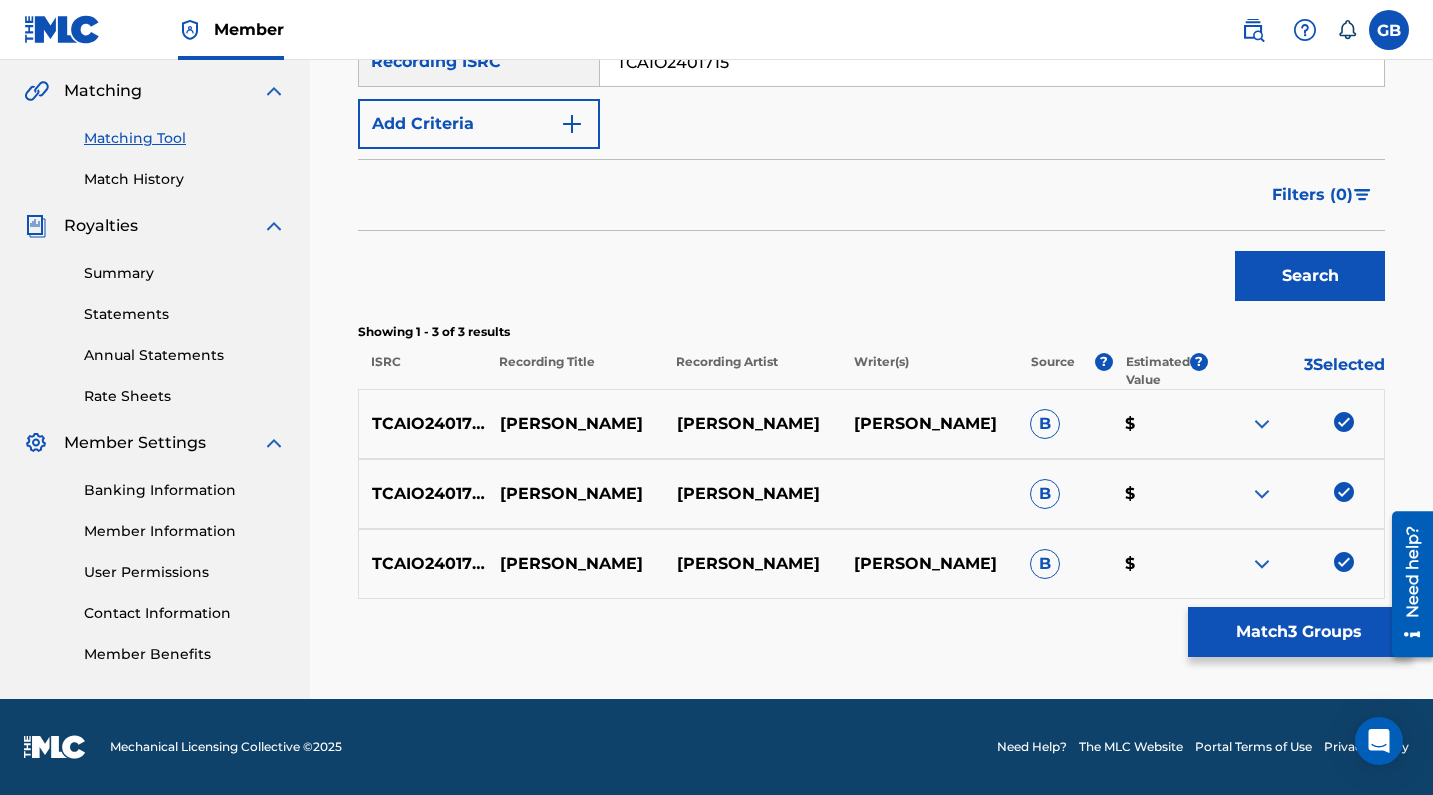 click on "Match  3 Groups" at bounding box center (1298, 632) 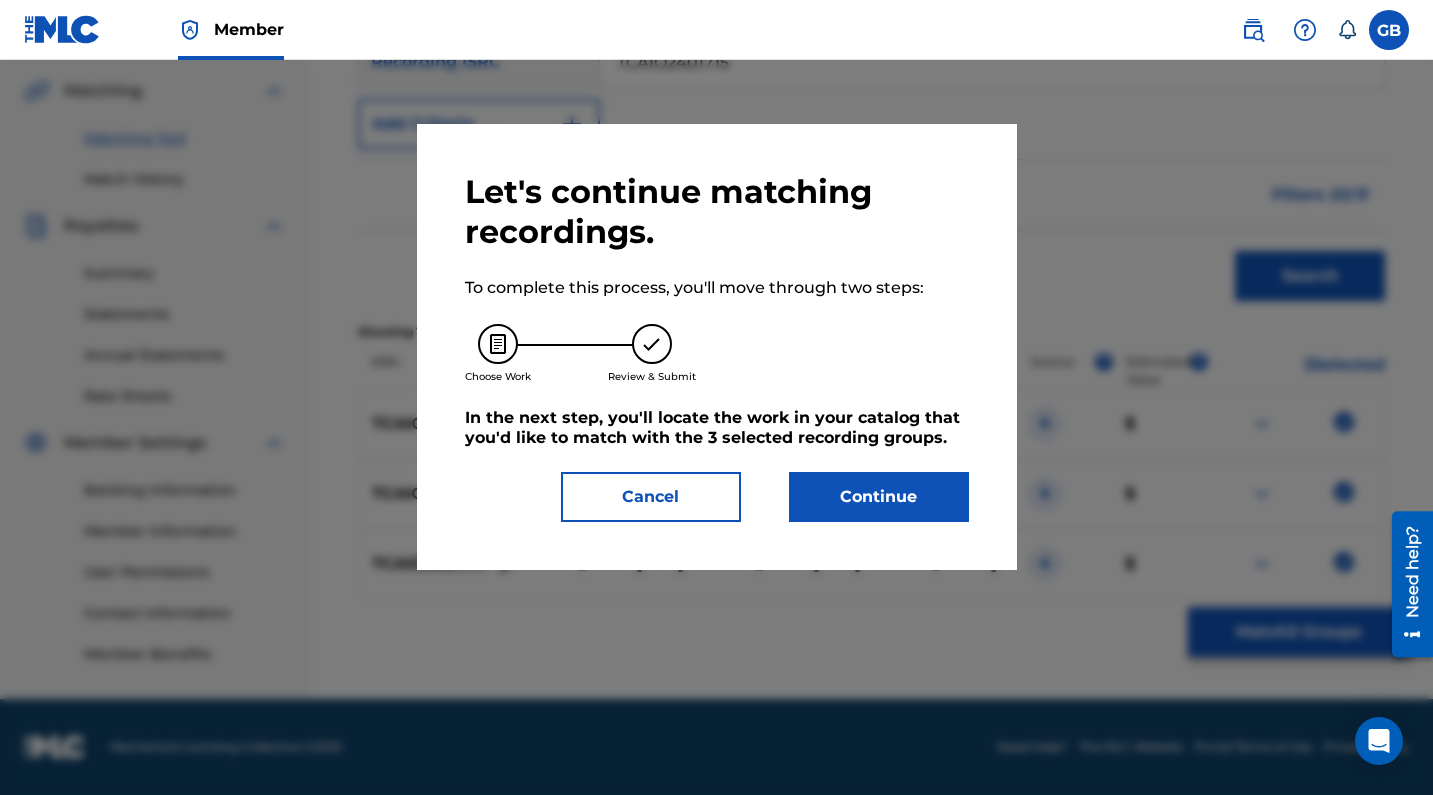 click on "Let's continue matching recordings. To complete this process, you'll move through two steps: Choose Work Review & Submit In the next step, you'll locate the work in your catalog that you'd like to match with the   3 selected recording groups . Cancel Continue" at bounding box center (717, 347) 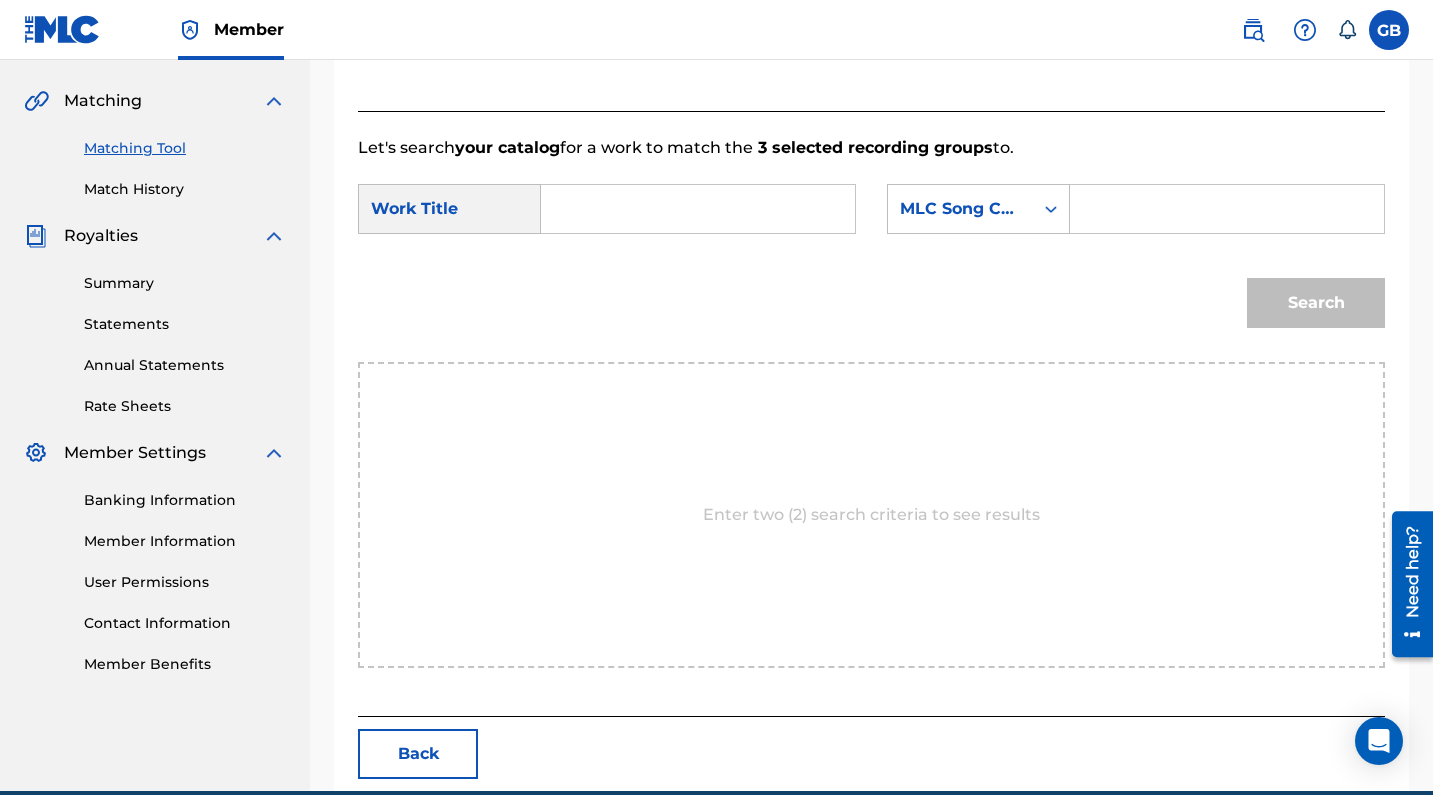 click at bounding box center (698, 209) 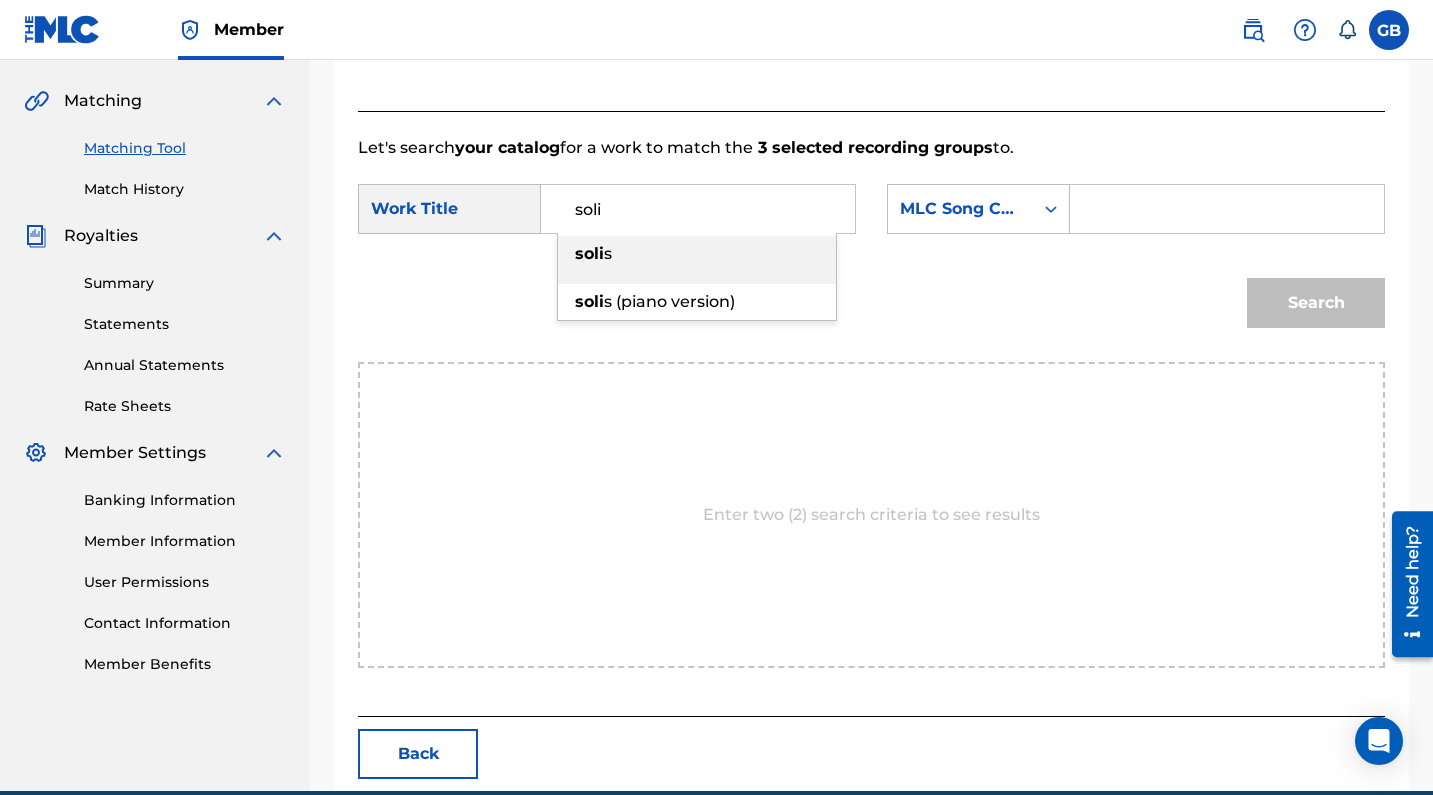type on "[PERSON_NAME]" 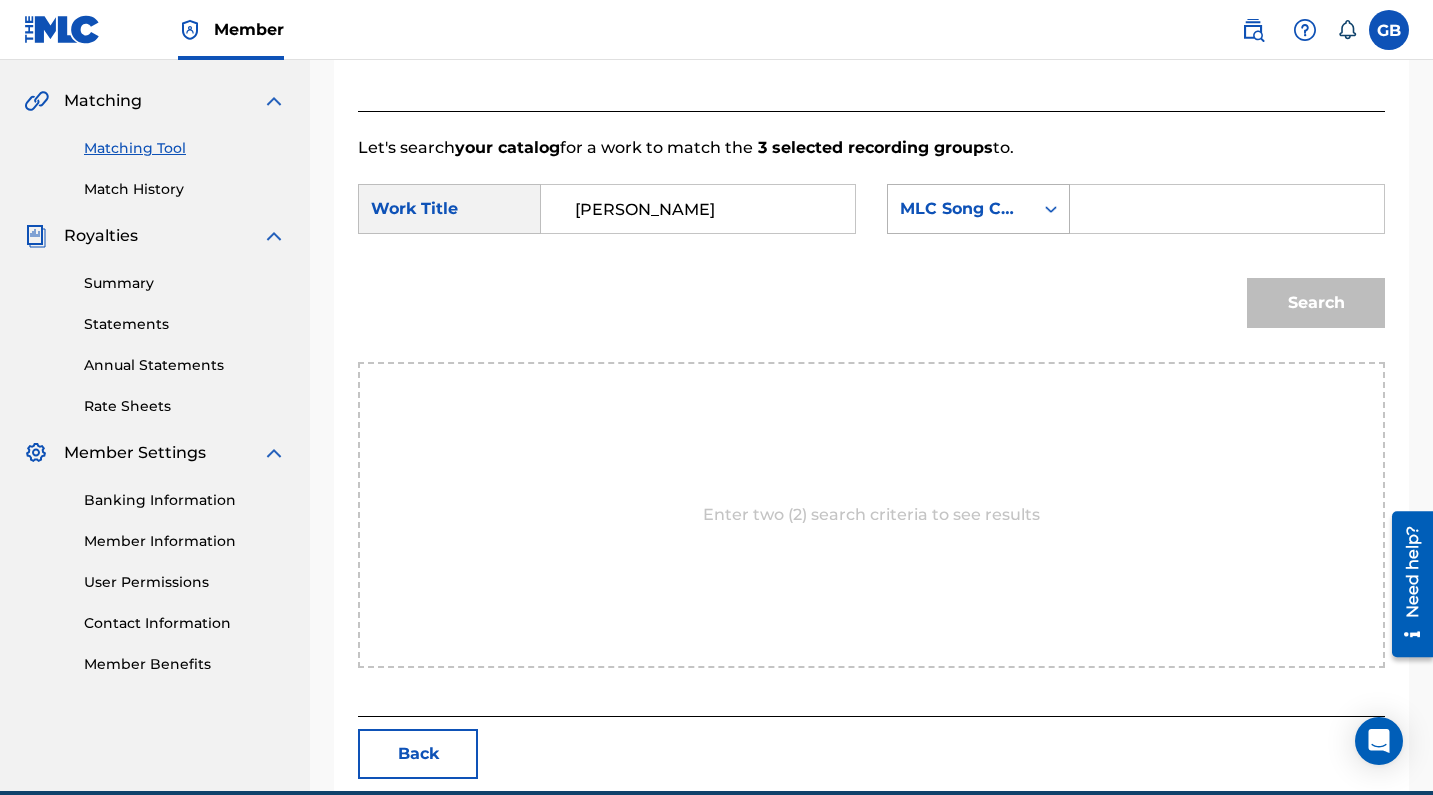 click on "MLC Song Code" at bounding box center (978, 209) 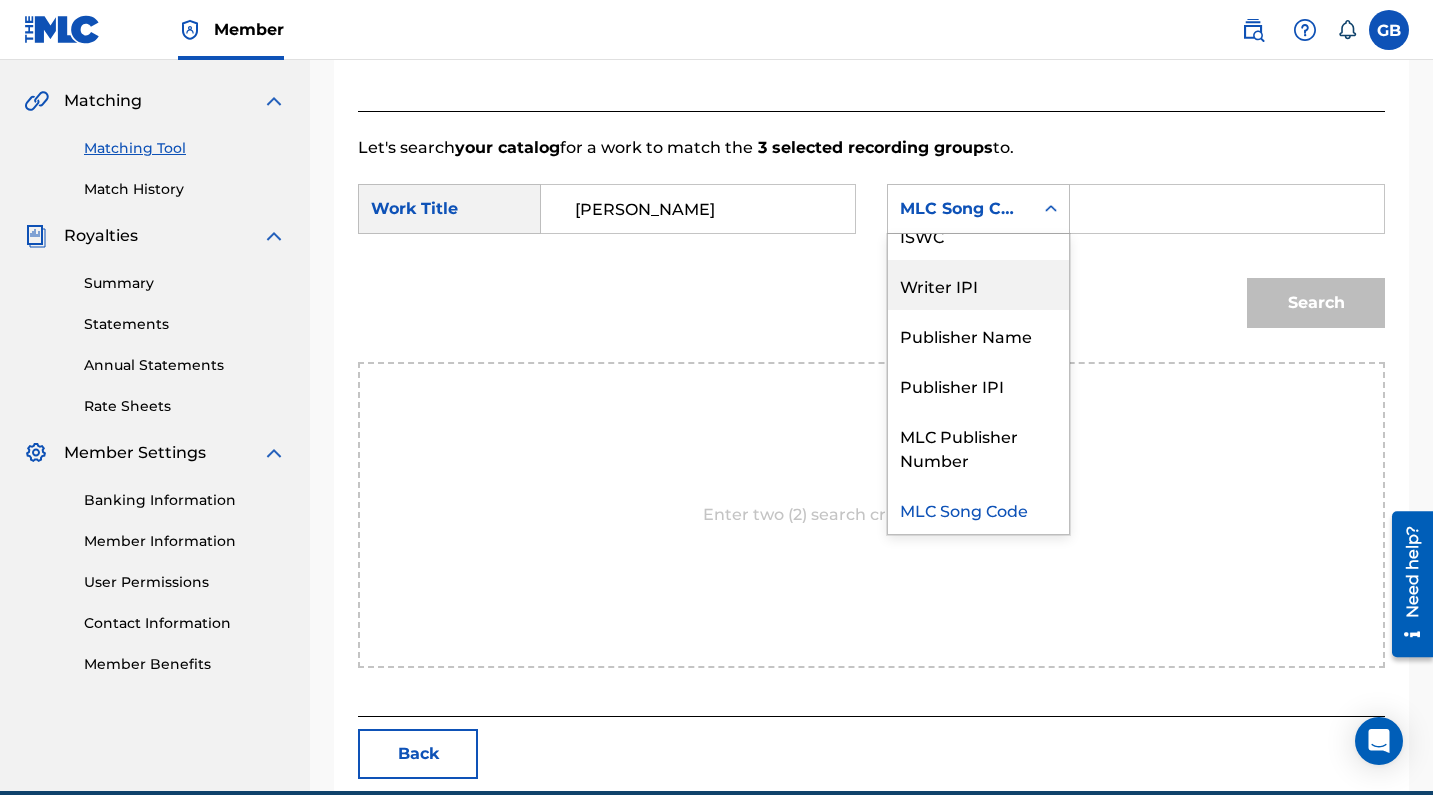 scroll, scrollTop: 0, scrollLeft: 0, axis: both 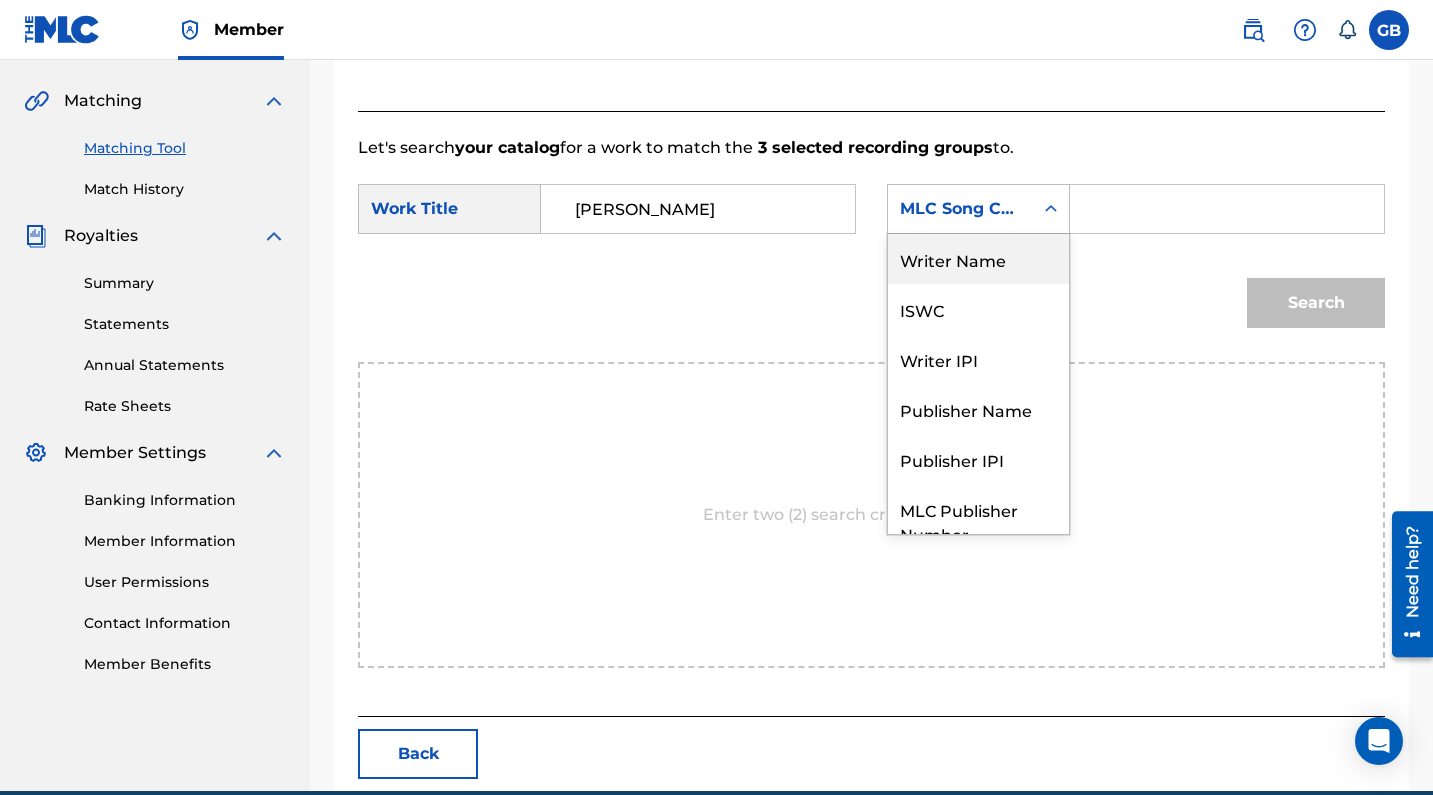 click on "Writer Name" at bounding box center [978, 259] 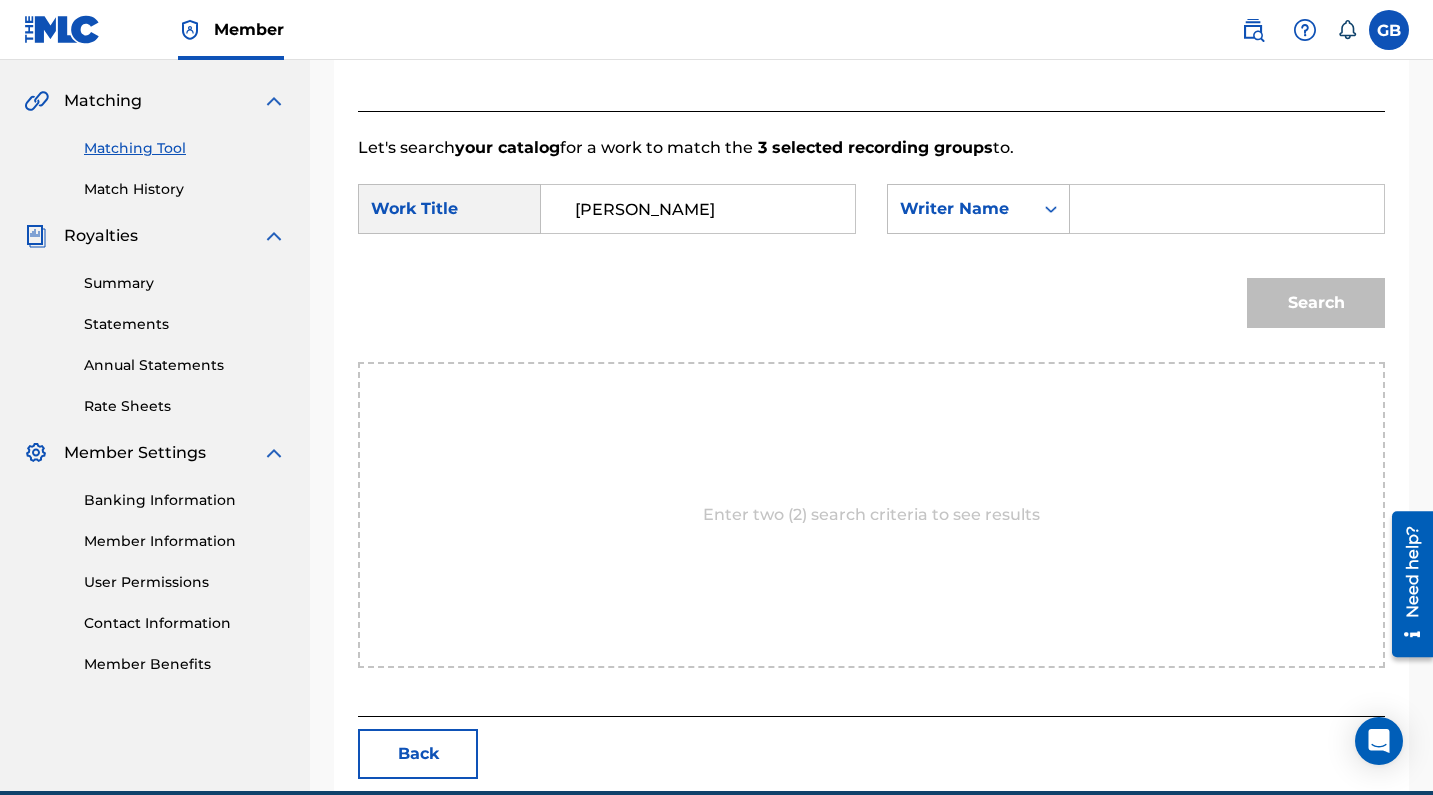 click at bounding box center (1227, 209) 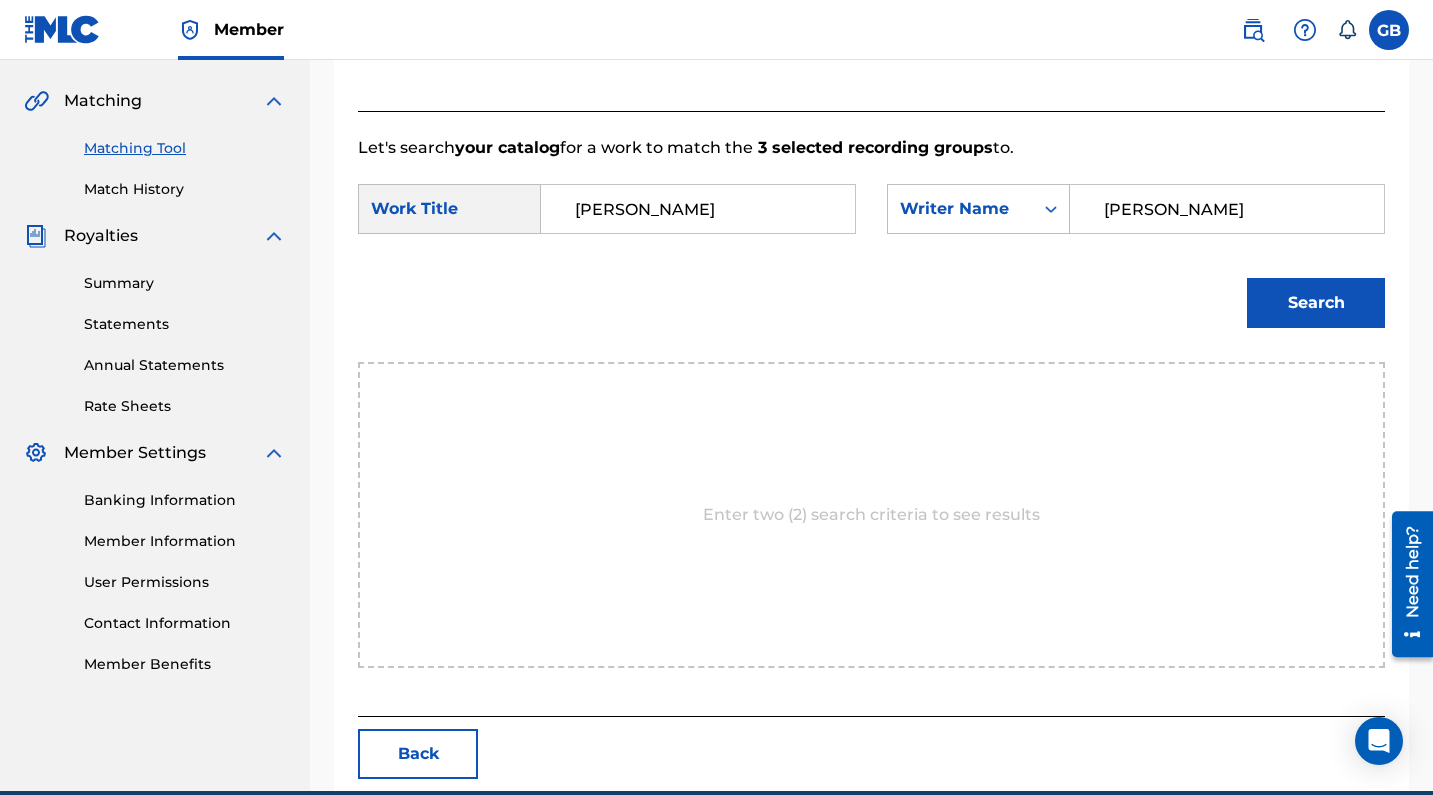 type on "[PERSON_NAME]" 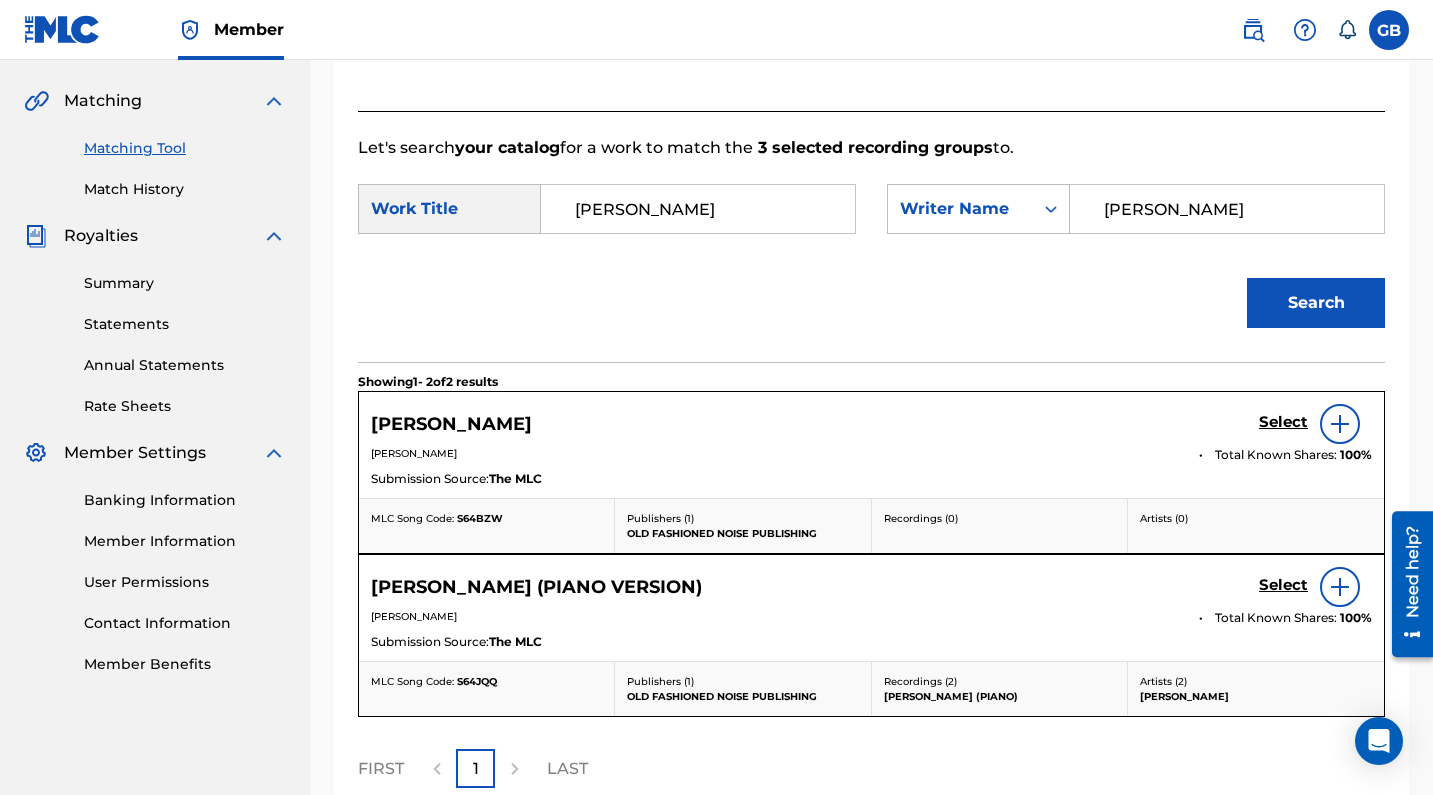 click on "Select" at bounding box center [1283, 422] 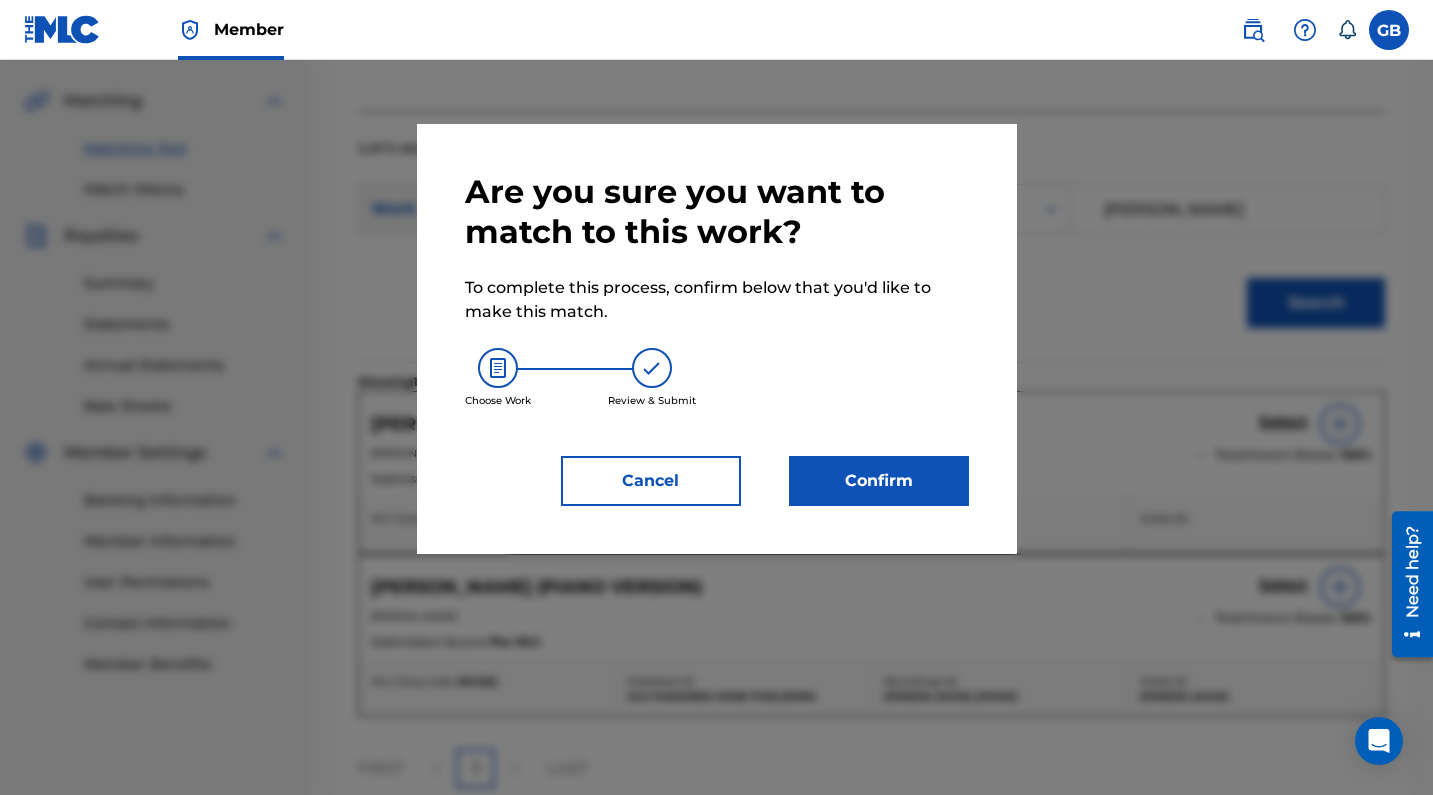 click on "Confirm" at bounding box center [879, 481] 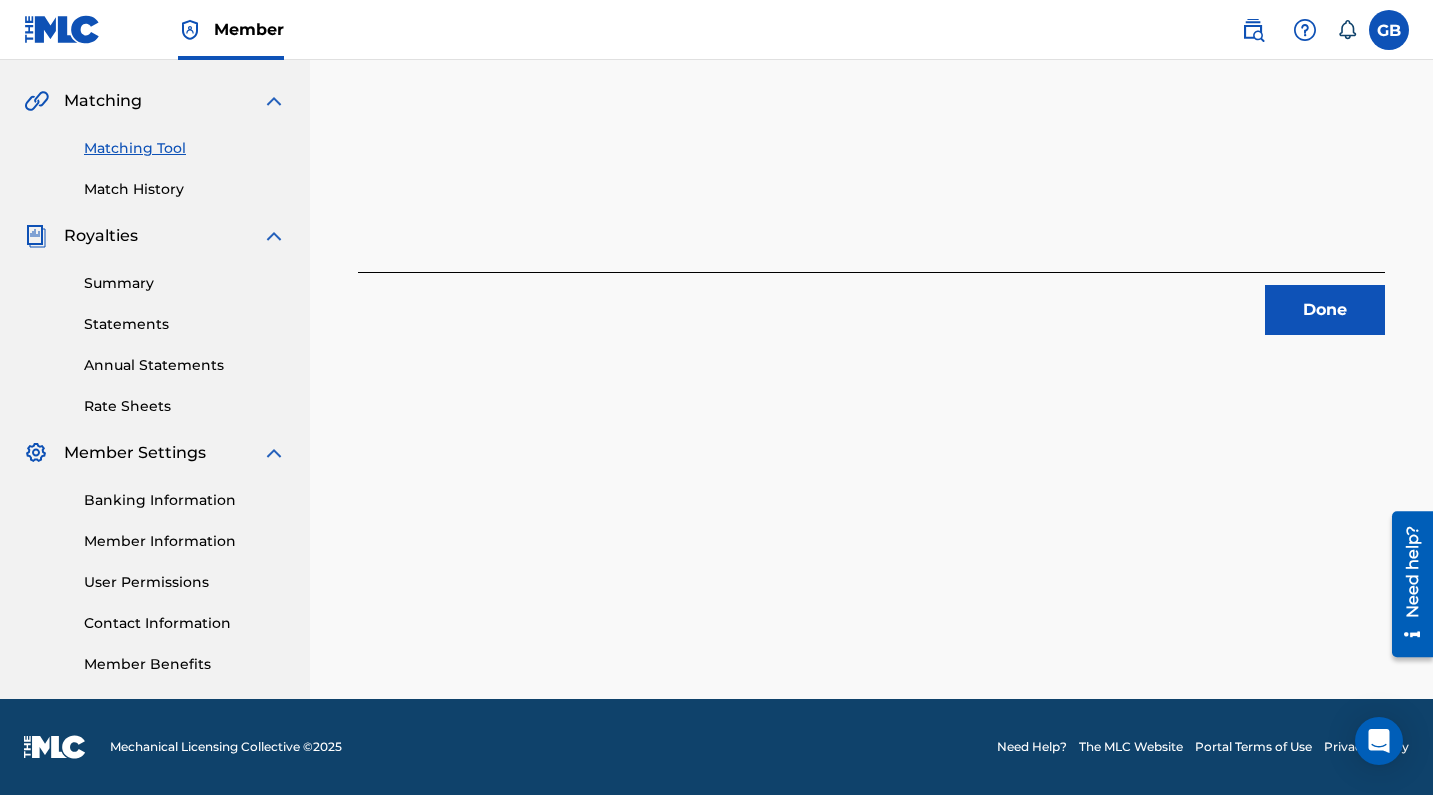 click on "Done" at bounding box center [1325, 310] 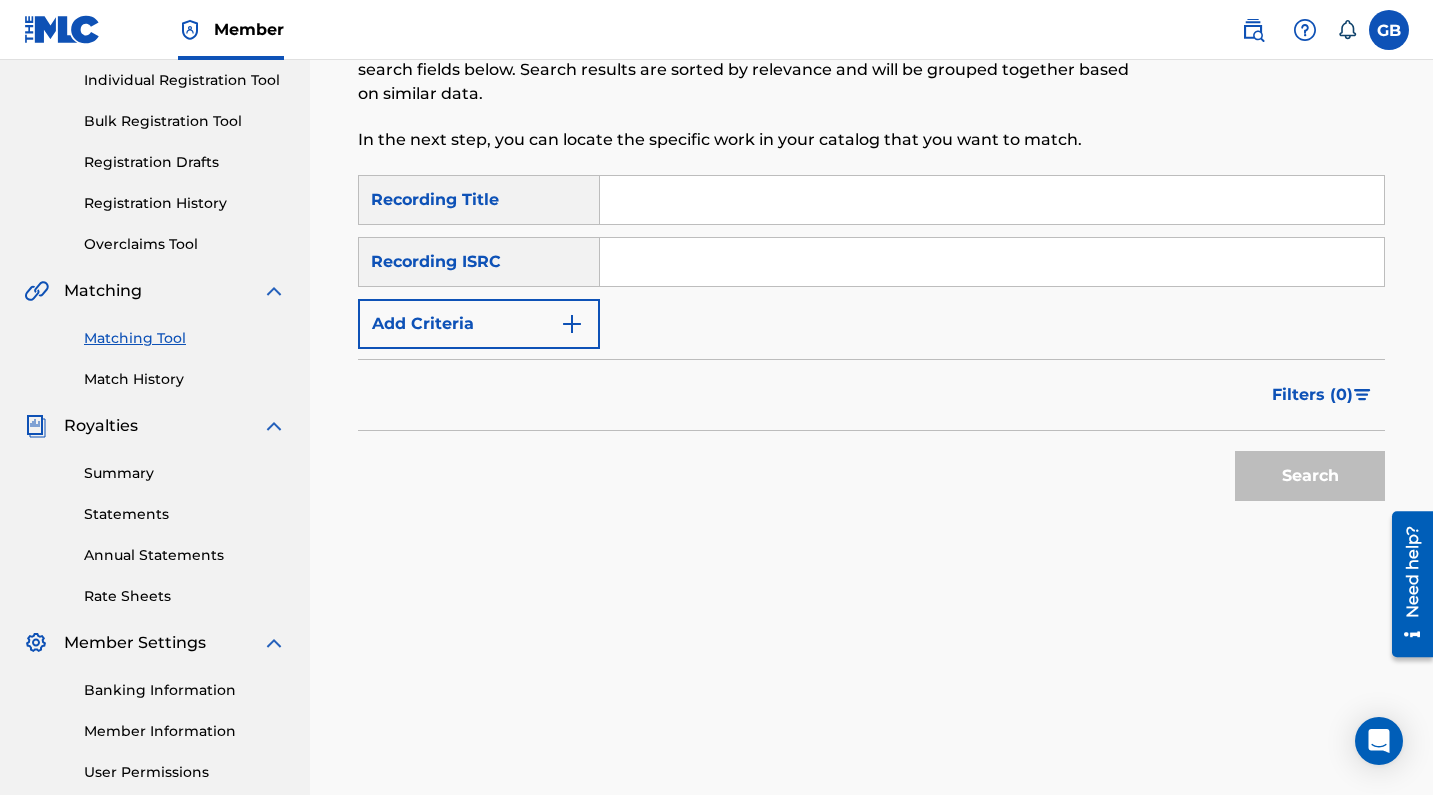 scroll, scrollTop: 254, scrollLeft: 0, axis: vertical 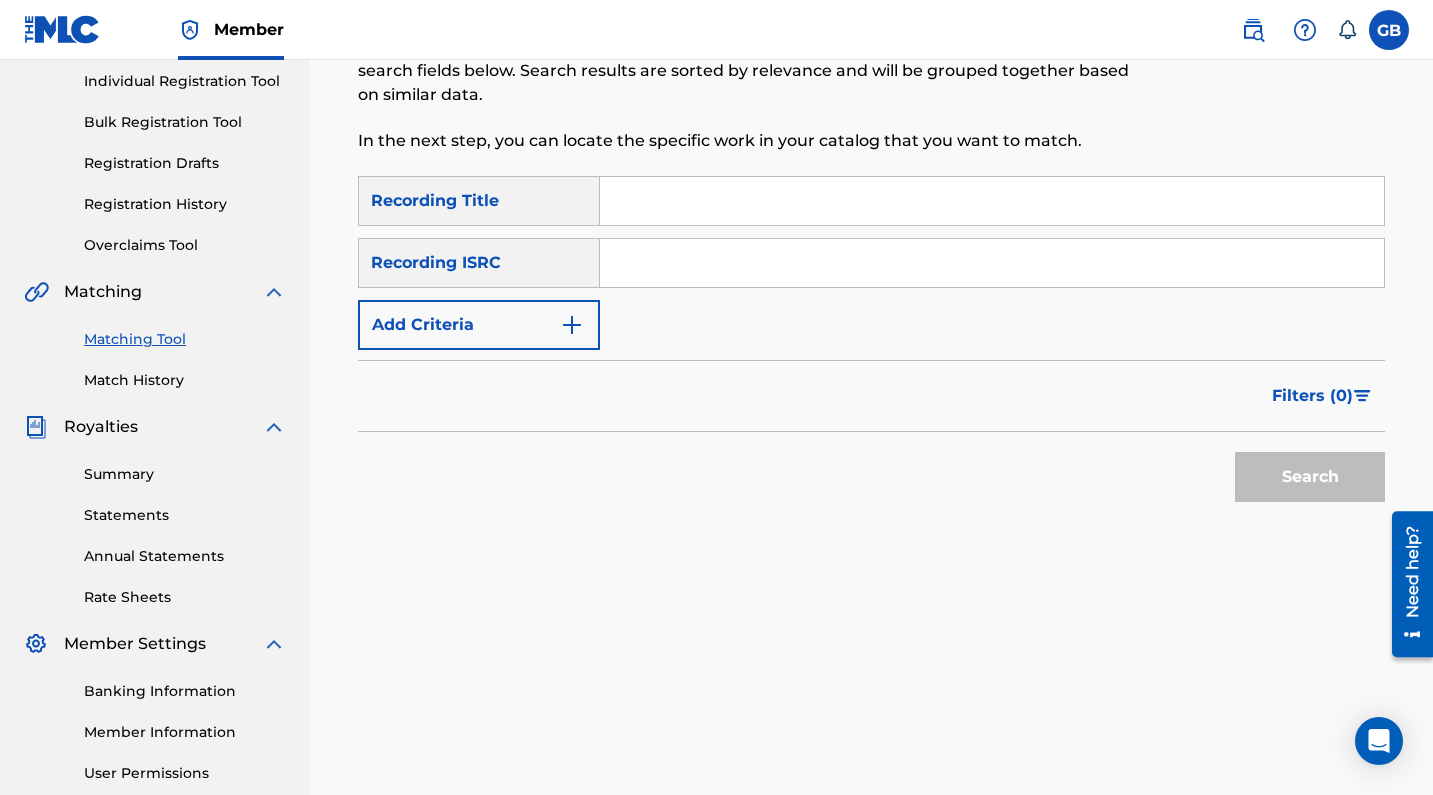 click at bounding box center (992, 263) 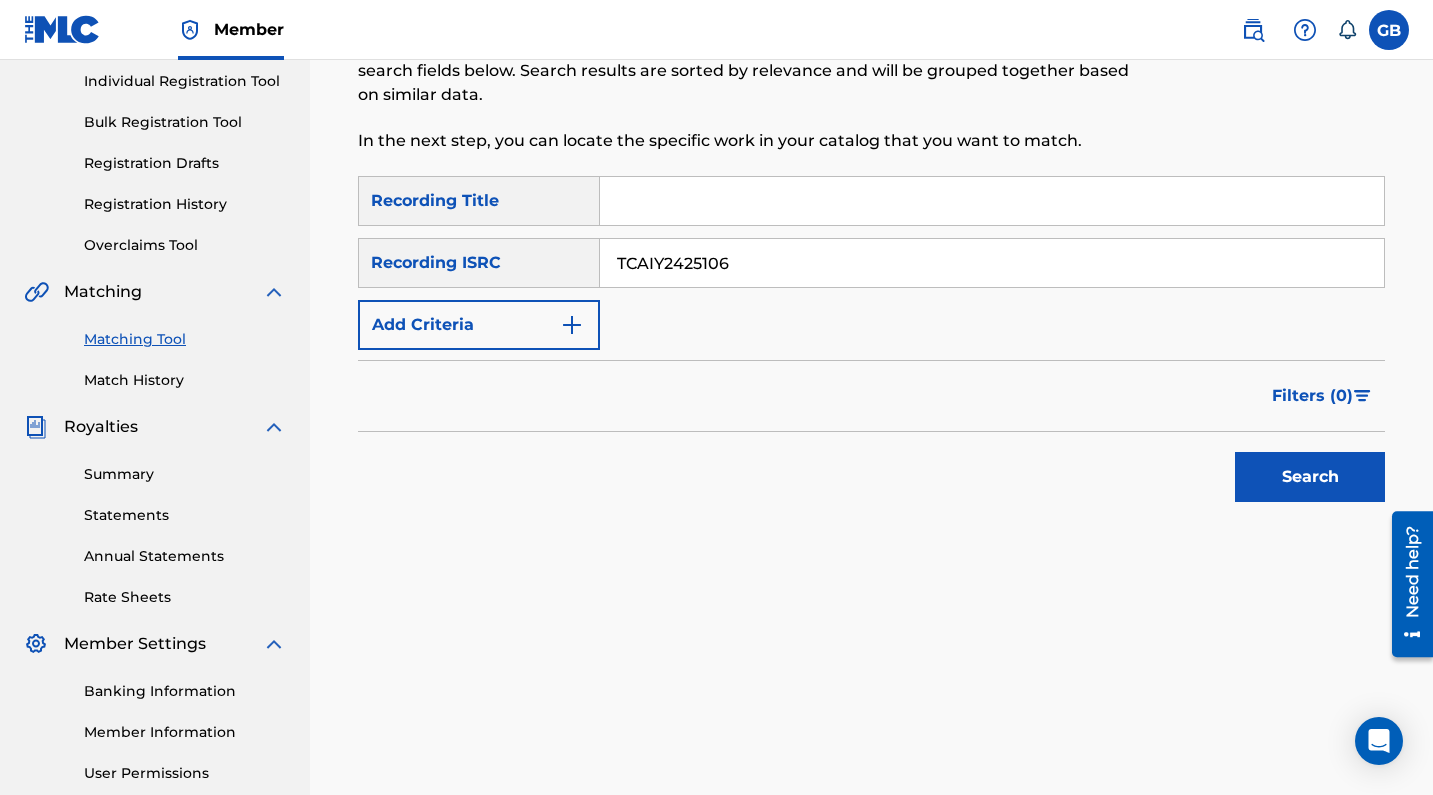 type on "TCAIY2425106" 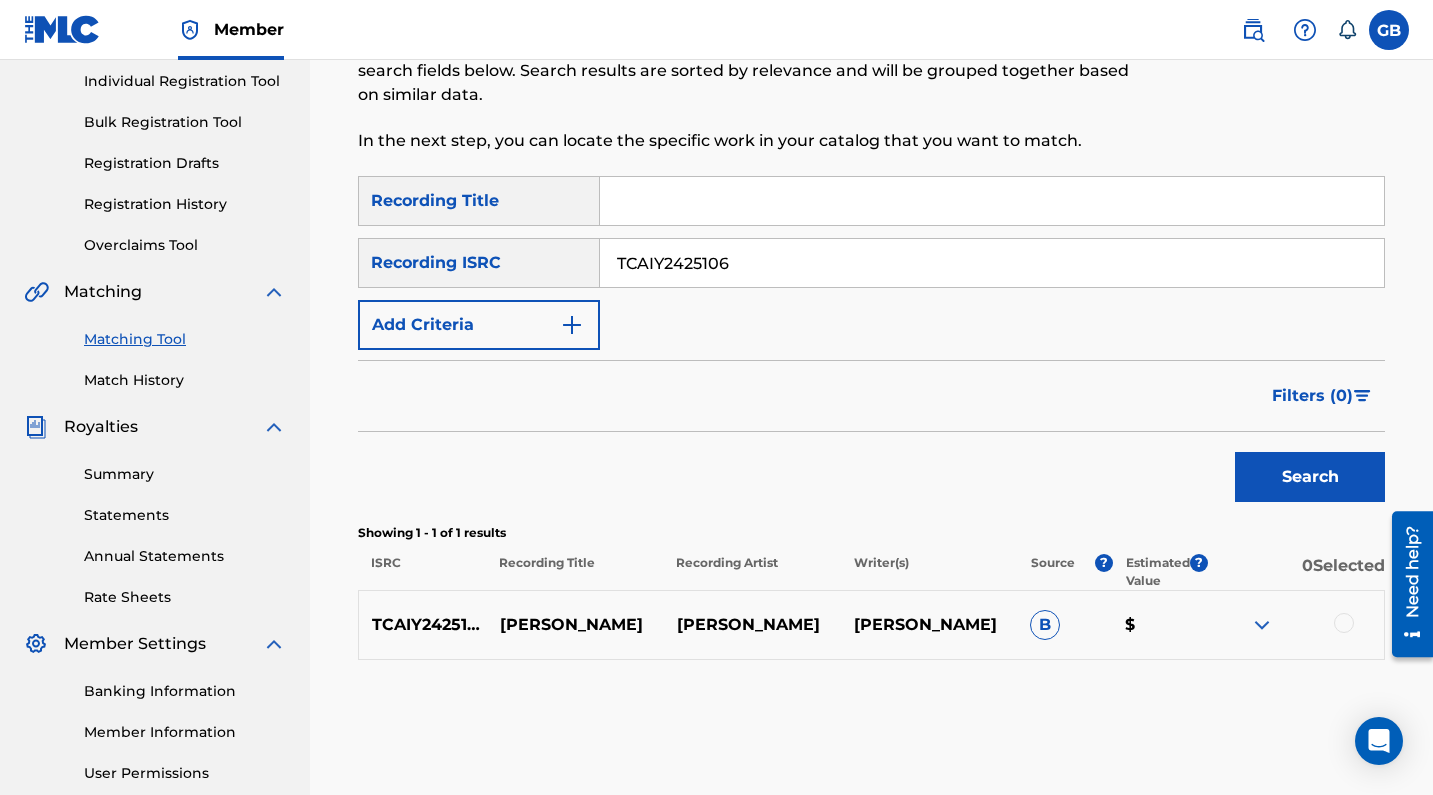 click at bounding box center [1344, 623] 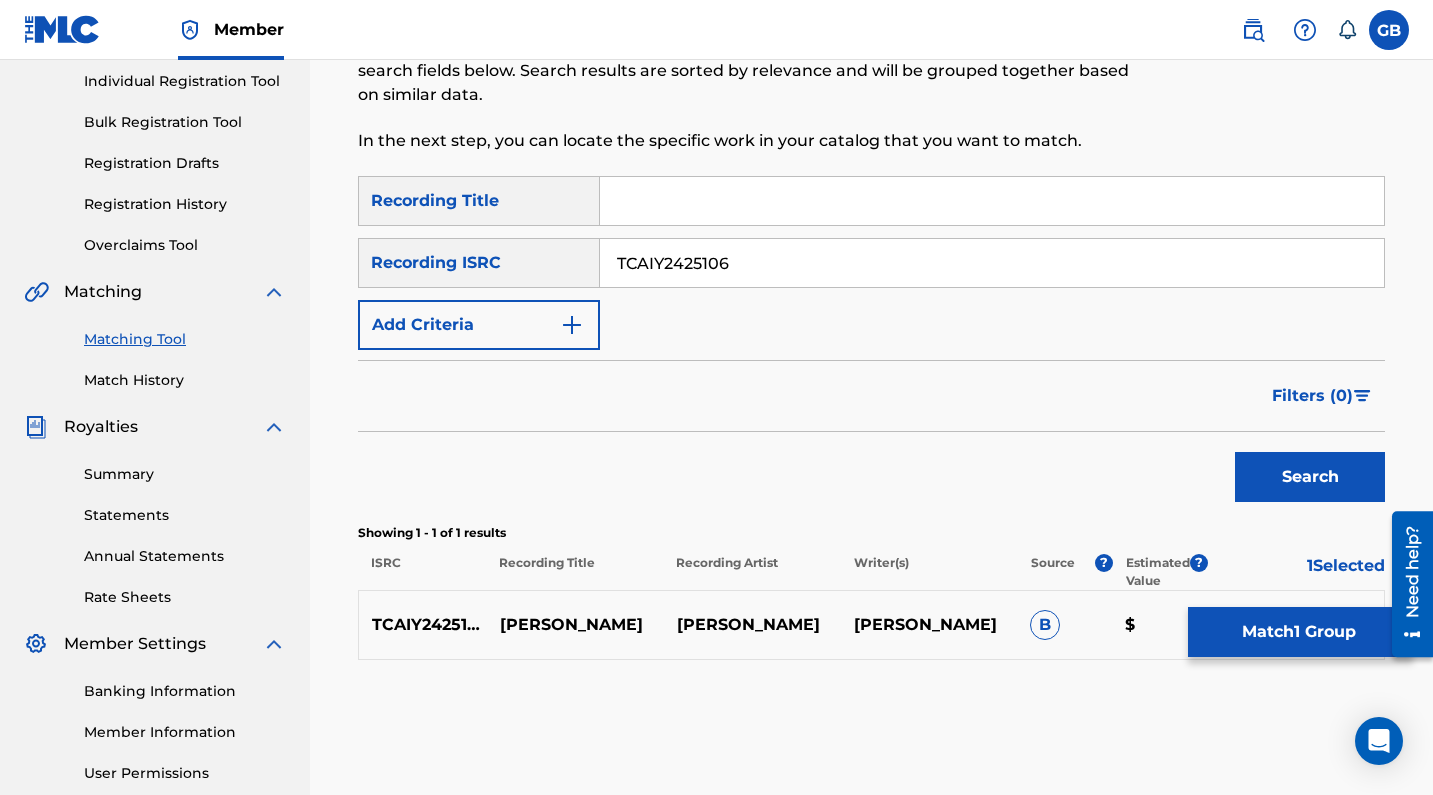 click on "Match  1 Group" at bounding box center [1298, 632] 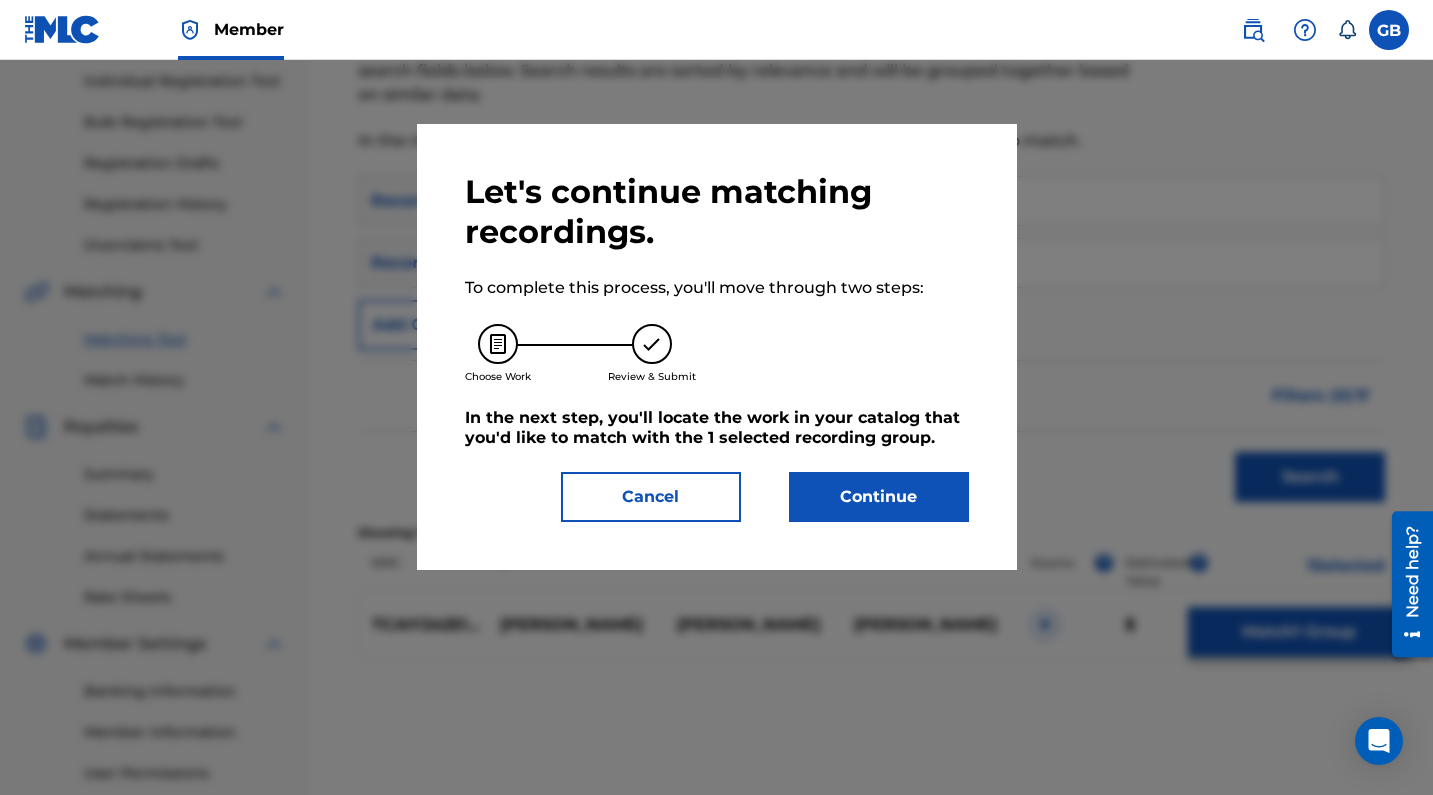 click on "Continue" at bounding box center (879, 497) 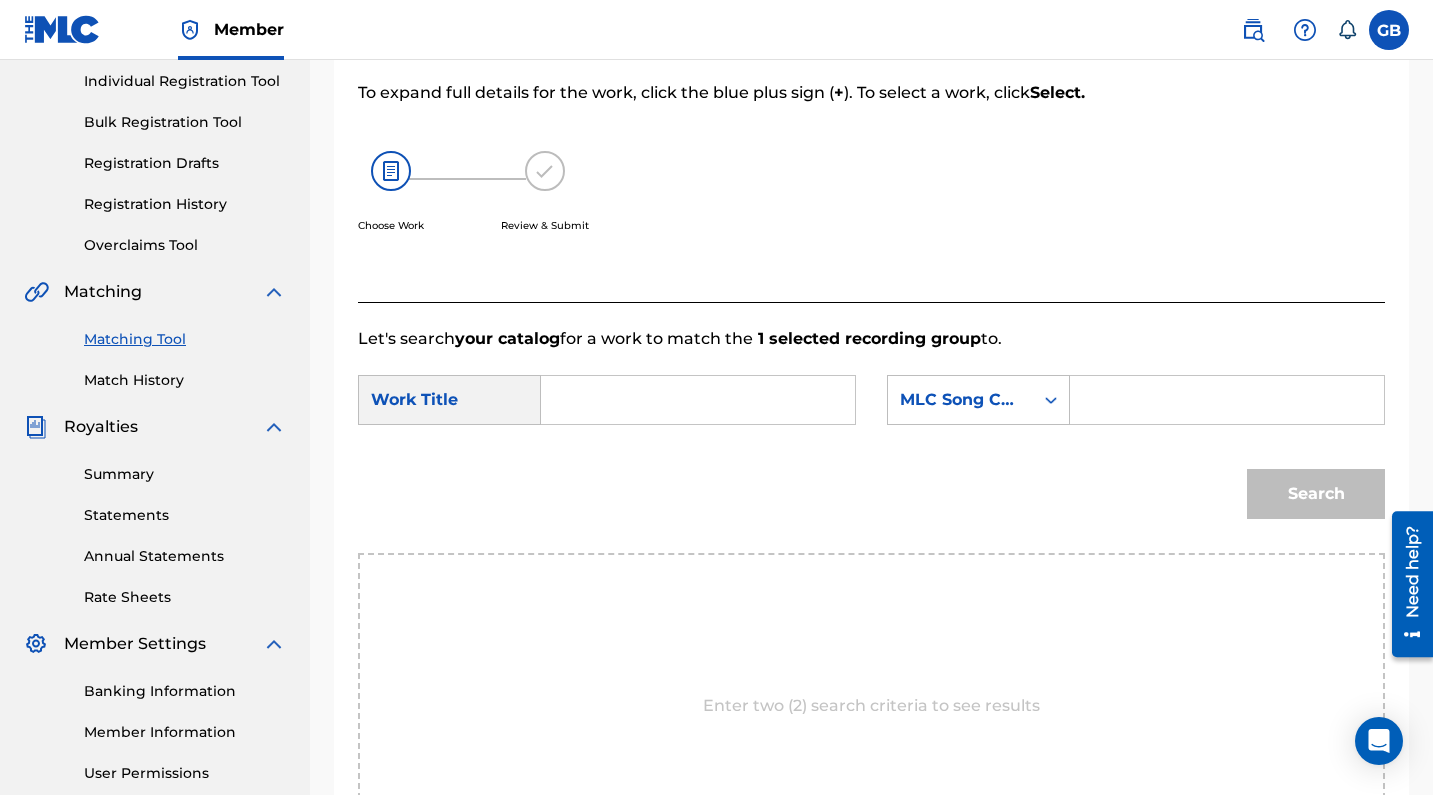 click at bounding box center (698, 400) 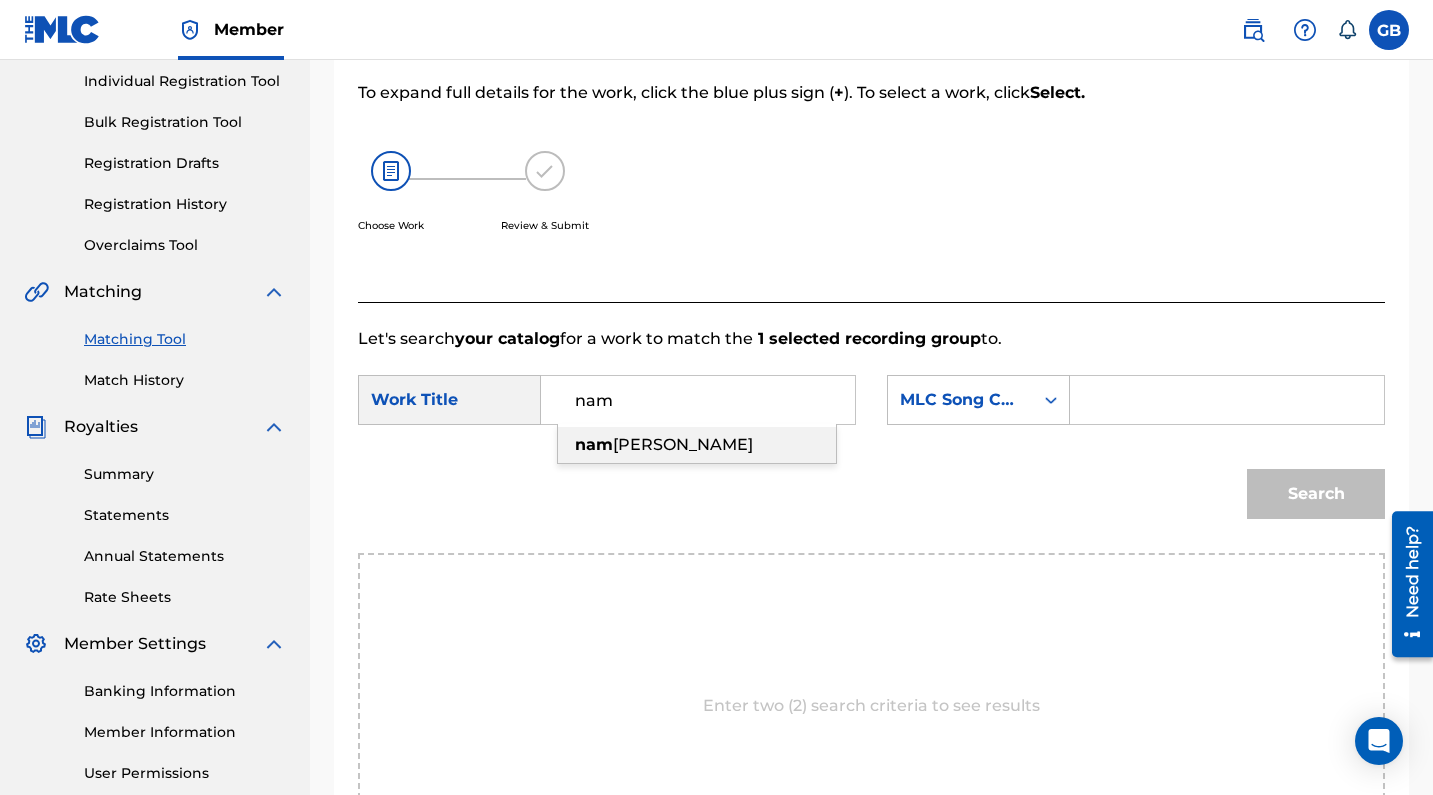click on "[PERSON_NAME]" at bounding box center [697, 445] 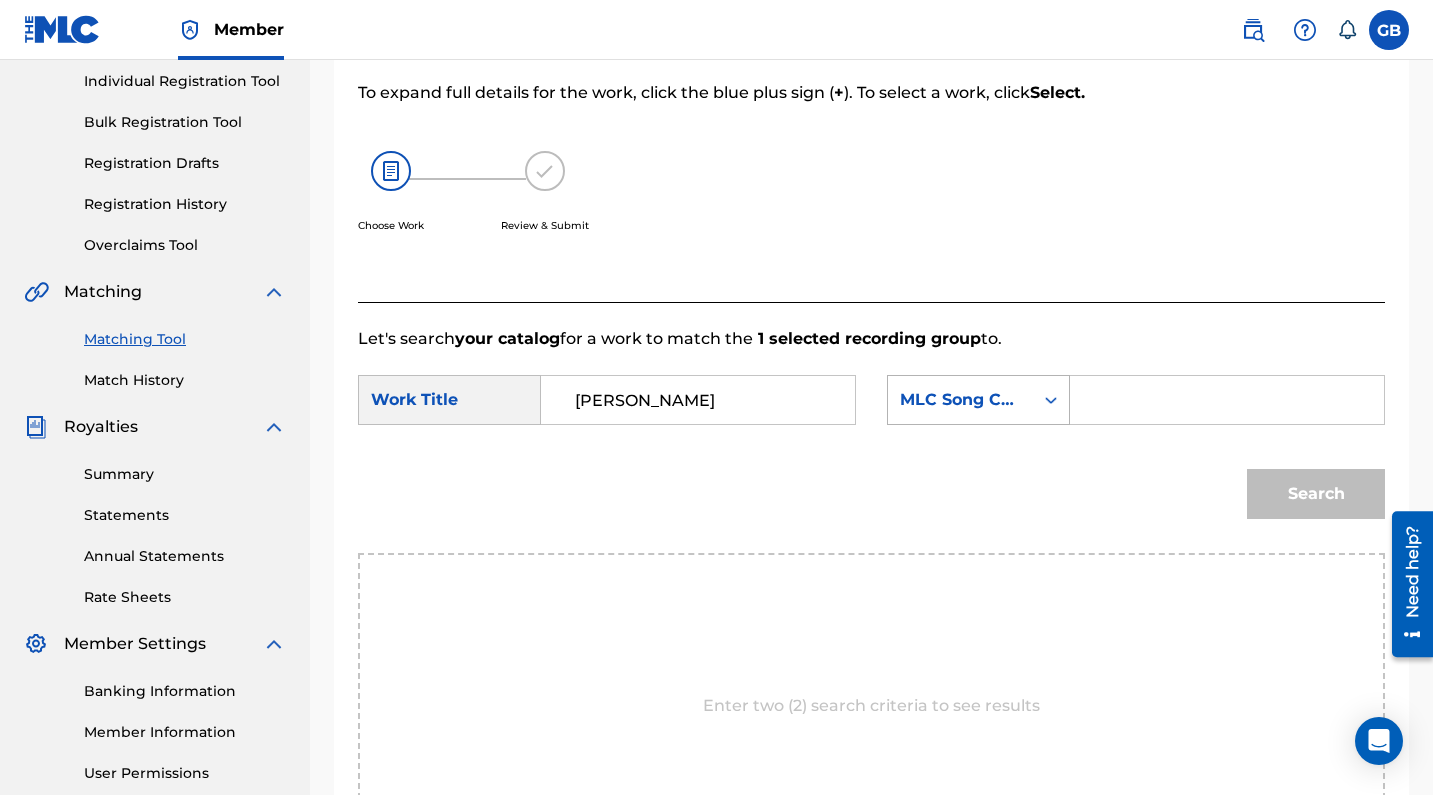 click on "MLC Song Code" at bounding box center [960, 400] 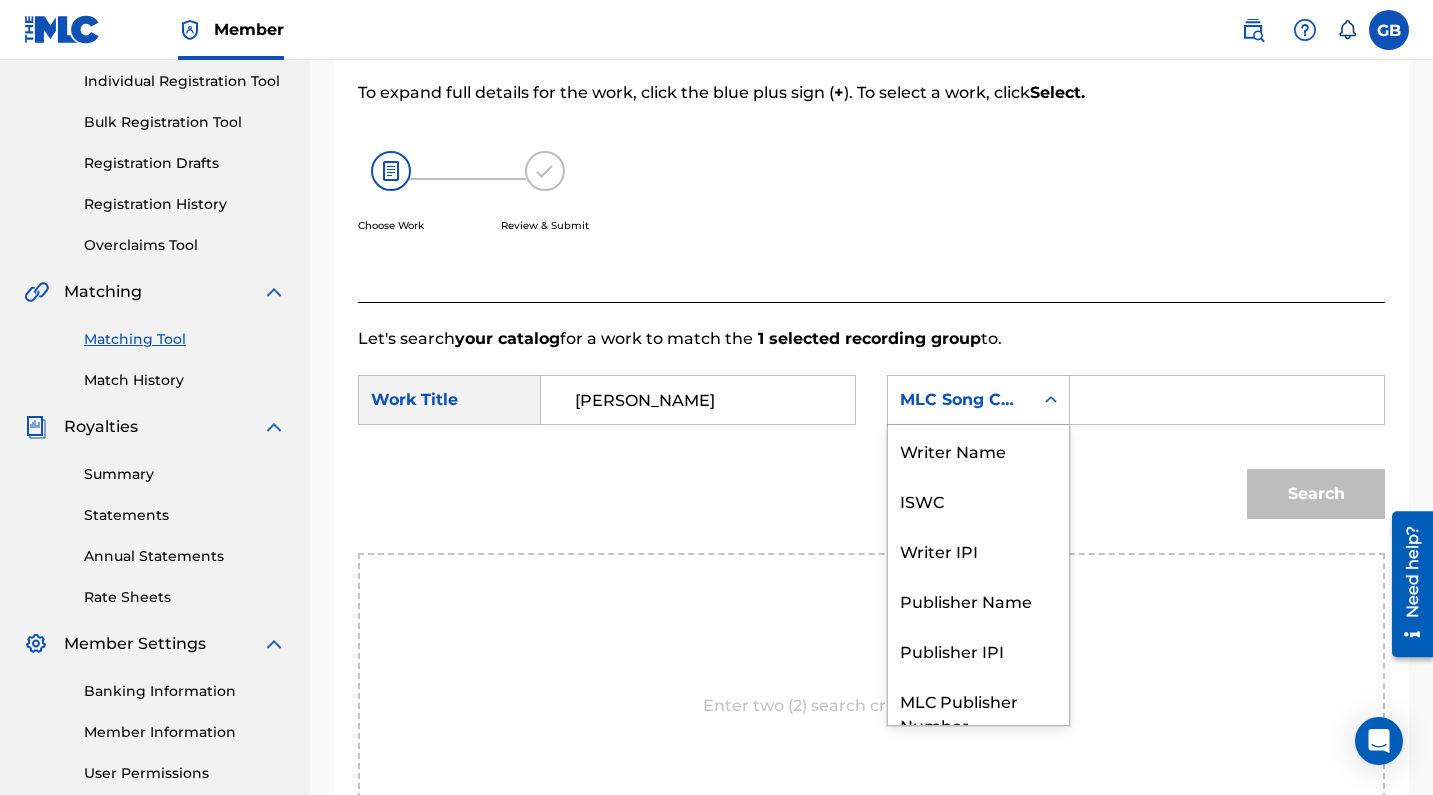 scroll, scrollTop: 74, scrollLeft: 0, axis: vertical 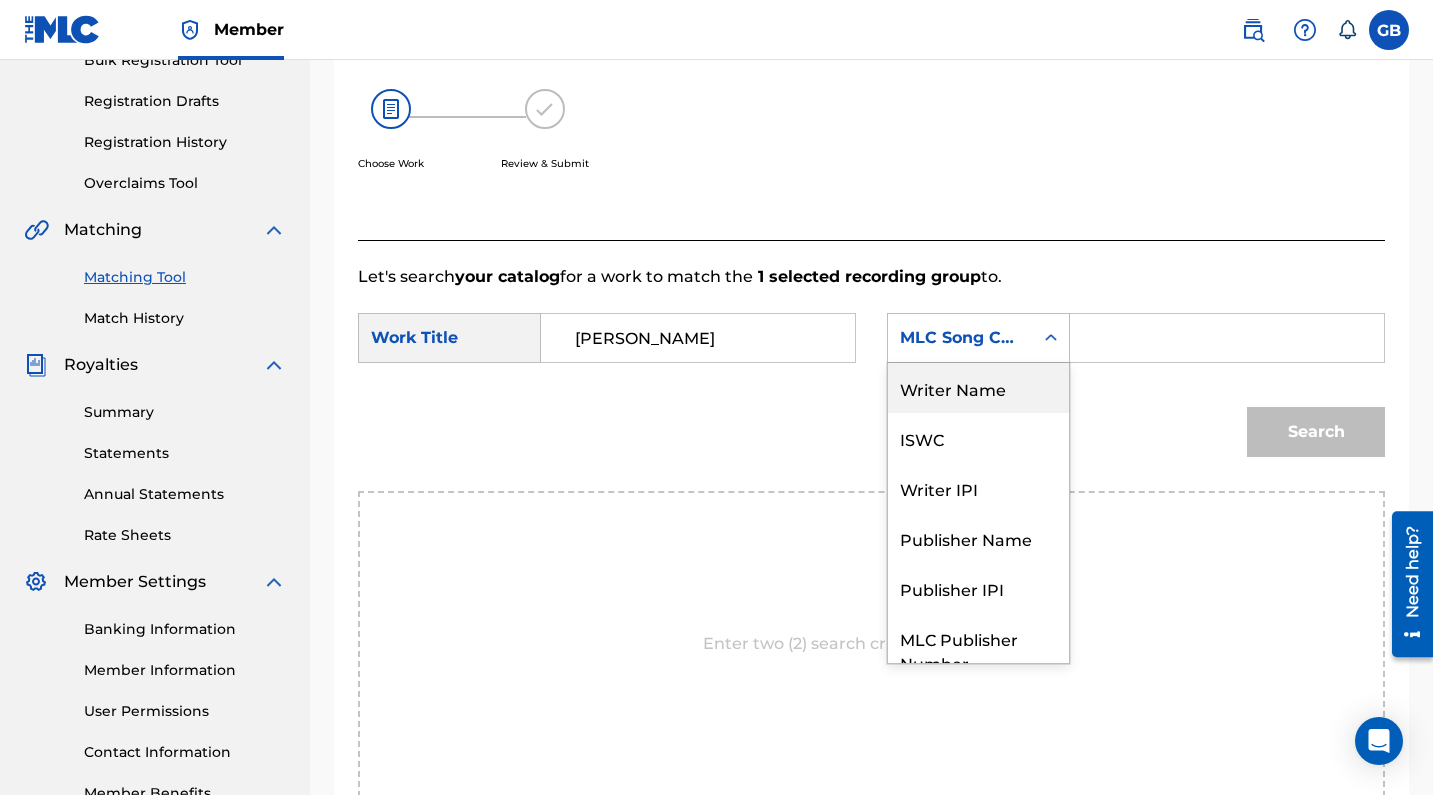 click on "Writer Name" at bounding box center (978, 388) 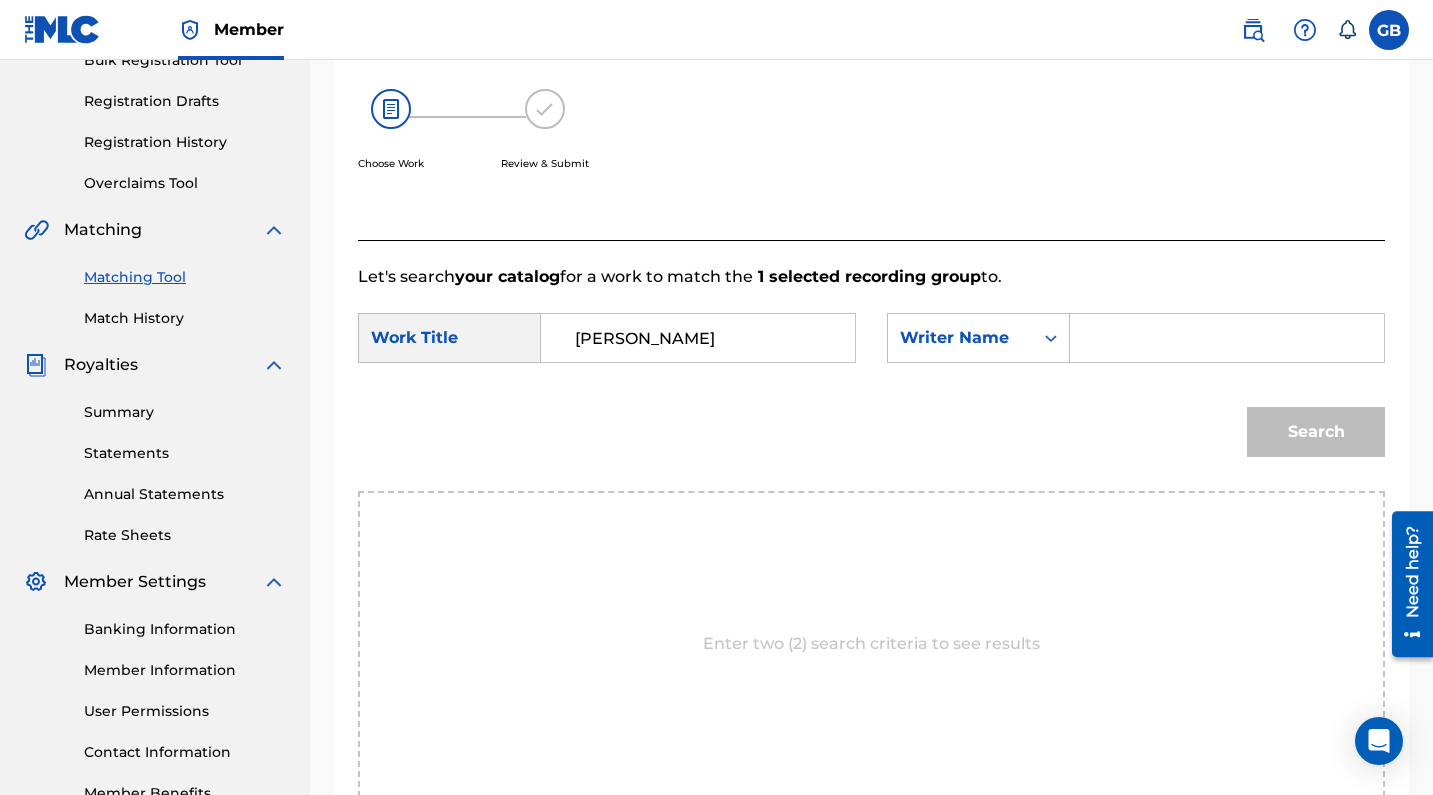 click at bounding box center [1227, 338] 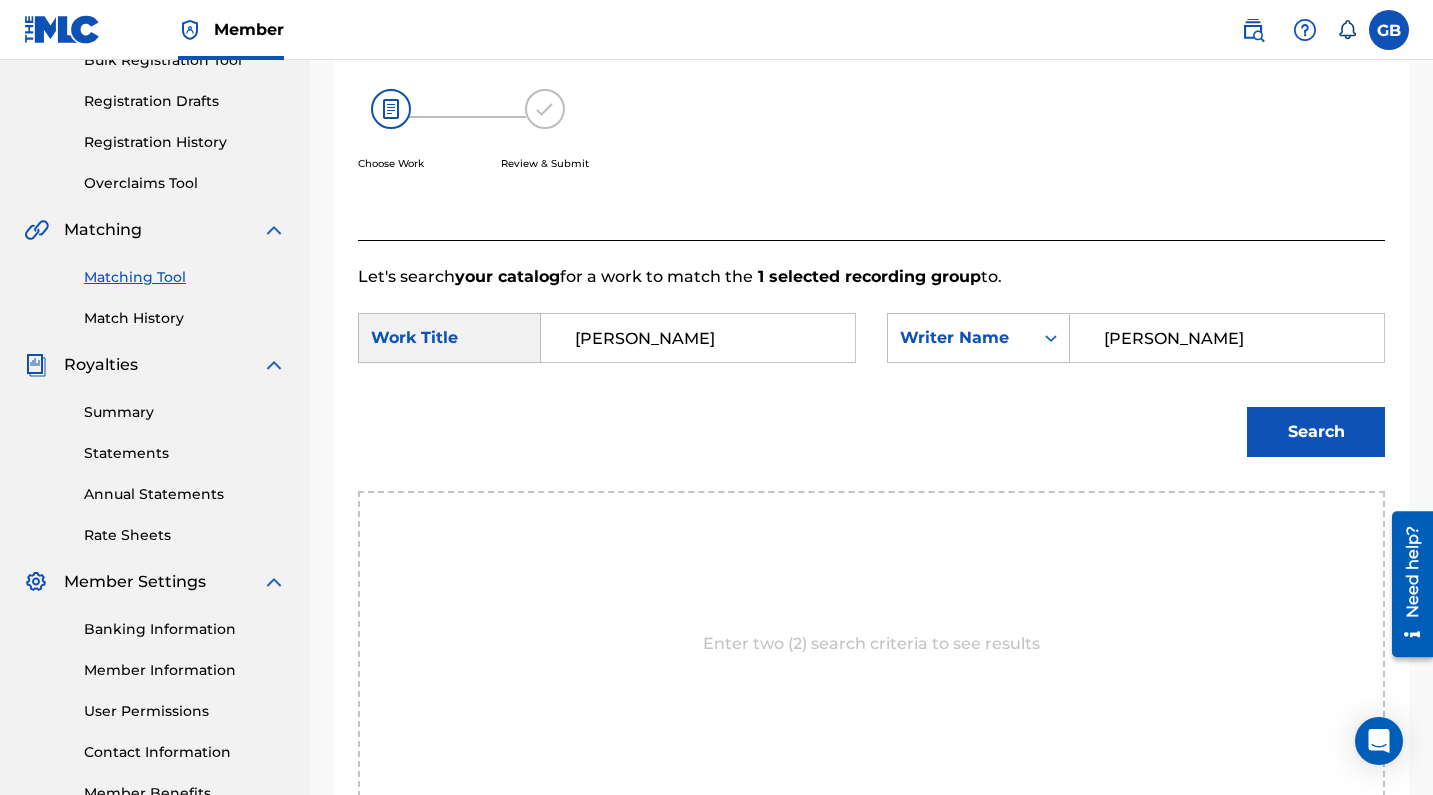 type on "[PERSON_NAME]" 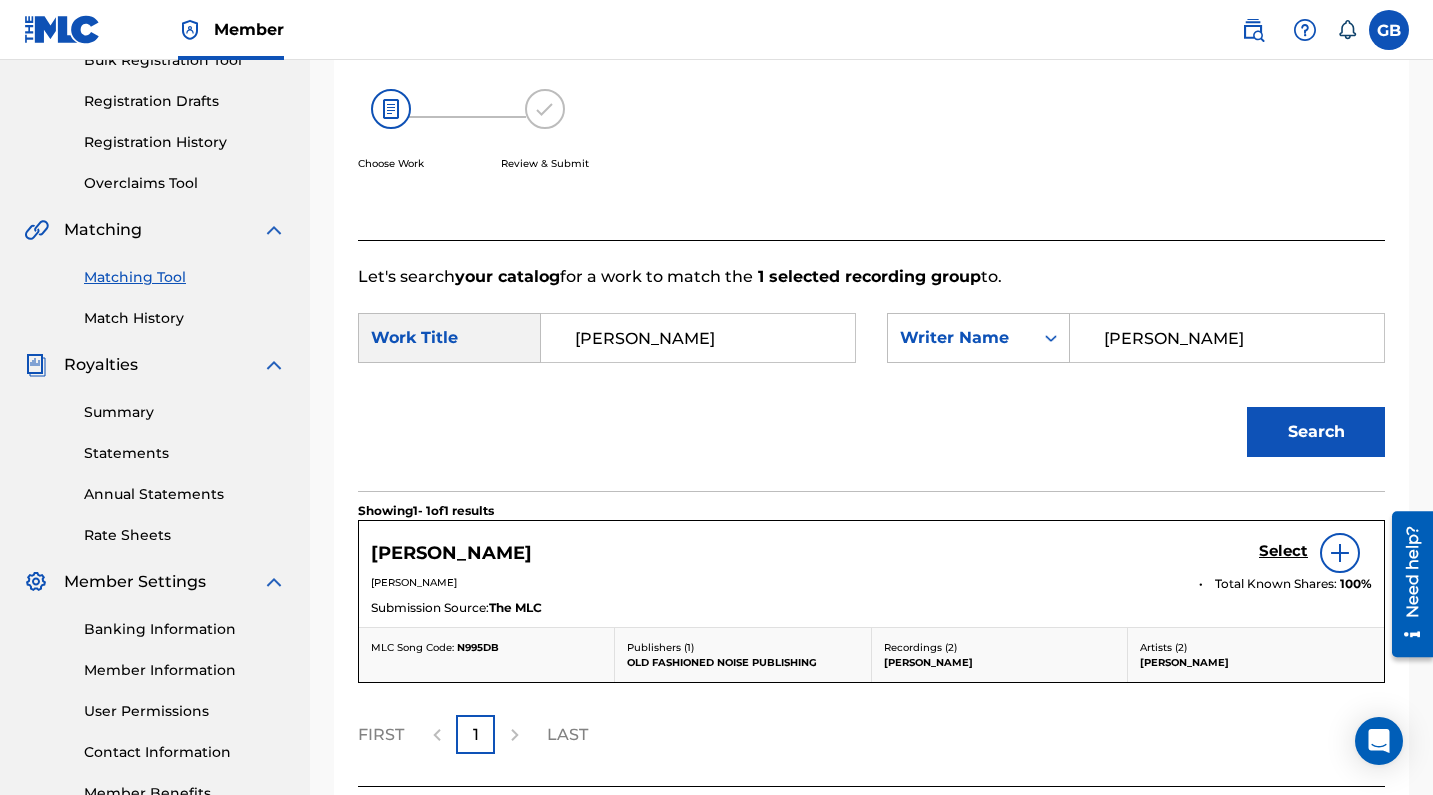 click on "Select" at bounding box center (1283, 551) 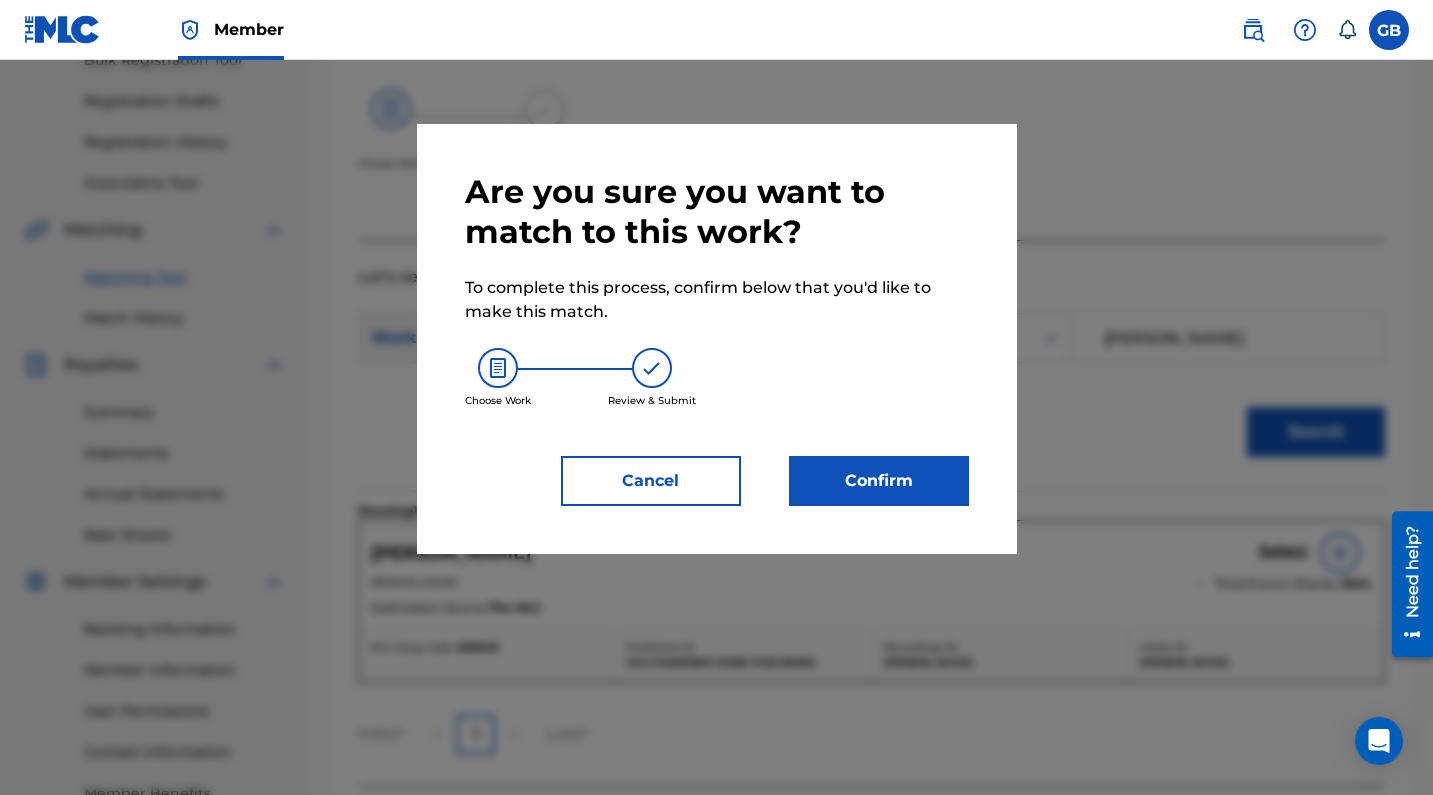 click on "Confirm" at bounding box center (879, 481) 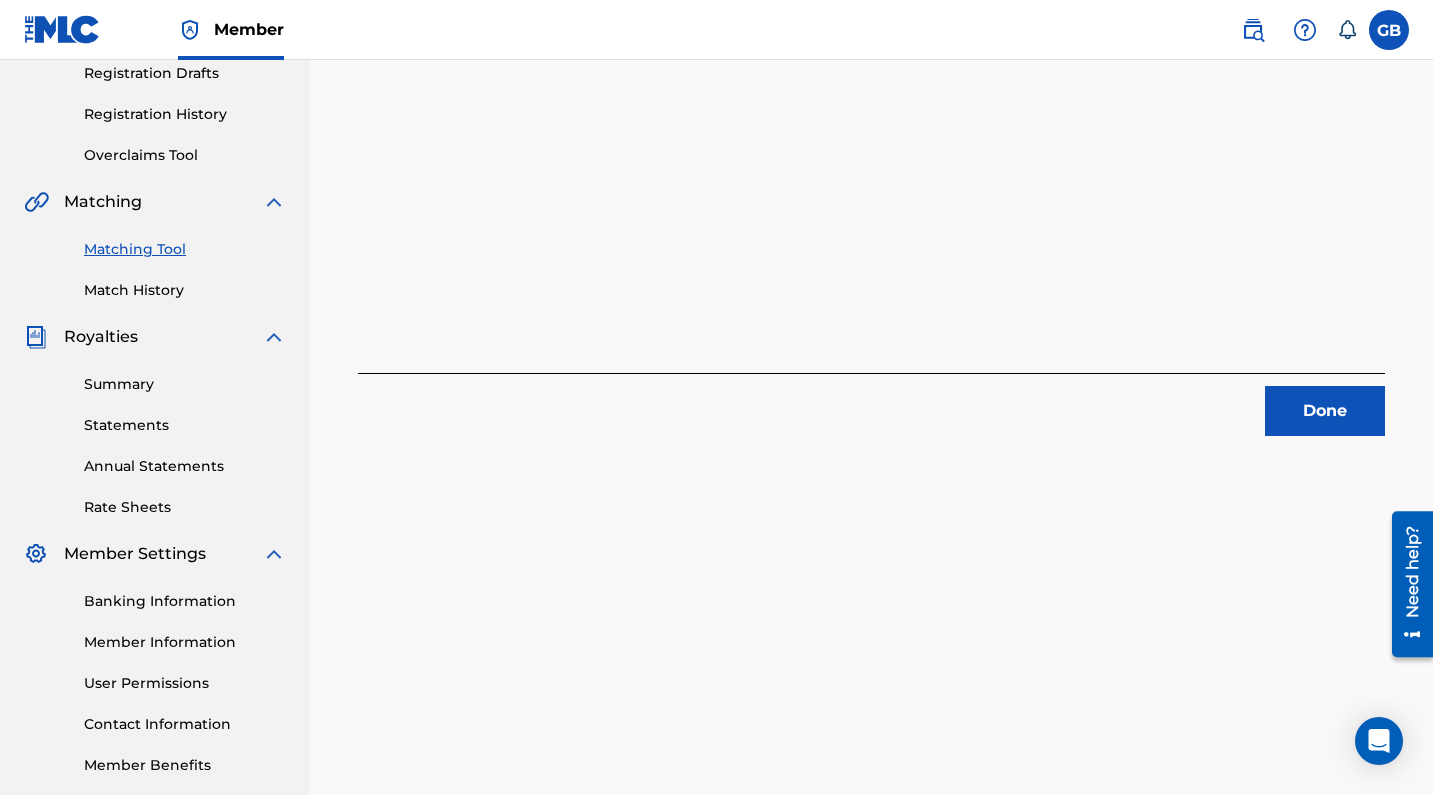 scroll, scrollTop: 348, scrollLeft: 0, axis: vertical 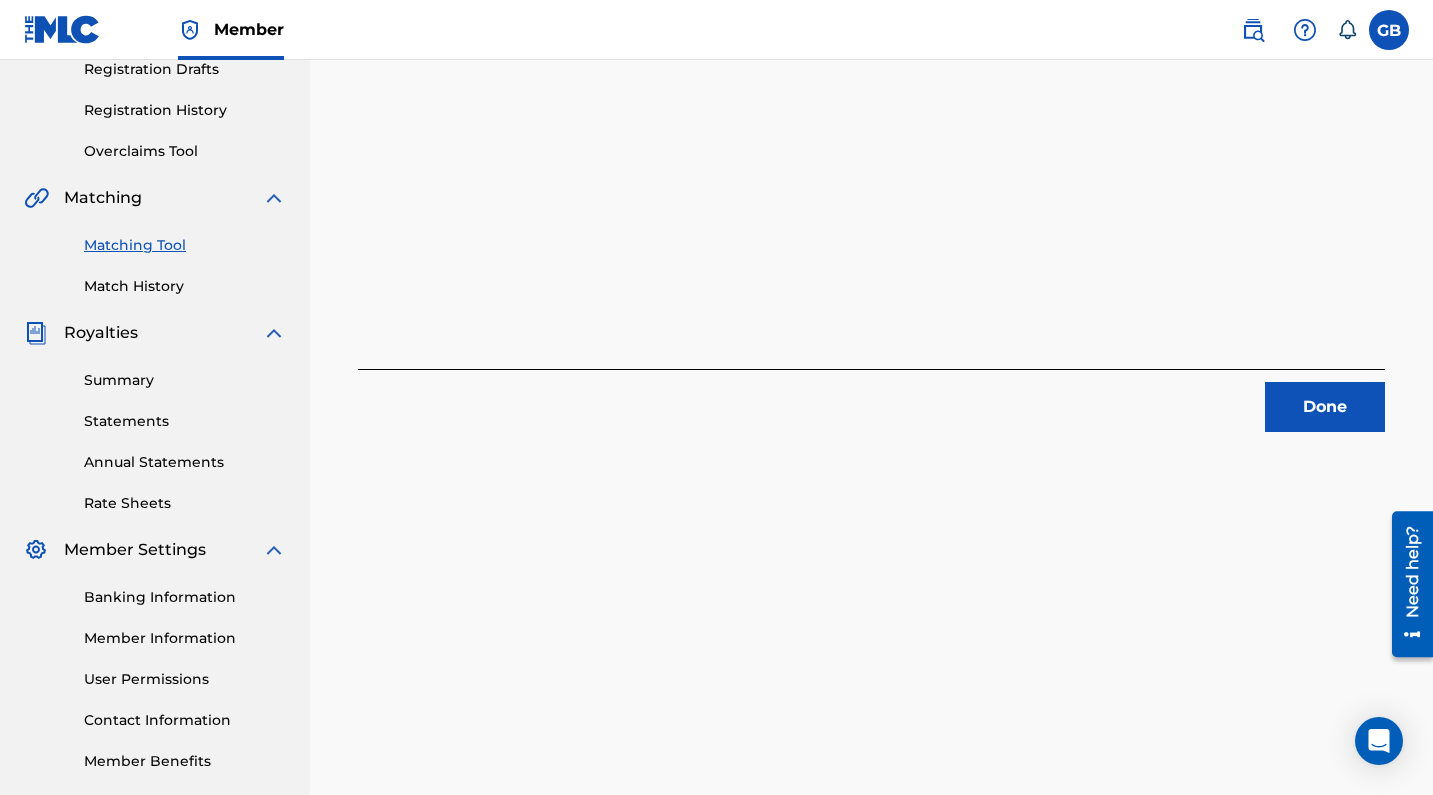click on "Done" at bounding box center (1325, 407) 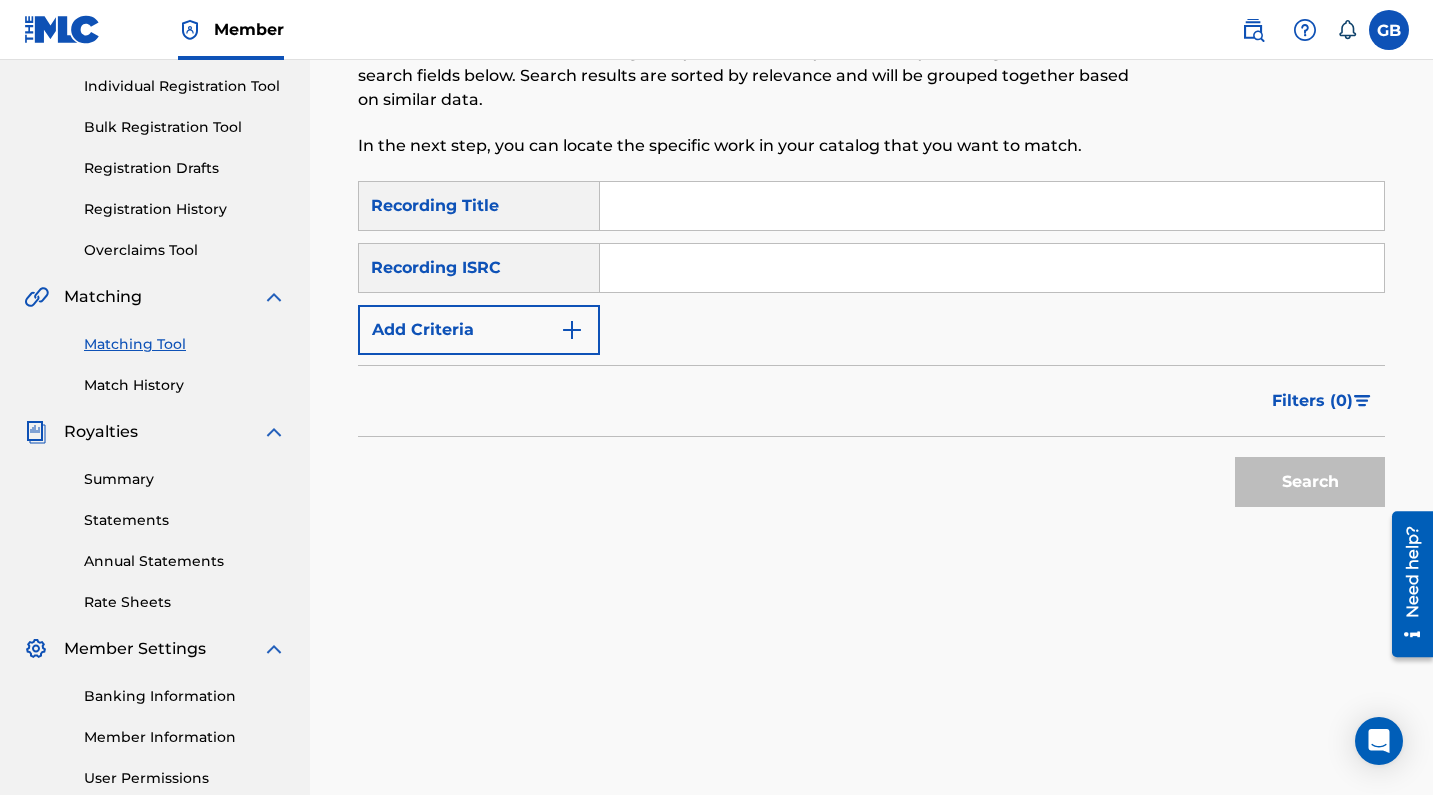 scroll, scrollTop: 249, scrollLeft: 0, axis: vertical 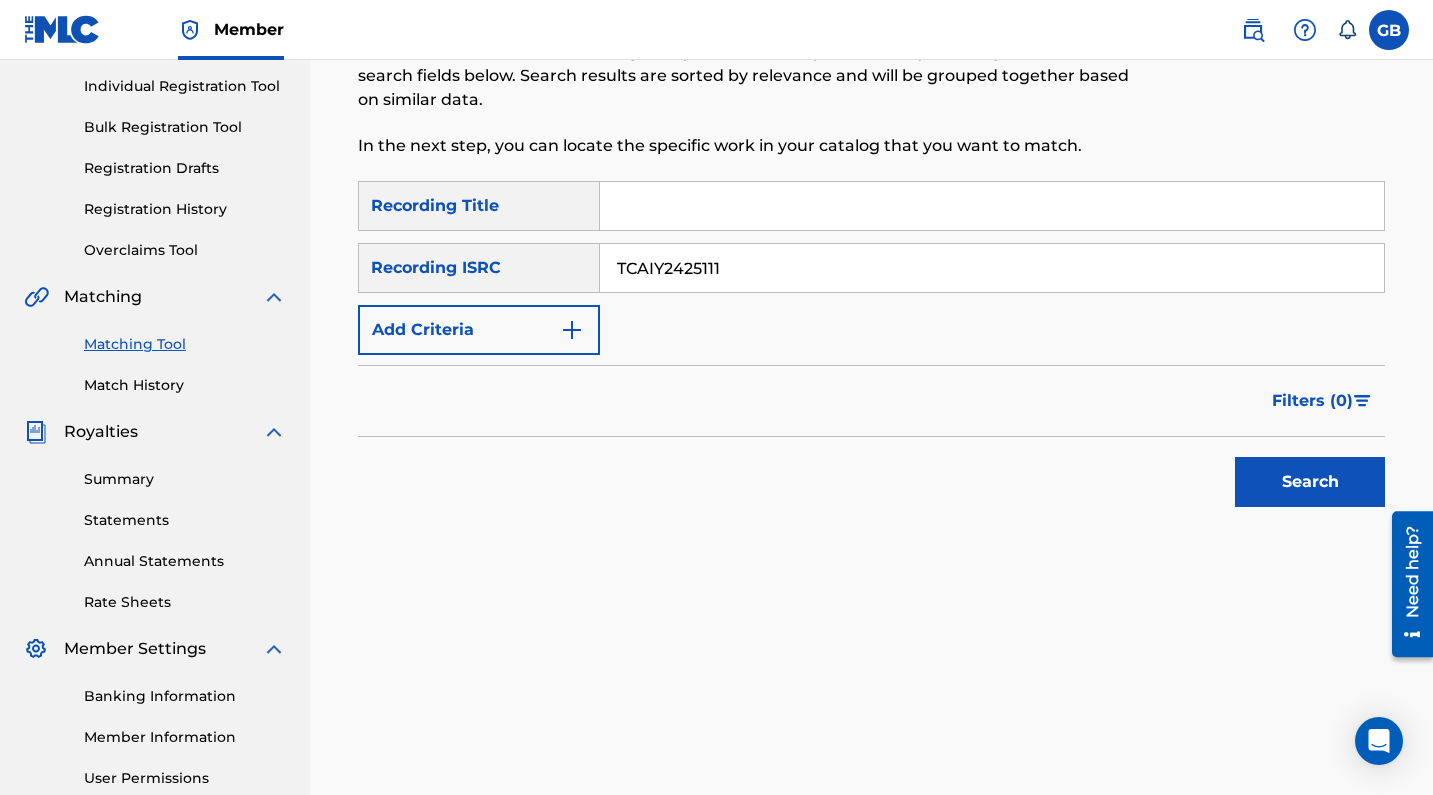 type on "TCAIY2425111" 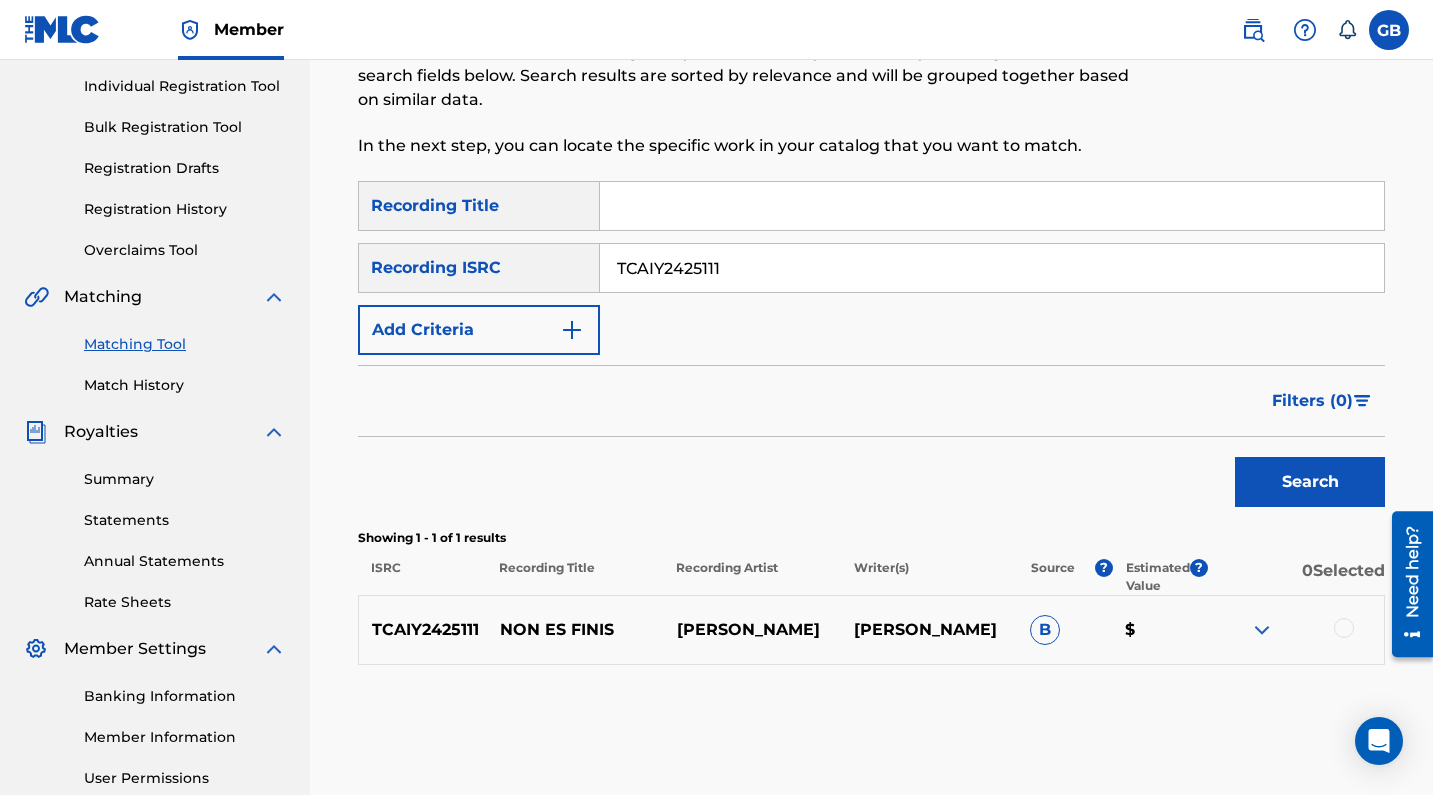 click at bounding box center (1344, 628) 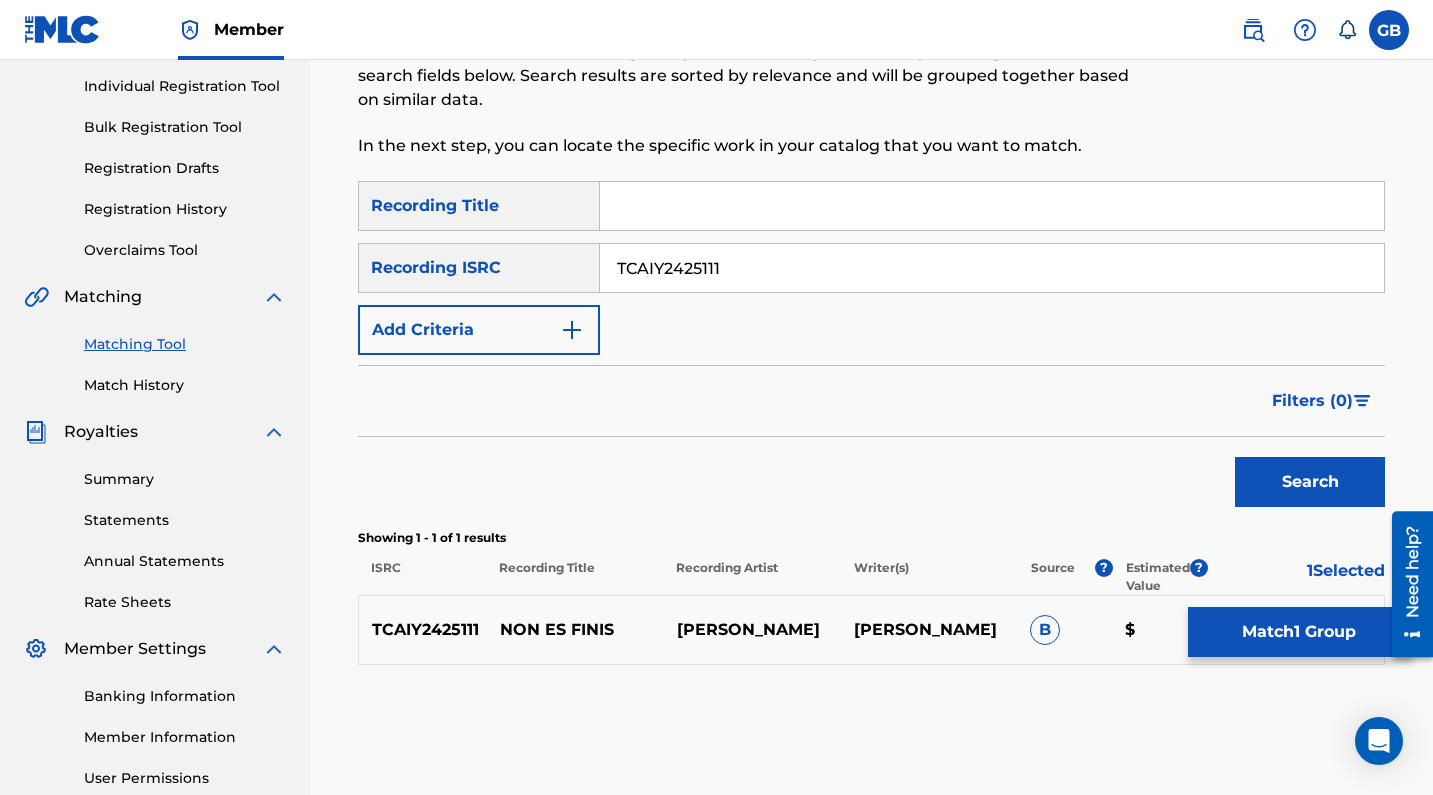 click on "Match  1 Group" at bounding box center (1298, 632) 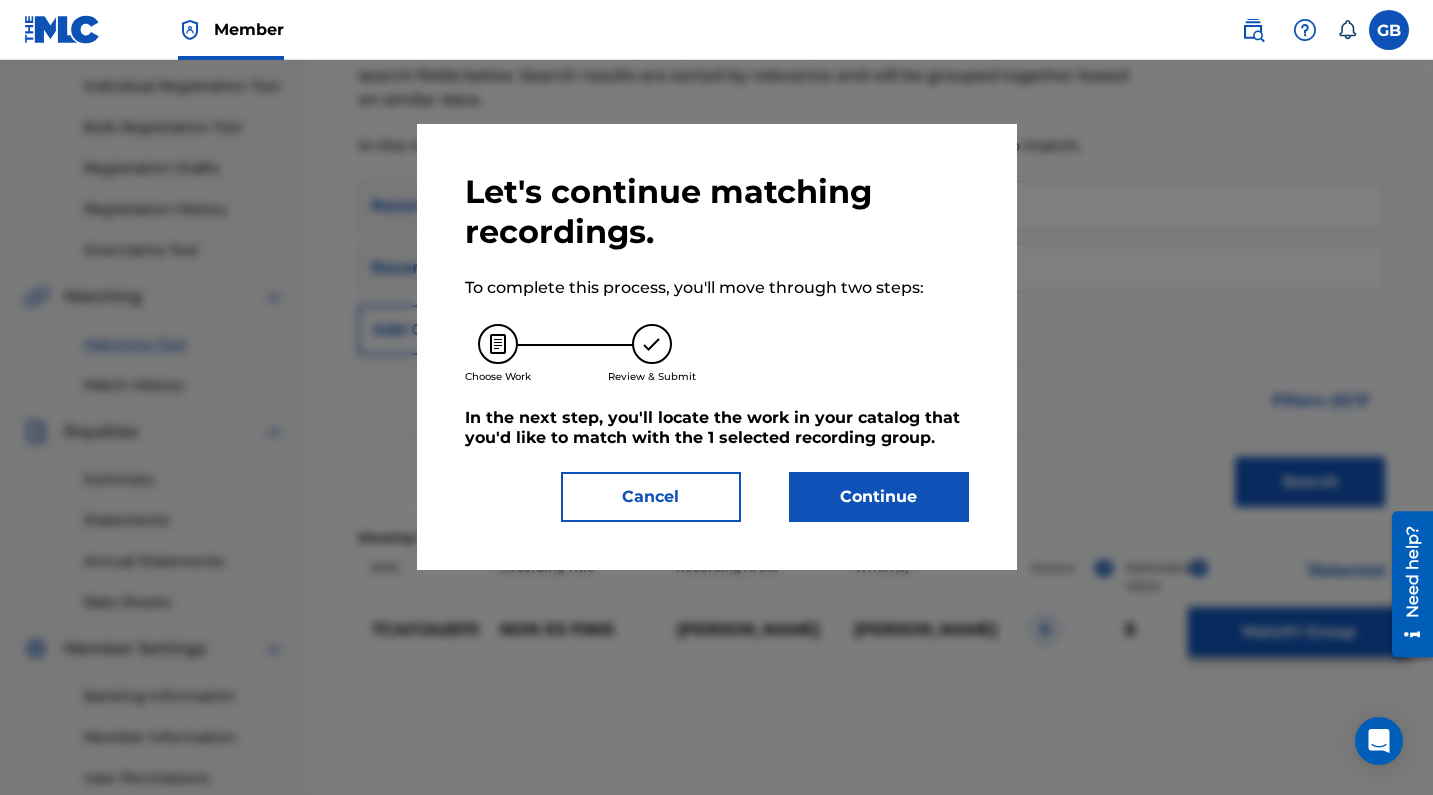 click on "Continue" at bounding box center (879, 497) 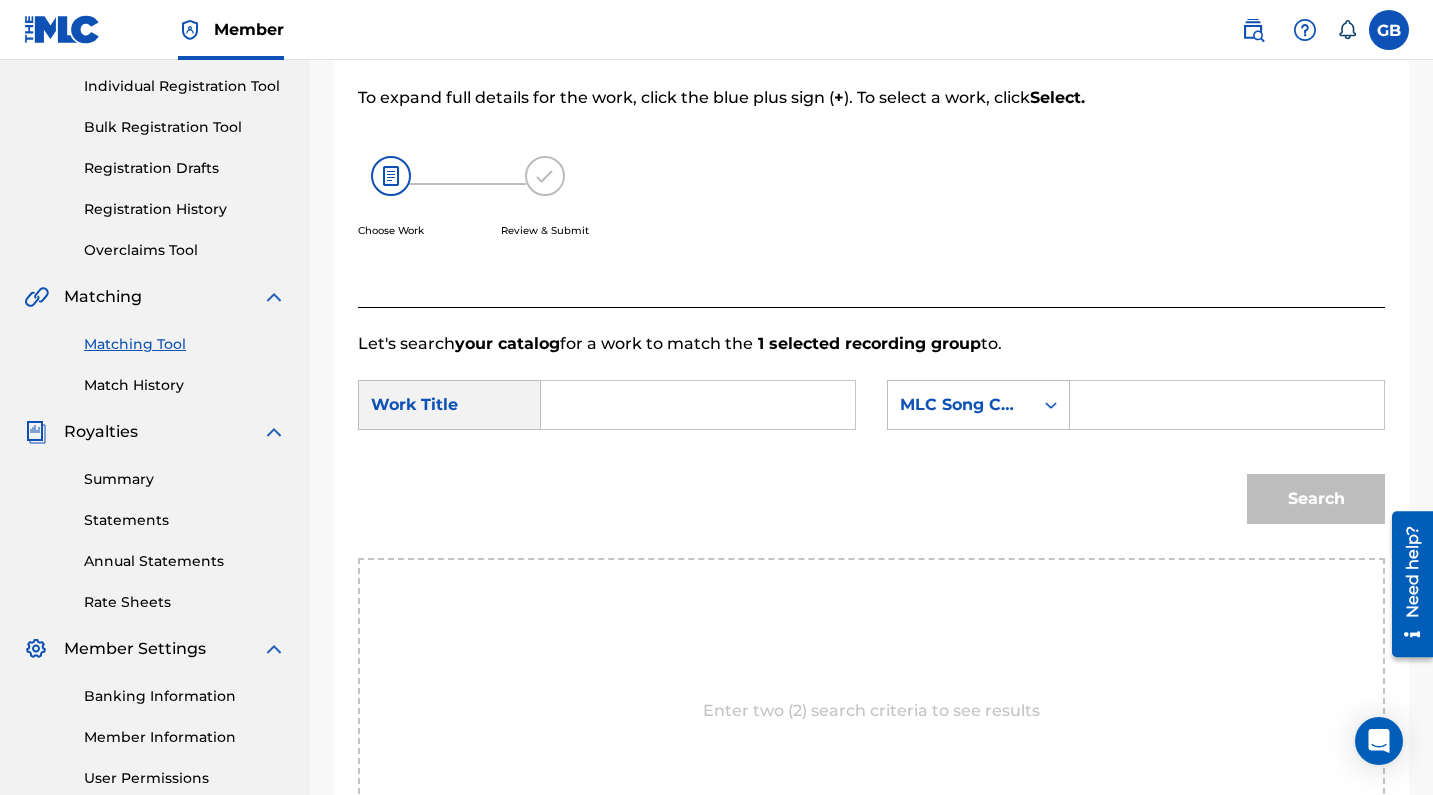 click at bounding box center (698, 405) 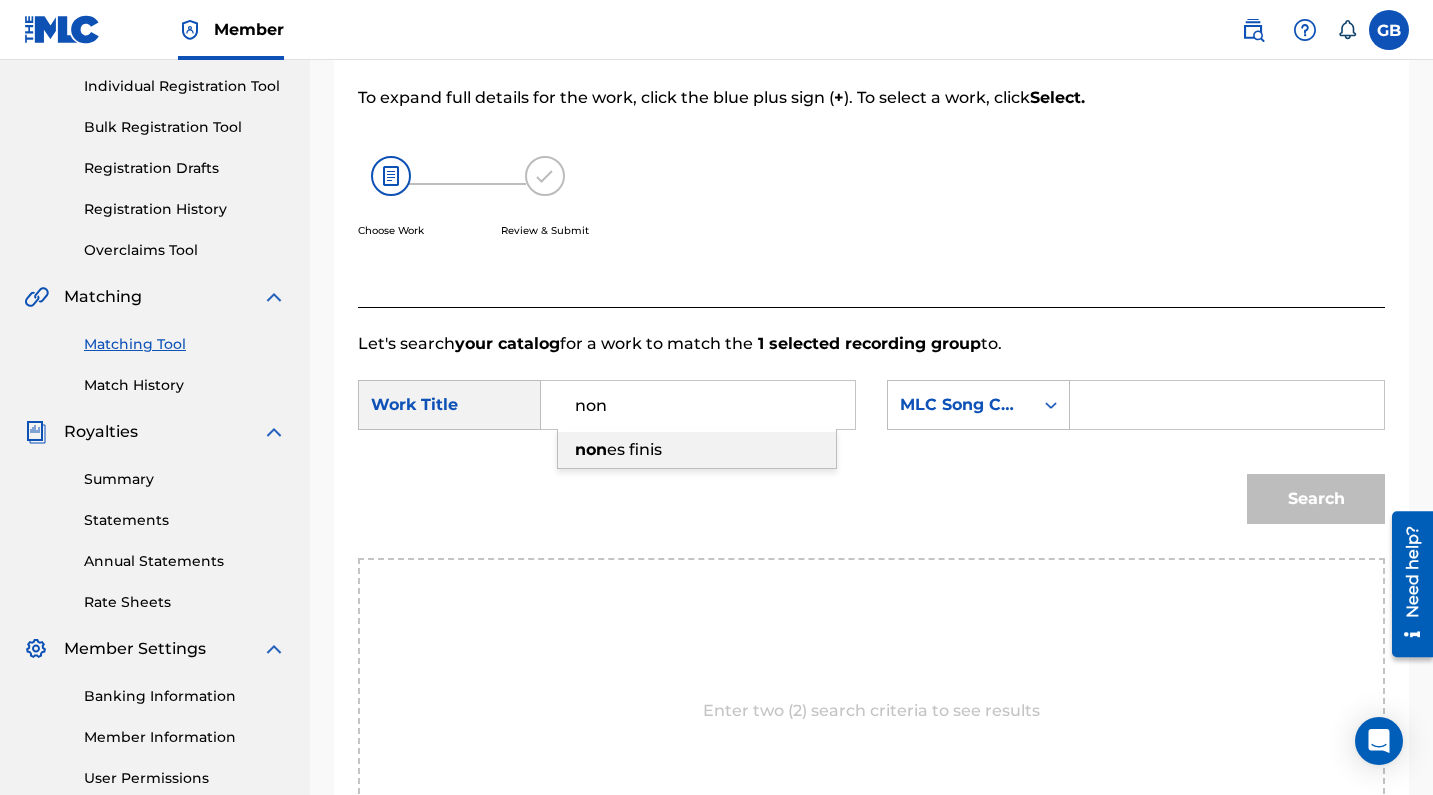 click on "es finis" at bounding box center (634, 449) 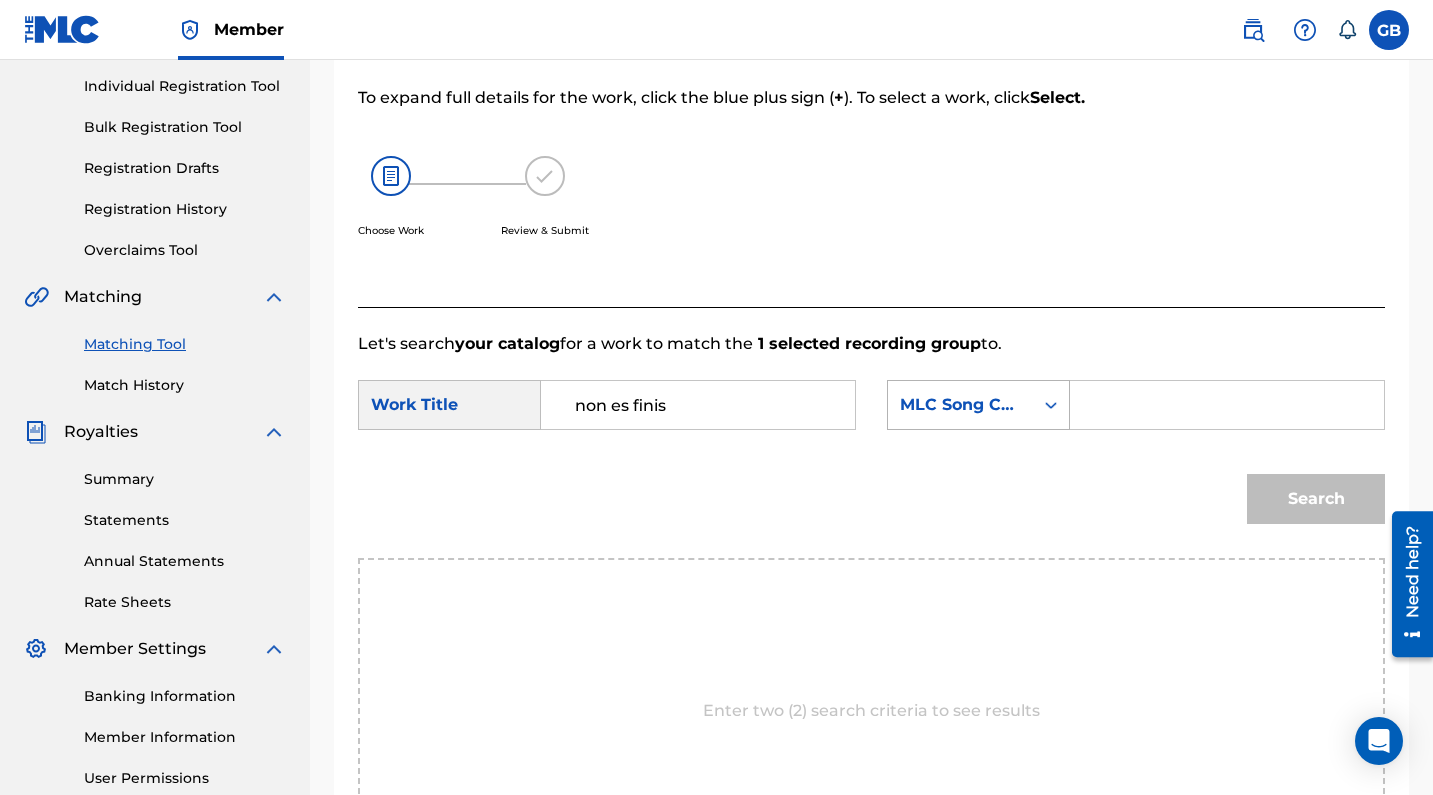 click on "MLC Song Code" at bounding box center [978, 405] 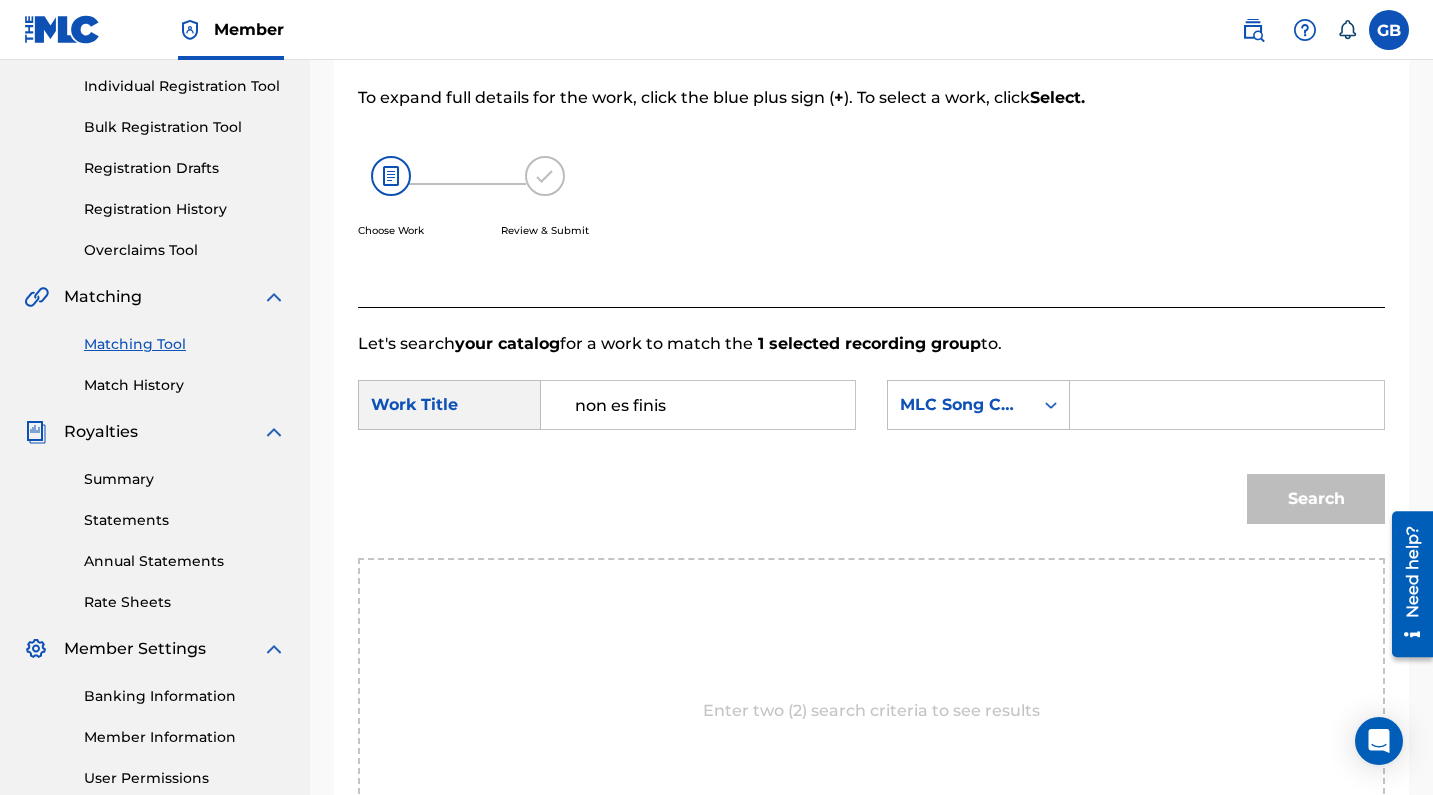 click on "MLC Song Code" at bounding box center (960, 405) 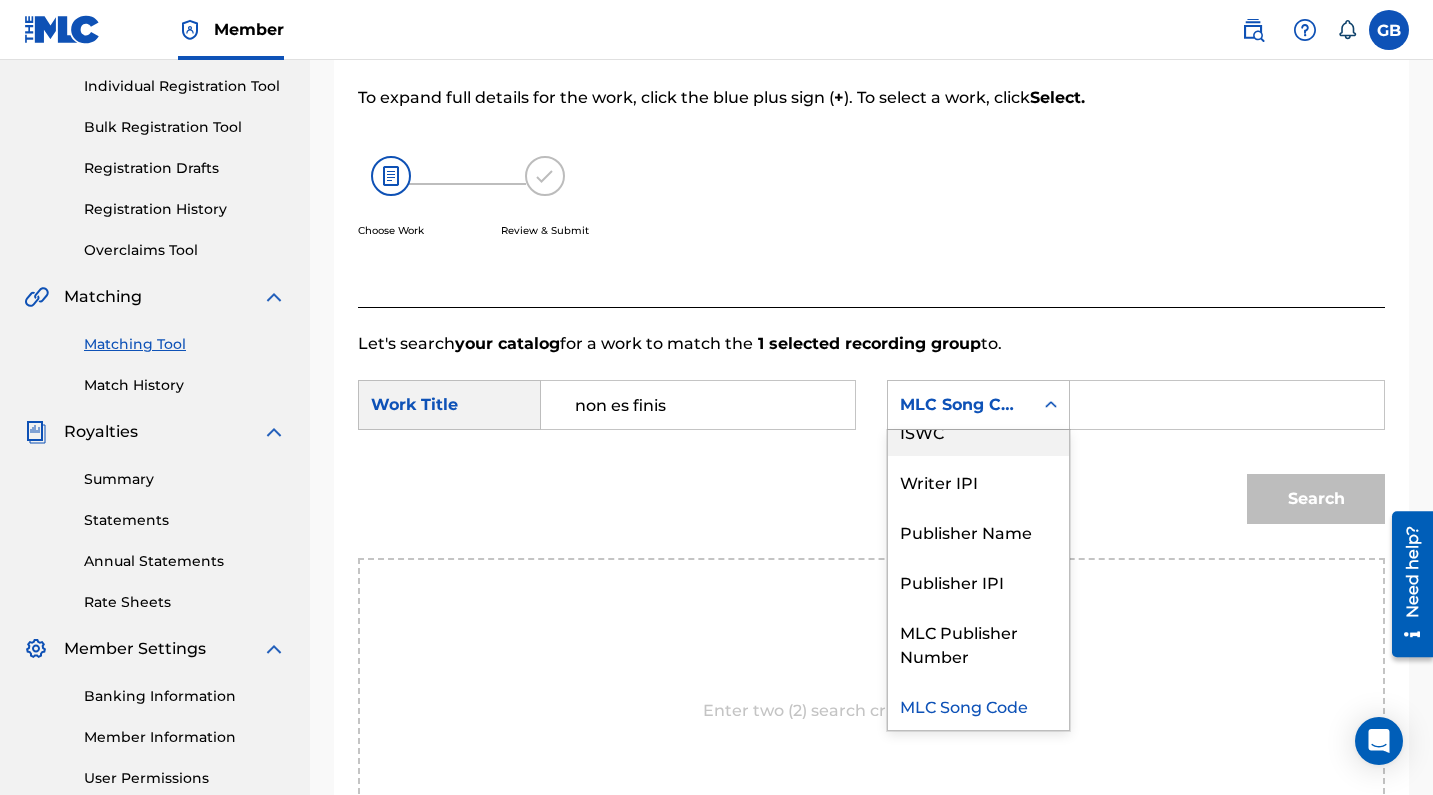 scroll, scrollTop: 0, scrollLeft: 0, axis: both 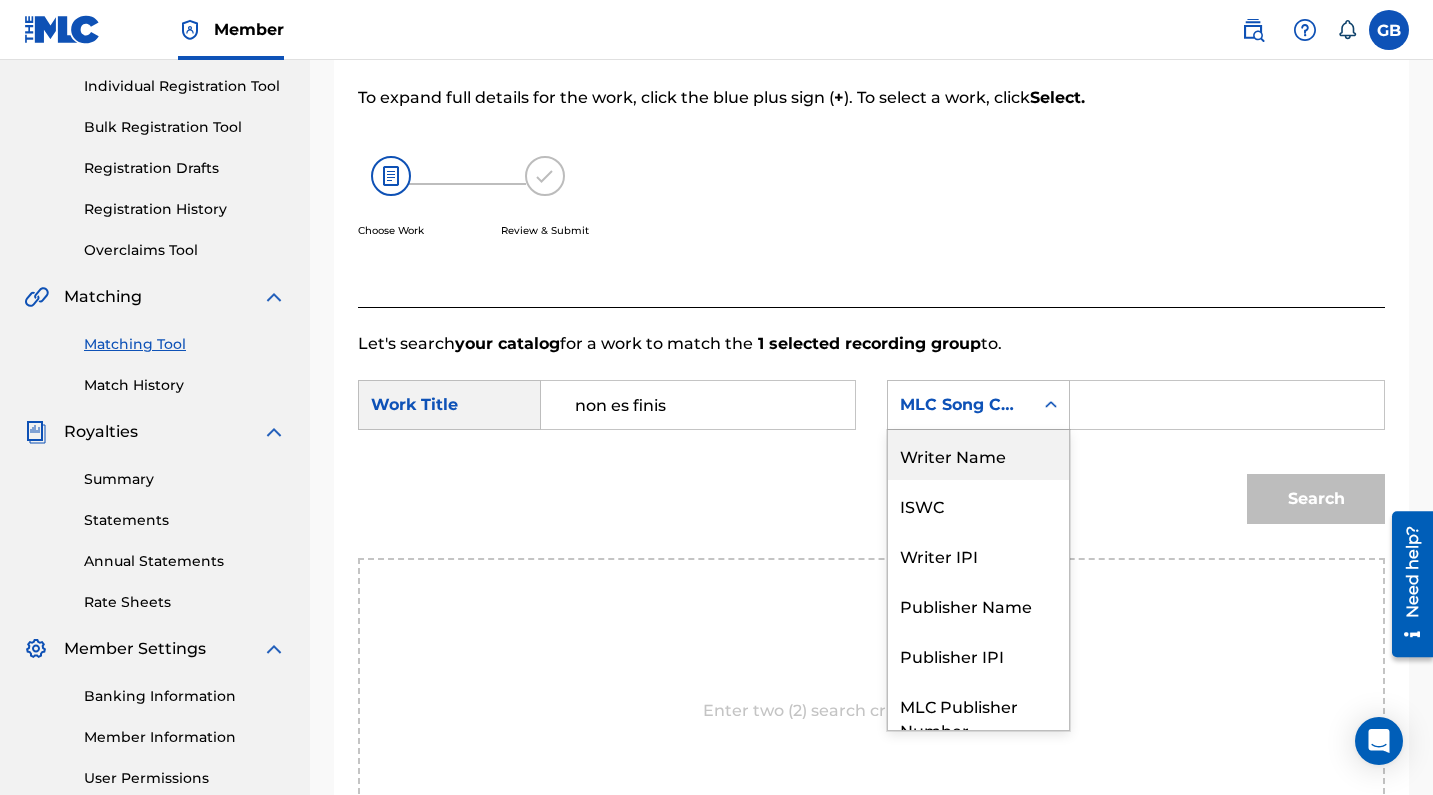 click on "Writer Name" at bounding box center [978, 455] 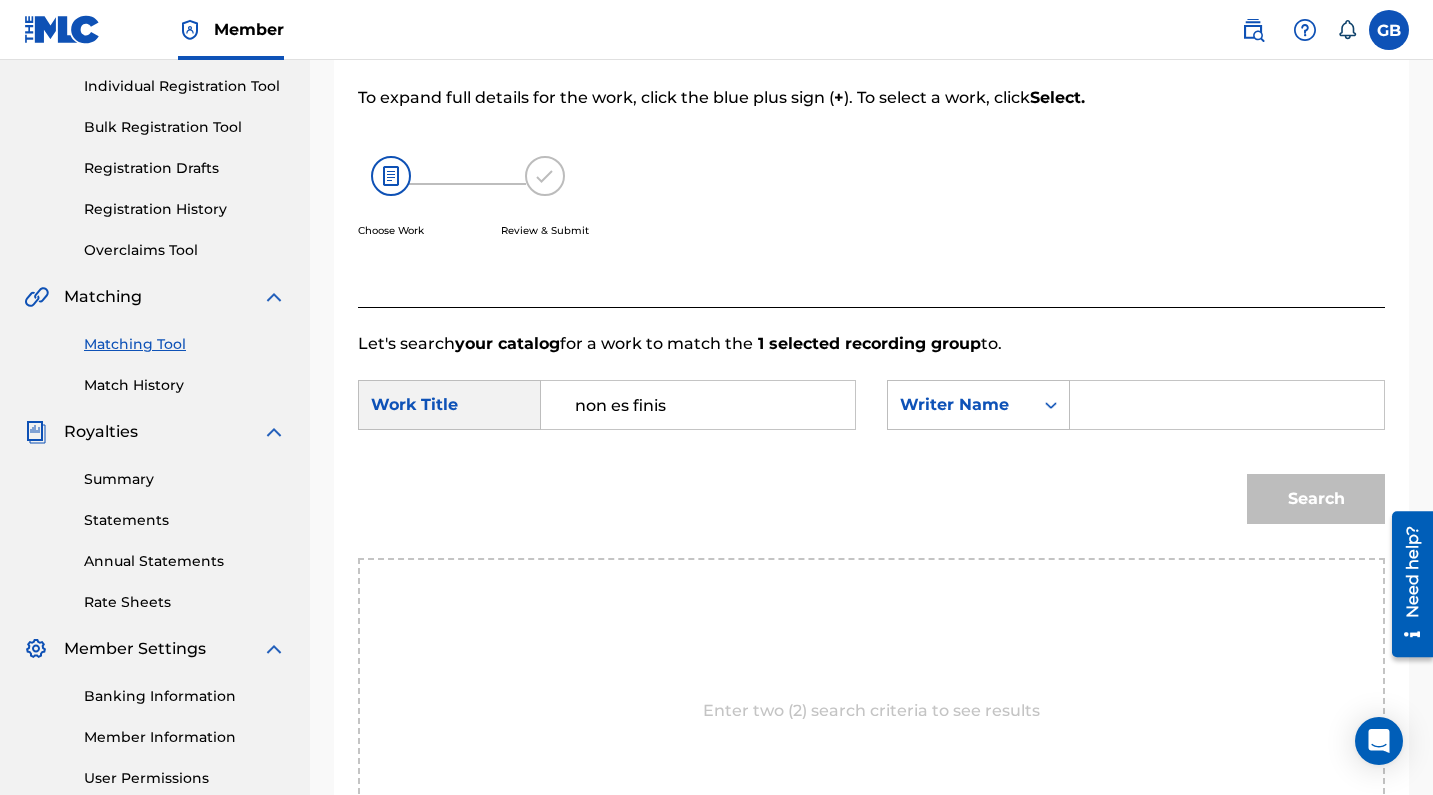 click at bounding box center (1227, 405) 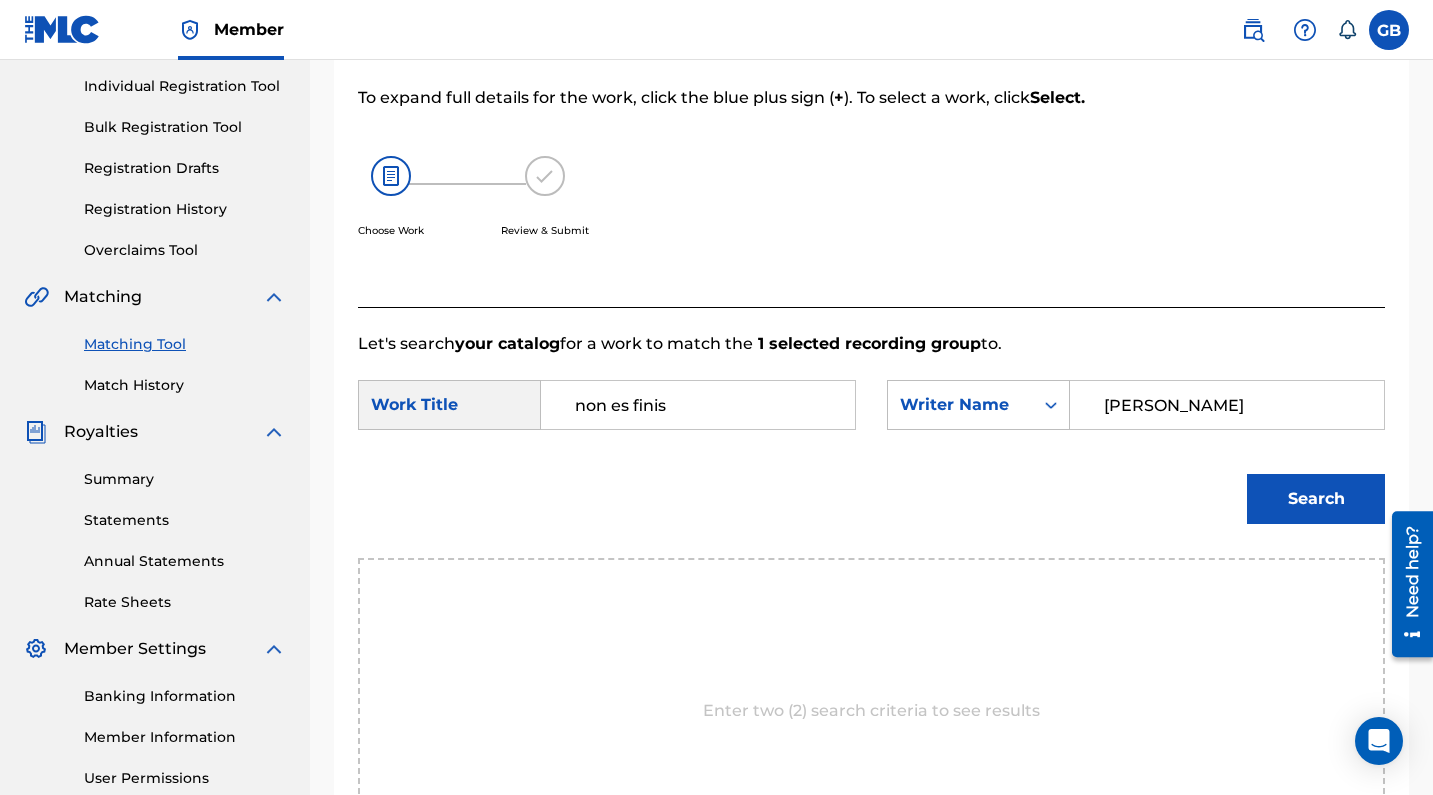 type on "[PERSON_NAME]" 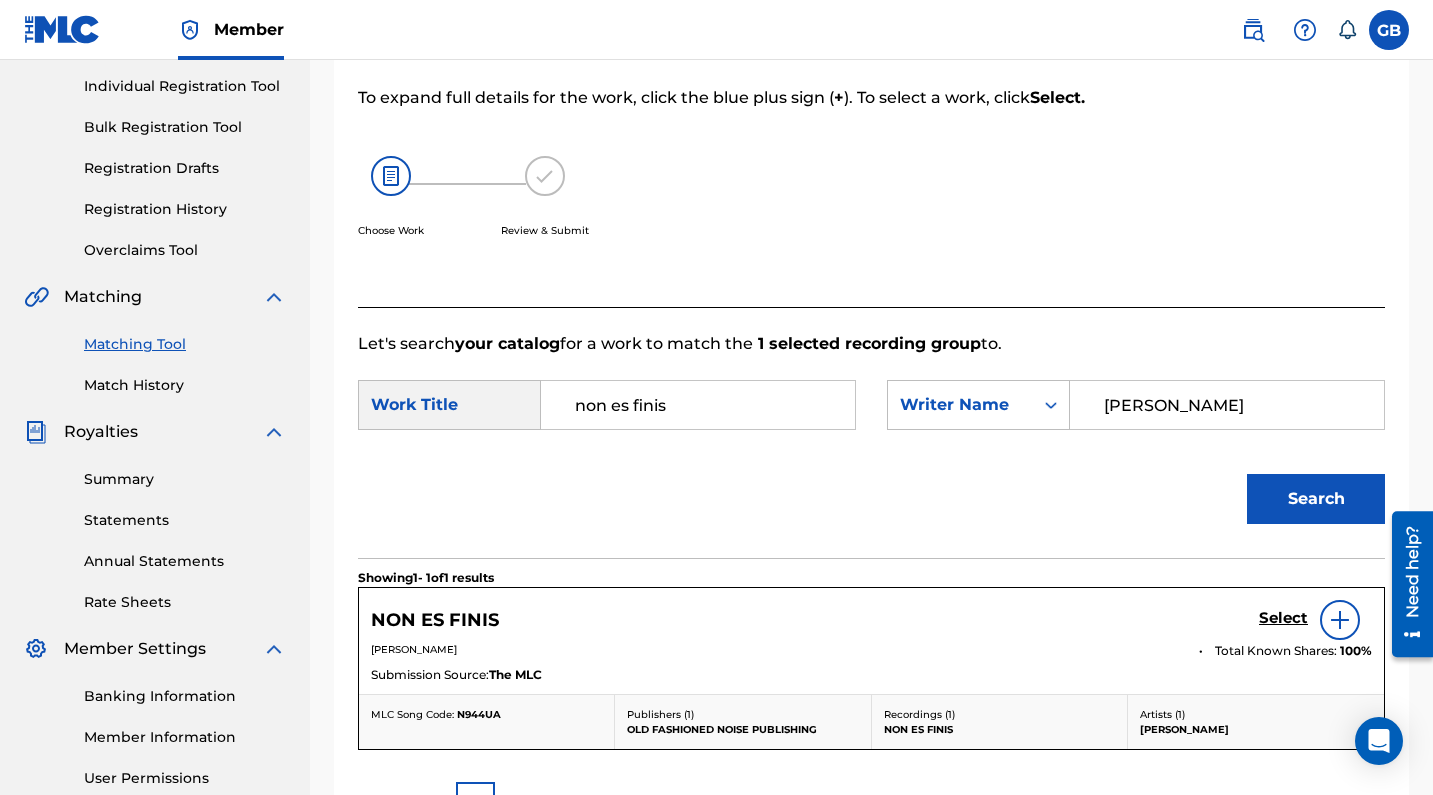 click on "Select" at bounding box center (1283, 618) 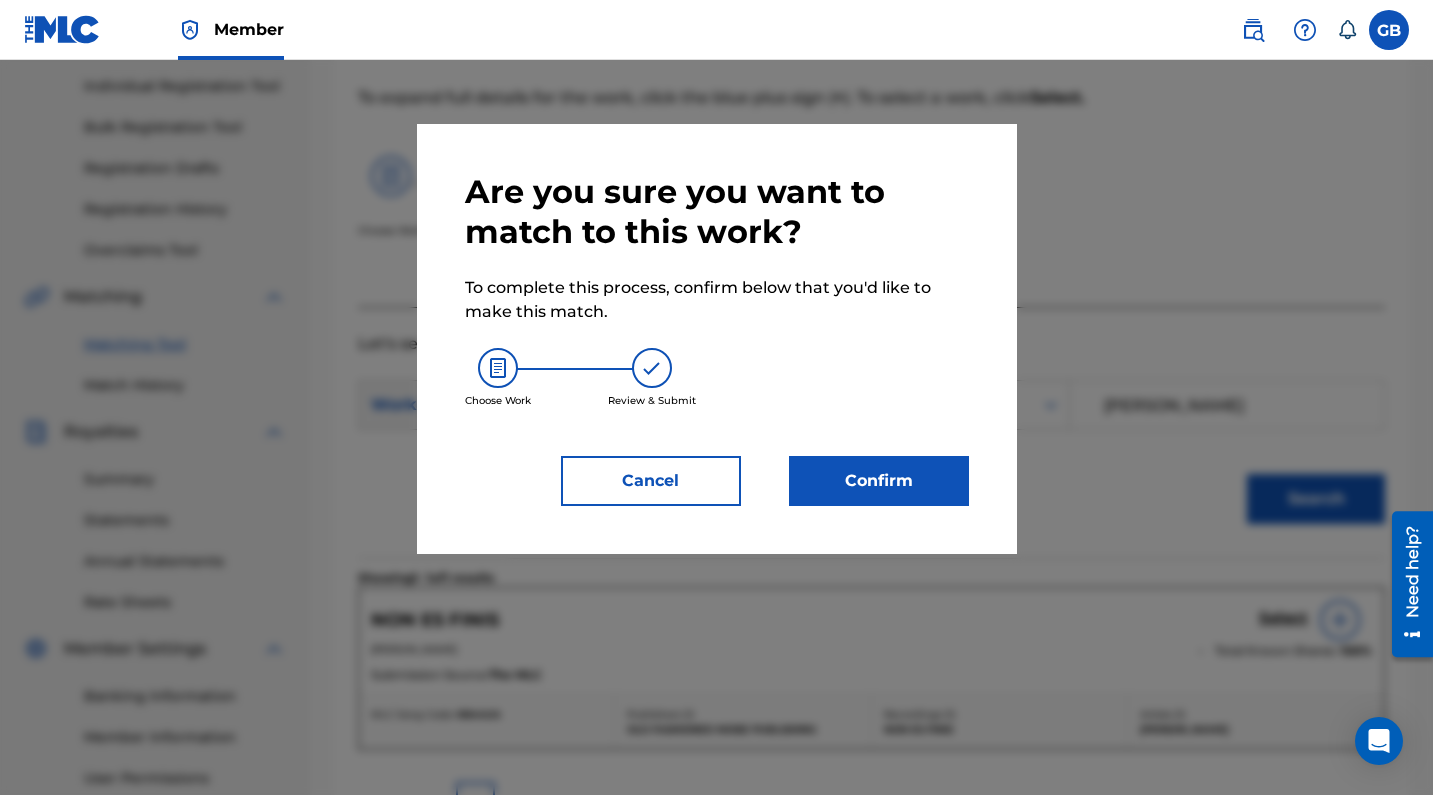 click on "Confirm" at bounding box center (879, 481) 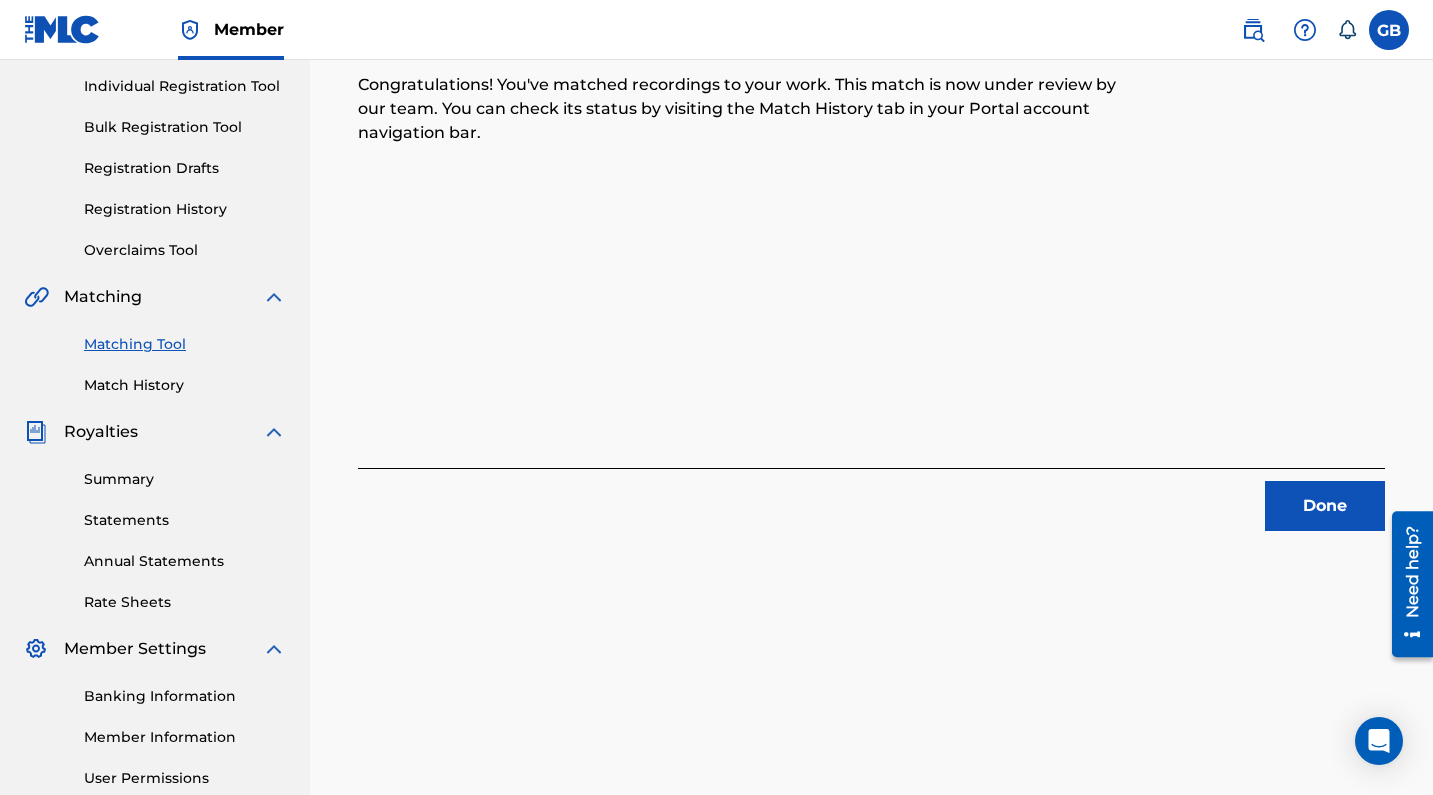 click on "Done" at bounding box center [1325, 506] 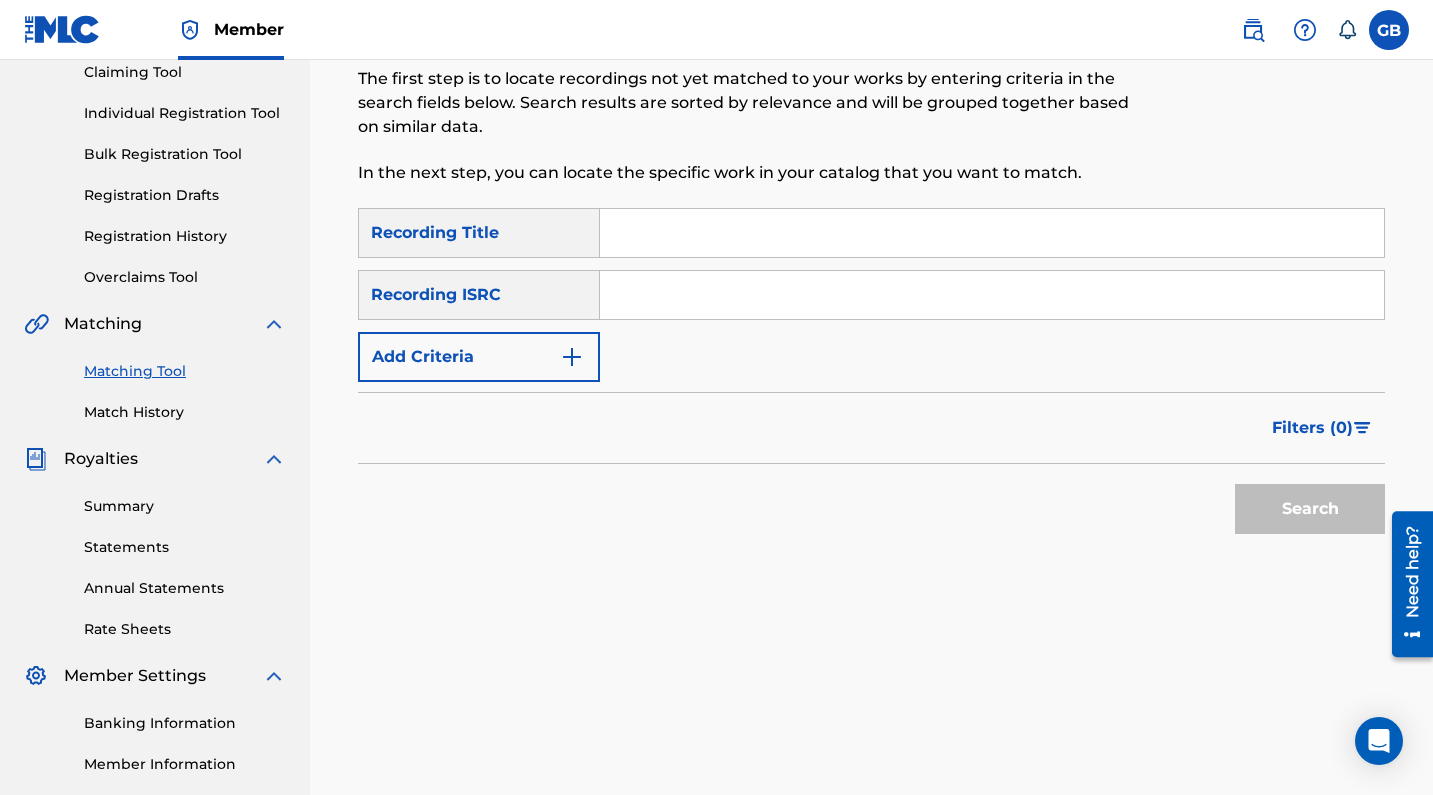 scroll, scrollTop: 219, scrollLeft: 0, axis: vertical 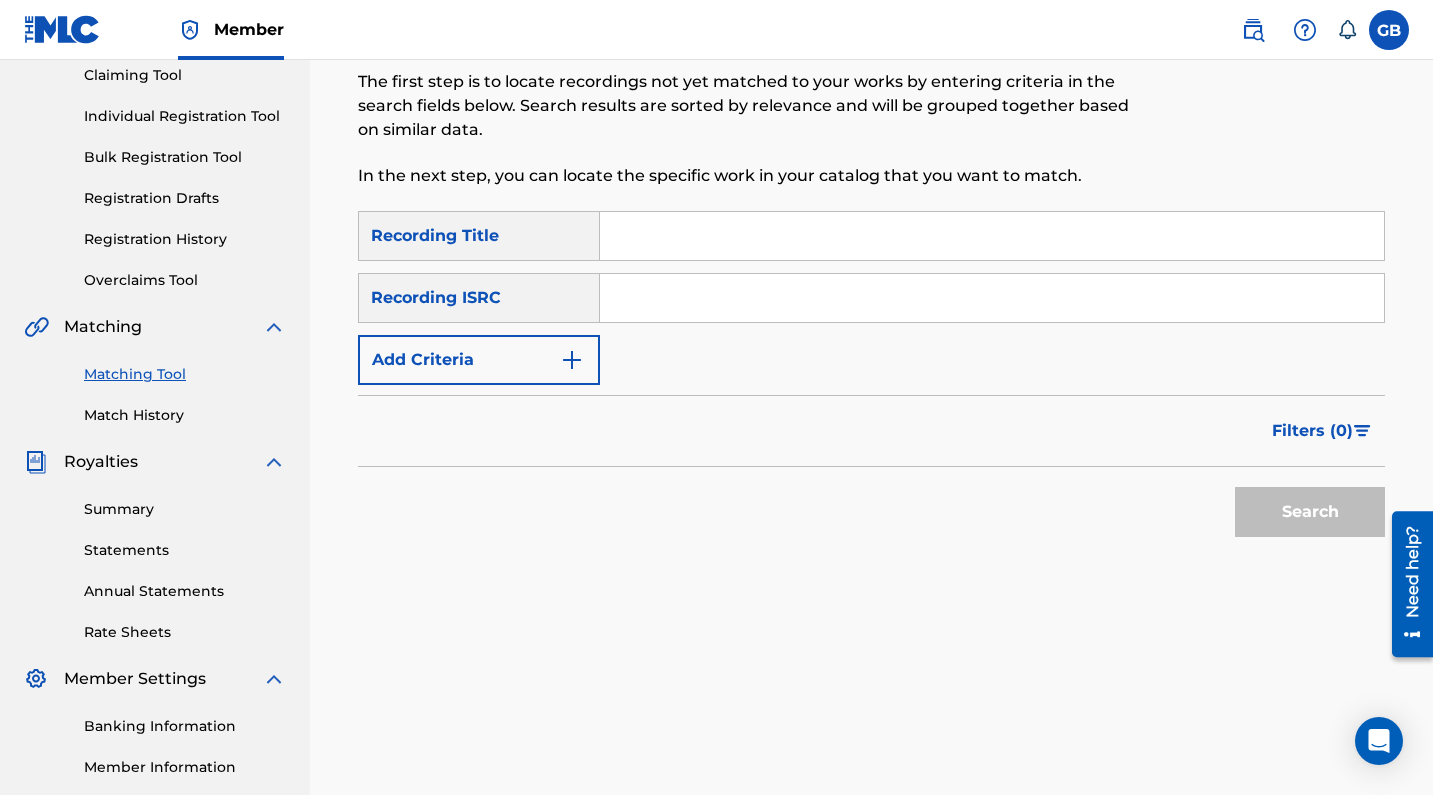 click at bounding box center (992, 298) 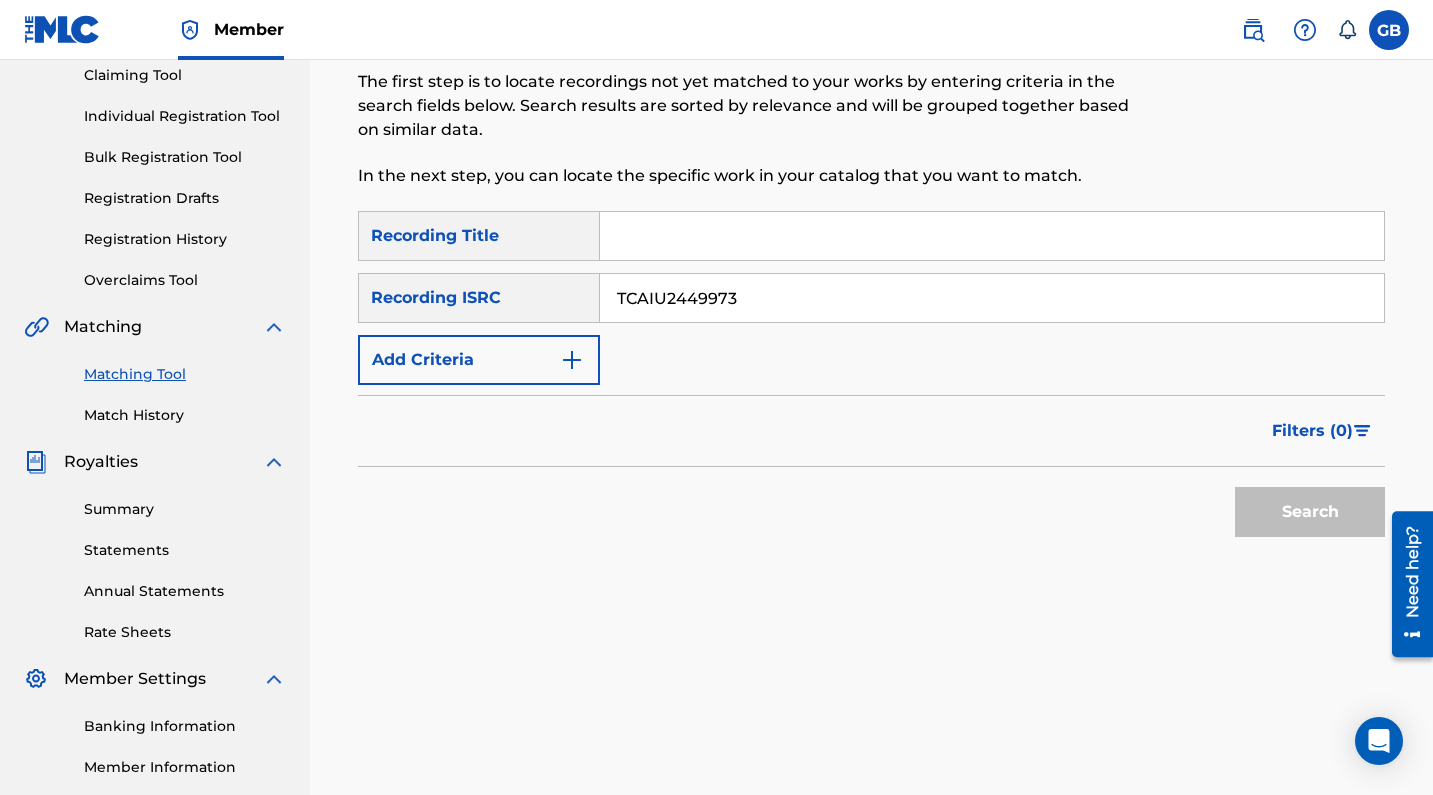 type on "TCAIU2449973" 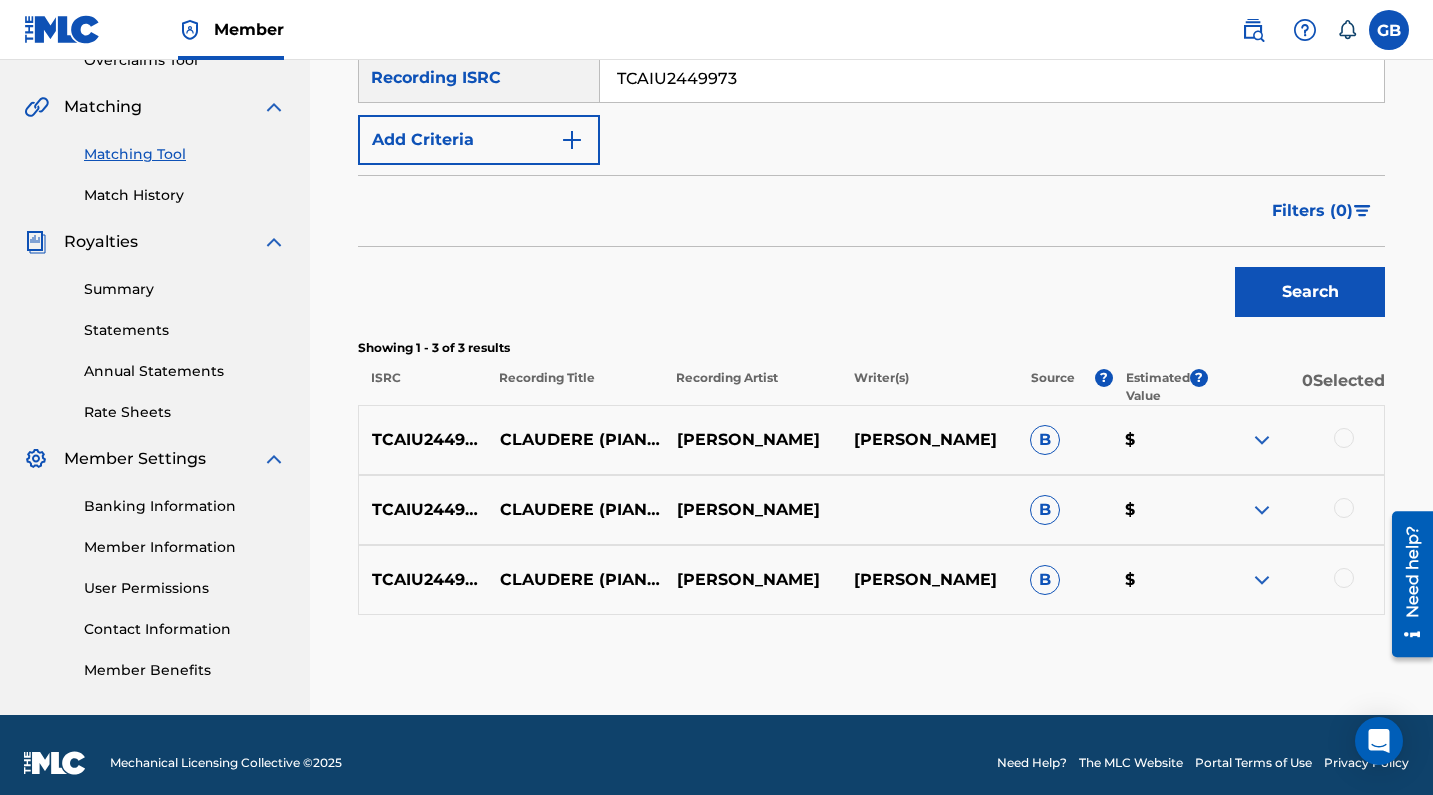 scroll, scrollTop: 440, scrollLeft: 0, axis: vertical 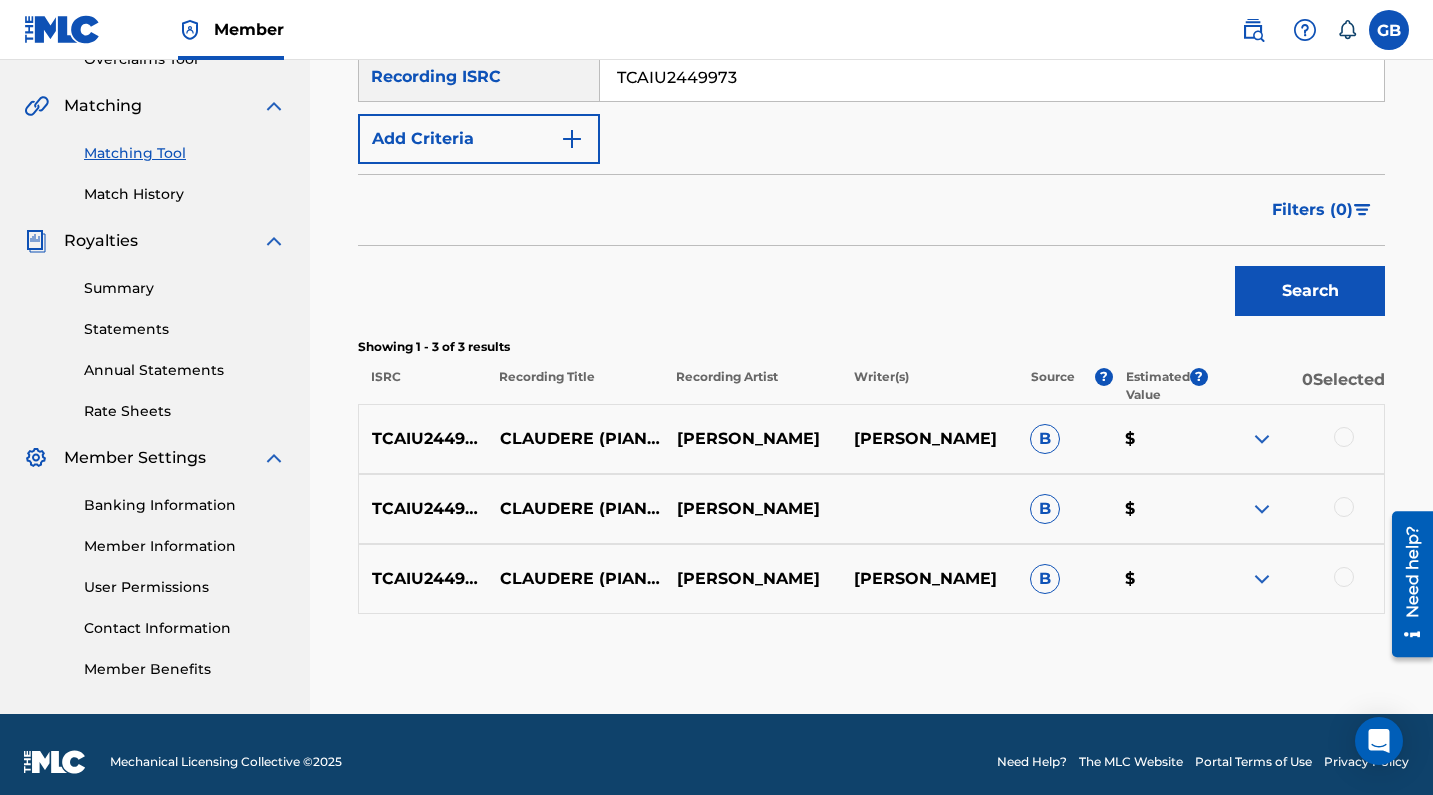 click at bounding box center (1344, 437) 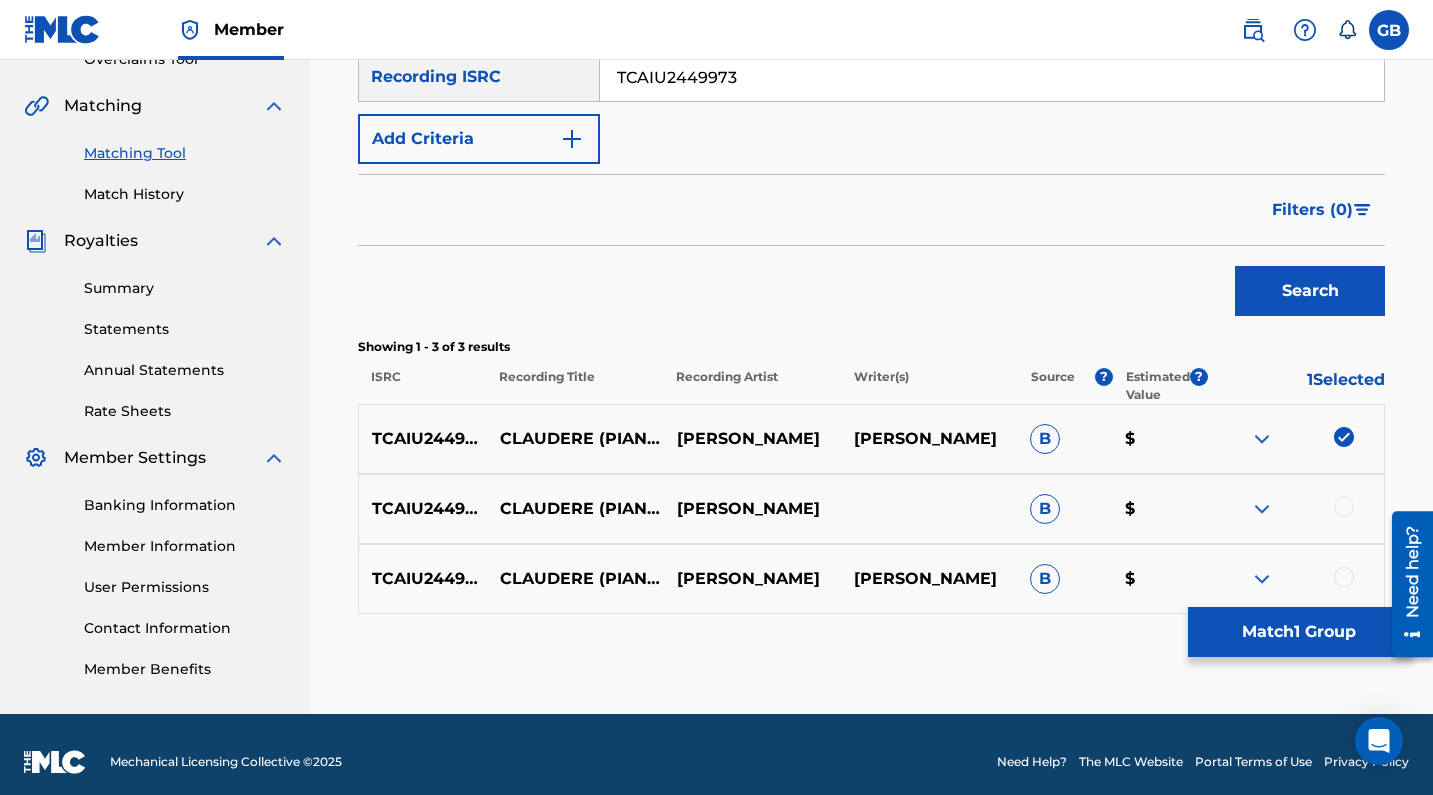 click at bounding box center (1344, 507) 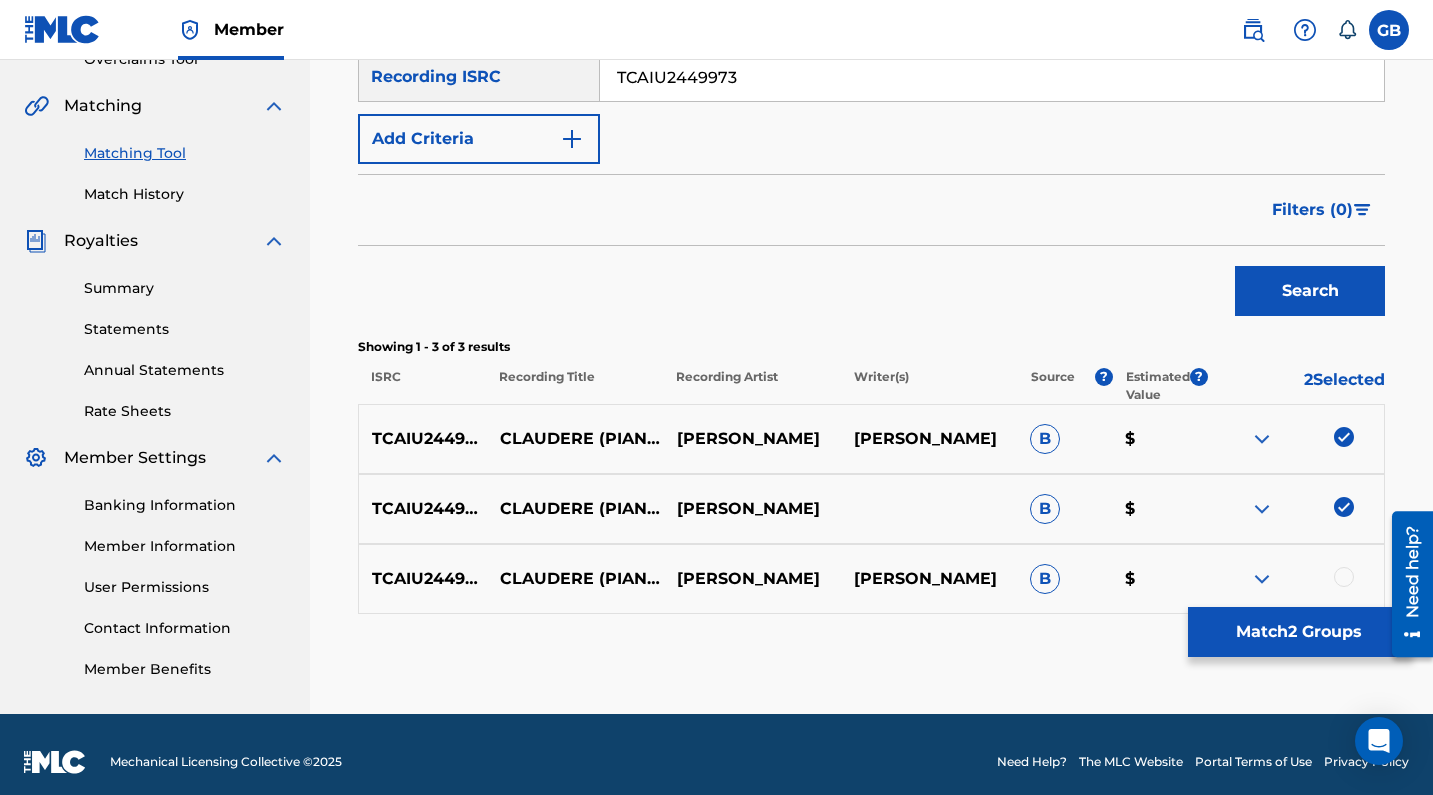 click on "TCAIU2449973 [PERSON_NAME] (PIANO) [PERSON_NAME] [PERSON_NAME] B $" at bounding box center (871, 579) 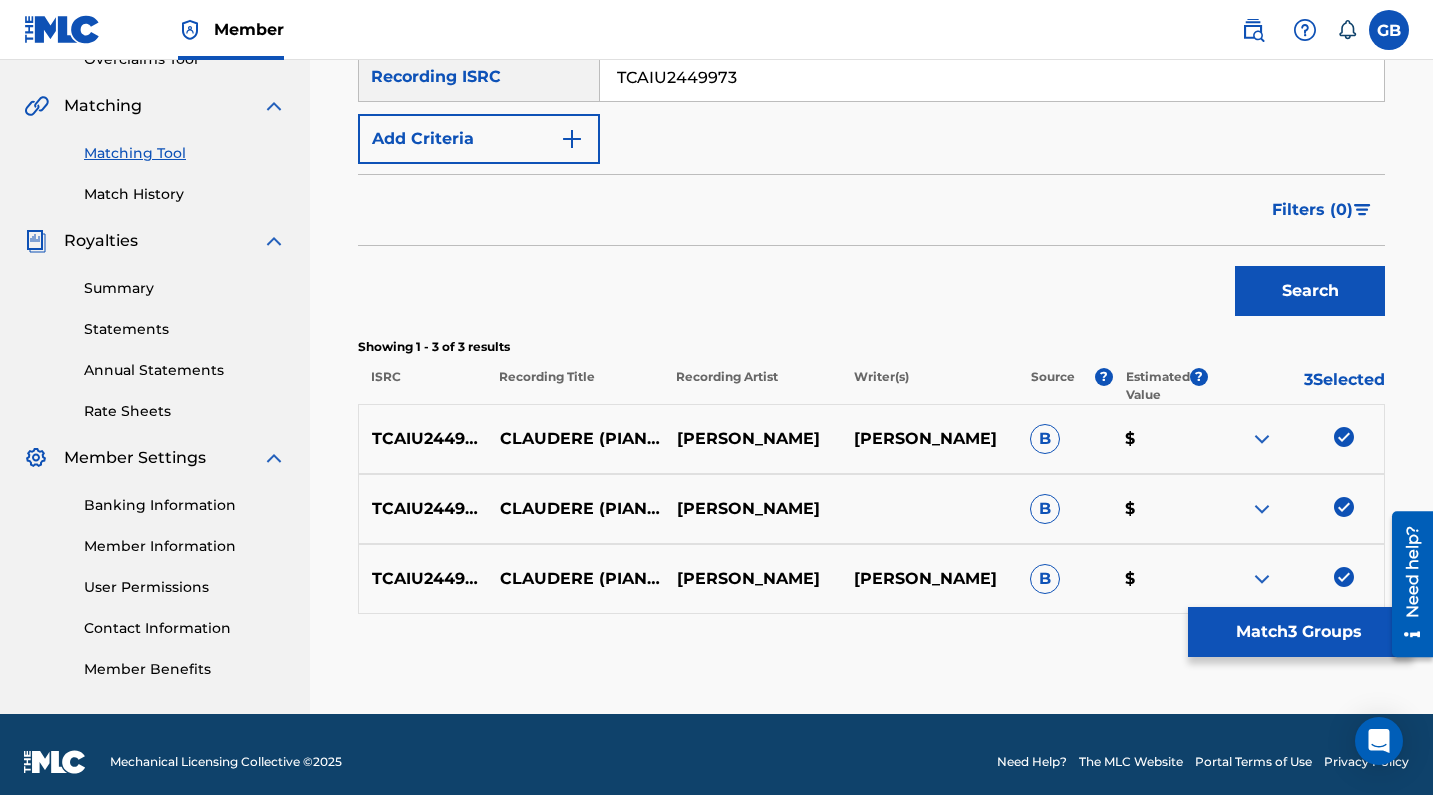 click on "Match  3 Groups" at bounding box center (1298, 632) 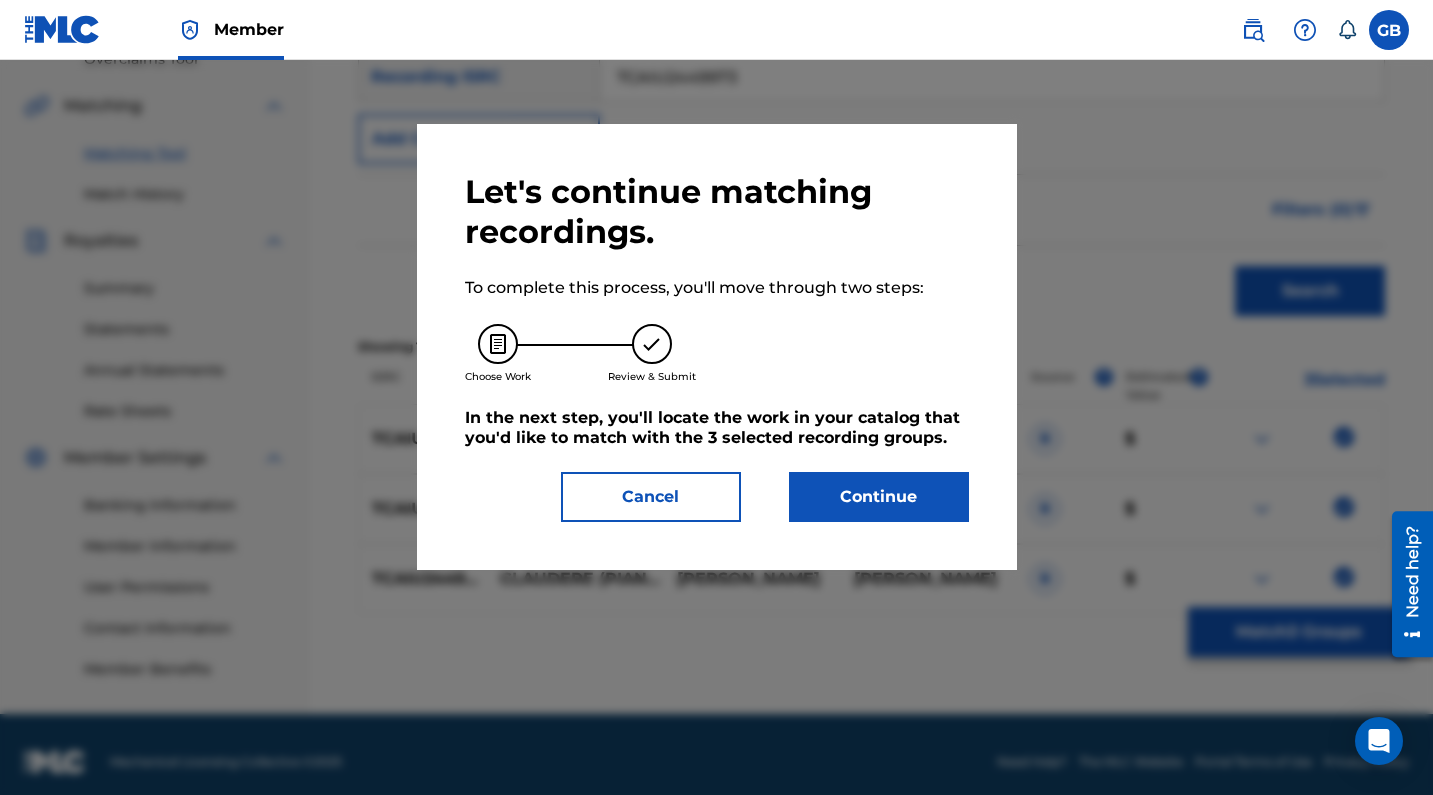click on "Continue" at bounding box center (879, 497) 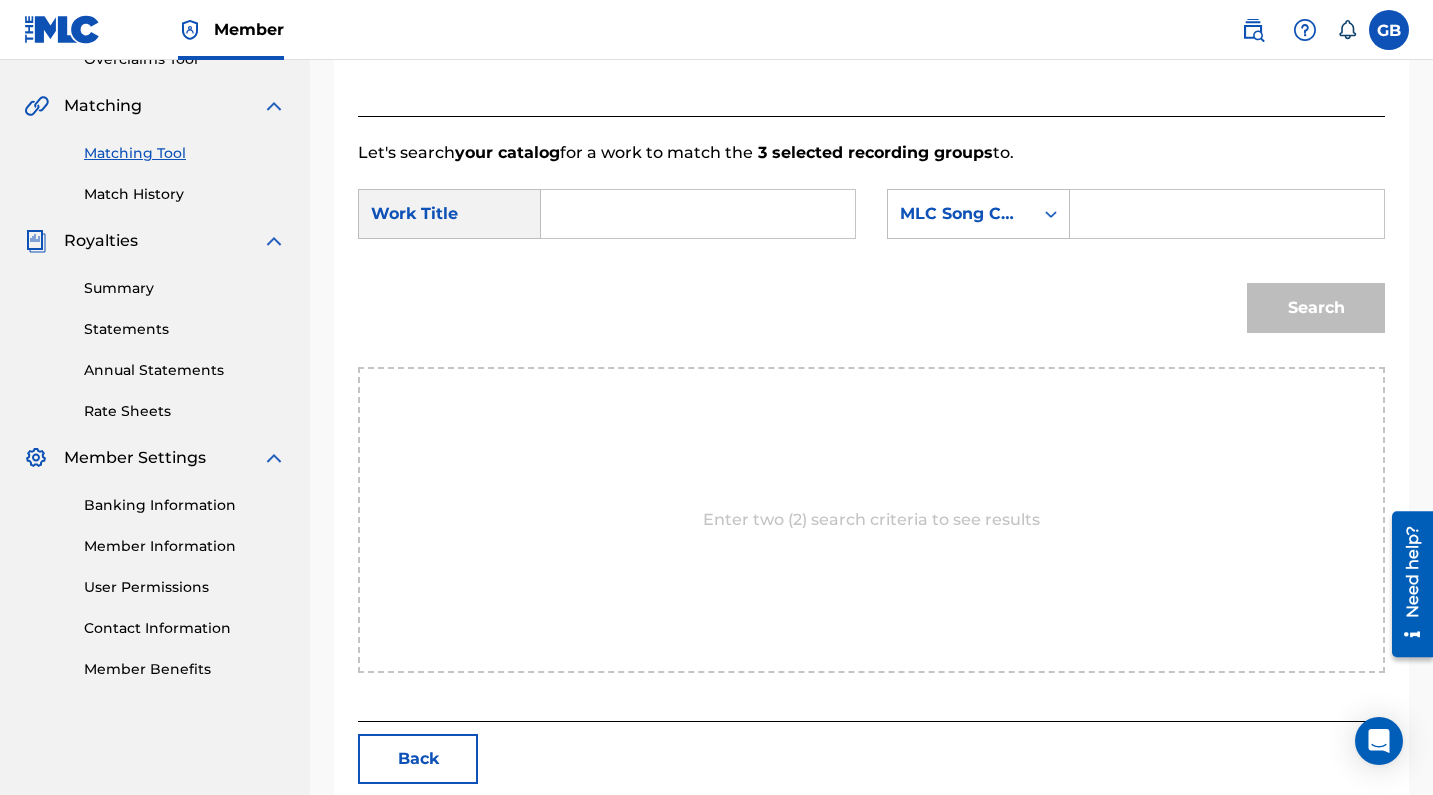 click at bounding box center [698, 214] 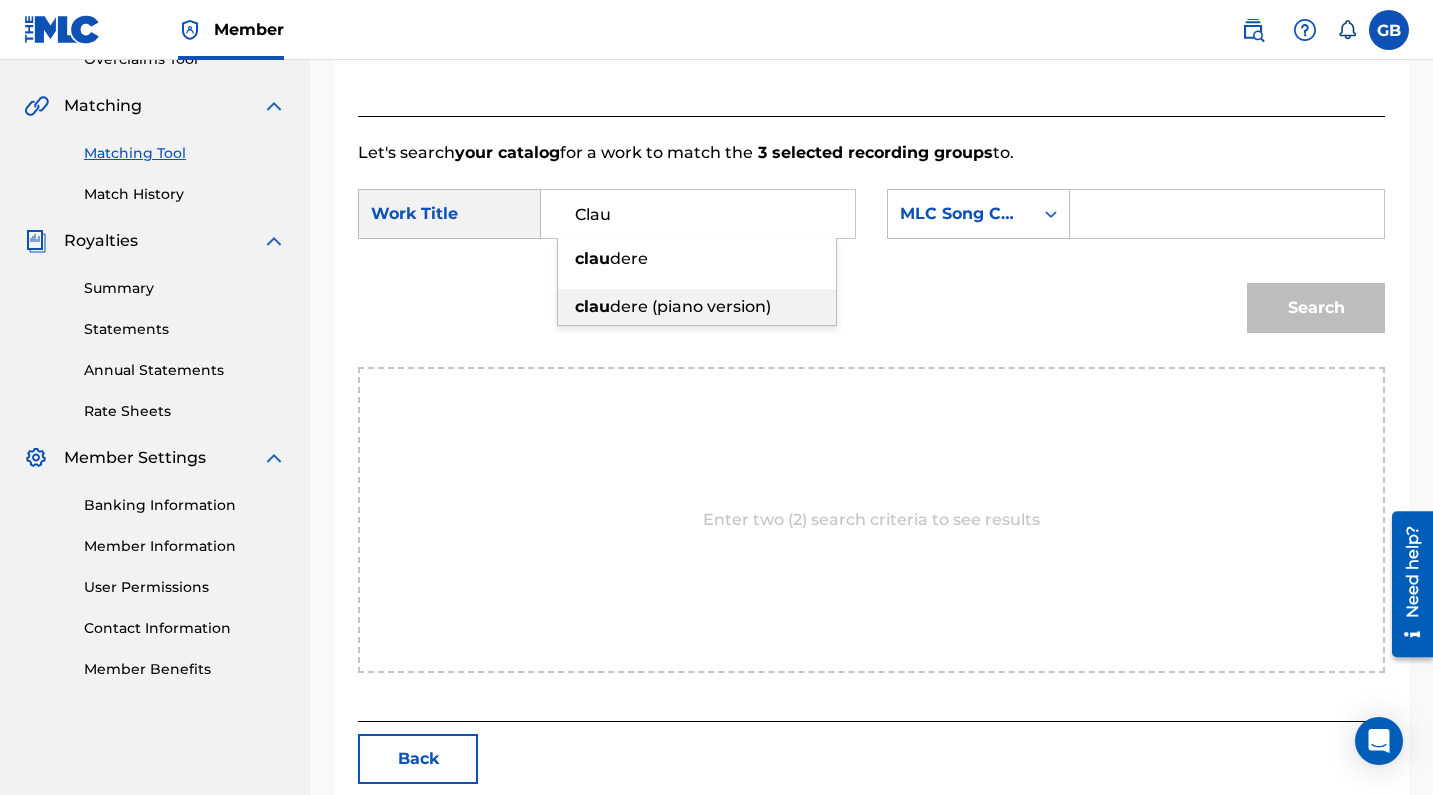click on "clau dere (piano version)" at bounding box center [697, 307] 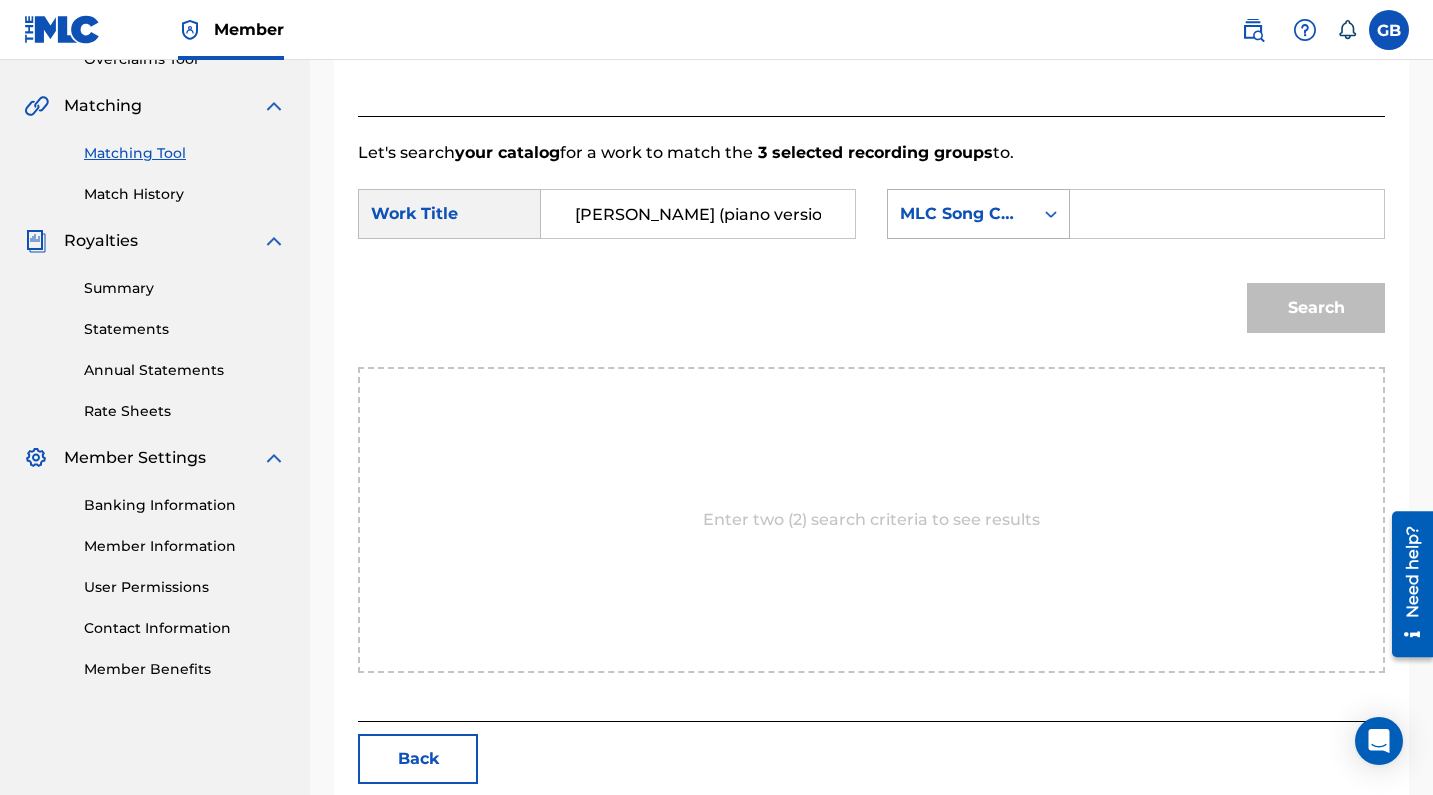 click on "MLC Song Code" at bounding box center (960, 214) 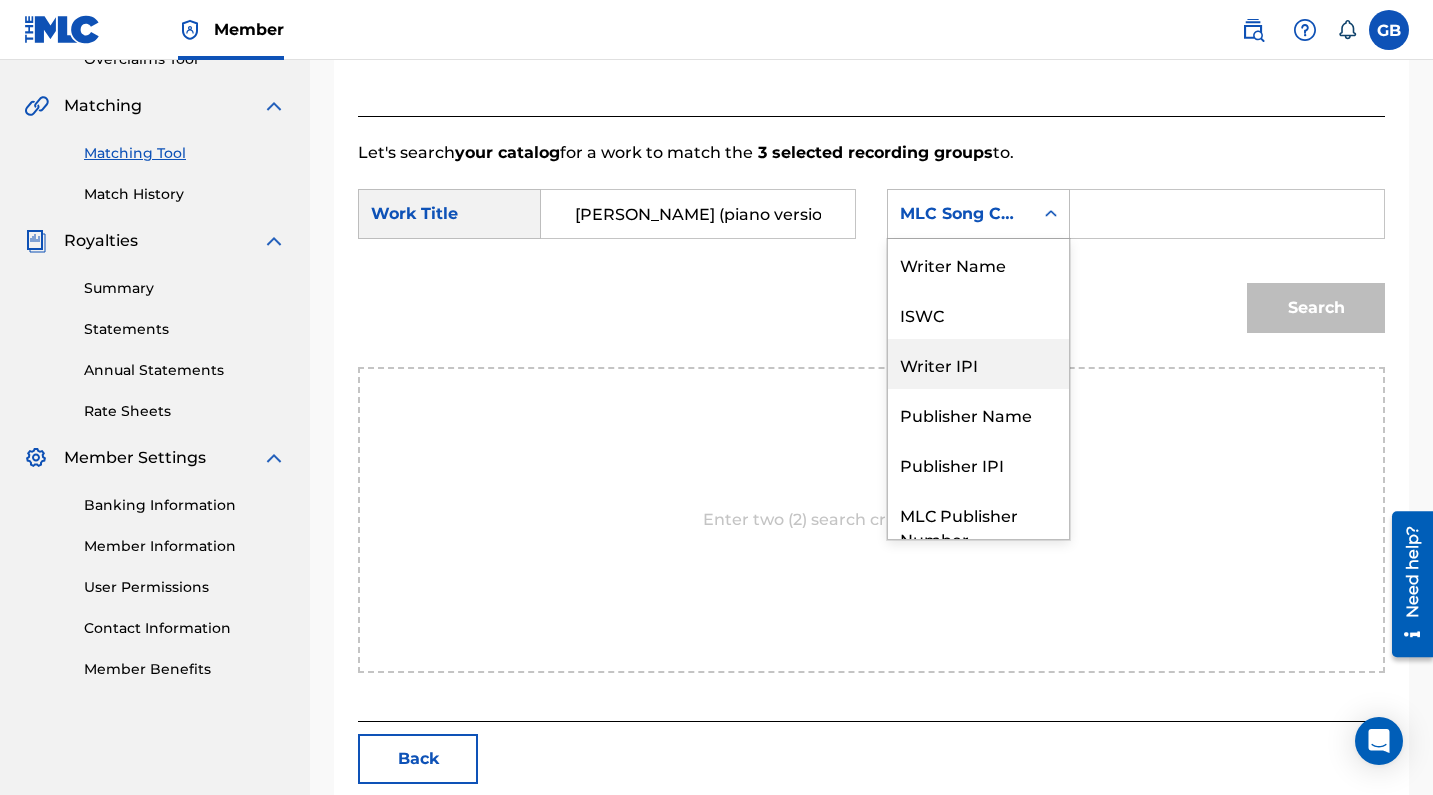 scroll, scrollTop: 0, scrollLeft: 0, axis: both 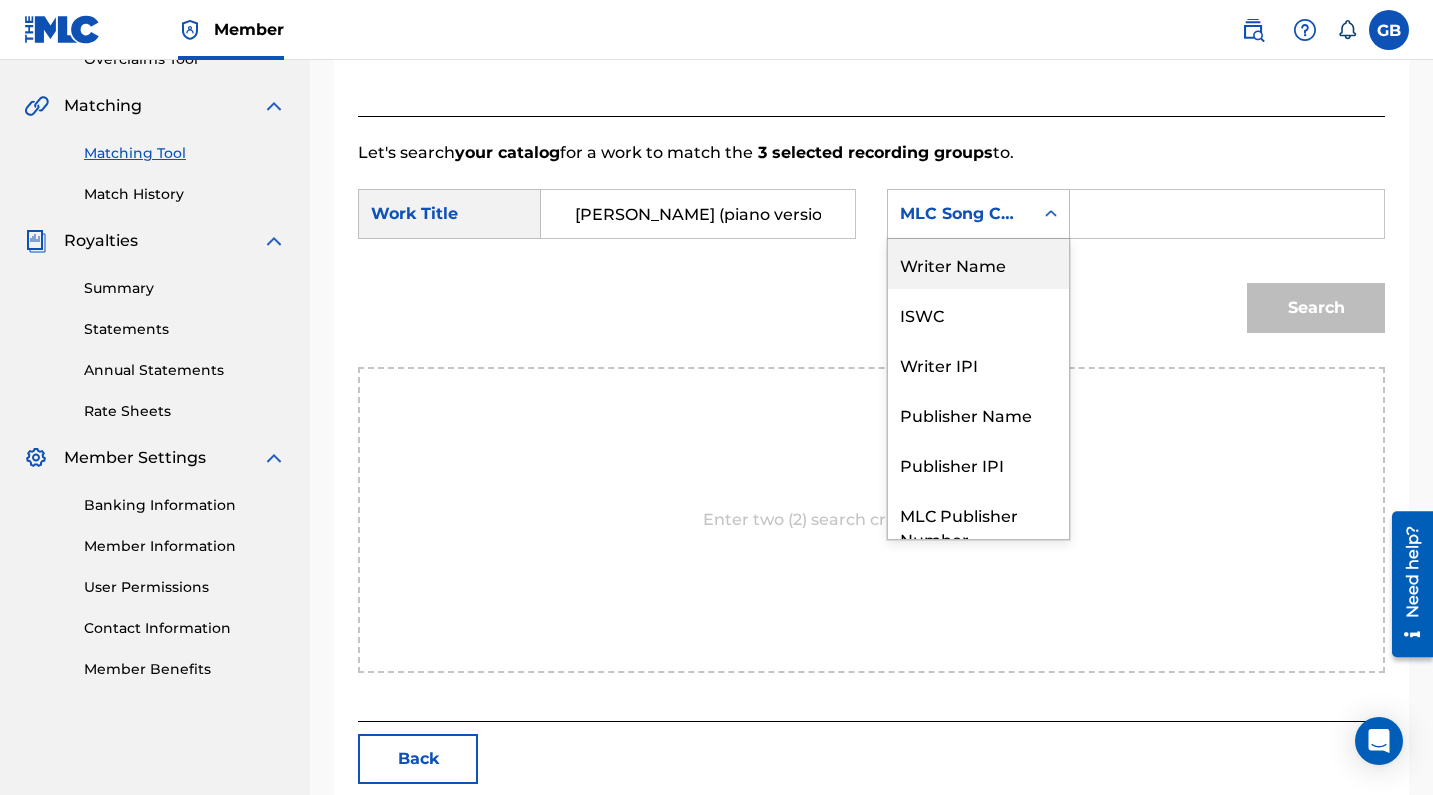 click on "Writer Name" at bounding box center (978, 264) 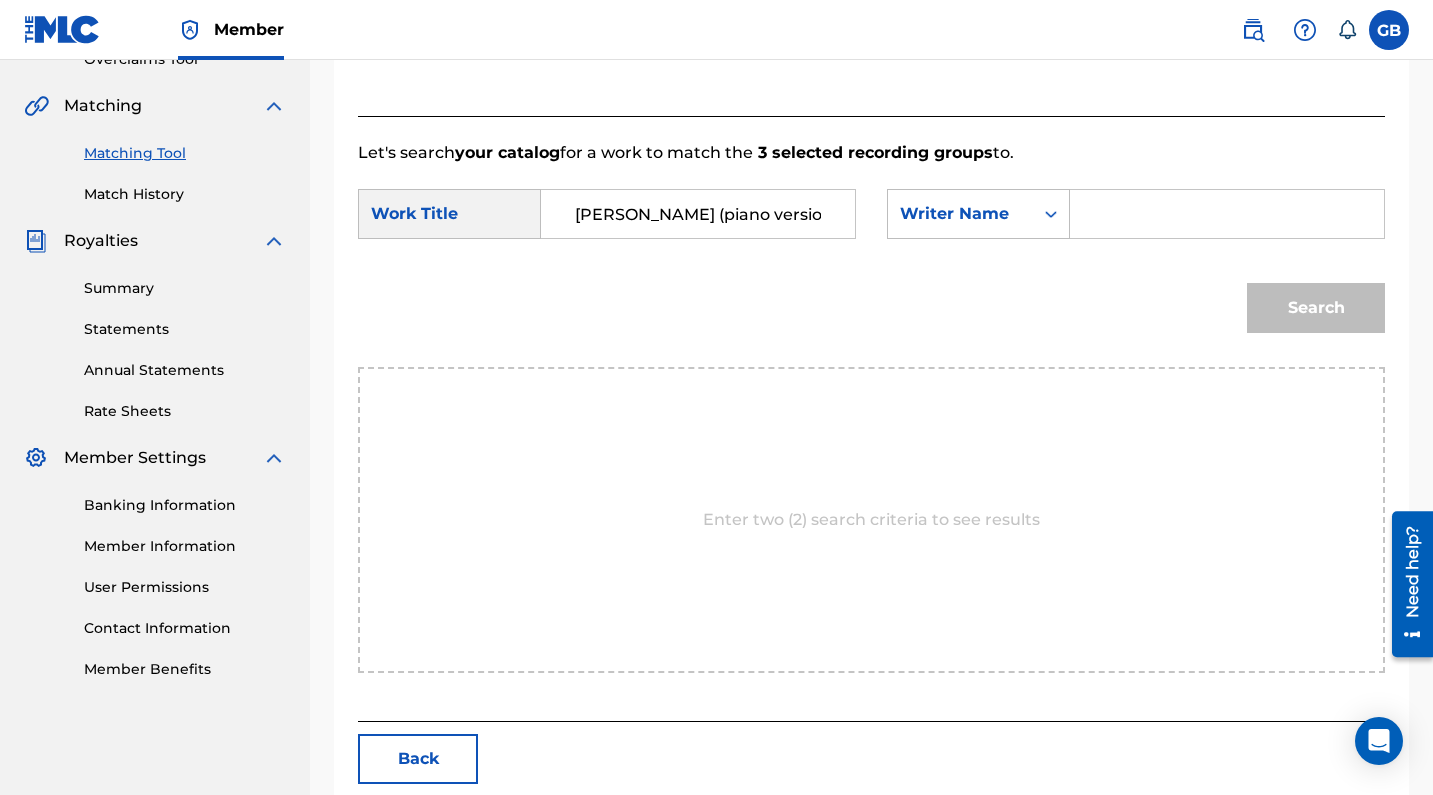 click at bounding box center (1227, 214) 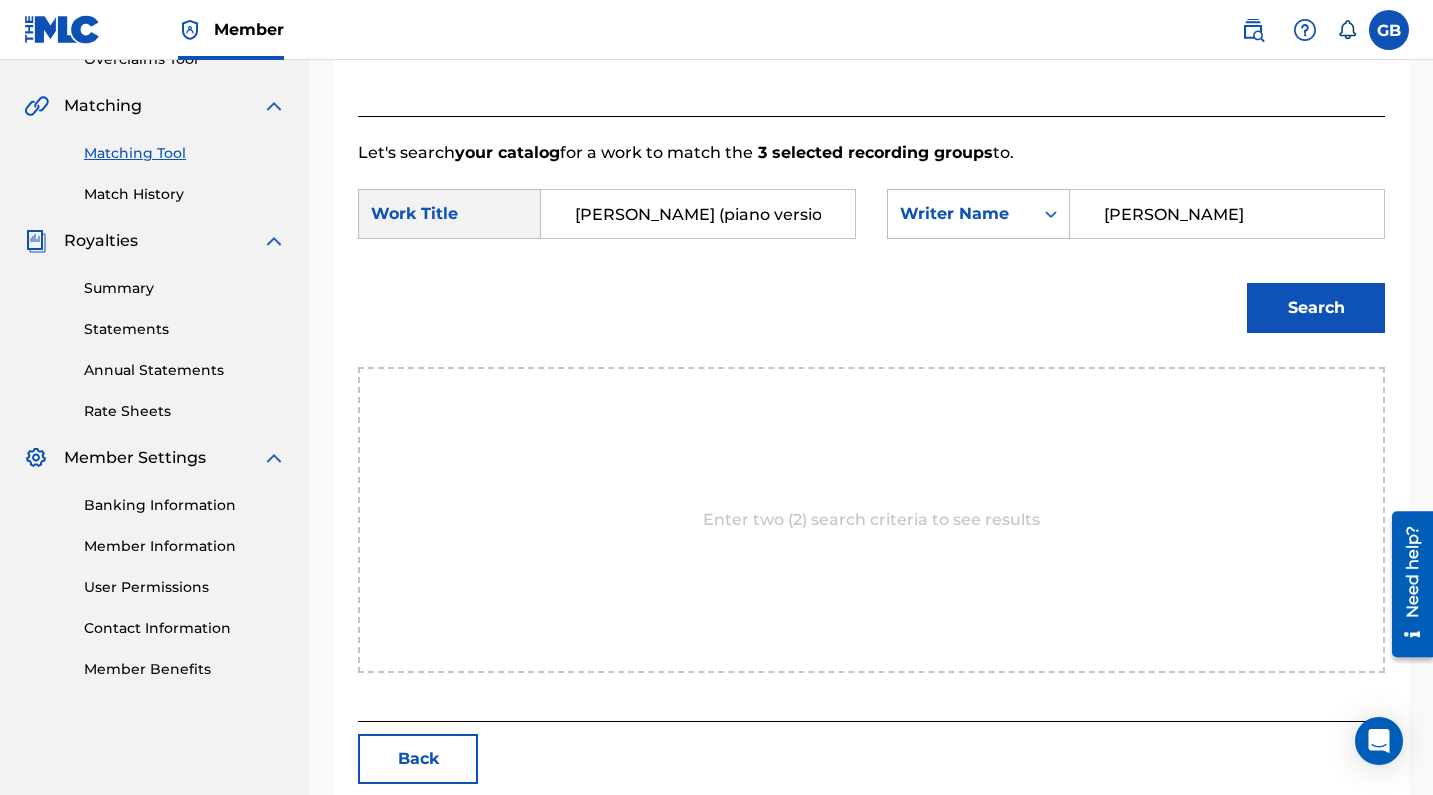 type on "[PERSON_NAME]" 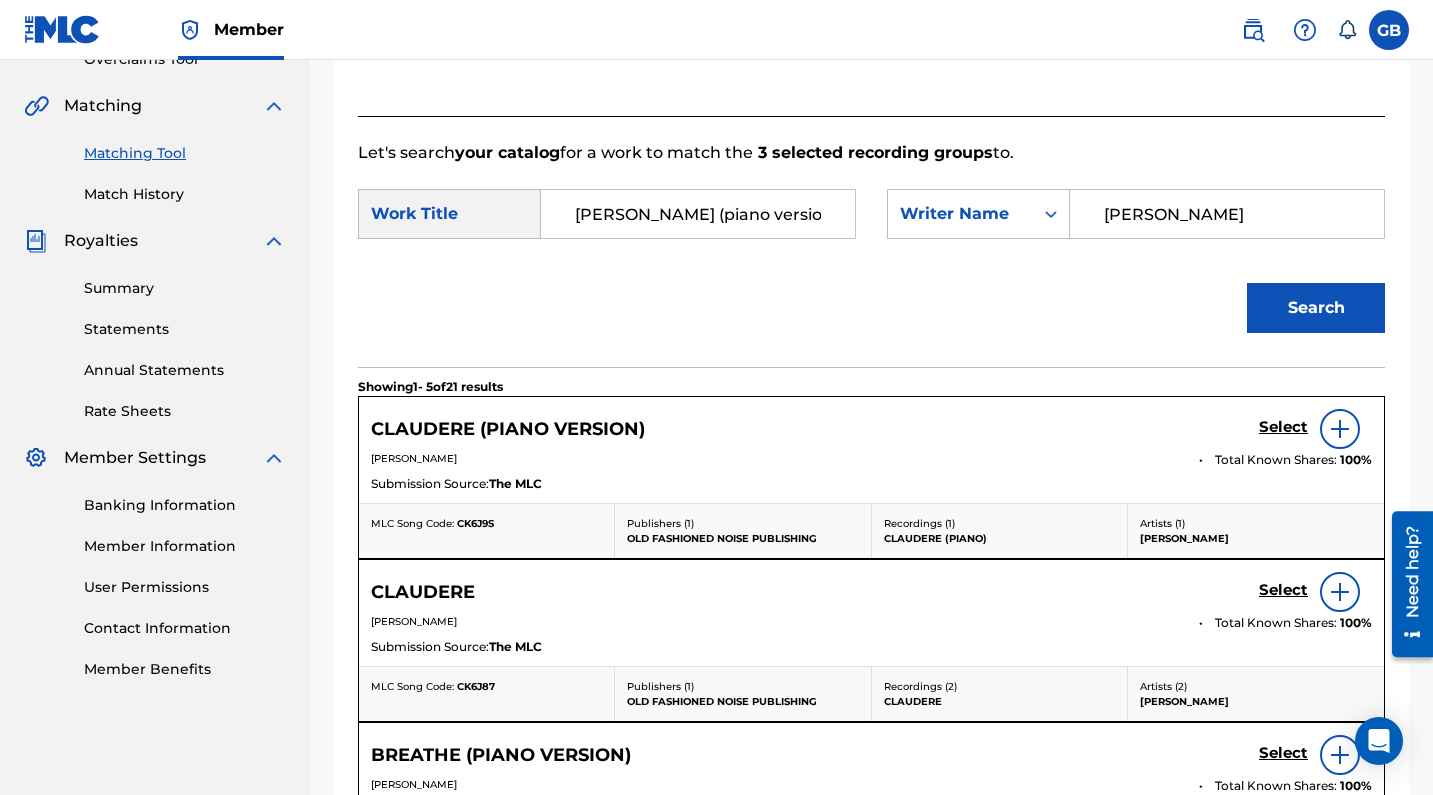 click on "Select" at bounding box center (1283, 427) 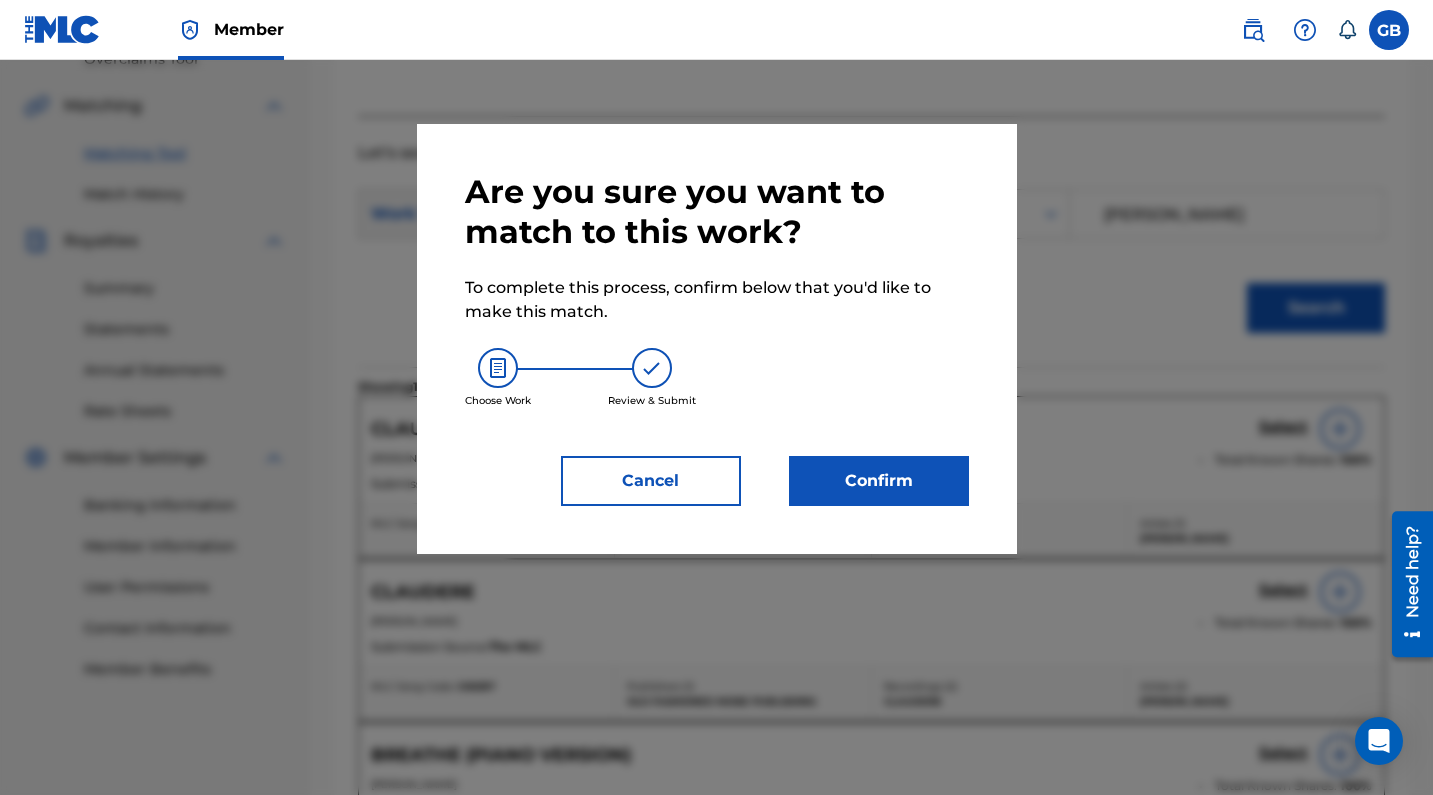 click on "Confirm" at bounding box center (879, 481) 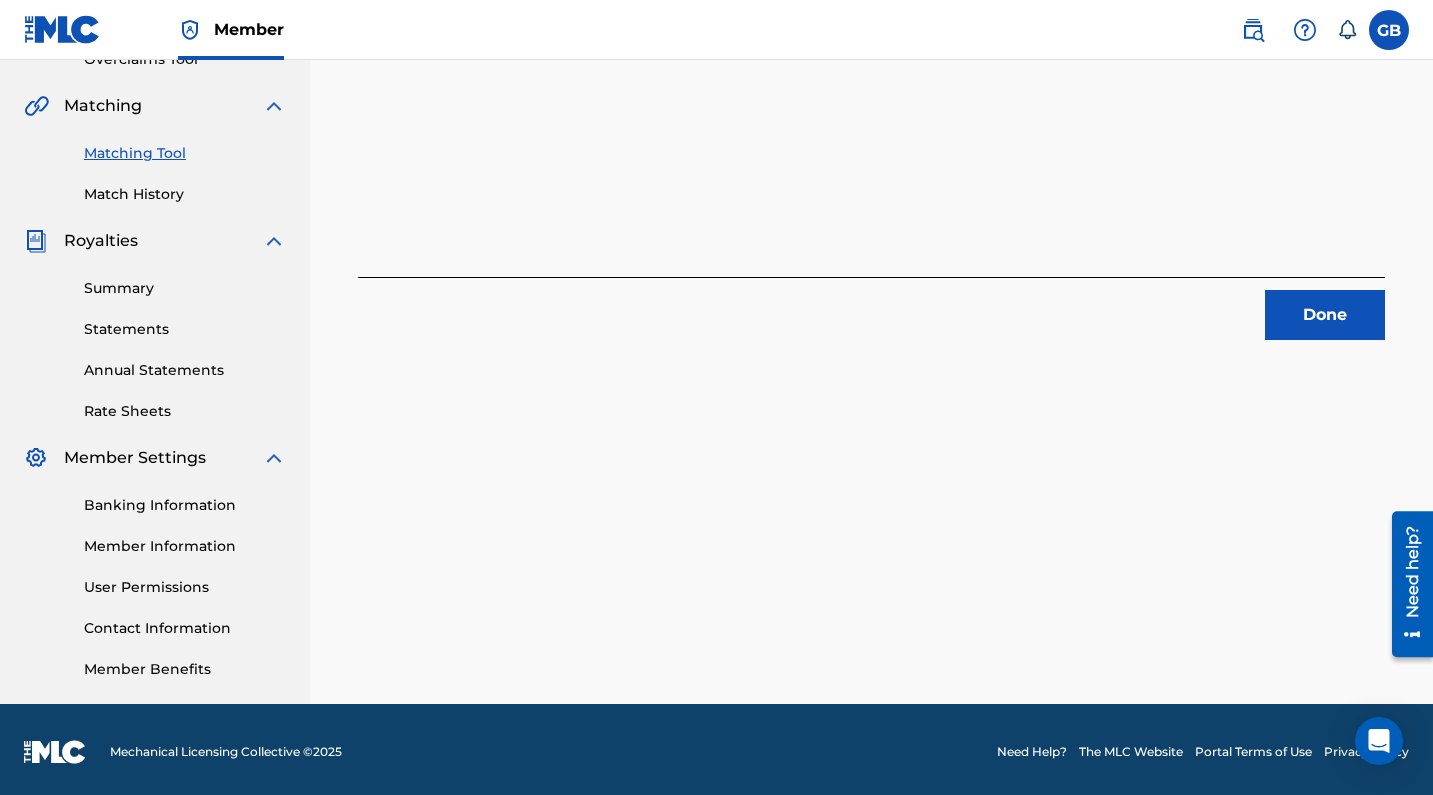 click on "Done" at bounding box center (1325, 315) 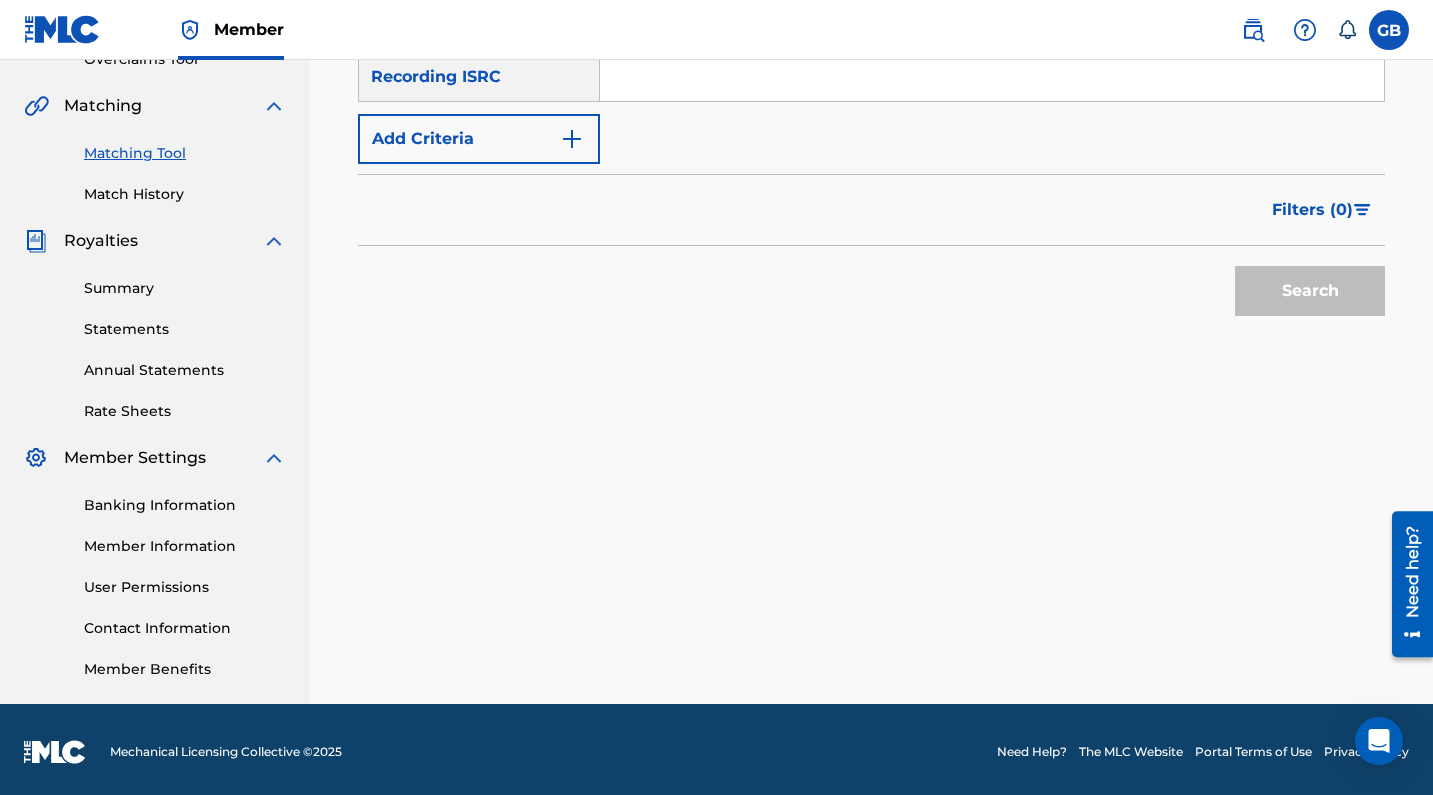 click at bounding box center (992, 77) 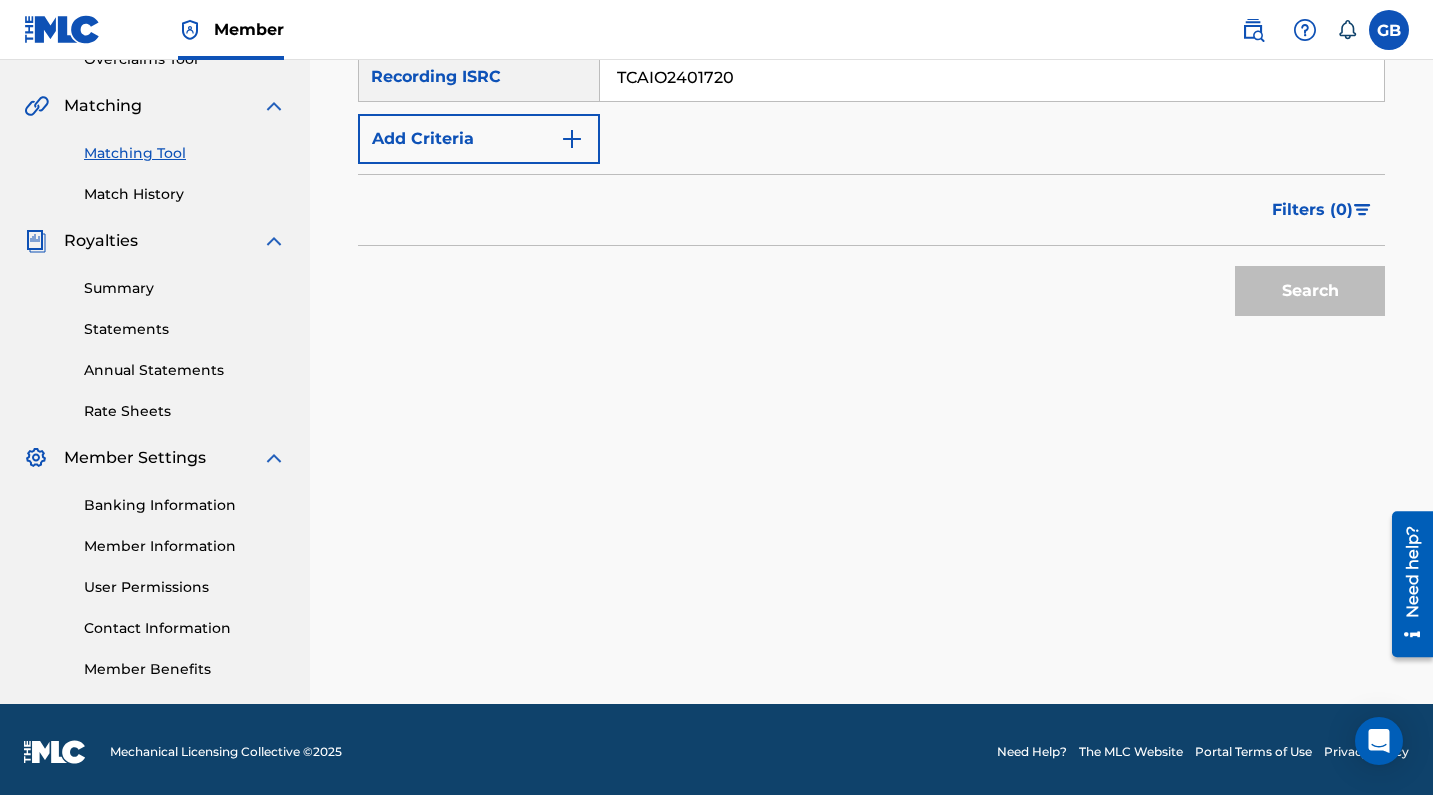 type on "TCAIO2401720" 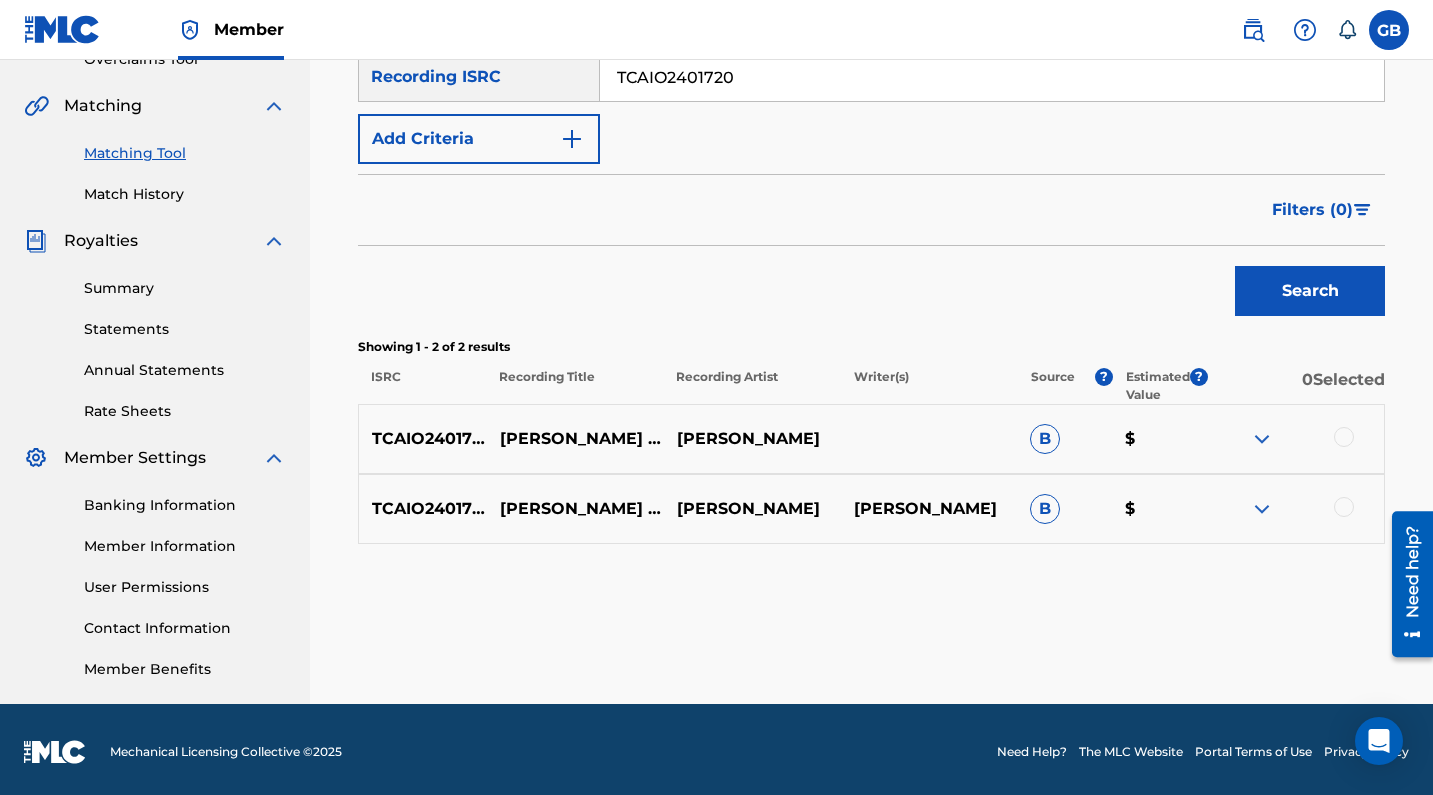 click at bounding box center [1344, 507] 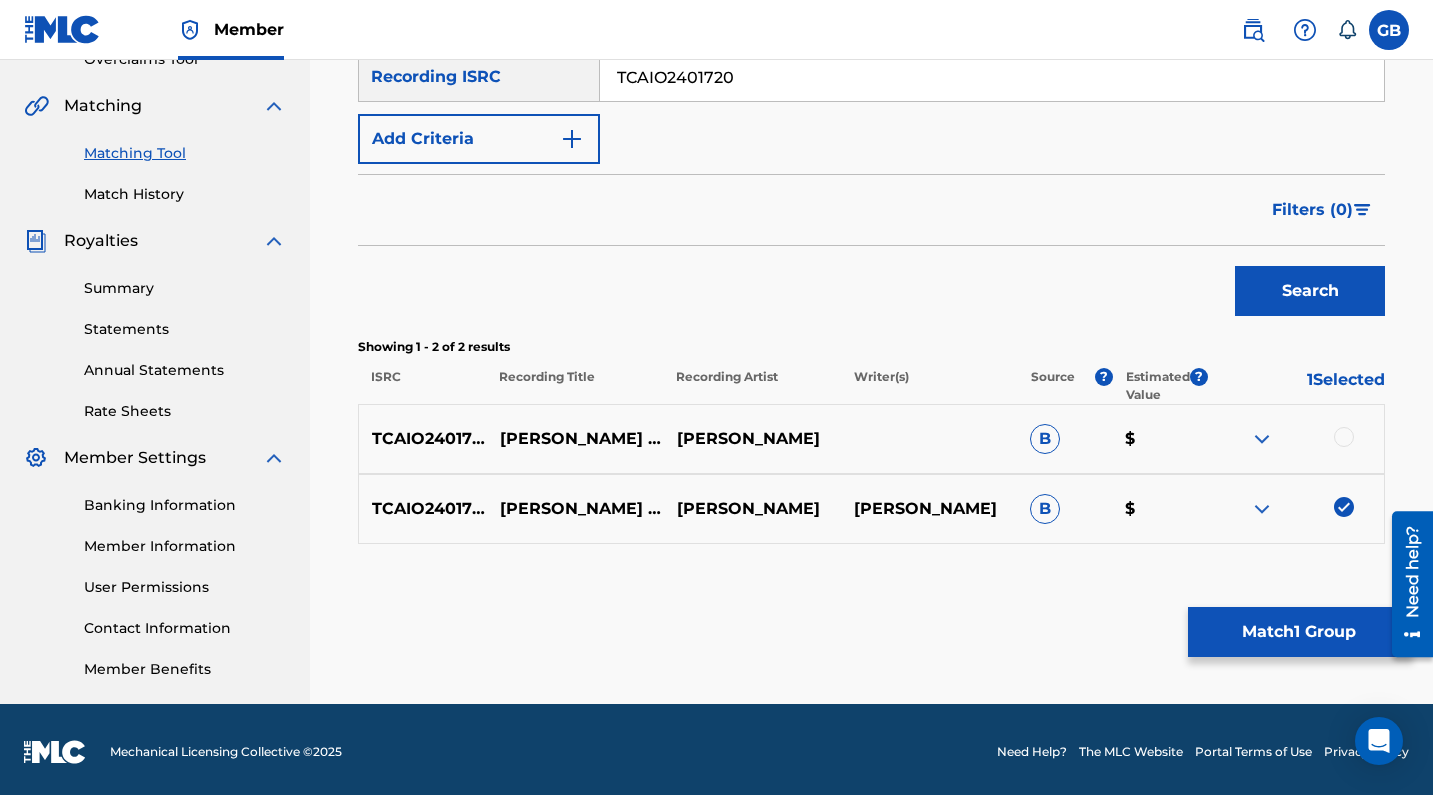 click at bounding box center [1344, 437] 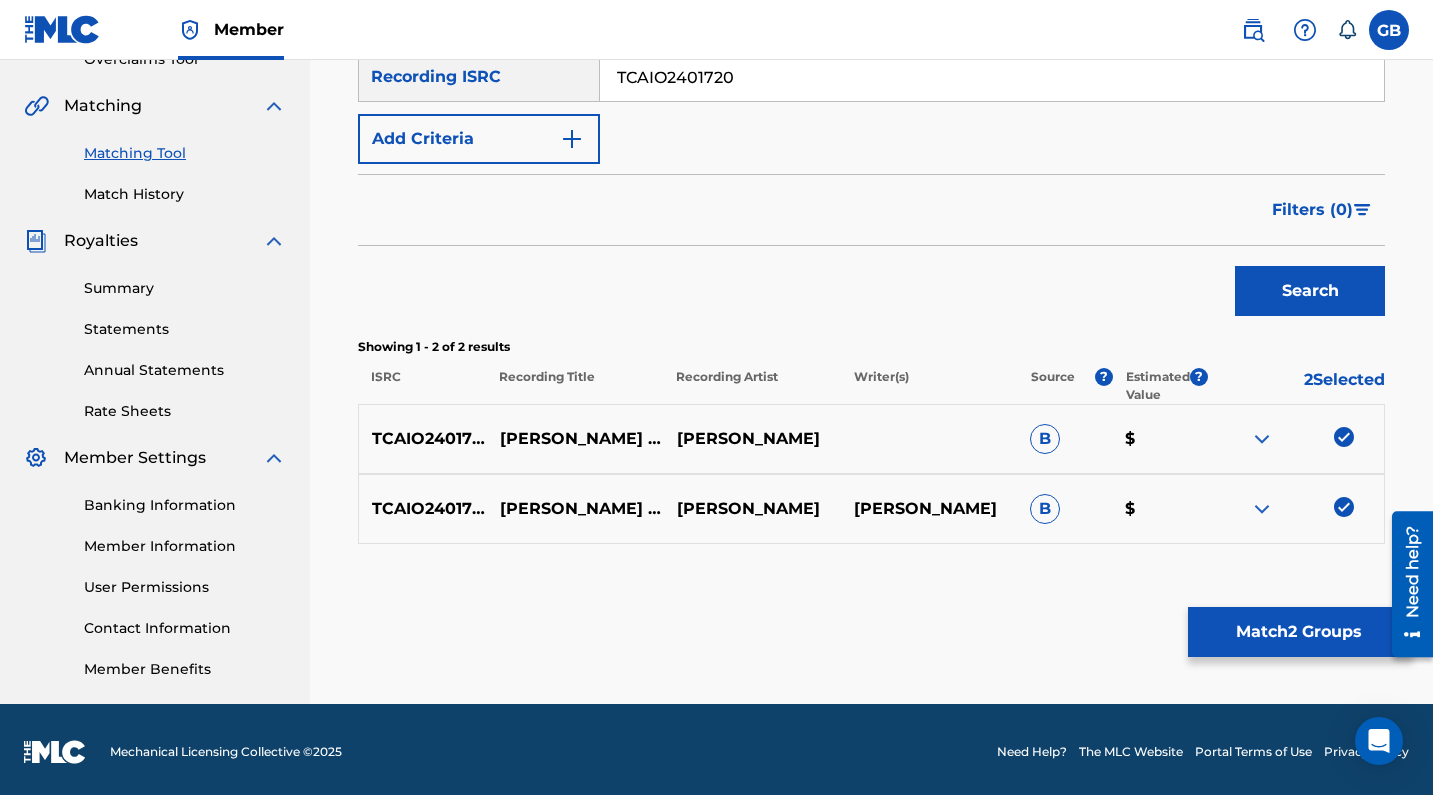 click on "Match  2 Groups" at bounding box center [1298, 632] 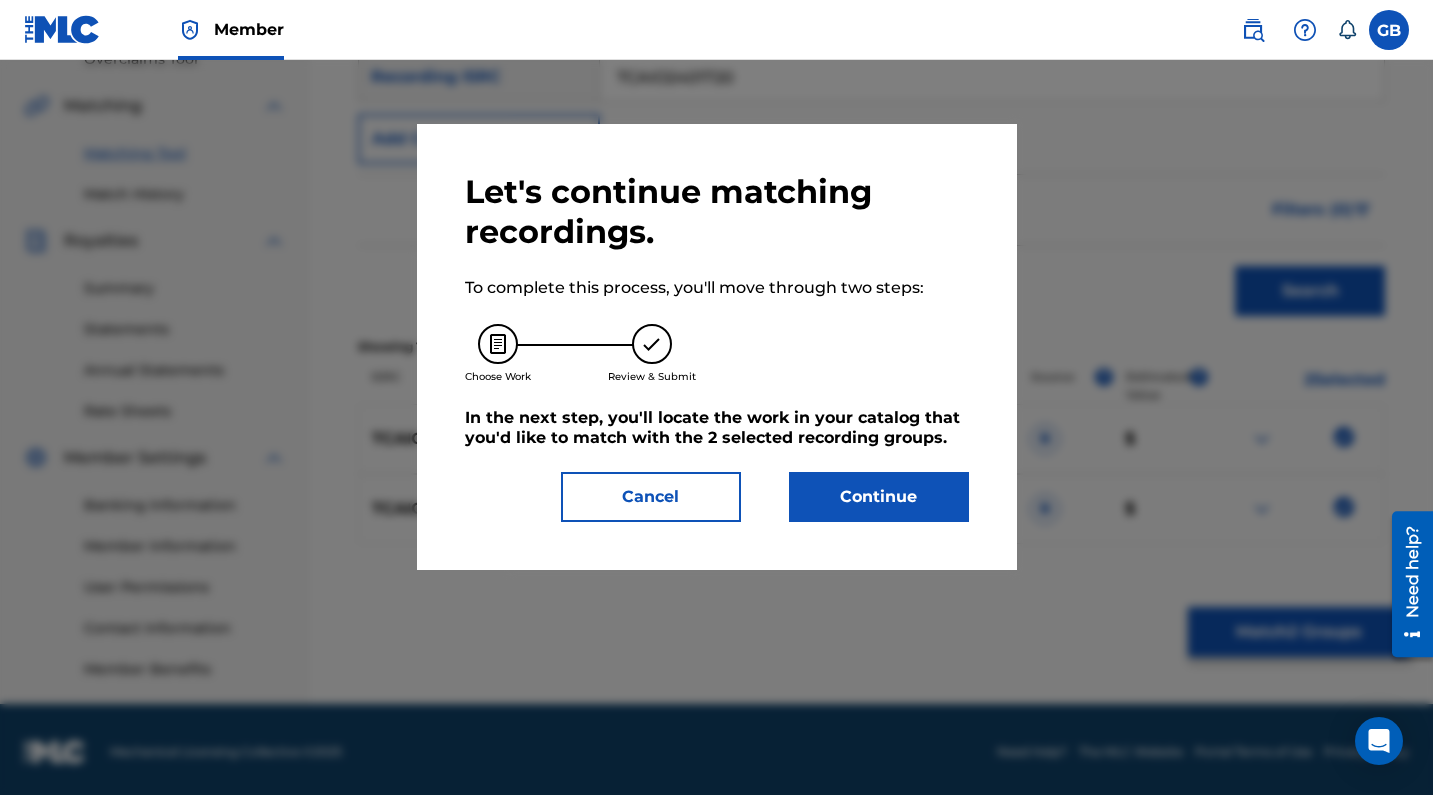 click on "Continue" at bounding box center (879, 497) 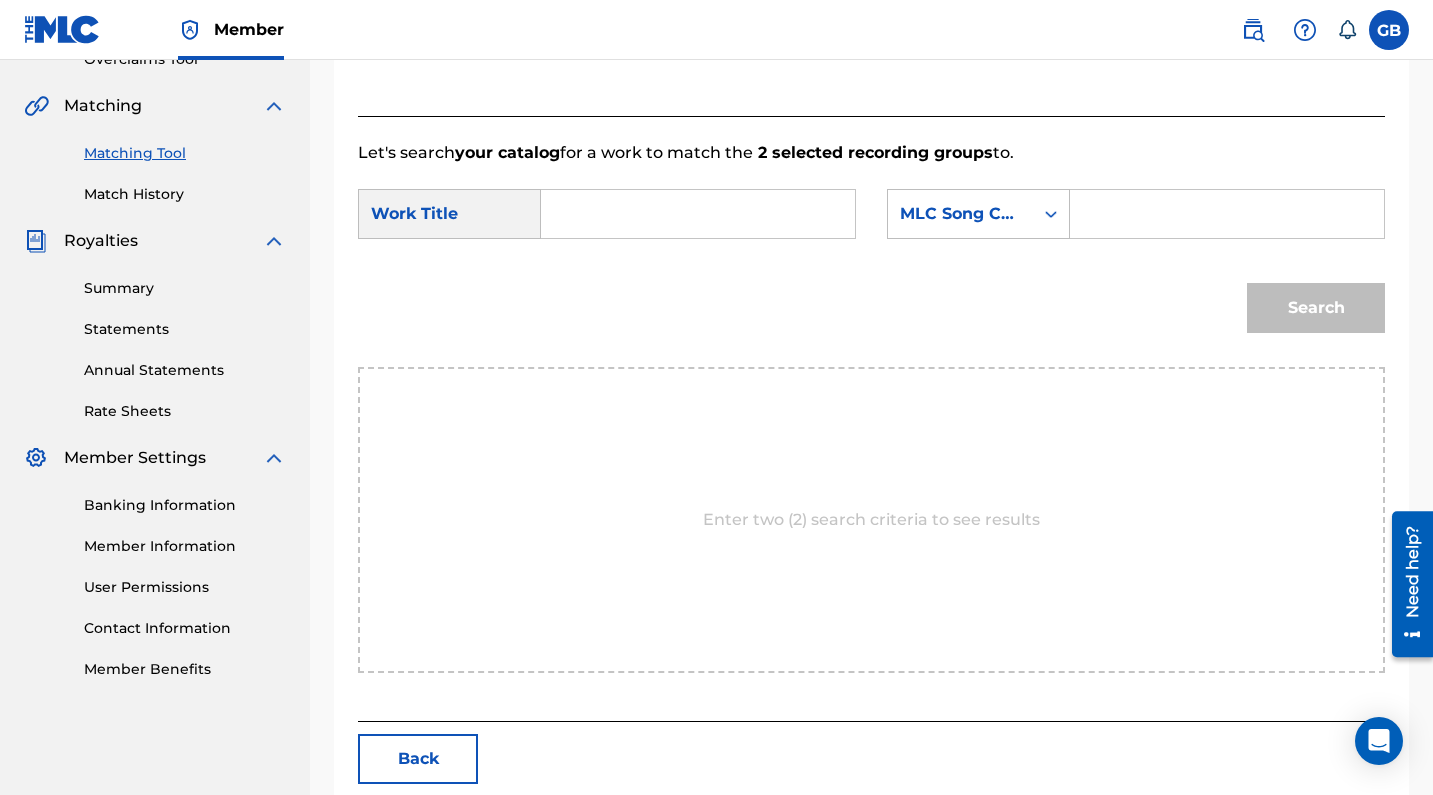 click at bounding box center [698, 214] 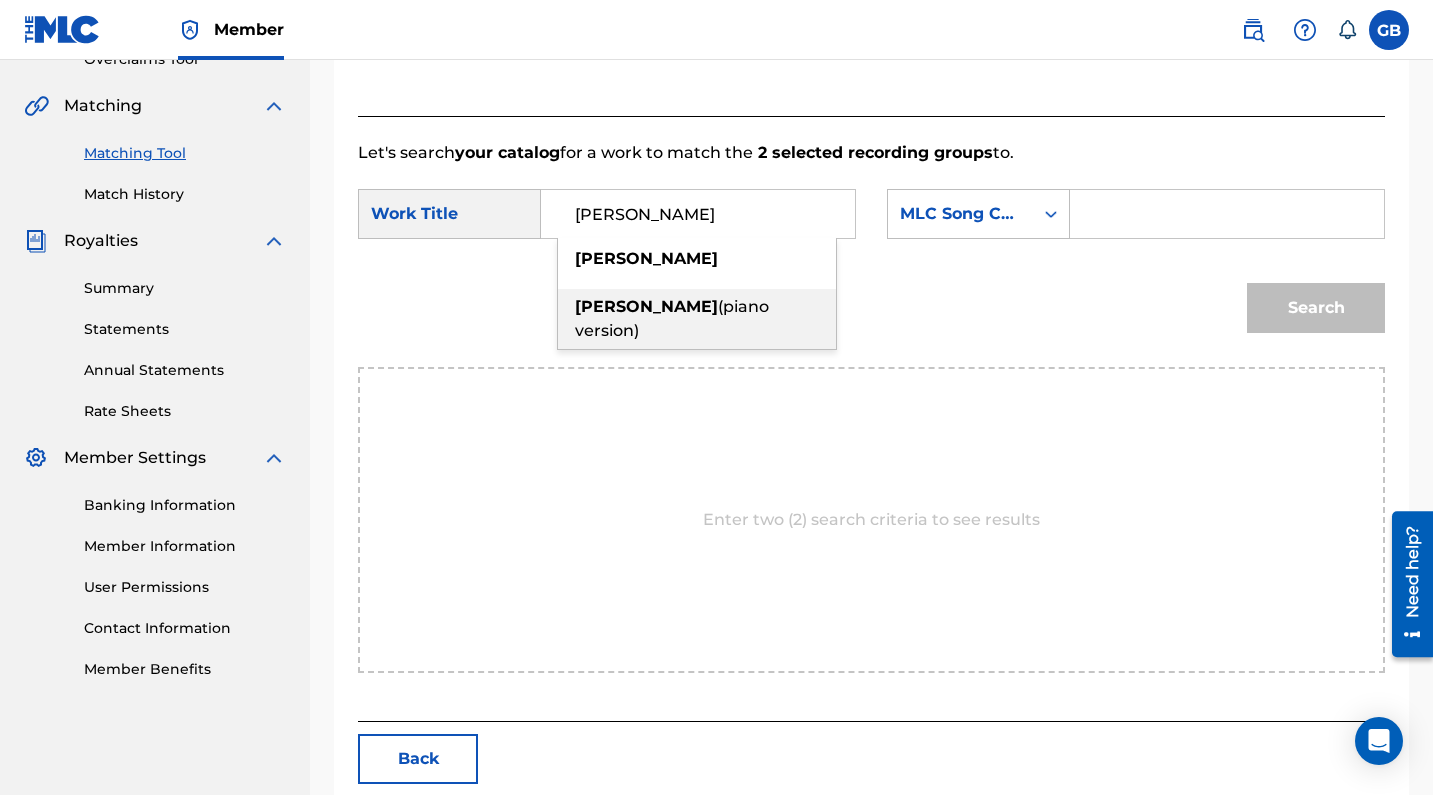click on "(piano version)" at bounding box center [672, 318] 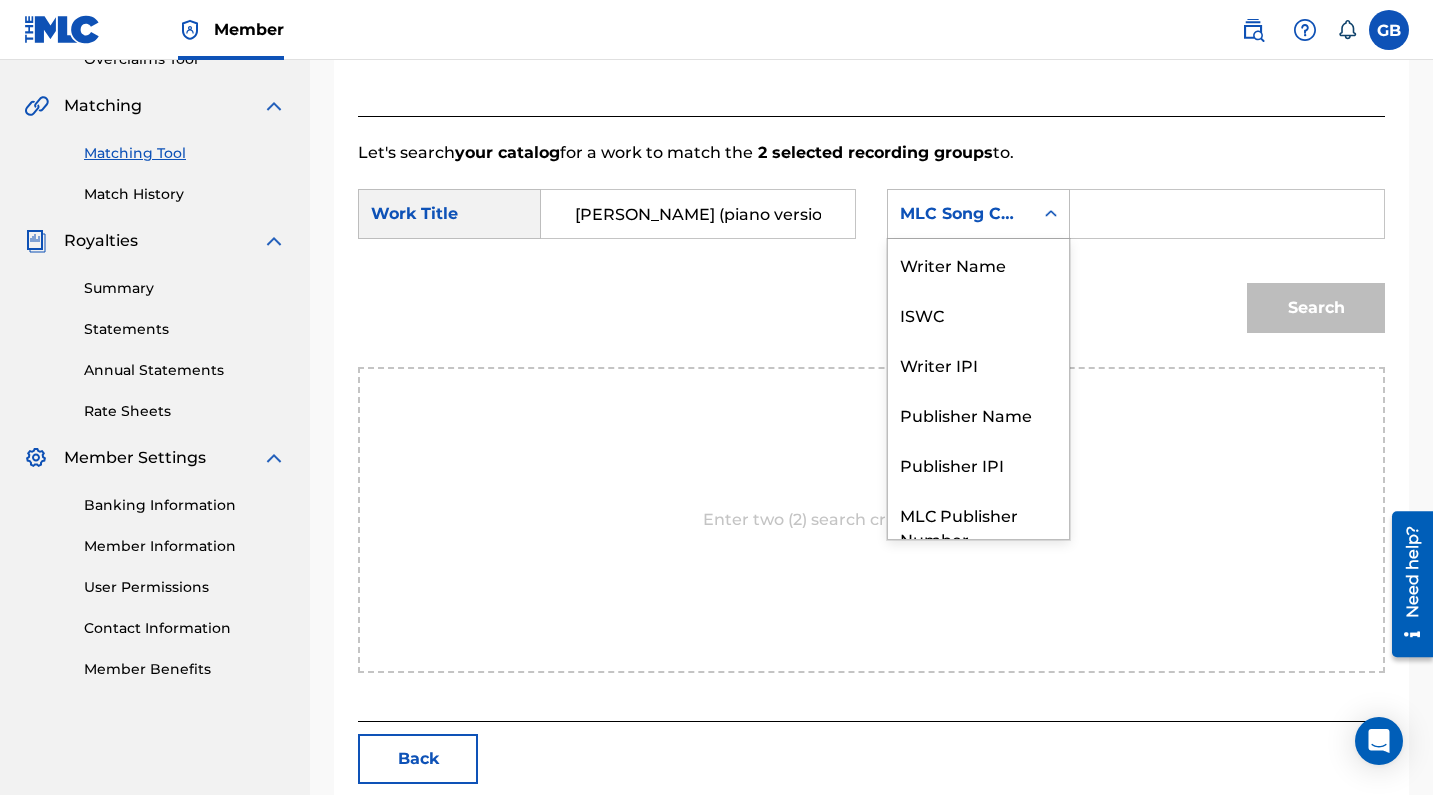 click on "MLC Song Code" at bounding box center (960, 214) 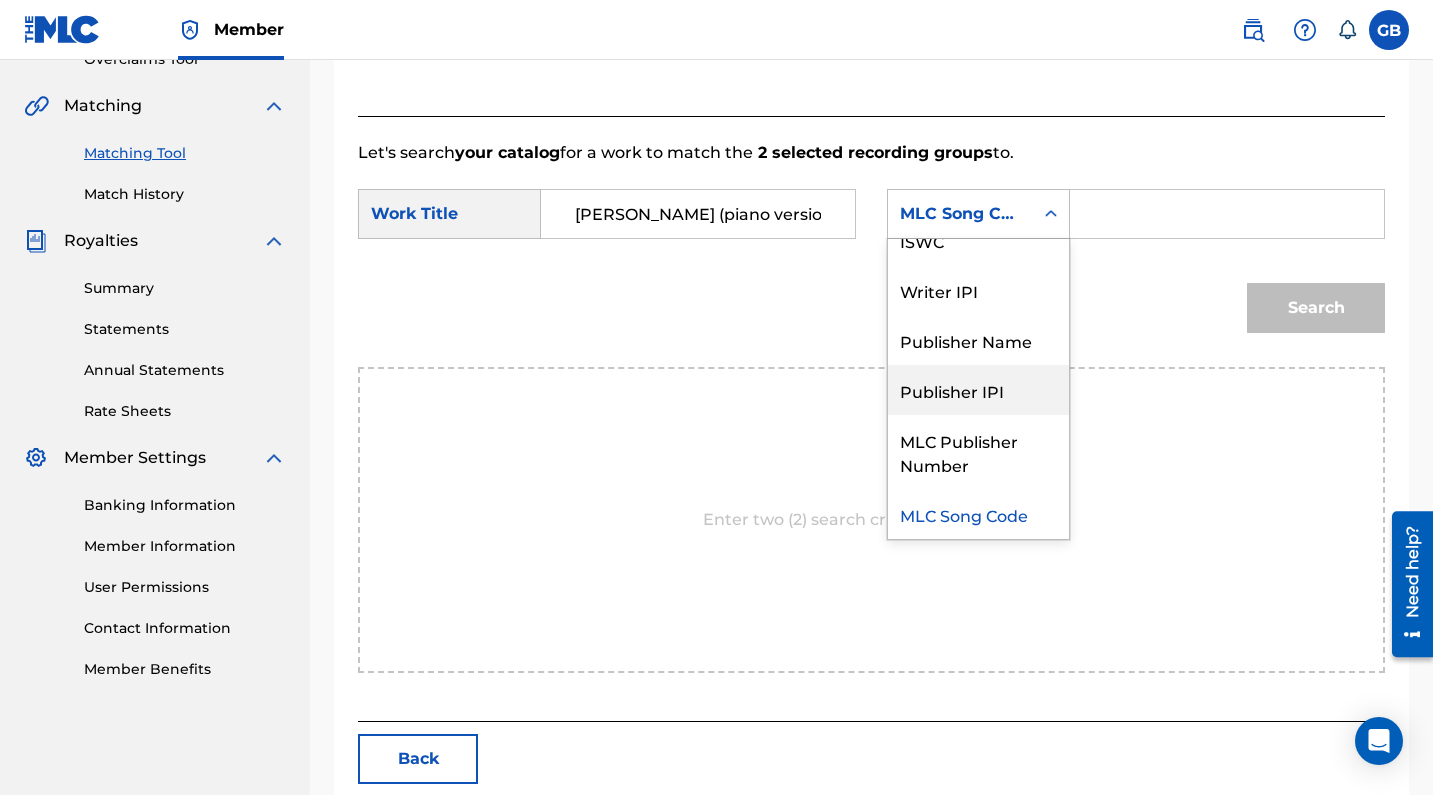 scroll, scrollTop: 0, scrollLeft: 0, axis: both 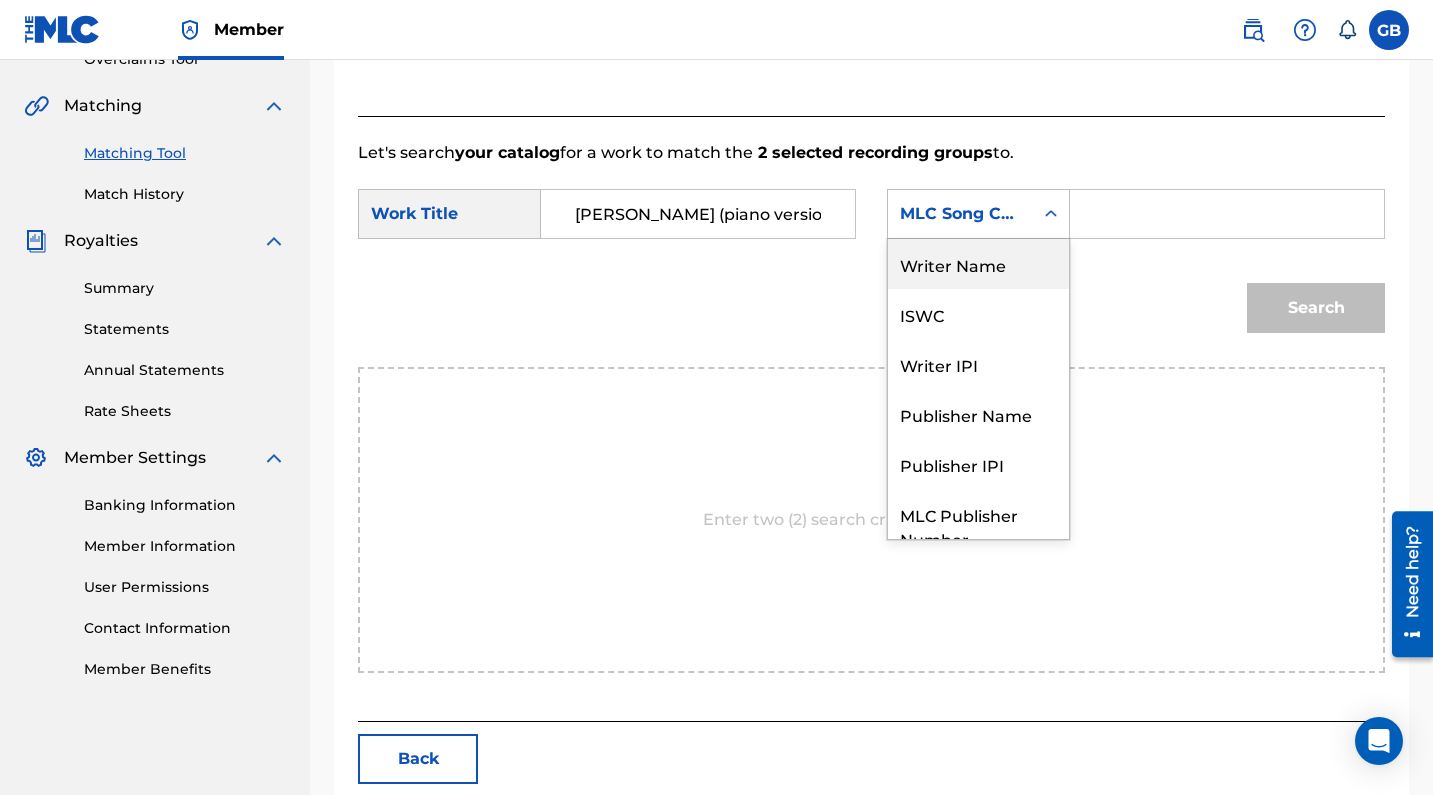 click on "Writer Name" at bounding box center [978, 264] 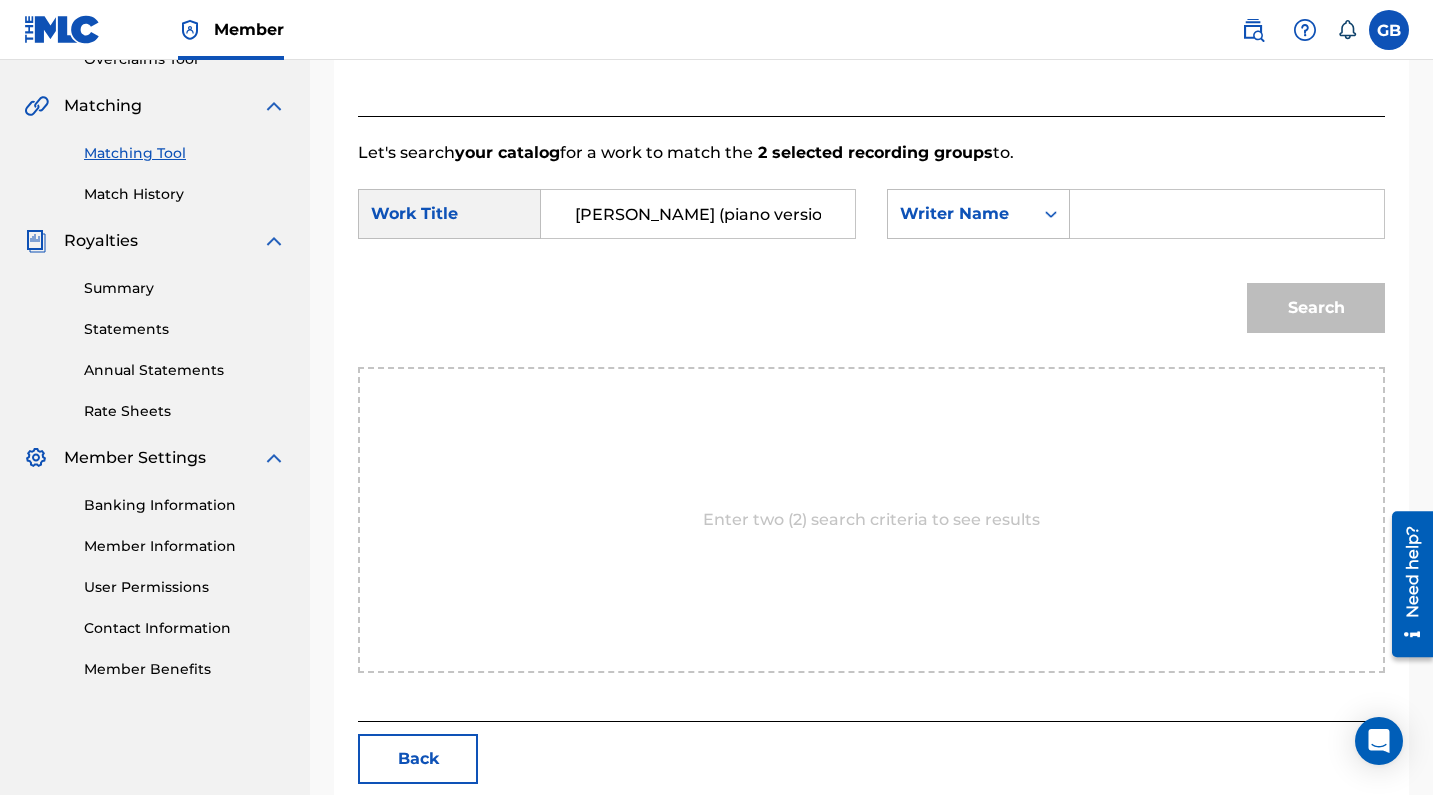 click at bounding box center (1227, 214) 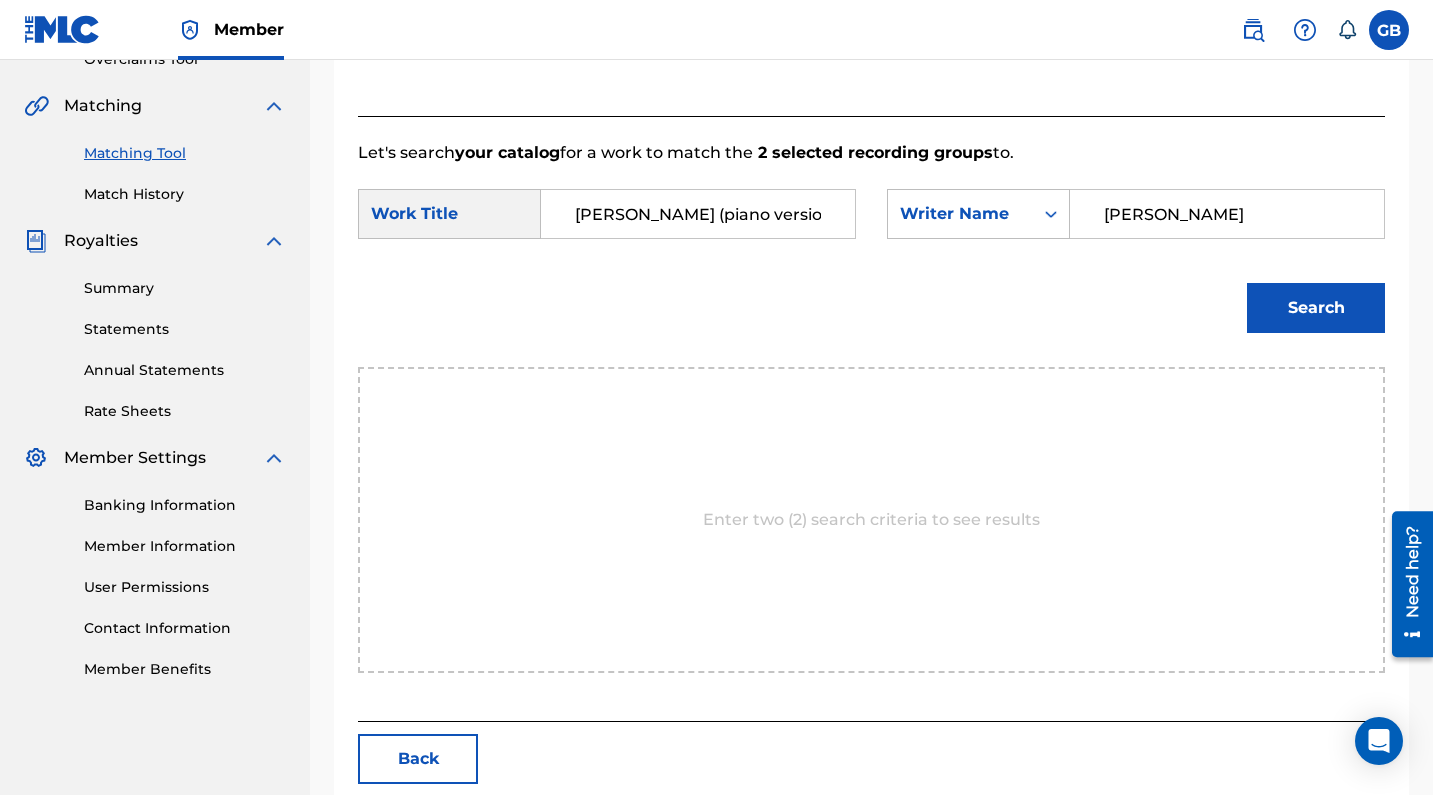 type on "[PERSON_NAME]" 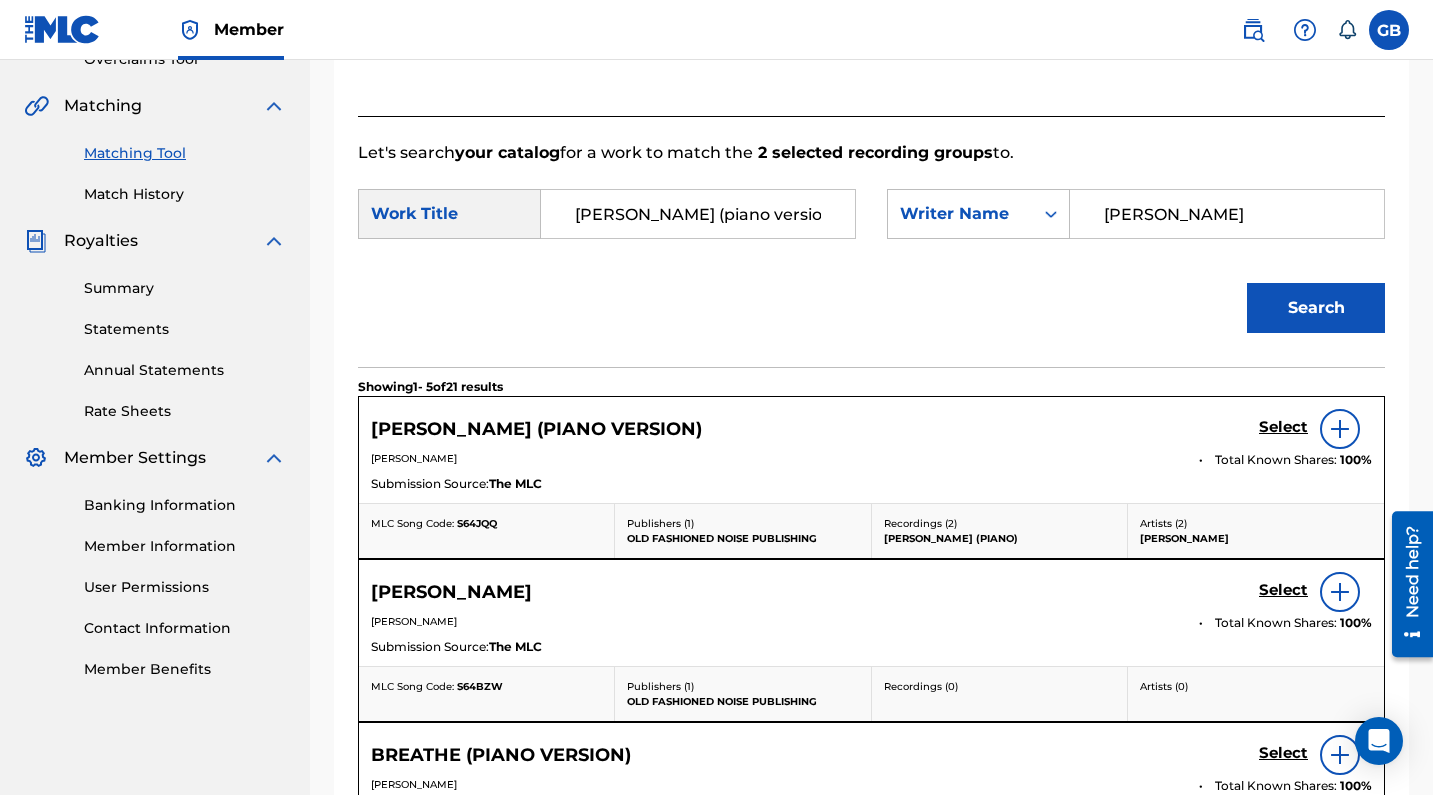 click on "Select" at bounding box center [1283, 427] 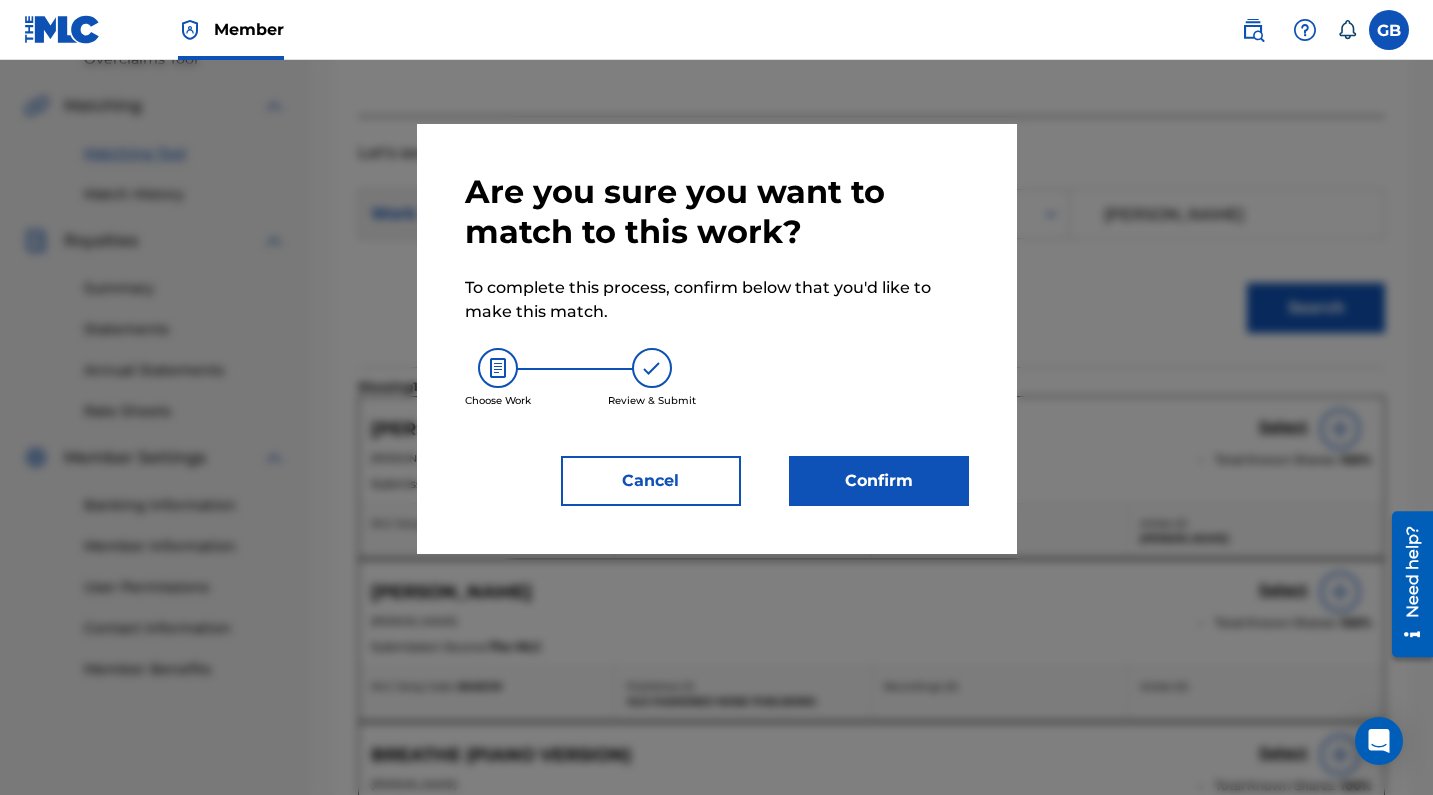 click on "Confirm" at bounding box center [879, 481] 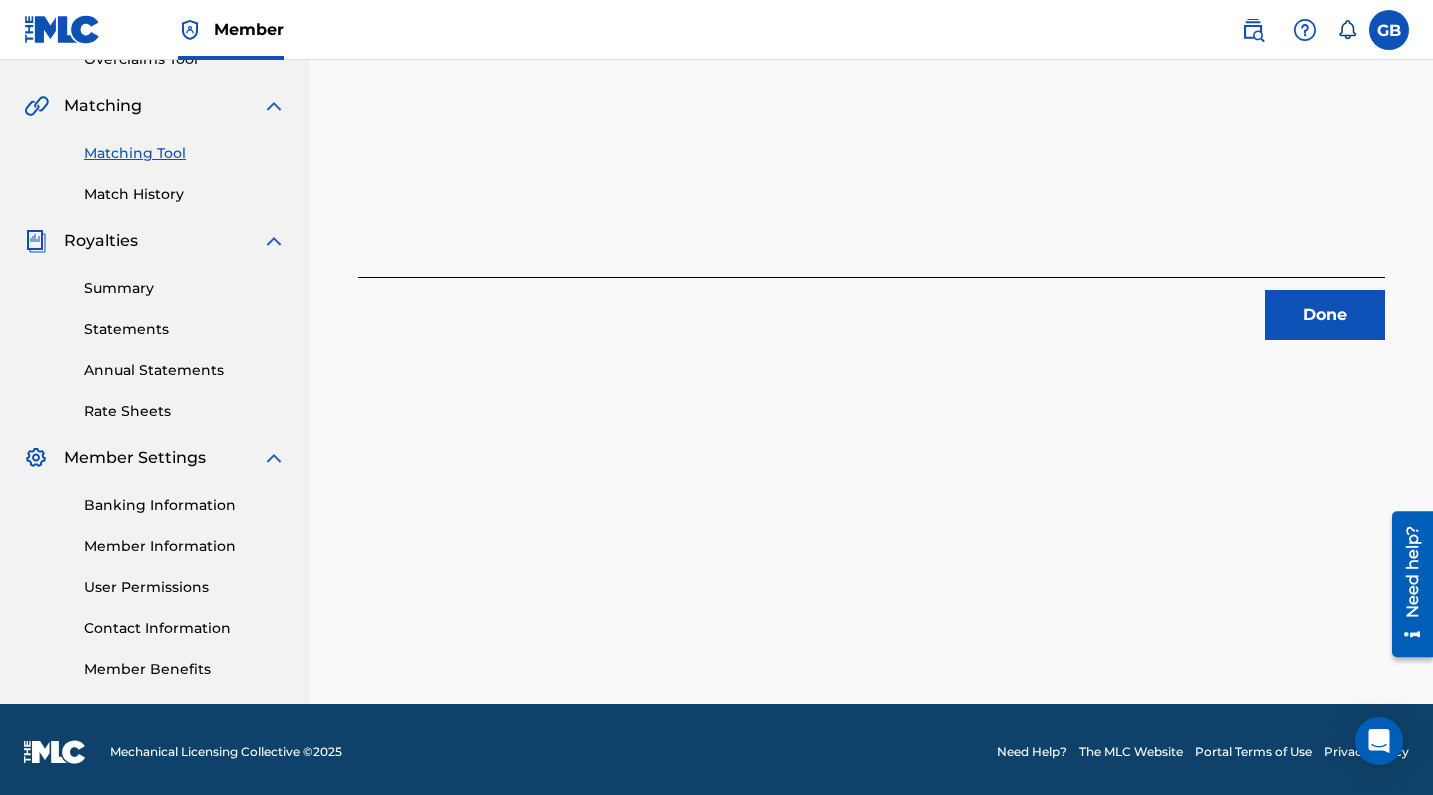click on "Done" at bounding box center (1325, 315) 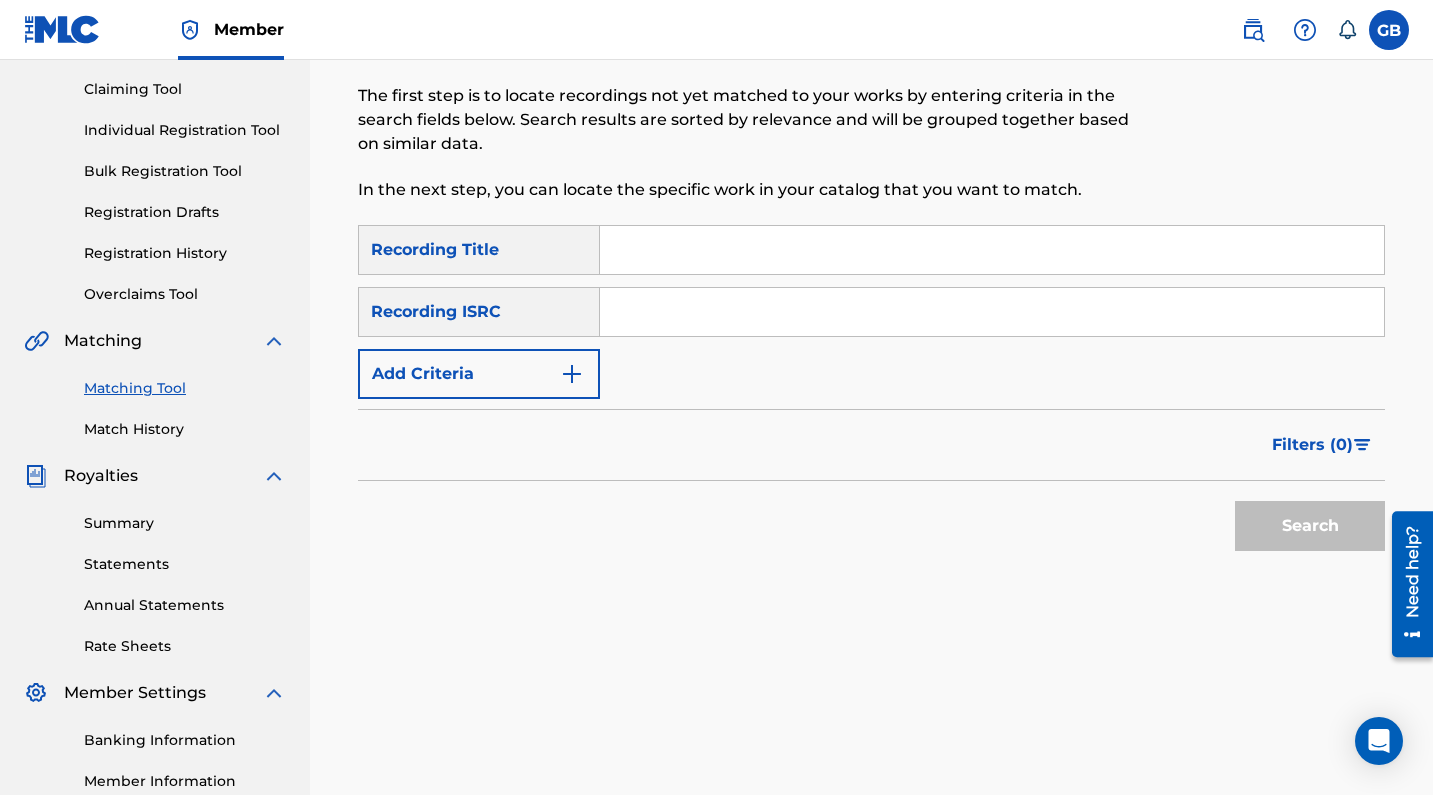scroll, scrollTop: 200, scrollLeft: 0, axis: vertical 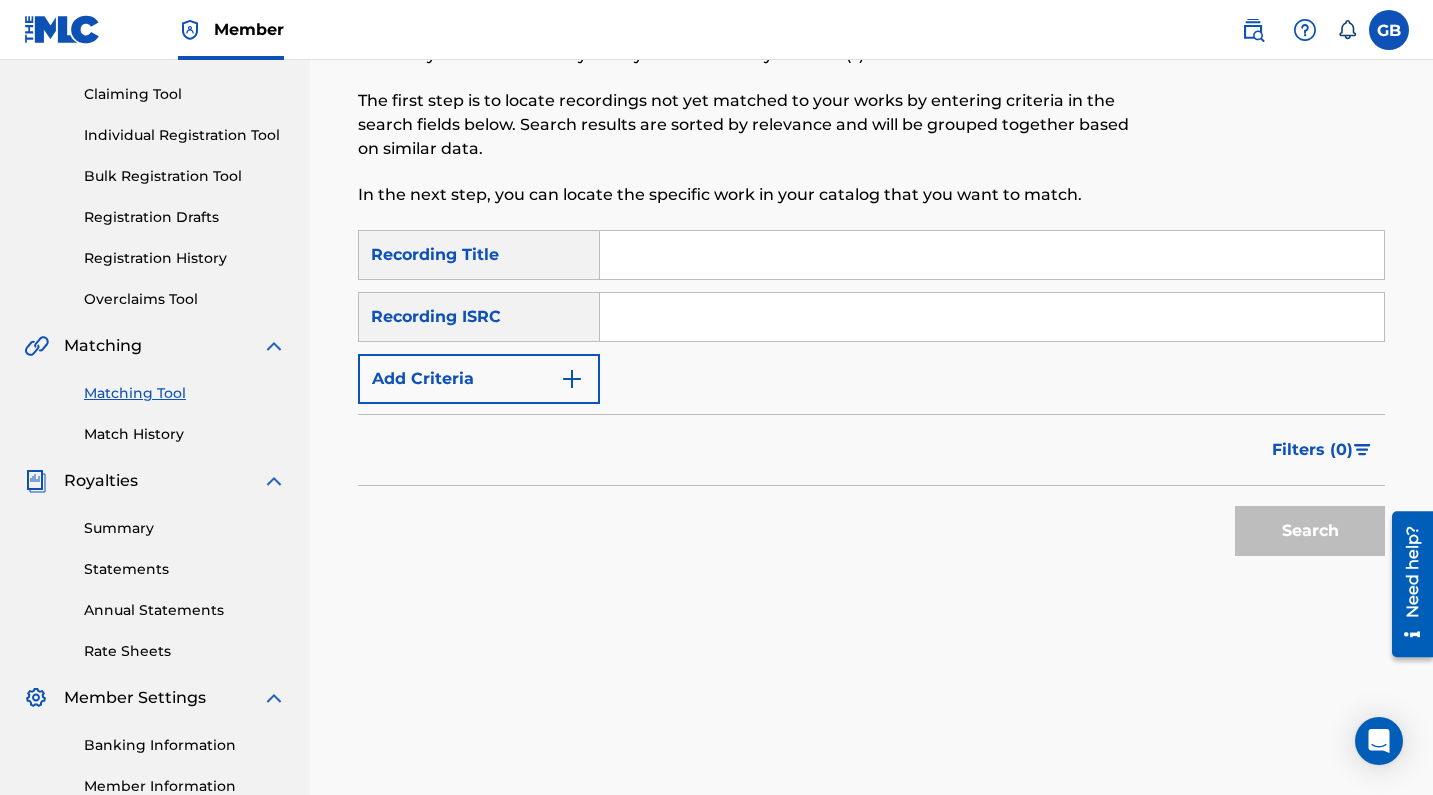 click at bounding box center (992, 317) 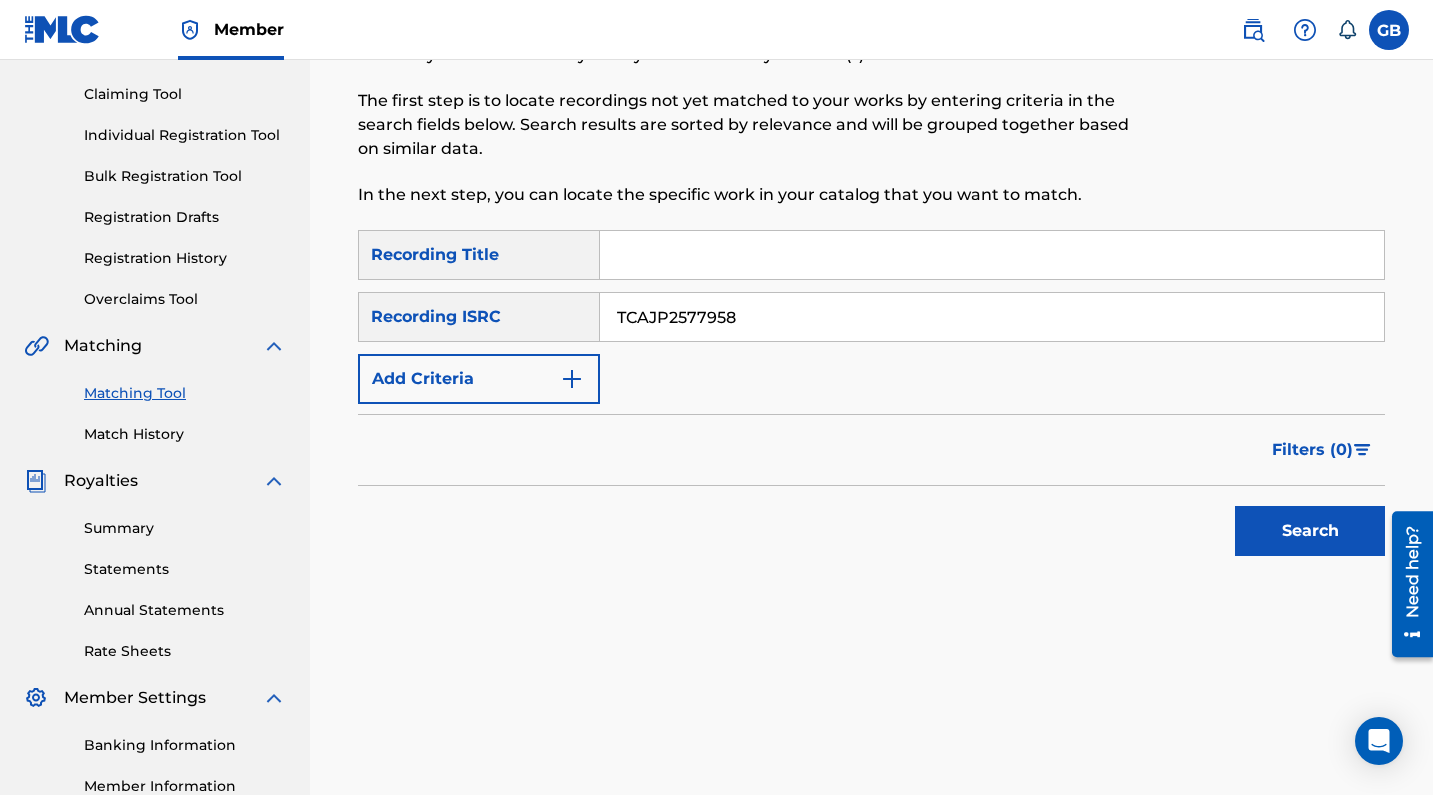 type on "TCAJP2577958" 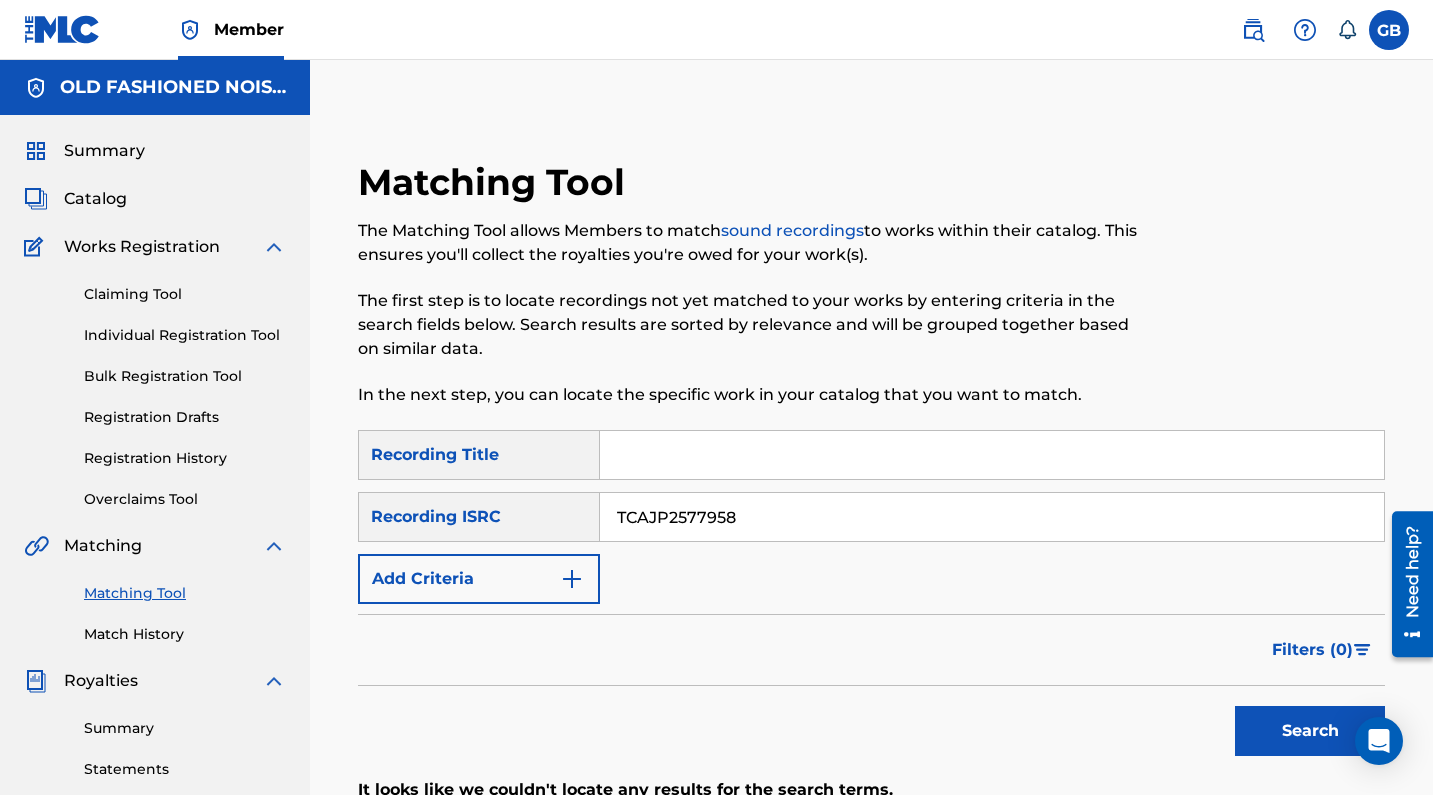 scroll, scrollTop: 0, scrollLeft: 0, axis: both 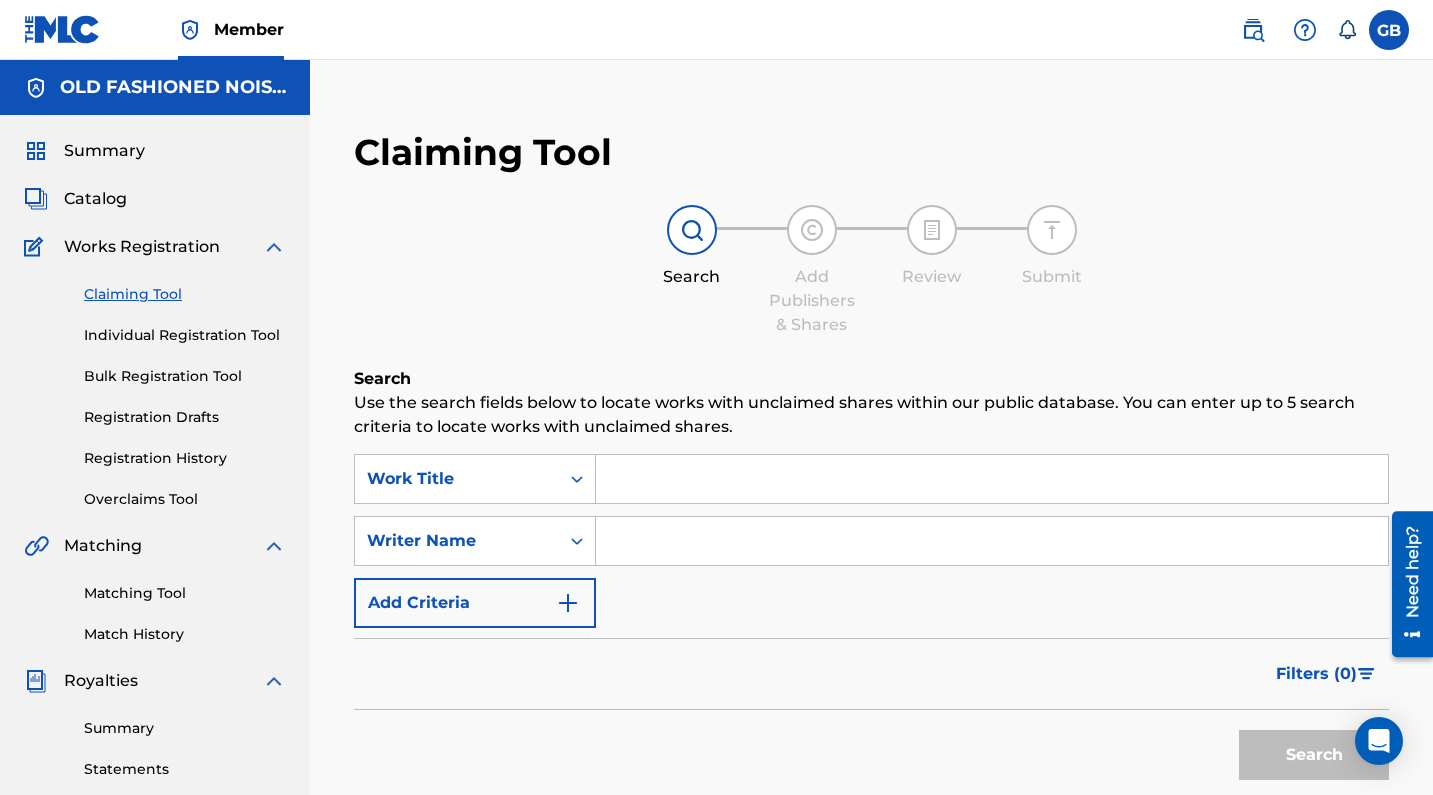 click at bounding box center [992, 541] 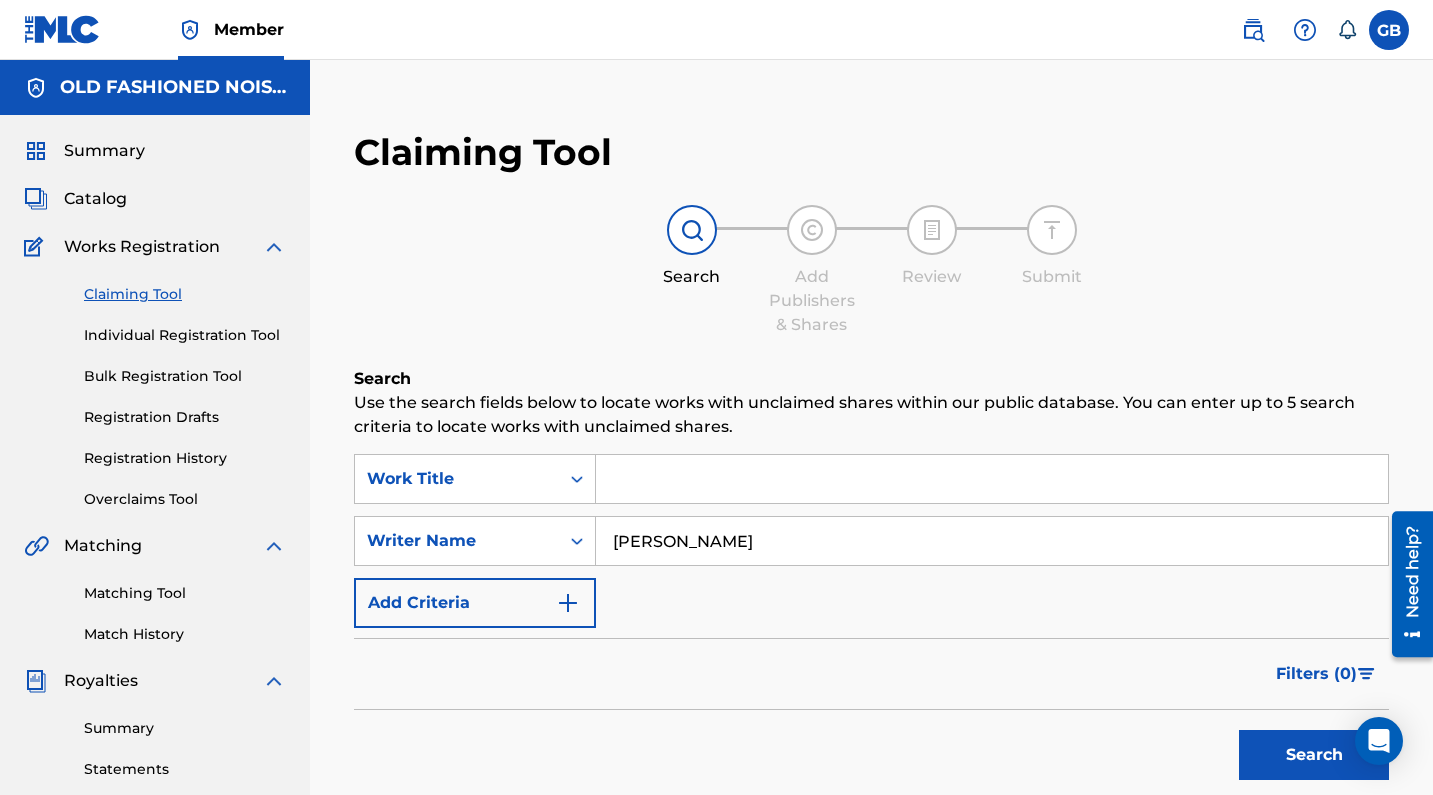 click on "Search" at bounding box center (1314, 755) 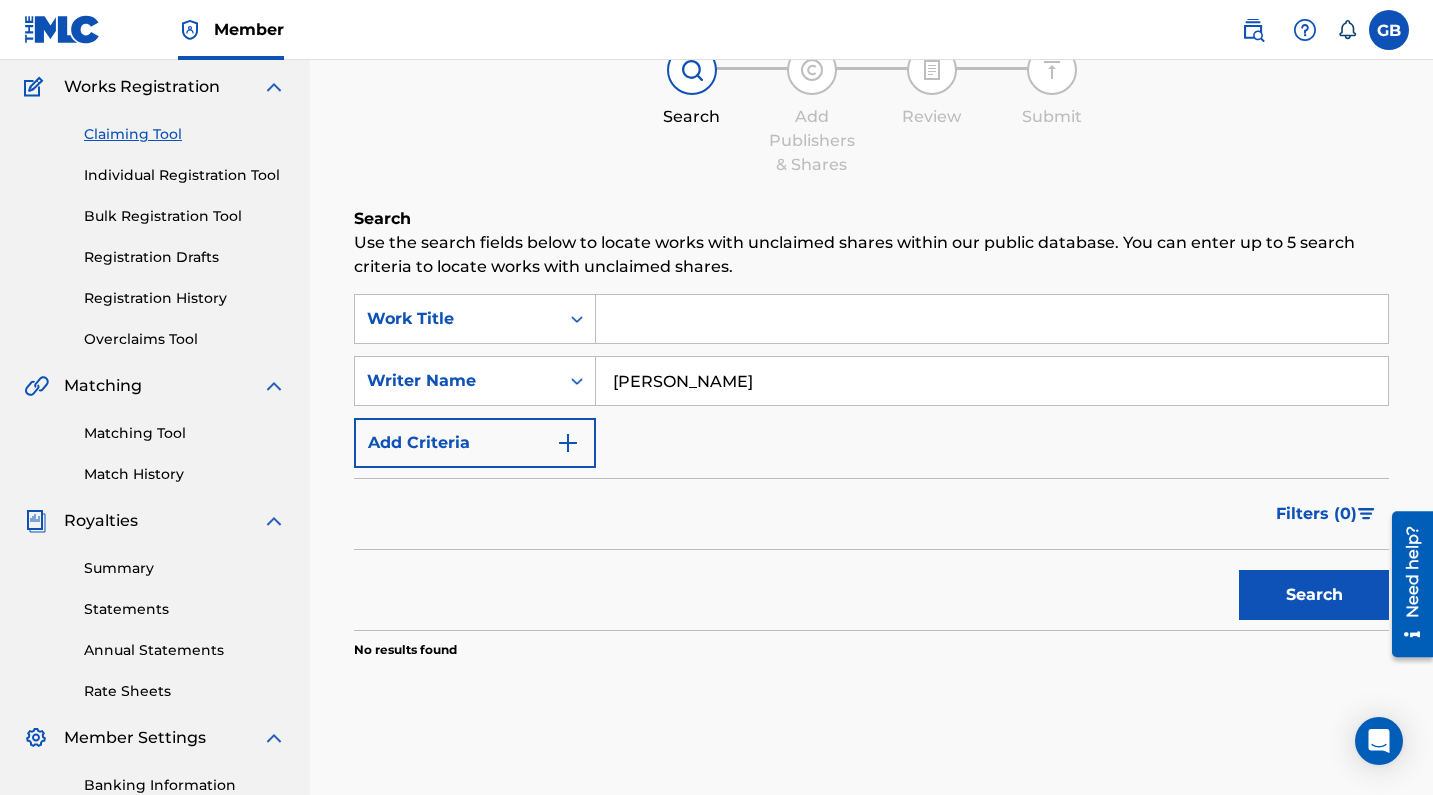 scroll, scrollTop: 160, scrollLeft: 0, axis: vertical 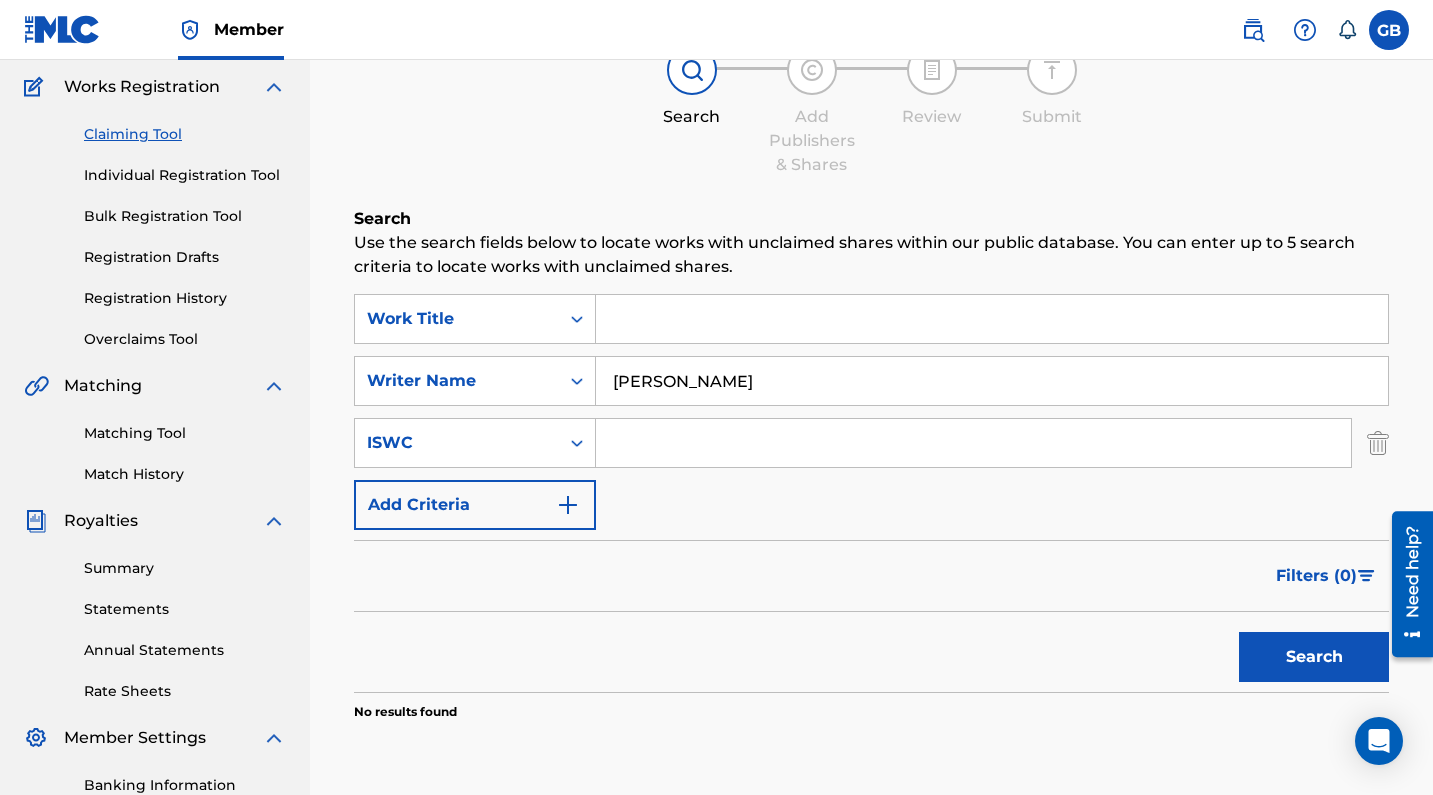 click at bounding box center (973, 443) 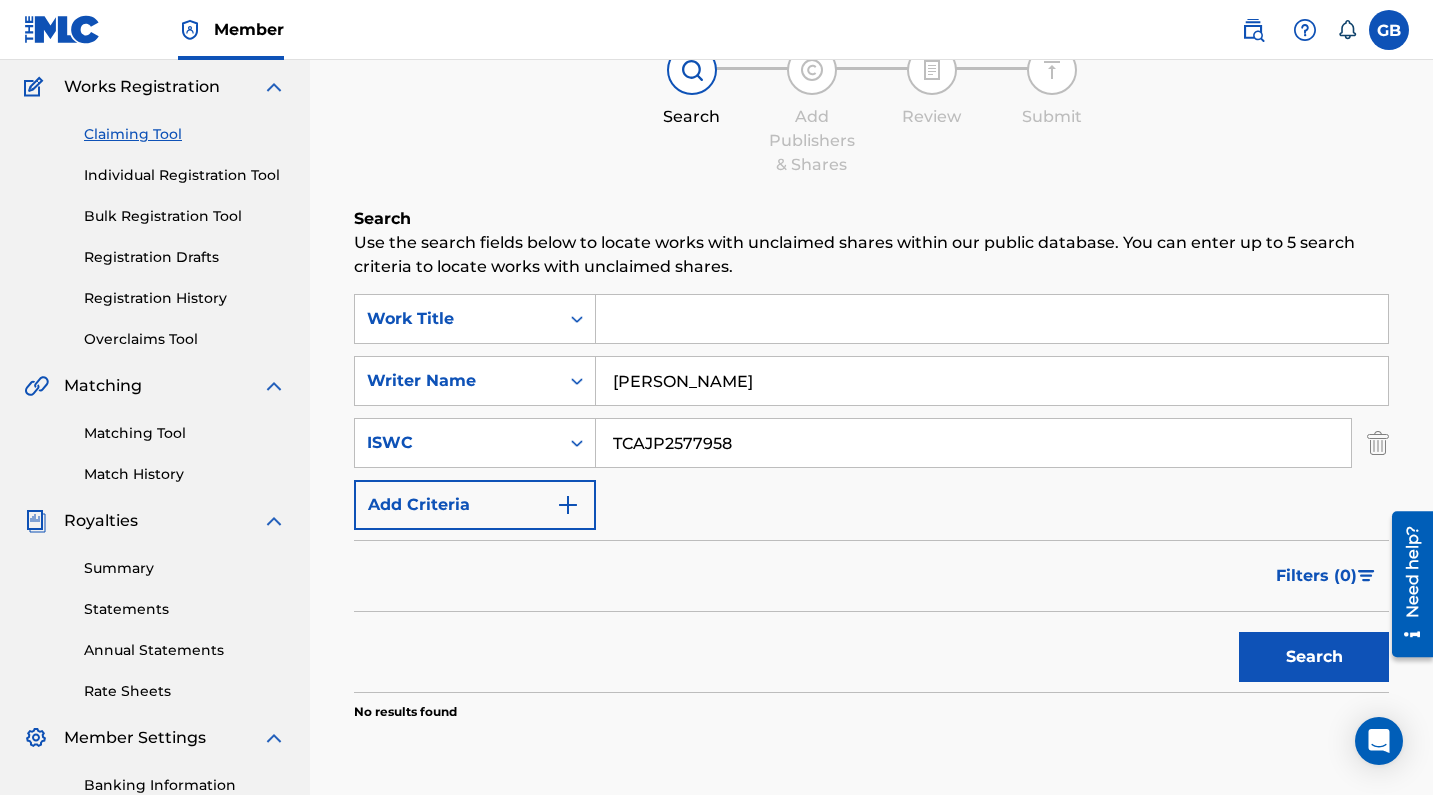 type on "TCAJP2577958" 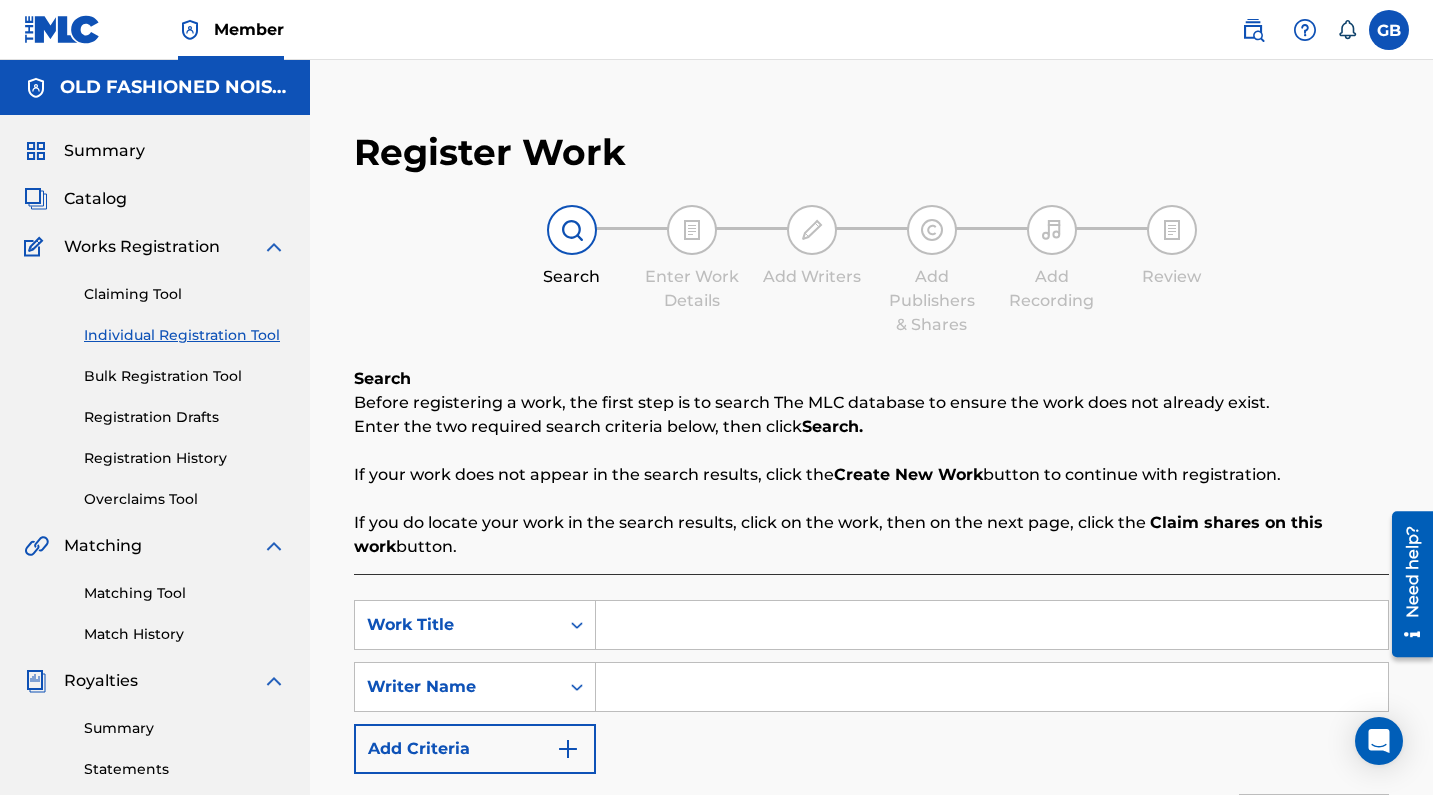 scroll, scrollTop: 0, scrollLeft: 0, axis: both 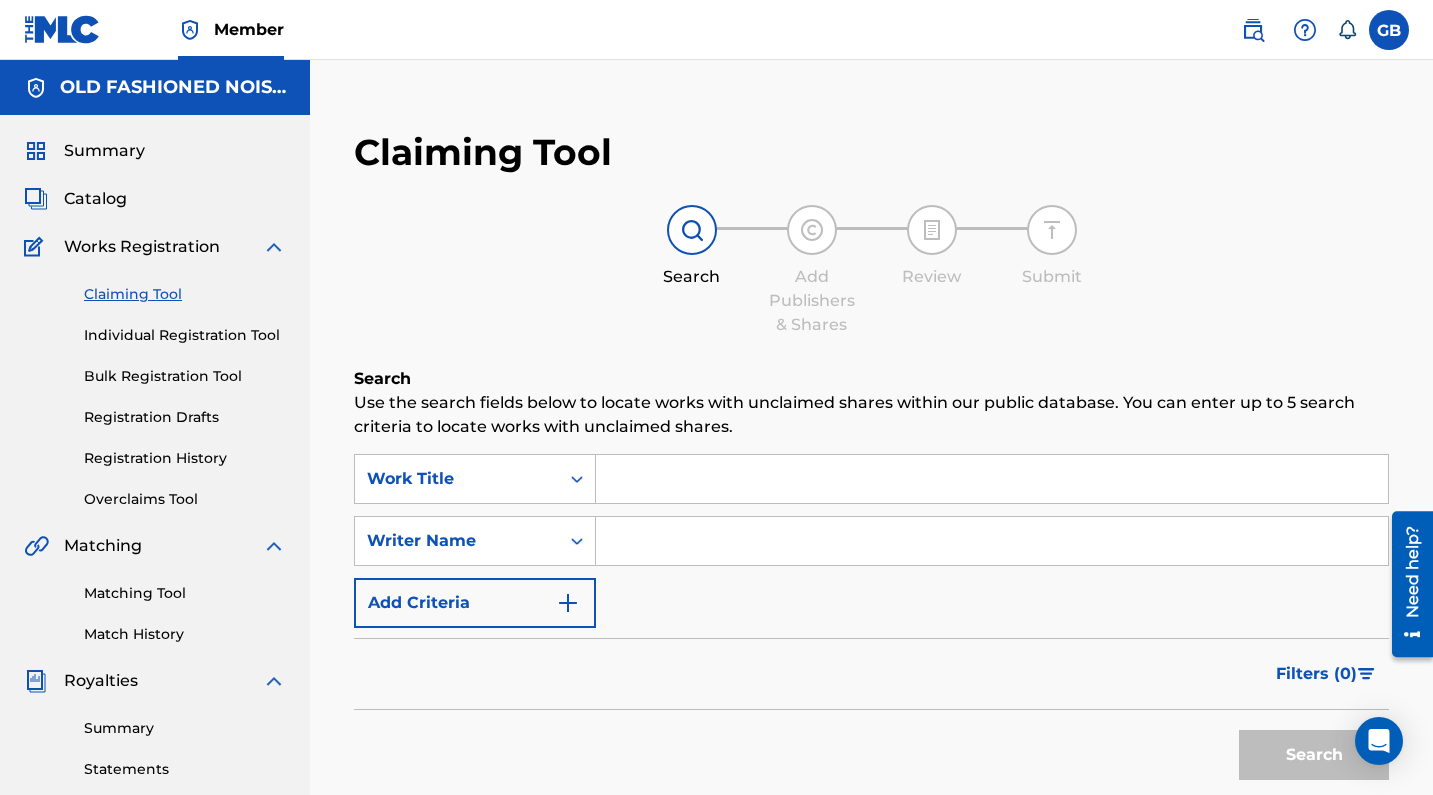 click on "Catalog" at bounding box center (155, 199) 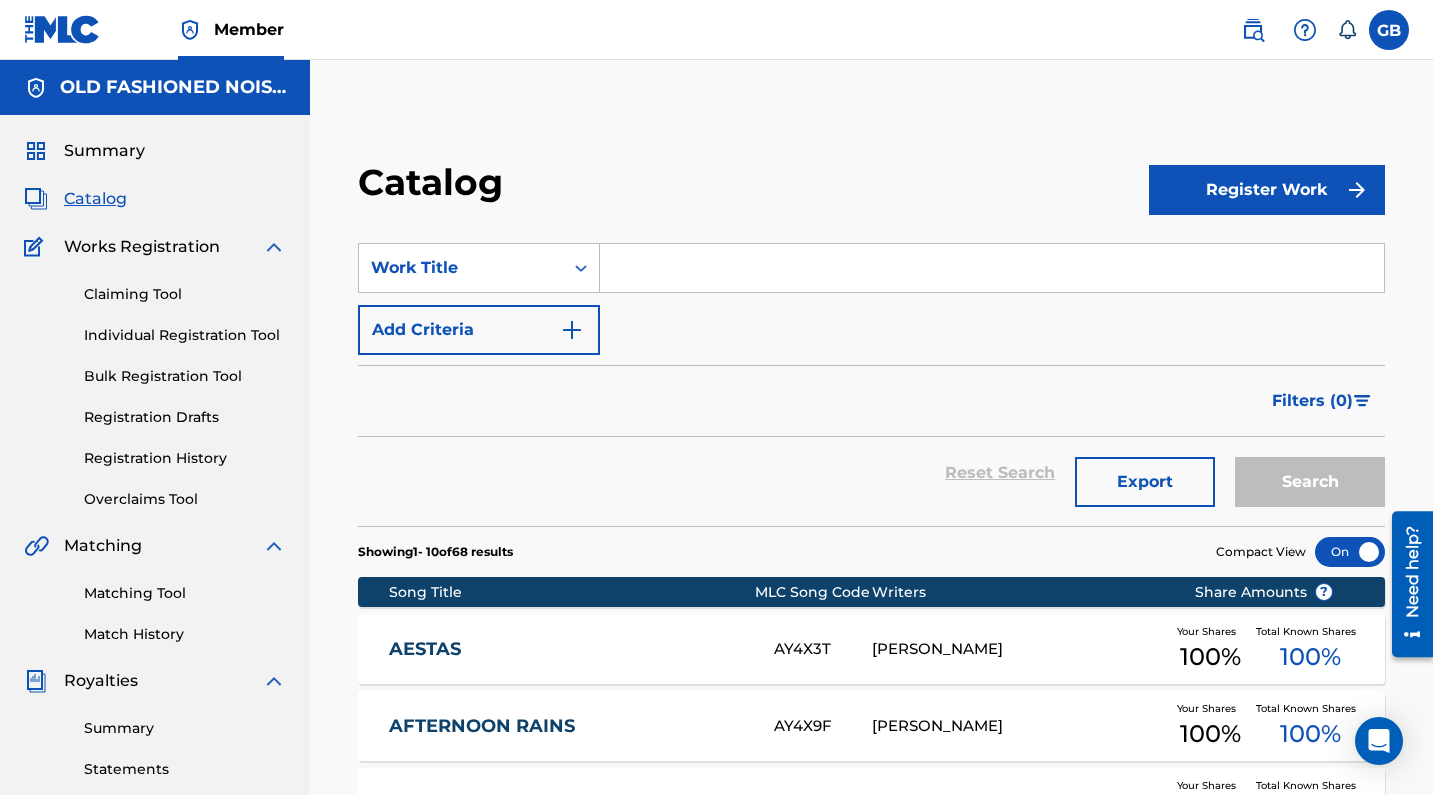 click at bounding box center [572, 330] 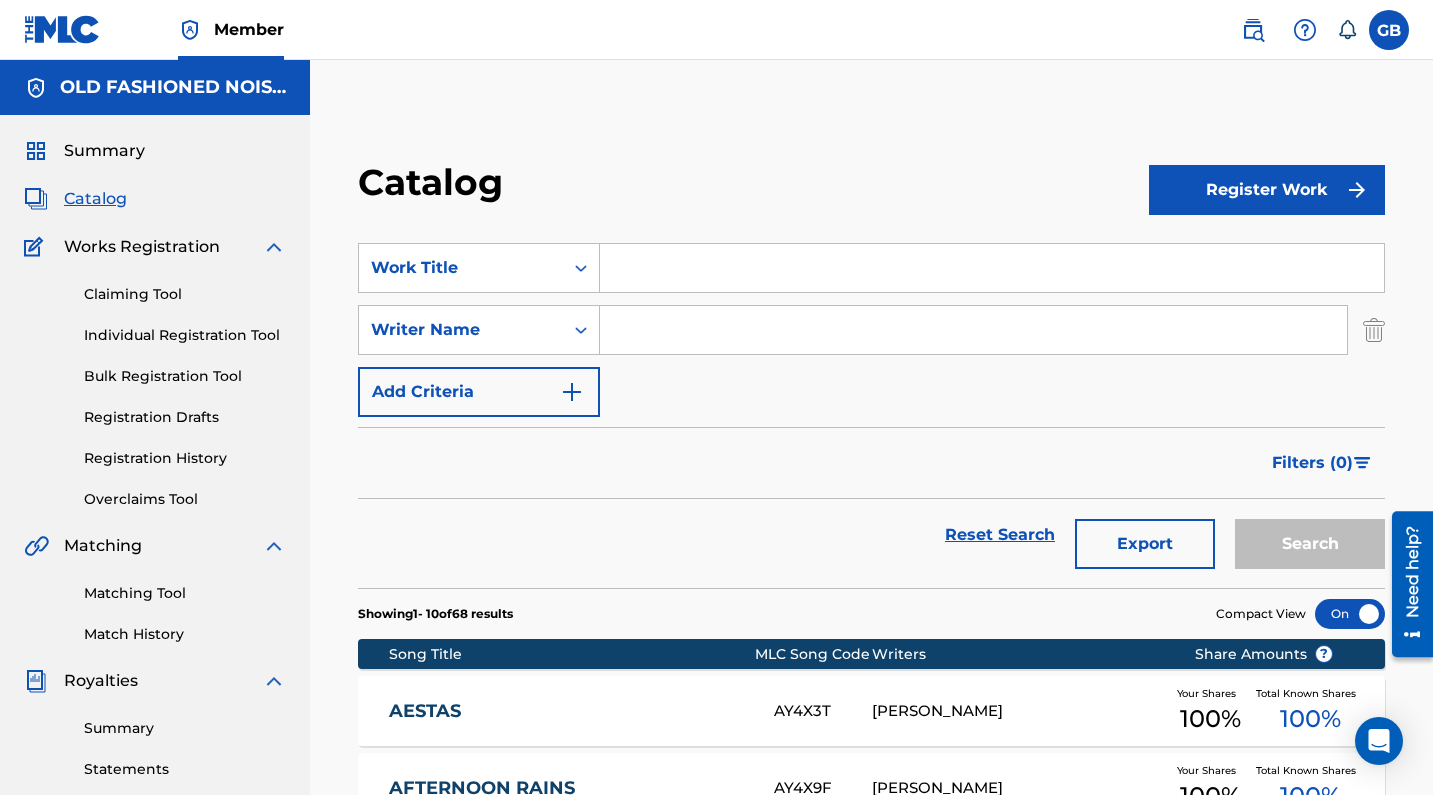 click at bounding box center [973, 330] 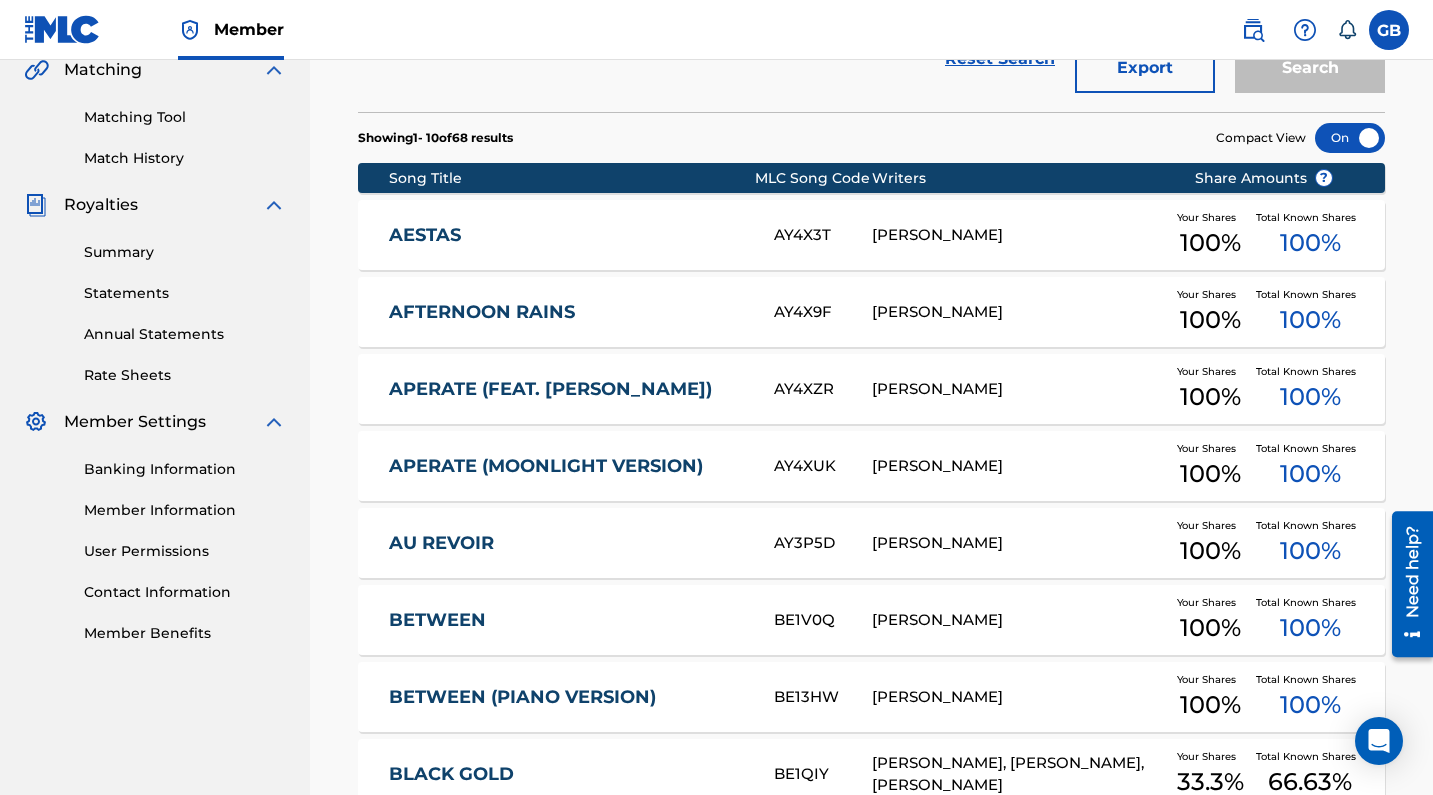 scroll, scrollTop: 532, scrollLeft: 0, axis: vertical 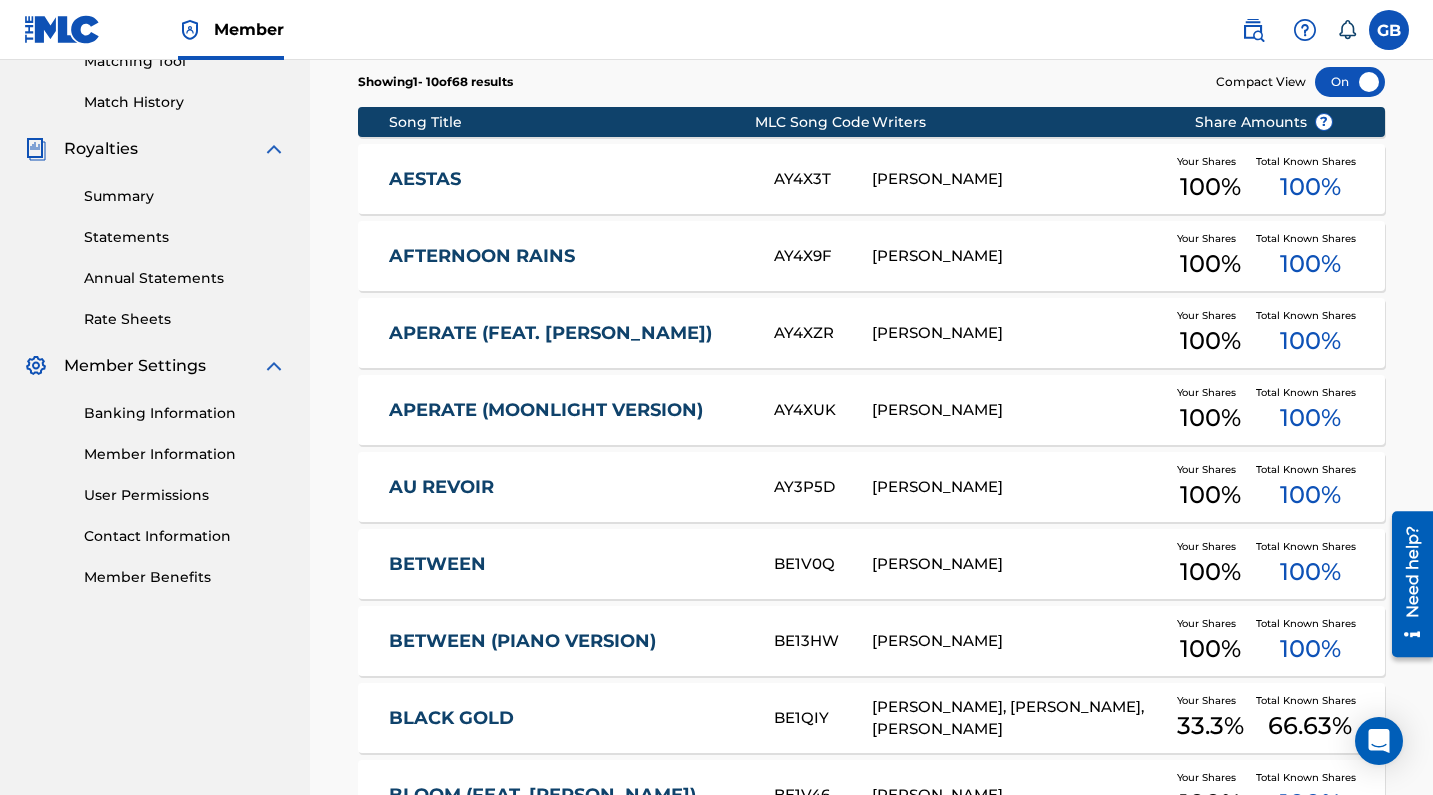 click on "AU REVOIR" at bounding box center (568, 487) 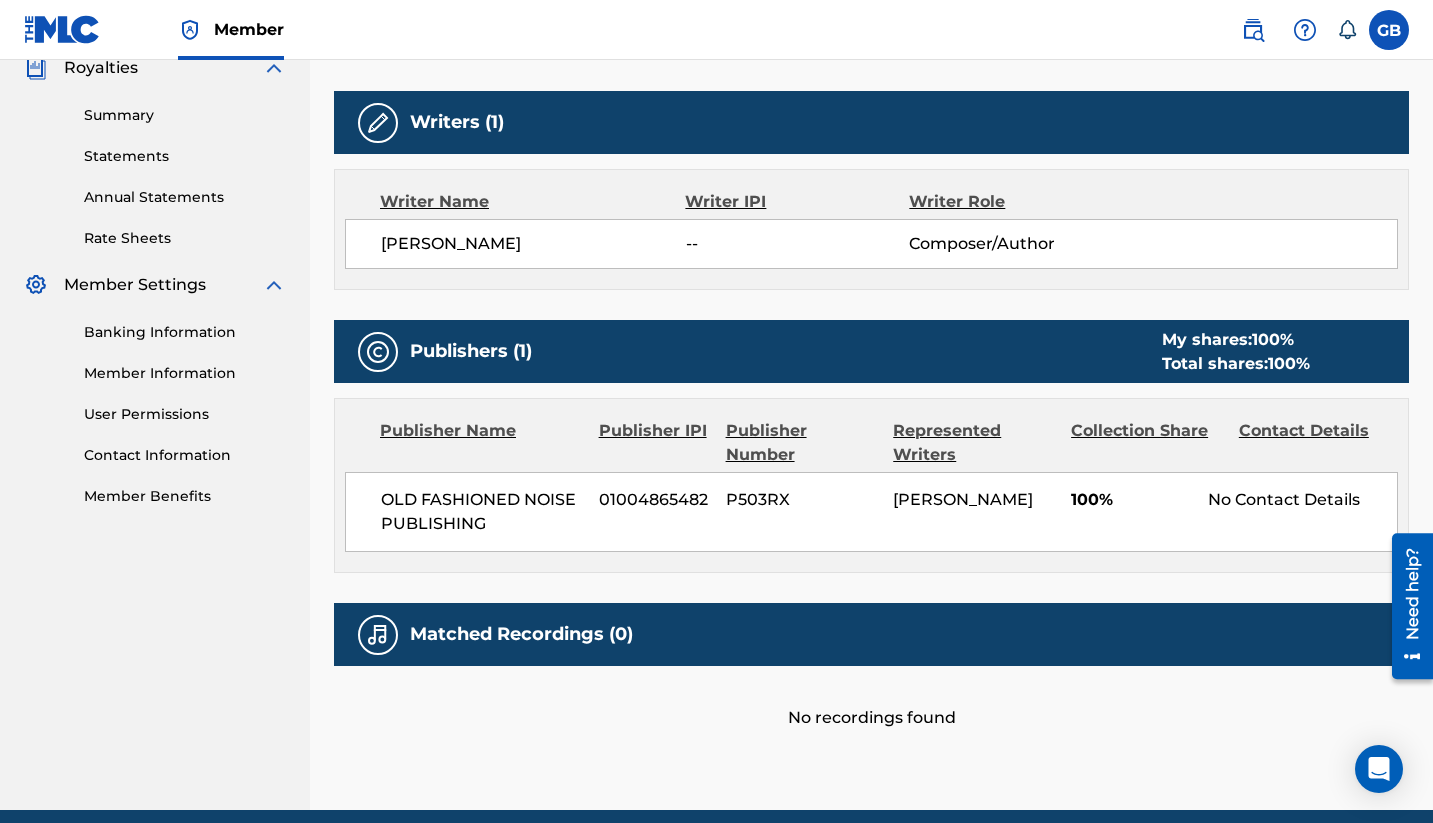 scroll, scrollTop: 528, scrollLeft: 0, axis: vertical 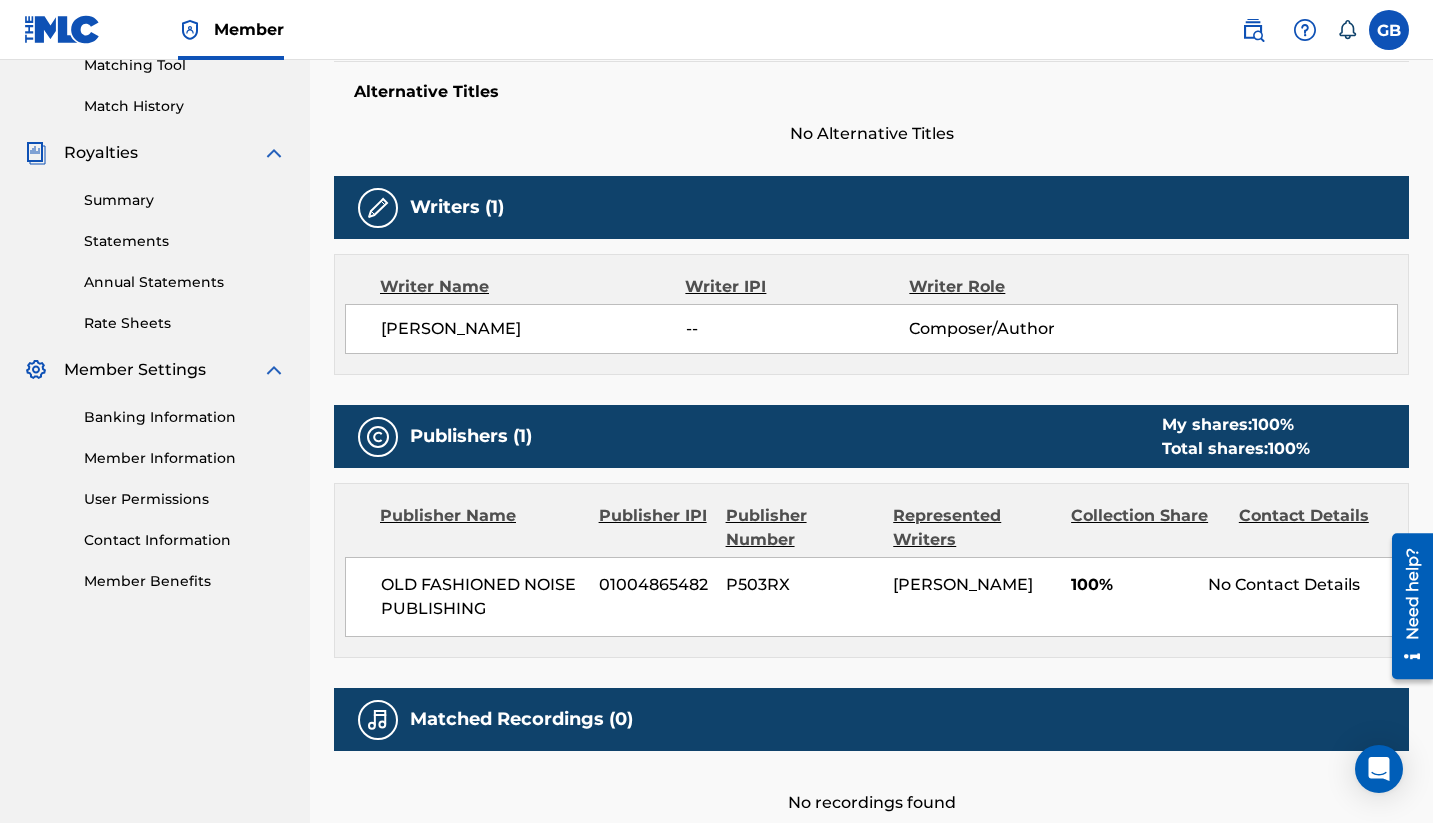 click on "Rate Sheets" at bounding box center (185, 323) 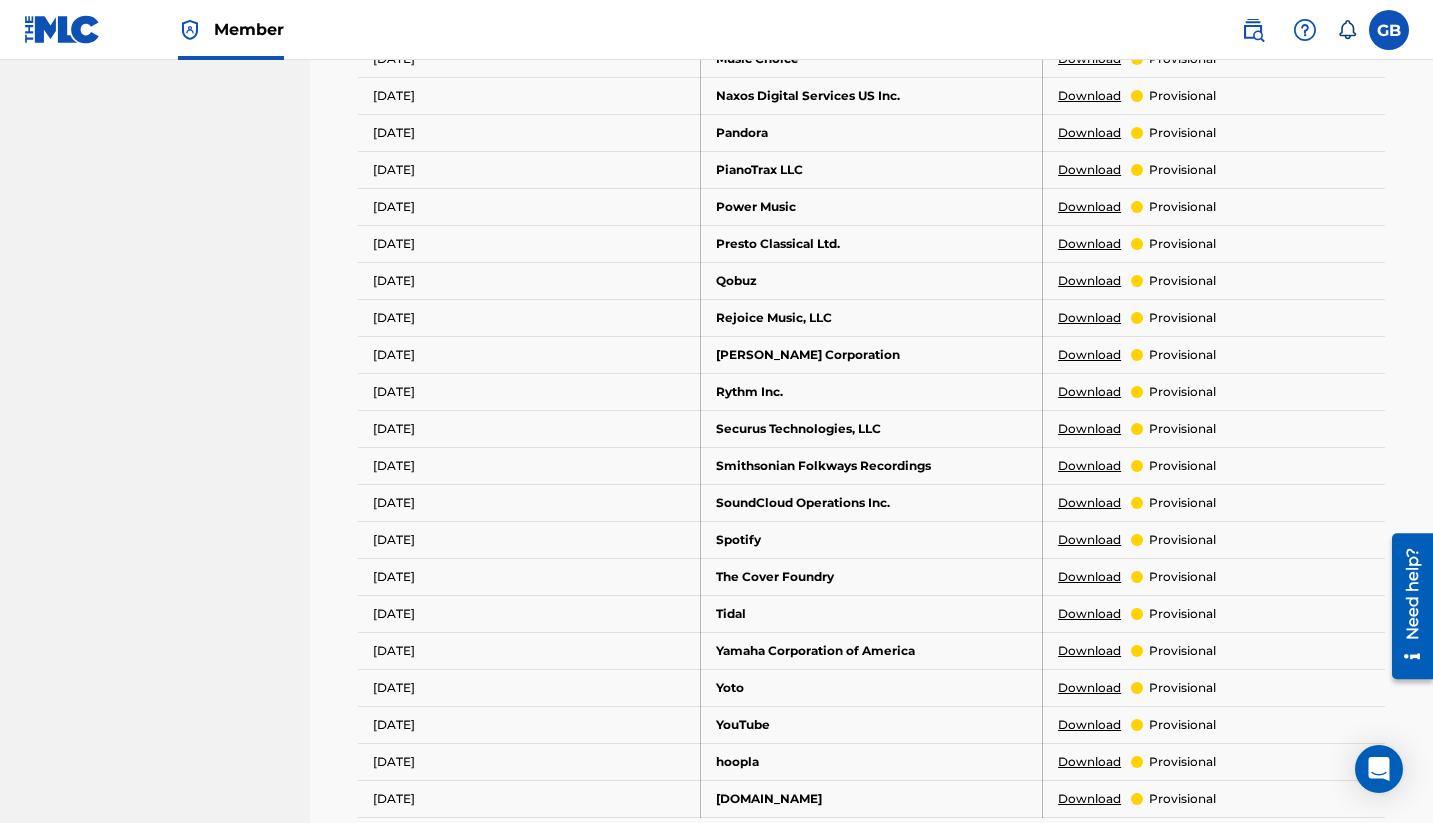 scroll, scrollTop: 1156, scrollLeft: 0, axis: vertical 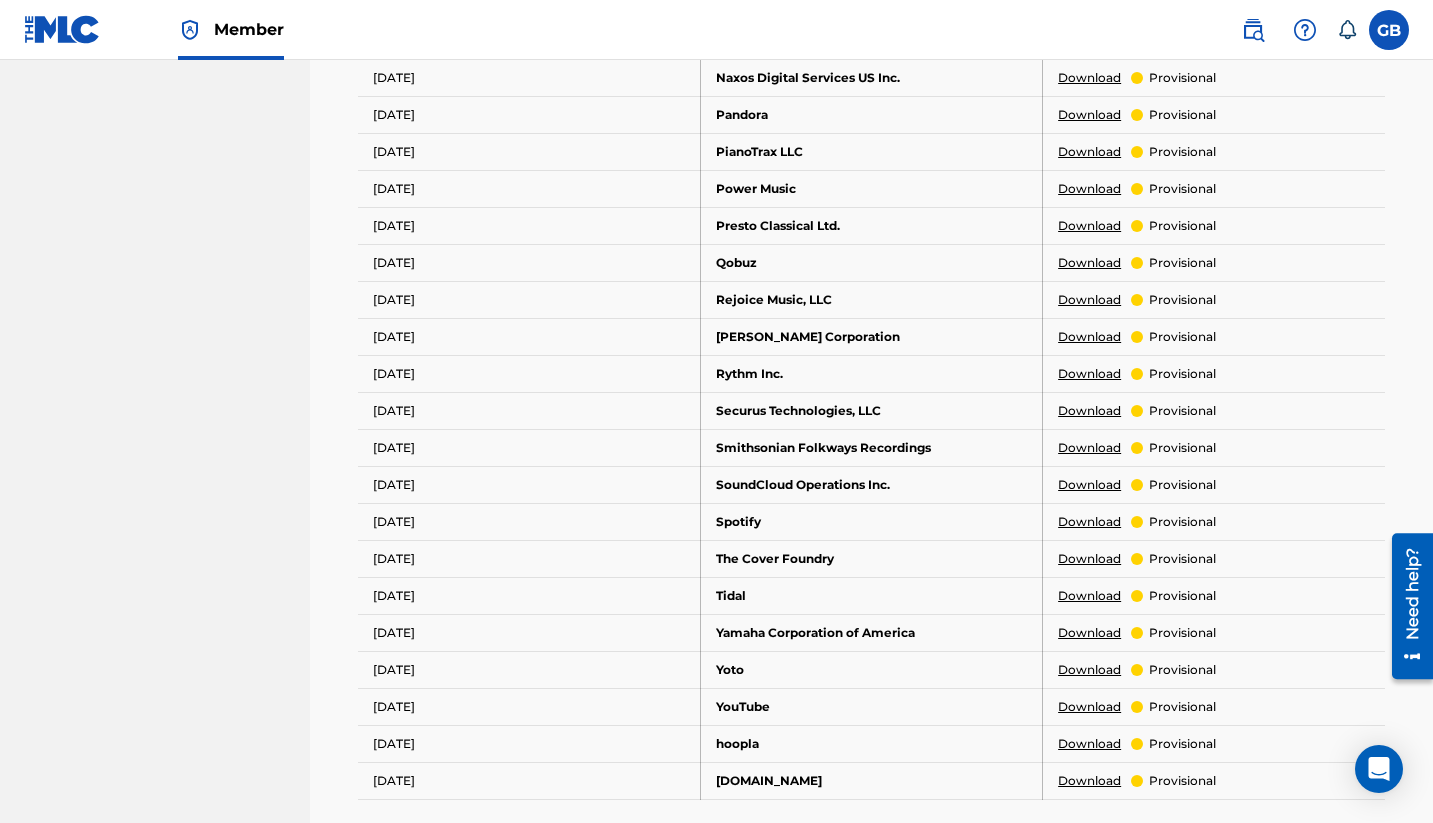 click on "Download" at bounding box center [1089, 522] 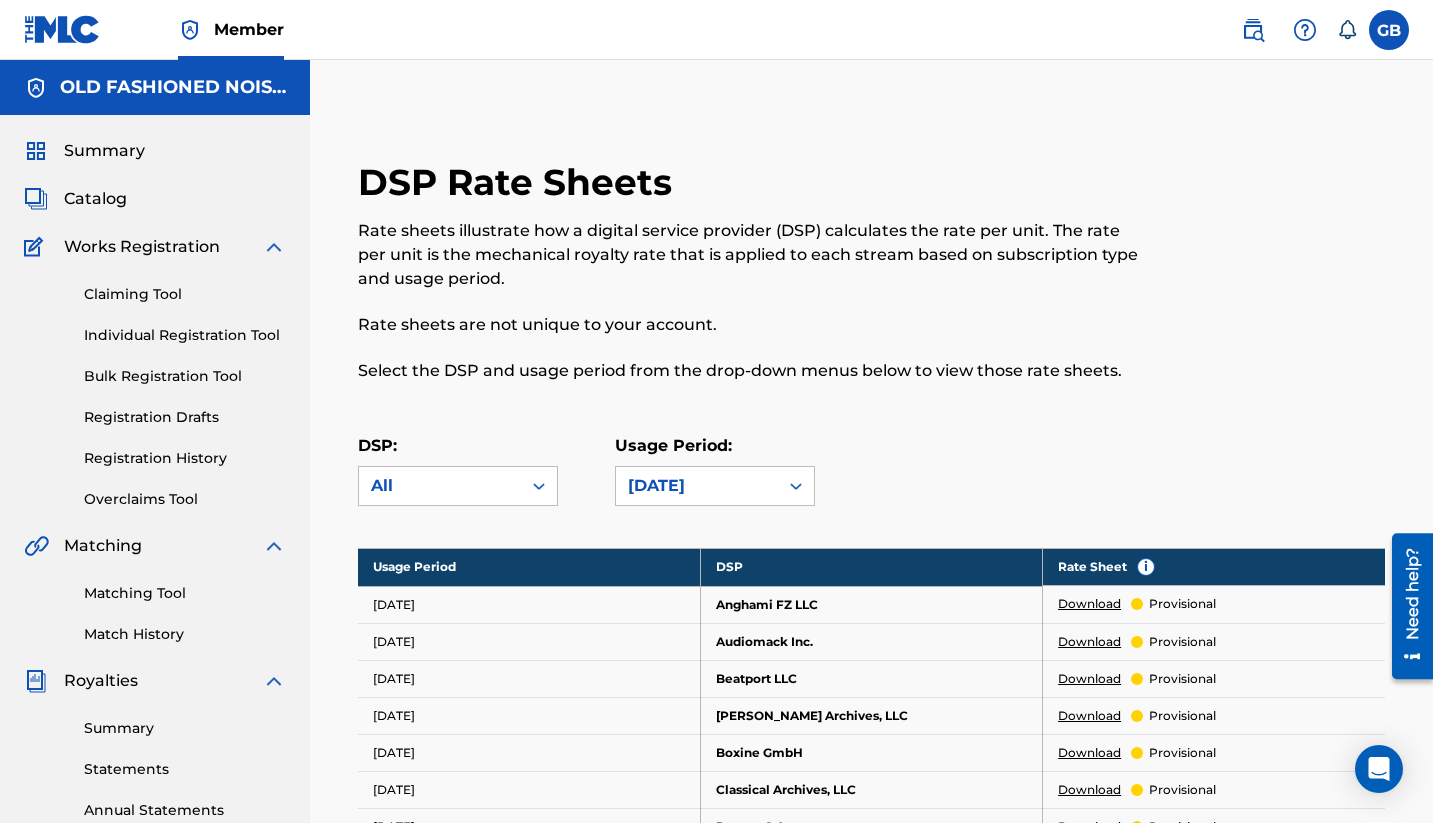 scroll, scrollTop: 0, scrollLeft: 0, axis: both 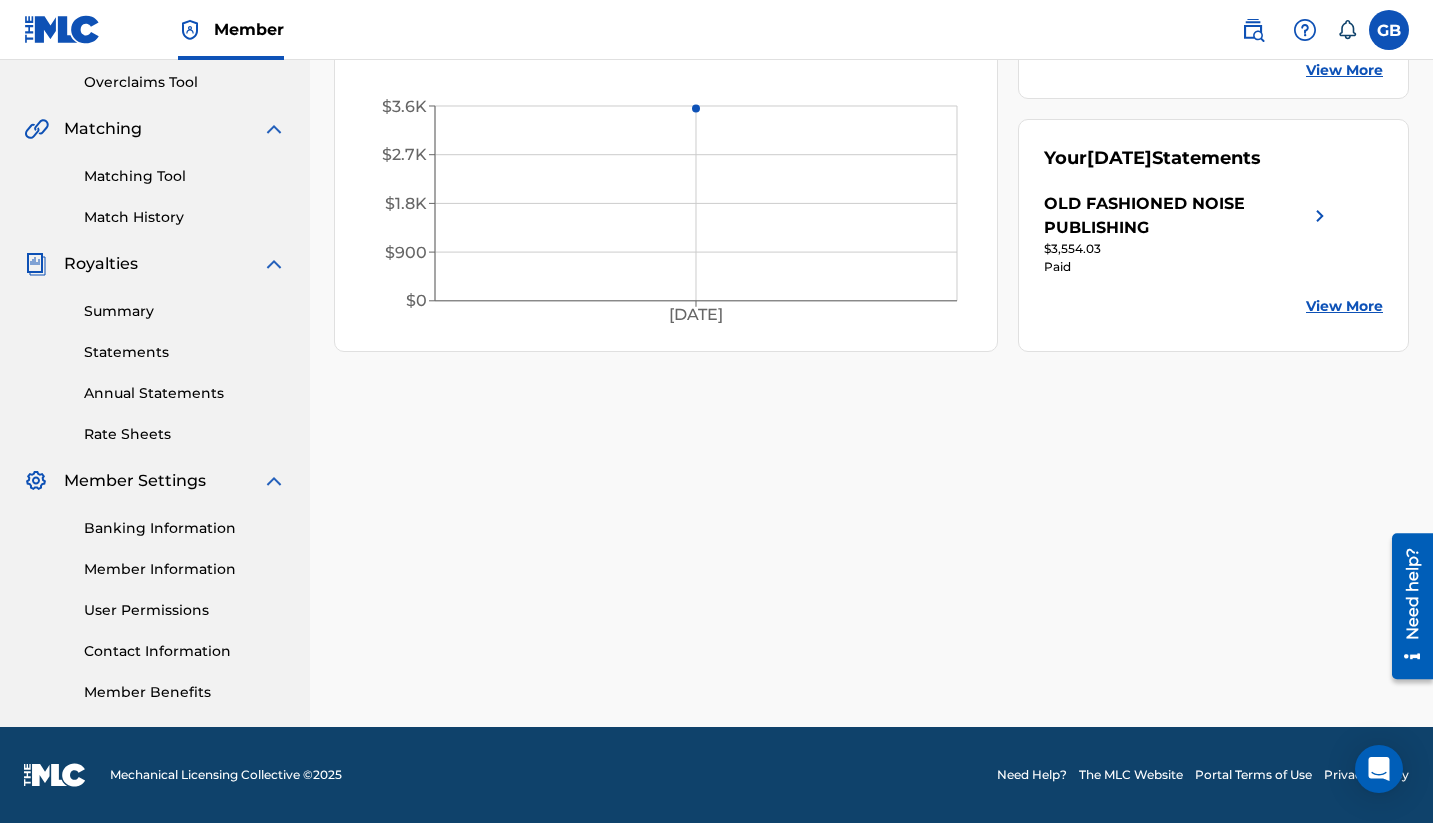 click on "Annual Statements" at bounding box center (185, 393) 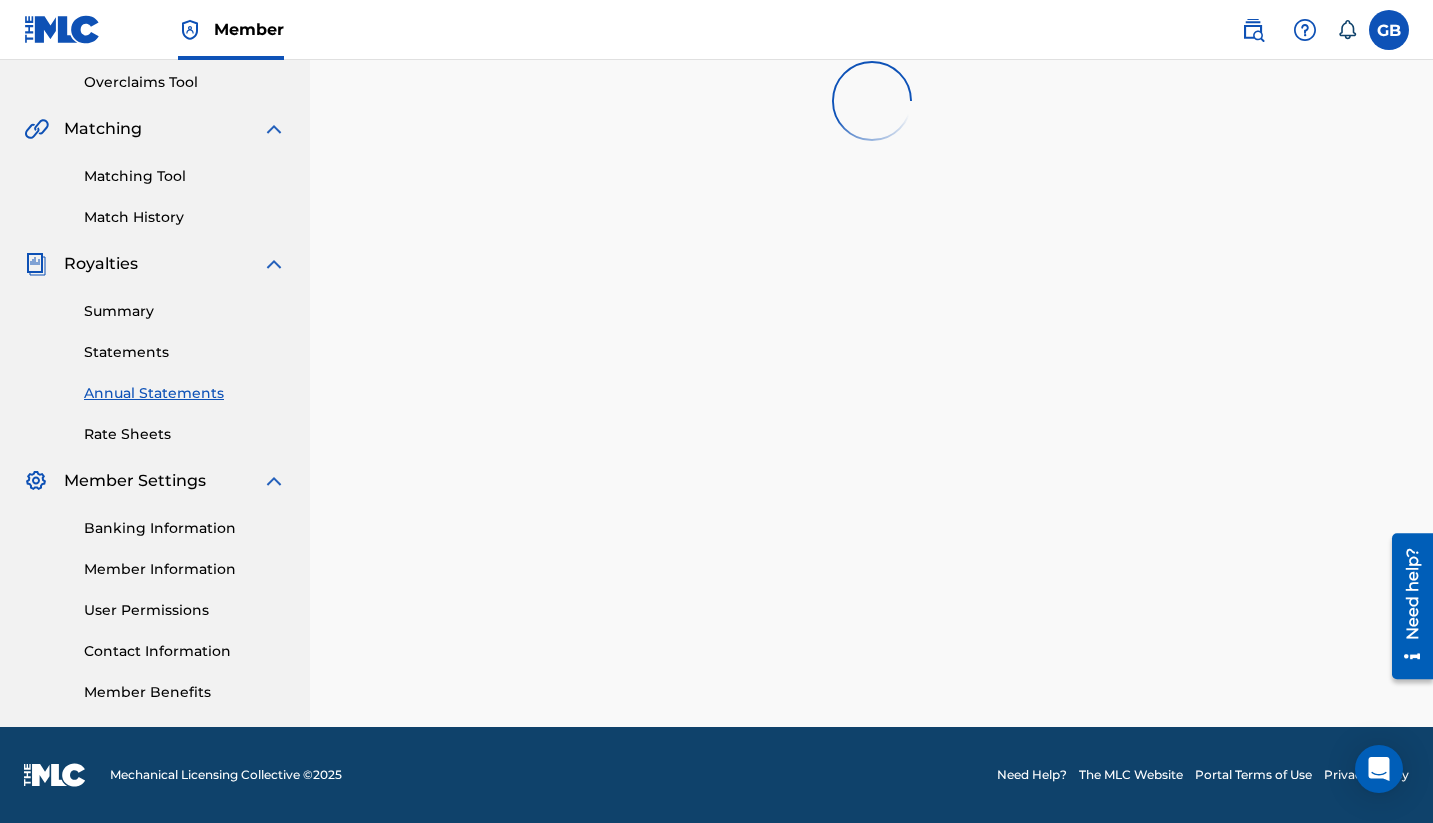 scroll, scrollTop: 0, scrollLeft: 0, axis: both 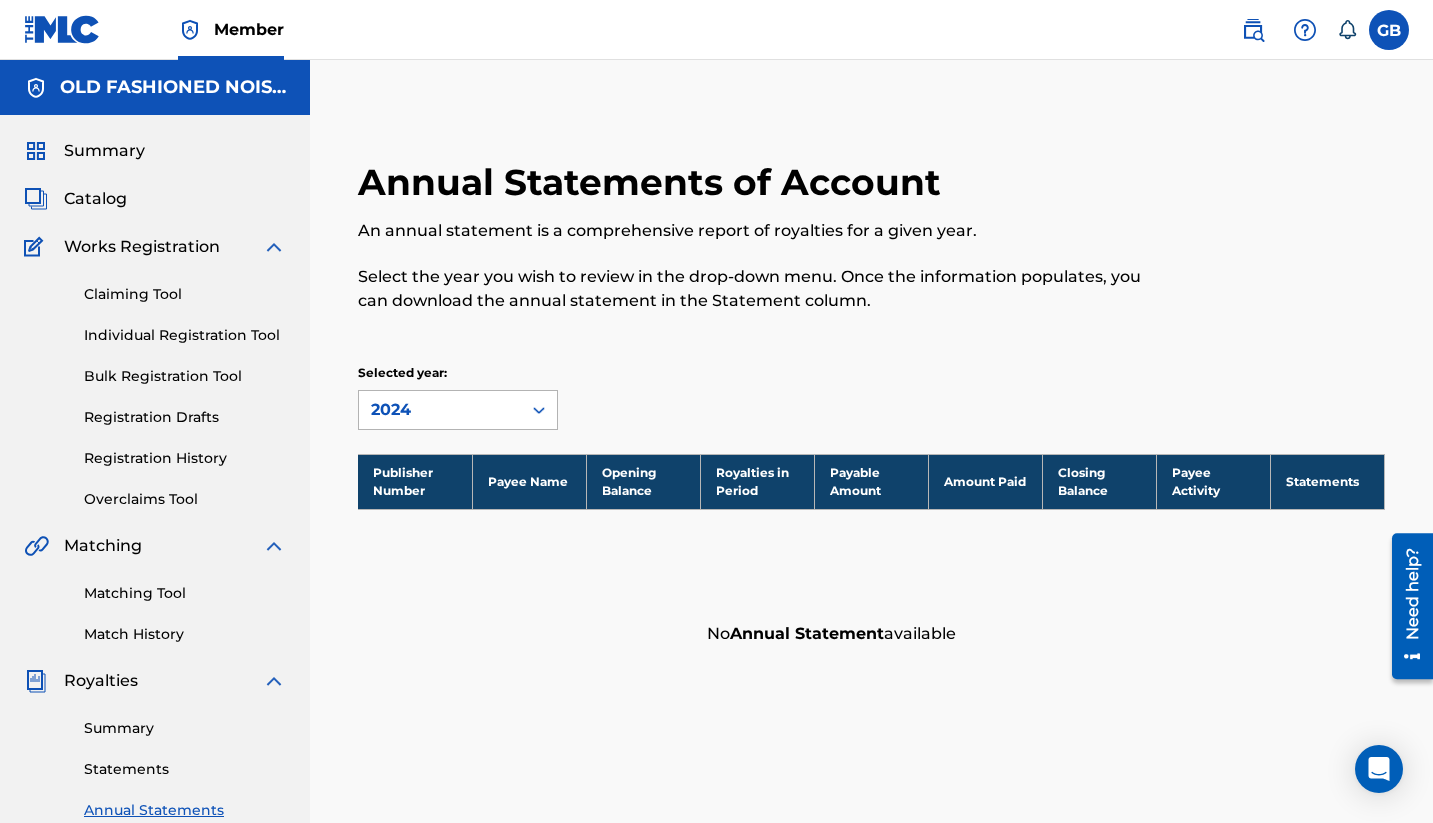 click on "2024" at bounding box center (440, 410) 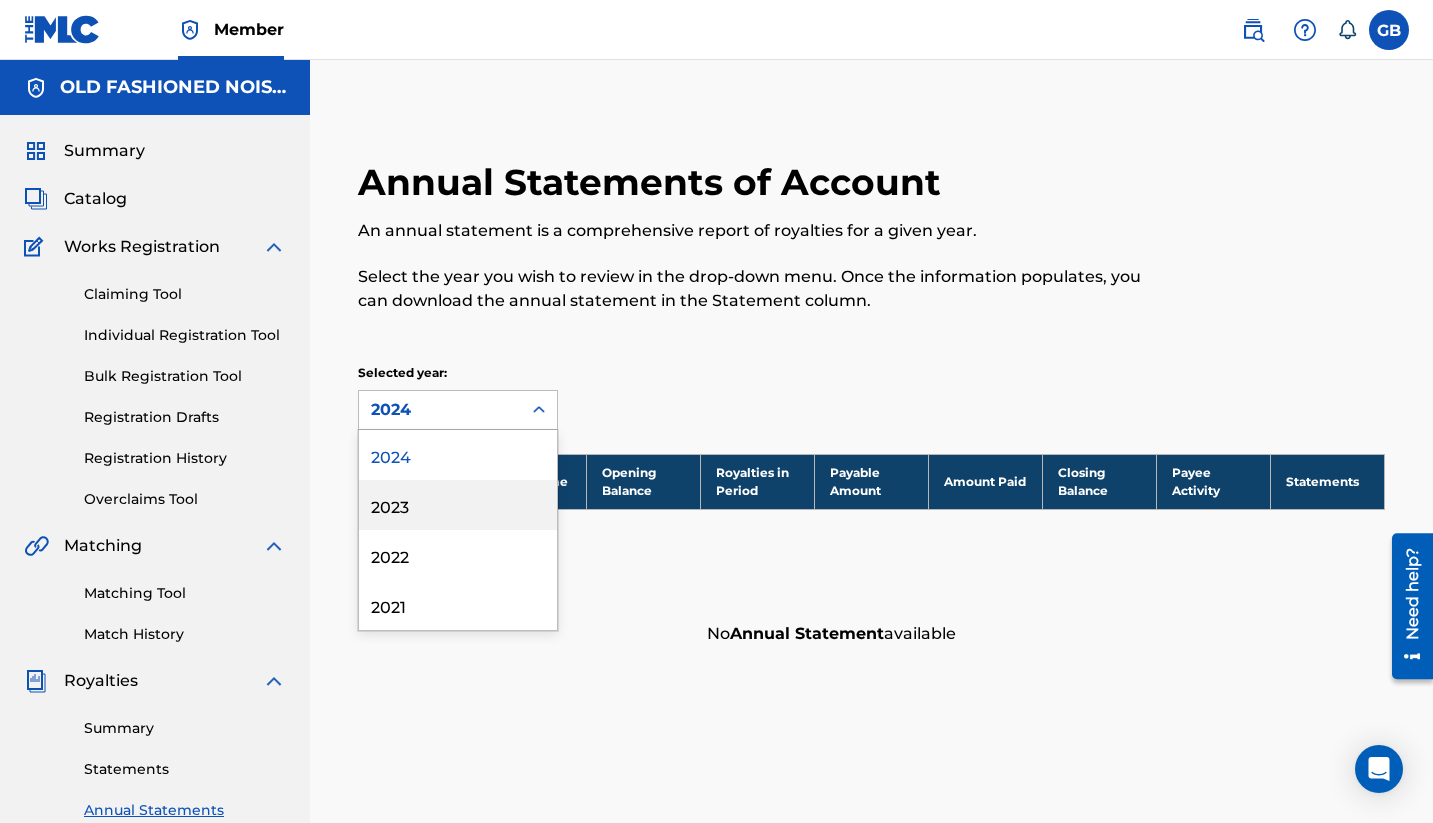 click on "2023" at bounding box center (458, 505) 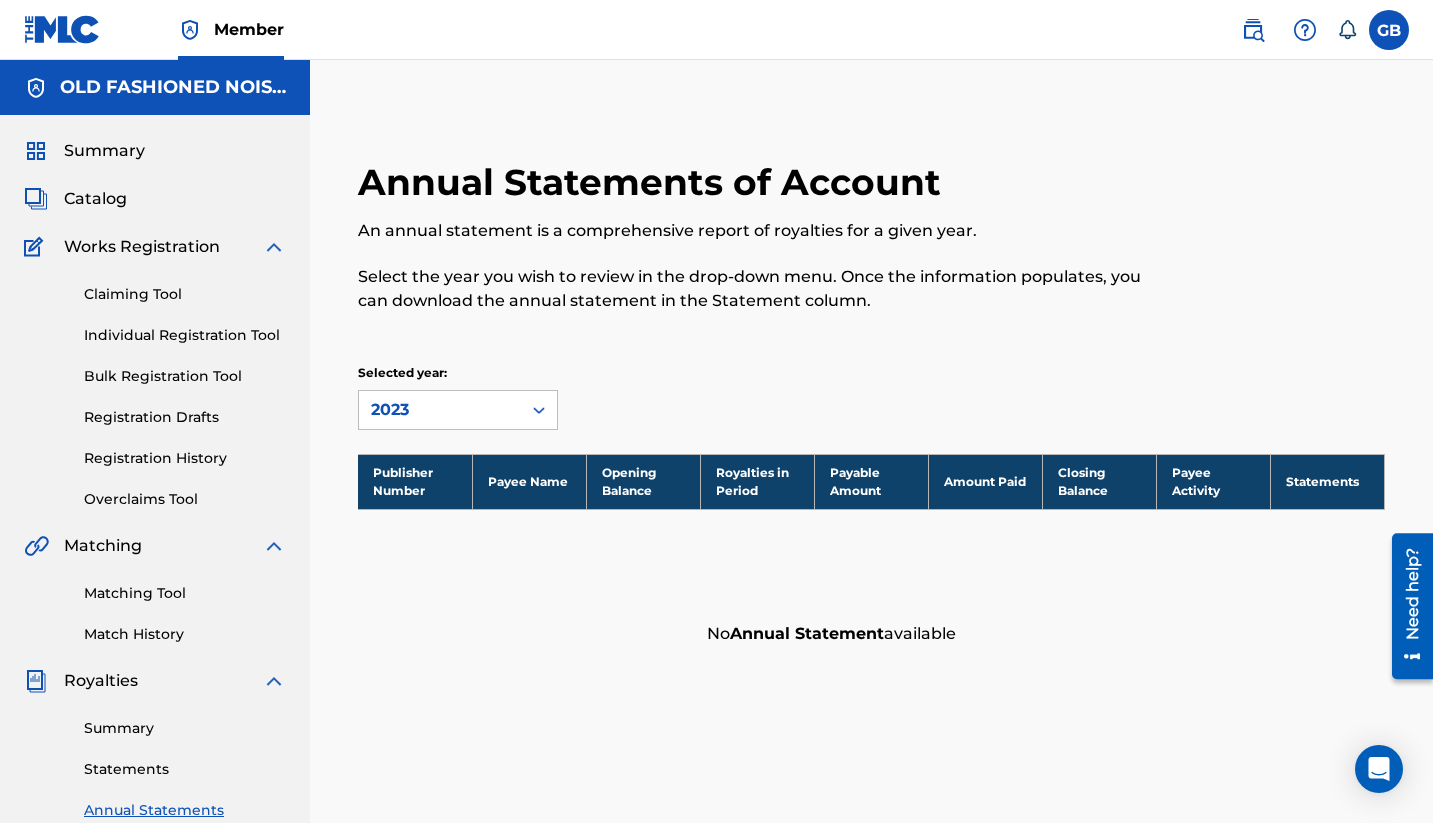 click on "2023" at bounding box center [440, 410] 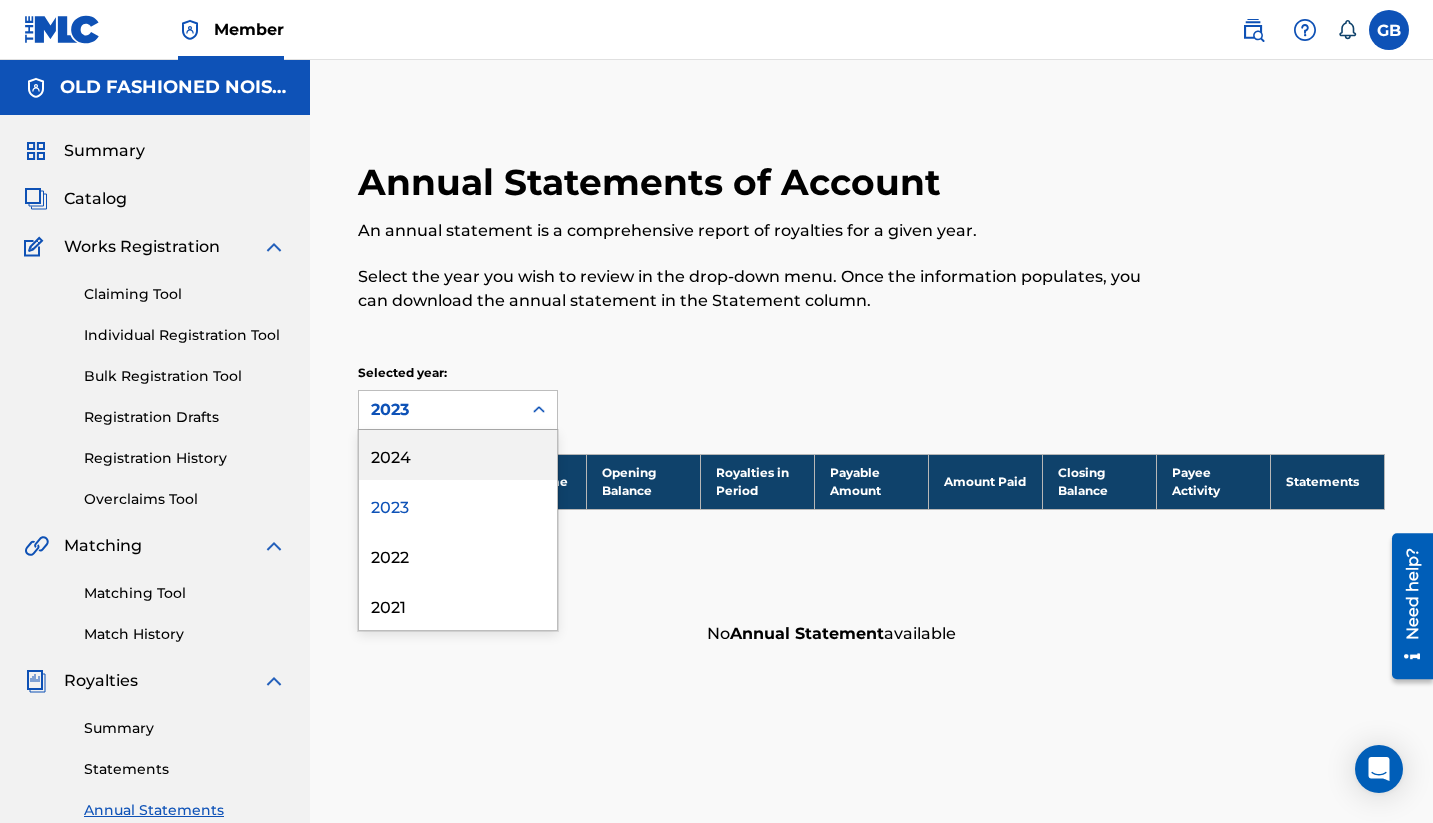 click on "Claiming Tool" at bounding box center [185, 294] 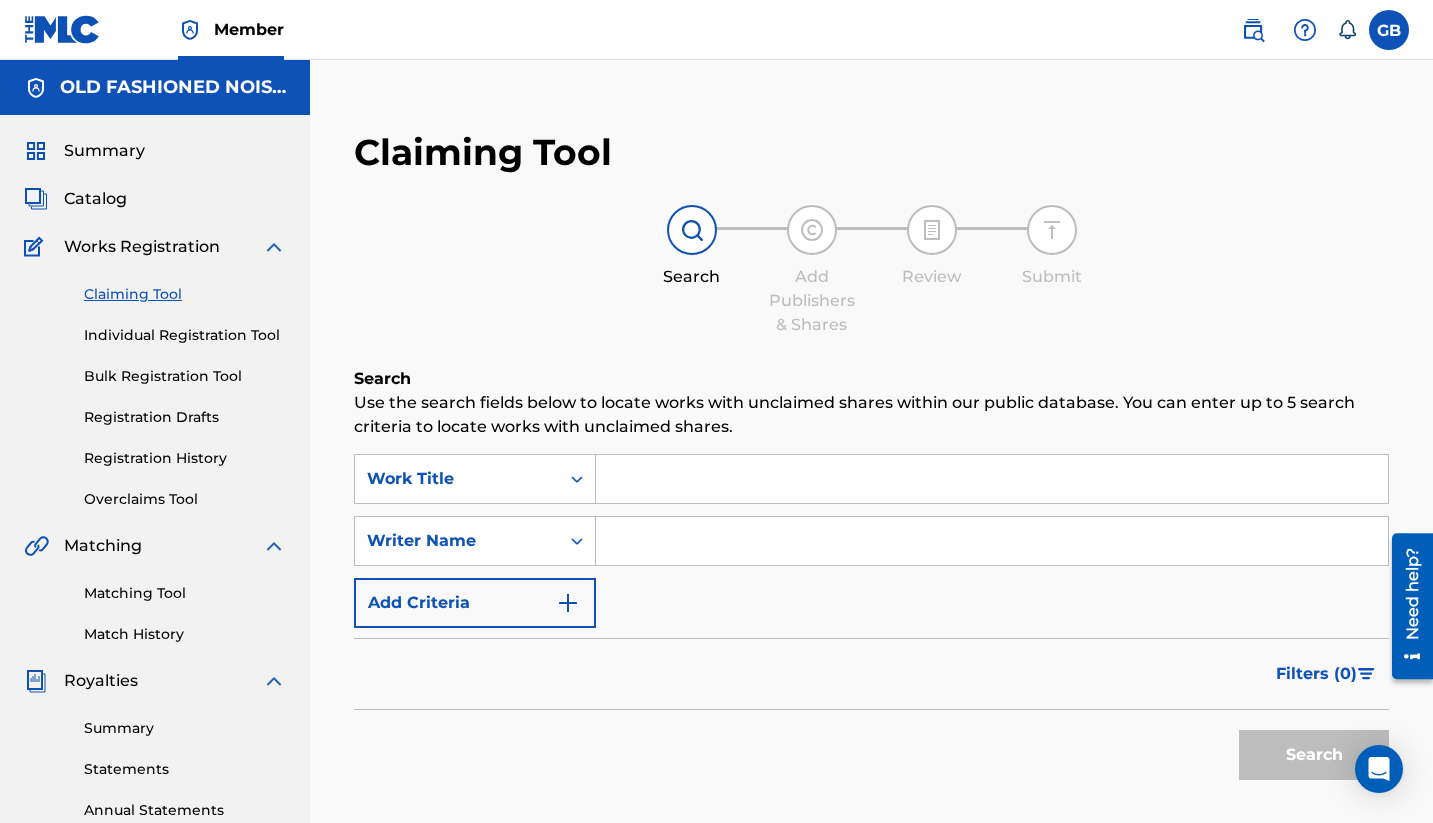 click at bounding box center [992, 541] 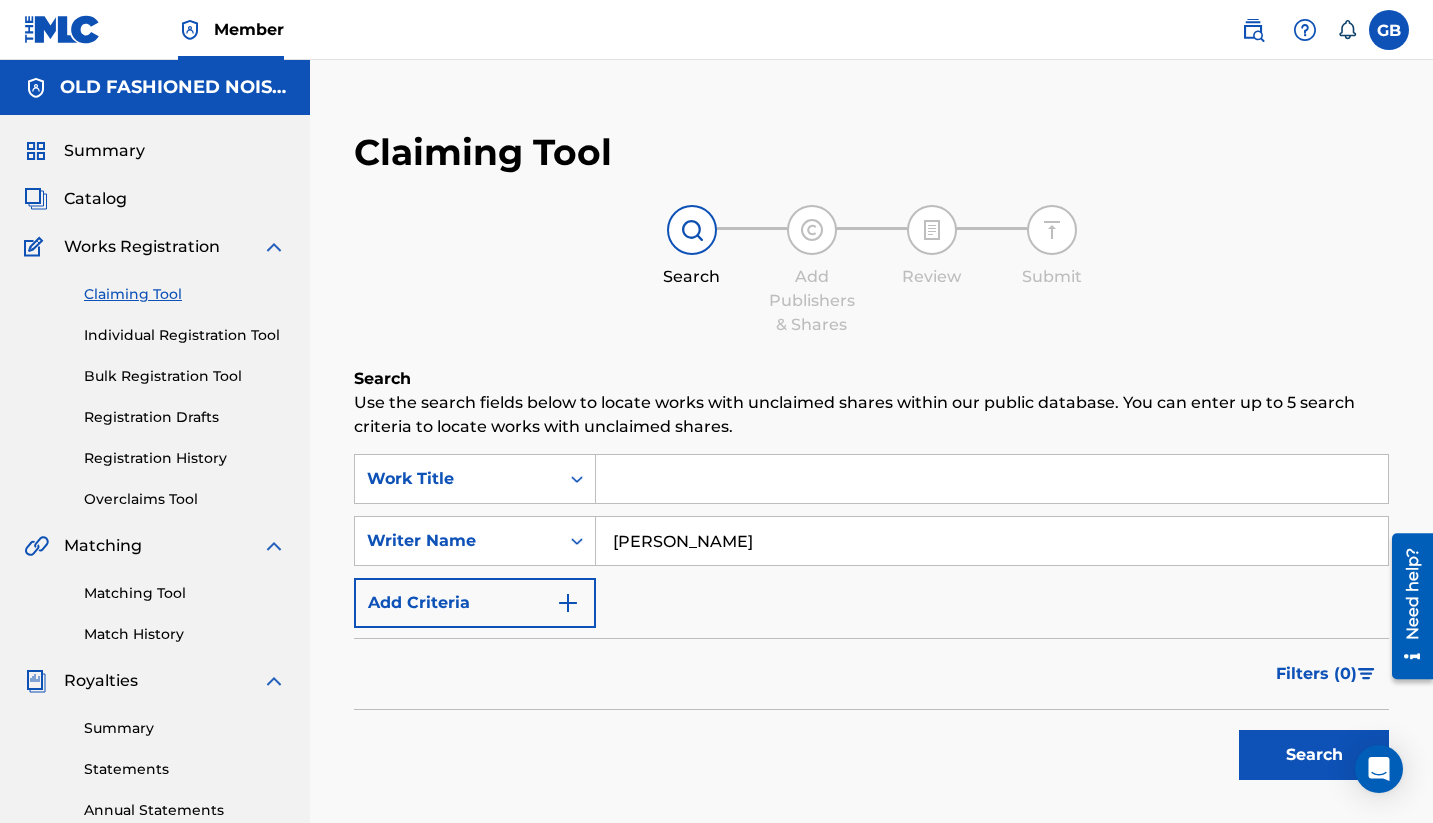 type on "[PERSON_NAME]" 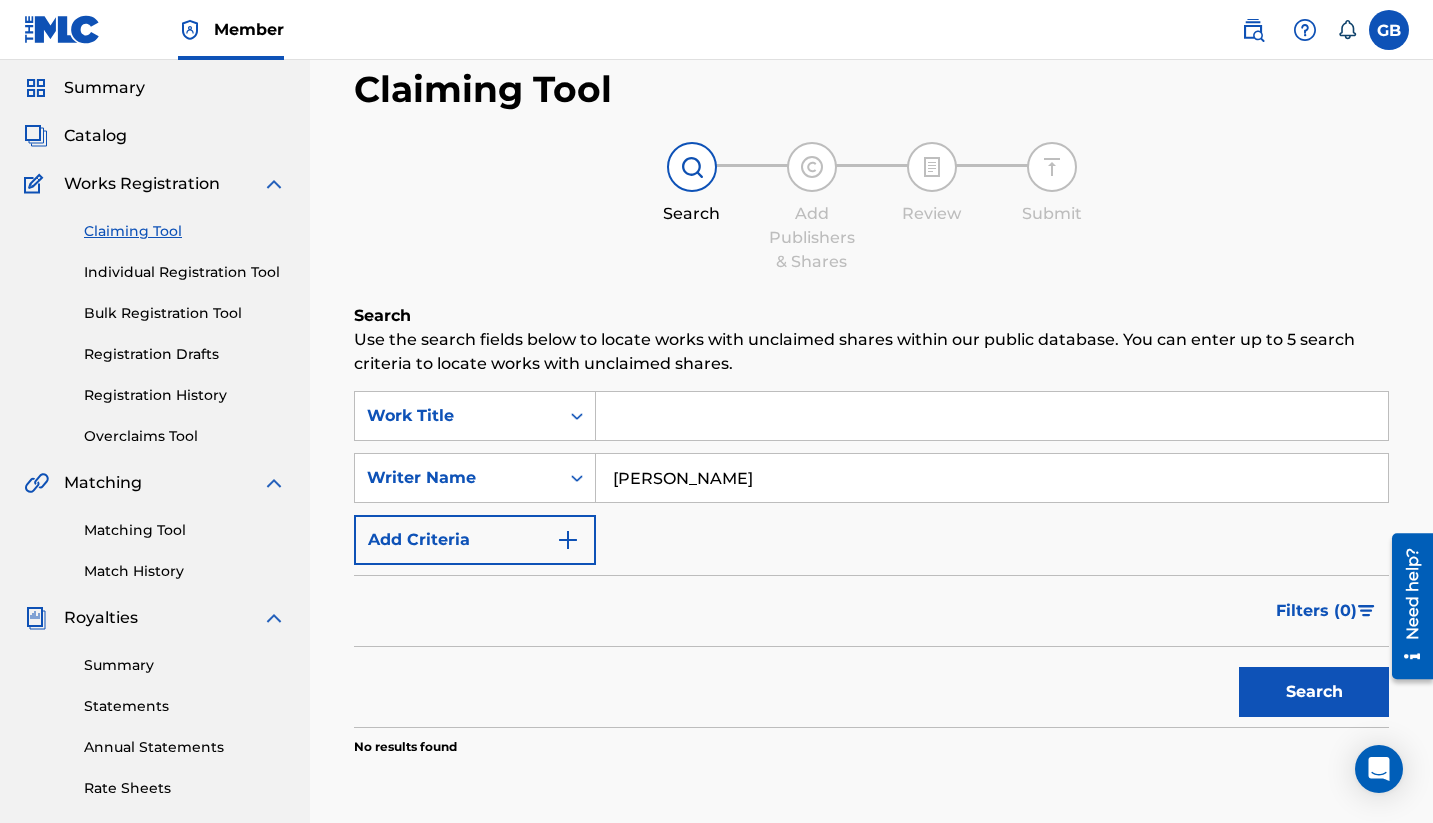scroll, scrollTop: 60, scrollLeft: 0, axis: vertical 